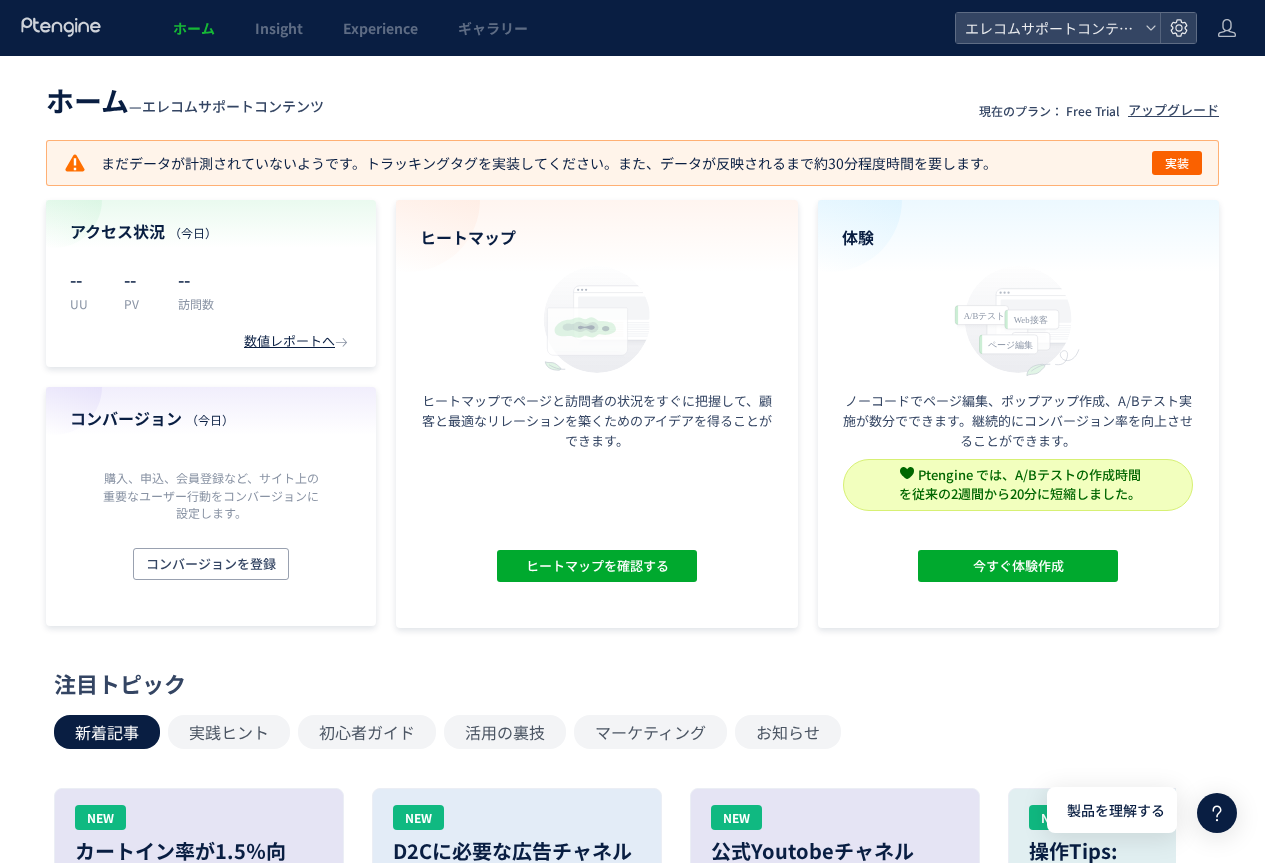 scroll, scrollTop: 0, scrollLeft: 0, axis: both 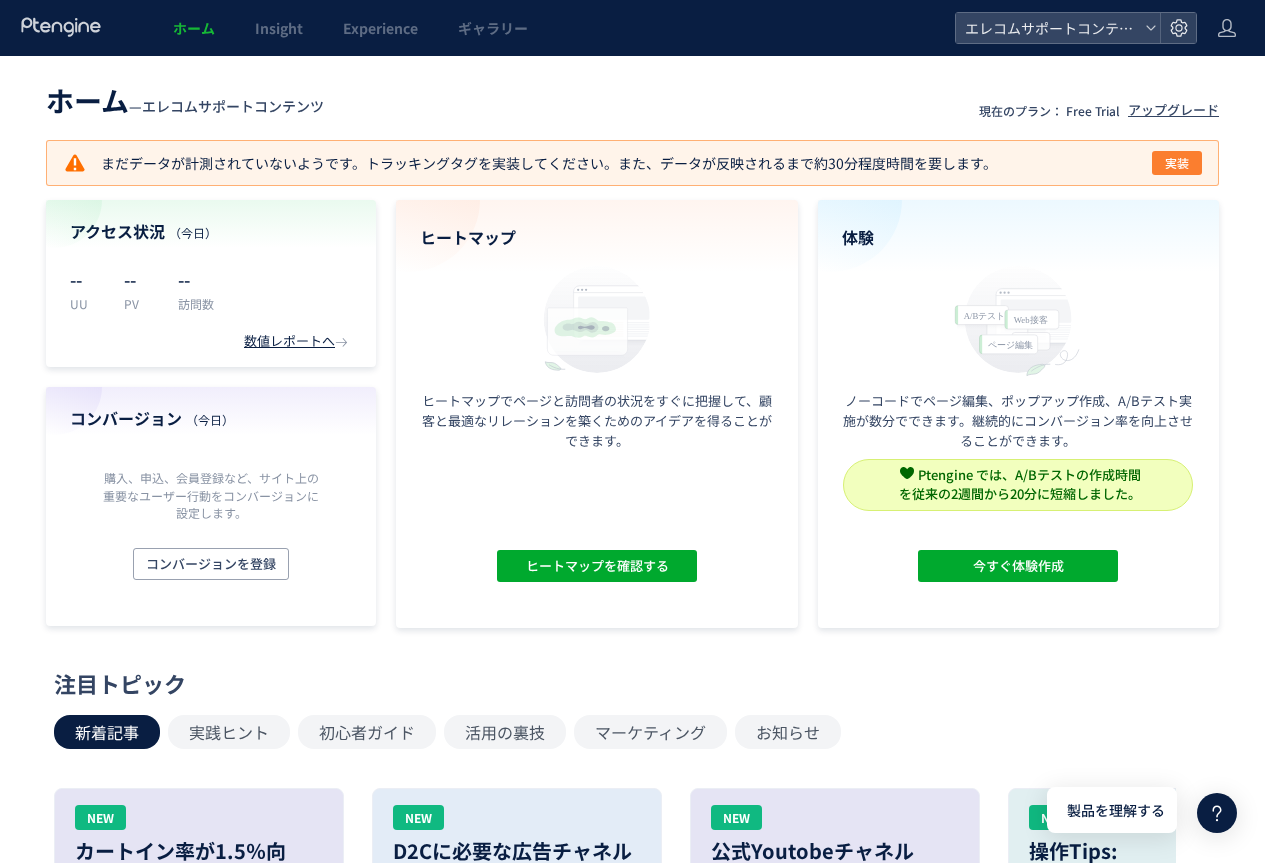 click on "実装" at bounding box center (1177, 163) 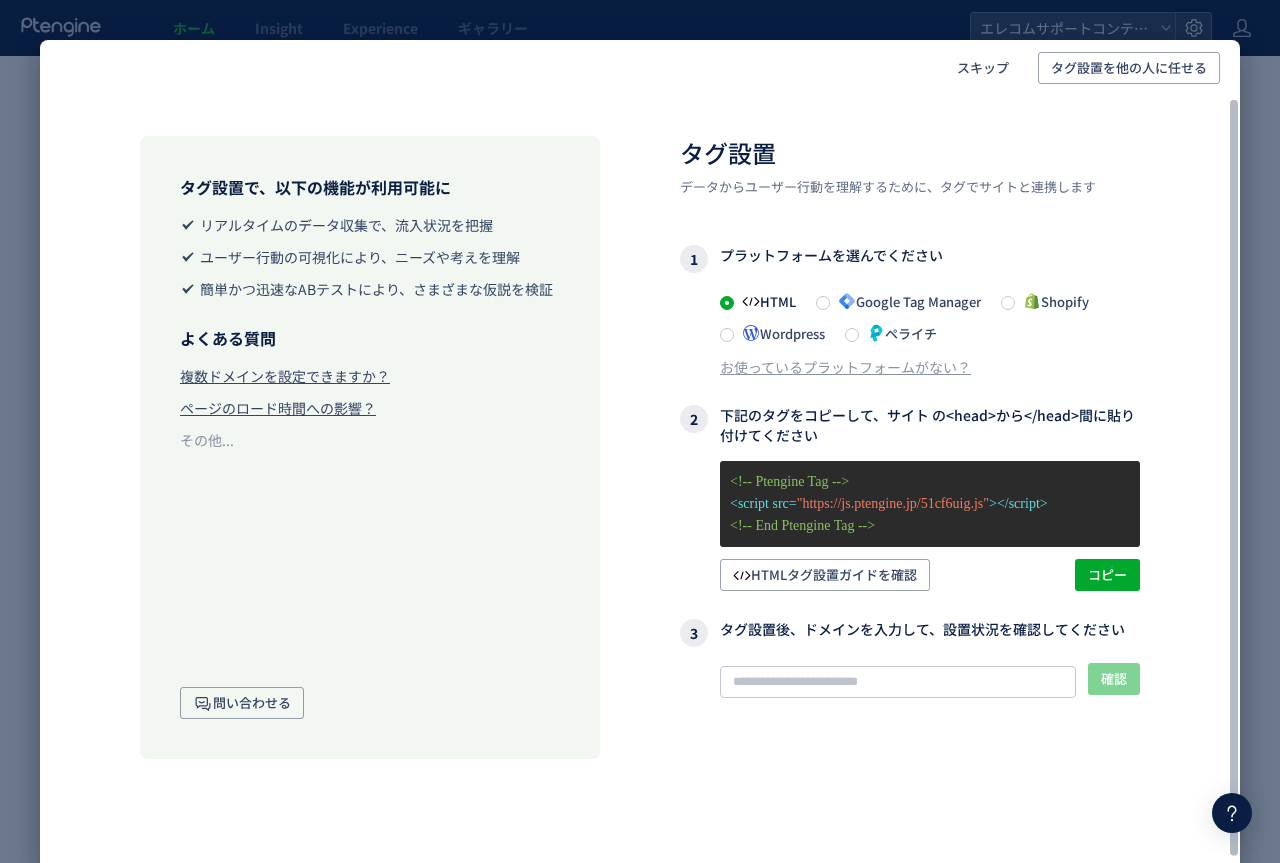 scroll, scrollTop: 21, scrollLeft: 0, axis: vertical 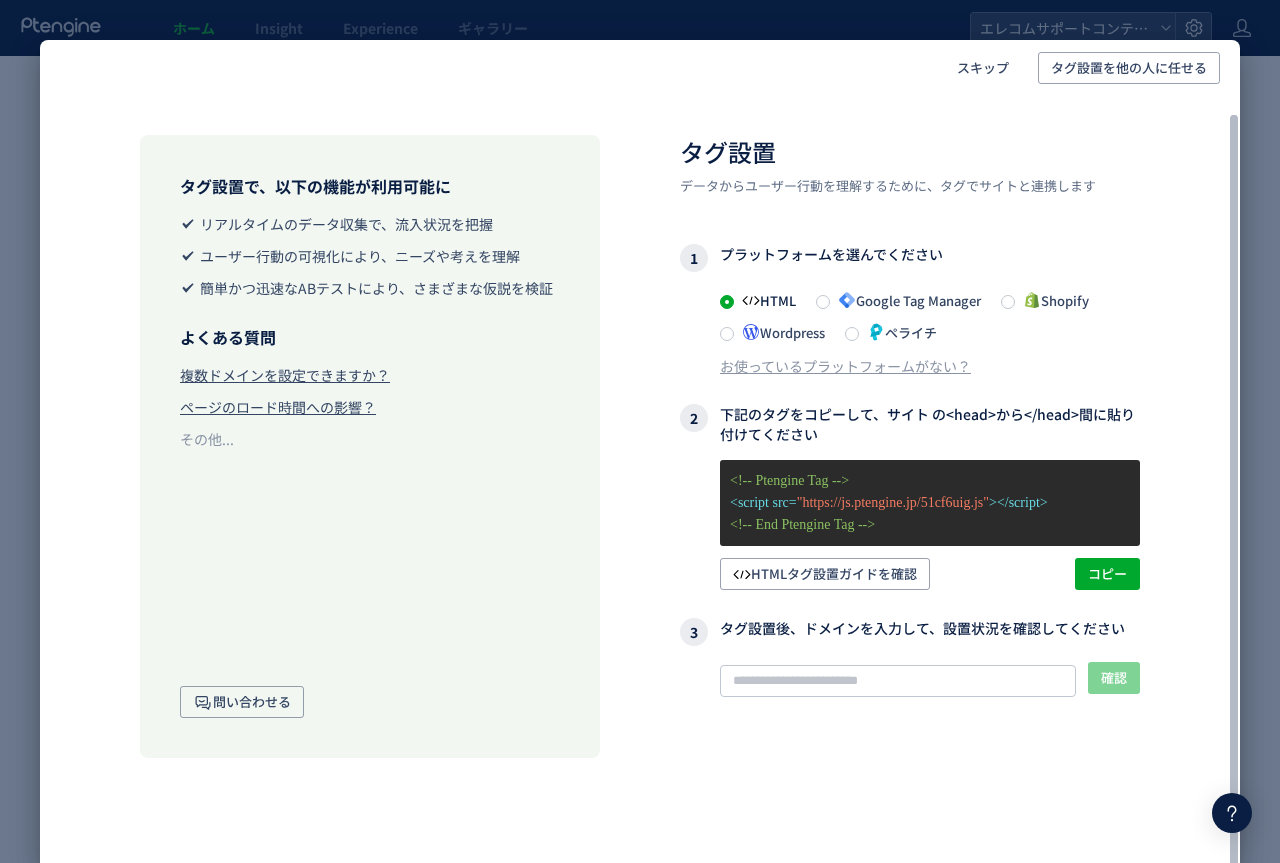 click on "<script src= "https://js.ptengine.jp/51cf6uig.js" ></script>" at bounding box center [930, 503] 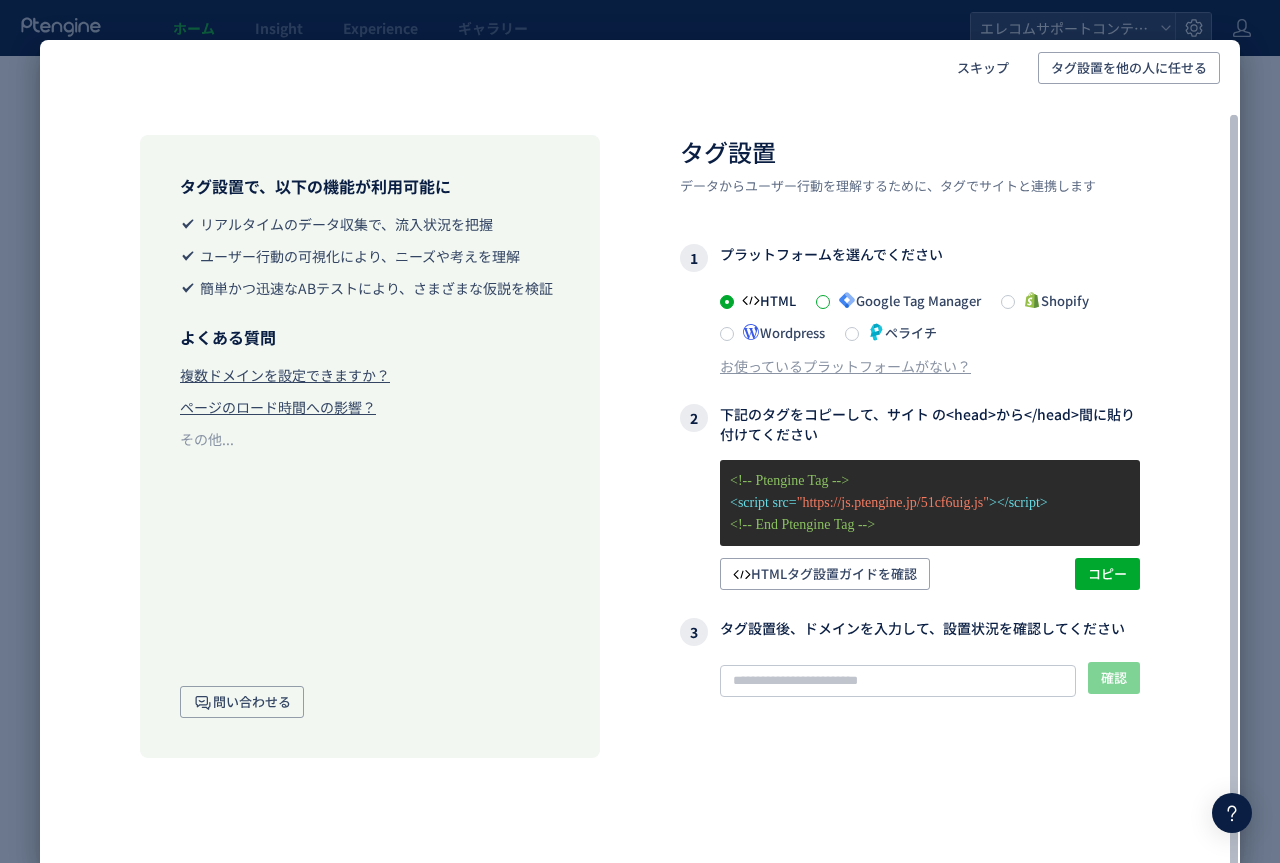 click at bounding box center [823, 302] 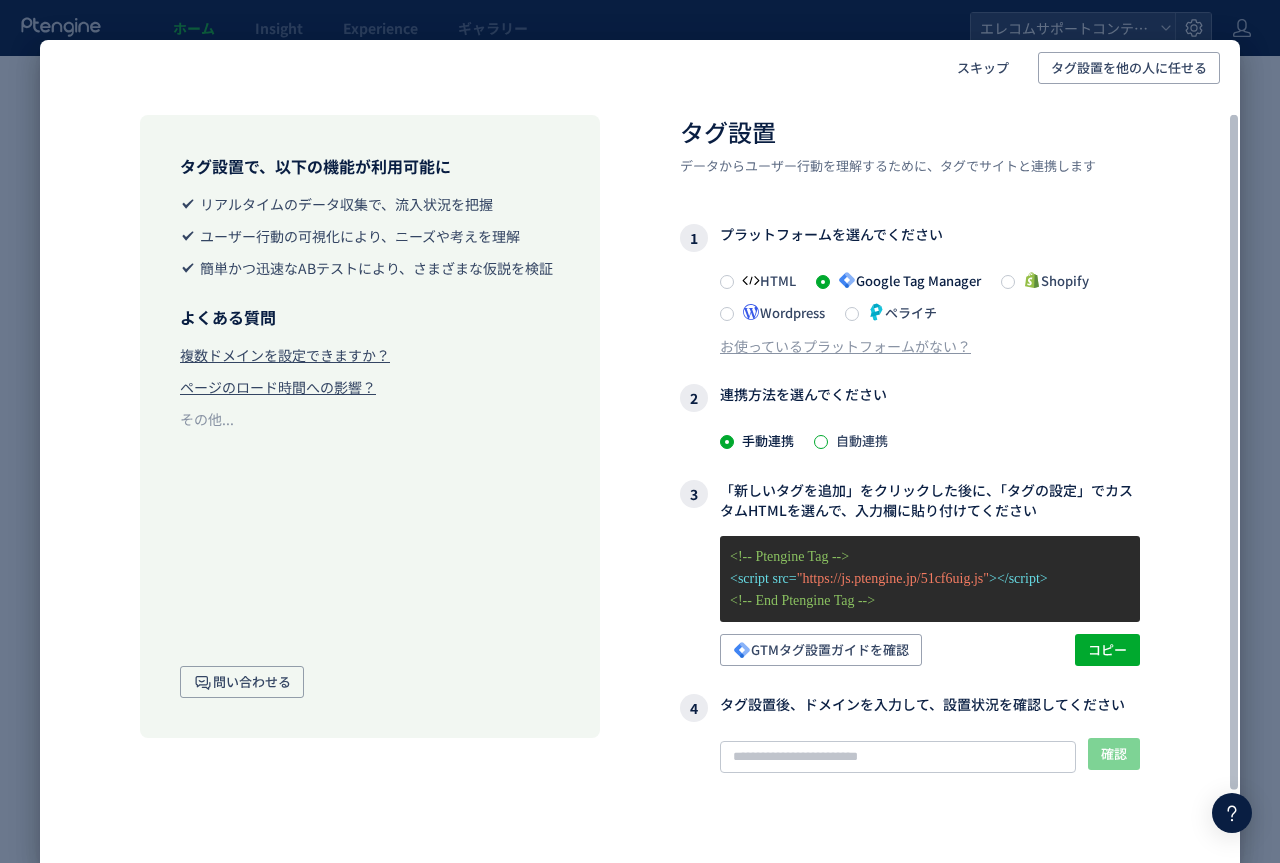 click at bounding box center [821, 442] 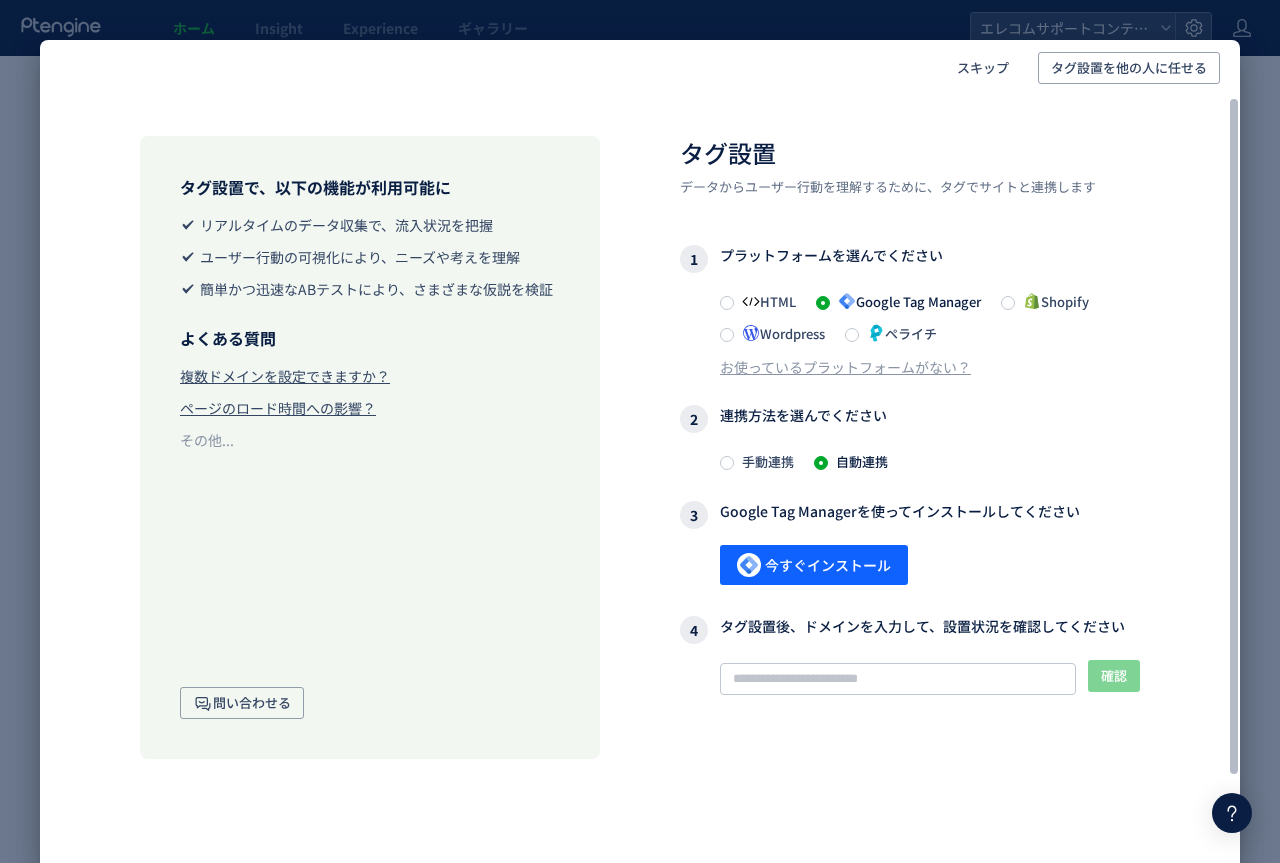 scroll, scrollTop: 0, scrollLeft: 0, axis: both 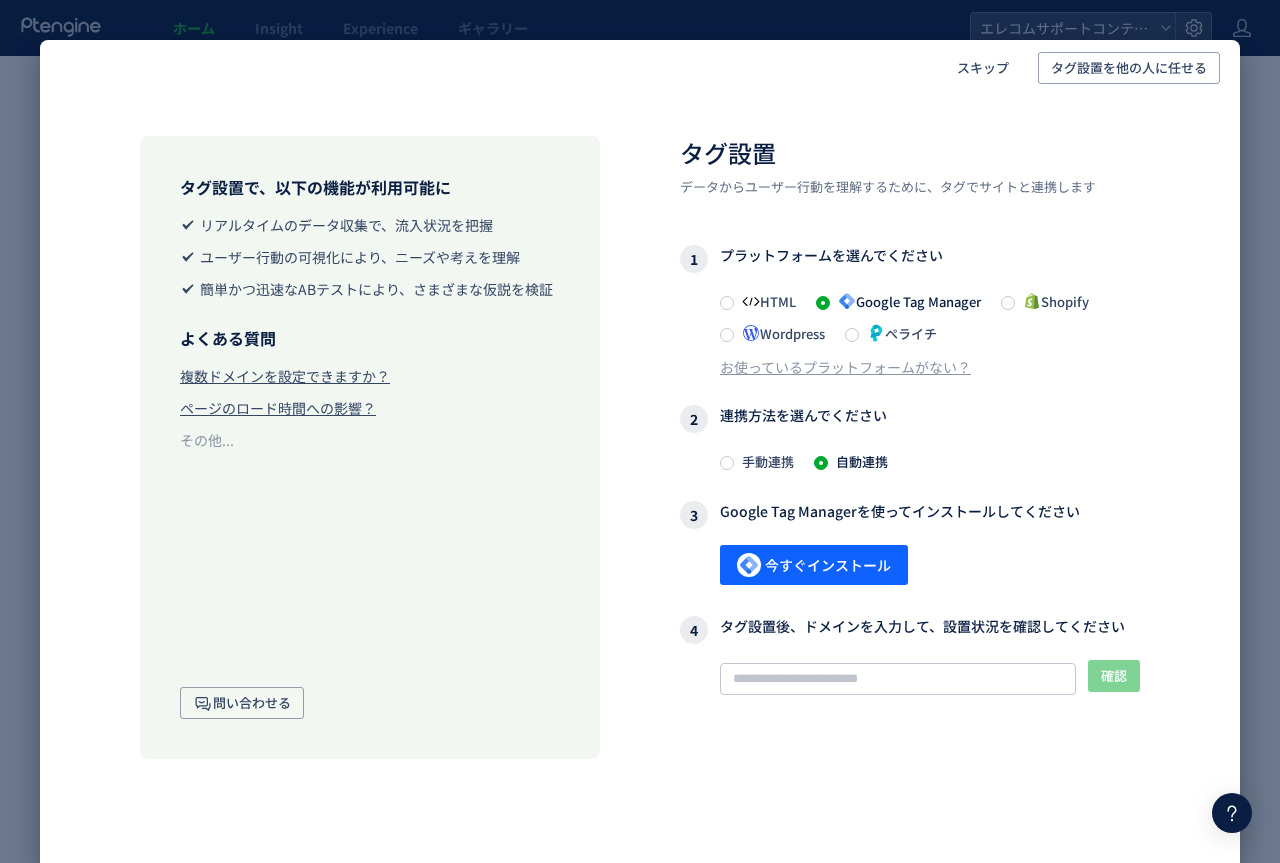 click on "手動連携" at bounding box center [764, 461] 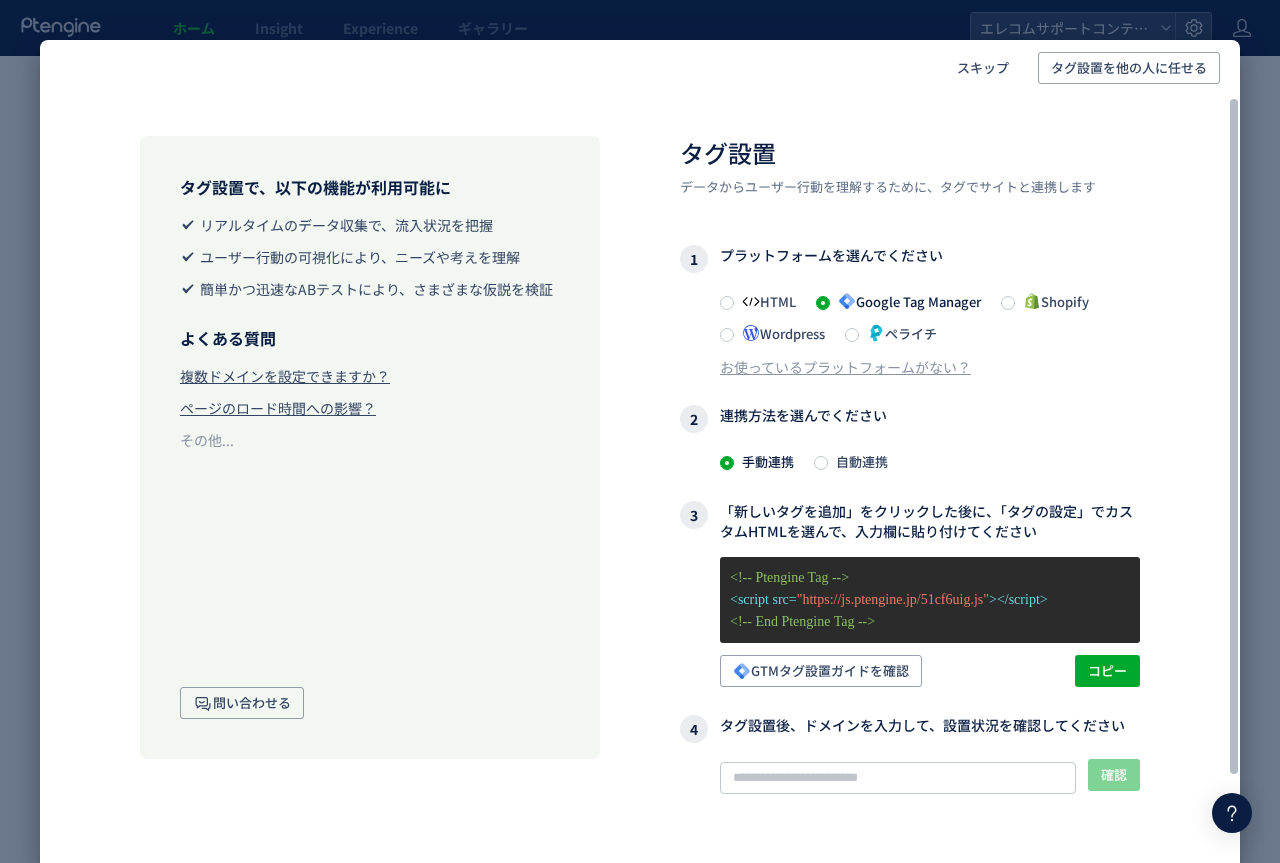 click on "<script src= "https://js.ptengine.jp/51cf6uig.js" ></script>" at bounding box center [930, 600] 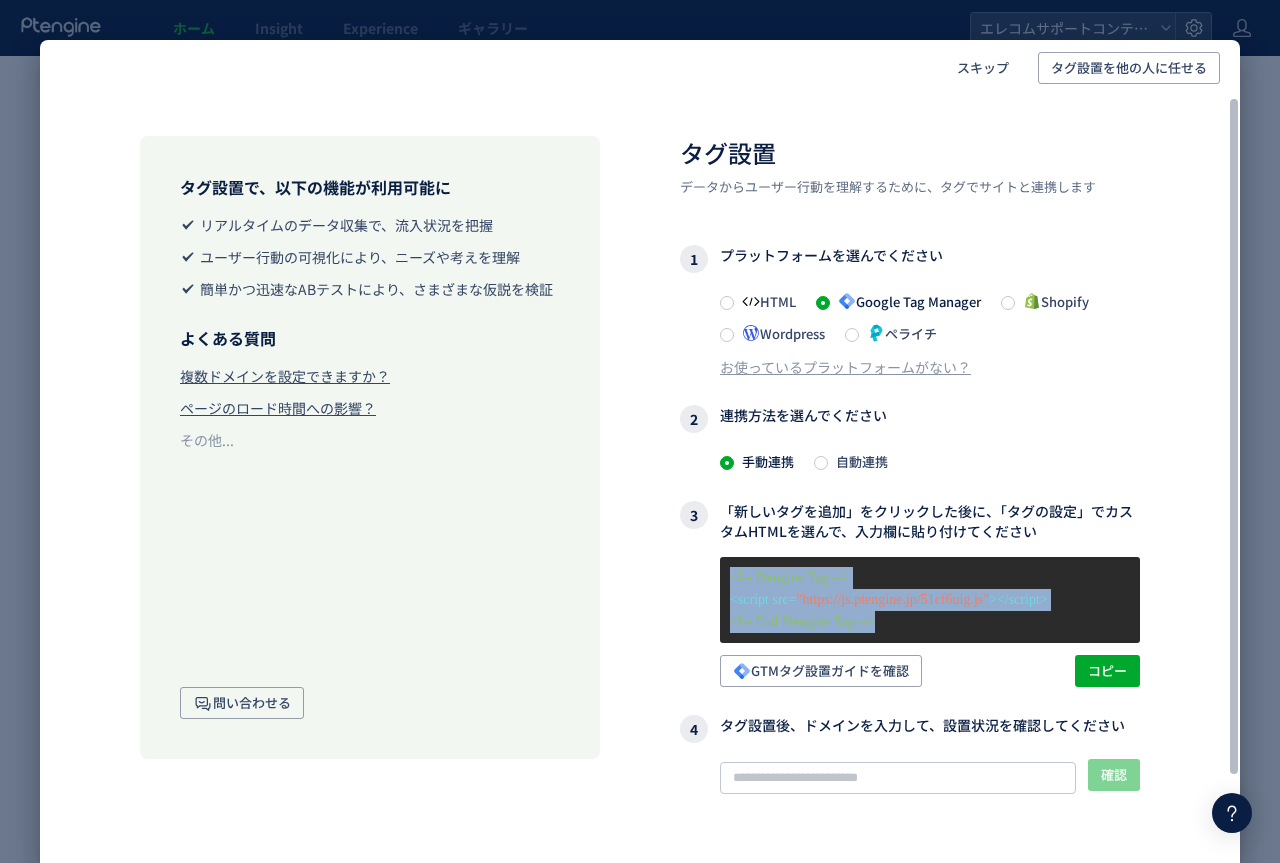 drag, startPoint x: 849, startPoint y: 639, endPoint x: 712, endPoint y: 583, distance: 148.00337 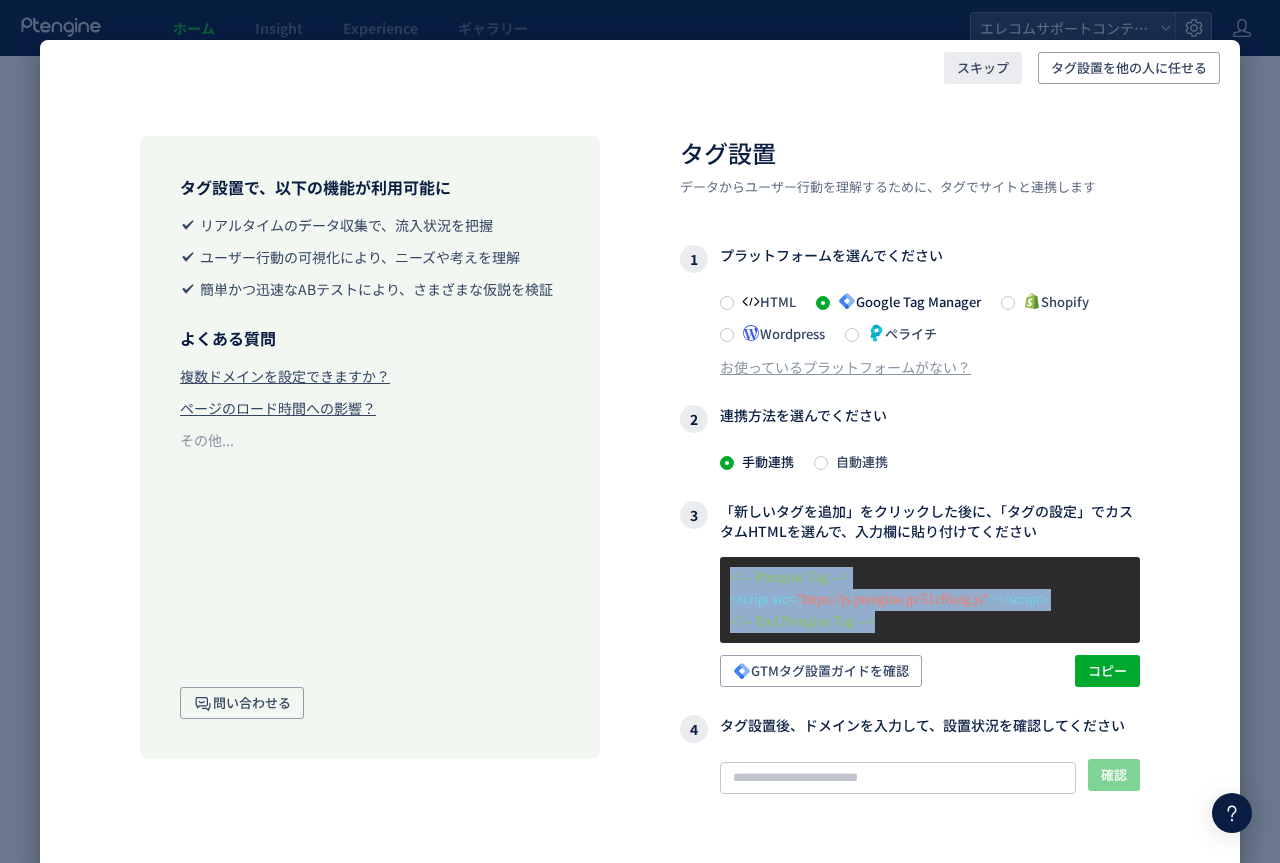 click on "スキップ" at bounding box center (983, 68) 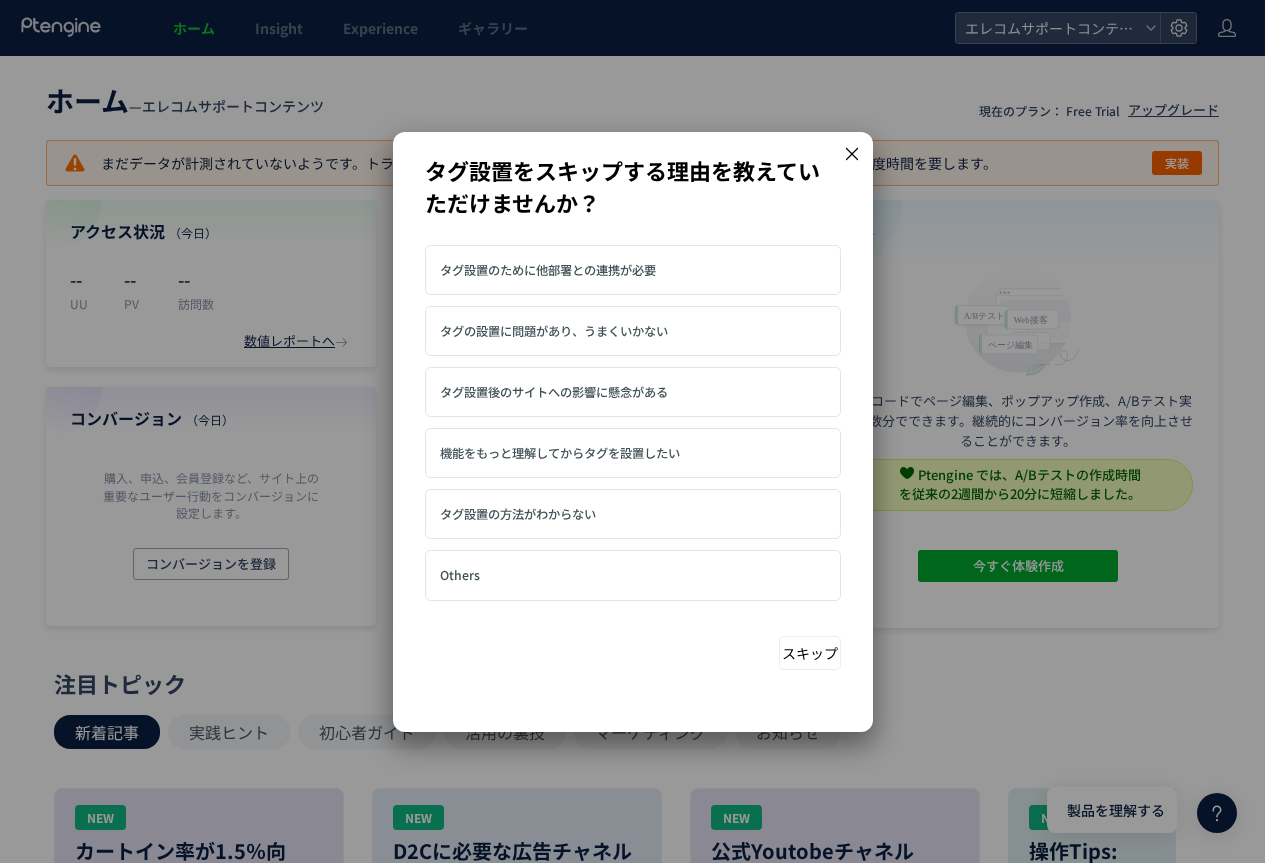 click on "スキップ" at bounding box center (810, 653) 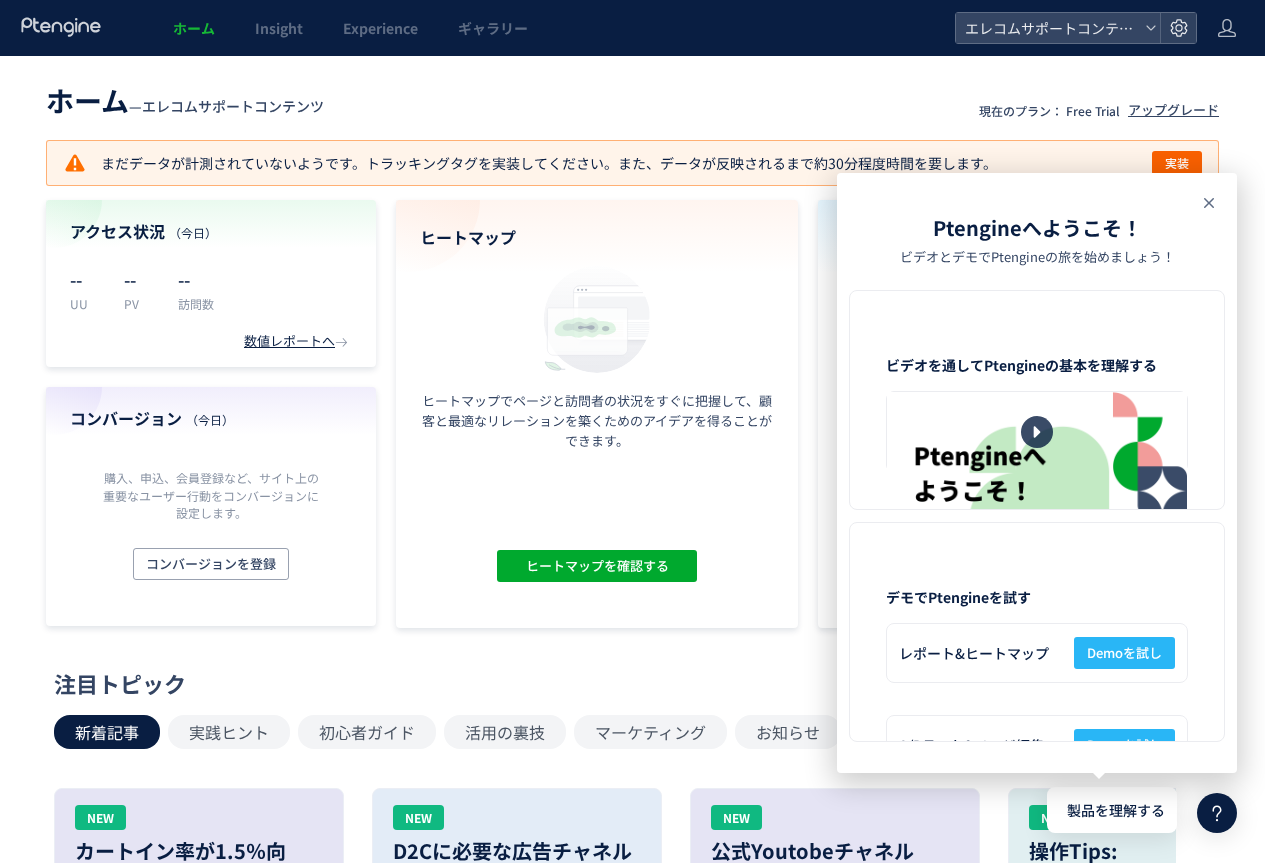 click 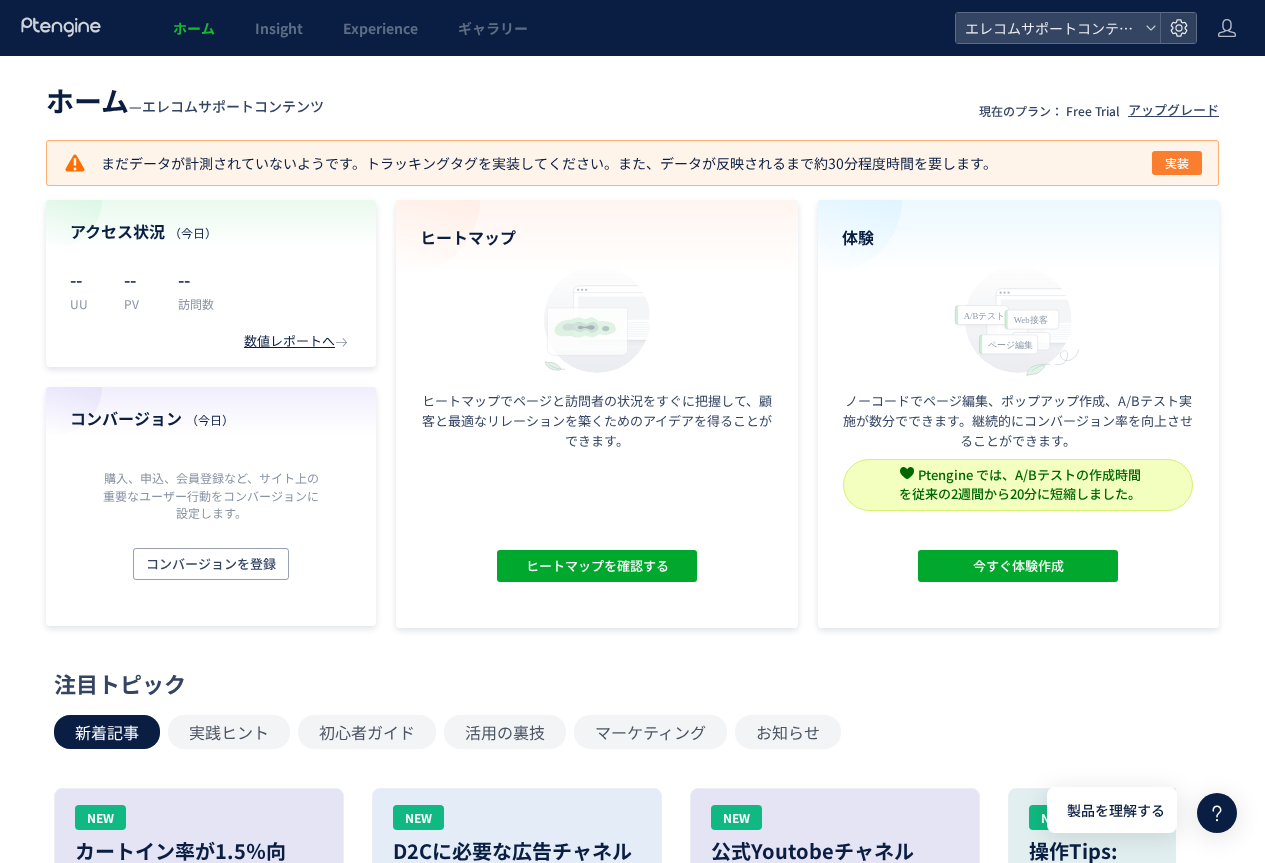 click on "実装" at bounding box center (1177, 163) 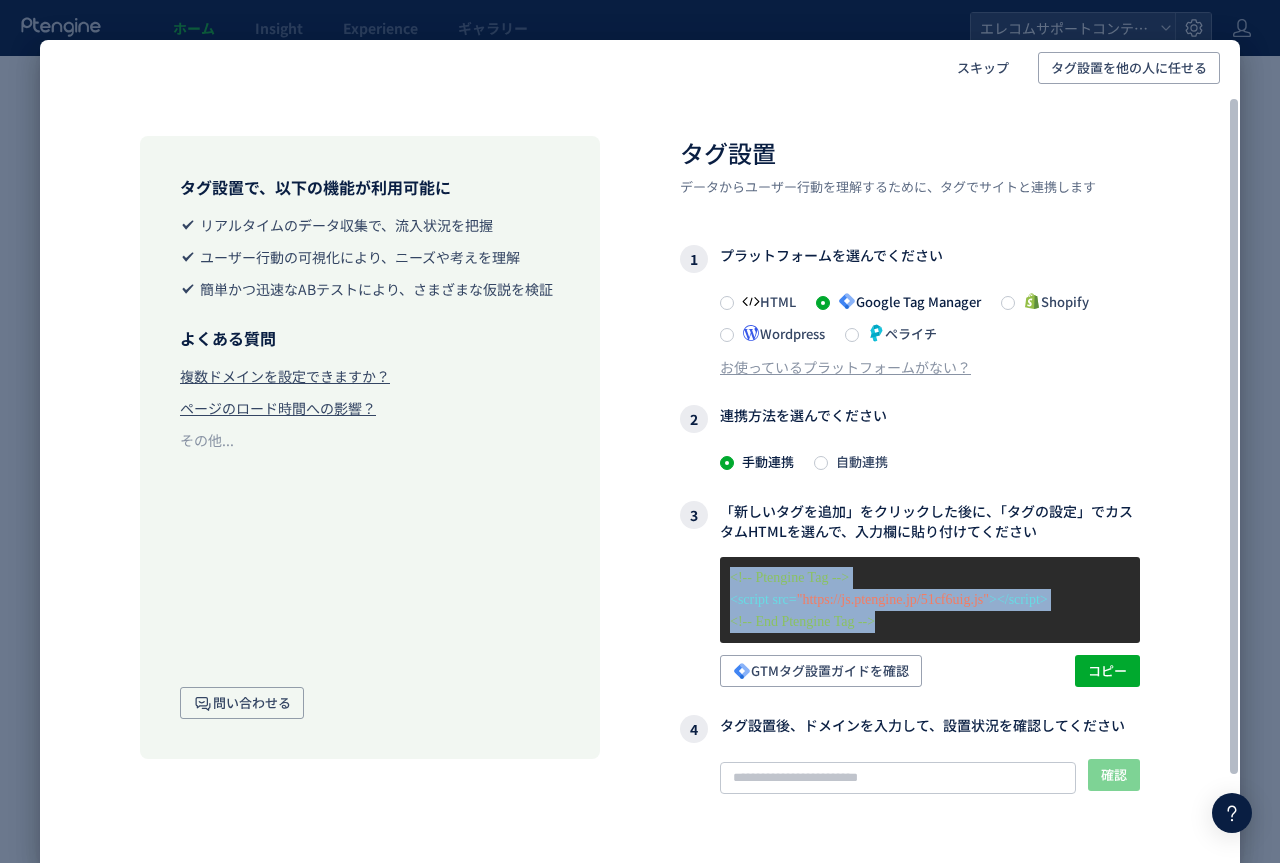 click on "HTML" at bounding box center (765, 301) 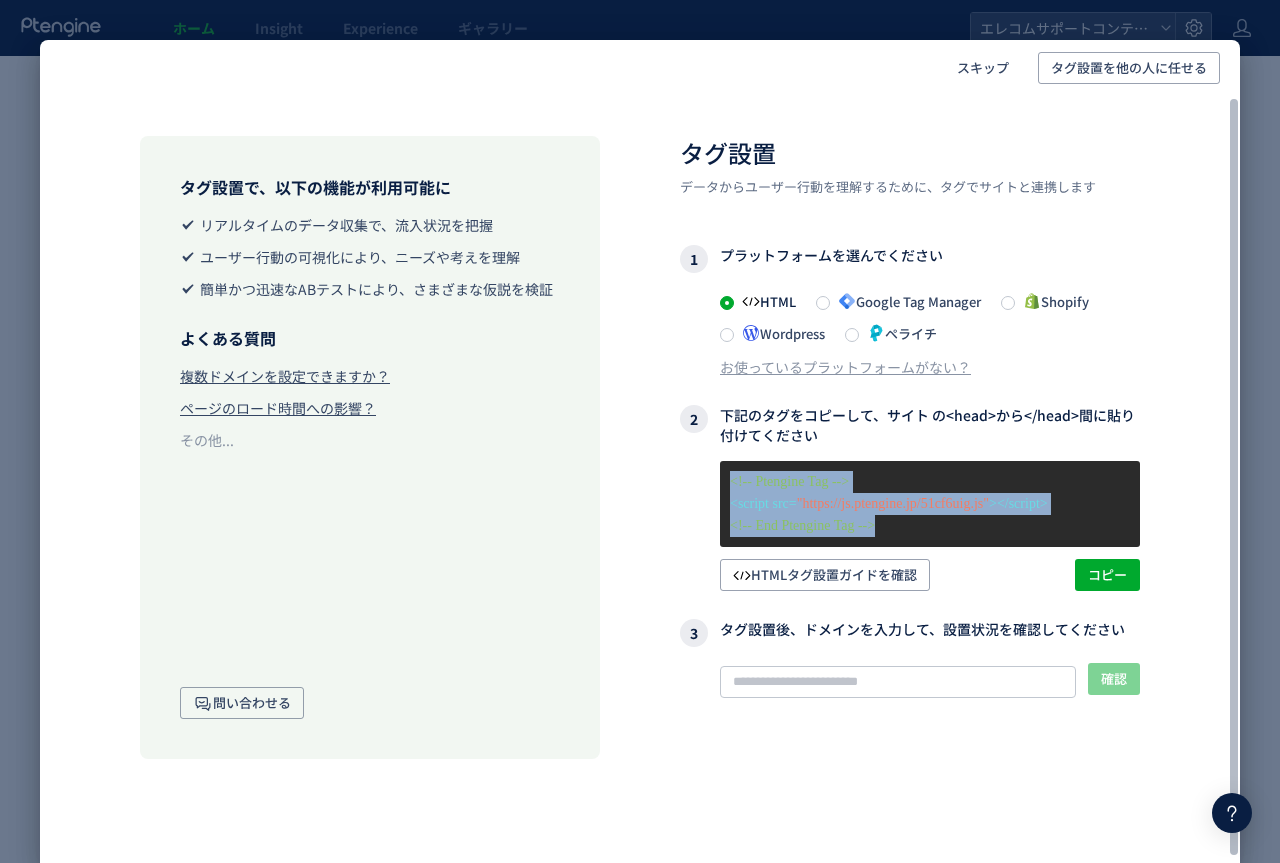 click on ""https://js.ptengine.jp/51cf6uig.js"" at bounding box center (893, 503) 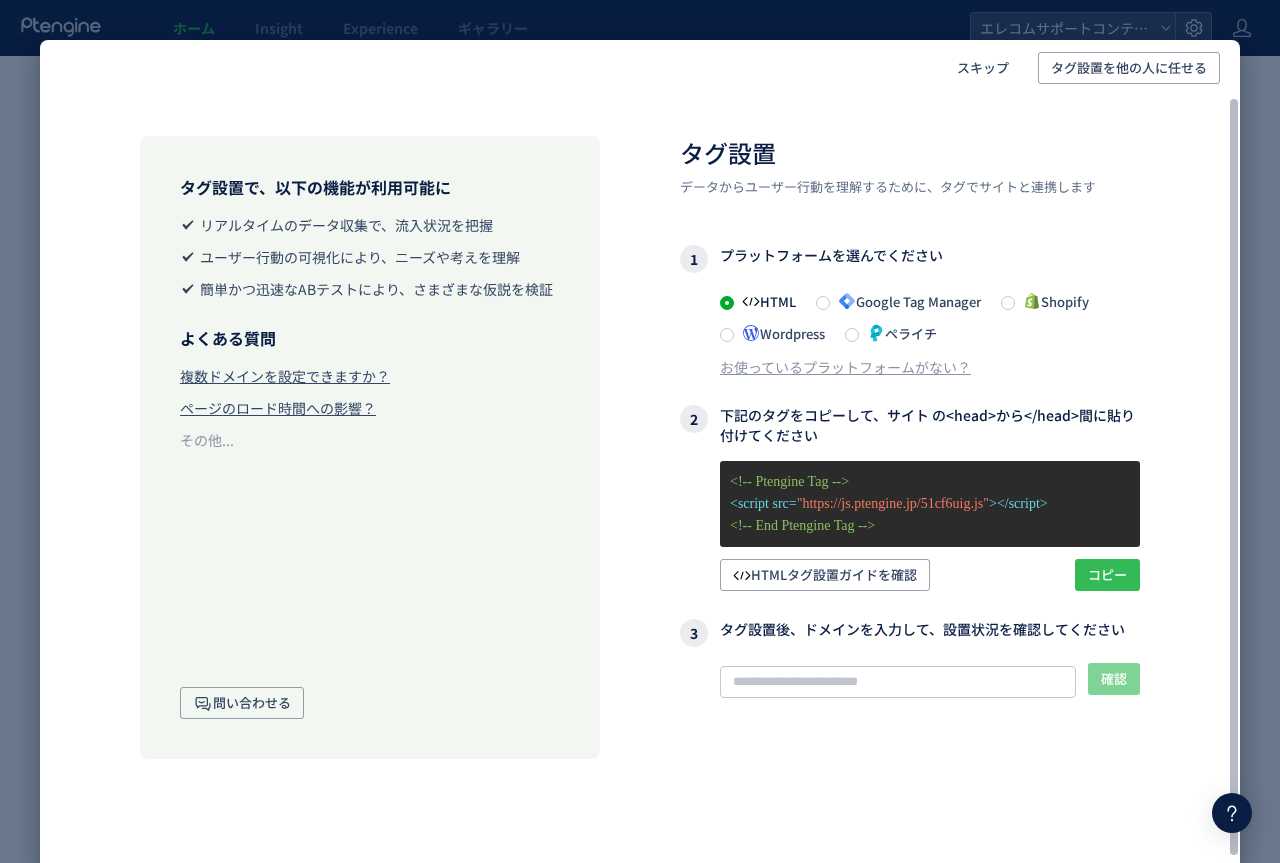 click on "コピー" at bounding box center [1107, 575] 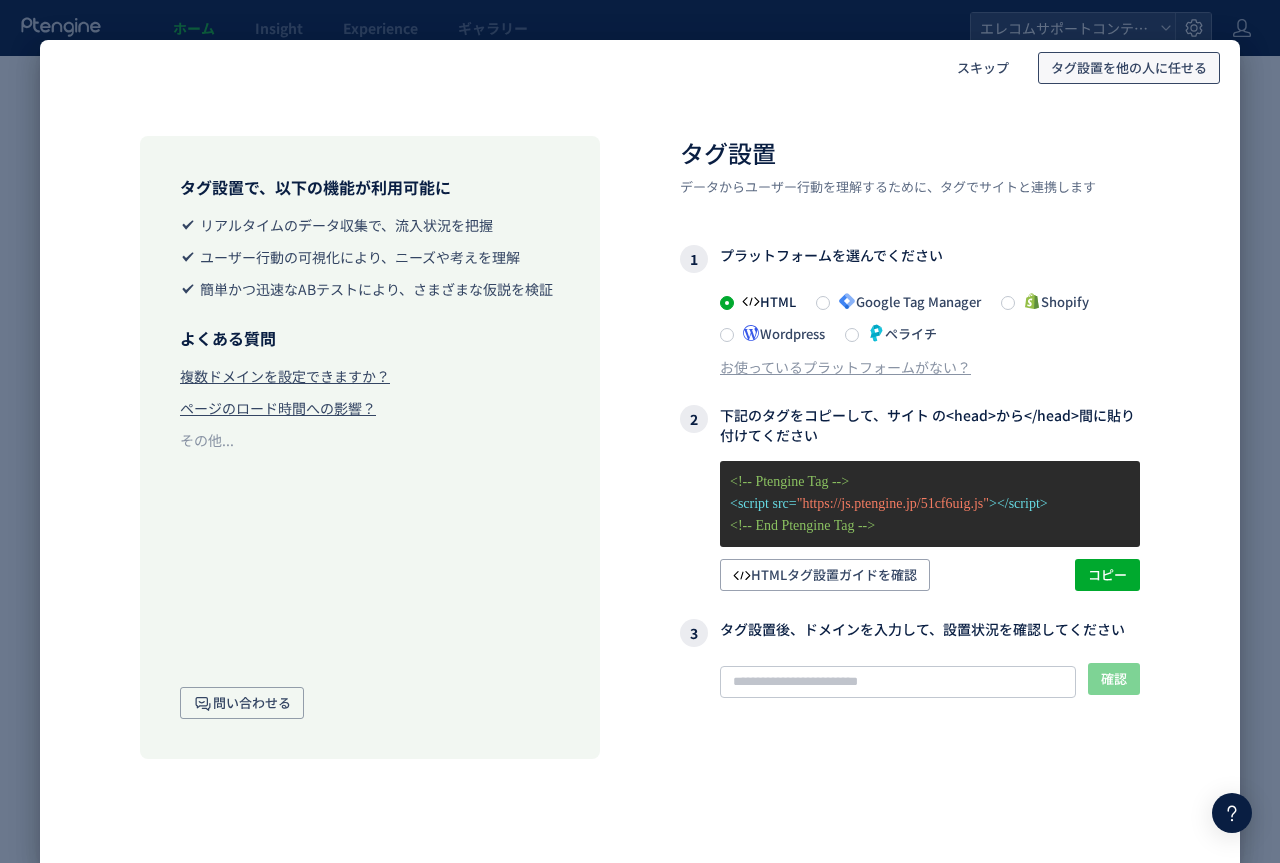 click on "タグ設置を他の人に任せる" at bounding box center [1129, 68] 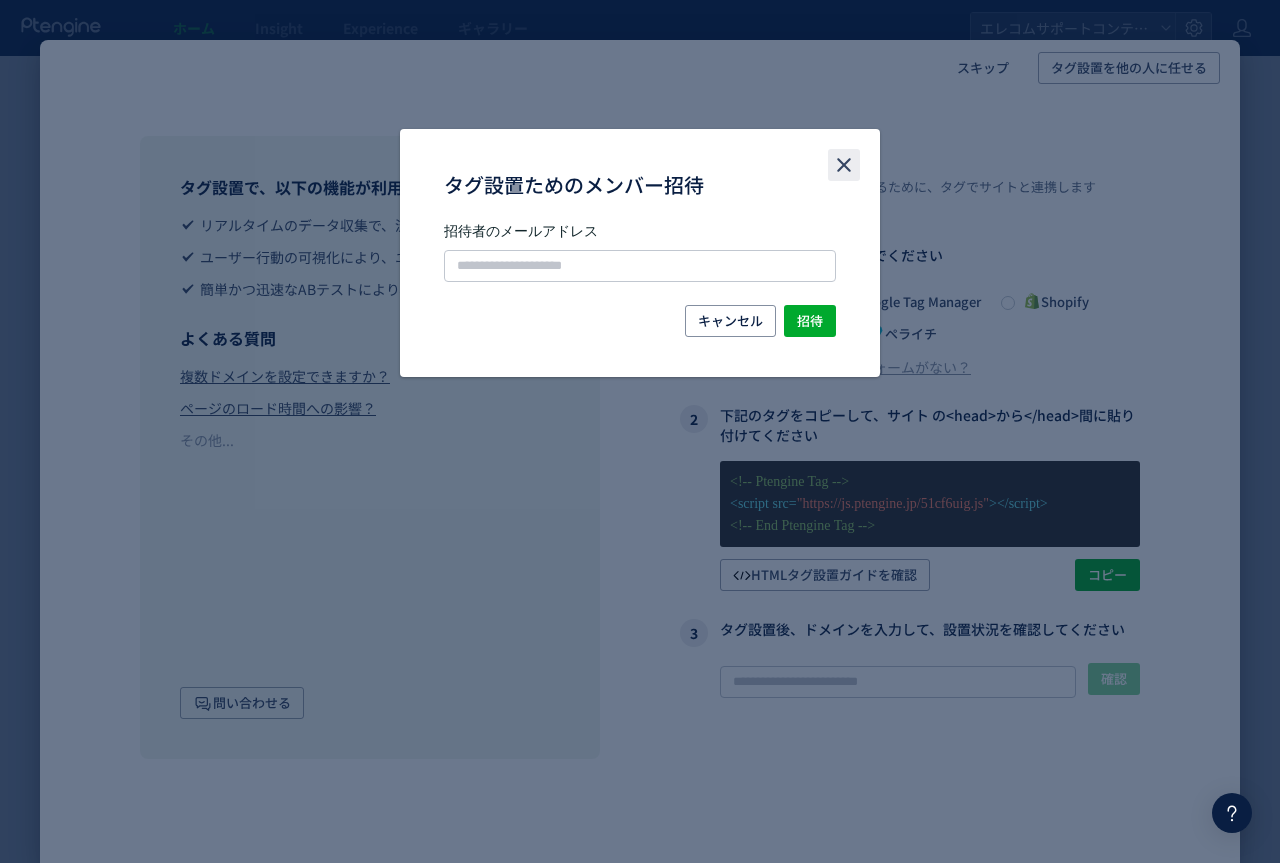 click 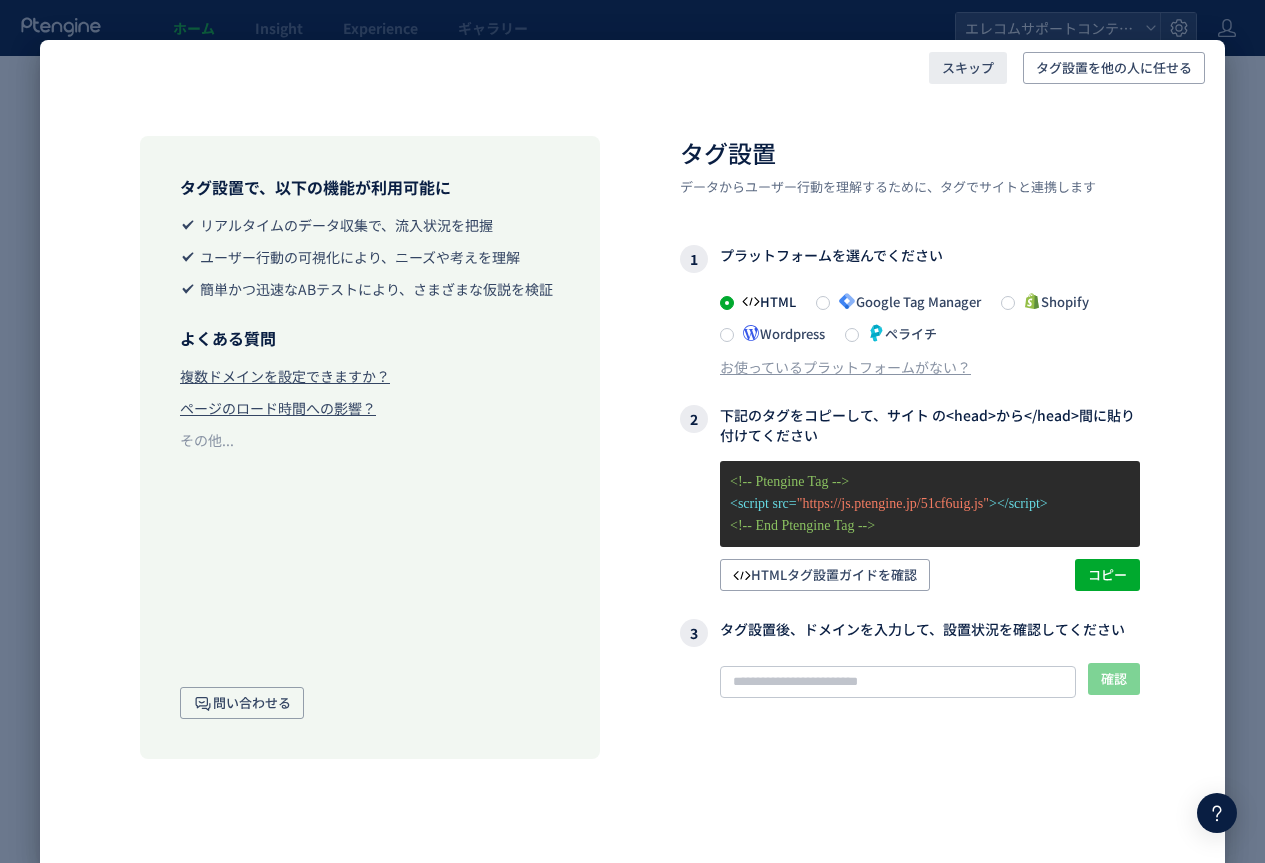 click on "スキップ" at bounding box center [968, 68] 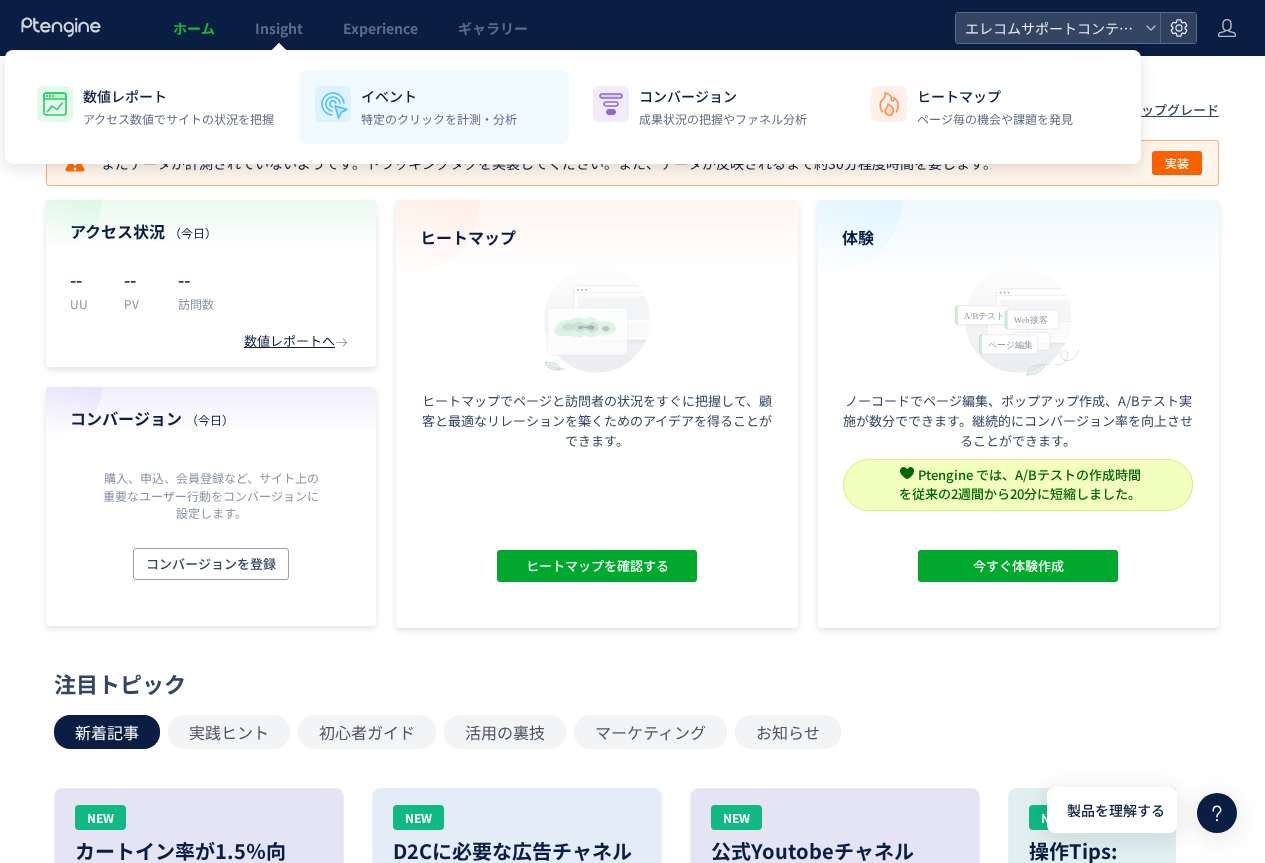 click on "特定のクリックを計測・分析" at bounding box center (439, 119) 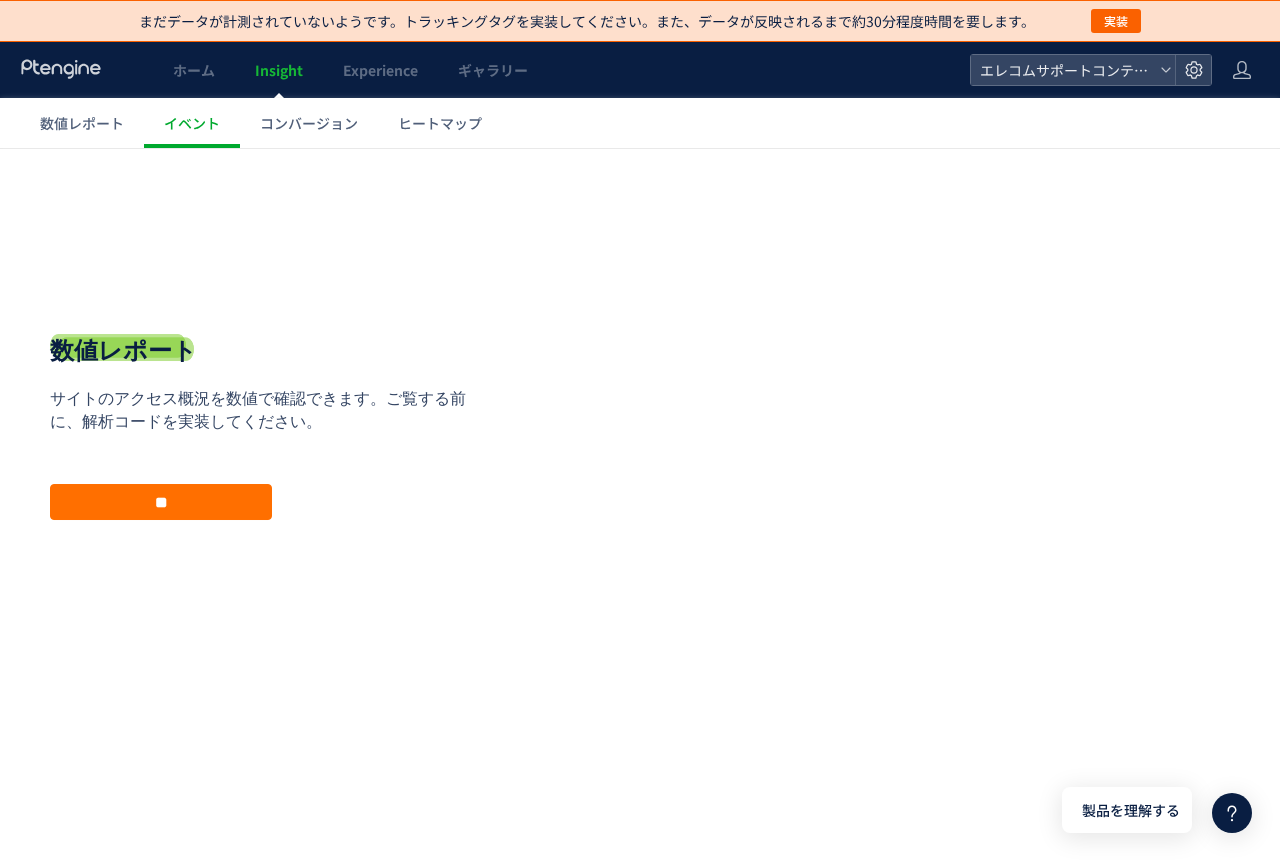 scroll, scrollTop: 0, scrollLeft: 0, axis: both 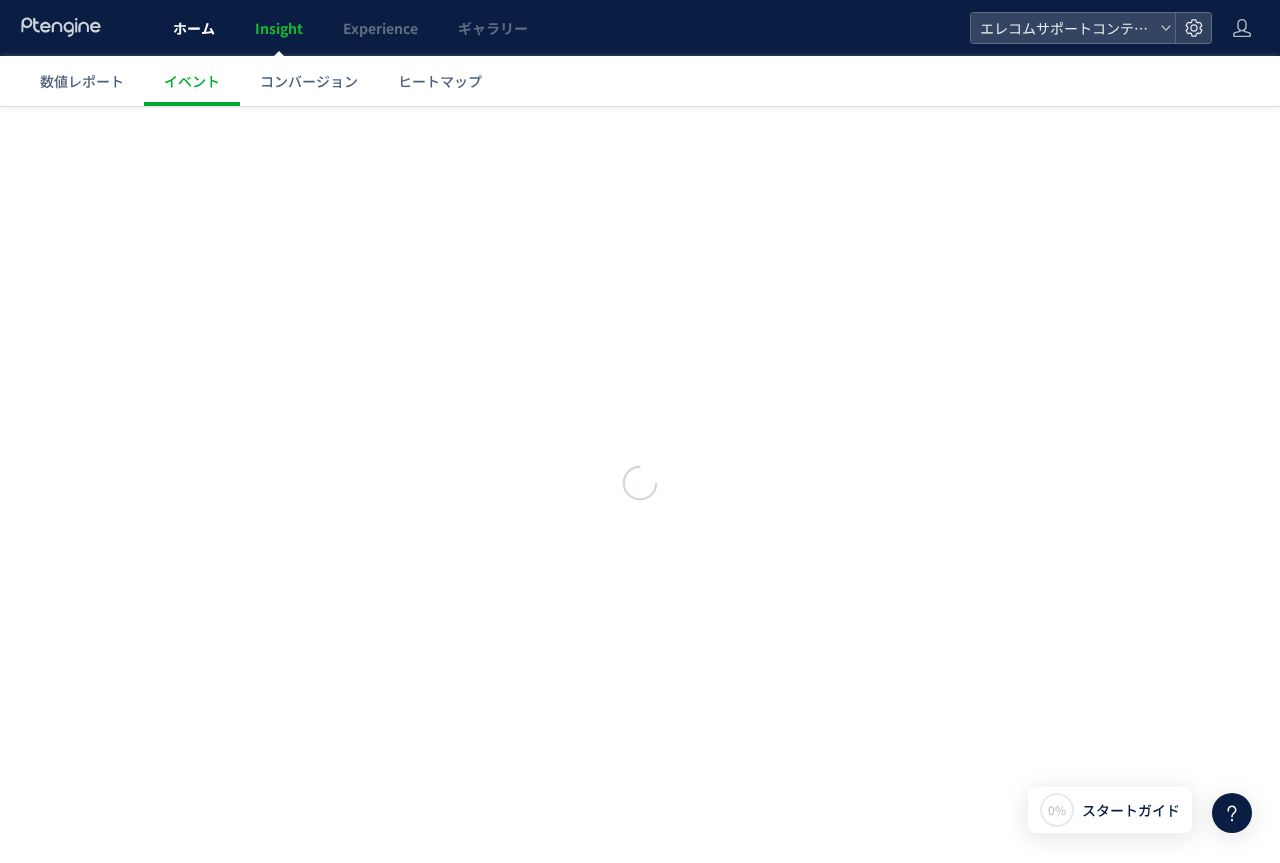 click on "ホーム" at bounding box center [194, 28] 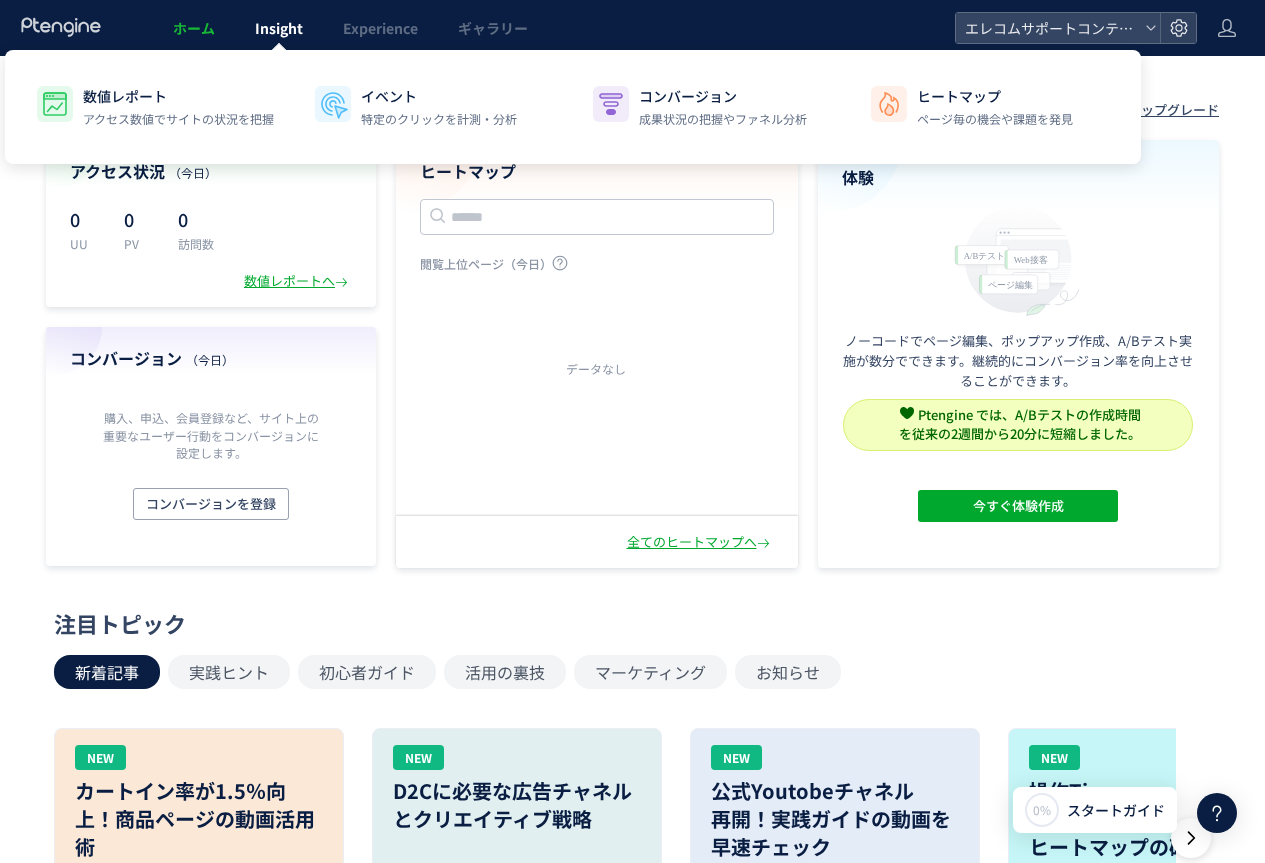 click on "Insight" 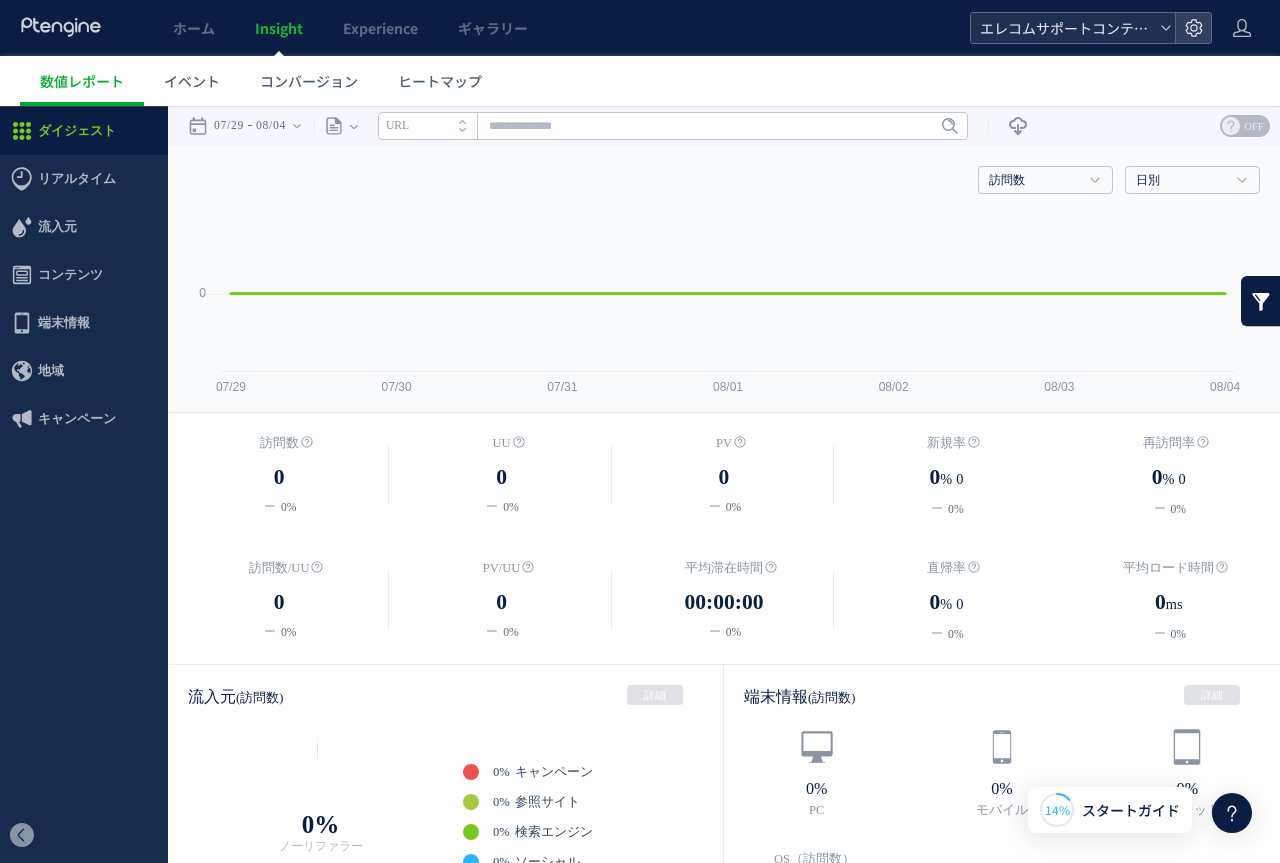 click on "エレコムサポートコンテンツ" 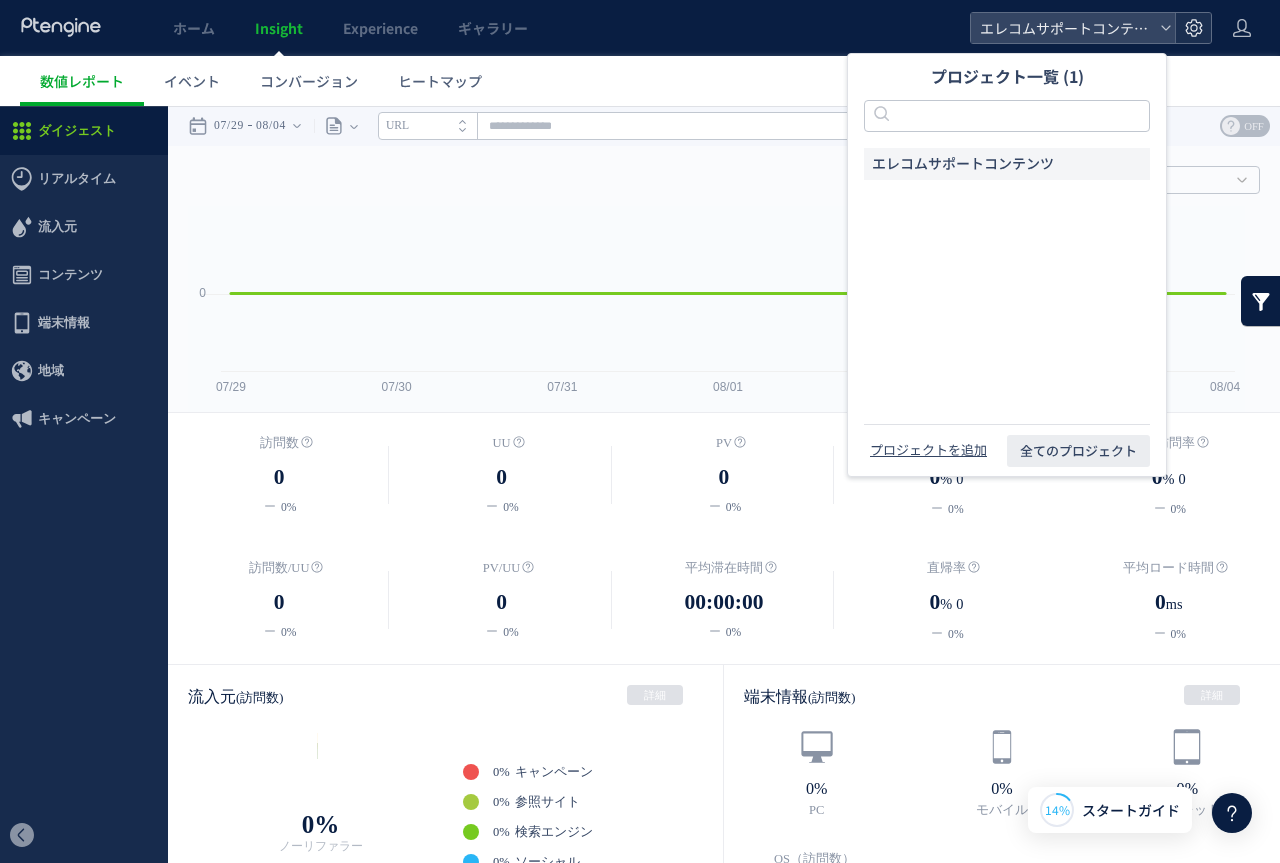 click 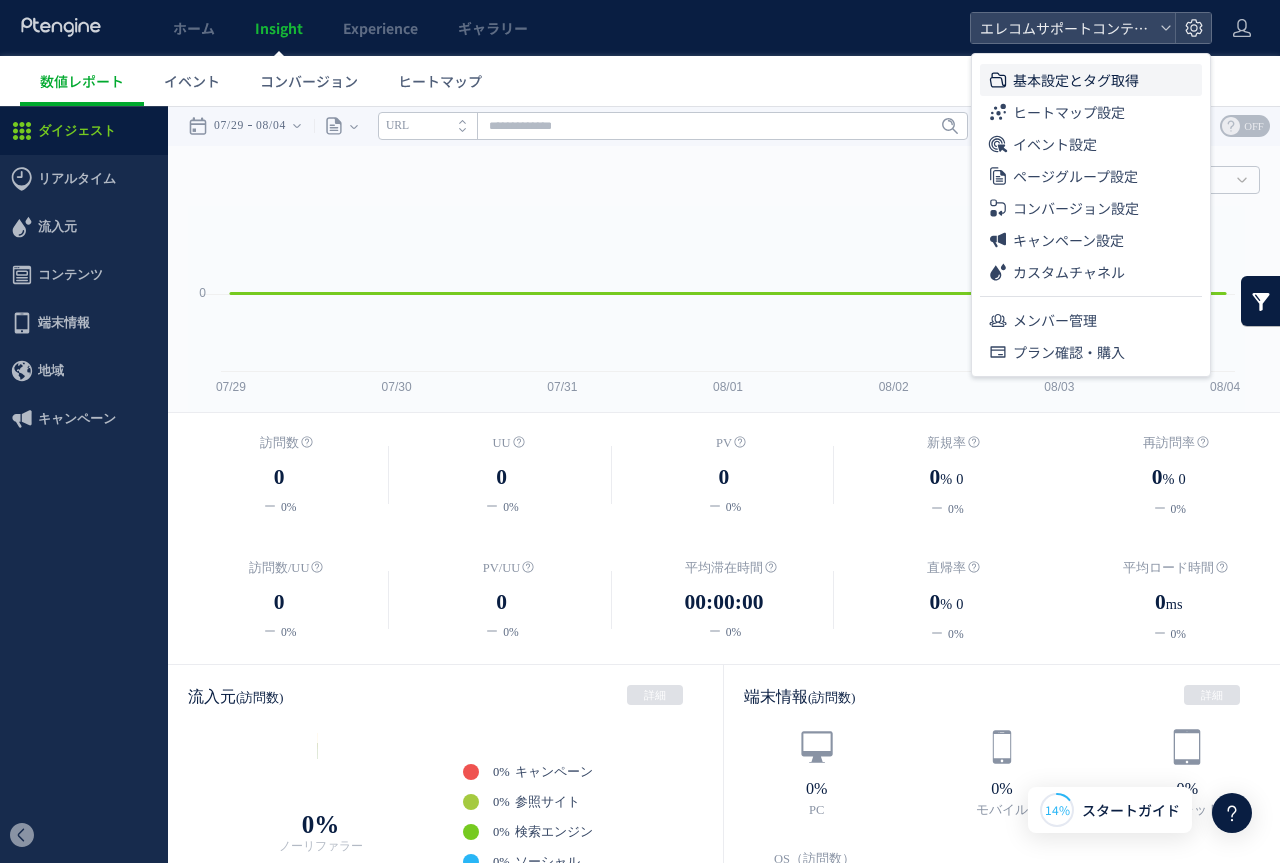 click on "基本設定とタグ取得" at bounding box center (1076, 80) 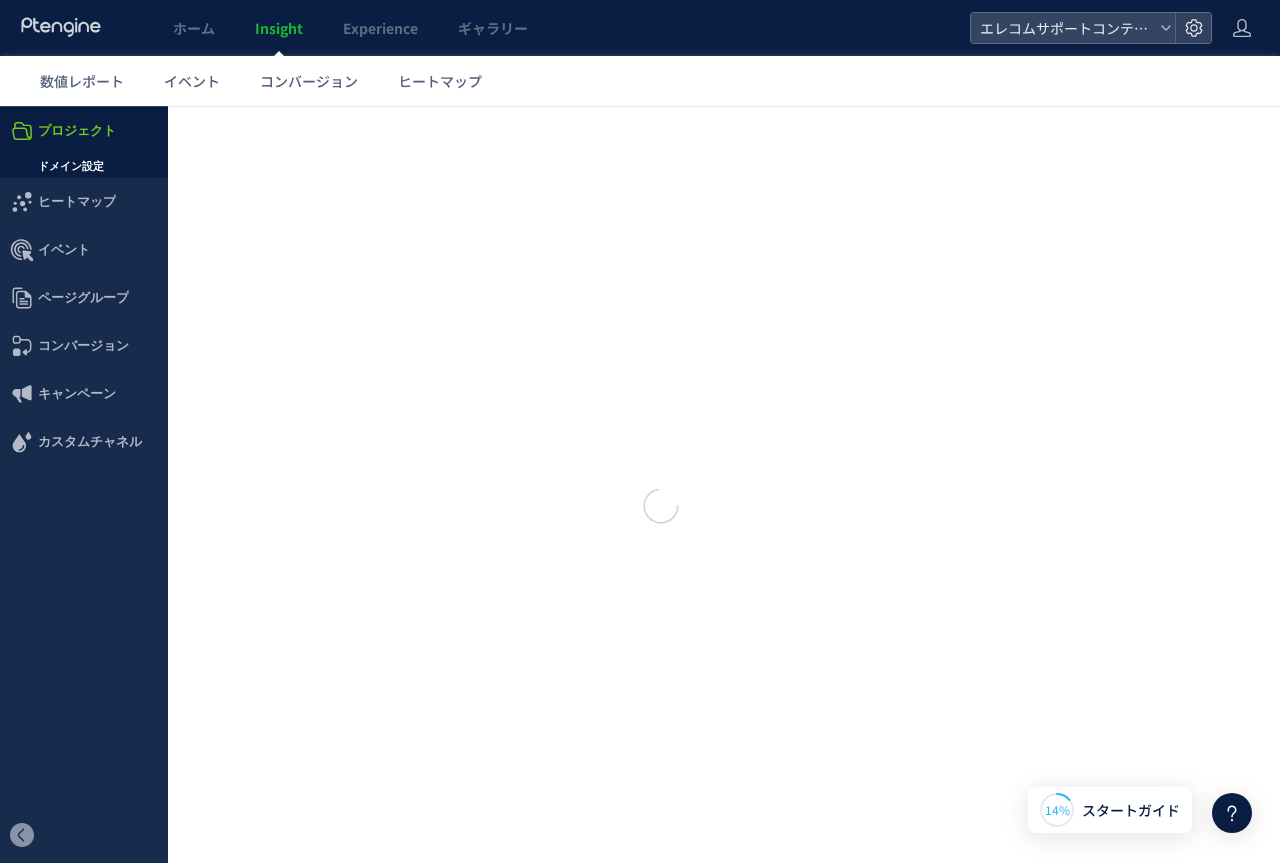 type on "**********" 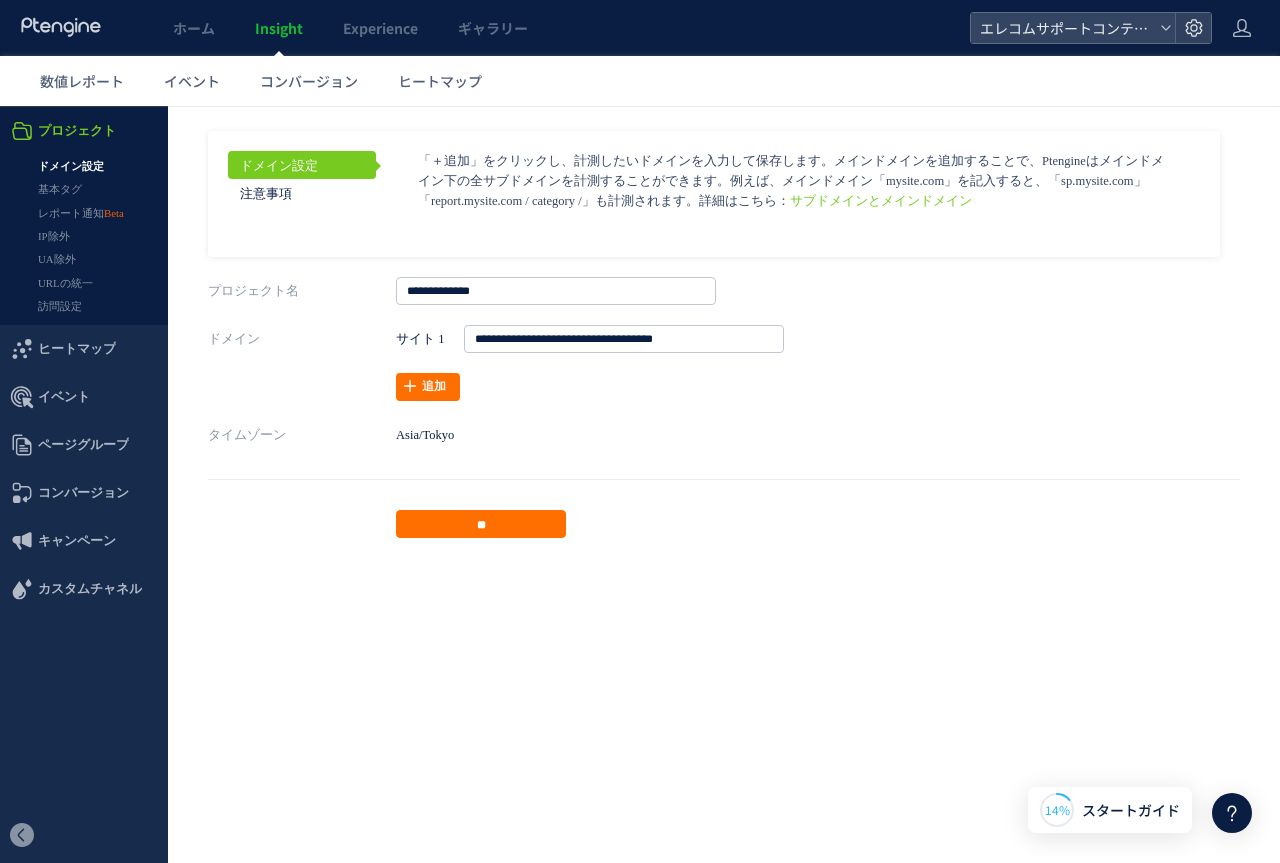 click on "**********" at bounding box center [796, 363] 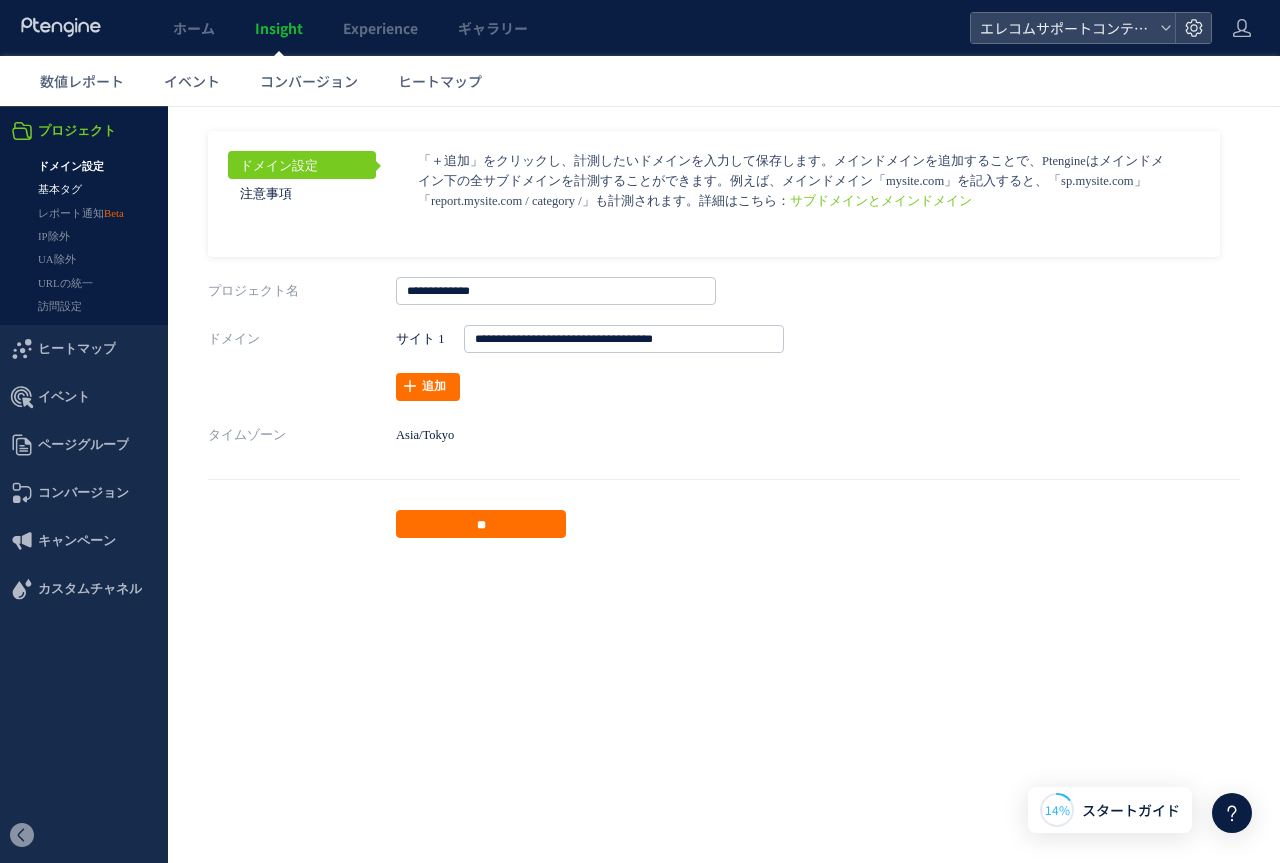 click on "基本タグ" at bounding box center (84, 189) 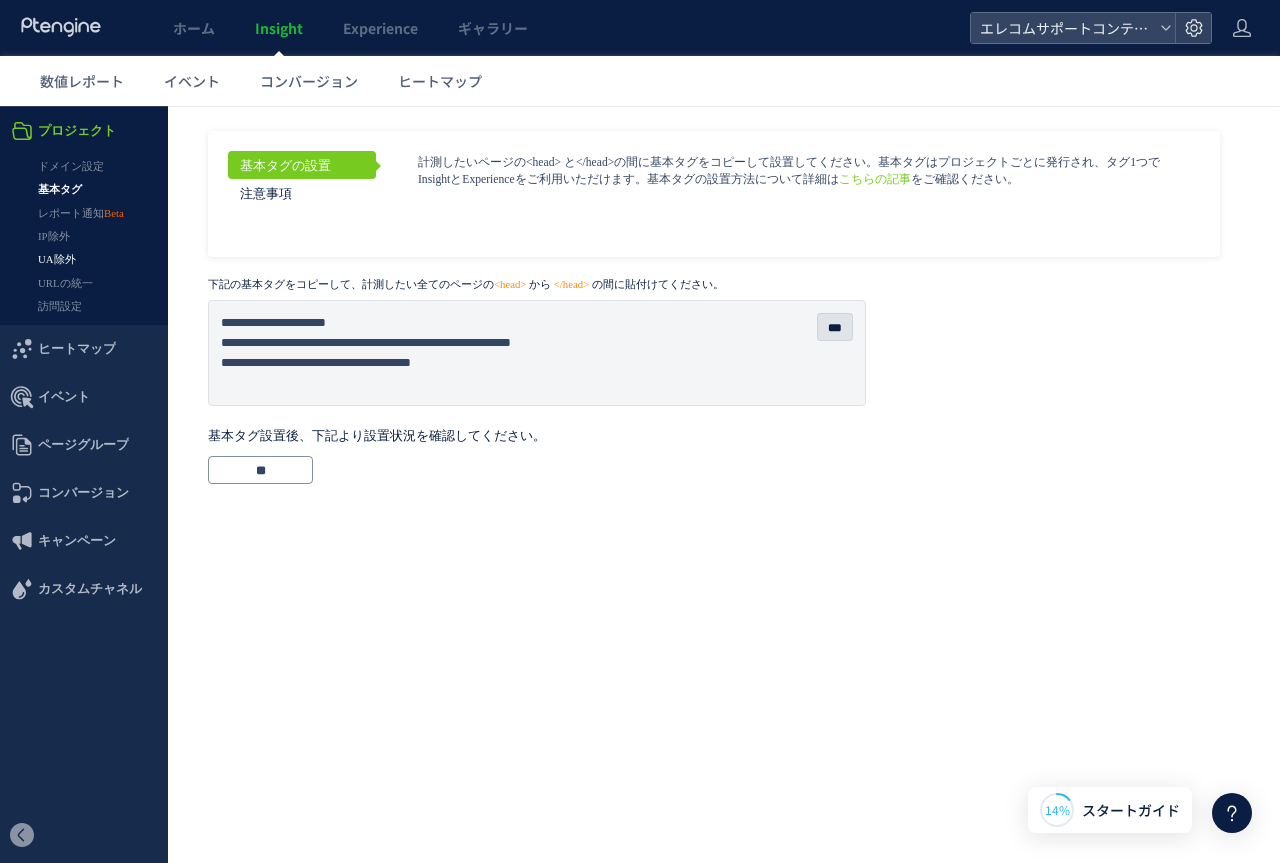 click on "UA除外" at bounding box center (84, 259) 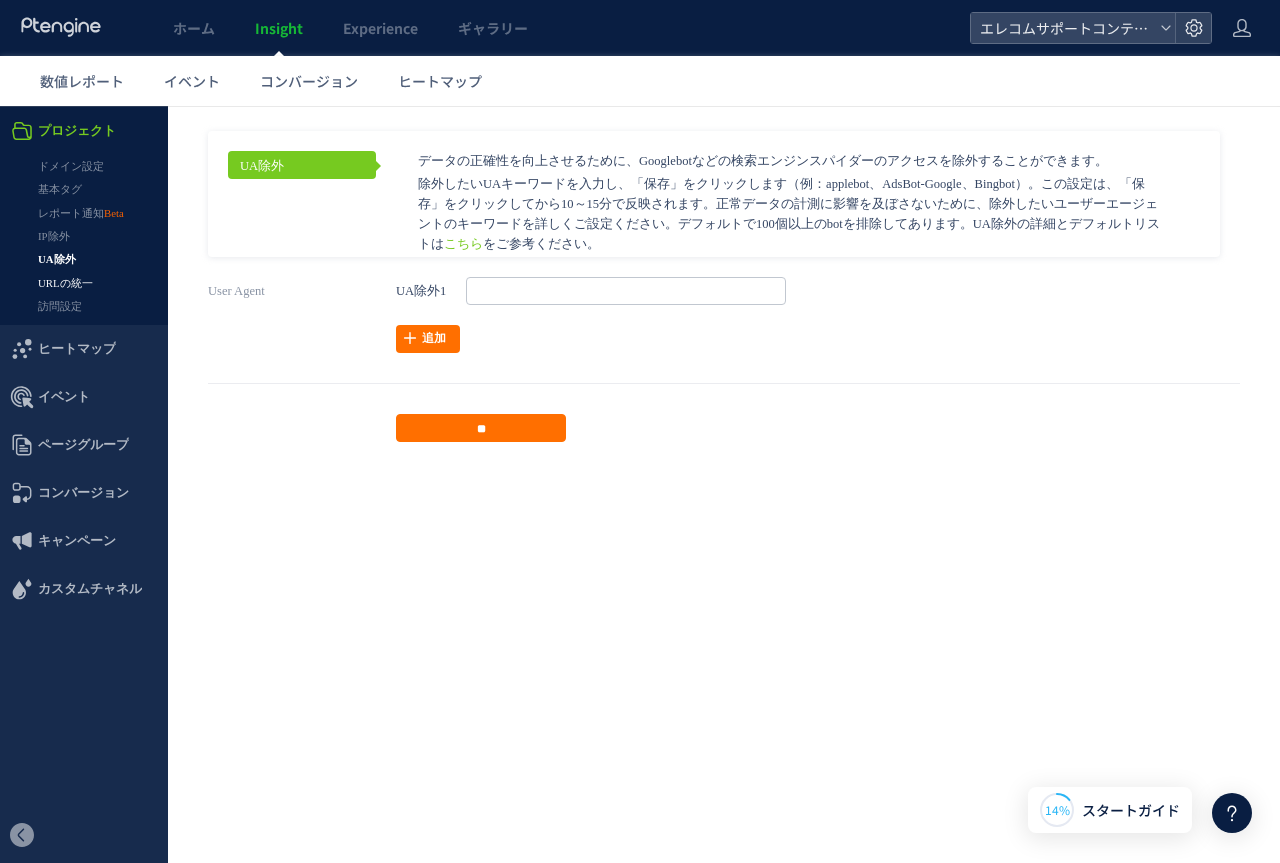 click on "URLの統一" at bounding box center [84, 283] 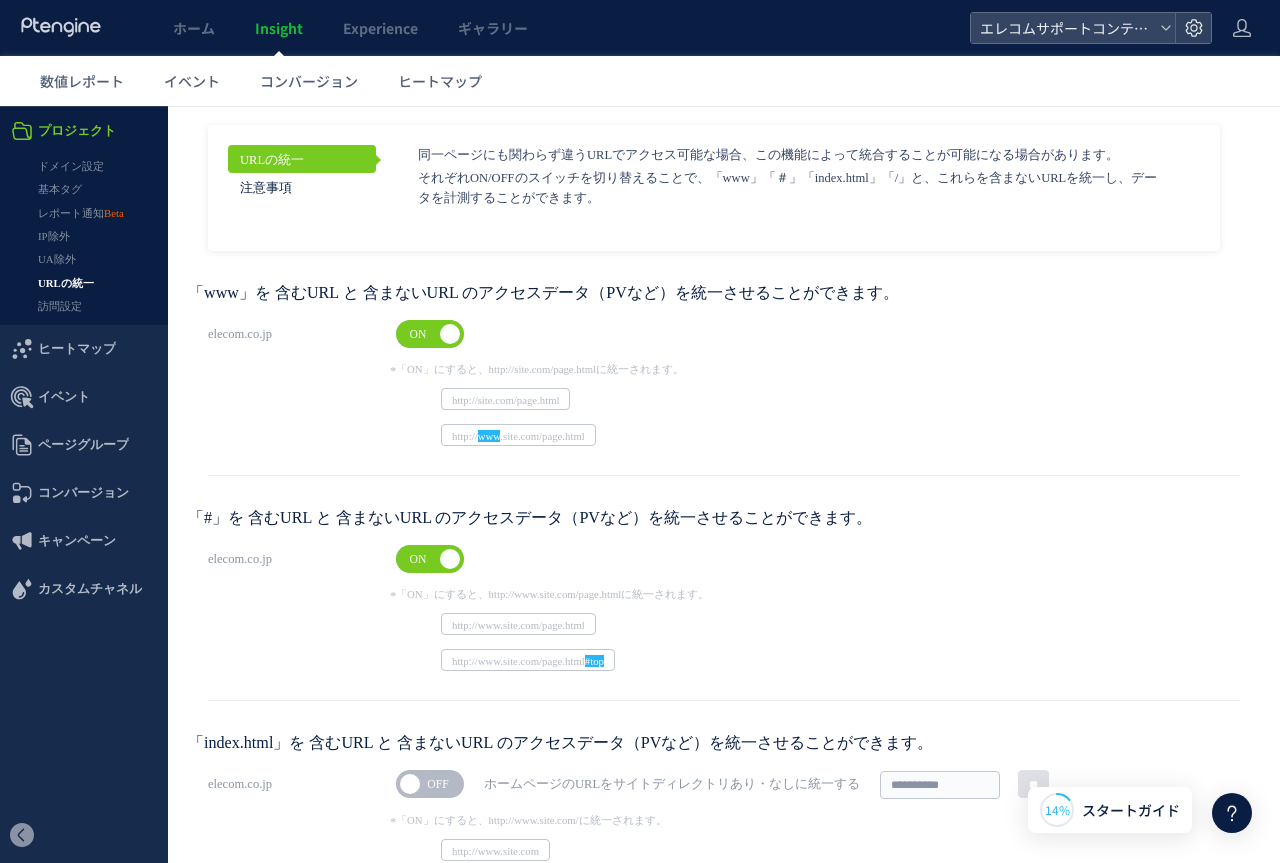 scroll, scrollTop: 0, scrollLeft: 0, axis: both 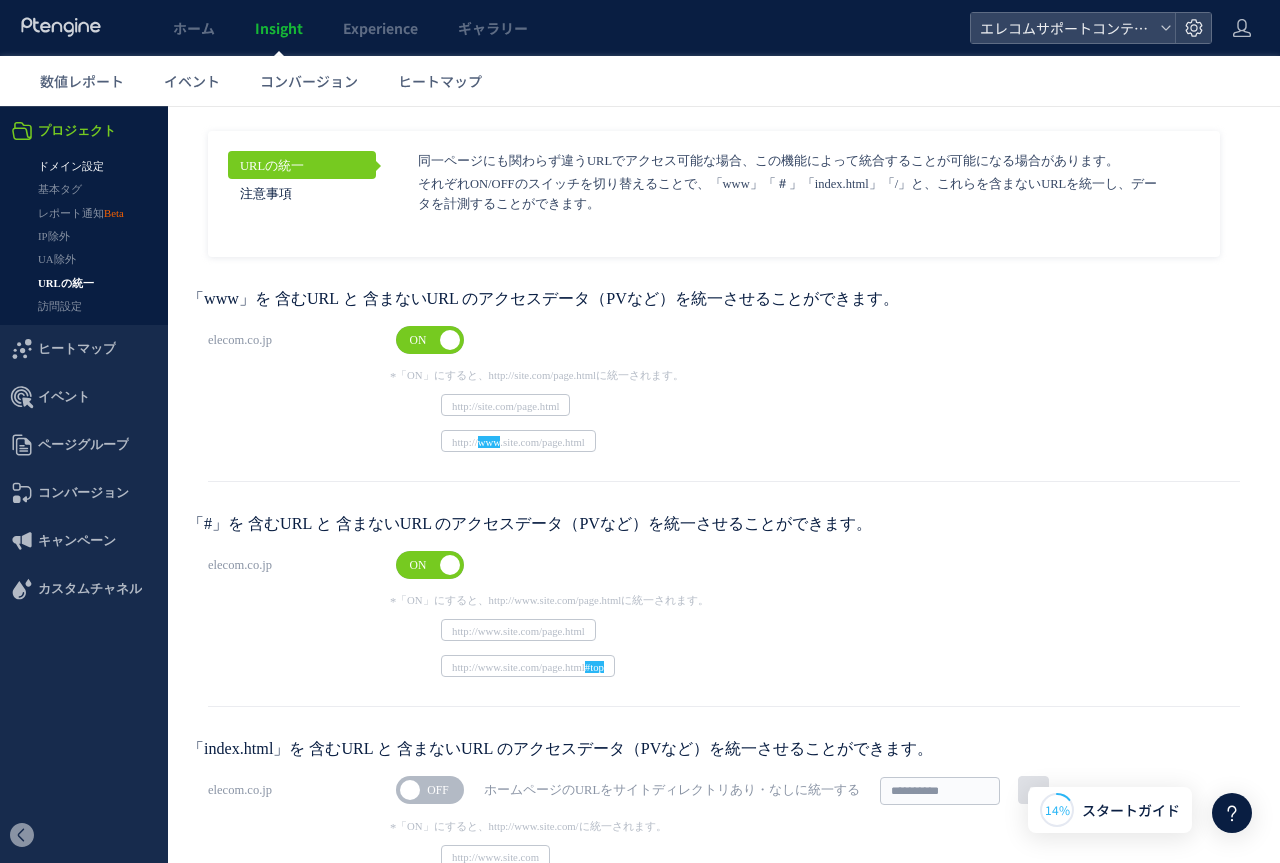 click on "ドメイン設定" at bounding box center [84, 166] 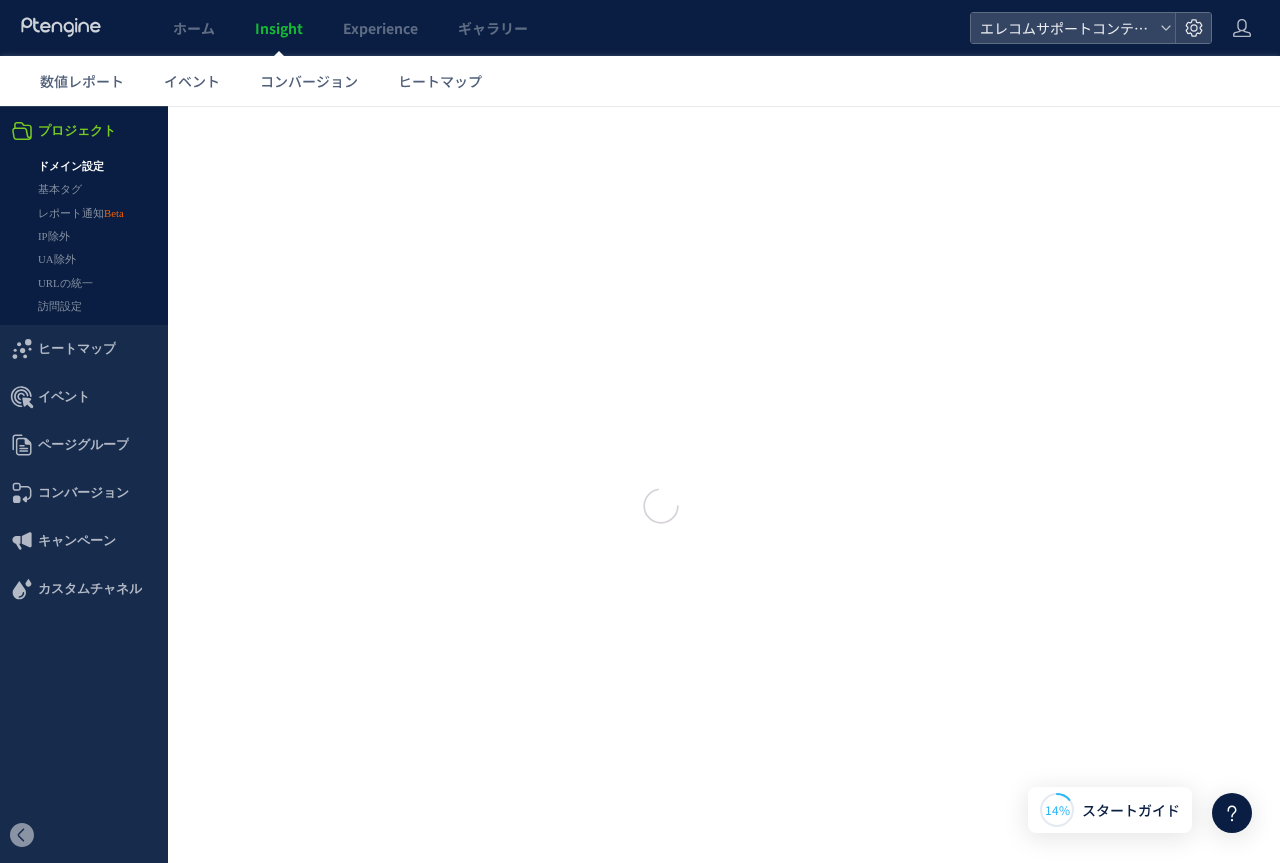 type on "**********" 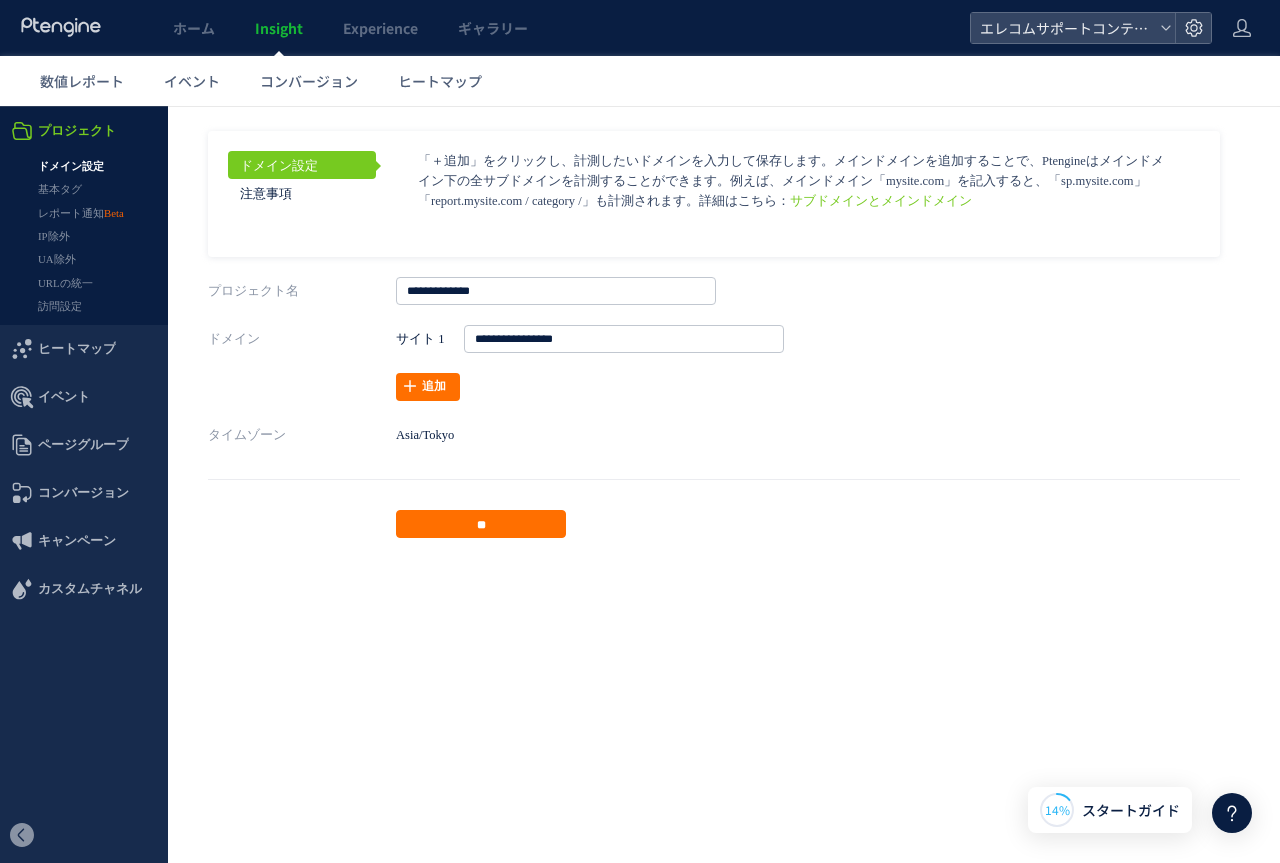 click on "ドメイン設定
注意事項
サブドメインとメインドメイン
ページグループを
http://" at bounding box center [724, 334] 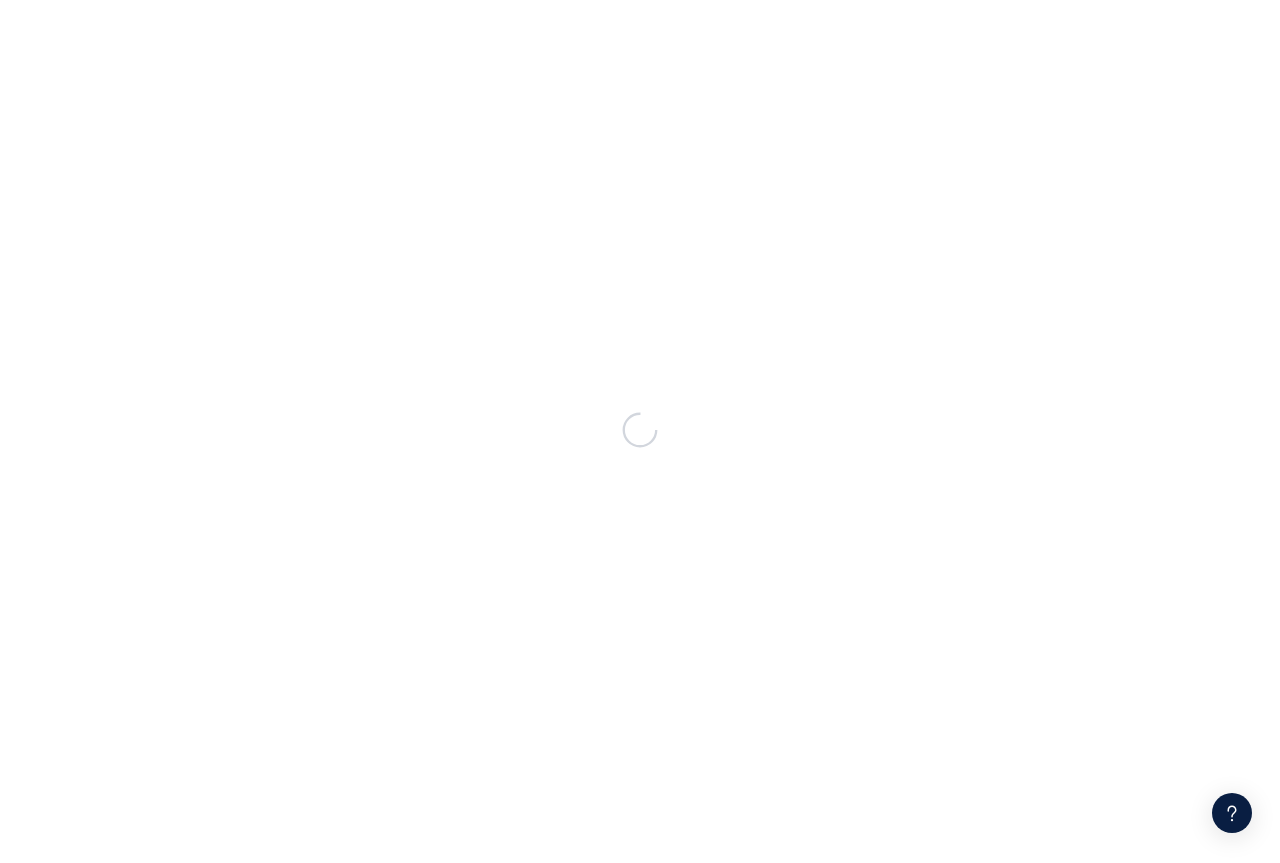scroll, scrollTop: 0, scrollLeft: 0, axis: both 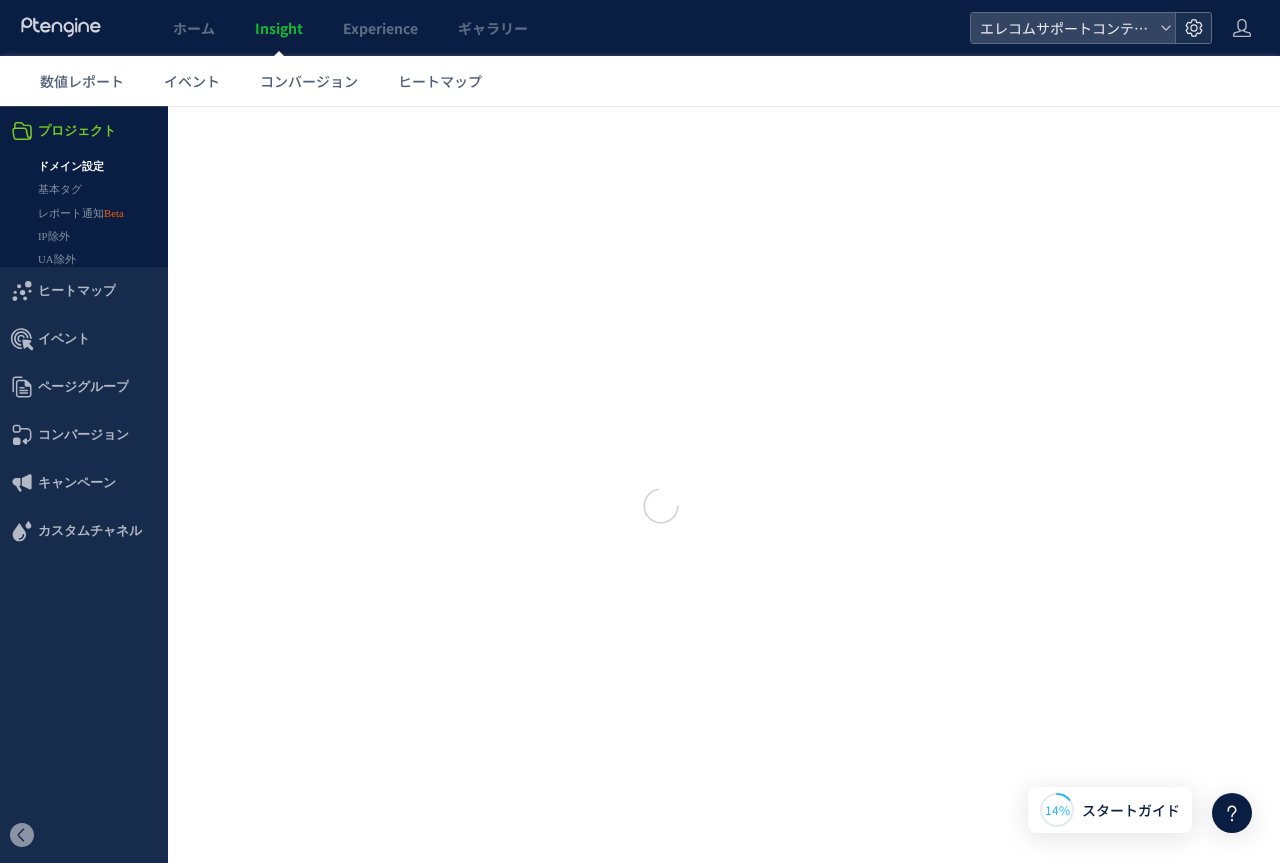 type on "**********" 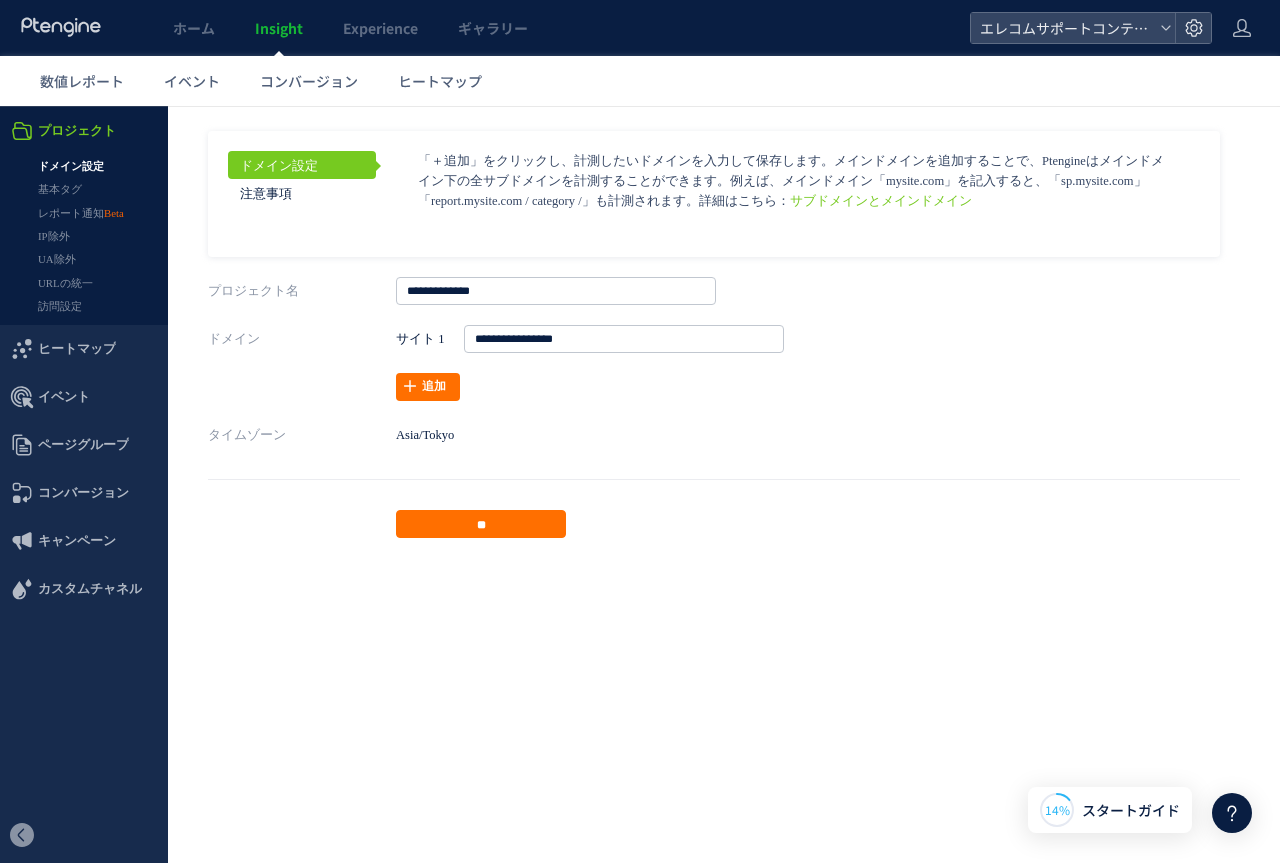 click 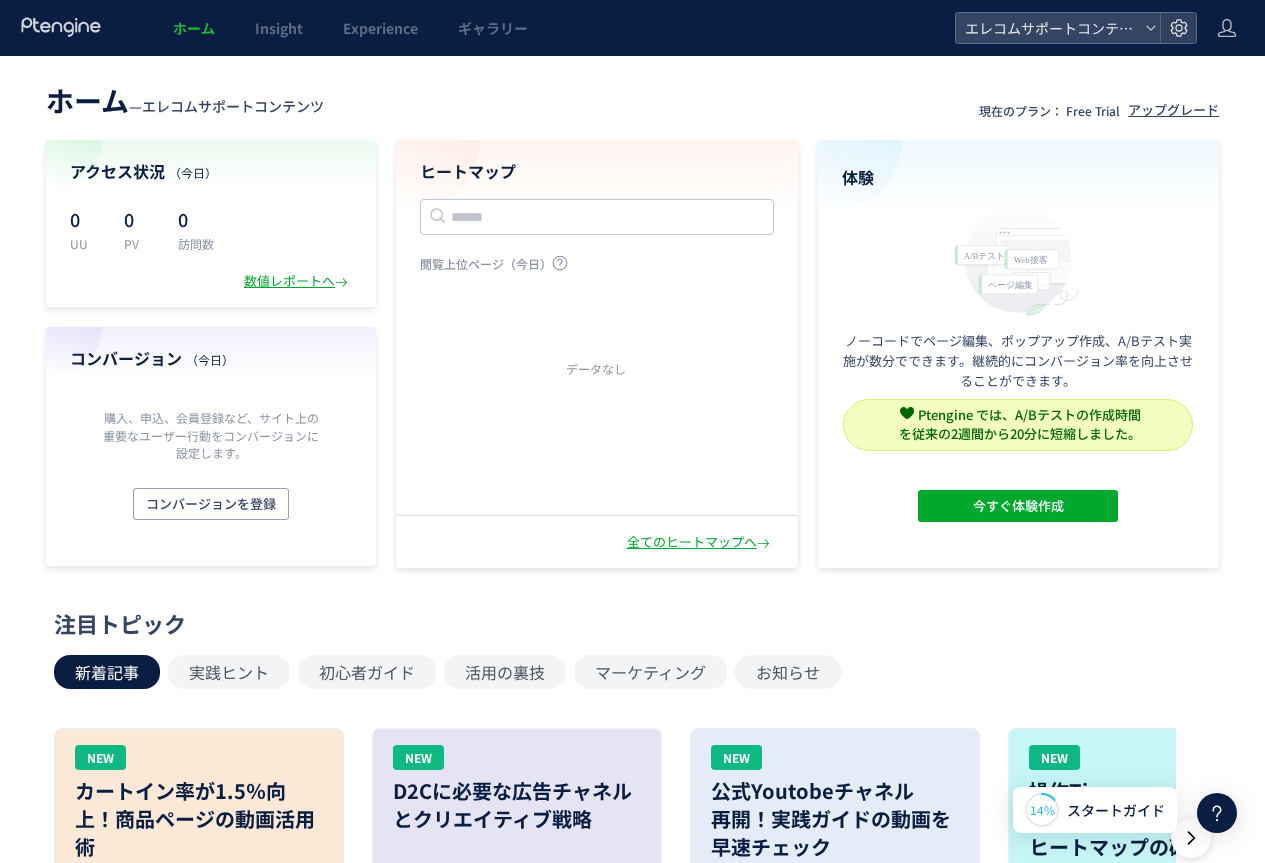 click on "現在のプラン： Free Trial" at bounding box center [1049, 110] 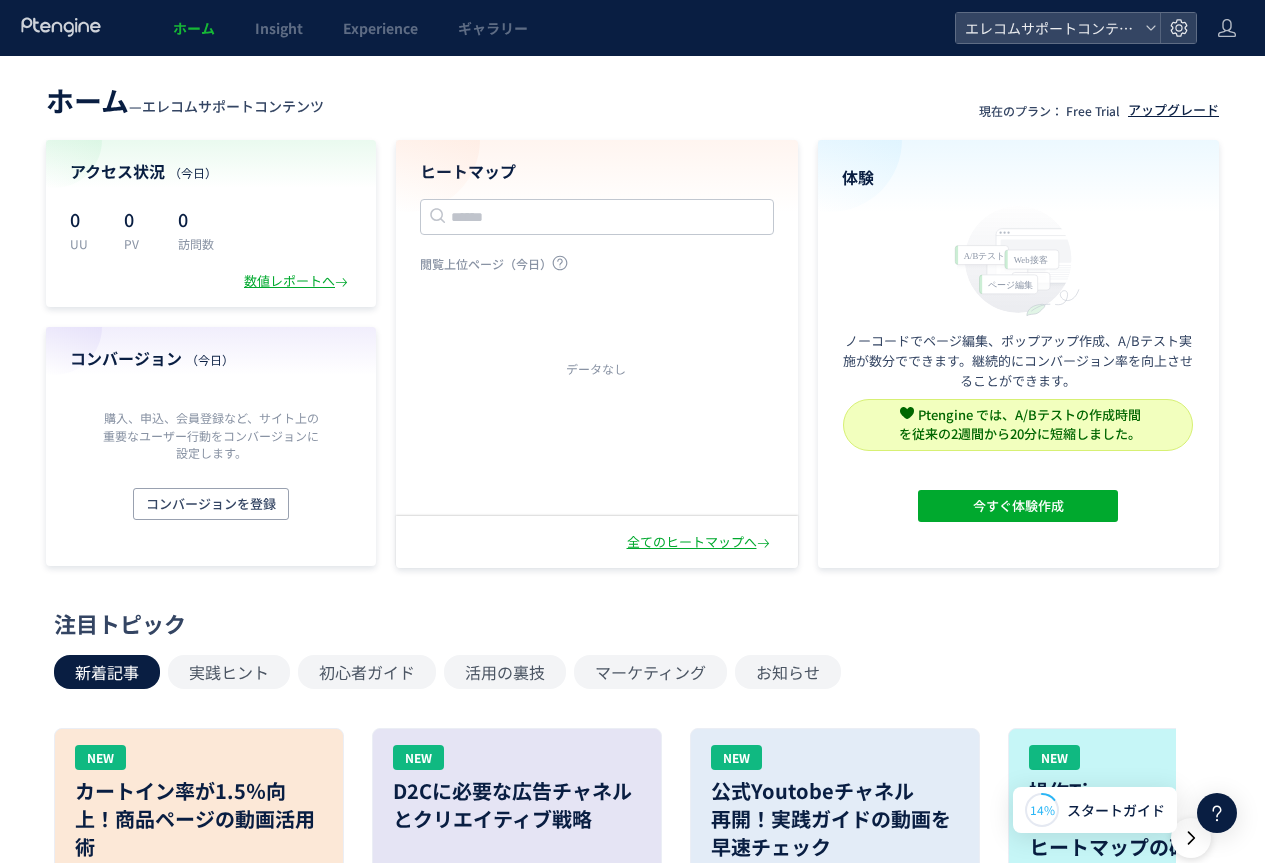 click on "アップグレード" at bounding box center [1173, 110] 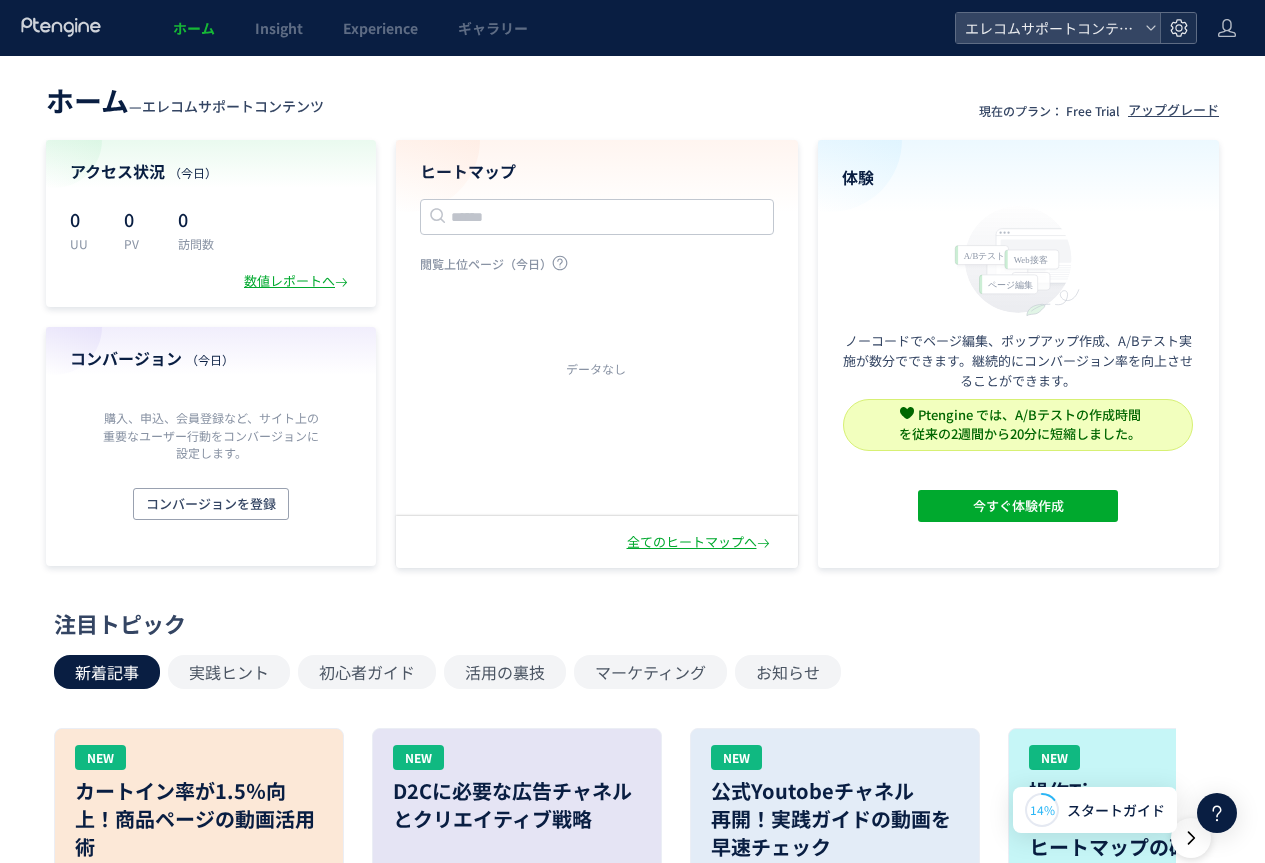 click 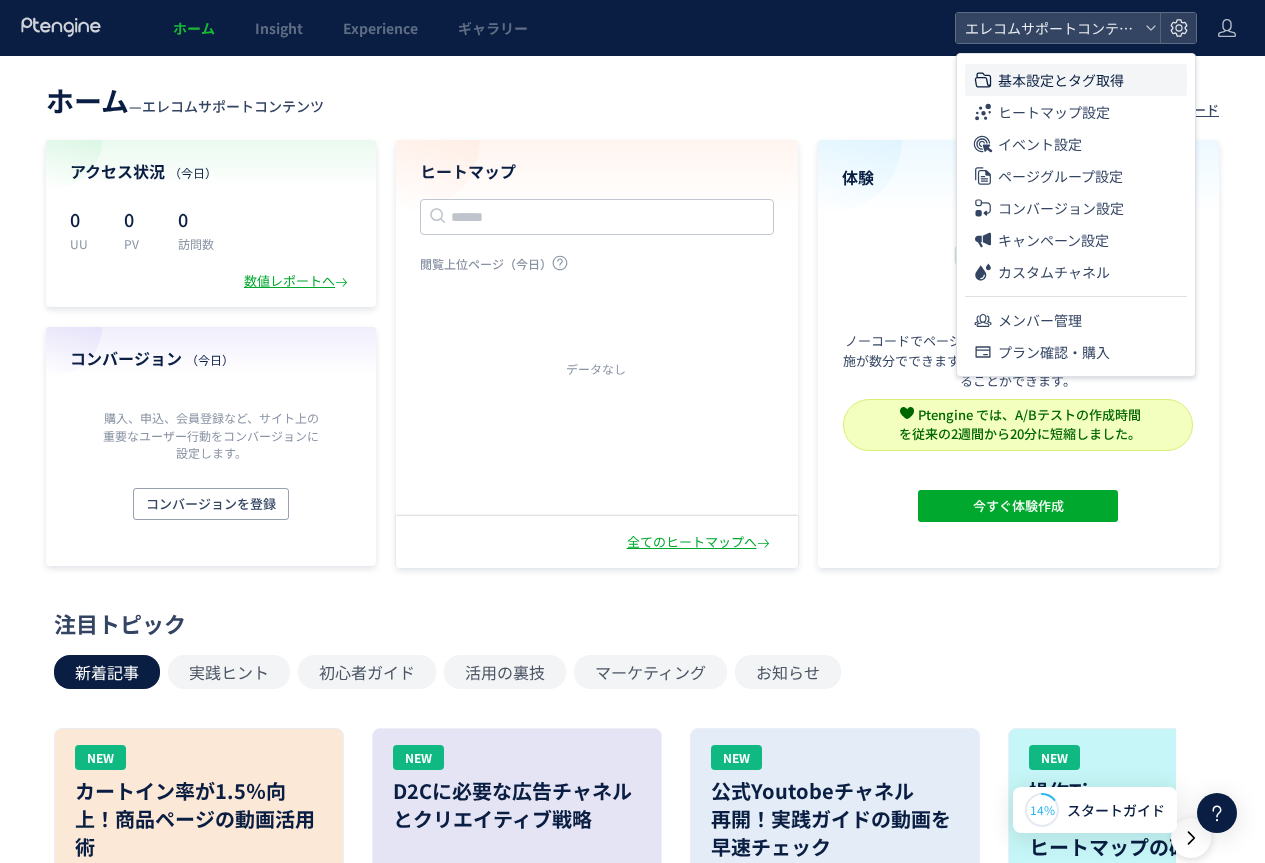 click on "基本設定とタグ取得" at bounding box center [1061, 80] 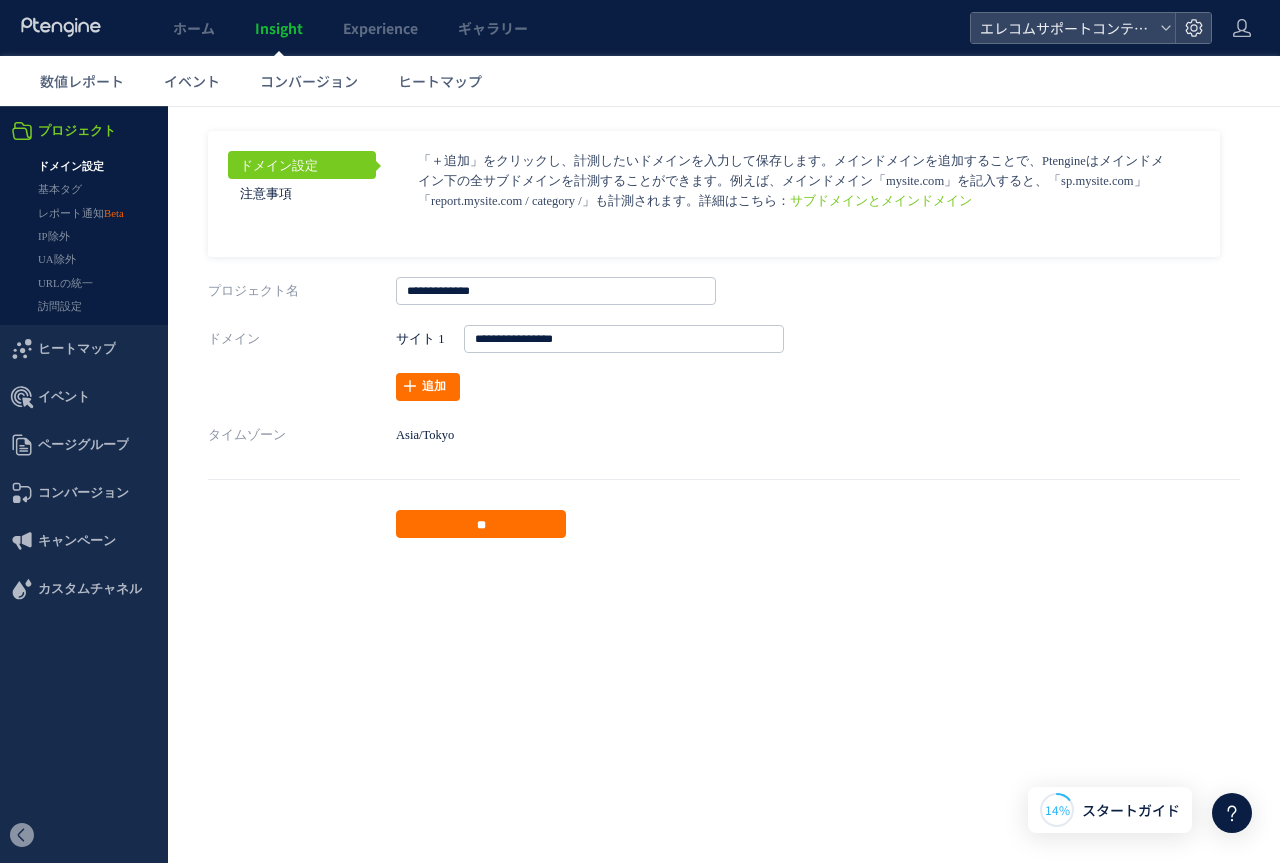 click on "ドメイン設定
注意事項
サブドメインとメインドメイン
ページグループを
http://" at bounding box center (724, 334) 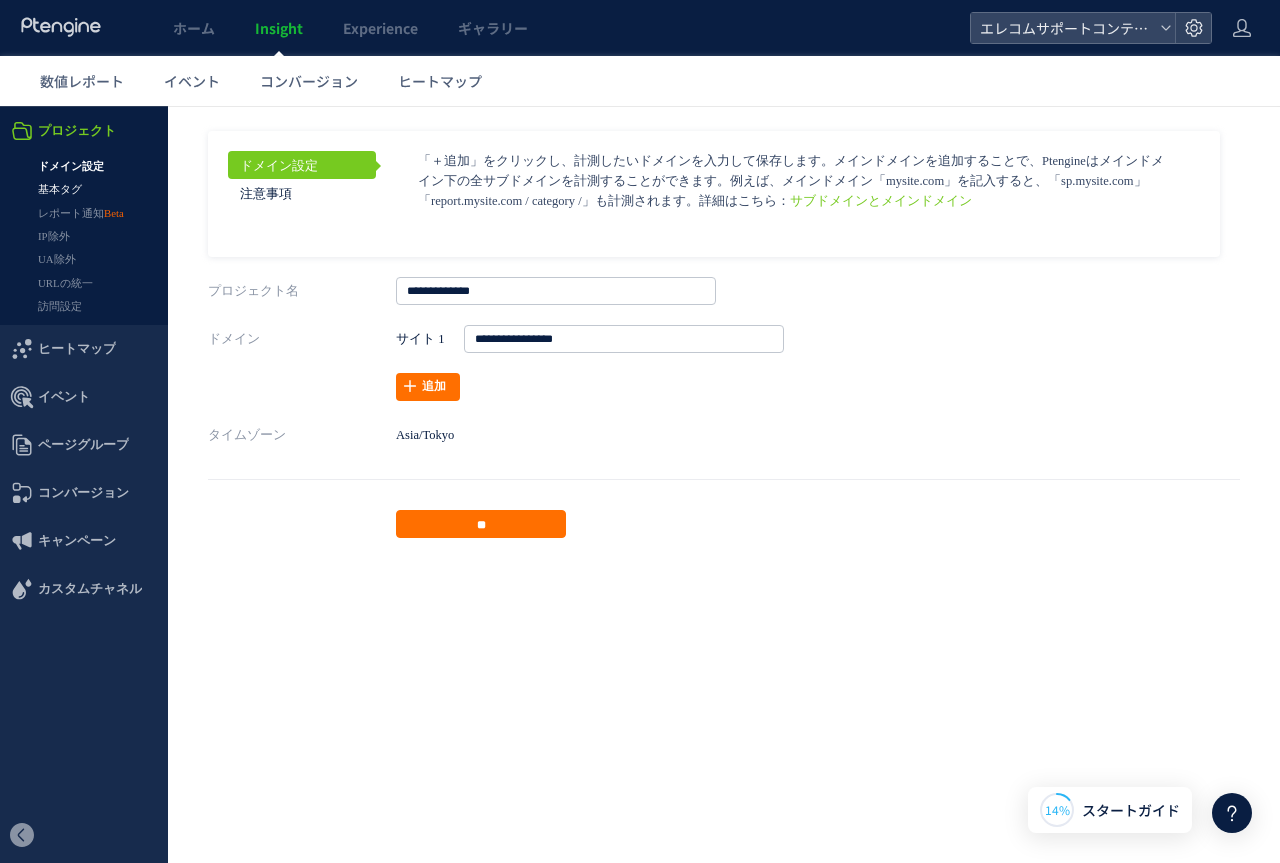 click on "基本タグ" at bounding box center [84, 189] 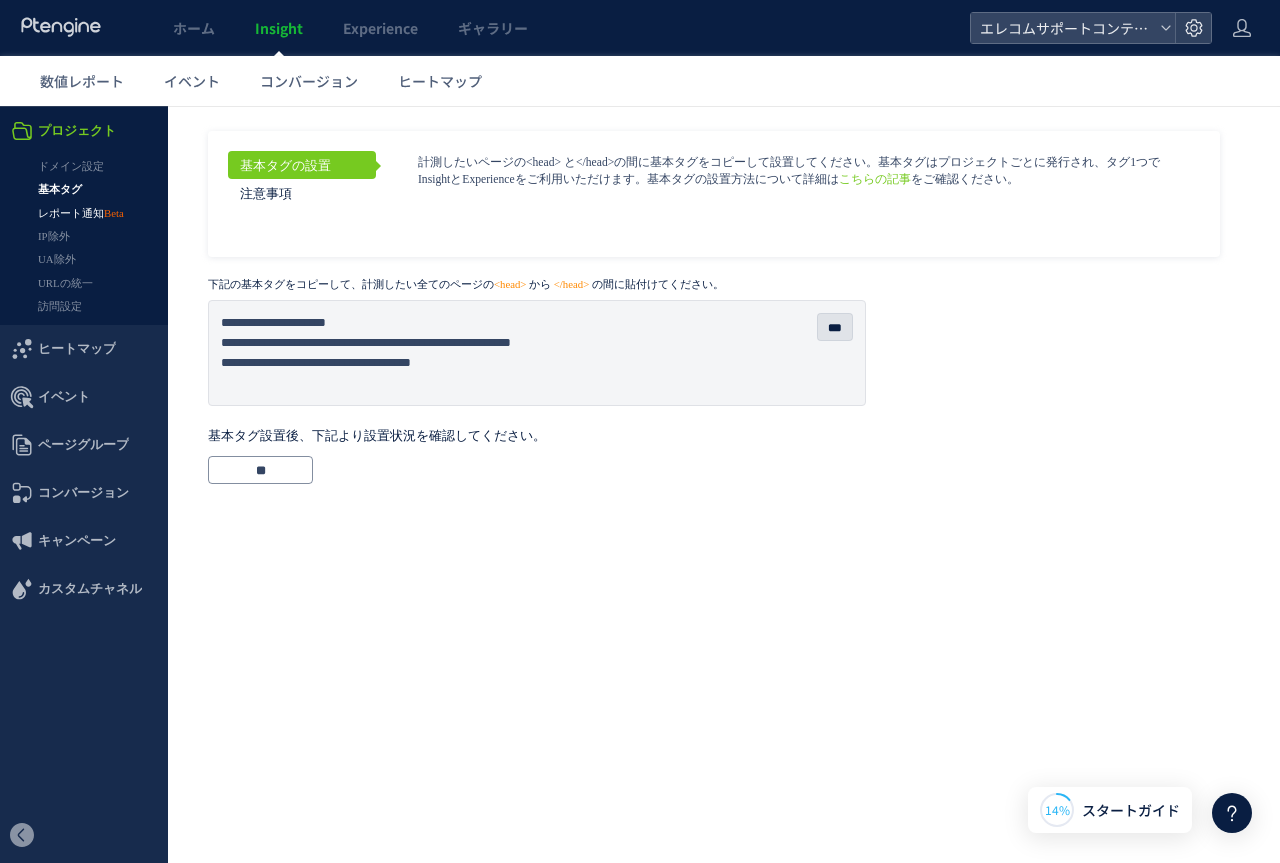 click on "レポート通知" at bounding box center (84, 213) 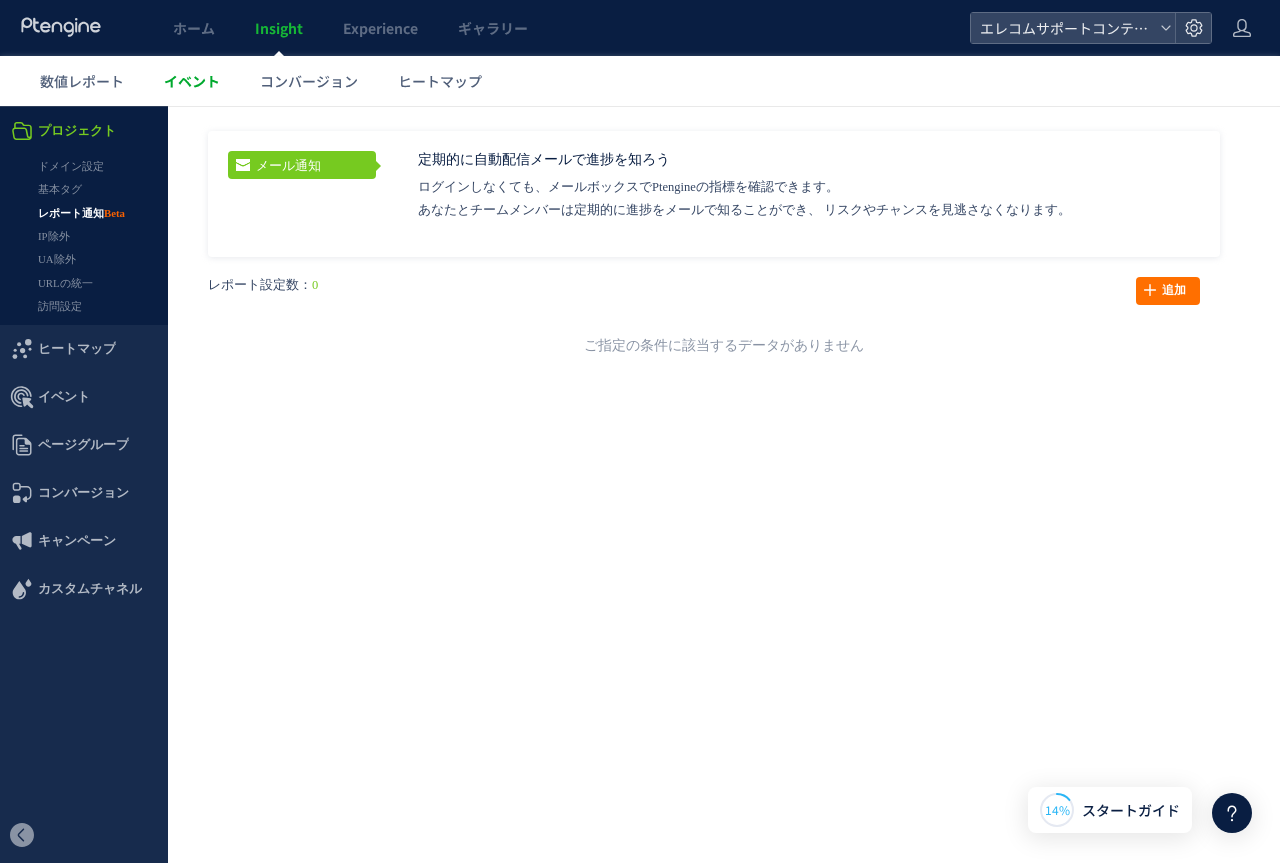 click on "イベント" at bounding box center [192, 81] 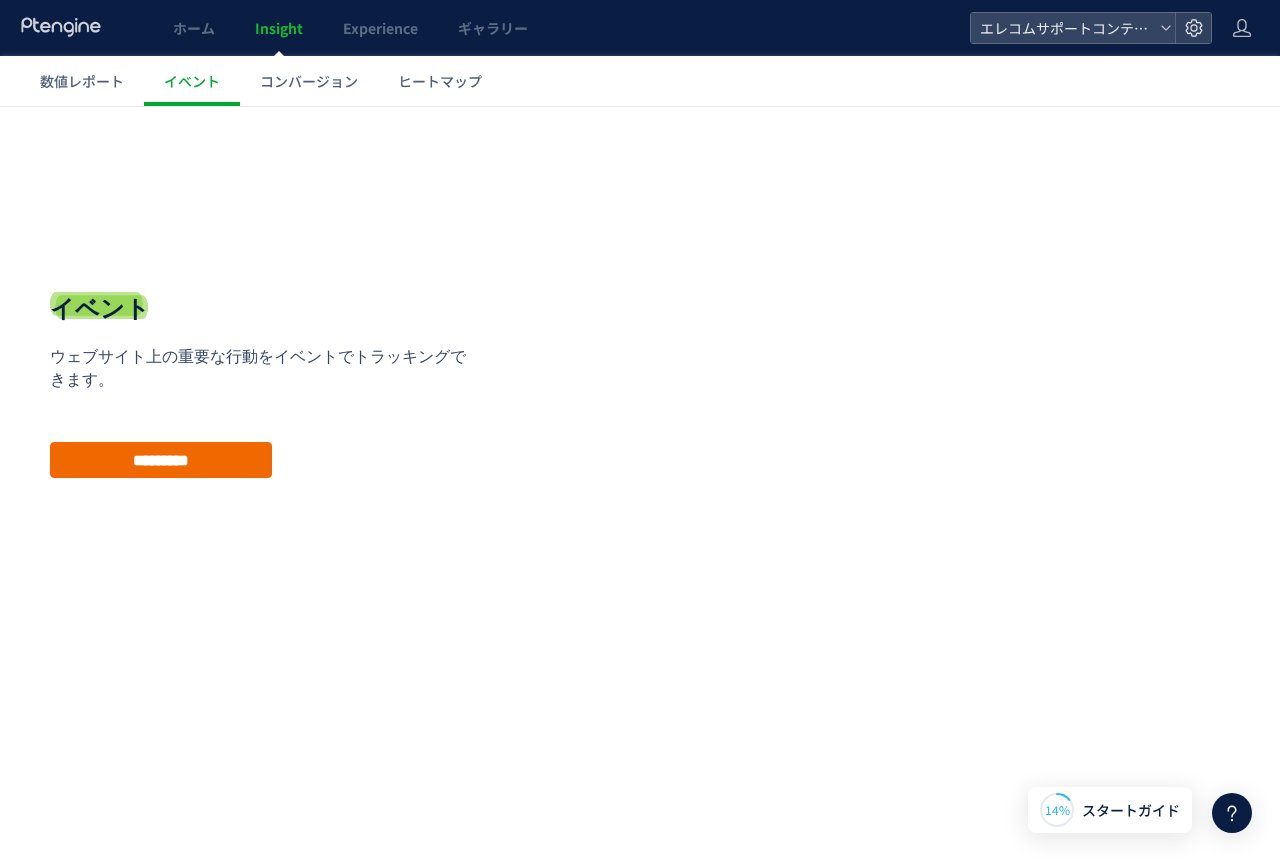 click on "*********" at bounding box center [161, 460] 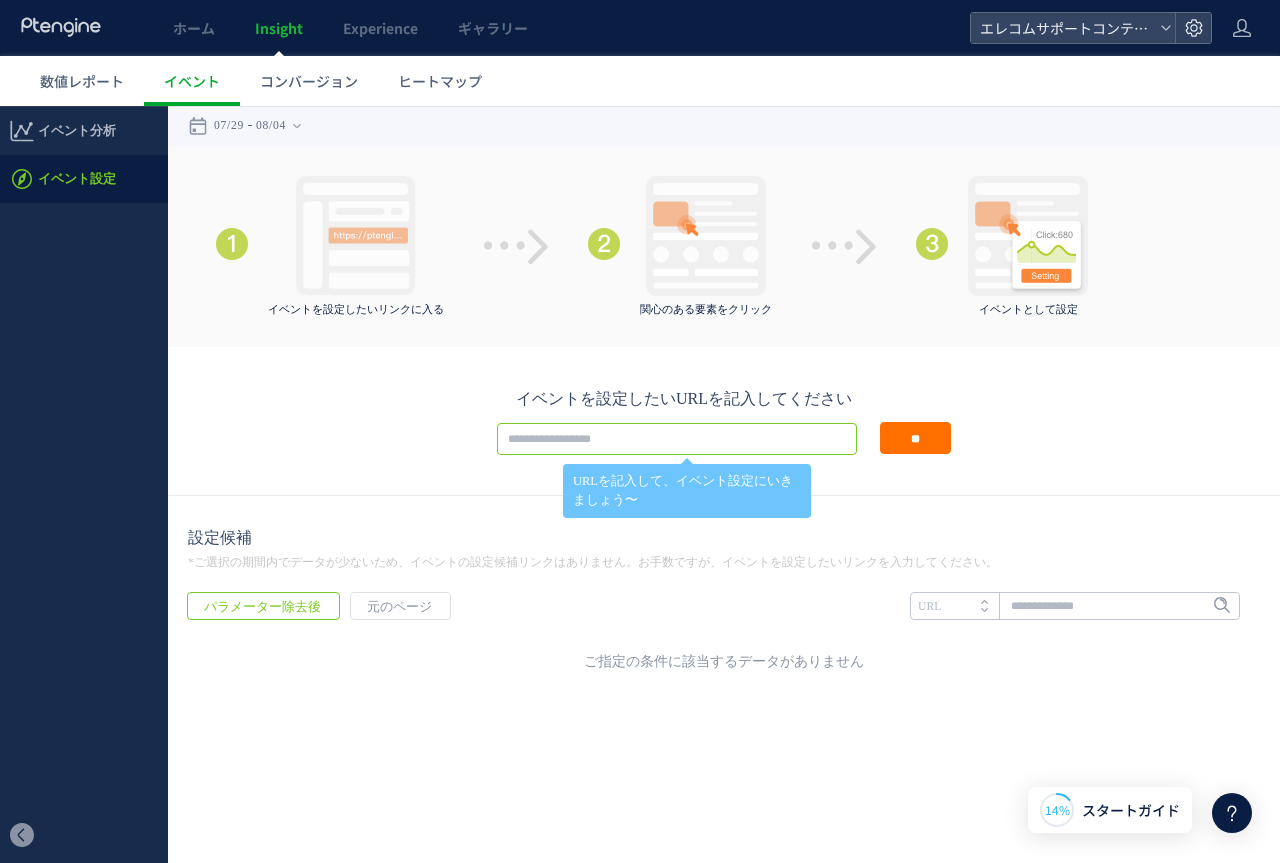 click at bounding box center [677, 439] 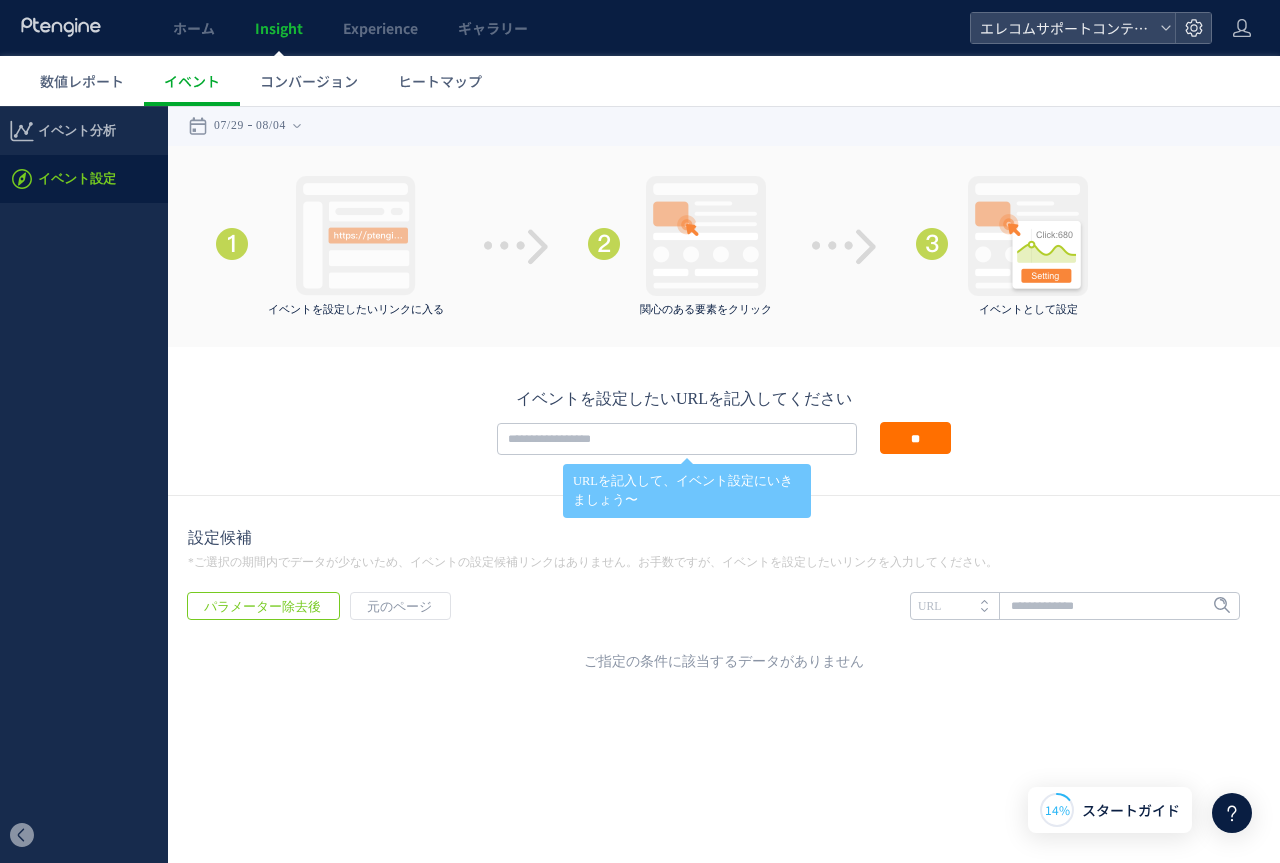 click on "ご指定の条件に該当するデータがありません" at bounding box center [724, 661] 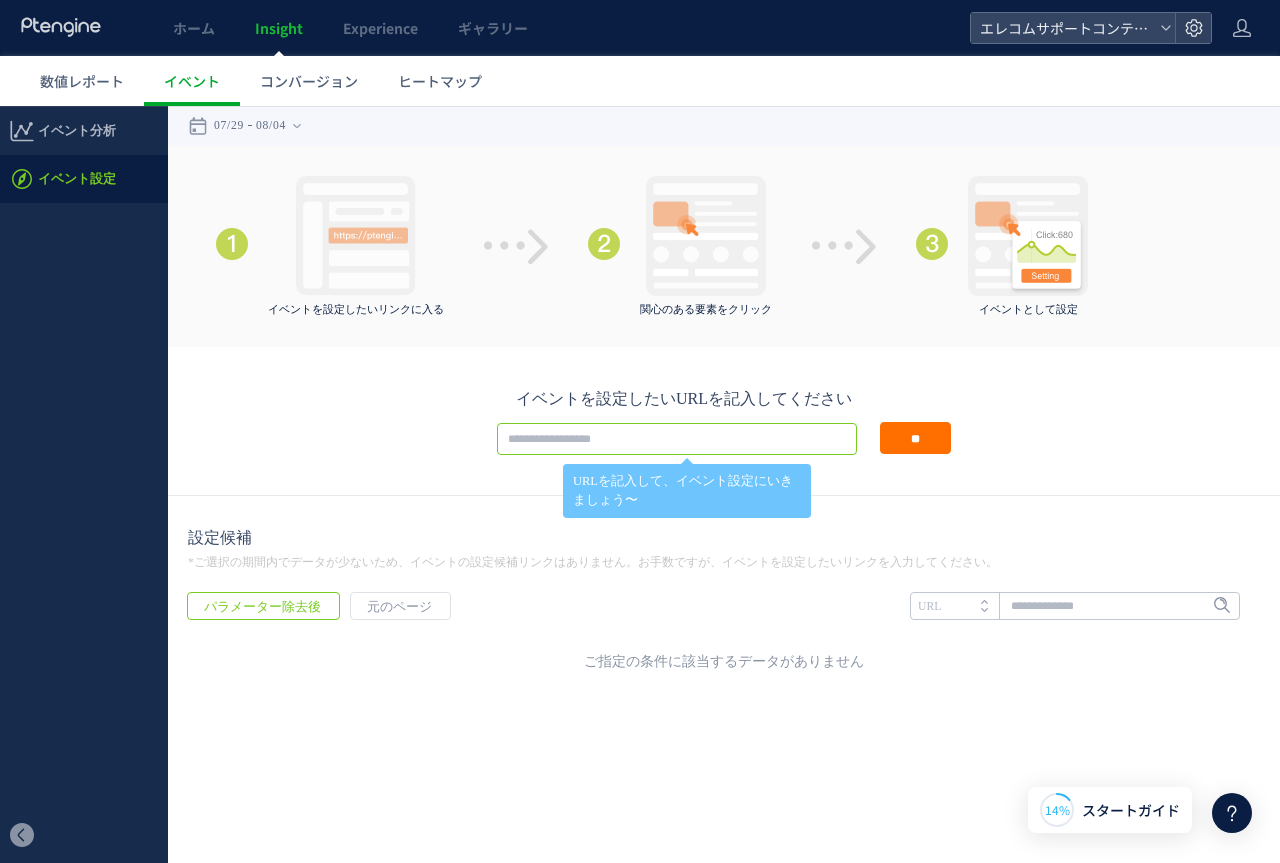 click at bounding box center [677, 439] 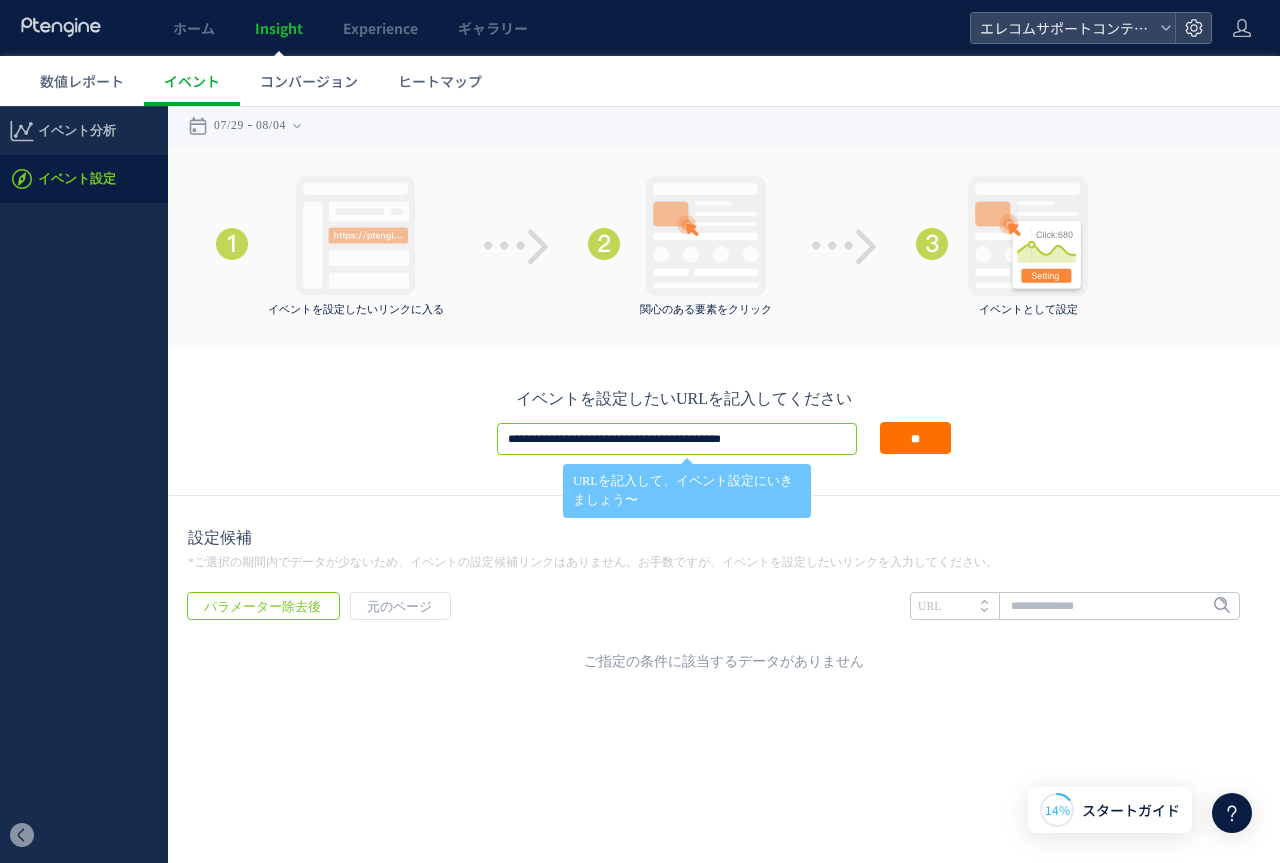type on "**********" 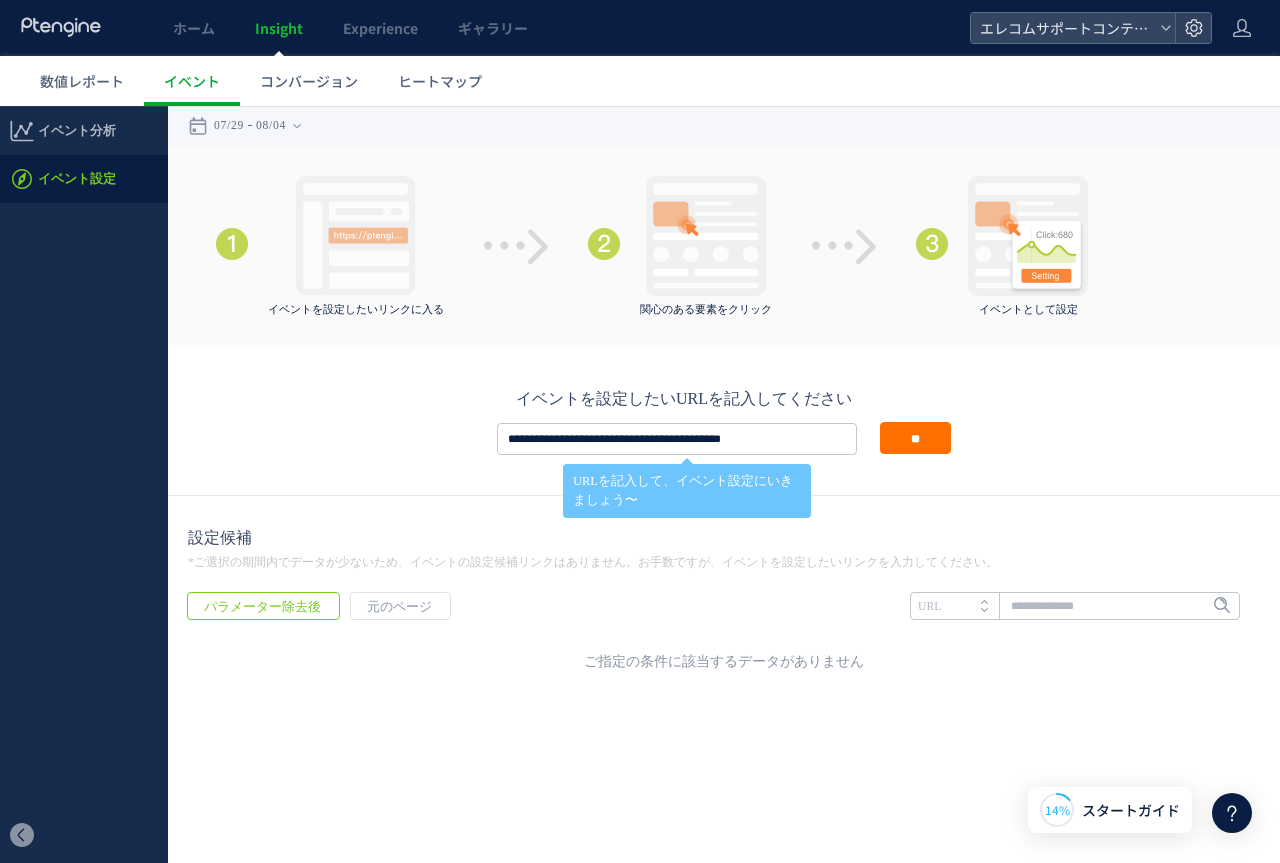 click on "**********" at bounding box center [724, 421] 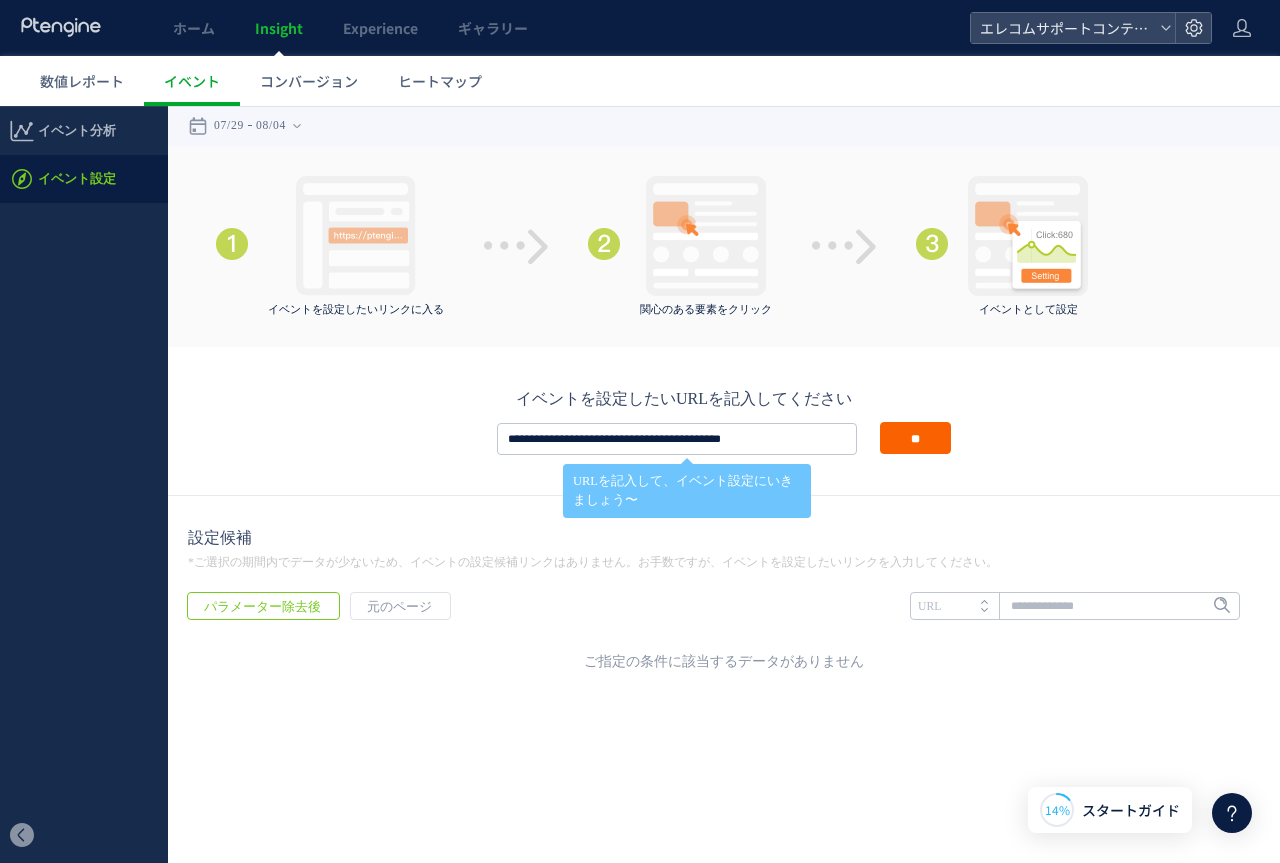 click on "**" at bounding box center [915, 438] 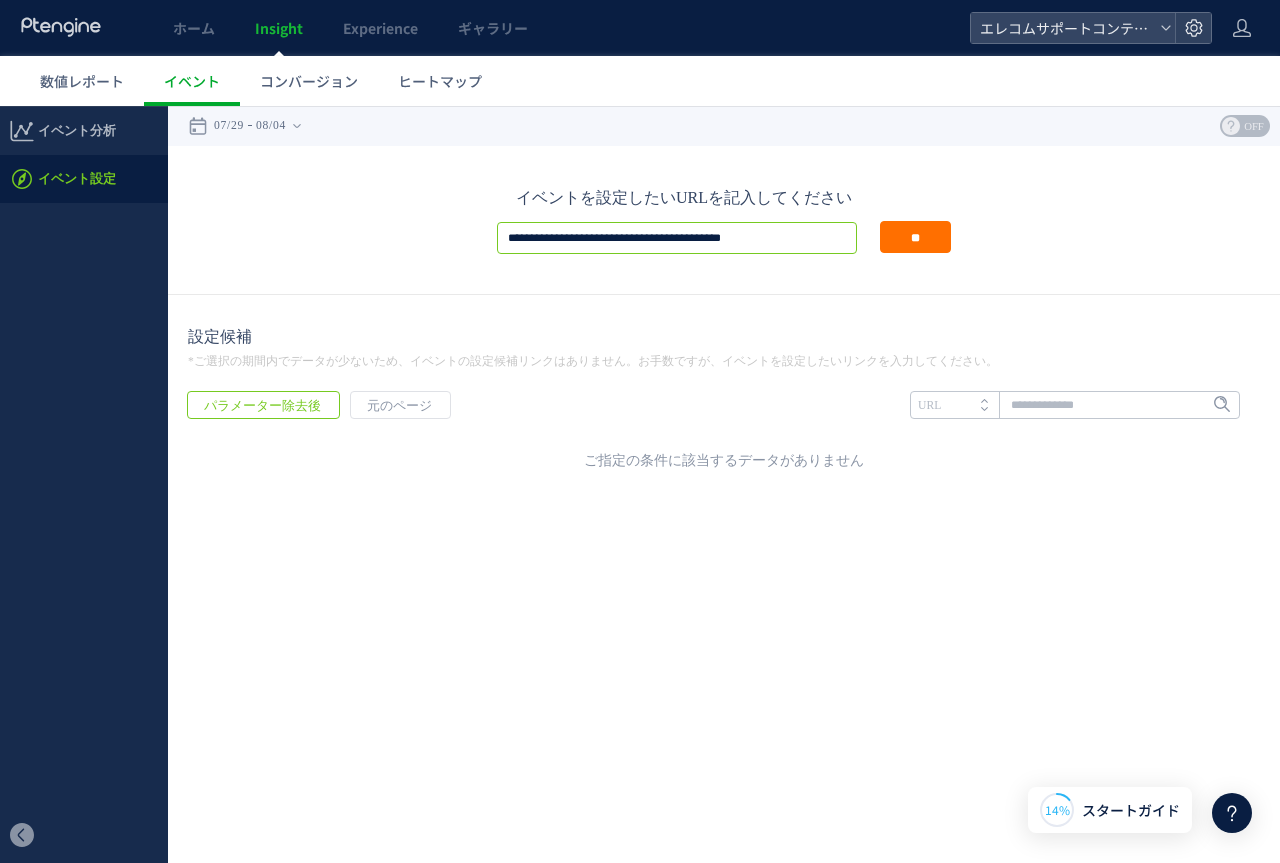 click on "**********" at bounding box center [677, 238] 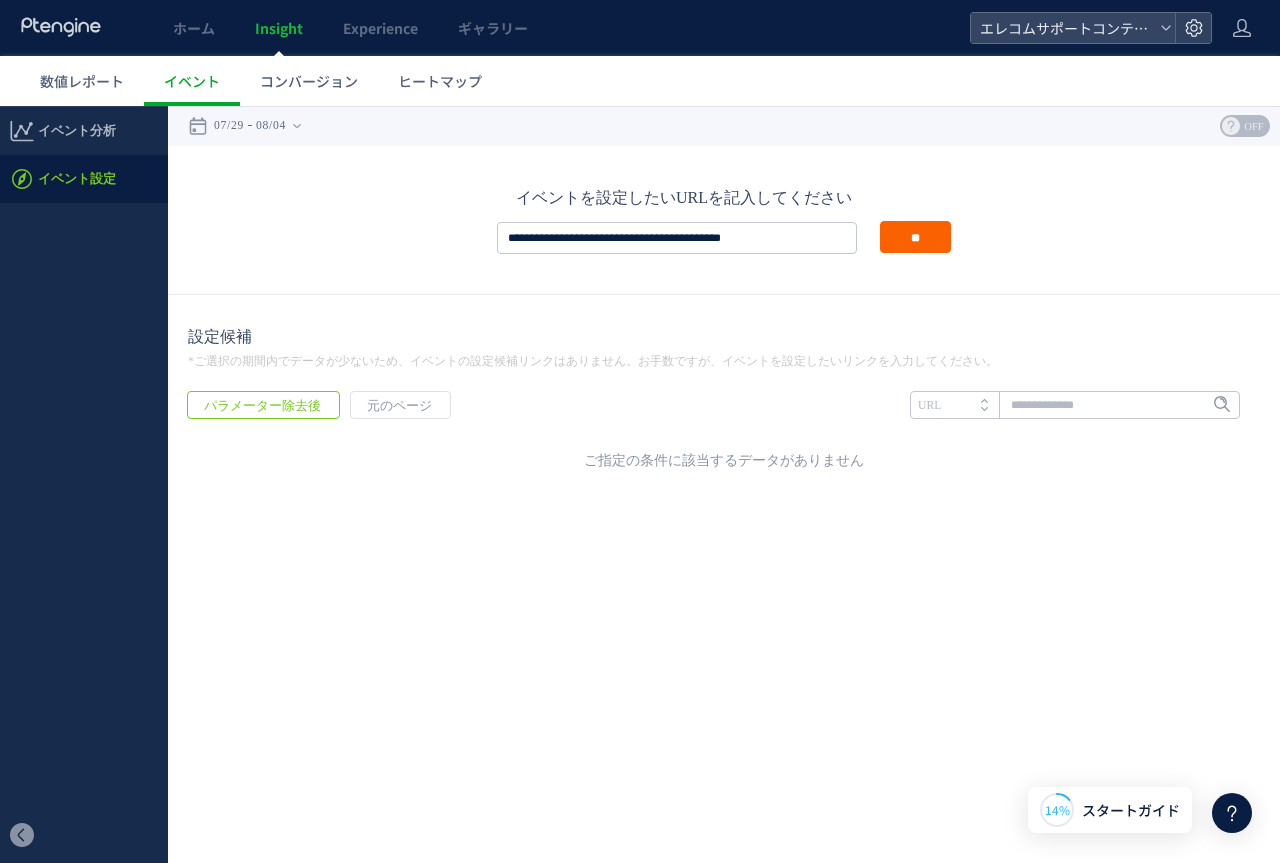 click on "**" at bounding box center [915, 237] 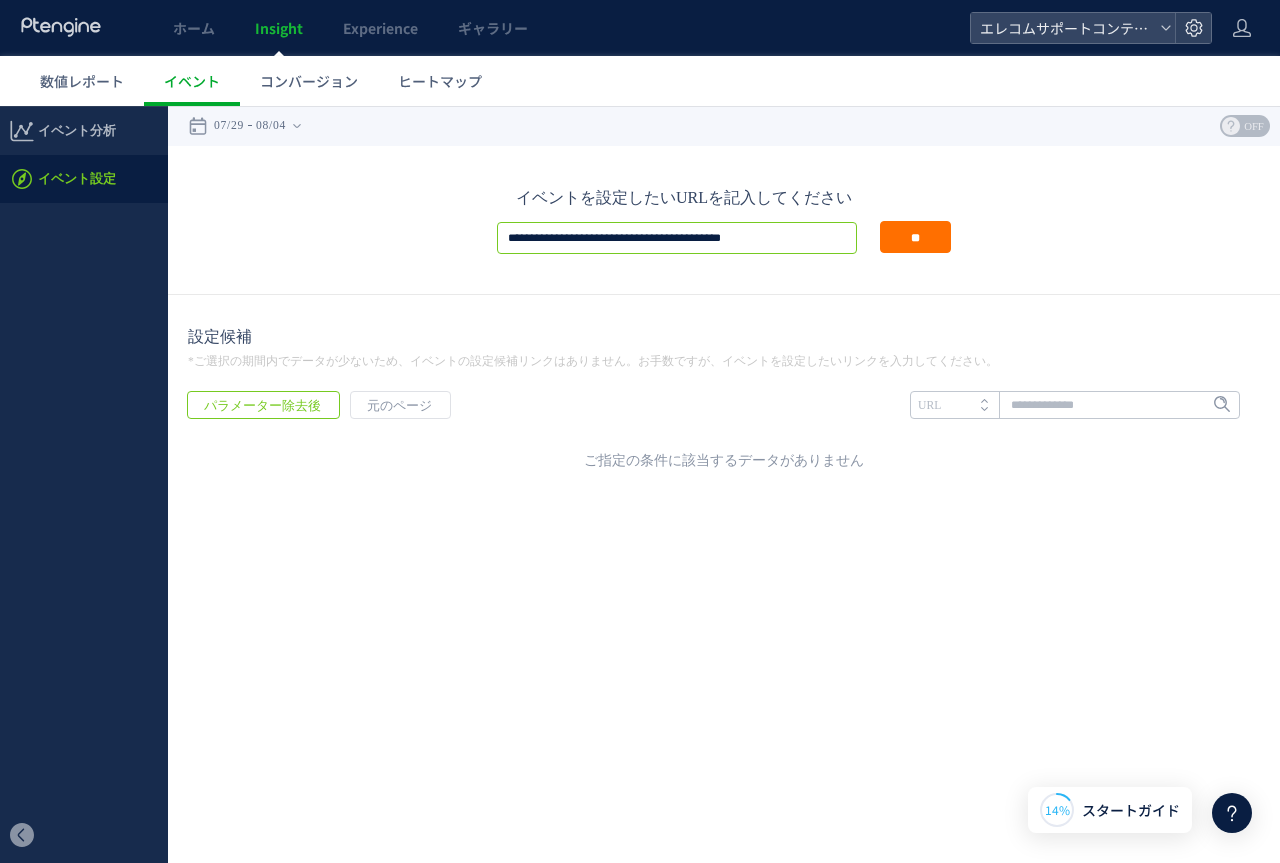 click on "**********" at bounding box center (677, 238) 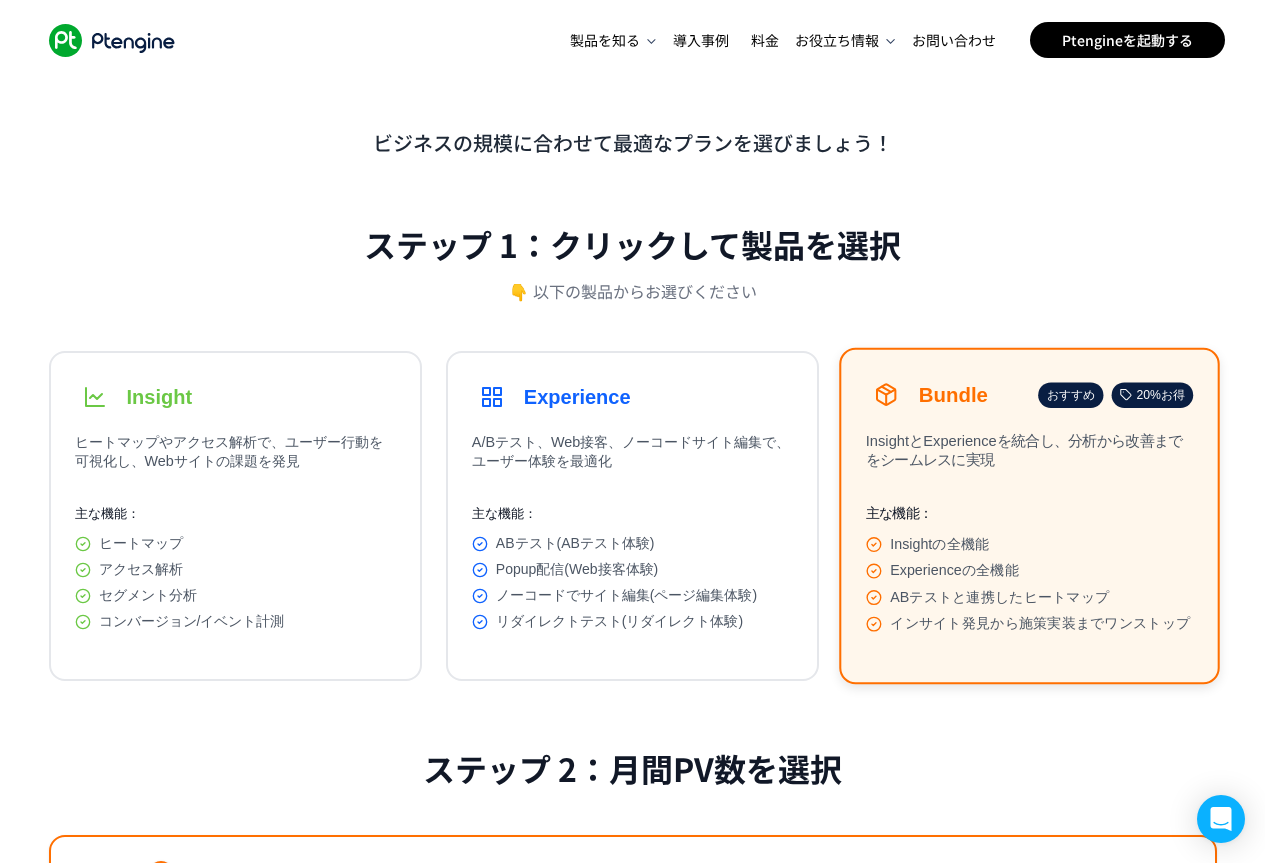 scroll, scrollTop: 0, scrollLeft: 0, axis: both 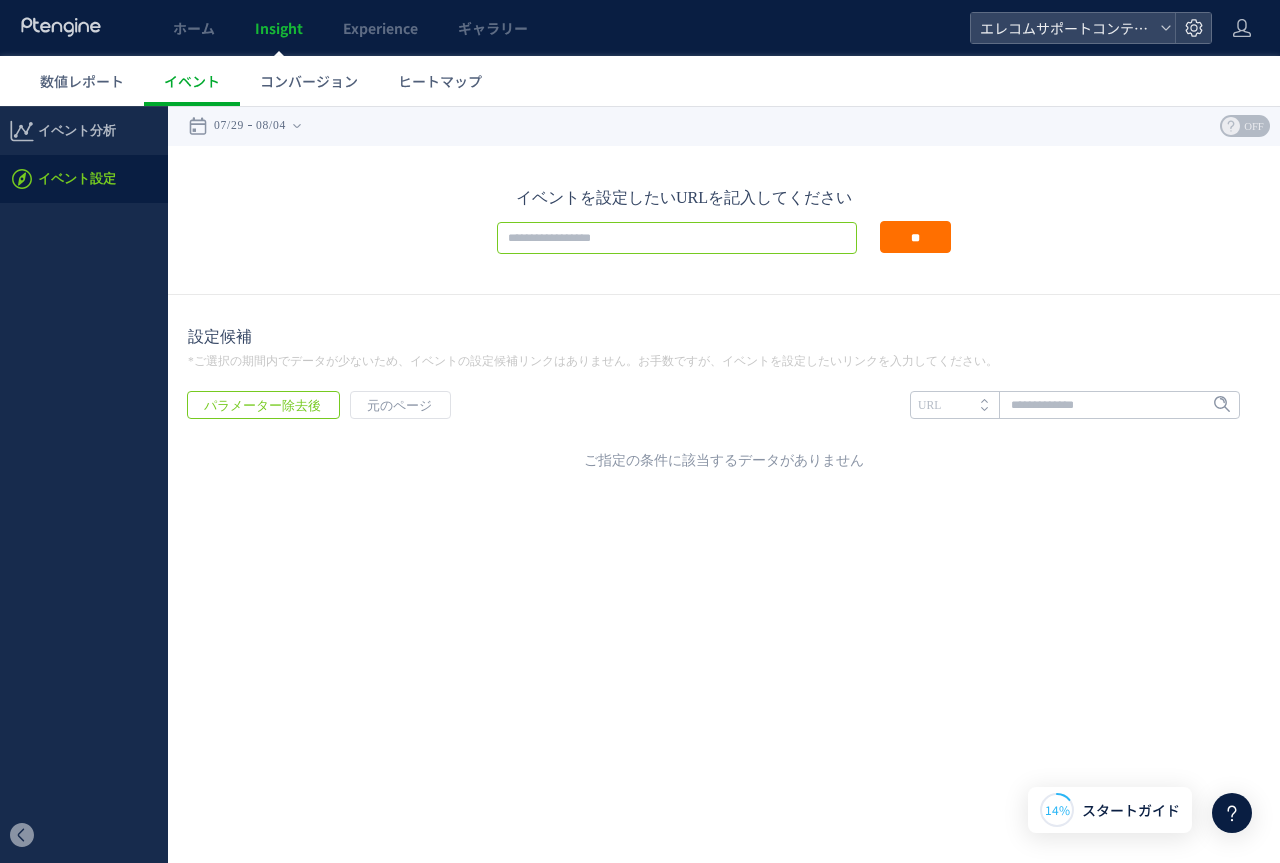 click at bounding box center [677, 238] 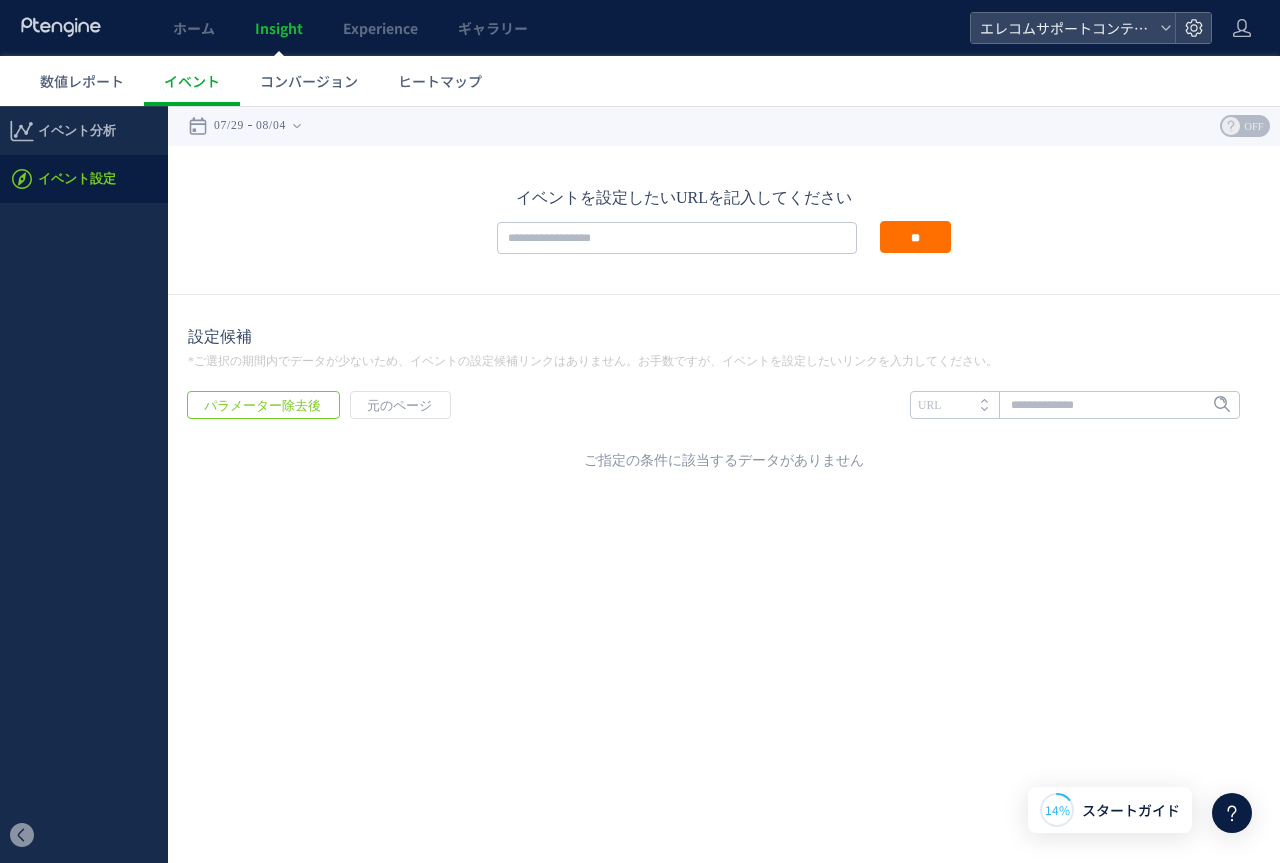 click on "イベントを設定したいURLを記入してください" at bounding box center [684, 197] 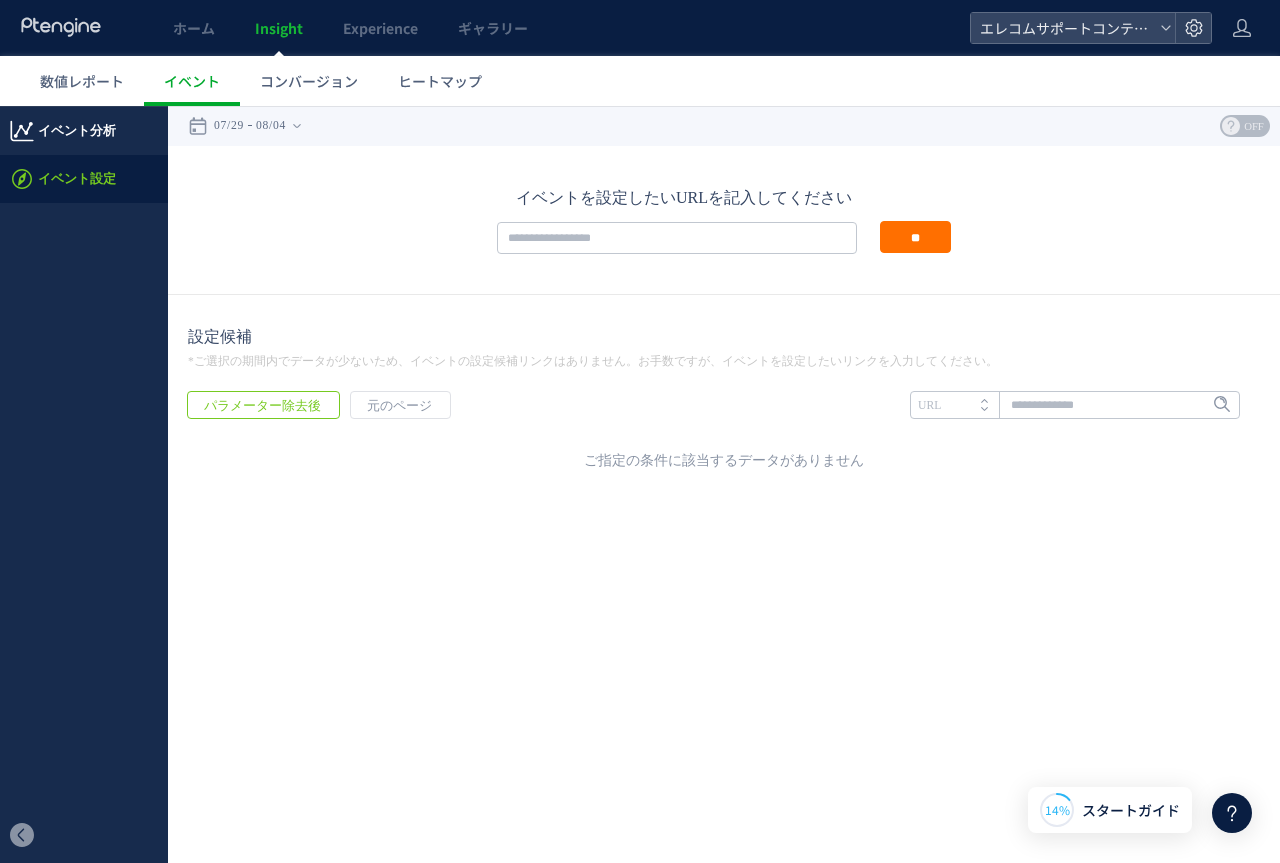 click on "イベント分析" at bounding box center [77, 131] 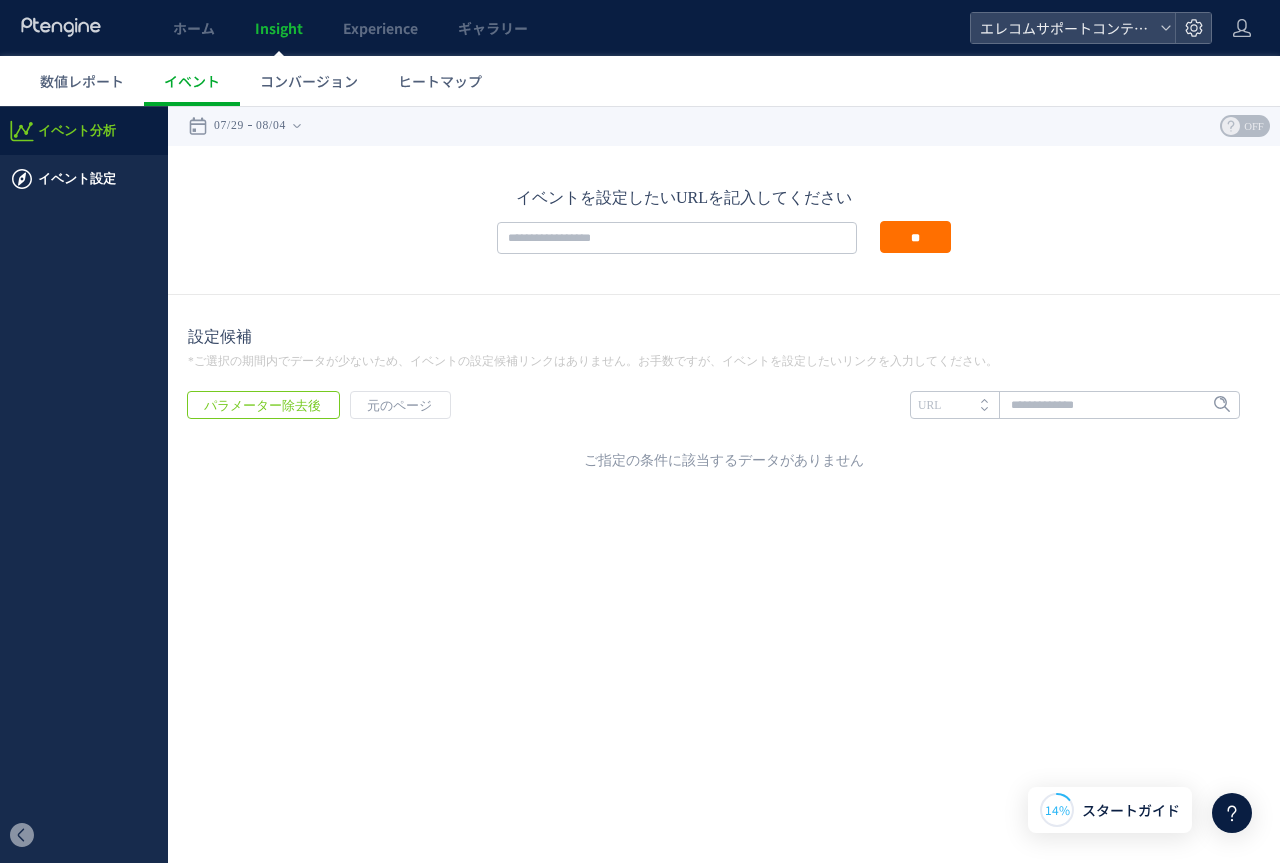 click on "イベント設定" at bounding box center (77, 179) 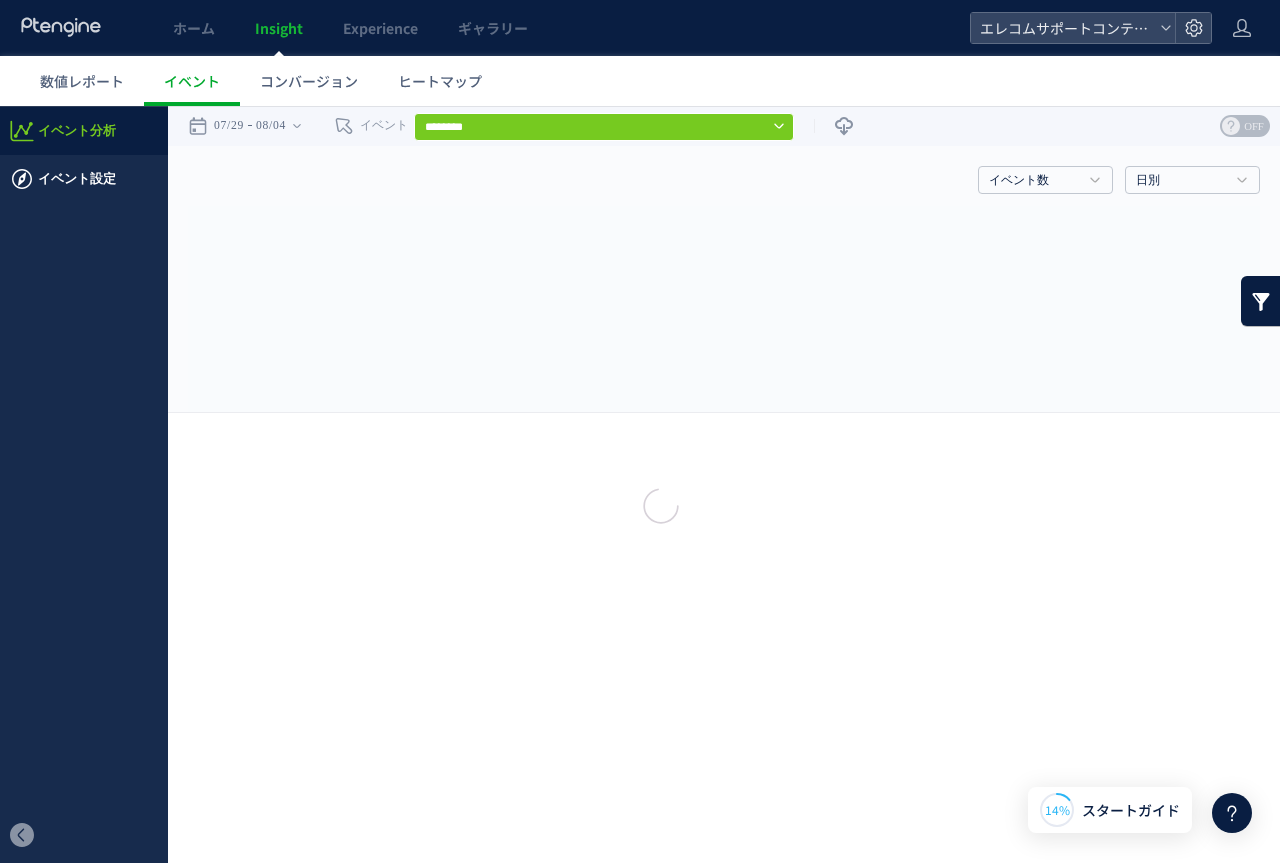 click on "イベント設定" at bounding box center [77, 179] 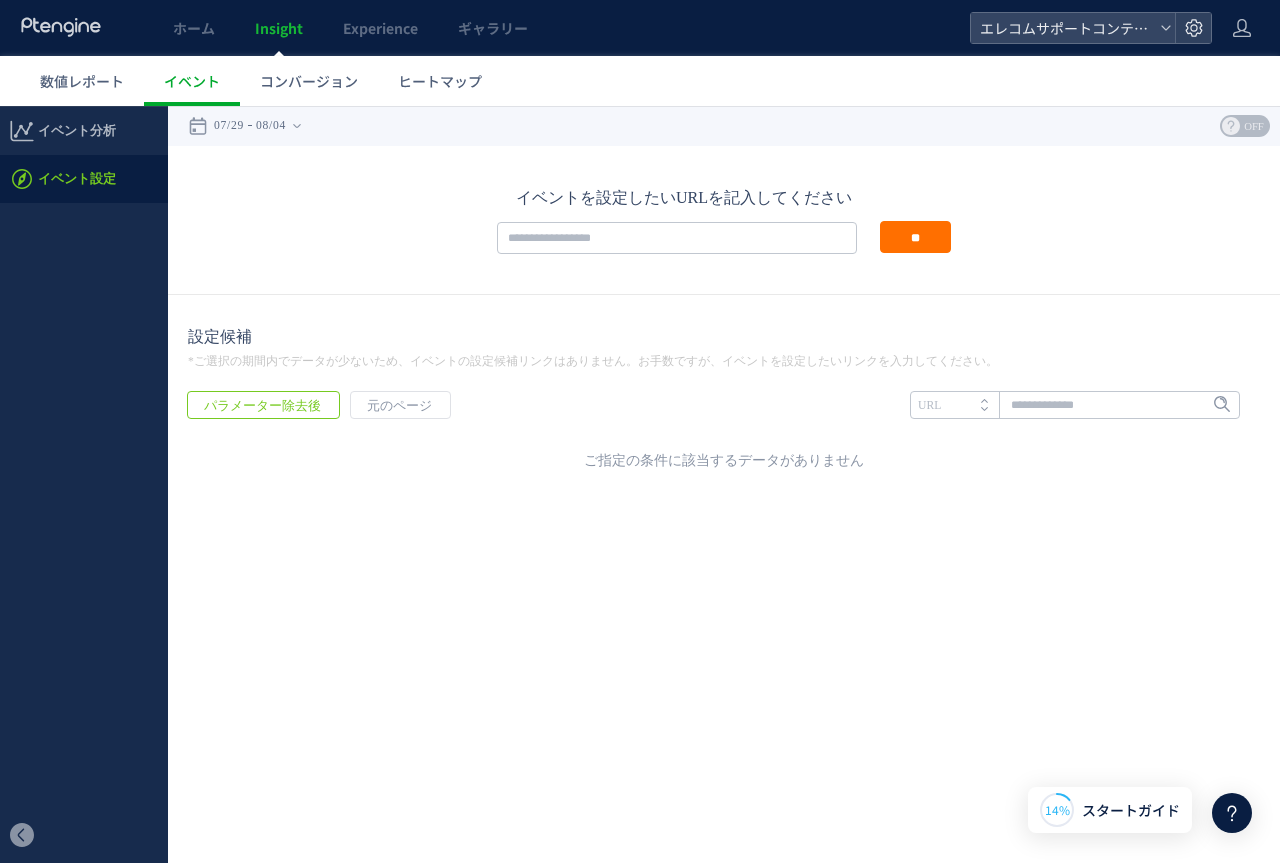 click on "イベントを設定したいURLを記入してください" at bounding box center [684, 197] 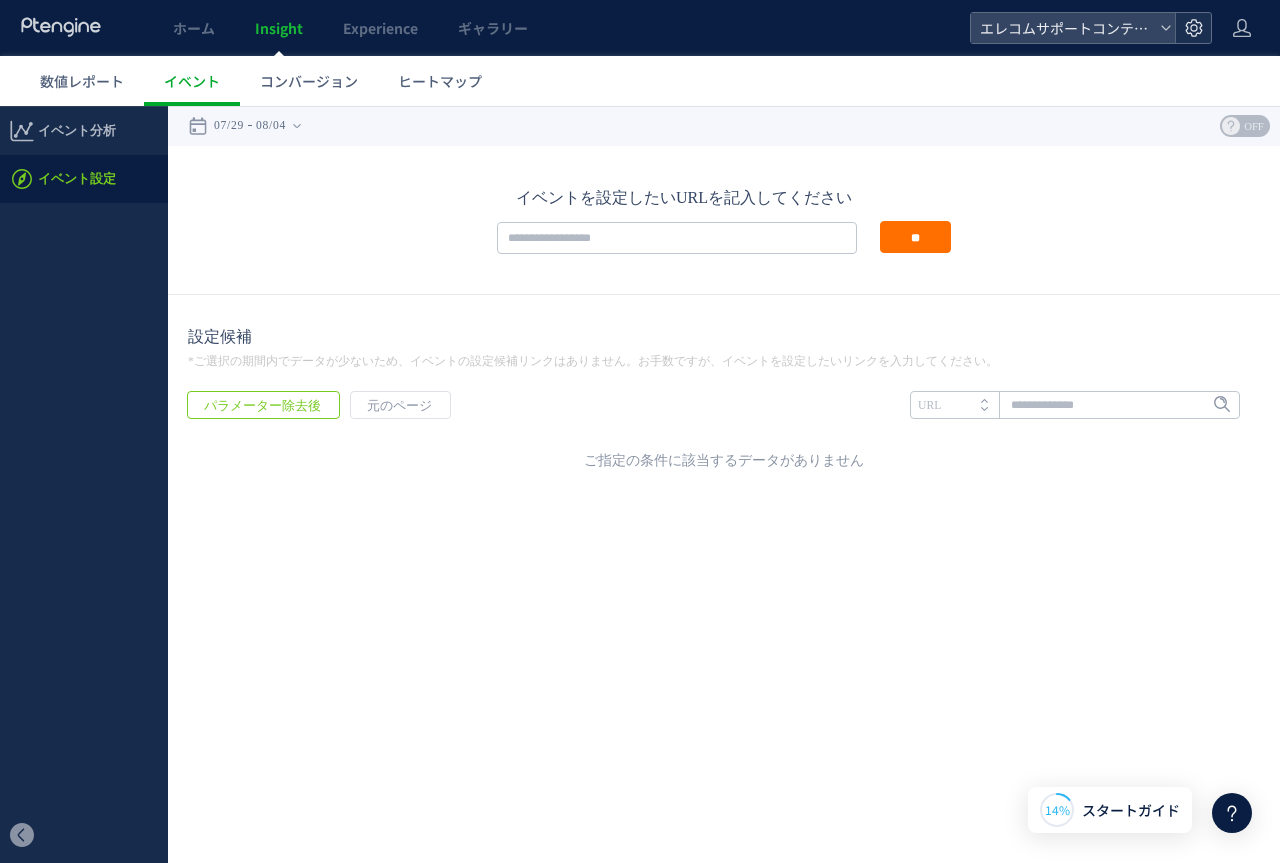 click 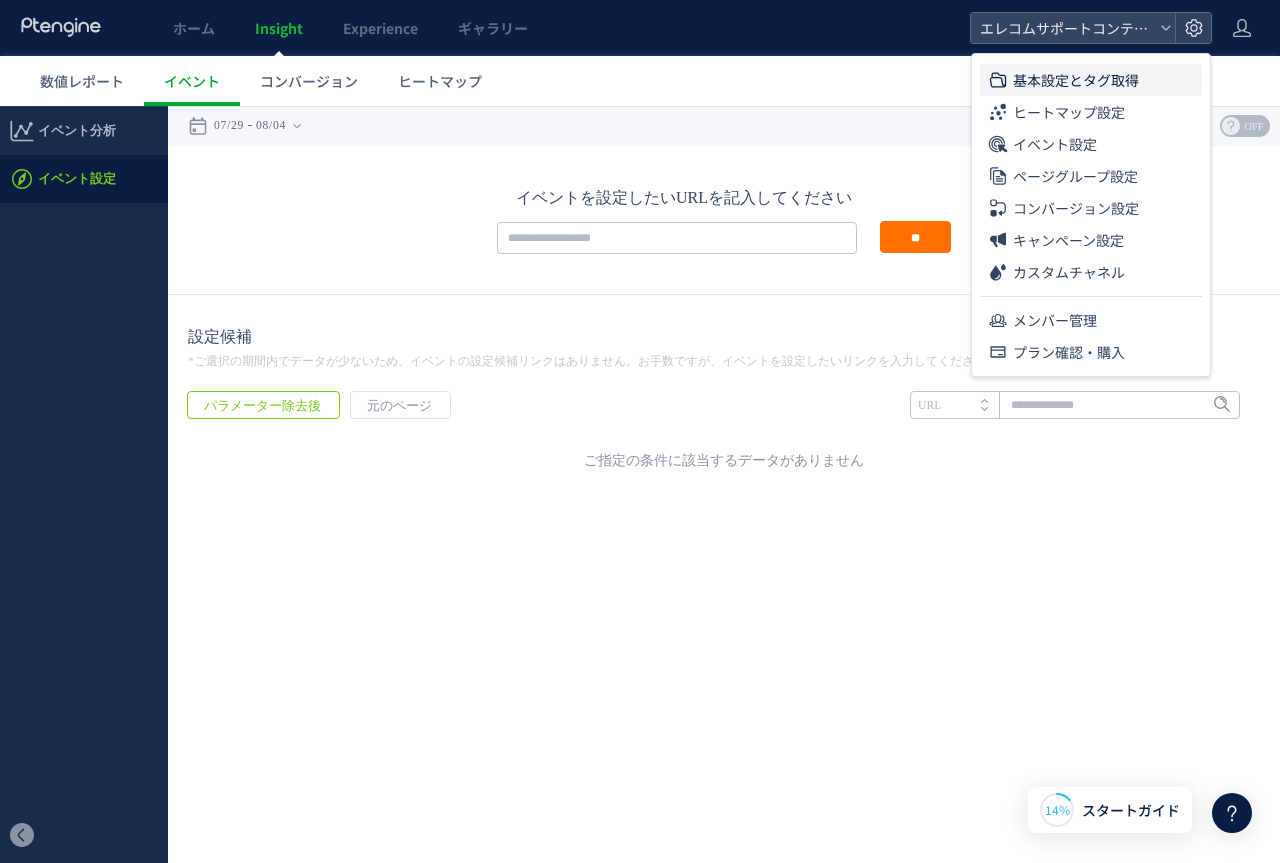 click on "基本設定とタグ取得" at bounding box center (1076, 80) 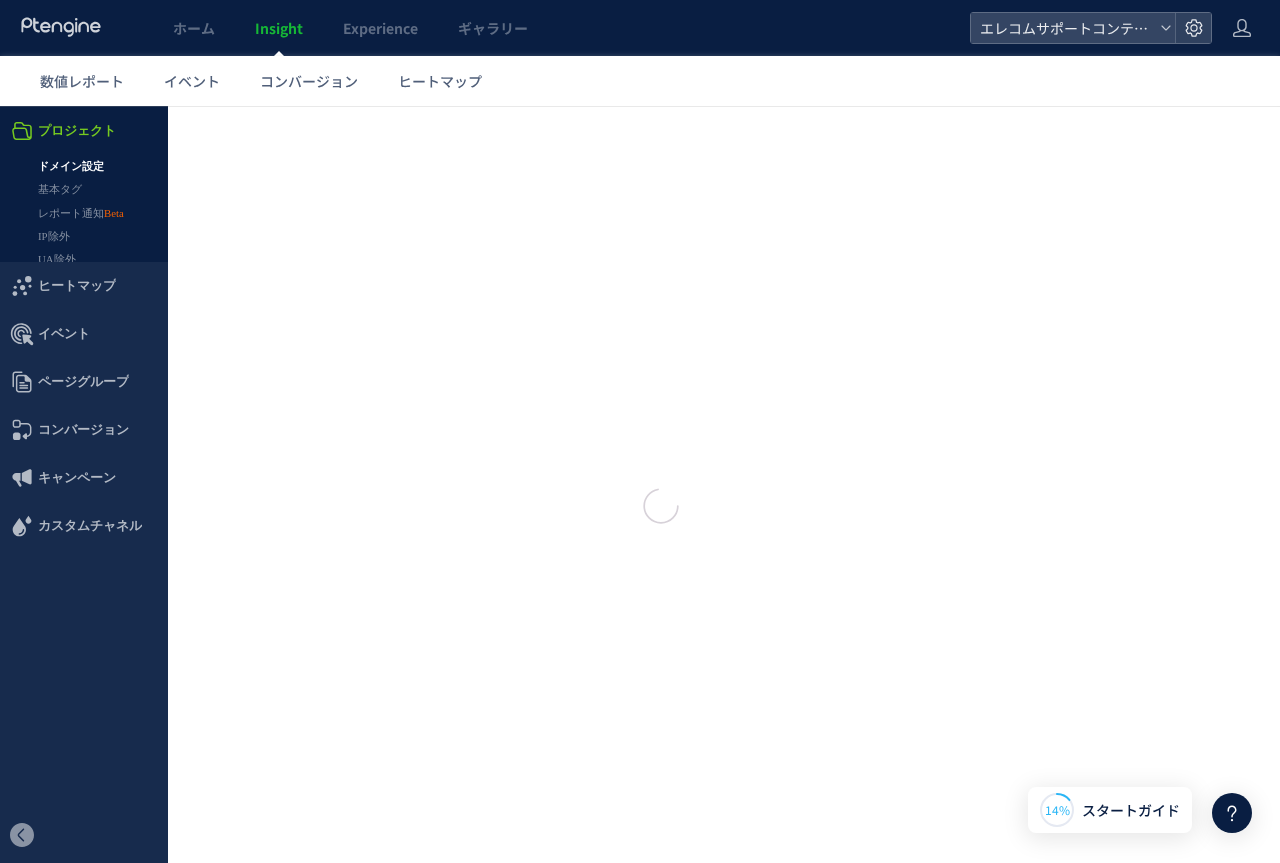 type on "**********" 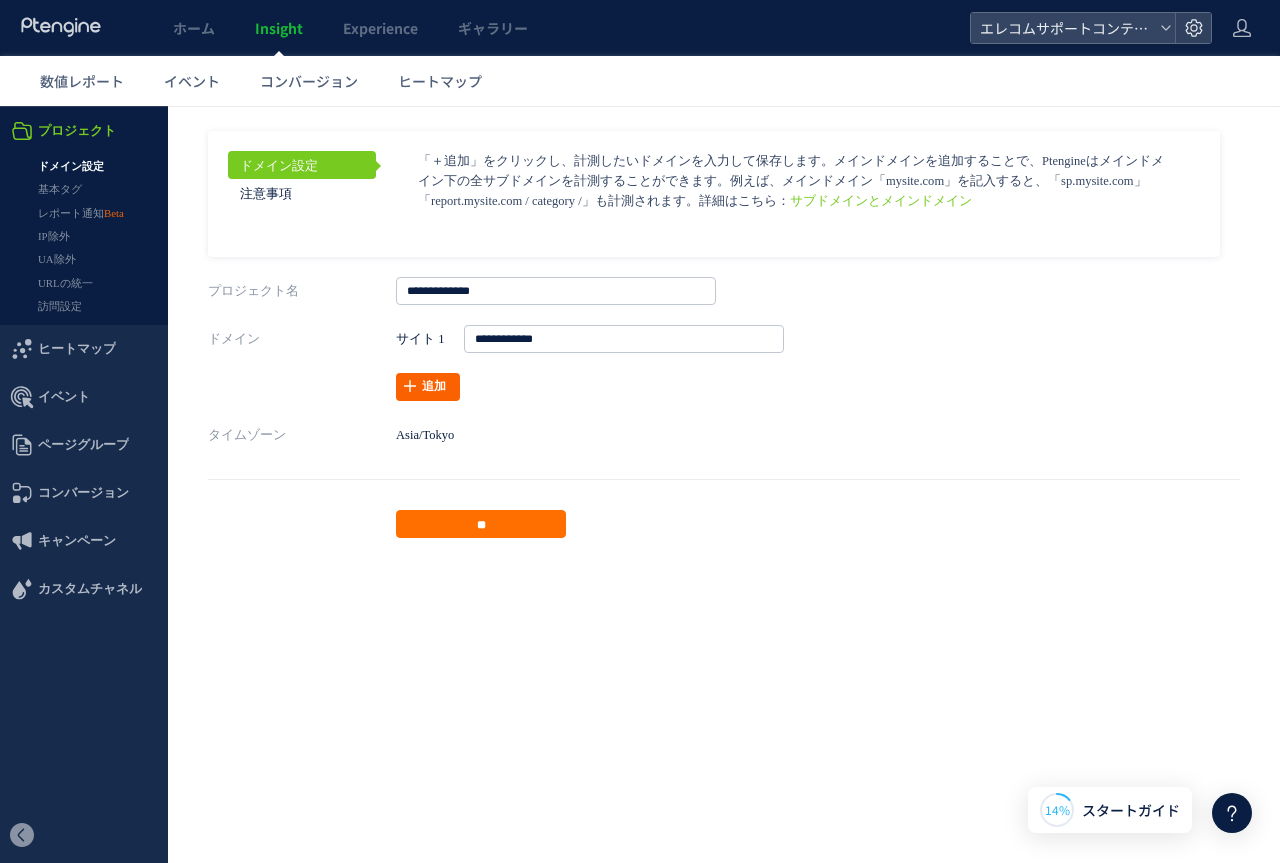 click on "追加" at bounding box center (428, 387) 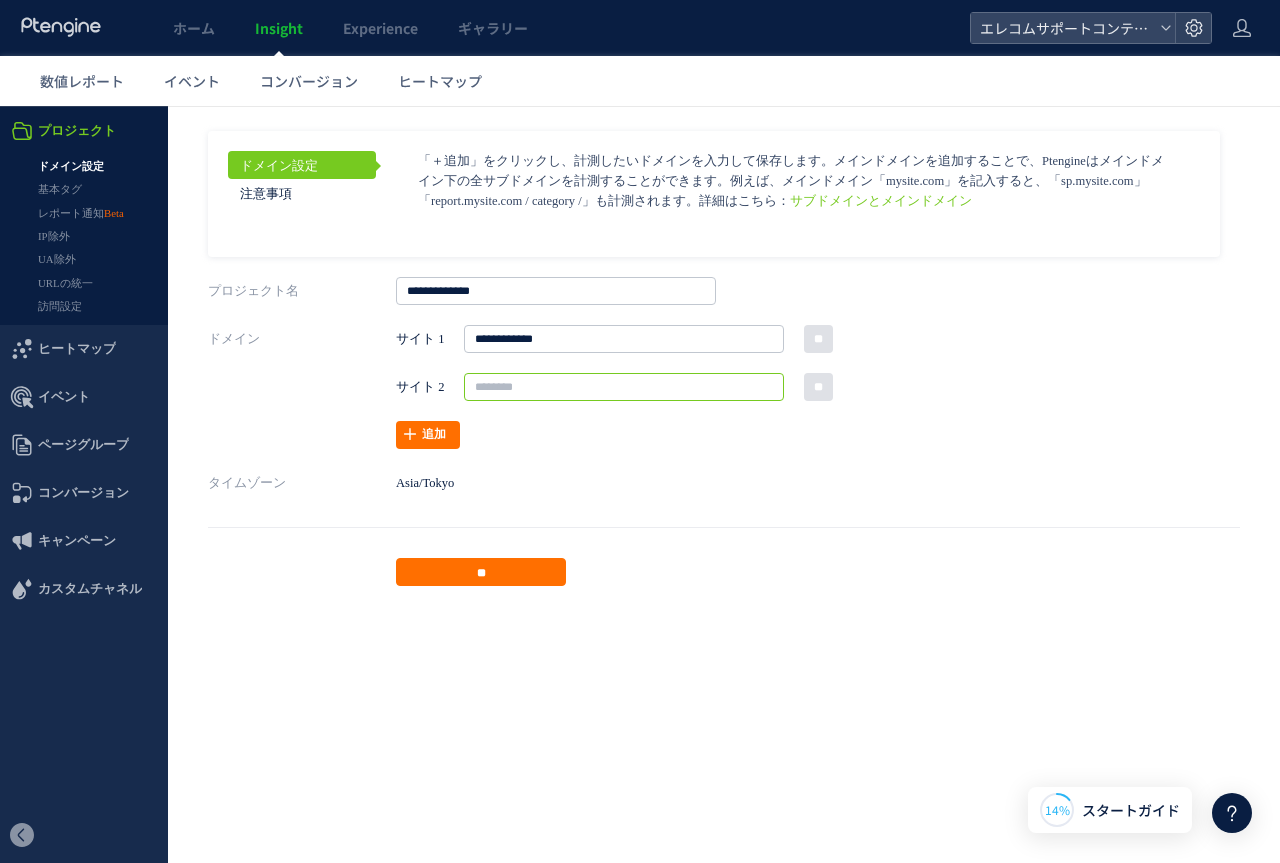 click at bounding box center [624, 387] 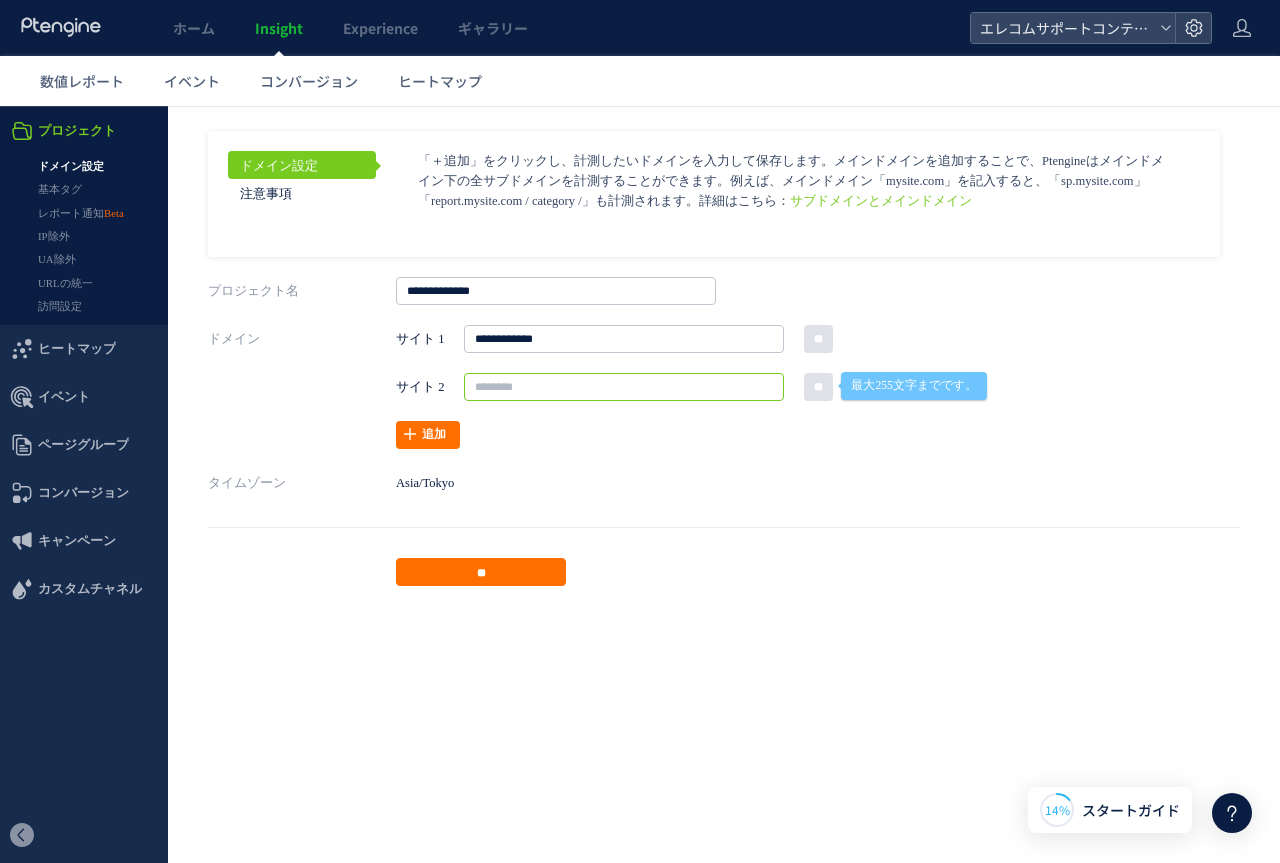 paste on "**********" 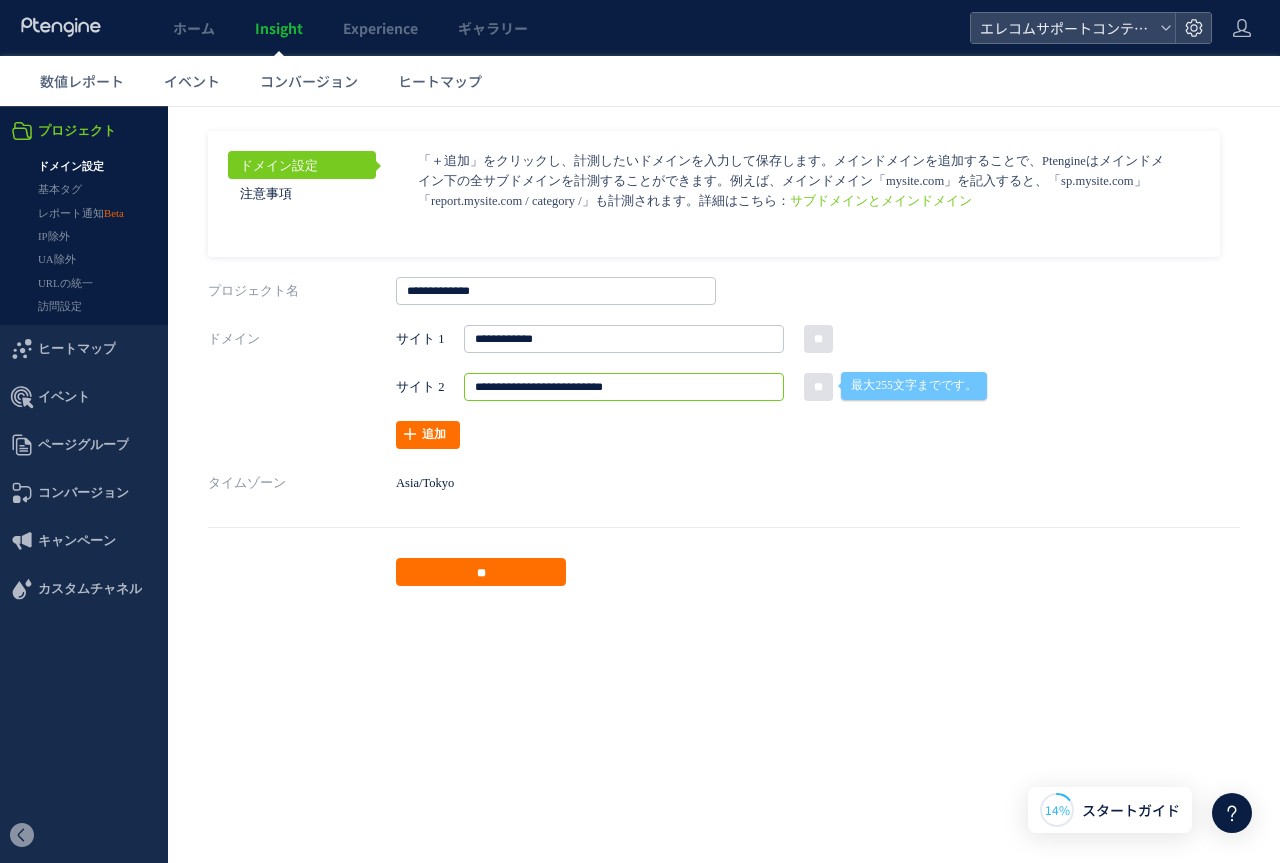 type on "**********" 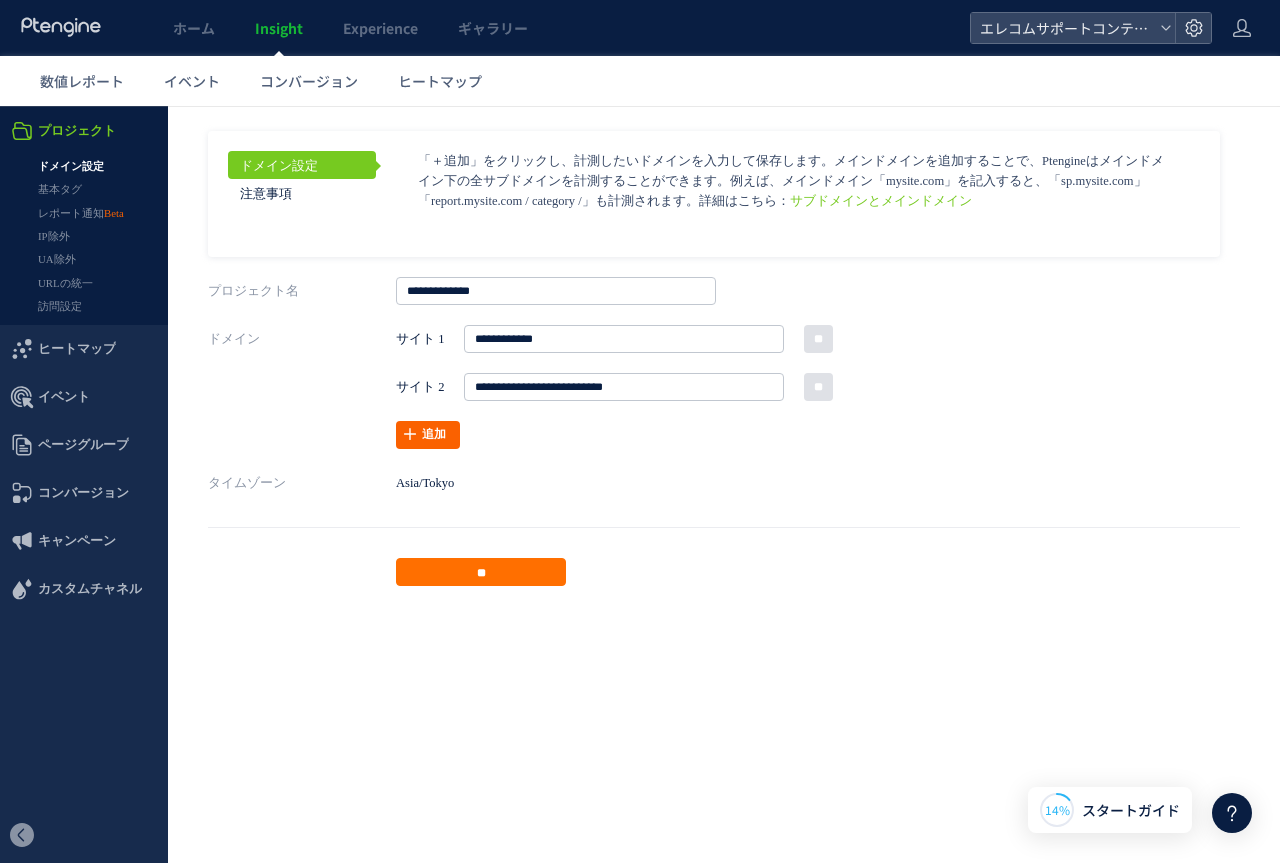 click on "追加" at bounding box center (428, 435) 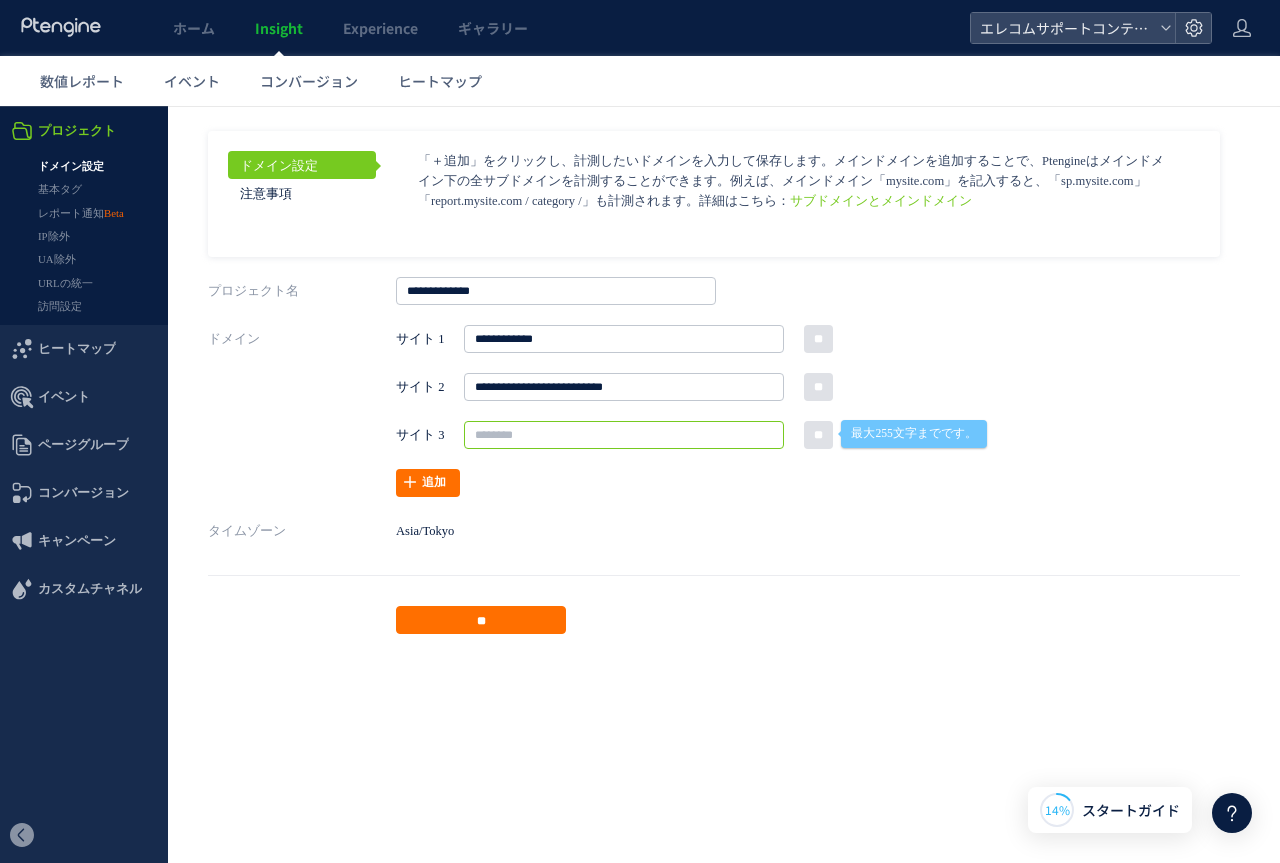 click at bounding box center (624, 435) 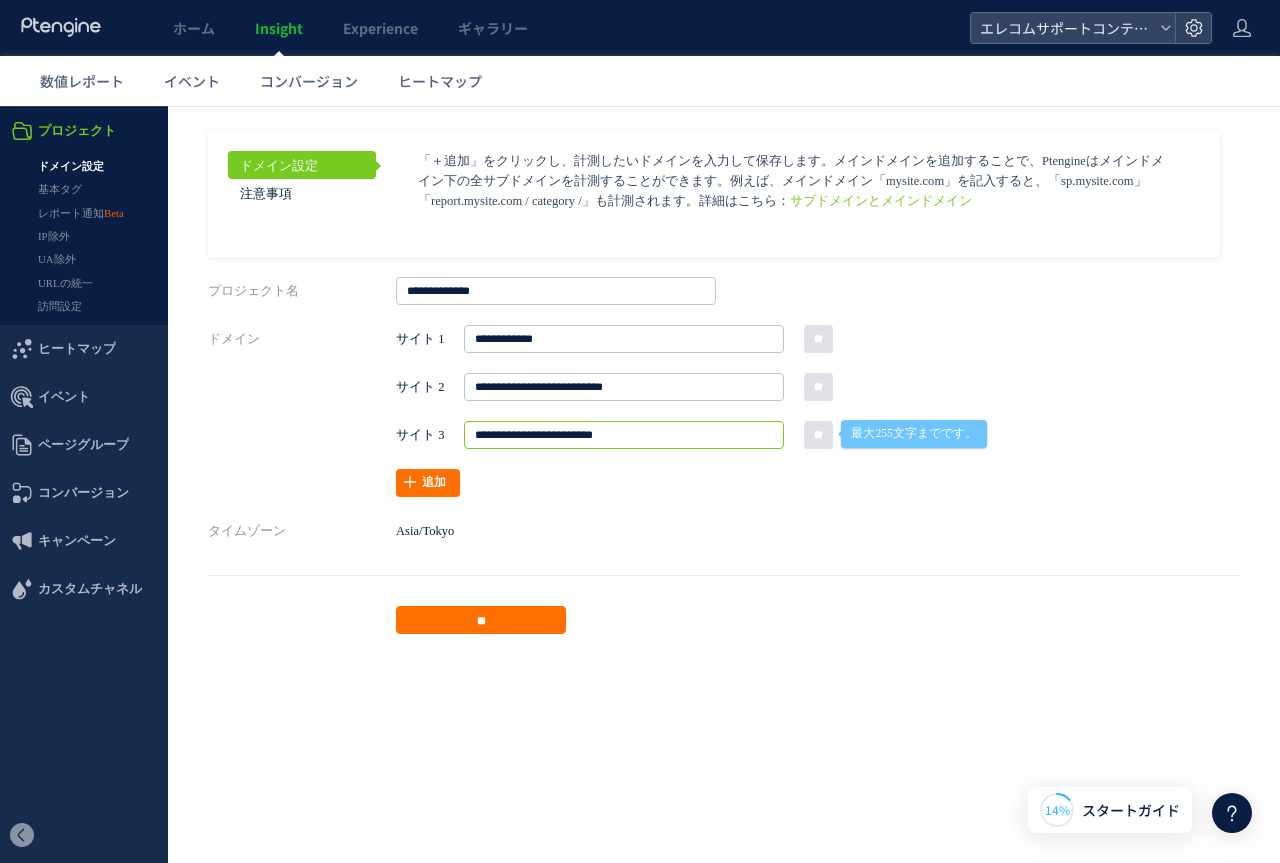drag, startPoint x: 516, startPoint y: 432, endPoint x: 379, endPoint y: 445, distance: 137.6154 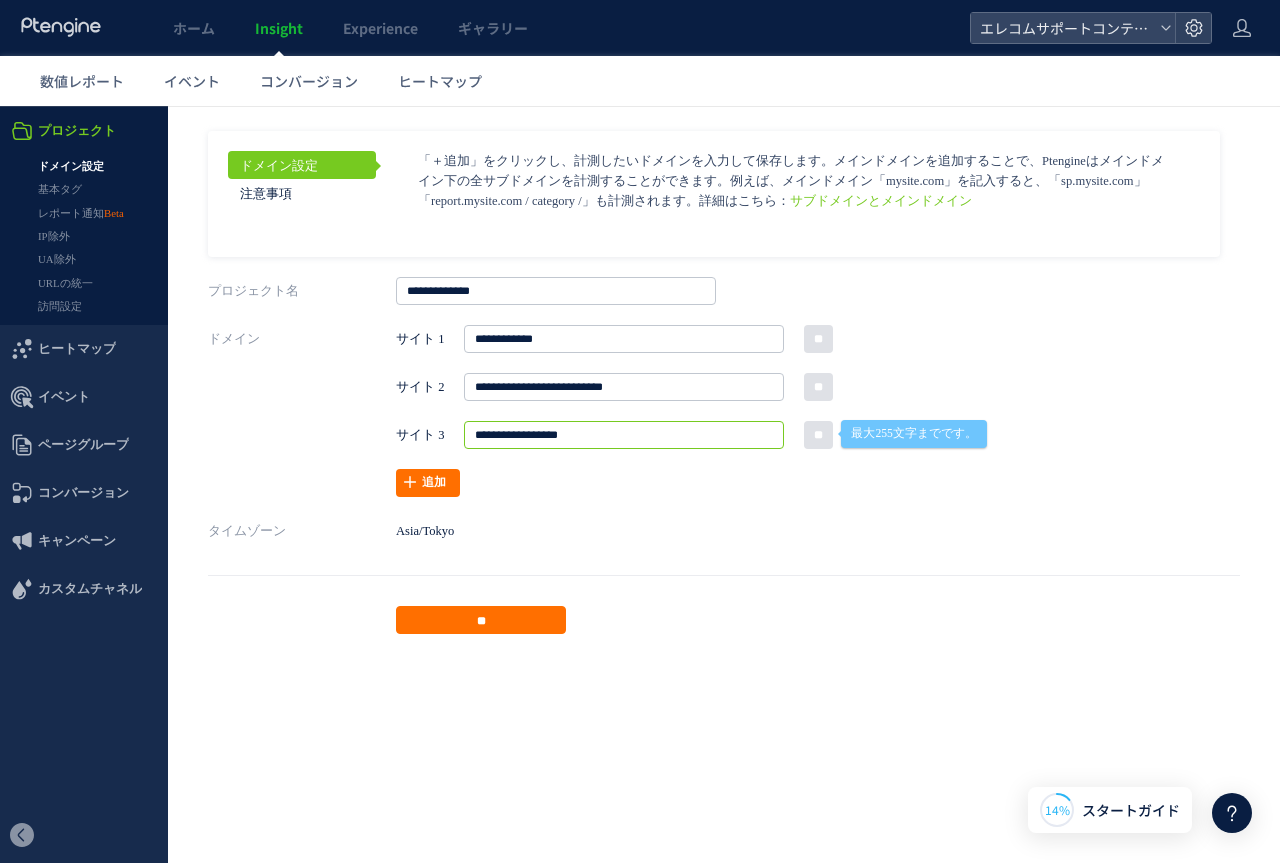 click on "**********" at bounding box center (624, 435) 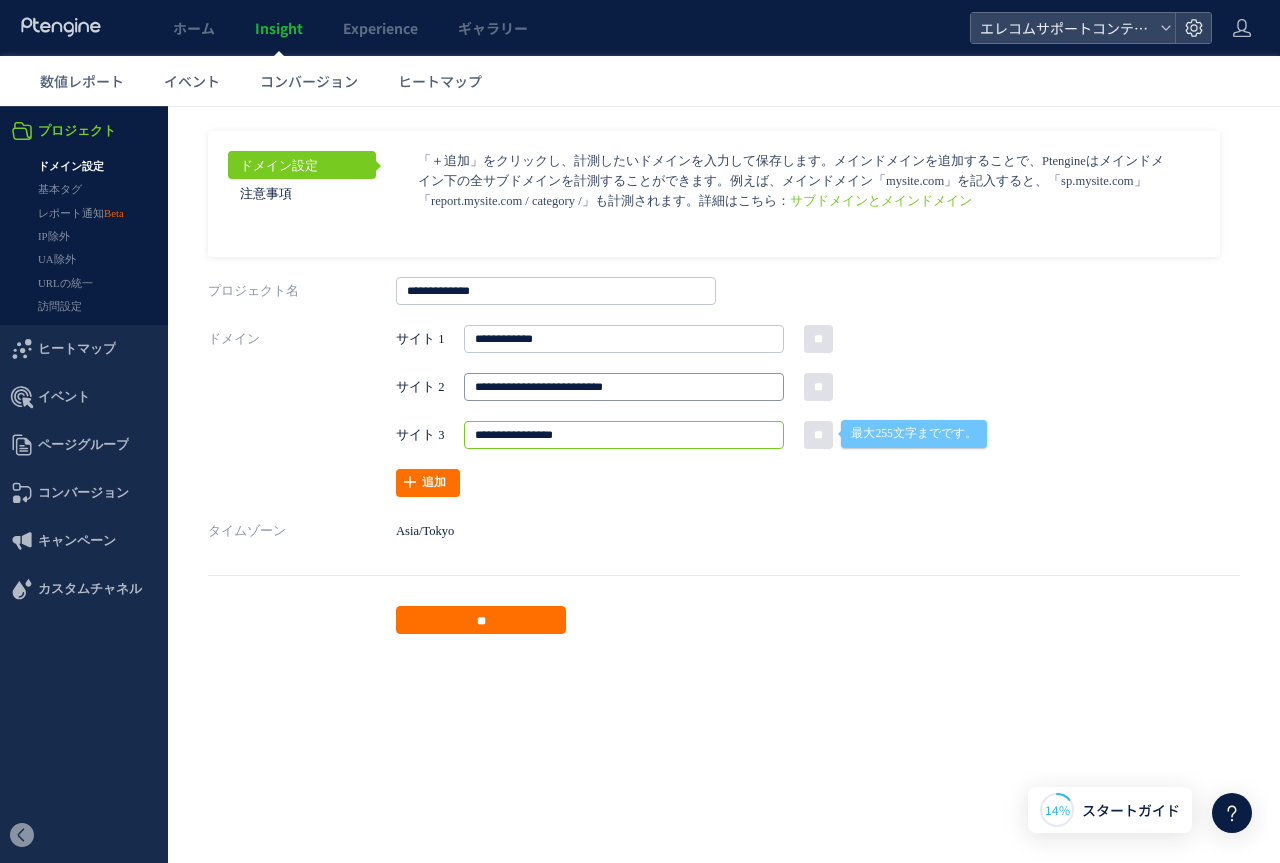 type on "**********" 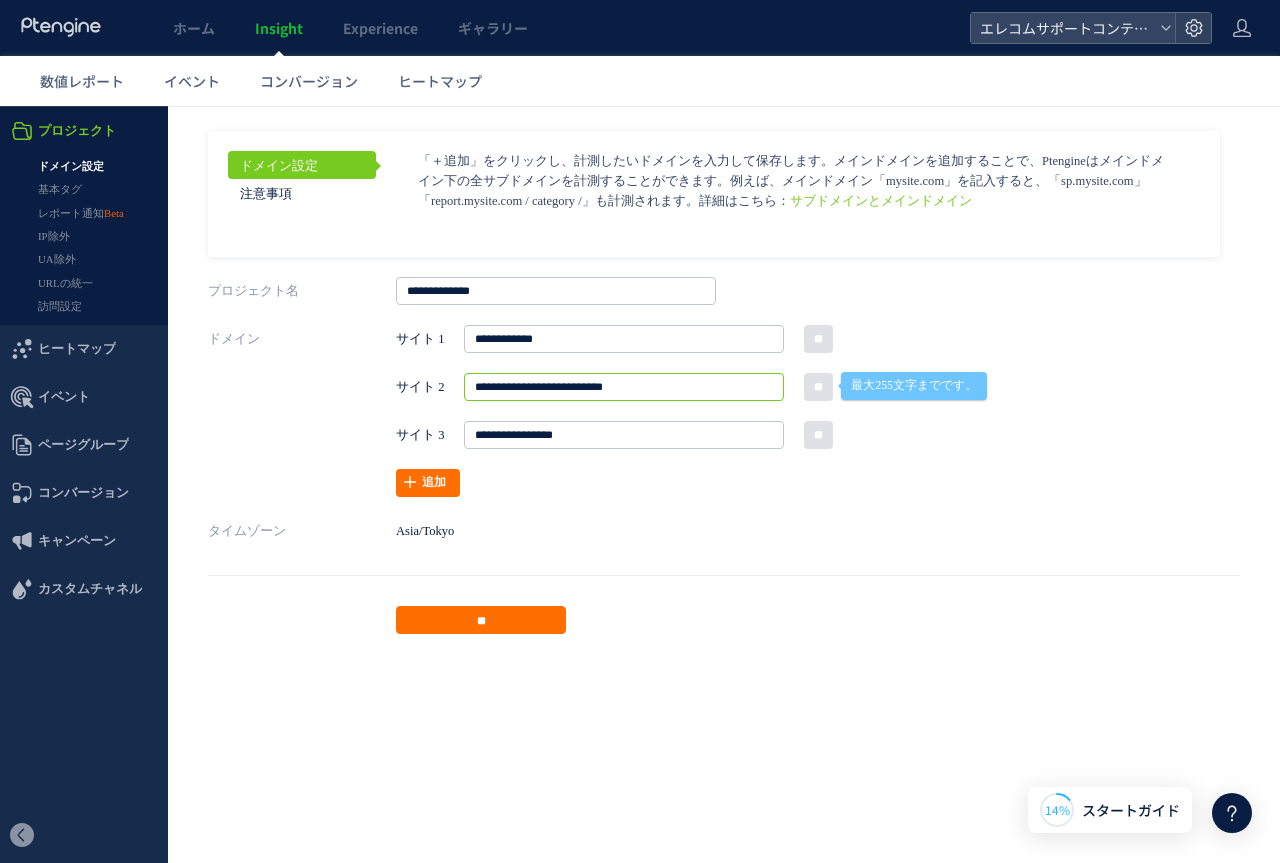 drag, startPoint x: 520, startPoint y: 382, endPoint x: 477, endPoint y: 386, distance: 43.185646 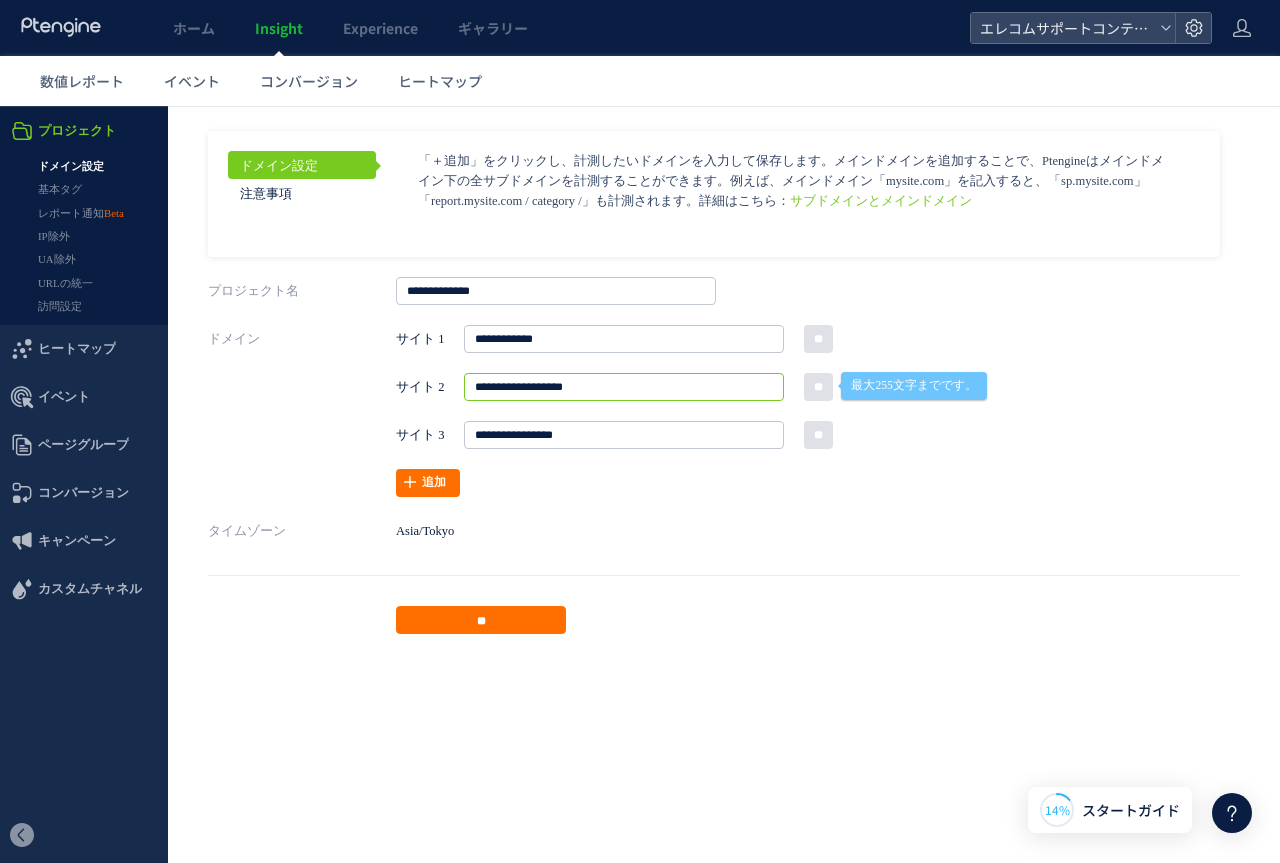 click on "**********" at bounding box center (624, 387) 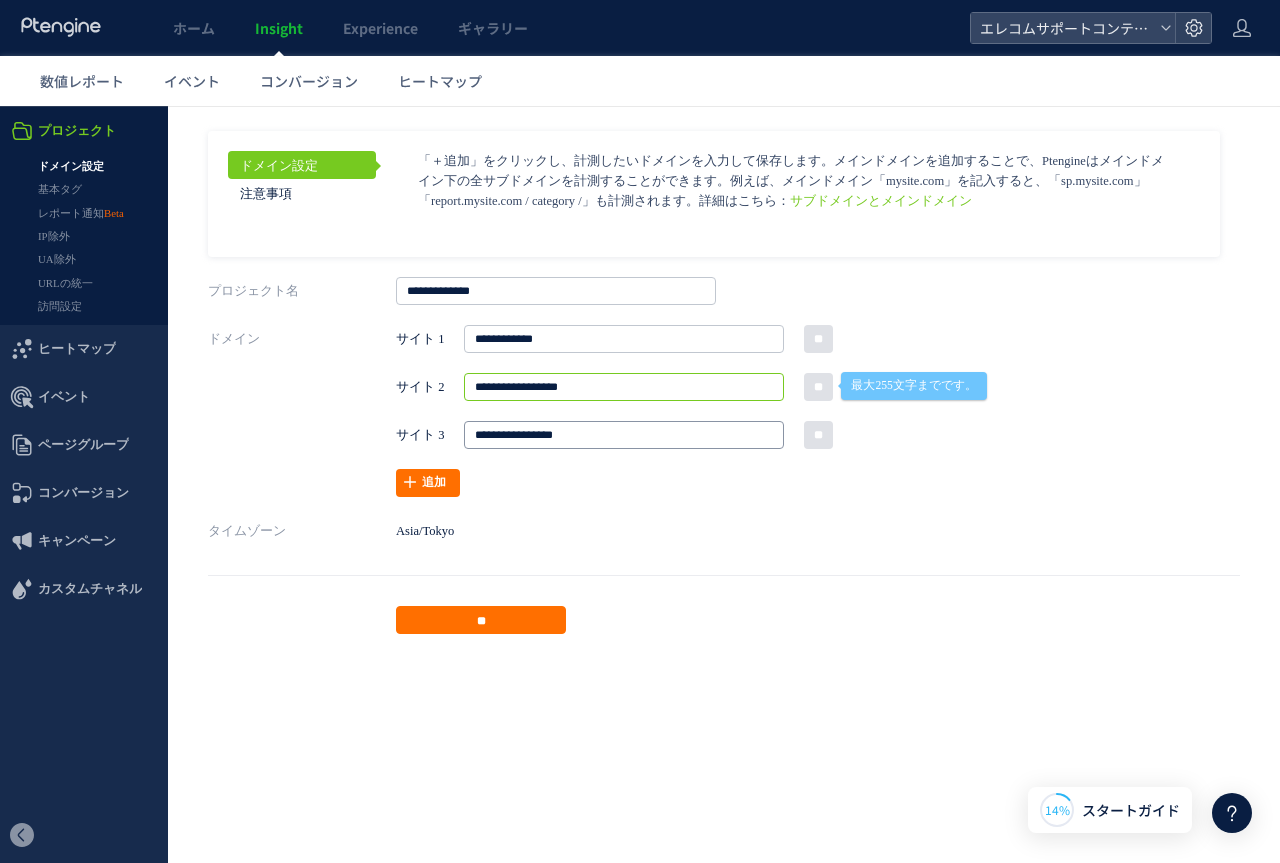 type on "**********" 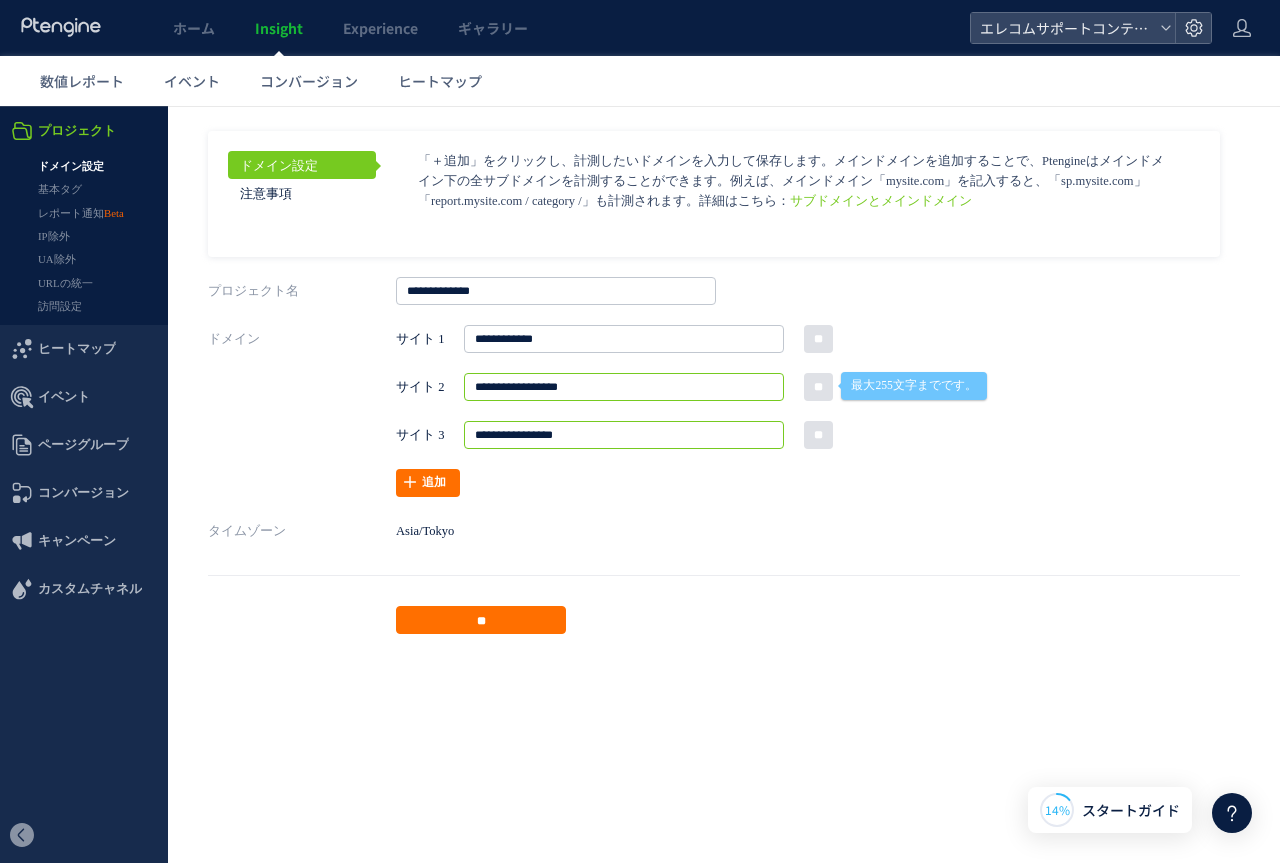 click on "**********" at bounding box center [624, 435] 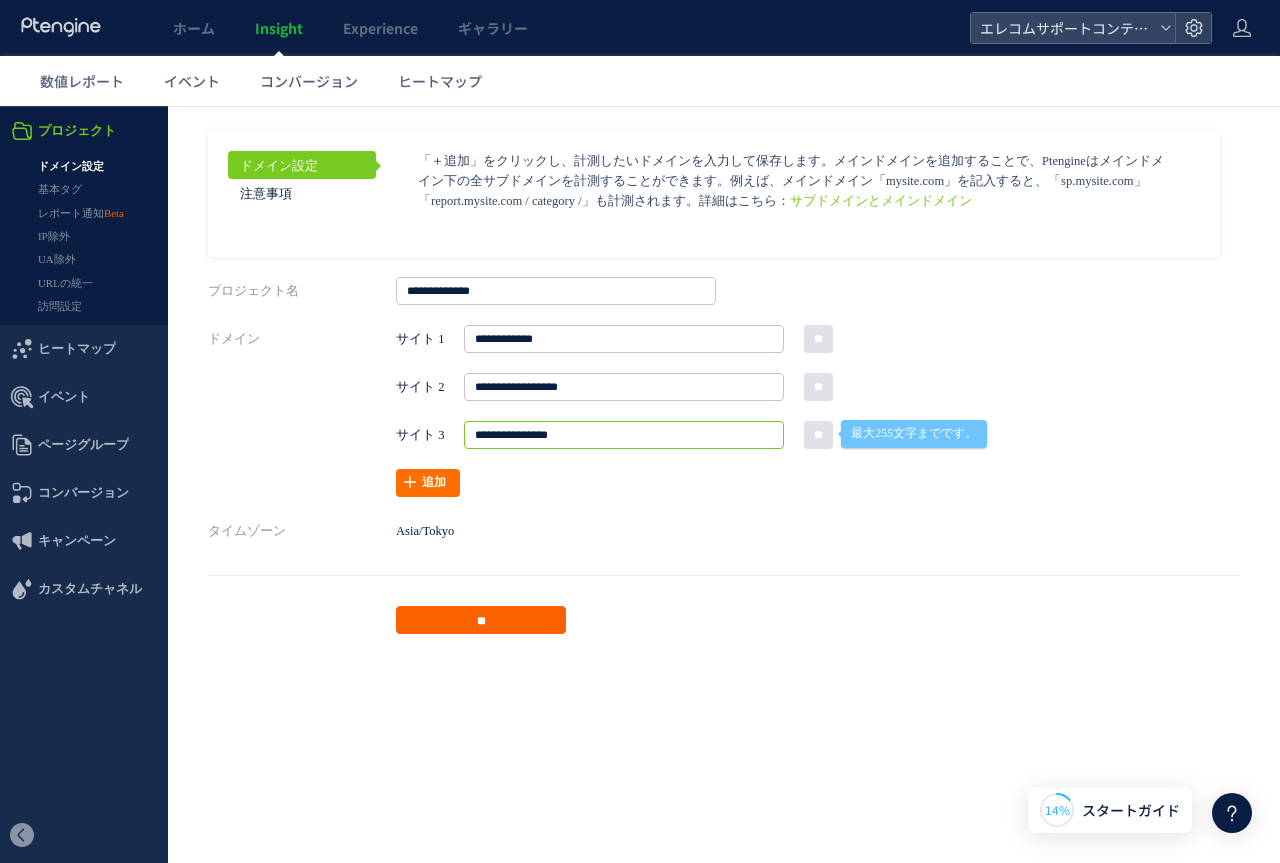 type on "**********" 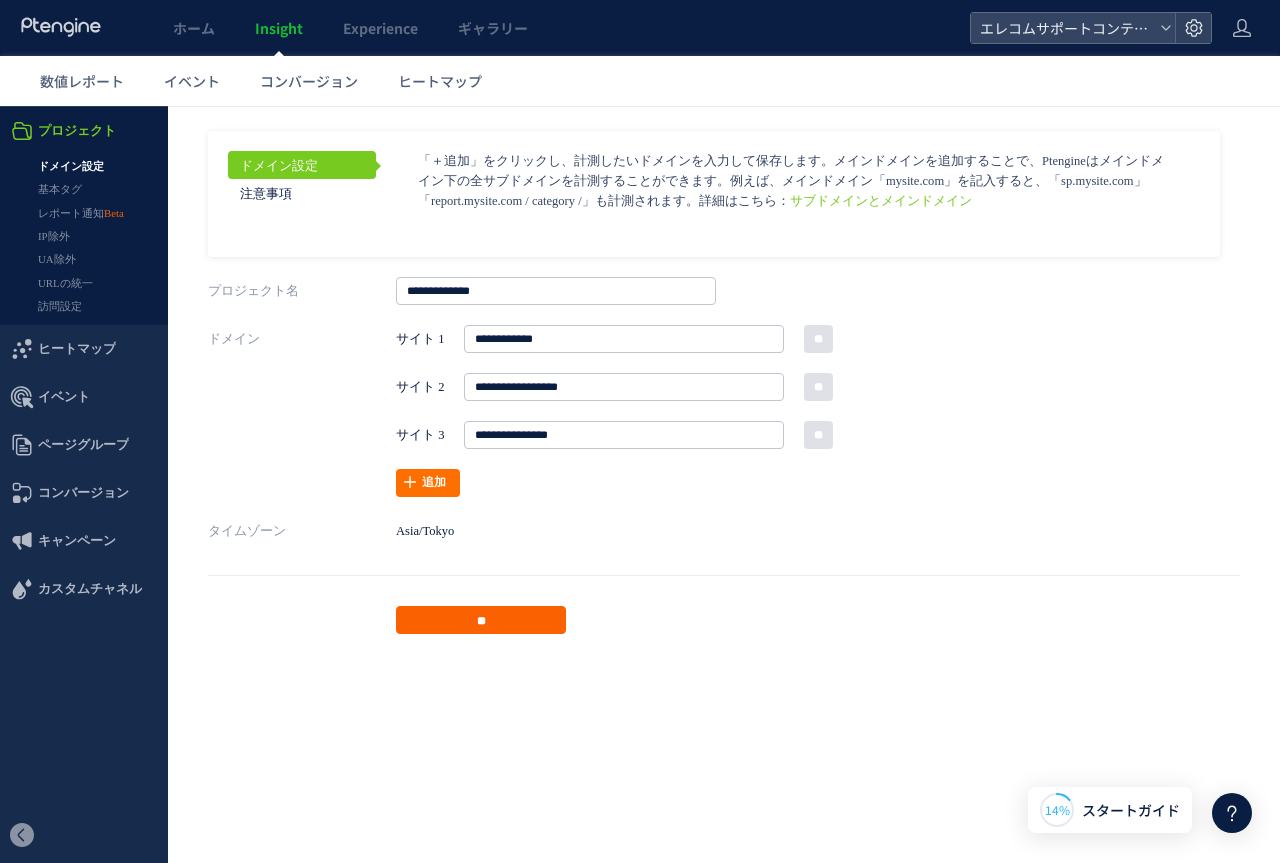 click on "**" at bounding box center (481, 620) 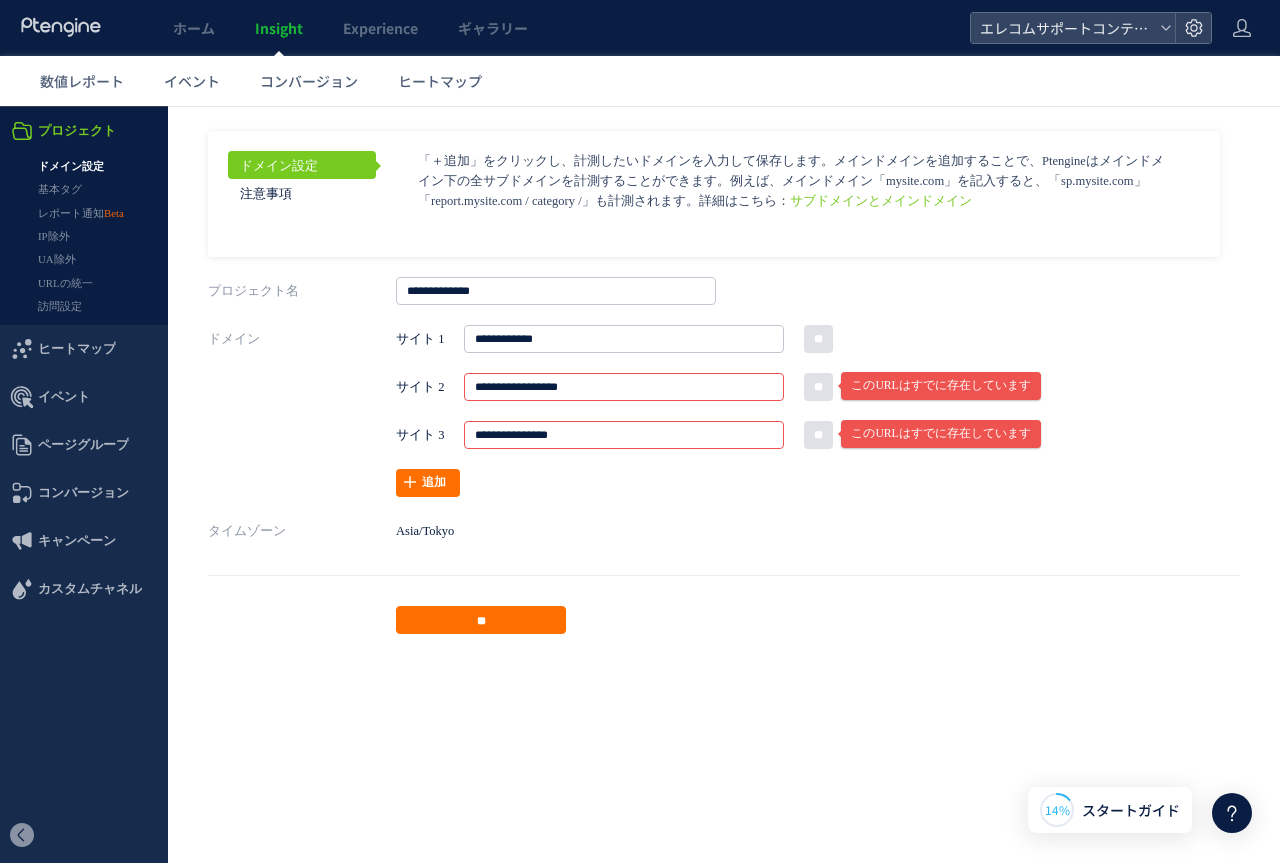 click on "ドメイン設定
注意事項
サブドメインとメインドメイン
ページグループを
http://" at bounding box center (724, 382) 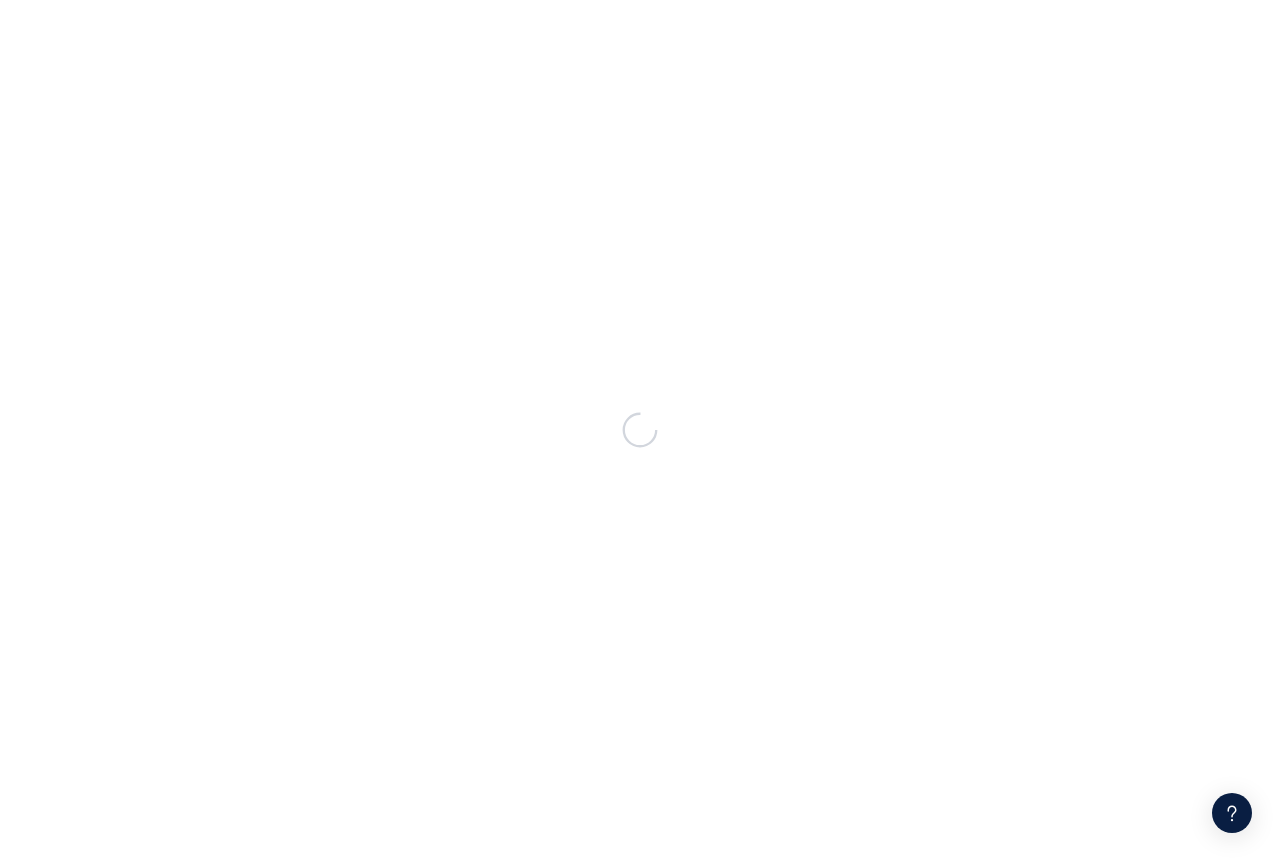 scroll, scrollTop: 0, scrollLeft: 0, axis: both 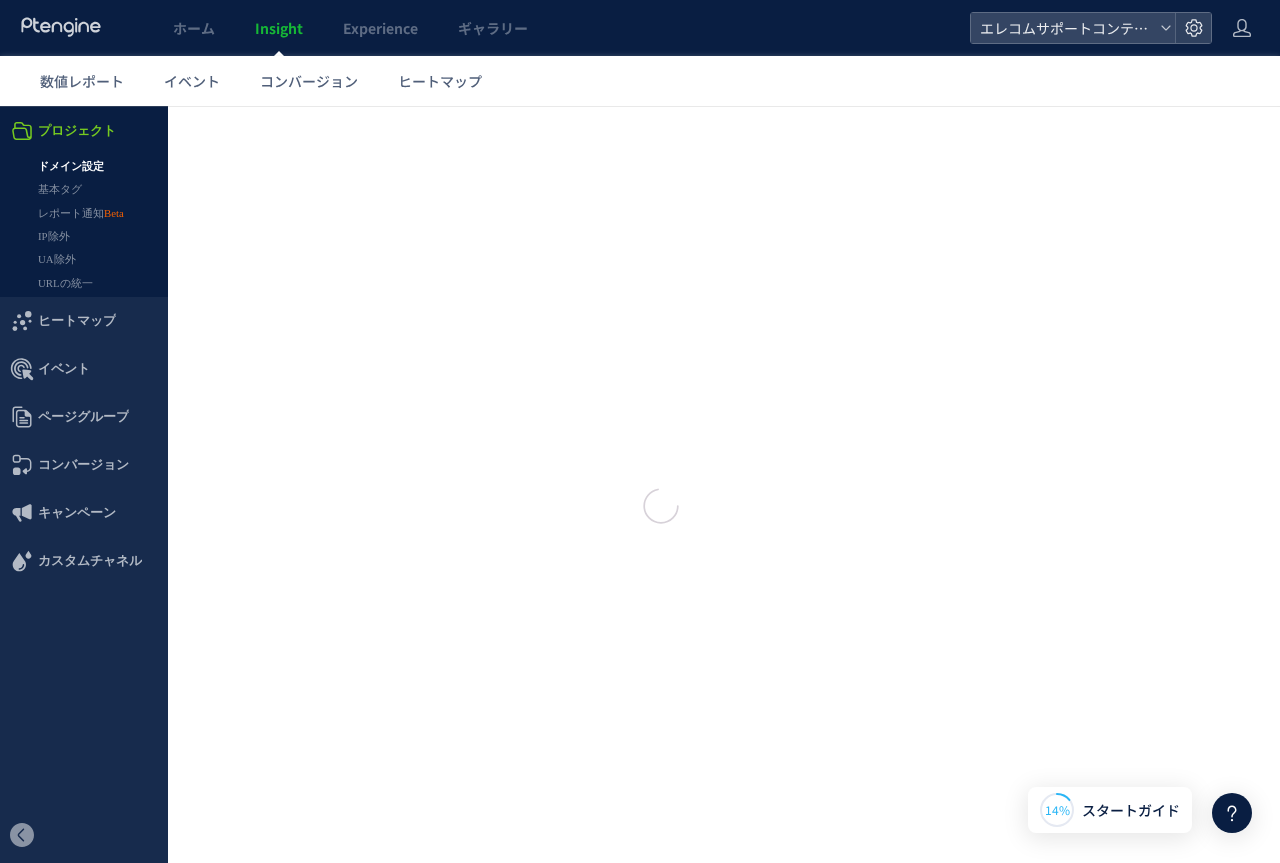 type on "**********" 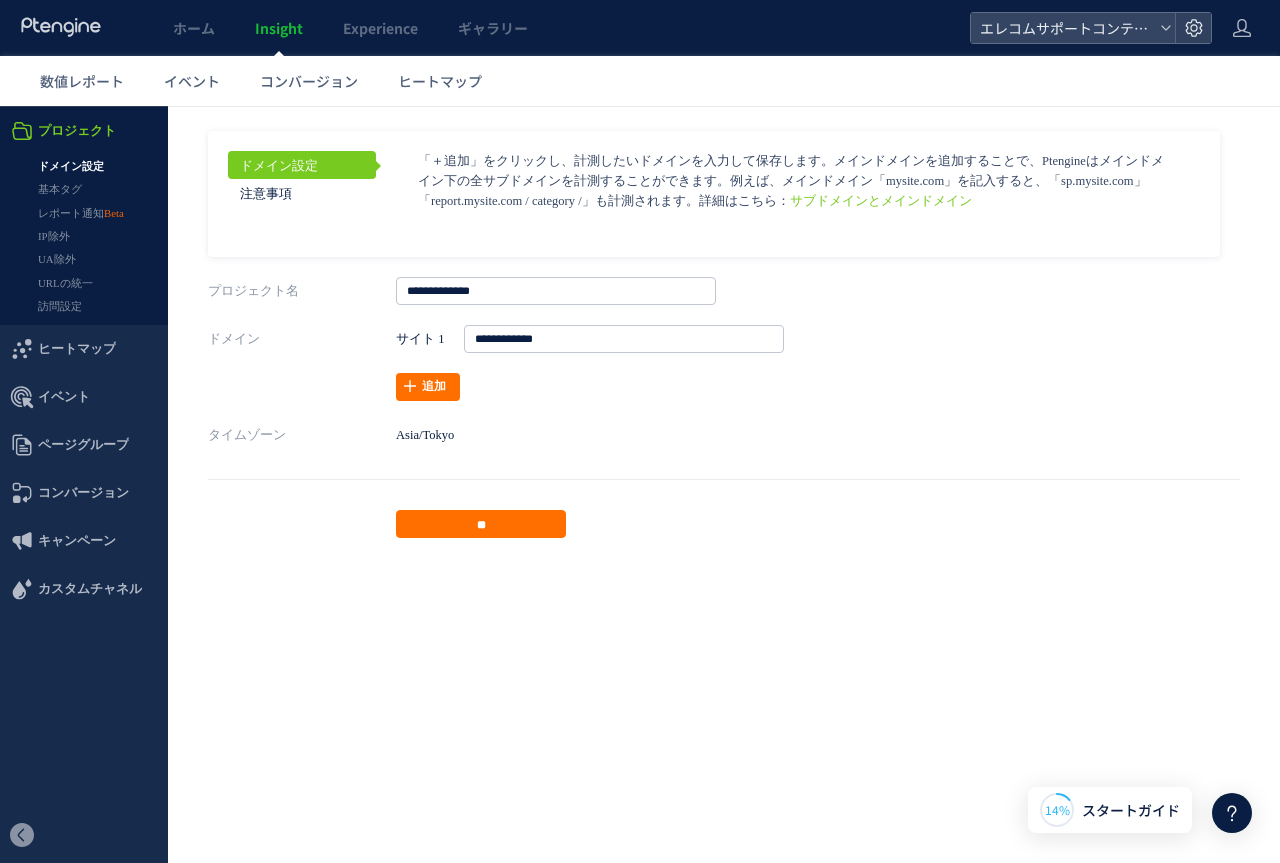 click on "ドメイン設定
注意事項
サブドメインとメインドメイン
ページグループを
http://" at bounding box center [724, 334] 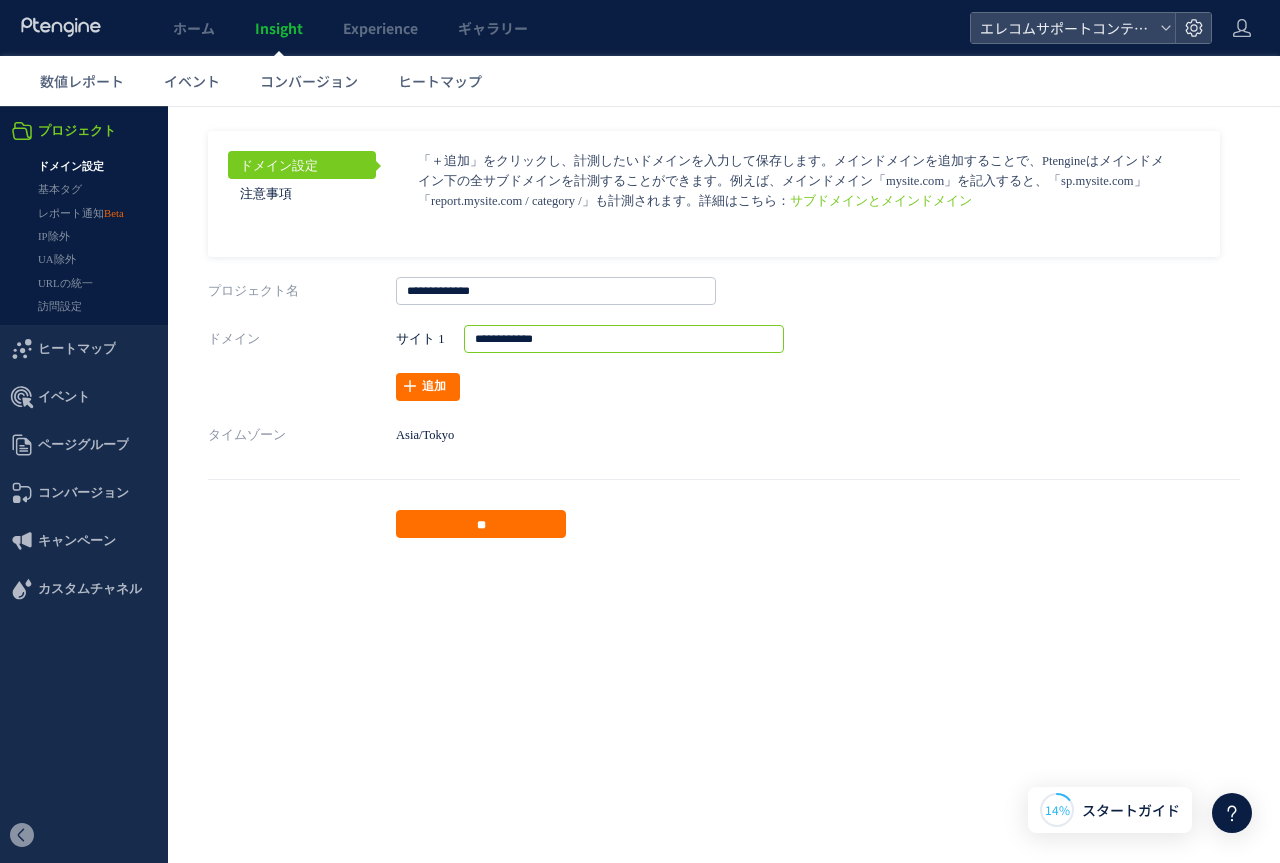 click on "**********" at bounding box center (624, 339) 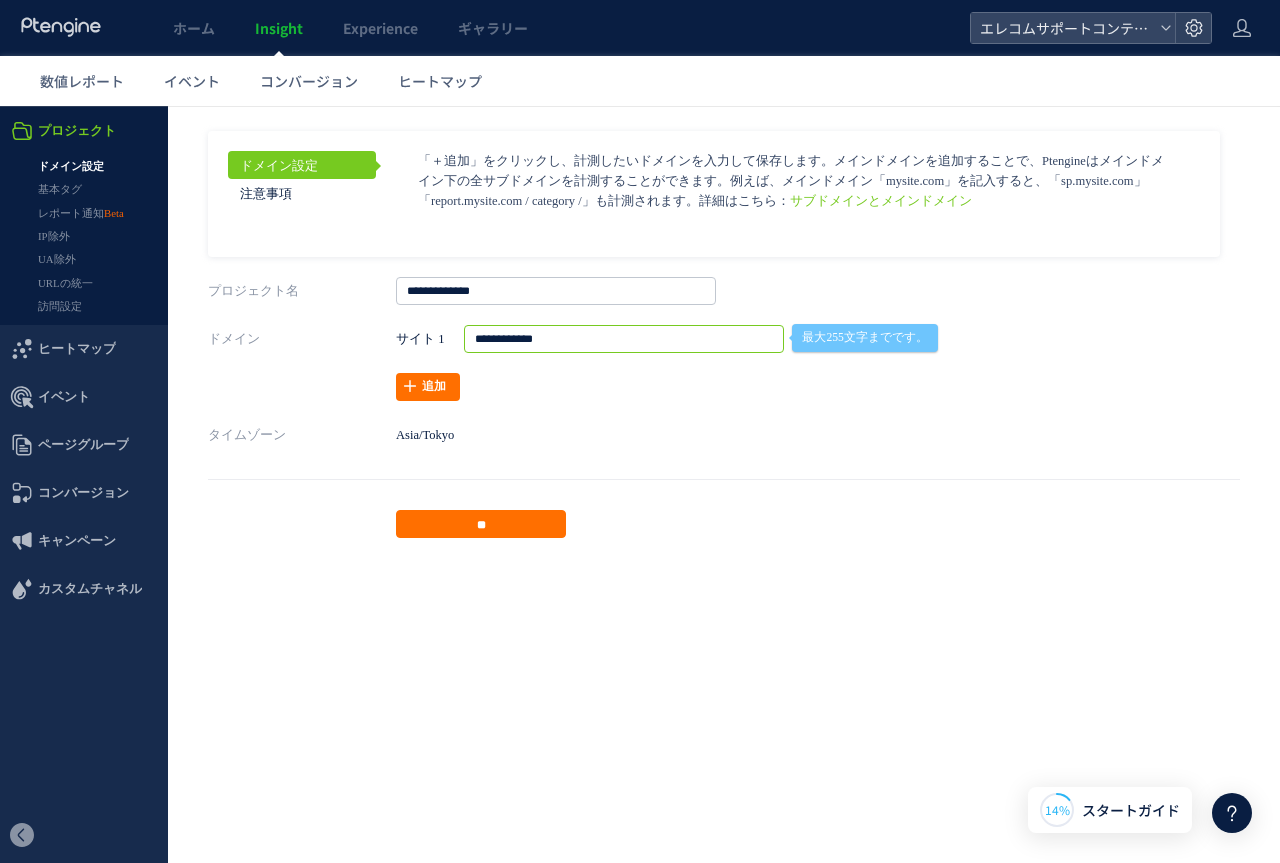 click on "**********" at bounding box center [796, 363] 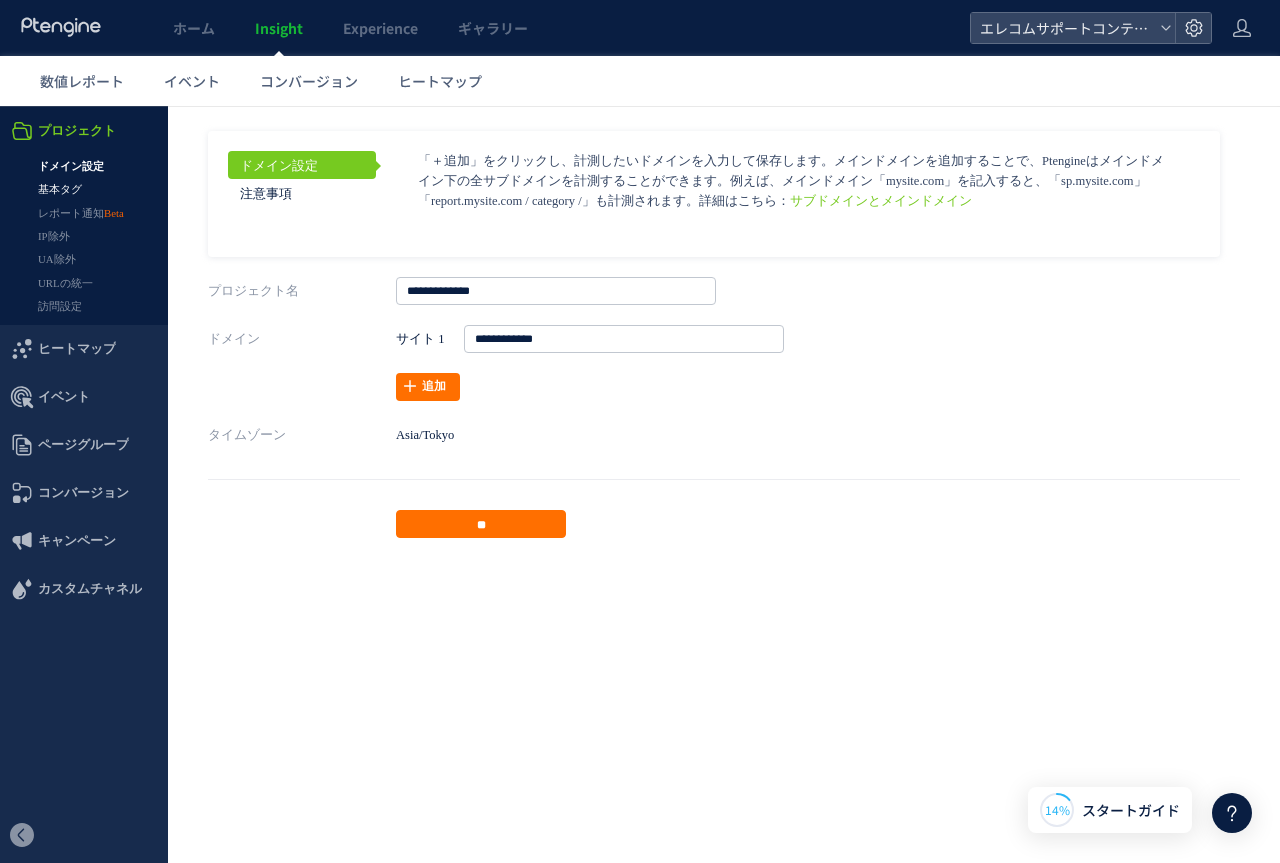 click on "基本タグ" at bounding box center [84, 189] 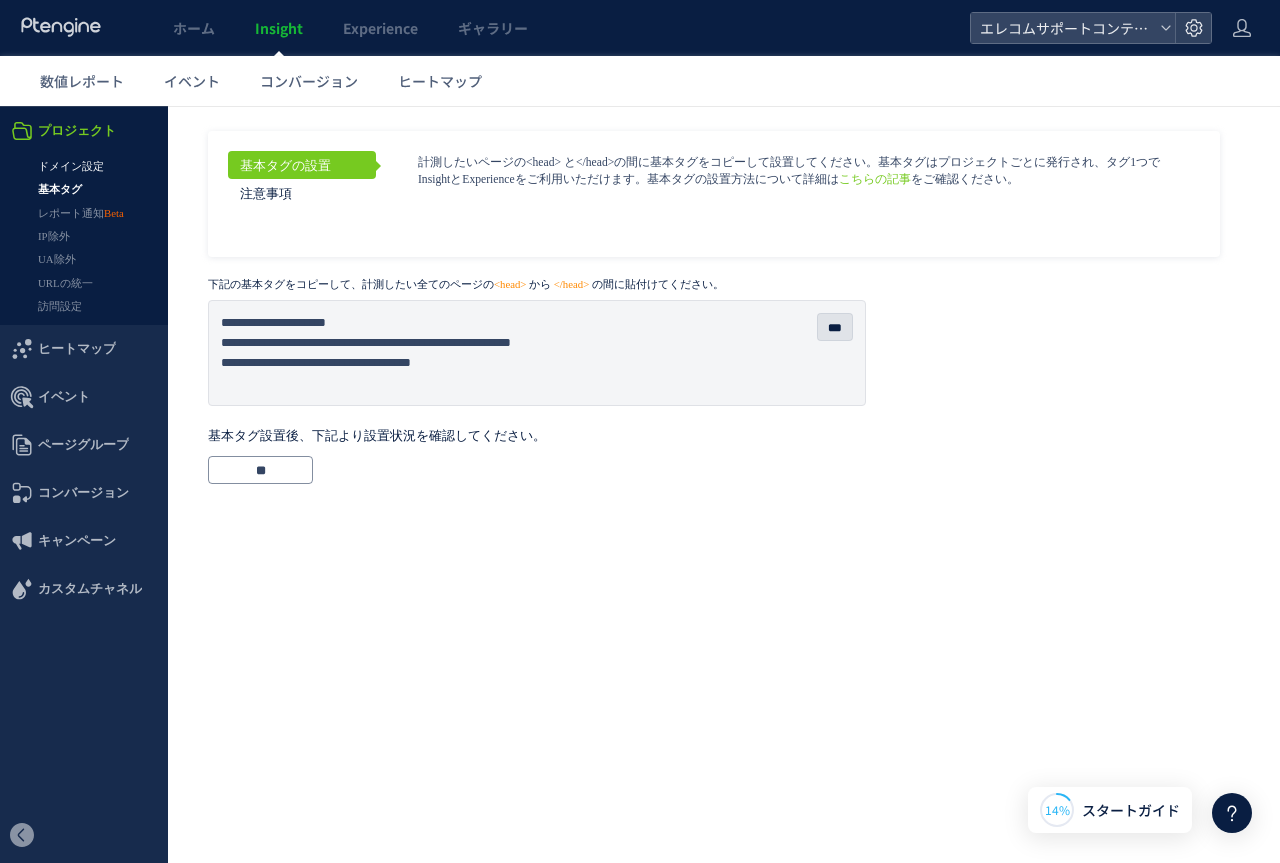click on "ドメイン設定" at bounding box center [84, 166] 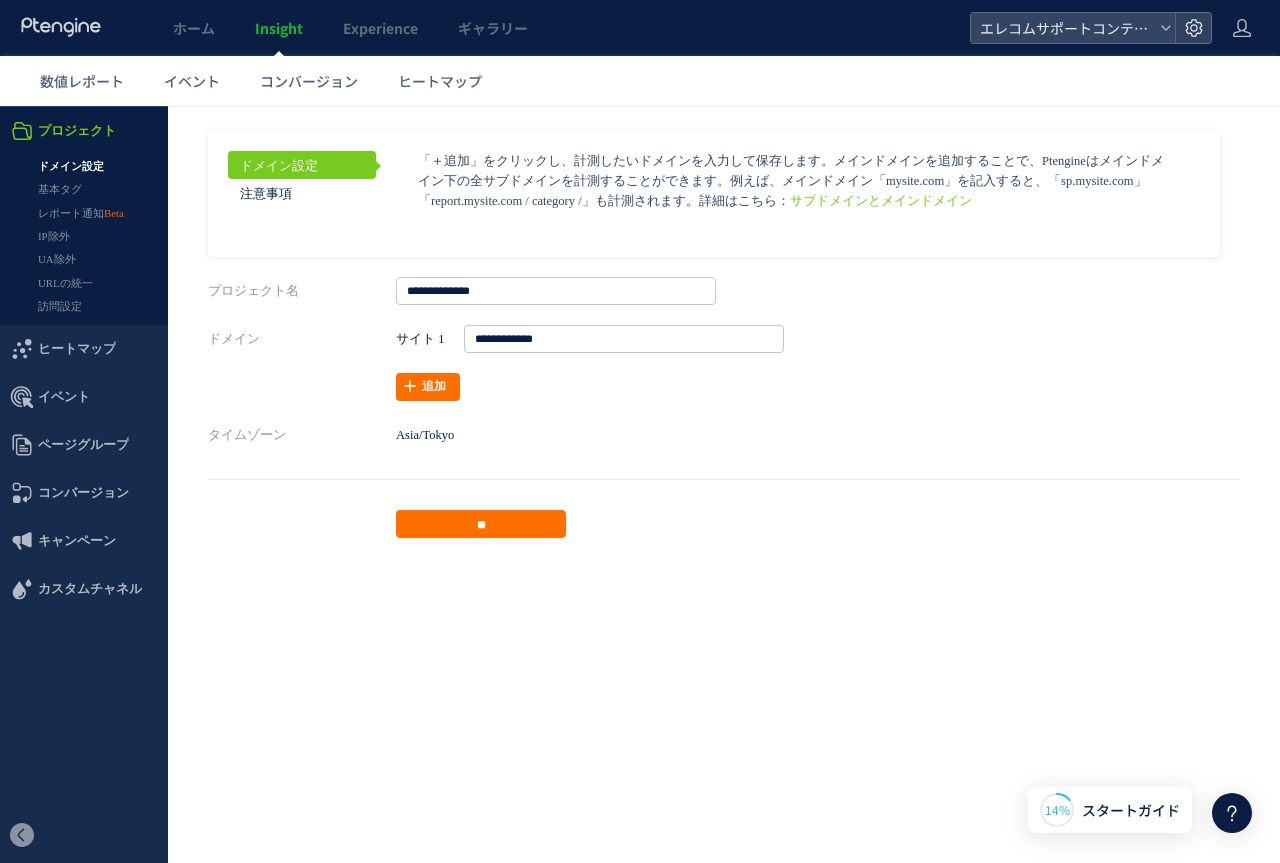 click on "**" at bounding box center [724, 508] 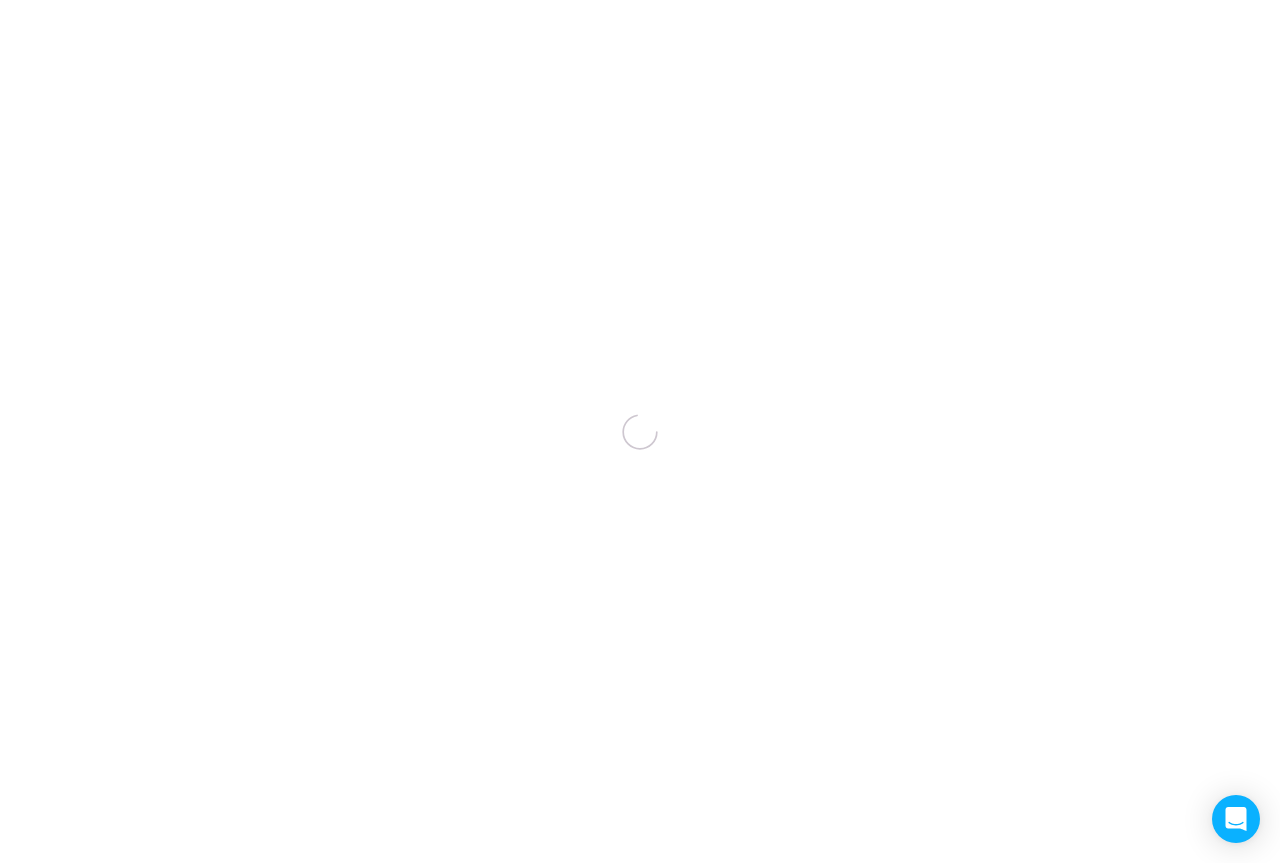 scroll, scrollTop: 0, scrollLeft: 0, axis: both 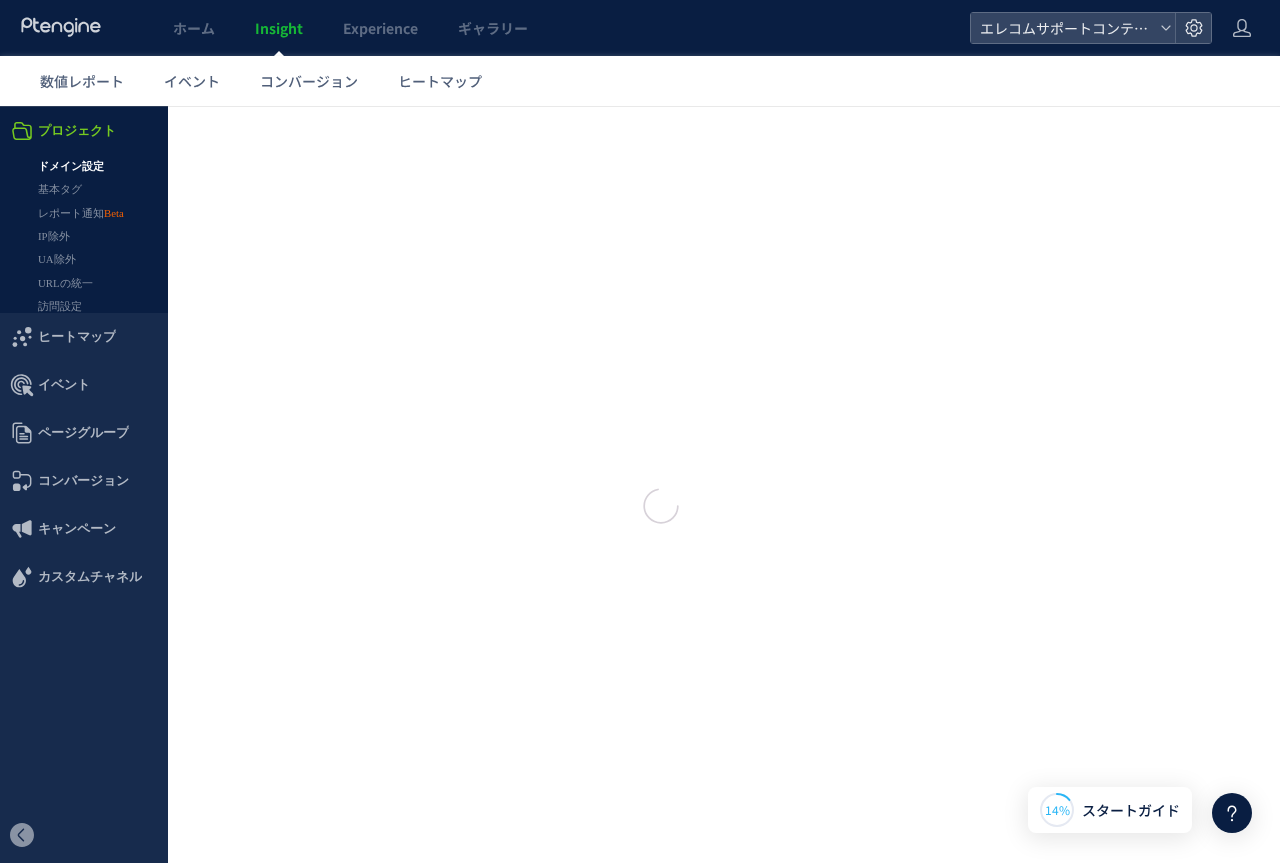 type on "**********" 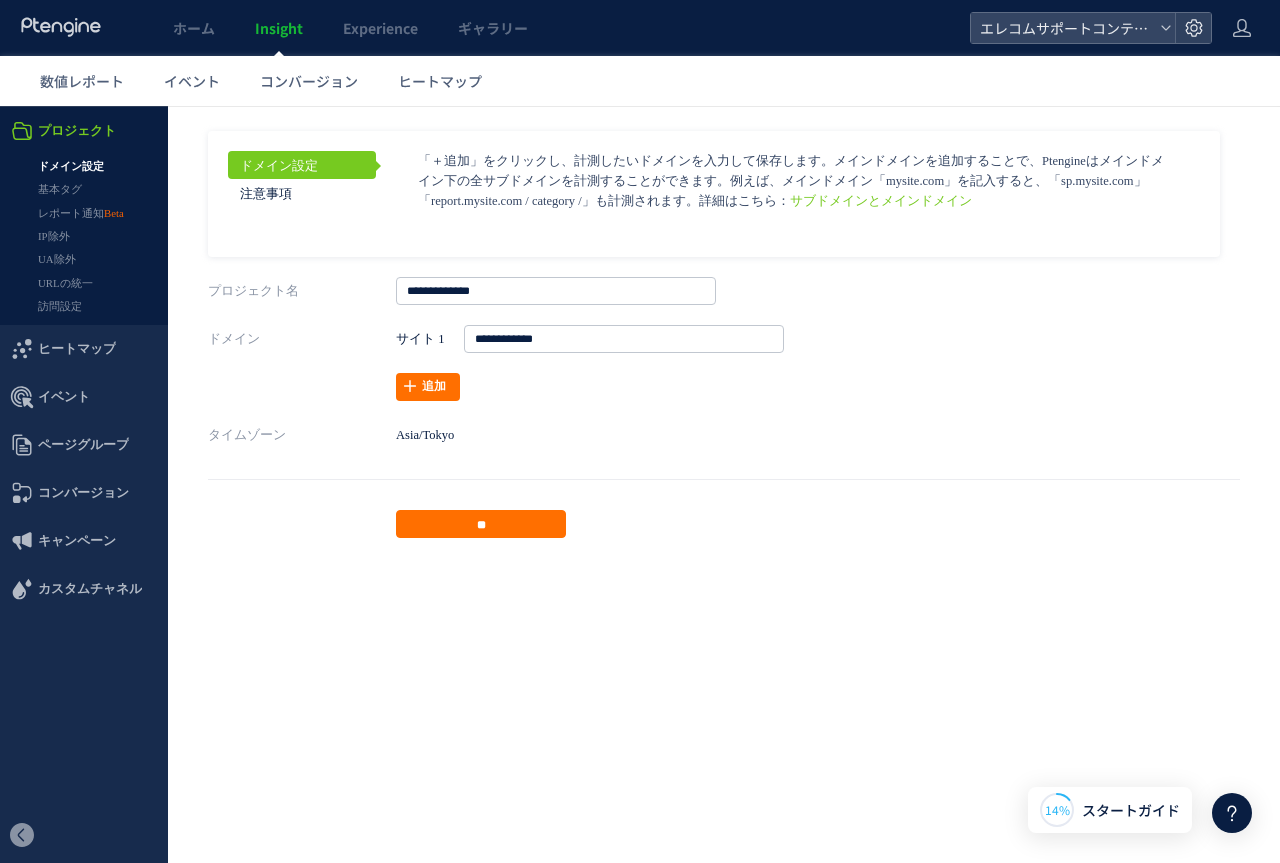 click on "ドメイン設定
注意事項
サブドメインとメインドメイン
ページグループを
http://" at bounding box center (724, 334) 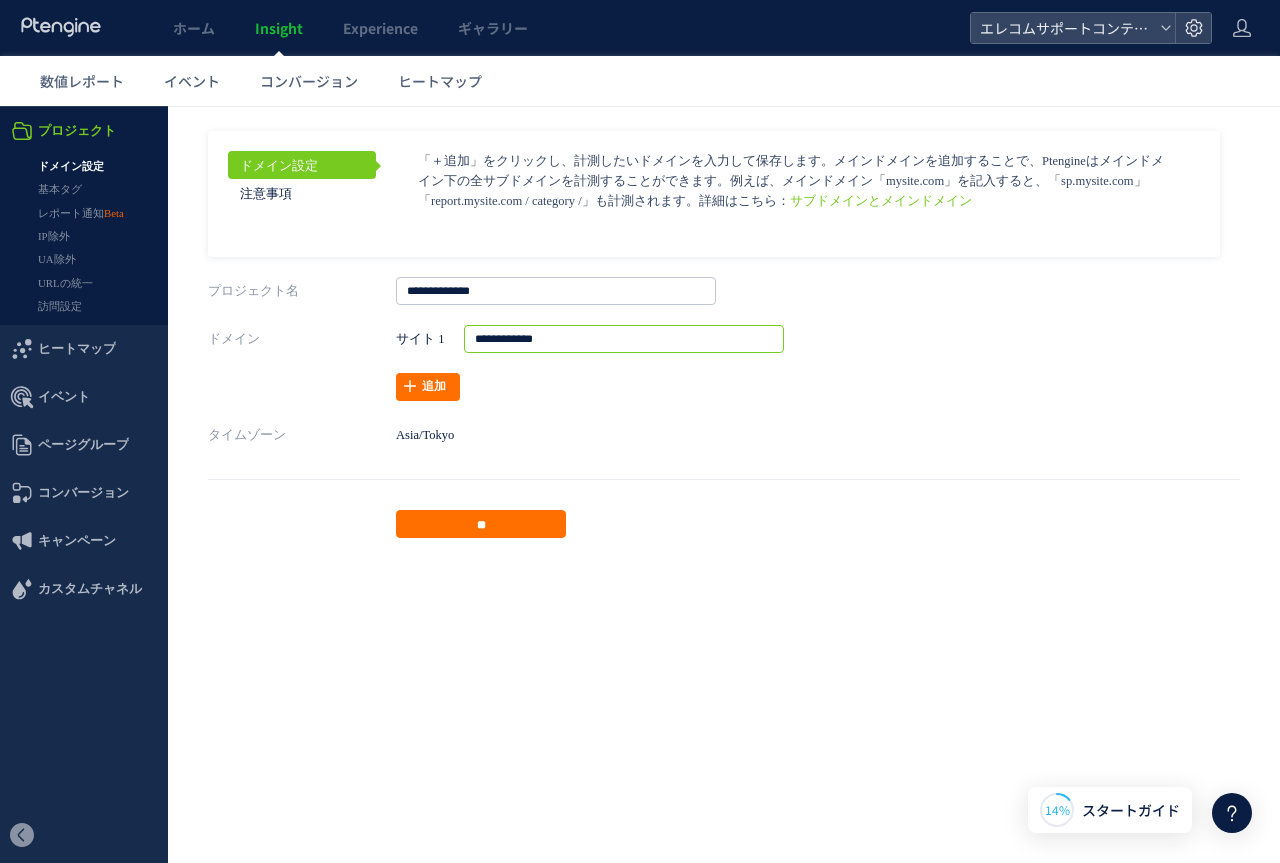 click on "**********" at bounding box center (624, 339) 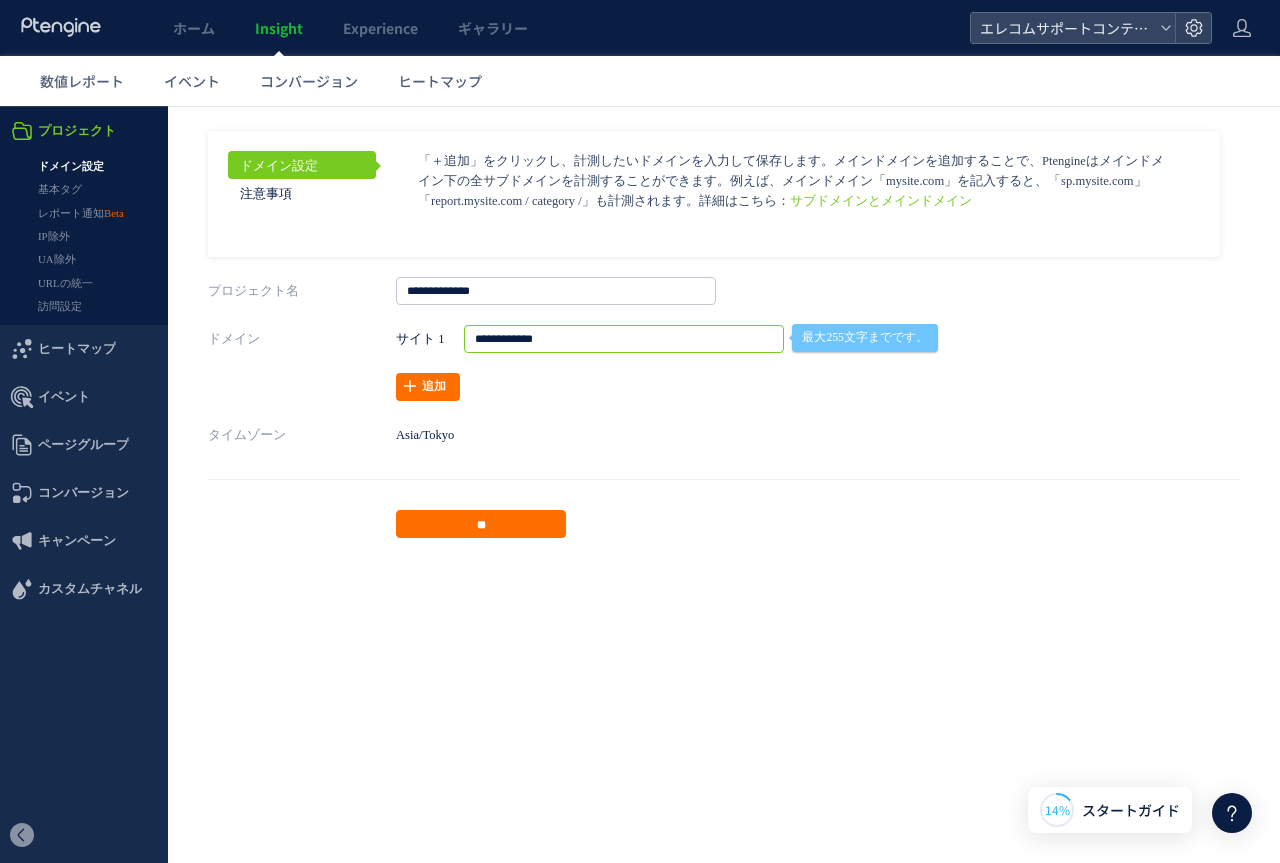 click on "**********" at bounding box center (796, 363) 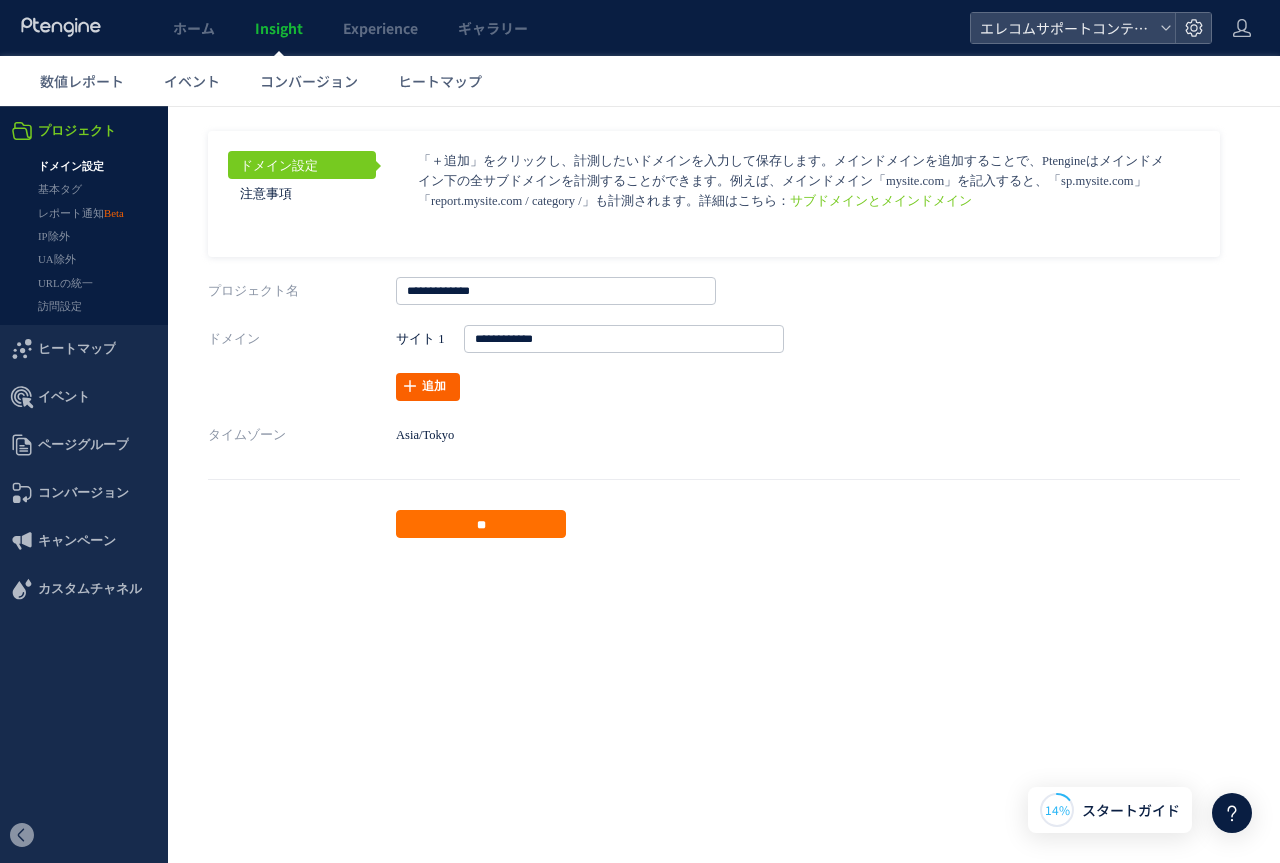 click on "追加" at bounding box center [428, 387] 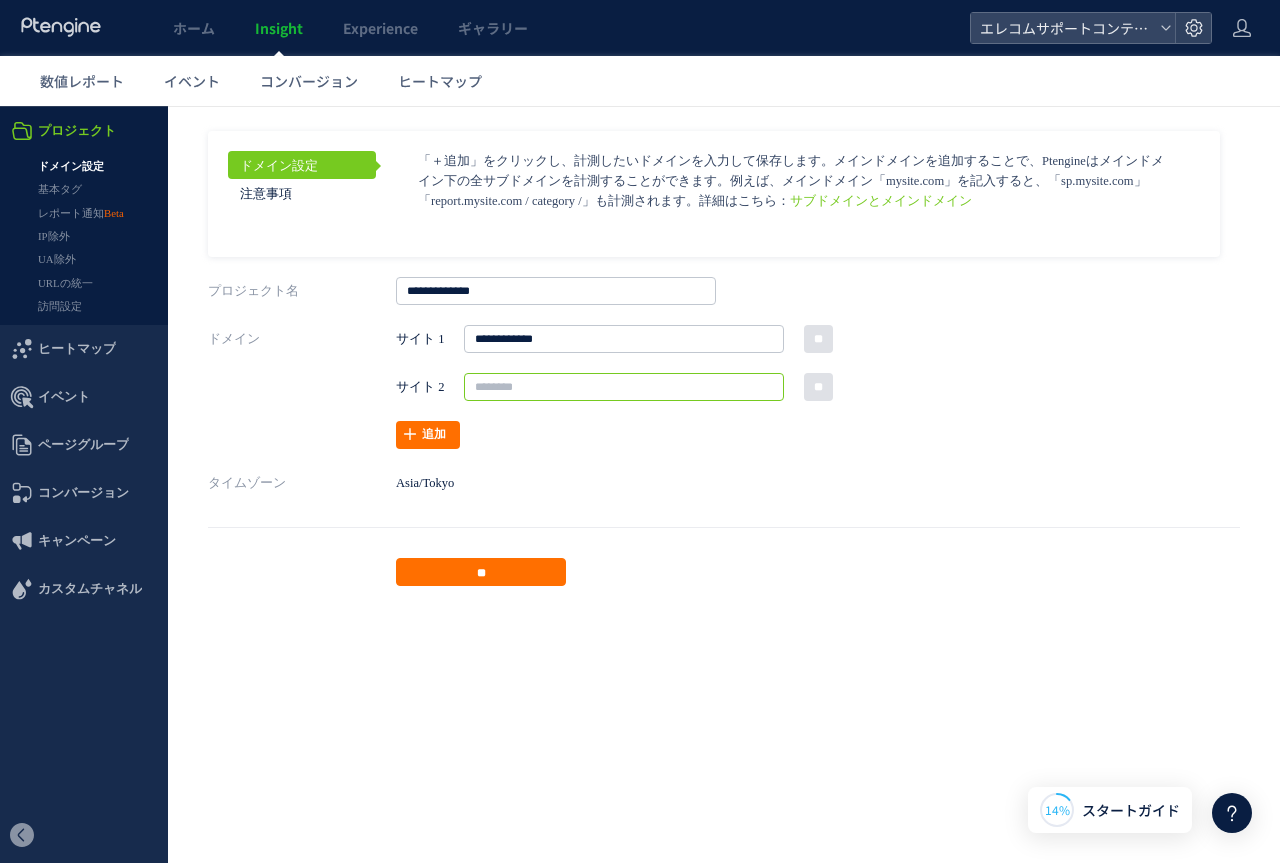 click at bounding box center [624, 387] 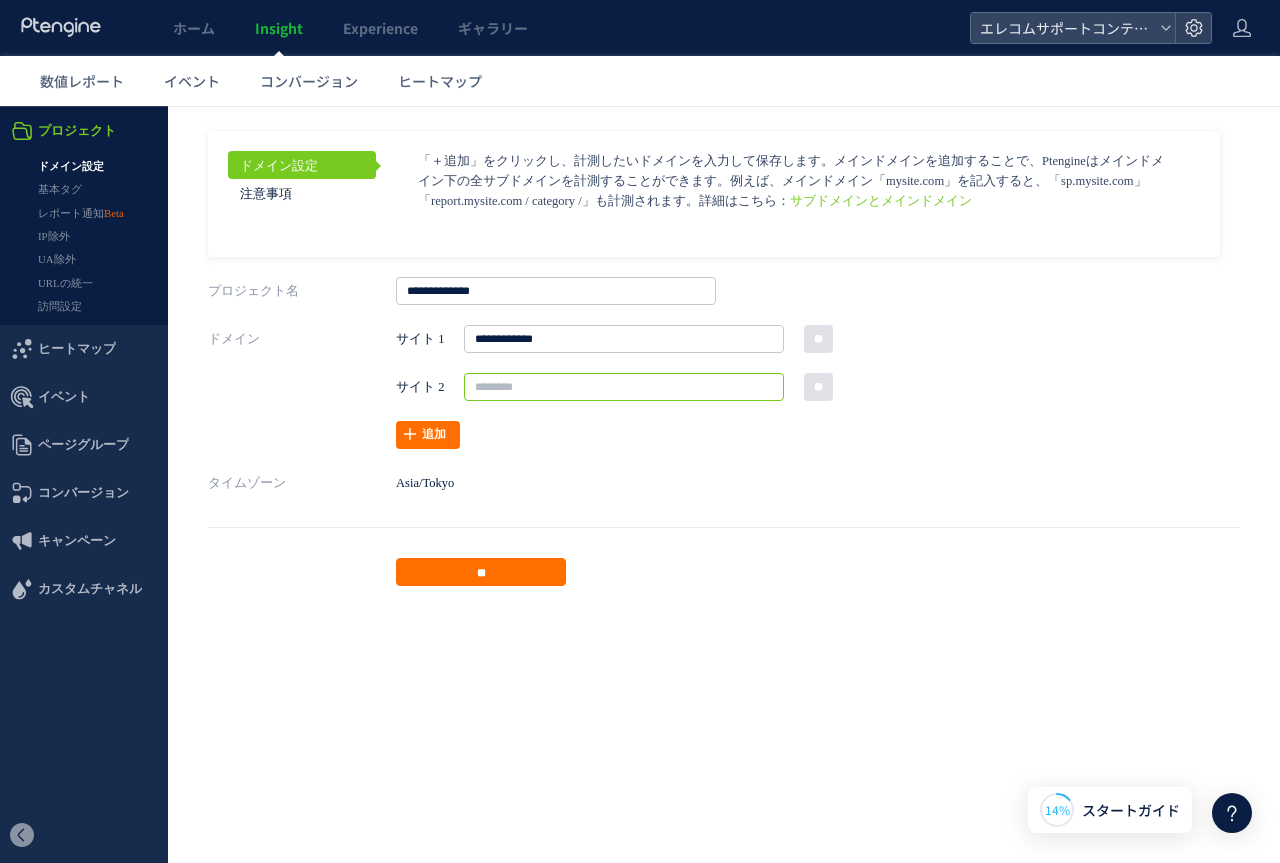 click at bounding box center [624, 387] 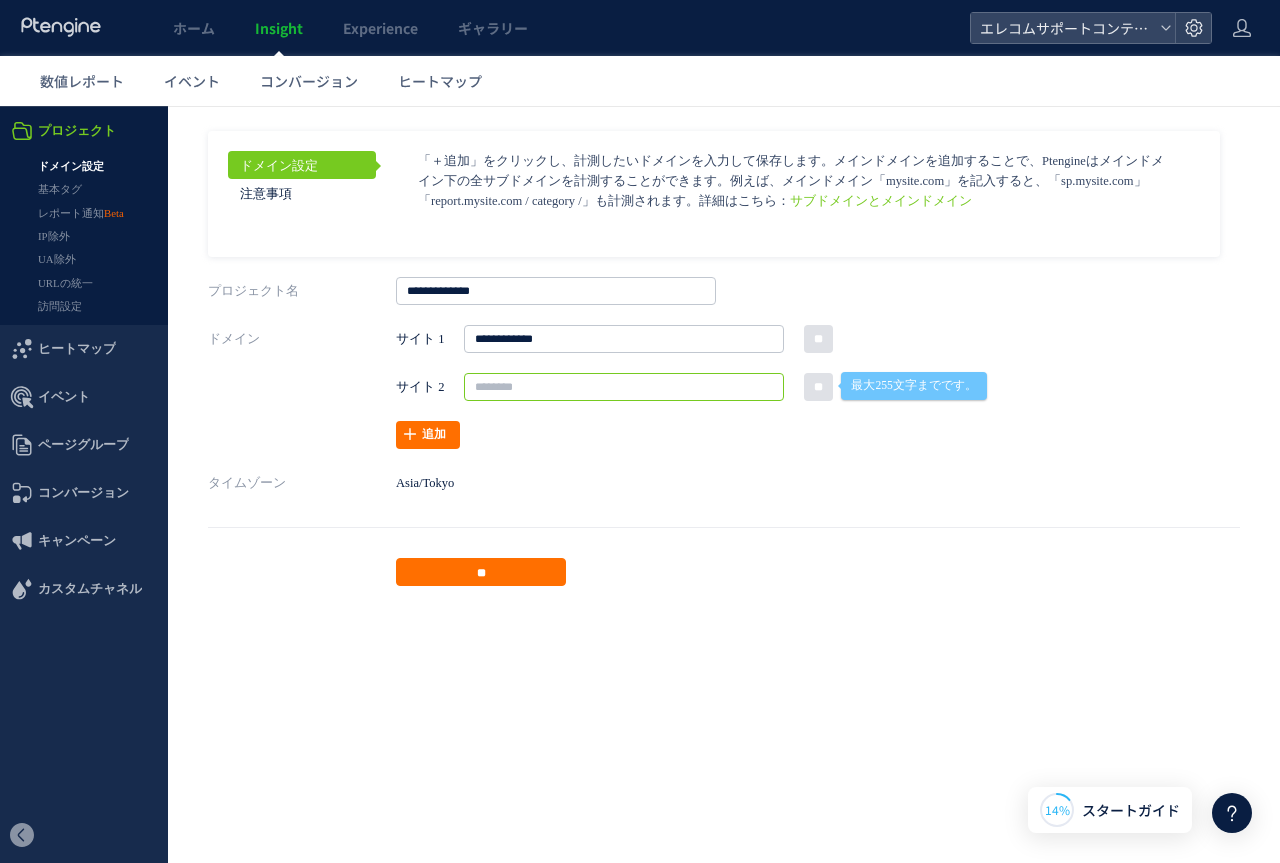 paste on "**********" 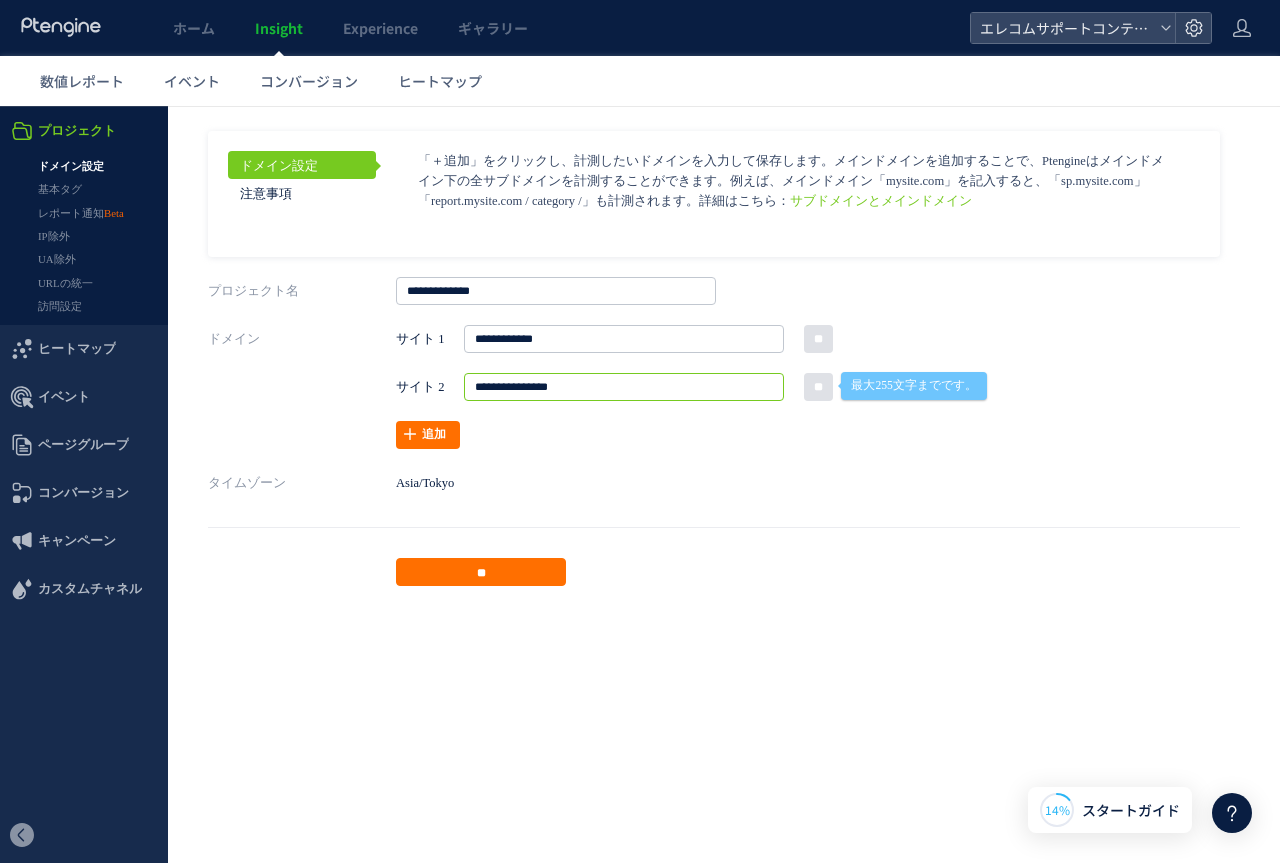 type on "**********" 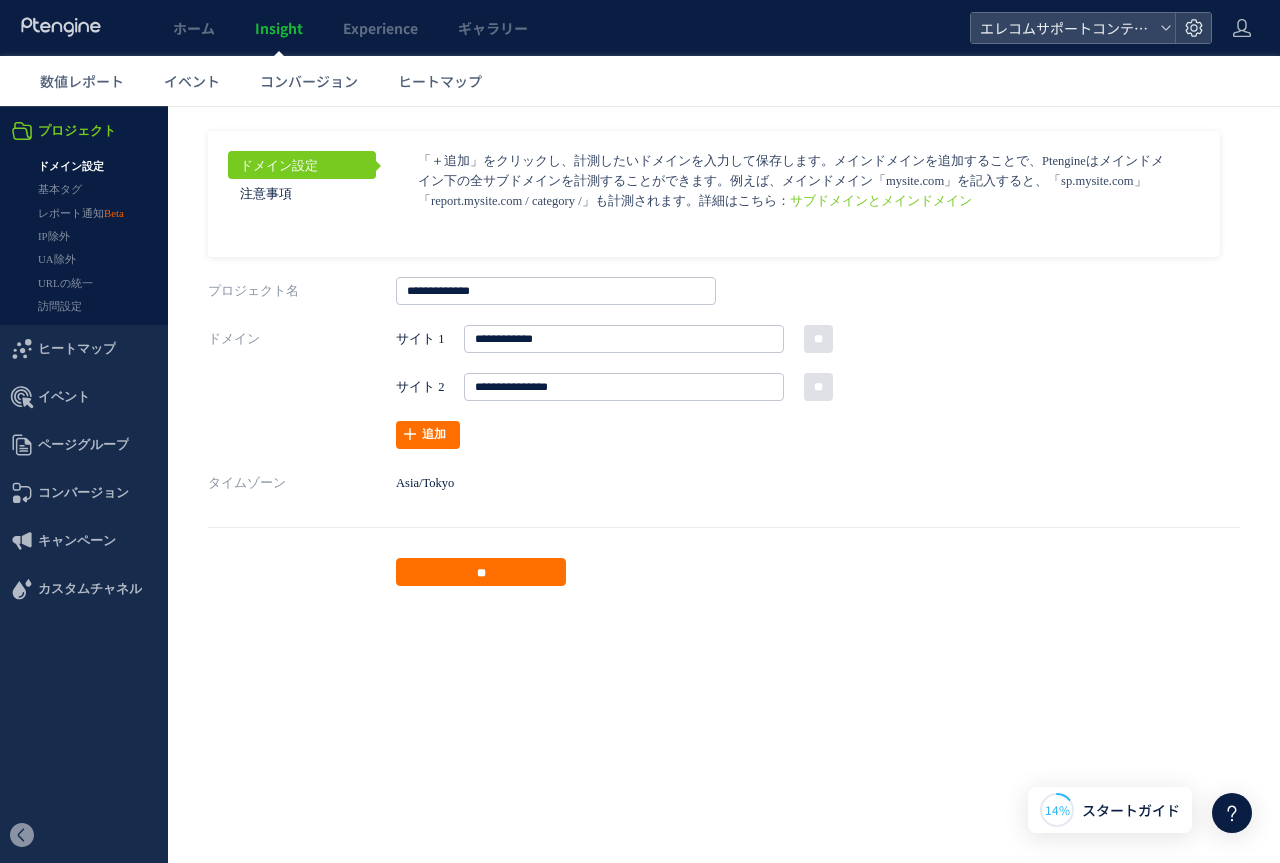 click on "タイムゾーン
Asia/Tokyo" at bounding box center [724, 483] 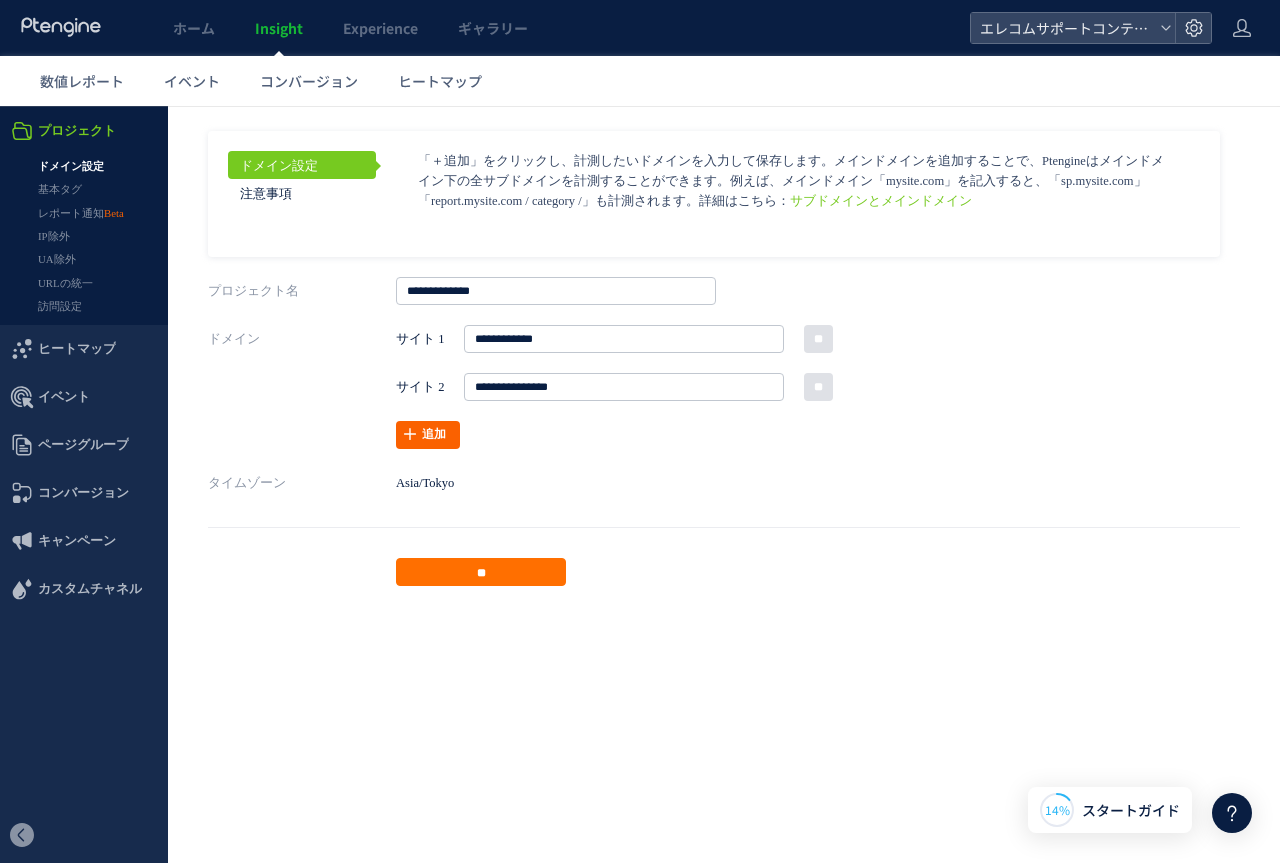 click on "追加" at bounding box center [428, 435] 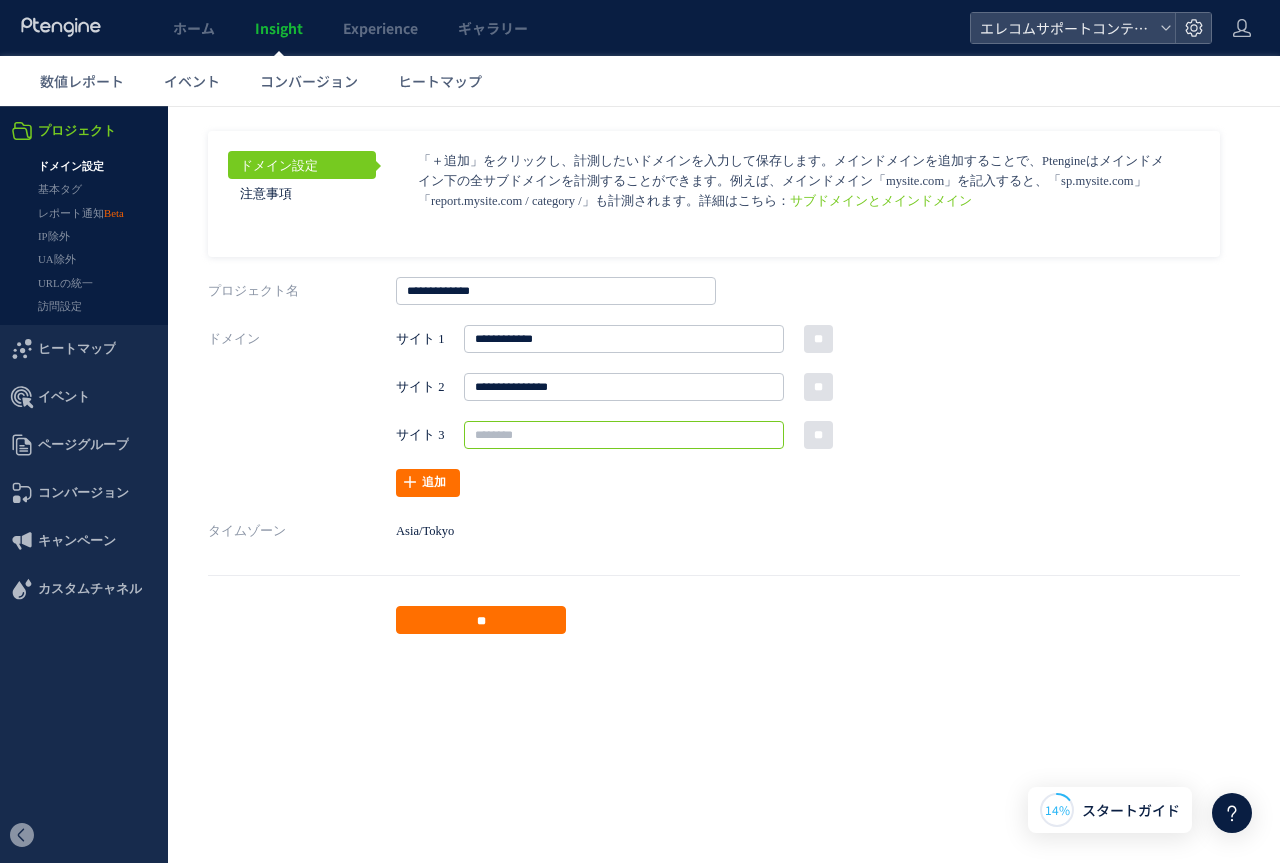 drag, startPoint x: 549, startPoint y: 438, endPoint x: 560, endPoint y: 435, distance: 11.401754 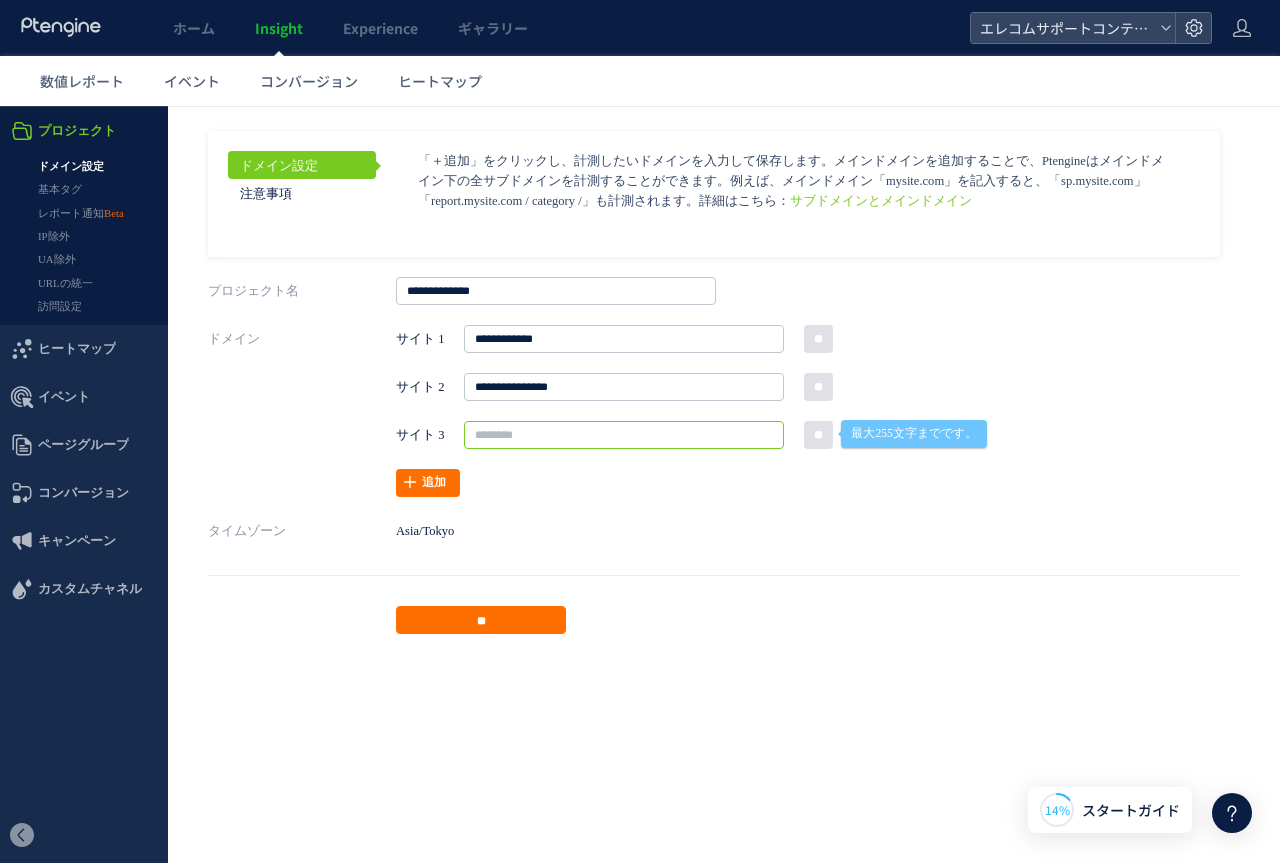 paste on "**********" 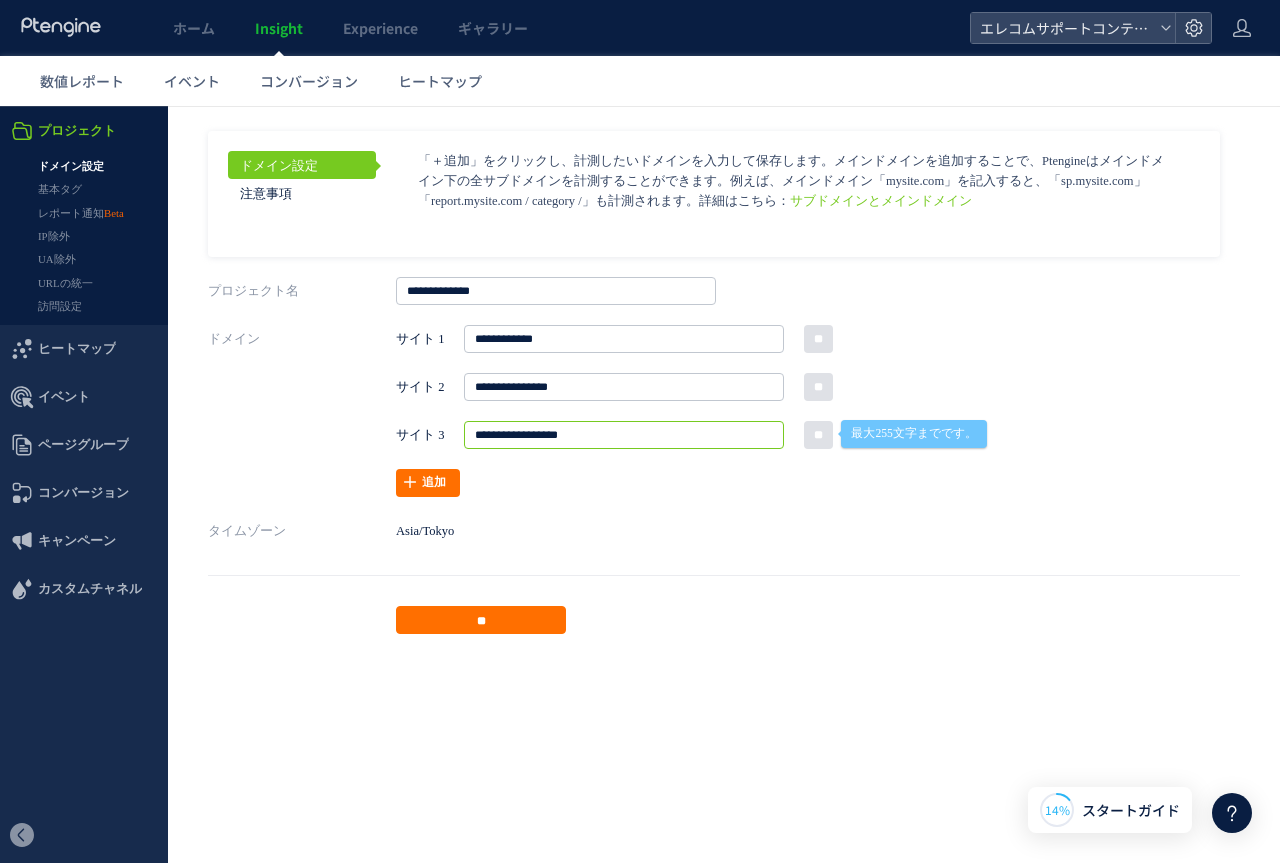 drag, startPoint x: 608, startPoint y: 435, endPoint x: 274, endPoint y: 445, distance: 334.14966 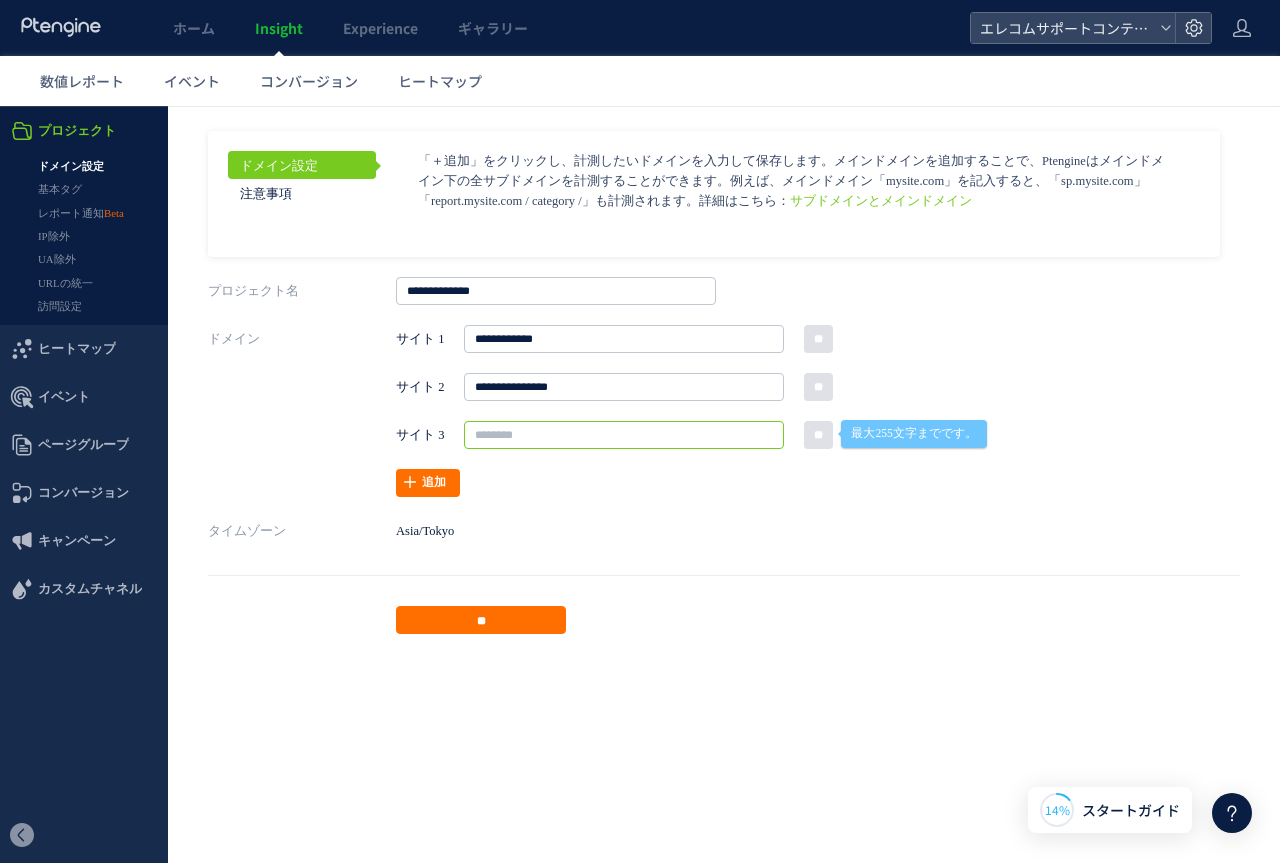 type 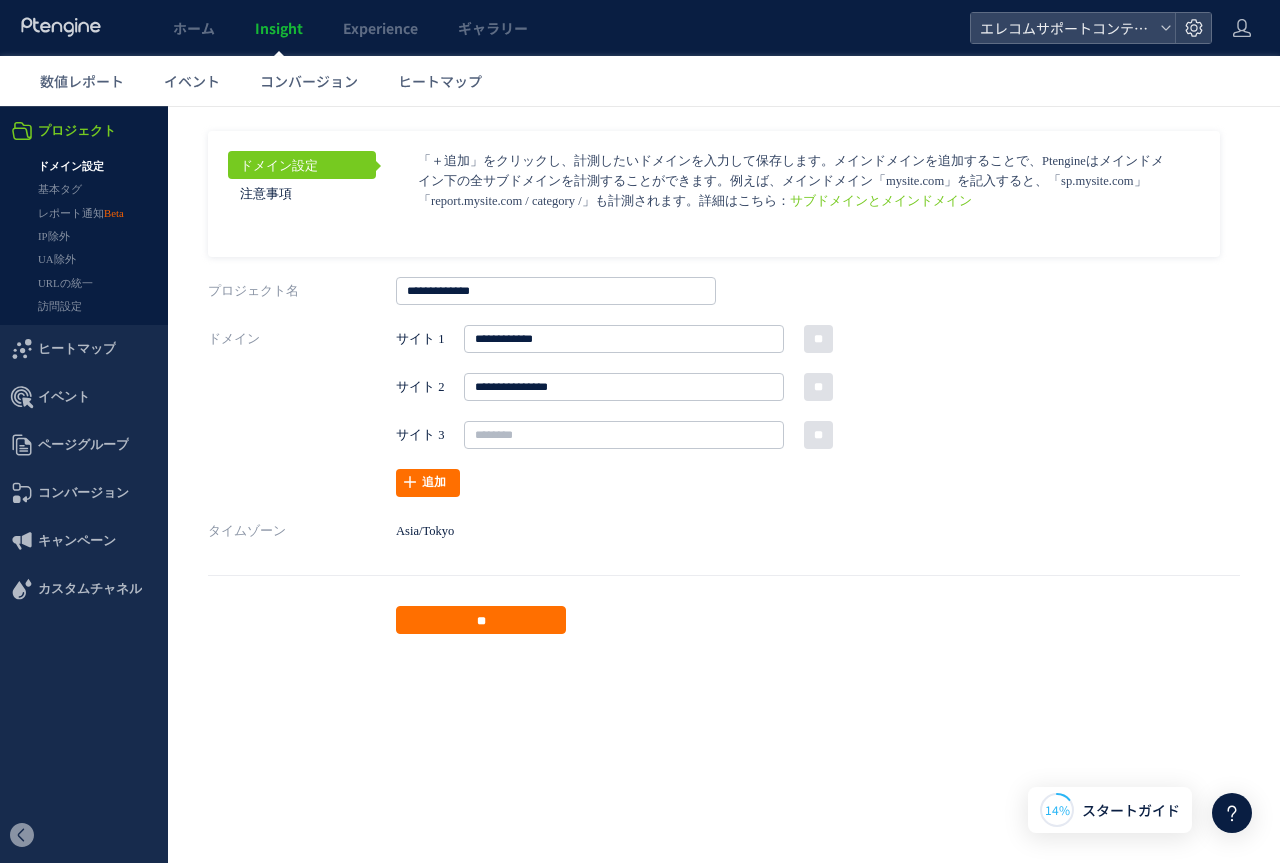 drag, startPoint x: 669, startPoint y: 402, endPoint x: 523, endPoint y: 403, distance: 146.00342 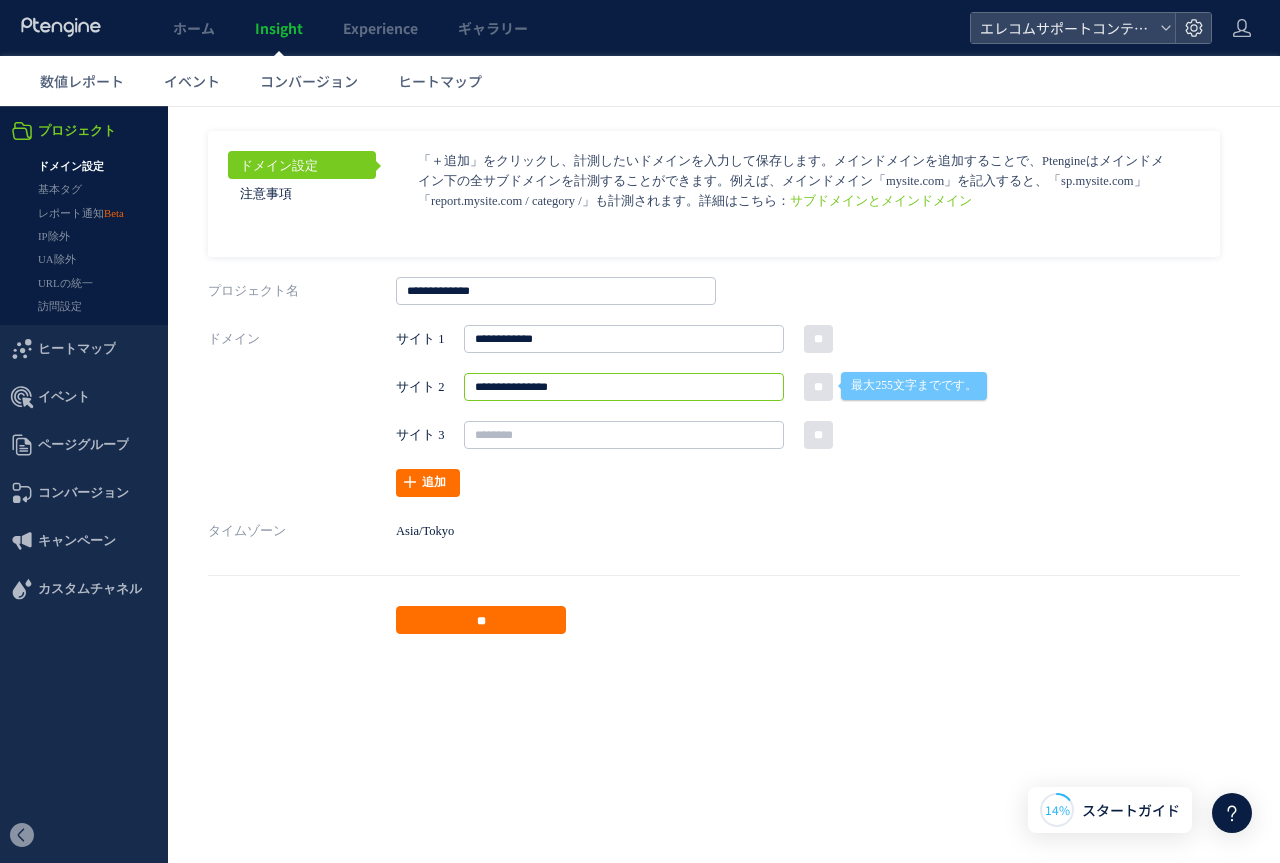 drag, startPoint x: 586, startPoint y: 382, endPoint x: 378, endPoint y: 387, distance: 208.06009 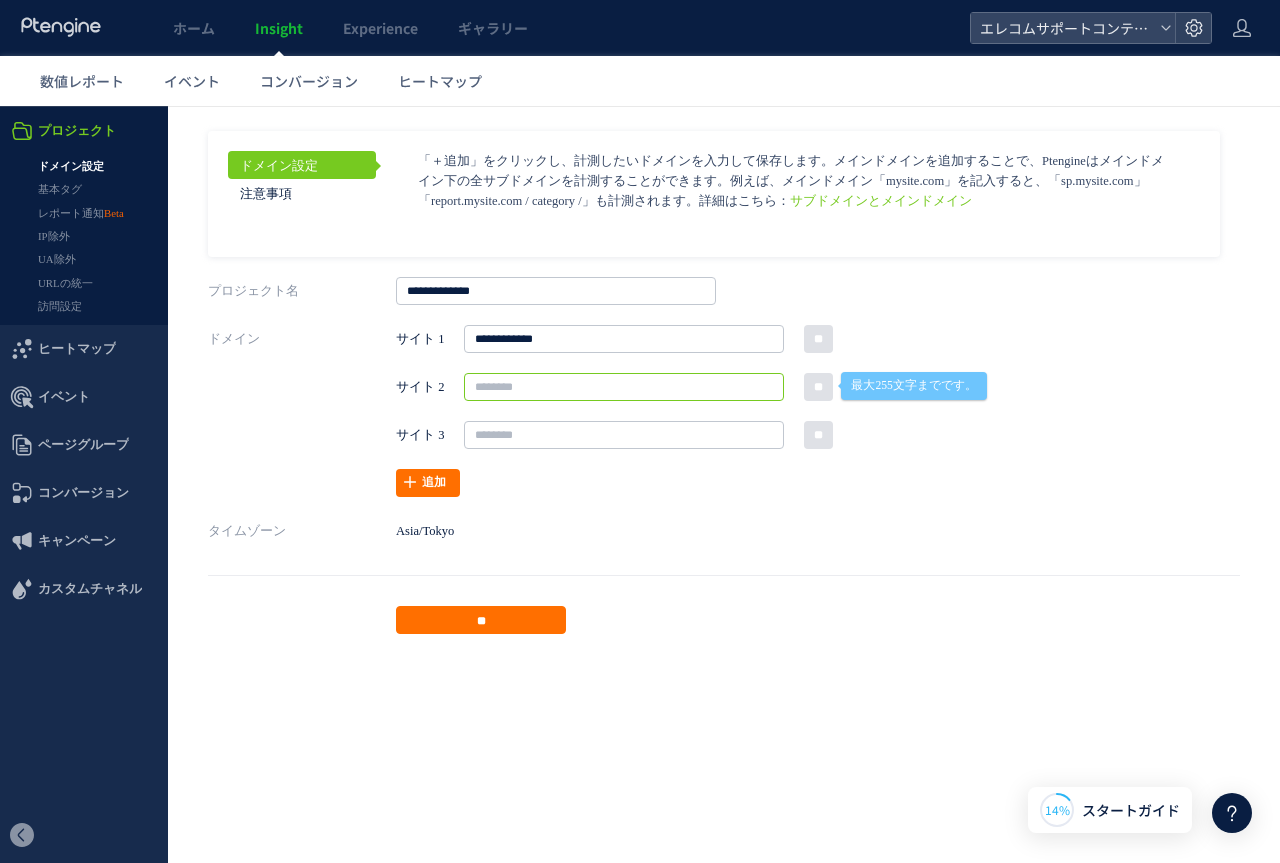 type 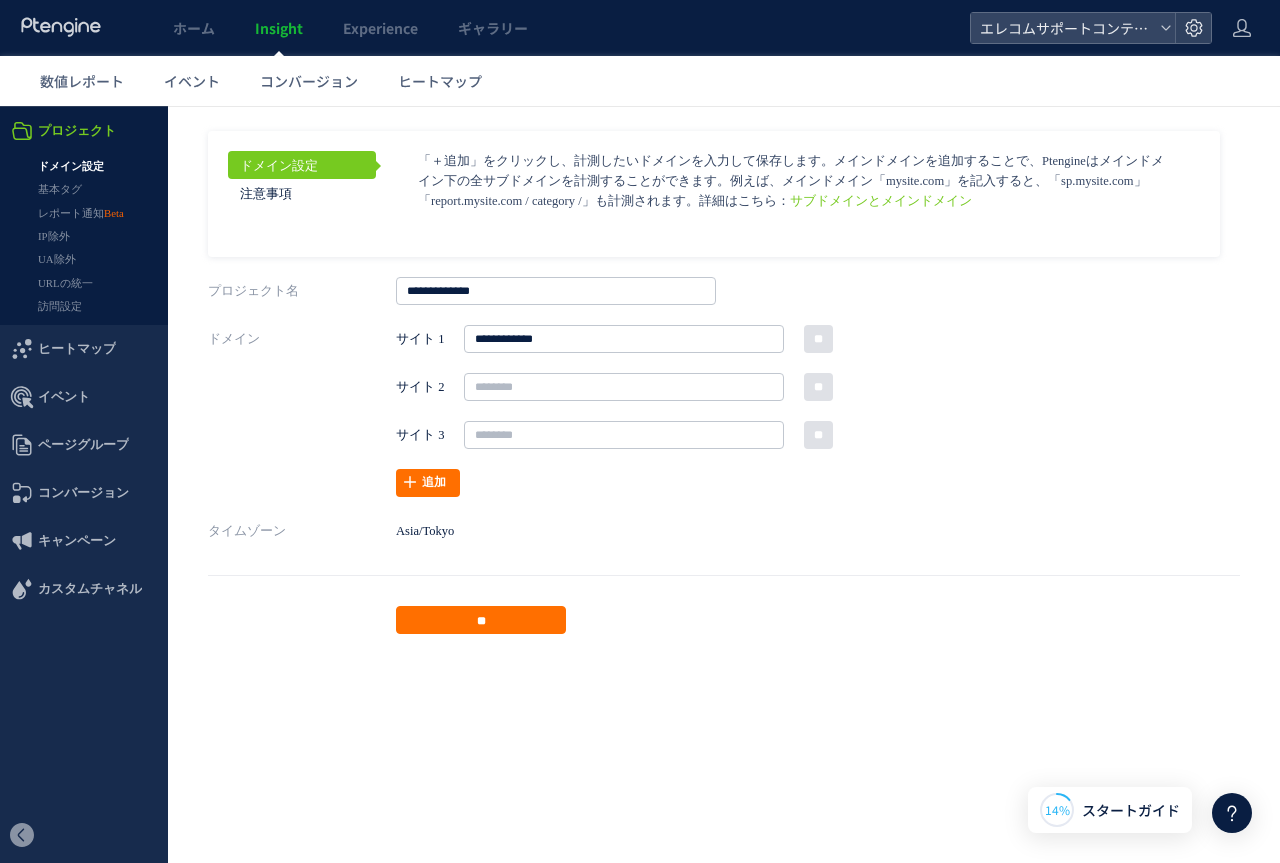click on "タイムゾーン
Asia/Tokyo" at bounding box center (724, 531) 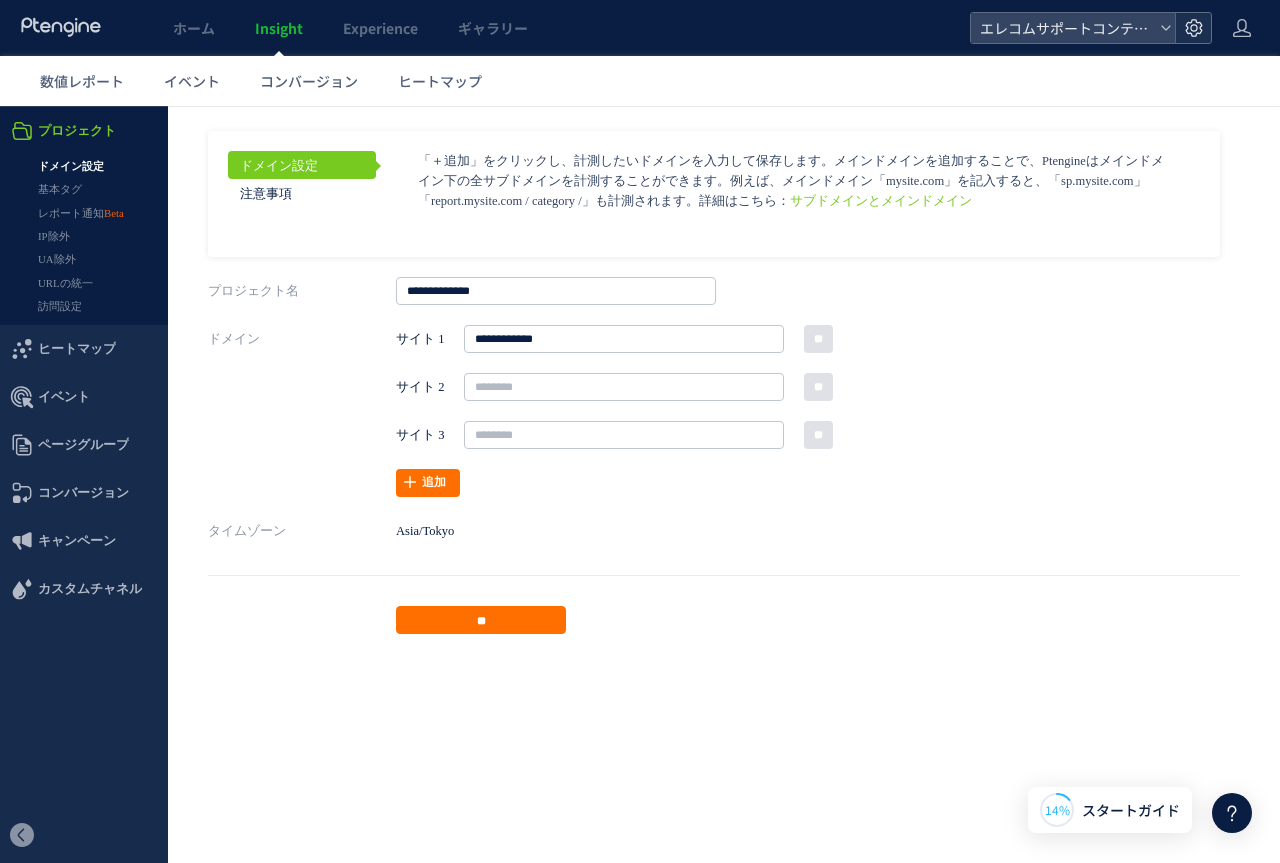 click 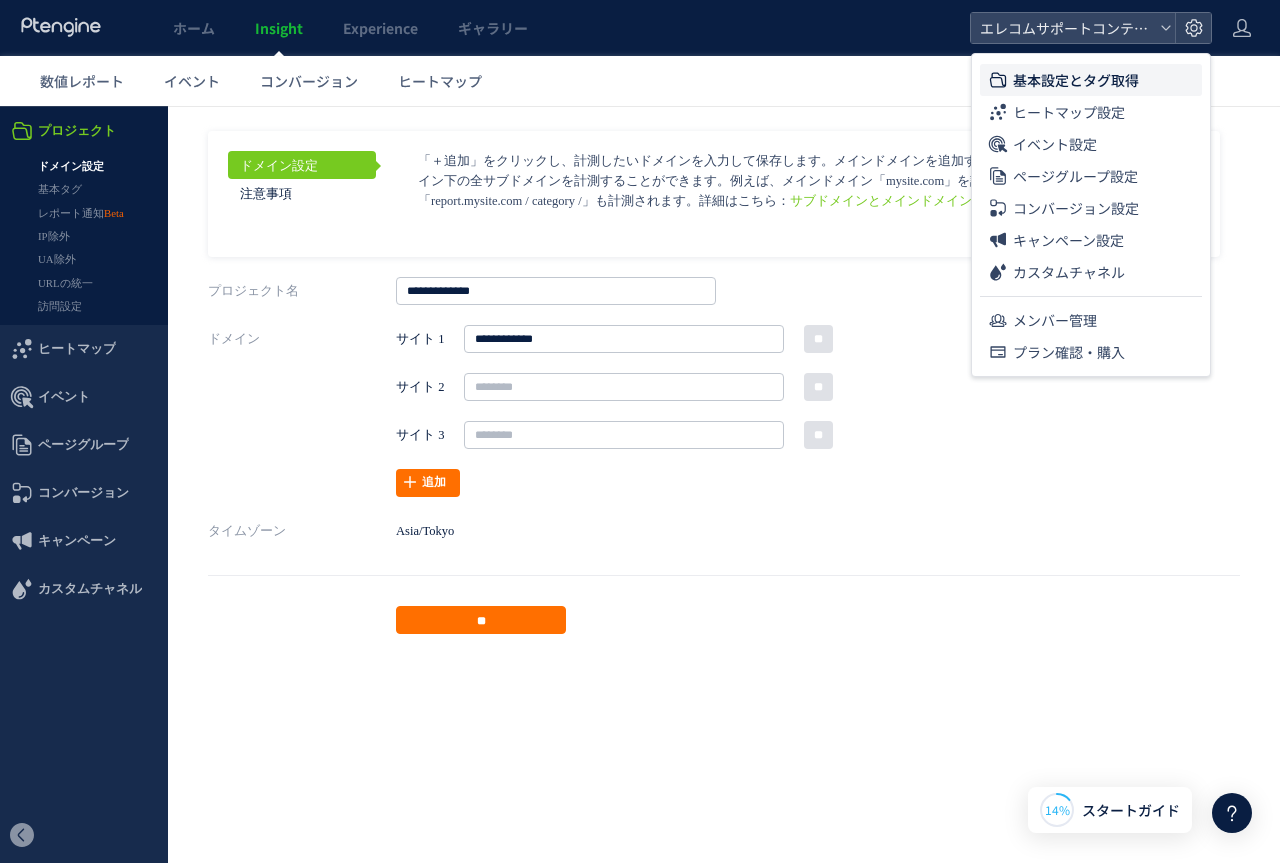 click on "ドメイン設定
注意事項
サブドメインとメインドメイン
ページグループを
http://" at bounding box center (724, 382) 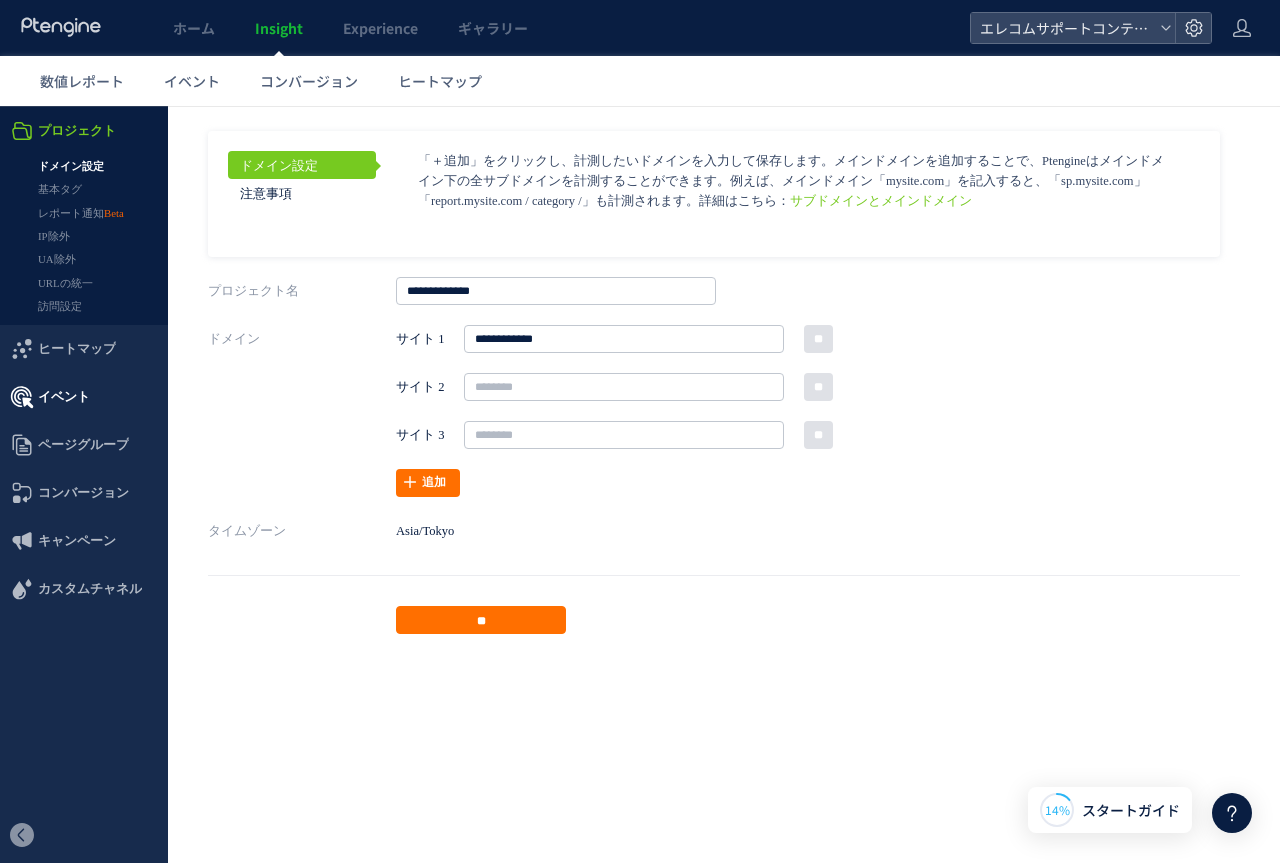 click on "イベント" at bounding box center (64, 397) 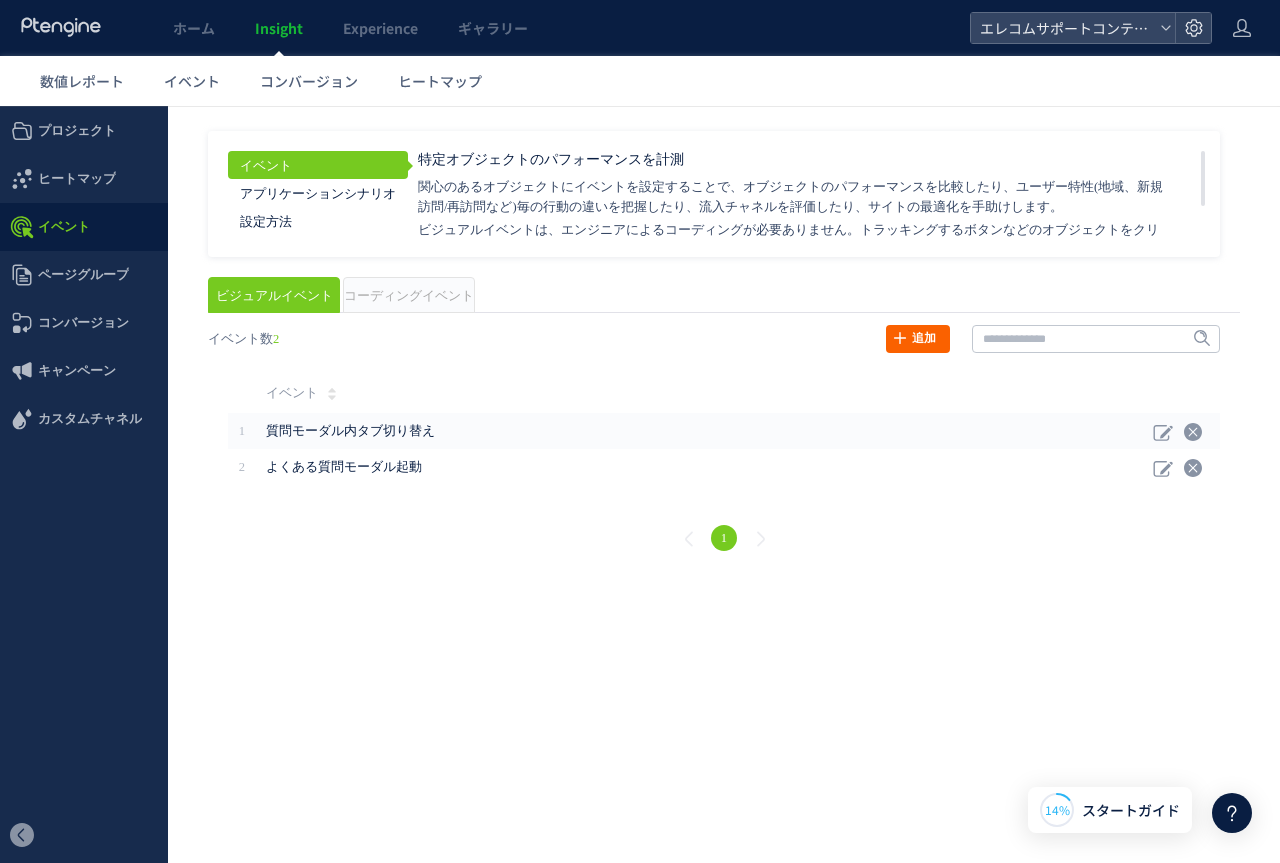 click on "追加" at bounding box center [918, 339] 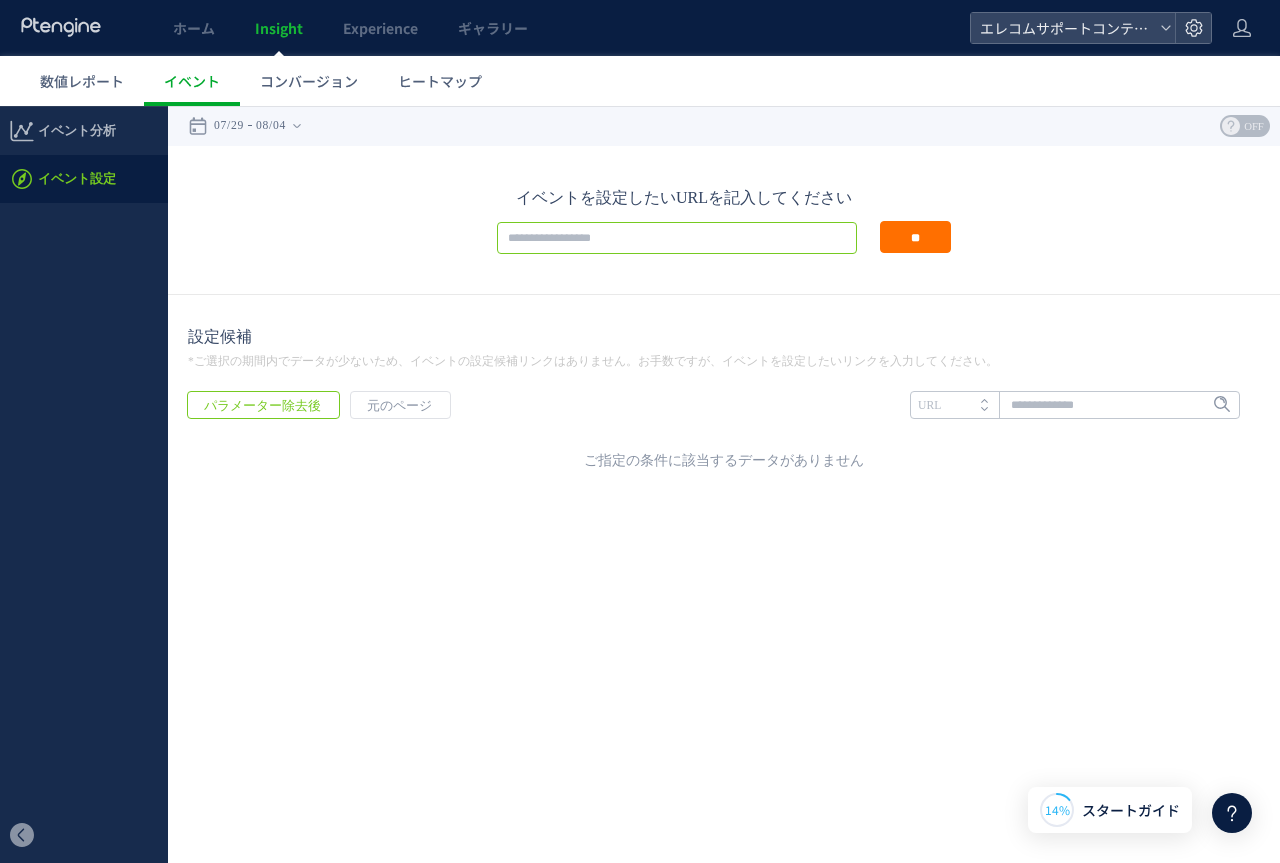 drag, startPoint x: 601, startPoint y: 245, endPoint x: 703, endPoint y: 241, distance: 102.0784 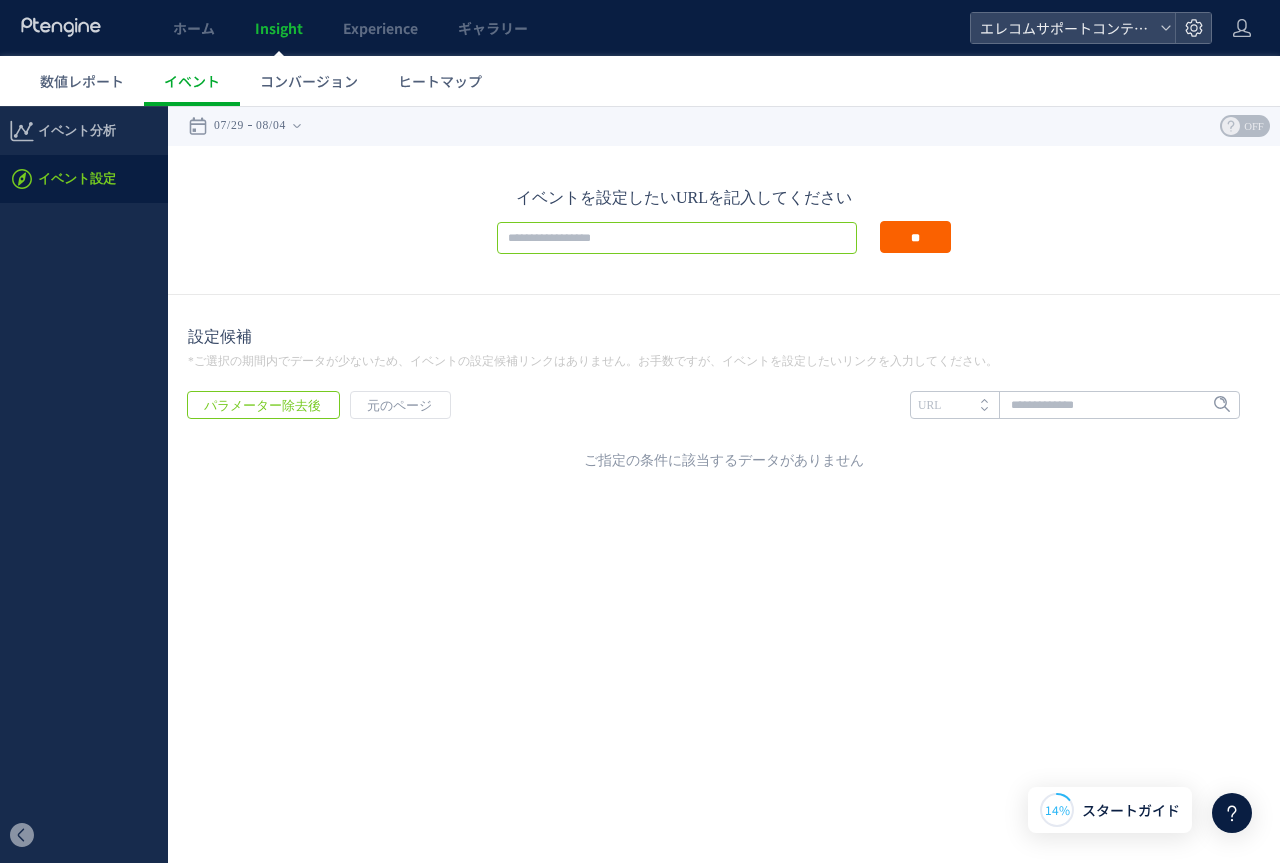 paste on "**********" 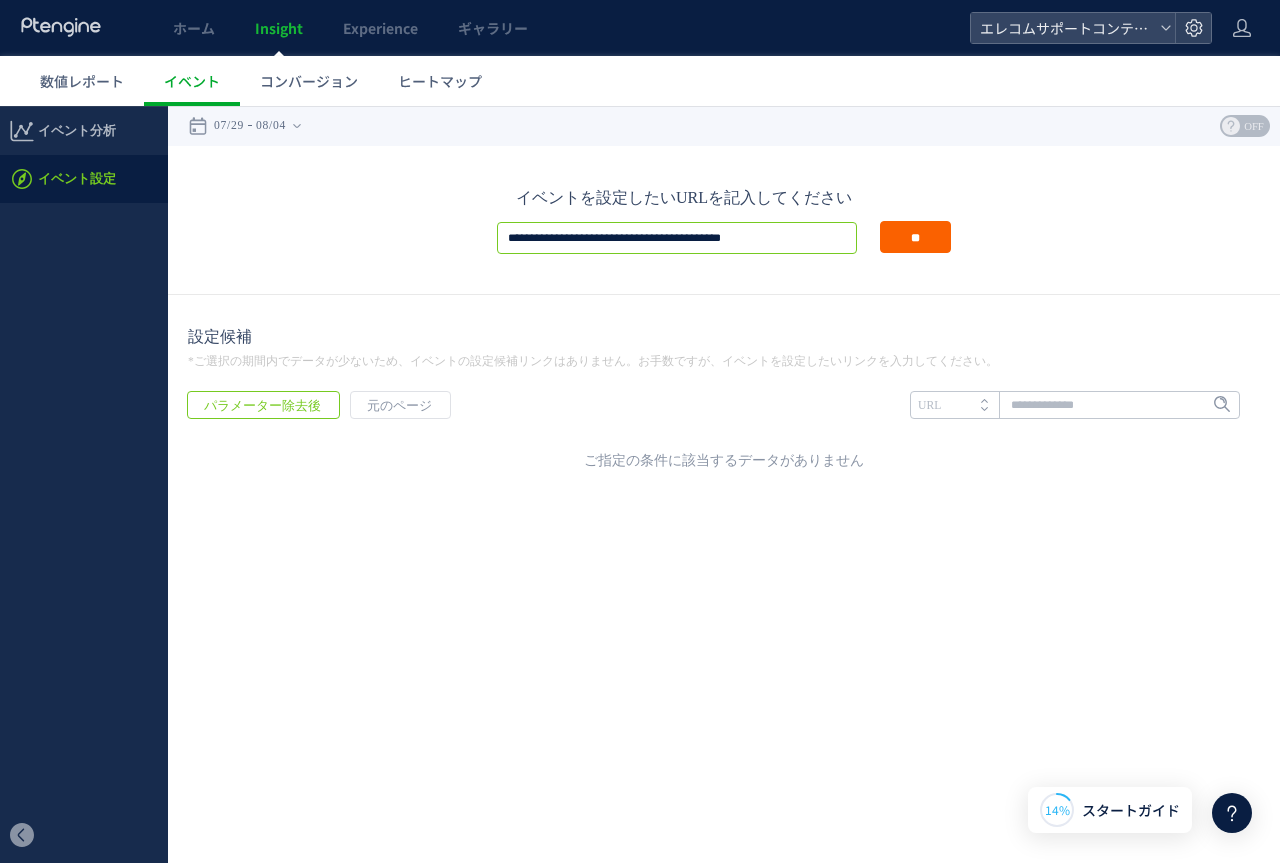 type on "**********" 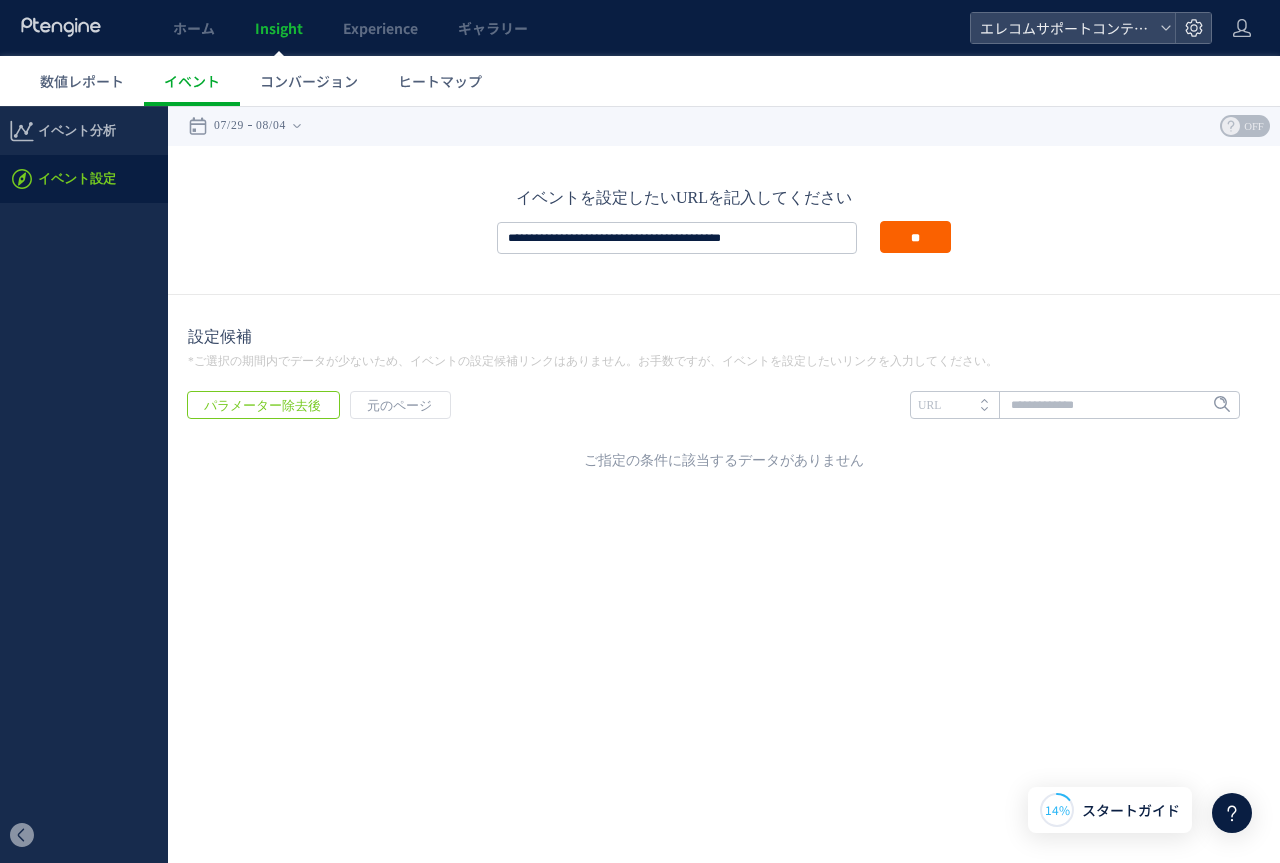 click on "**" at bounding box center (915, 237) 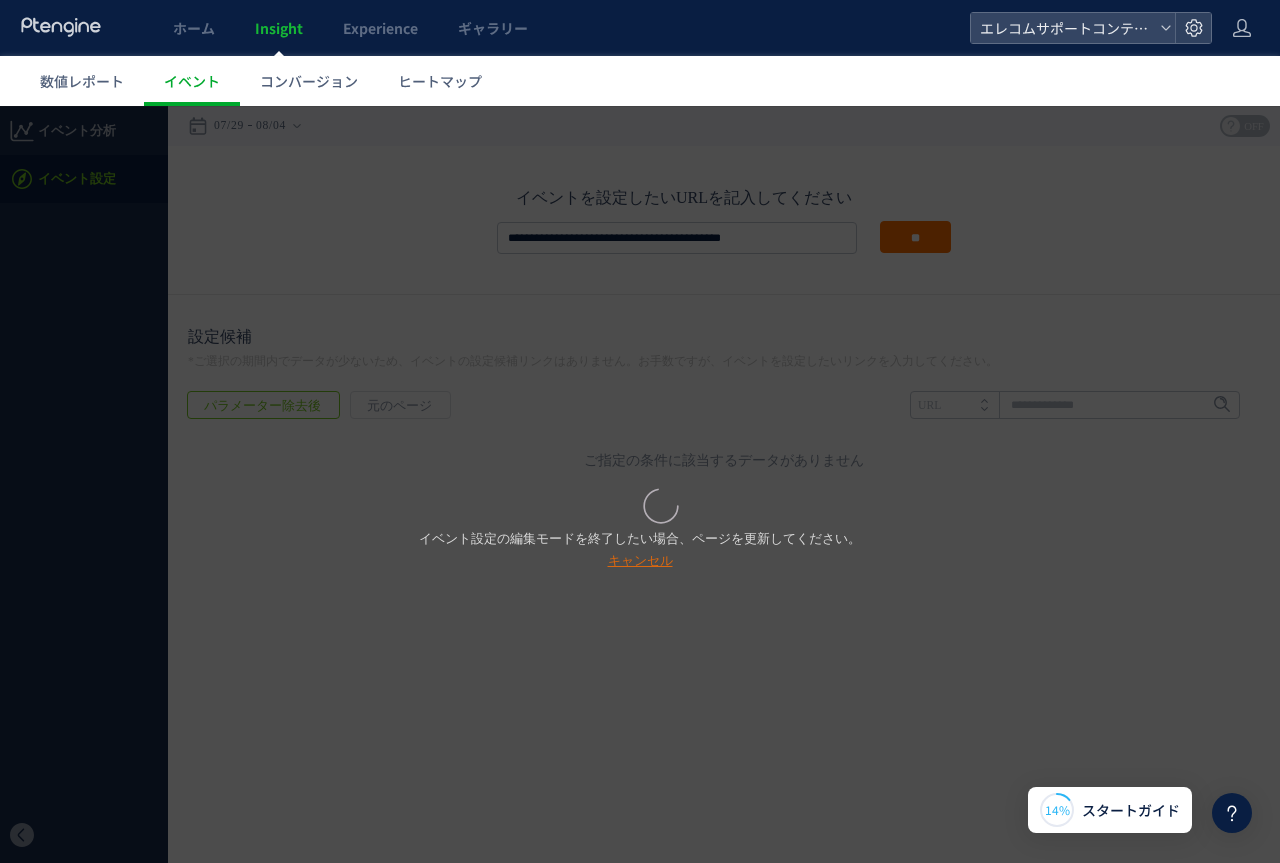 click on "キャンセル" at bounding box center (640, 560) 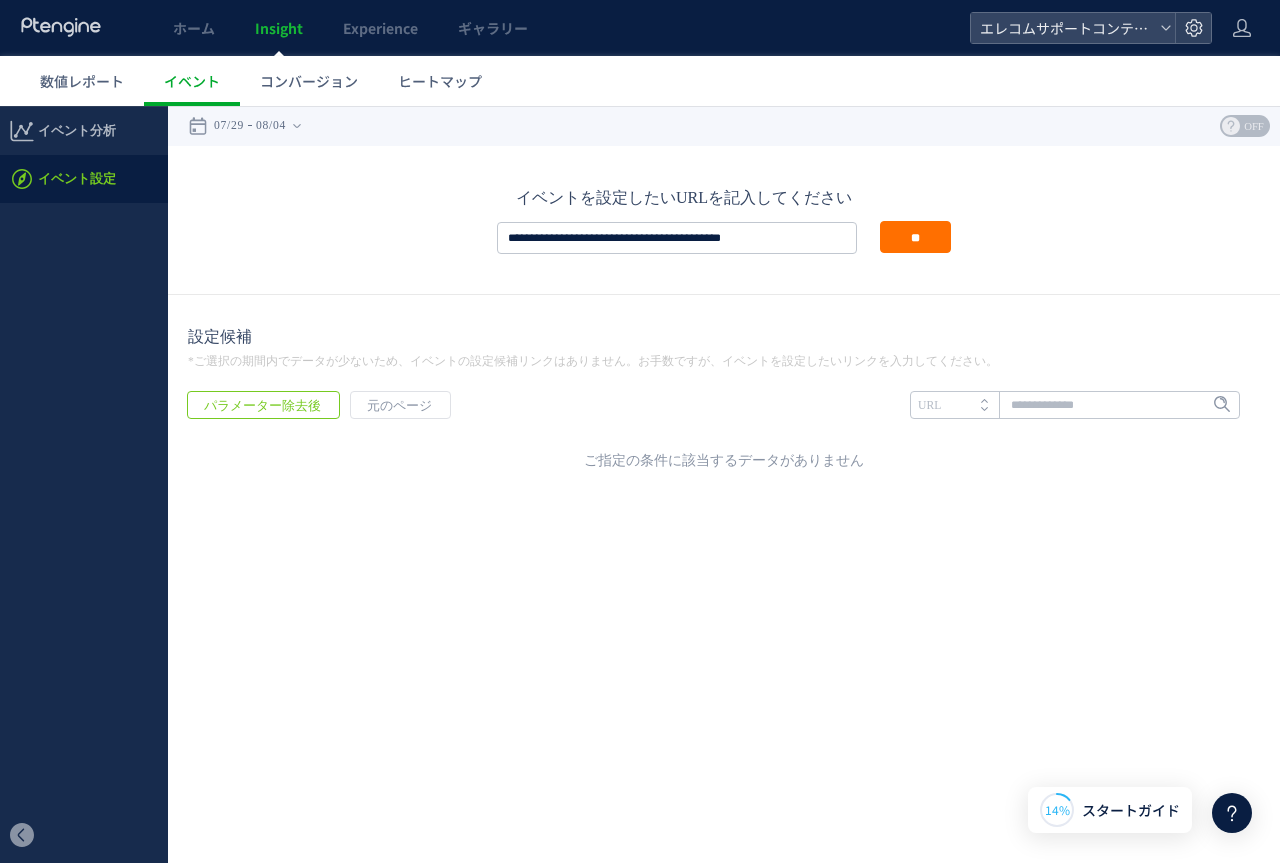 click on "**********" at bounding box center (724, 220) 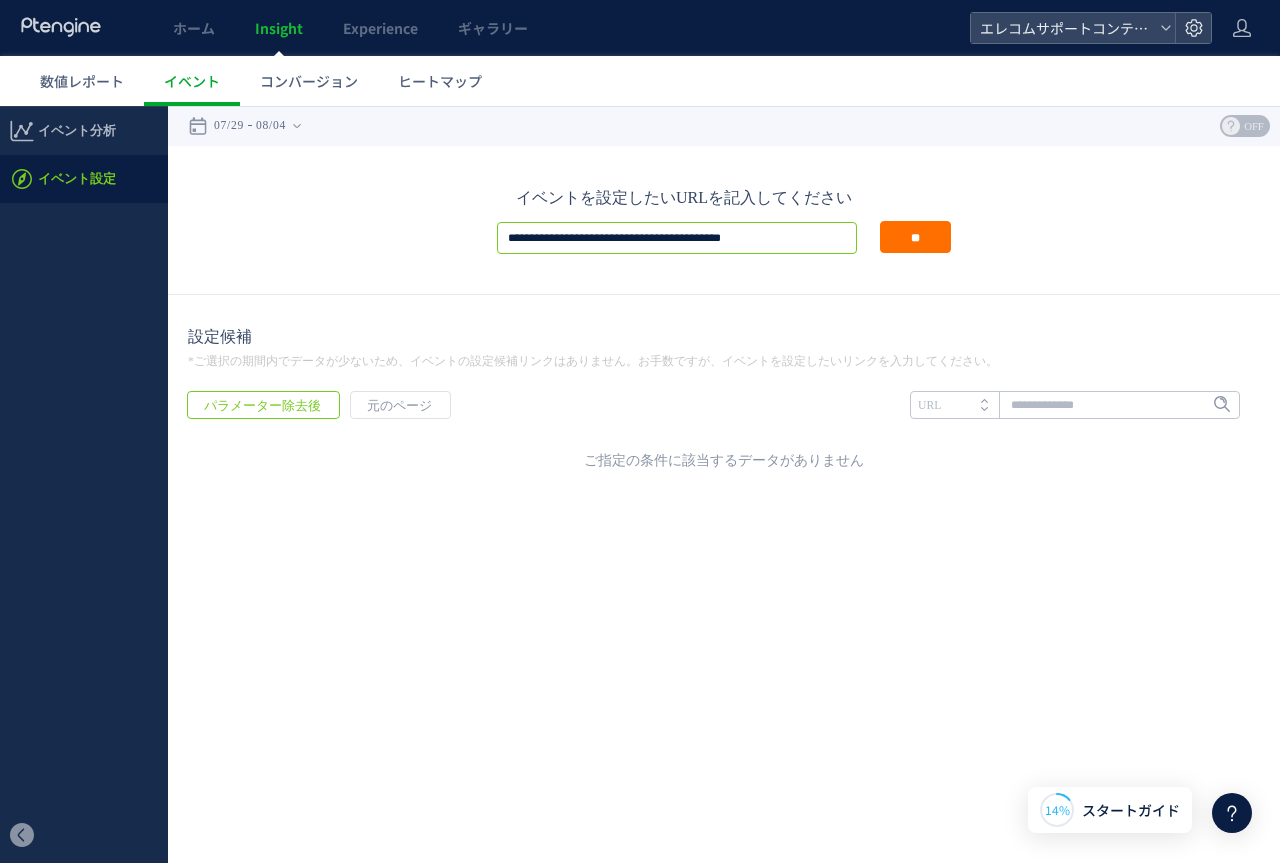 click on "**********" at bounding box center [677, 238] 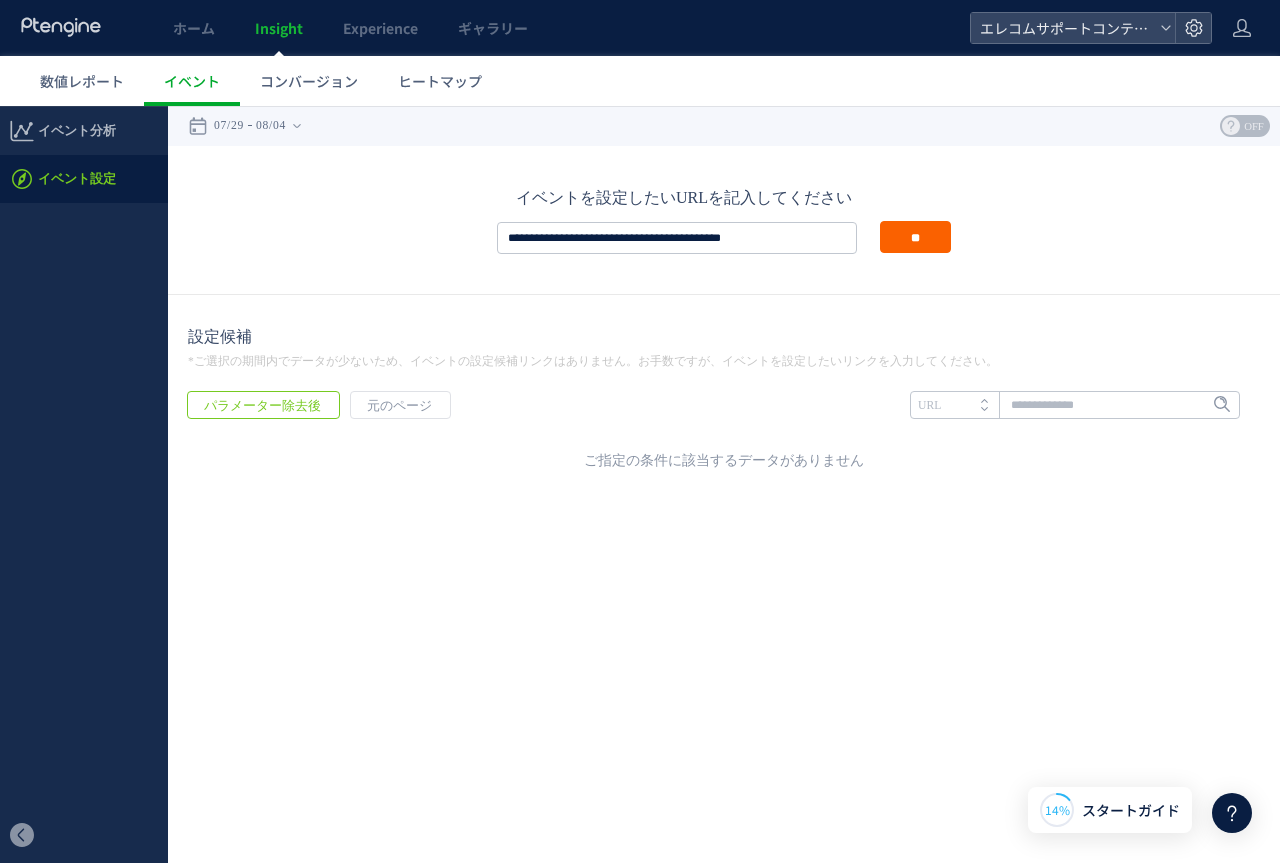 click on "**" at bounding box center (915, 237) 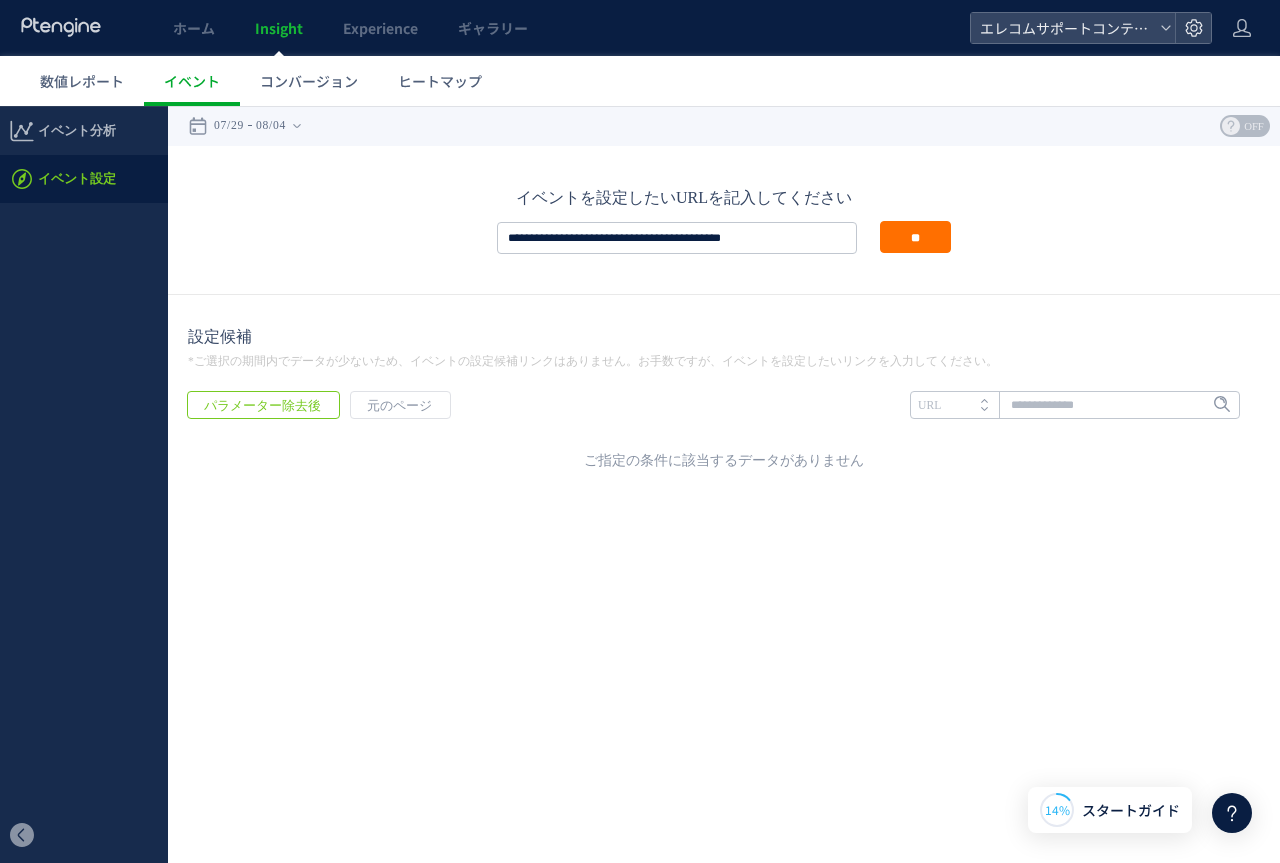 click on ".cls-1 {
fill-rule: evenodd;
} .cls-1 {
fill: #ececec;
}
.cls-2 {
fill: #929292;
} .cls-1 {
fill-rule: evenodd;
} Created with Sketch. Search for dashboard, wedget or data sources… Add a widget Share ( 2 ) Product Dashboard Description Jan 2 2 K 0 6 K 4 K 8 K Jan 4 Jan 6 Jan 8 Jan1 0 Total month over month Growth Past 30 days Monthly Spending Past 10 days 168,21 5 20 % Total Company Sales Past 30 days 18% Europe 14% Asia 4% Afriaca 2% Not set Americas 62% 168,21 5 Session by Continents Past 7 days Total Number of clients 01/01/2011 - 12/31/2015 8129,1029 Count of Session Mathematics Chinese Percent reached of sales goal This Month 501,029 / 750,031 60% Dasheboard Total Number of clients 01/01/2011 - 12/31/2015 8129,1029 Count of Session Mathematics Chinese Ja n2 2 K 0 6 K 4 K 8 K Ja n4 Ja n6 Ja" at bounding box center (640, 293) 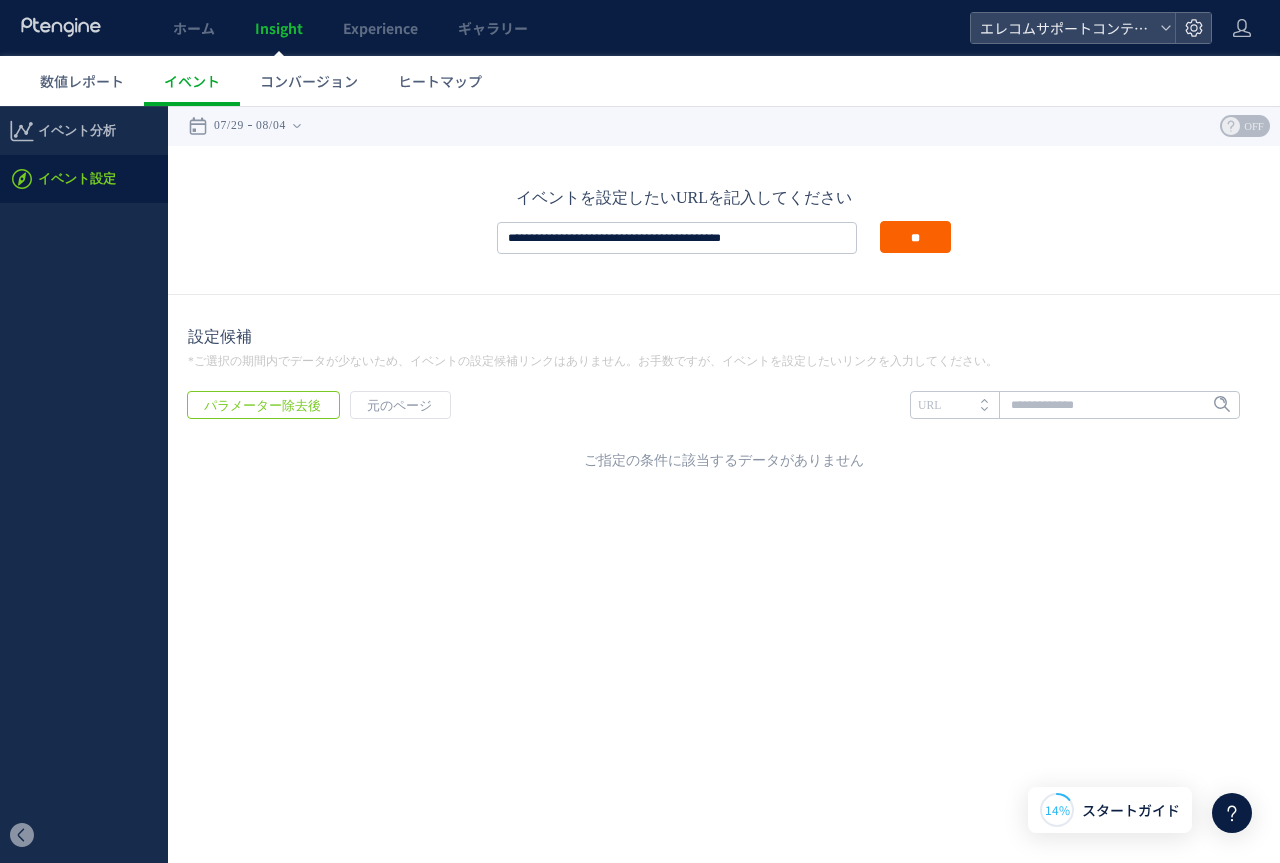 click on "**" at bounding box center (915, 237) 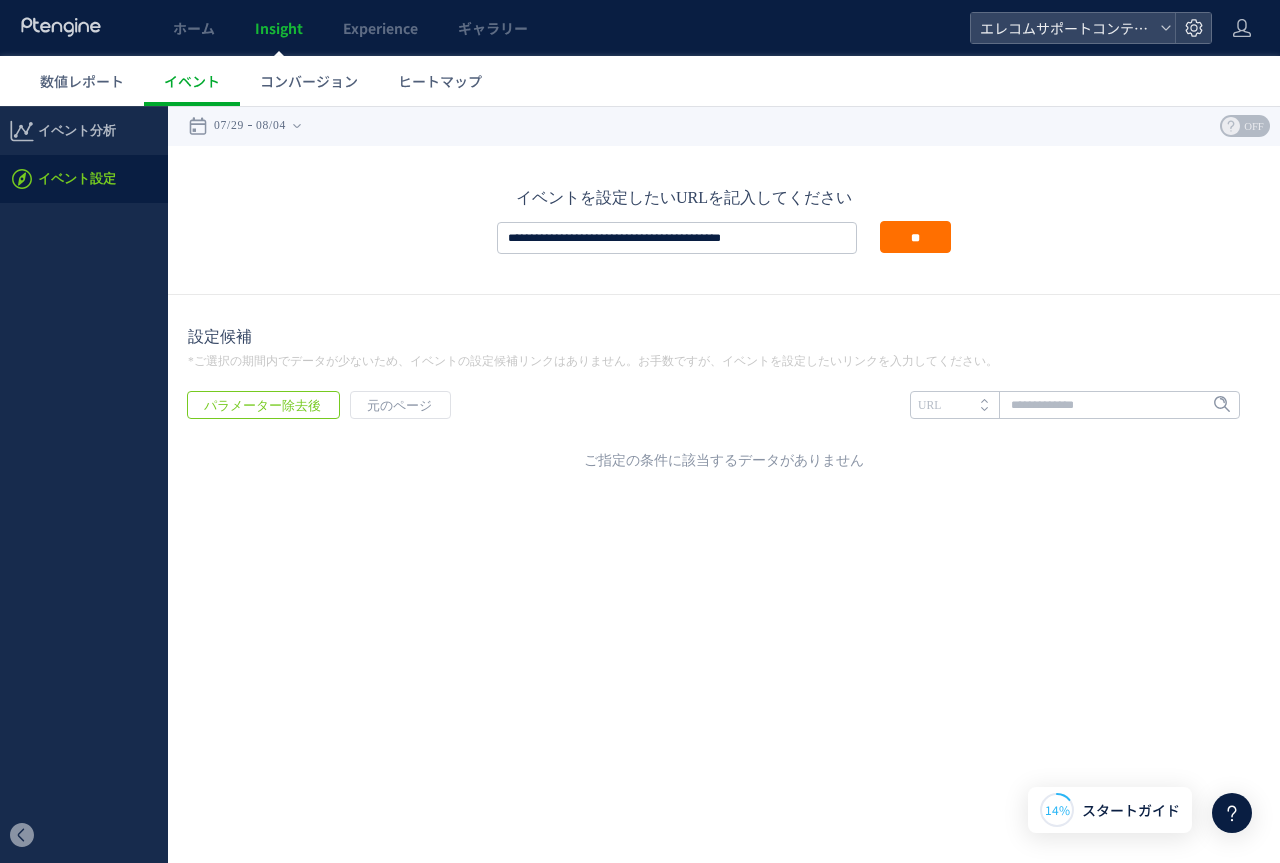 click on ".cls-1 {
fill-rule: evenodd;
} .cls-1 {
fill: #ececec;
}
.cls-2 {
fill: #929292;
} .cls-1 {
fill-rule: evenodd;
} Created with Sketch. Search for dashboard, wedget or data sources… Add a widget Share ( 2 ) Product Dashboard Description Jan 2 2 K 0 6 K 4 K 8 K Jan 4 Jan 6 Jan 8 Jan1 0 Total month over month Growth Past 30 days Monthly Spending Past 10 days 168,21 5 20 % Total Company Sales Past 30 days 18% Europe 14% Asia 4% Afriaca 2% Not set Americas 62% 168,21 5 Session by Continents Past 7 days Total Number of clients 01/01/2011 - 12/31/2015 8129,1029 Count of Session Mathematics Chinese Percent reached of sales goal This Month 501,029 / 750,031 60% Dasheboard Total Number of clients 01/01/2011 - 12/31/2015 8129,1029 Count of Session Mathematics Chinese Ja n2 2 K 0 6 K 4 K 8 K Ja n4 Ja n6 Ja" at bounding box center (640, 293) 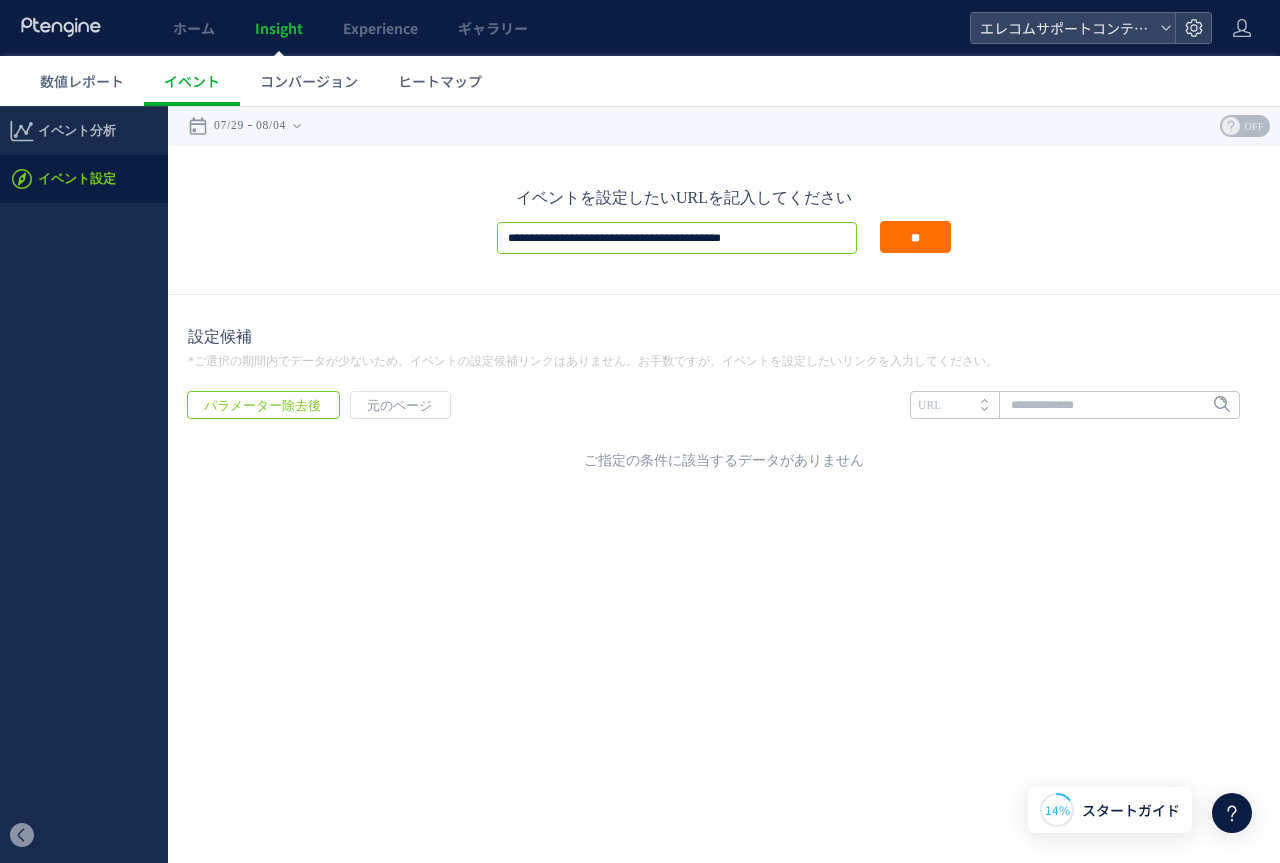 drag, startPoint x: 785, startPoint y: 230, endPoint x: 60, endPoint y: 257, distance: 725.50256 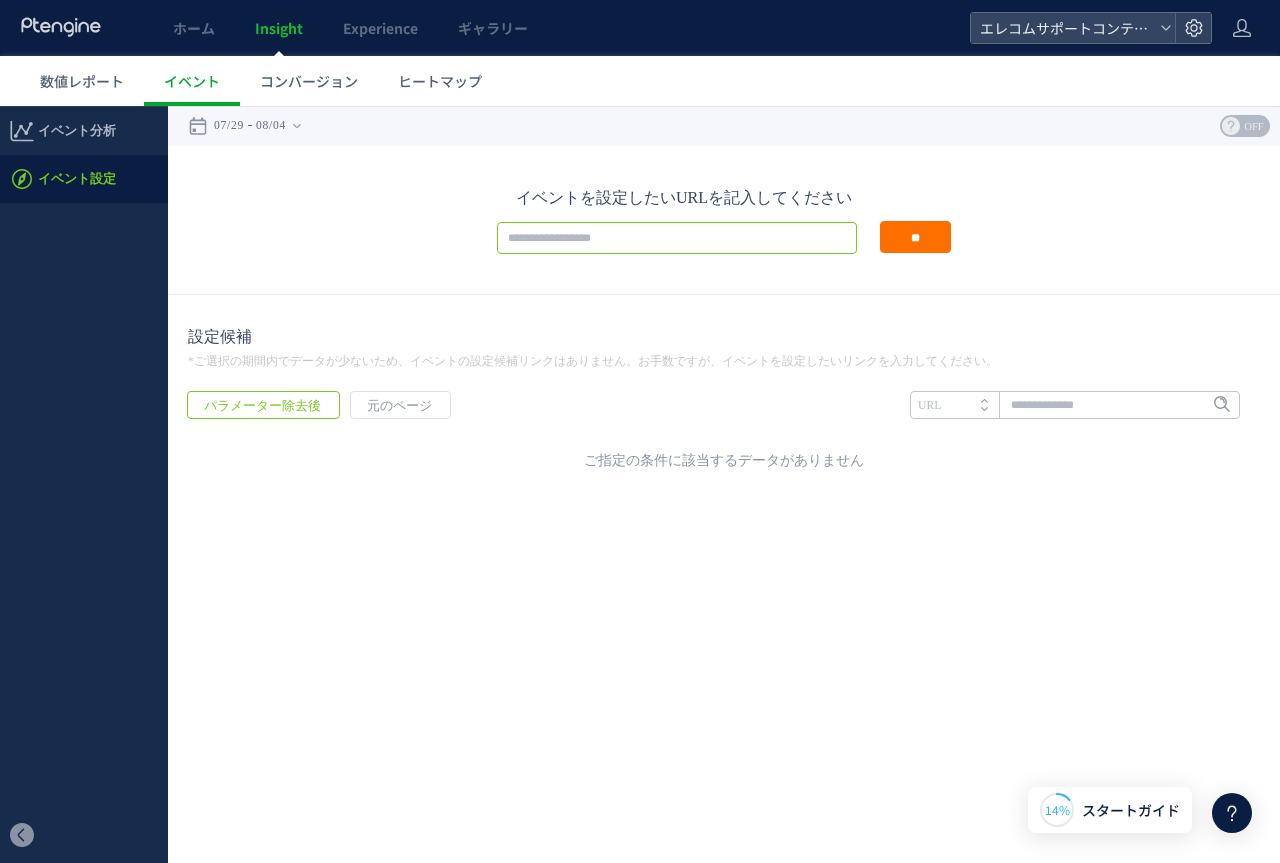 type 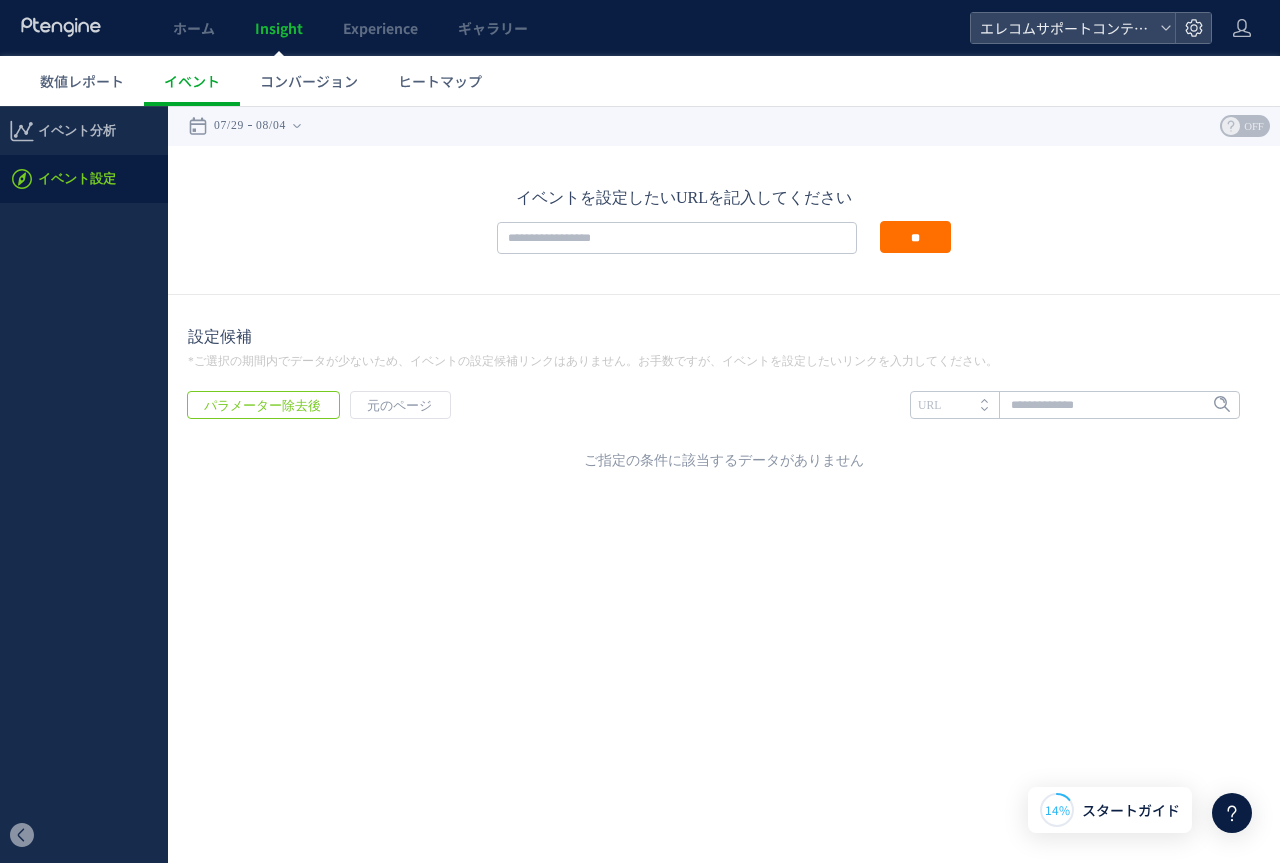 click on "イベントを設定したいリンクに入る
関心のある要素をクリック
イベントとして設定
イベント設定" at bounding box center (724, 313) 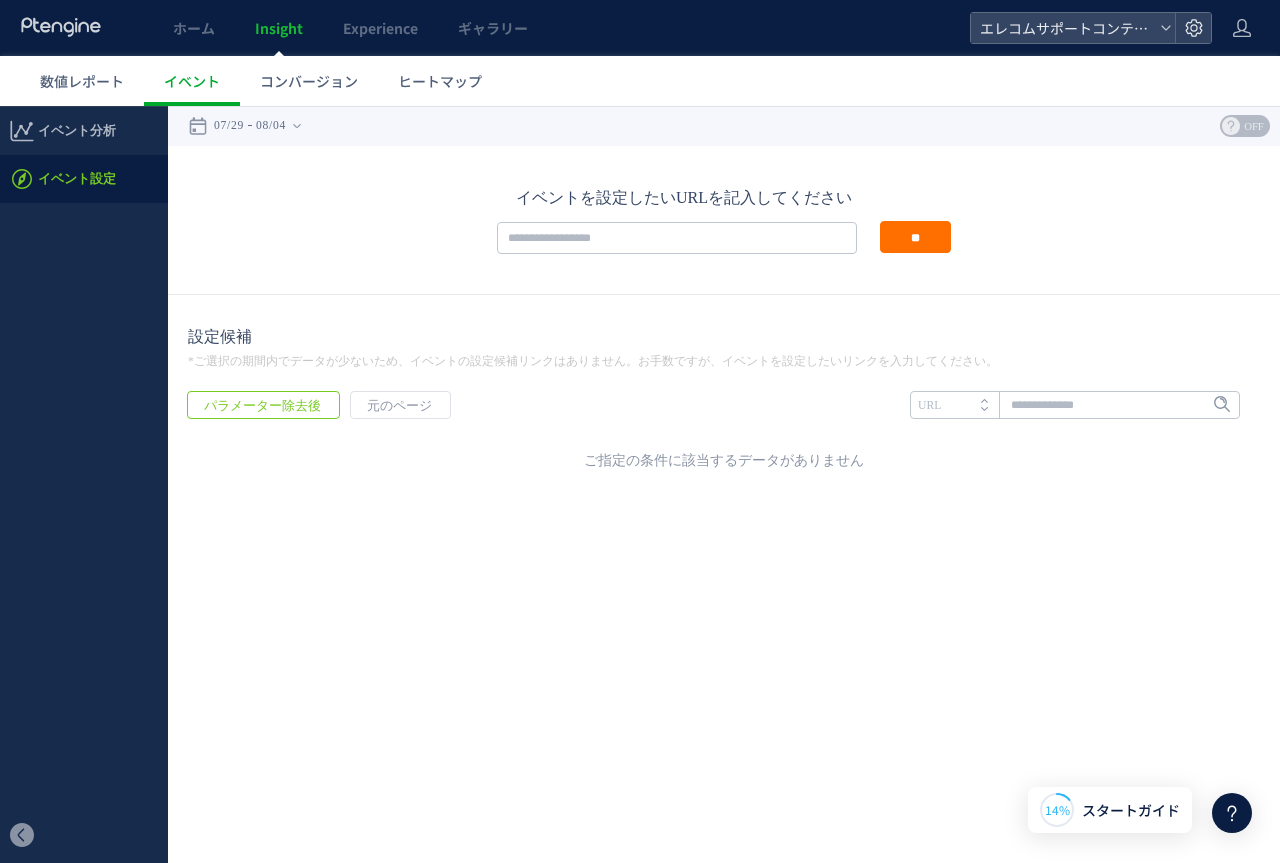 click on "イベントを設定したいURLを記入してください" at bounding box center (684, 197) 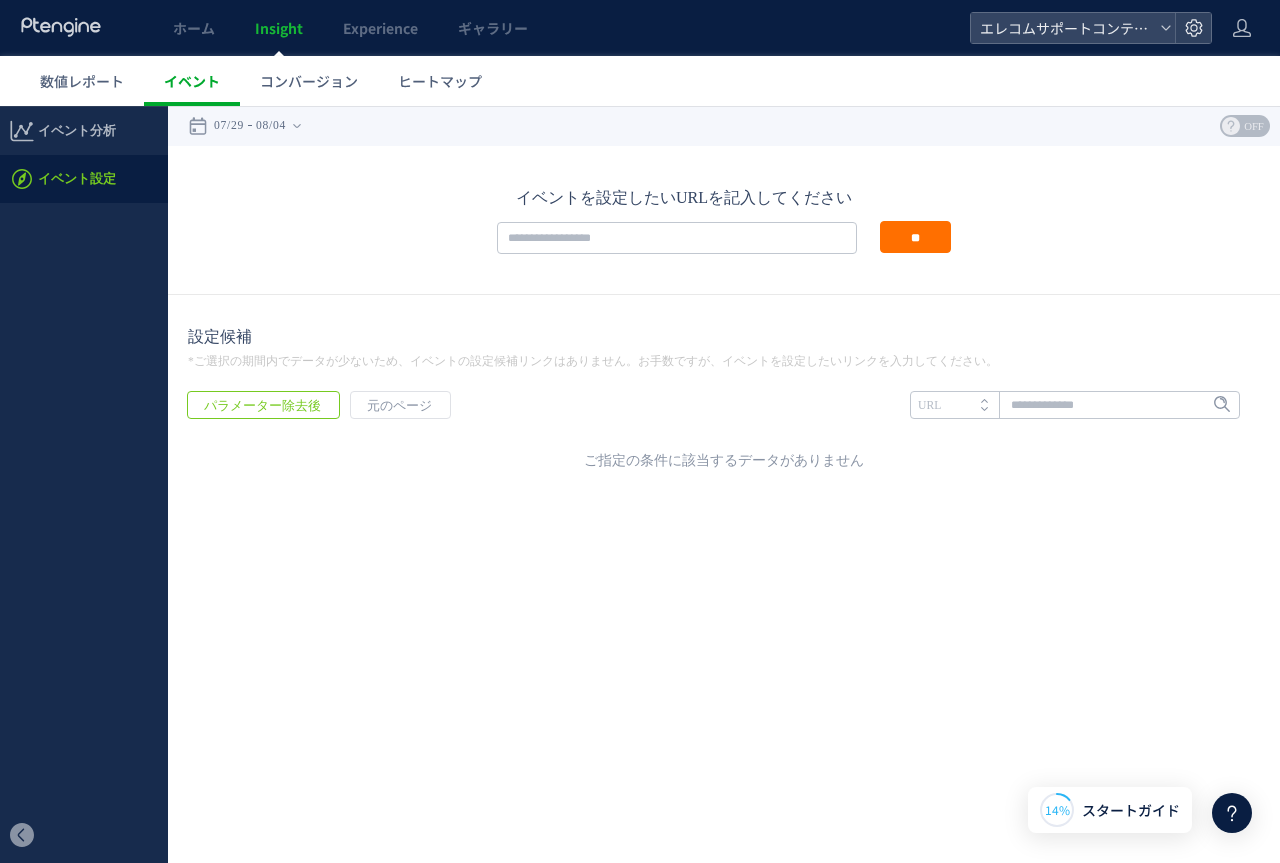 click on "イベント" at bounding box center [192, 81] 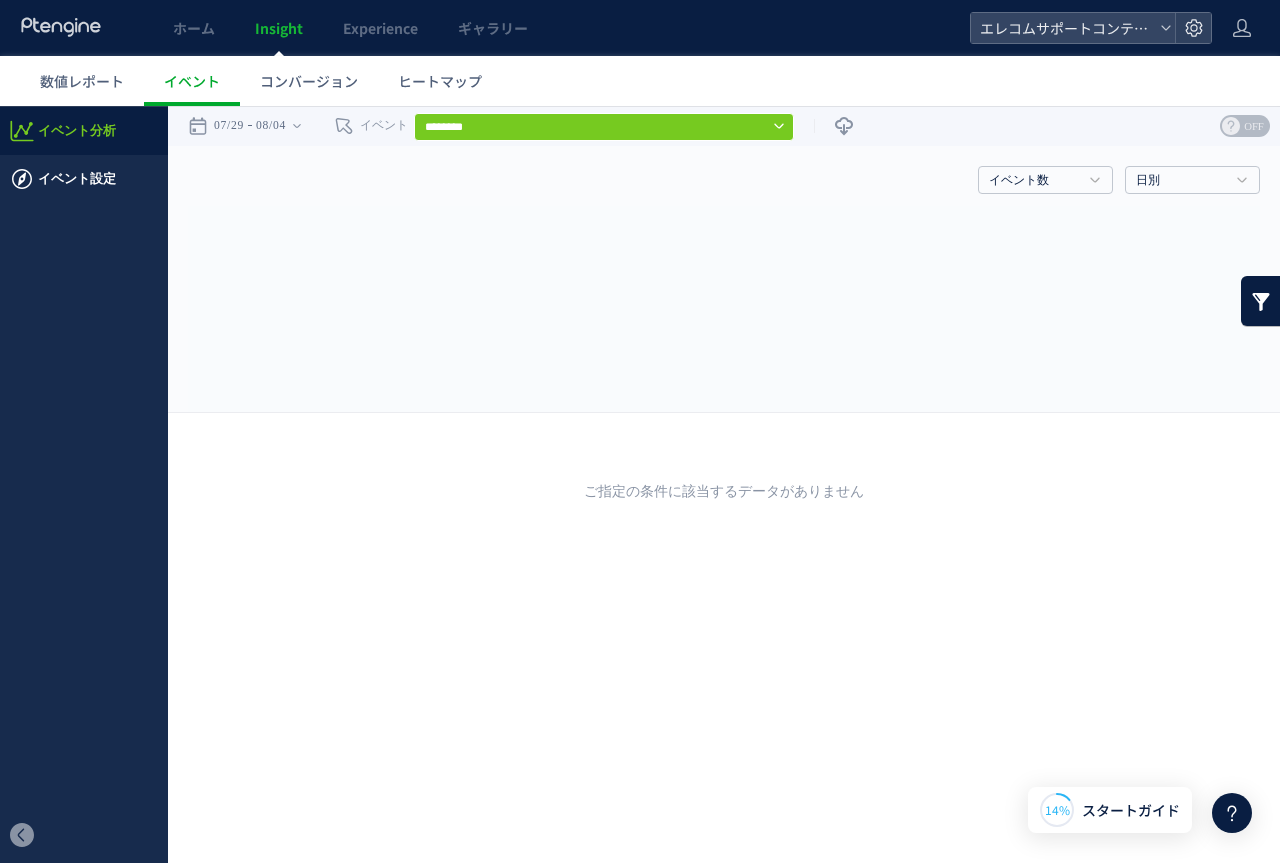 click on "イベント設定" at bounding box center [77, 179] 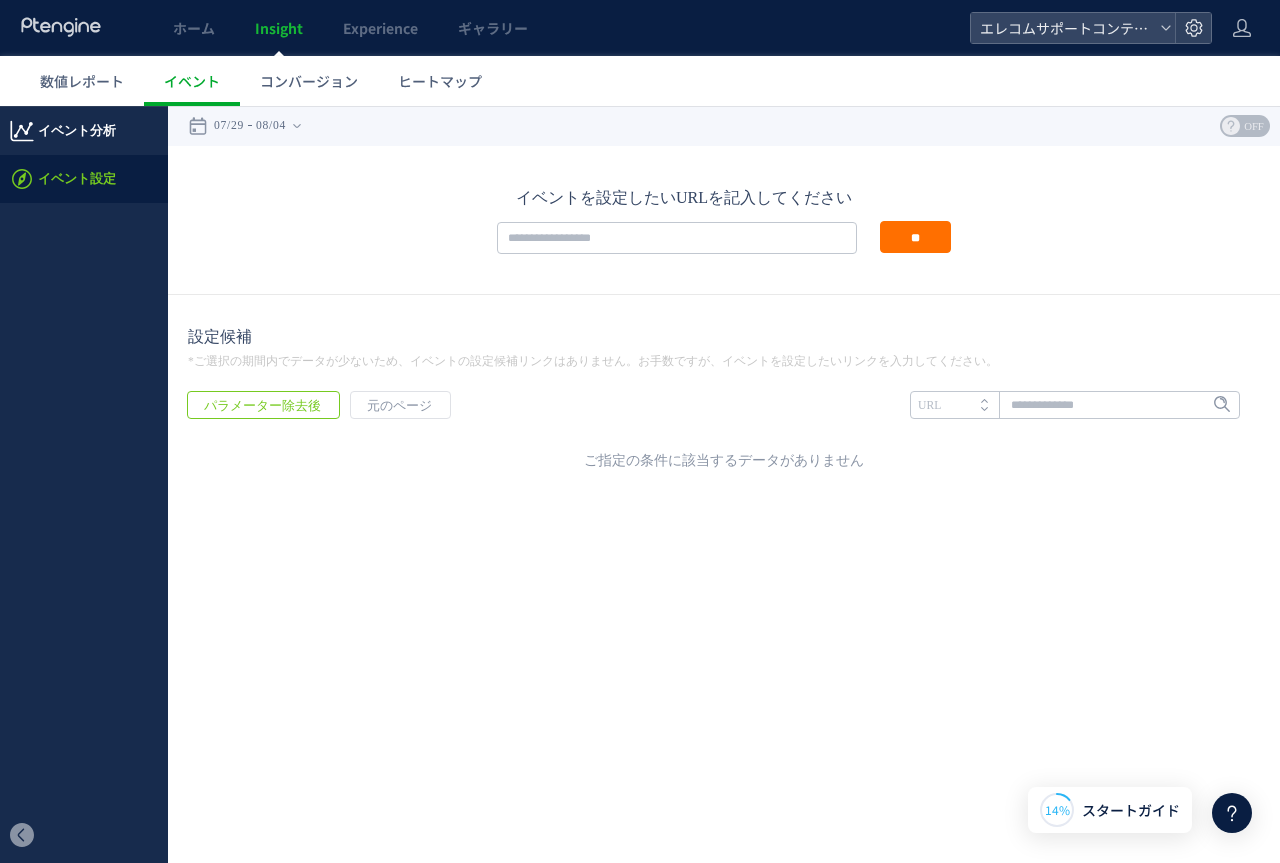 click on "イベント分析" at bounding box center [77, 131] 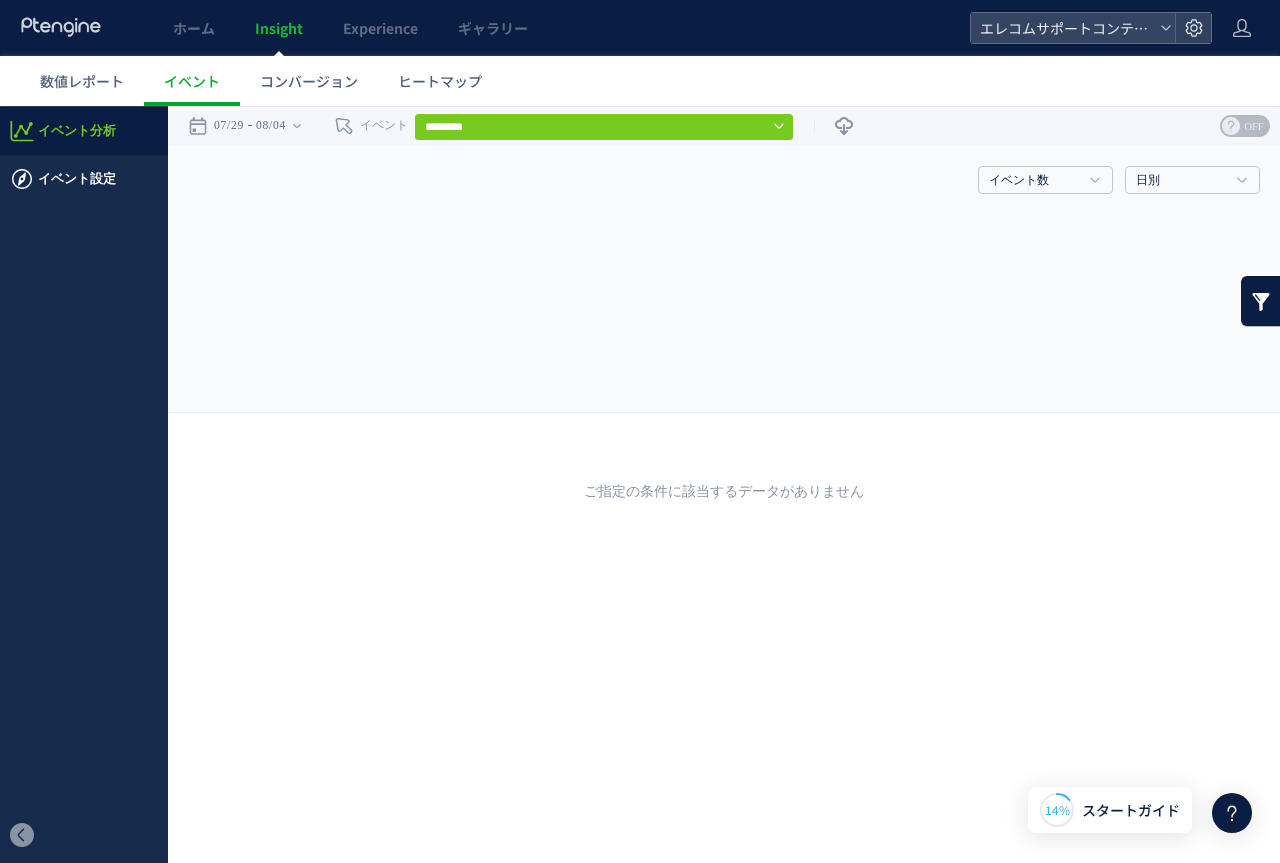 click 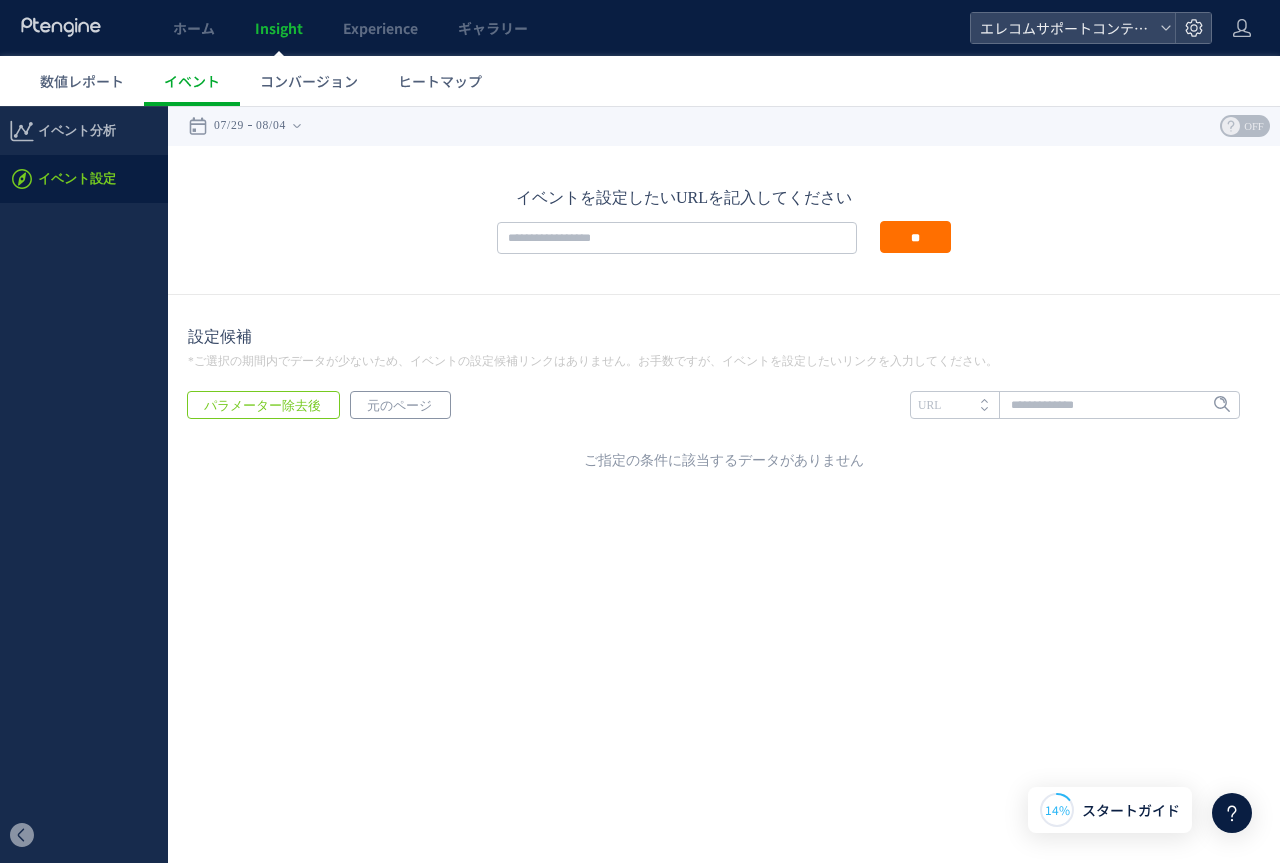 click on "元のページ" at bounding box center (399, 406) 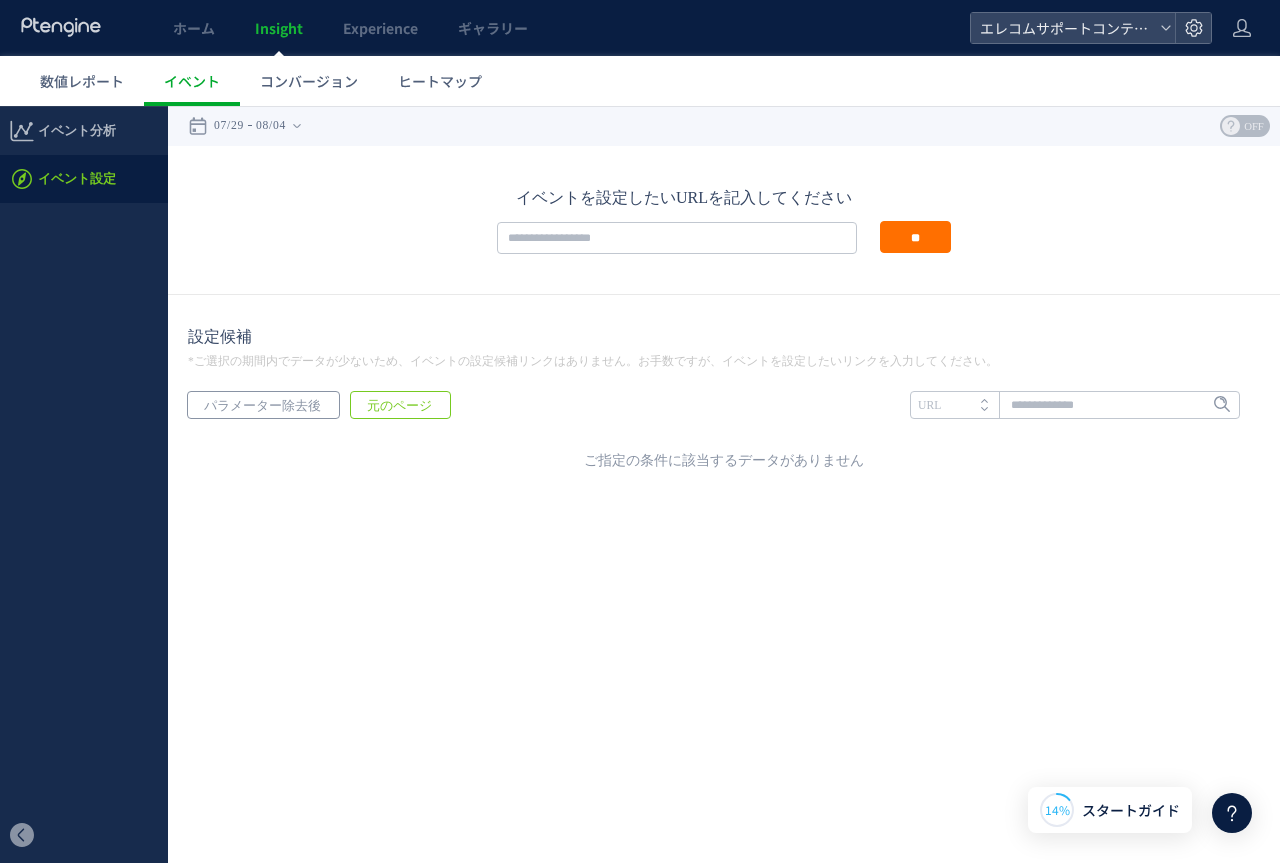 click on "パラメーター除去後" at bounding box center [262, 406] 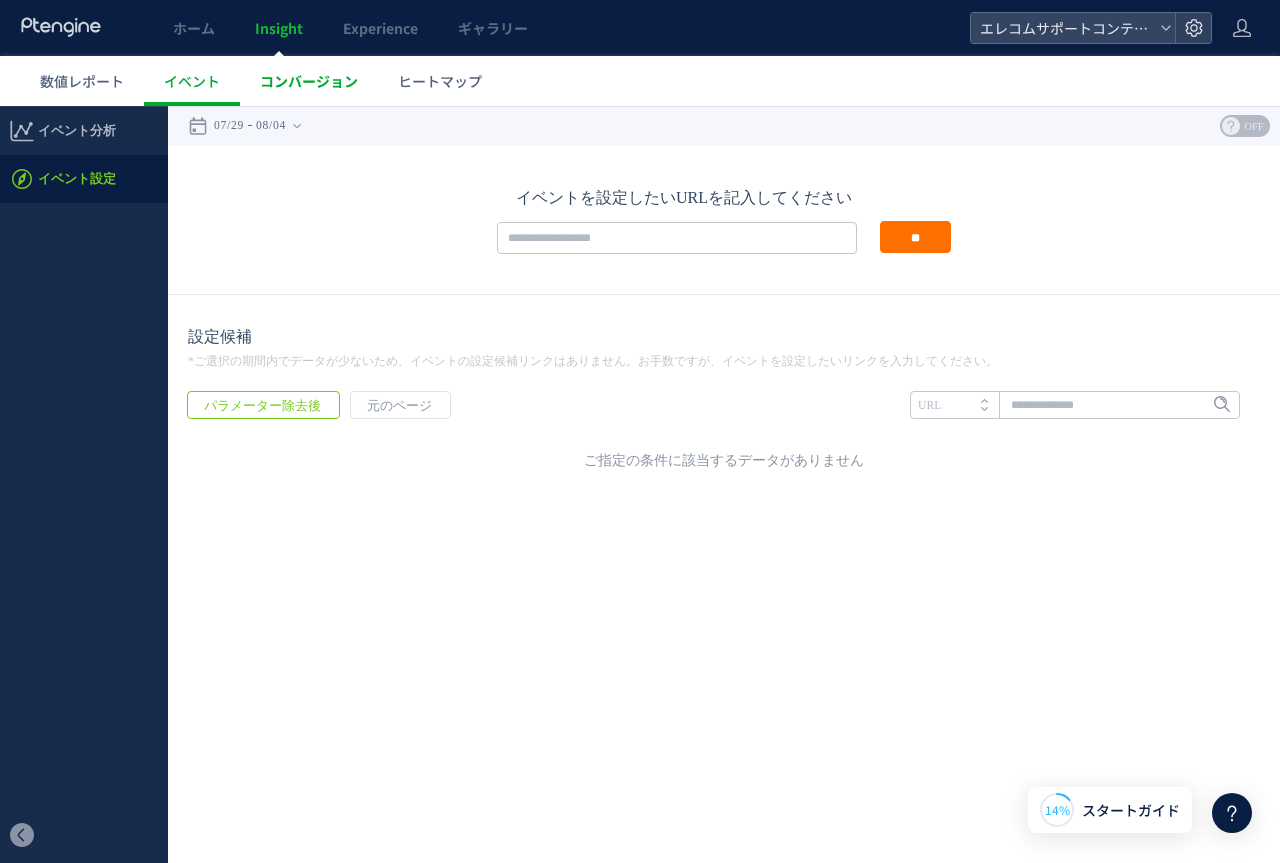 click on "コンバージョン" at bounding box center [309, 81] 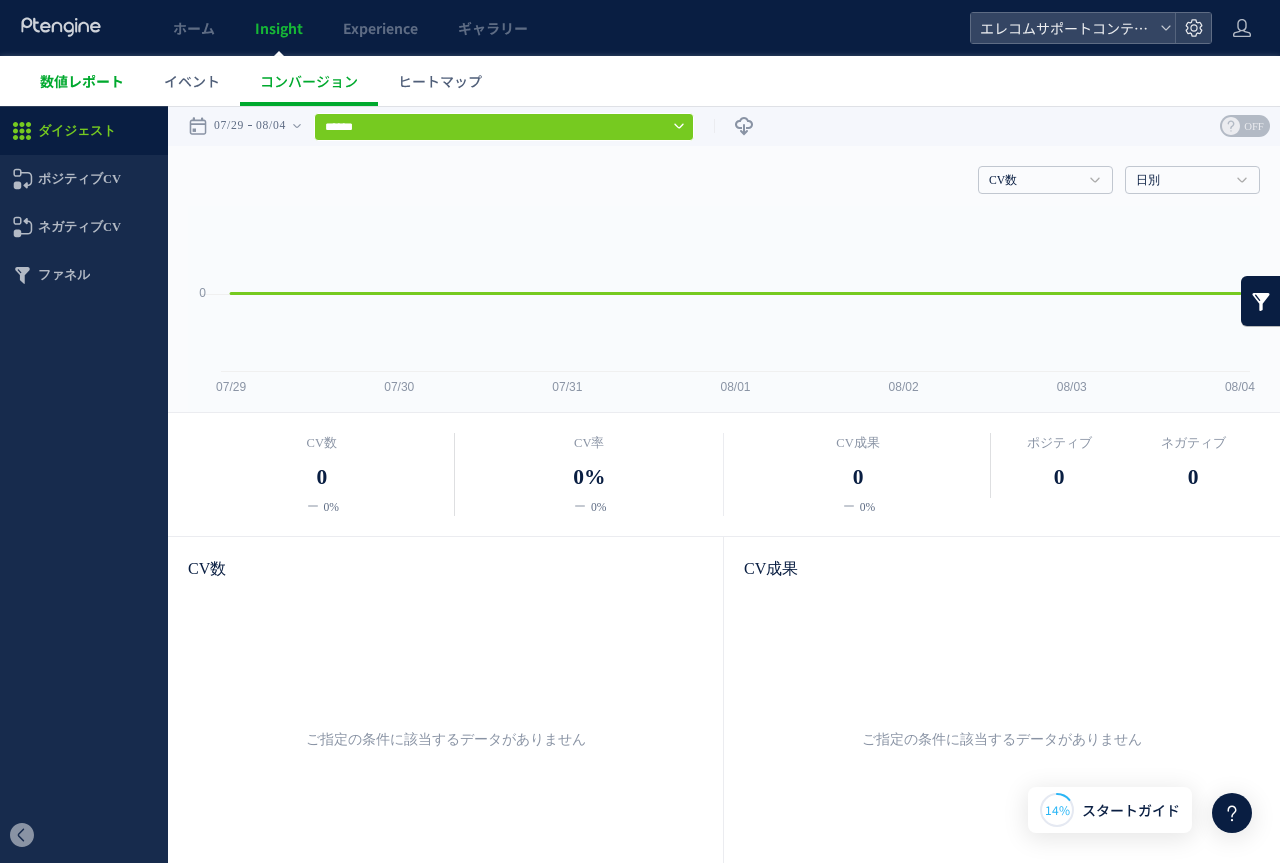 click on "数値レポート" at bounding box center [82, 81] 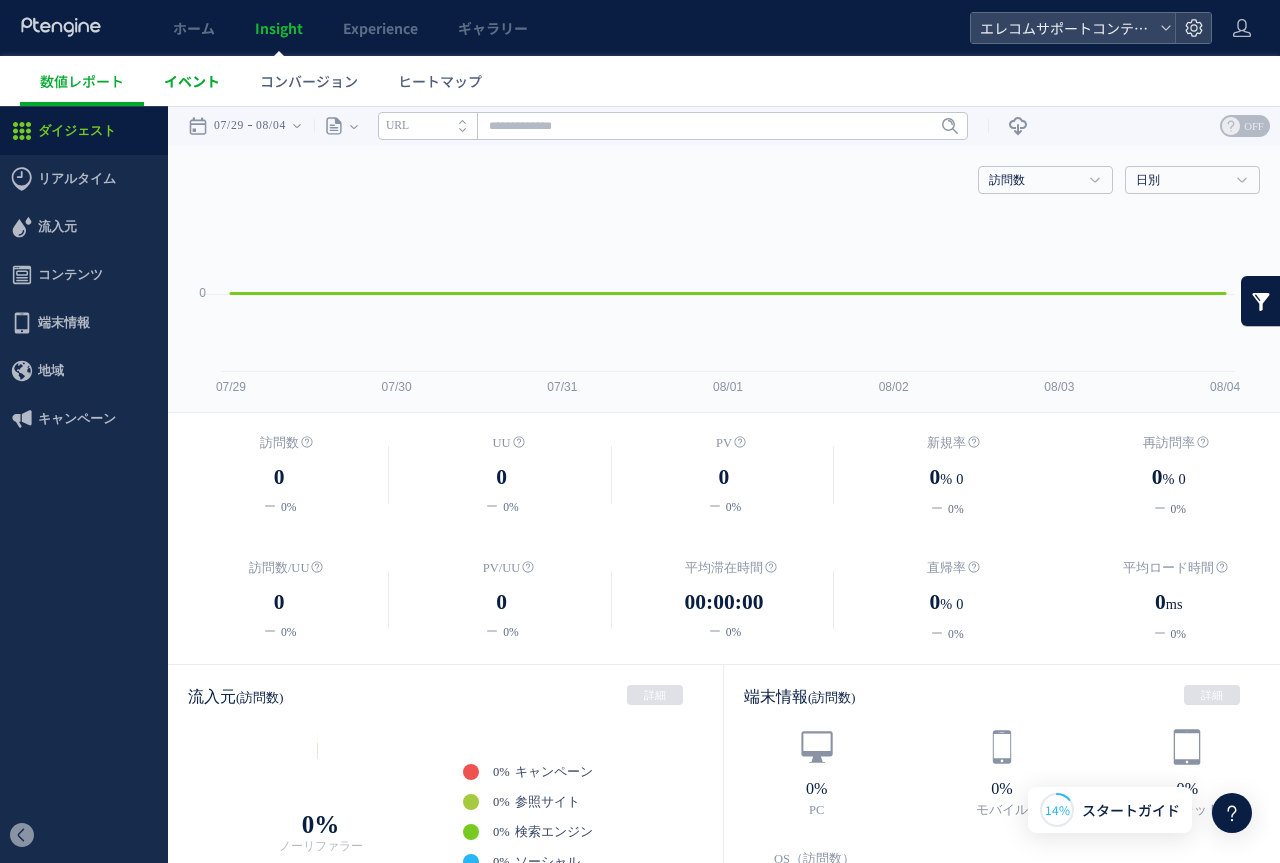 click on "イベント" at bounding box center (192, 81) 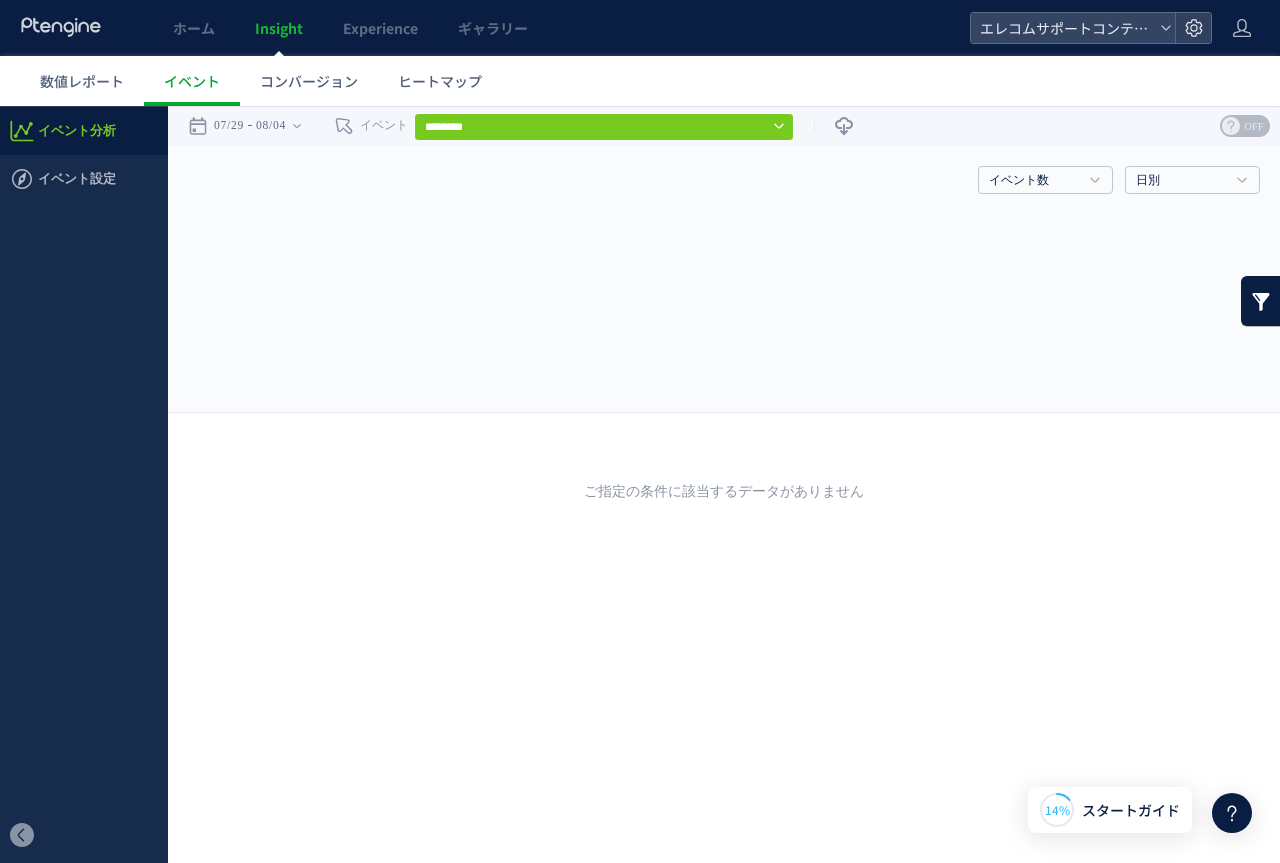click 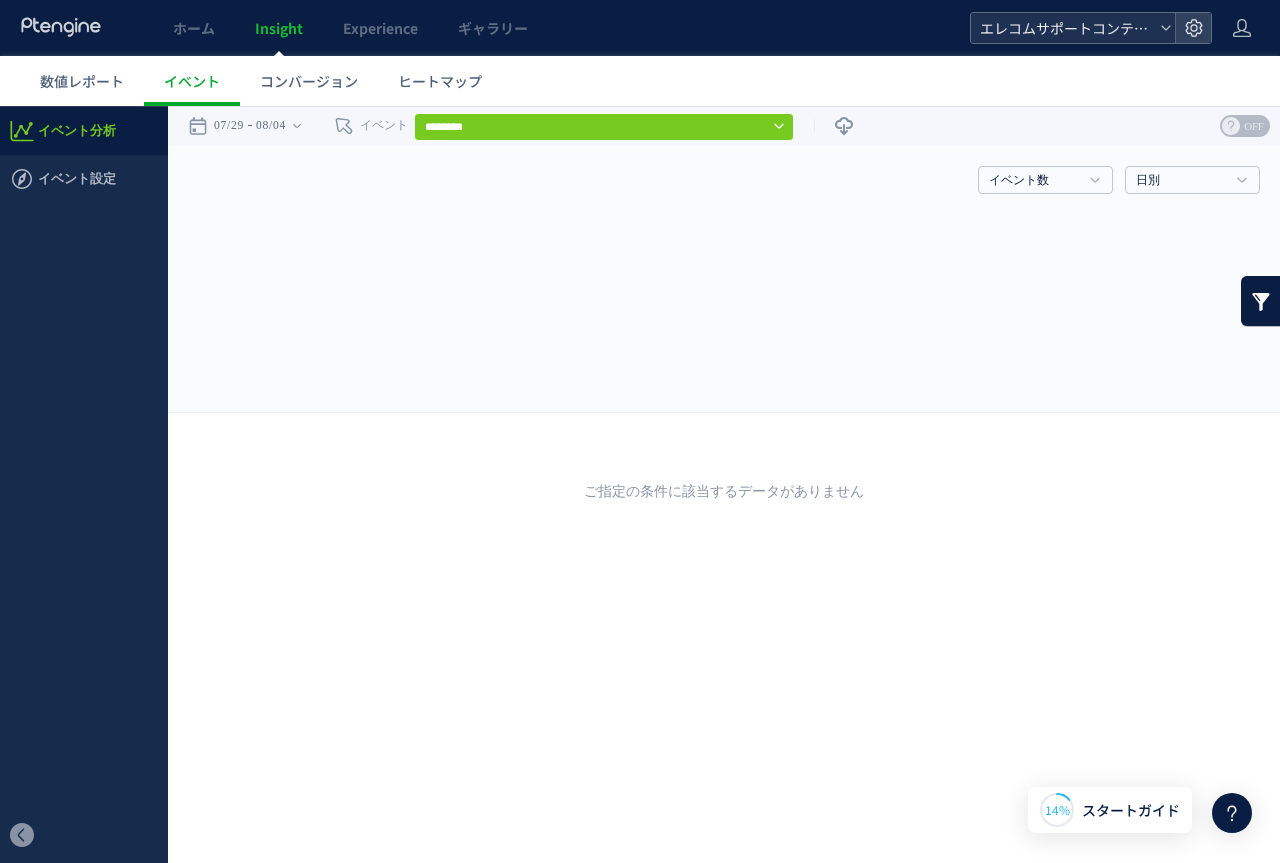 click 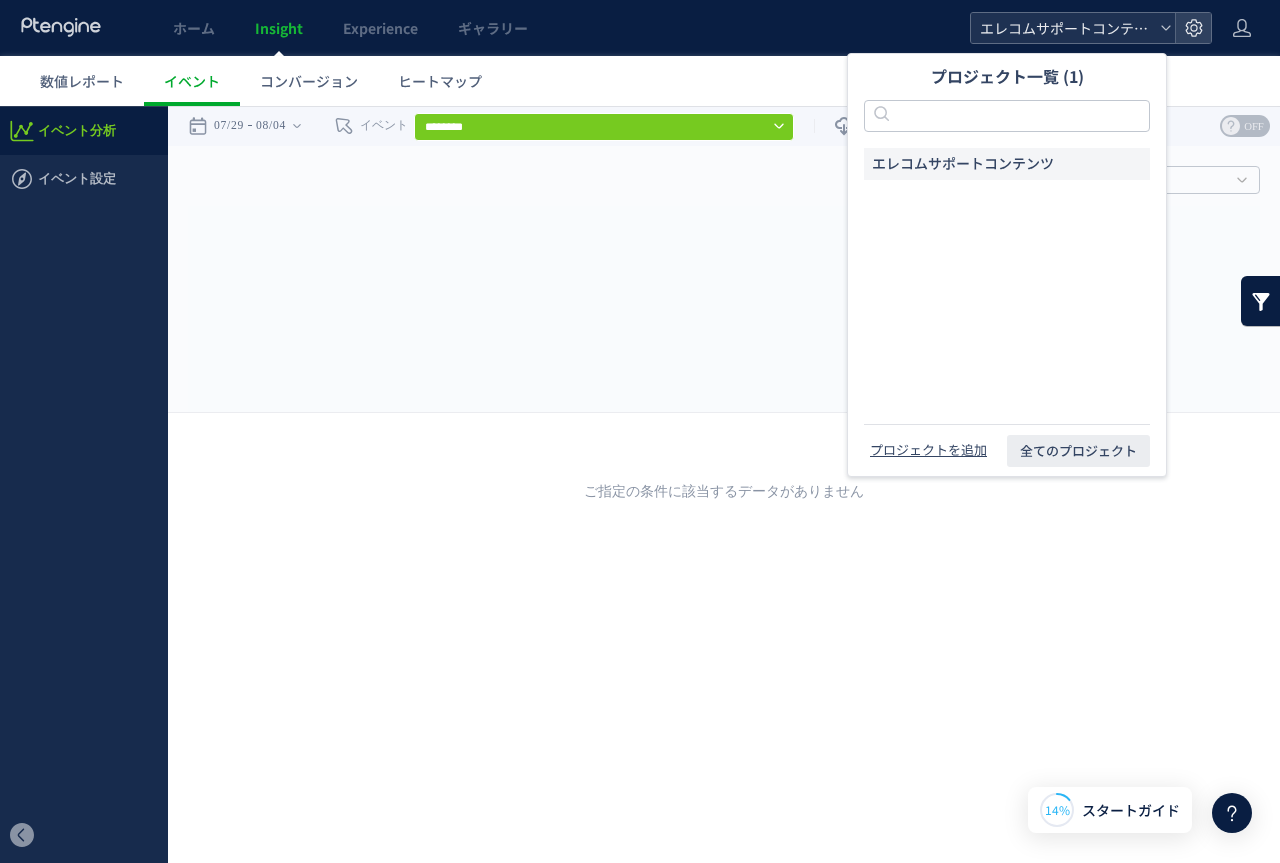 click on "エレコムサポートコンテンツ" 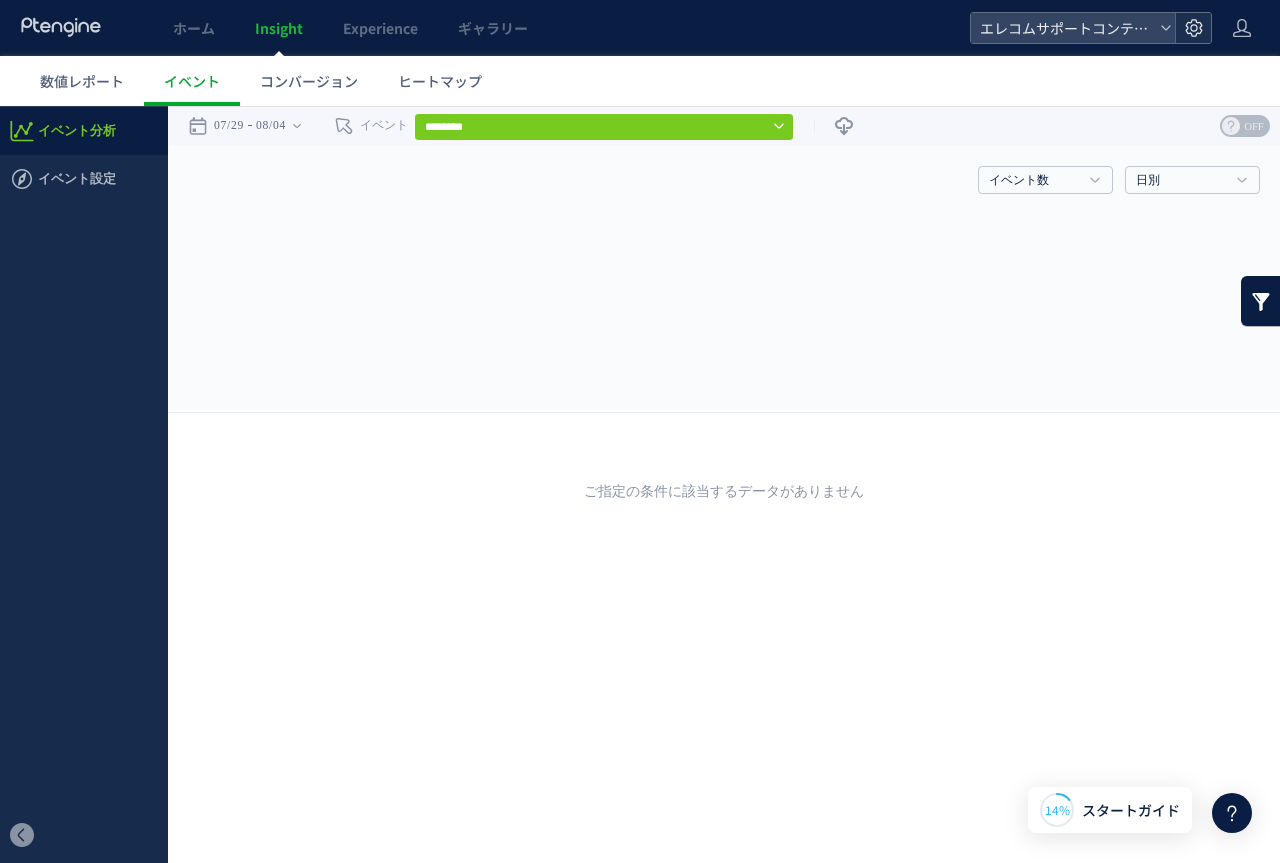click 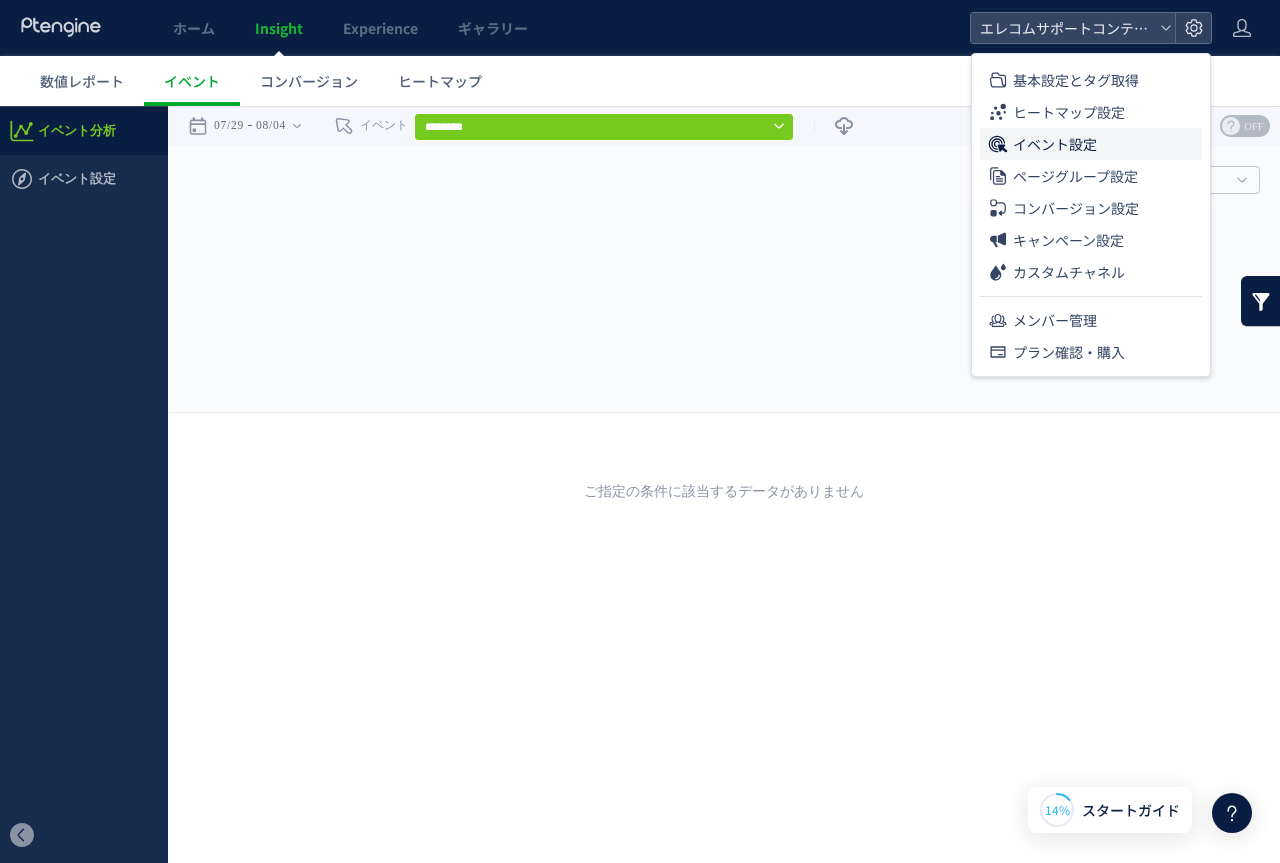 click on "イベント設定" at bounding box center [1055, 144] 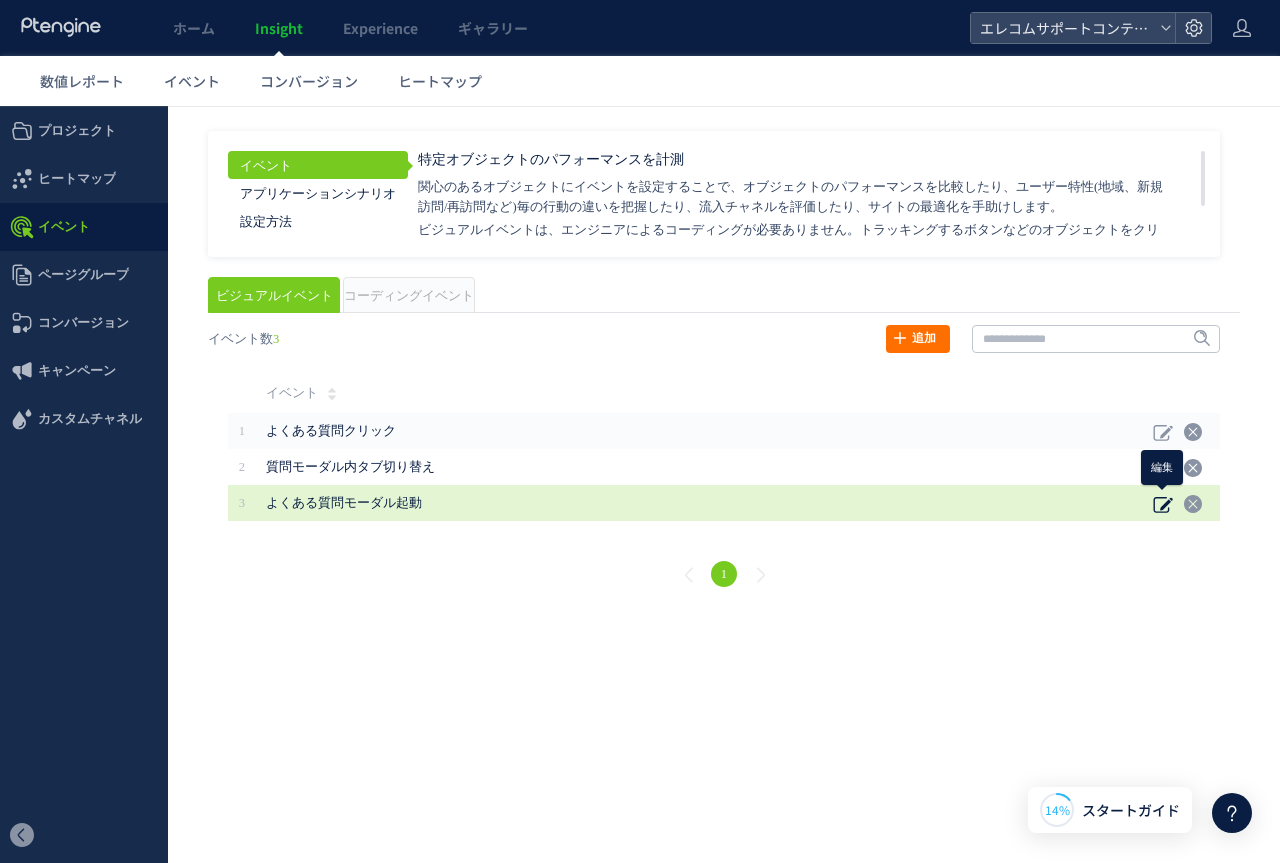 click 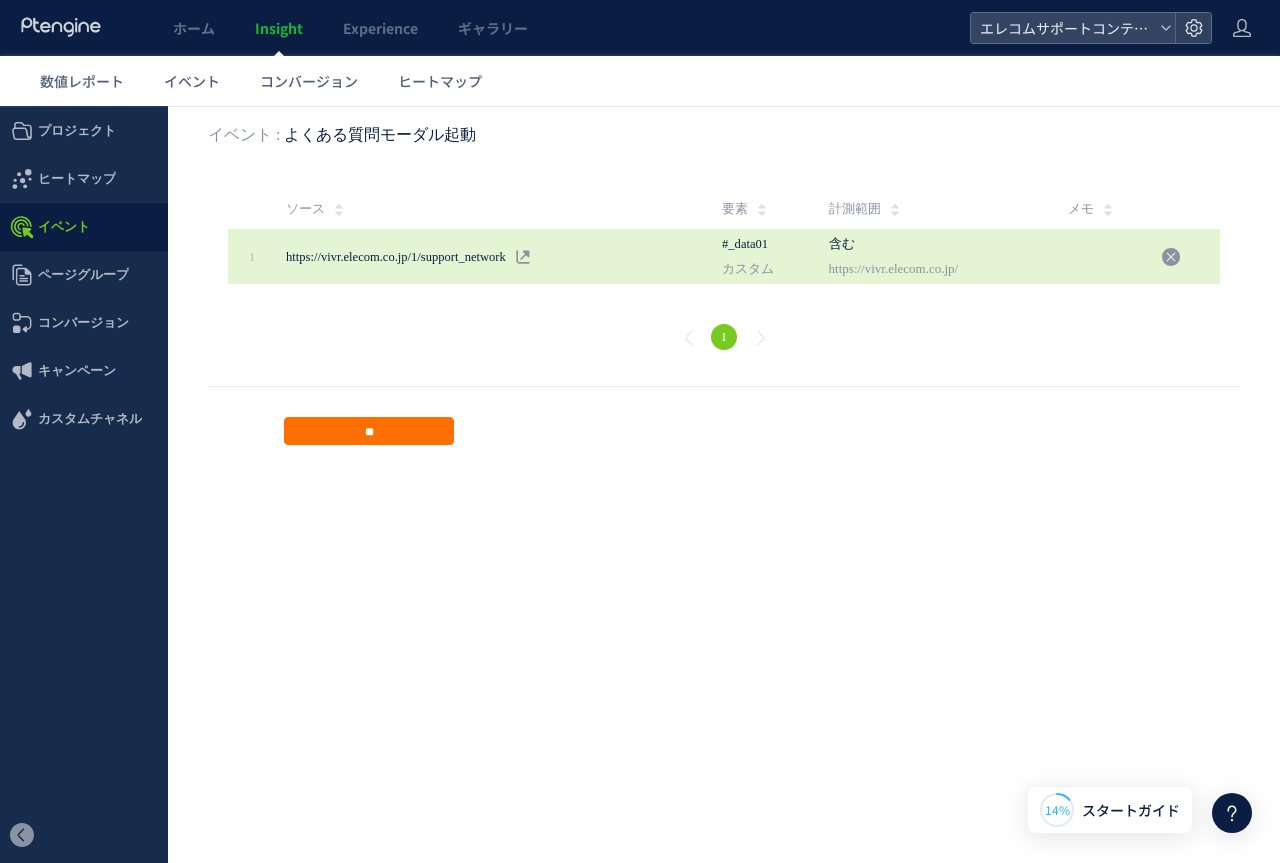 click on "https://vivr.elecom.co.jp/" at bounding box center [906, 269] 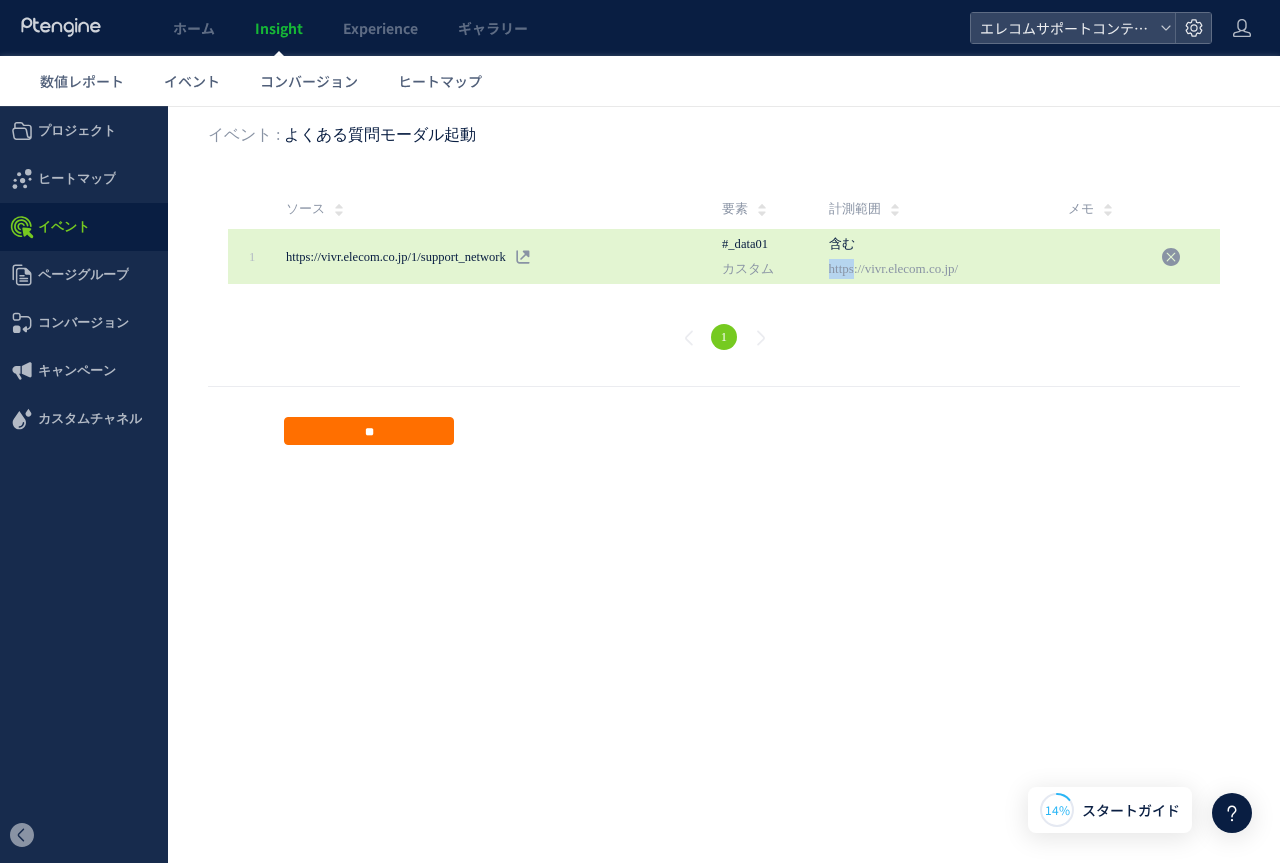 click on "https://vivr.elecom.co.jp/" at bounding box center [906, 269] 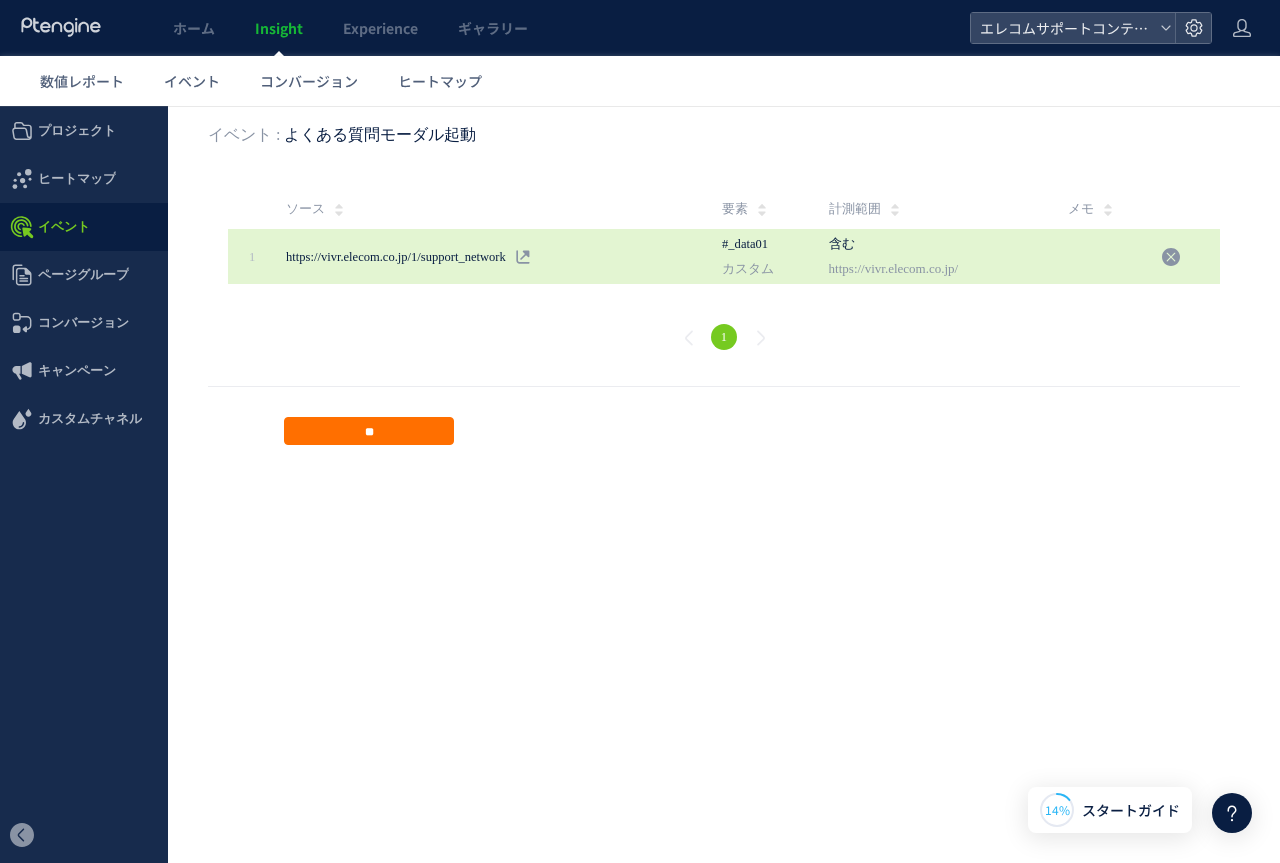 click on "カスタム" at bounding box center (770, 269) 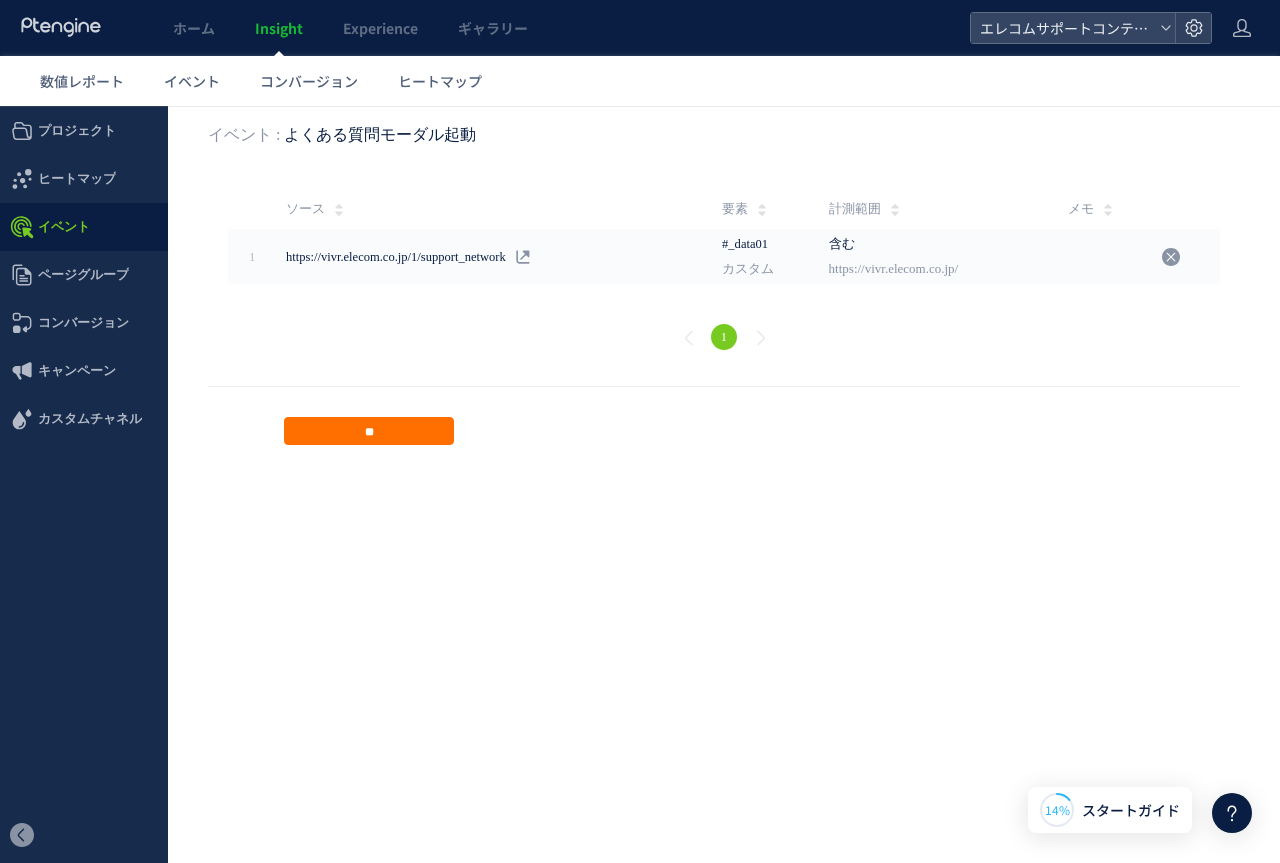 click on "計測範囲" at bounding box center (855, 209) 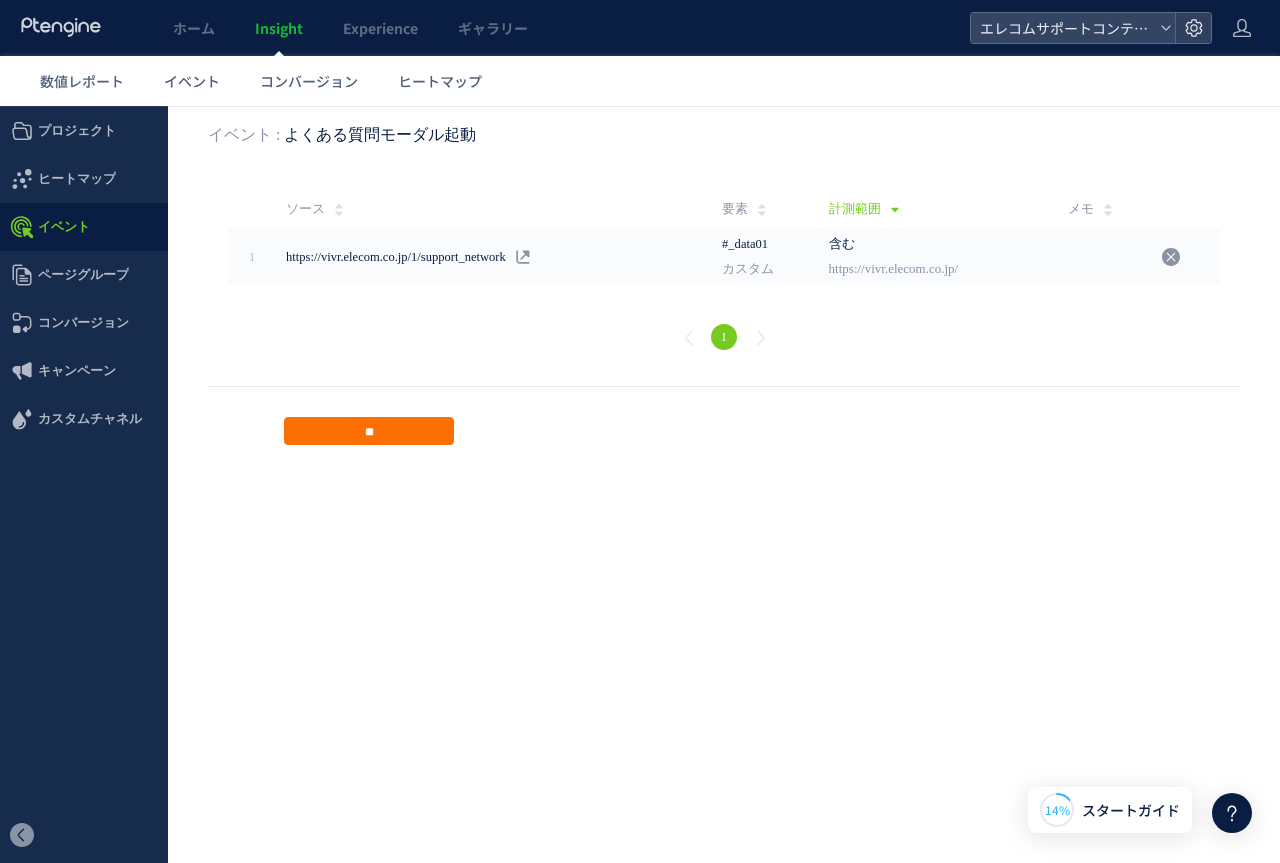 click on "計測範囲" at bounding box center (855, 209) 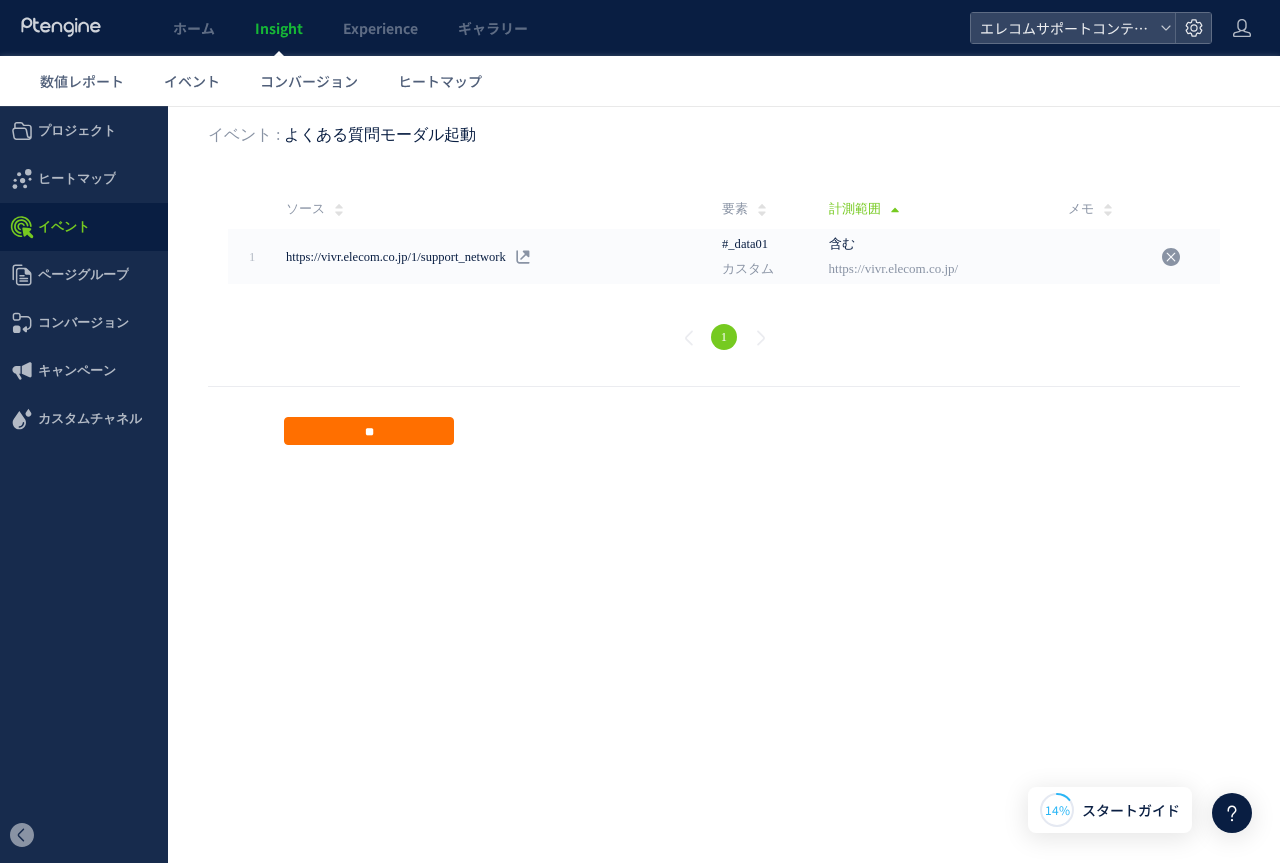 click on "1" at bounding box center (724, 340) 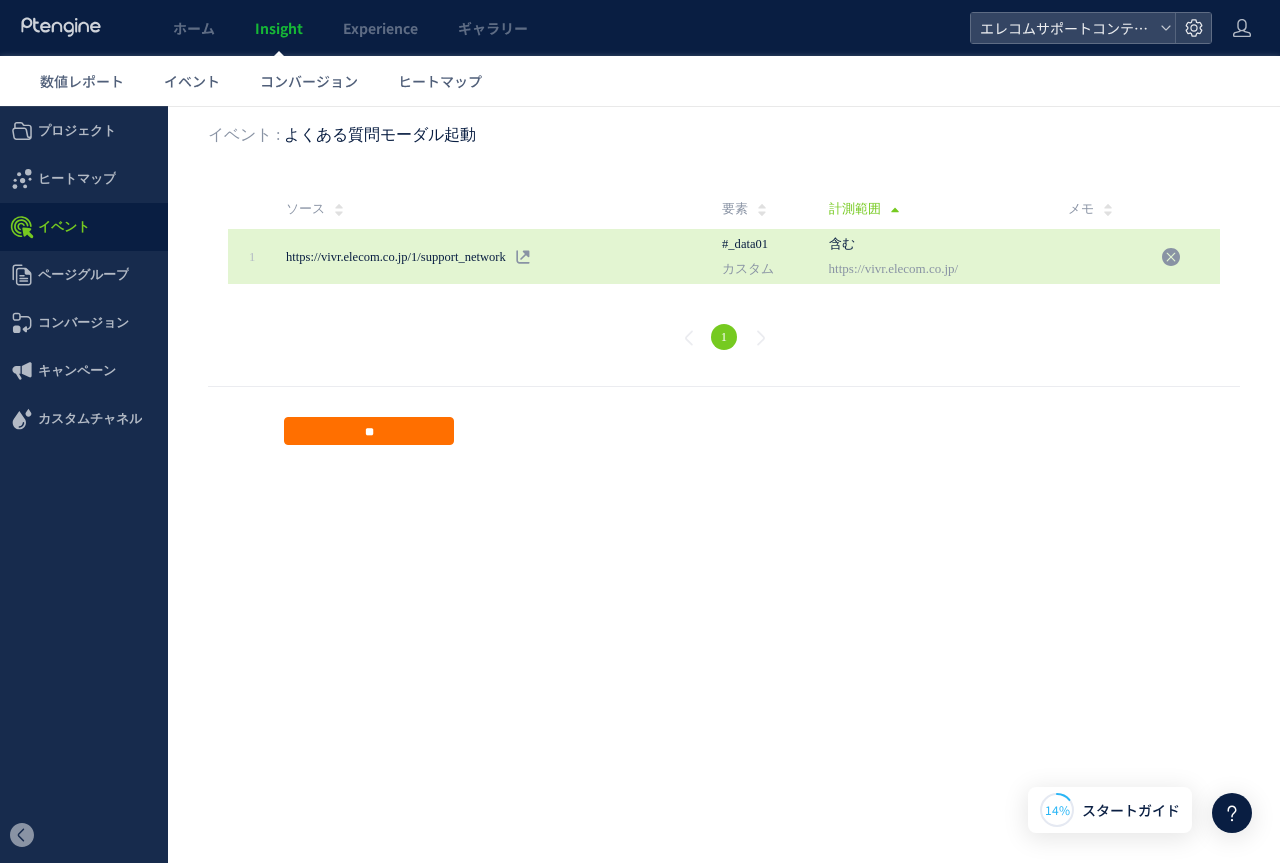 click on "含む
https://vivr.elecom.co.jp/" at bounding box center [939, 256] 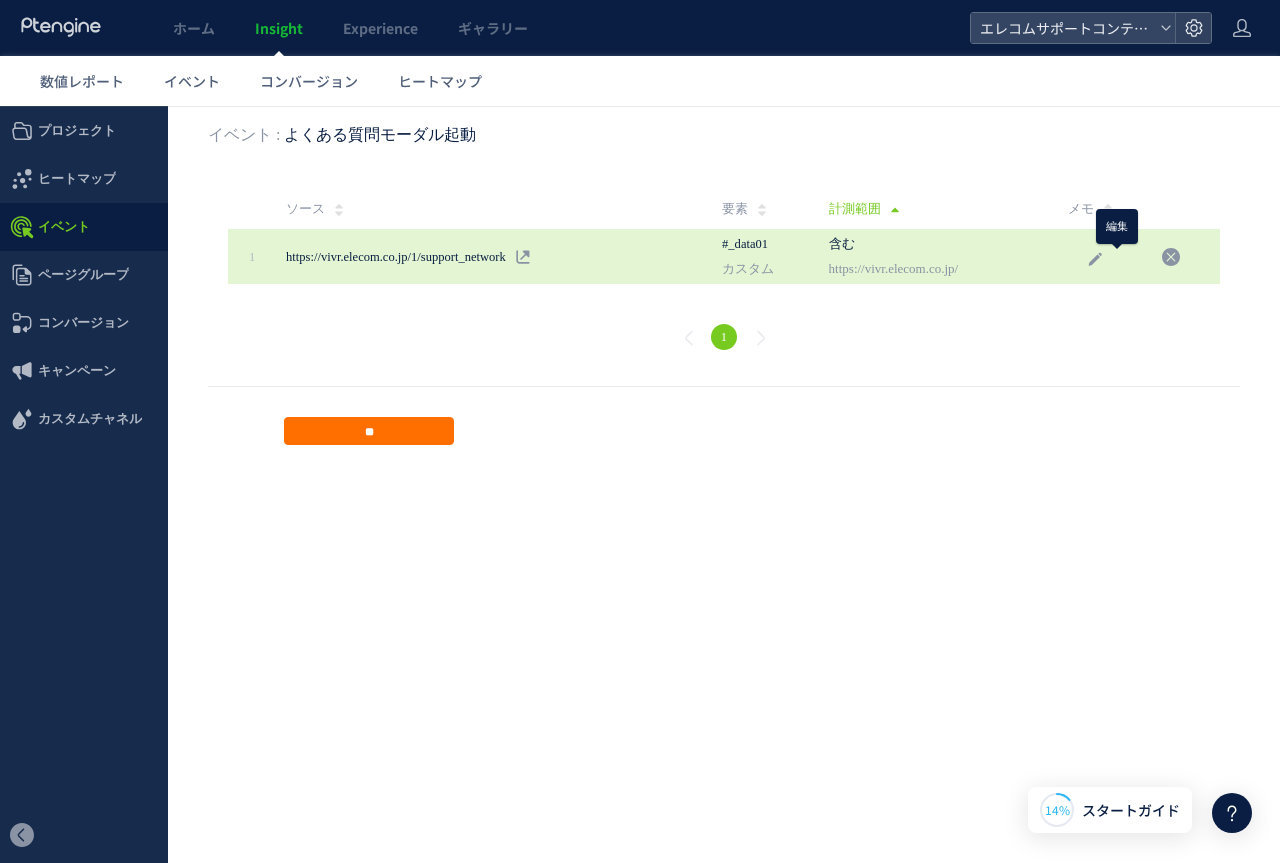 click 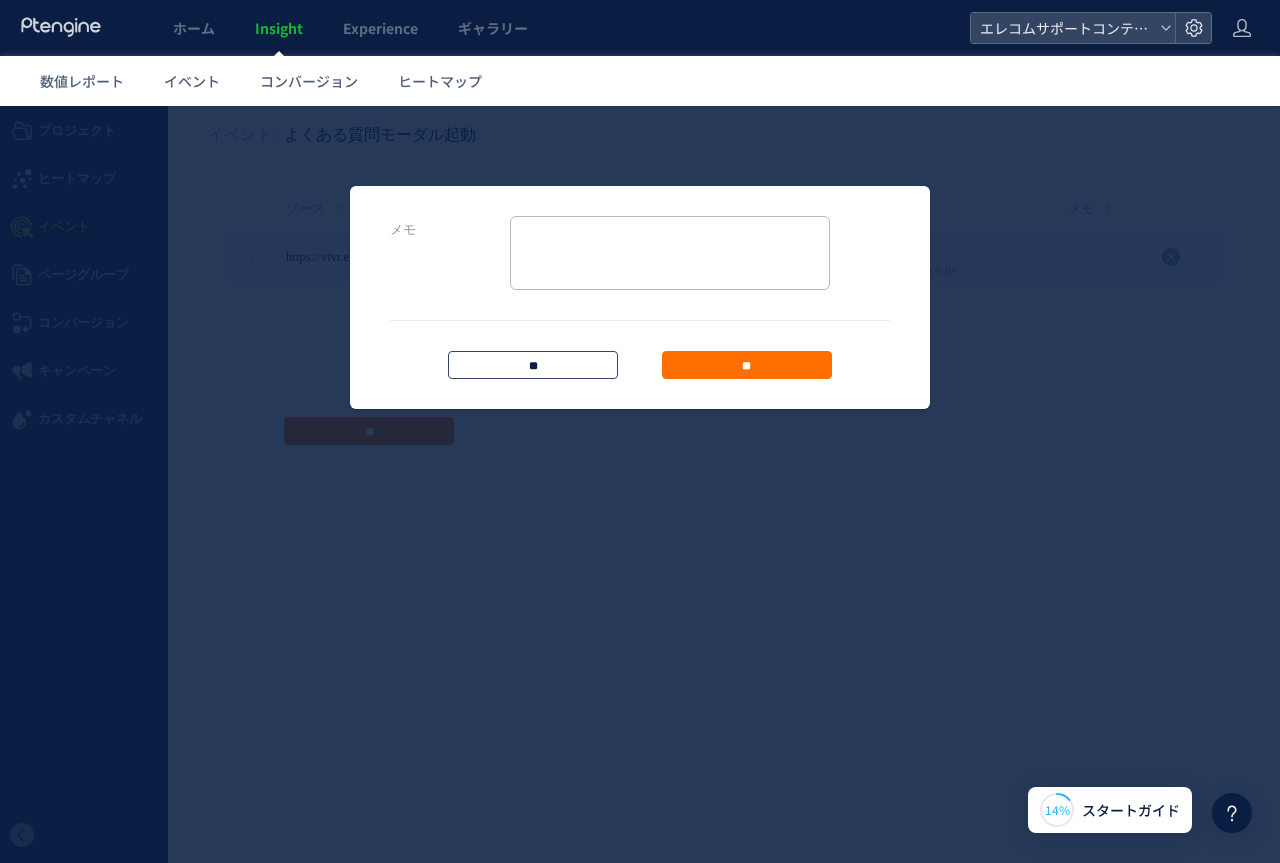 click on "**" at bounding box center [533, 365] 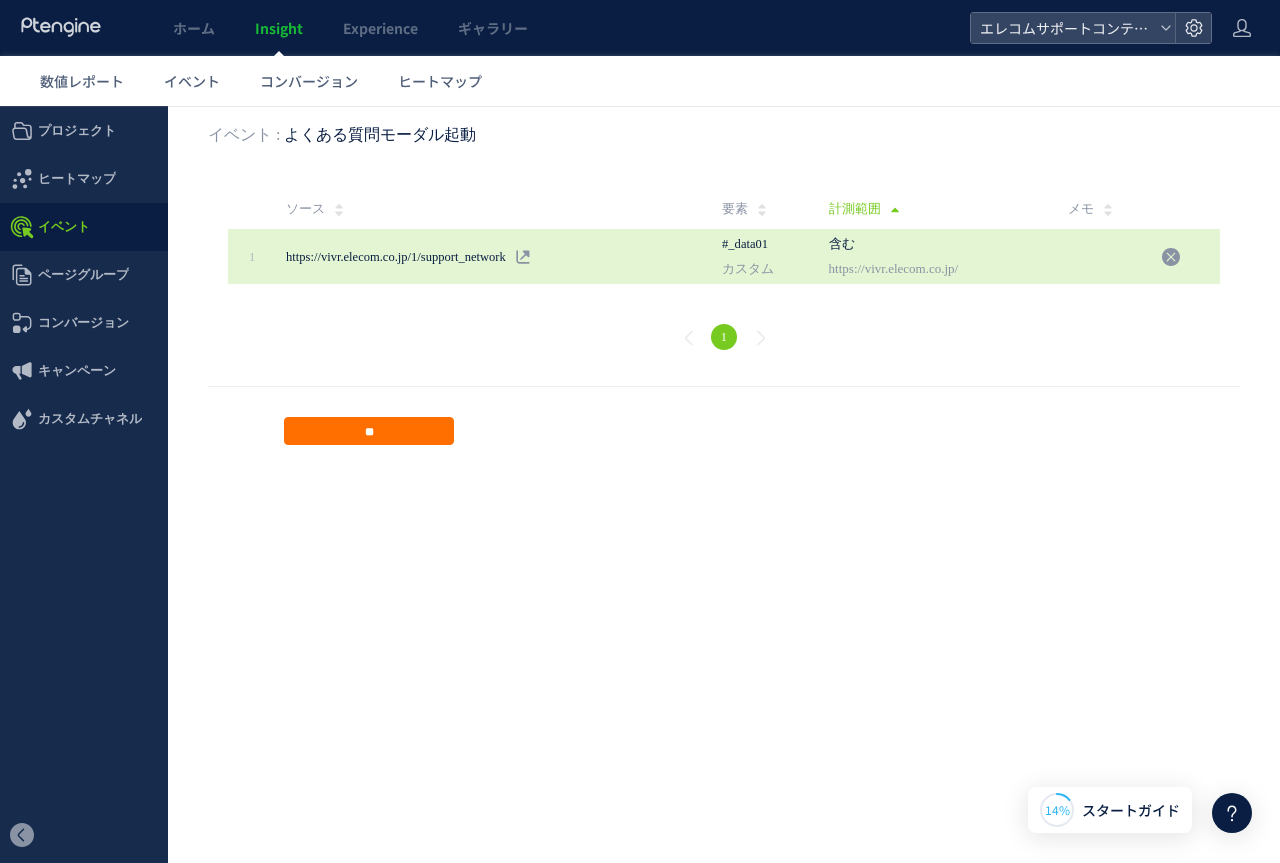 click on "https://vivr.elecom.co.jp/" at bounding box center [906, 269] 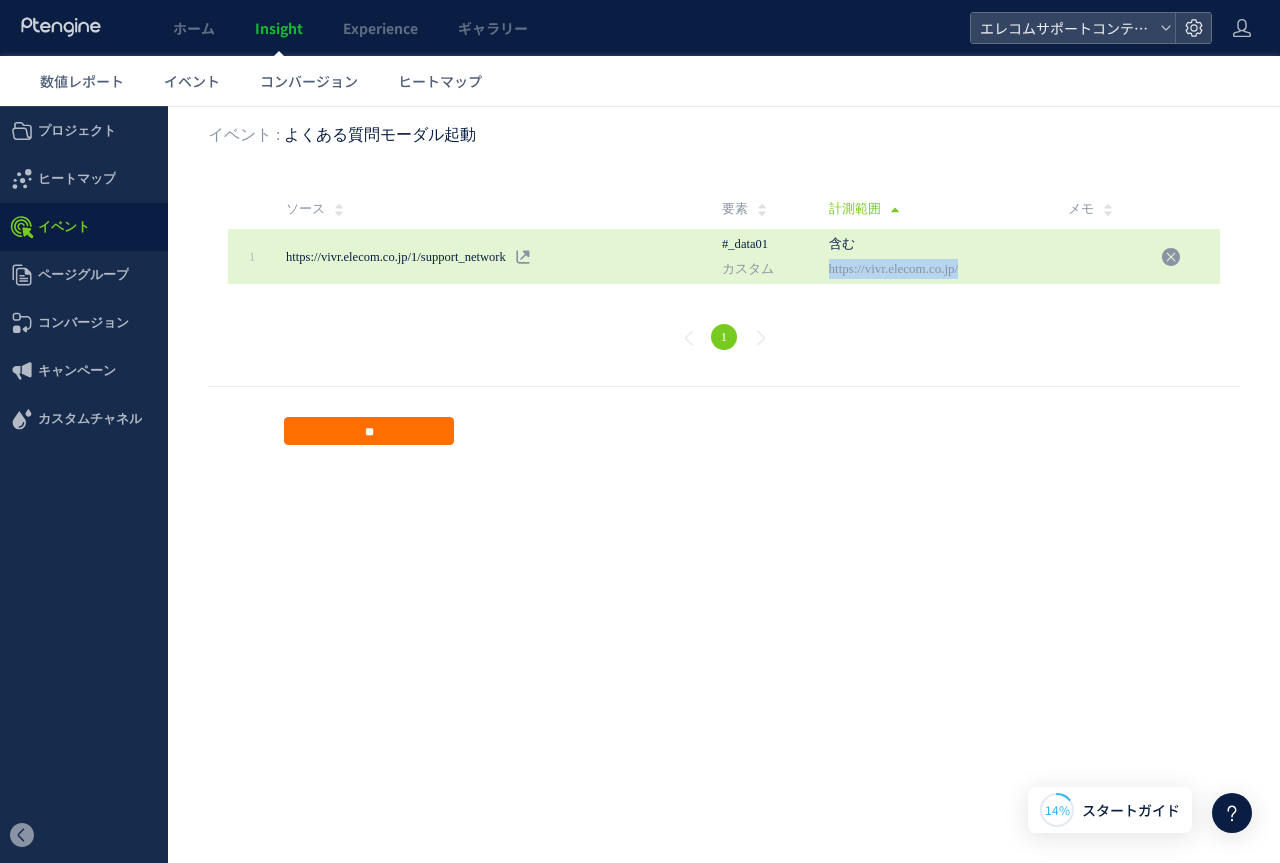 drag, startPoint x: 851, startPoint y: 276, endPoint x: 1029, endPoint y: 278, distance: 178.01123 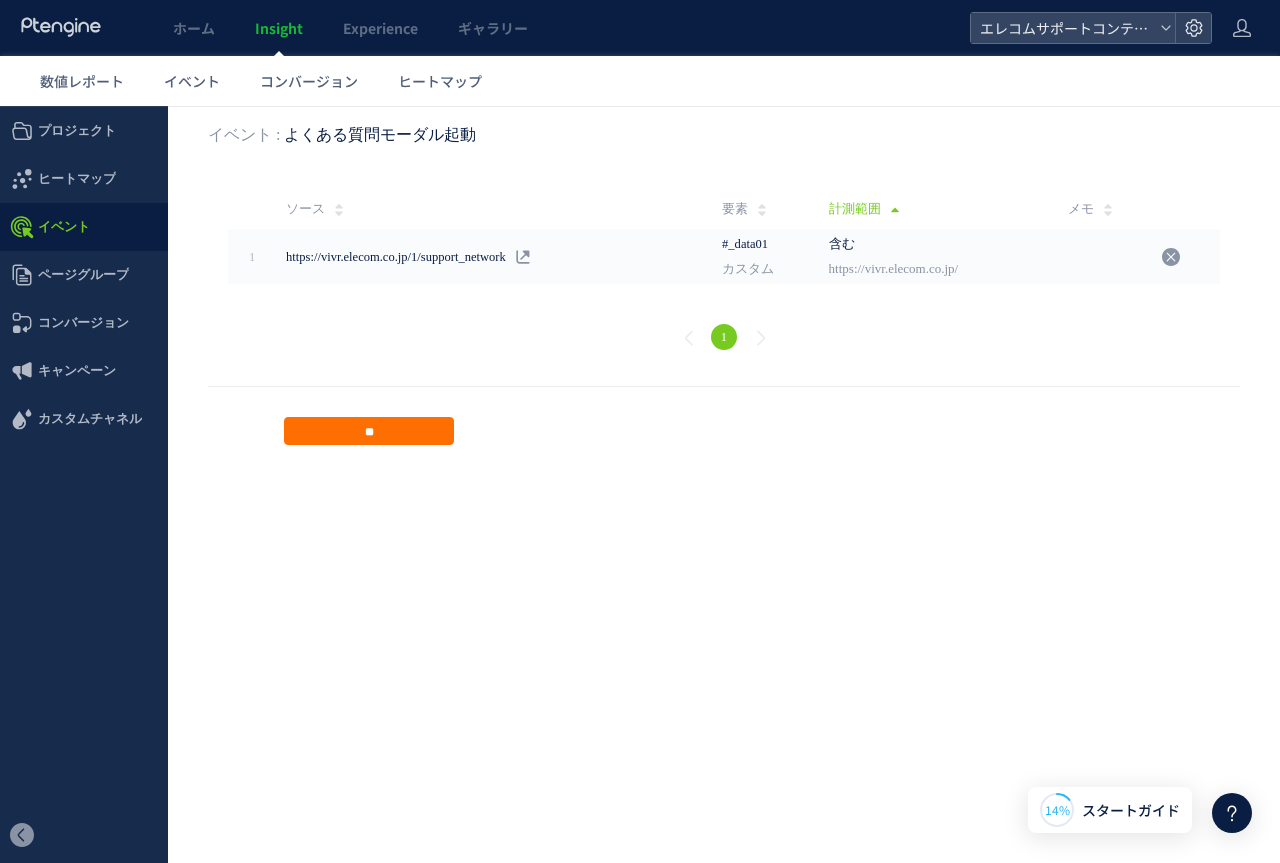 click on "作成日 :
未設定
戻る
ヒートマップを計測させるには、解析コードを実装してください。
実装
URL
1" at bounding box center (724, 302) 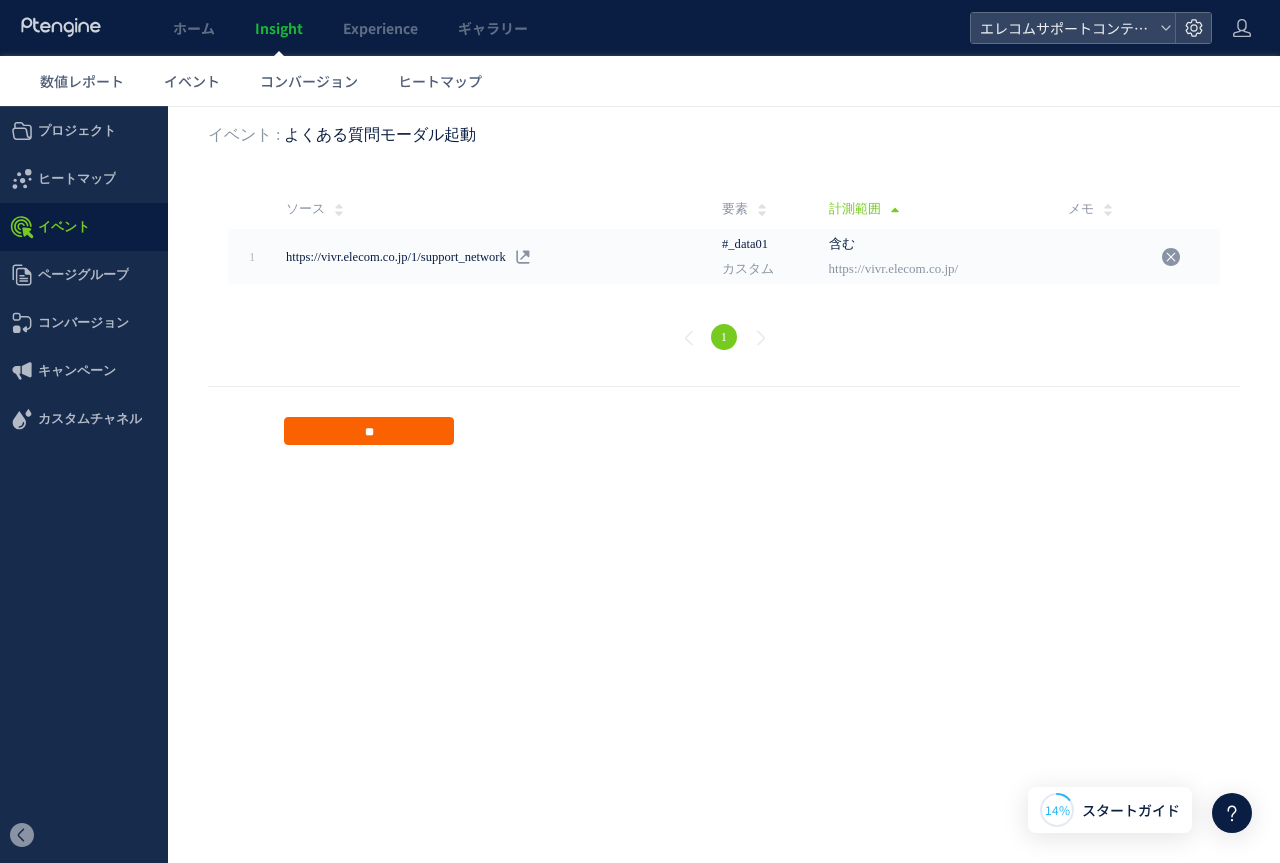 click on "**" at bounding box center [369, 431] 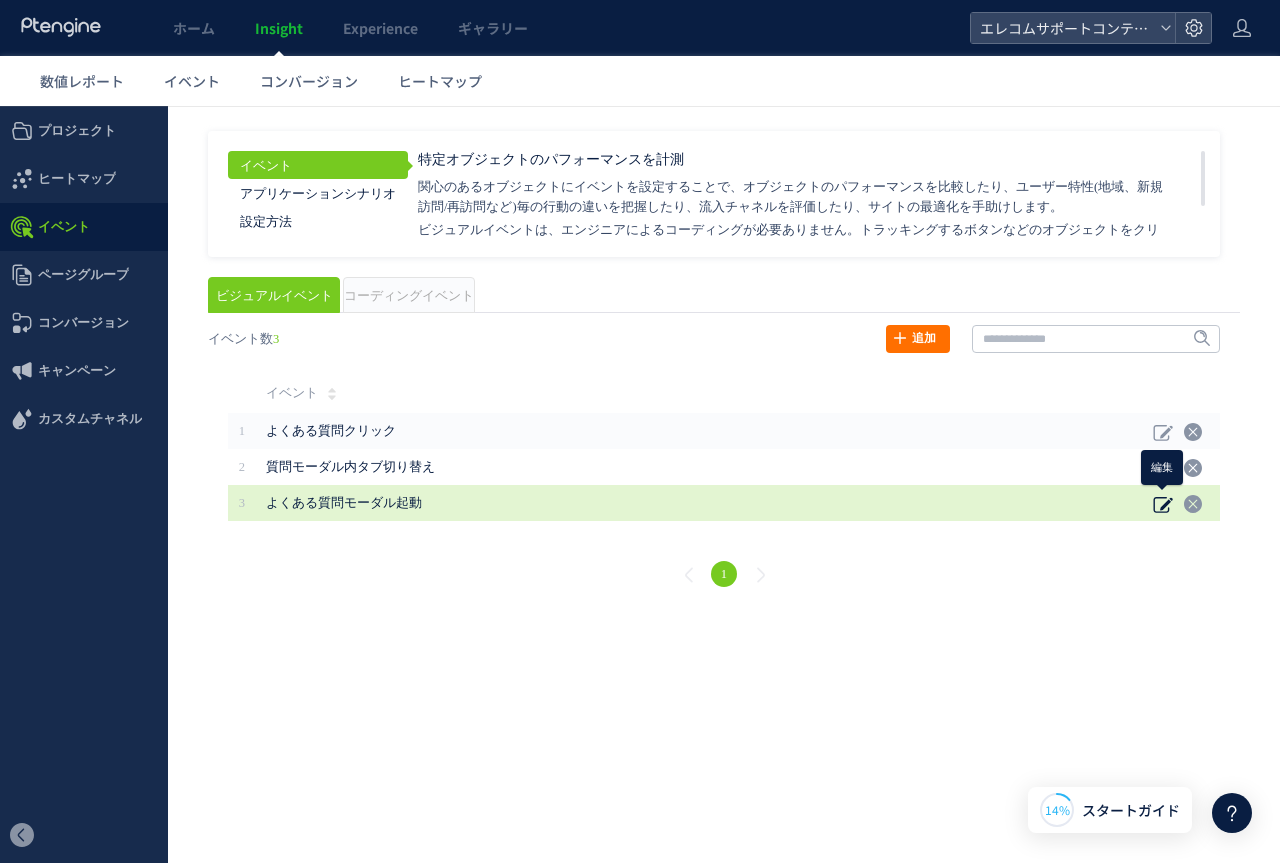 click 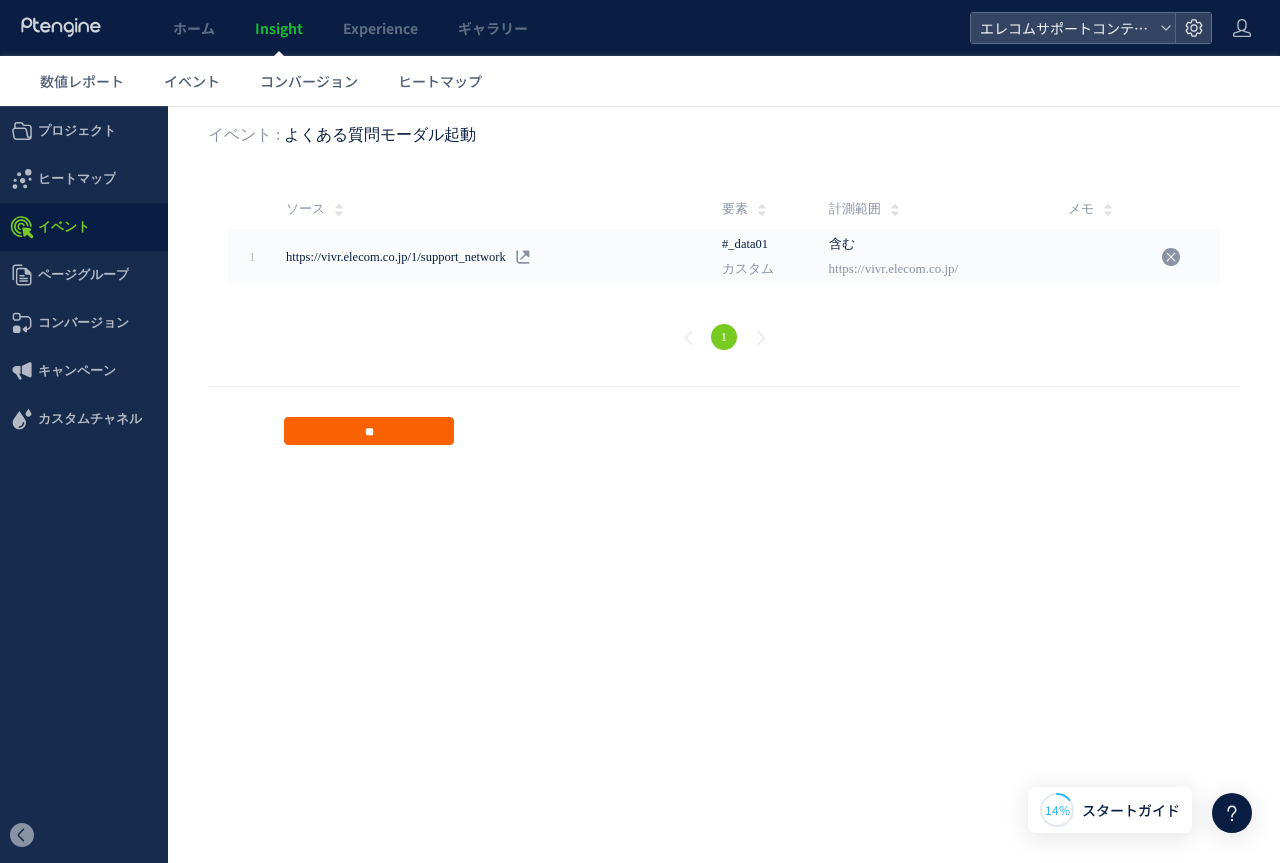 click on "**" at bounding box center (369, 431) 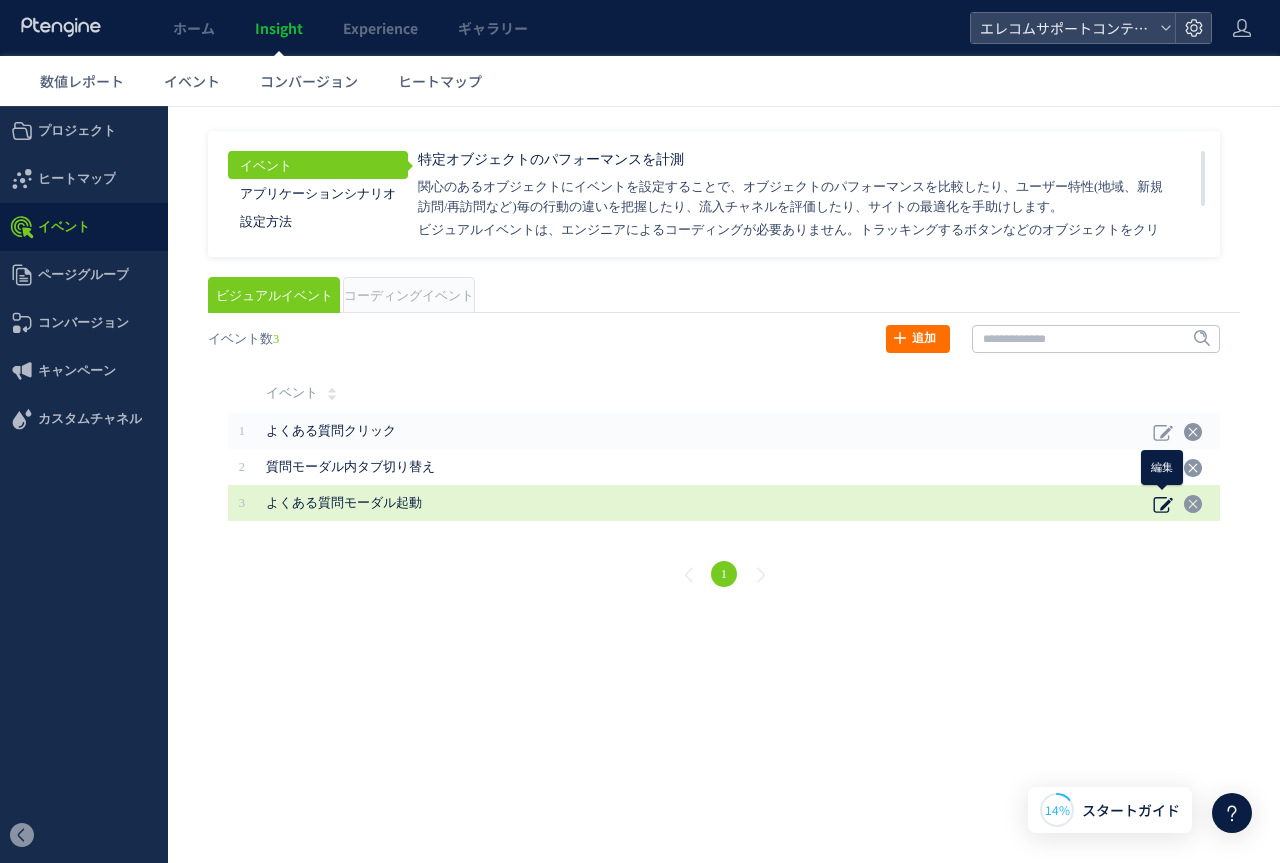 click 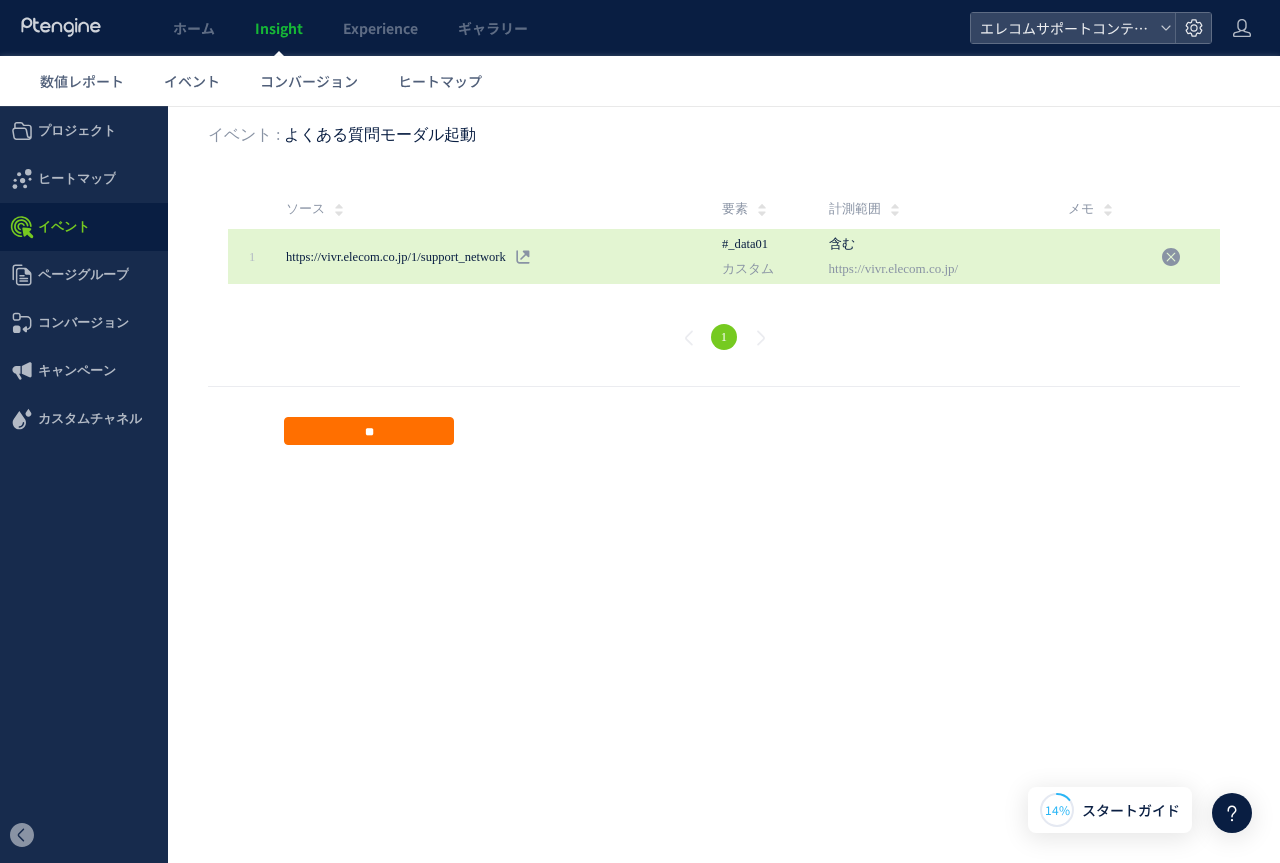 click on "https://vivr.elecom.co.jp/1/support_network" at bounding box center [396, 257] 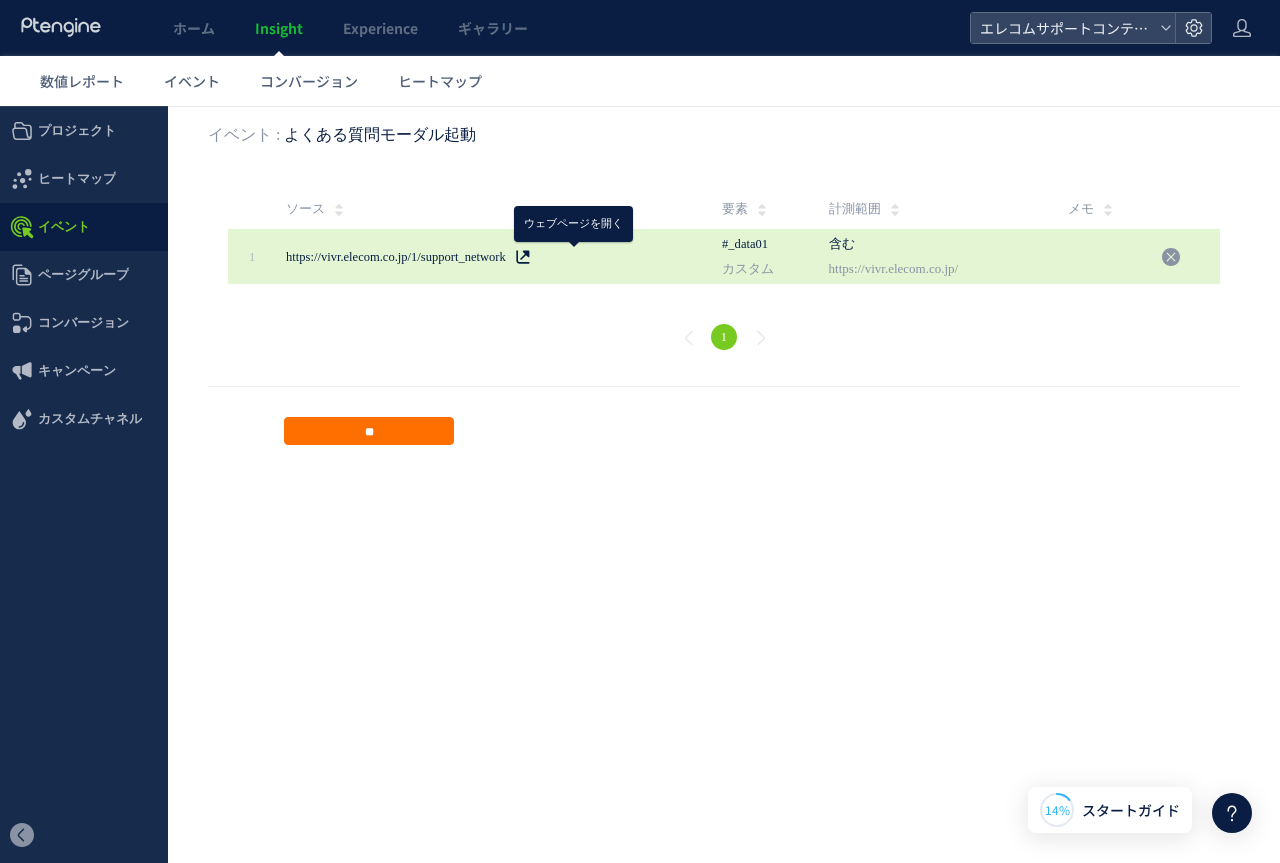 click 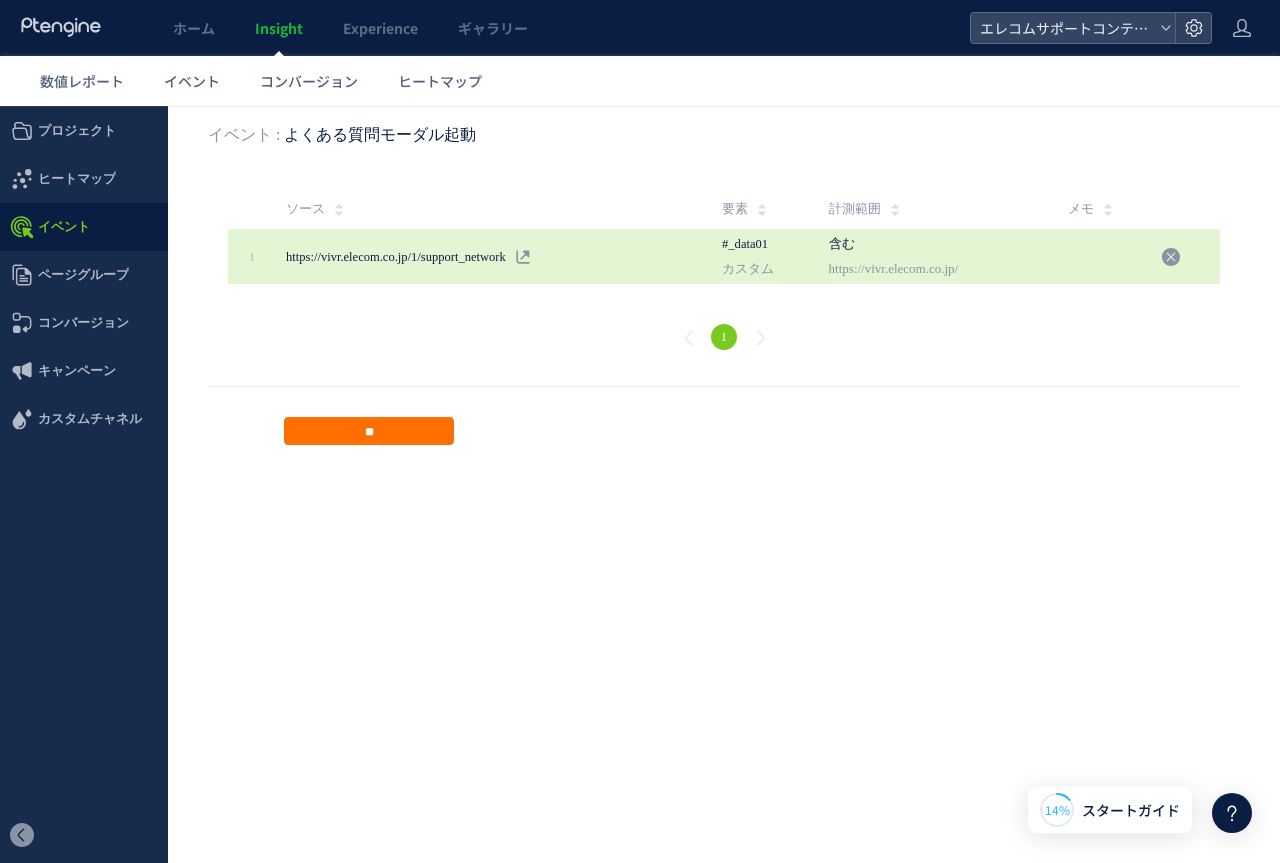 click on "#_data01" at bounding box center [745, 244] 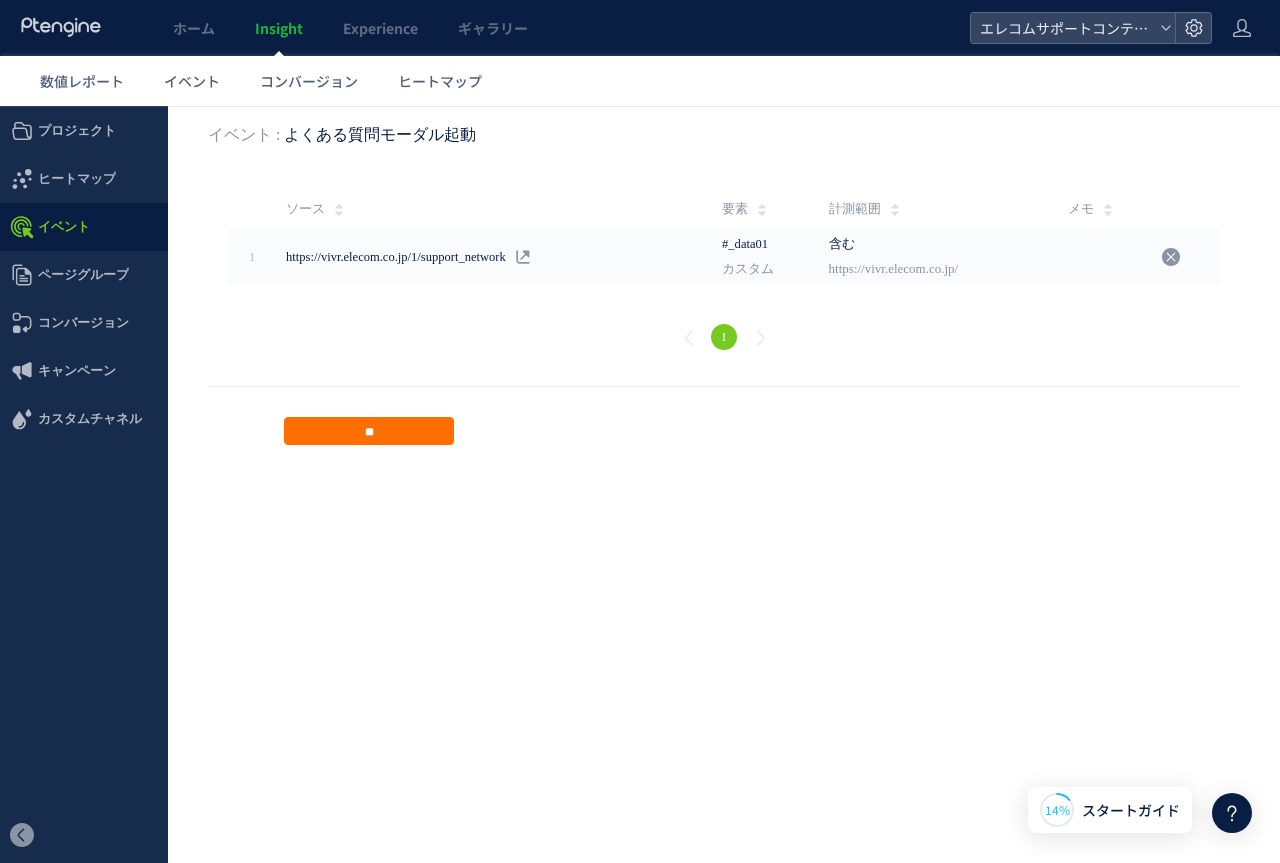 drag, startPoint x: 875, startPoint y: 246, endPoint x: 1023, endPoint y: 220, distance: 150.26643 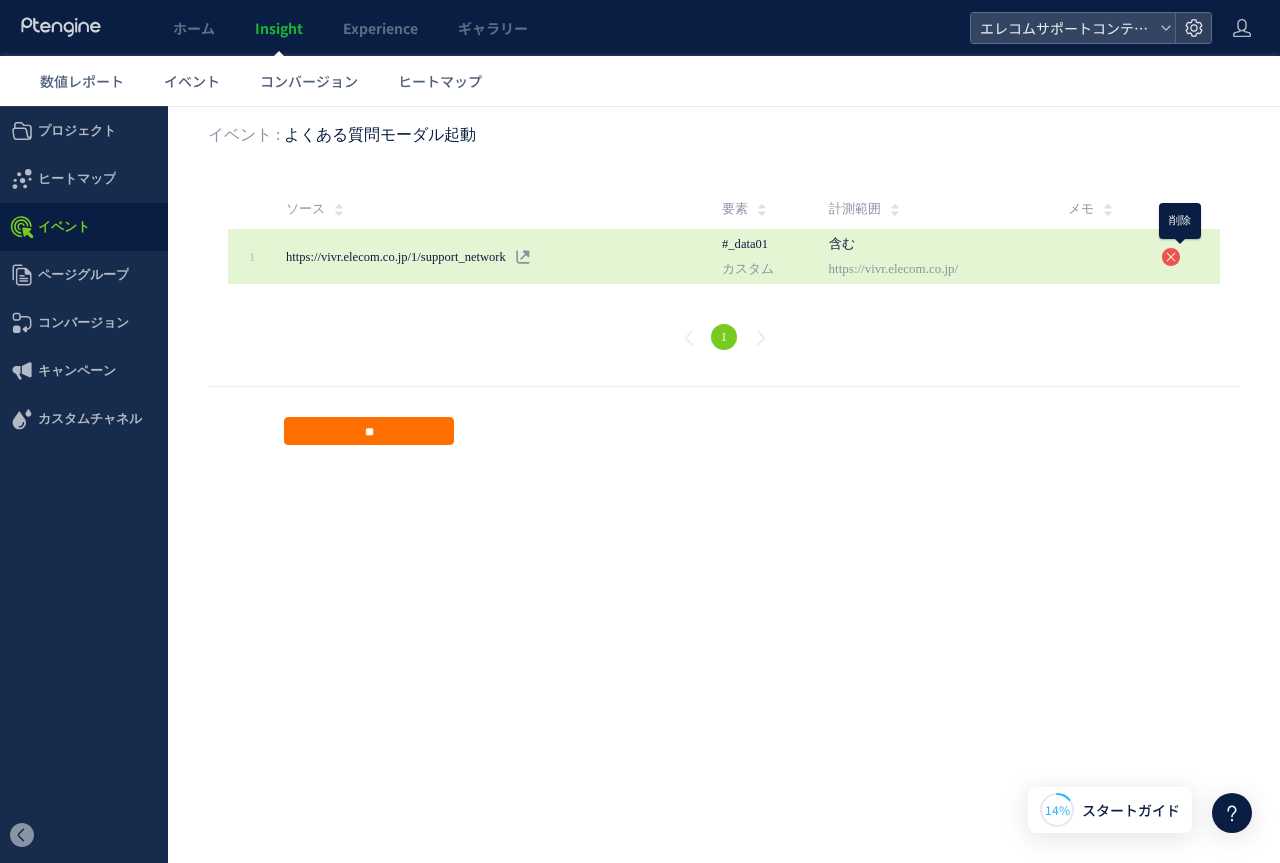 click 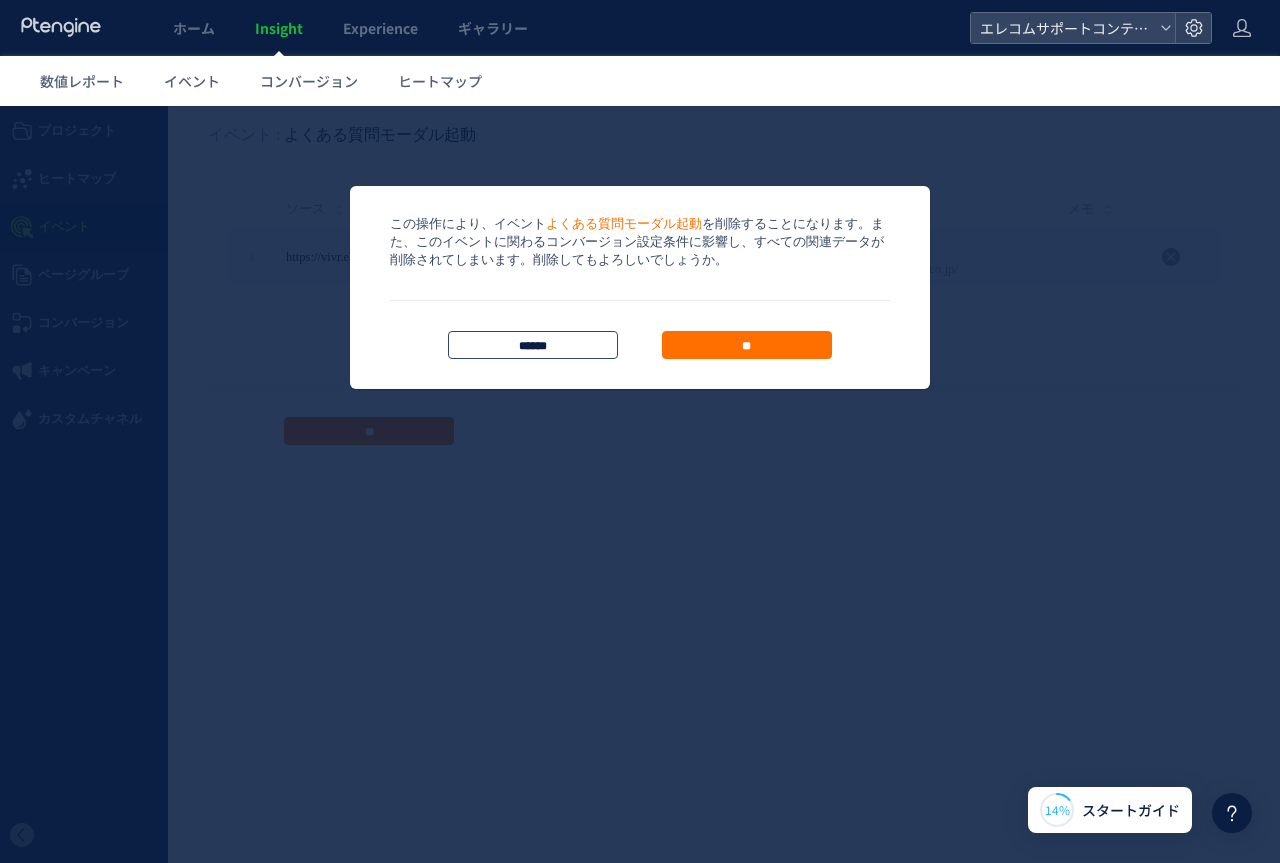 click on "*****" at bounding box center (533, 345) 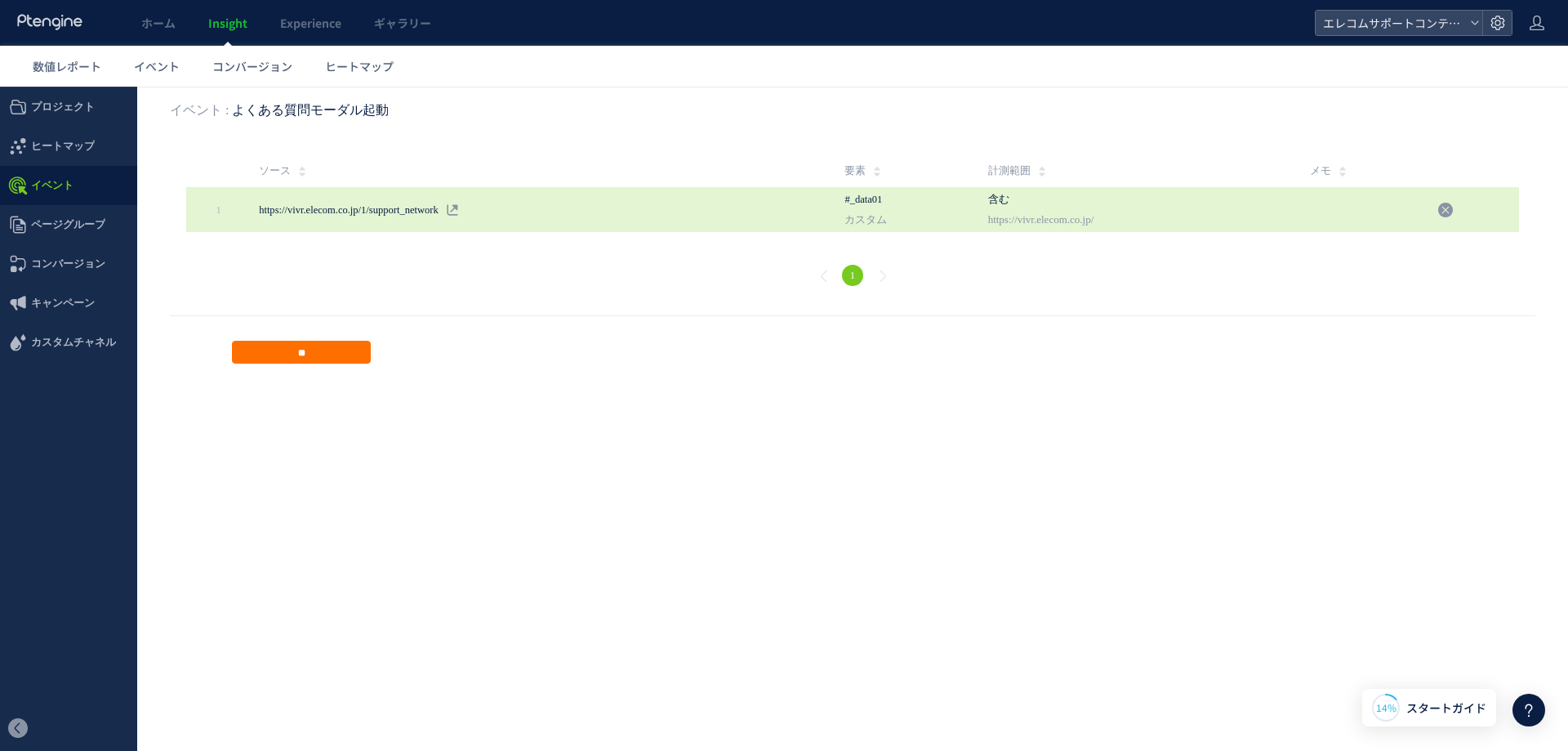click on "含む" at bounding box center [999, 199] 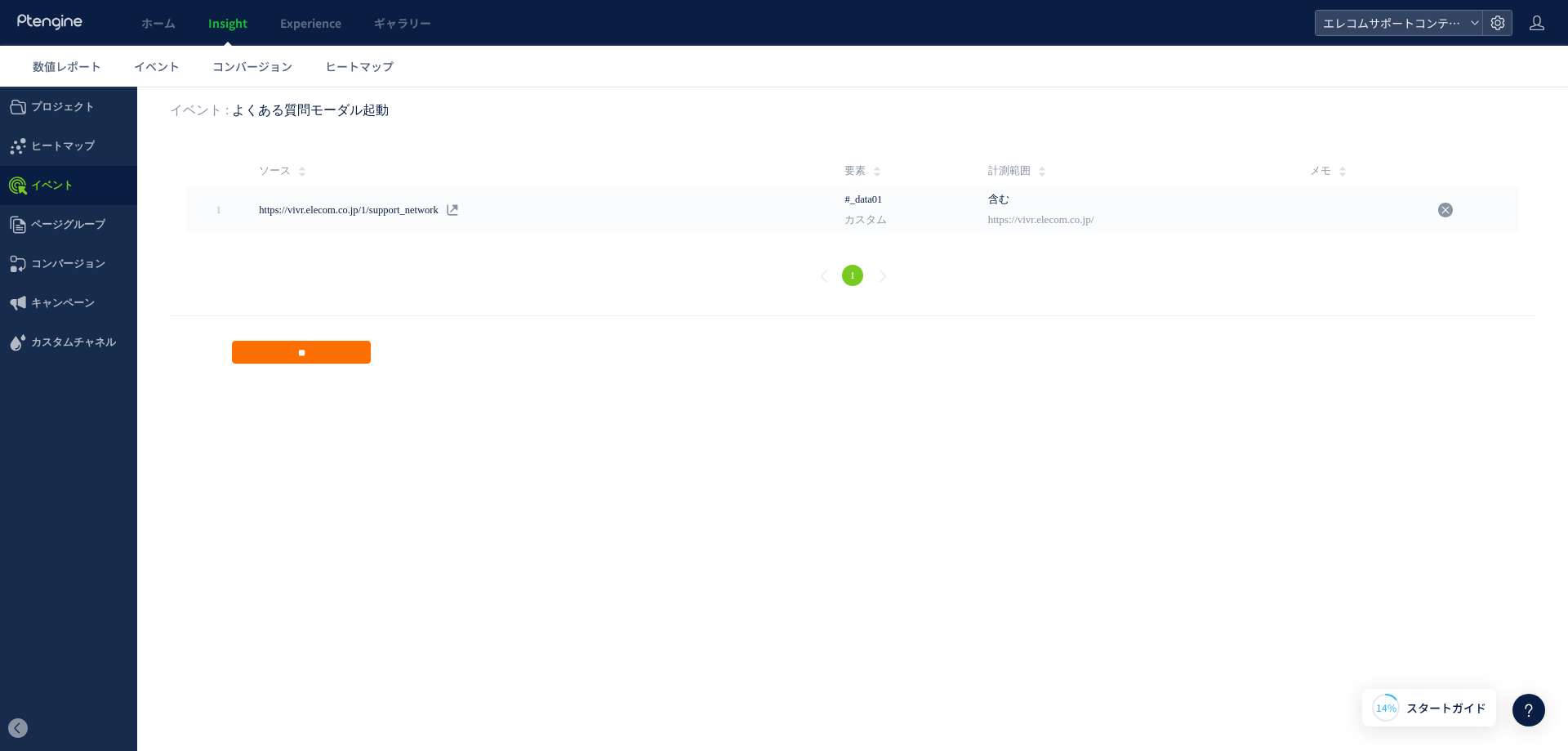 click 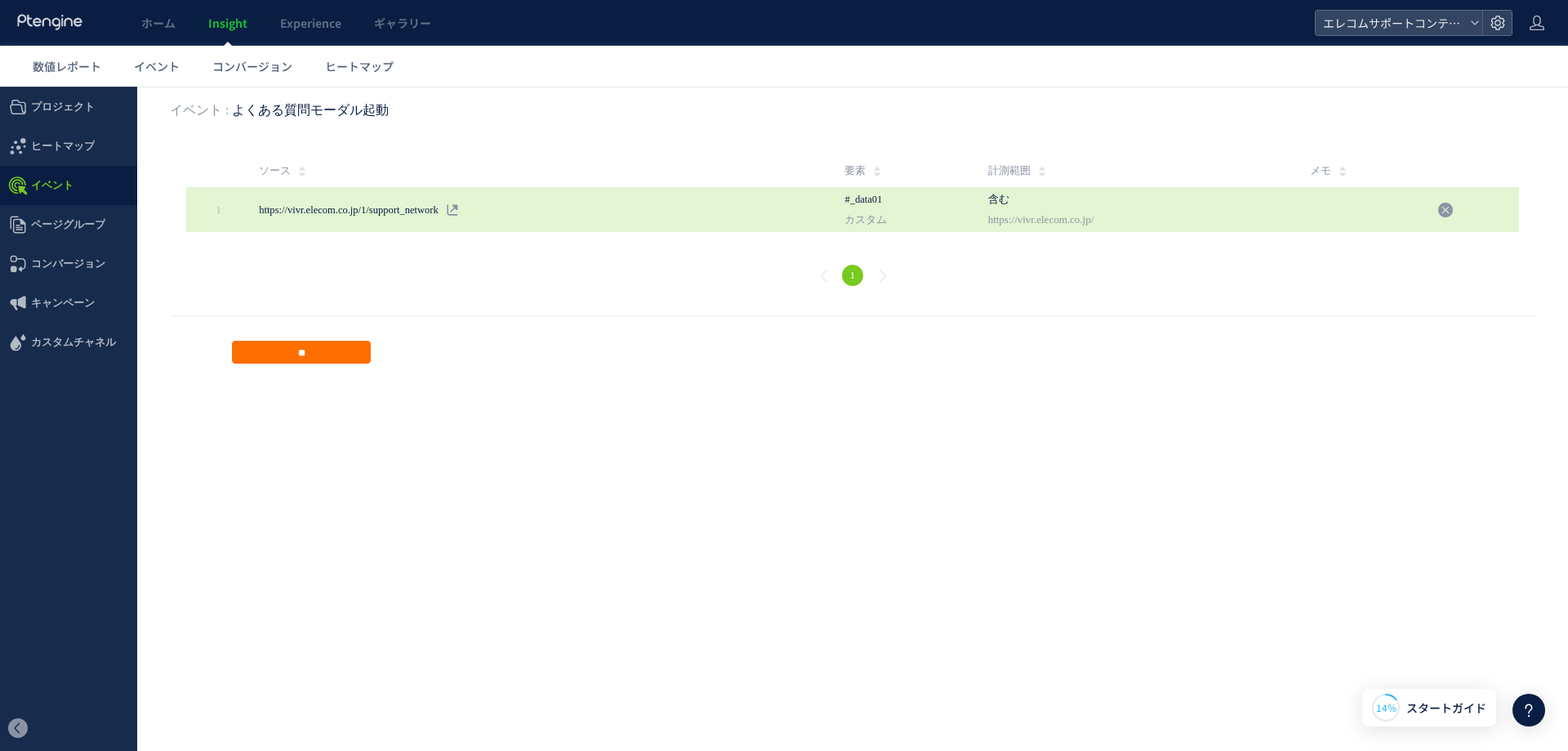 click on "含む
https://vivr.elecom.co.jp/" at bounding box center (1141, 209) 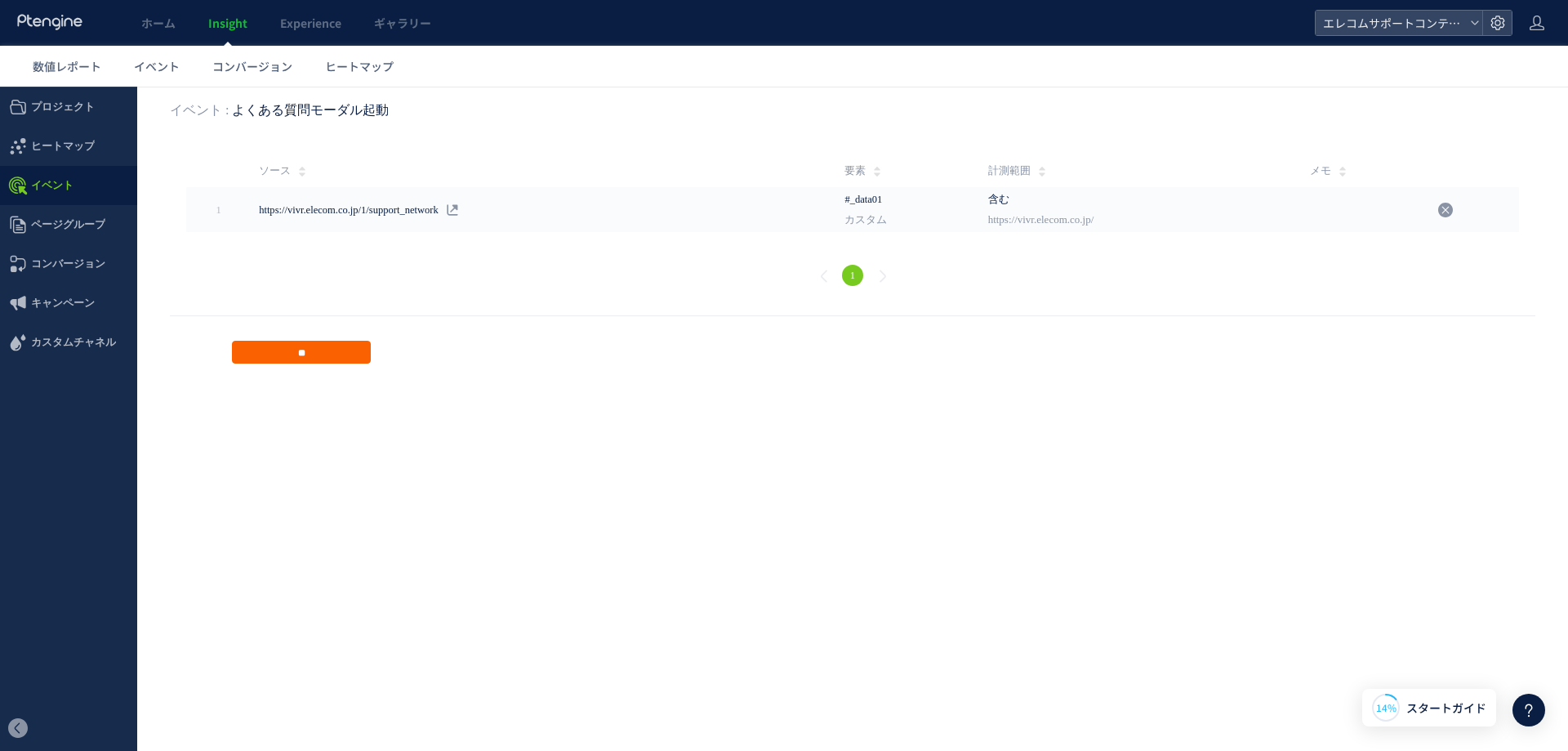 click on "**" at bounding box center [301, 352] 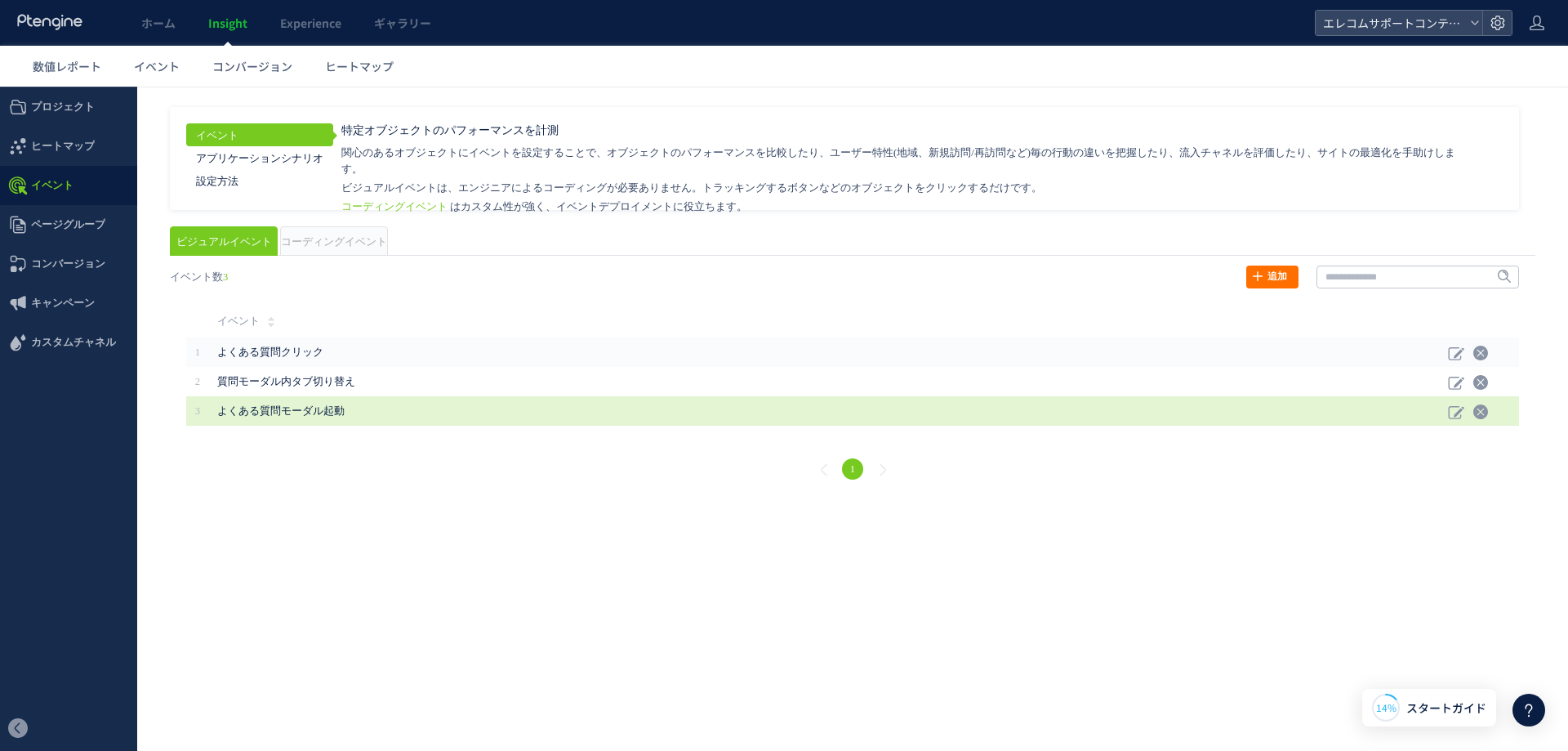 click on "よくある質問モーダル起動" at bounding box center (748, 411) 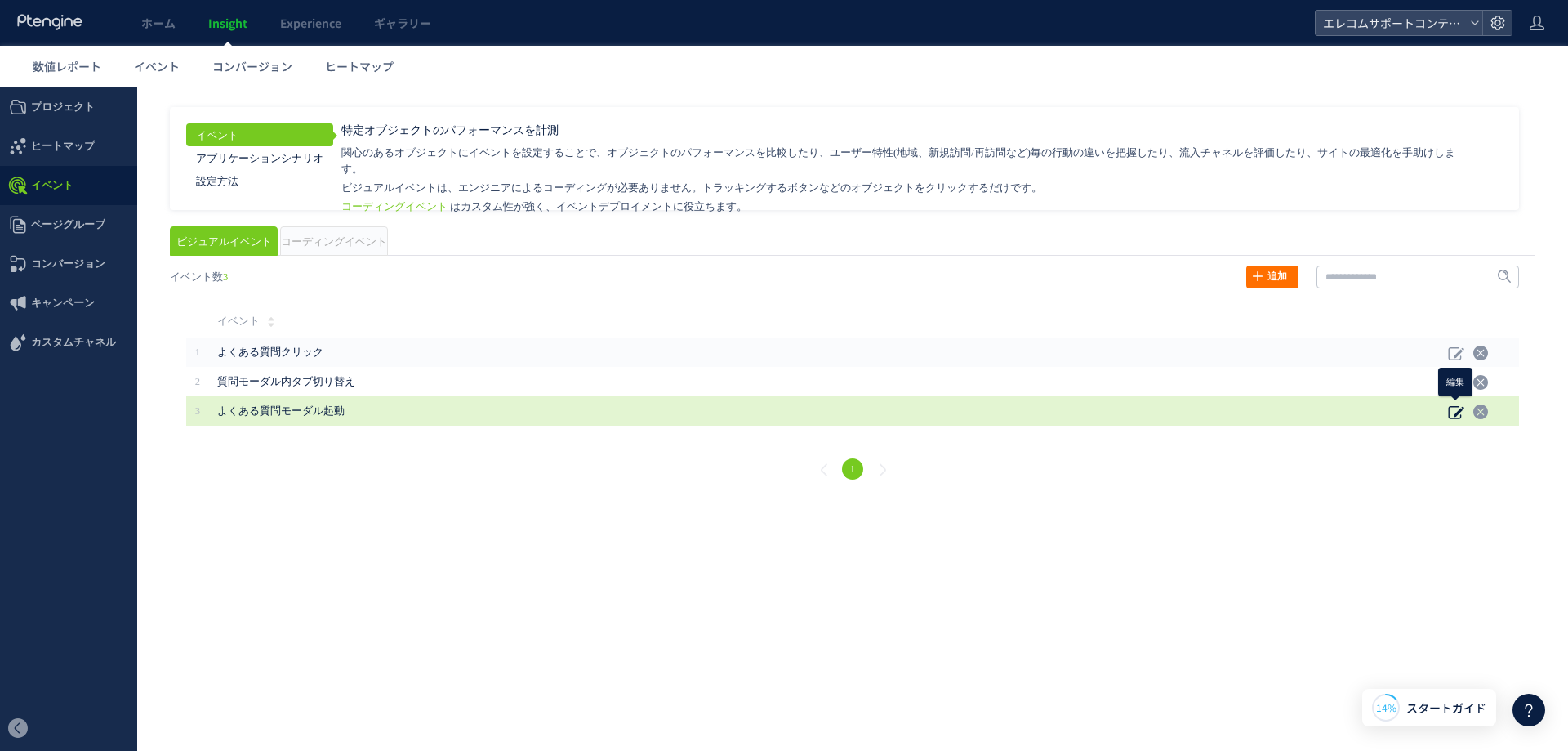click 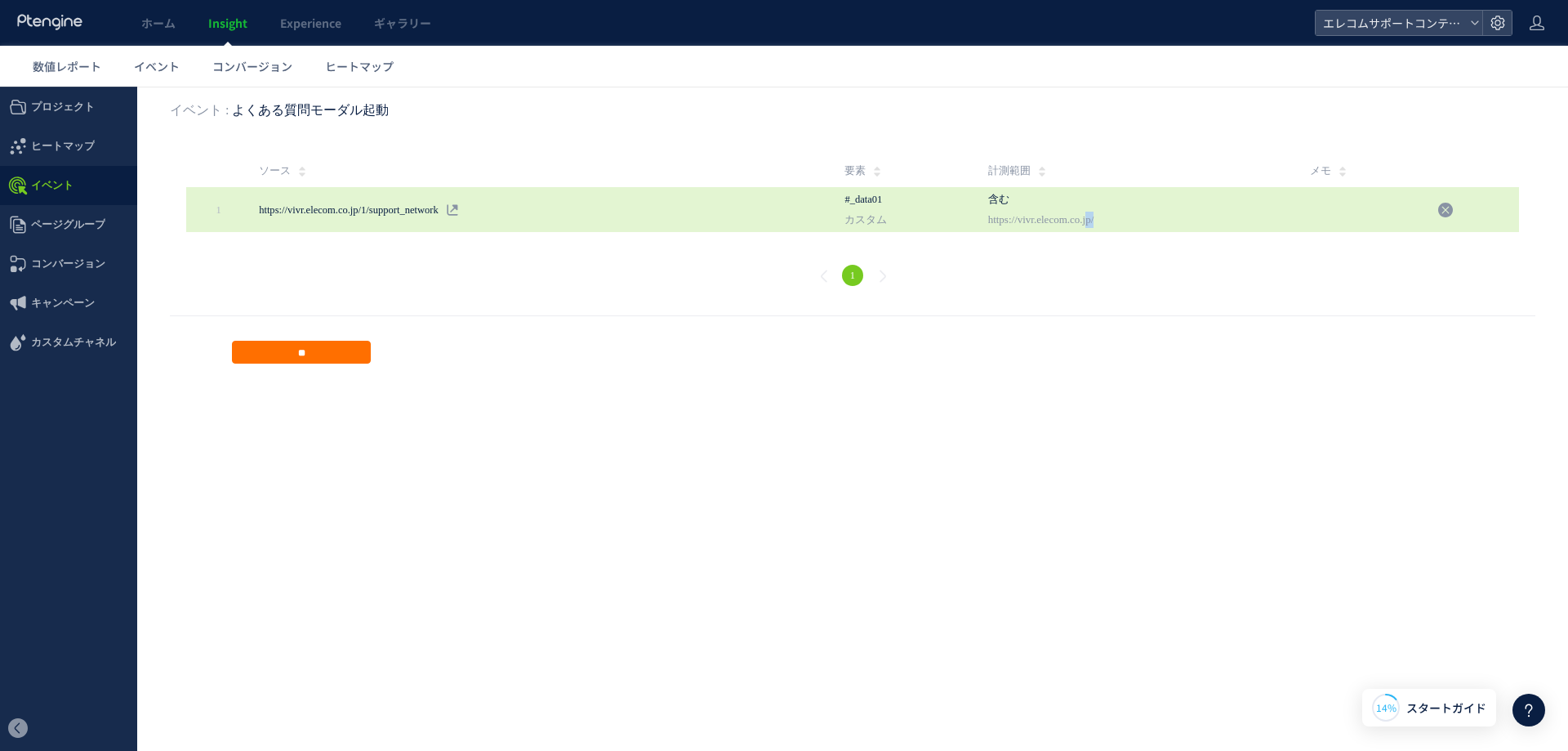 drag, startPoint x: 1121, startPoint y: 214, endPoint x: 1218, endPoint y: 213, distance: 97.005155 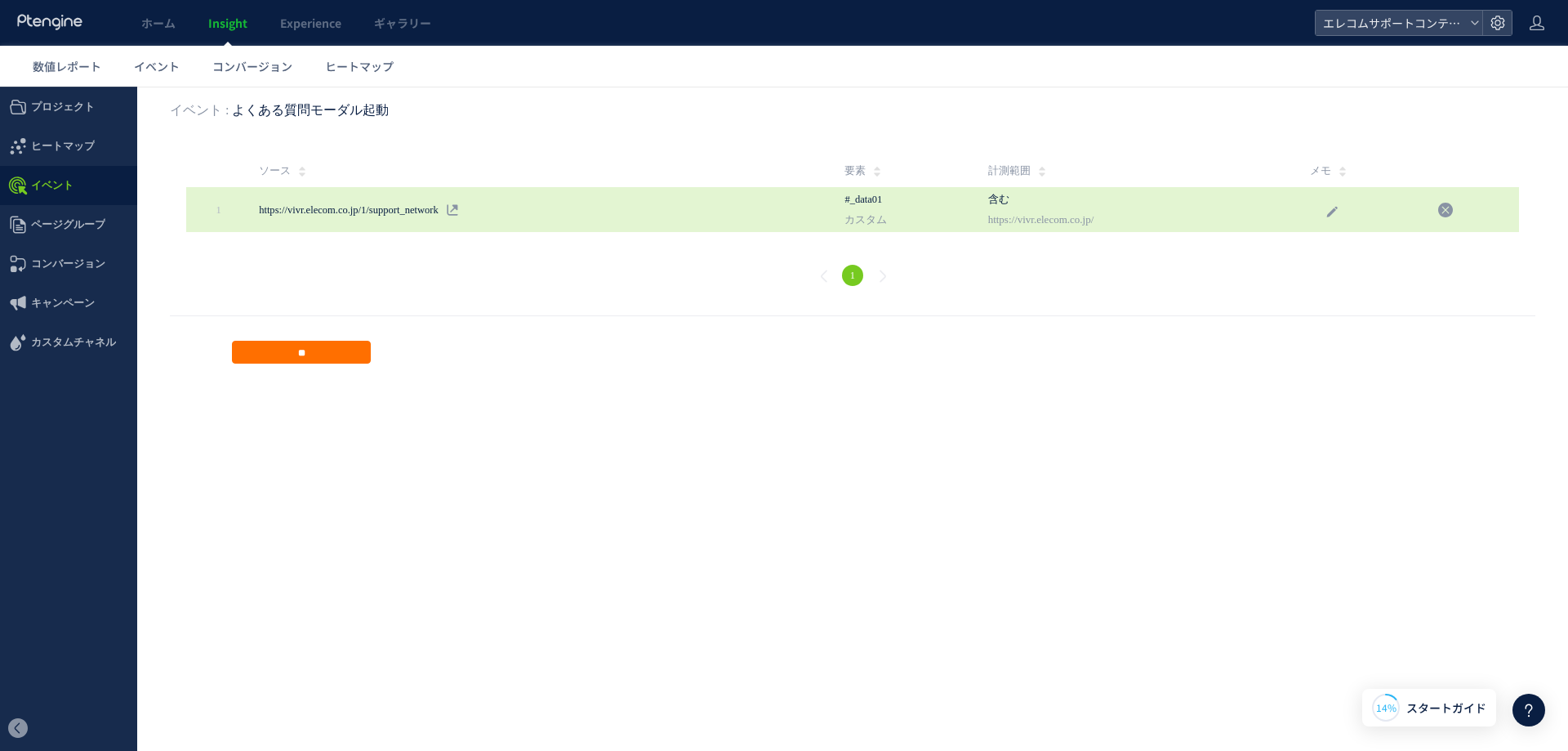 drag, startPoint x: 1300, startPoint y: 209, endPoint x: 1355, endPoint y: 195, distance: 56.75385 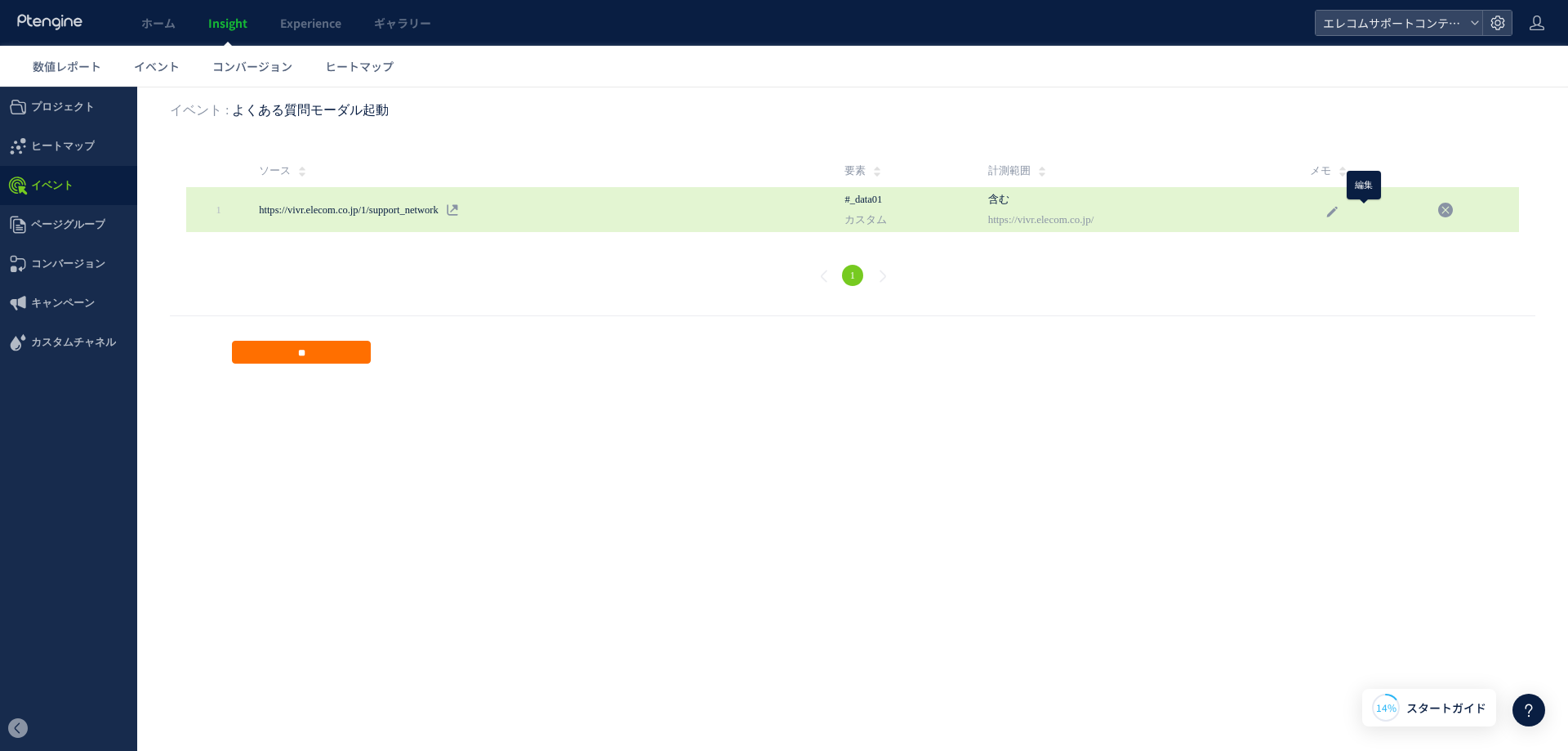 click 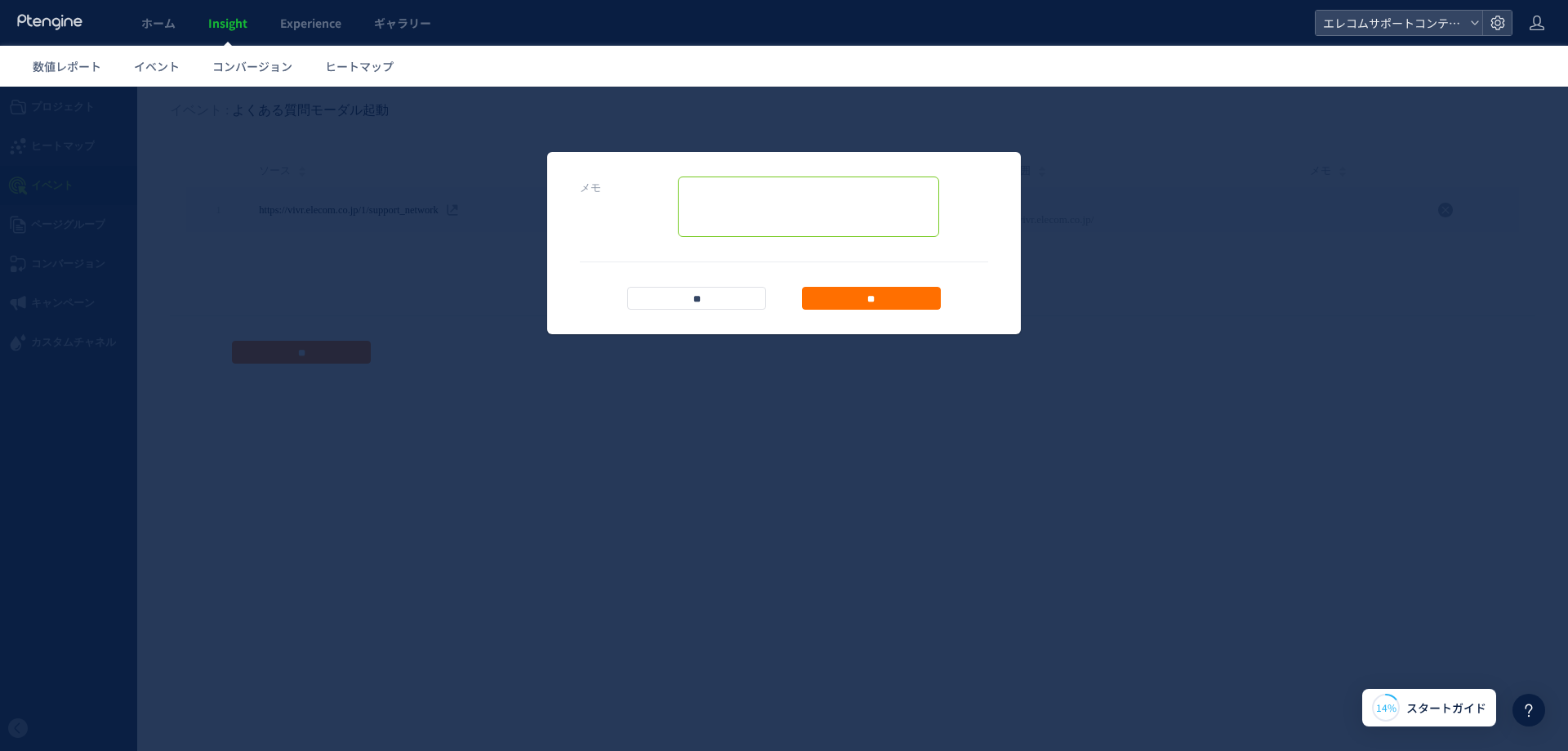 click at bounding box center [808, 207] 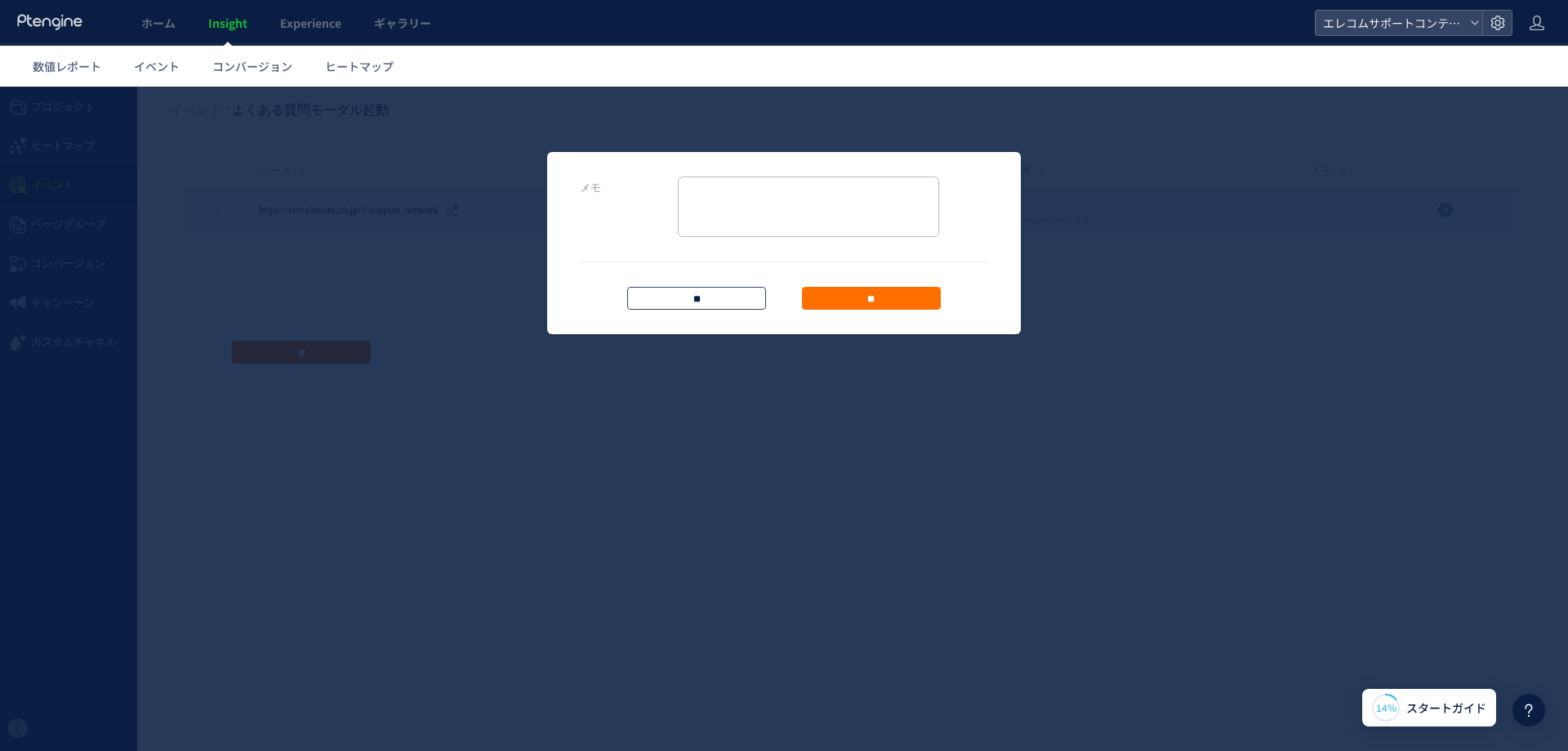 click on "**" at bounding box center (697, 298) 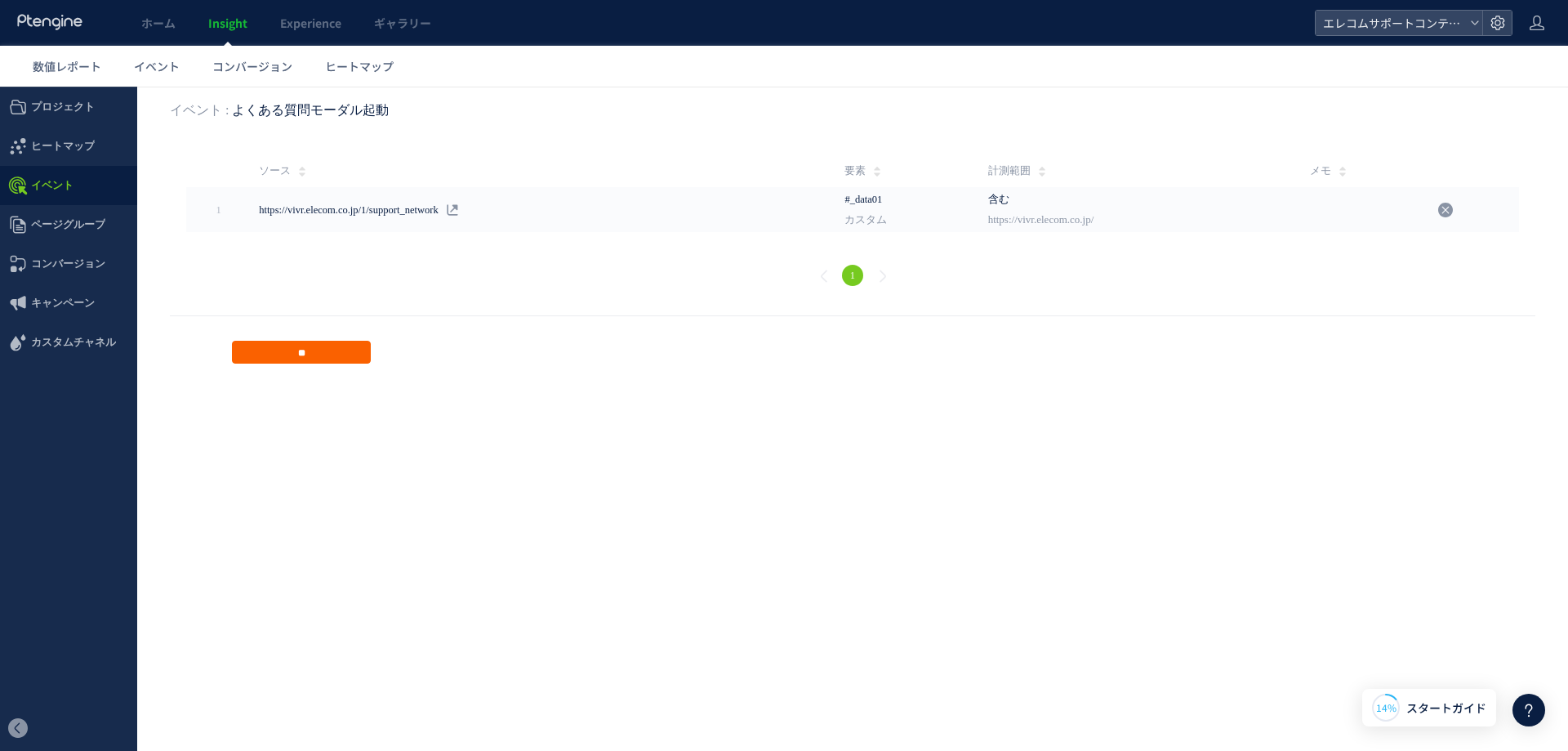 click on "**" at bounding box center [301, 352] 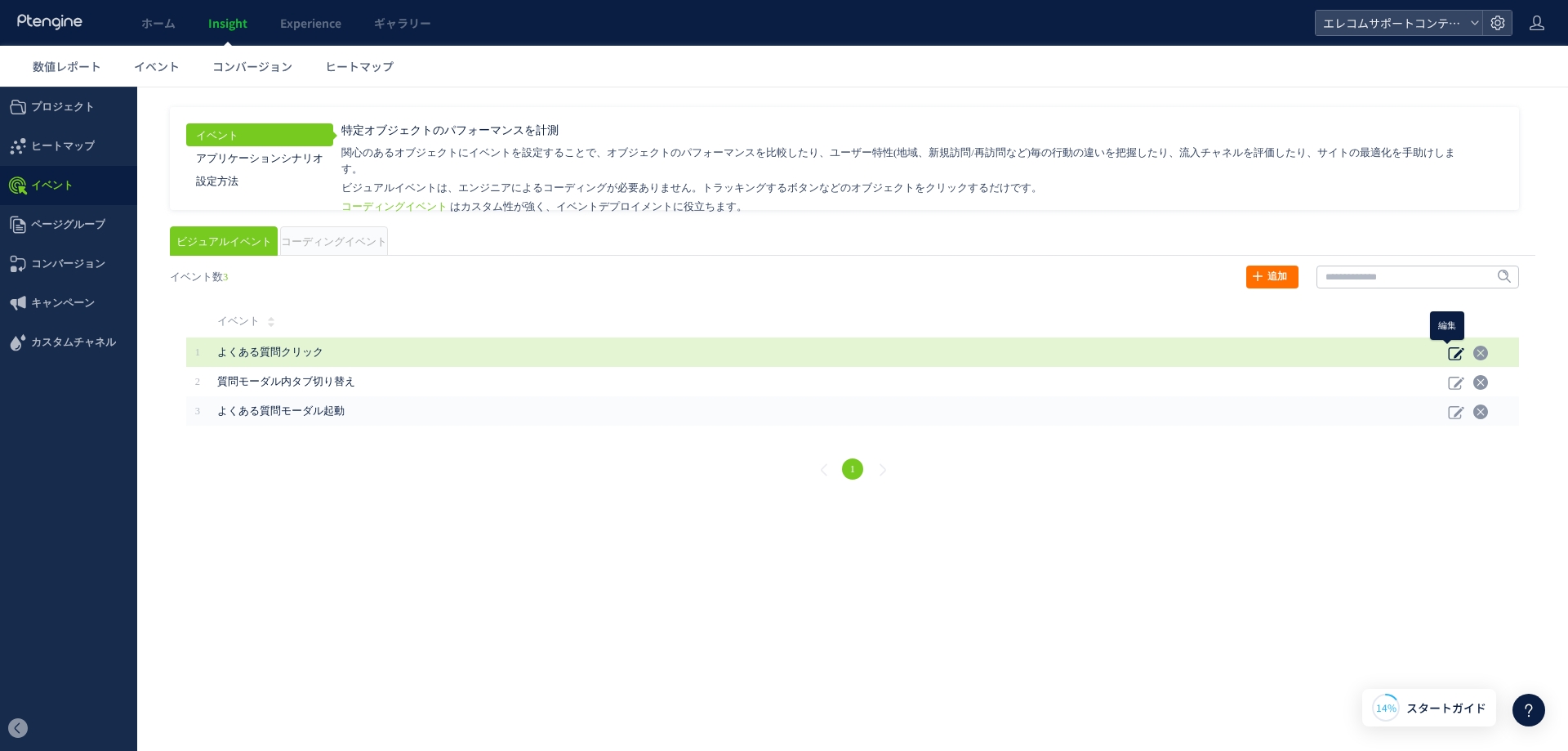 click 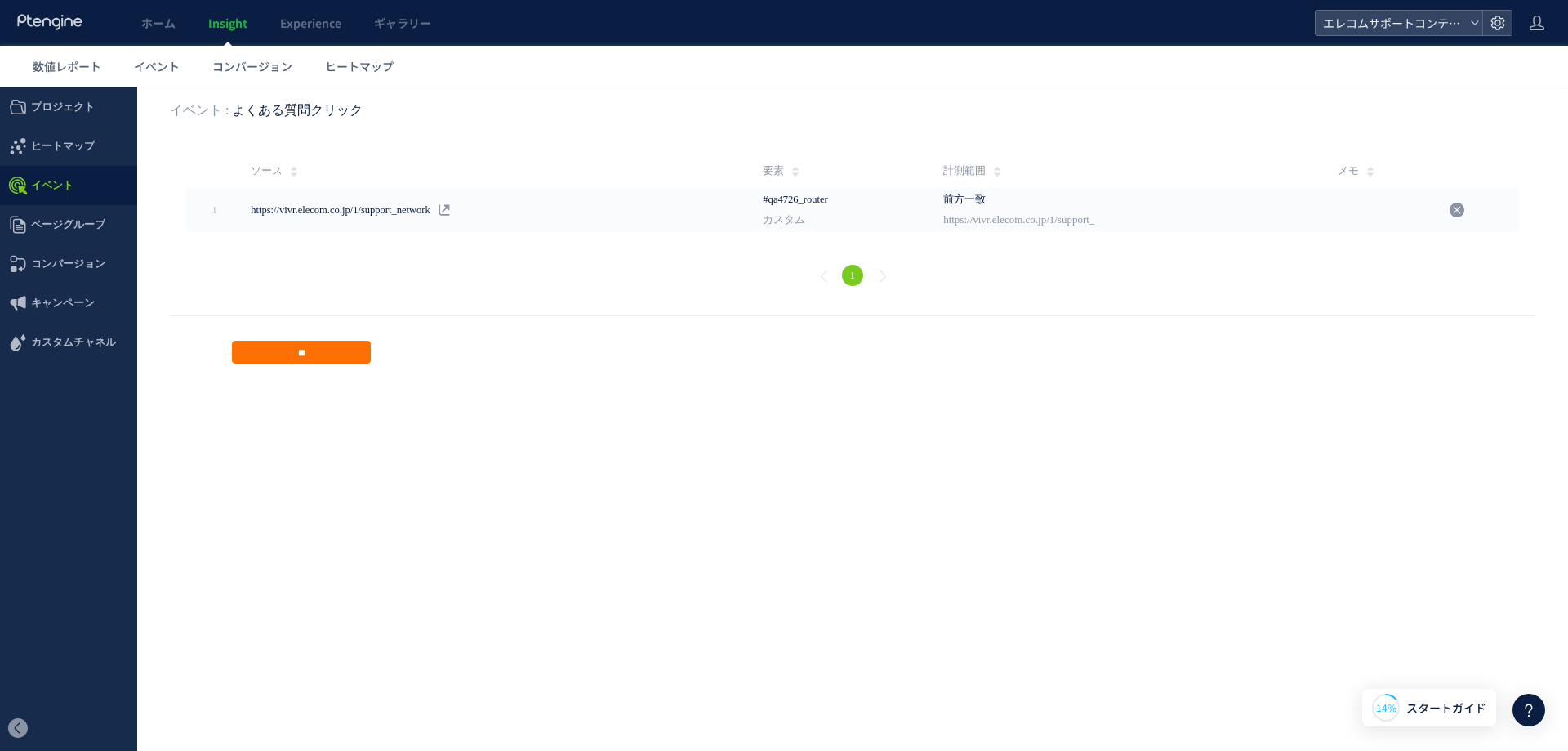 click 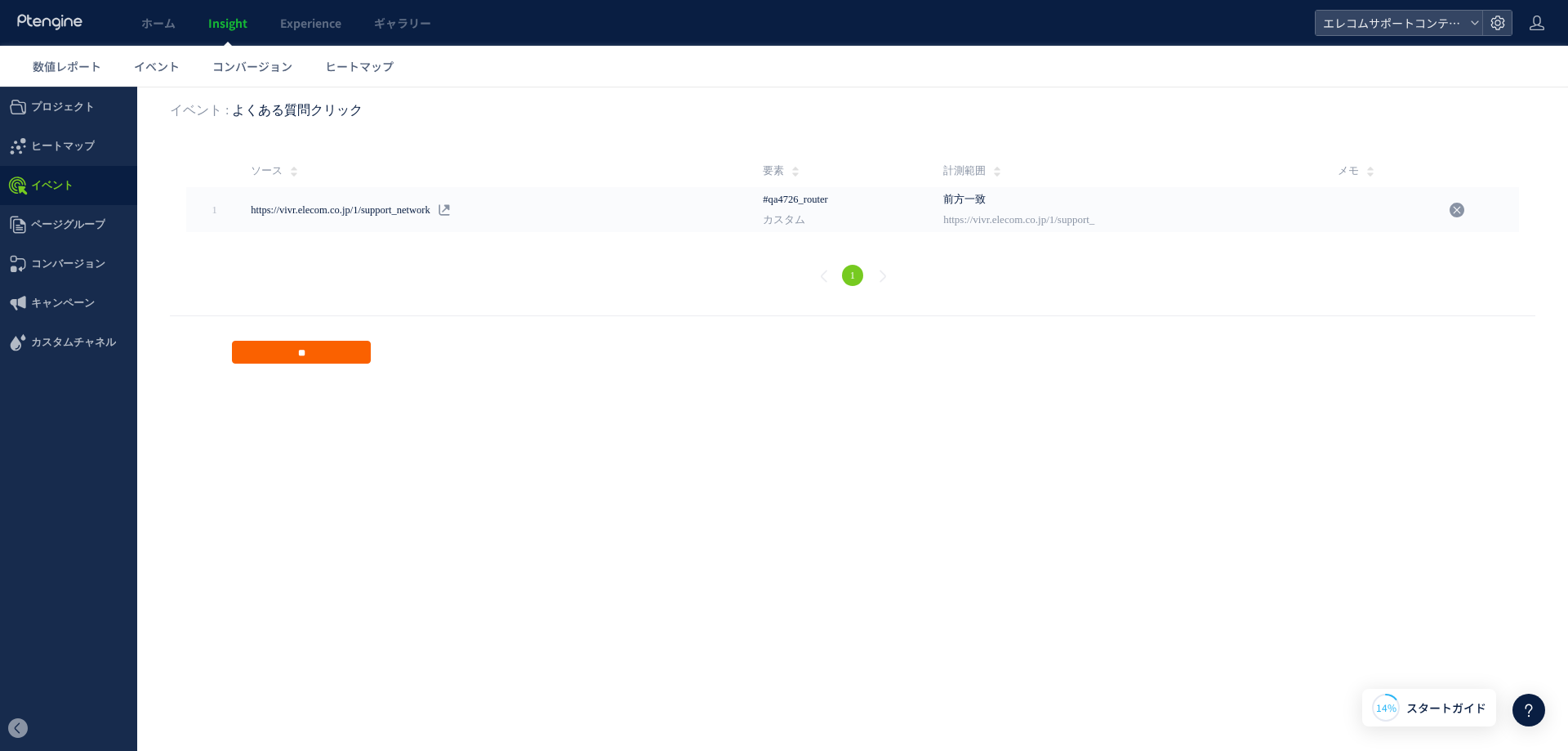 click on "**" at bounding box center (301, 352) 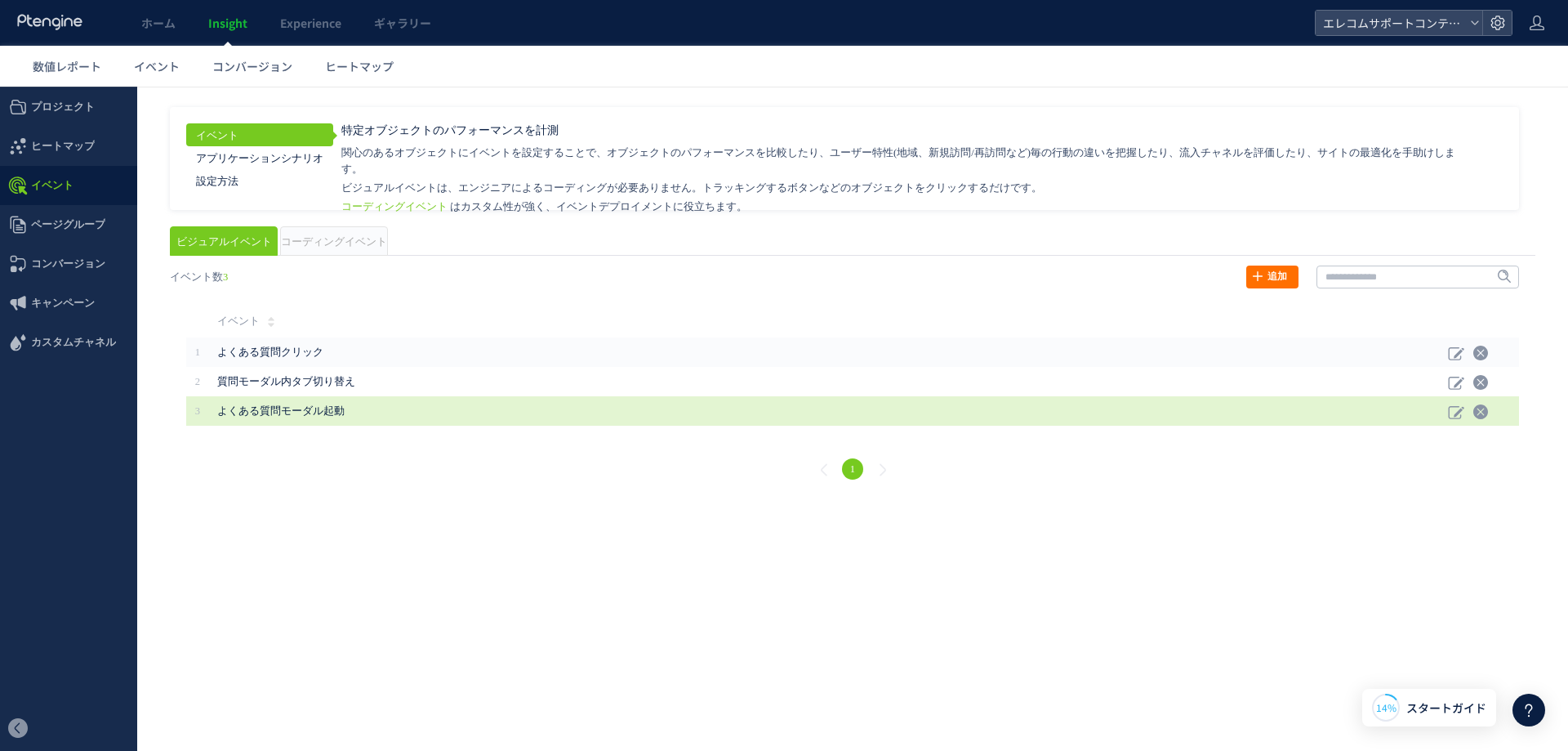 click on "よくある質問モーダル起動" at bounding box center [748, 411] 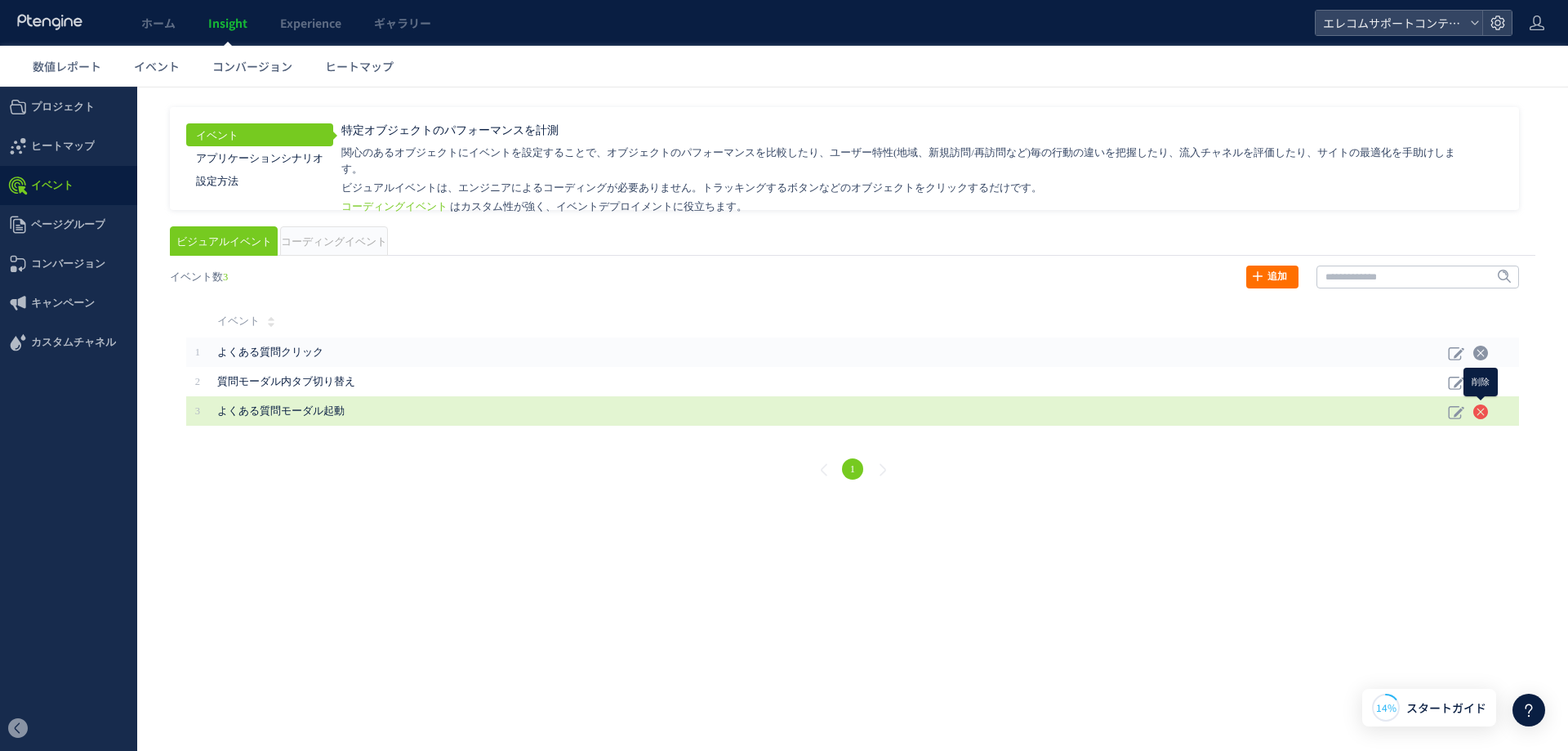 click 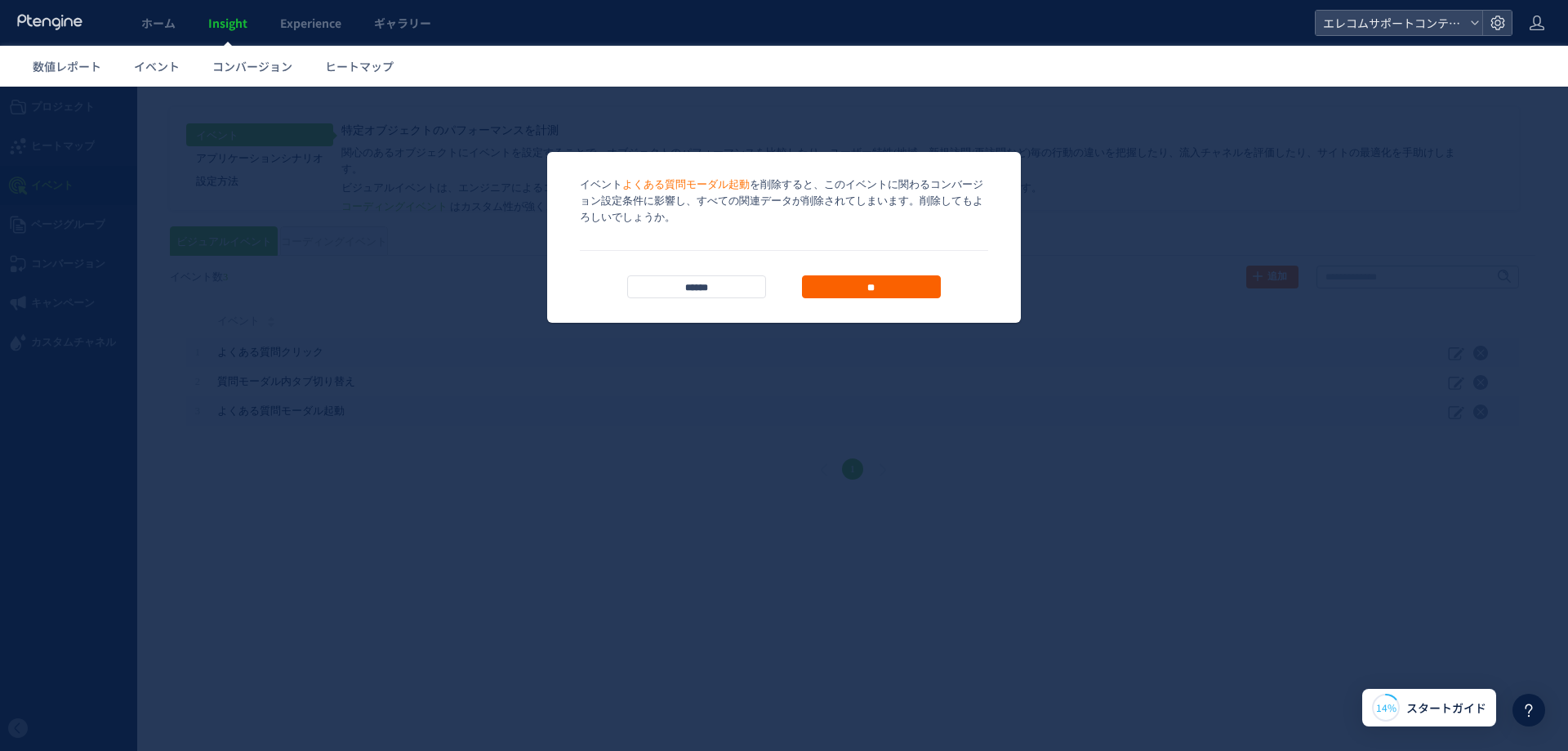 click on "**" at bounding box center [871, 287] 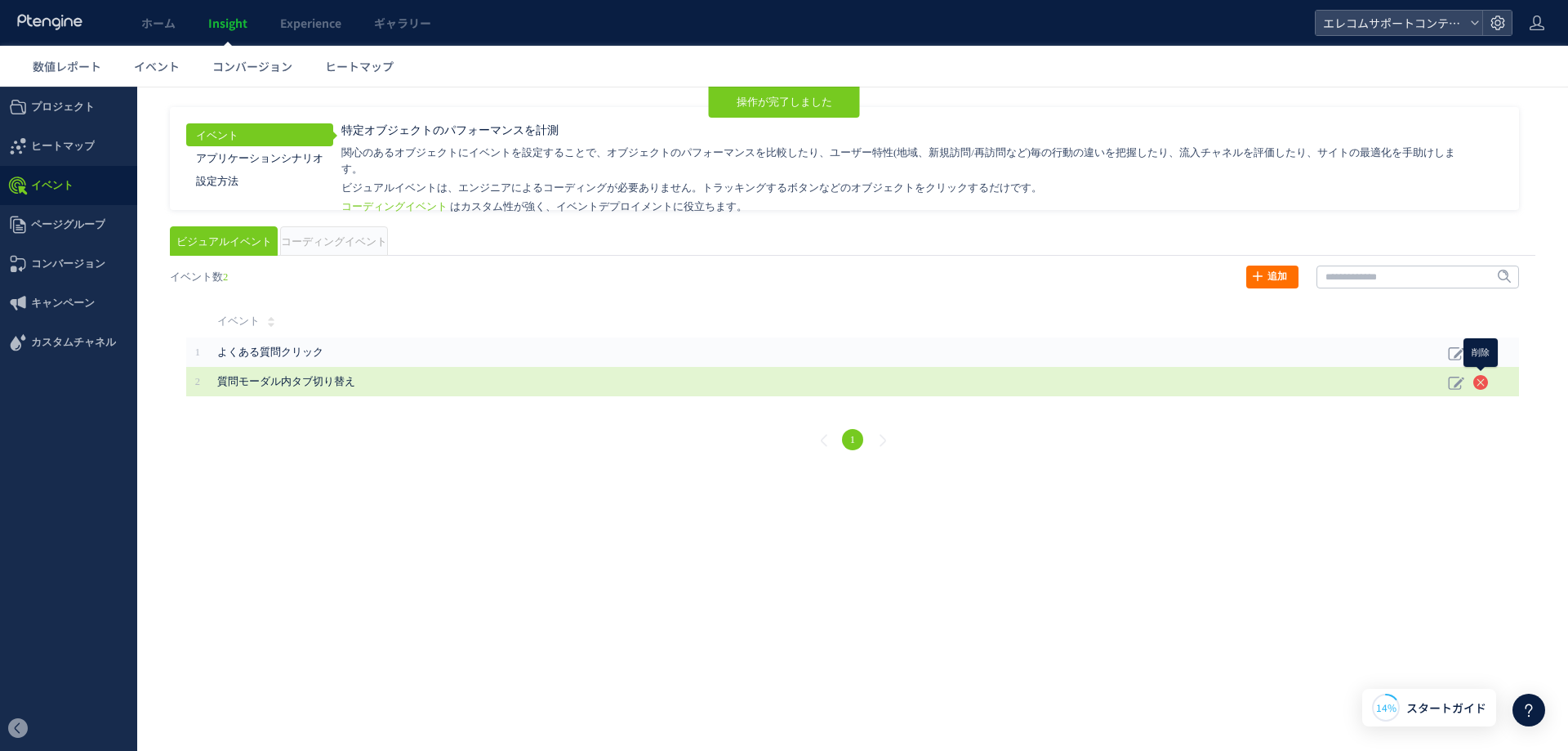 click 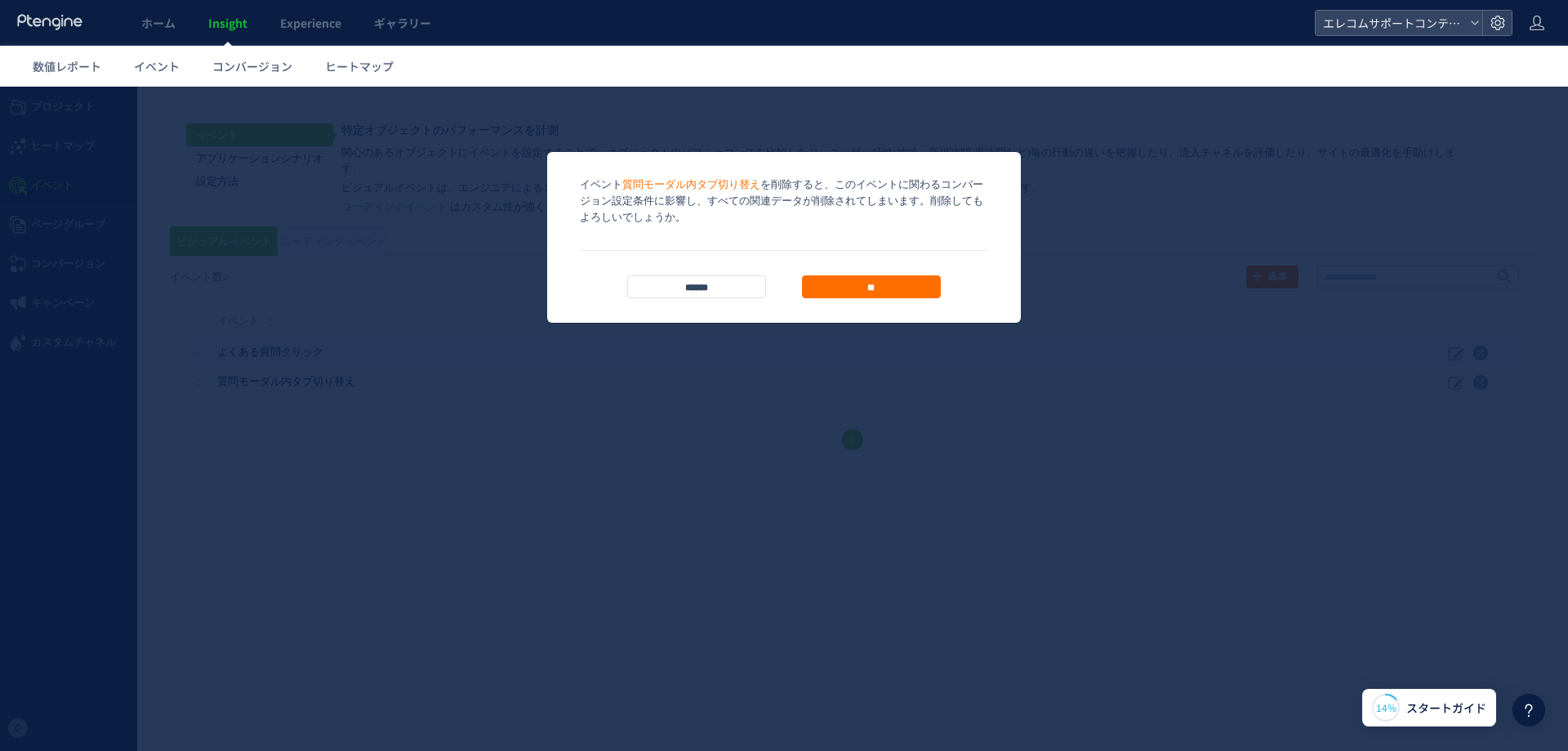 drag, startPoint x: 893, startPoint y: 289, endPoint x: 947, endPoint y: 293, distance: 54.14795 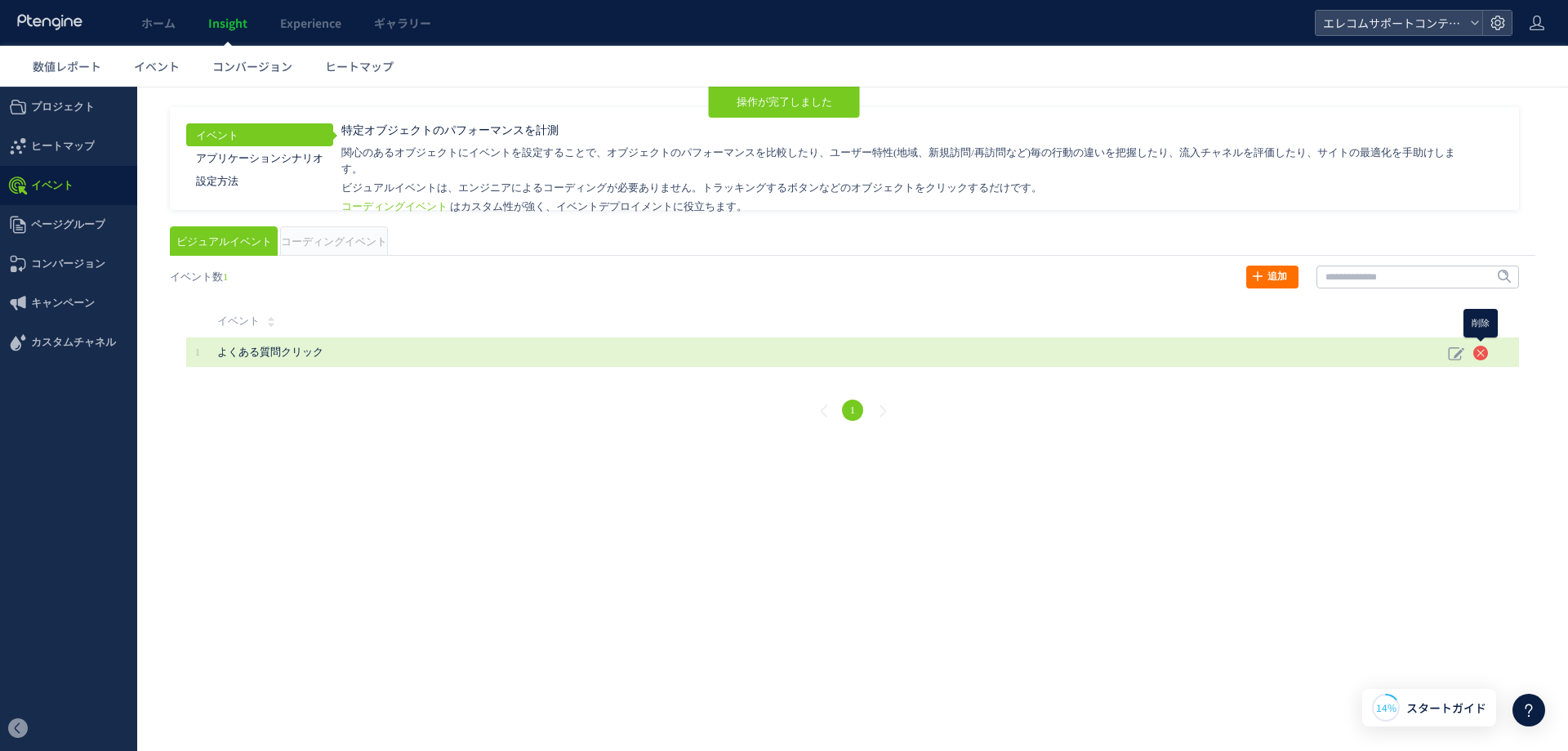 click 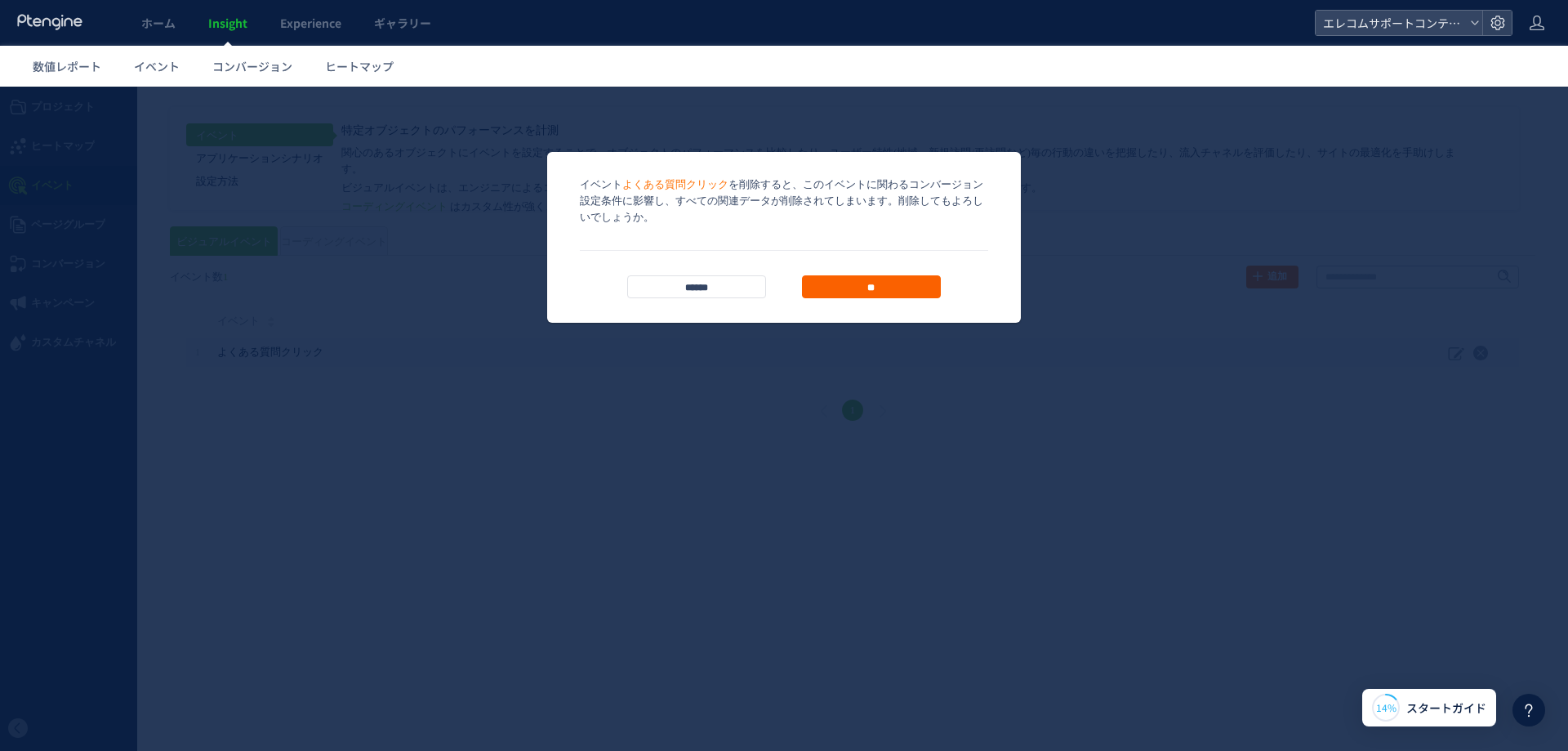 click on "**" at bounding box center [871, 287] 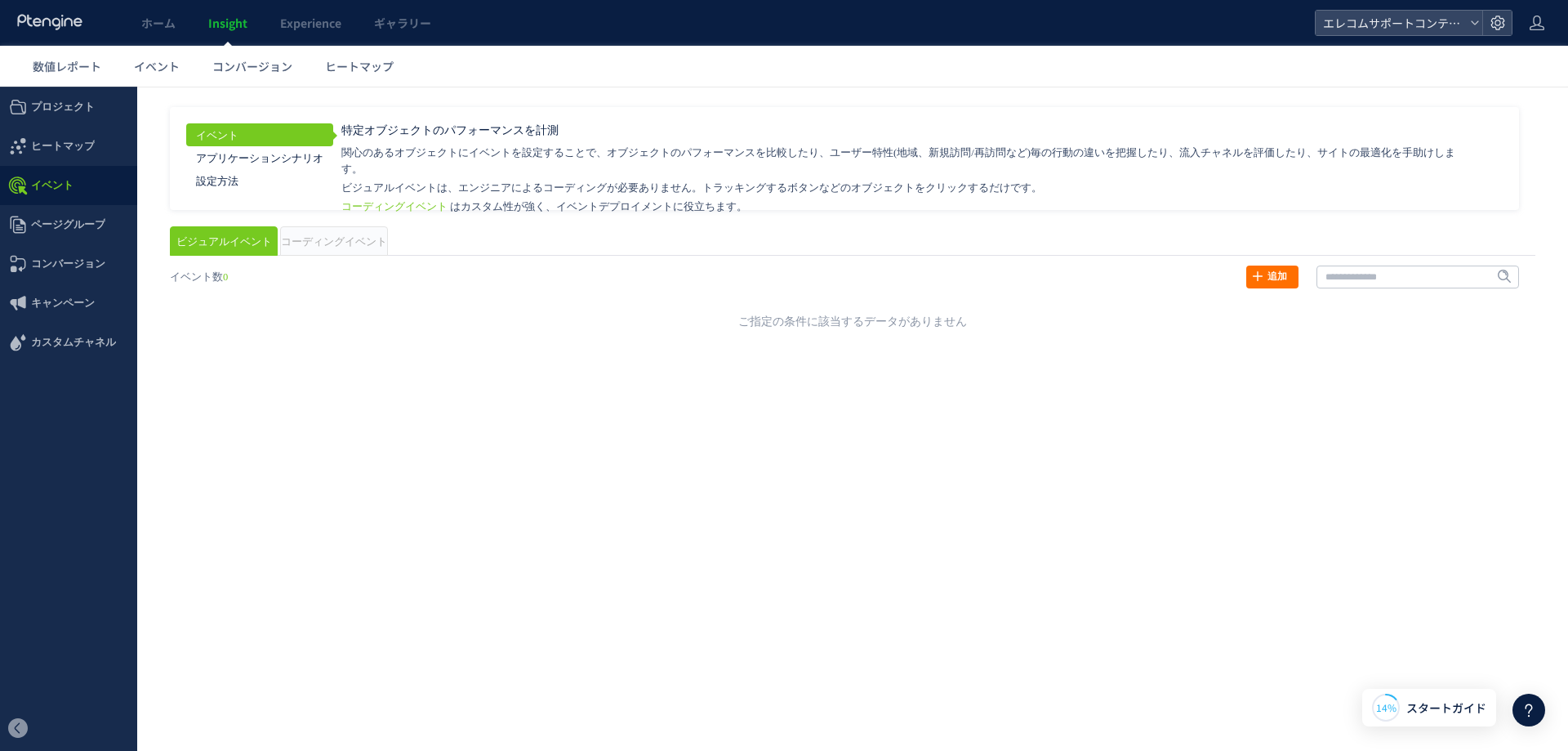 click on "コーディングイベント" at bounding box center (334, 242) 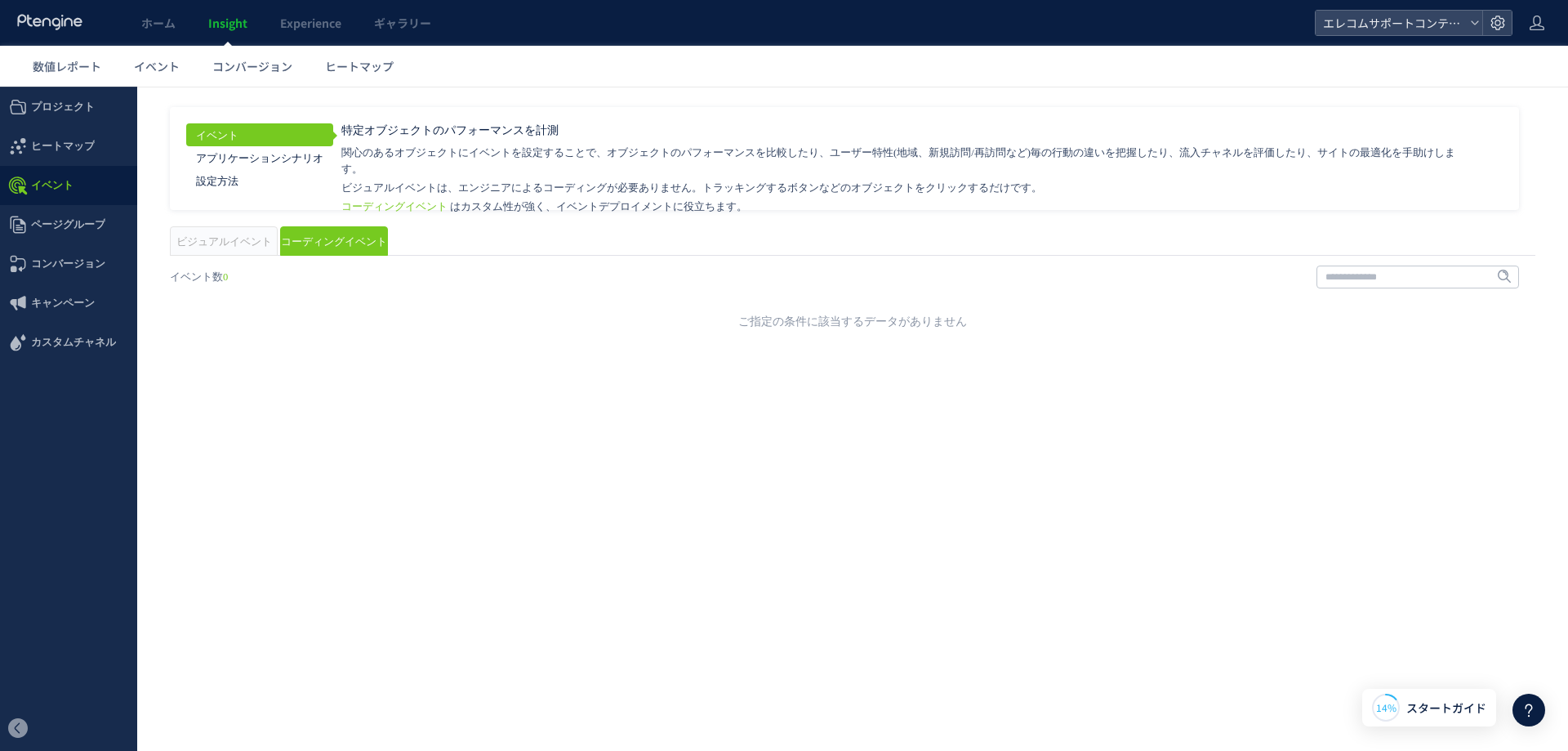 click on "ビジュアルイベント" at bounding box center [224, 242] 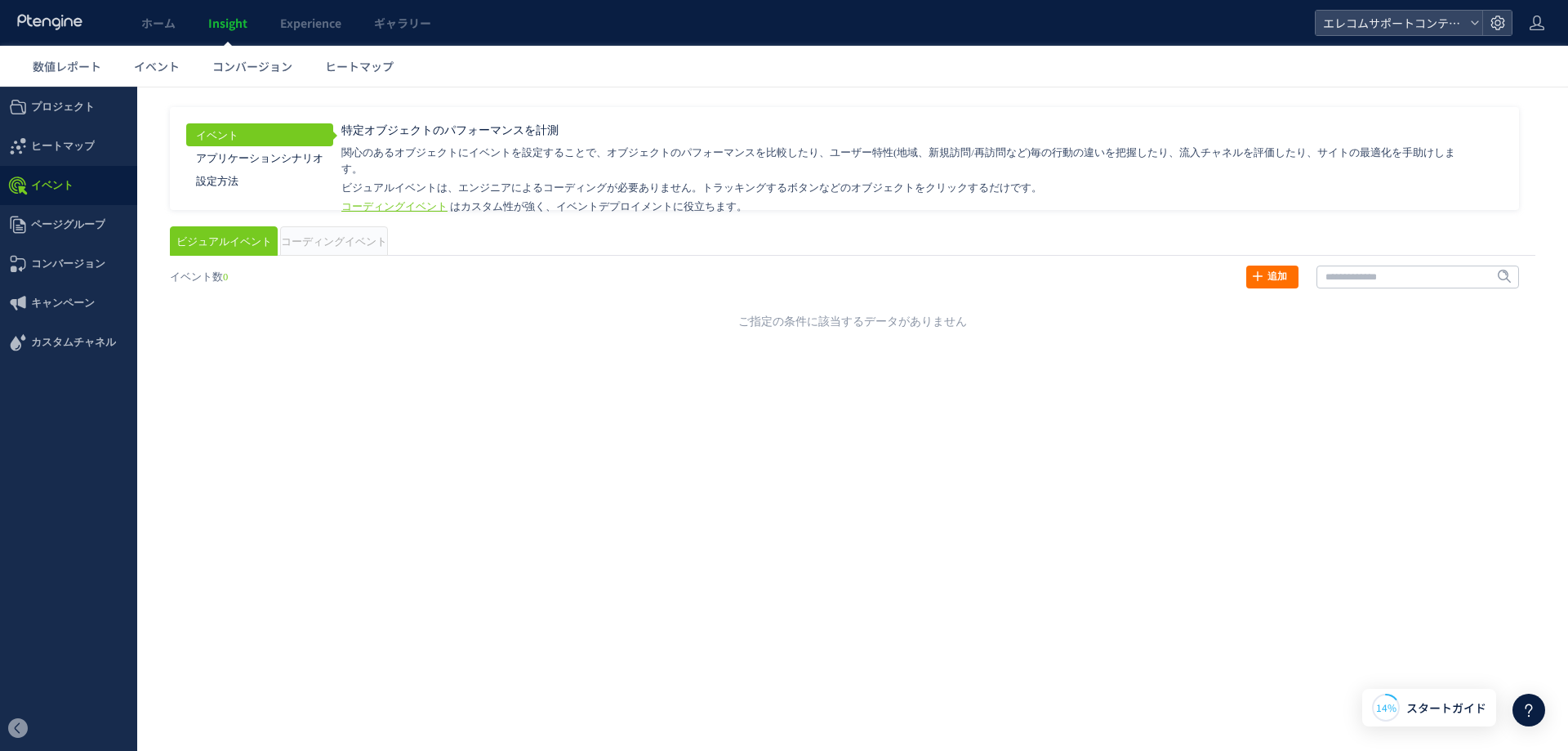 click on "コーディングイベント" at bounding box center [394, 207] 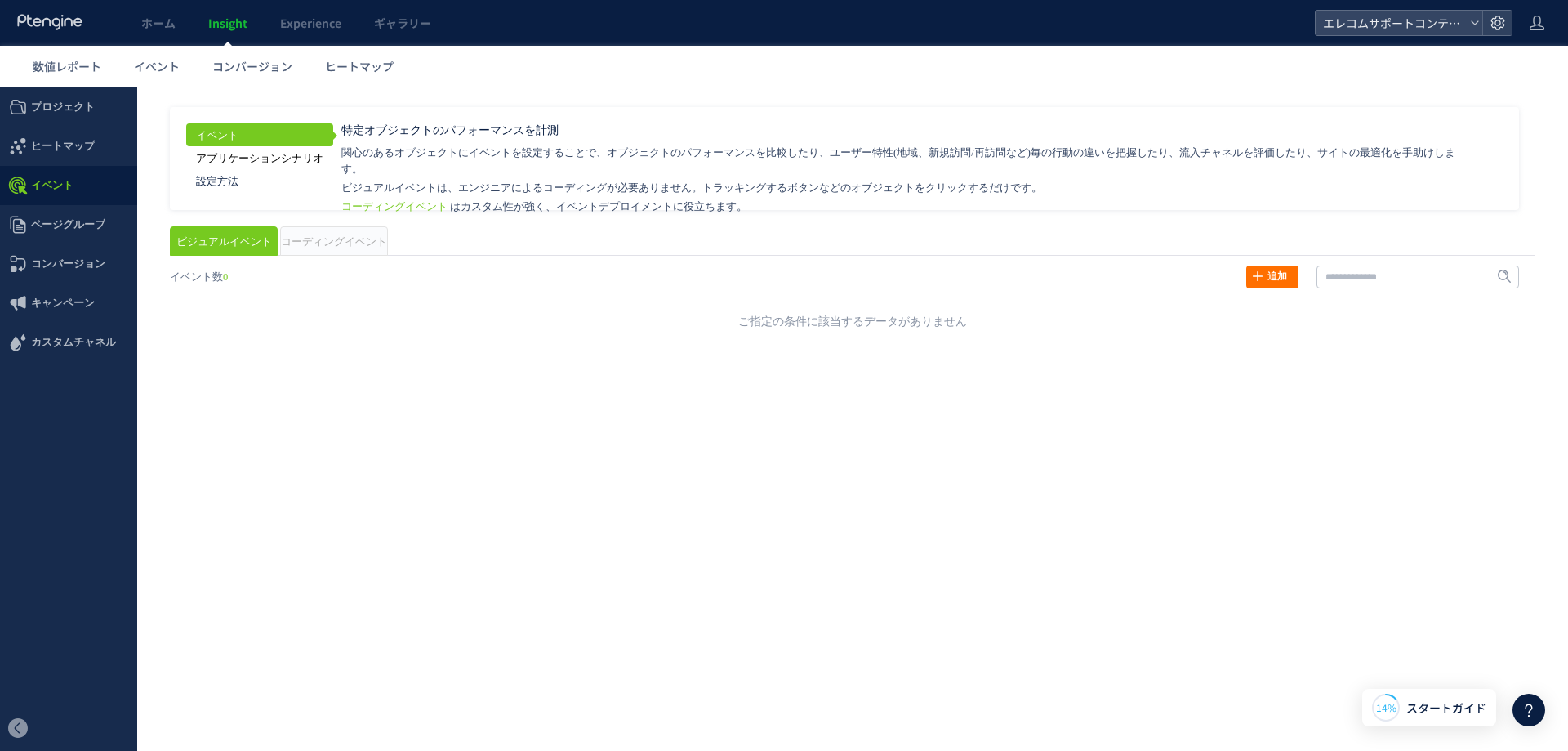 click on "アプリケーションシナリオ" at bounding box center (260, 158) 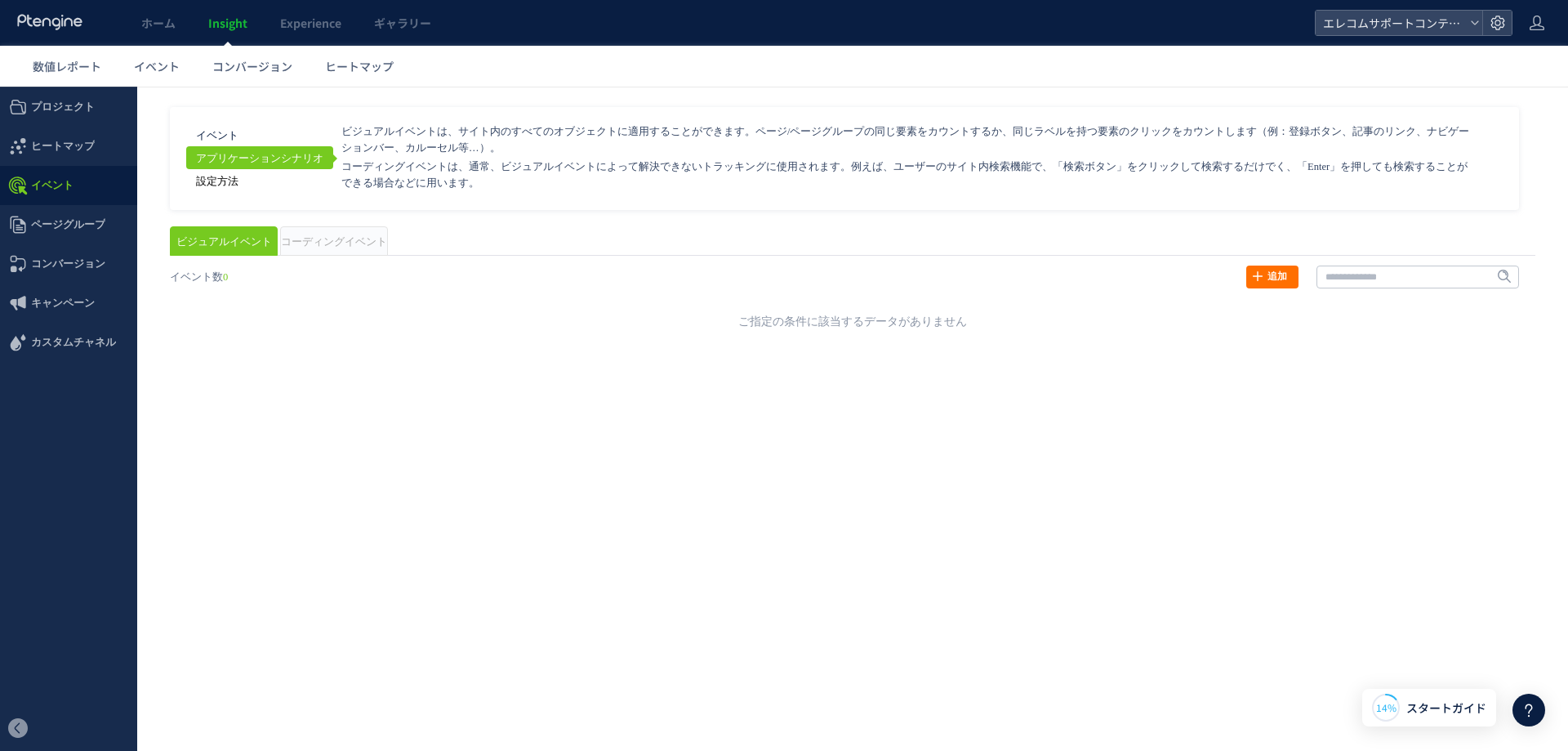click on "設定方法" at bounding box center (260, 181) 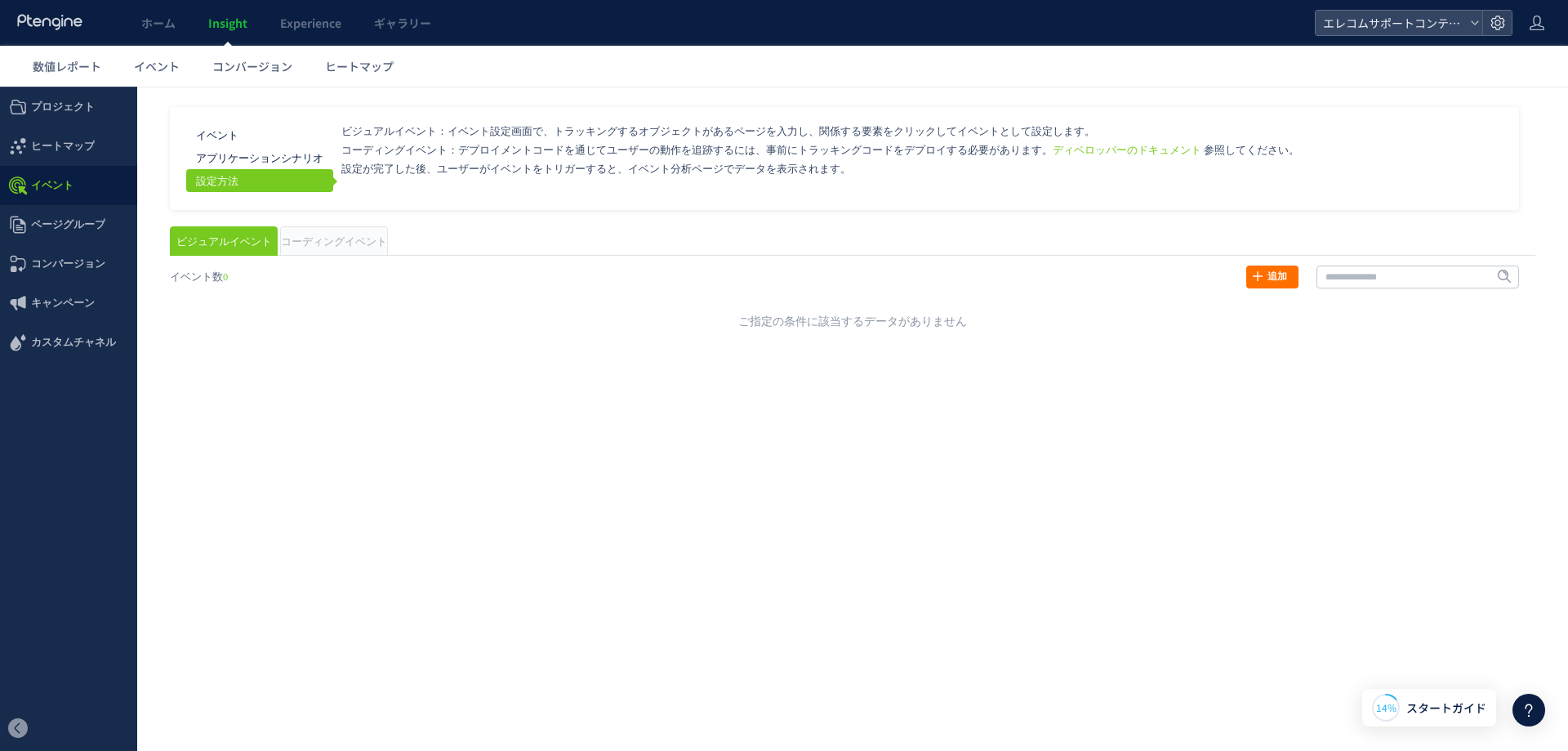 click on "コーディングイベント" at bounding box center (334, 242) 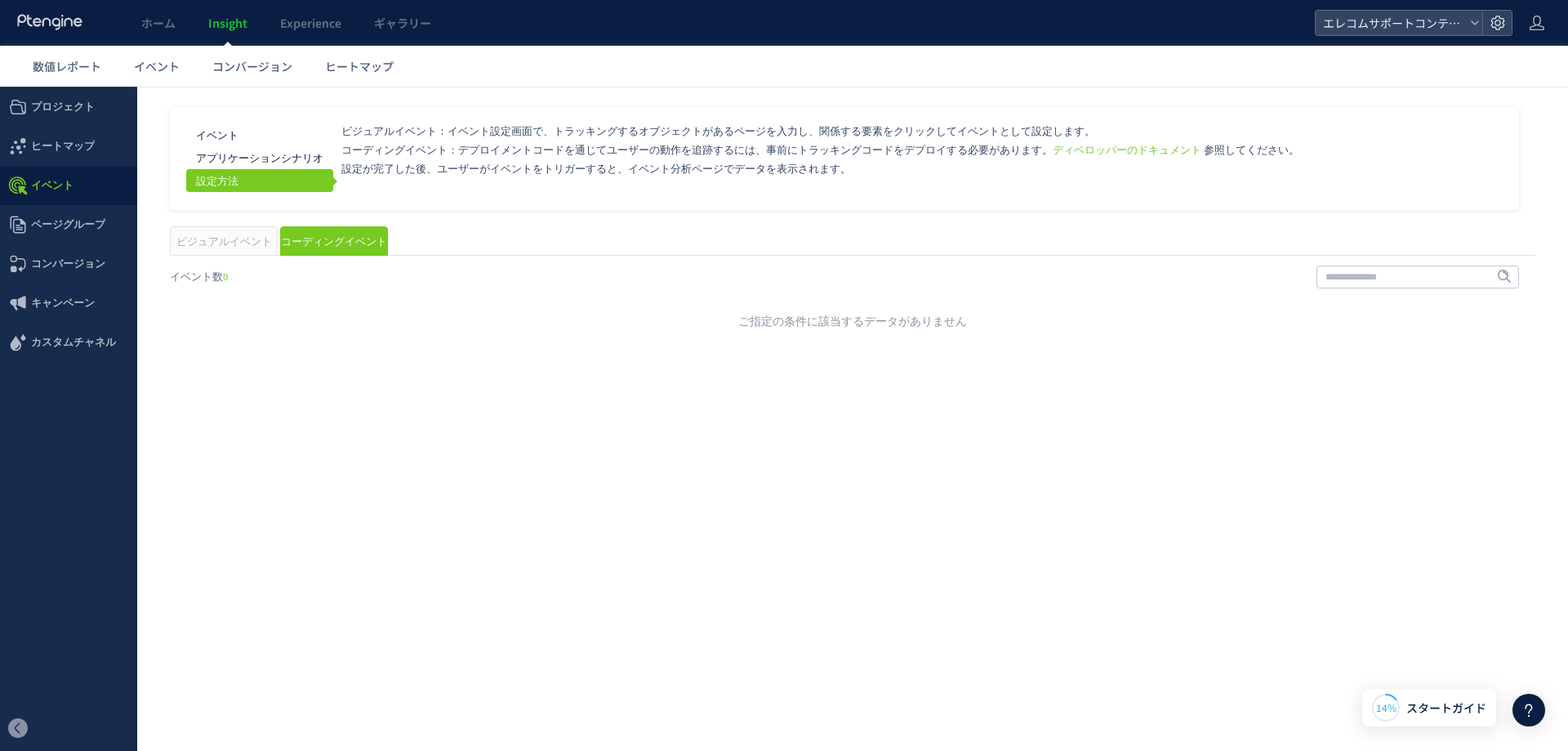 click on "ビジュアルイベント" at bounding box center [224, 242] 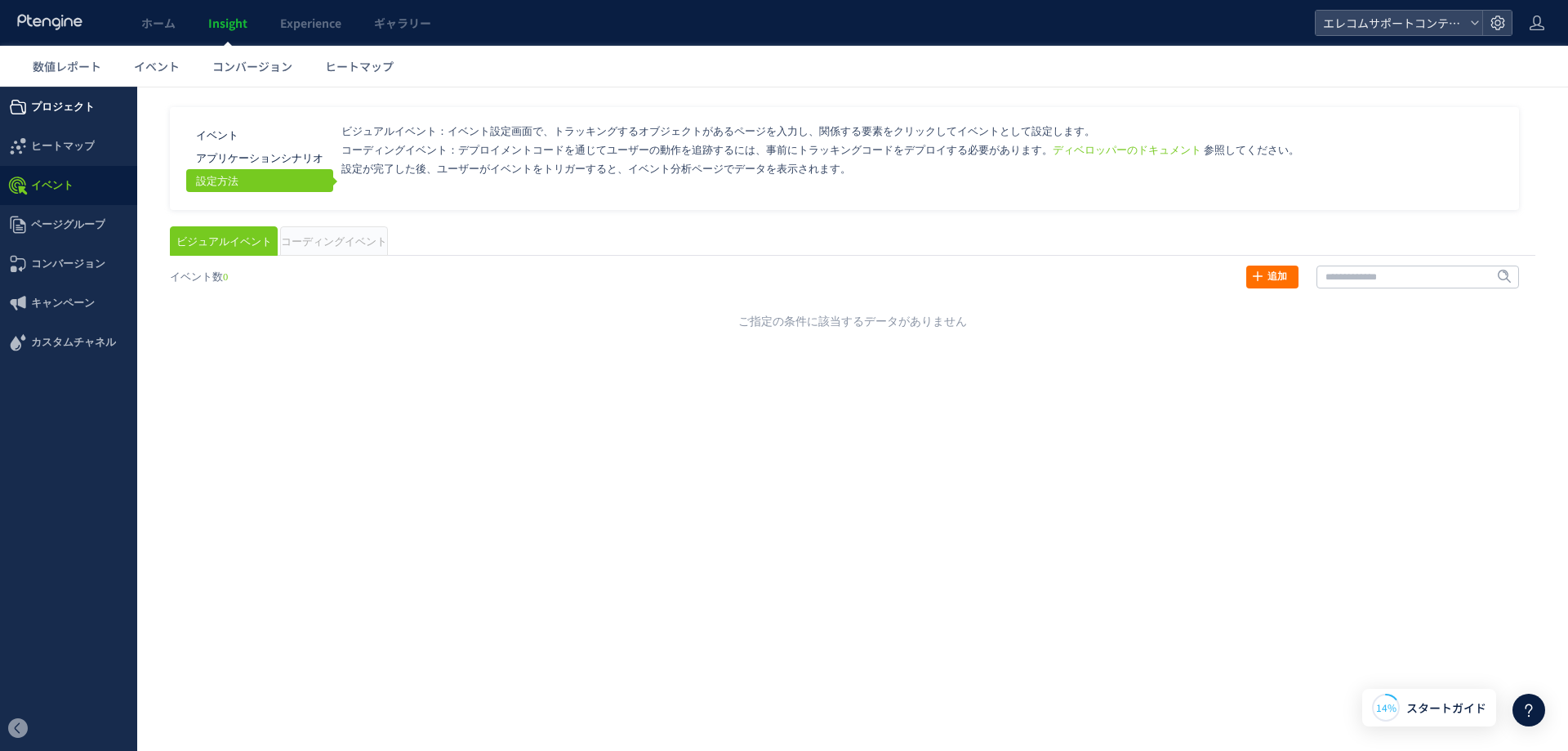 click on "プロジェクト" at bounding box center [63, 107] 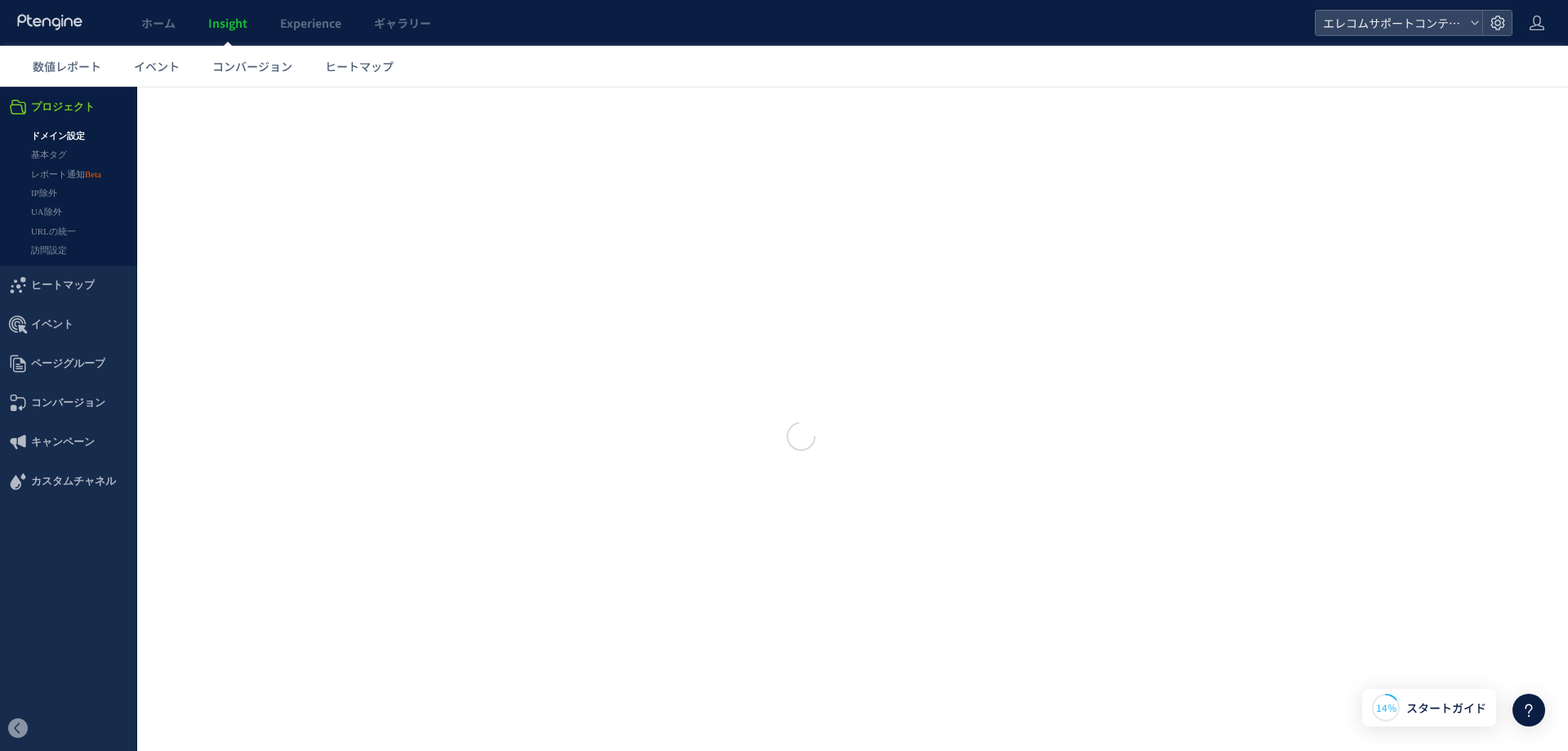 type on "**********" 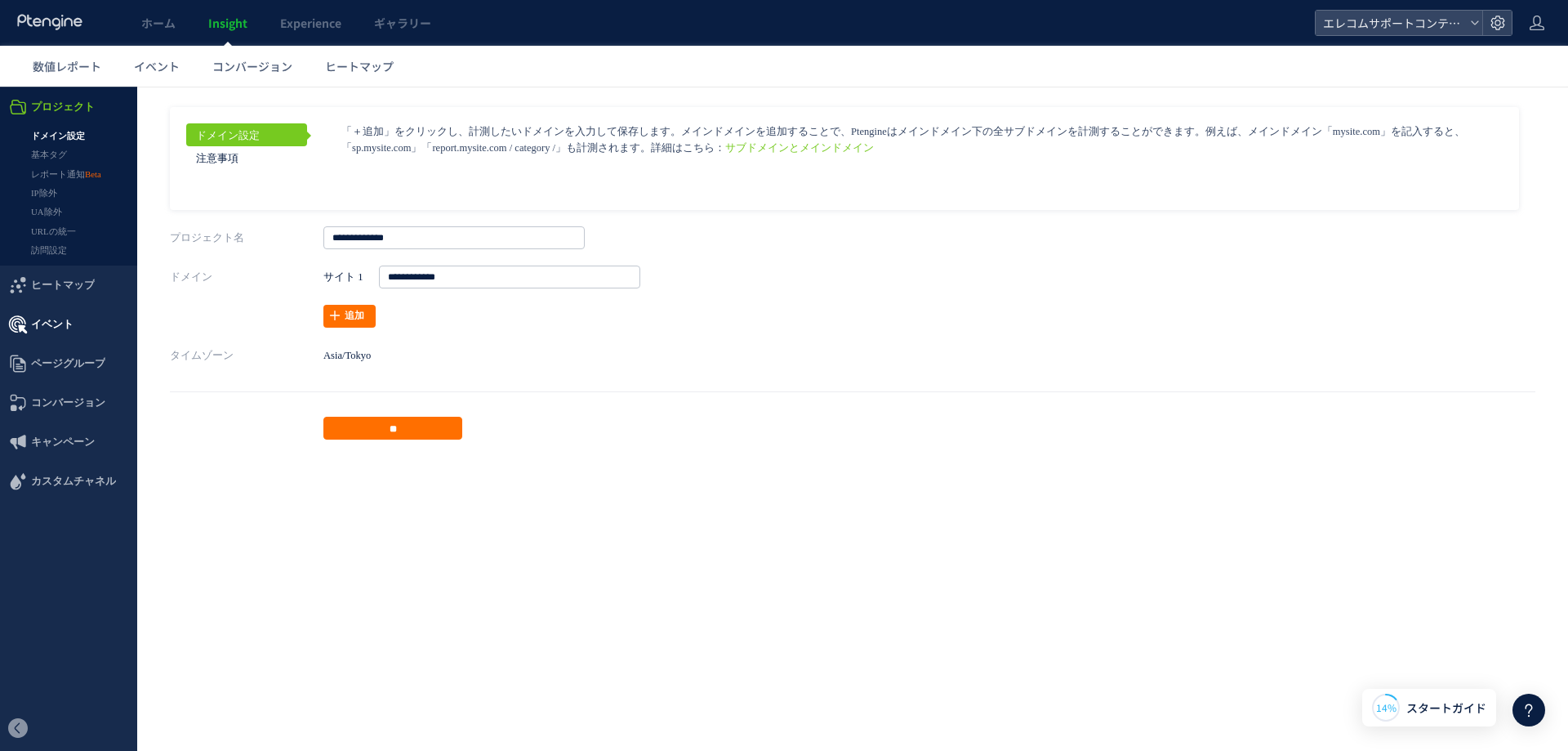 click on "イベント" at bounding box center (52, 324) 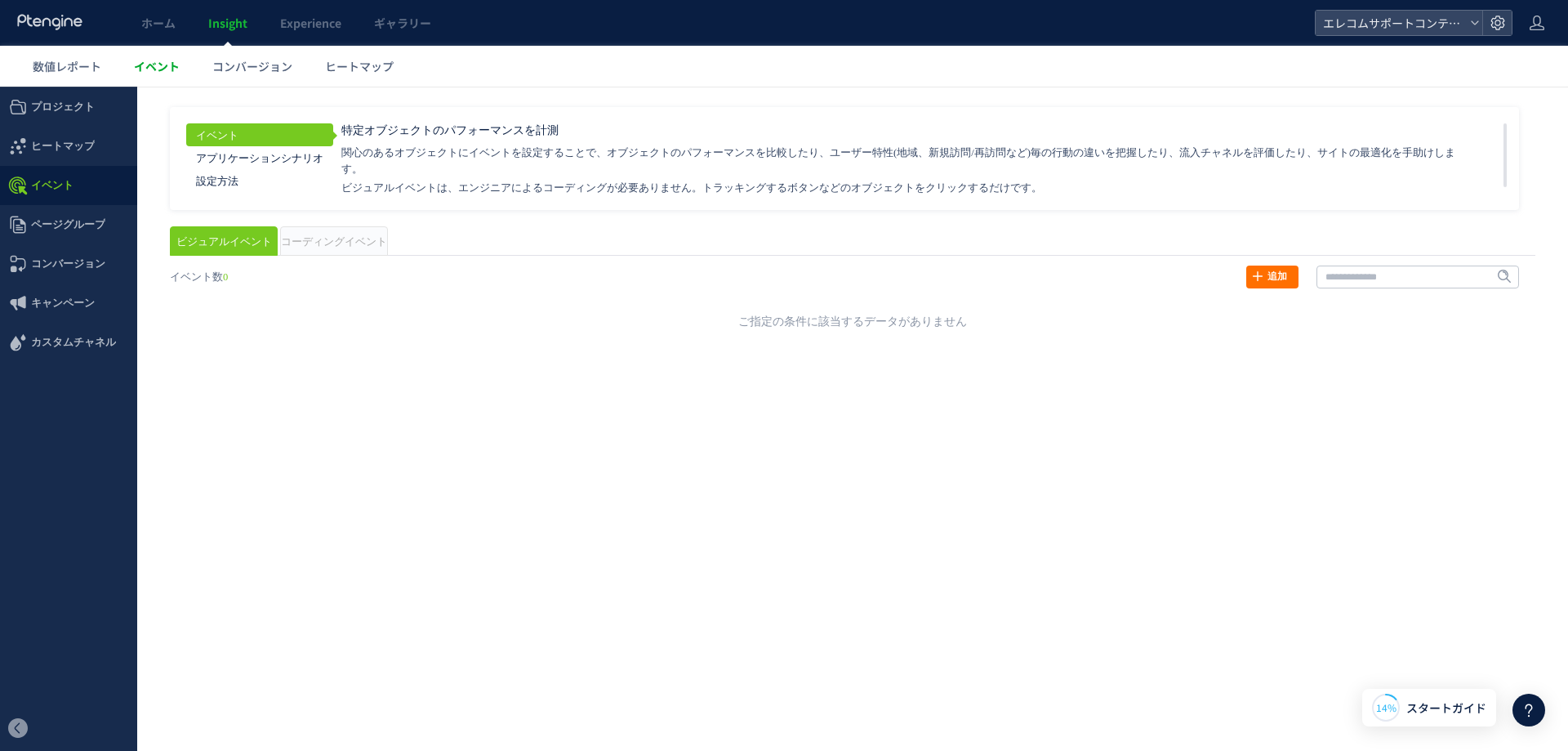 click on "イベント" at bounding box center (157, 66) 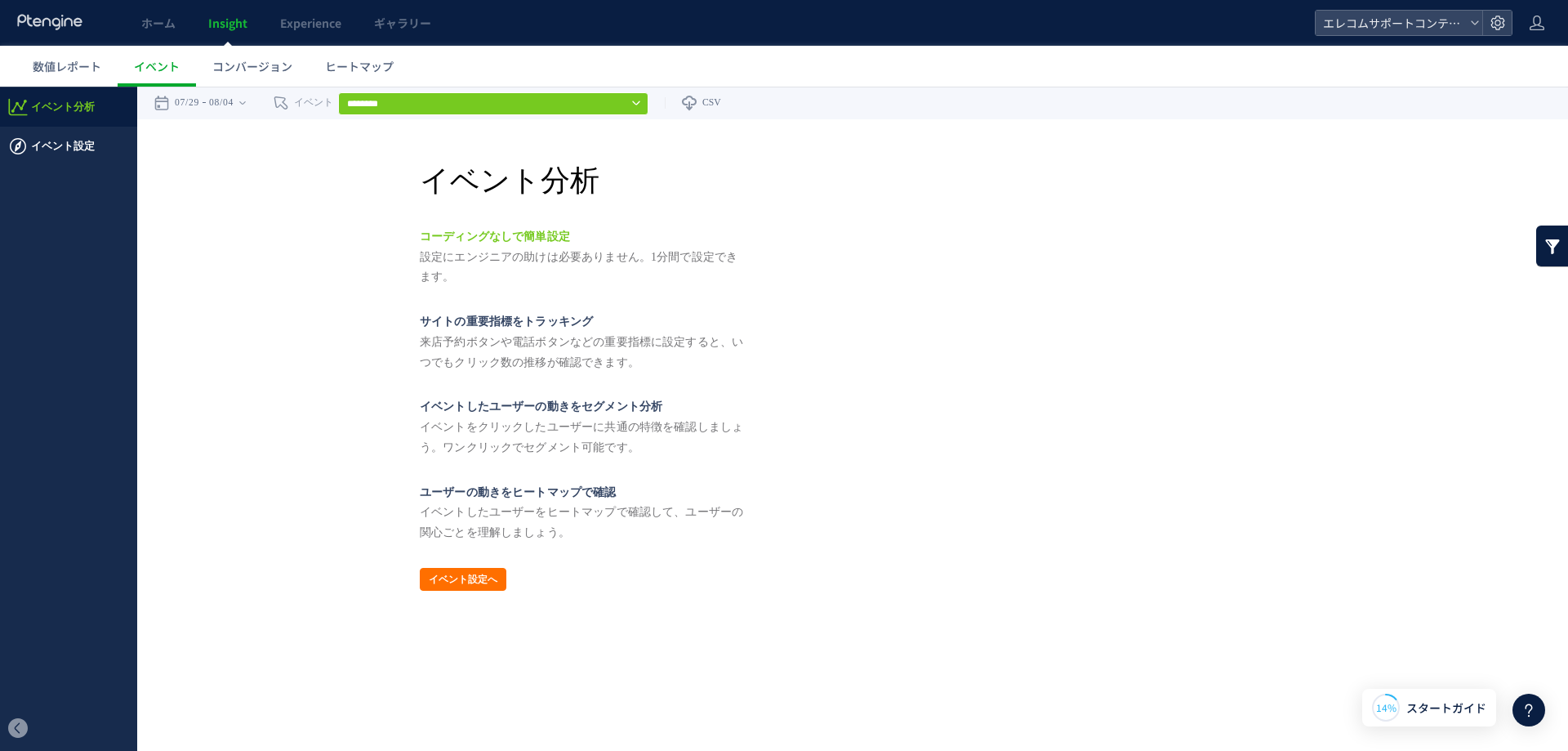 click on "イベント設定" at bounding box center [69, 146] 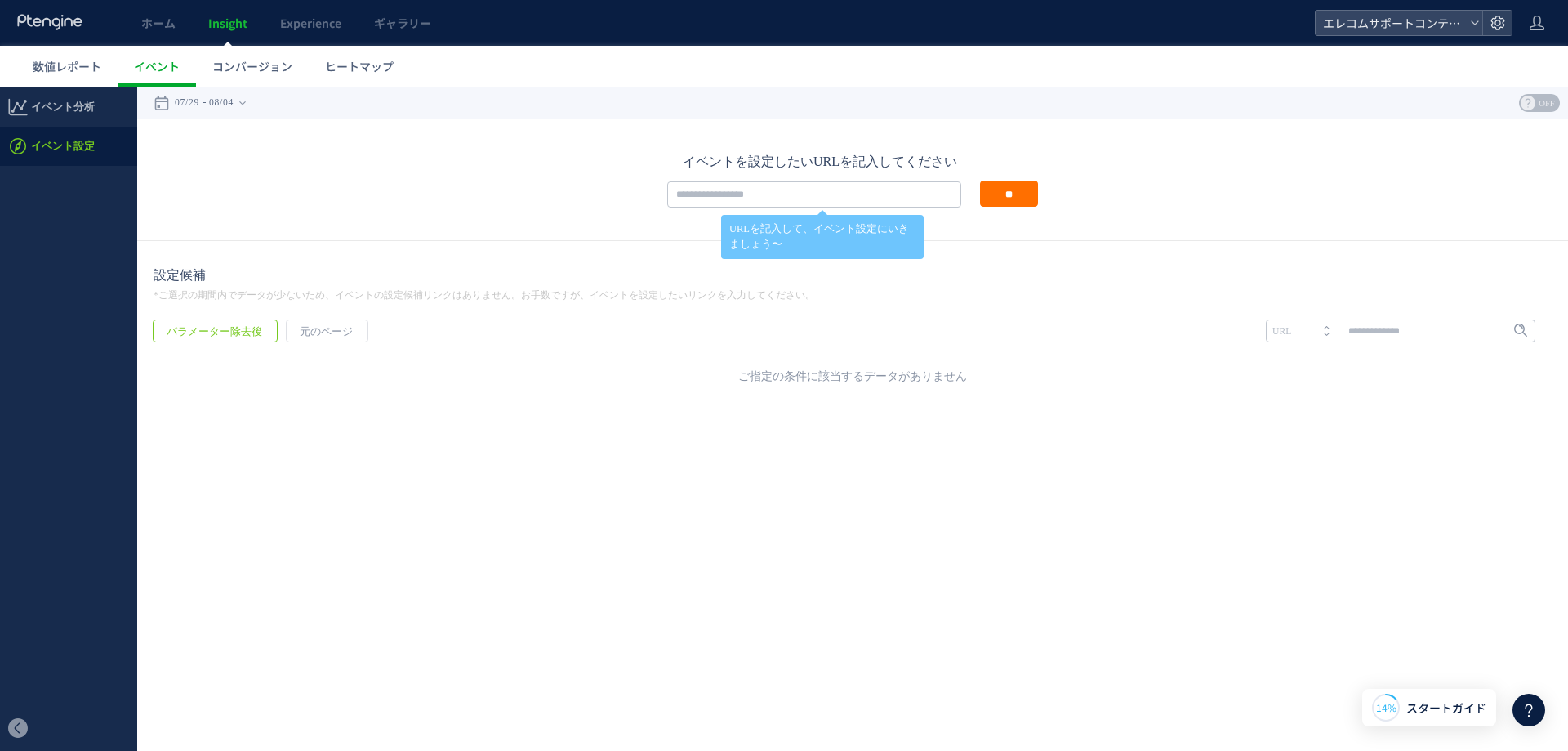 click on "OFF" at bounding box center [1547, 103] 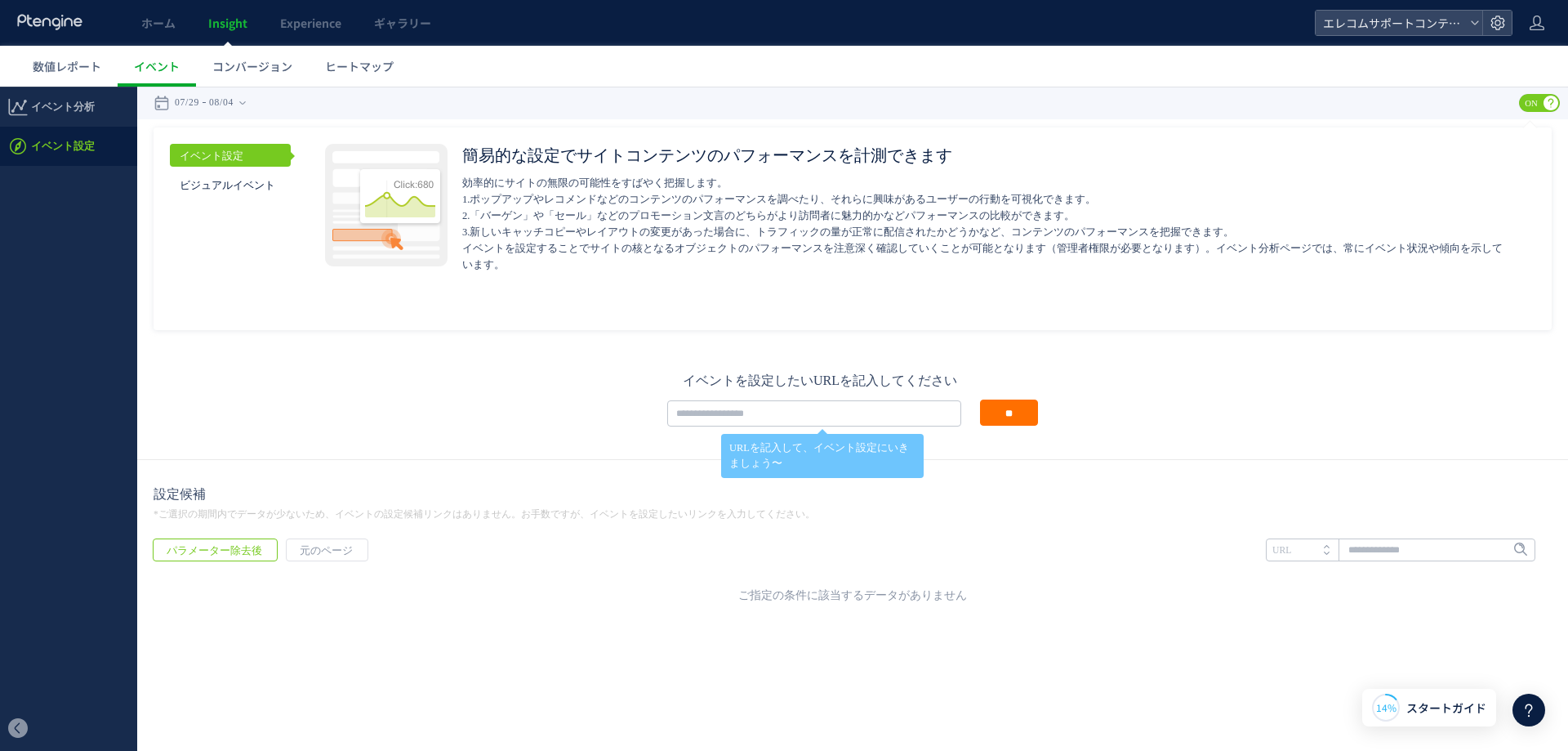 click 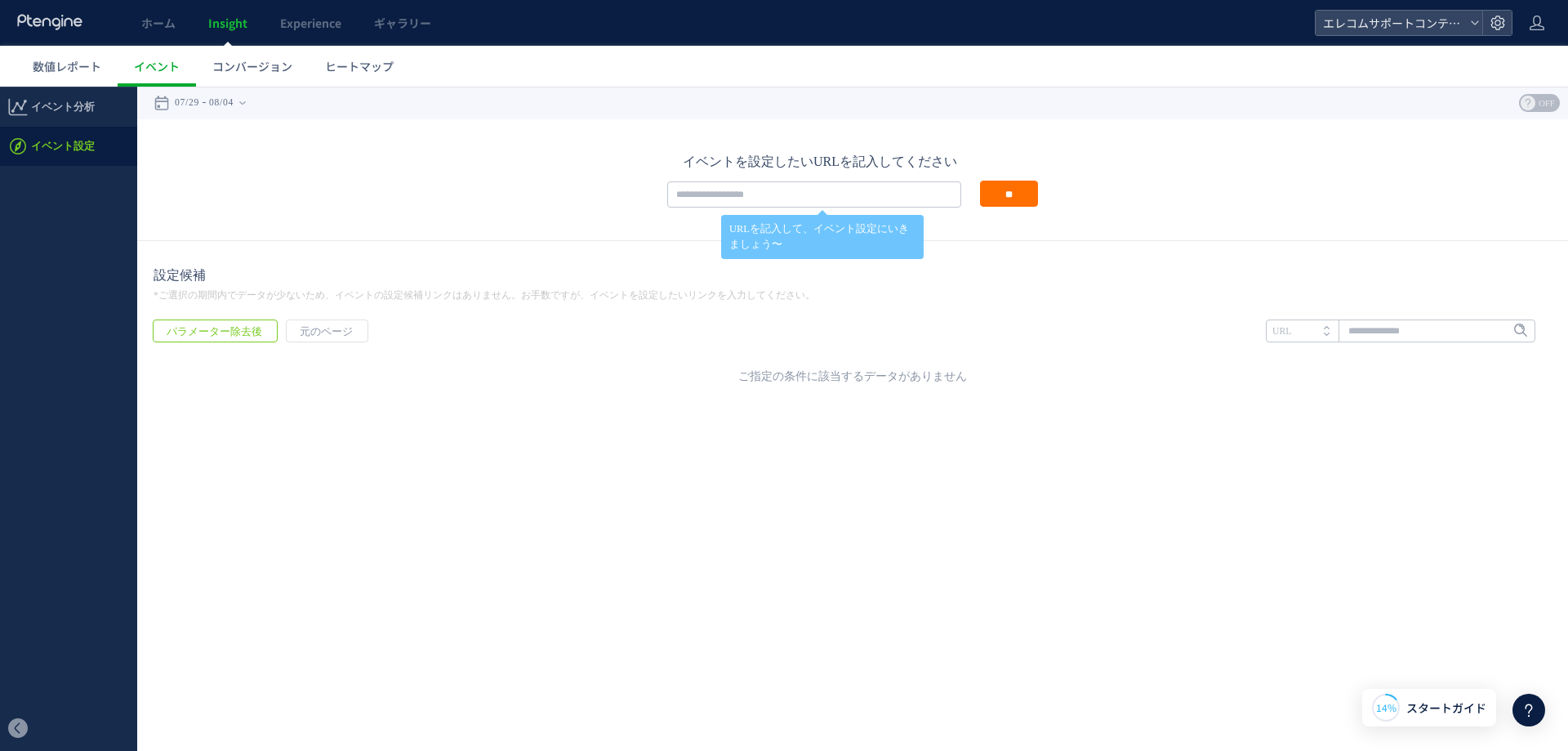 click on "OFF" at bounding box center (1547, 103) 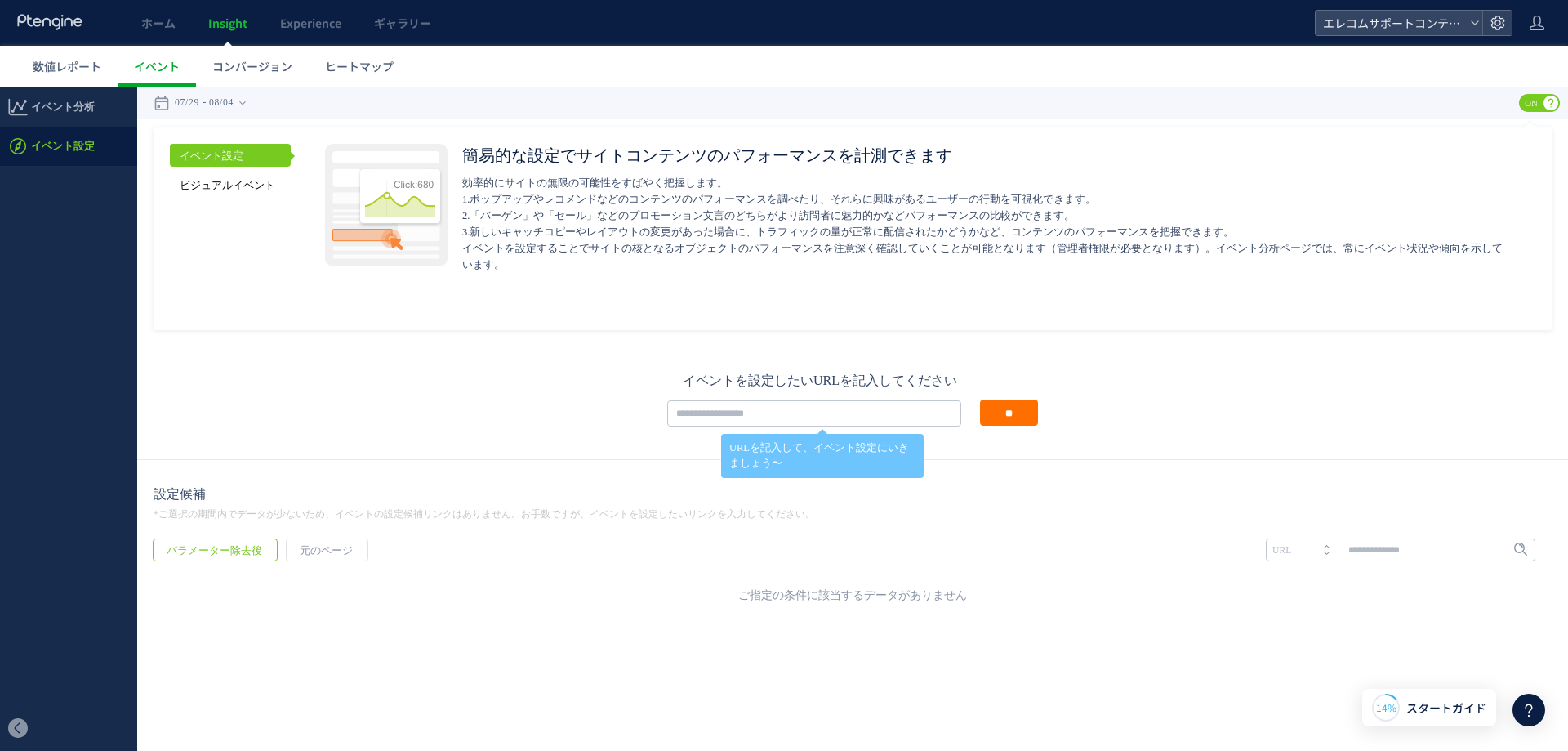 click on "ビジュアルイベント" at bounding box center [230, 185] 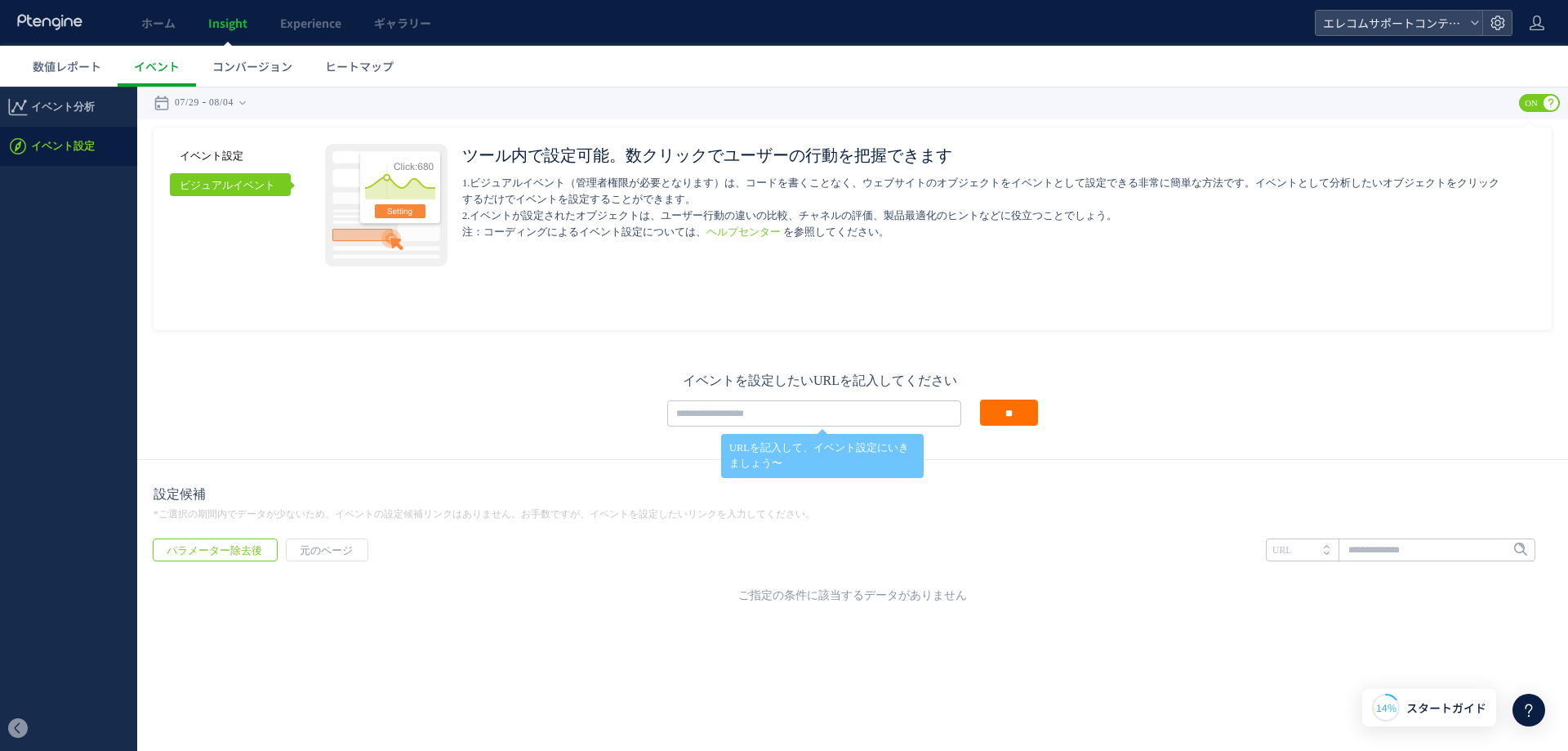 click on "イベント設定" at bounding box center (230, 155) 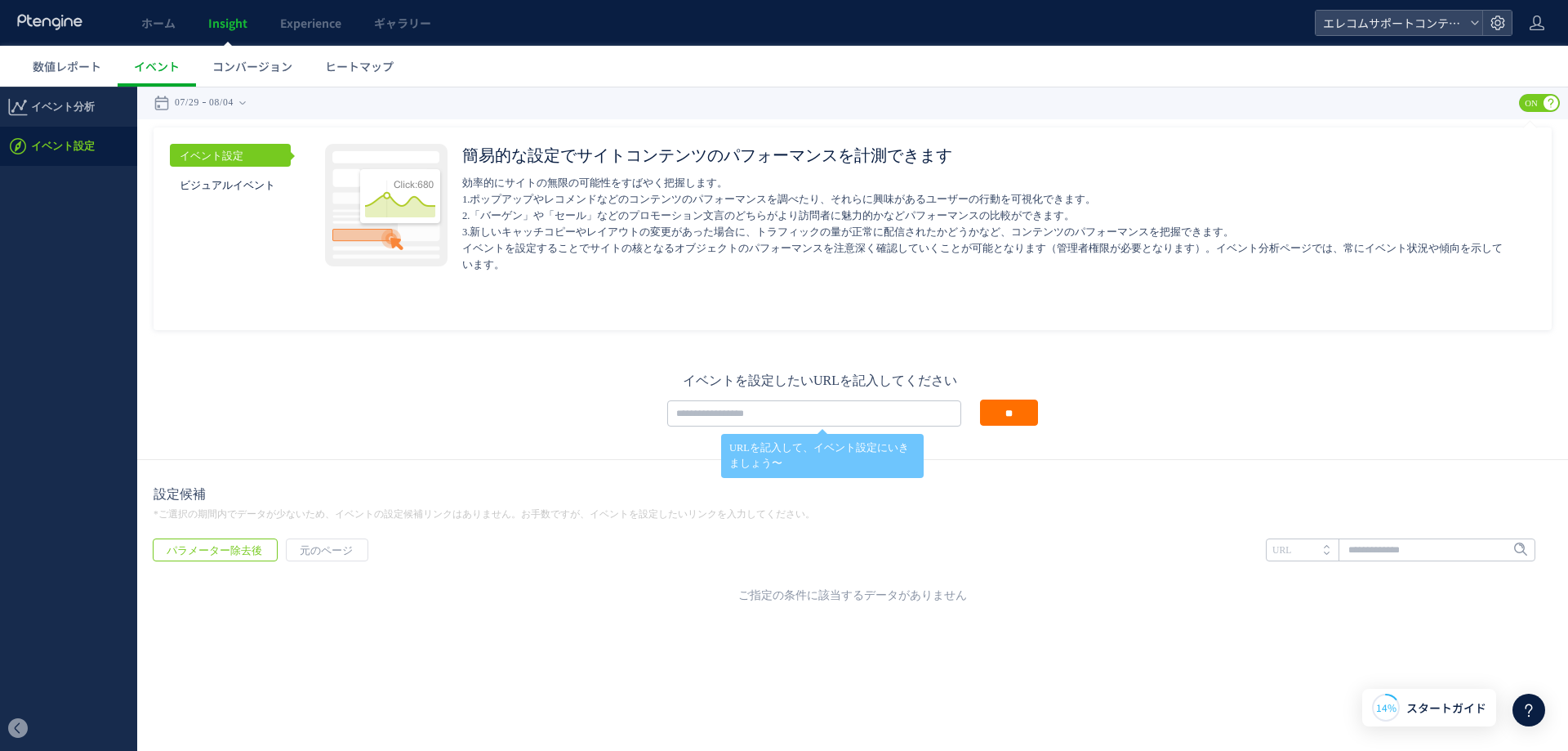 click on "ON" at bounding box center [1531, 103] 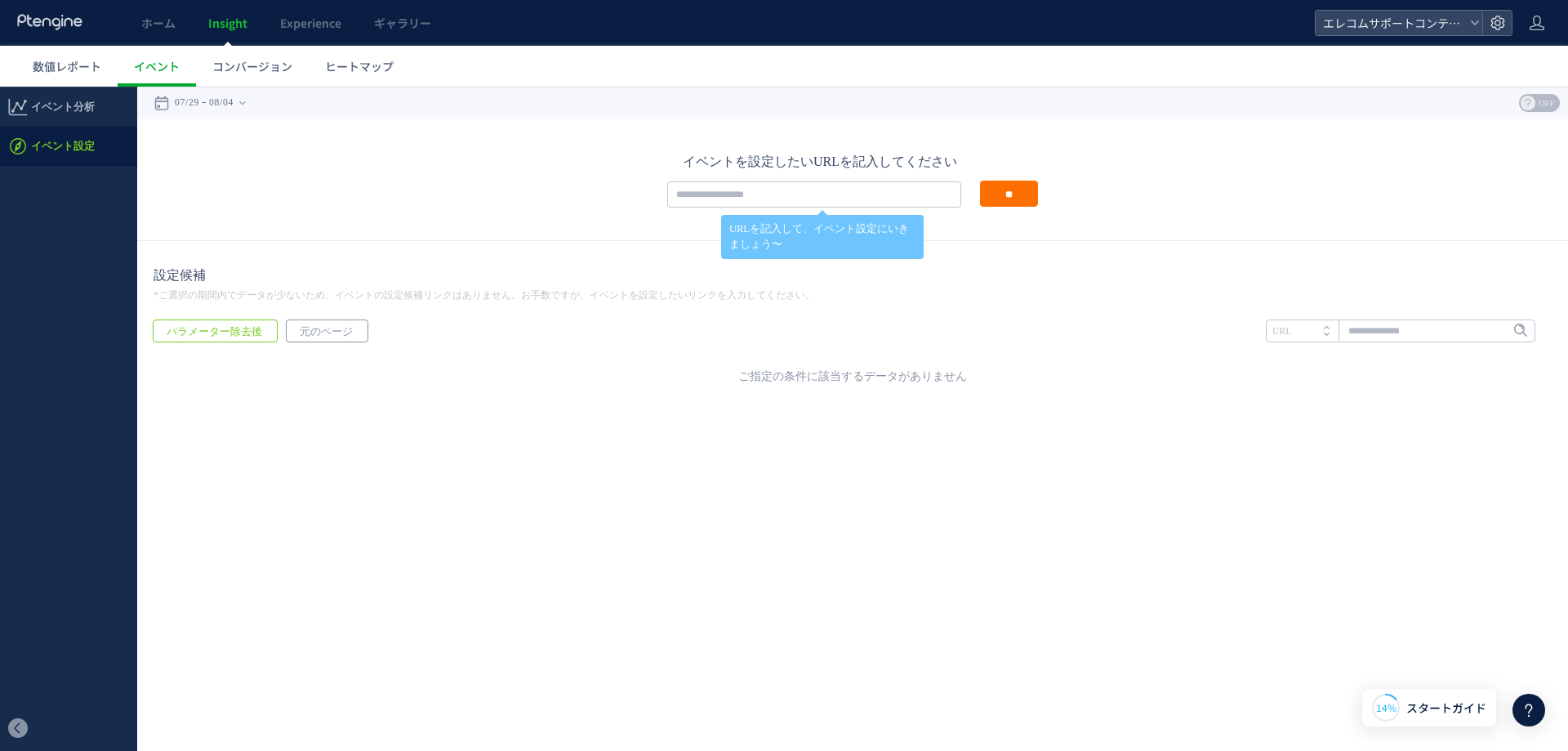 click on "元のページ" at bounding box center [326, 332] 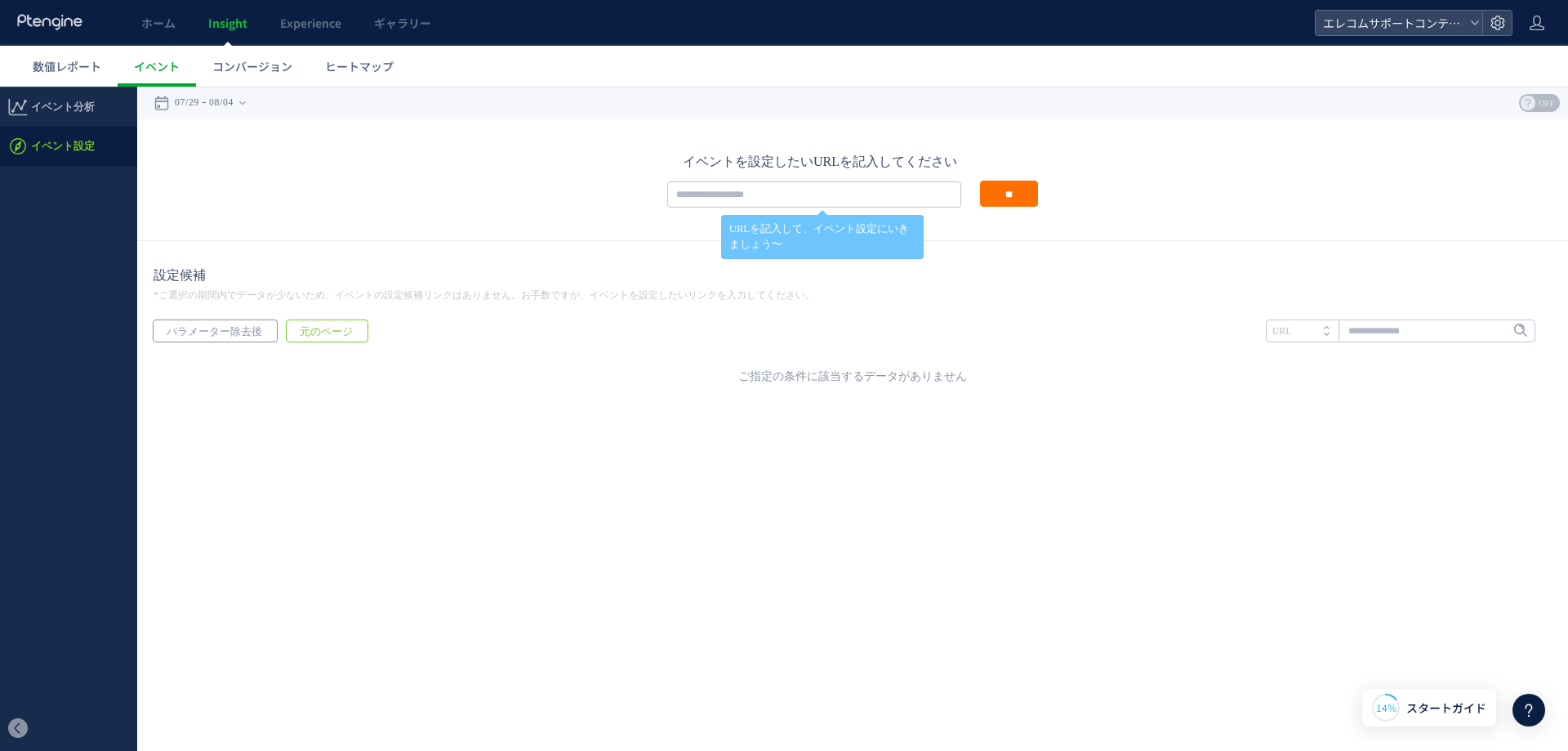 click on "パラメーター除去後" at bounding box center (214, 332) 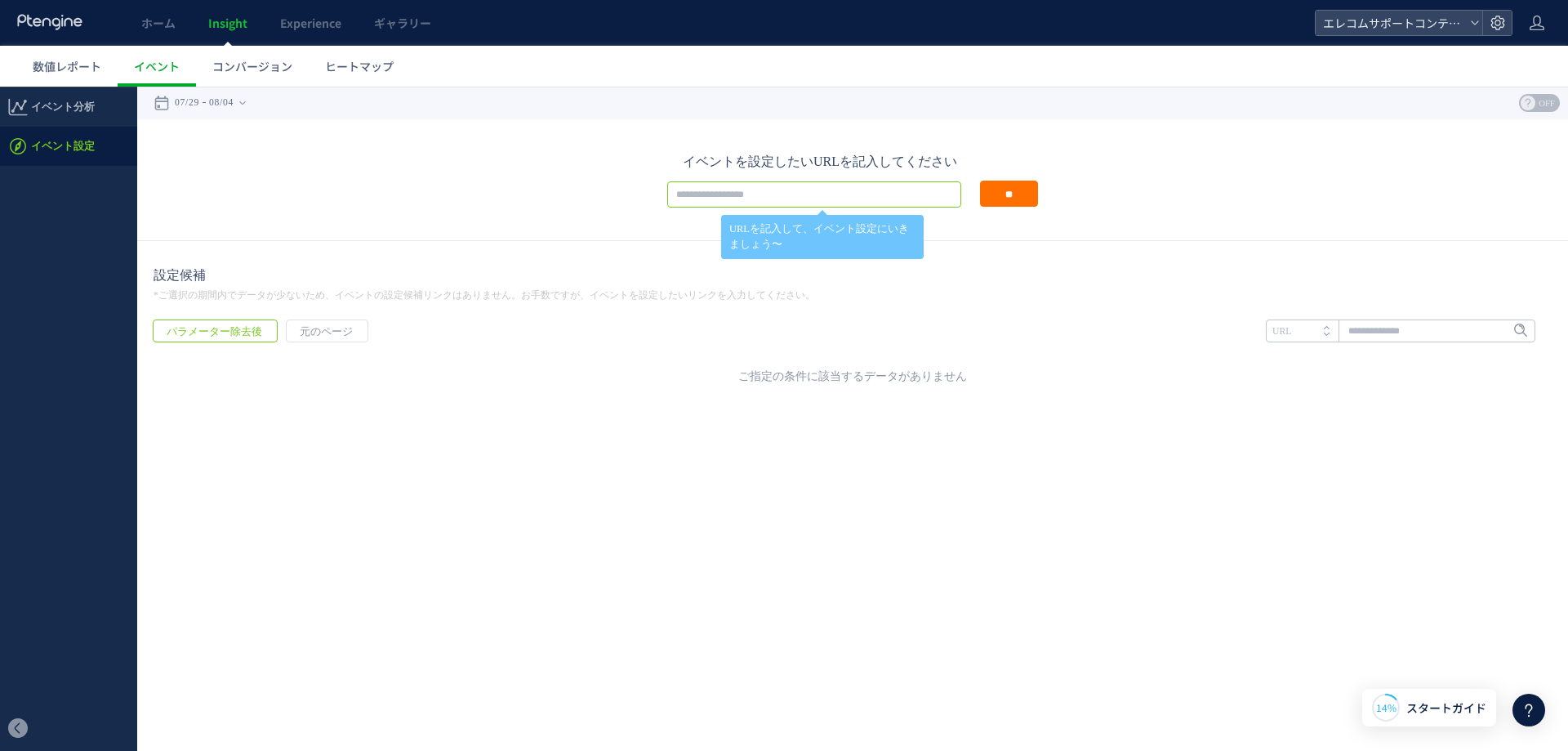click at bounding box center (814, 194) 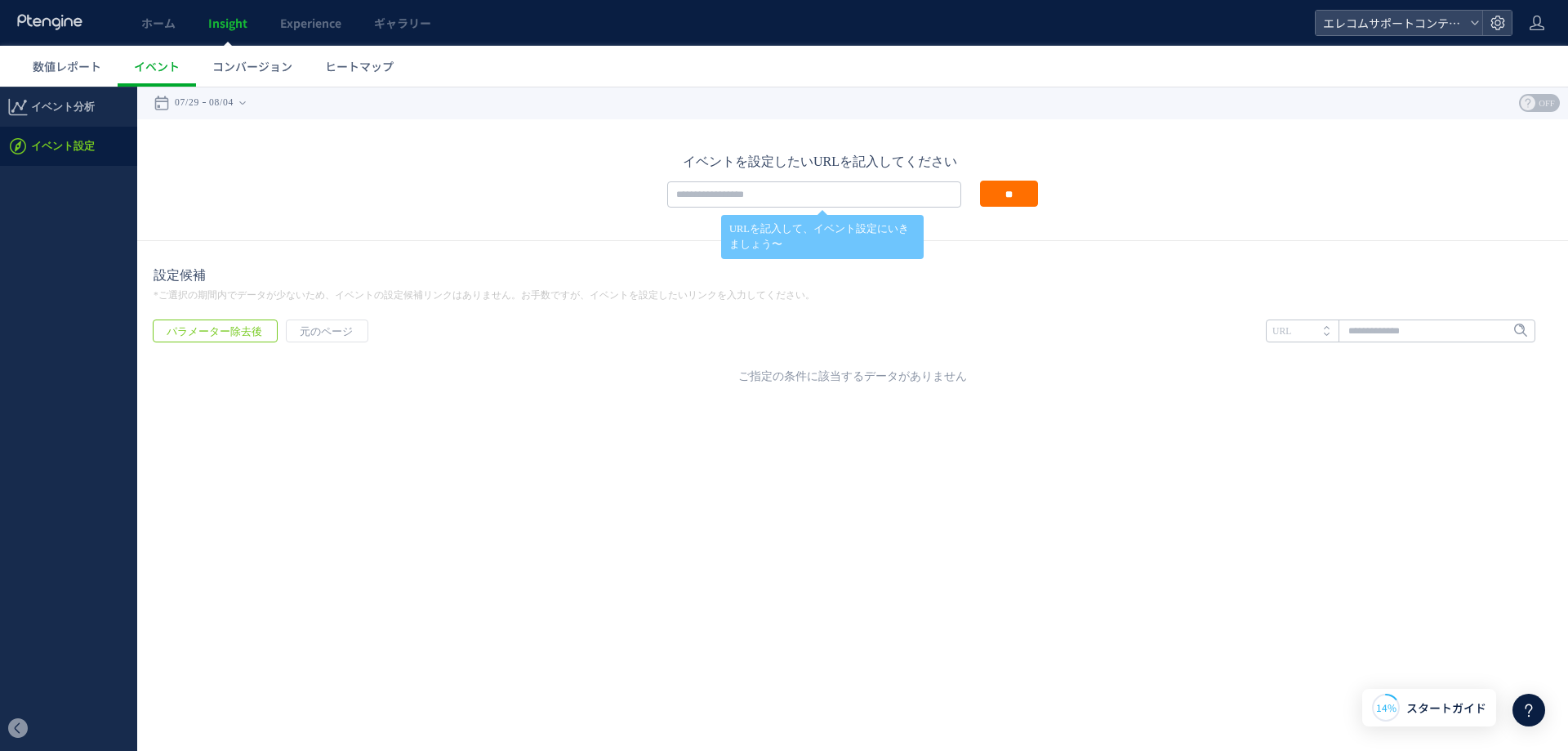 click on "URL" at bounding box center [1302, 331] 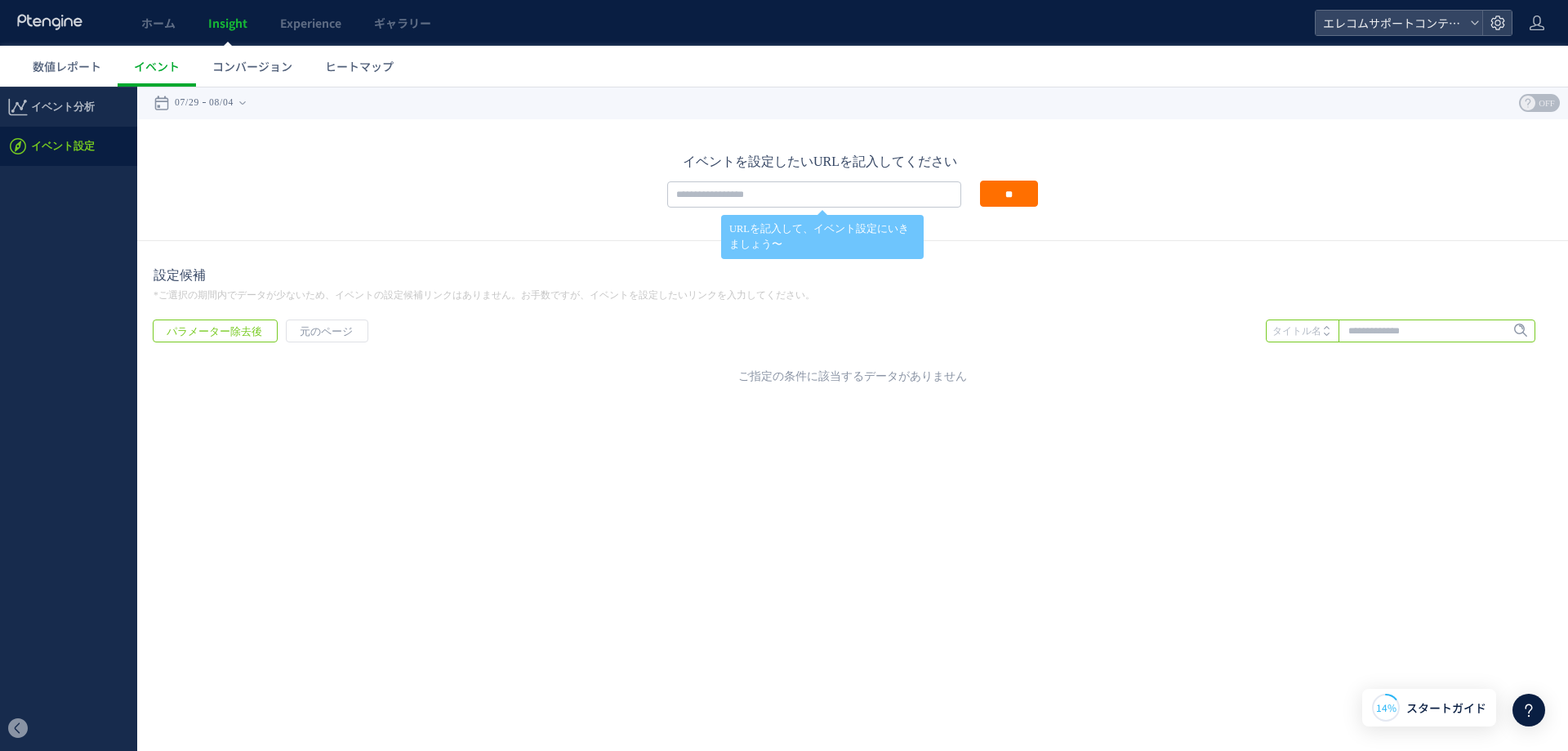 click at bounding box center (1401, 331) 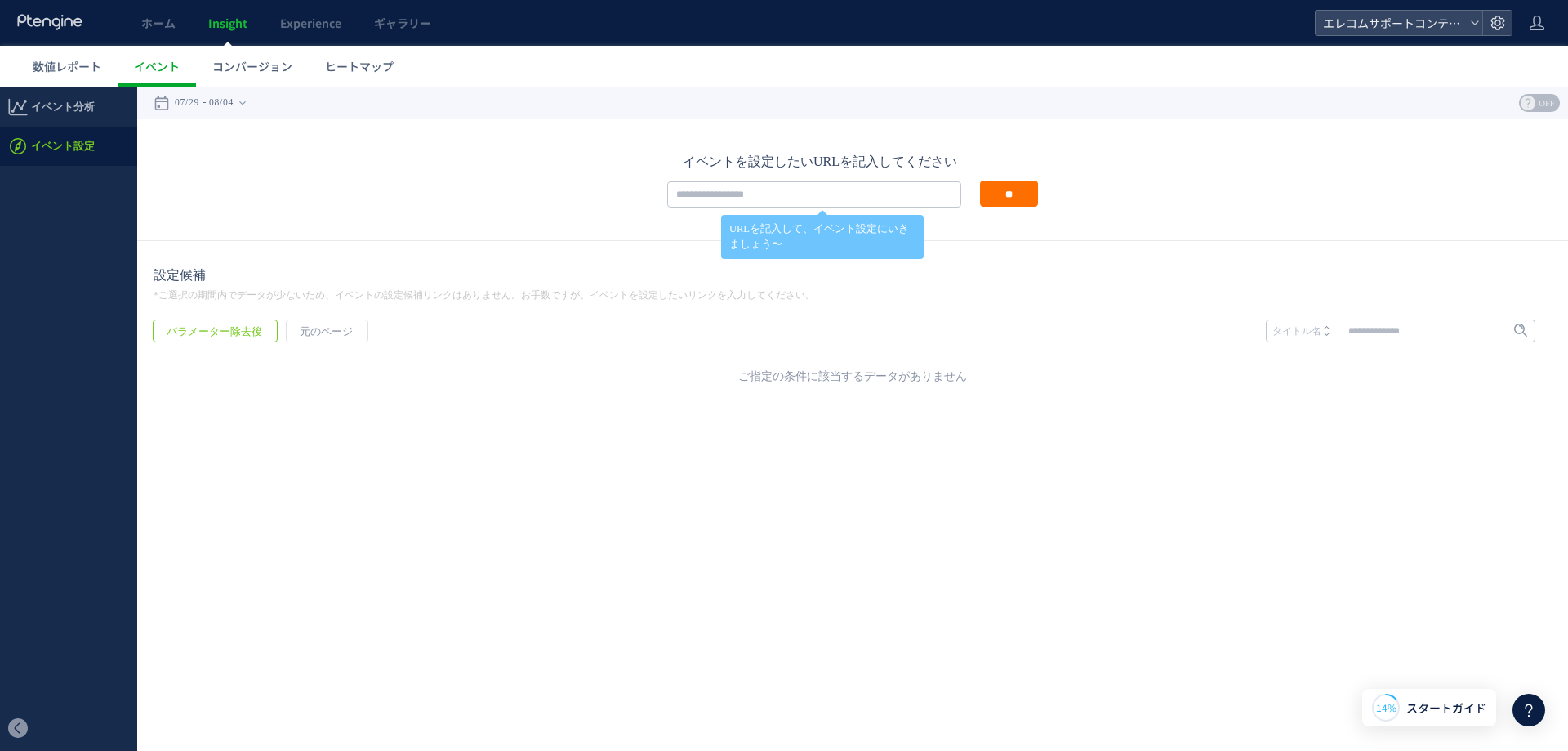 click on "イベントを設定したいURLを記入してください
URLを記入して、イベント設定にいきましょう〜
**" at bounding box center (853, 180) 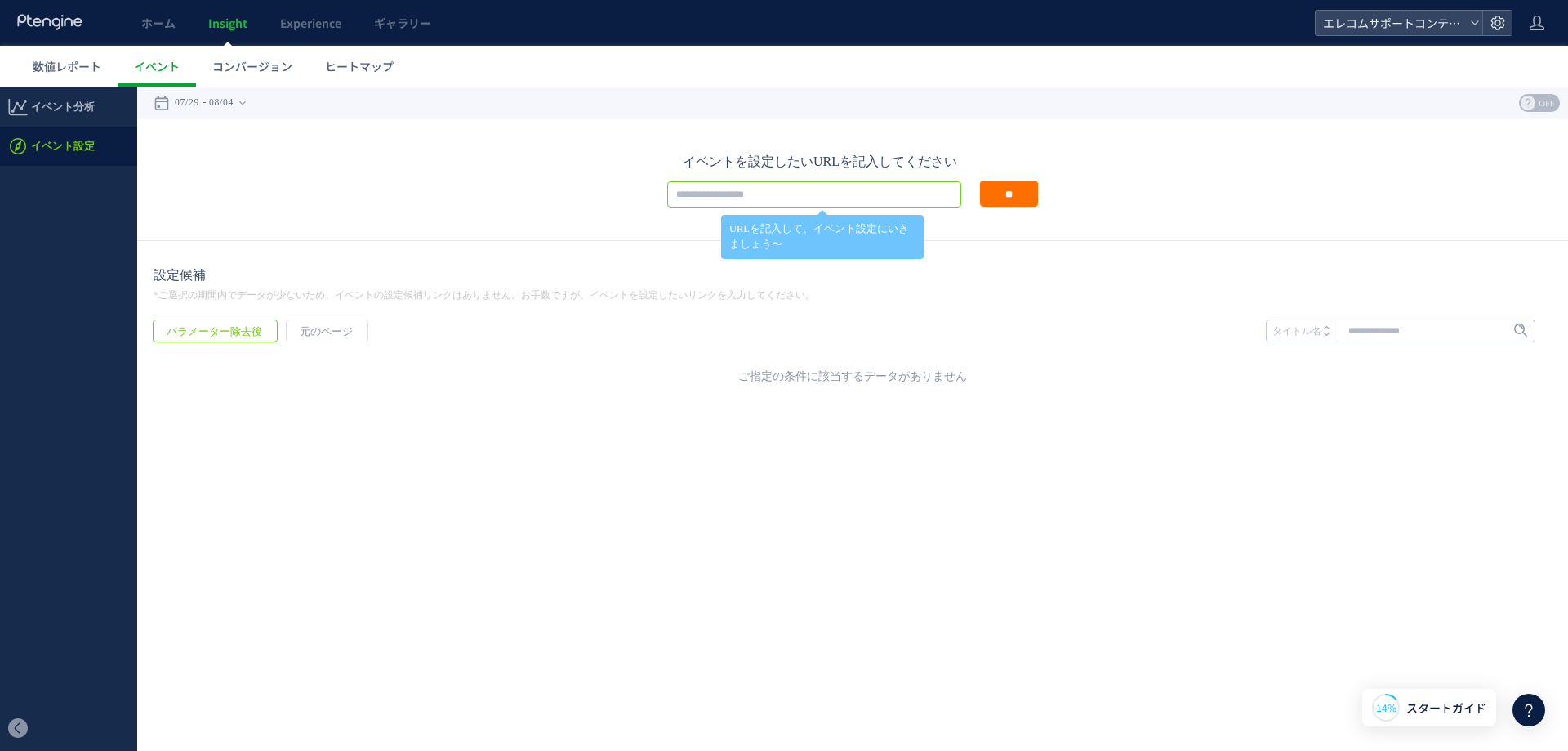 click at bounding box center [814, 194] 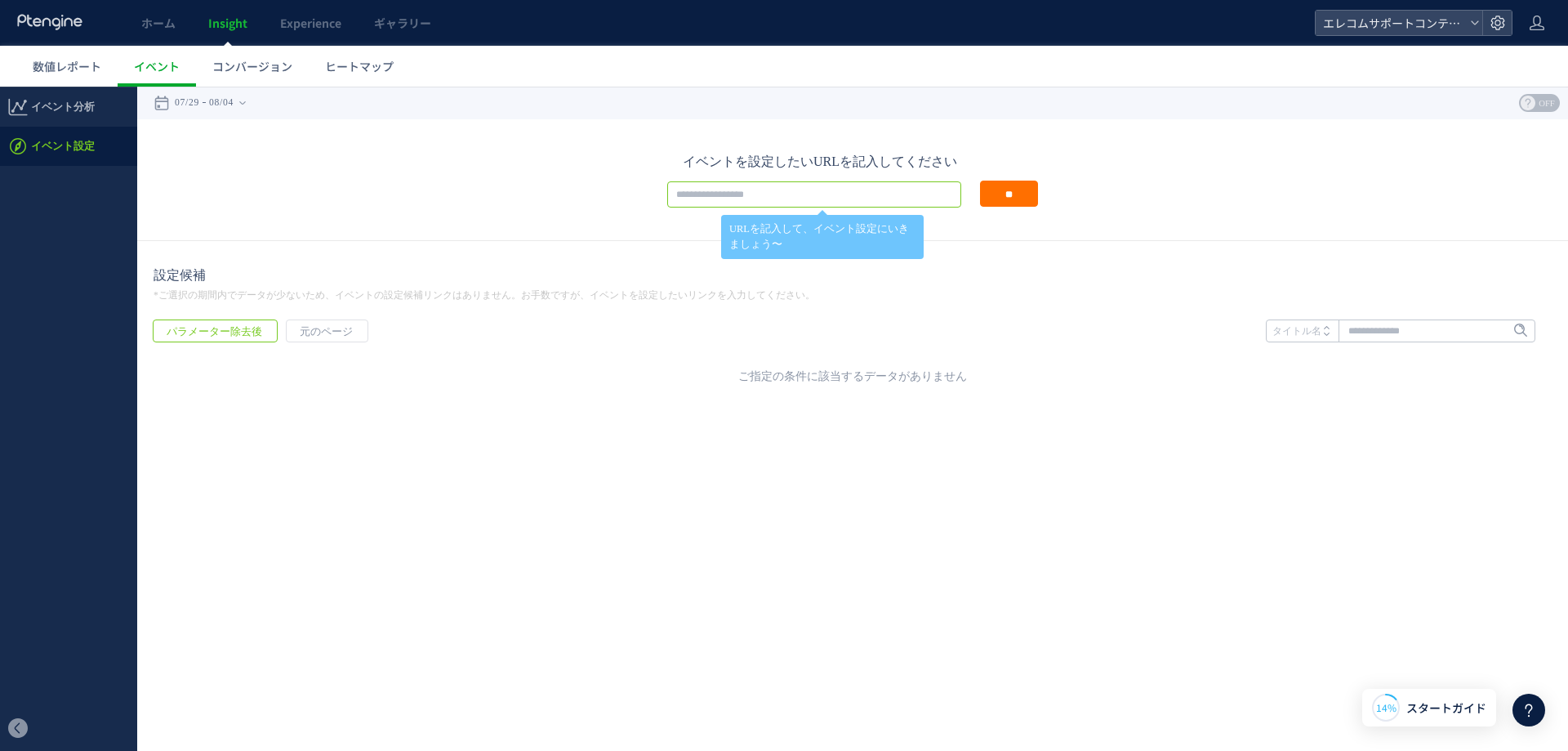 paste on "**********" 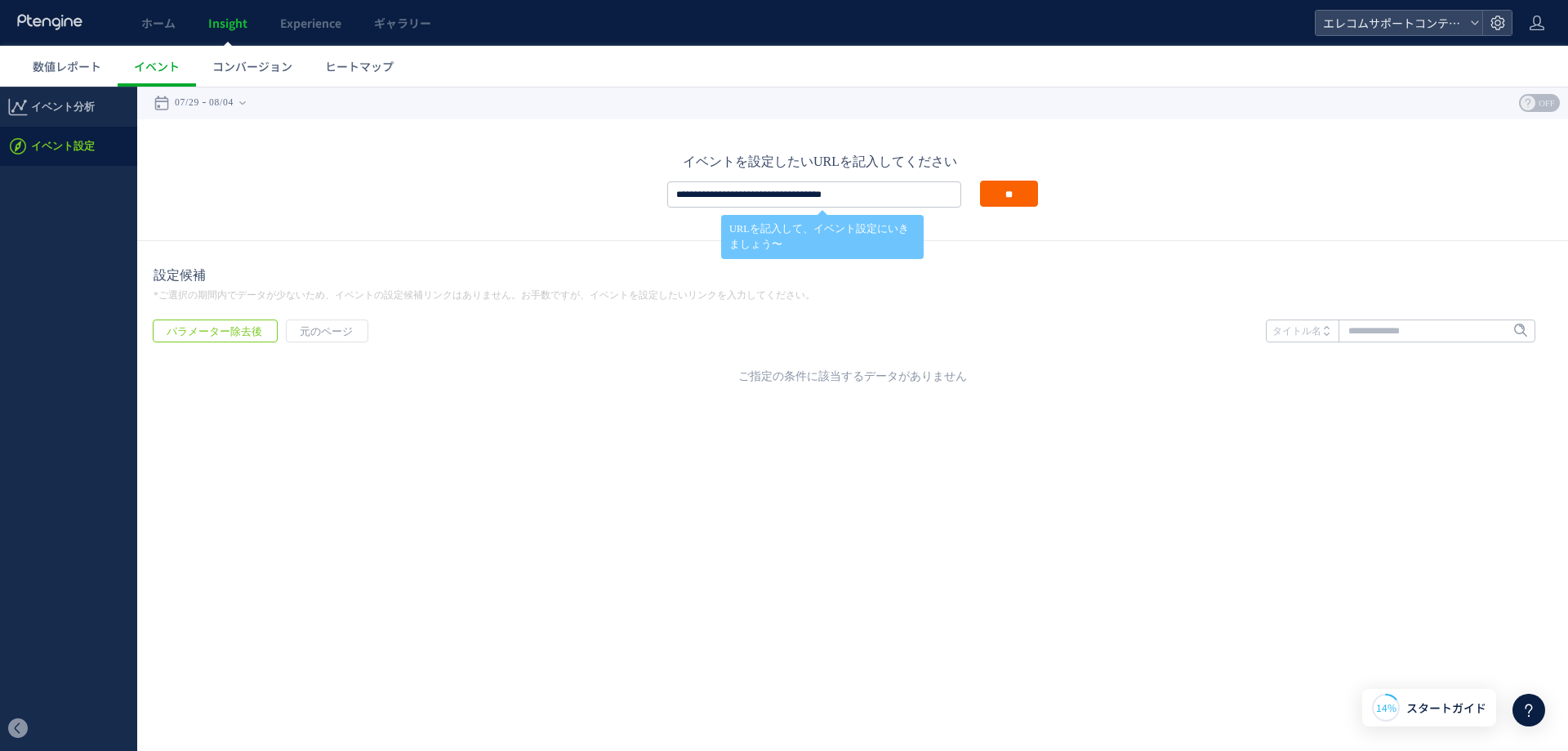 click on "**" at bounding box center [1009, 194] 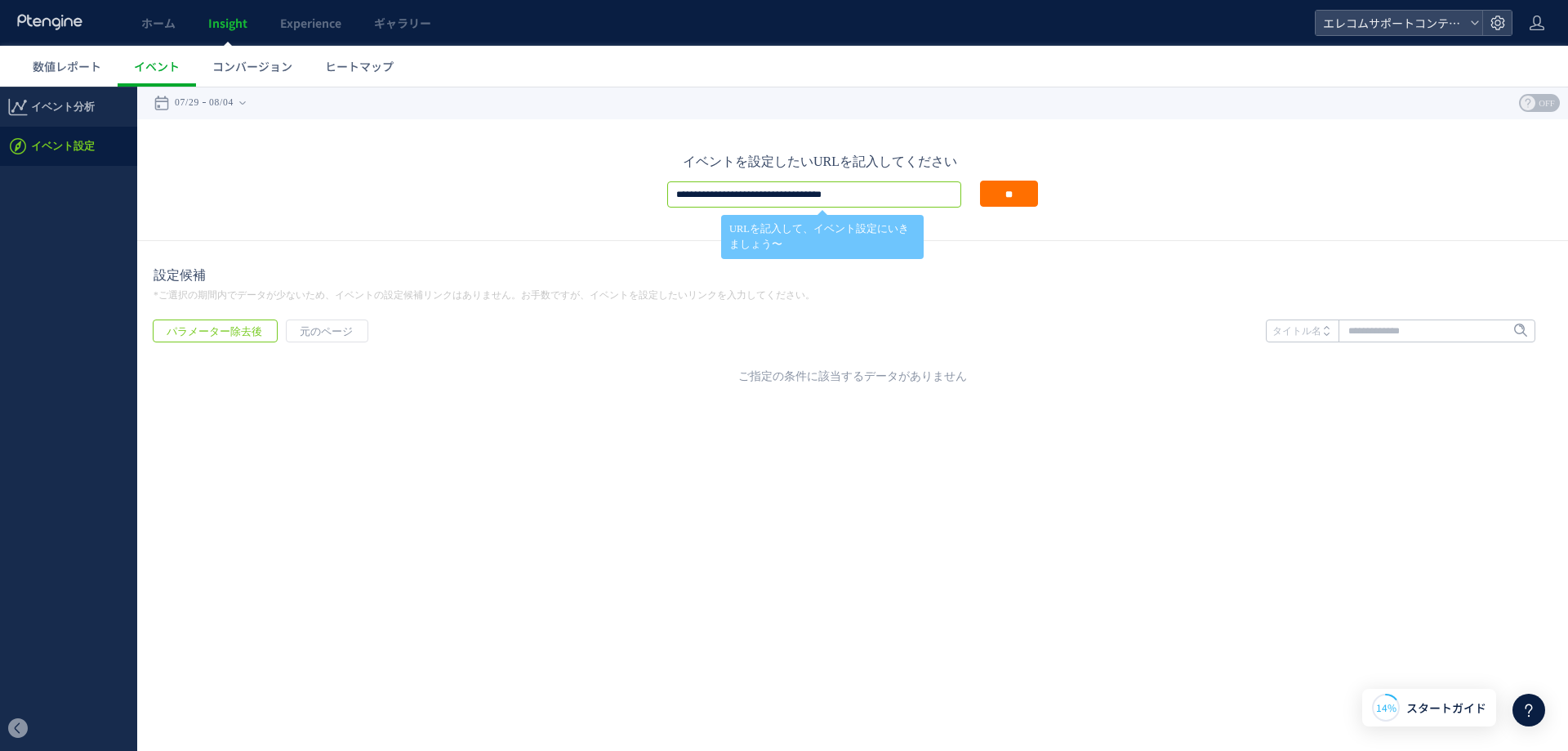 drag, startPoint x: 871, startPoint y: 187, endPoint x: 291, endPoint y: 200, distance: 580.14567 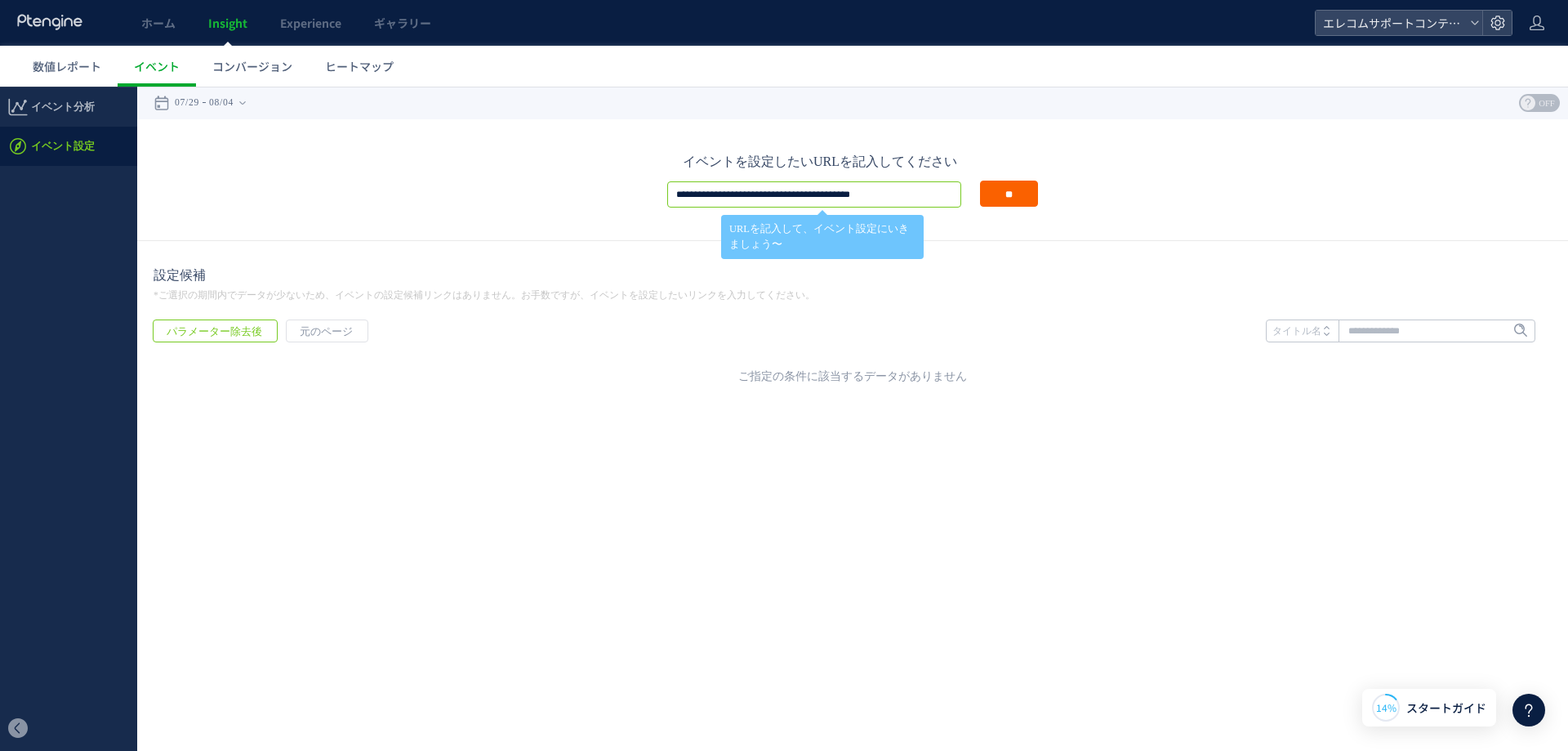 type on "**********" 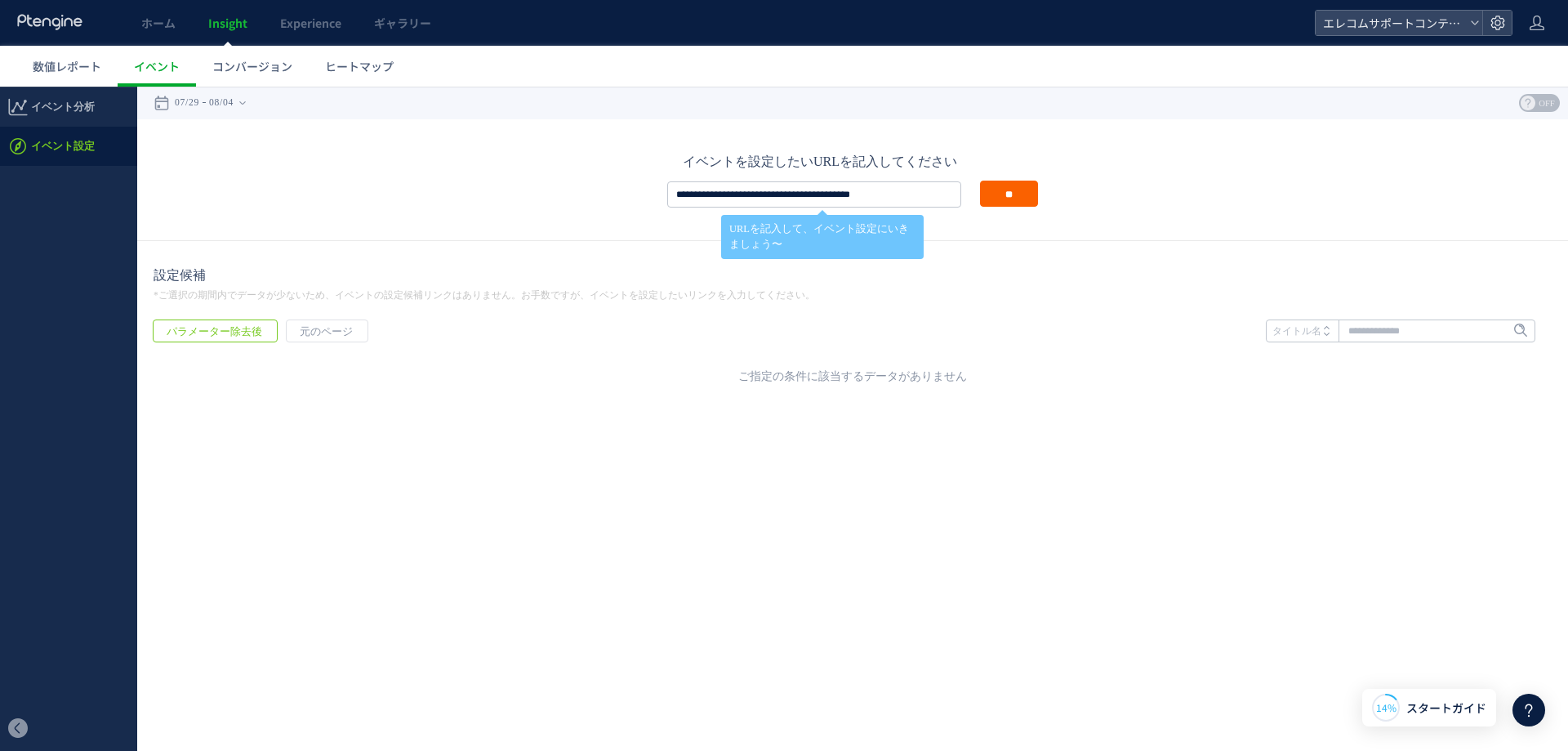 click on "**" at bounding box center [1009, 194] 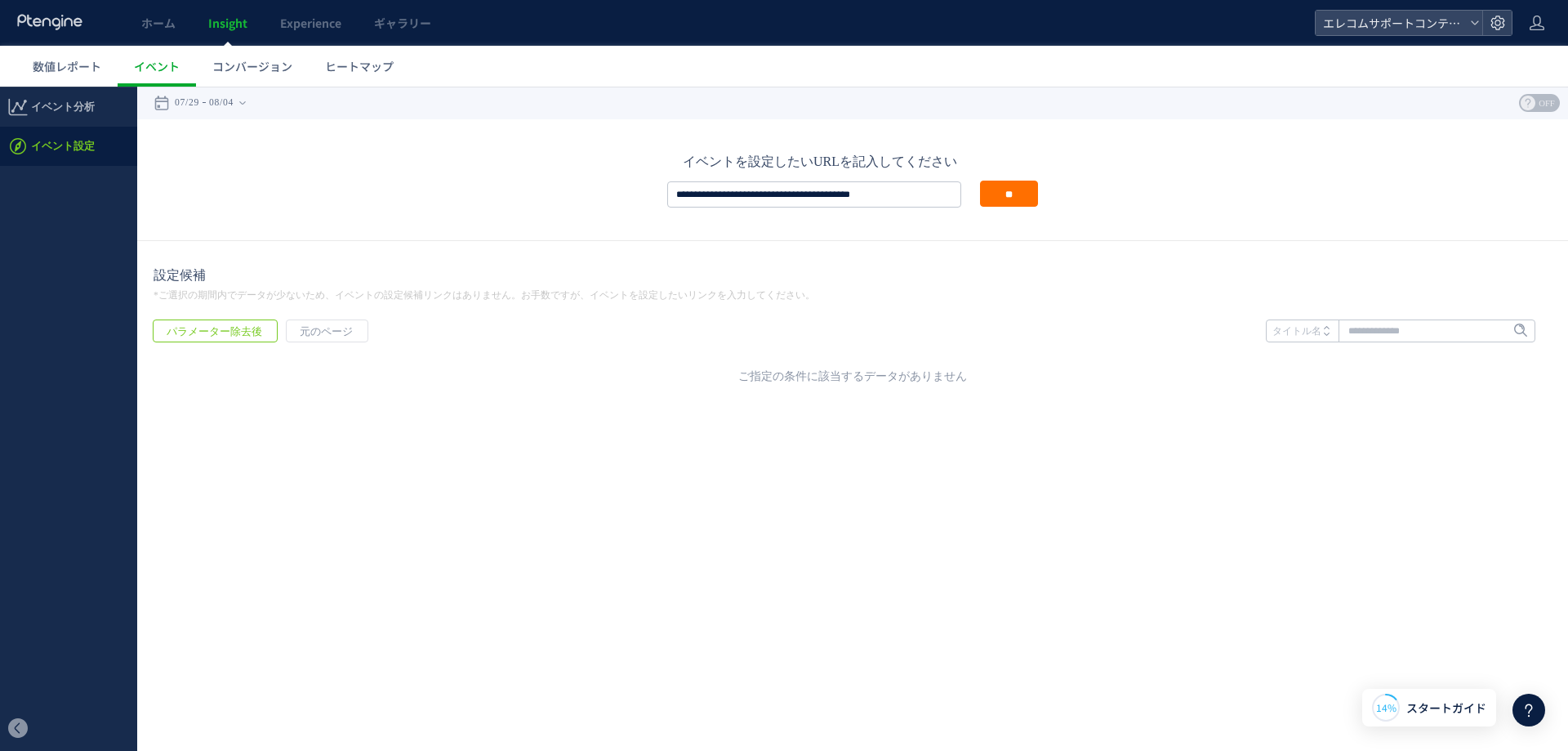 click on ".cls-1 {
fill-rule: evenodd;
} .cls-1 {
fill: #ececec;
}
.cls-2 {
fill: #929292;
} .cls-1 {
fill-rule: evenodd;
} Created with Sketch. Search for dashboard, wedget or data sources… Add a widget Share ( 2 ) Product Dashboard Description Jan 2 2 K 0 6 K 4 K 8 K Jan 4 Jan 6 Jan 8 Jan1 0 Total month over month Growth Past 30 days Monthly Spending Past 10 days 168,21 5 20 % Total Company Sales Past 30 days 18% Europe 14% Asia 4% Afriaca 2% Not set Americas 62% 168,21 5 Session by Continents Past 7 days Total Number of clients 01/01/2011 - 12/31/2015 8129,1029 Count of Session Mathematics Chinese Percent reached of sales goal This Month 501,029 / 750,031 60% Dasheboard Total Number of clients 01/01/2011 - 12/31/2015 8129,1029 Count of Session Mathematics Chinese Ja n2 2 K 0 6 K 4 K 8 K Ja n4 Ja n6 Ja" at bounding box center (784, 239) 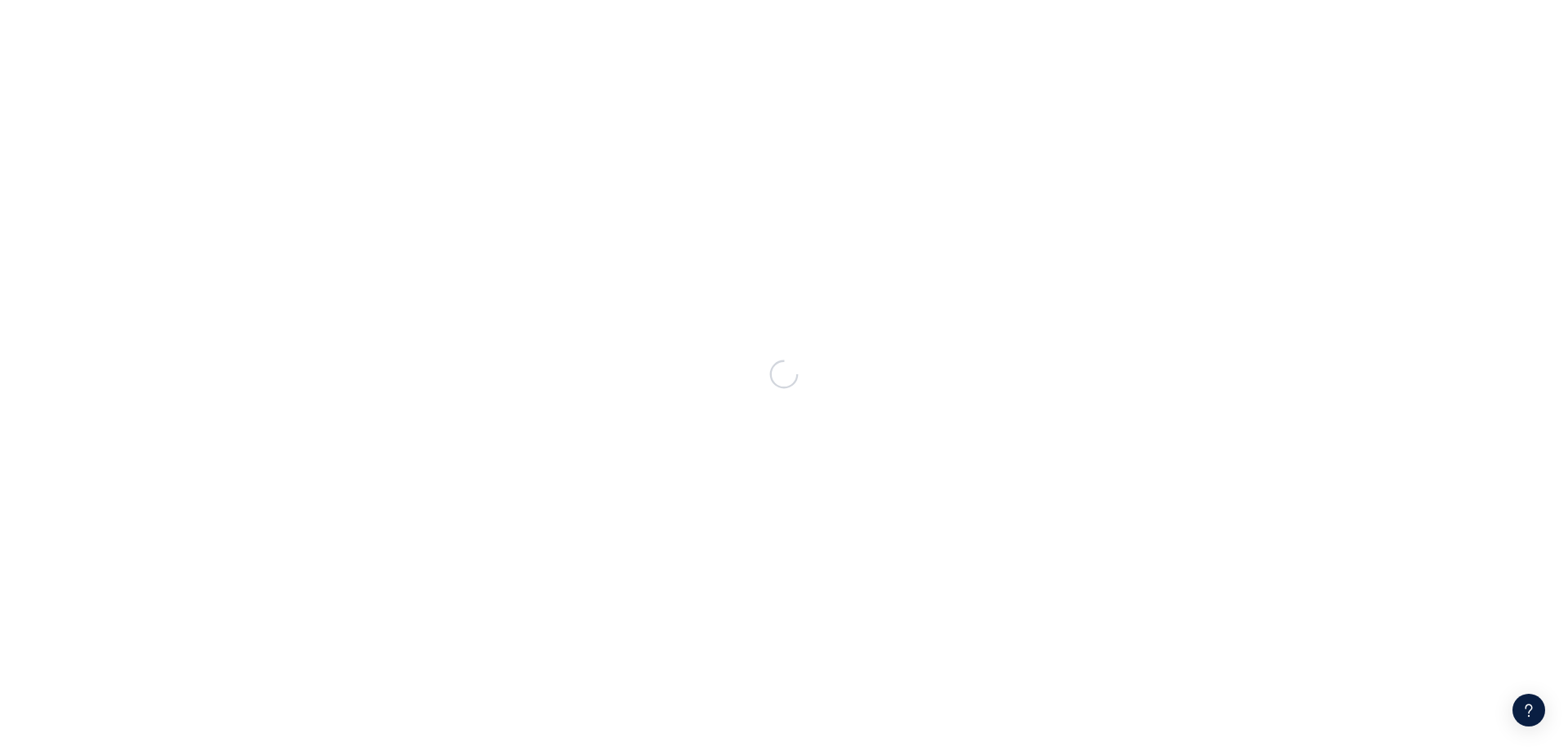 scroll, scrollTop: 0, scrollLeft: 0, axis: both 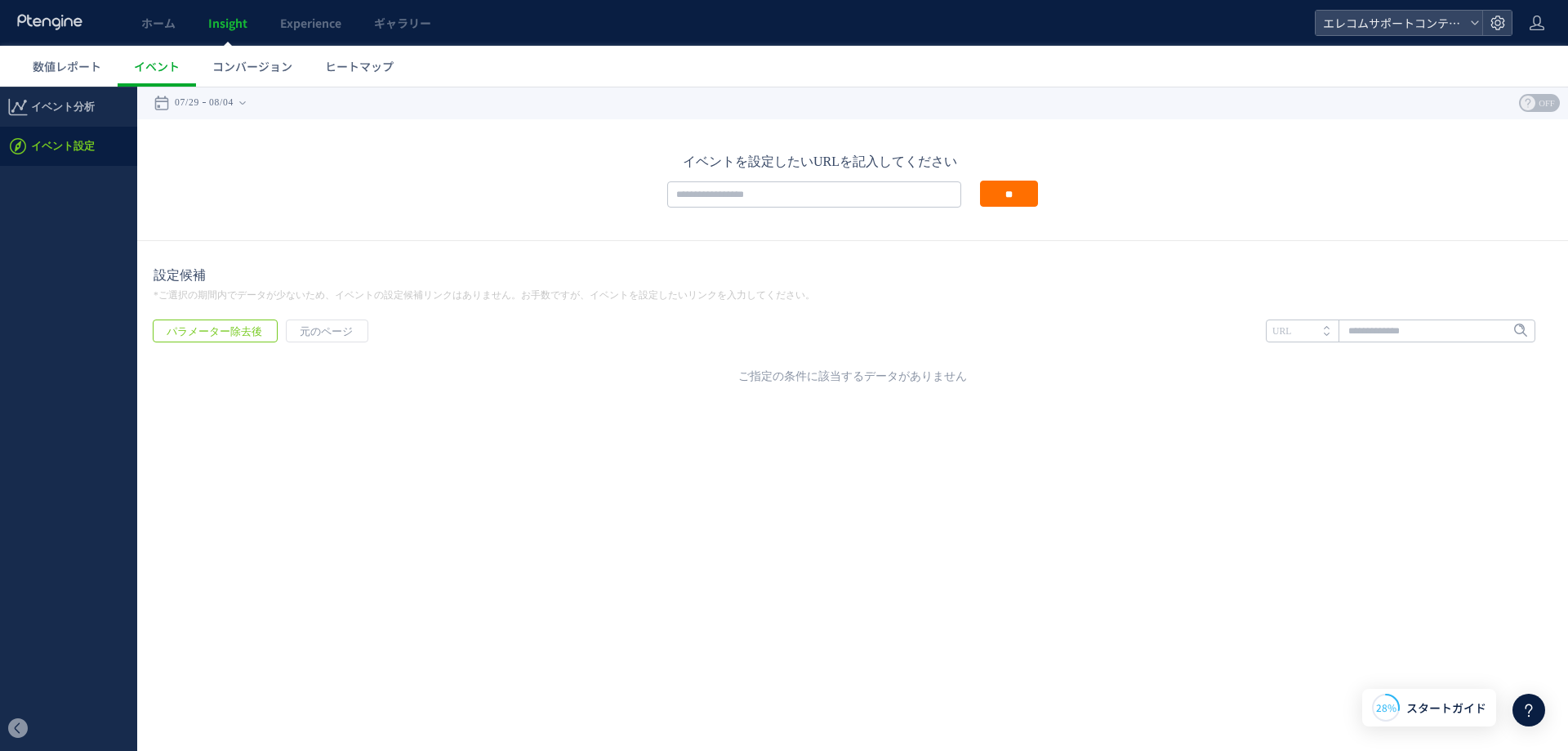click on "イベント設定" at bounding box center [69, 146] 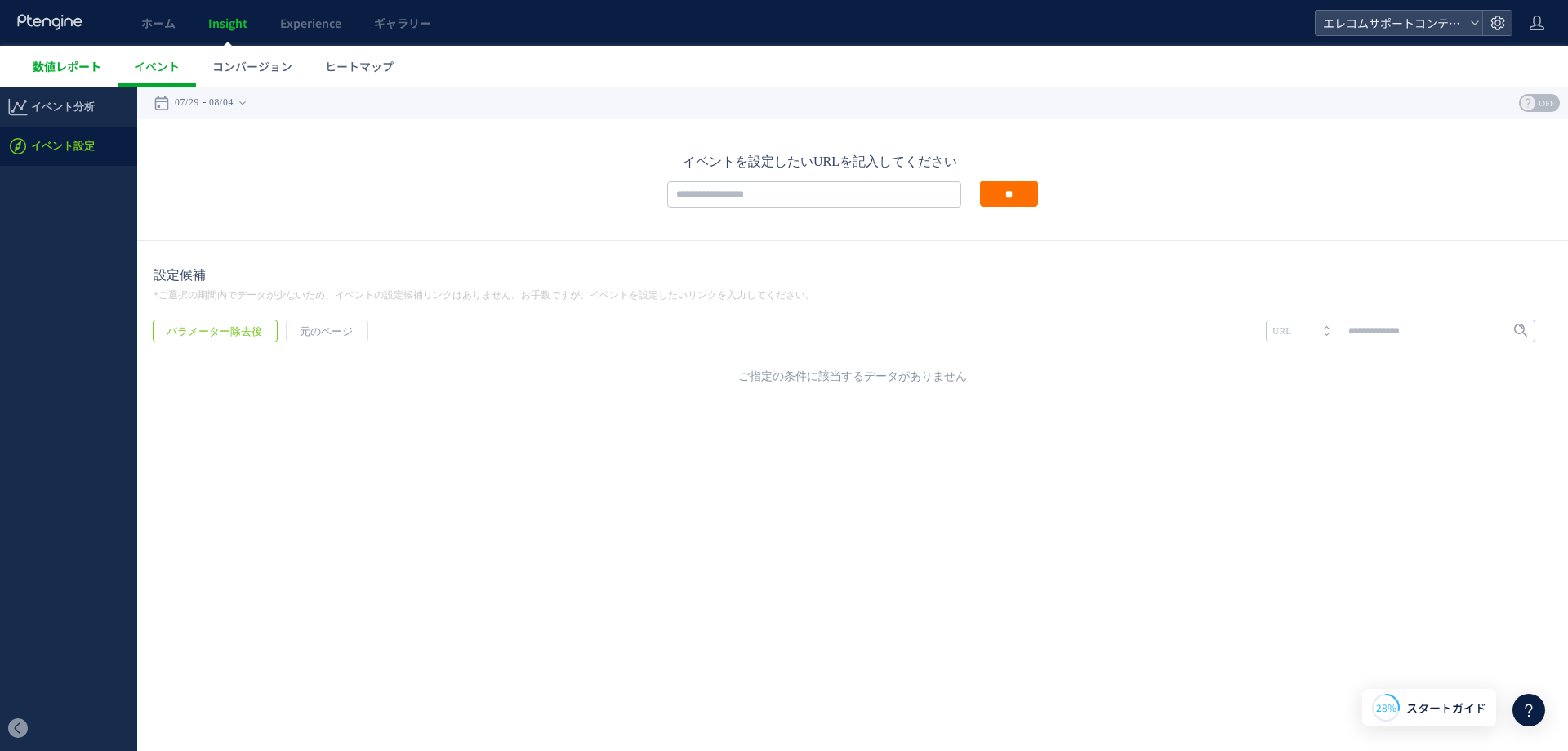 click on "数値レポート" at bounding box center (67, 66) 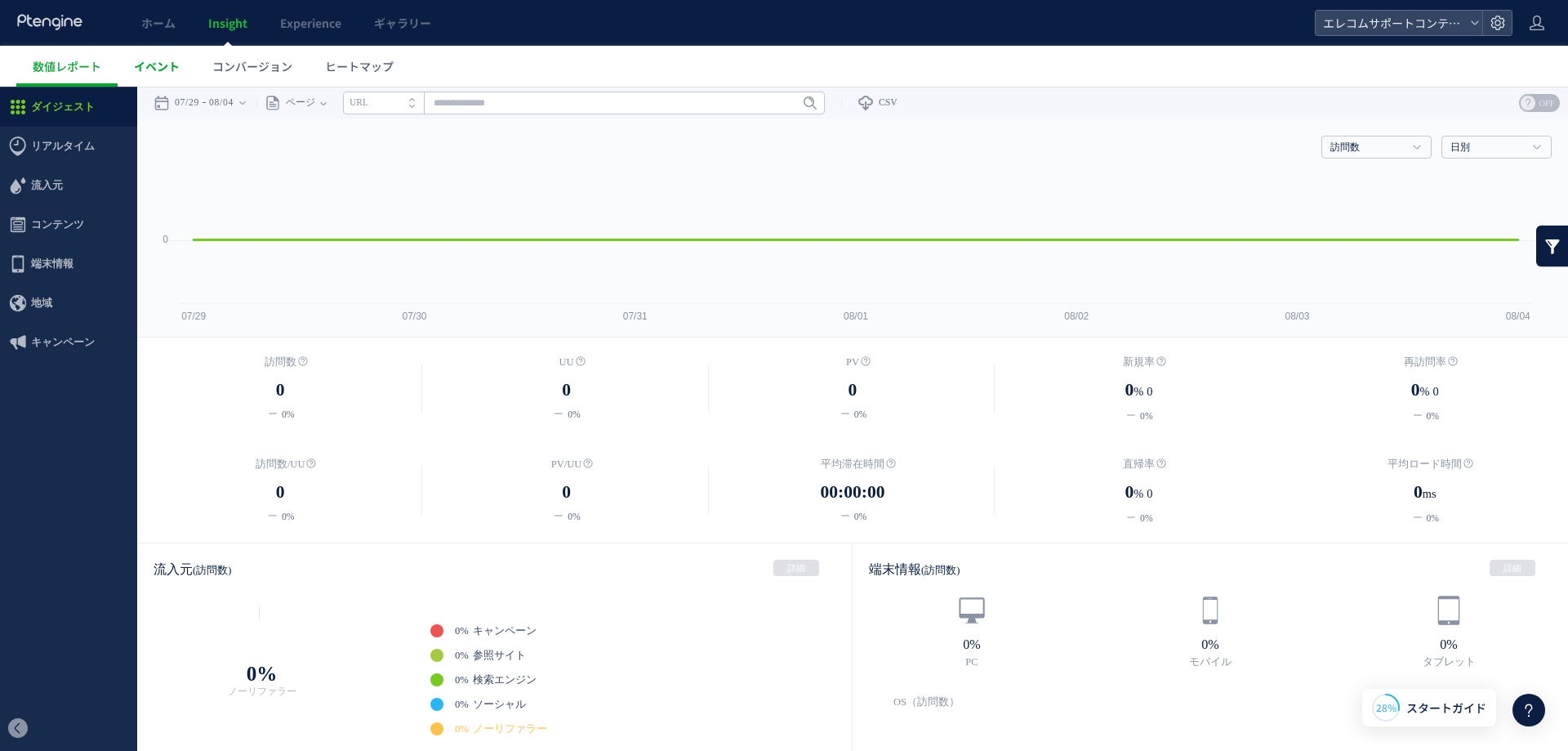 click on "イベント" at bounding box center [157, 66] 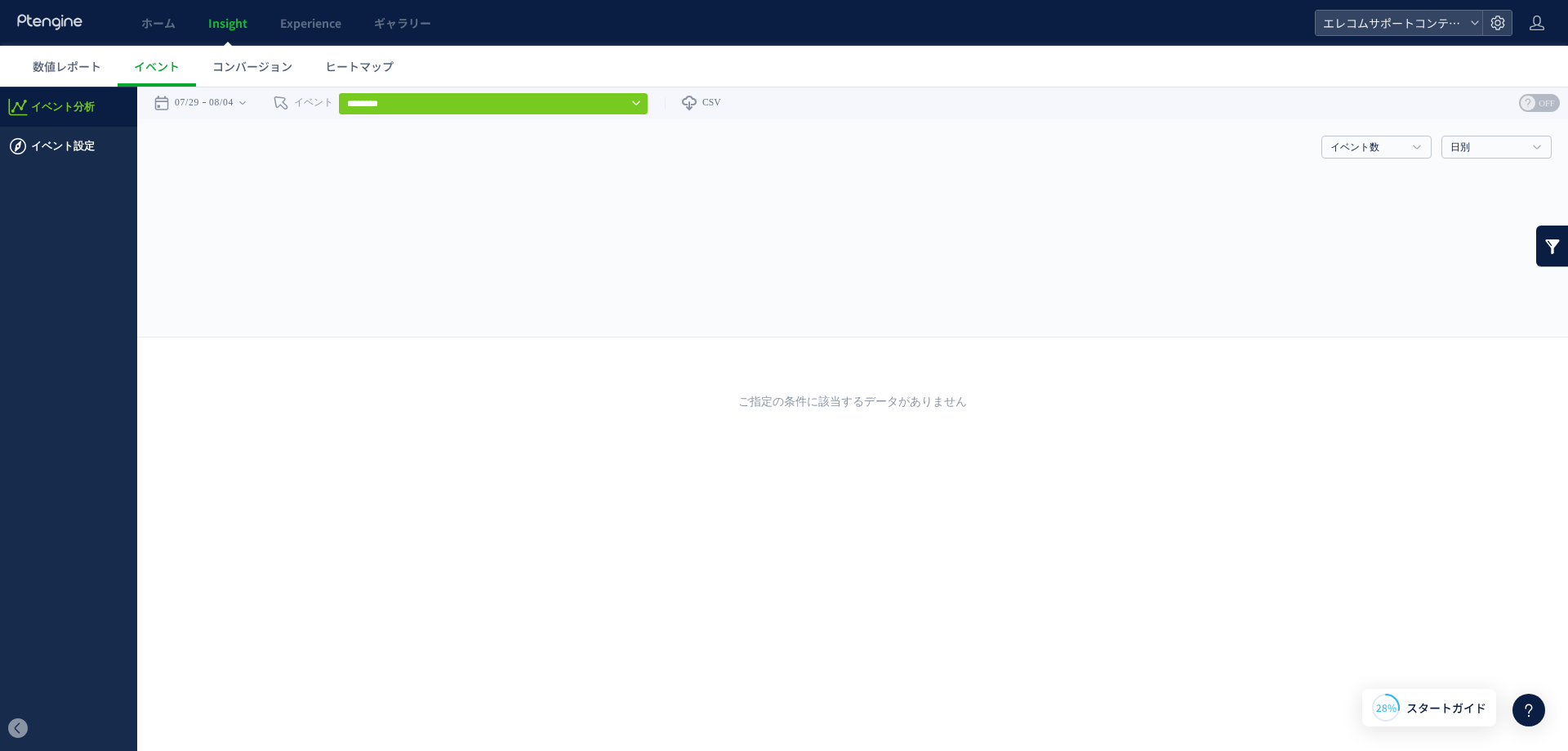click on "イベント設定" at bounding box center [63, 146] 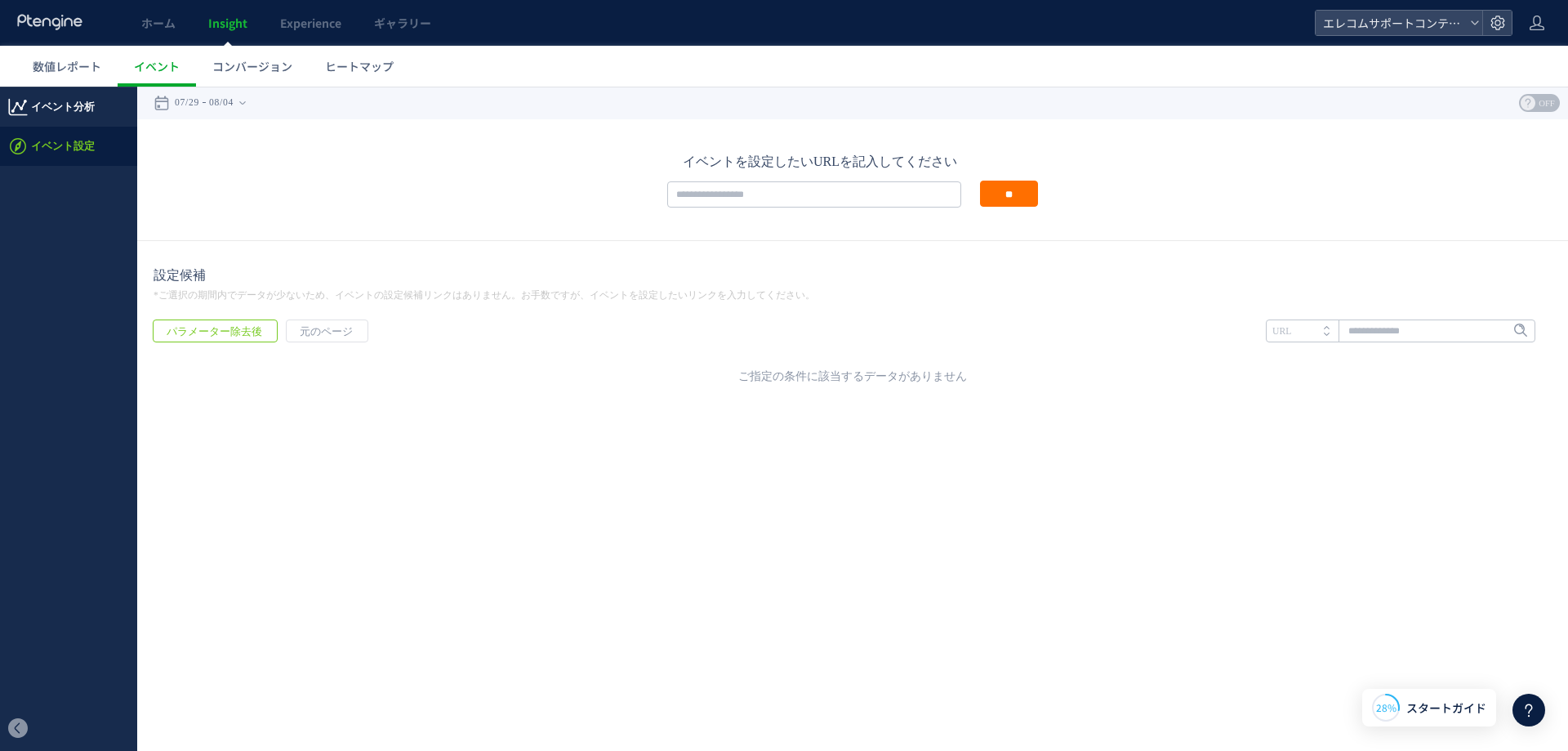 click on "イベント分析" at bounding box center (63, 107) 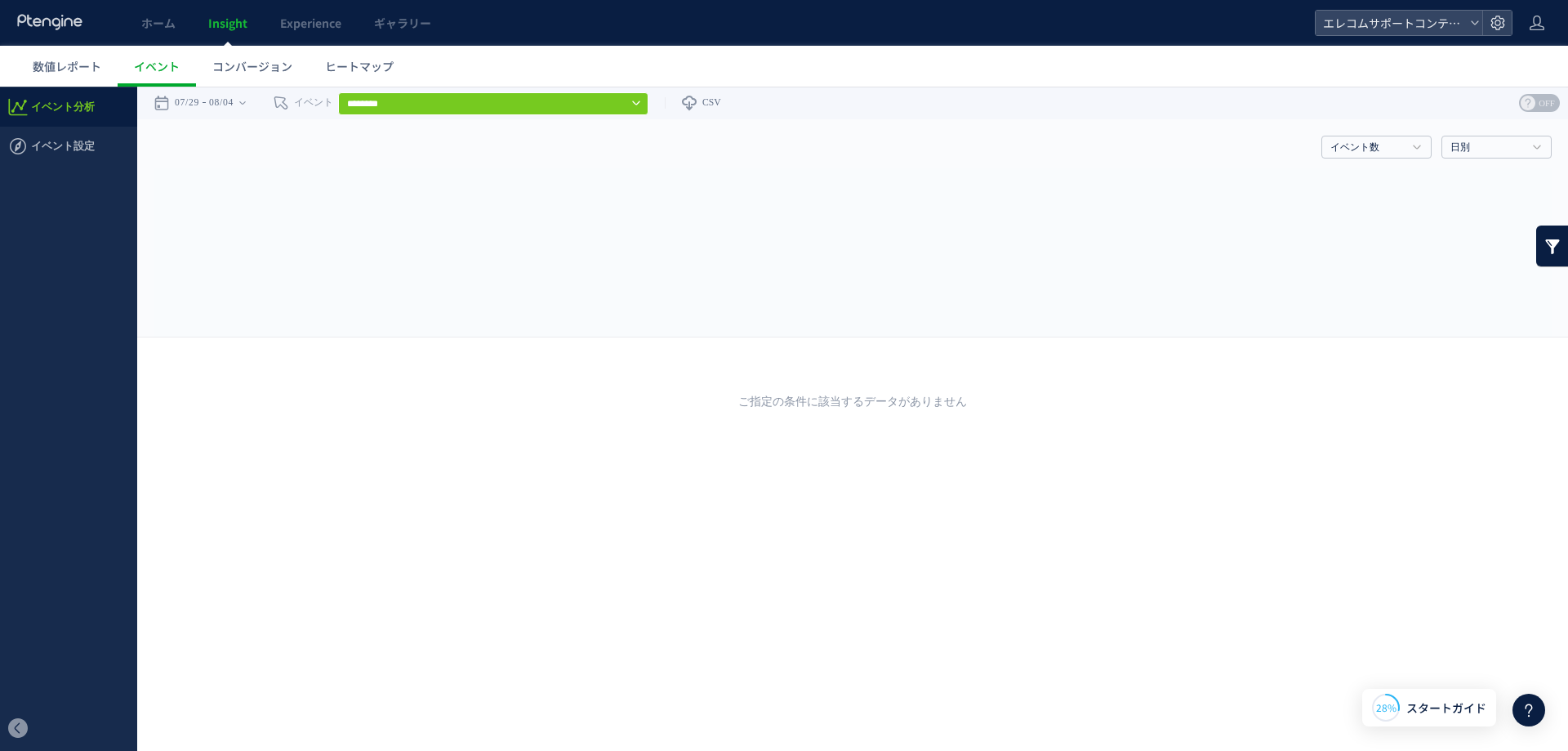 click on "Insight" at bounding box center [228, 23] 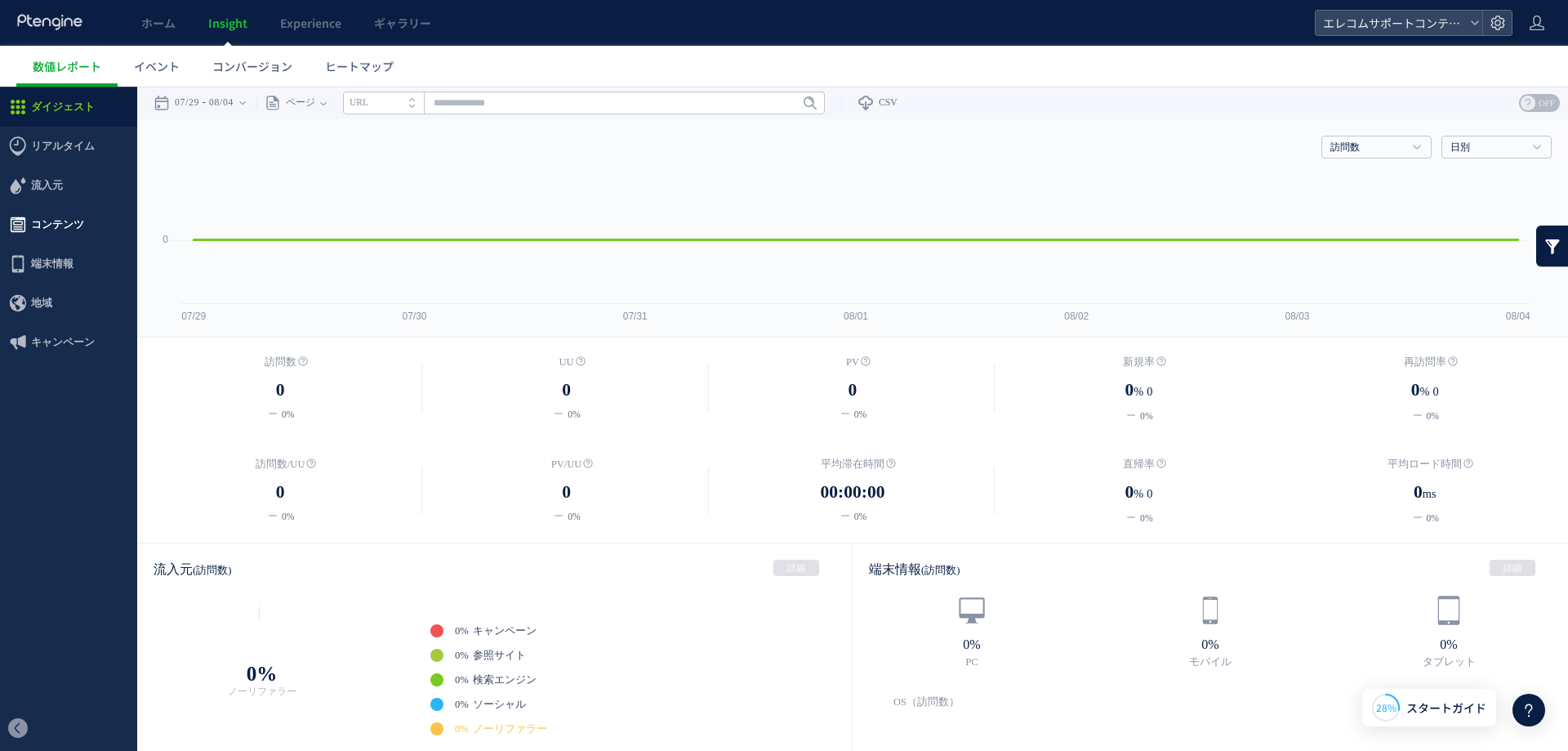 click on "コンテンツ" at bounding box center (57, 225) 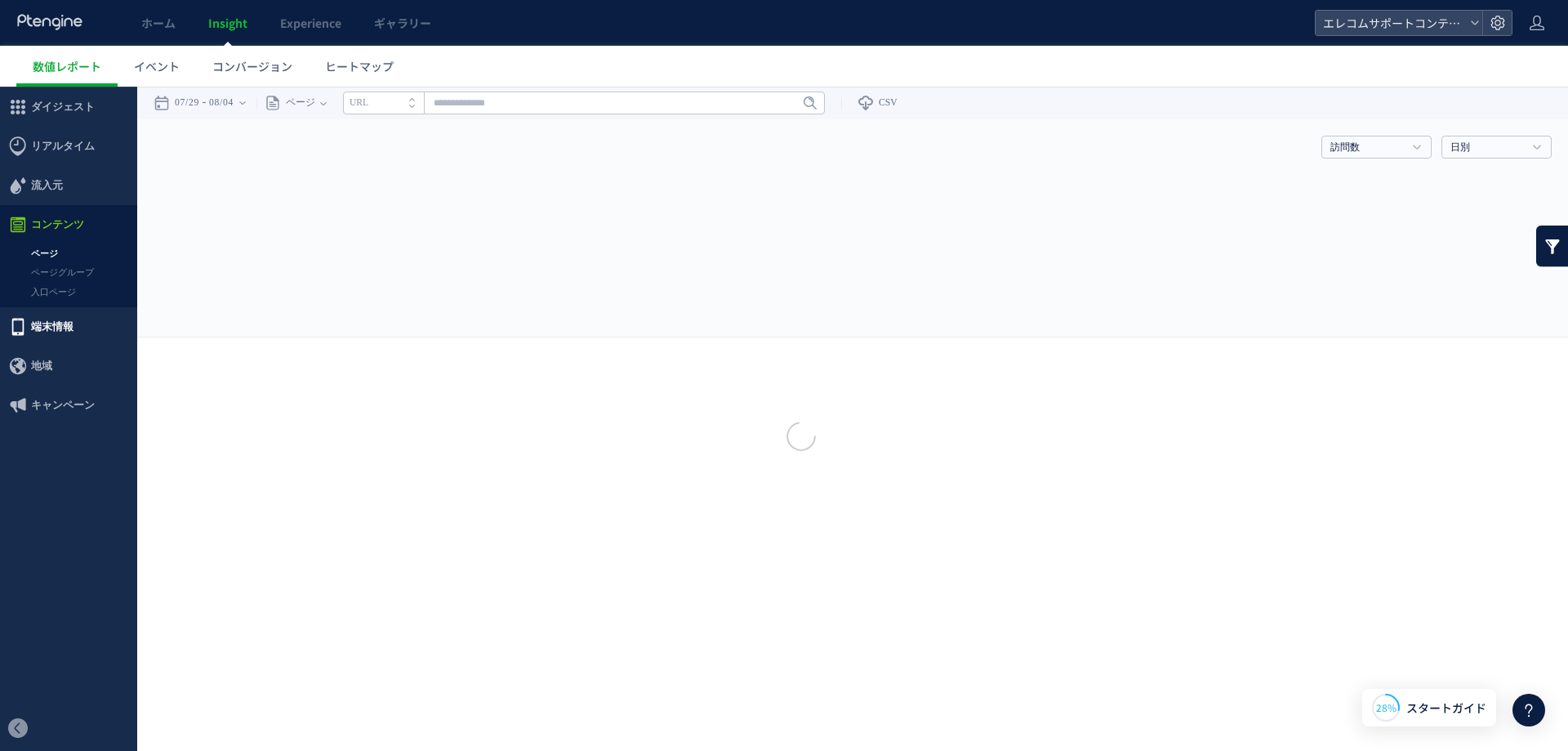 click 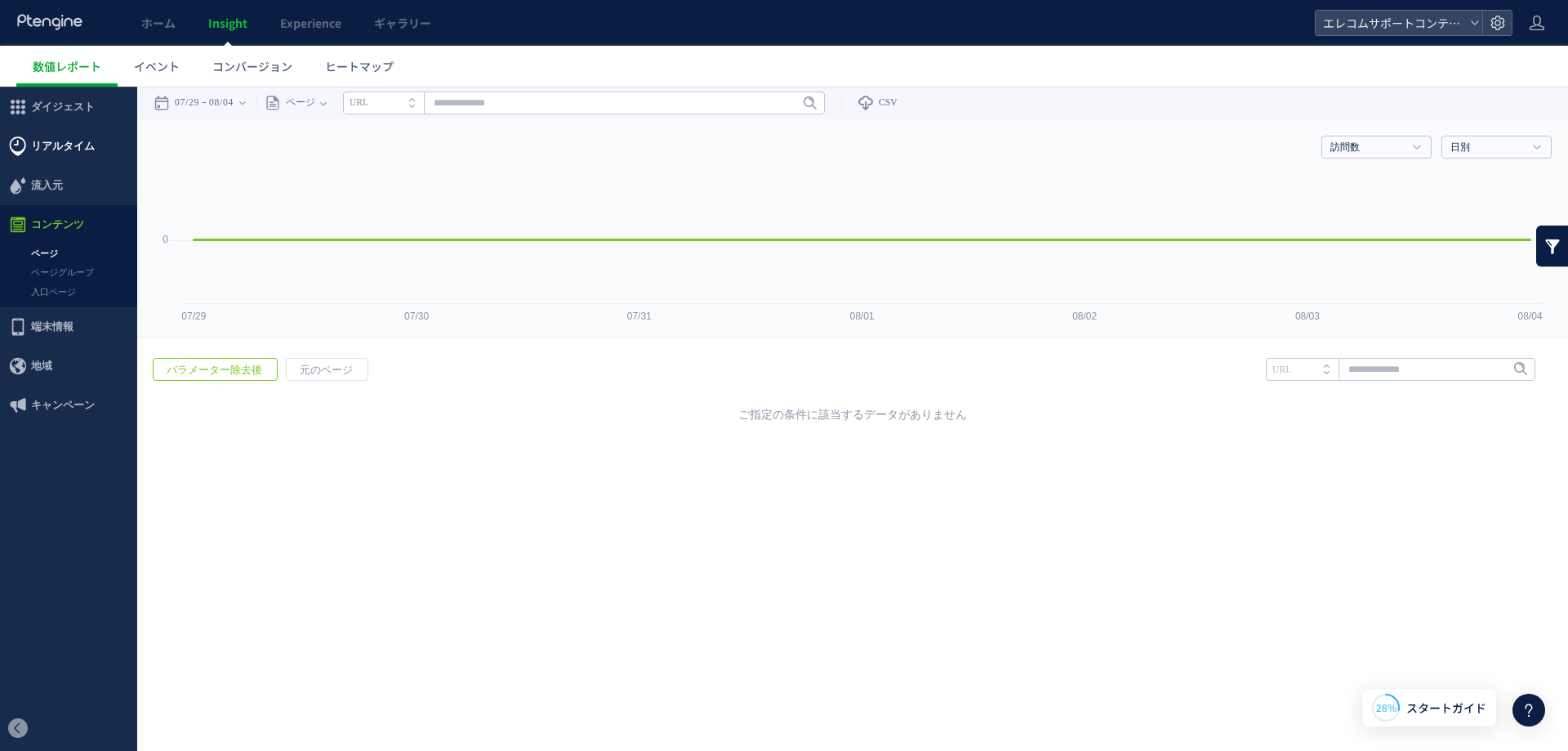 click on "リアルタイム" at bounding box center (63, 146) 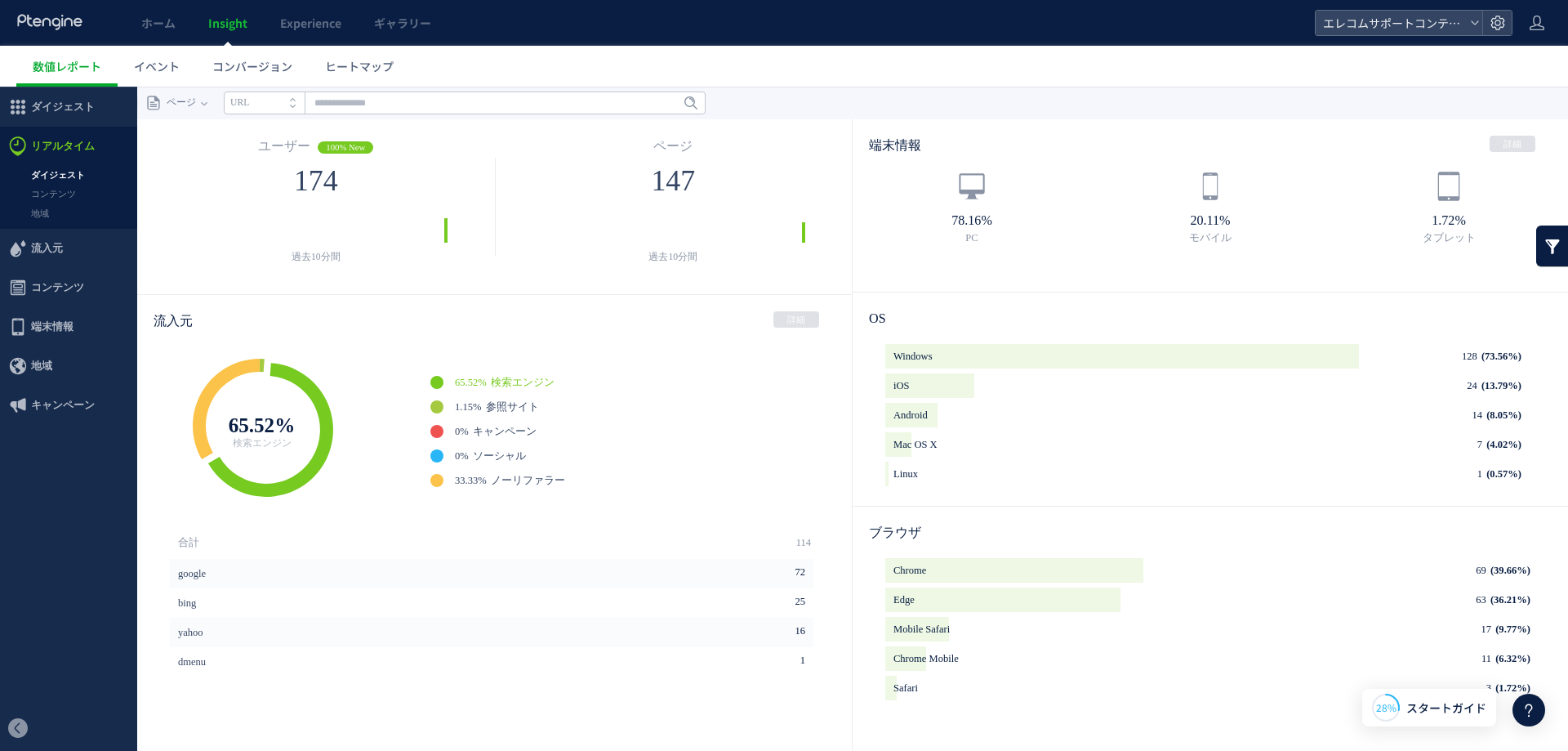 click on "リアルタイム" at bounding box center [63, 146] 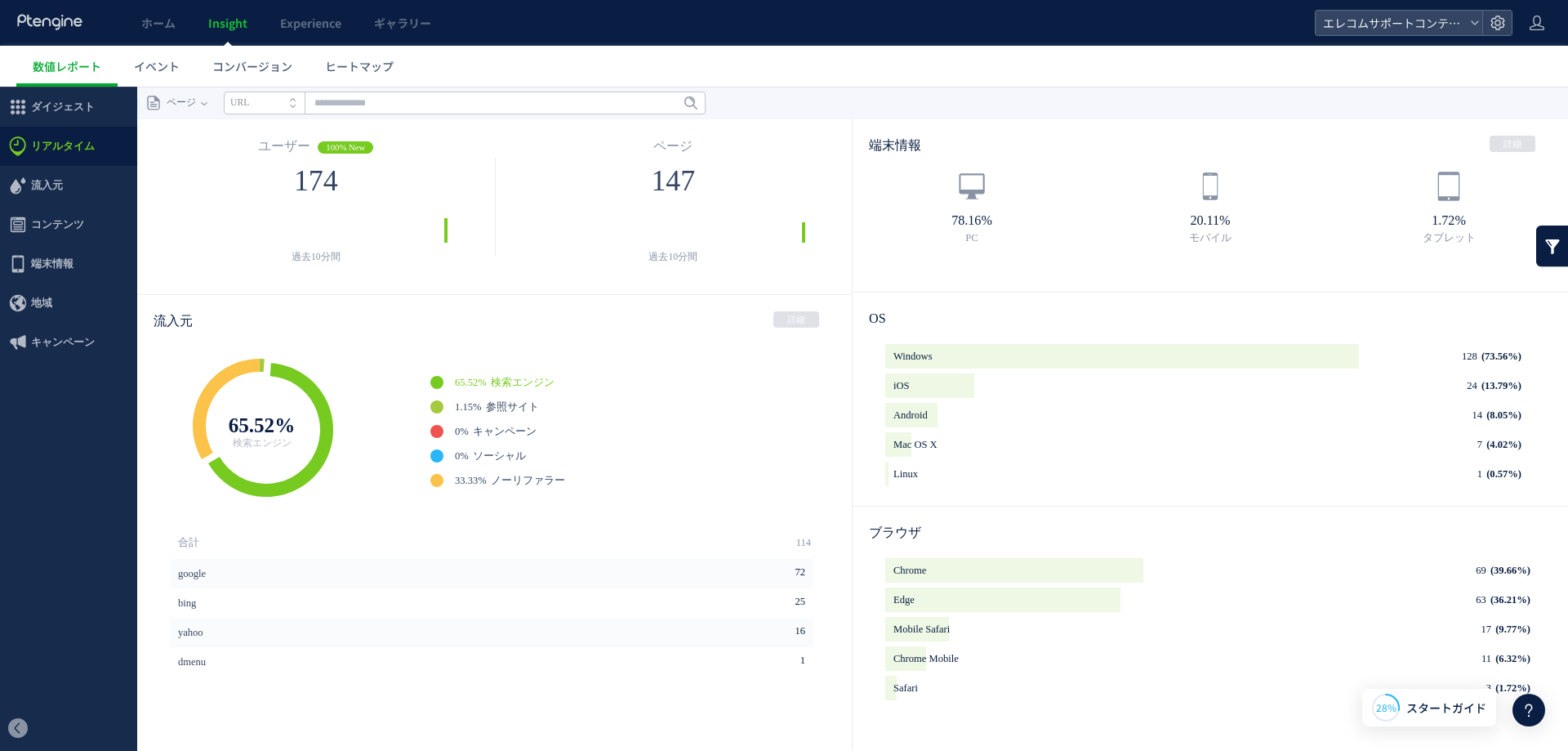 click on "ダイジェスト" at bounding box center [63, 107] 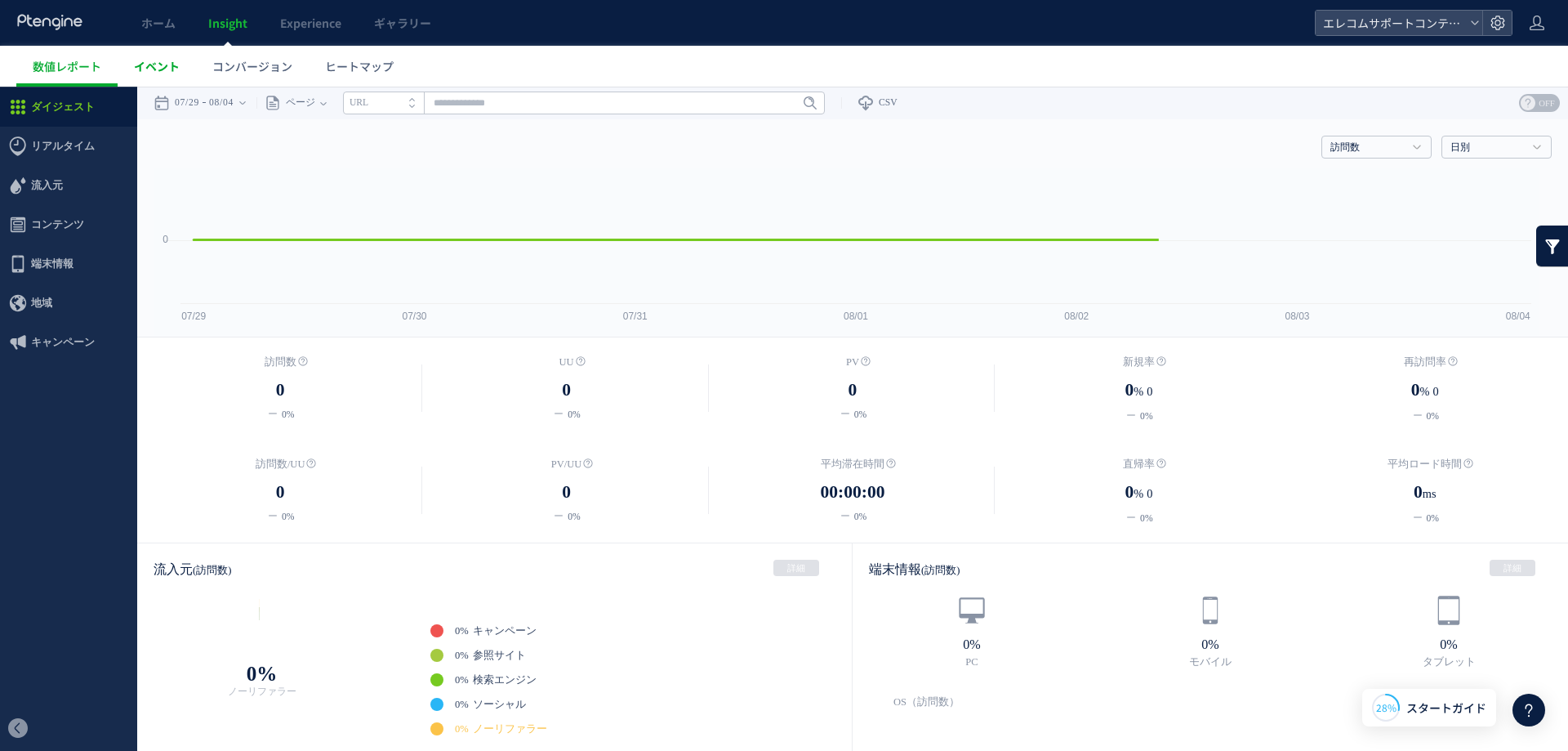 click on "イベント" at bounding box center (157, 66) 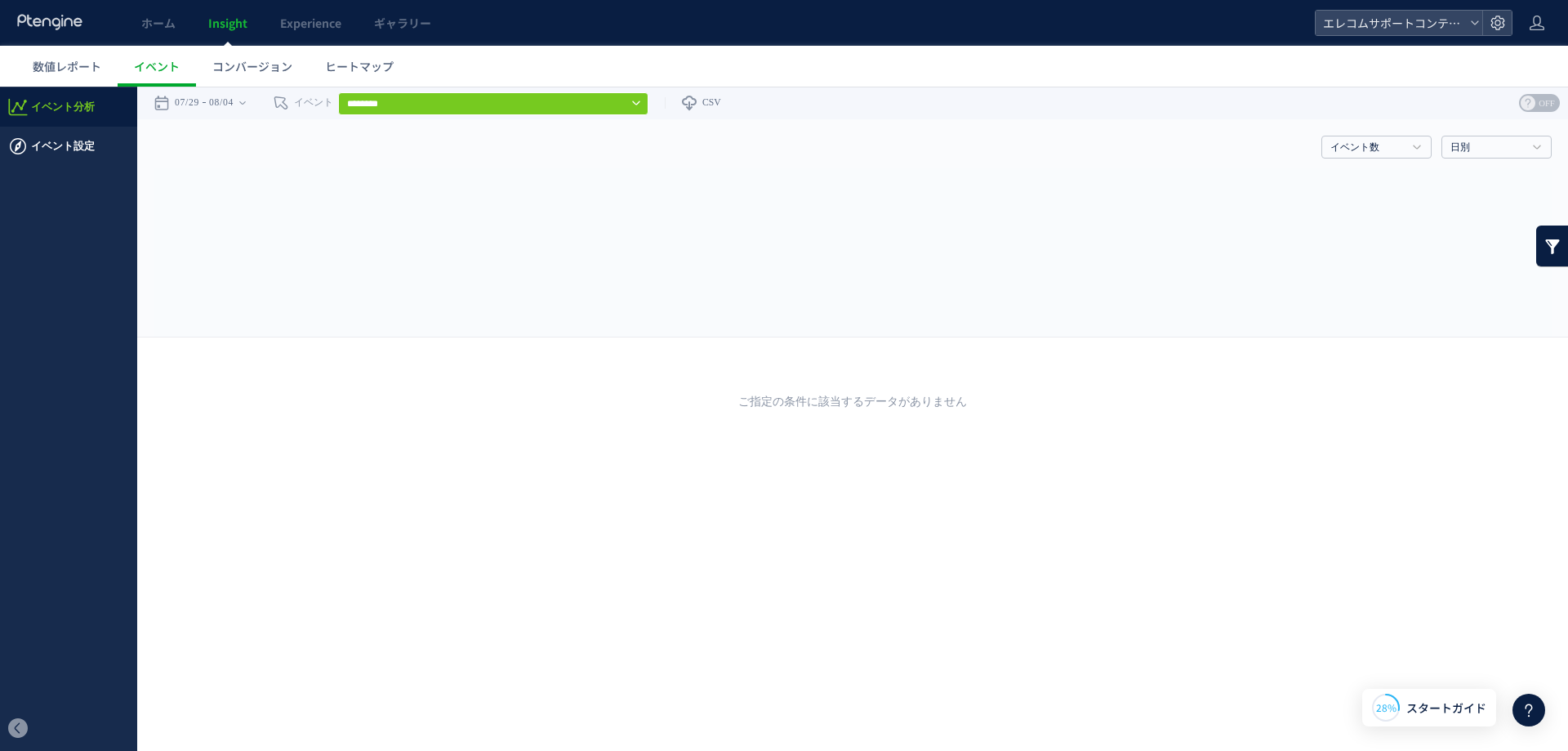 click on "イベント設定" at bounding box center [63, 146] 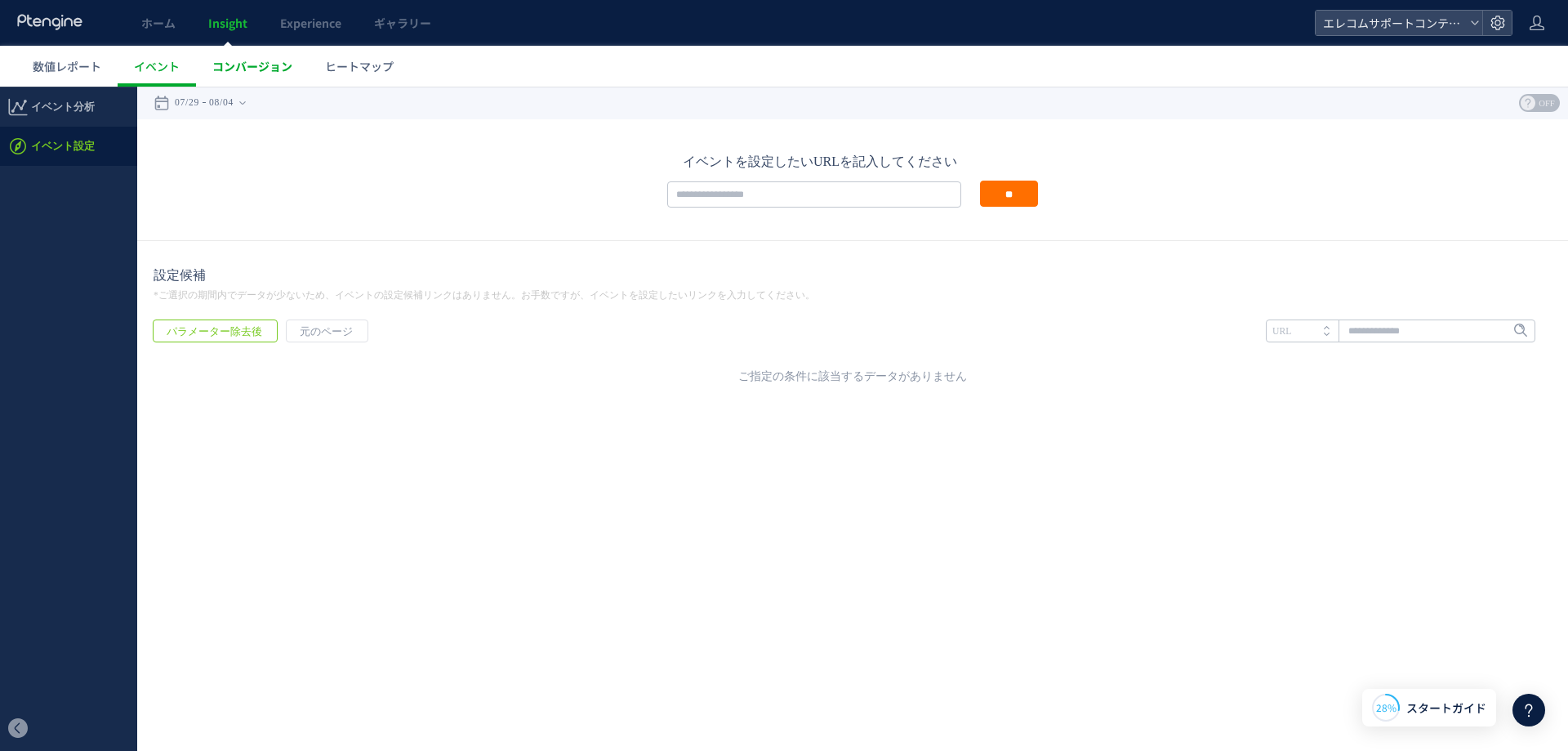 click on "コンバージョン" at bounding box center (252, 66) 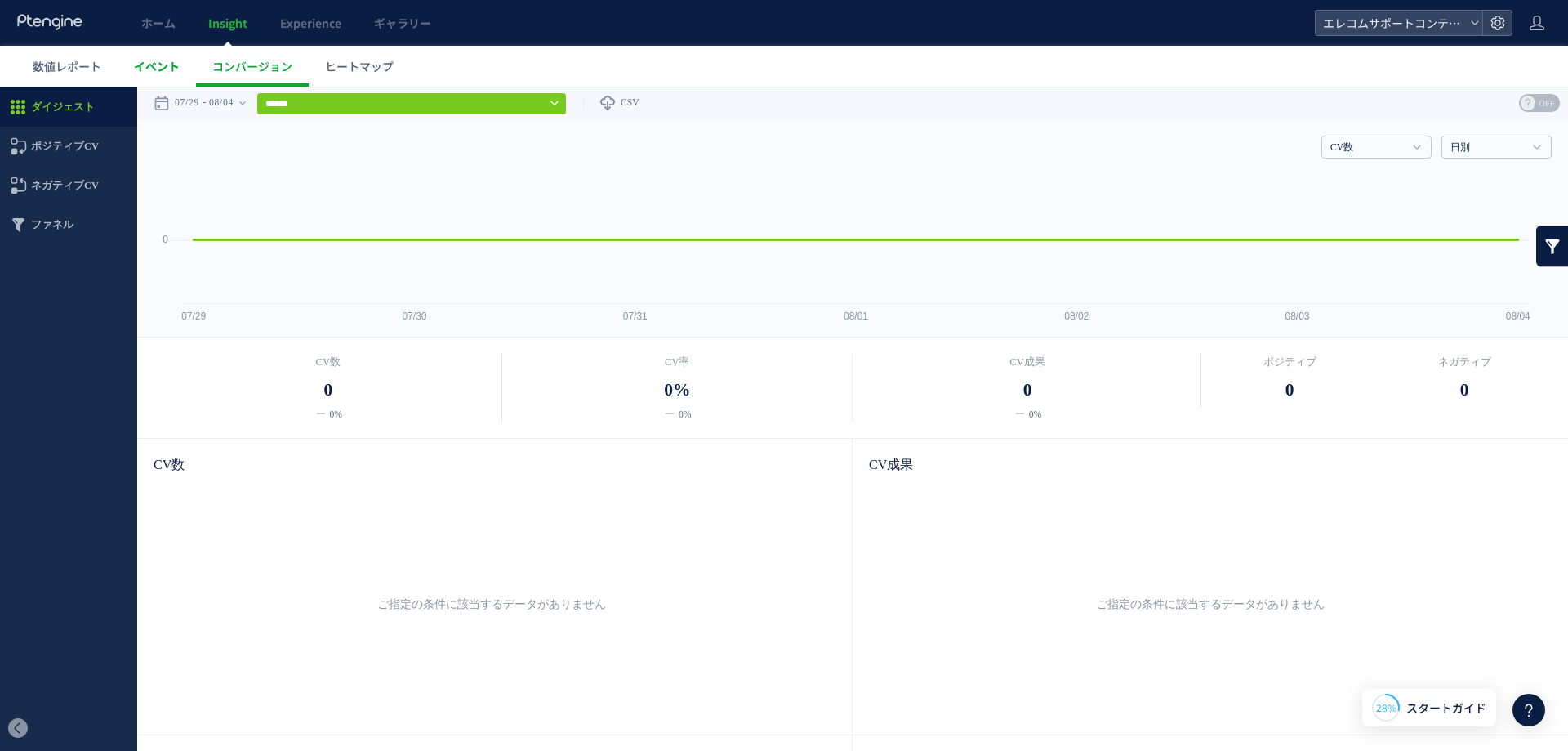 click on "イベント" at bounding box center (157, 66) 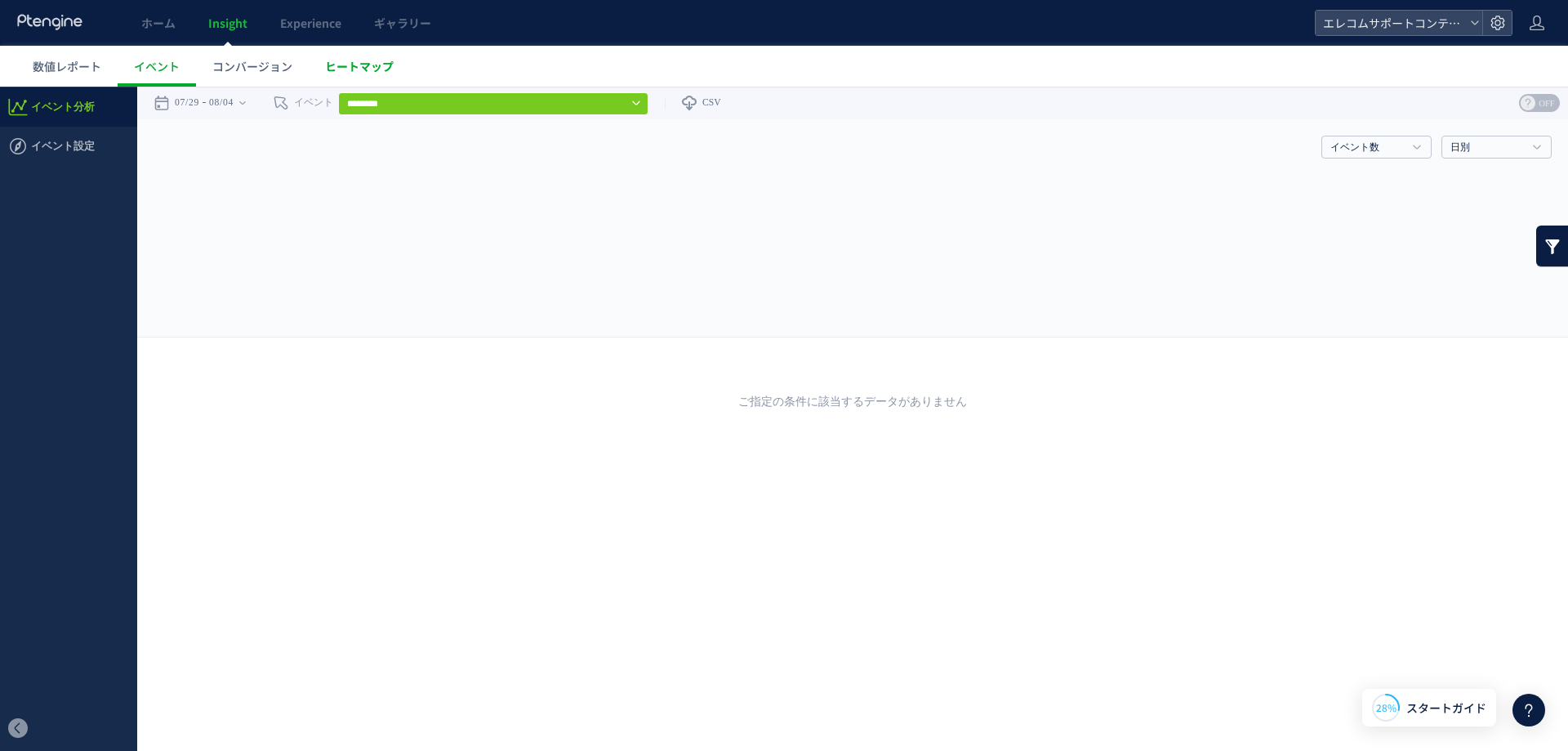 click on "ヒートマップ" at bounding box center (359, 66) 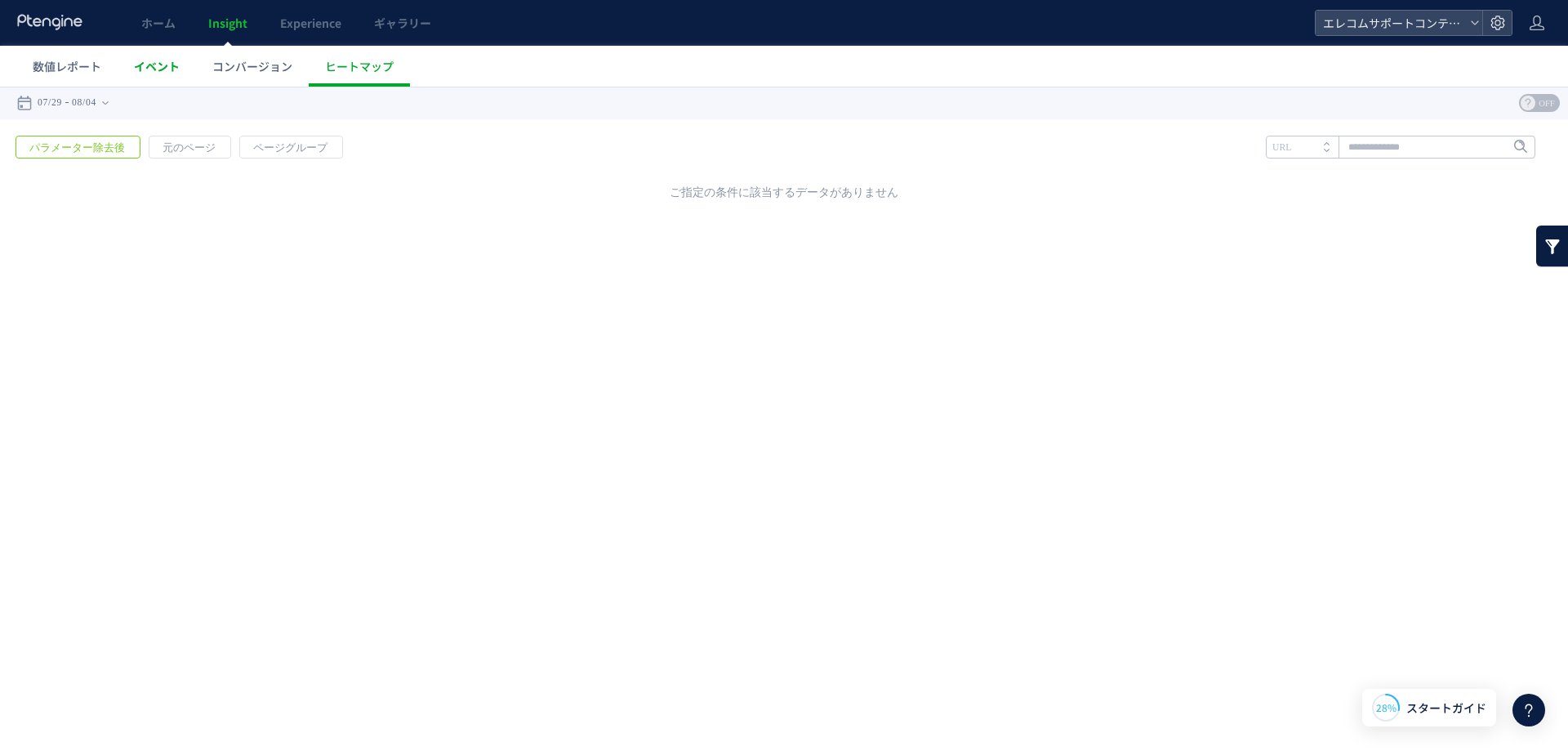 click on "イベント" at bounding box center [157, 66] 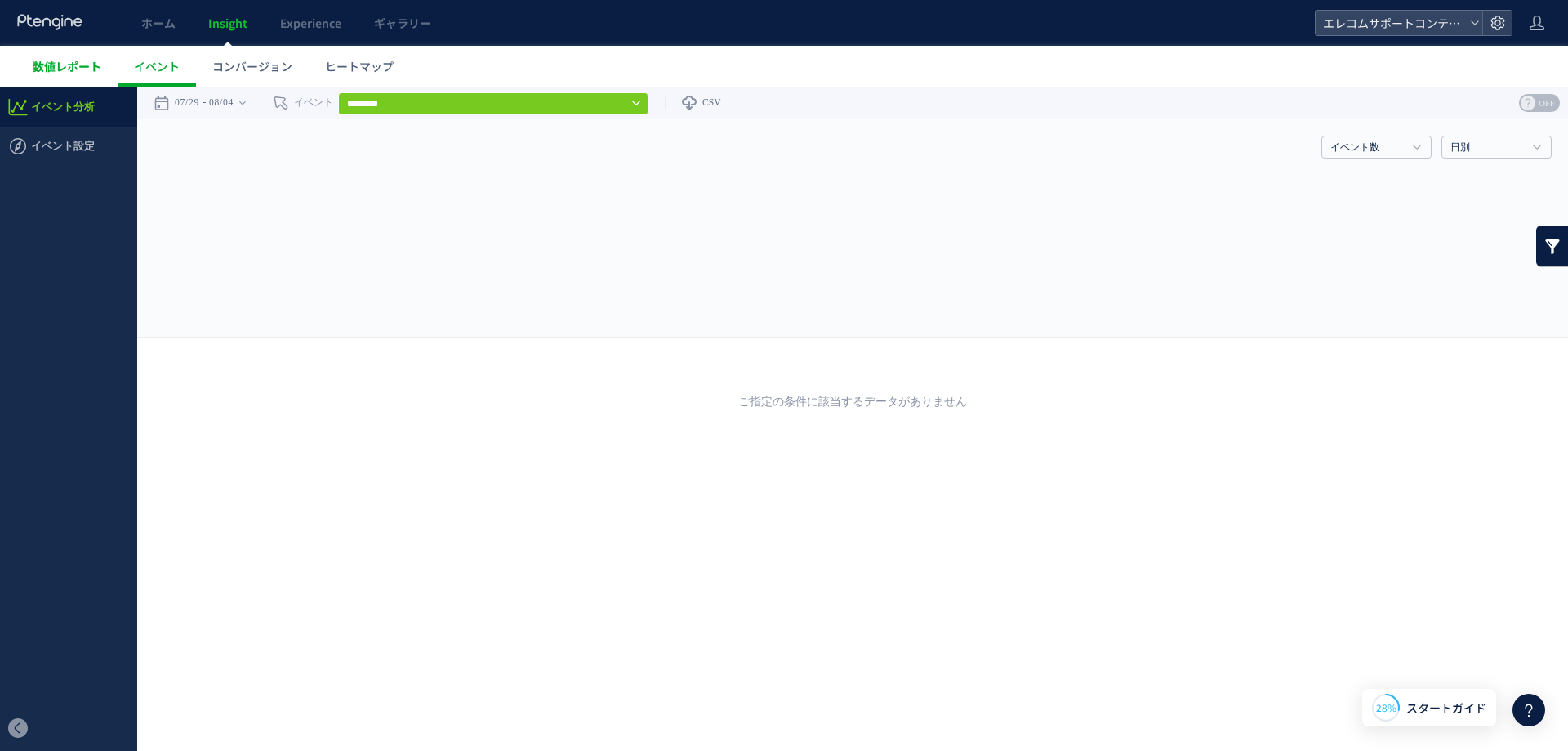 click on "数値レポート" at bounding box center (67, 66) 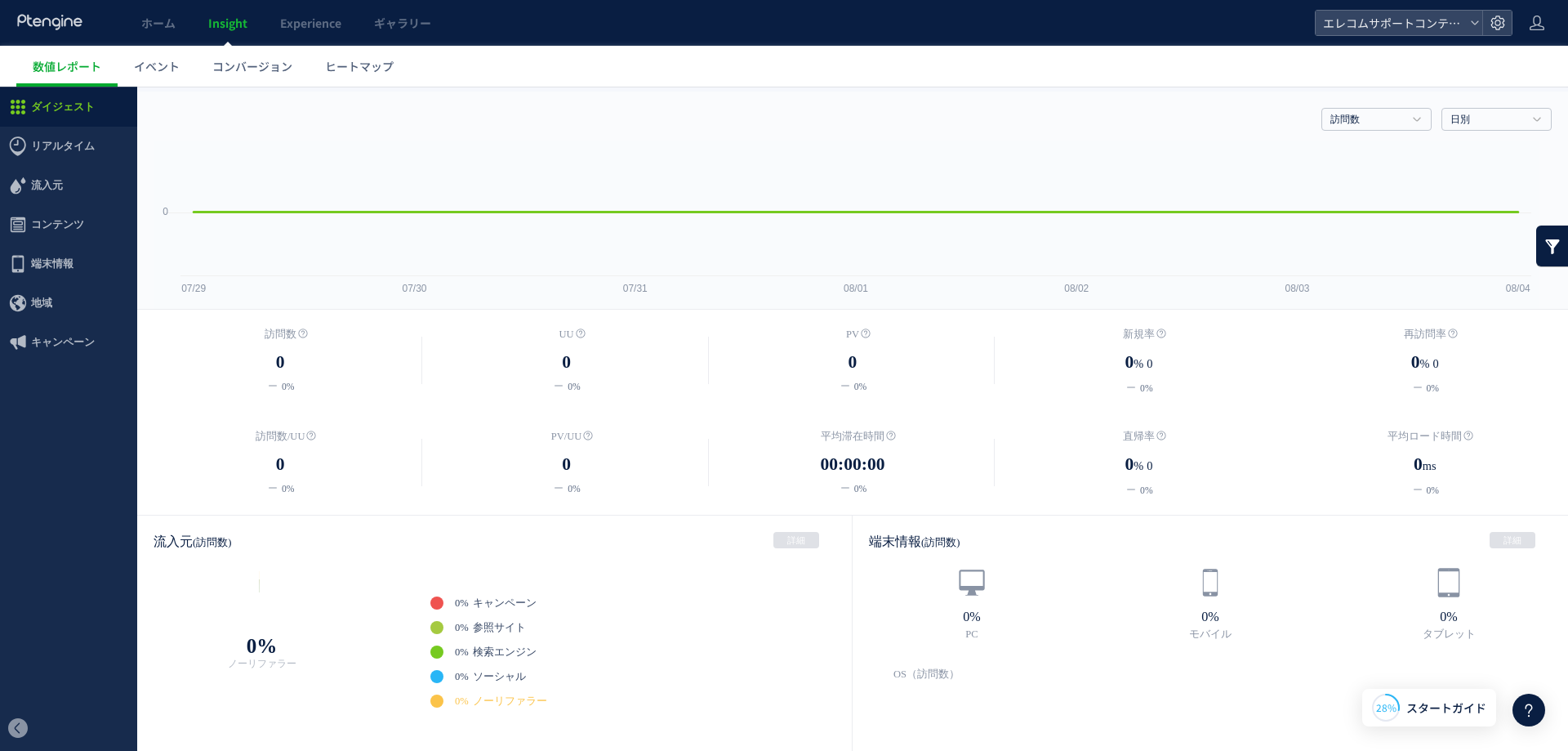scroll, scrollTop: 0, scrollLeft: 0, axis: both 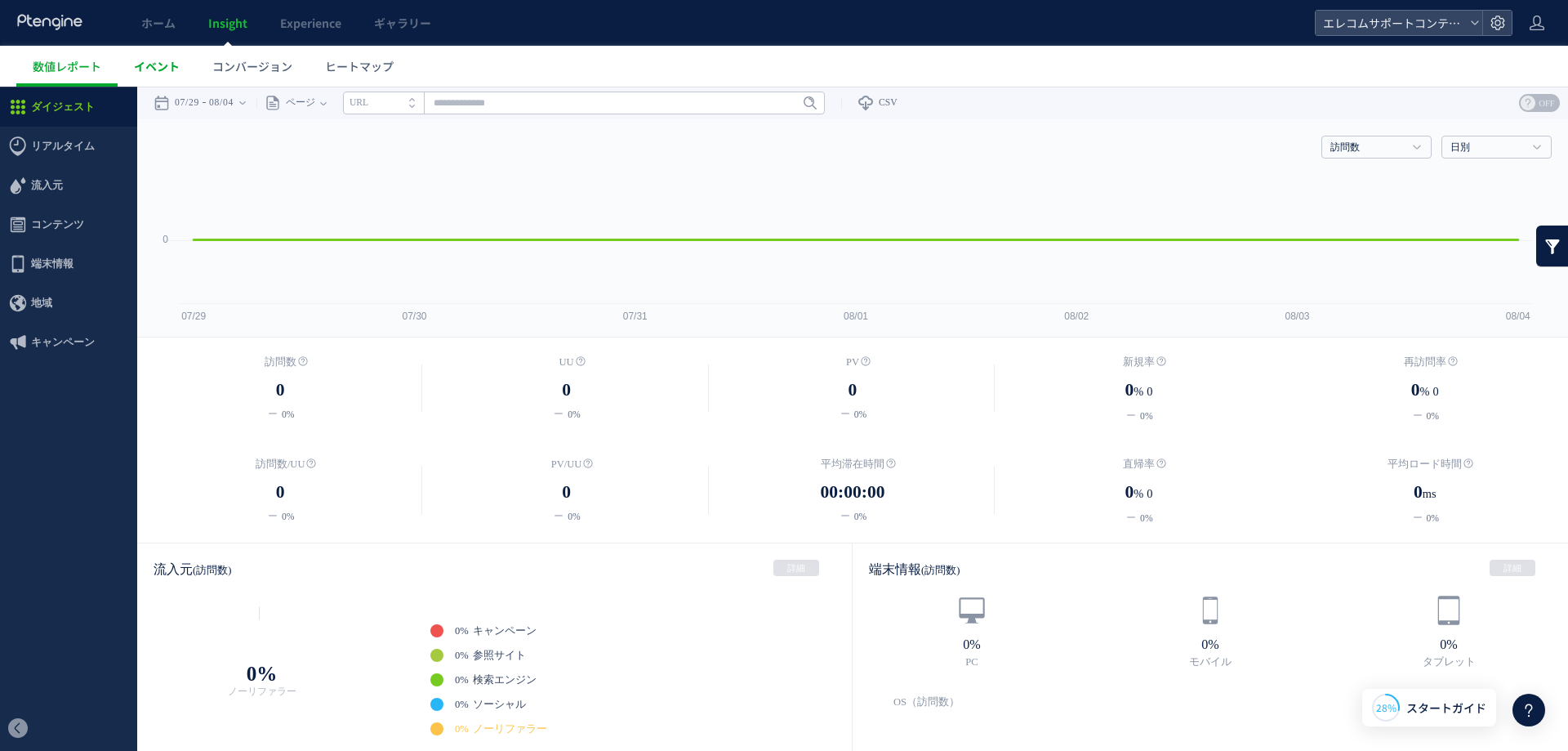 click on "イベント" at bounding box center (157, 66) 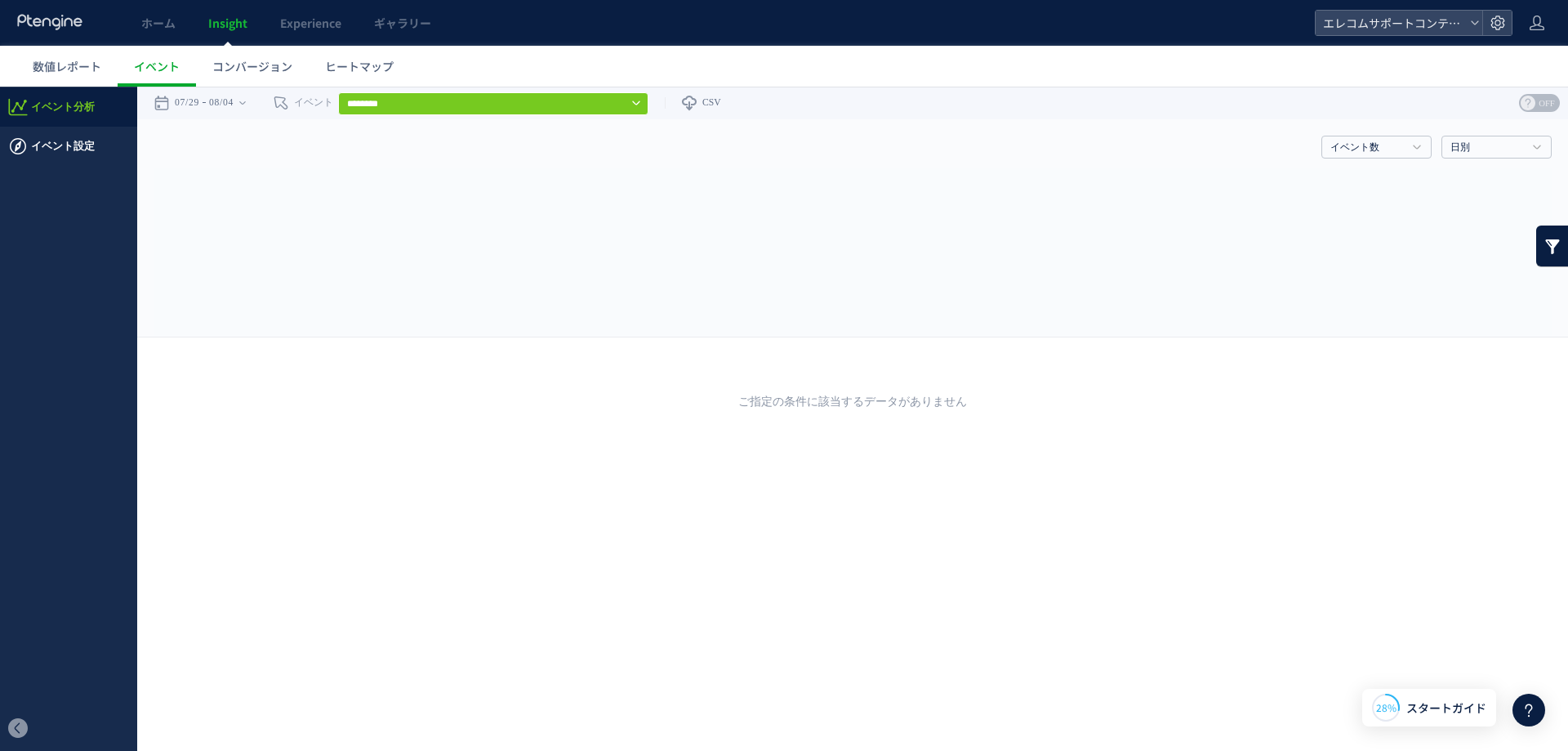 click on "イベント設定" at bounding box center [63, 146] 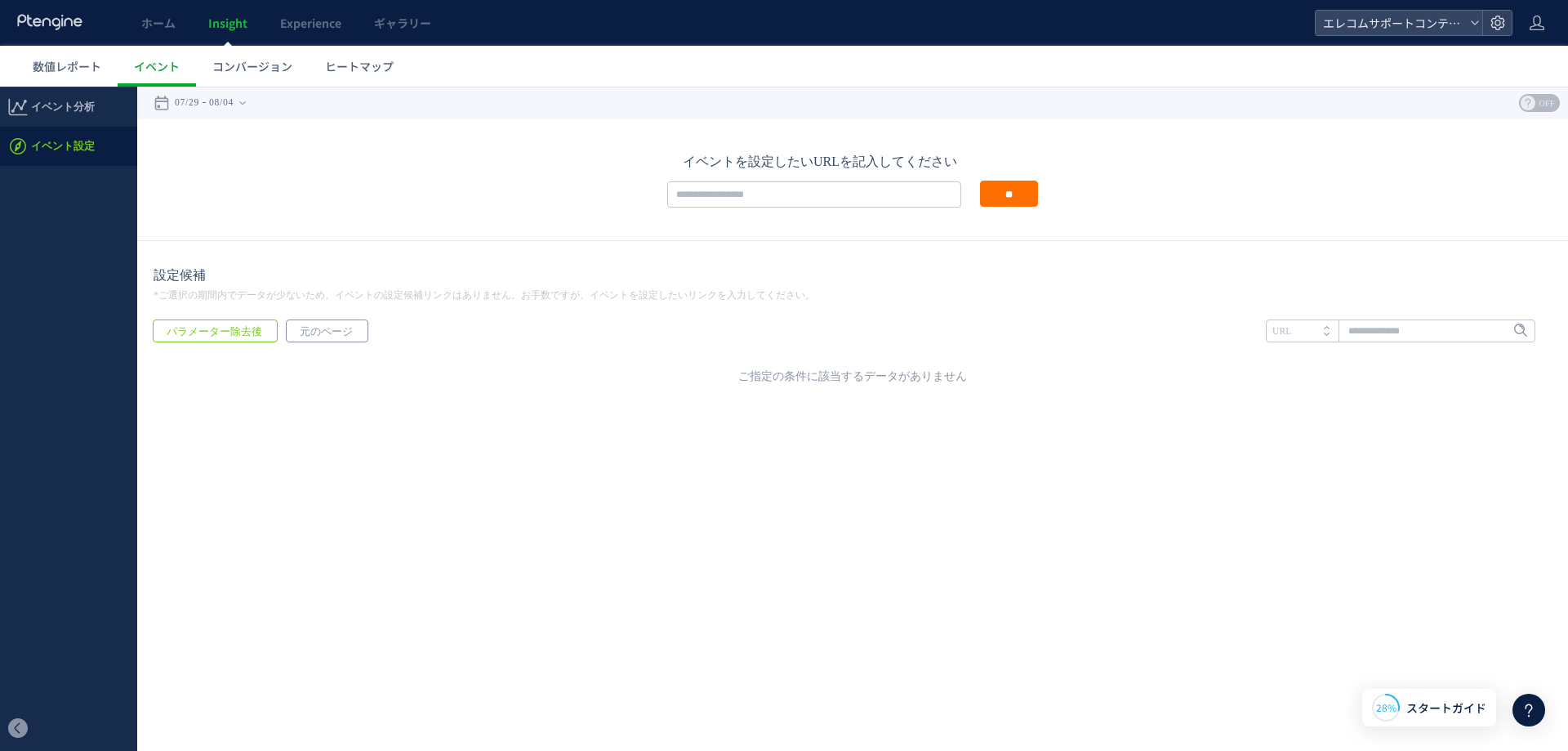 click on "元のページ" at bounding box center [326, 332] 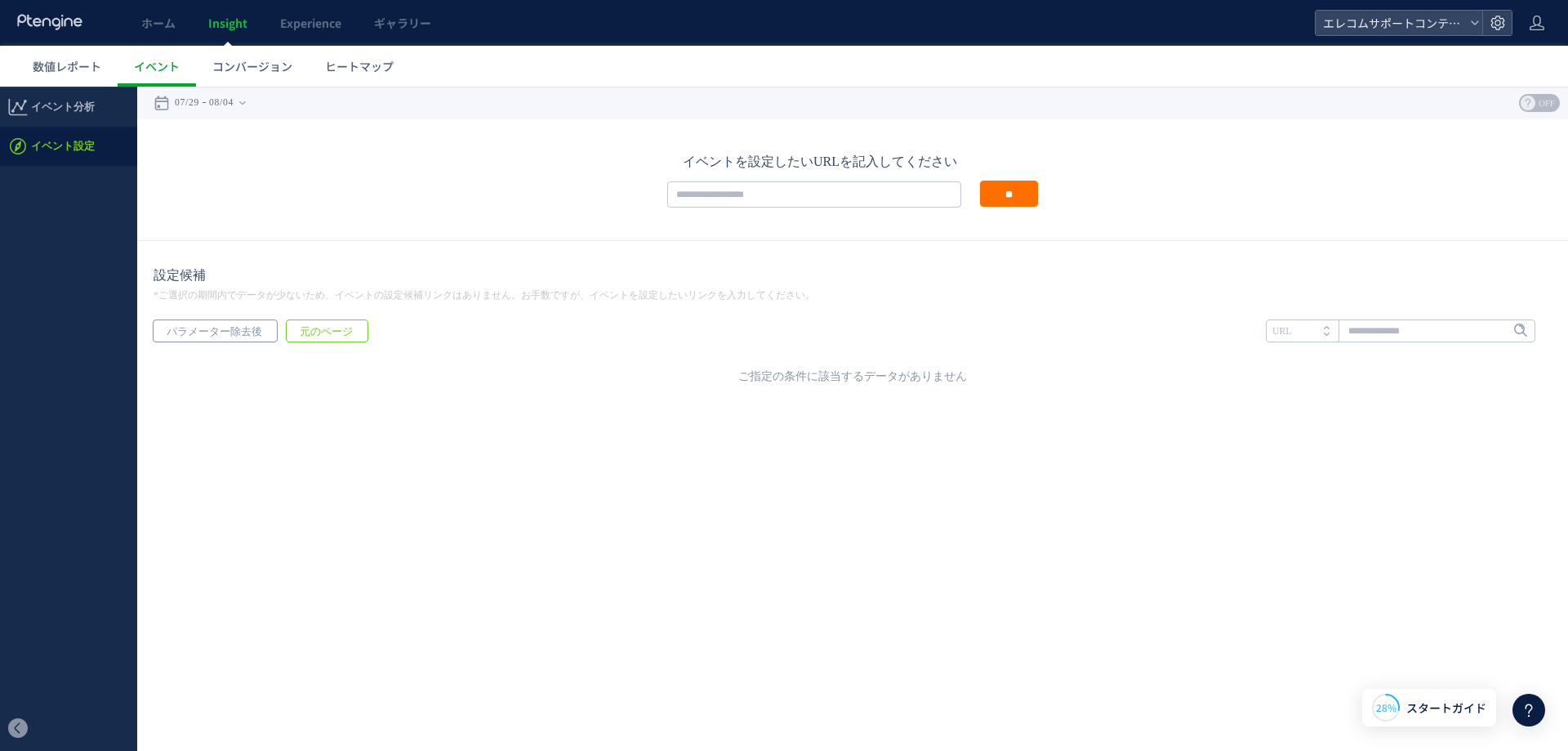 click on "パラメーター除去後" at bounding box center [214, 332] 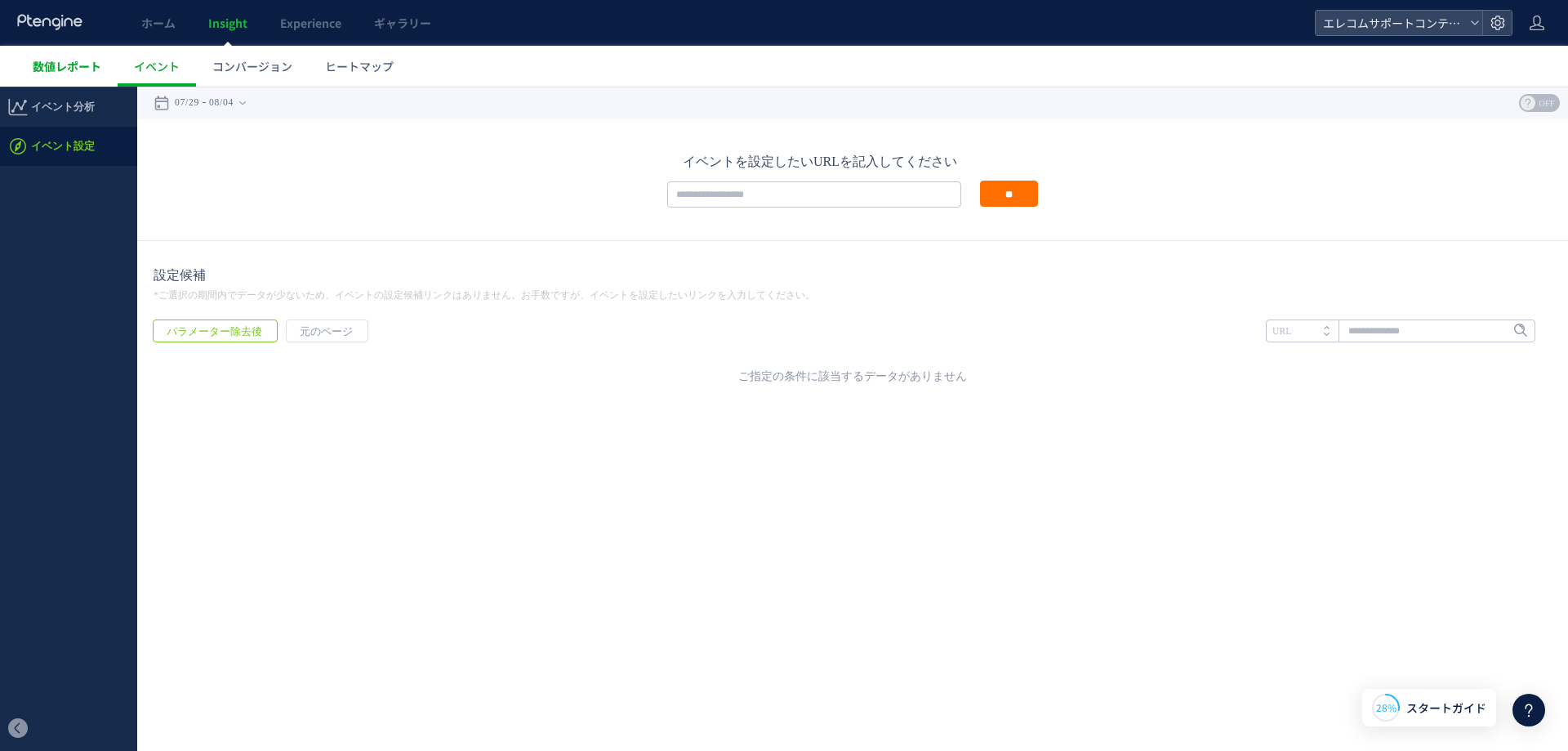 click on "数値レポート" at bounding box center (67, 66) 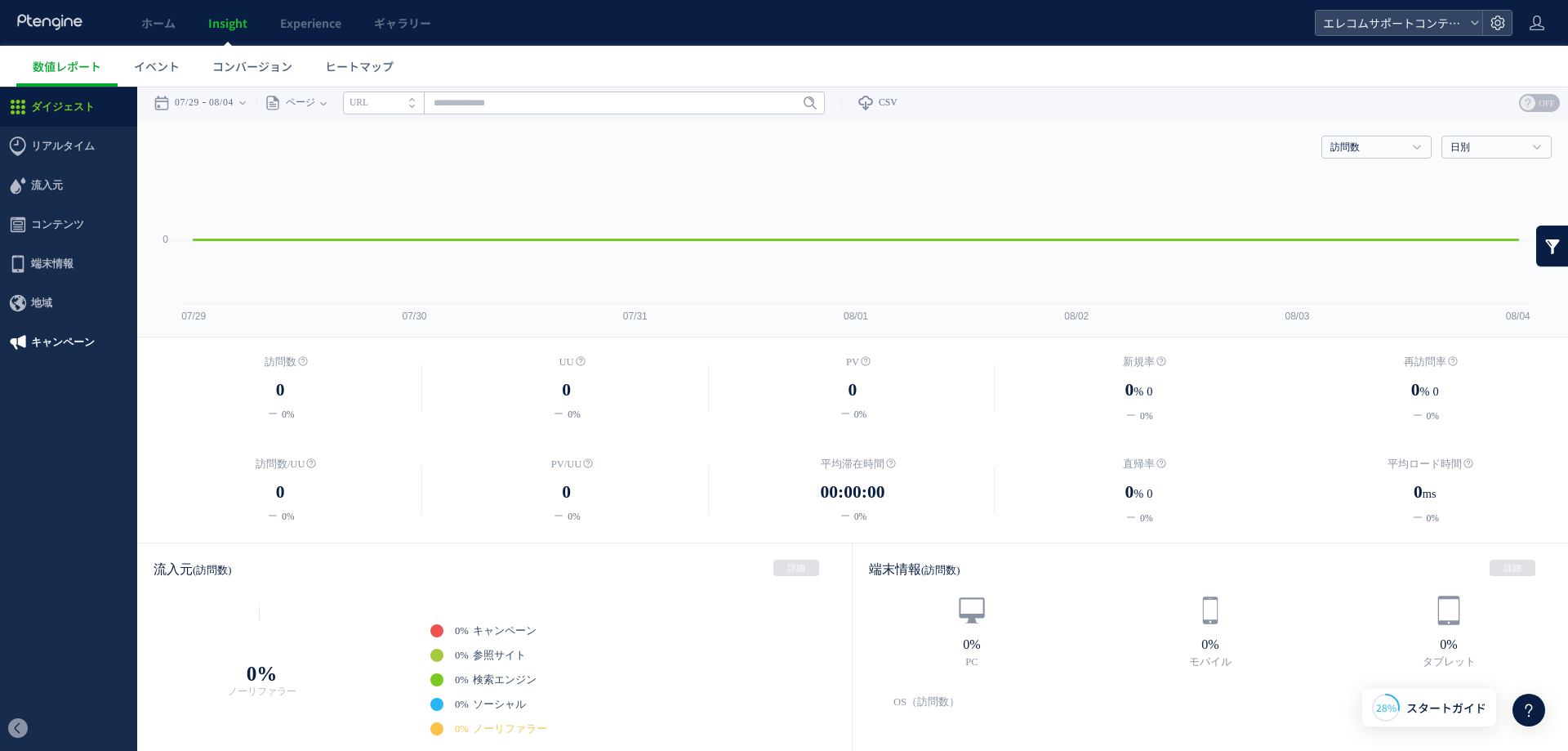 click on "キャンペーン" at bounding box center (63, 342) 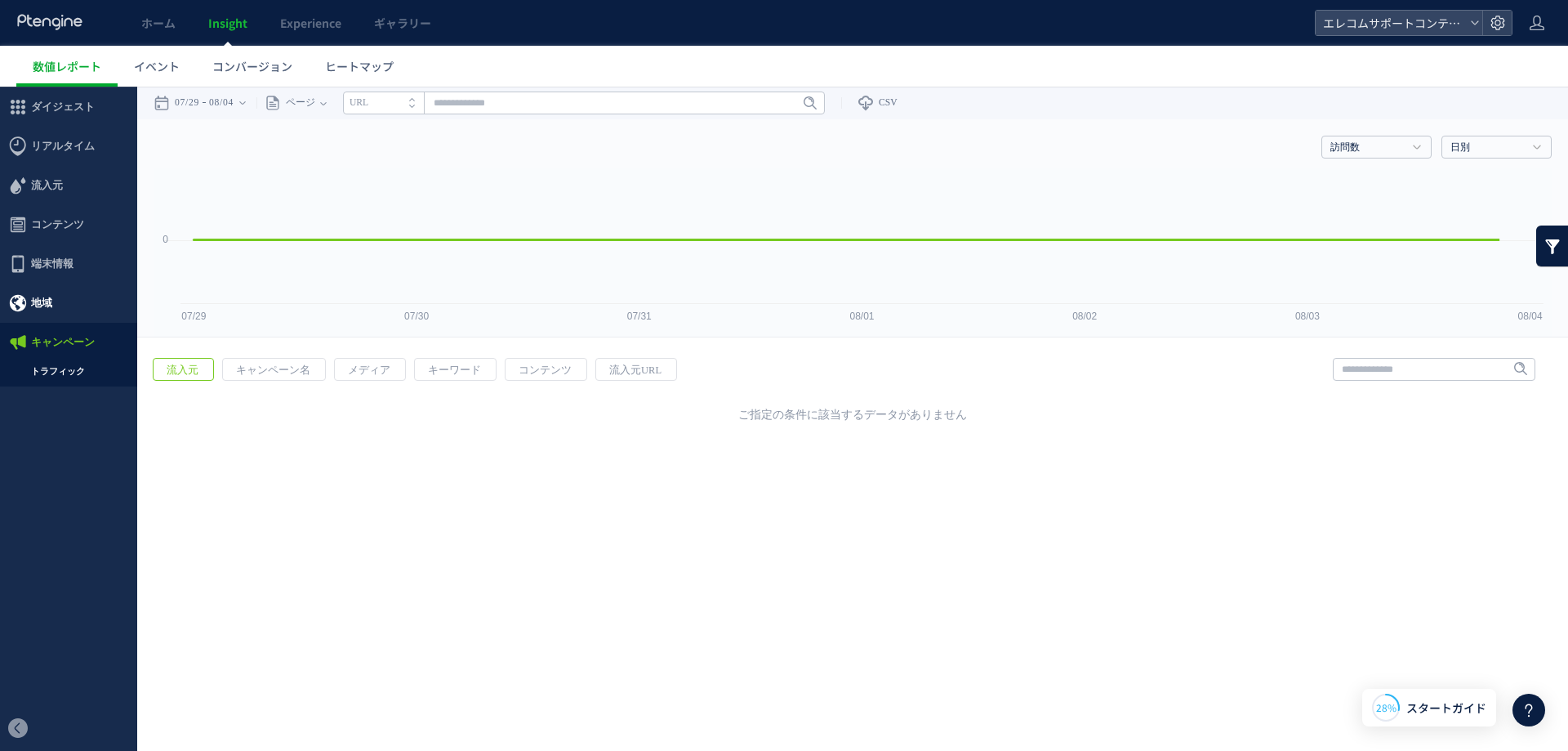click on "地域" at bounding box center [69, 303] 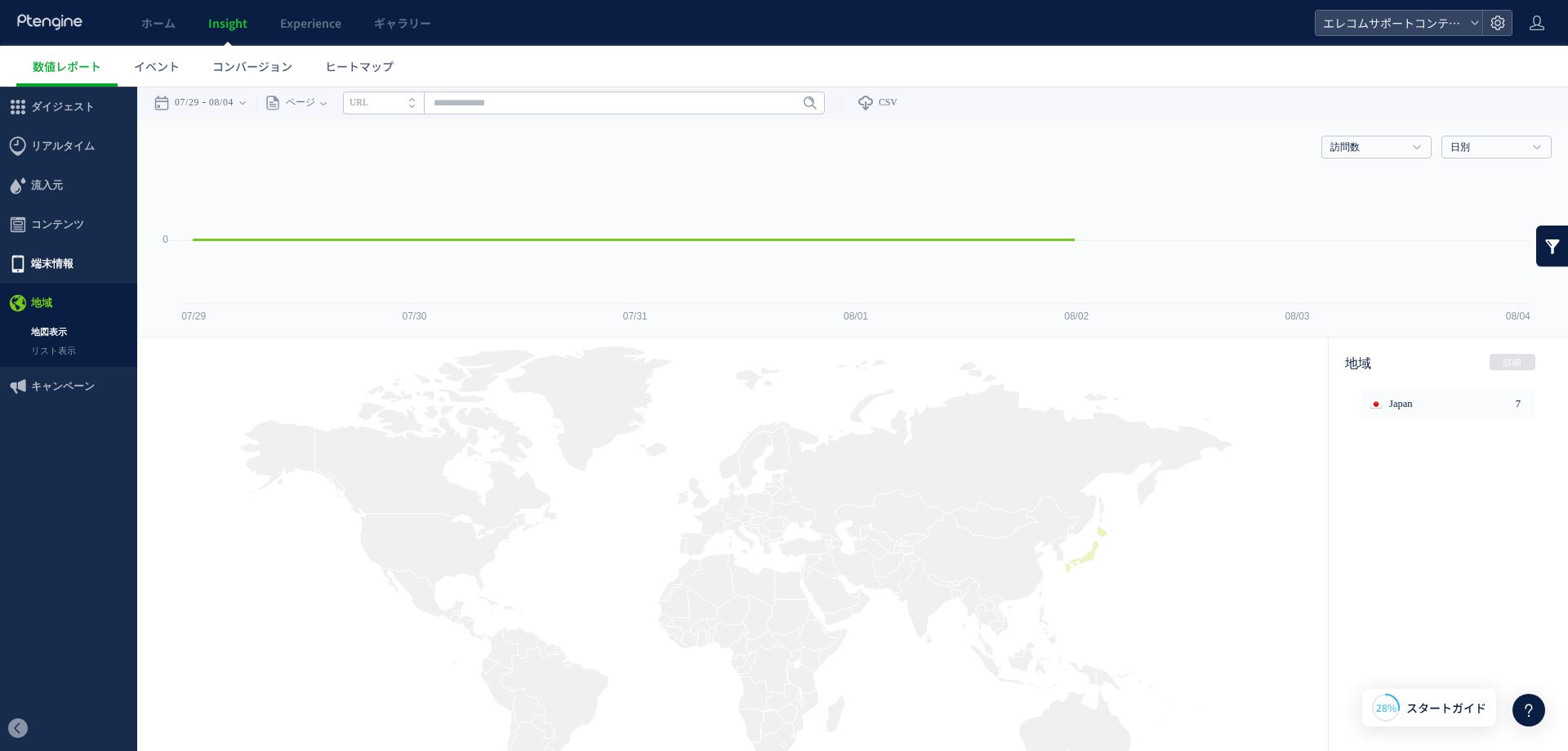 click on "端末情報" at bounding box center (52, 264) 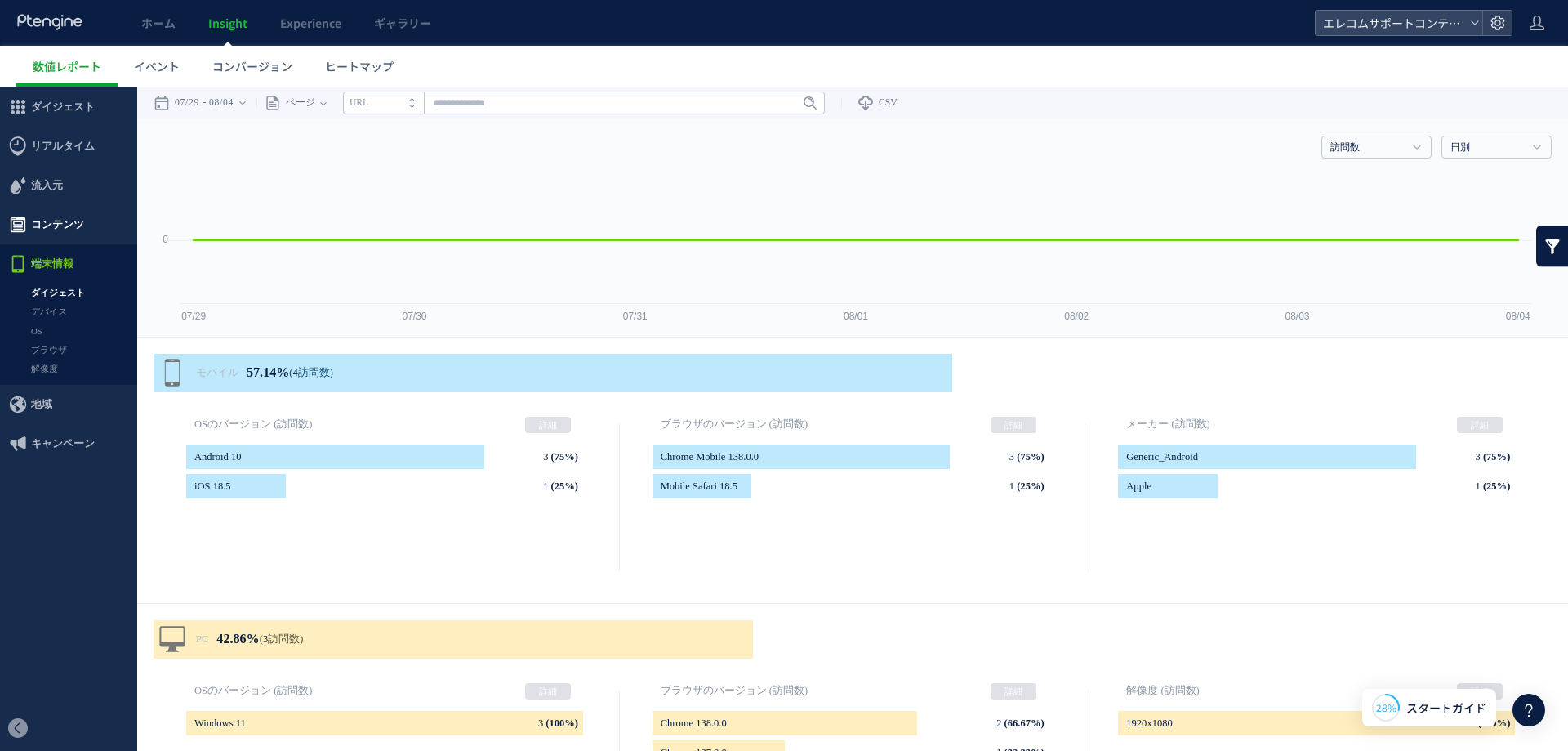click on "コンテンツ" at bounding box center [57, 225] 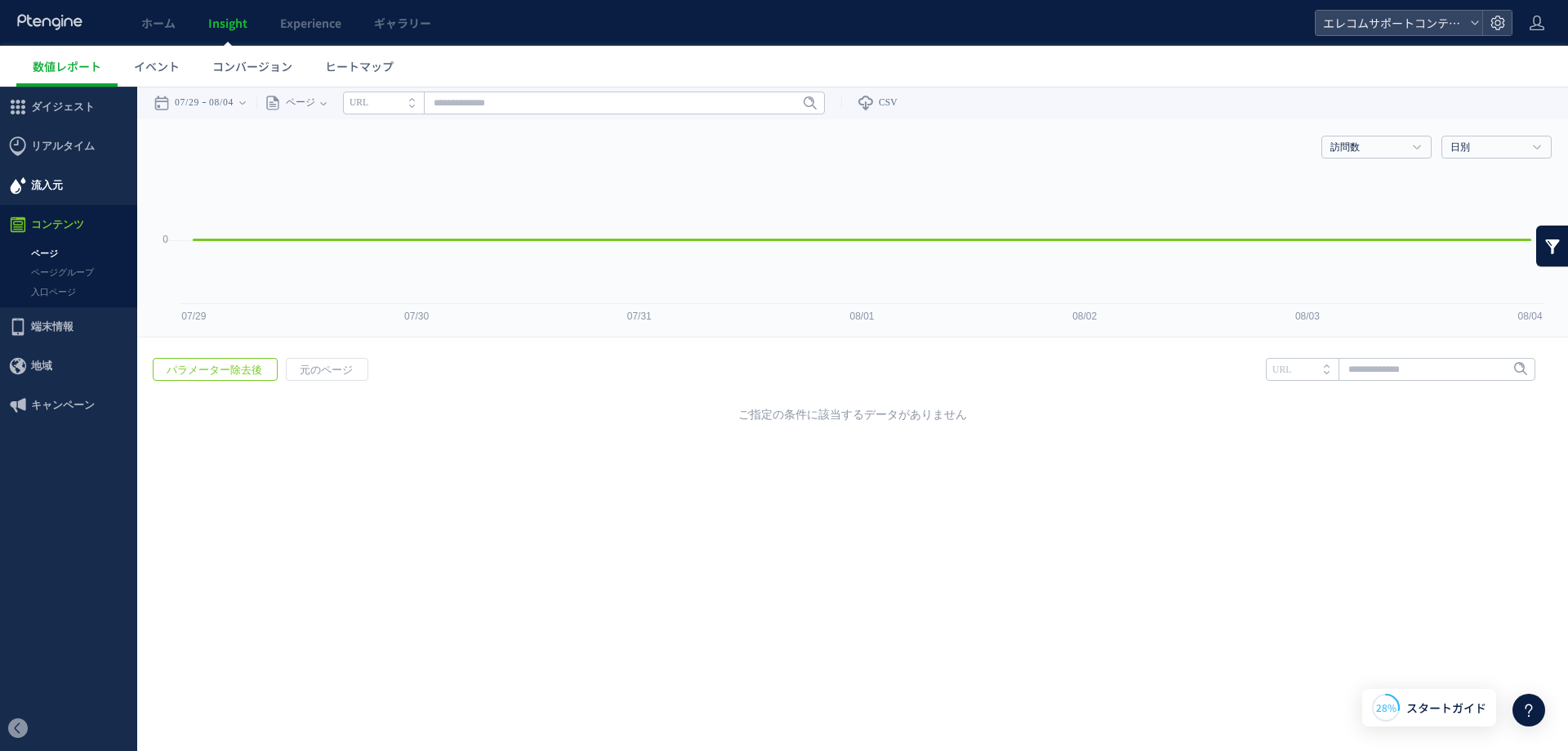 click on "流入元" at bounding box center [47, 186] 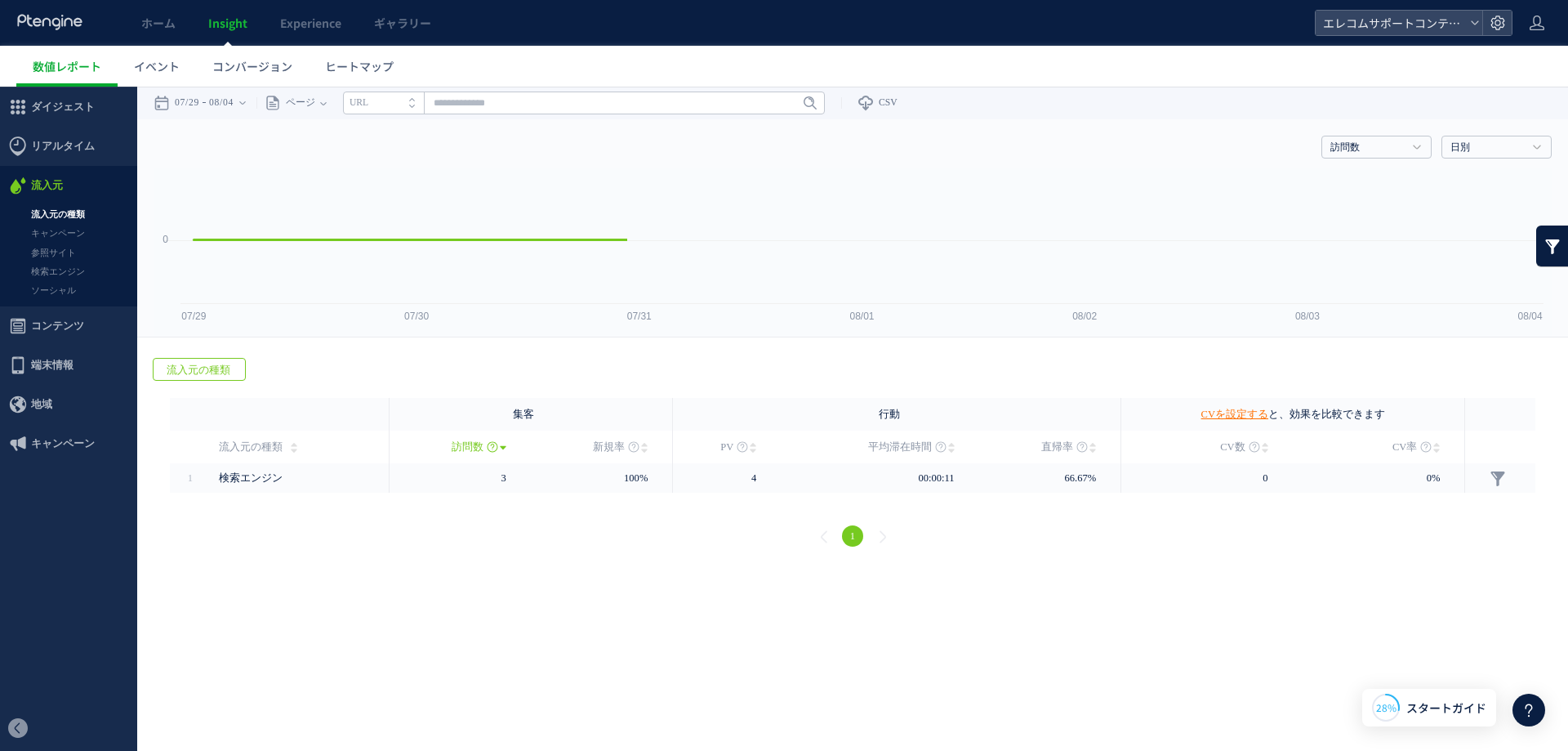 click on "リアルタイム" at bounding box center (63, 146) 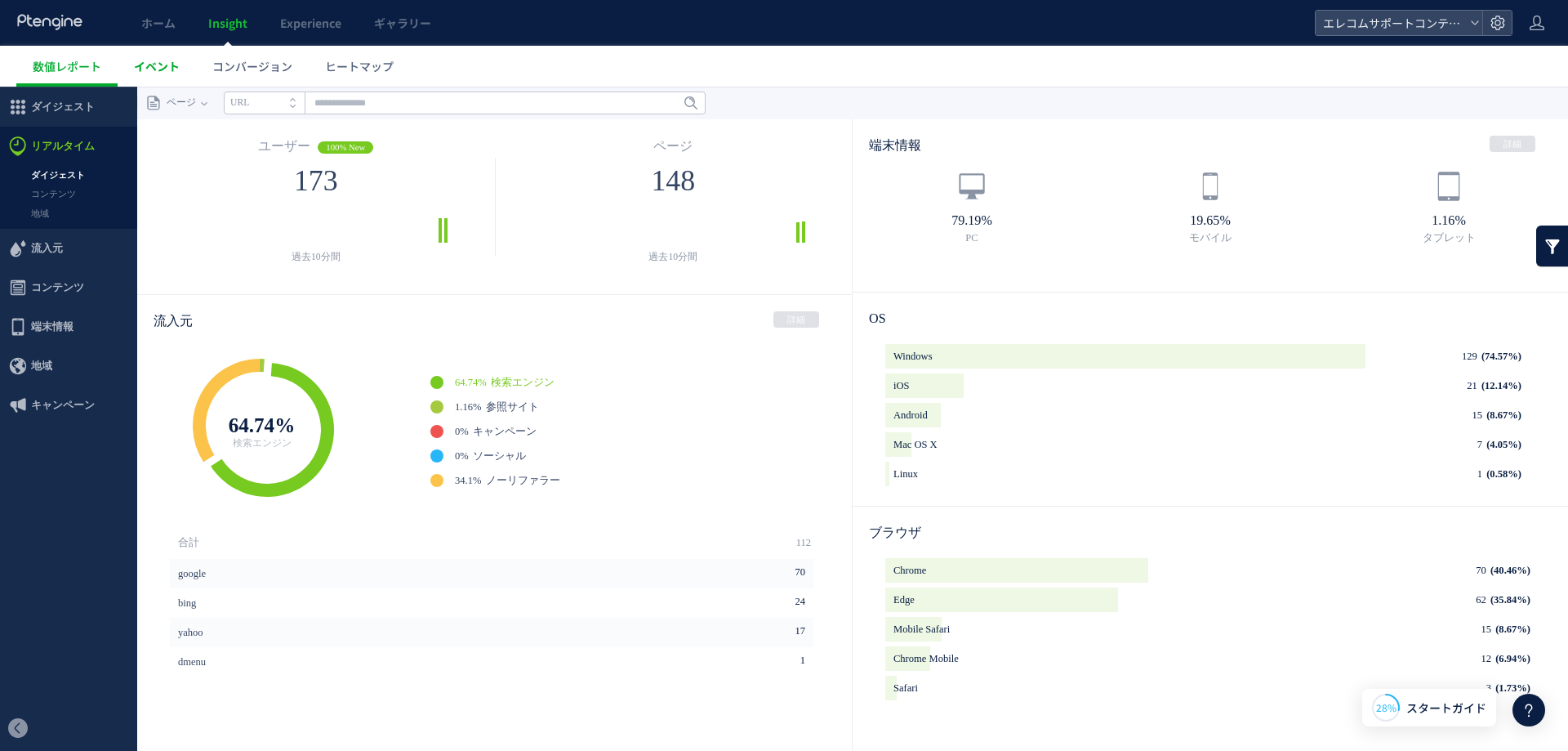 click on "イベント" at bounding box center [157, 66] 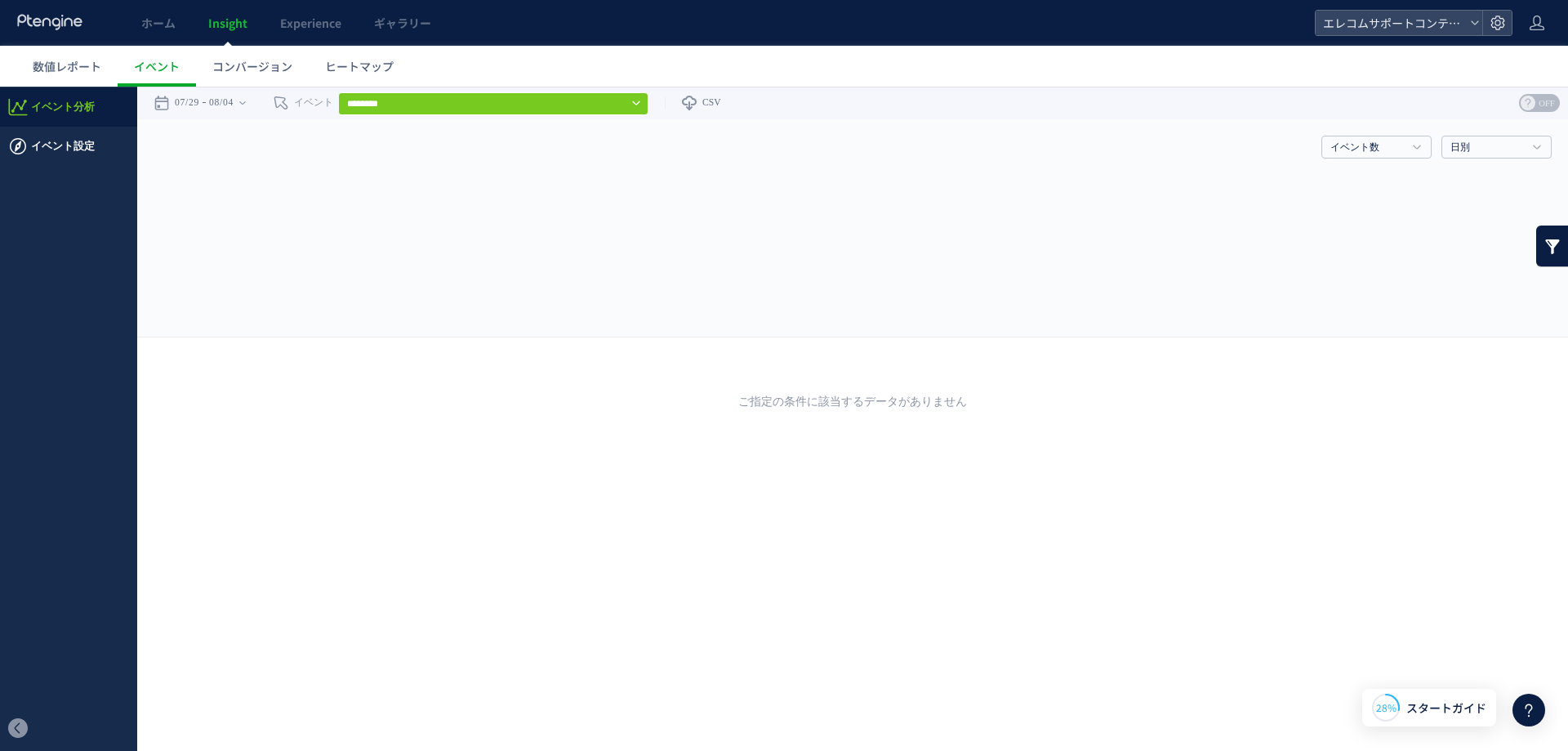 click on "イベント設定" at bounding box center (63, 146) 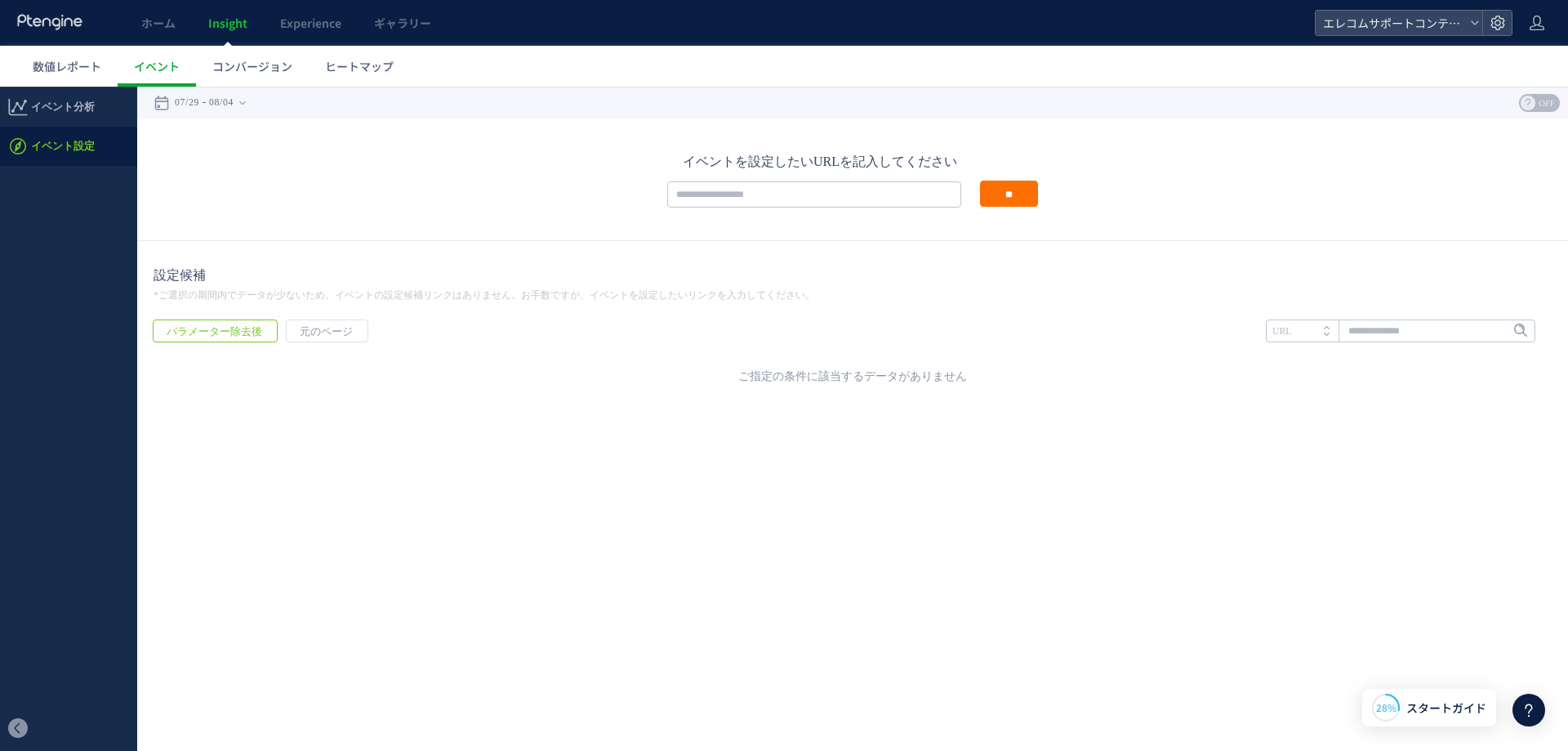click on "*ご選択の期間内でデータが少ないため、イベントの設定候補リンクはありません。お手数ですが、イベントを設定したいリンクを入力してください。" at bounding box center [853, 296] 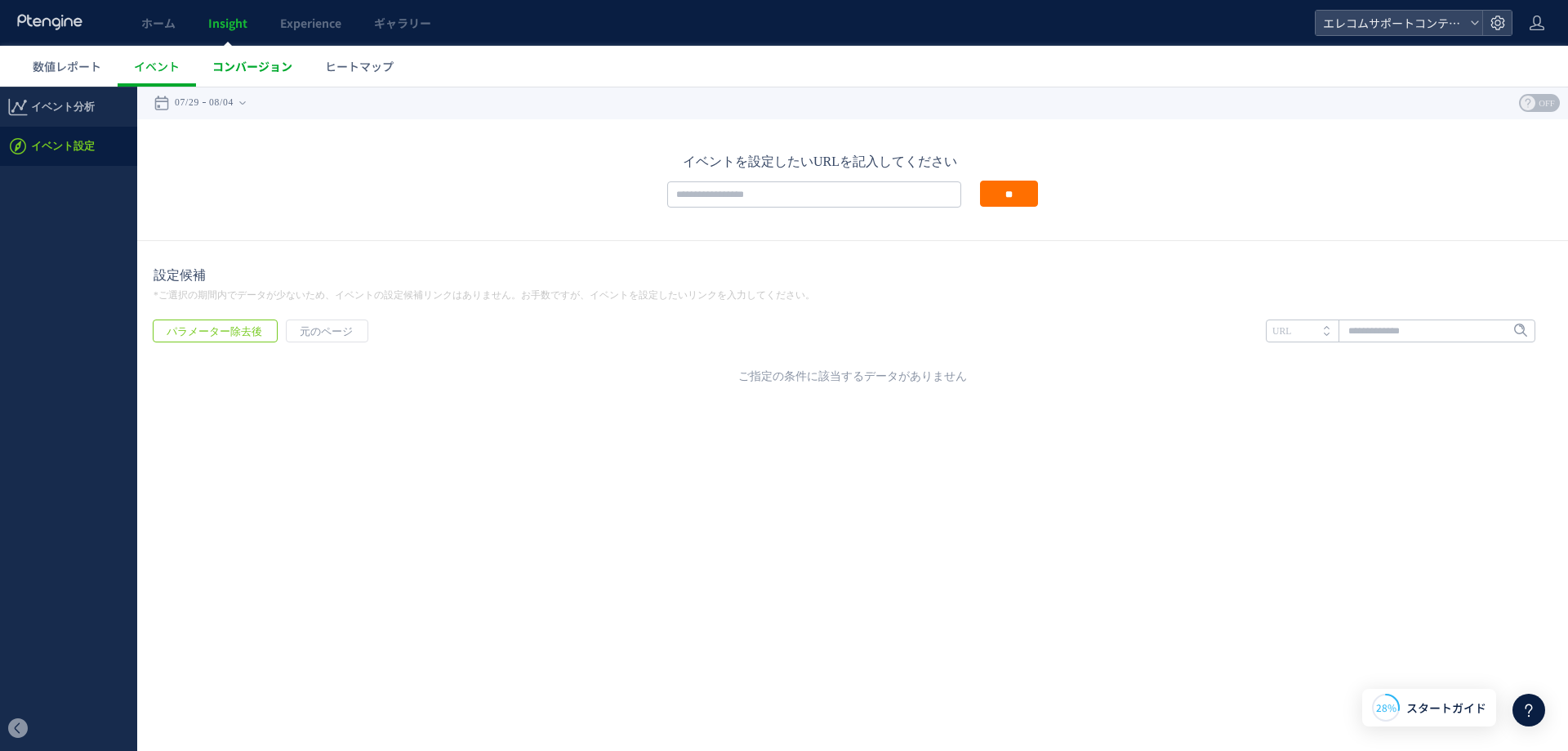 click on "コンバージョン" at bounding box center [252, 66] 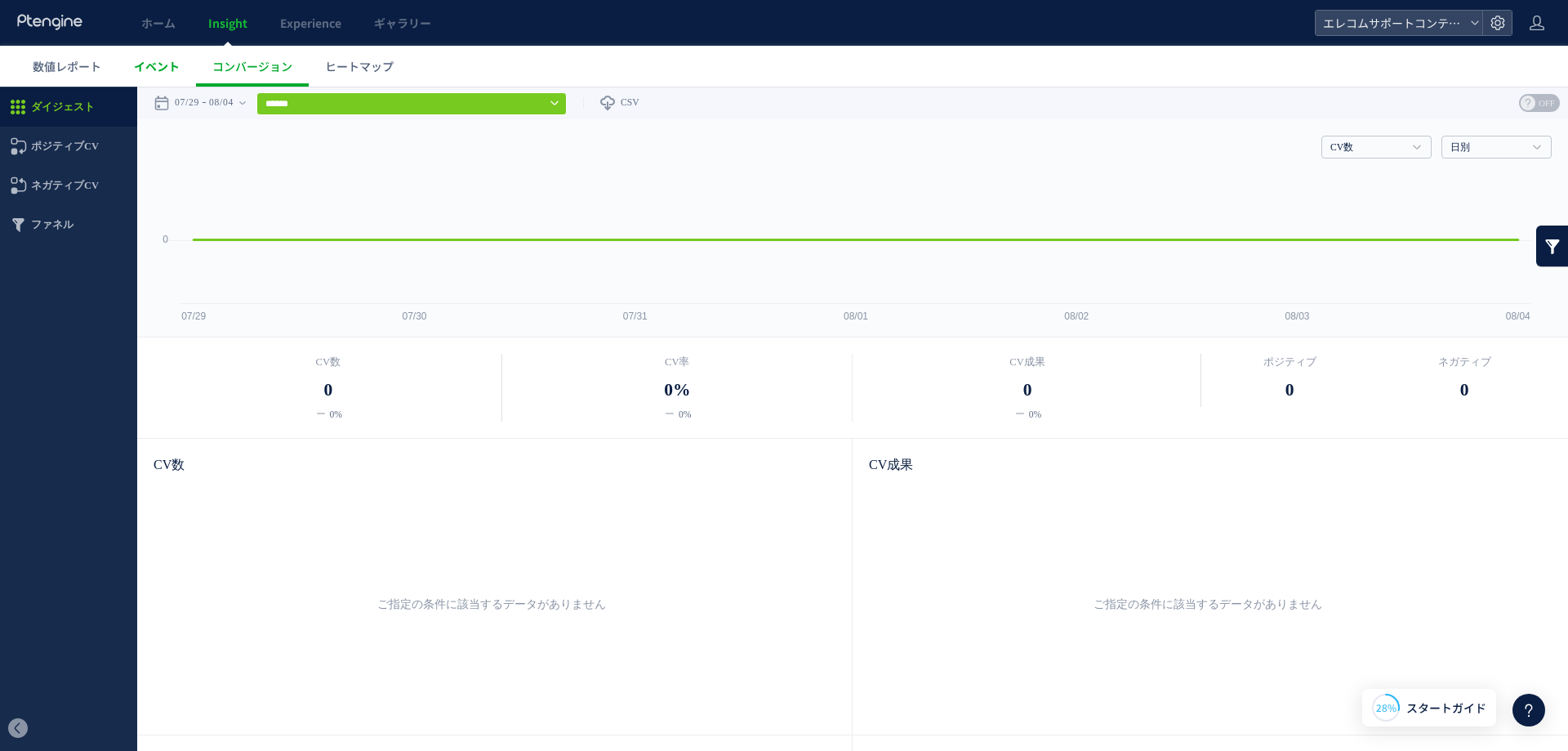 click on "イベント" at bounding box center (157, 66) 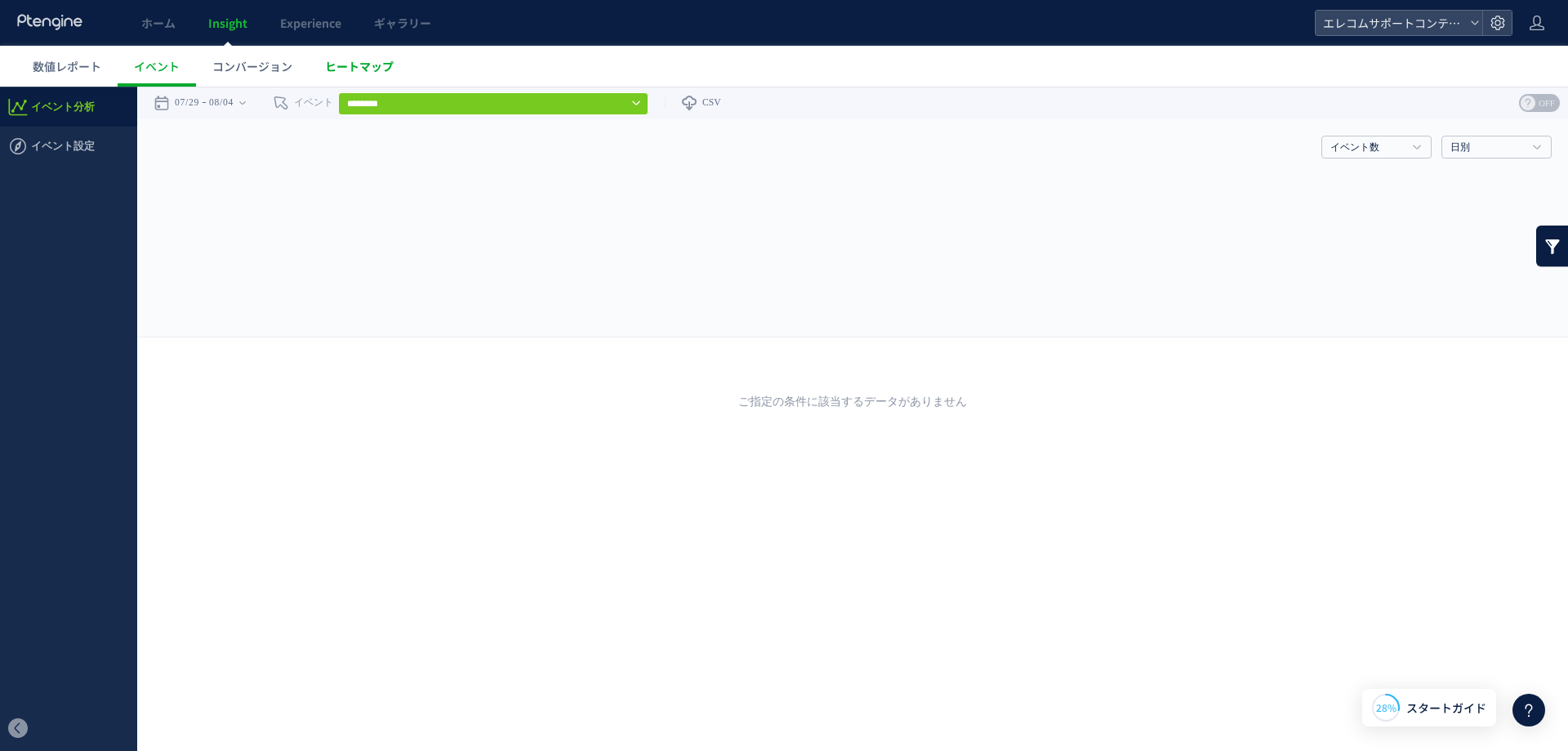 click on "ヒートマップ" at bounding box center [359, 66] 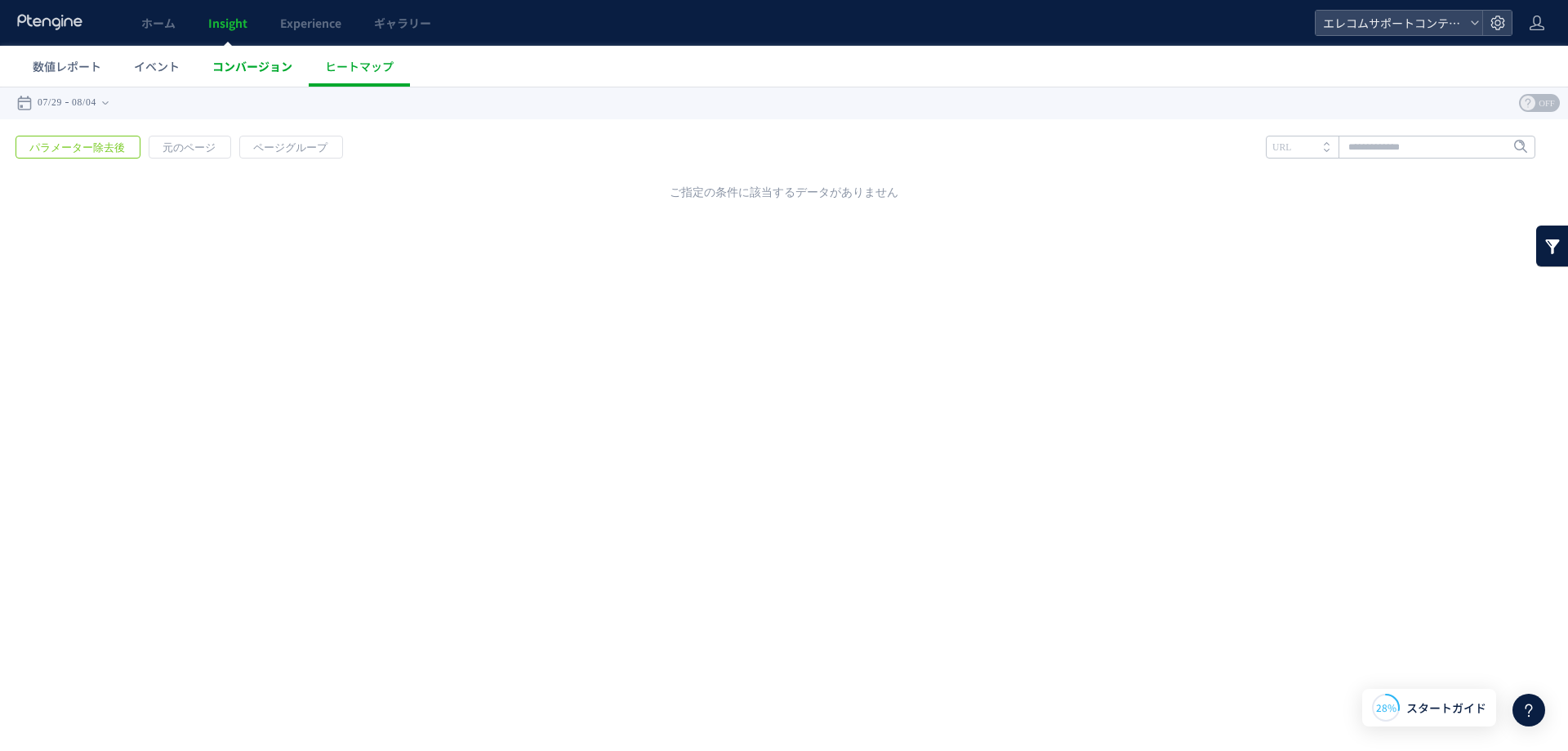 click on "コンバージョン" at bounding box center (252, 66) 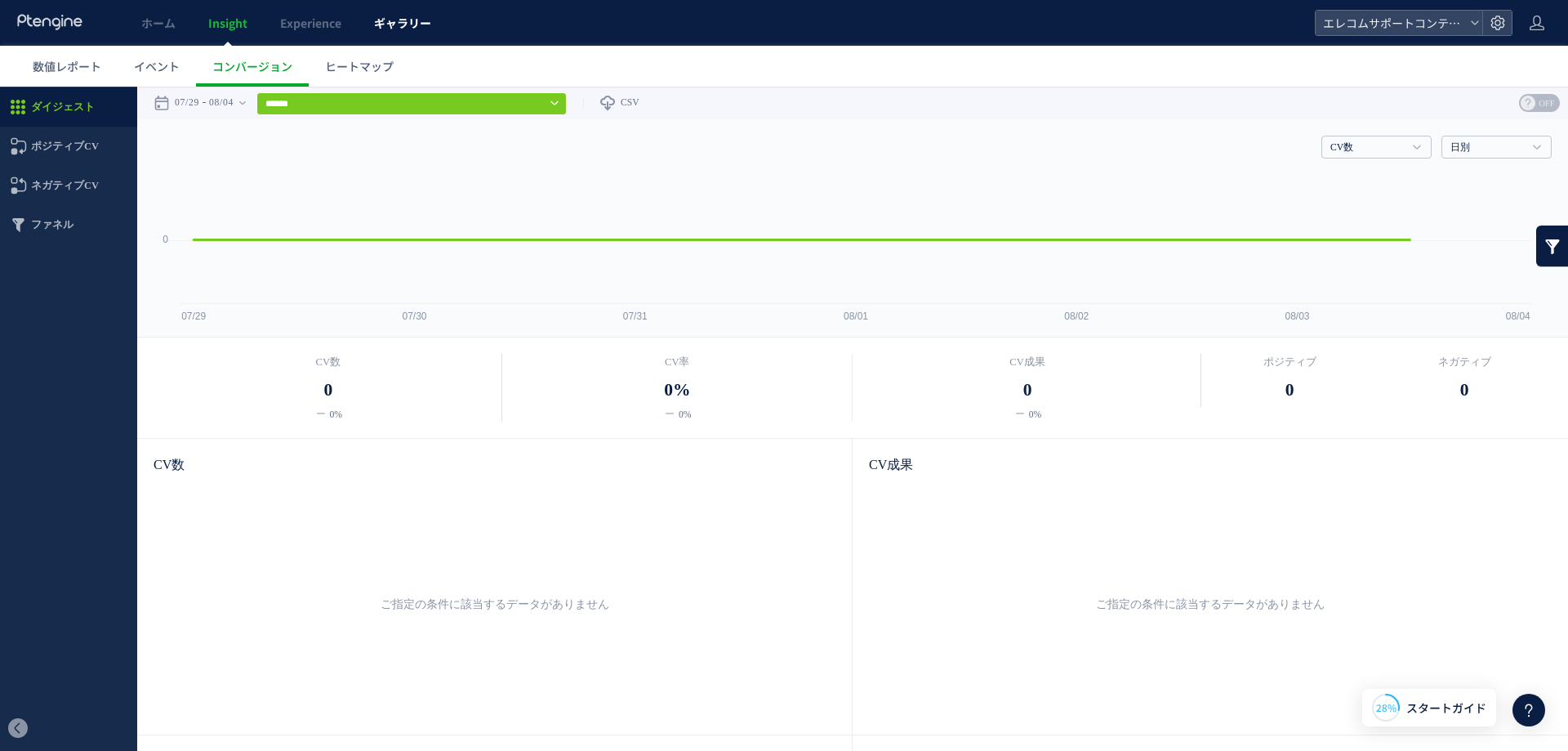 click on "ギャラリー" at bounding box center [403, 23] 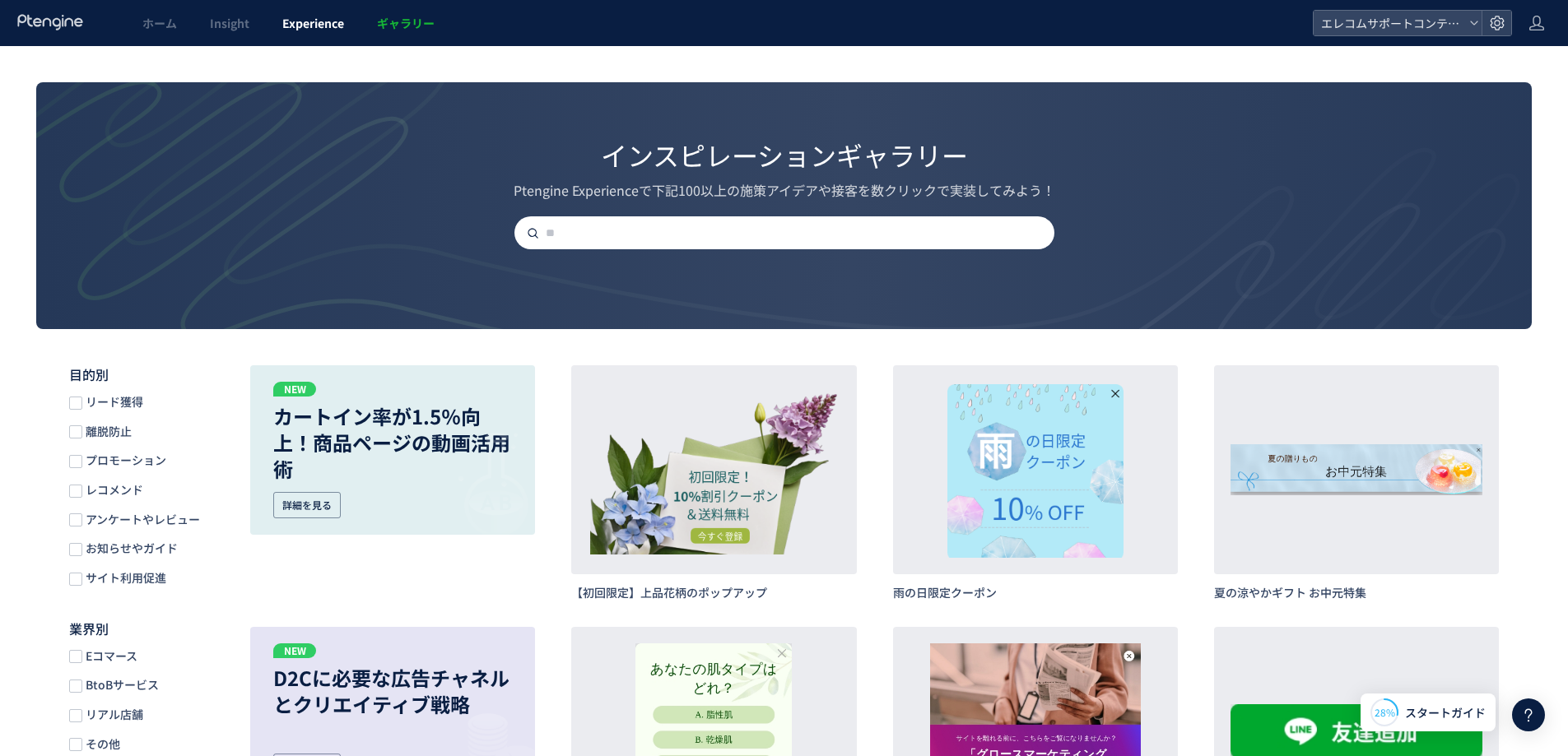 click on "Experience" at bounding box center (313, 23) 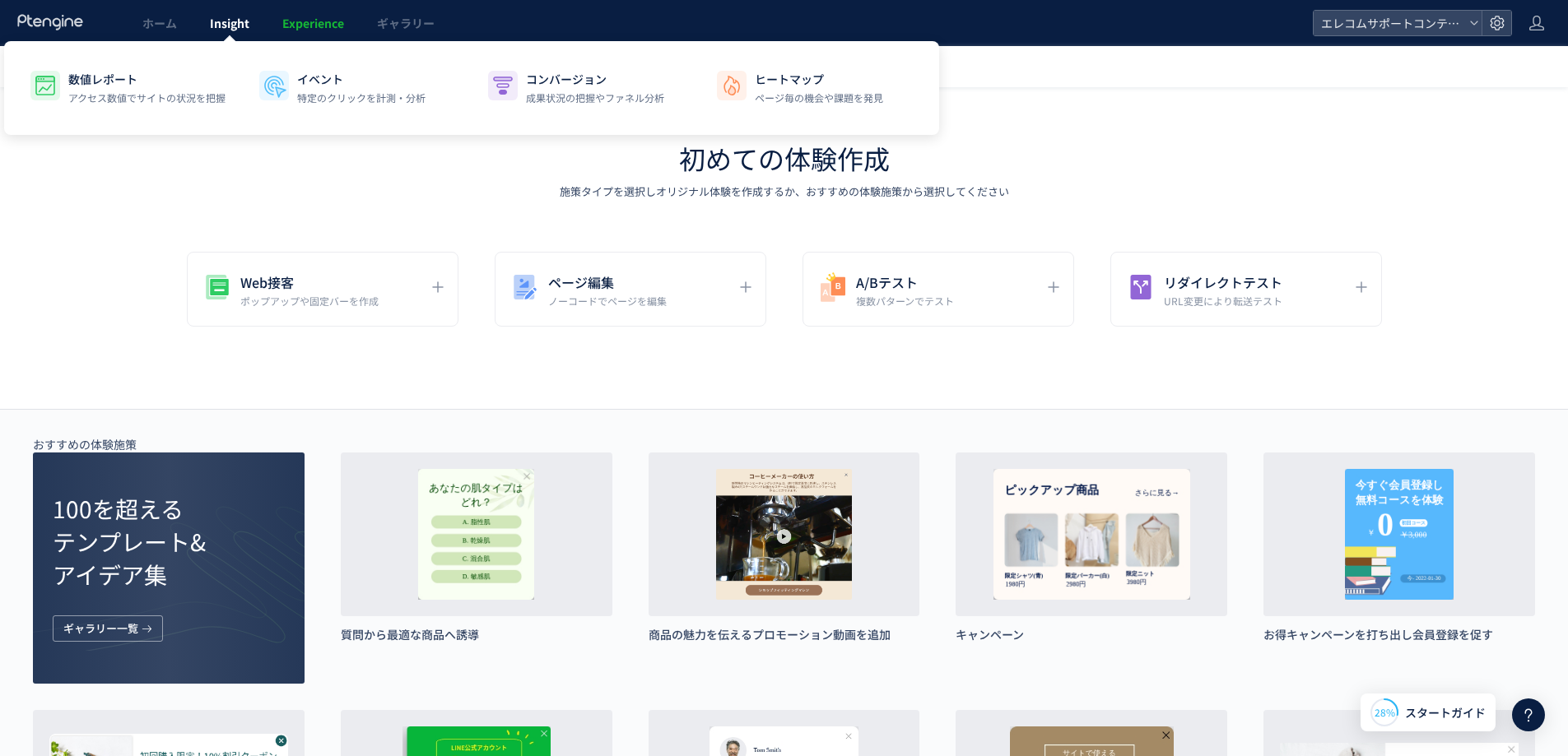 click on "Insight" at bounding box center [230, 23] 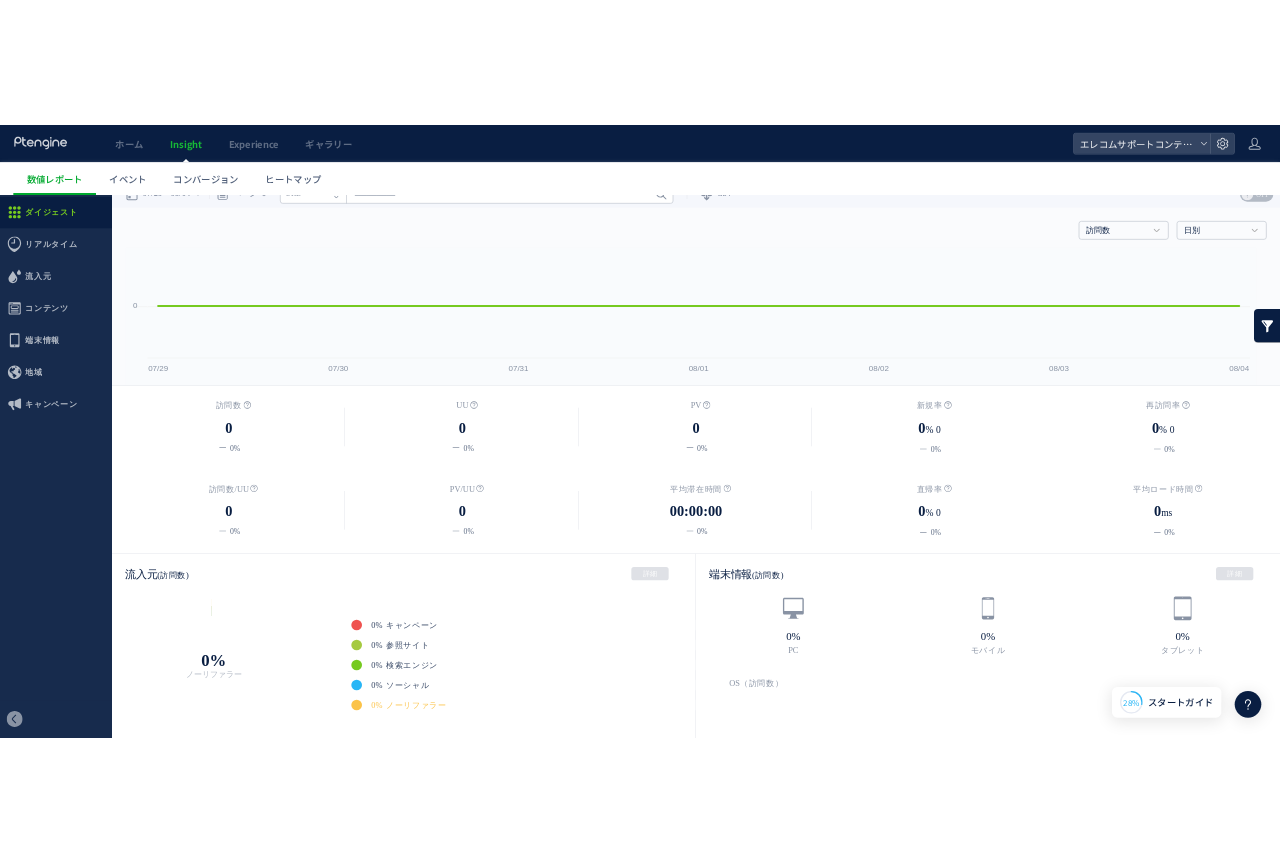 scroll, scrollTop: 0, scrollLeft: 0, axis: both 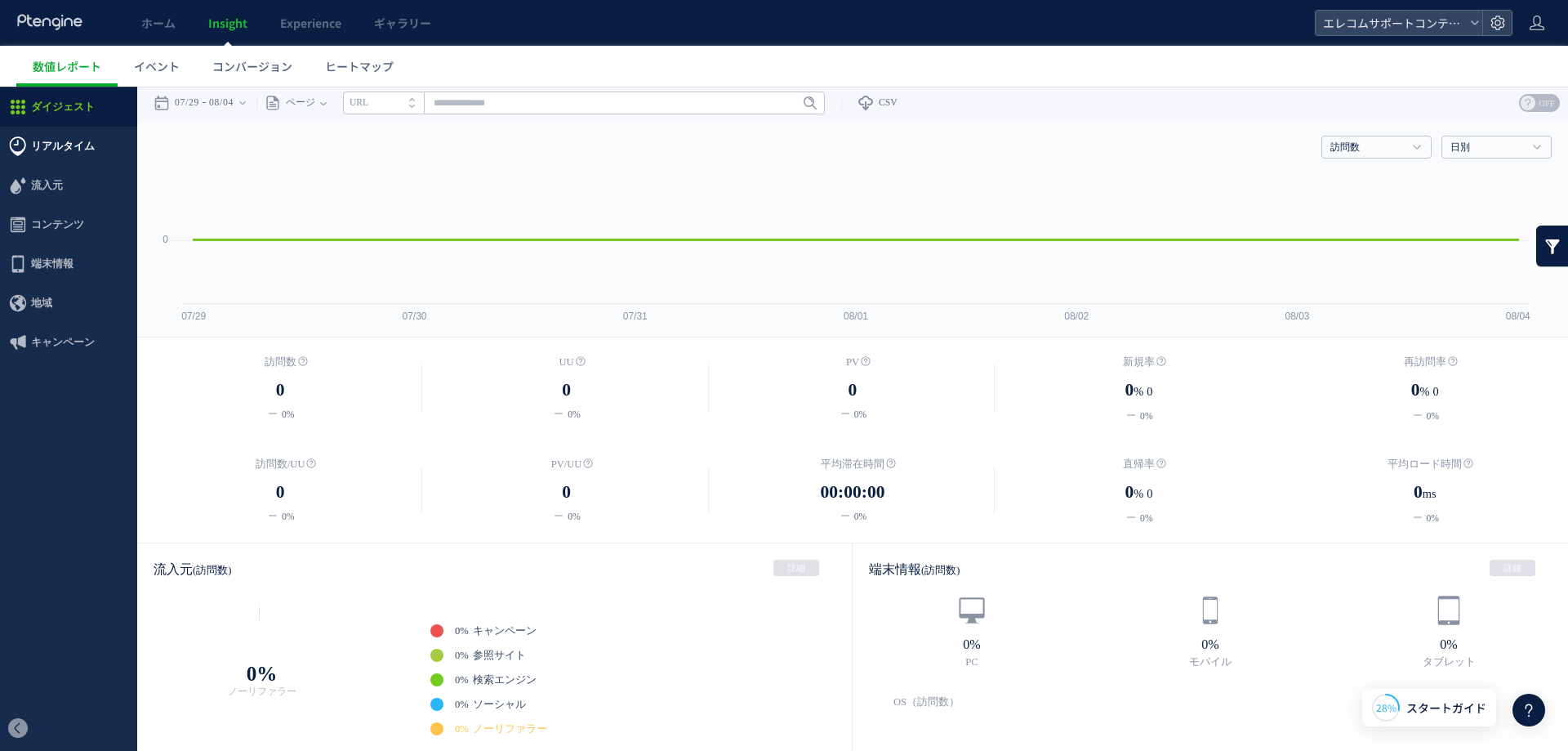 click on "リアルタイム" at bounding box center (63, 146) 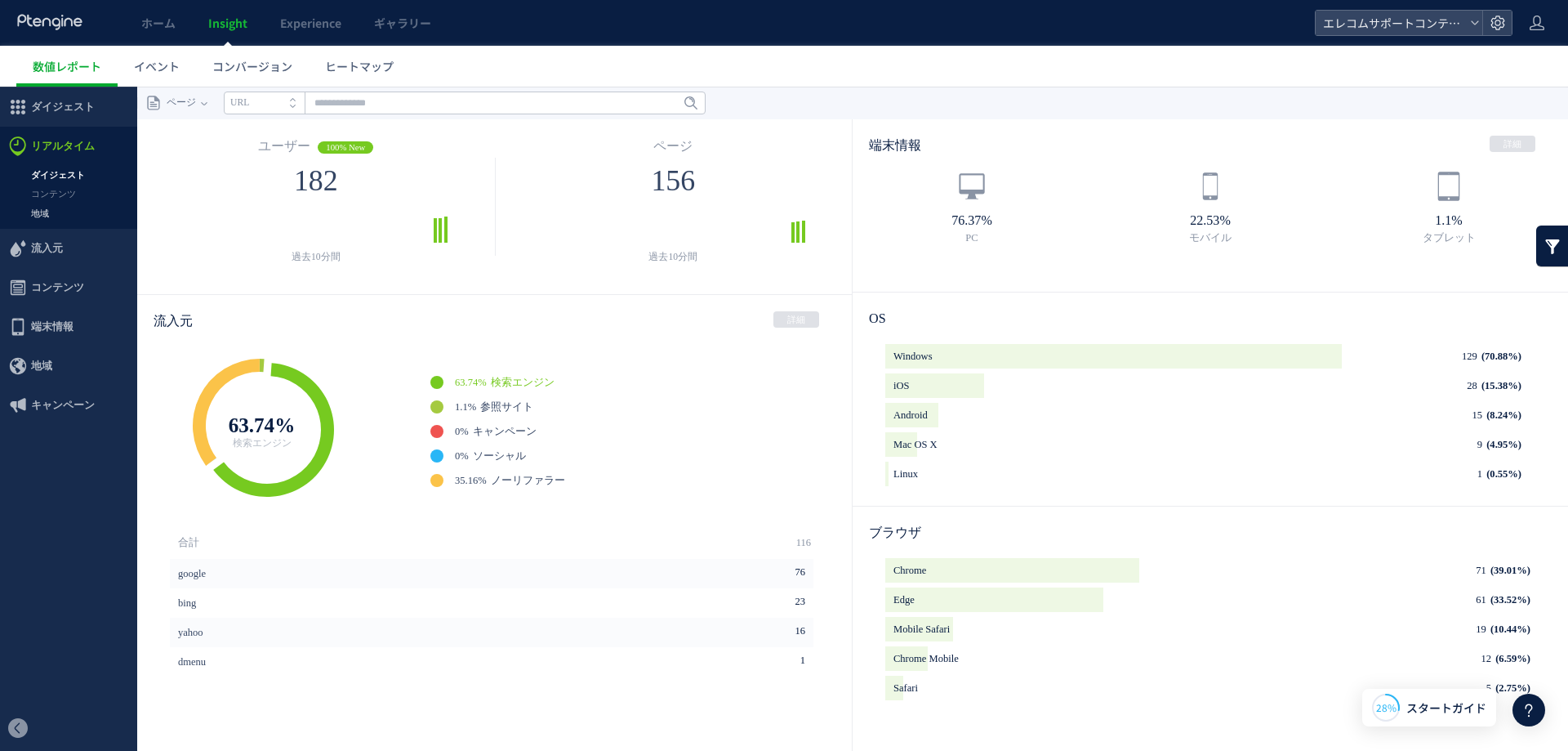 click on "地域" at bounding box center [69, 213] 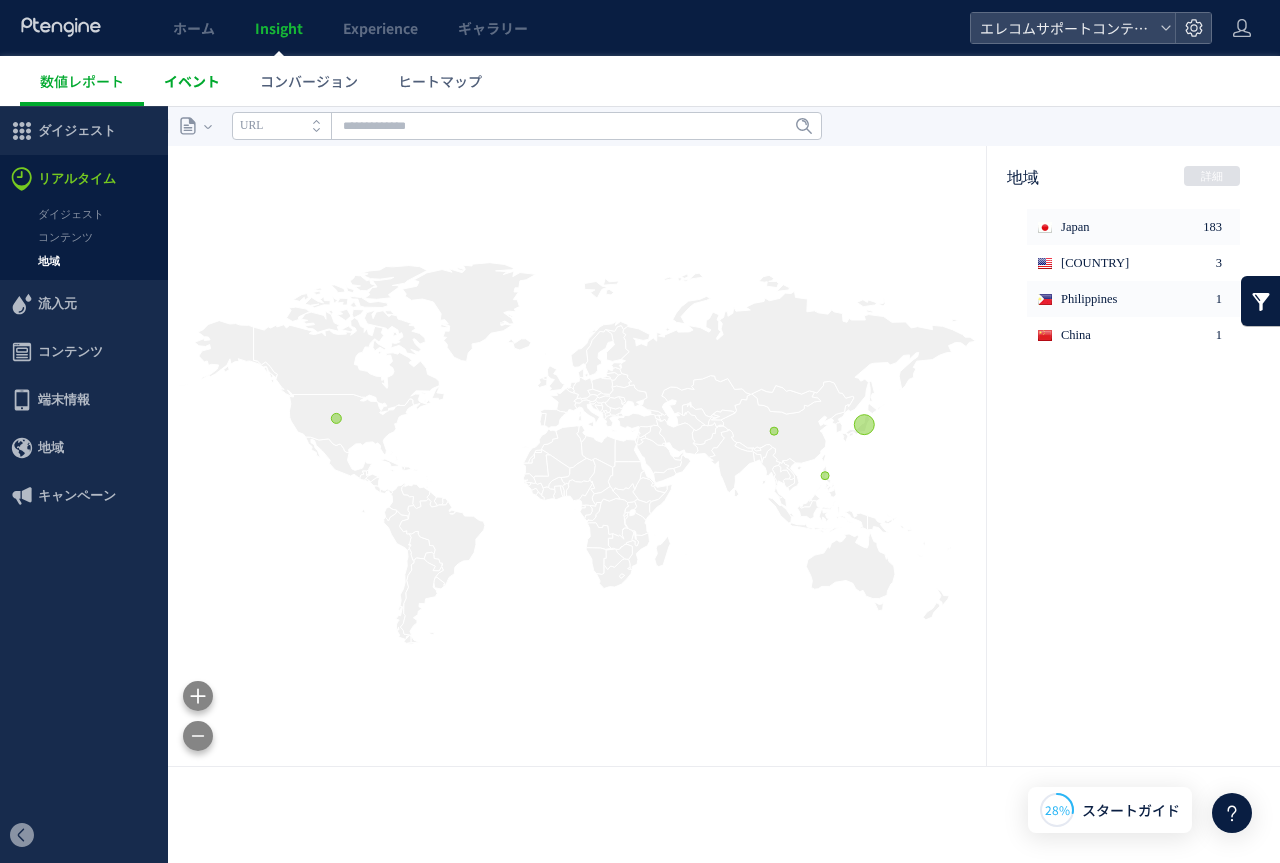 click on "イベント" at bounding box center [192, 81] 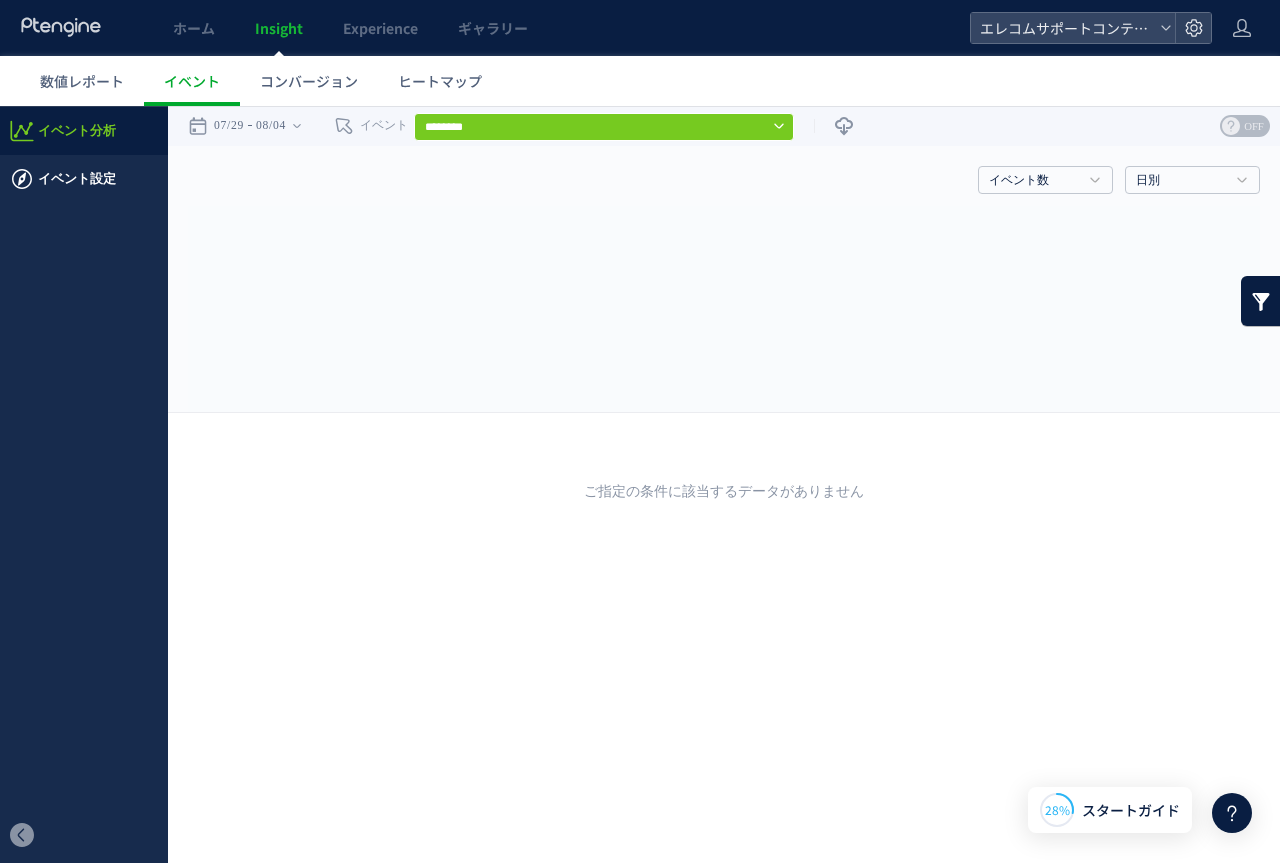 click on "イベント設定" at bounding box center (77, 179) 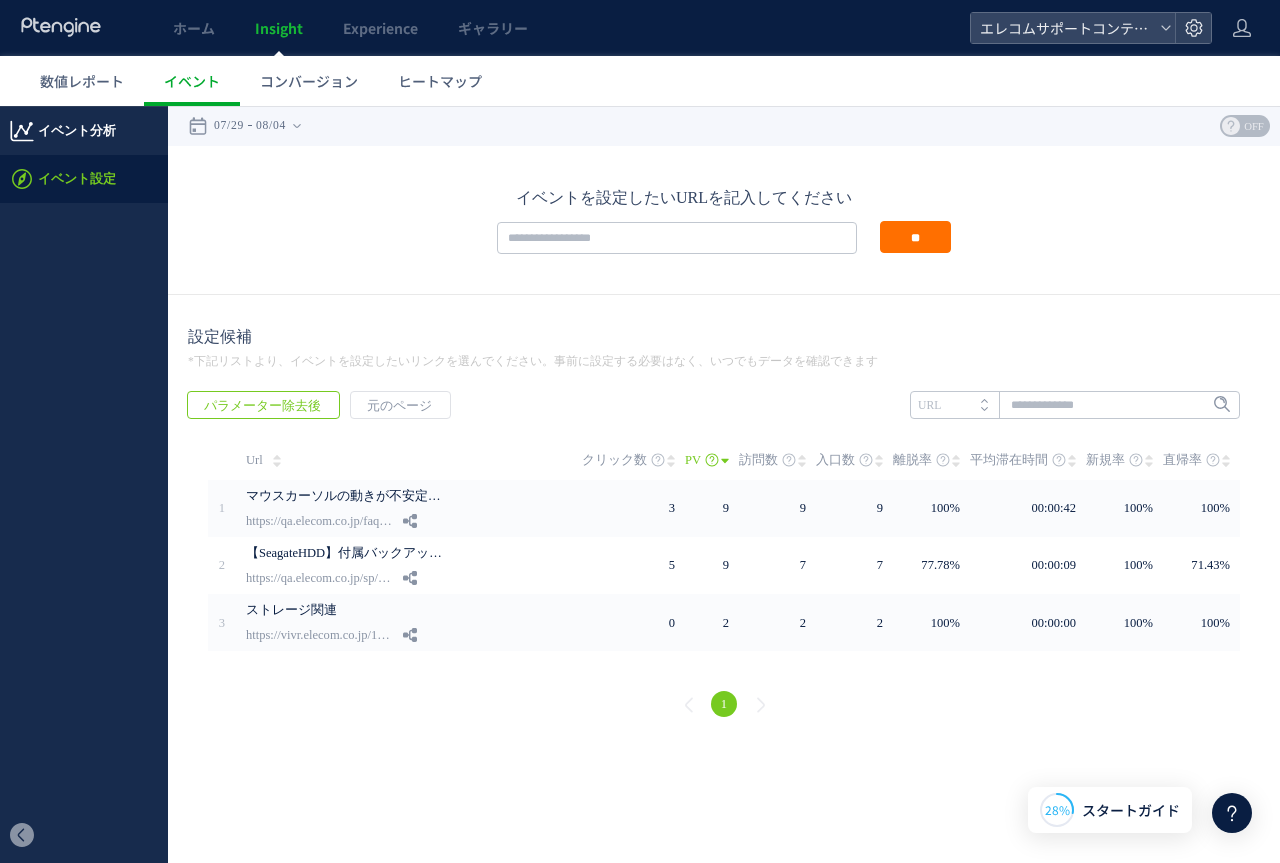click on "イベント分析" at bounding box center (84, 131) 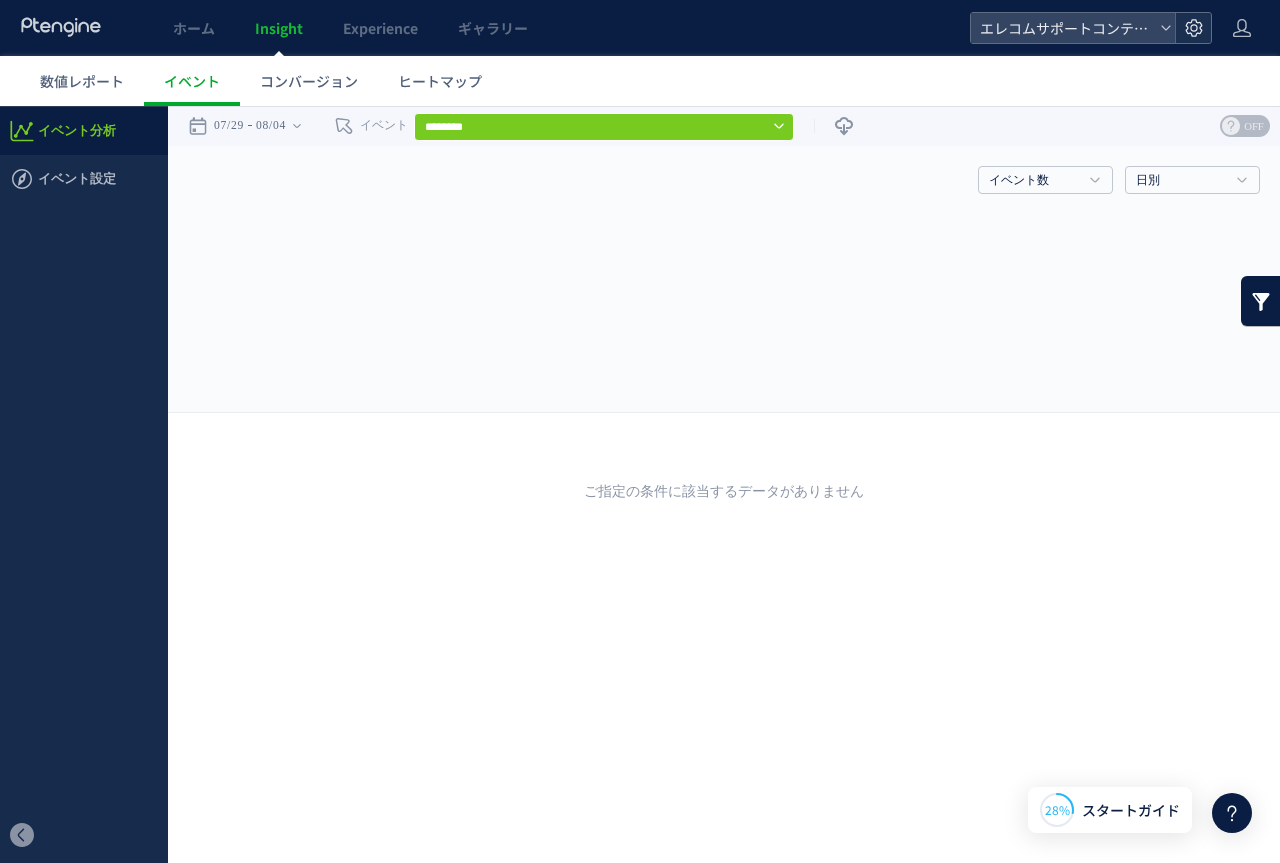 click 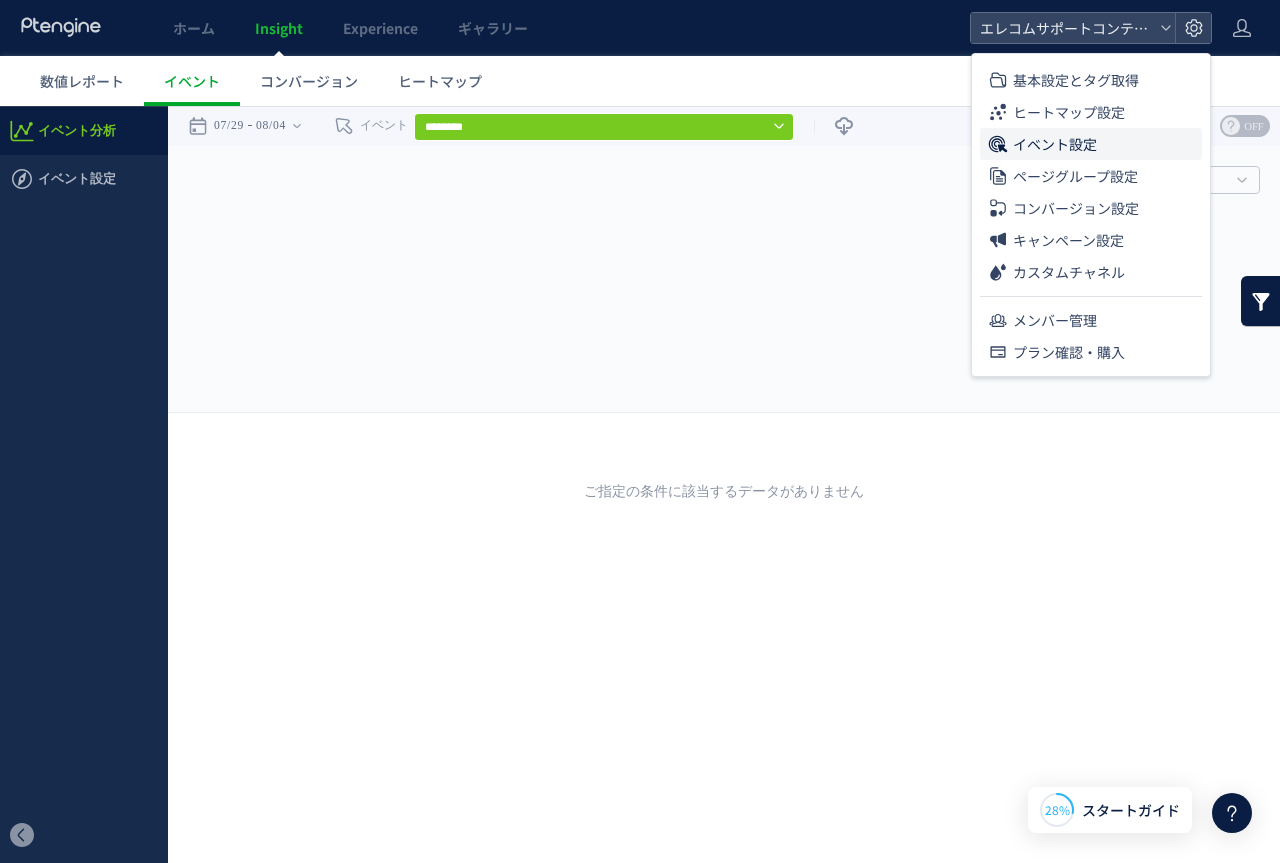 click on "イベント設定" at bounding box center (1055, 144) 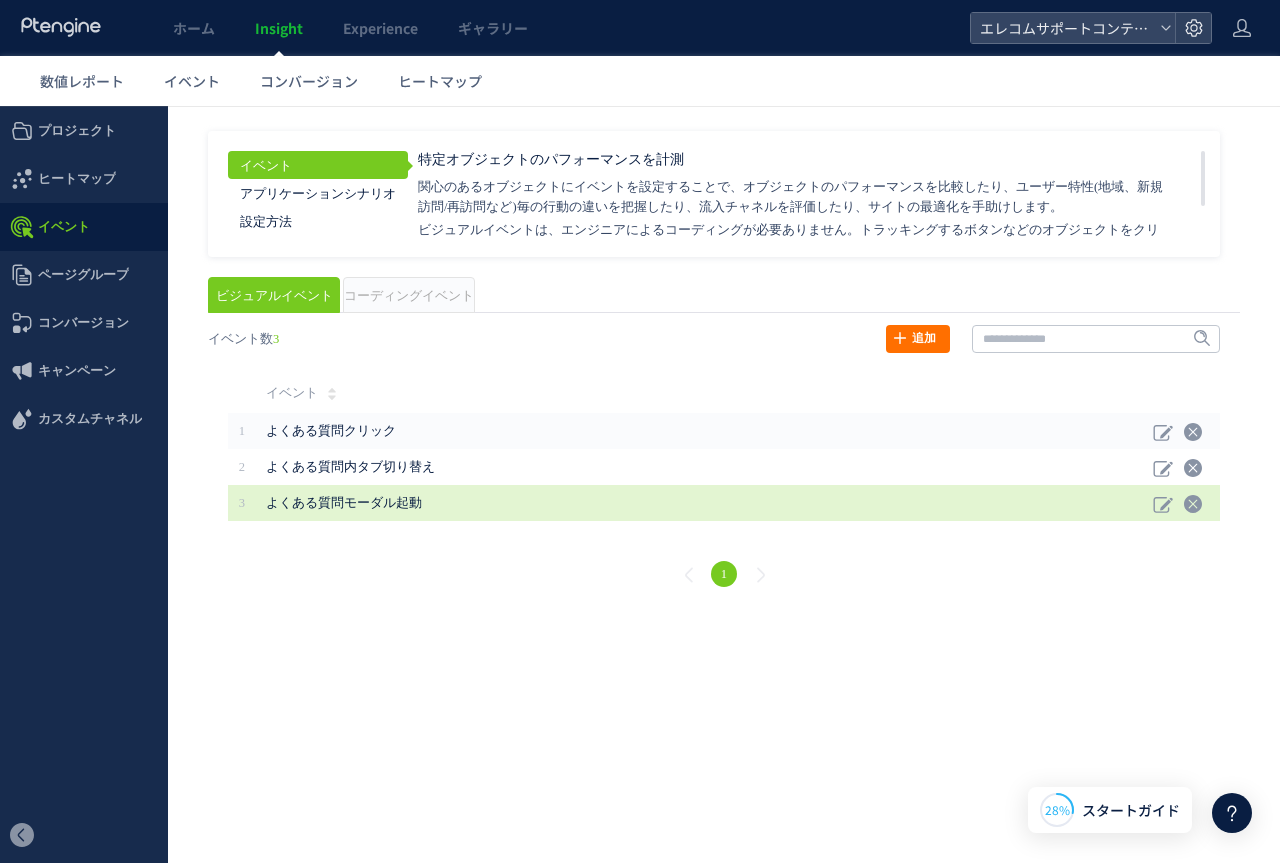 click on "よくある質問モーダル起動" at bounding box center (704, 503) 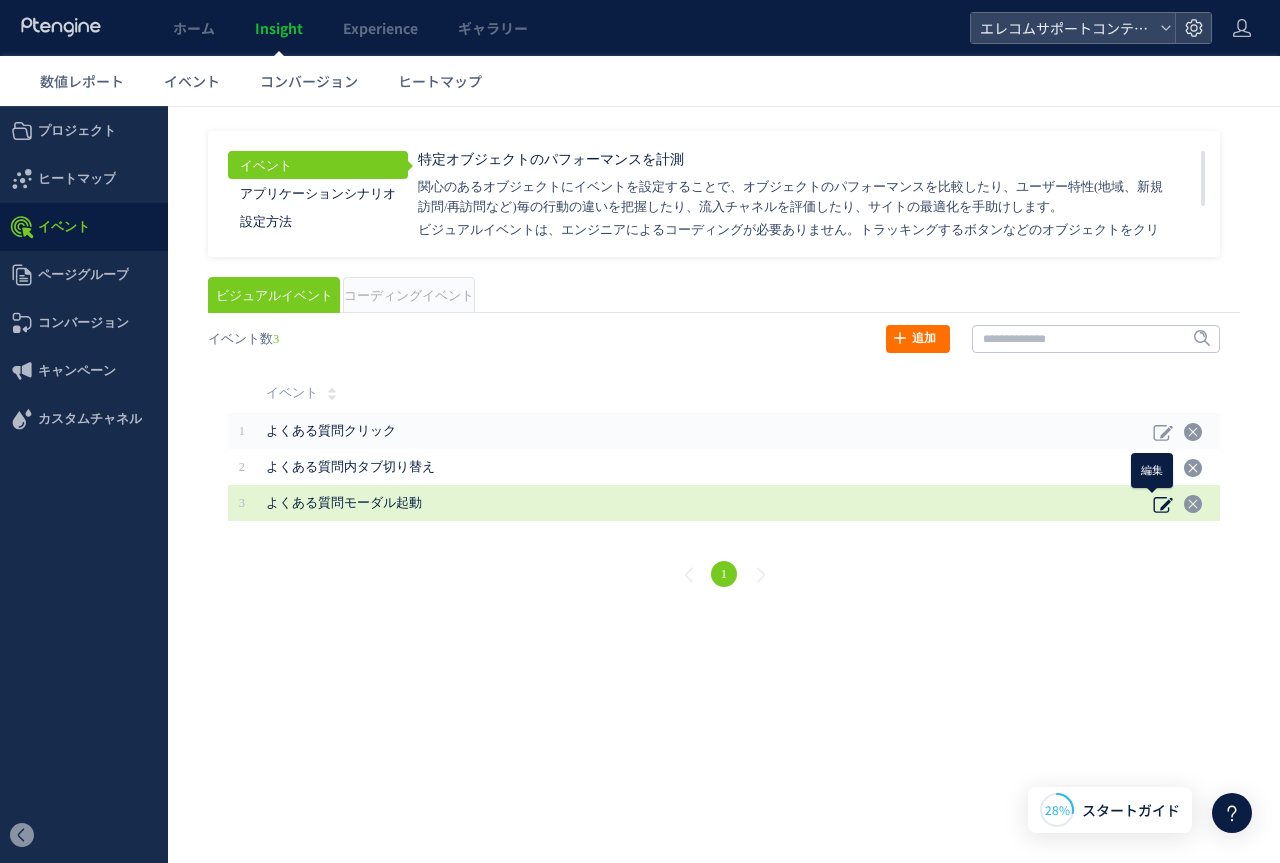 click 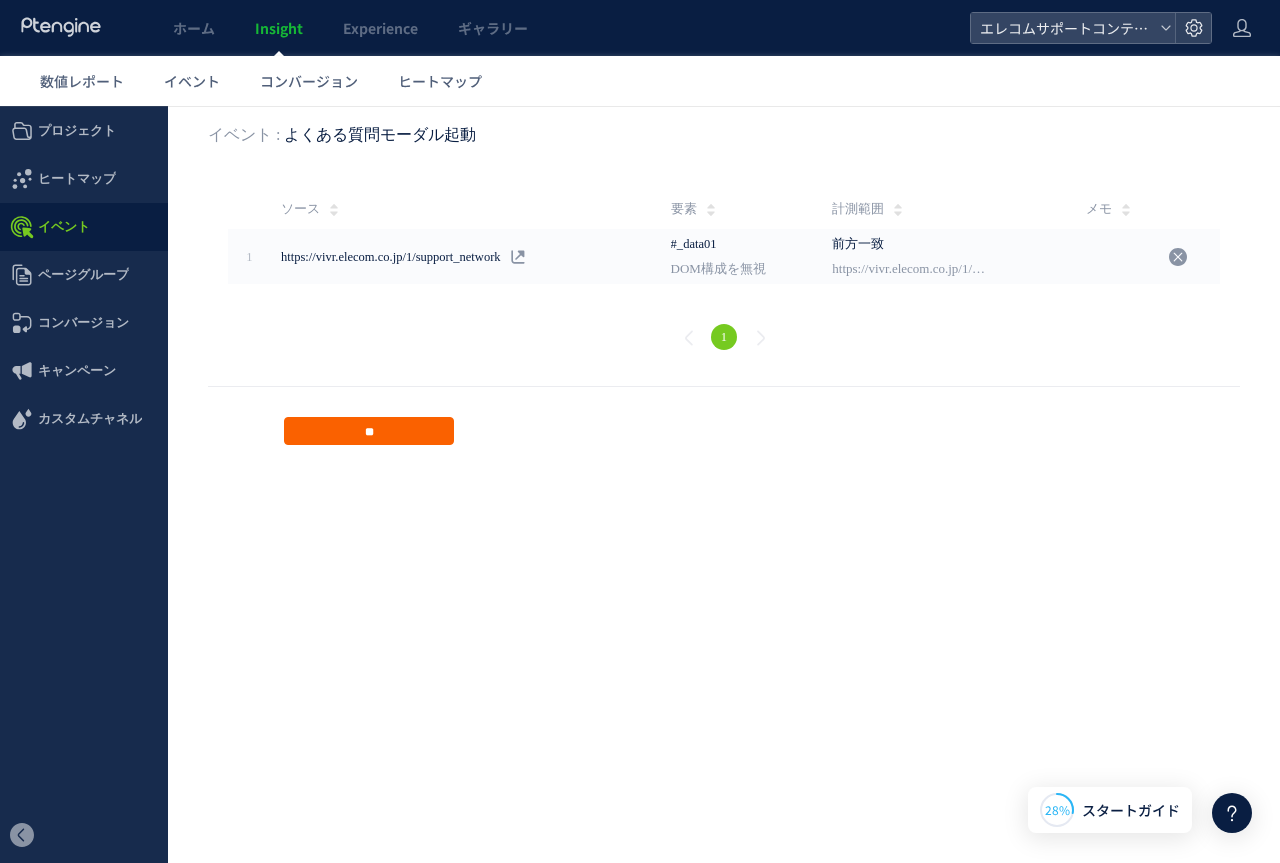 click on "**" at bounding box center [369, 431] 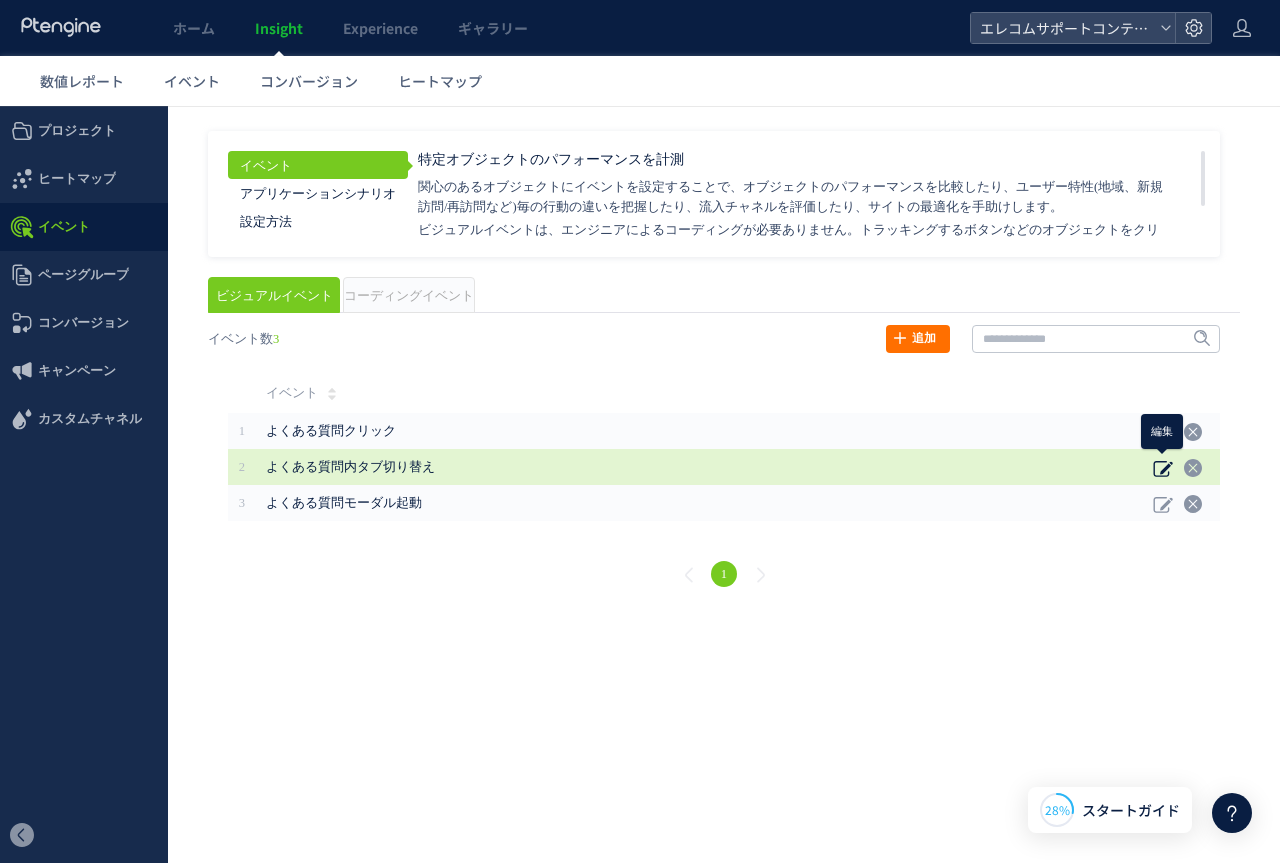 click 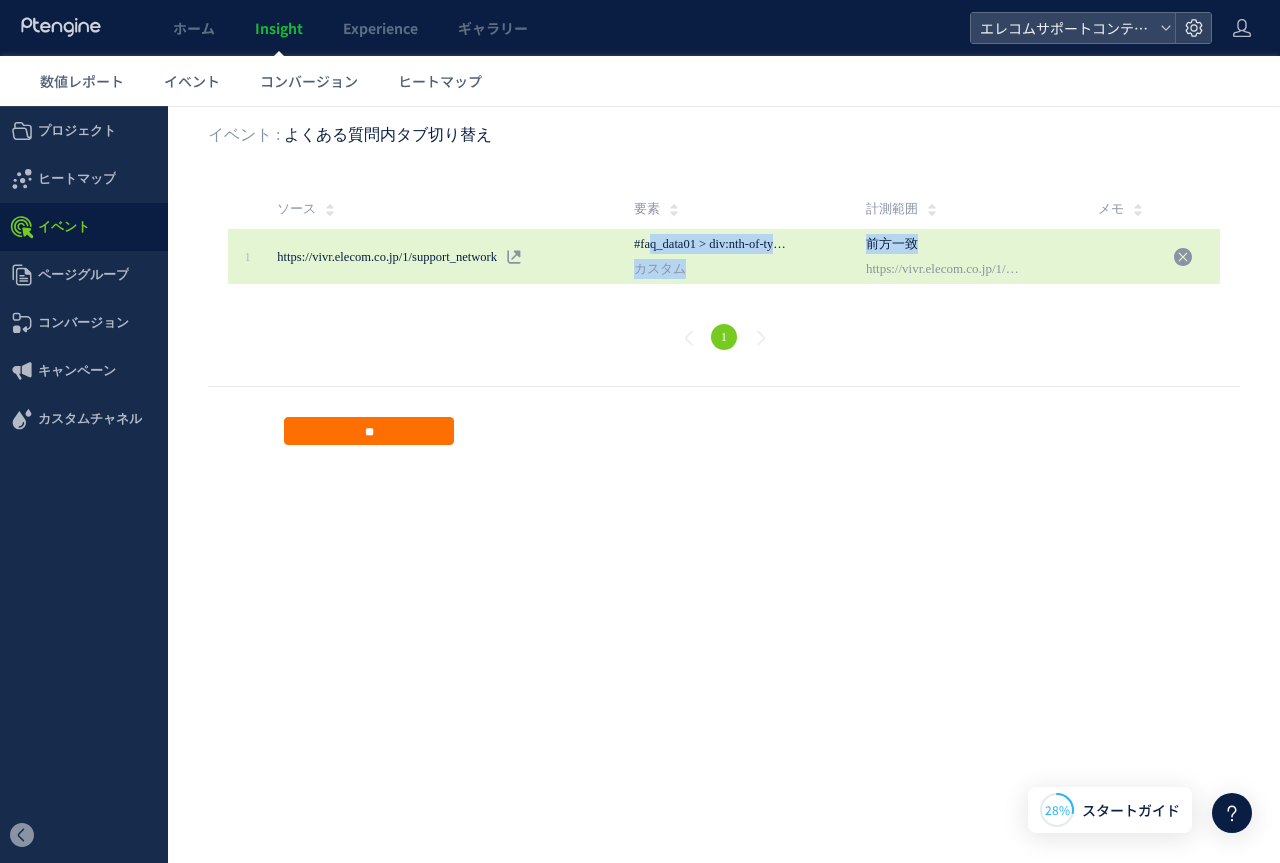 drag, startPoint x: 702, startPoint y: 241, endPoint x: 1015, endPoint y: 241, distance: 313 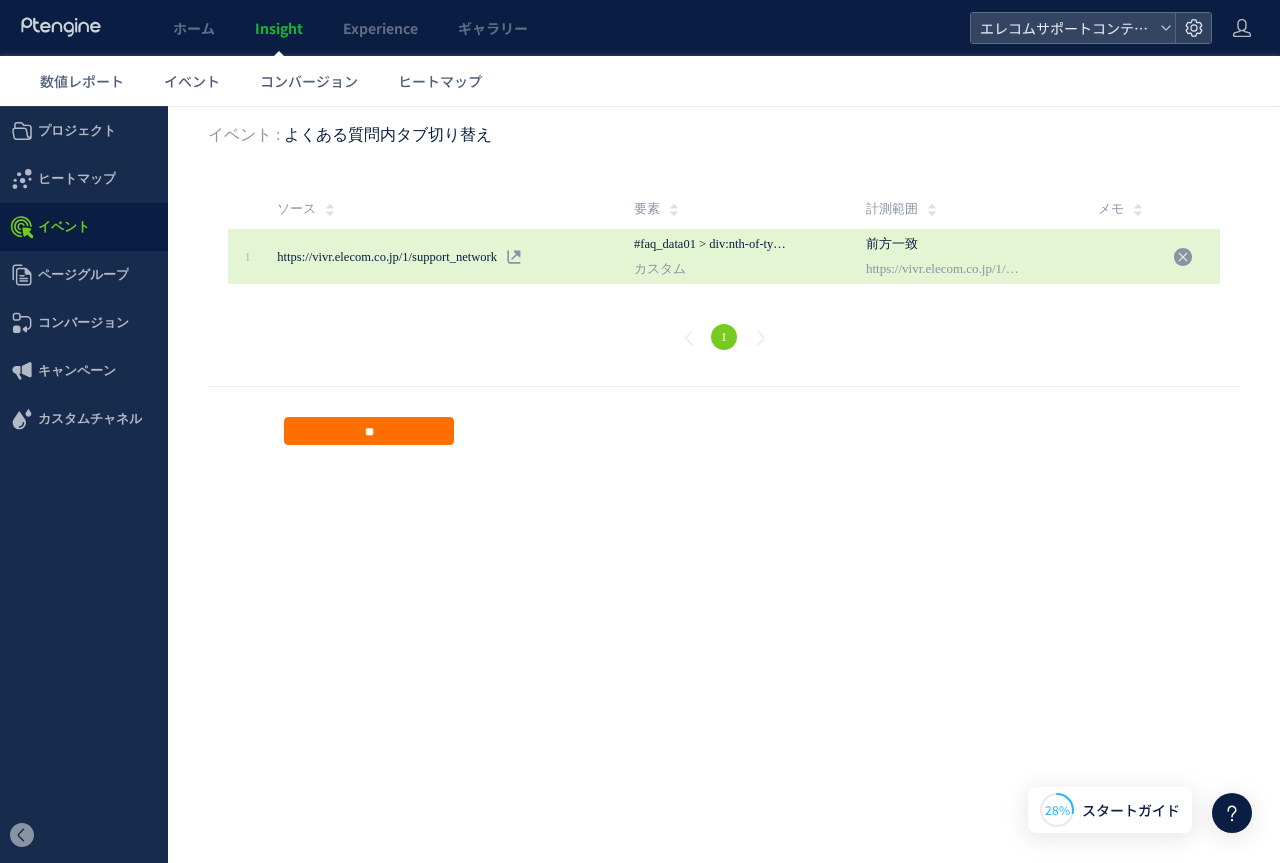 click on "#faq_data01 > div:nth-of-type(2) > div:nth-of-type(1) > ul:nth-of-type(1) > li:nth-of-type(1)" at bounding box center (865, 244) 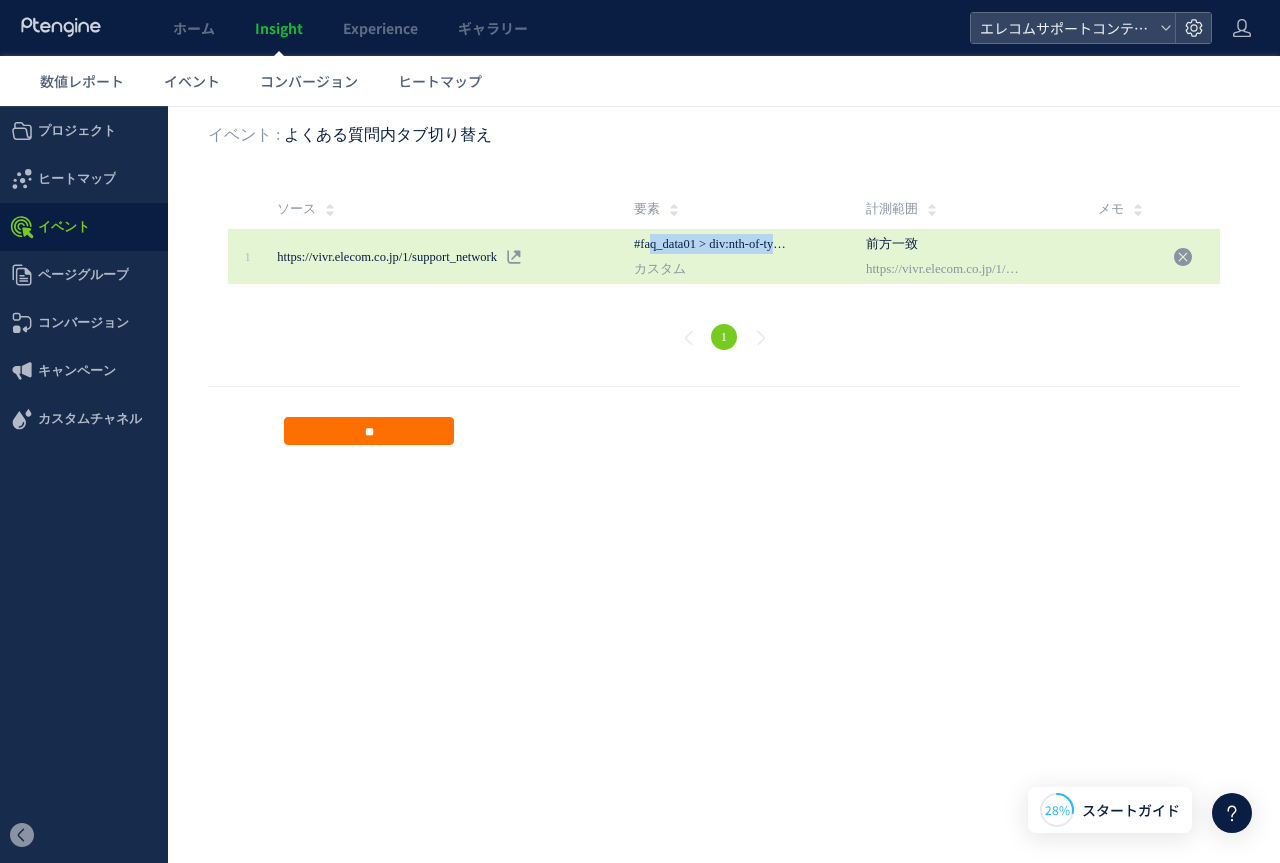 drag, startPoint x: 698, startPoint y: 243, endPoint x: 862, endPoint y: 244, distance: 164.00305 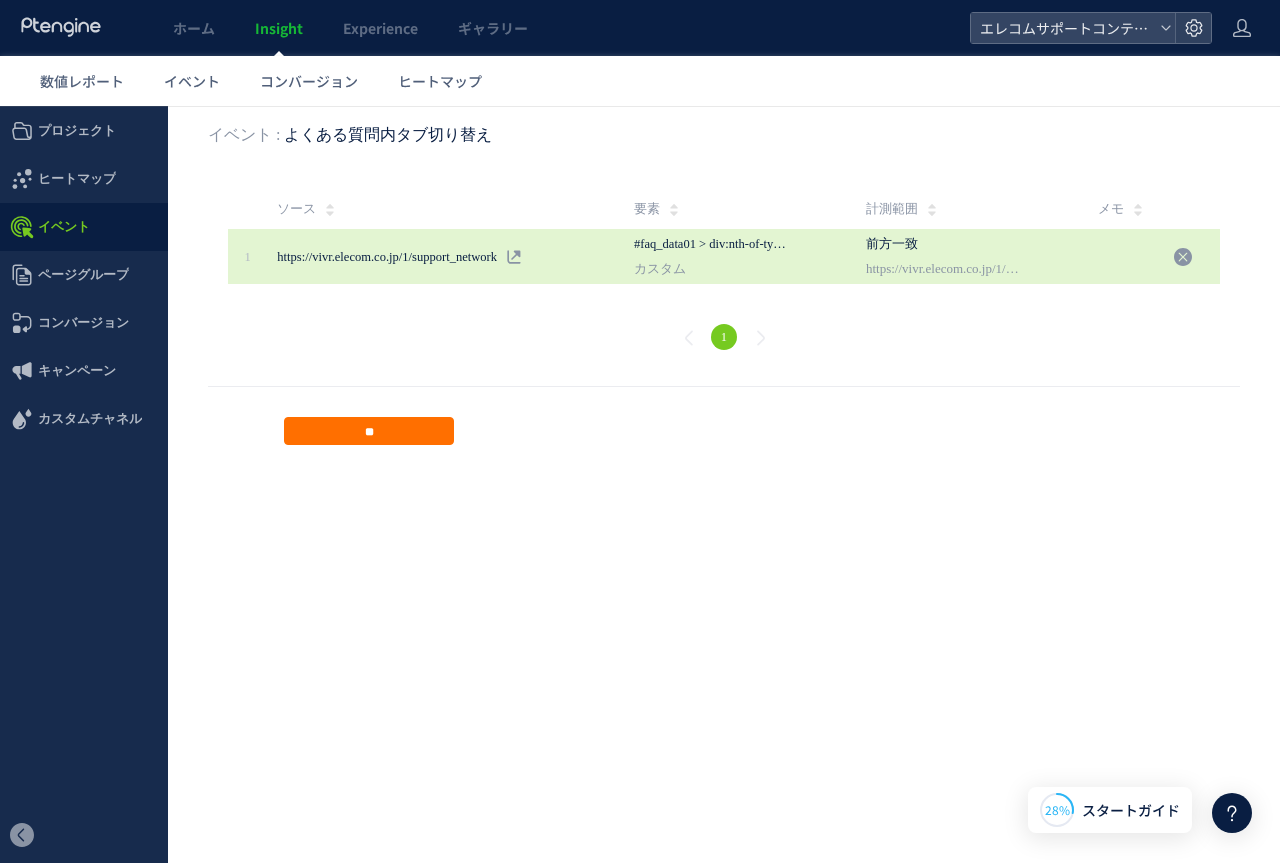 click on "カスタム" at bounding box center [711, 269] 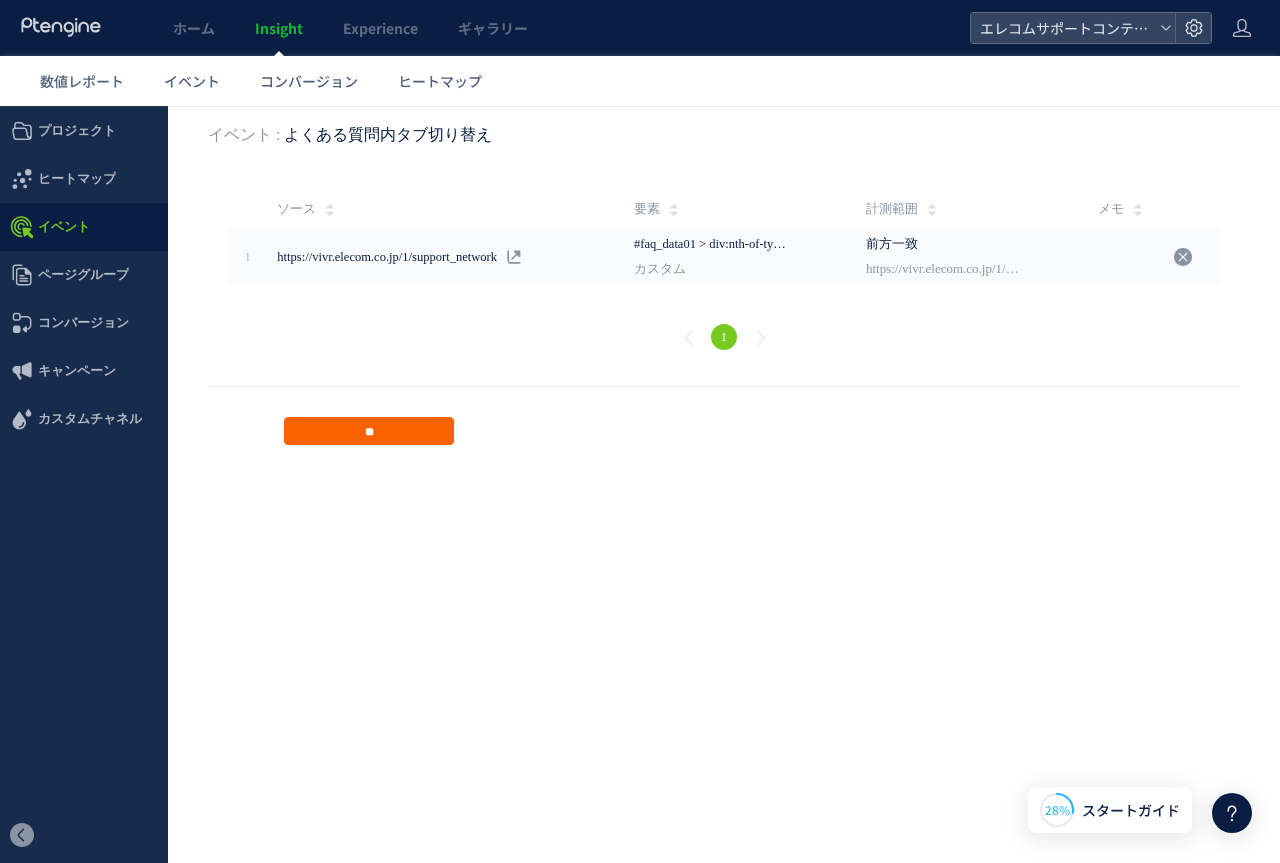 click on "**" at bounding box center [369, 431] 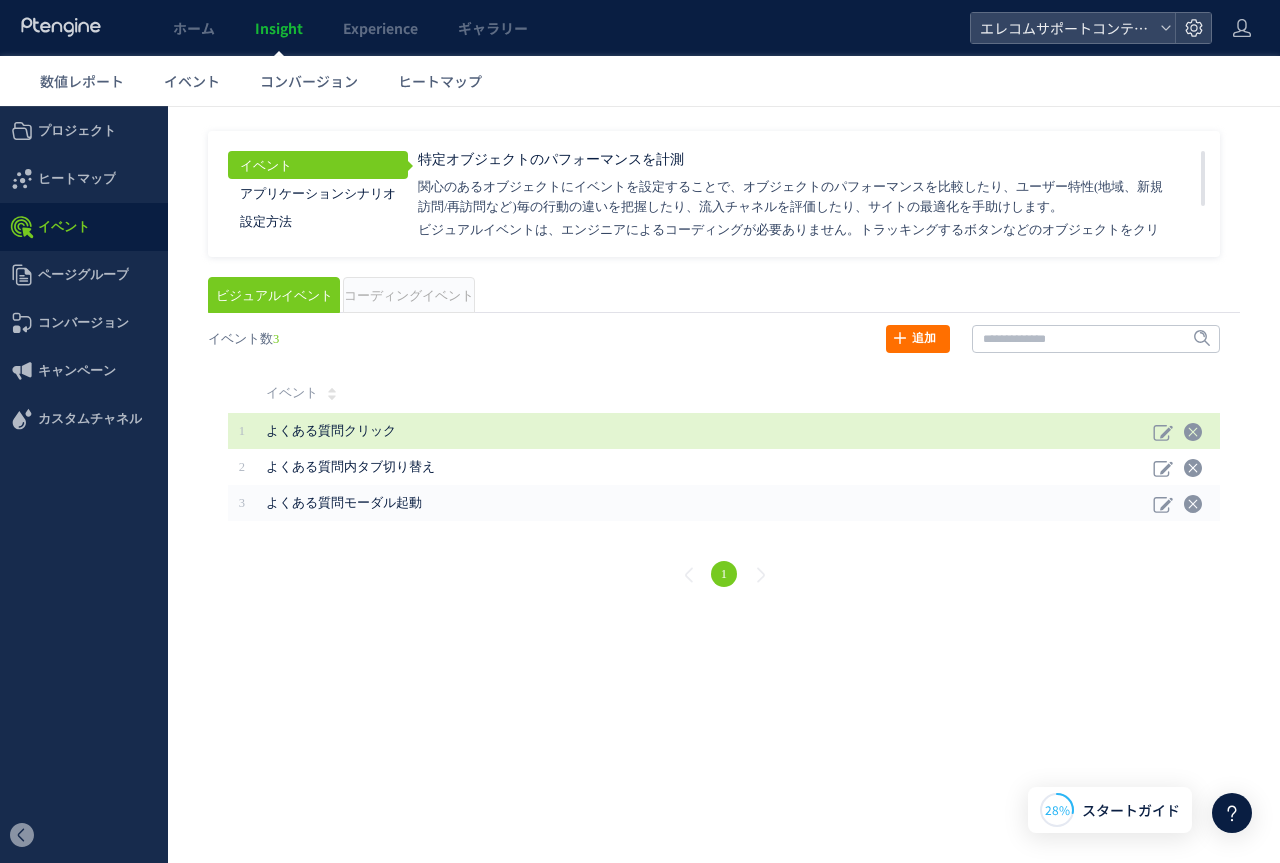 click on "よくある質問クリック" at bounding box center [601, 431] 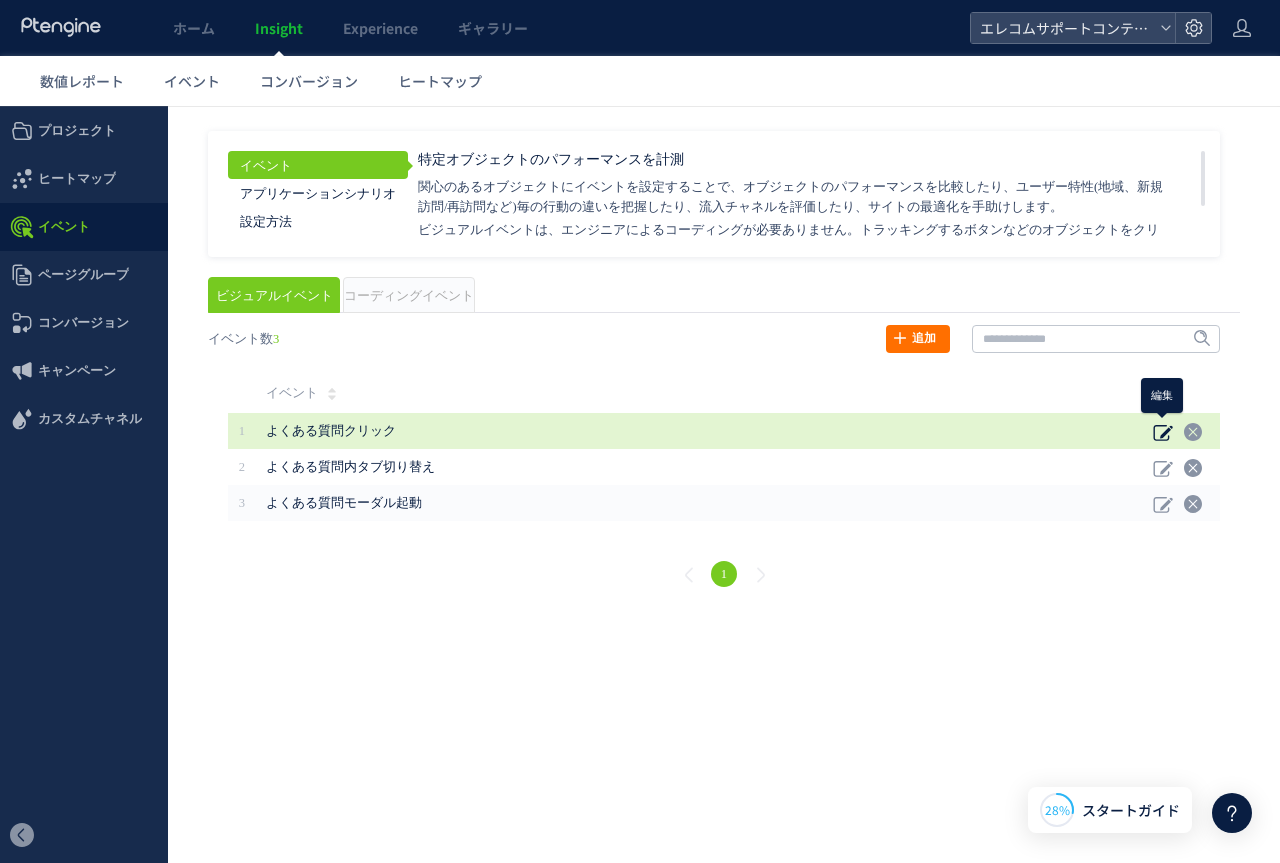 click 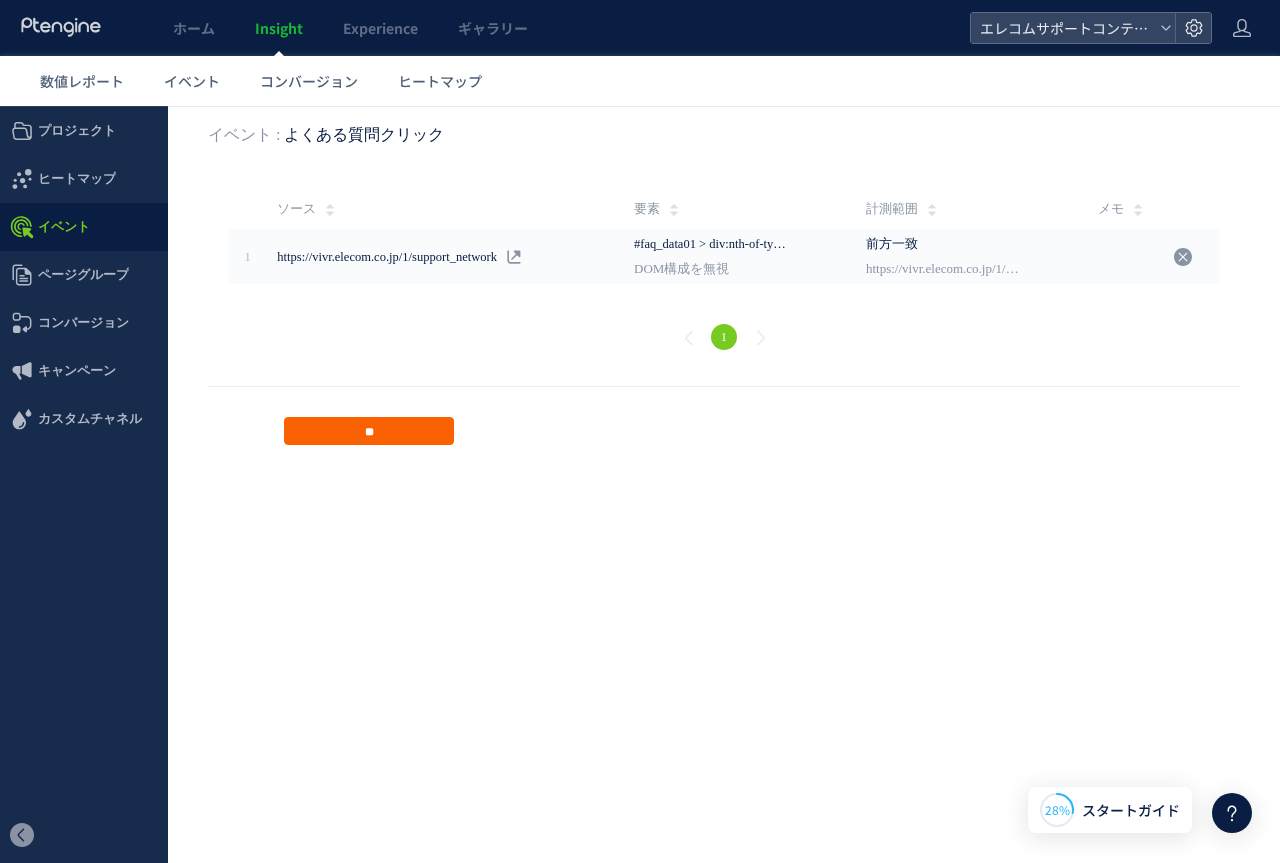 click on "**" at bounding box center (369, 431) 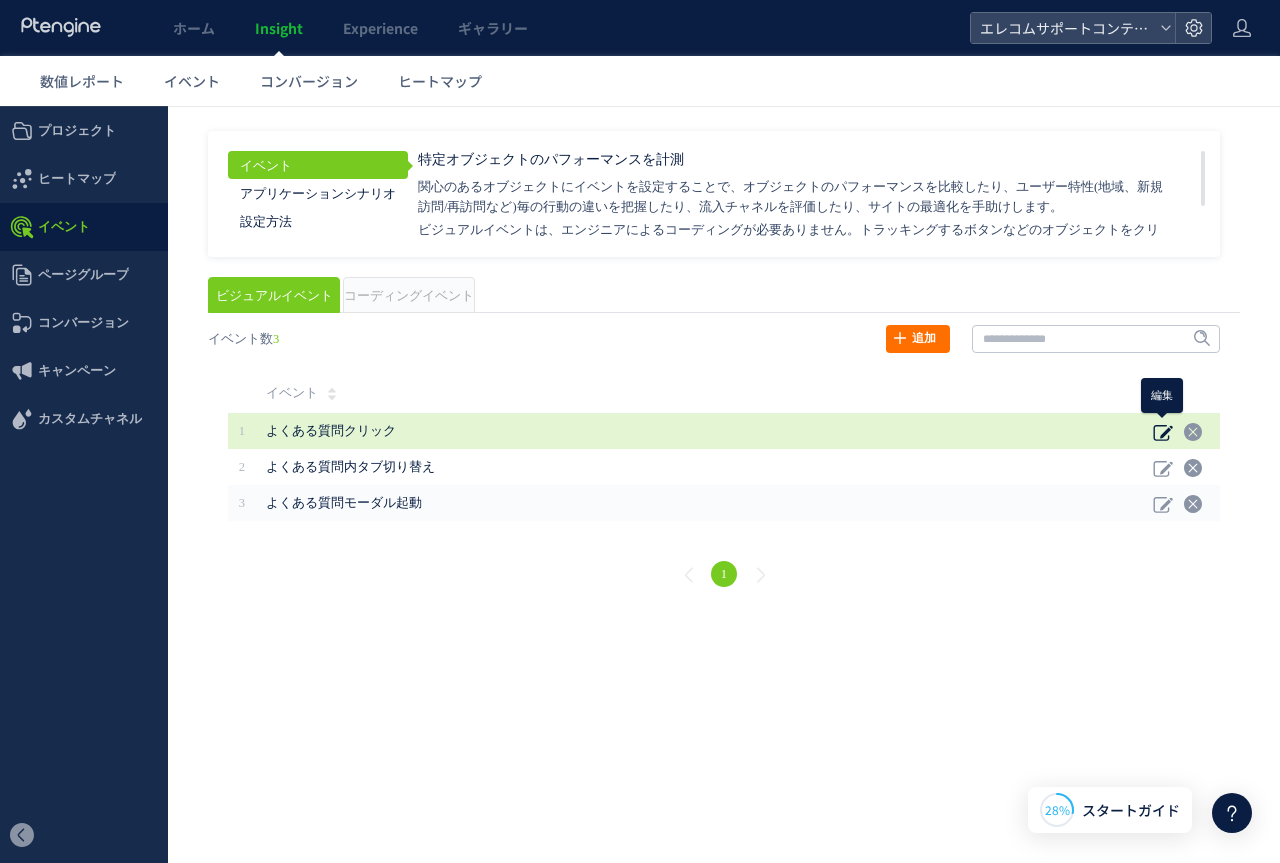 click 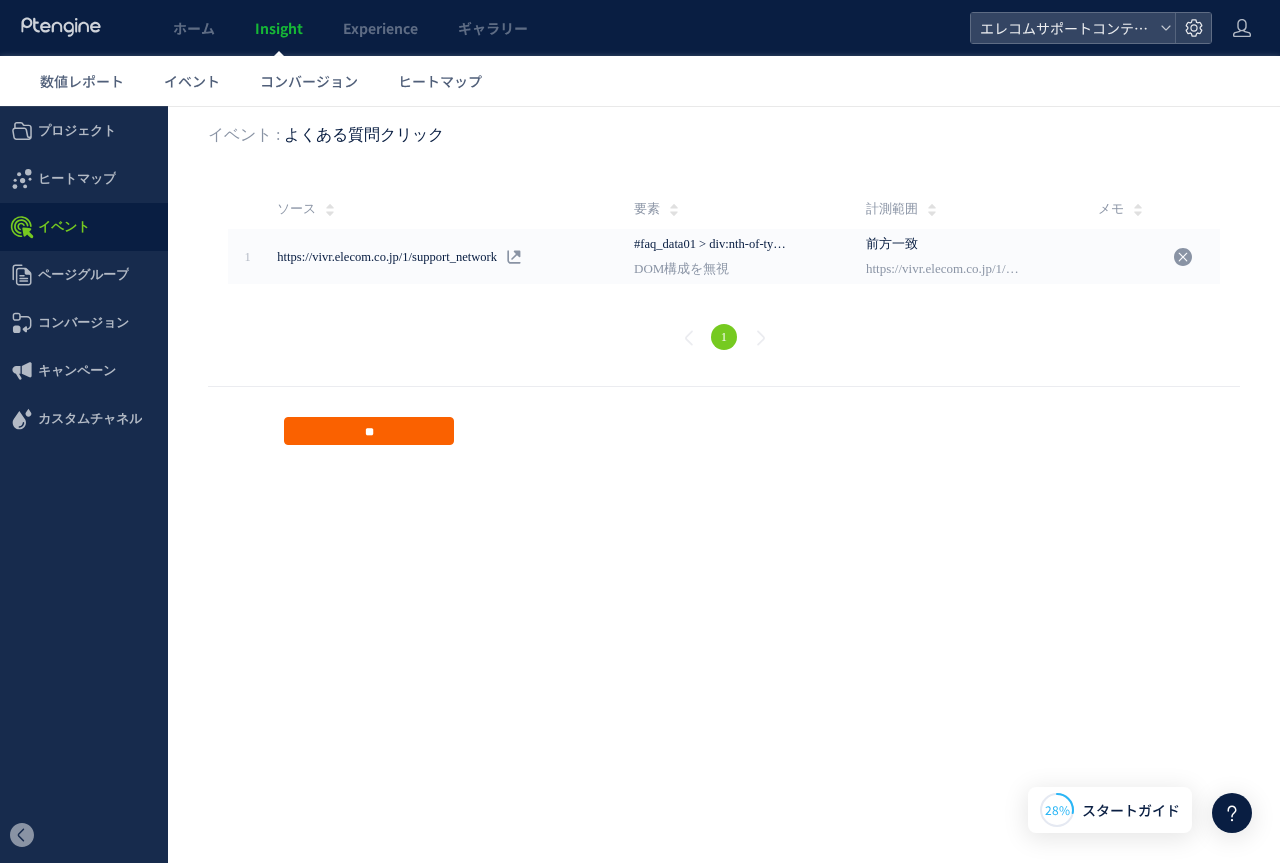 click on "**" at bounding box center (369, 431) 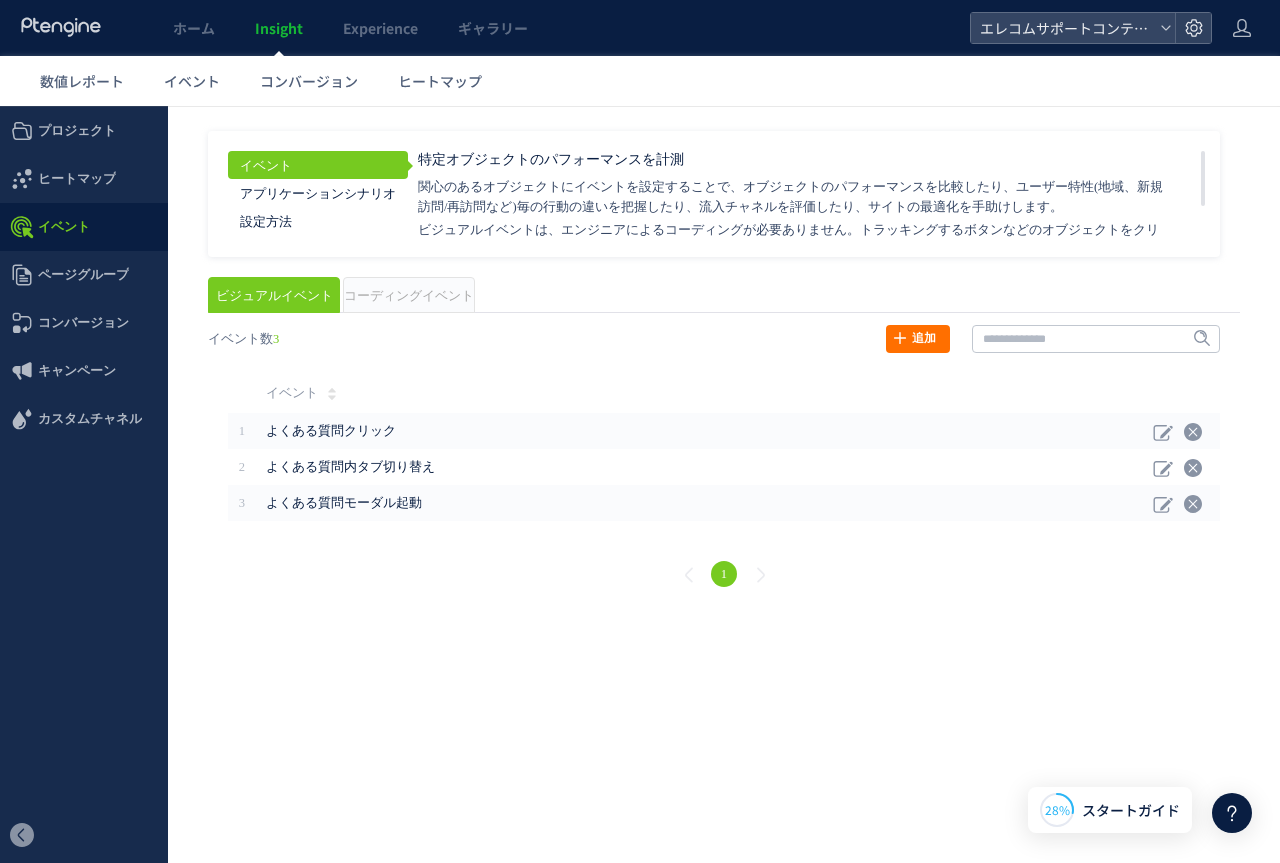click on "コーディングイベント" at bounding box center [409, 296] 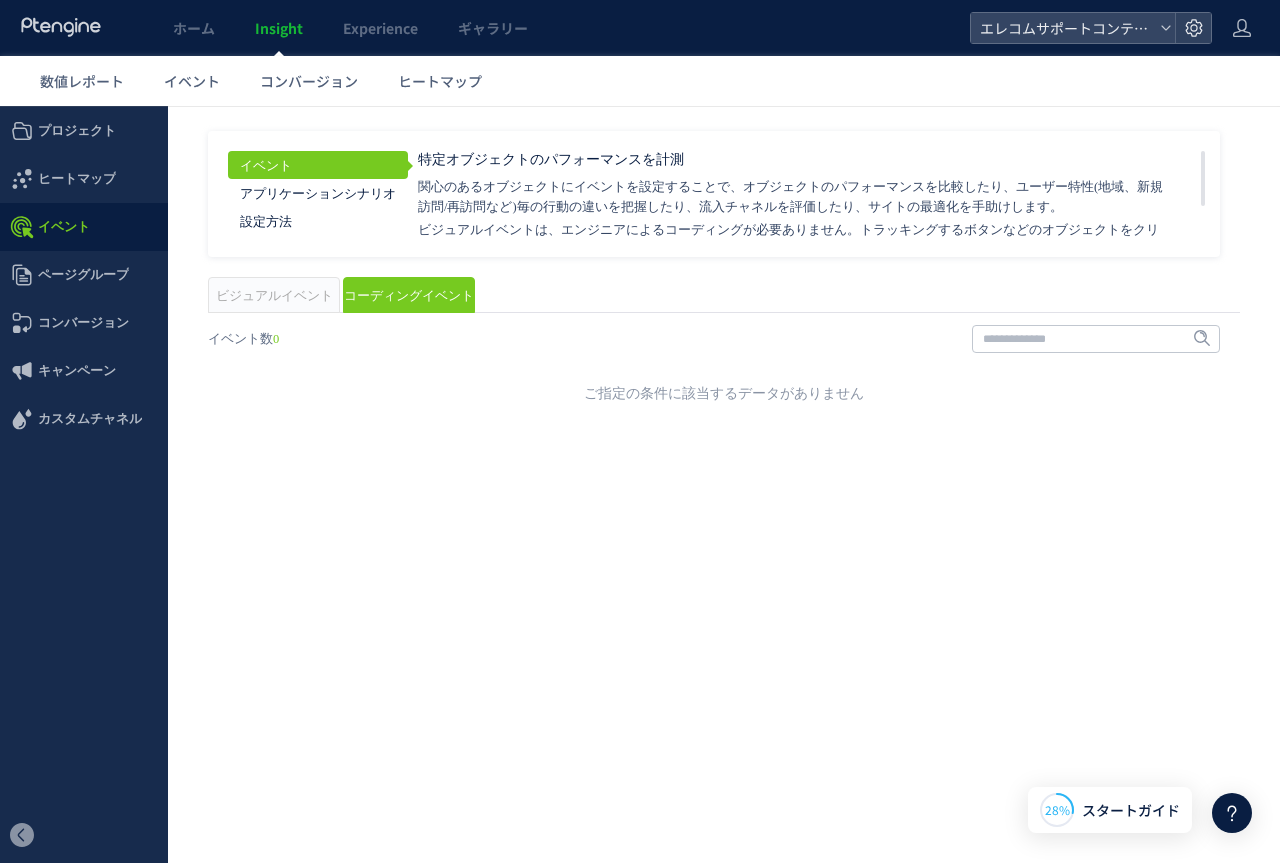 click on "ビジュアルイベント" at bounding box center (274, 296) 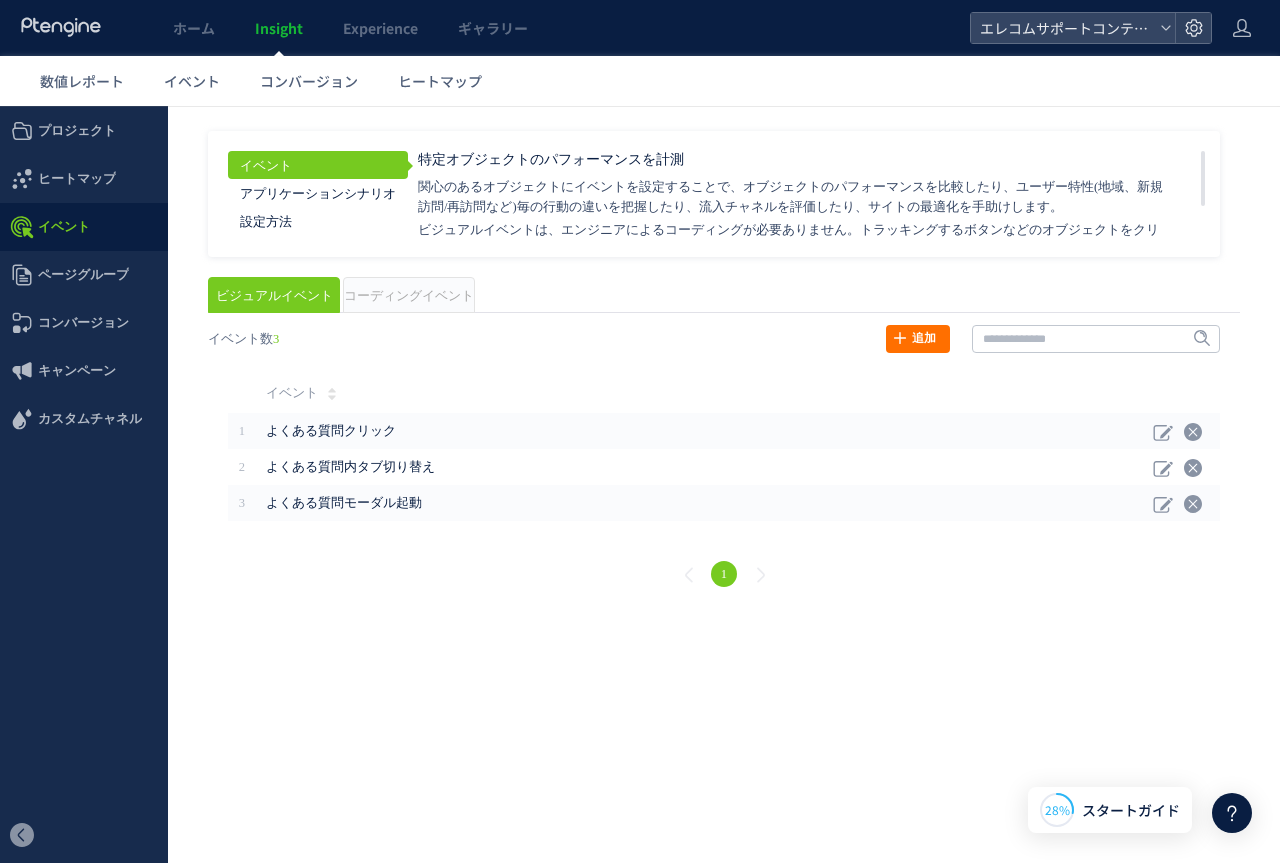 click on "戻る
ヒートマップを計測させるには、解析コードを実装してください。
実装
URL
タイトル名" at bounding box center [724, 459] 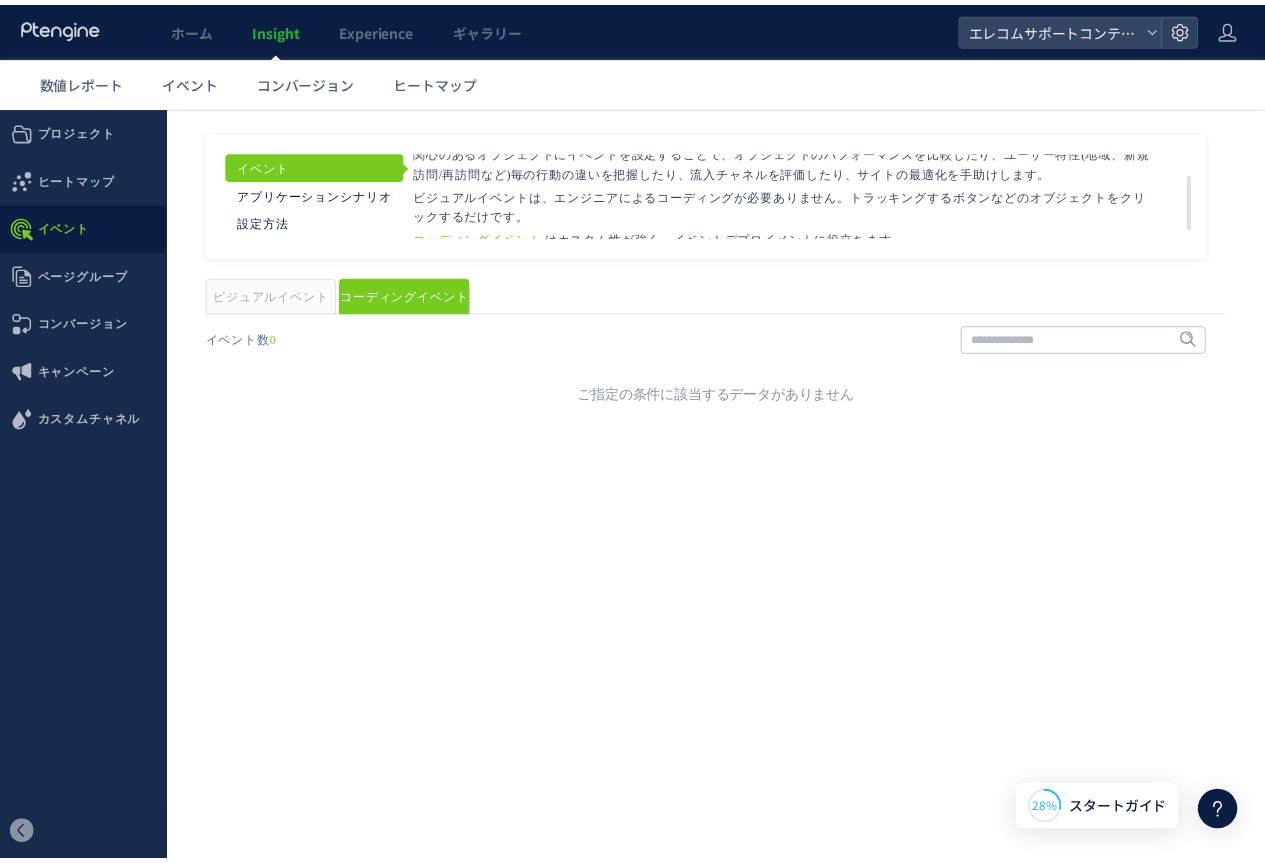 scroll, scrollTop: 49, scrollLeft: 0, axis: vertical 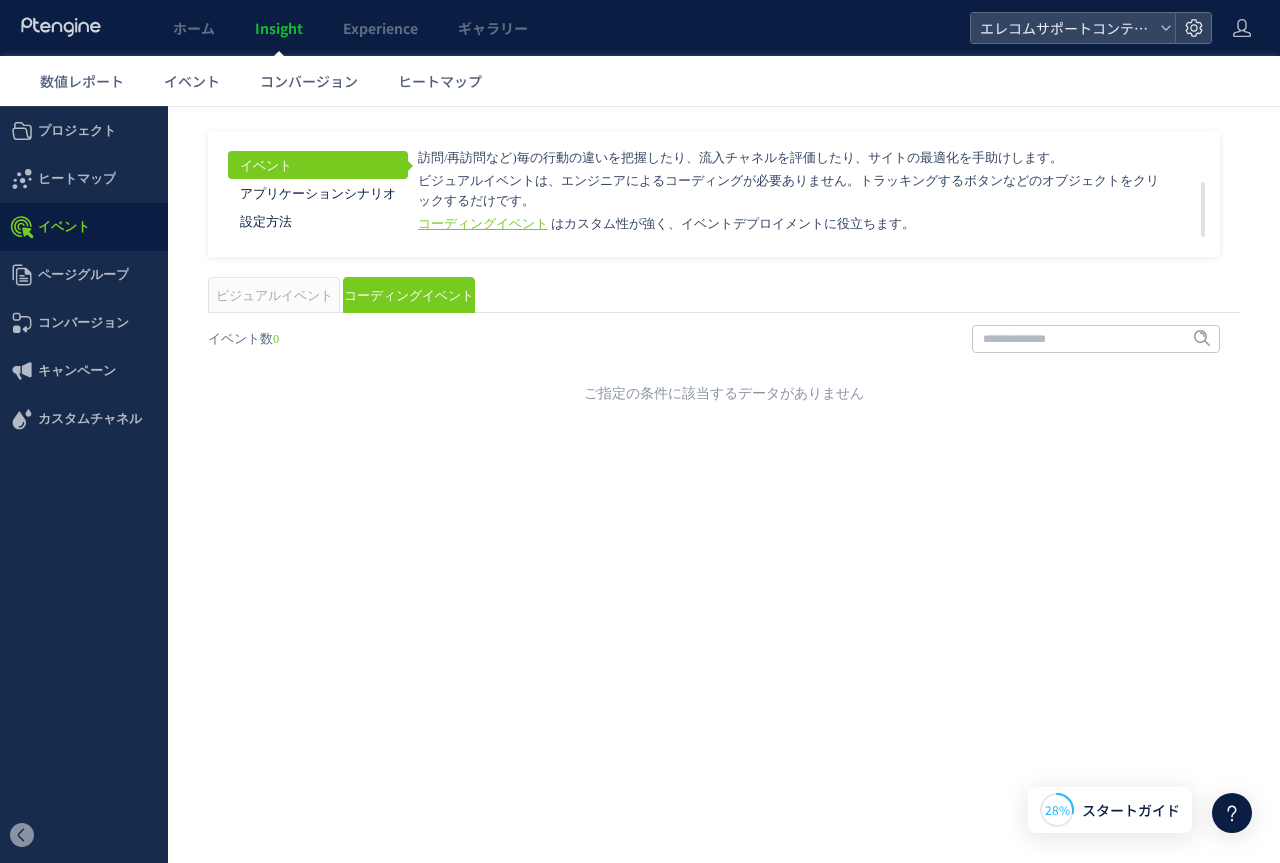 click on "コーディングイベント" at bounding box center [483, 224] 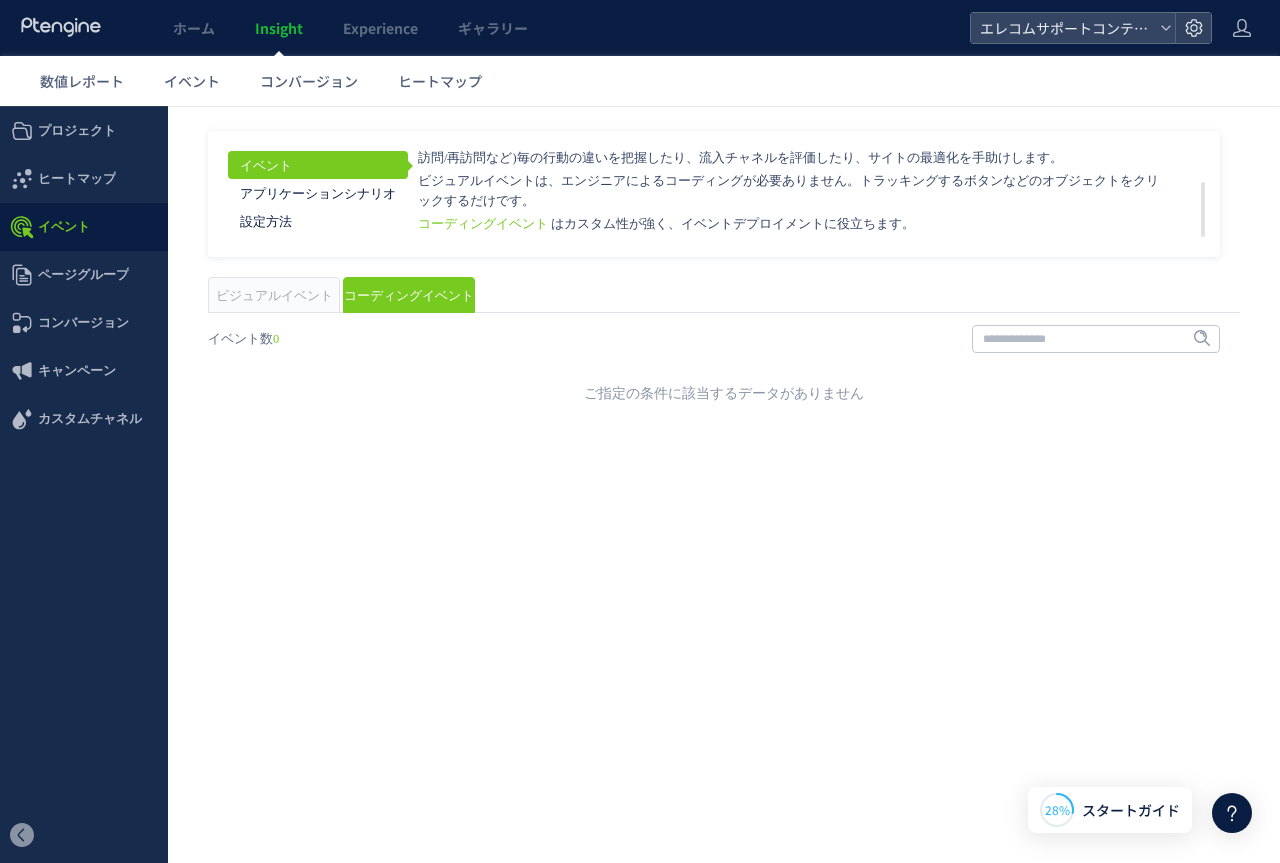 click on "ビジュアルイベント" at bounding box center [274, 296] 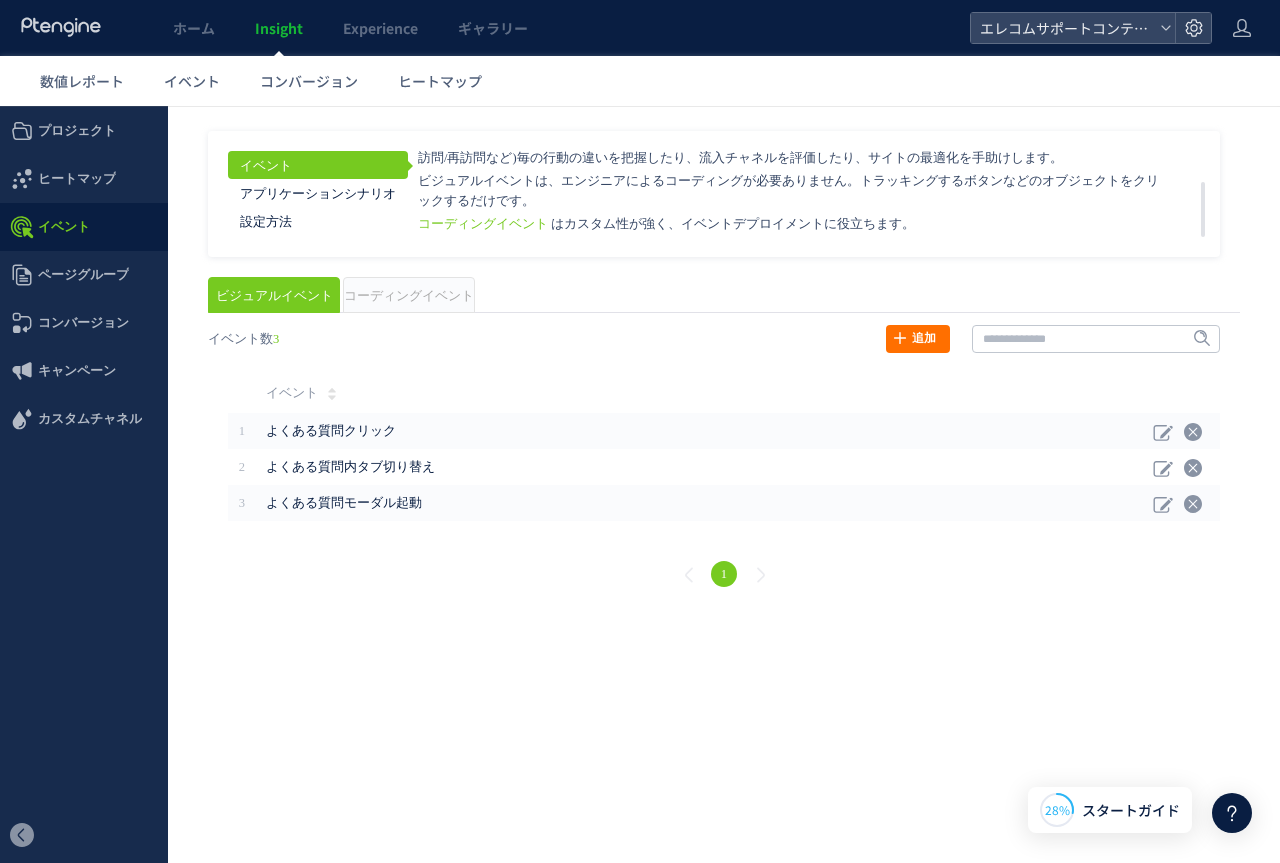 click on "コーディングイベント" at bounding box center (409, 296) 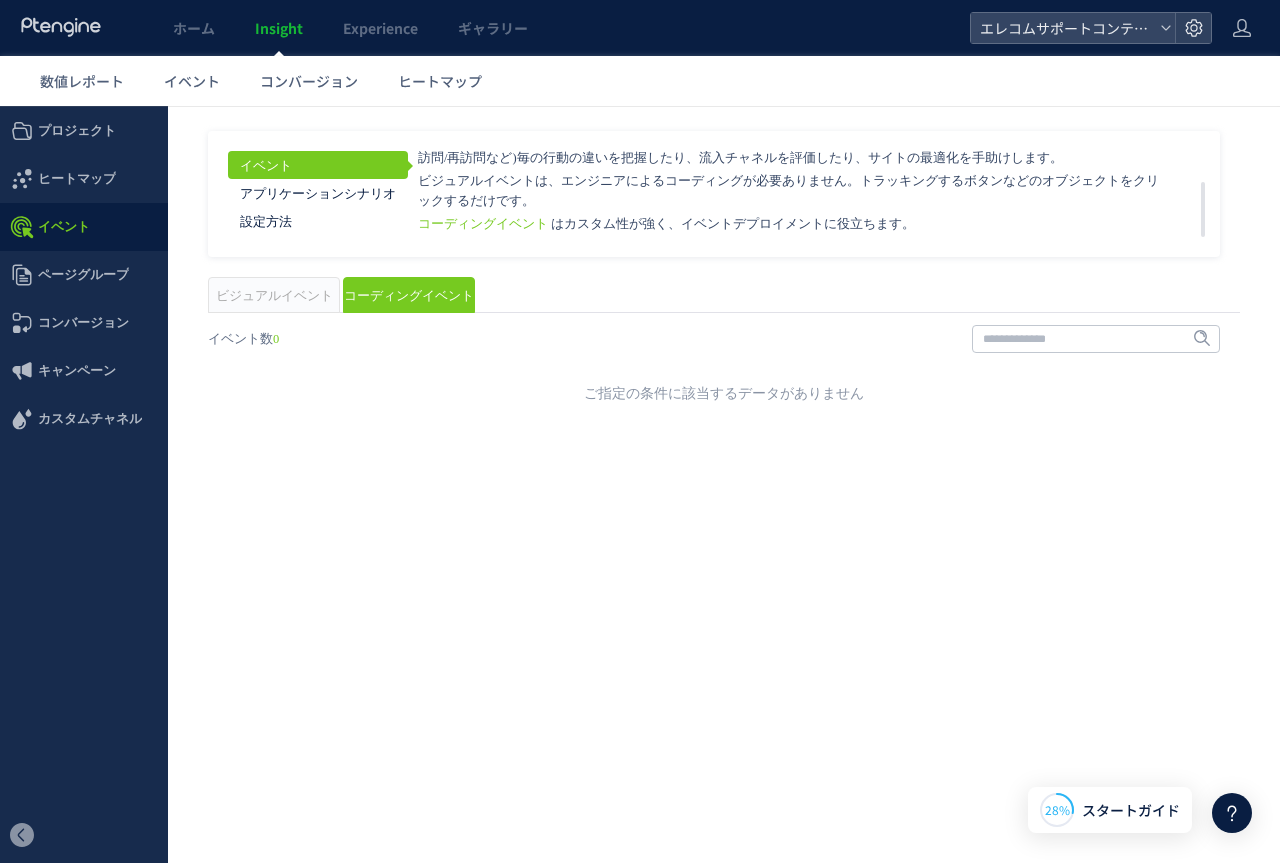 click on "ご指定の条件に該当するデータがありません" at bounding box center [724, 393] 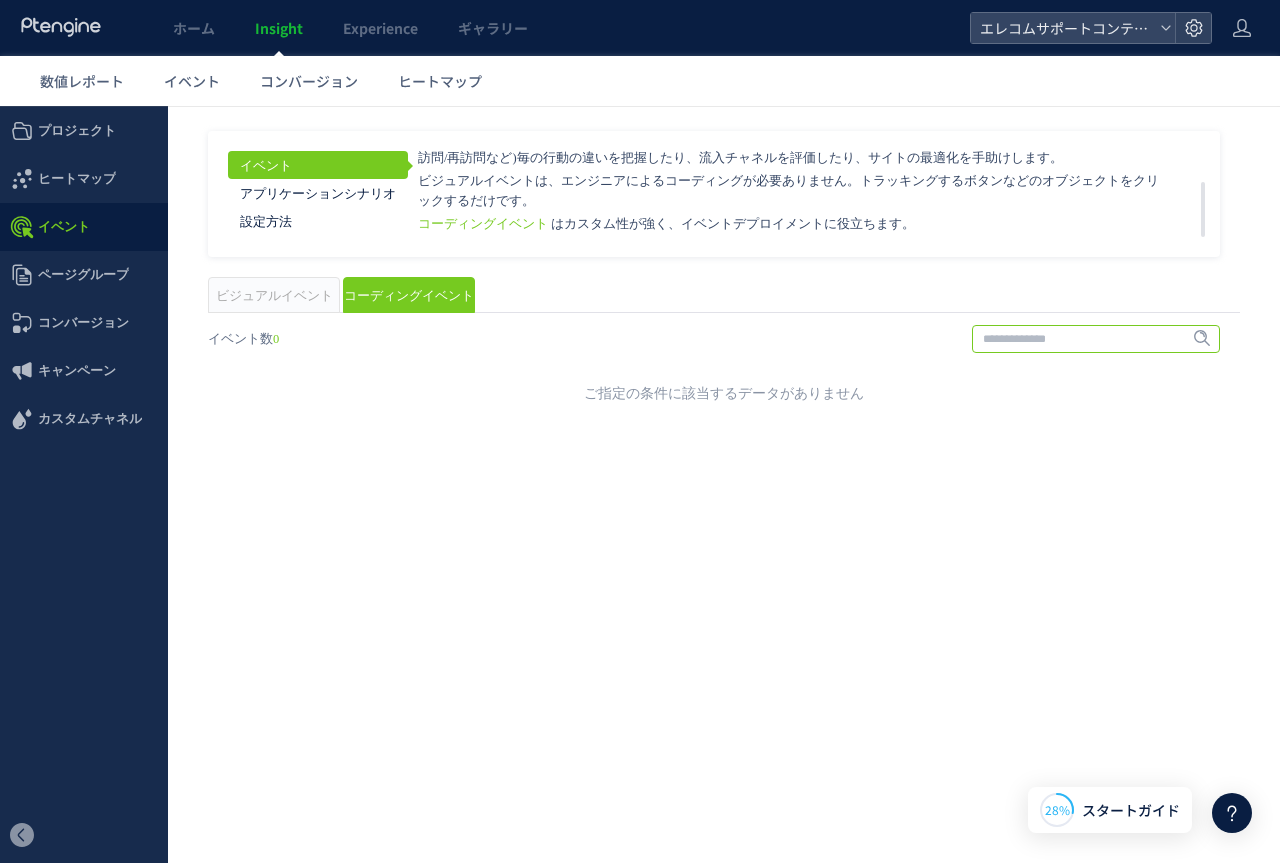click at bounding box center [1096, 339] 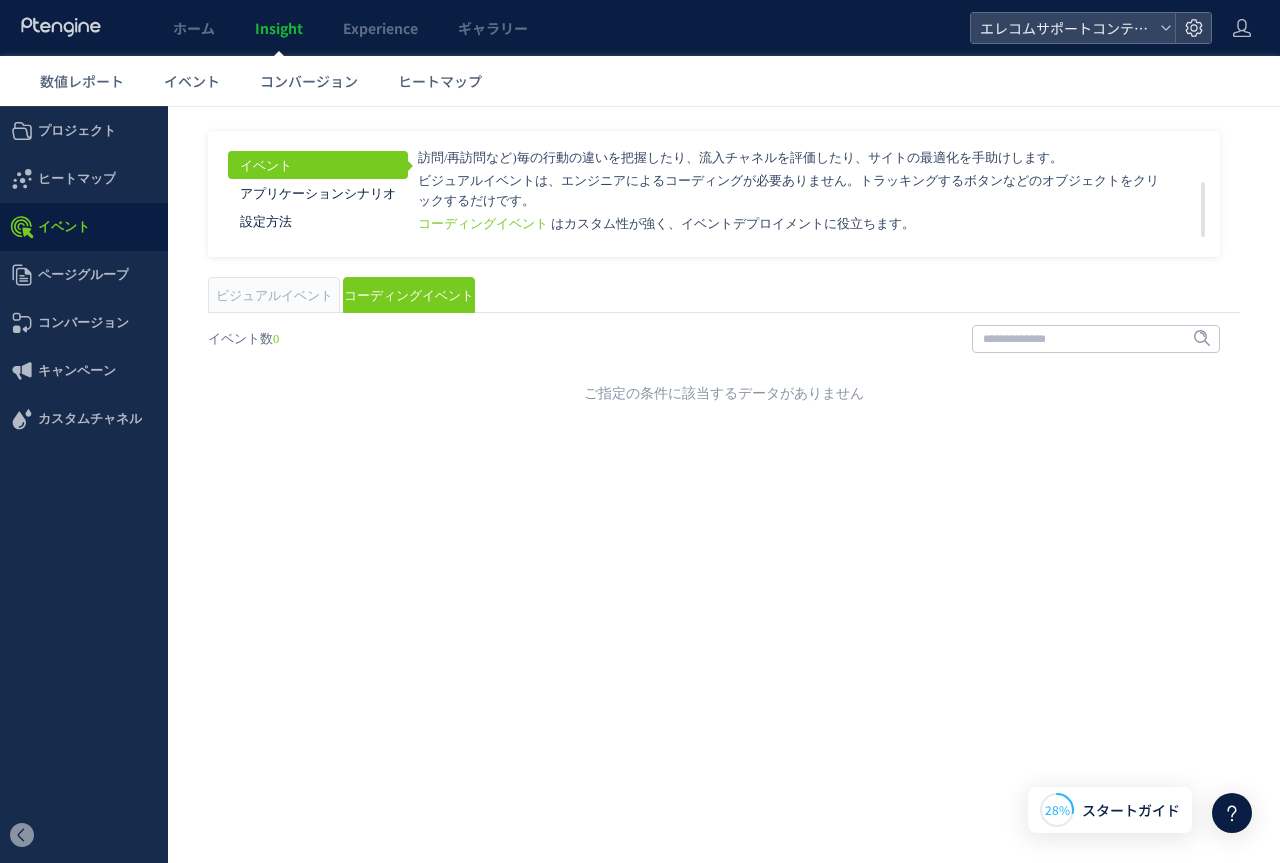 click on "ビジュアルイベント" at bounding box center [274, 296] 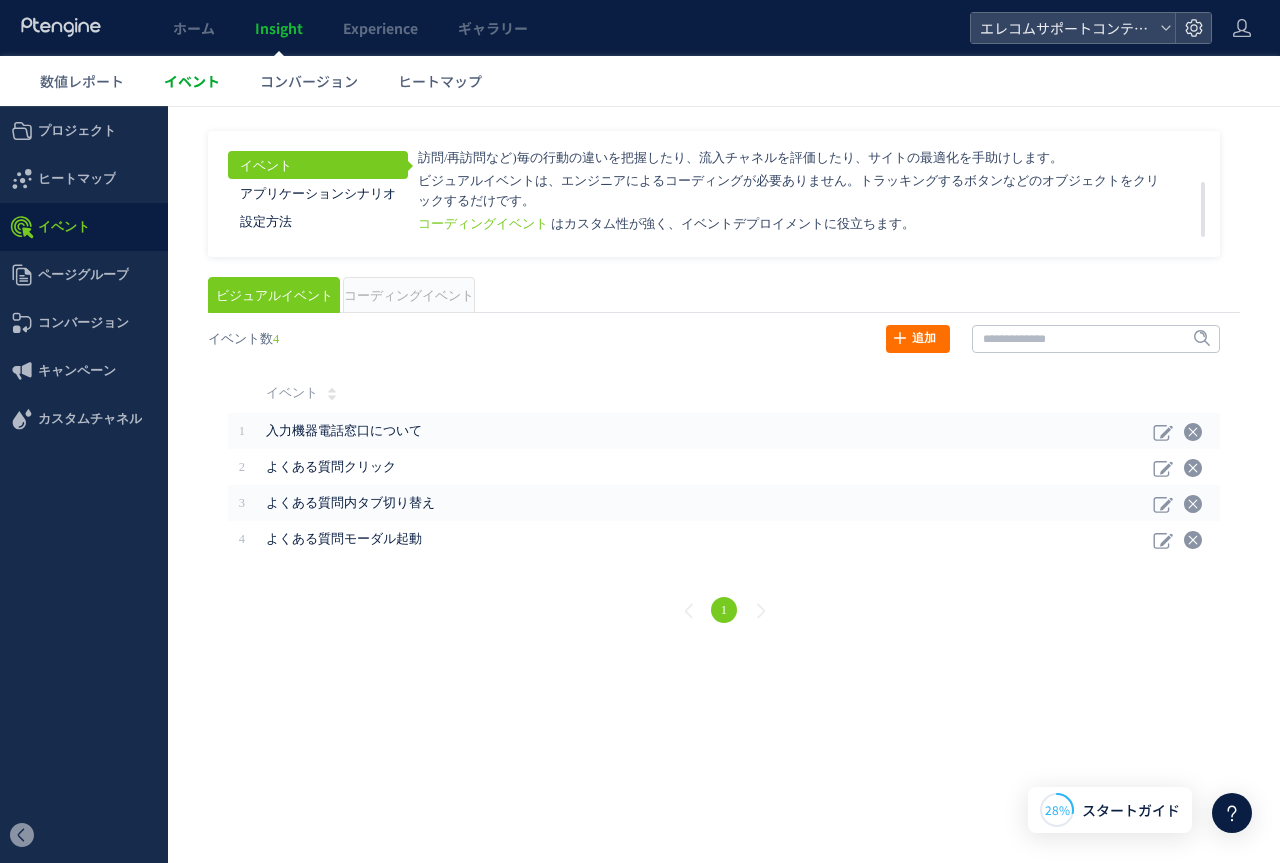 click on "イベント" at bounding box center [192, 81] 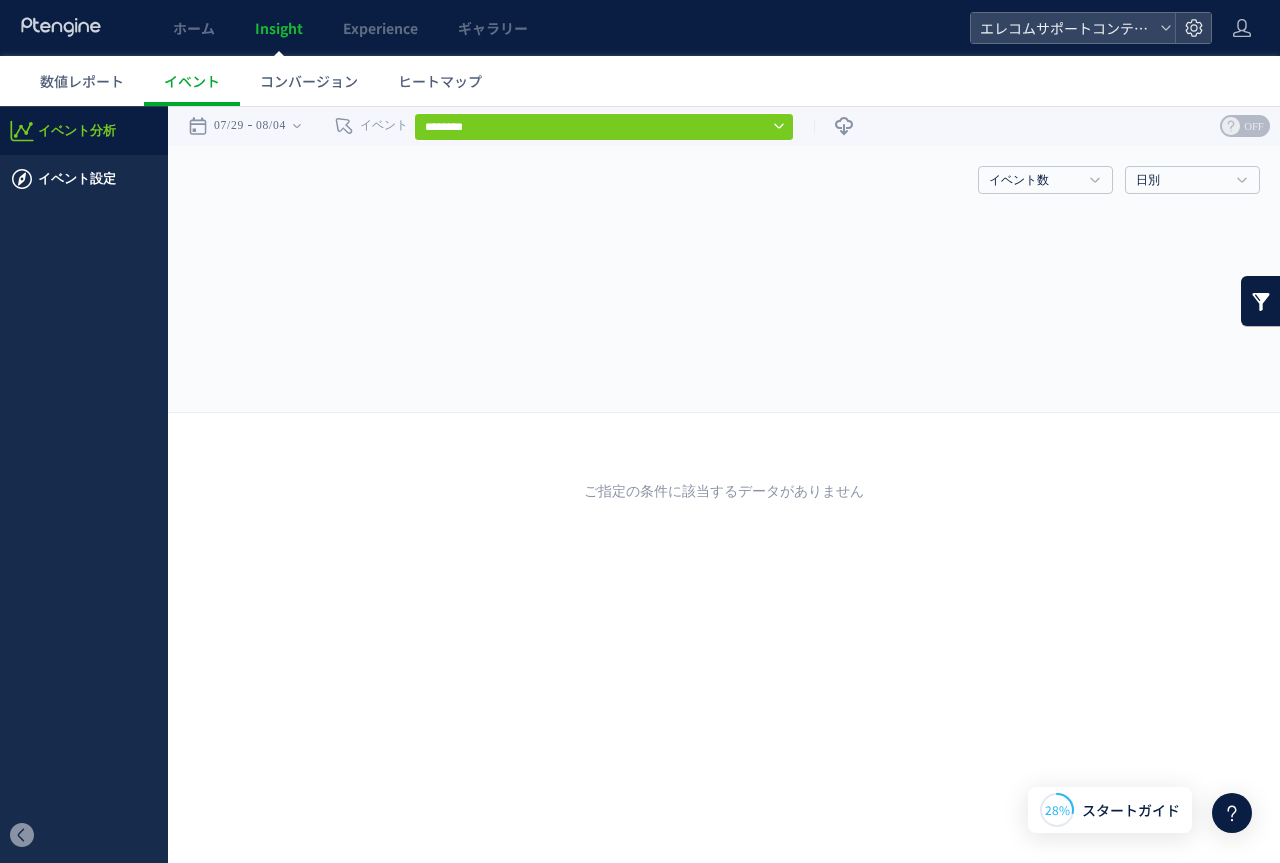 click on "イベント設定" at bounding box center [77, 179] 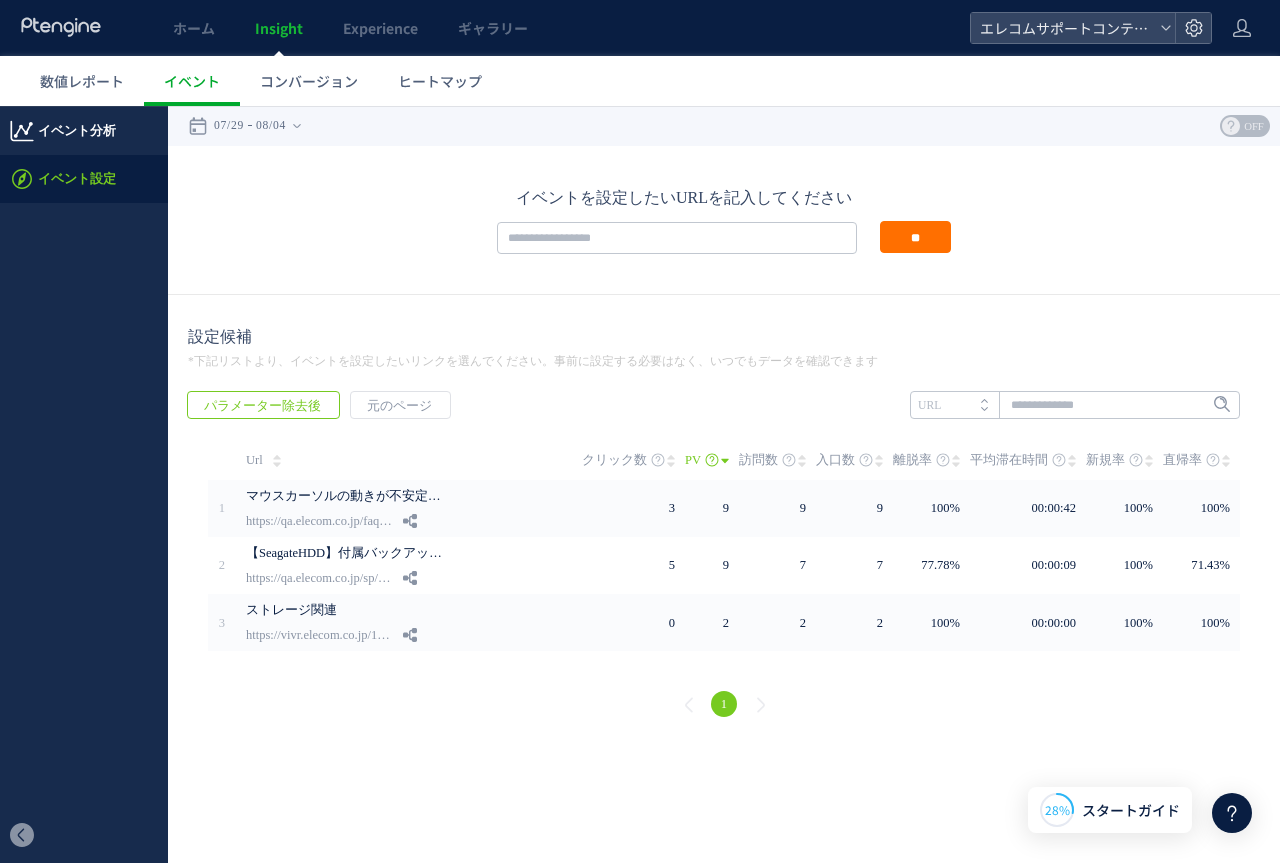 click on "イベント分析" at bounding box center (77, 131) 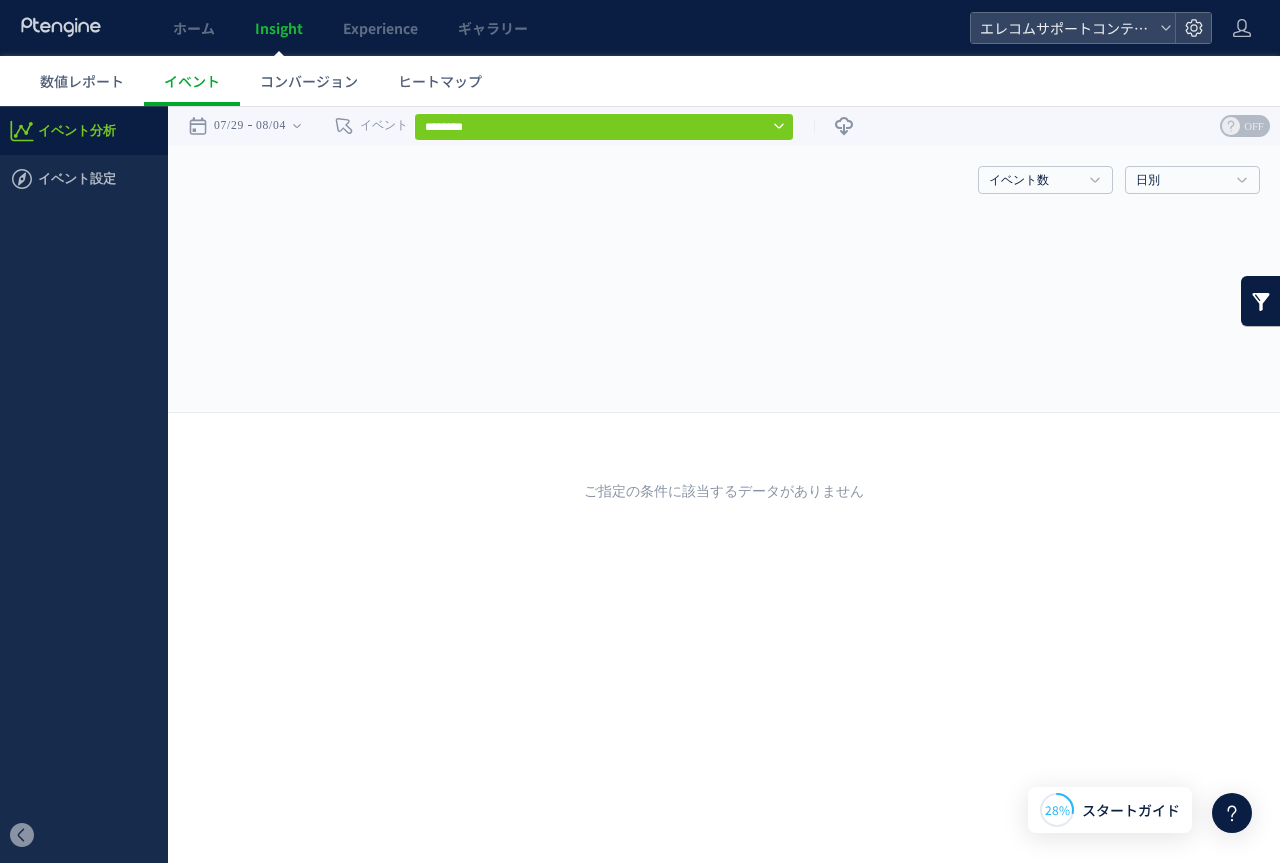 click on "********" at bounding box center [604, 127] 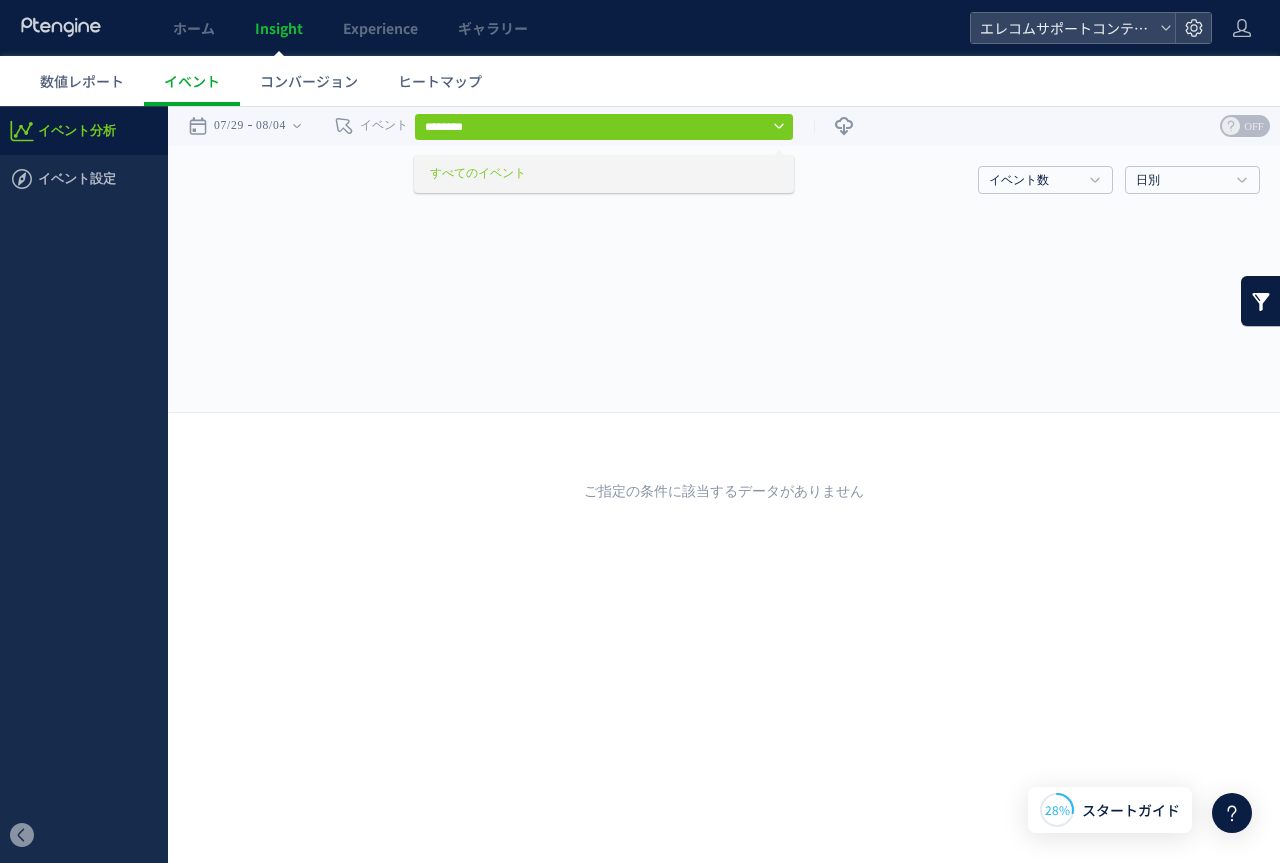 click on "数値レポート イベント コンバージョン ヒートマップ" at bounding box center [650, 81] 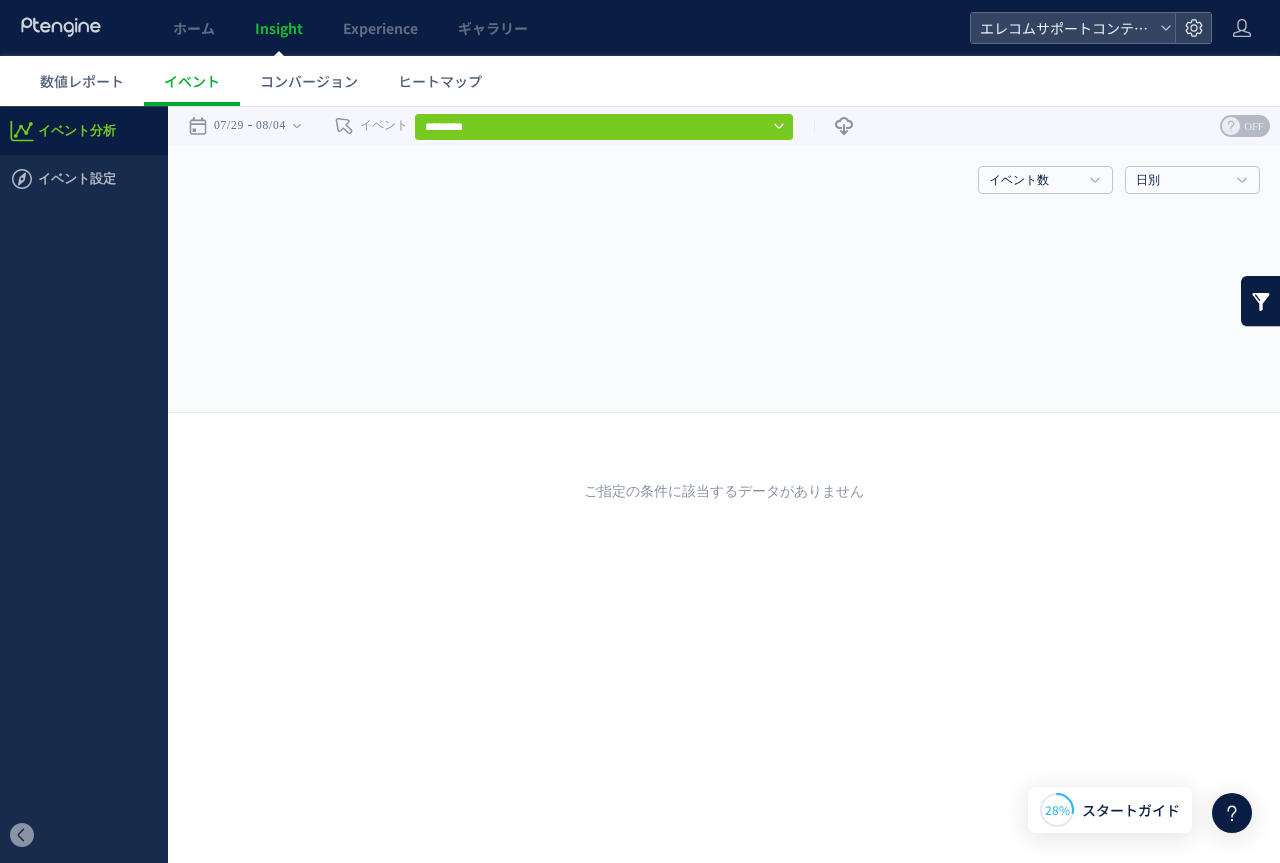 click 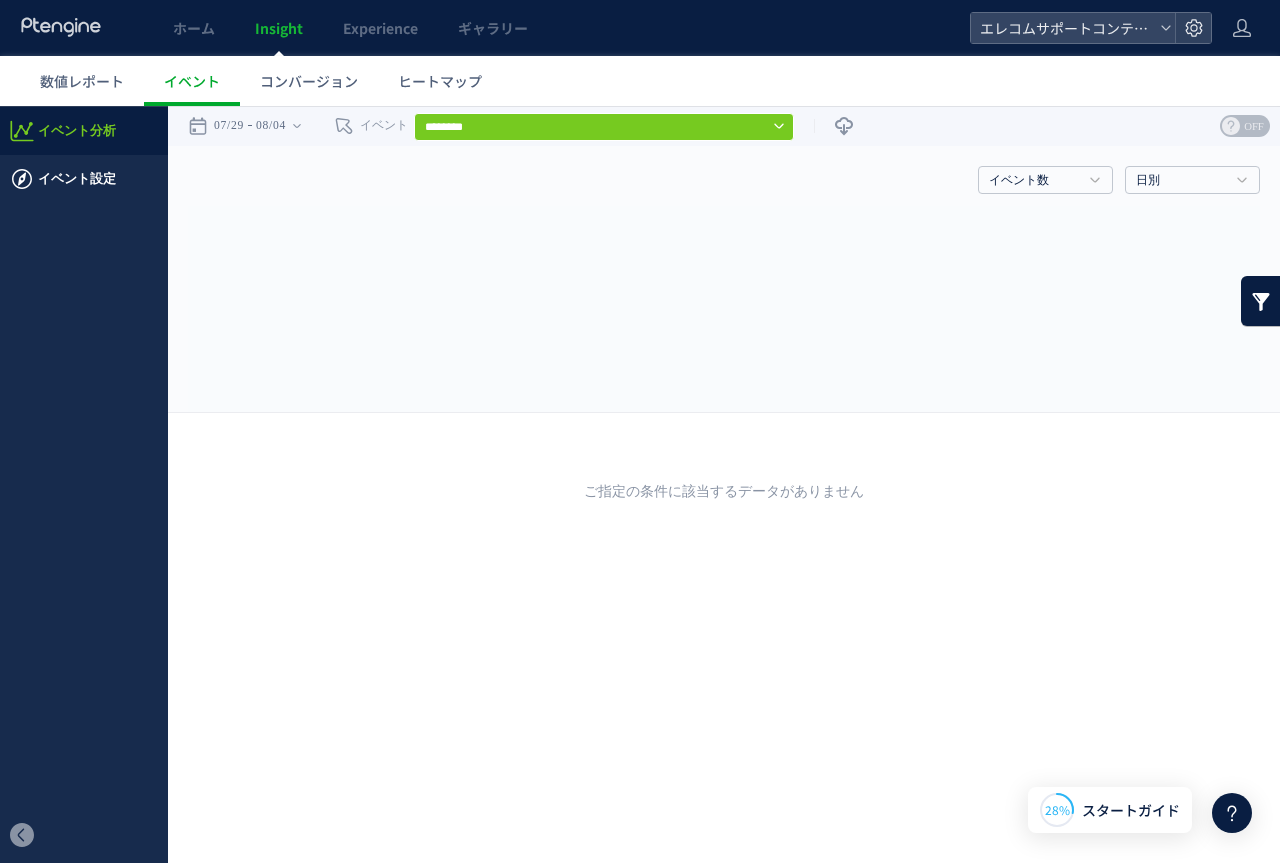 click on "イベント設定" at bounding box center [77, 179] 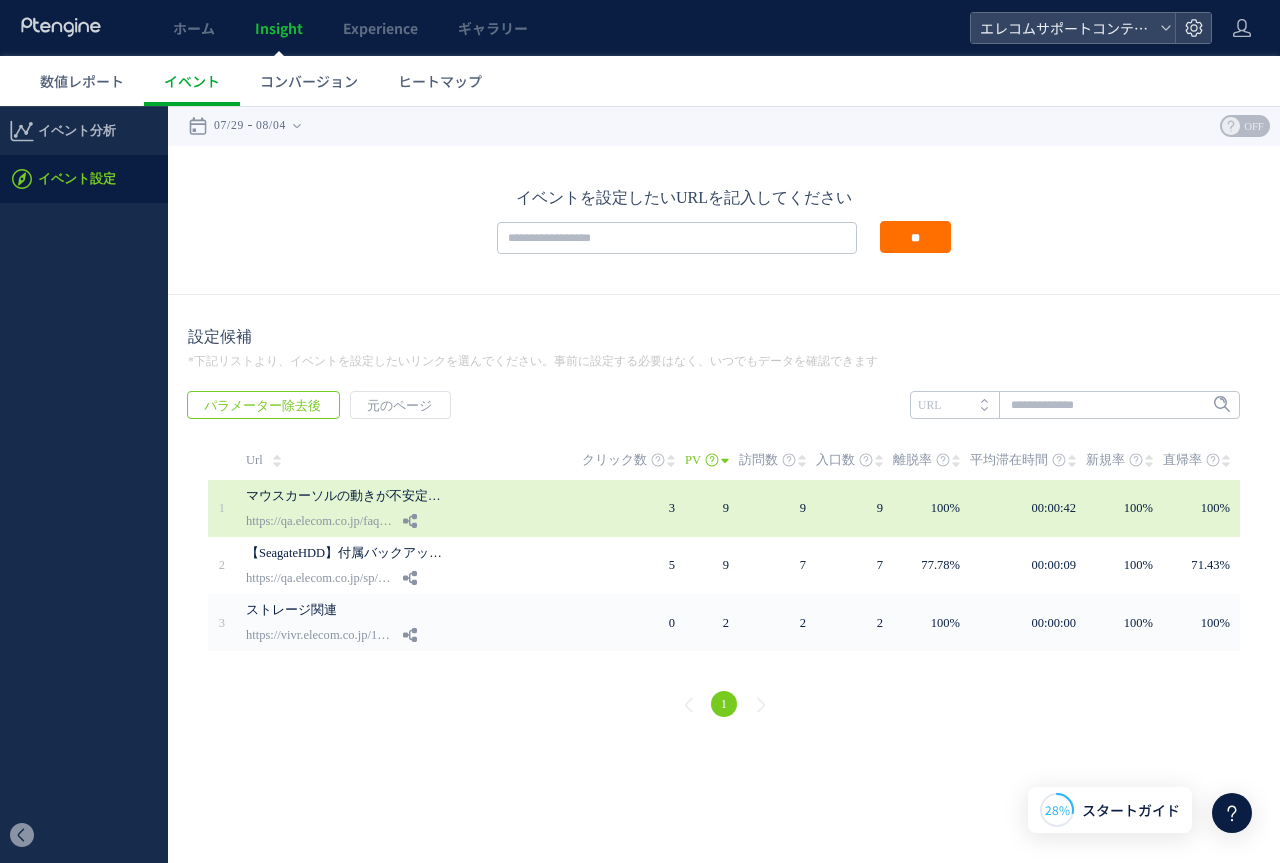 click on "マウスカーソルの動きが不安定な場合の解決方法
https://qa.elecom.co.jp/faq_detail.html" at bounding box center [414, 508] 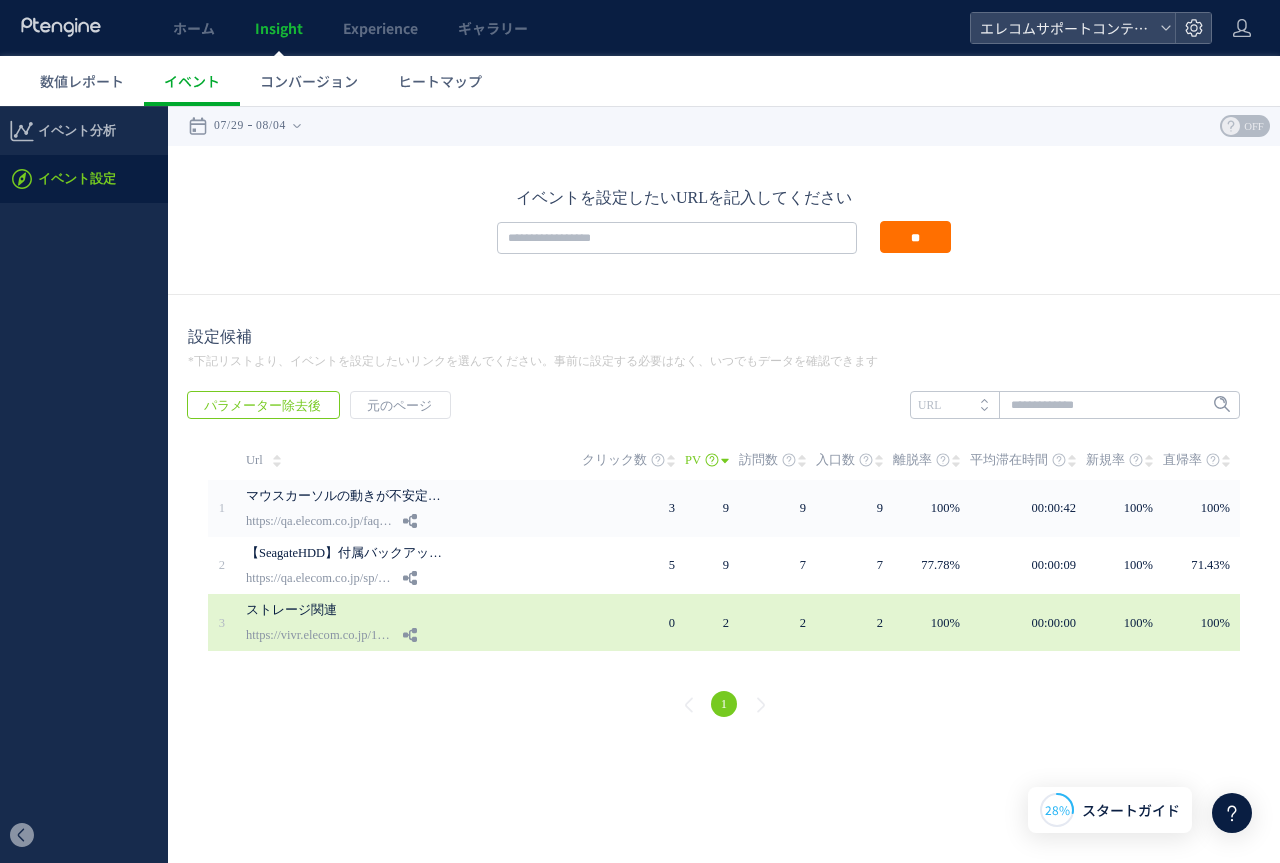 click on "ストレージ関連
https://vivr.elecom.co.jp/1/support_storage" at bounding box center [414, 622] 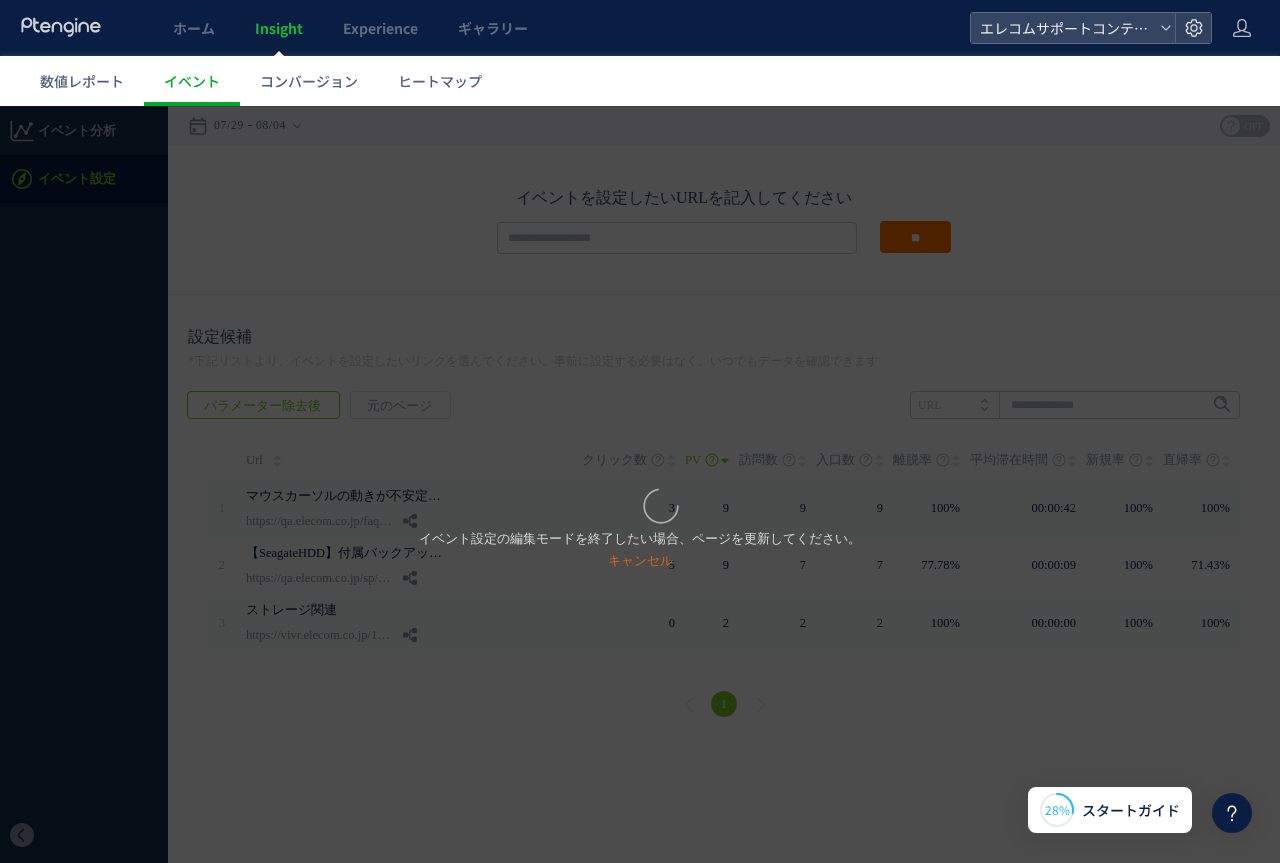 click on "イベント設定の編集モードを終了したい場合、ページを更新してください。 キャンセル" at bounding box center [640, 484] 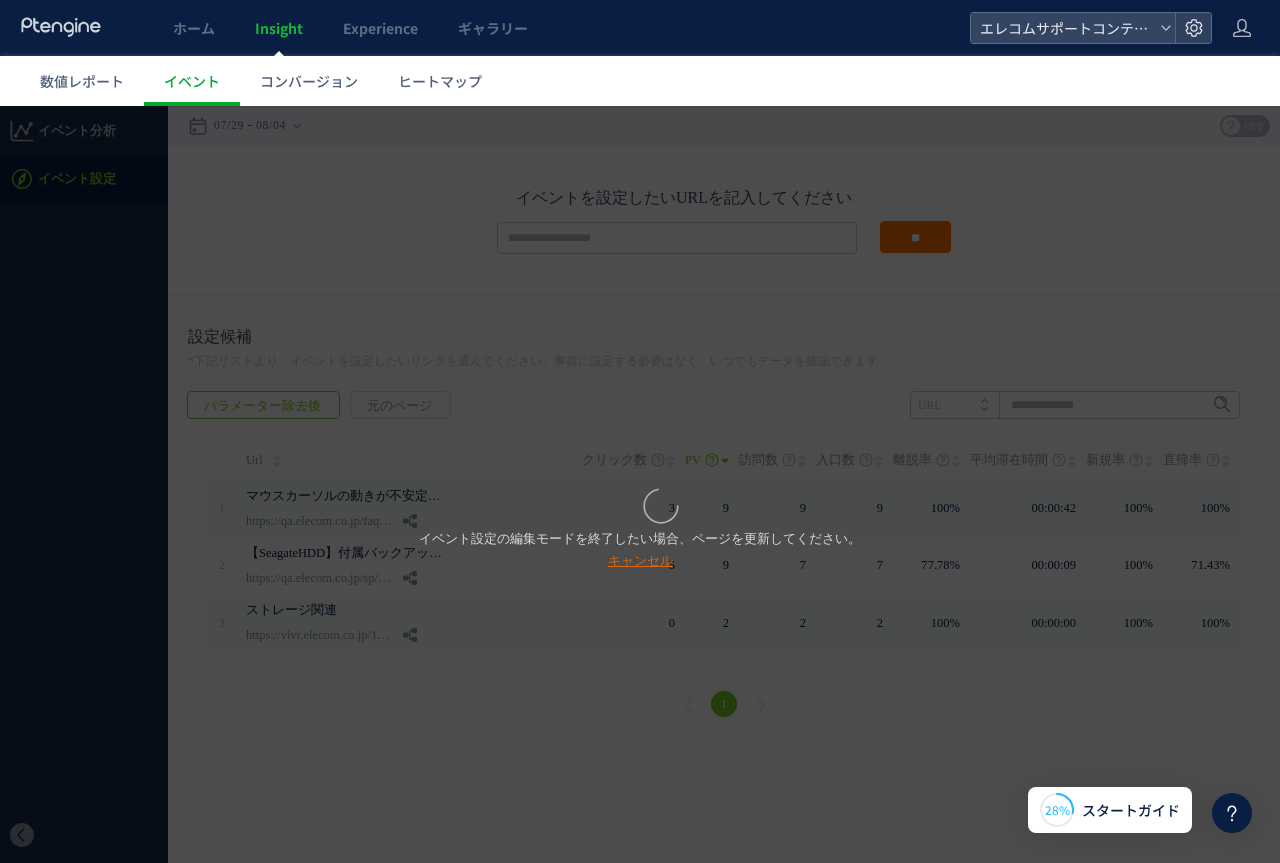click on "キャンセル" at bounding box center [640, 560] 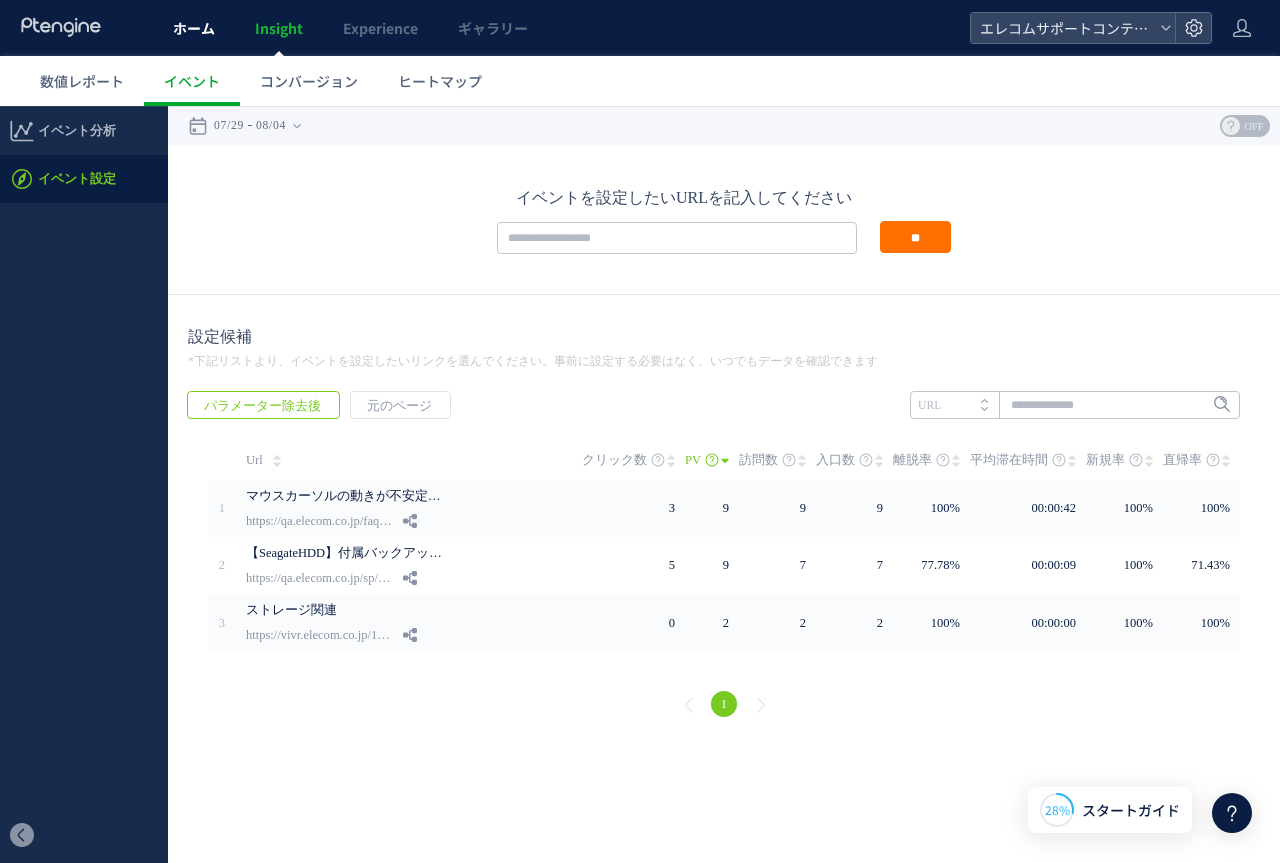click on "ホーム" at bounding box center [194, 28] 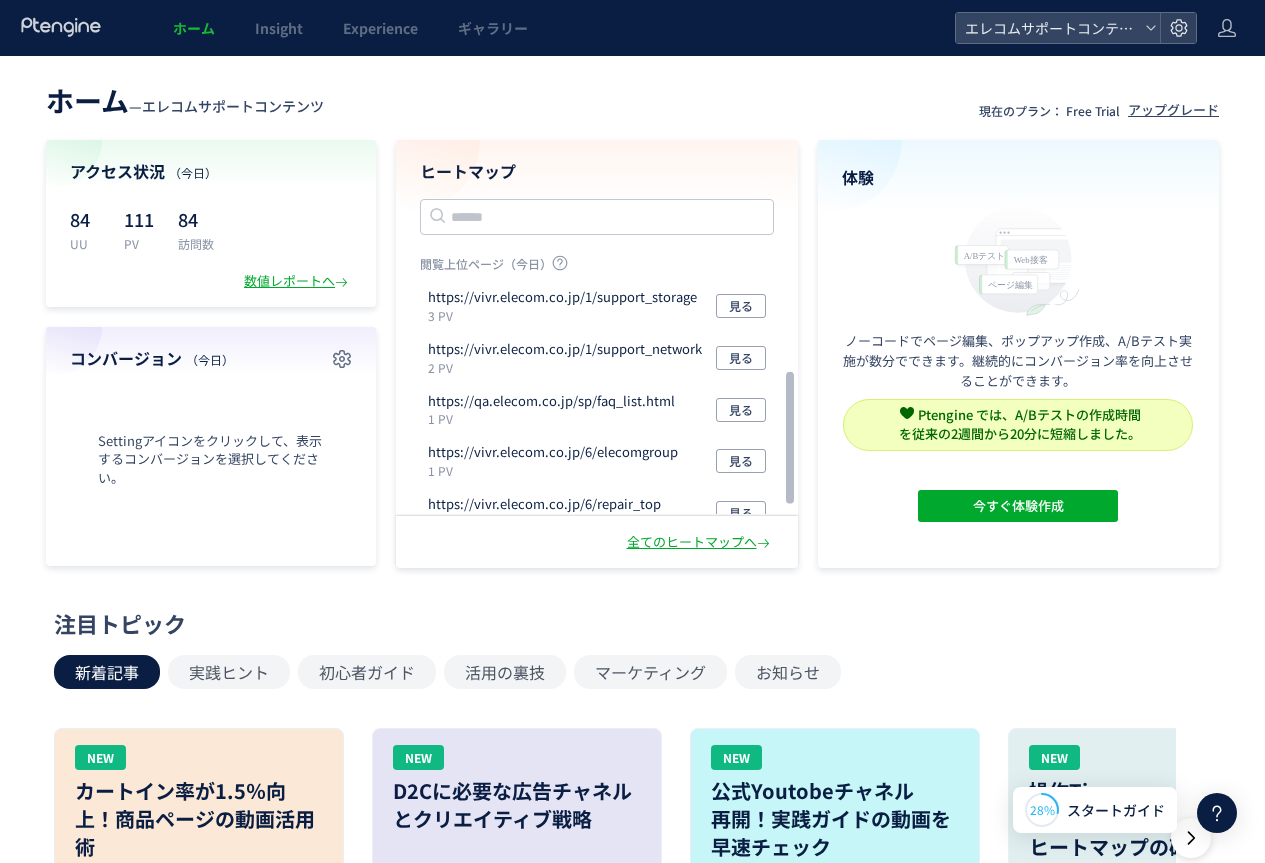 scroll, scrollTop: 180, scrollLeft: 0, axis: vertical 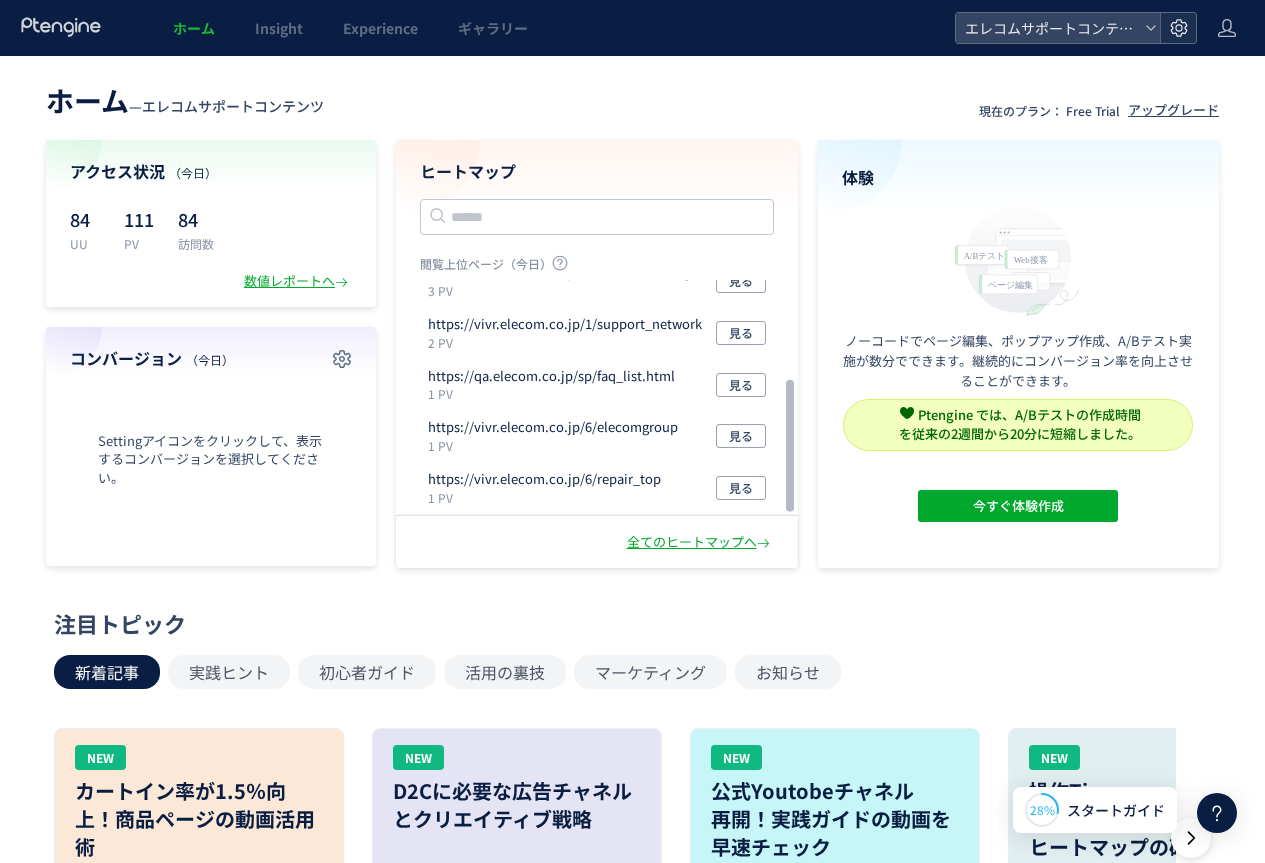 click 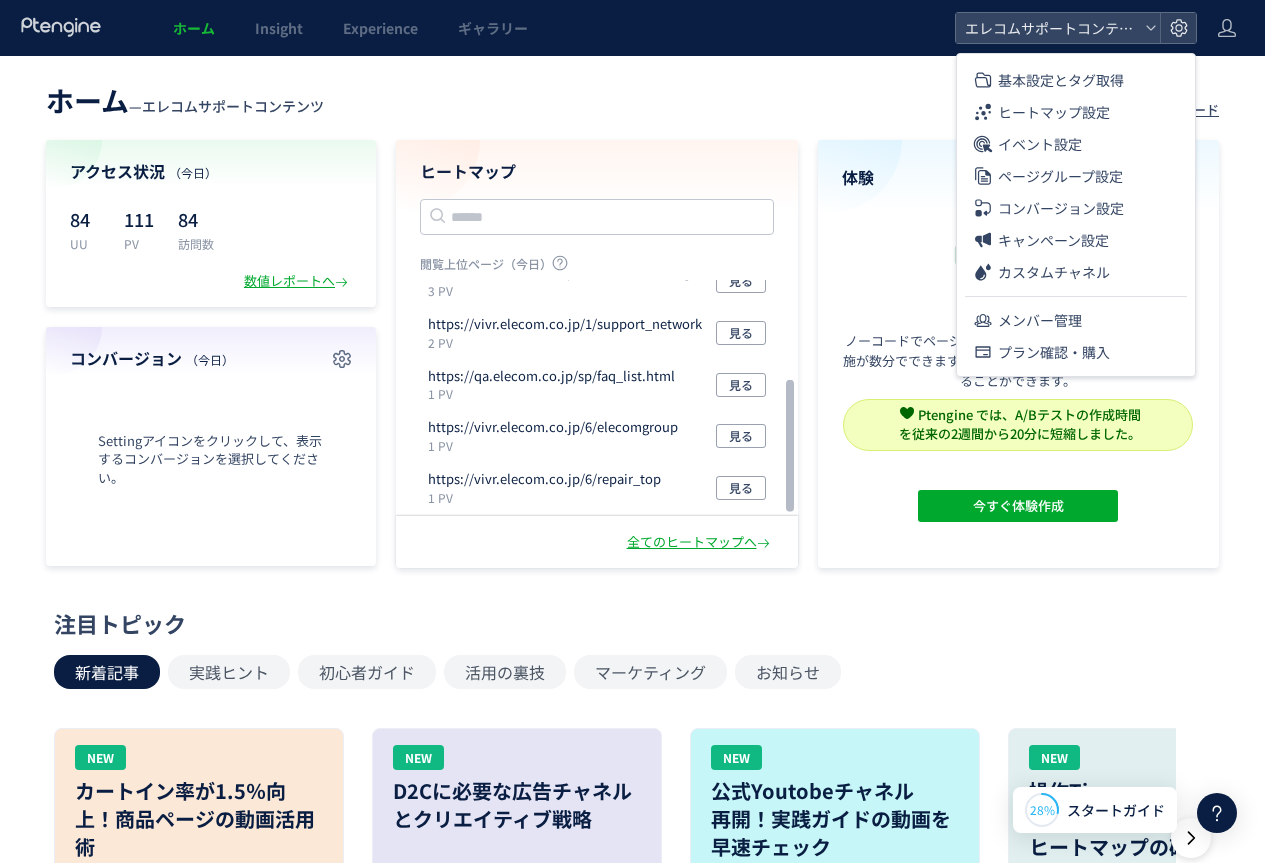 click on "アクセス状況 （今日） 84 UU 111 PV 84 訪問数 数値レポートへ  コンバージョン （今日） Settingアイコンをクリックして、表示するコンバージョンを選択してください。 ヒートマップ 閲覧上位ページ（今日）  https://qa.elecom.co.jp/faq_detail.html 52 PV 見る https://qa.elecom.co.jp/sp/faq_detail.html 45 PV 見る https://vivr.elecom.co.jp/1/support_top 6 PV 見る https://vivr.elecom.co.jp/1/support_storage 3 PV 見る https://vivr.elecom.co.jp/1/support_network 2 PV 見る https://qa.elecom.co.jp/sp/faq_list.html 1 PV 見る https://vivr.elecom.co.jp/6/elecomgroup 1 PV 見る https://vivr.elecom.co.jp/6/repair_top 1 PV 見る 全てのヒートマップへ  体験 ノーコードでページ編集、ポップアップ作成、A/Bテスト実施が数分でできます。継続的にコンバージョン率を向上させることができます。 Ptengine では、A/Bテストの作成時間 Ptengineでは既に18,000以上の体験" at bounding box center [632, 354] 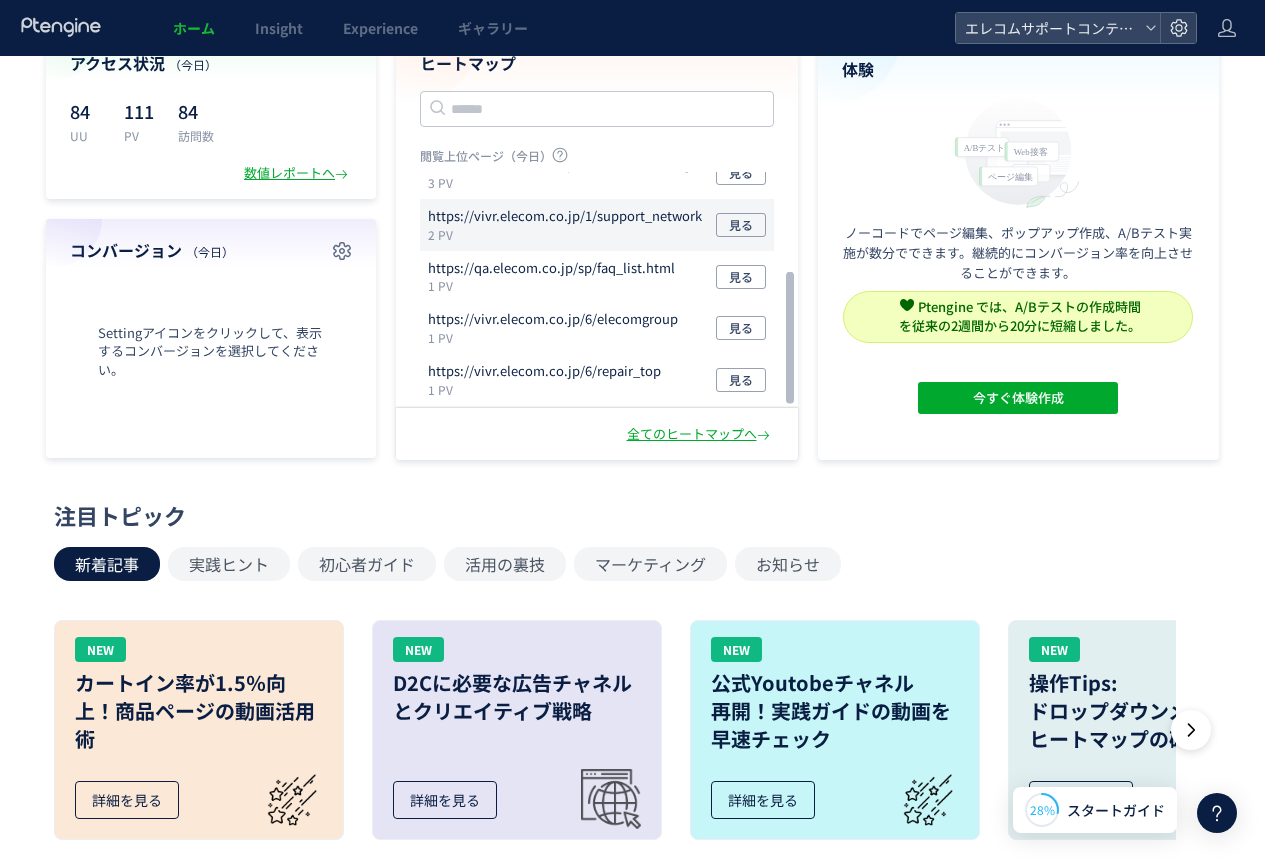 scroll, scrollTop: 200, scrollLeft: 0, axis: vertical 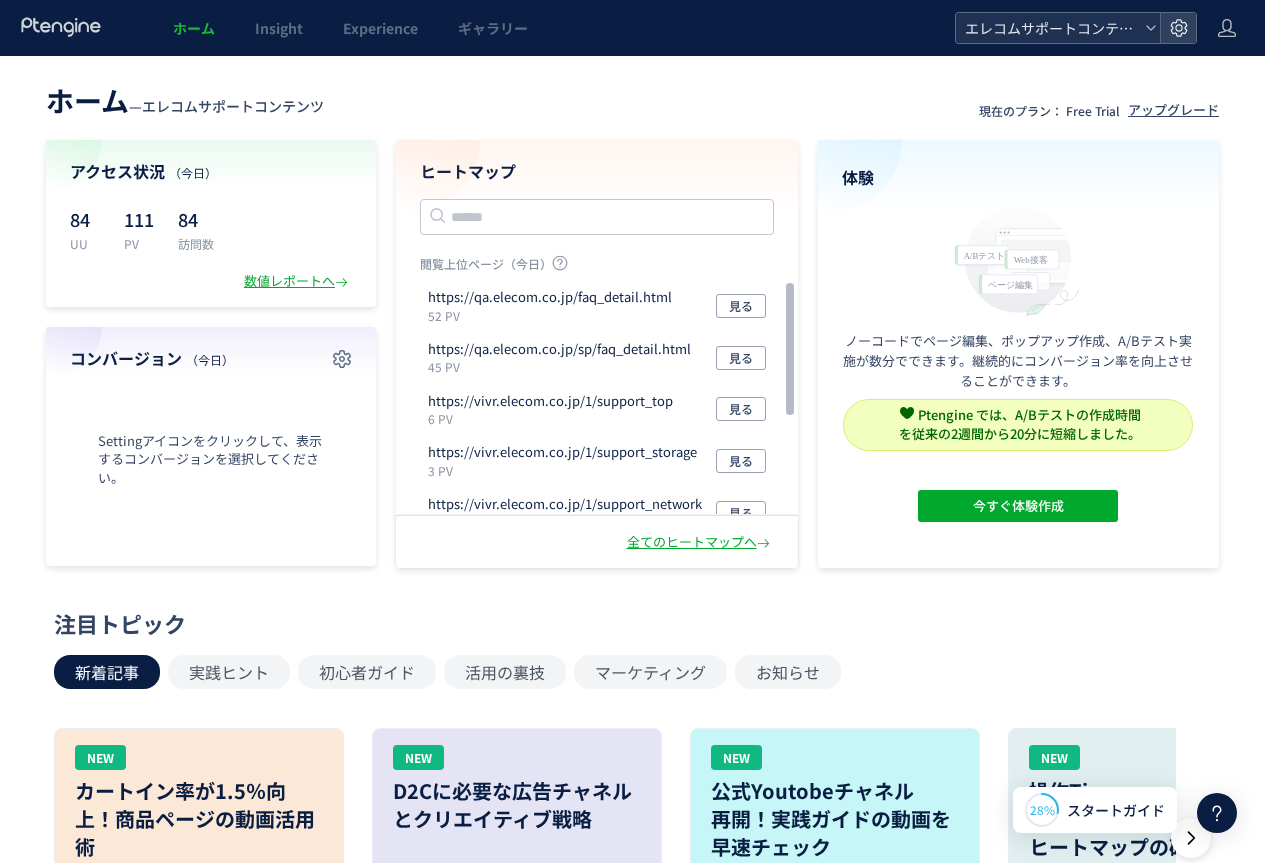 click on "エレコムサポートコンテンツ" at bounding box center [1048, 28] 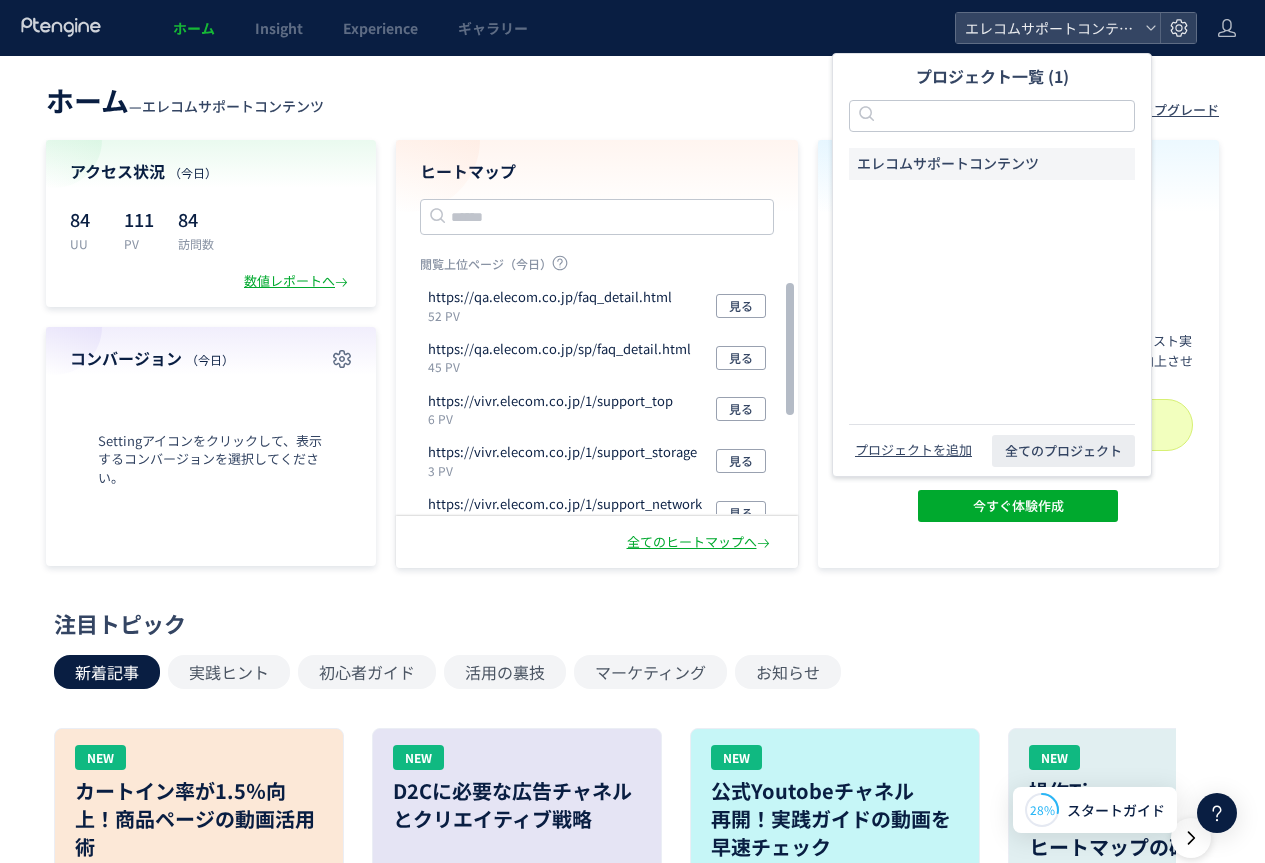 click on "体験 ノーコードでページ編集、ポップアップ作成、A/Bテスト実施が数分でできます。継続的にコンバージョン率を向上させることができます。 Ptengine では、A/Bテストの作成時間 を従来の2週間から20分に短縮しました。 Ptengineでは既に18,000以上の体験 が作成されています。 カスタマイズすることで3ヶ月で10万人 LINE@友だち登録獲得可能。 詳細 Ptengineを導入した一週間でコンバージョン率 が1.5倍に。 詳細 Ptengine では、A/Bテストの作成時間 を従来の2週間から20分に短縮しました。 今すぐ体験作成" 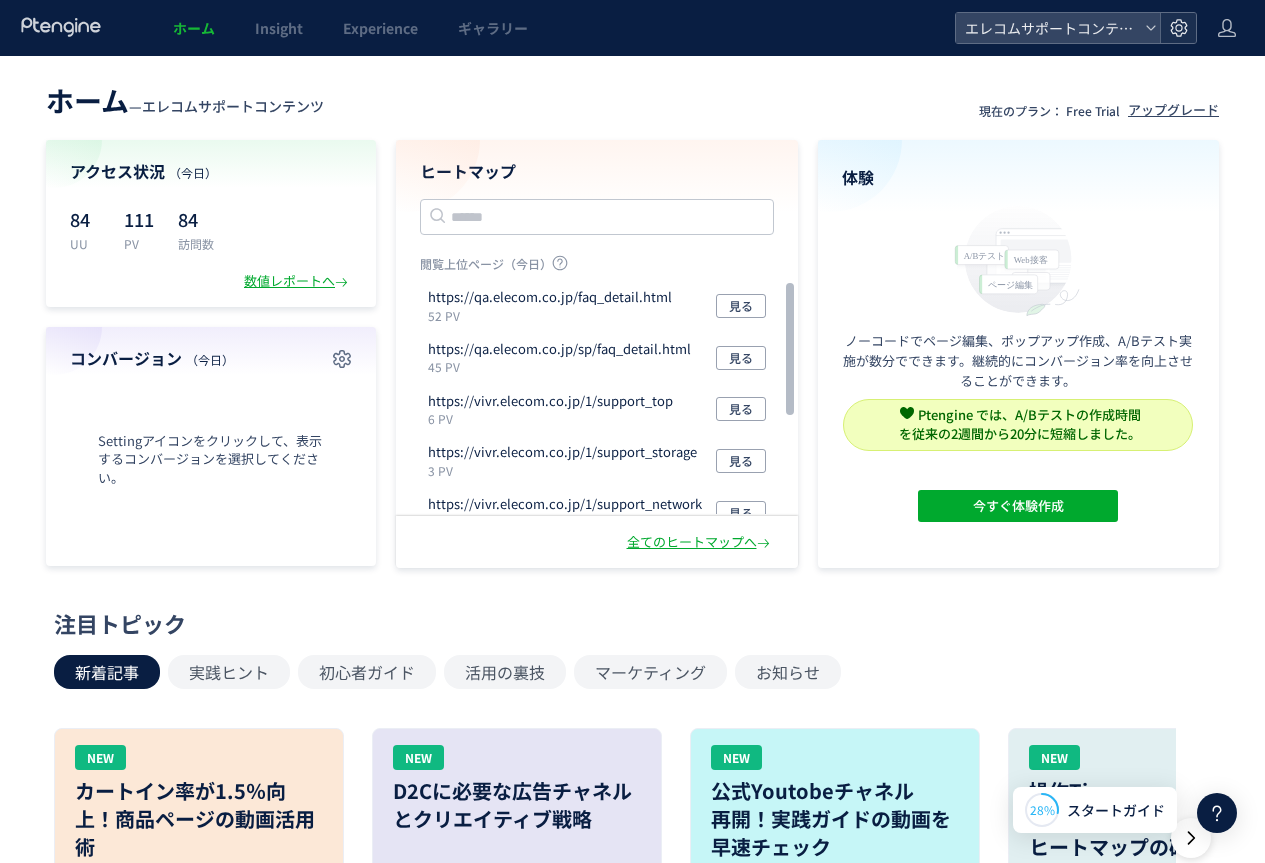 click 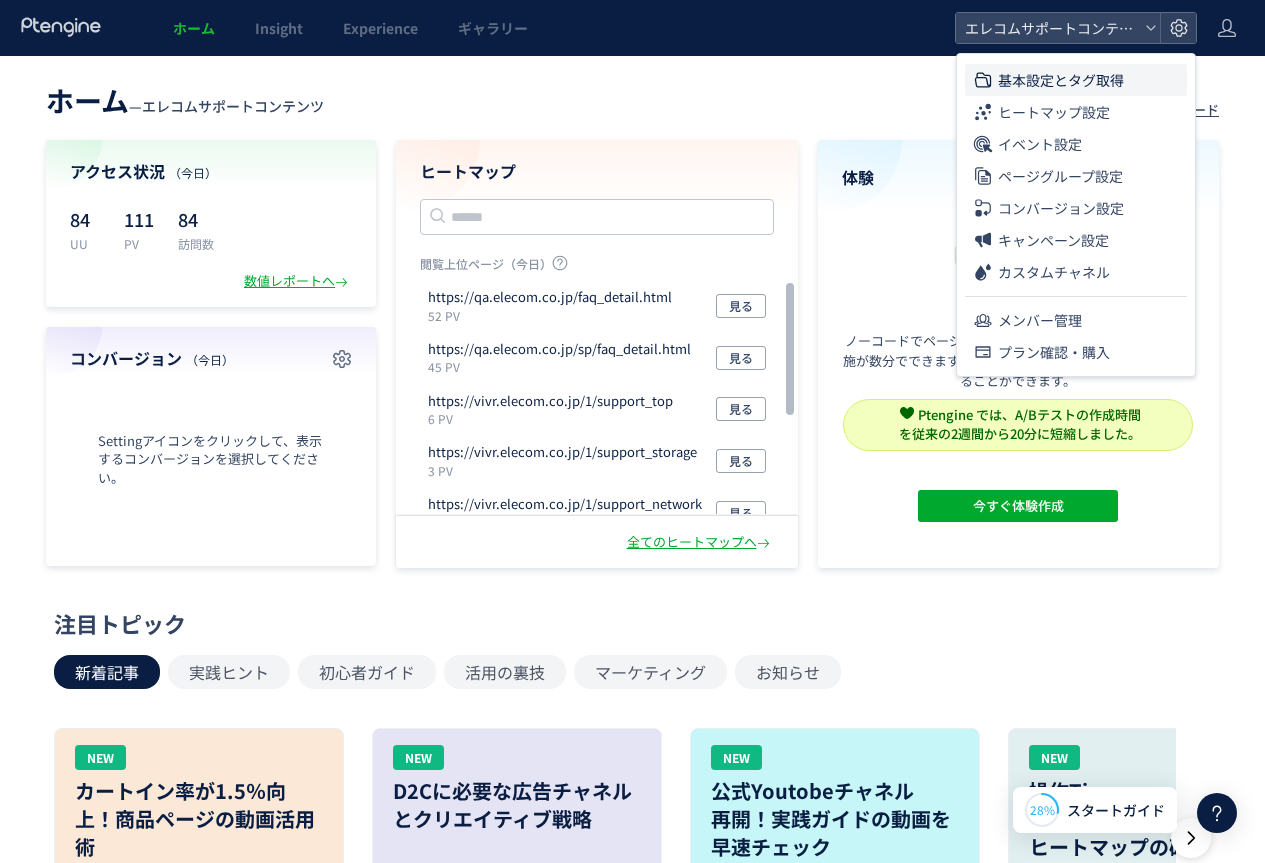 click on "基本設定とタグ取得" at bounding box center [1061, 80] 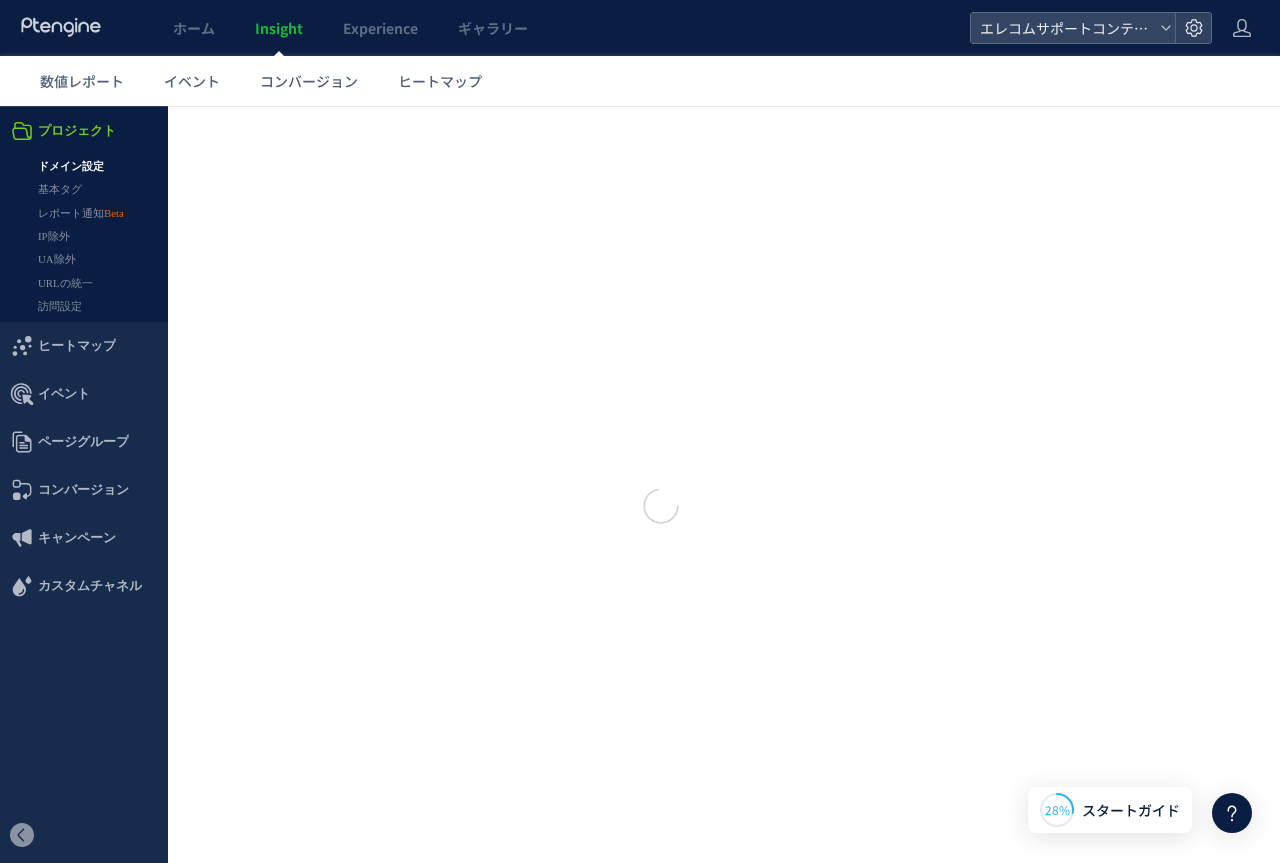type on "**********" 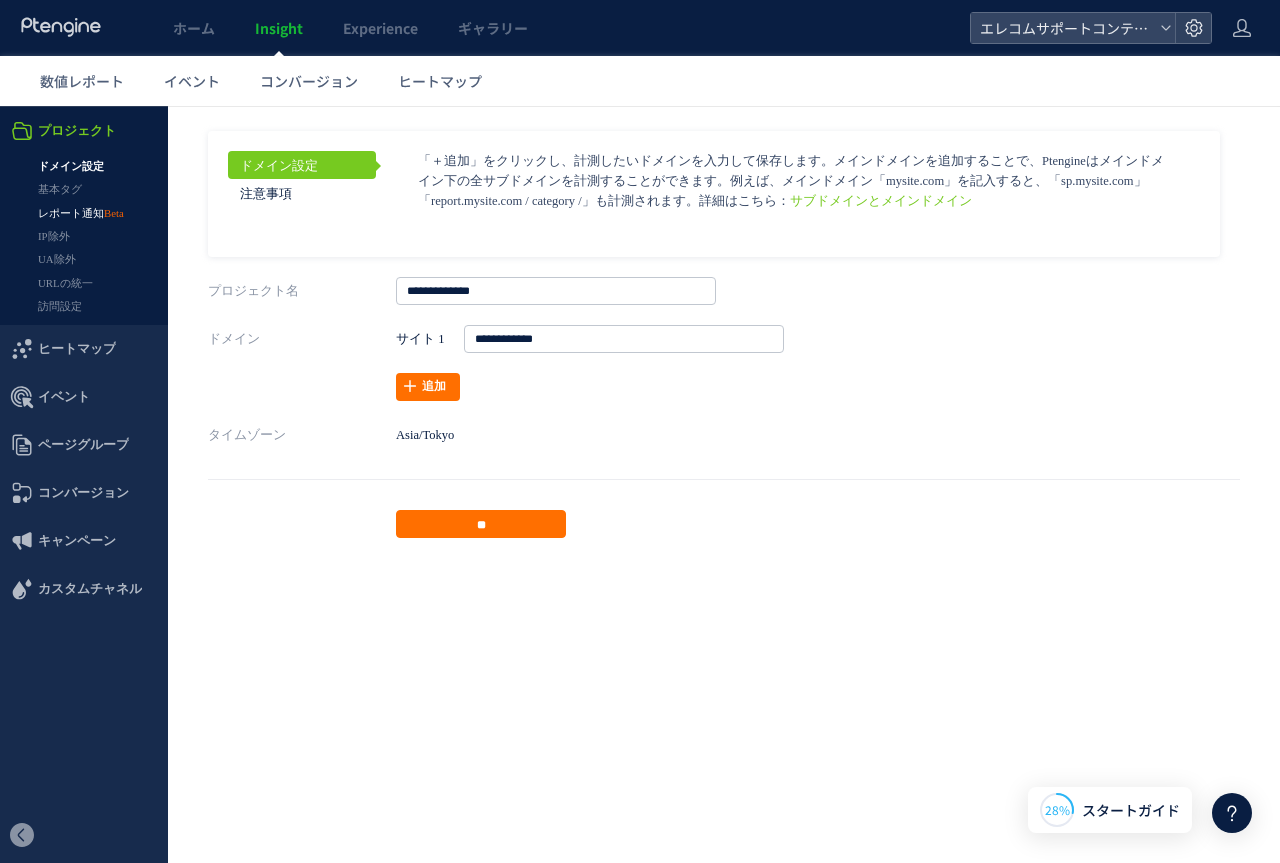 click on "レポート通知" at bounding box center (84, 213) 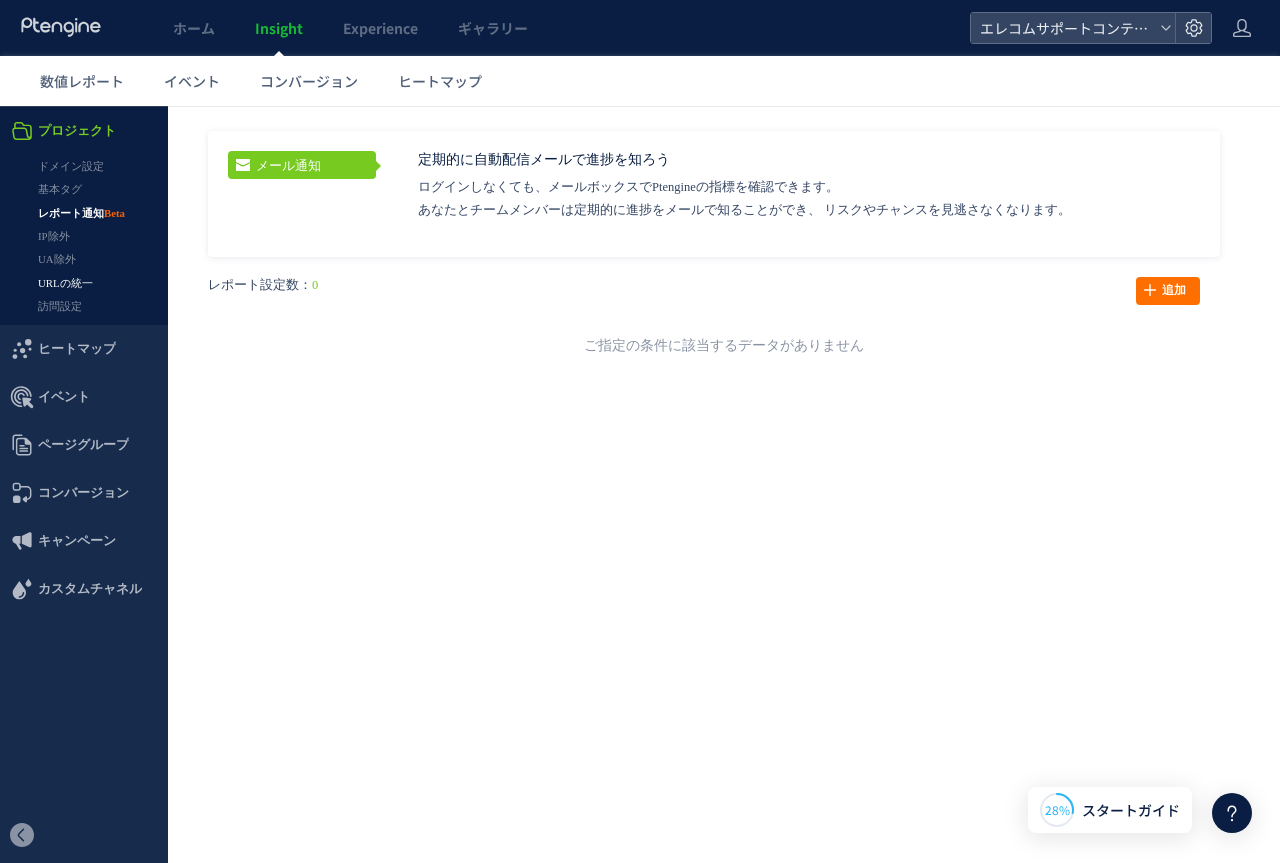 click on "URLの統一" at bounding box center [84, 283] 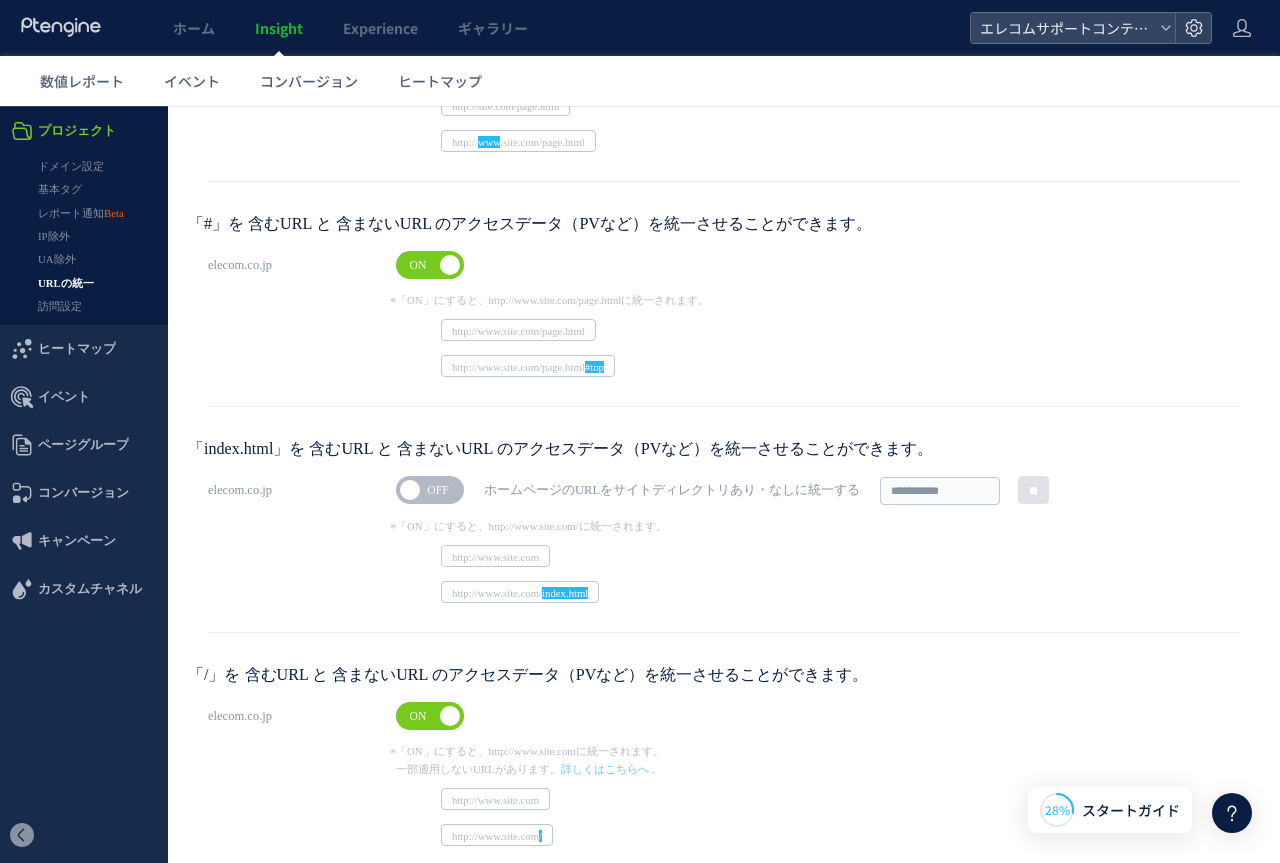 scroll, scrollTop: 327, scrollLeft: 0, axis: vertical 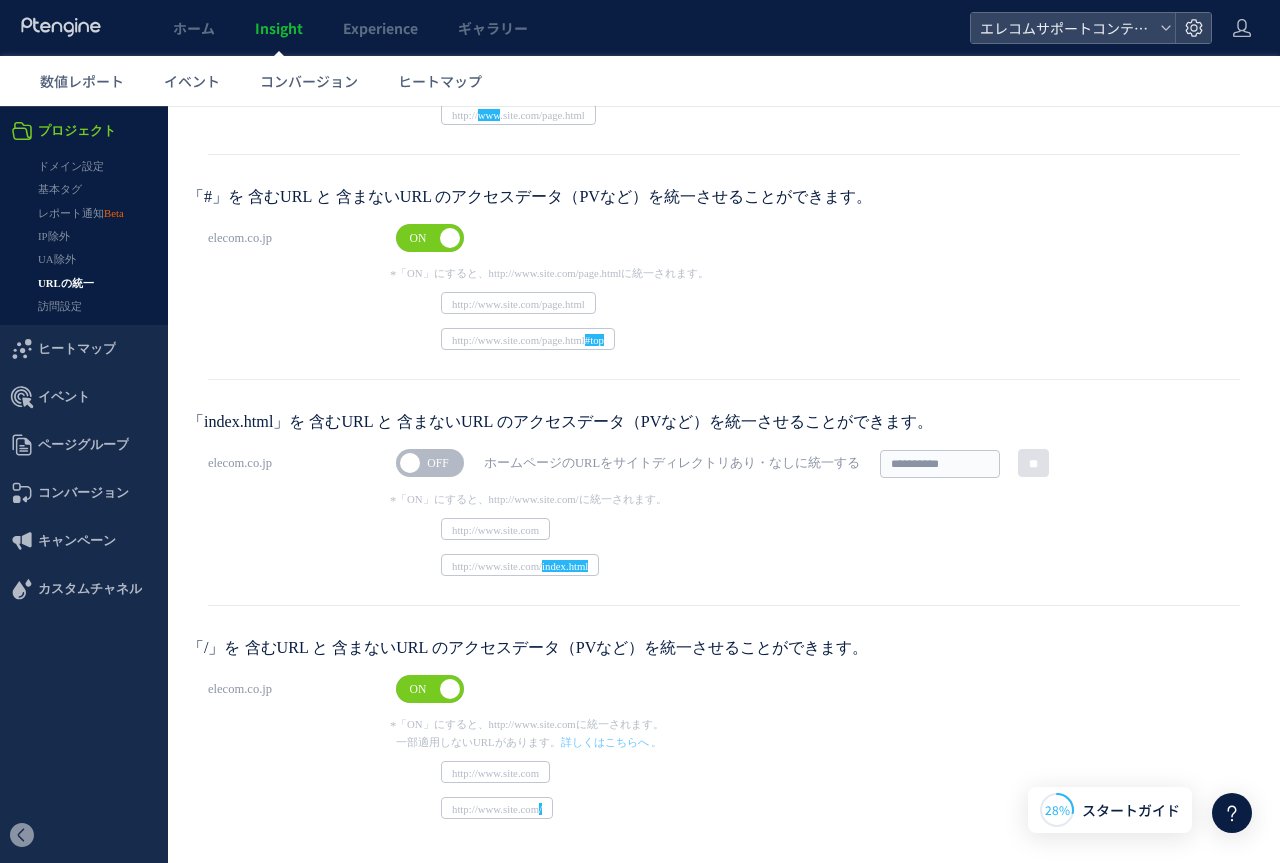 click on "elecom.co.jp
ON OFF" at bounding box center (724, 689) 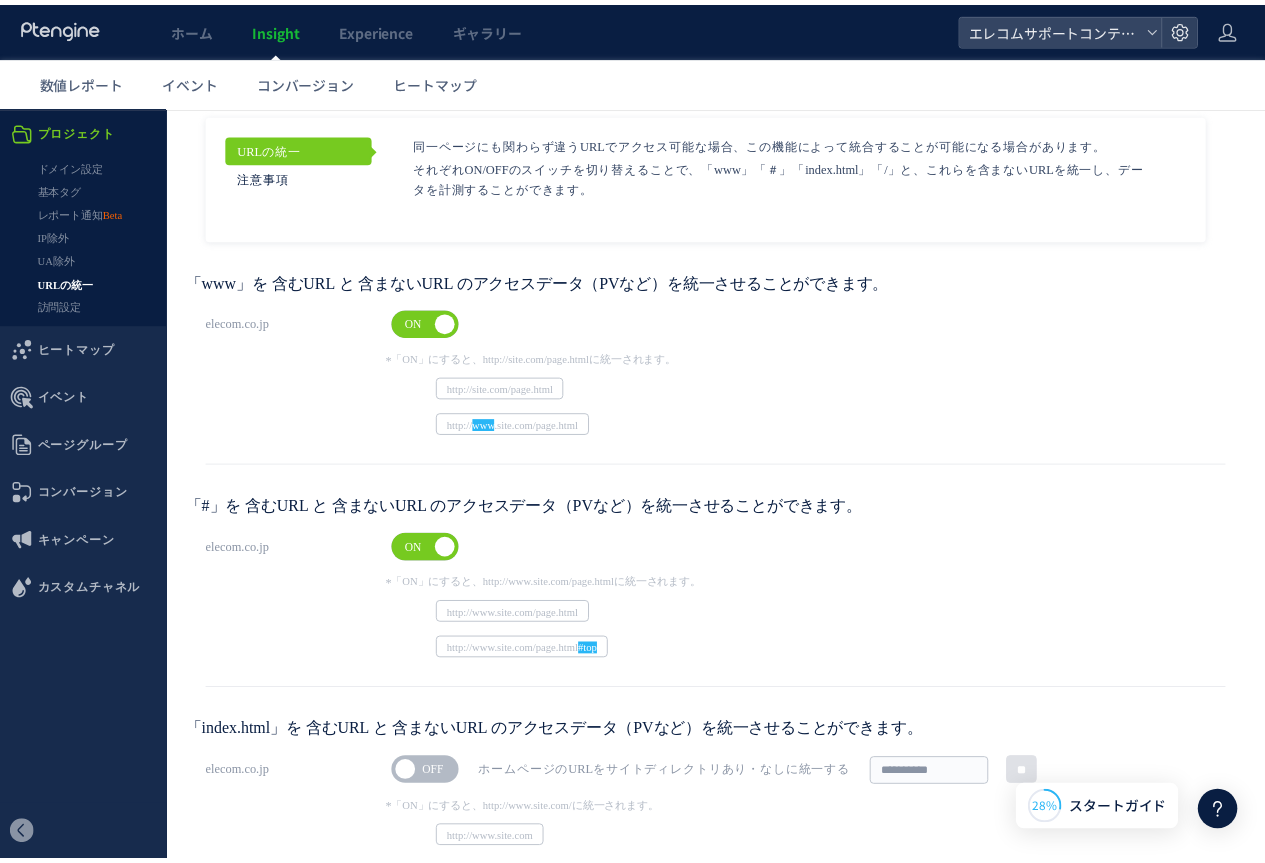 scroll, scrollTop: 0, scrollLeft: 0, axis: both 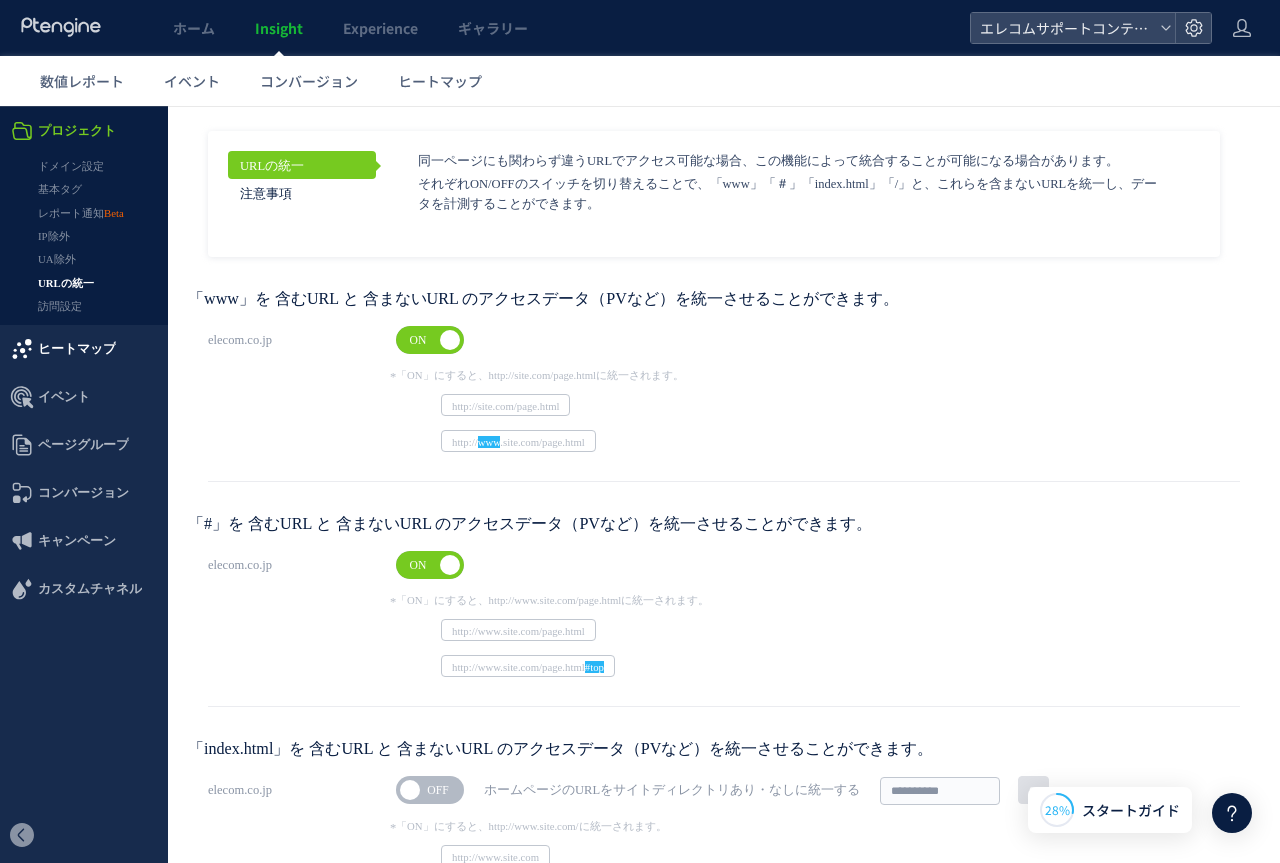 click on "ヒートマップ" at bounding box center [77, 349] 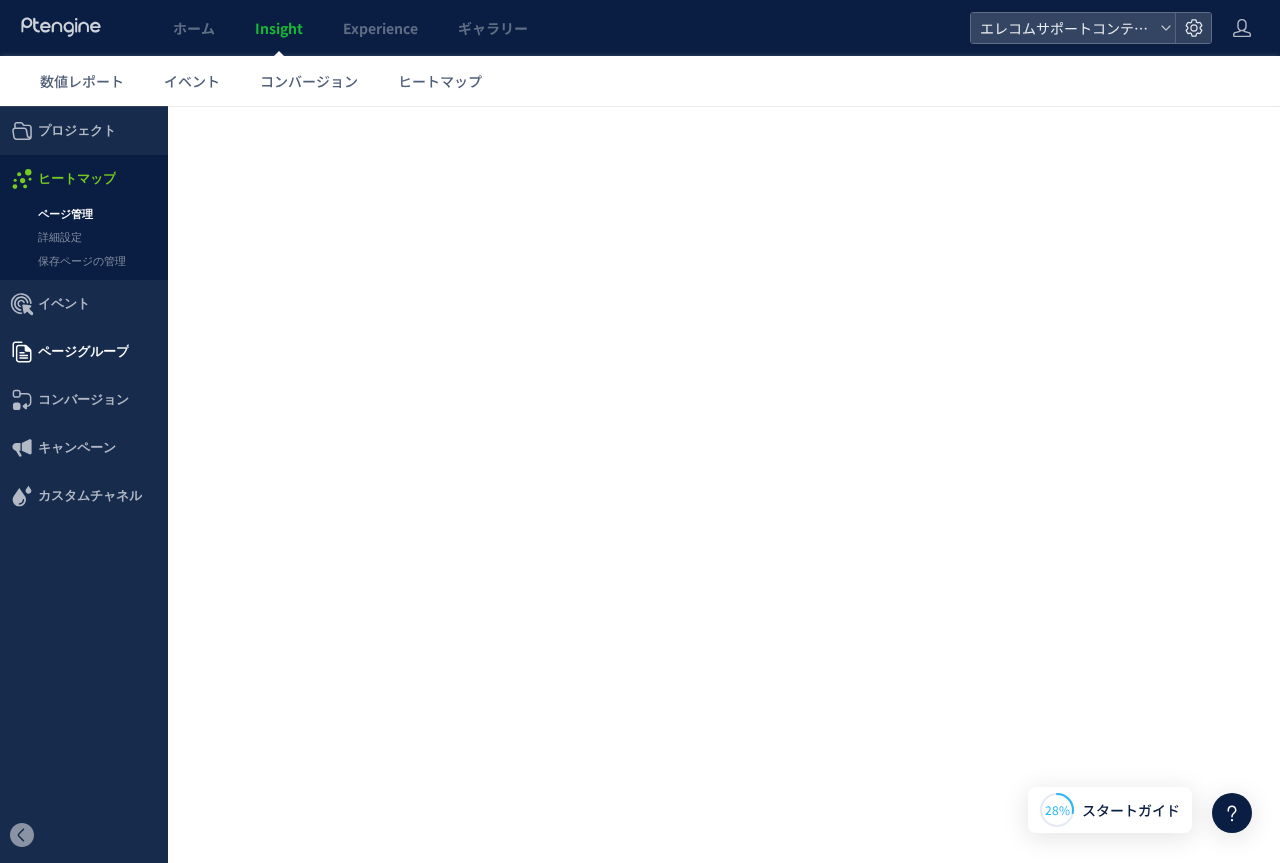 click 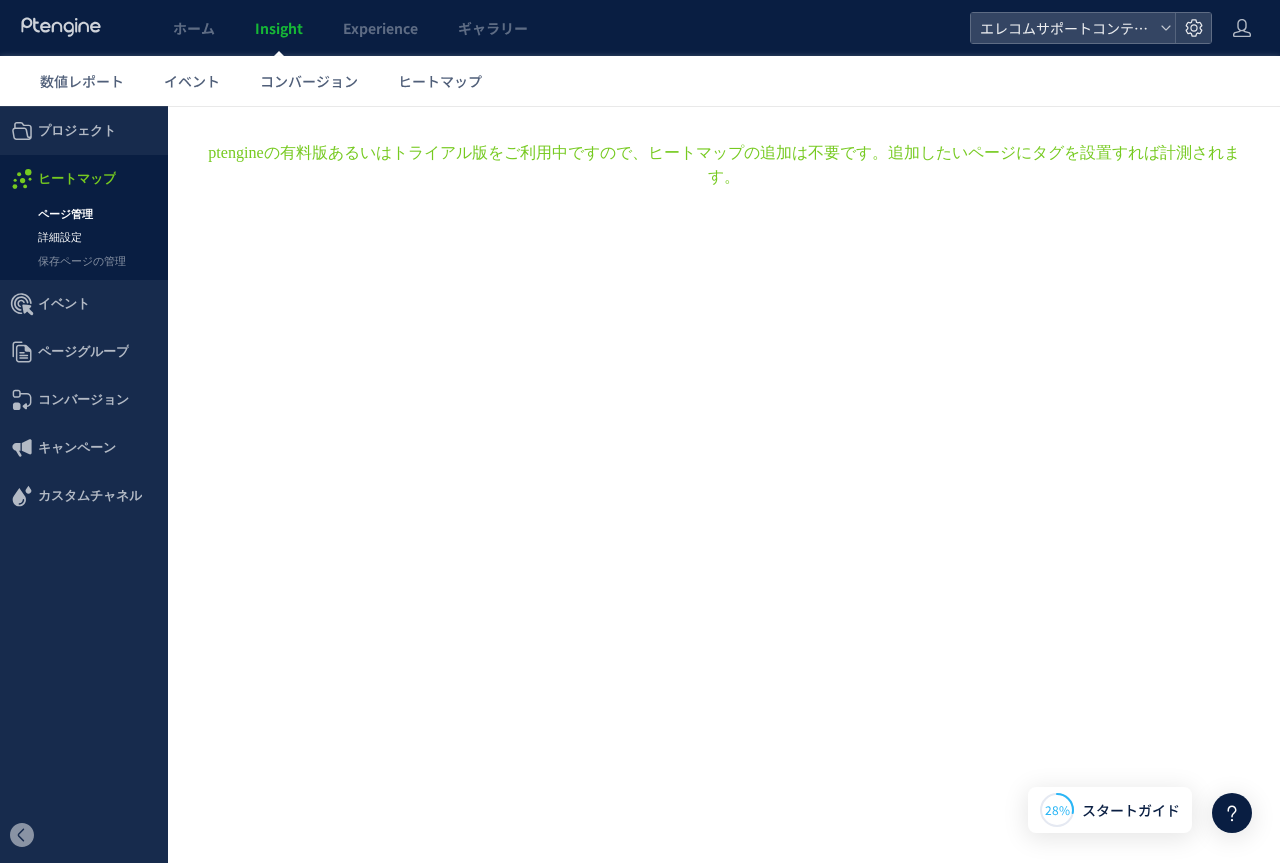 click on "詳細設定" at bounding box center [84, 237] 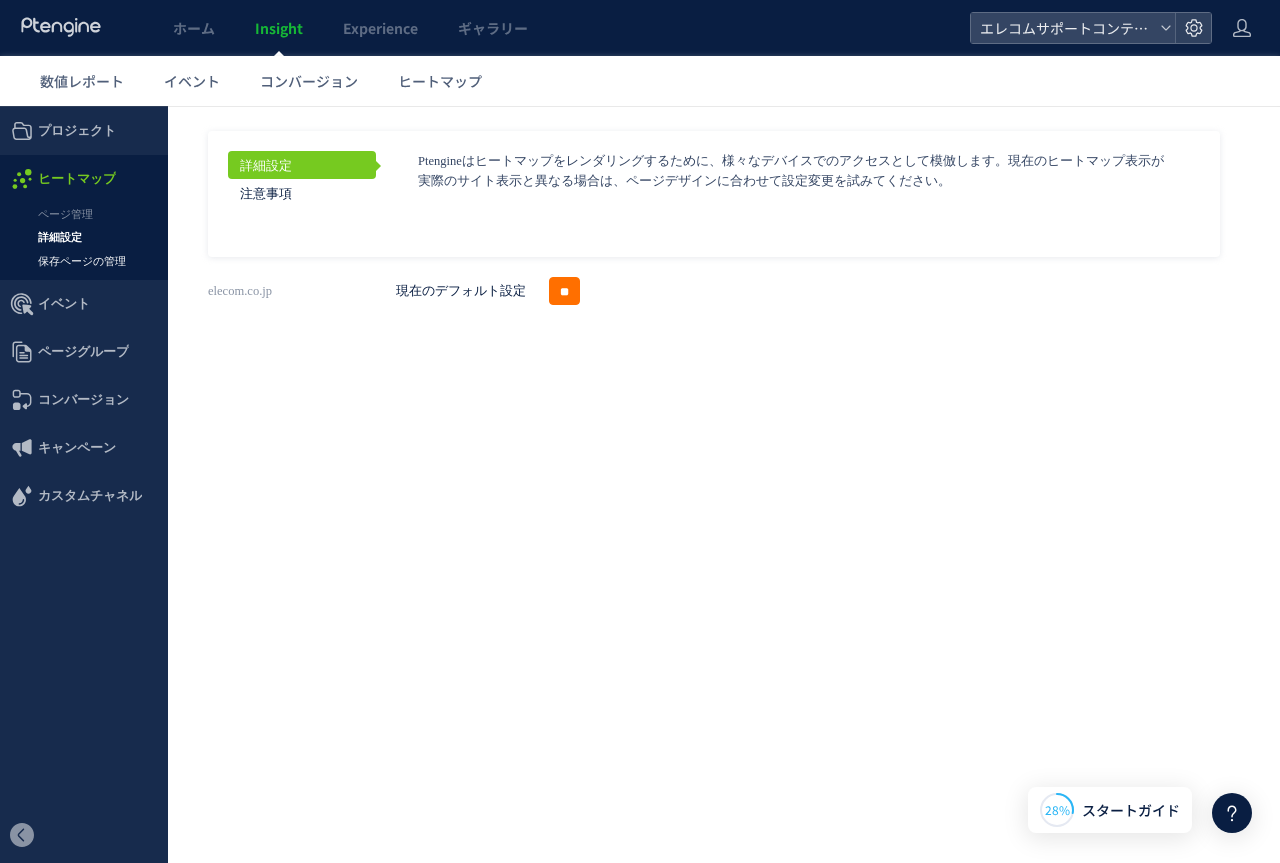 click on "保存ページの管理" at bounding box center [84, 261] 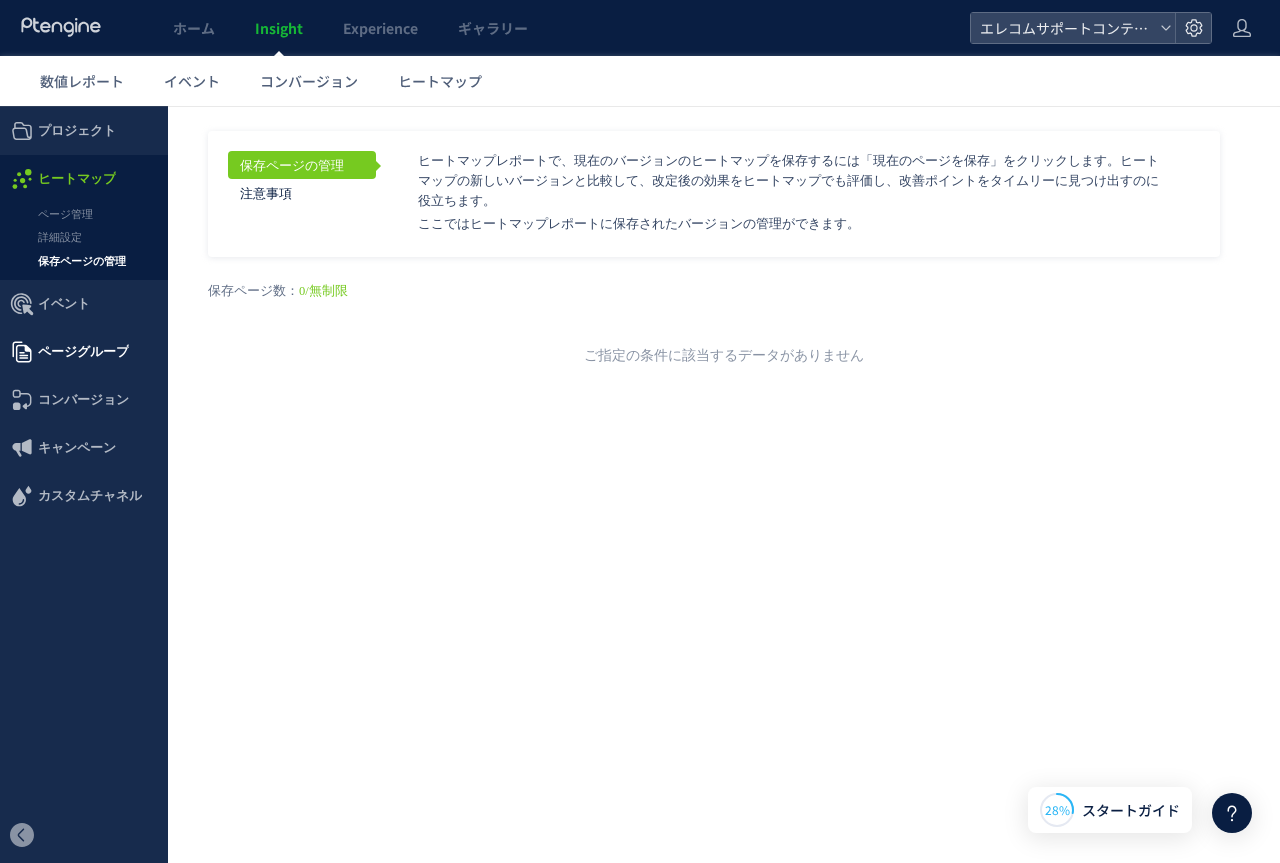 click on "ページグループ" at bounding box center [83, 352] 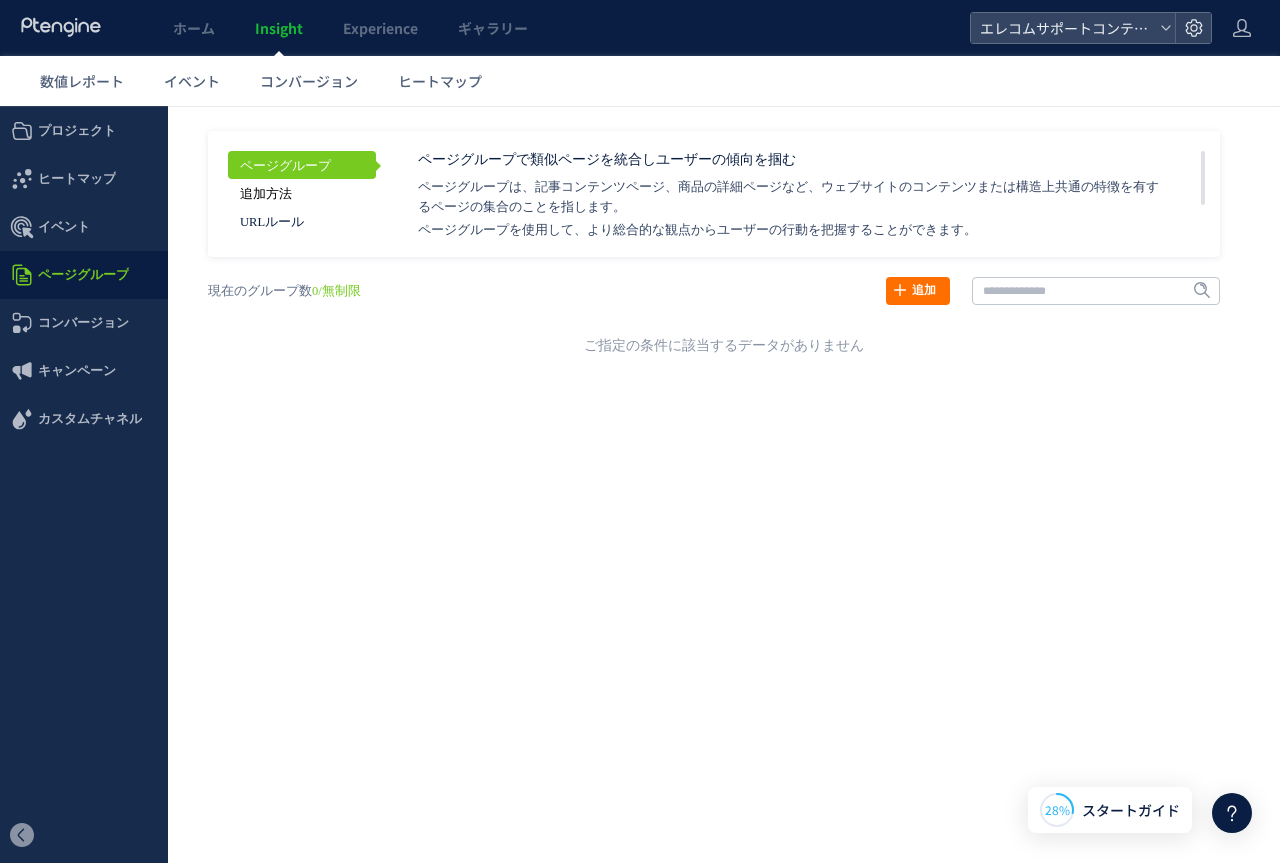 click on "追加方法" at bounding box center [302, 193] 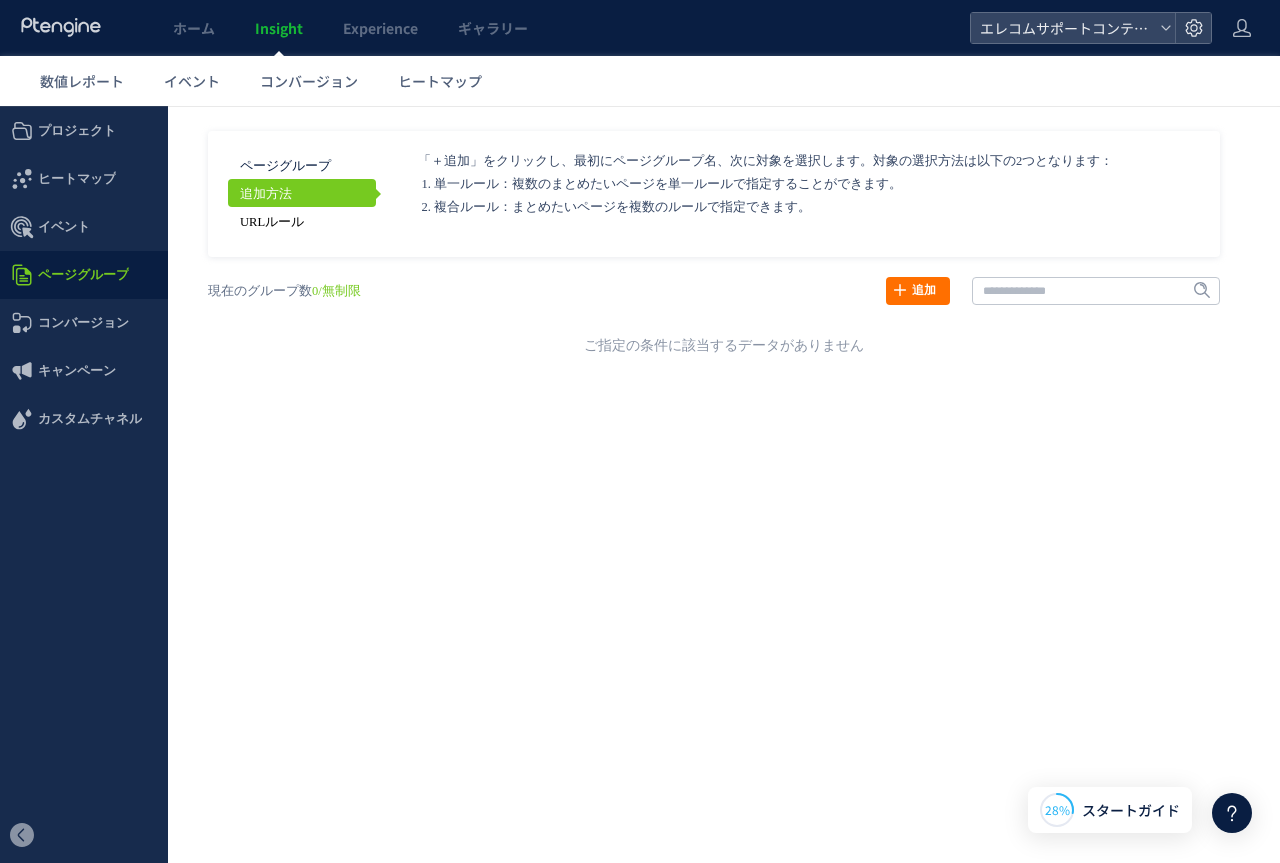 click on "URLルール" at bounding box center (302, 221) 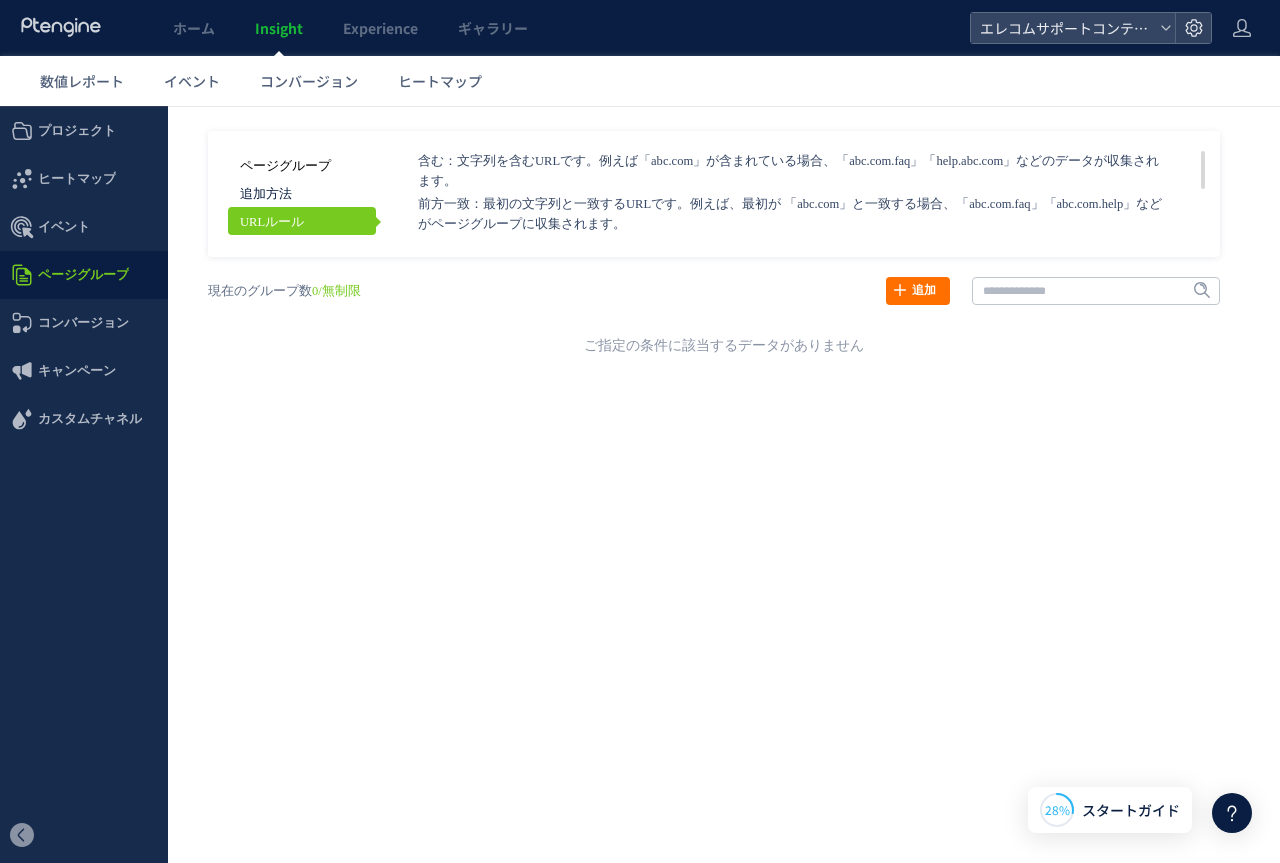 click on "ページグループ" at bounding box center [302, 165] 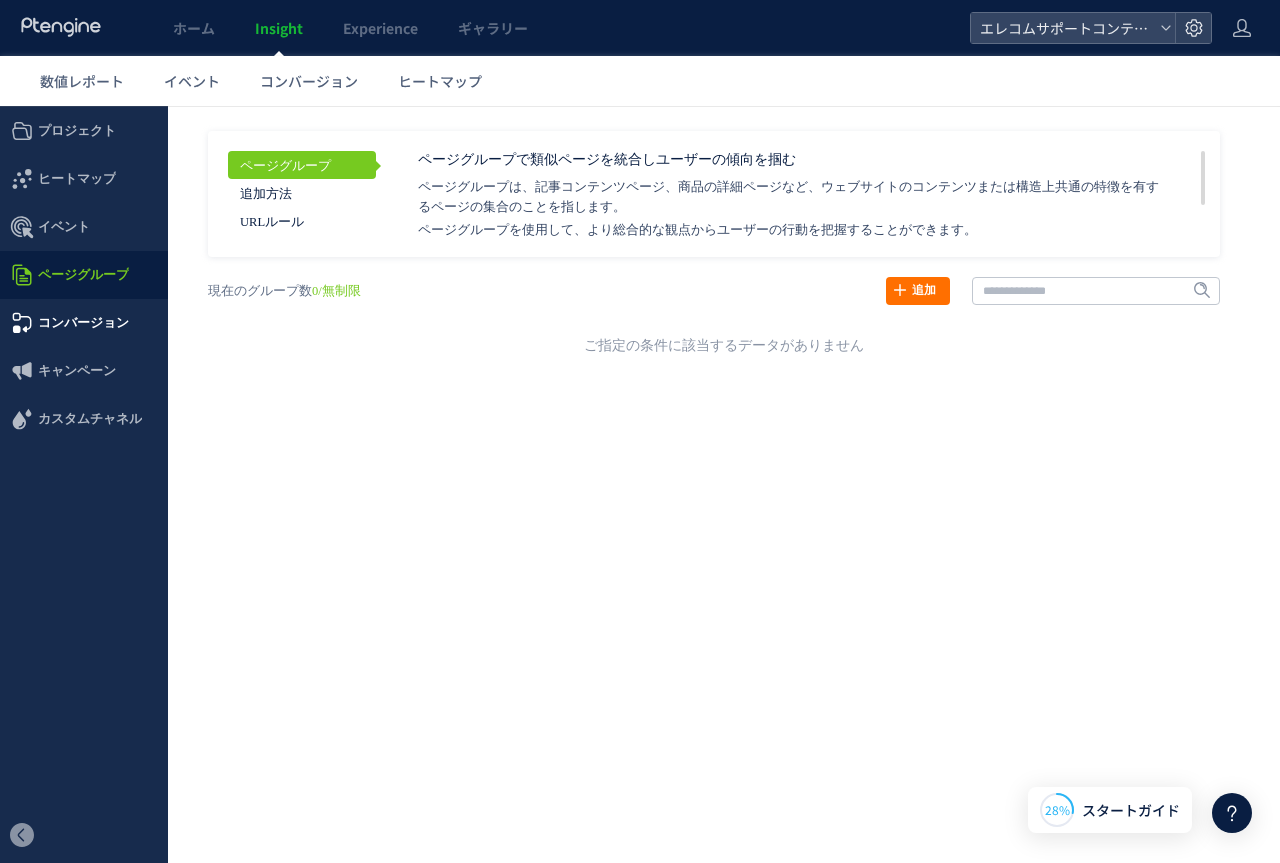 click on "コンバージョン" at bounding box center [83, 323] 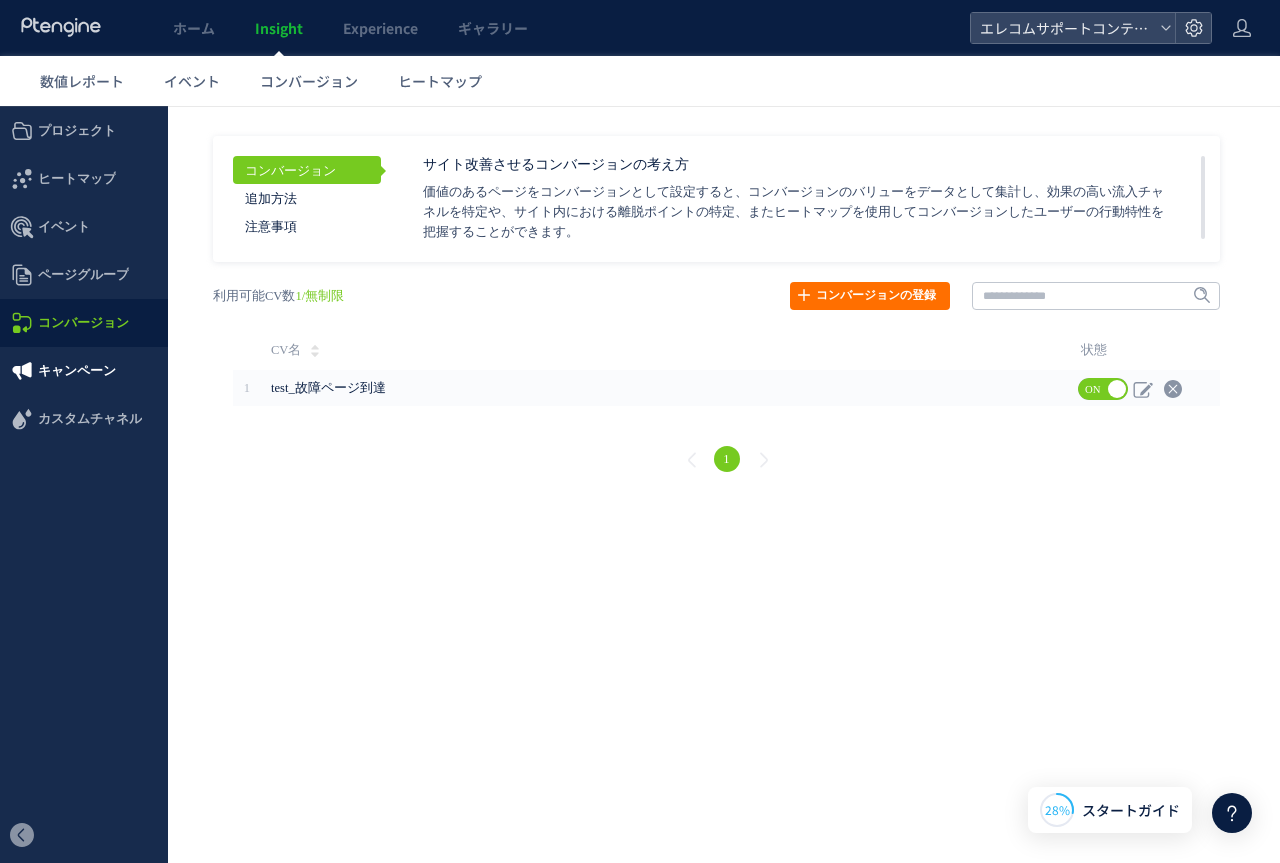 click on "キャンペーン" at bounding box center (77, 371) 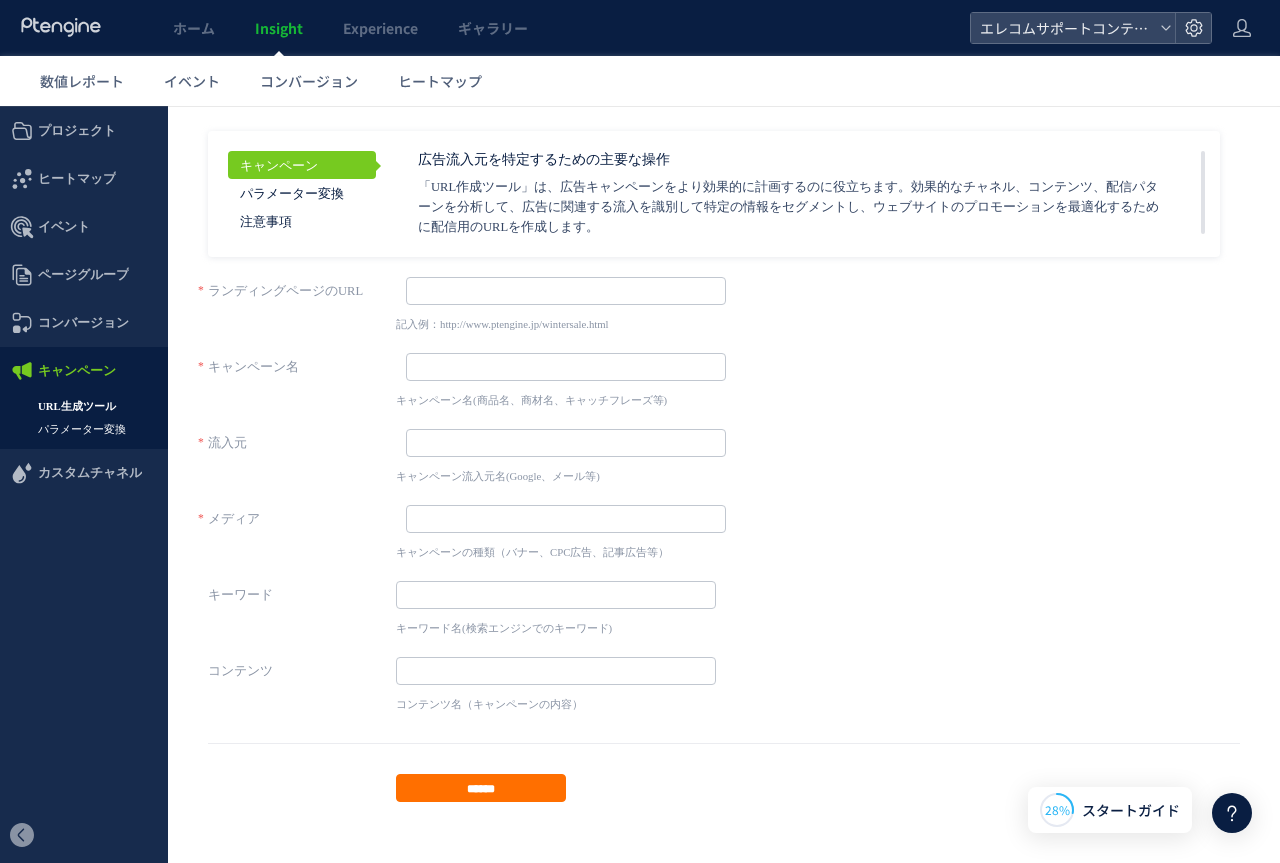 click on "パラメーター変換" at bounding box center (84, 429) 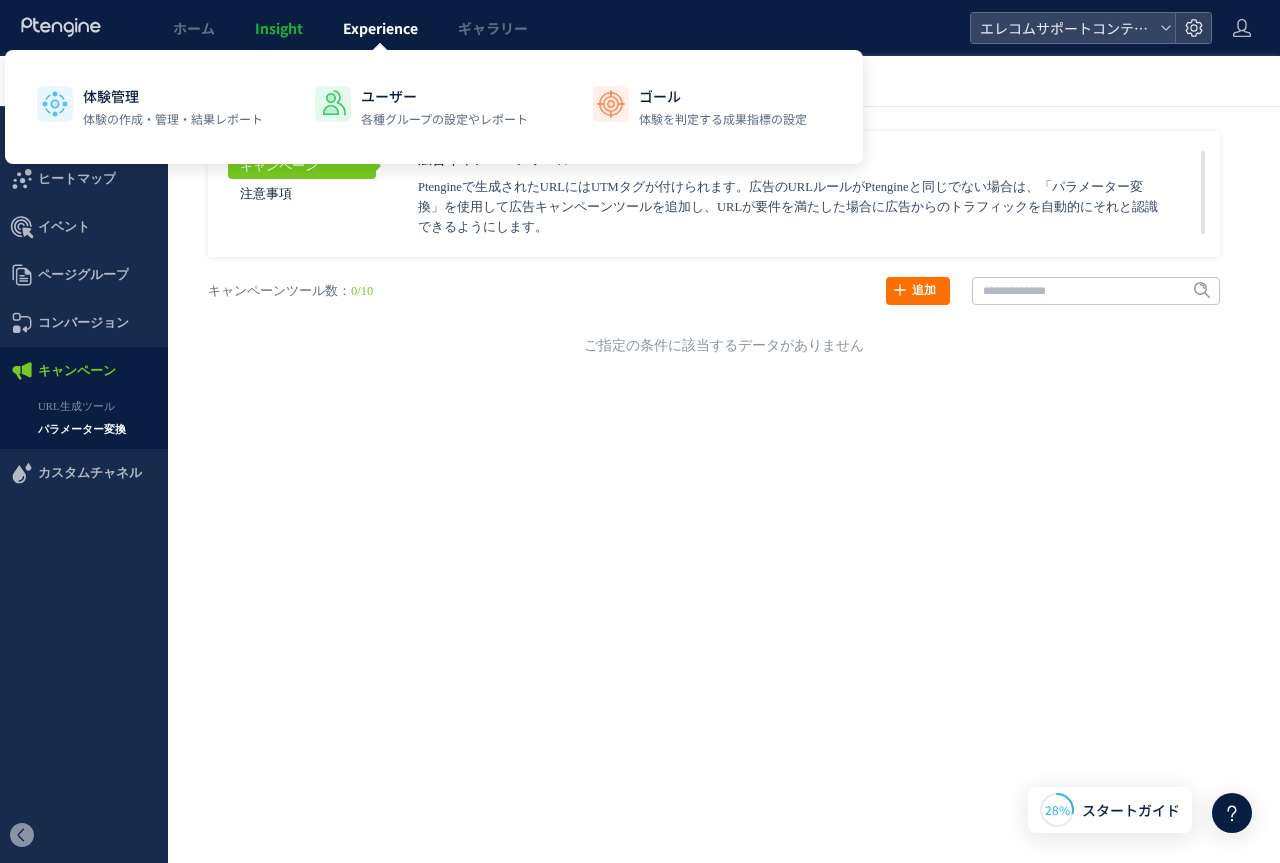 click on "Experience" at bounding box center (380, 28) 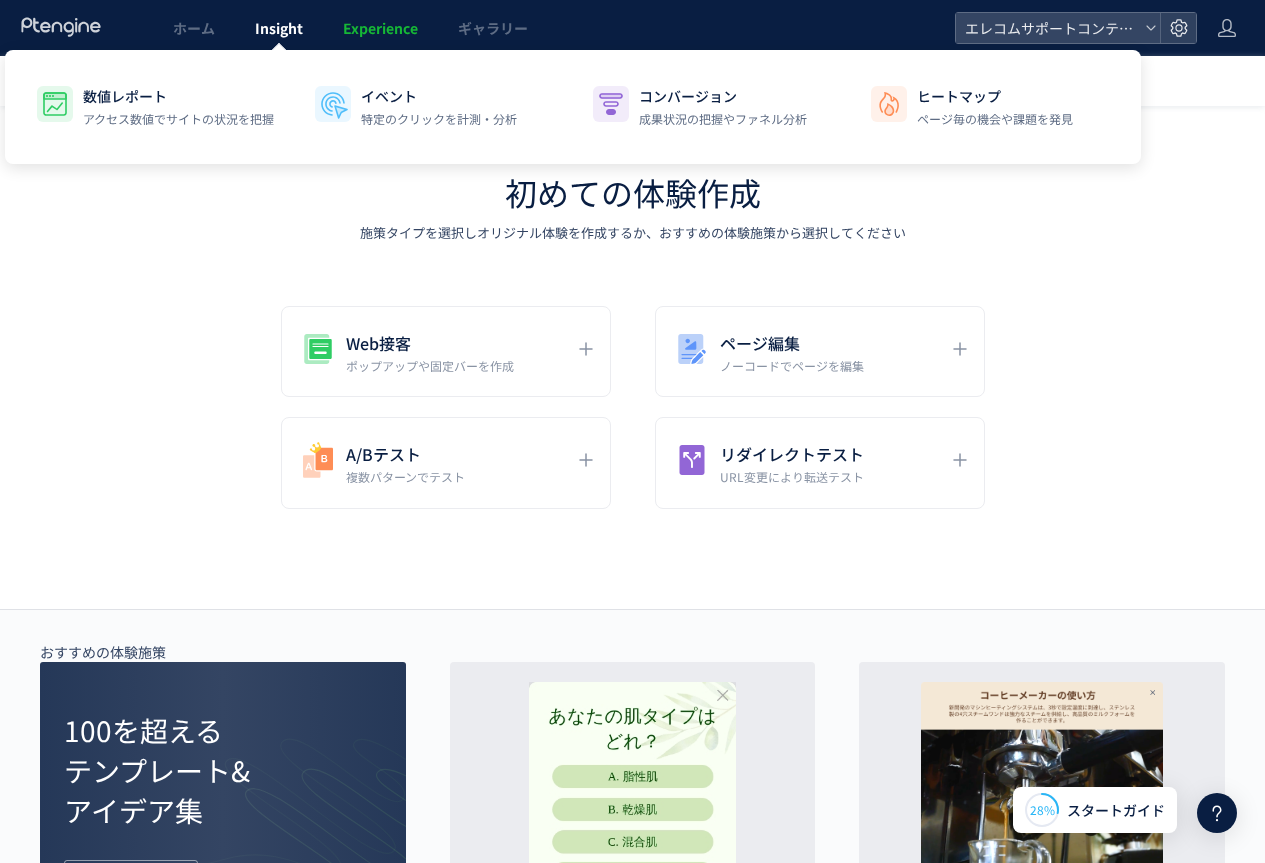 click on "Insight" 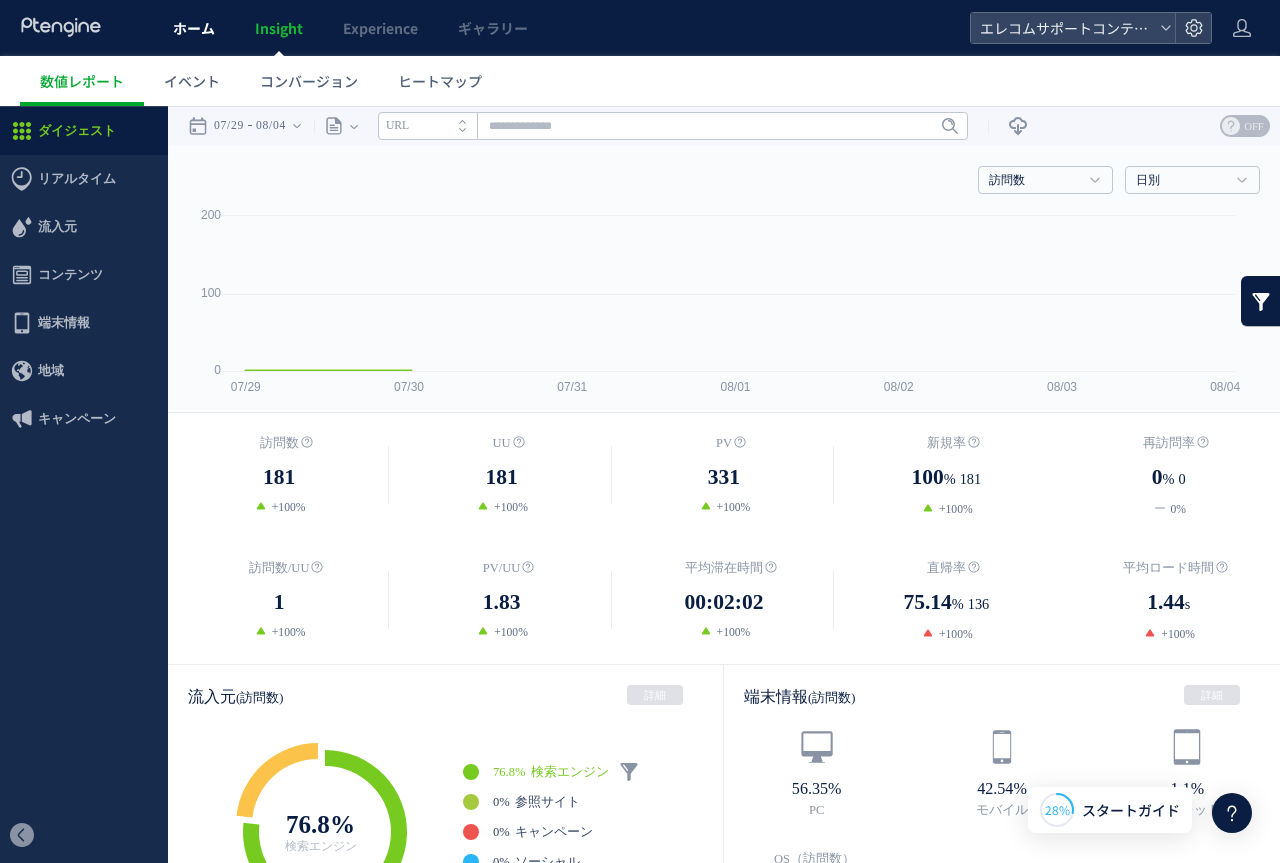 click on "ホーム" at bounding box center [194, 28] 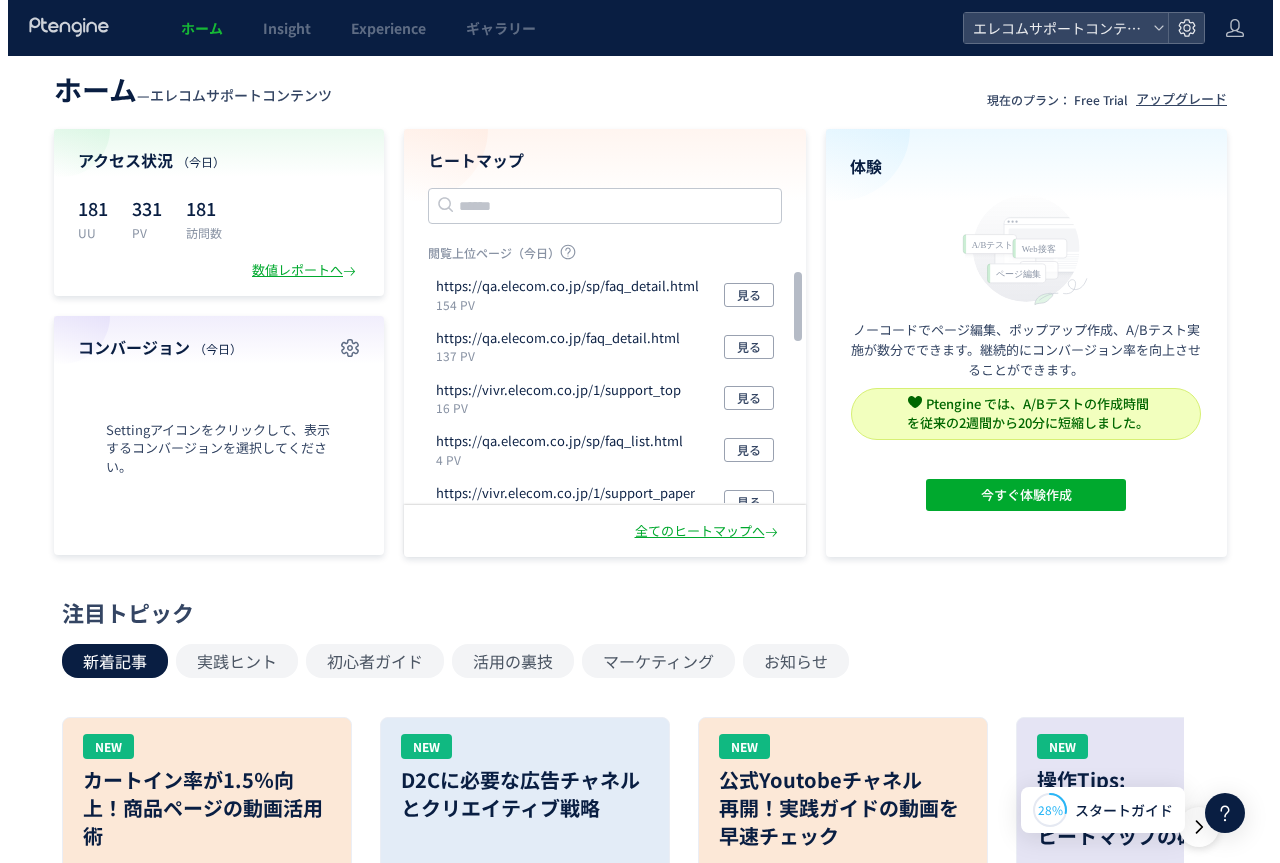 scroll, scrollTop: 0, scrollLeft: 0, axis: both 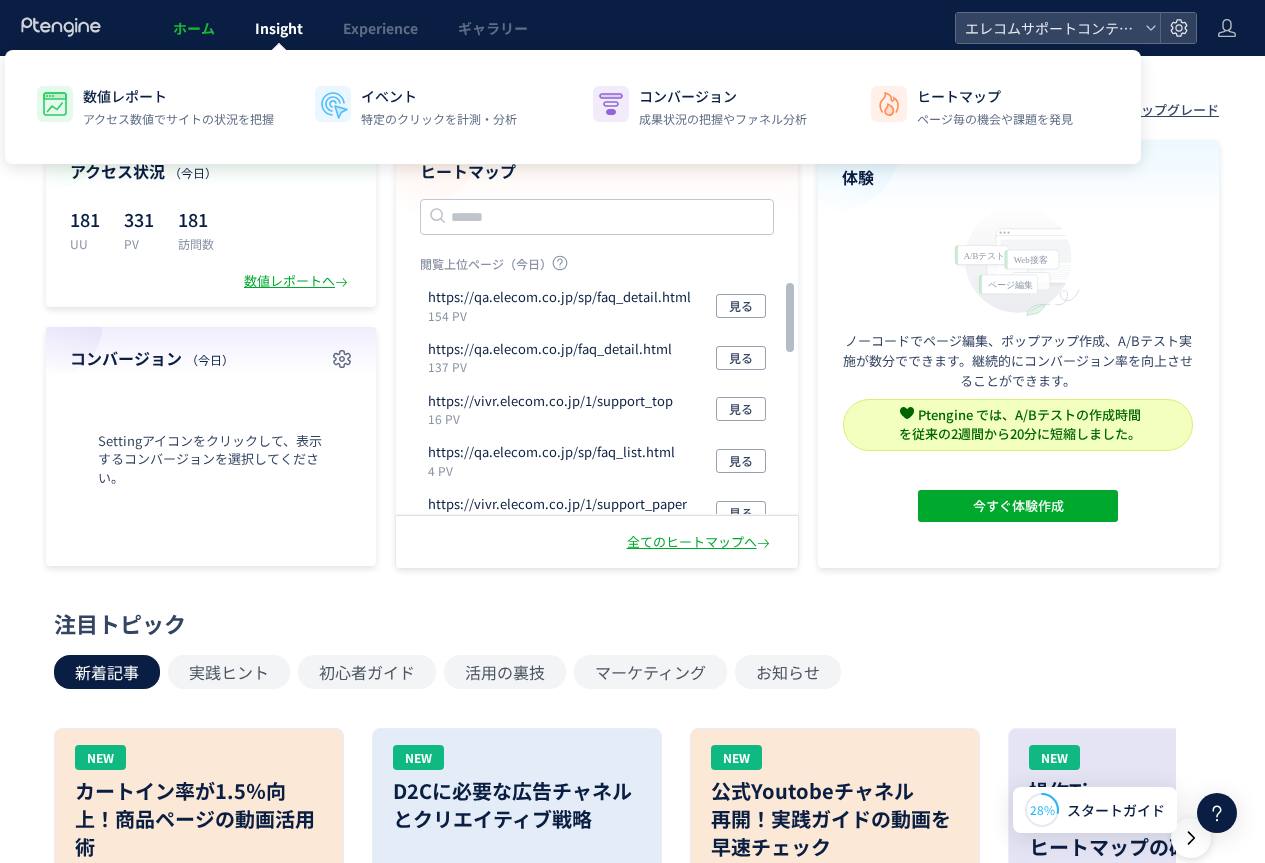 click on "Insight" at bounding box center [279, 28] 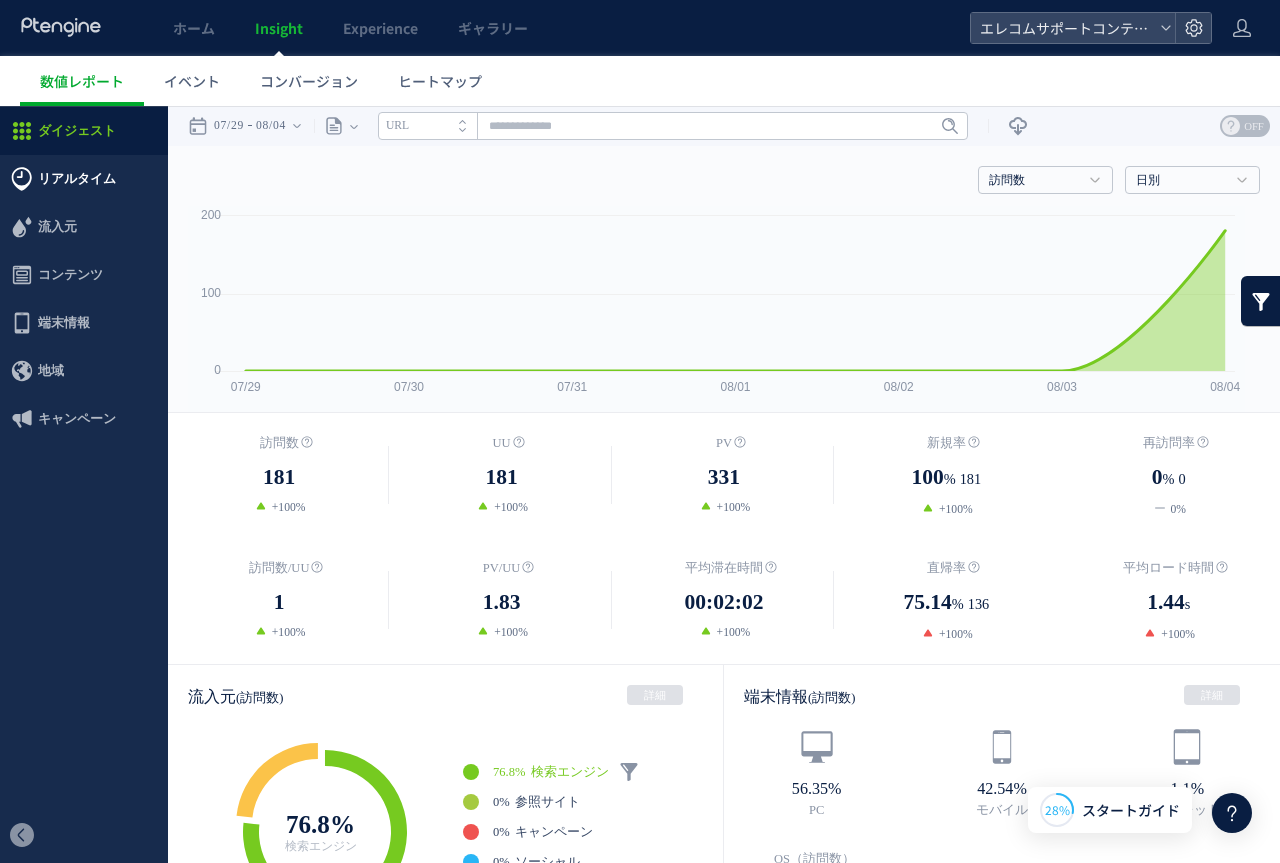 click on "リアルタイム" at bounding box center [77, 179] 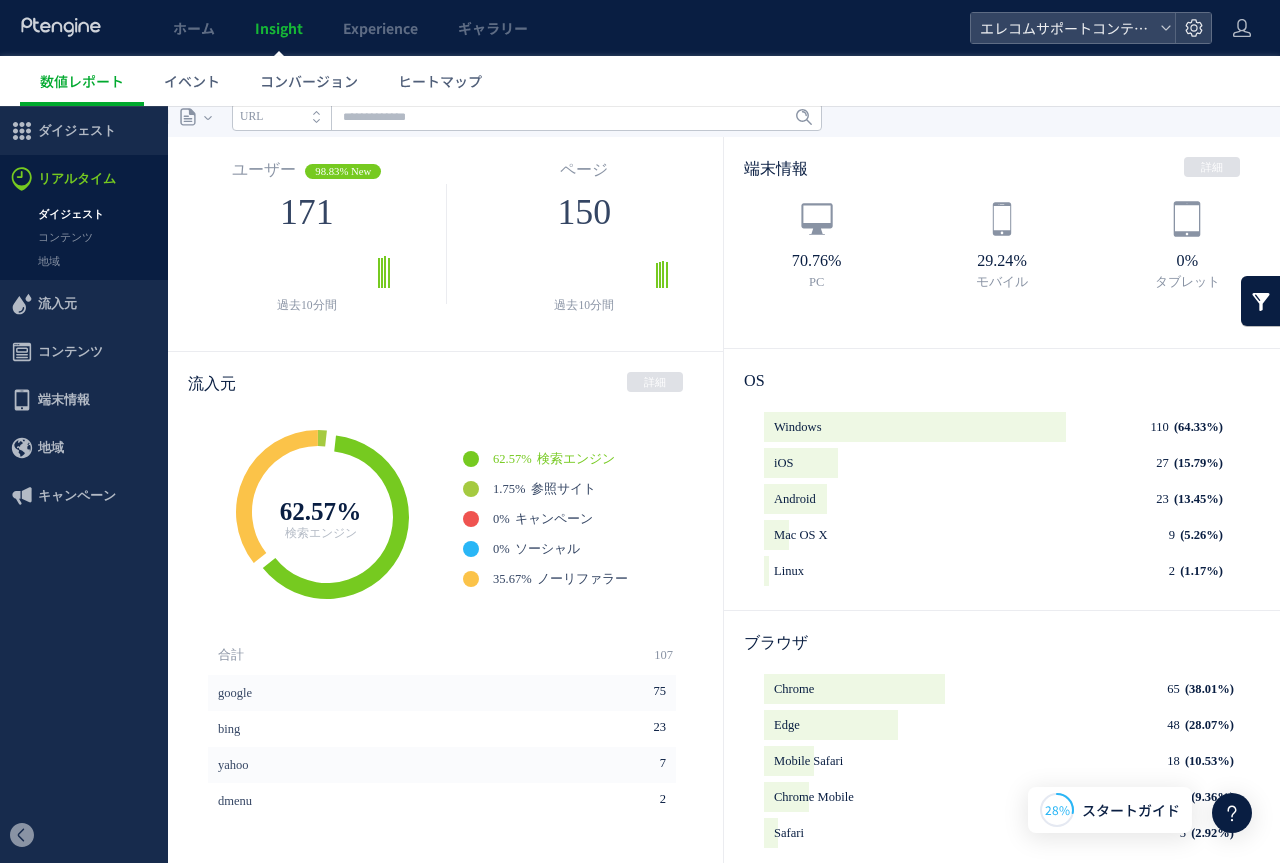scroll, scrollTop: 0, scrollLeft: 0, axis: both 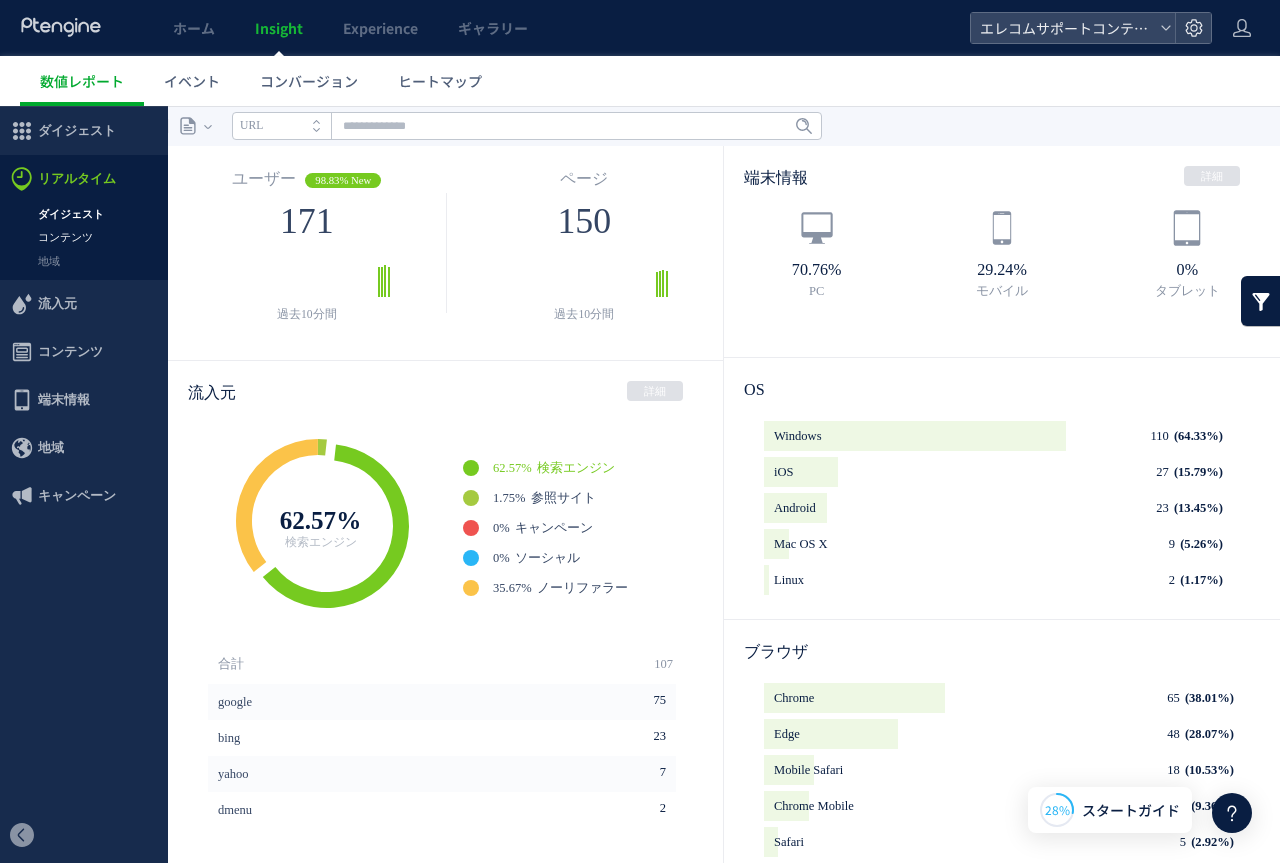 click on "コンテンツ" at bounding box center (84, 237) 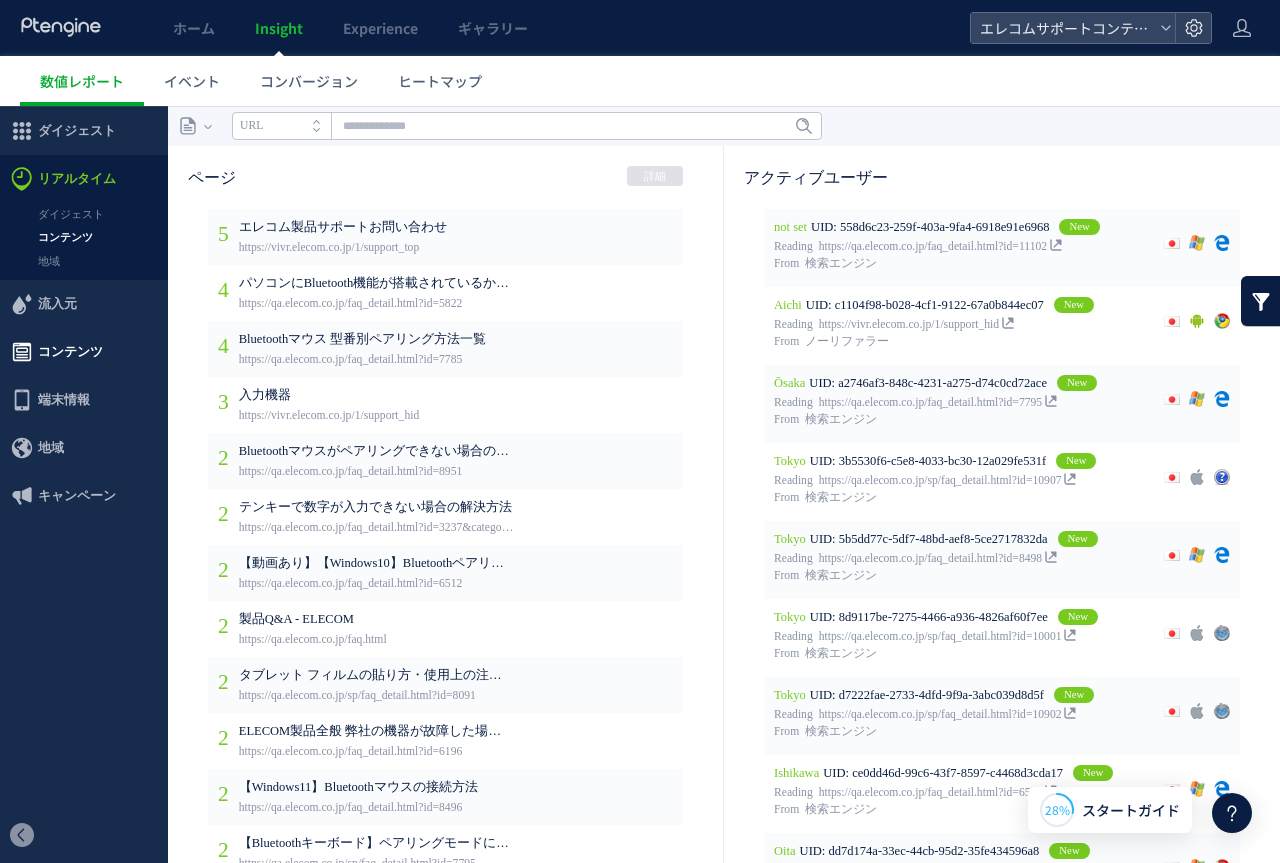 click on "コンテンツ" at bounding box center [70, 352] 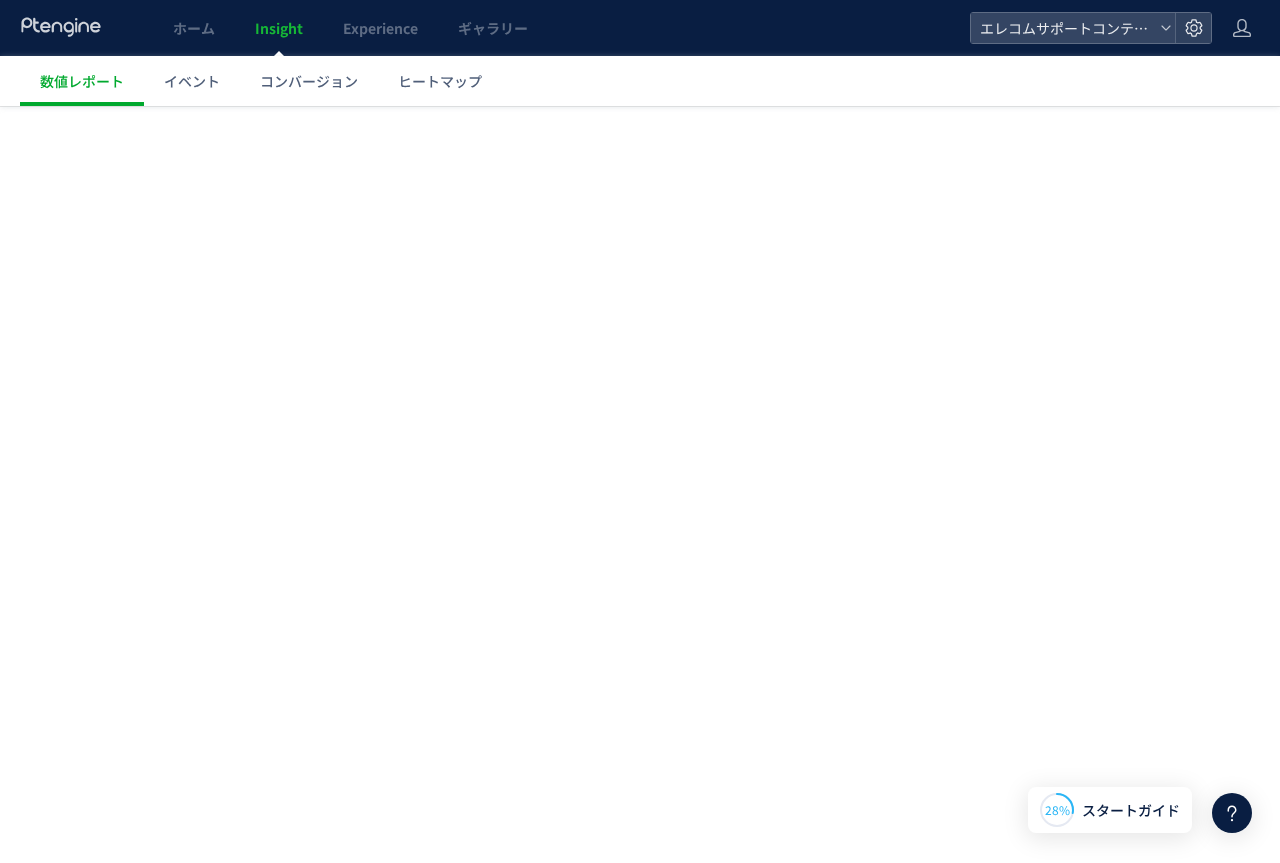 scroll, scrollTop: 0, scrollLeft: 0, axis: both 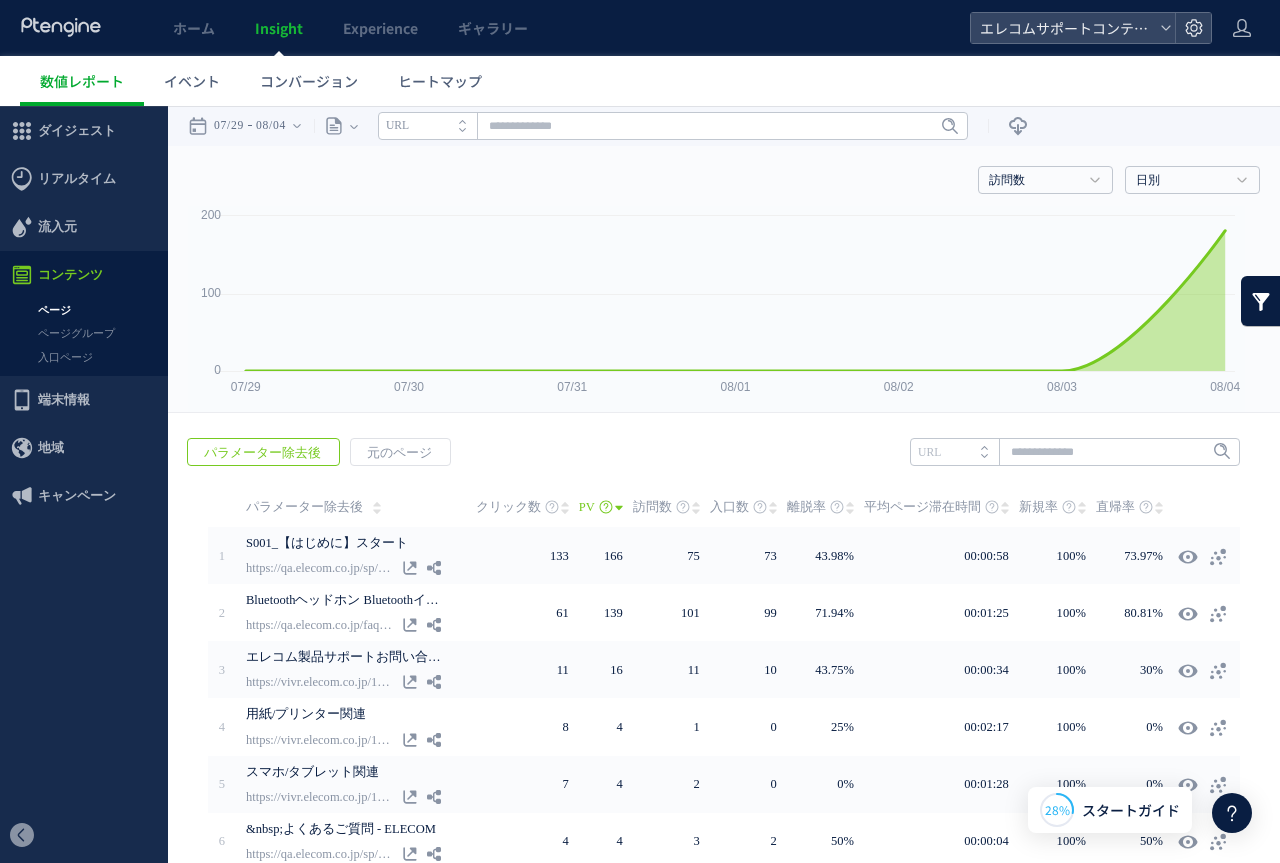 click on "ページ" at bounding box center (84, 310) 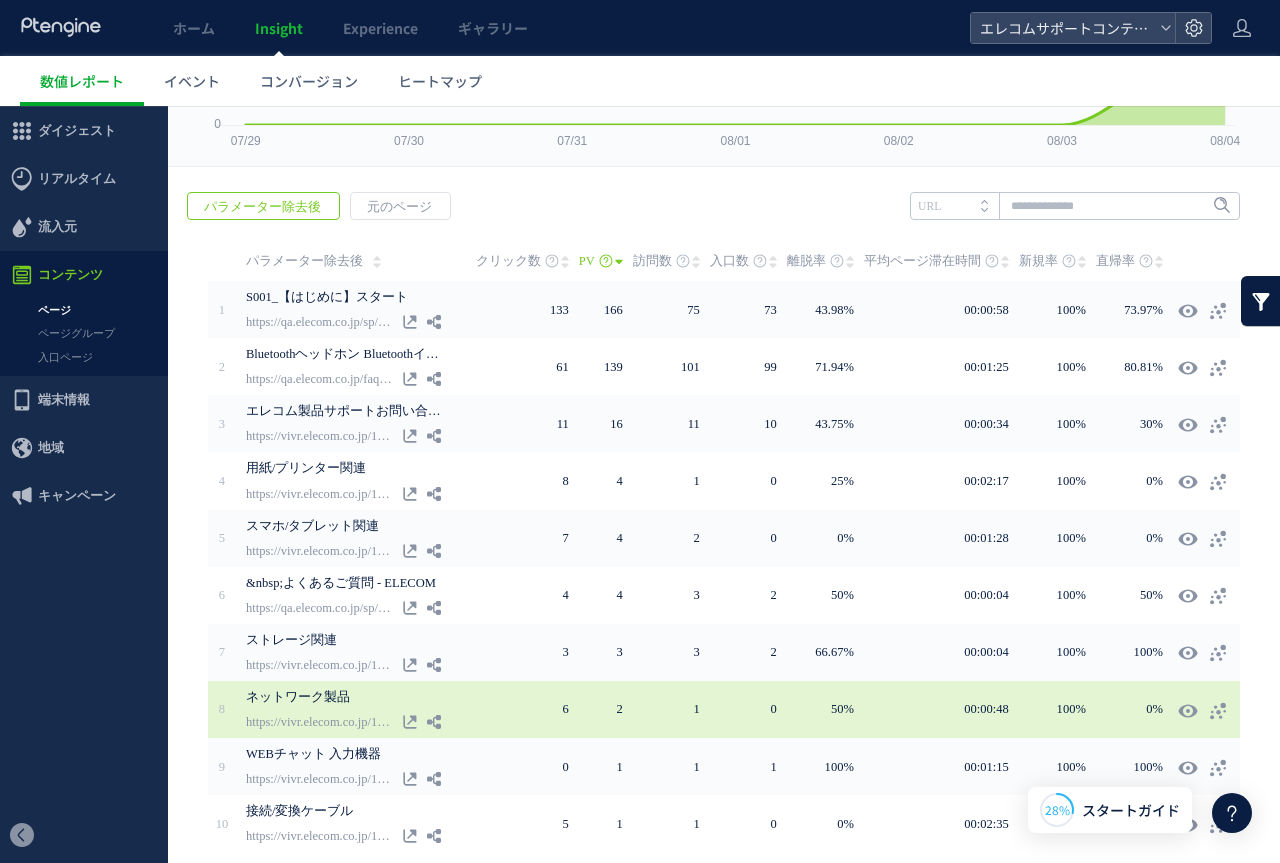 scroll, scrollTop: 200, scrollLeft: 0, axis: vertical 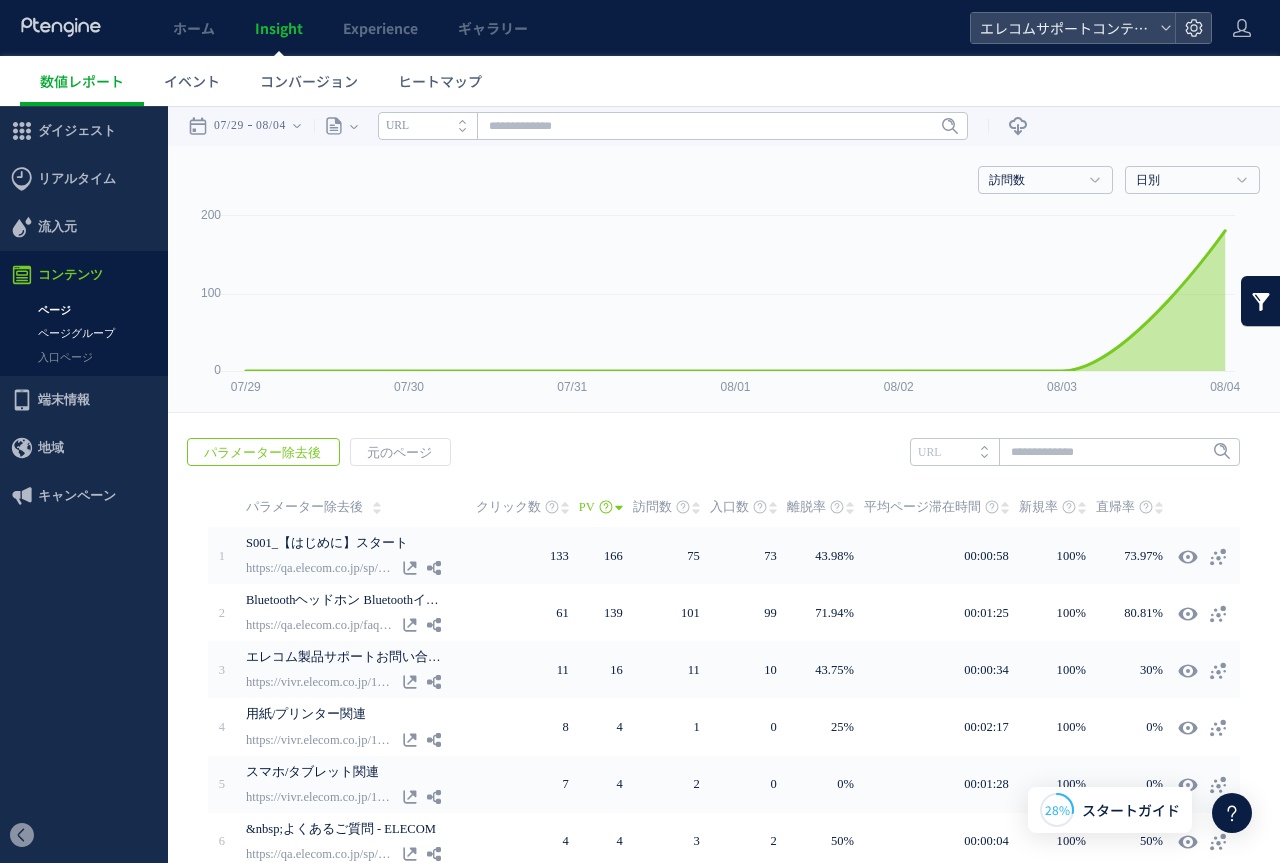 click on "ページグループ" at bounding box center (84, 333) 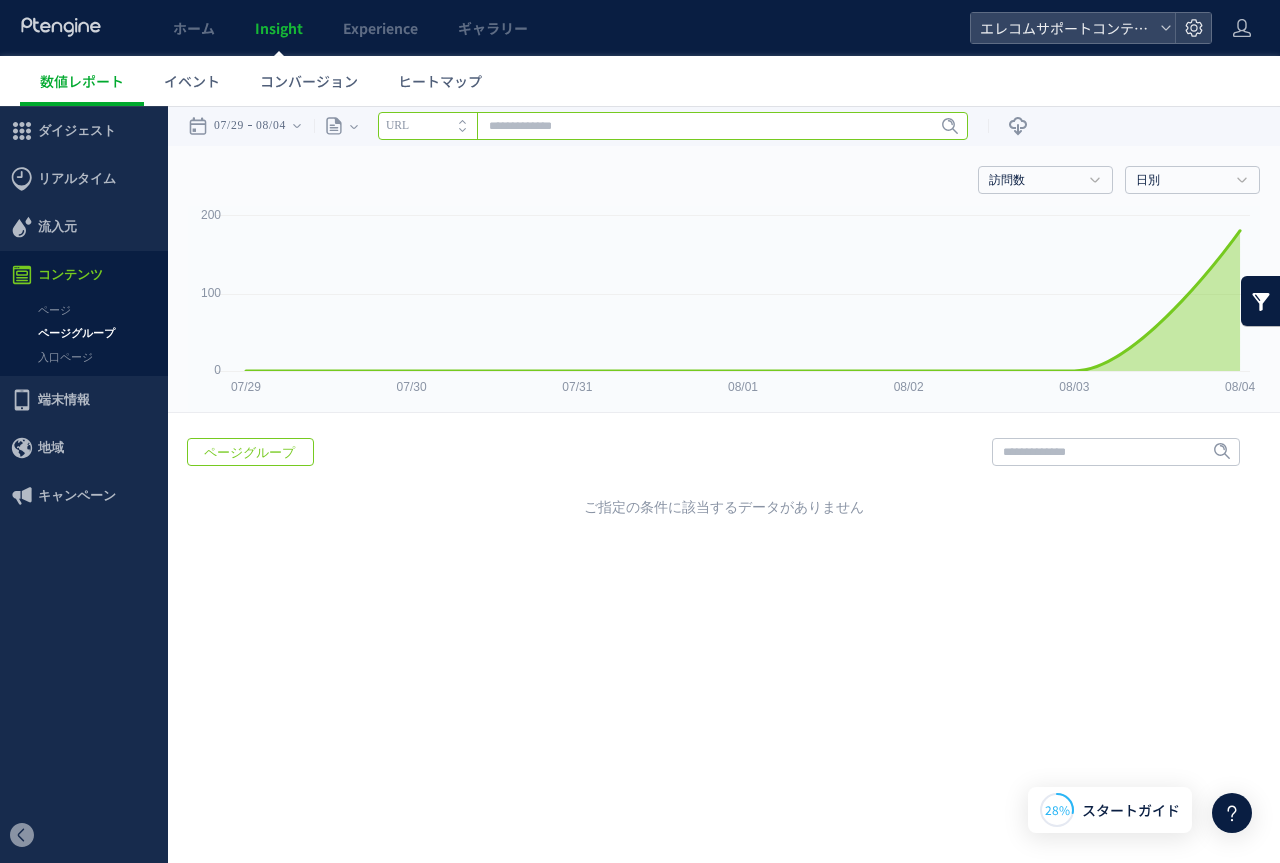 click at bounding box center [673, 126] 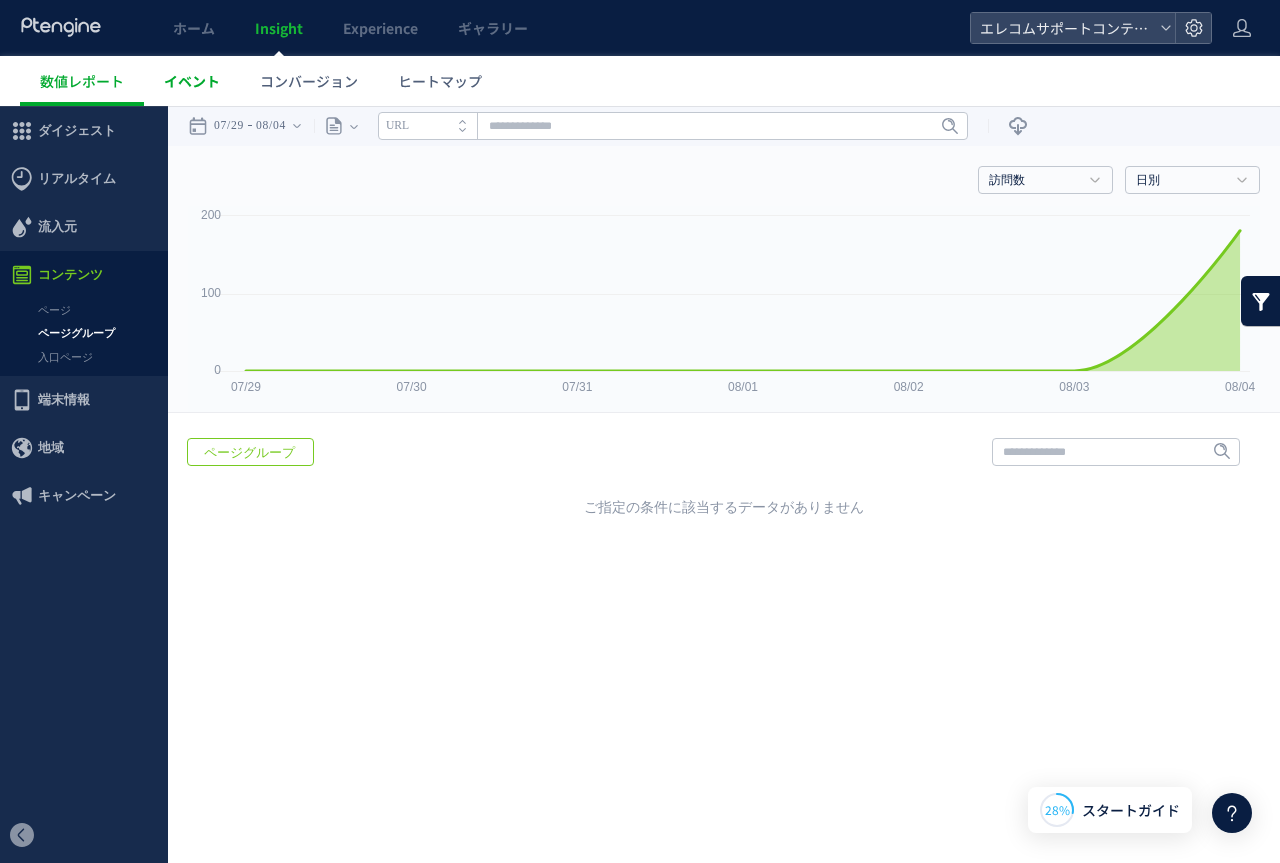 click on "イベント" at bounding box center (192, 81) 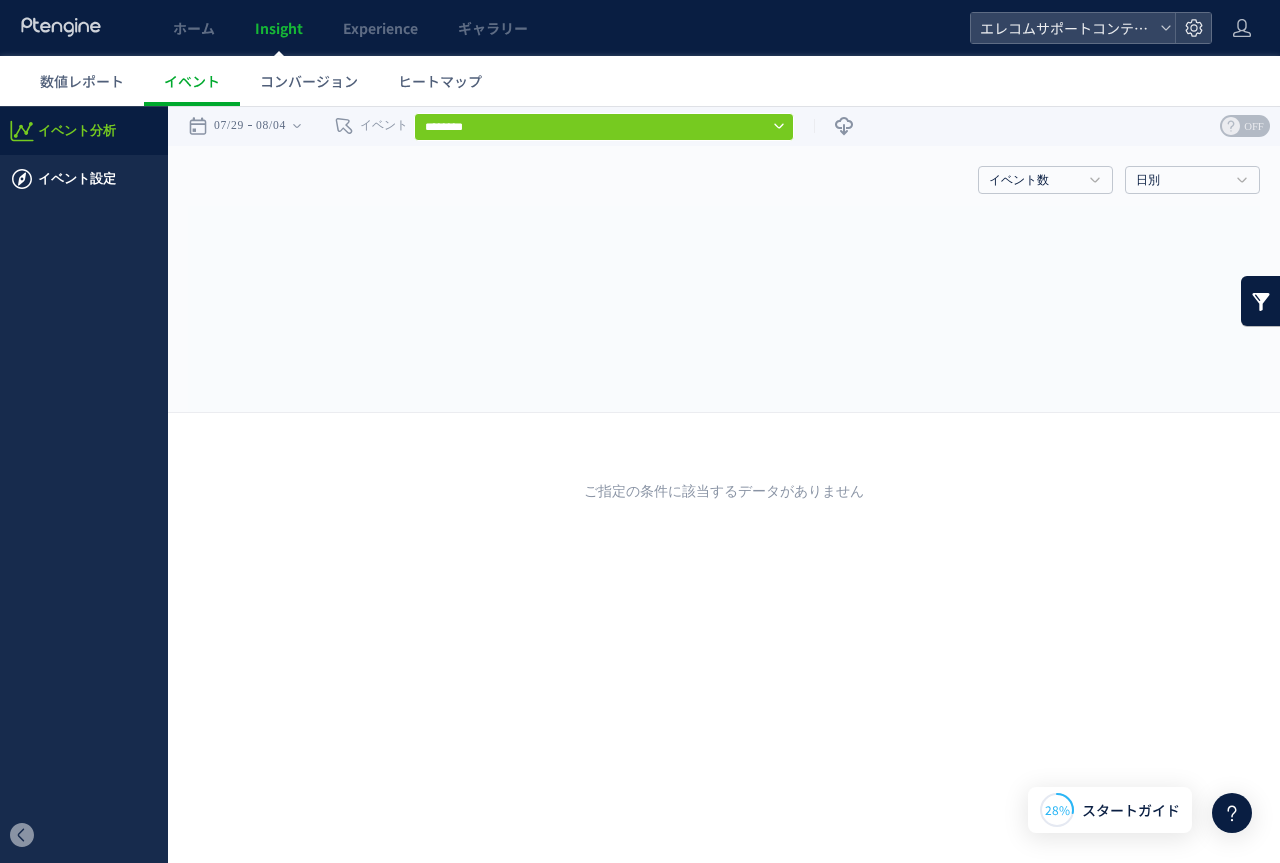 click on "イベント設定" at bounding box center [77, 179] 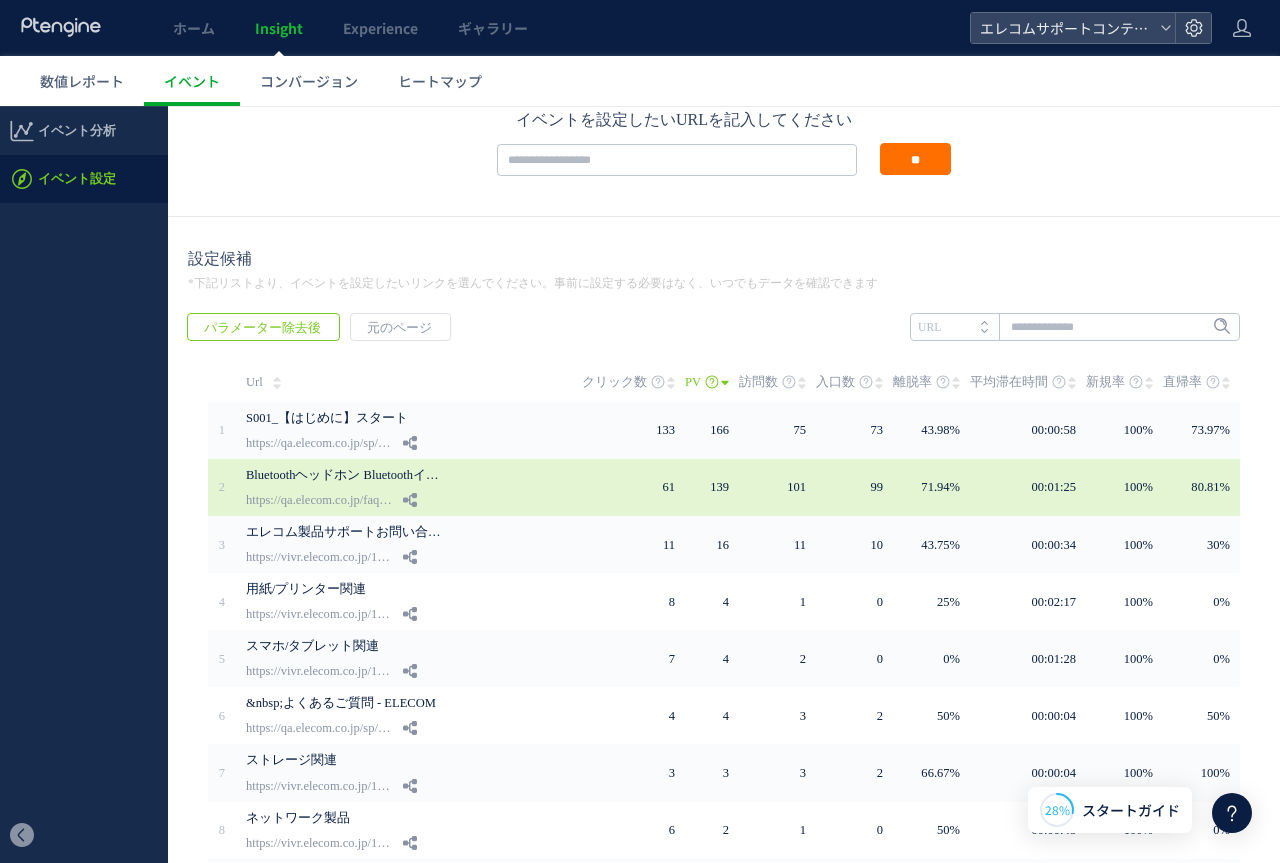 scroll, scrollTop: 100, scrollLeft: 0, axis: vertical 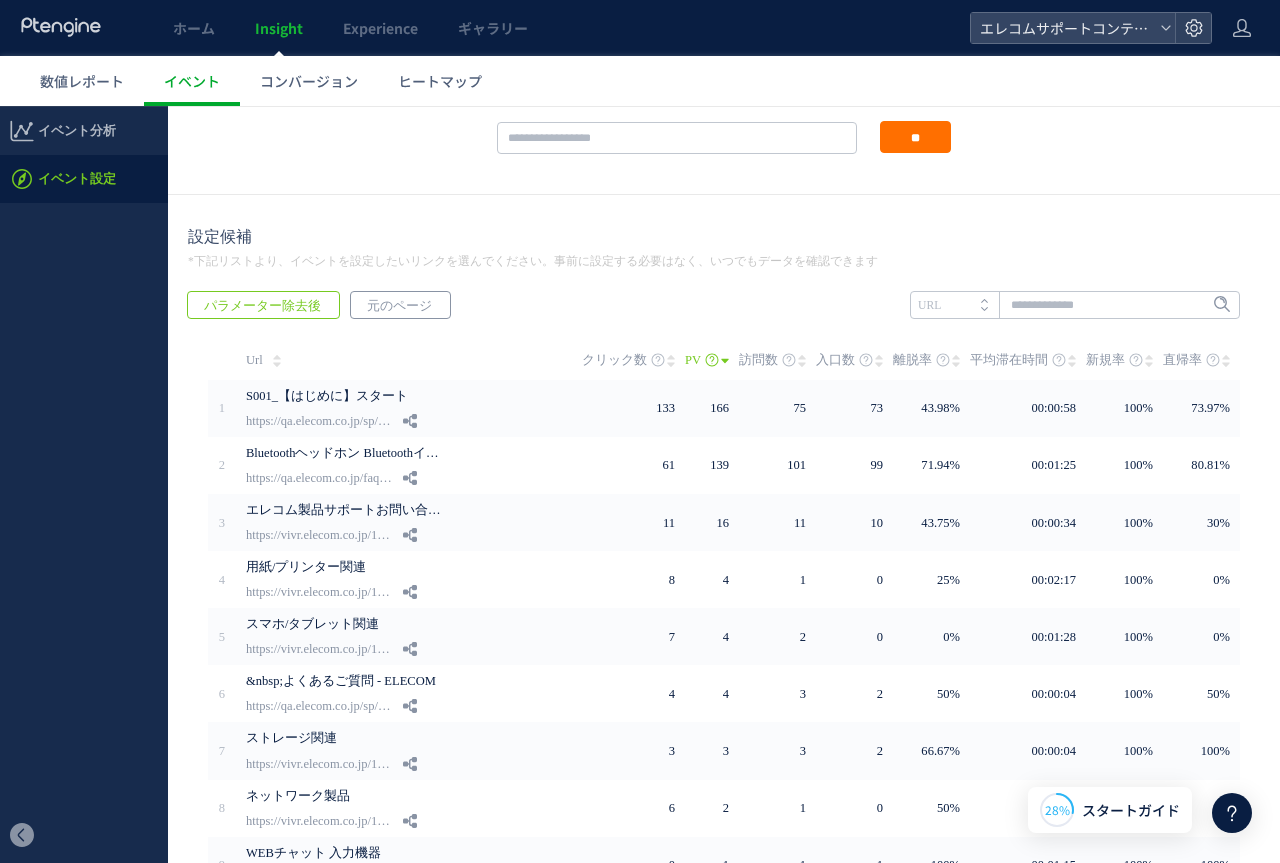 click on "元のページ" at bounding box center [399, 306] 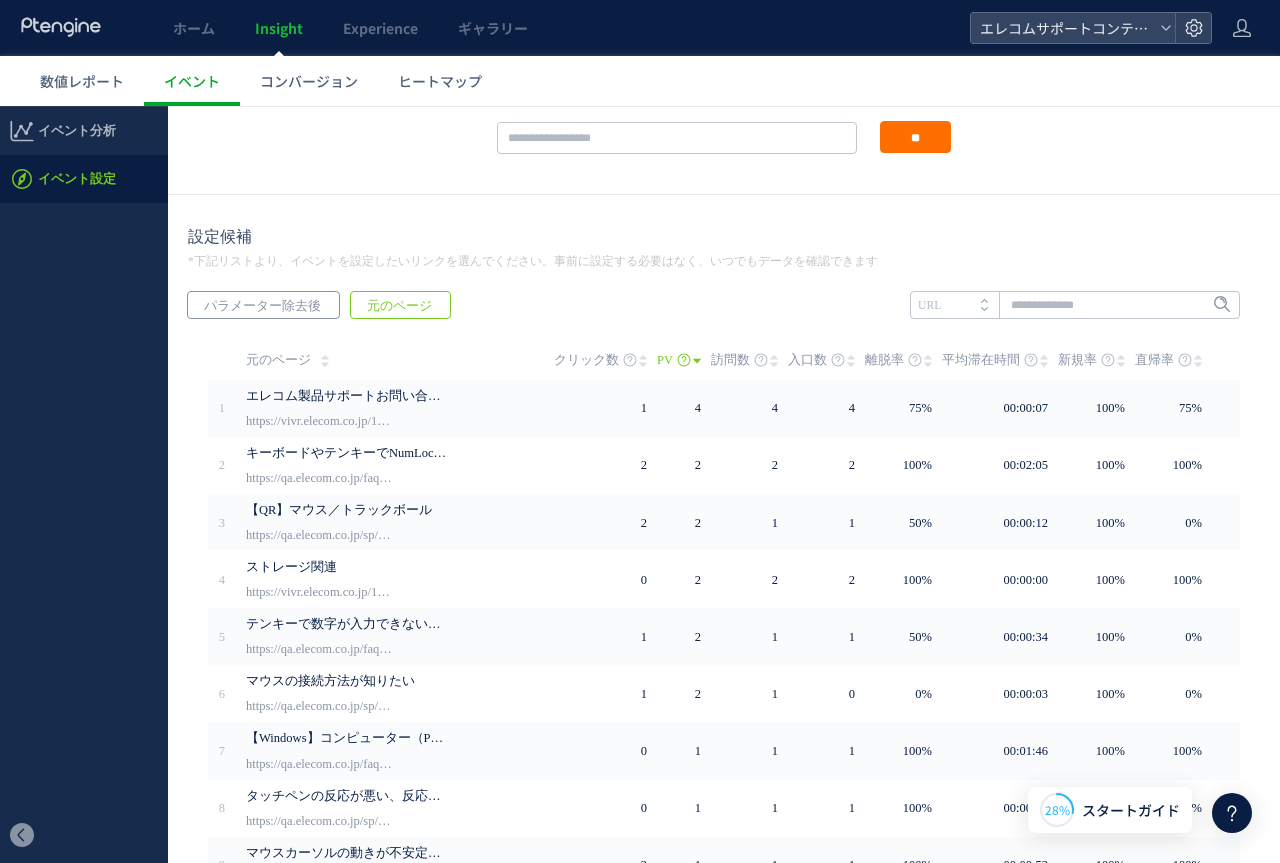 scroll, scrollTop: 0, scrollLeft: 0, axis: both 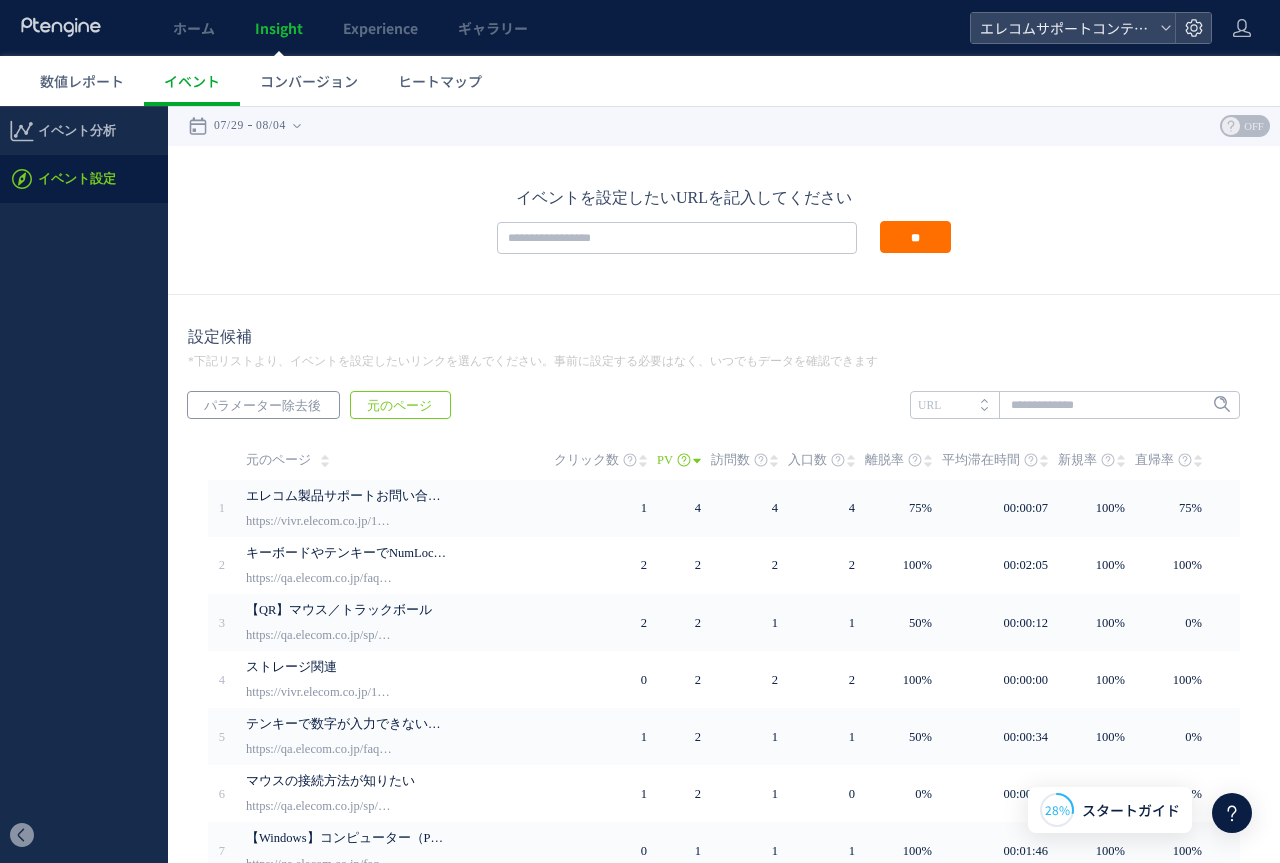 click on "パラメーター除去後" at bounding box center [262, 406] 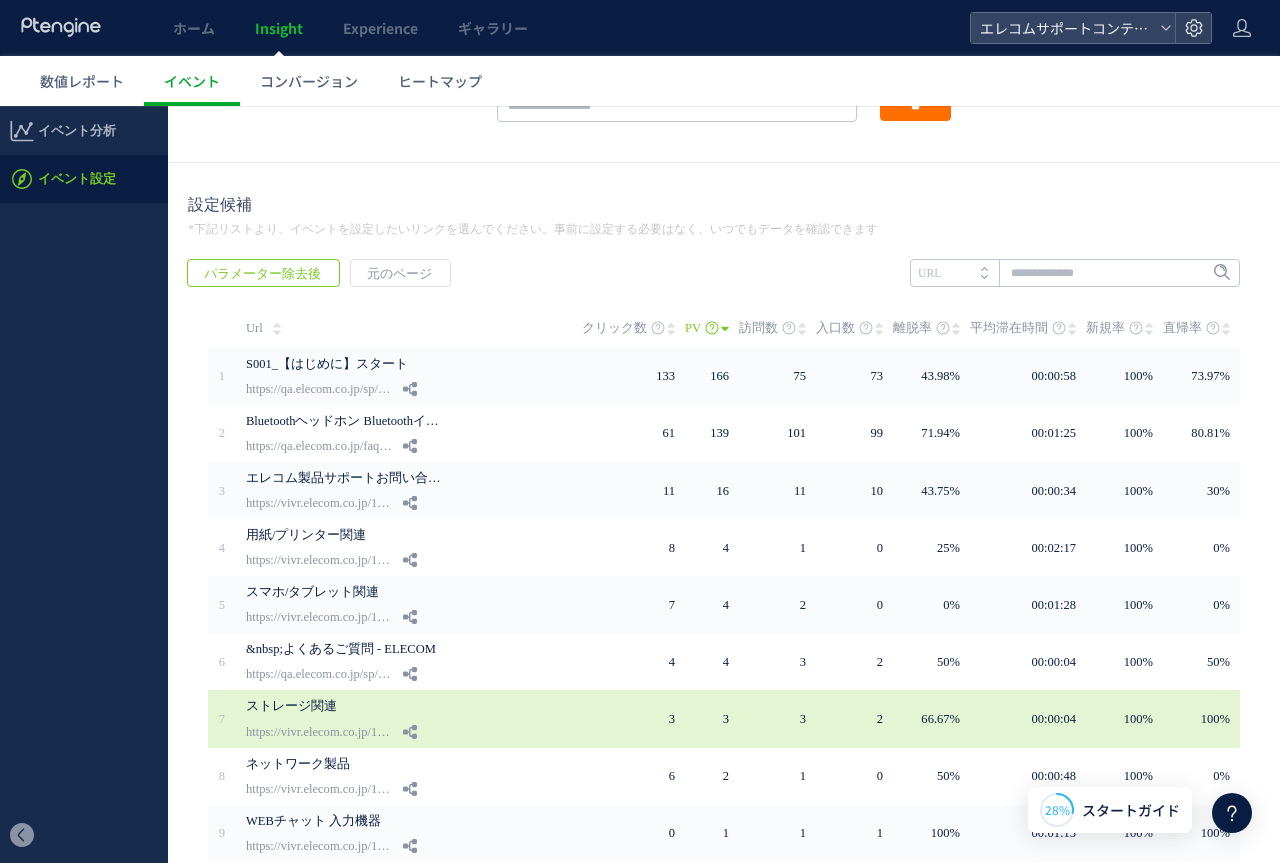 scroll, scrollTop: 0, scrollLeft: 0, axis: both 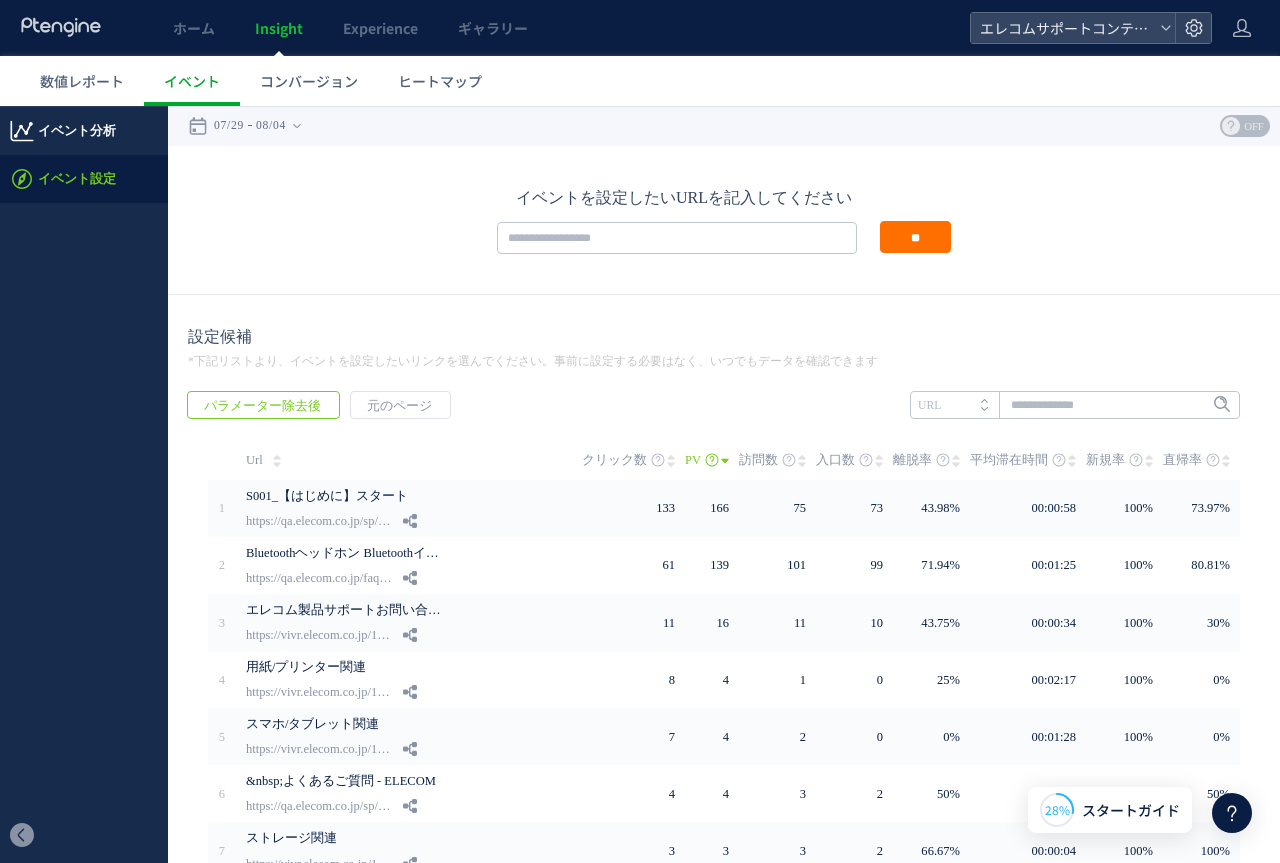 click on "イベント分析" at bounding box center (77, 131) 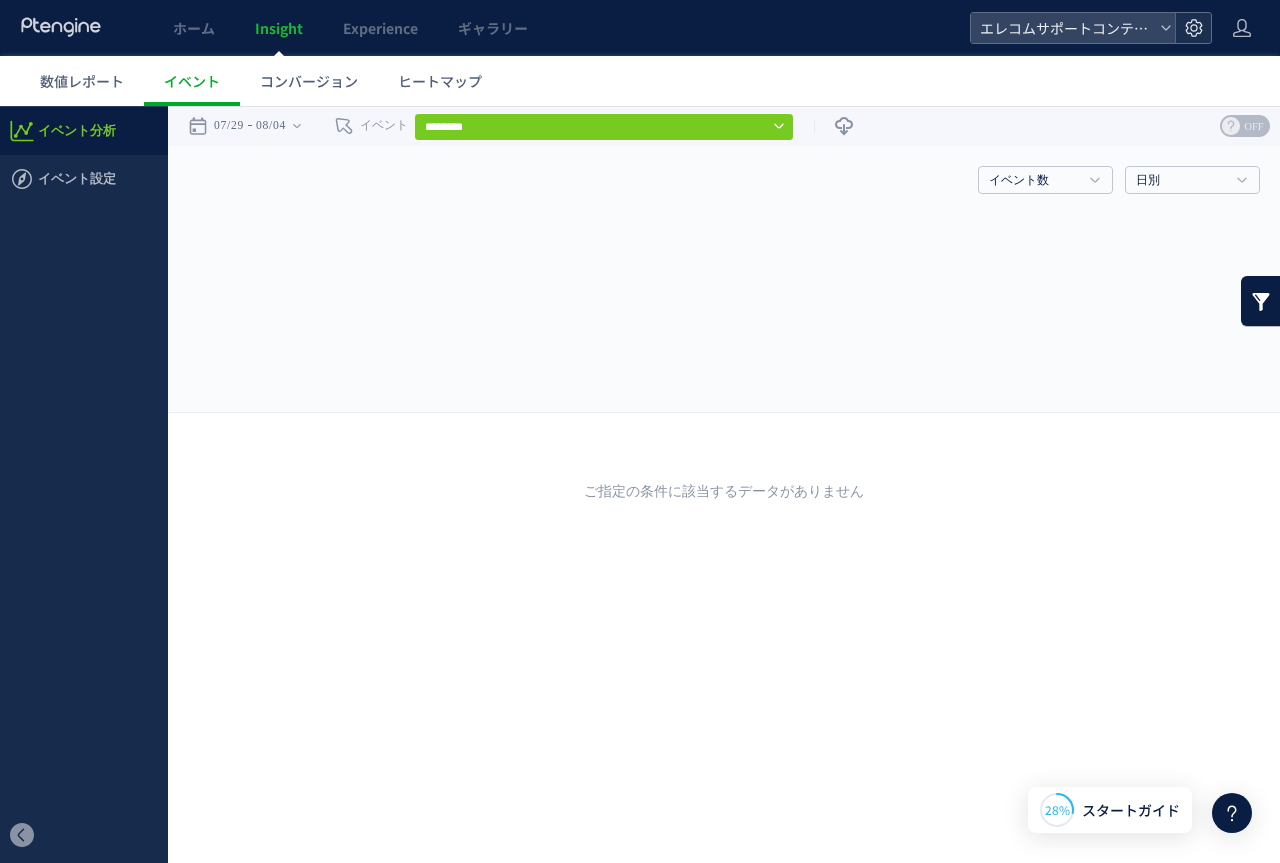 click 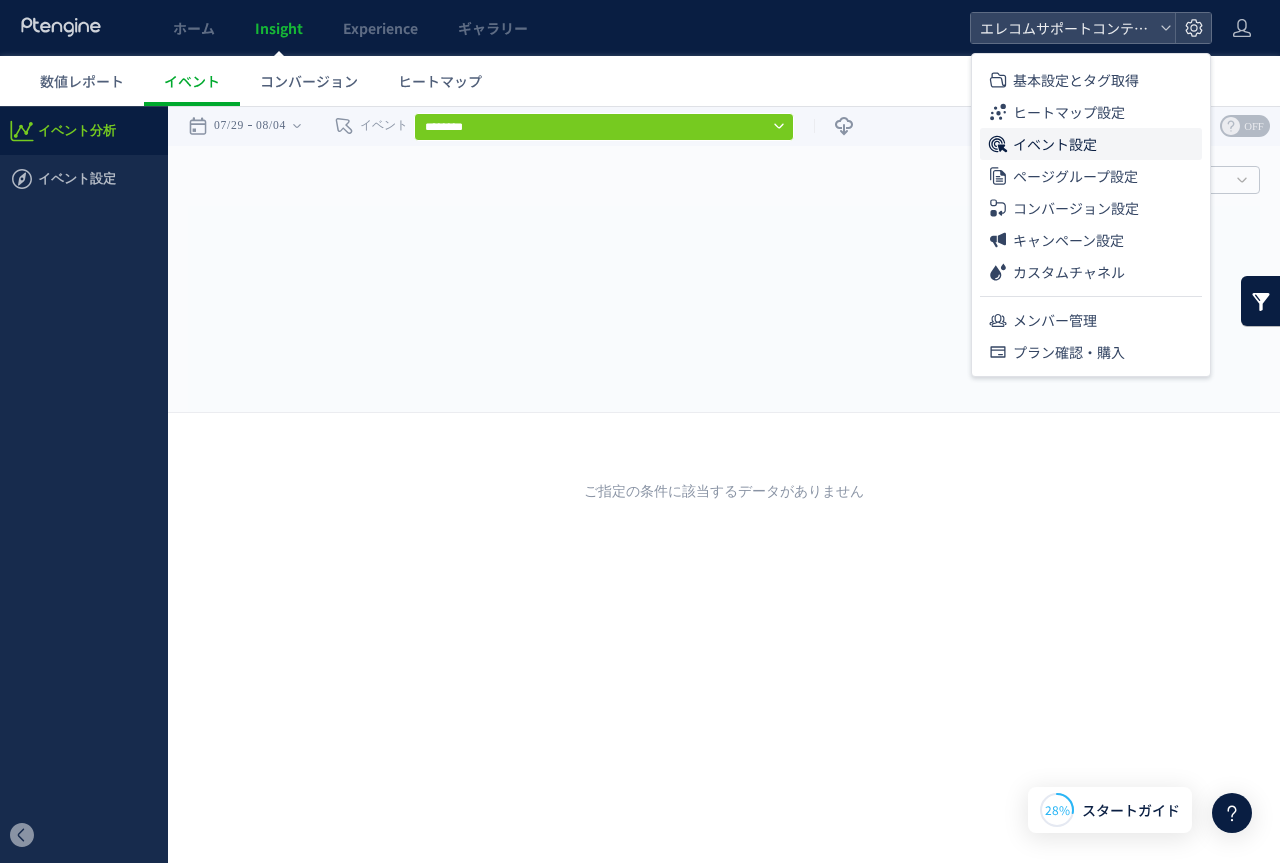 click on "イベント設定" at bounding box center [1055, 144] 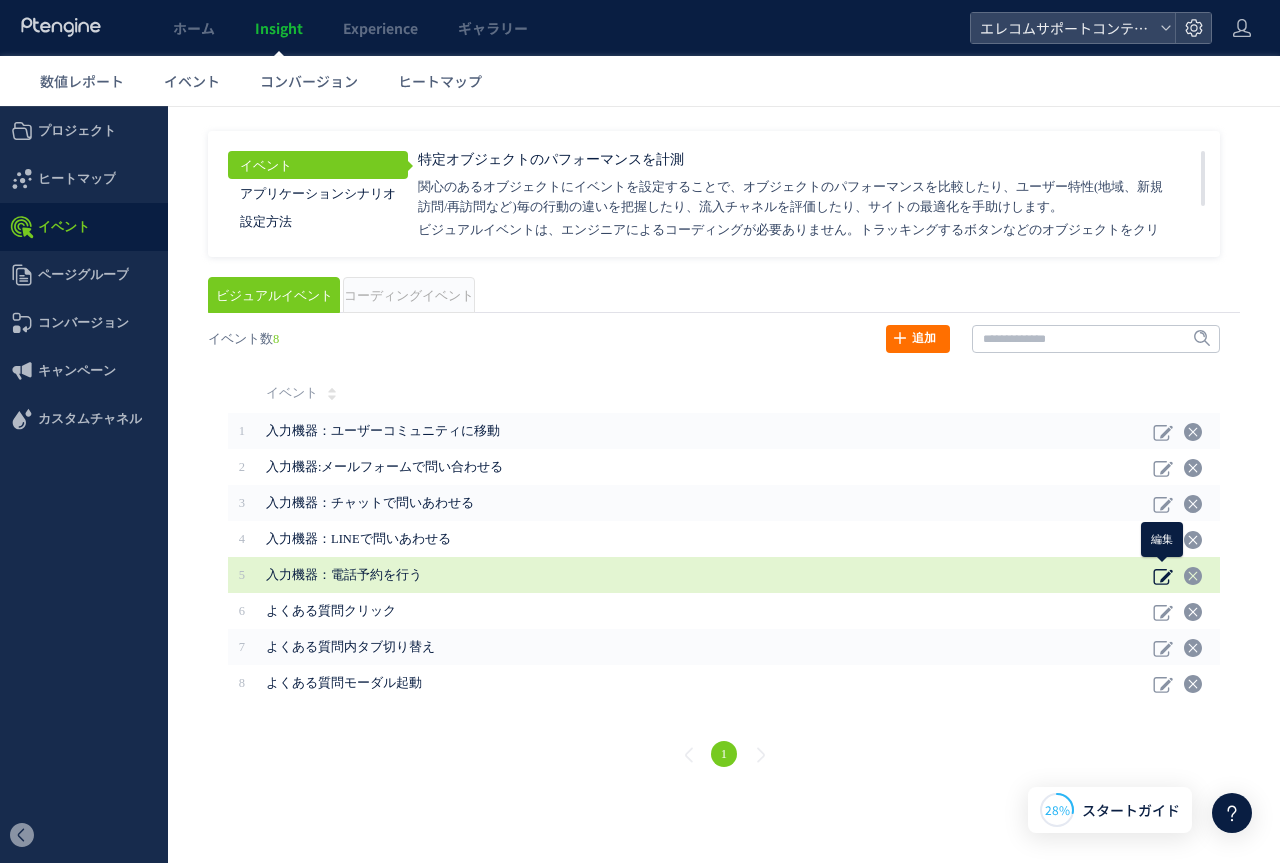 click 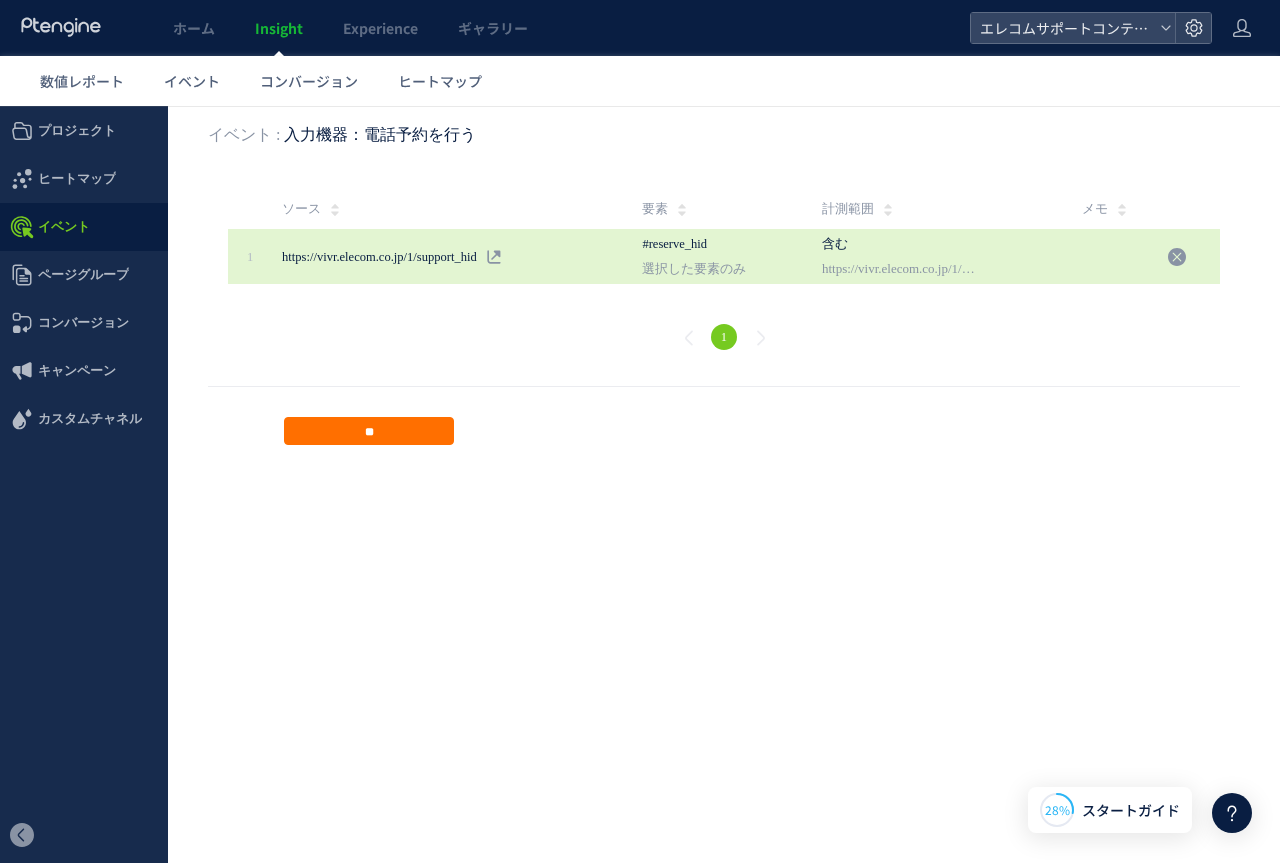 click on "https://vivr.elecom.co.jp/1/support_hid" at bounding box center (899, 269) 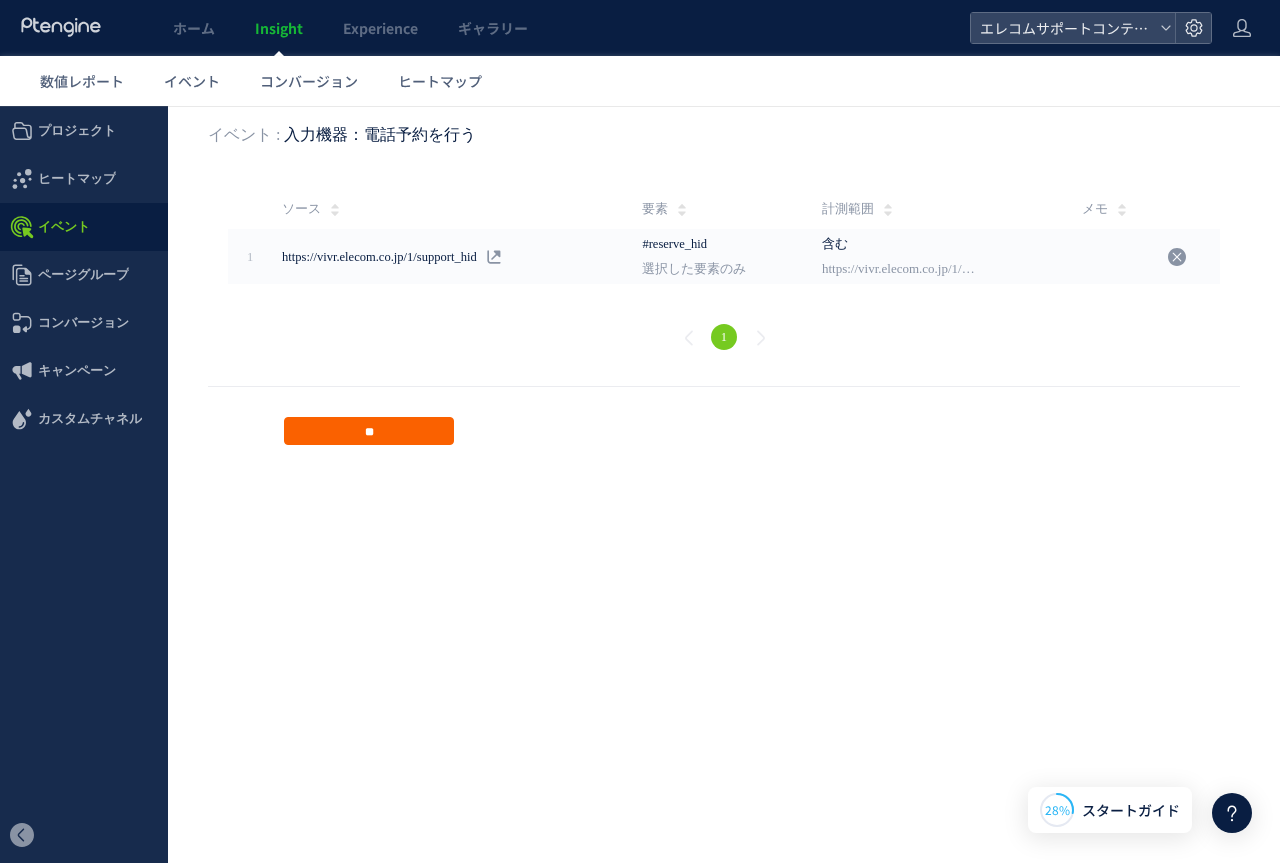 click on "**" at bounding box center [369, 431] 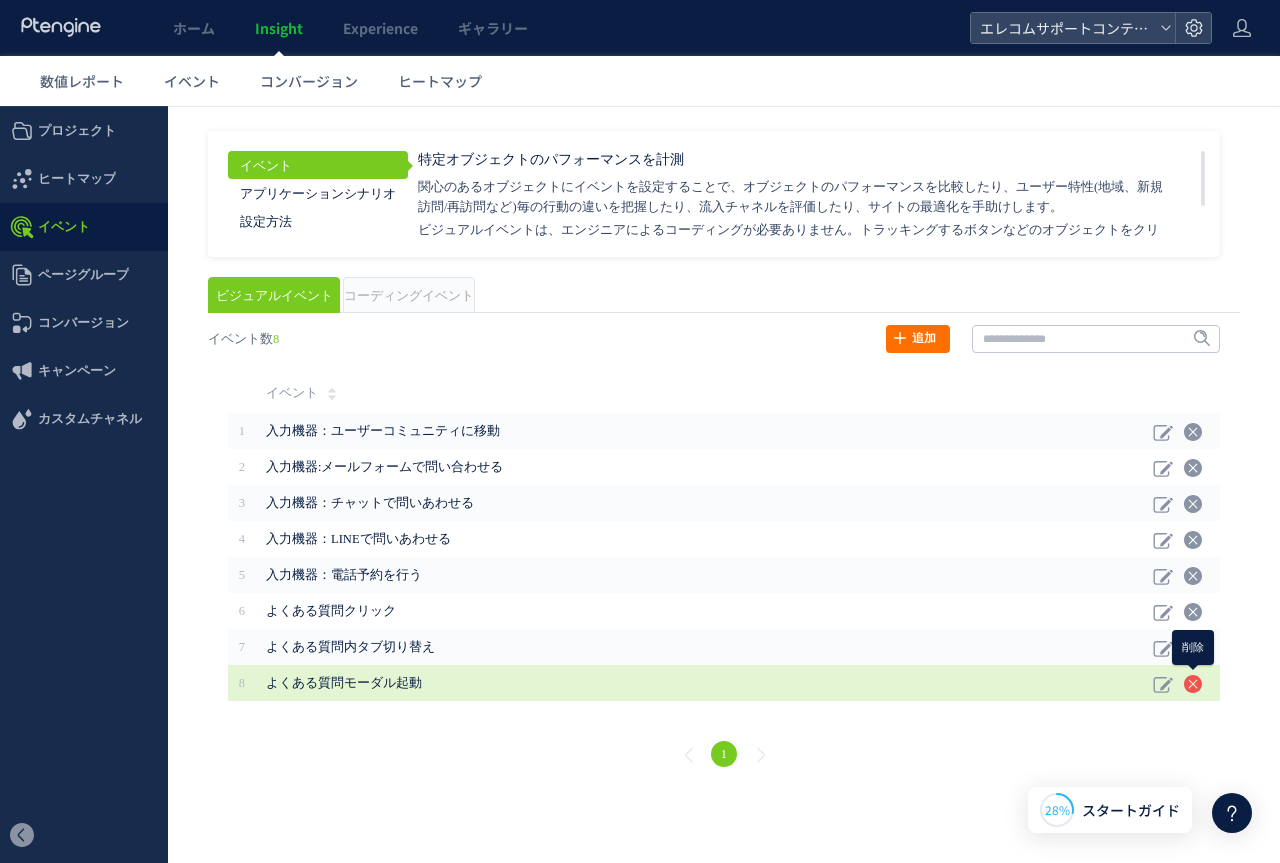 click 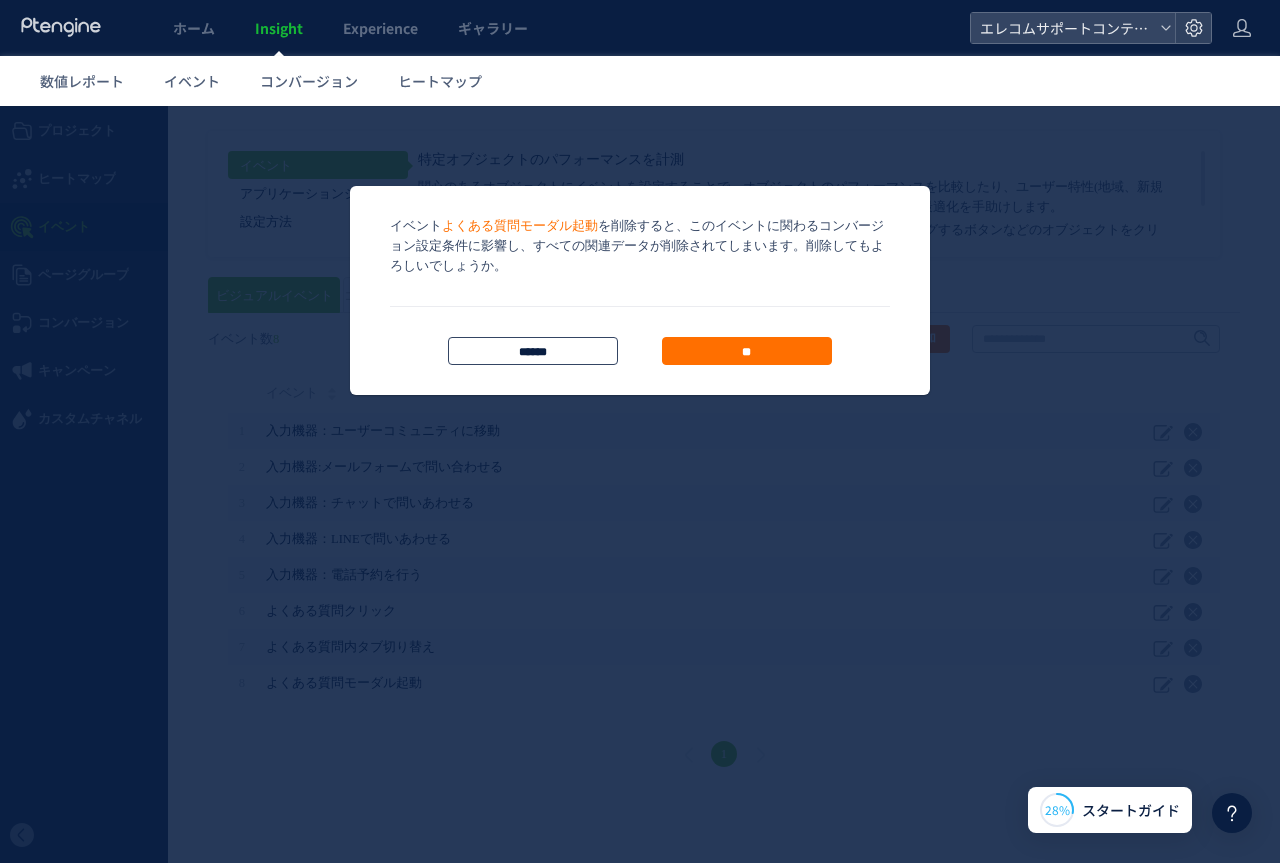 click on "*****" at bounding box center (533, 351) 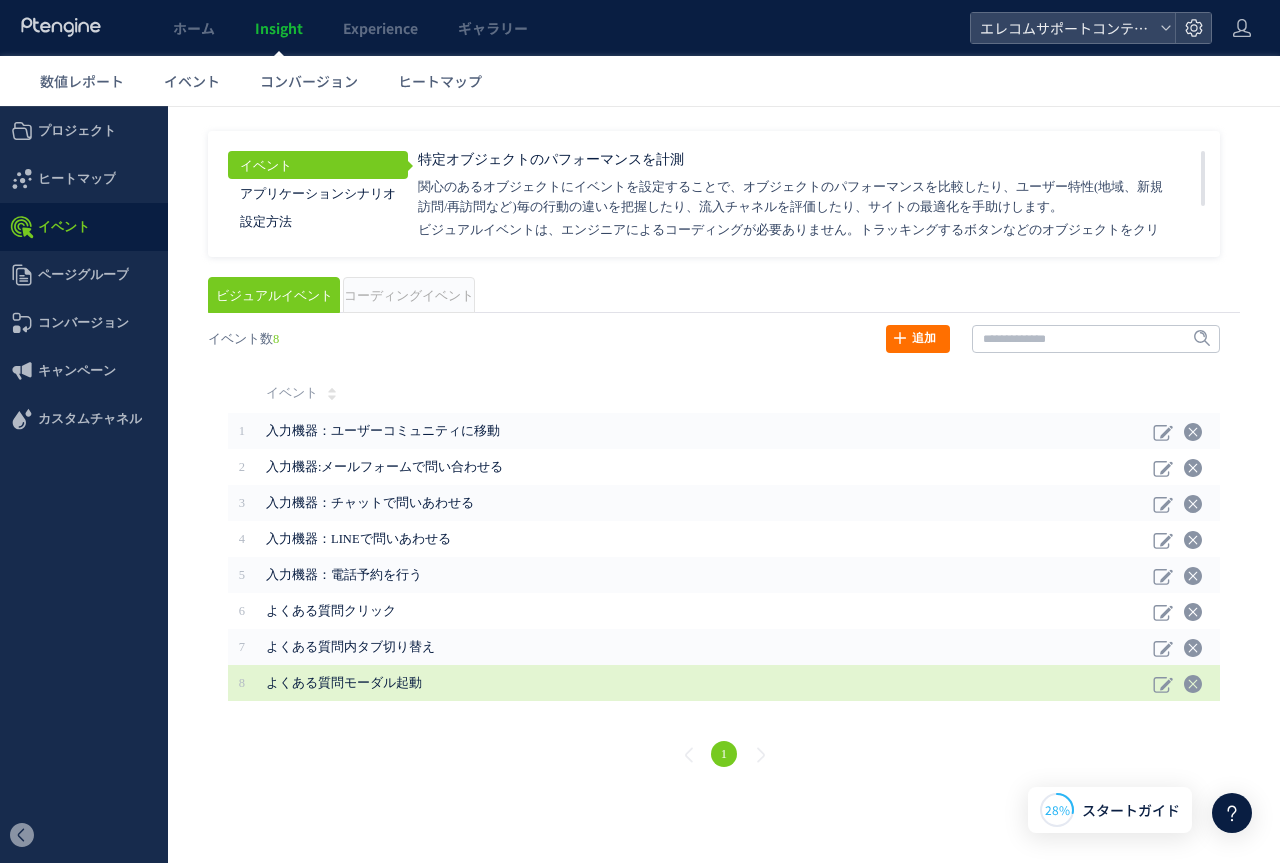 click on "よくある質問モーダル起動" at bounding box center [704, 683] 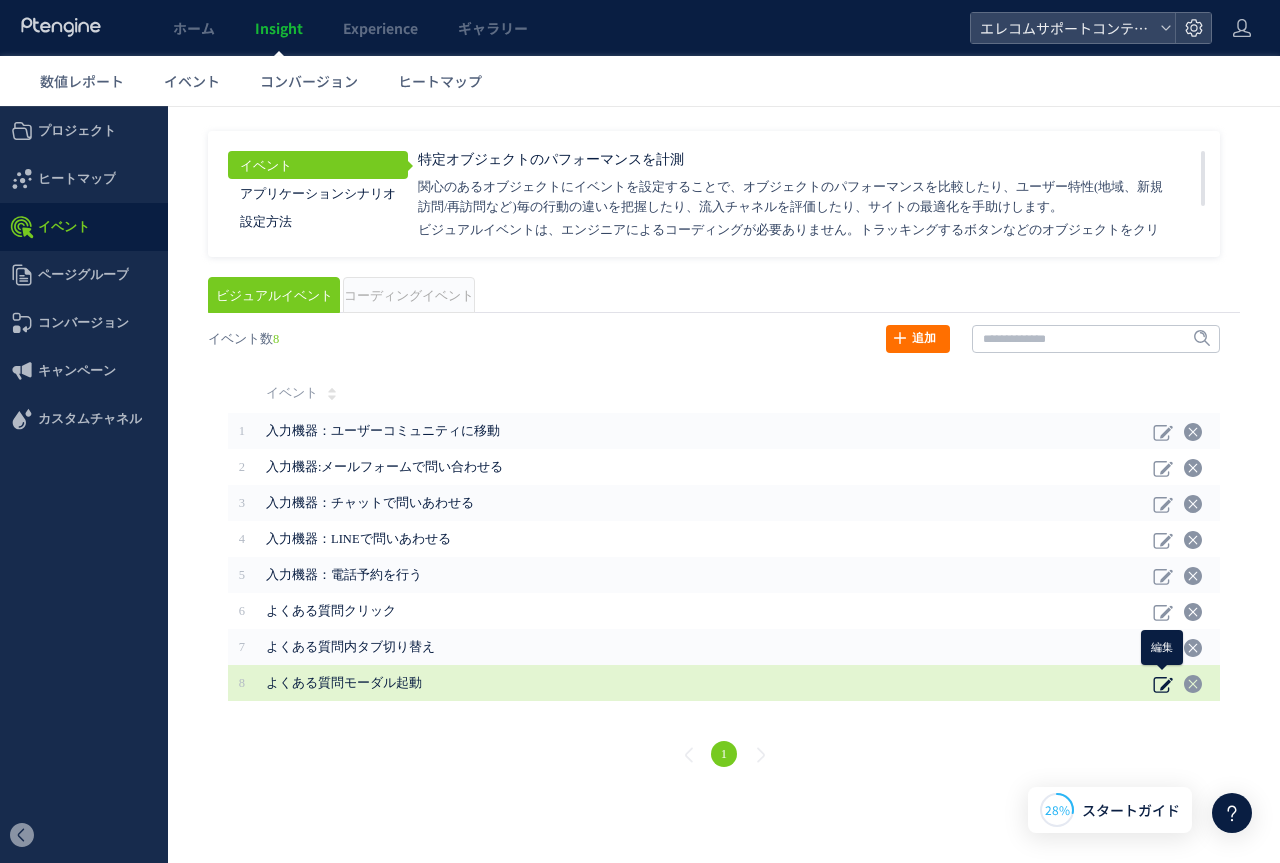click 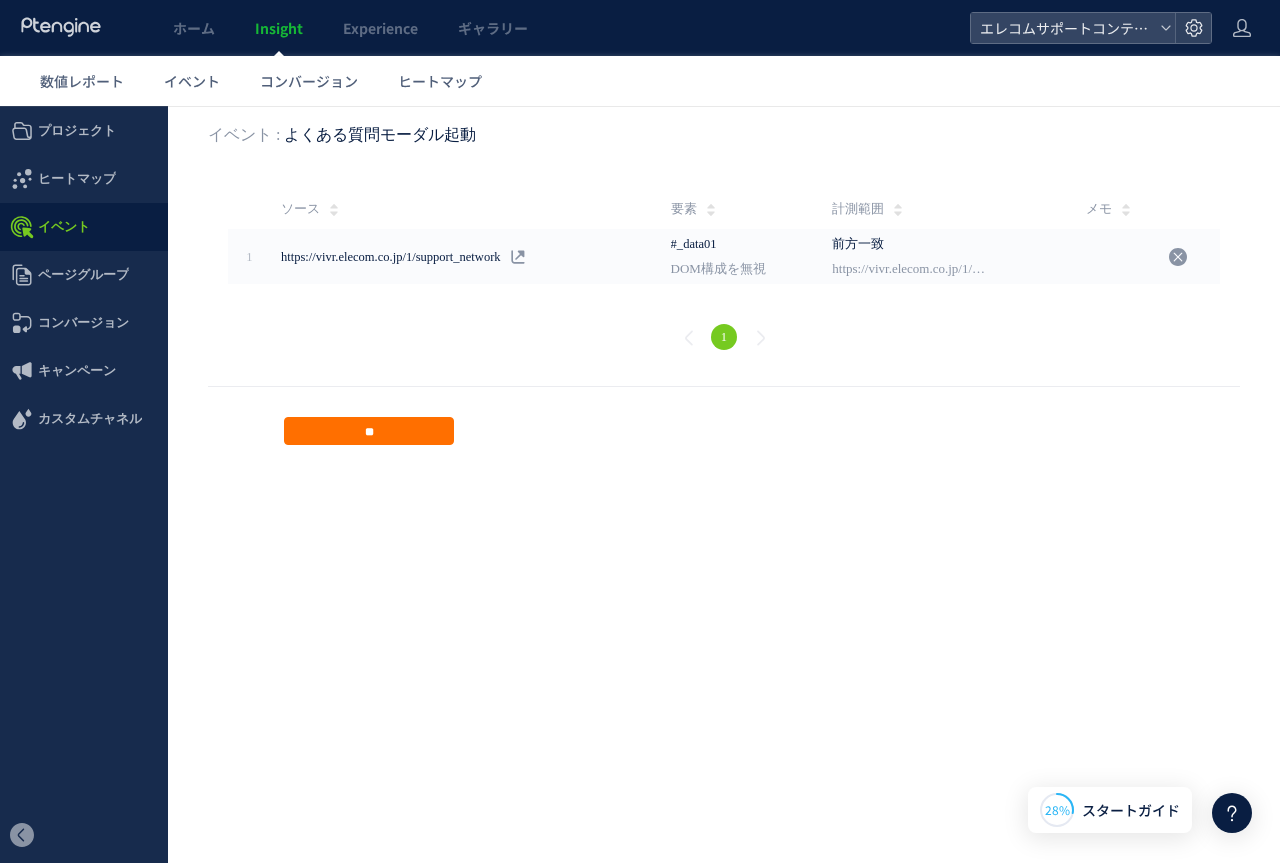click on "イベント
アプリケーションシナリオ
設定方法
特定オブジェクトのパフォーマンスを計測" at bounding box center [724, 293] 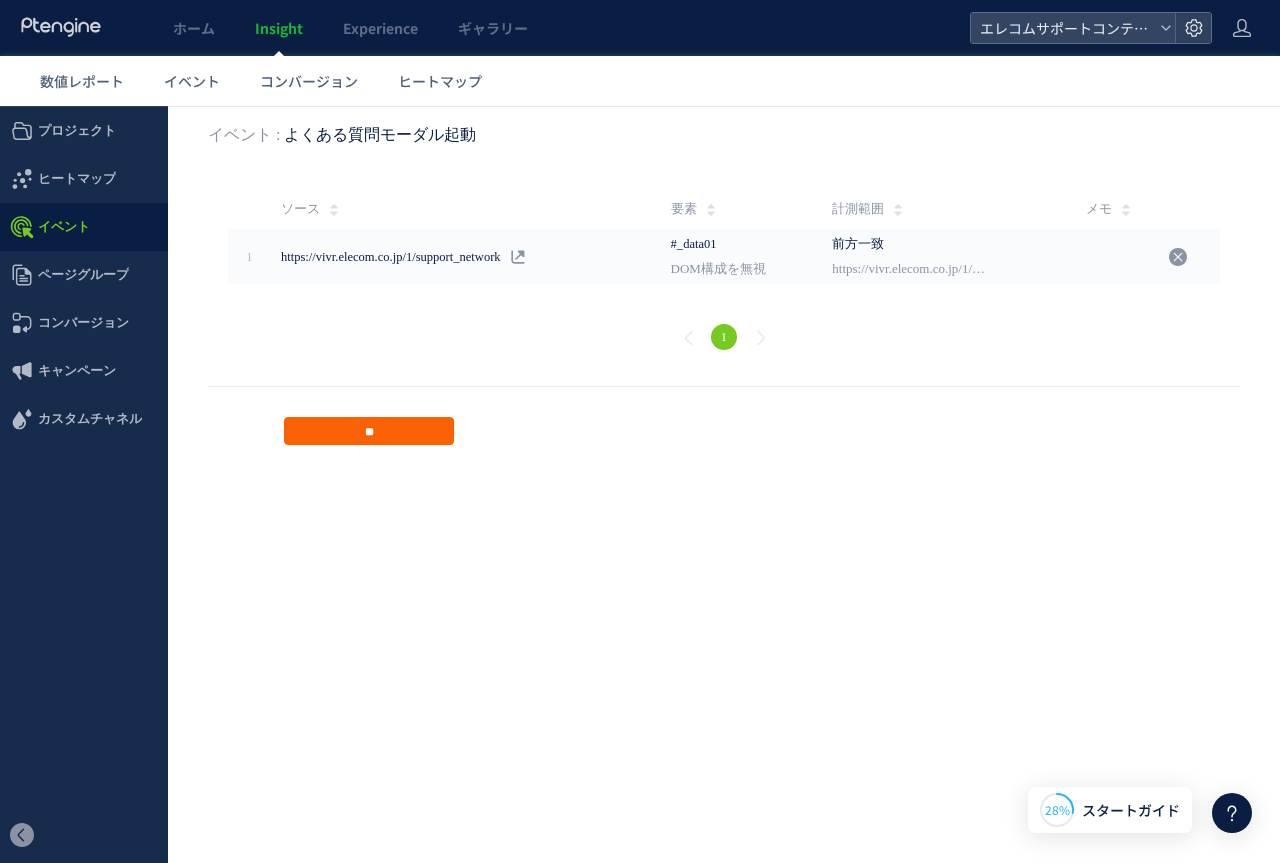 click on "**" at bounding box center (369, 431) 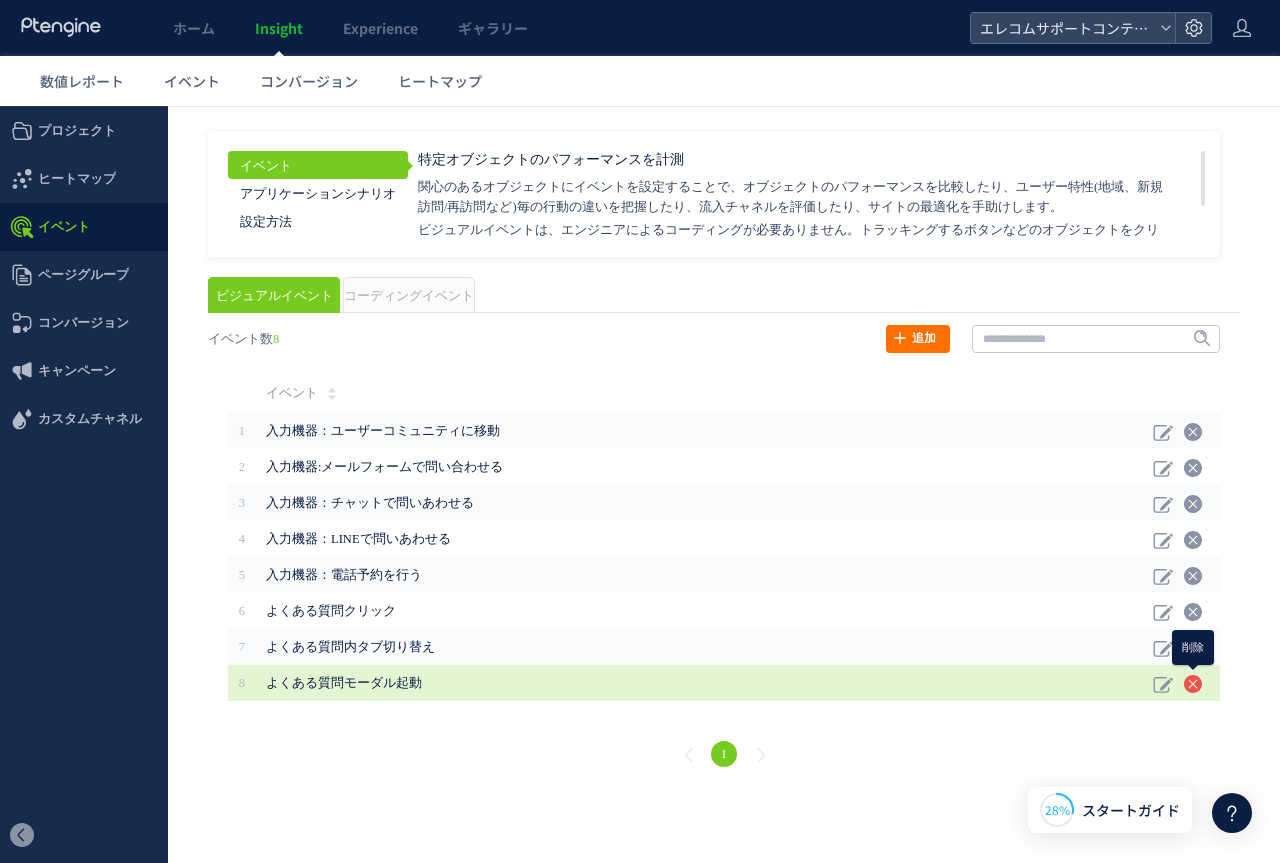 click 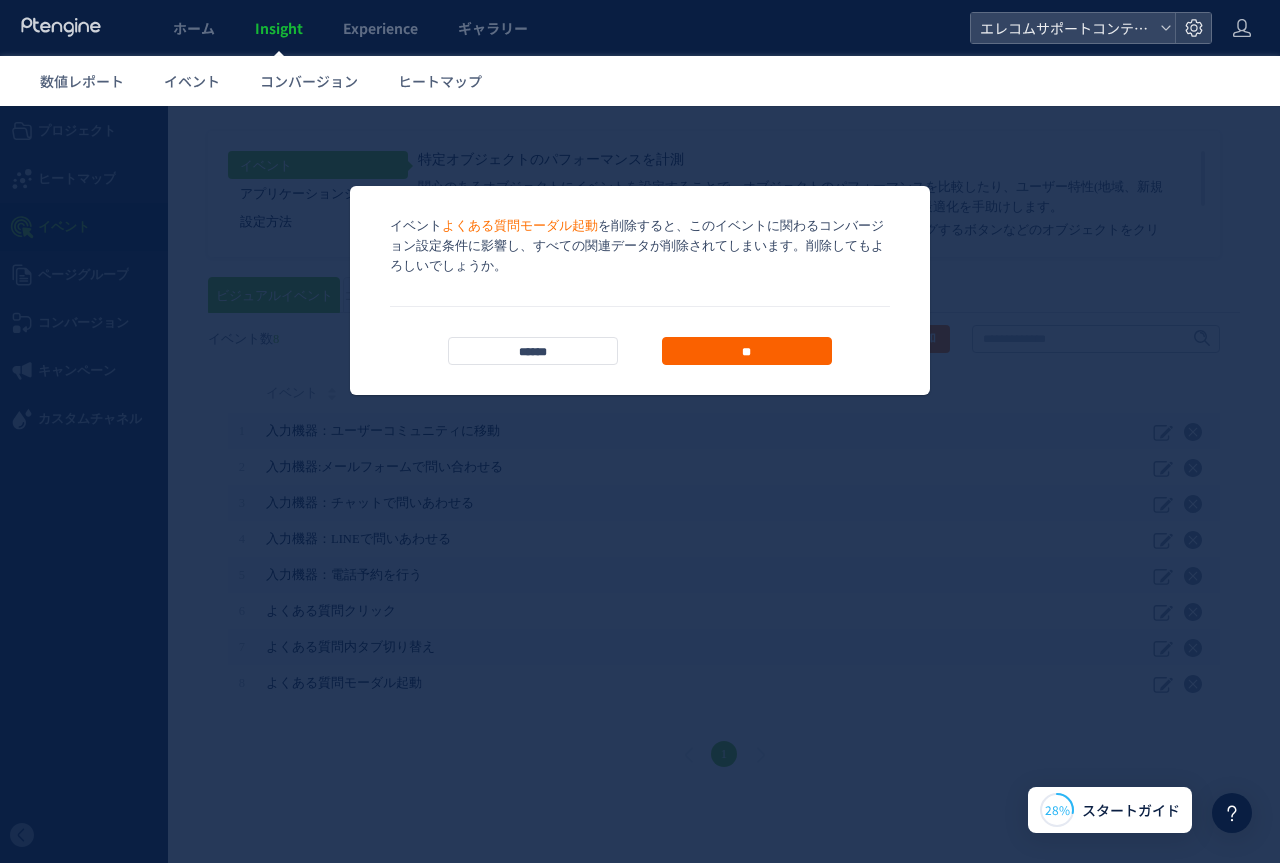 click on "**" at bounding box center [747, 351] 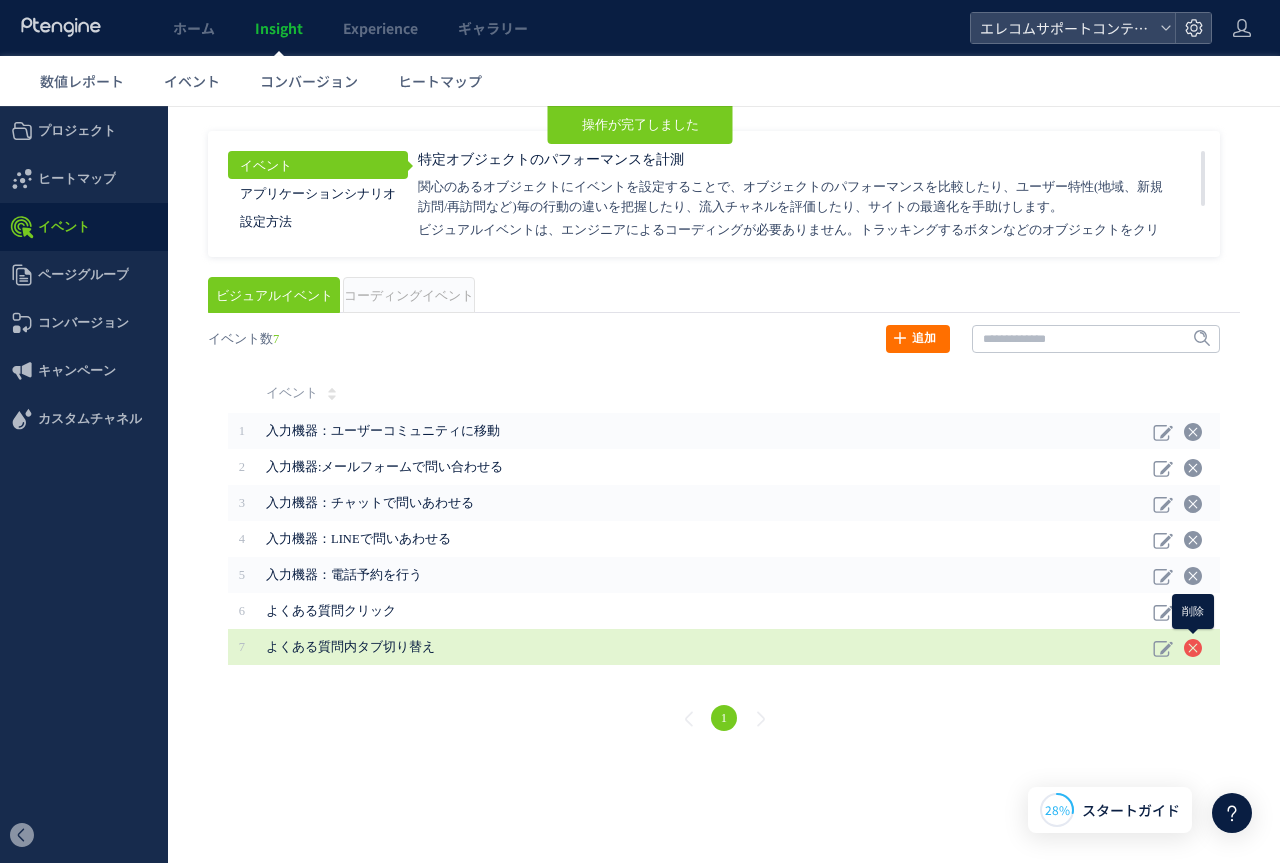 click 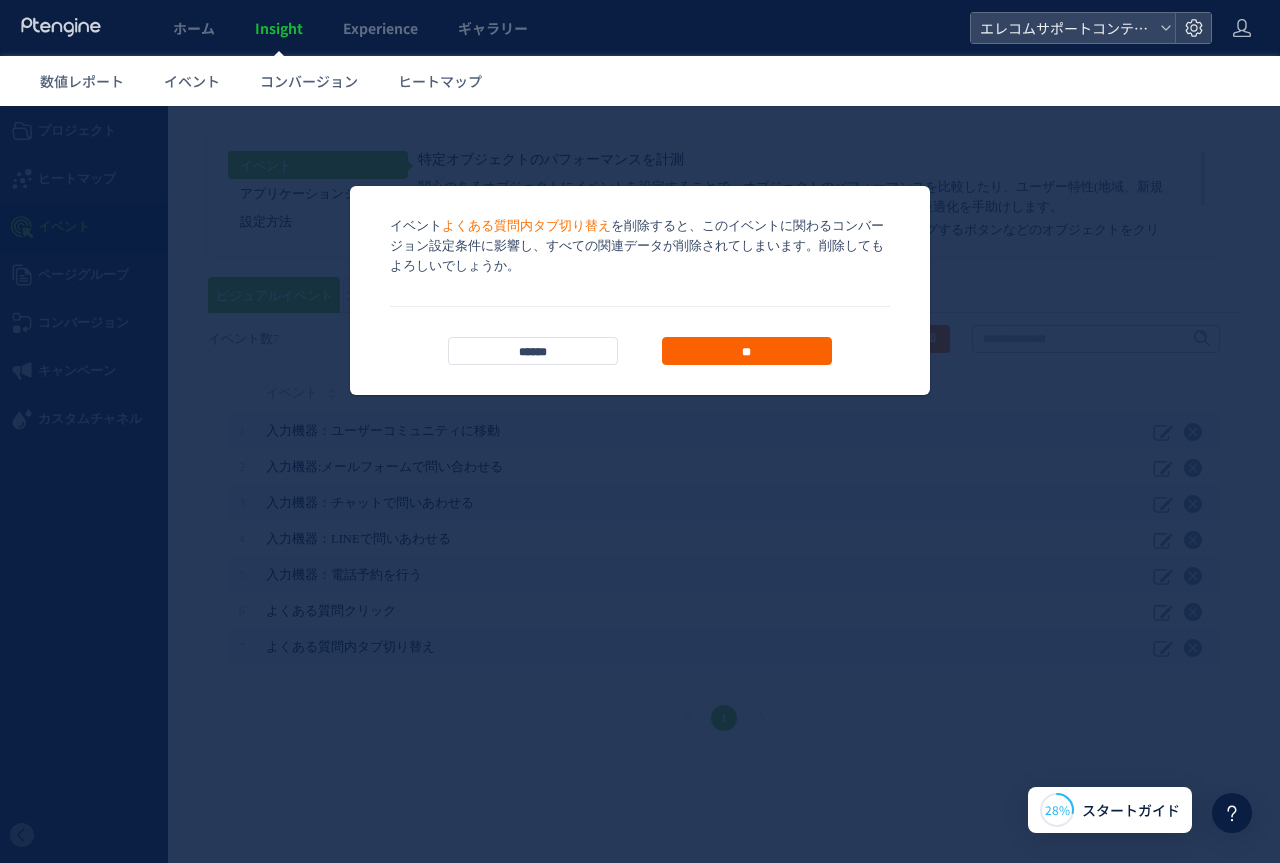 click on "**" at bounding box center [747, 351] 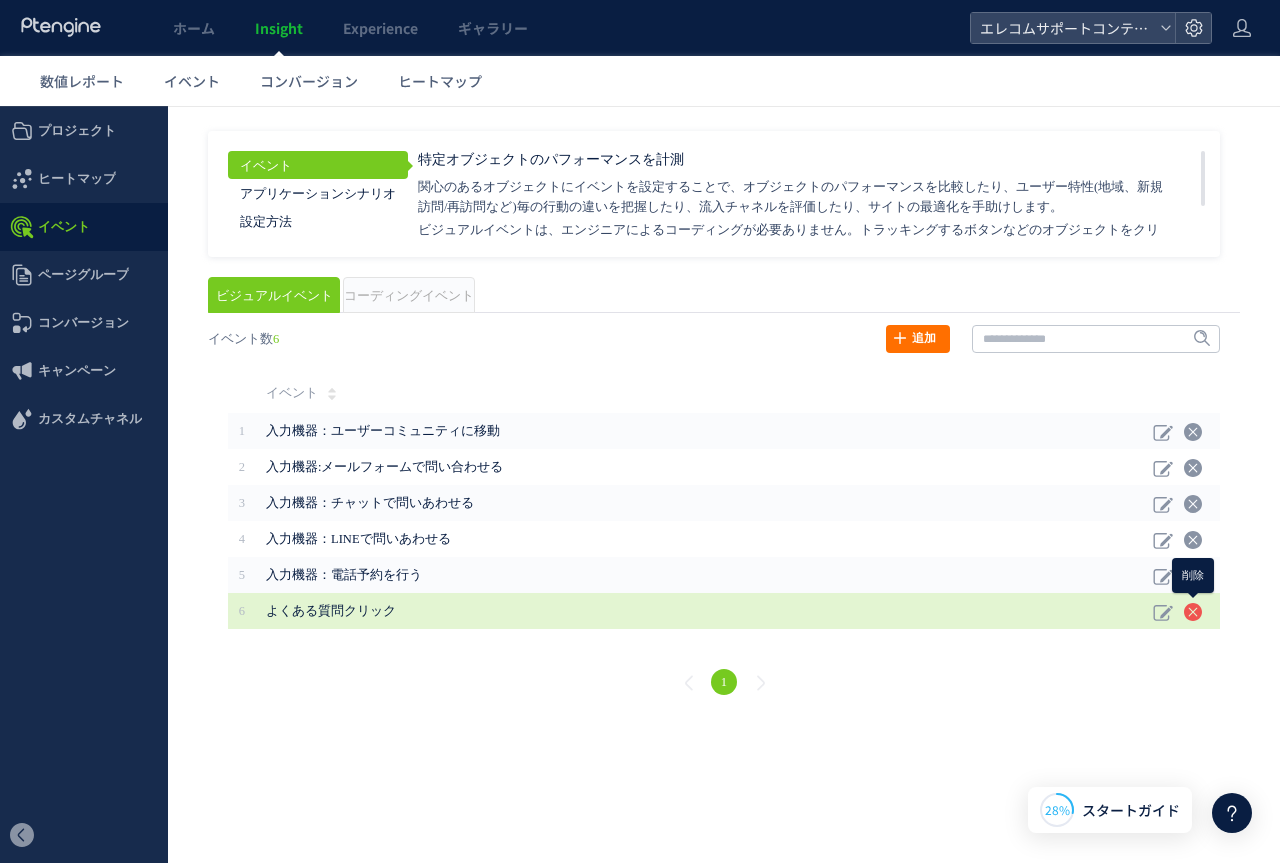 click 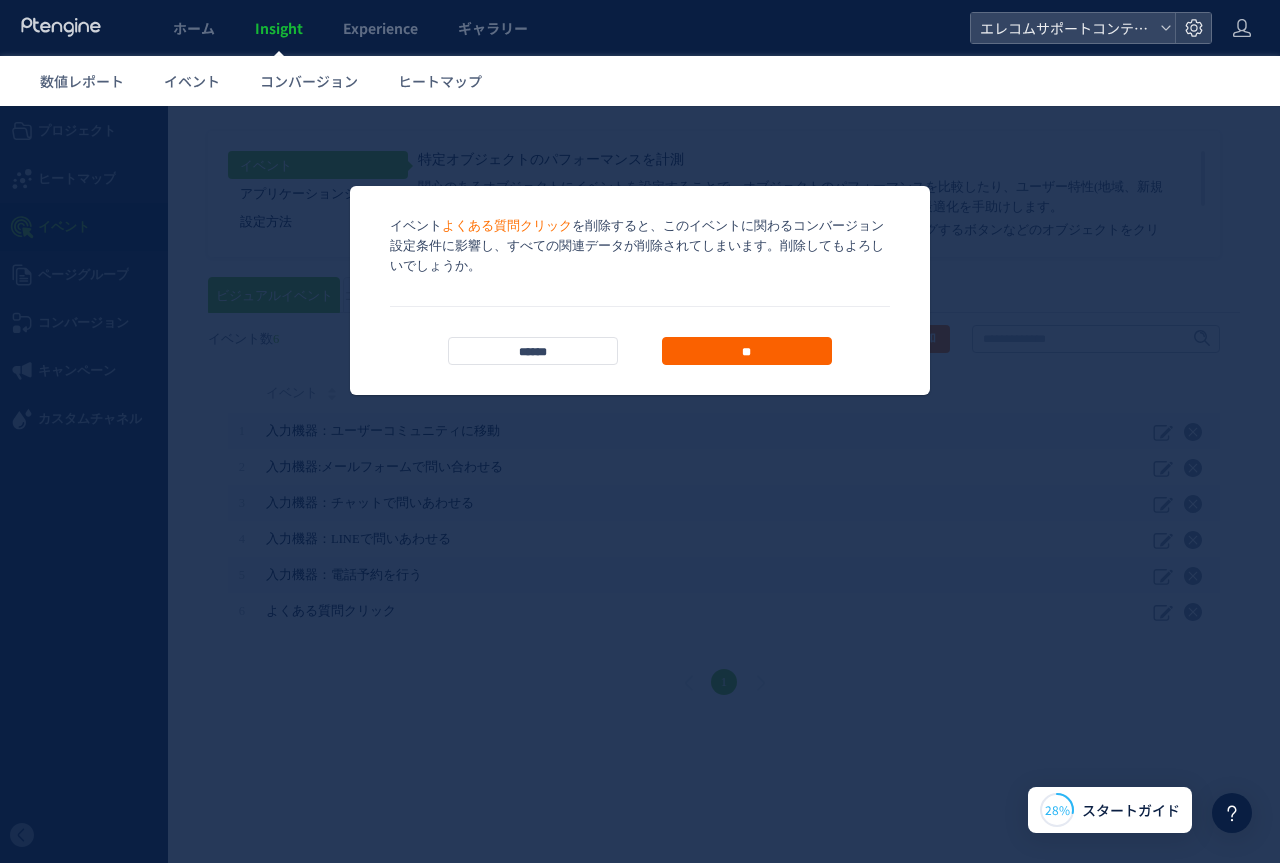 click on "**" at bounding box center [747, 351] 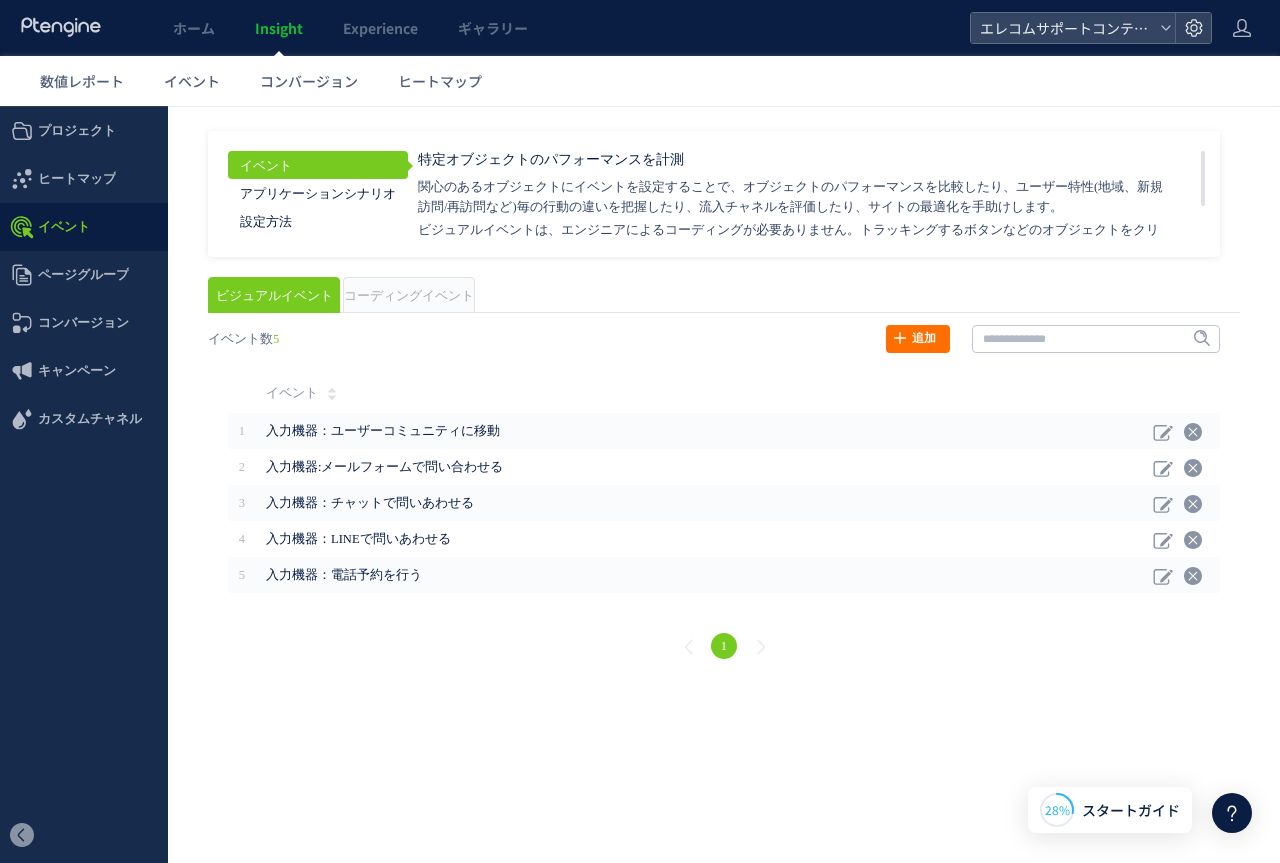 click on "コーディングイベント" at bounding box center (409, 296) 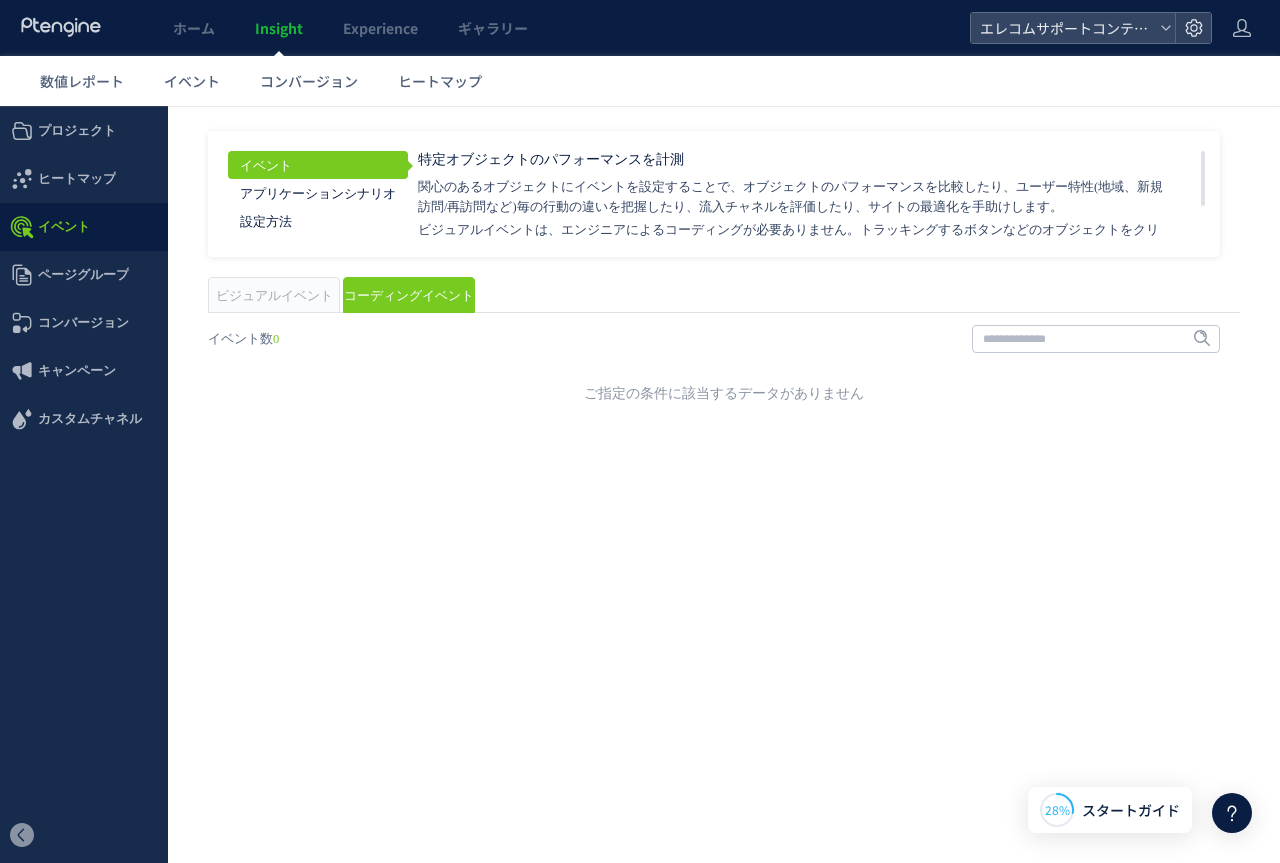 click on "ビジュアルイベント" at bounding box center [274, 296] 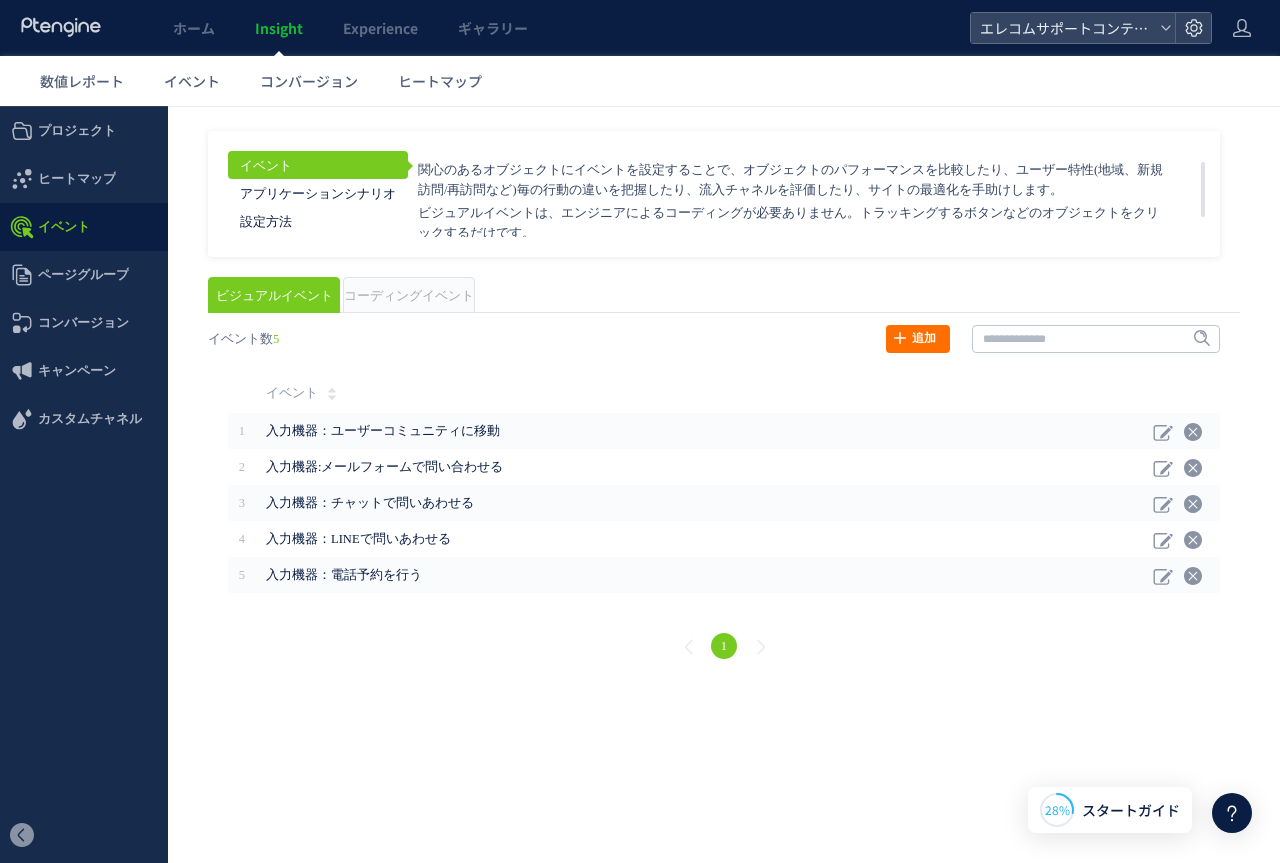 scroll, scrollTop: 49, scrollLeft: 0, axis: vertical 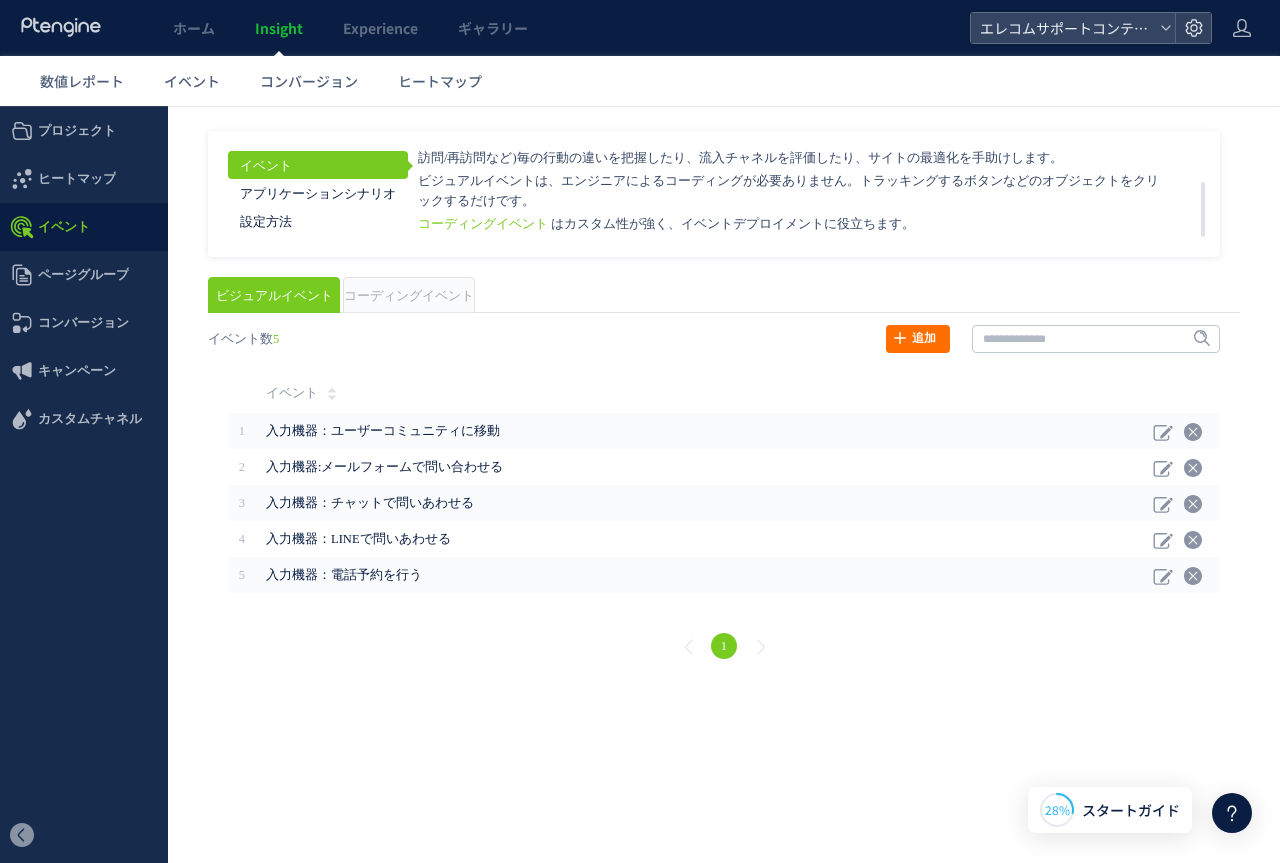 click on "1" at bounding box center (724, 649) 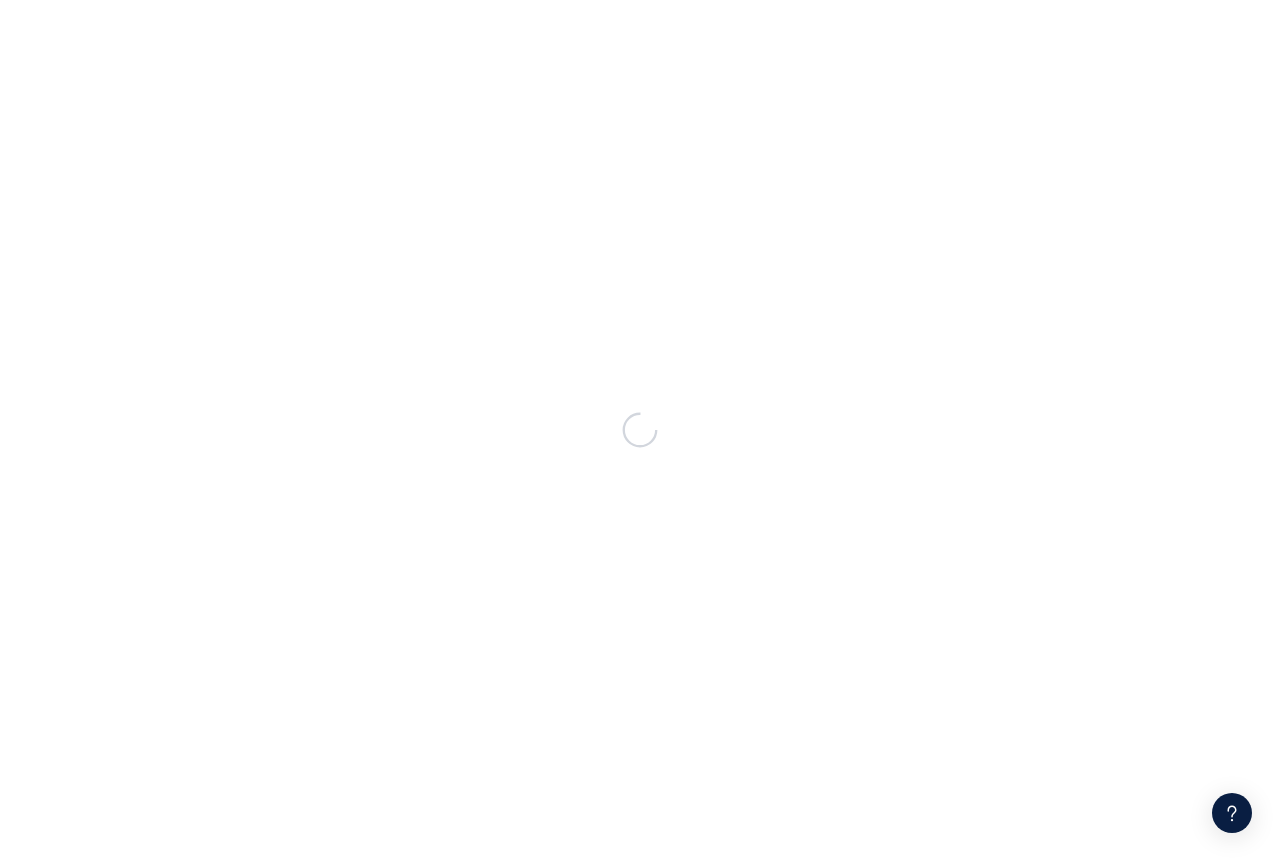 scroll, scrollTop: 0, scrollLeft: 0, axis: both 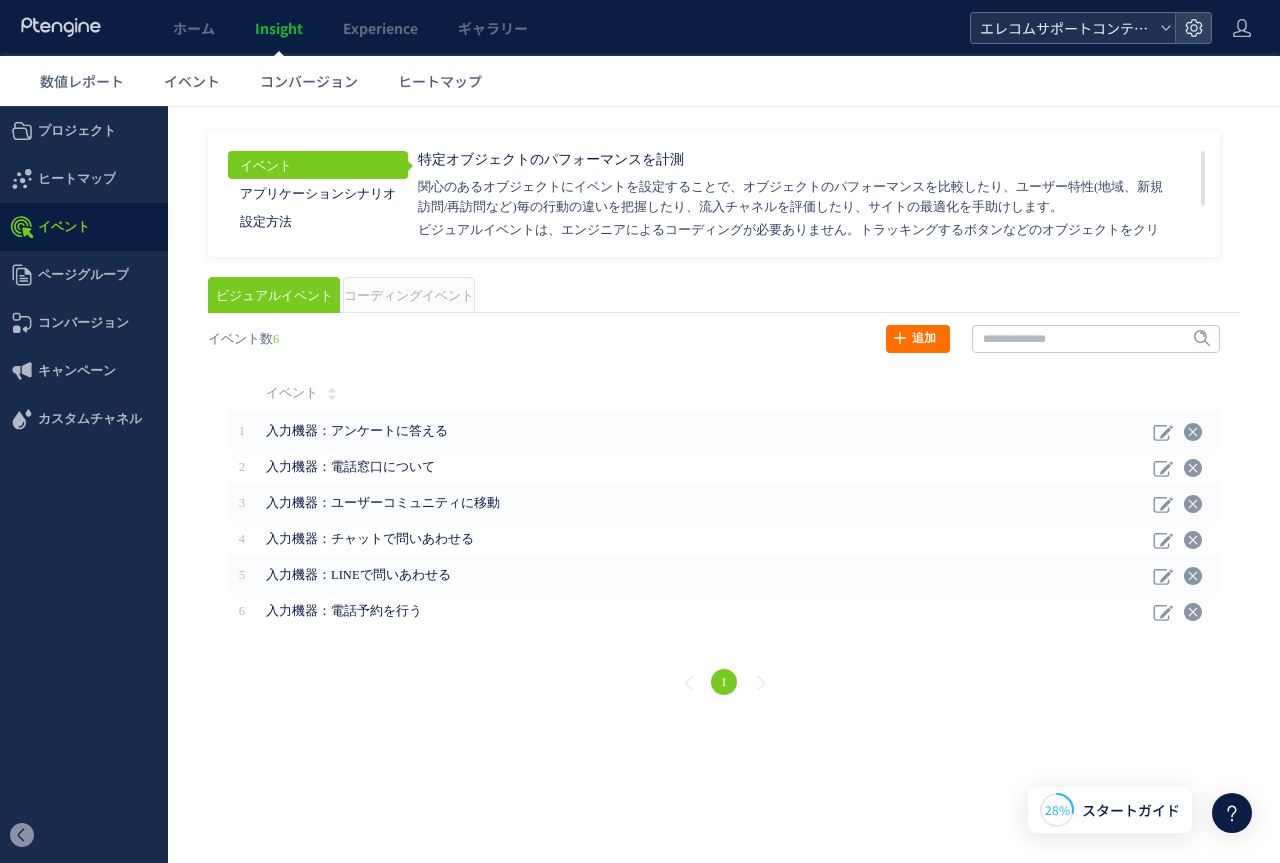 click on "エレコムサポートコンテンツ" 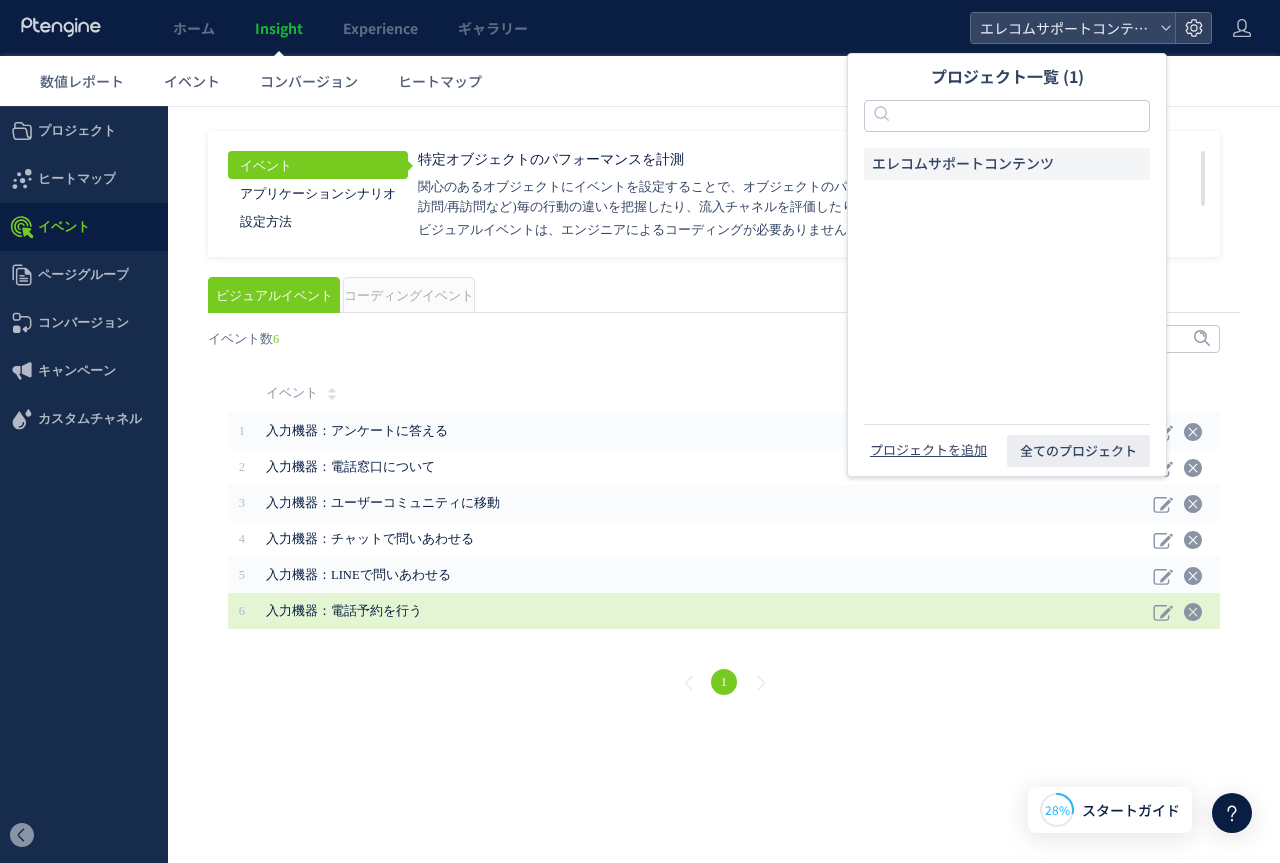click on "入力機器：電話予約を行う" at bounding box center (704, 611) 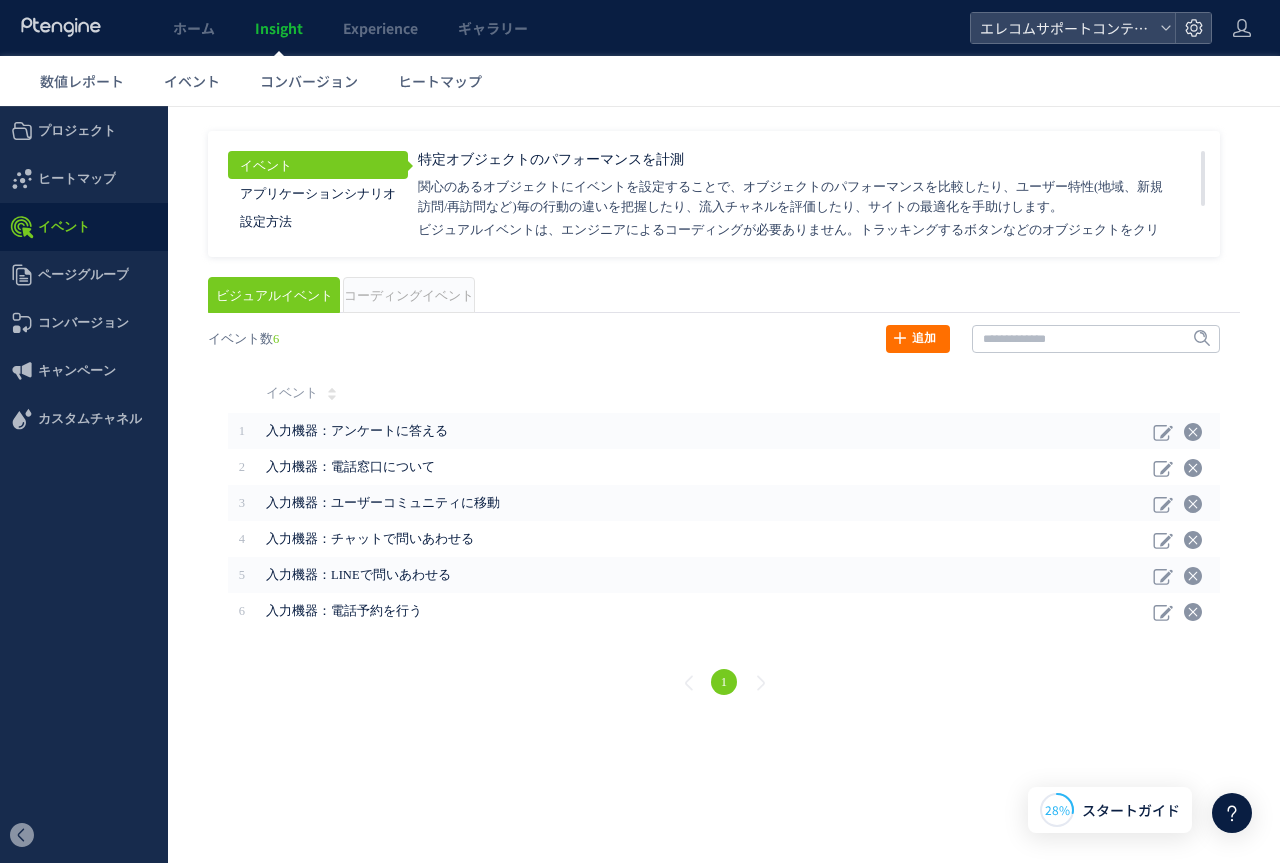 click on "1" at bounding box center [724, 685] 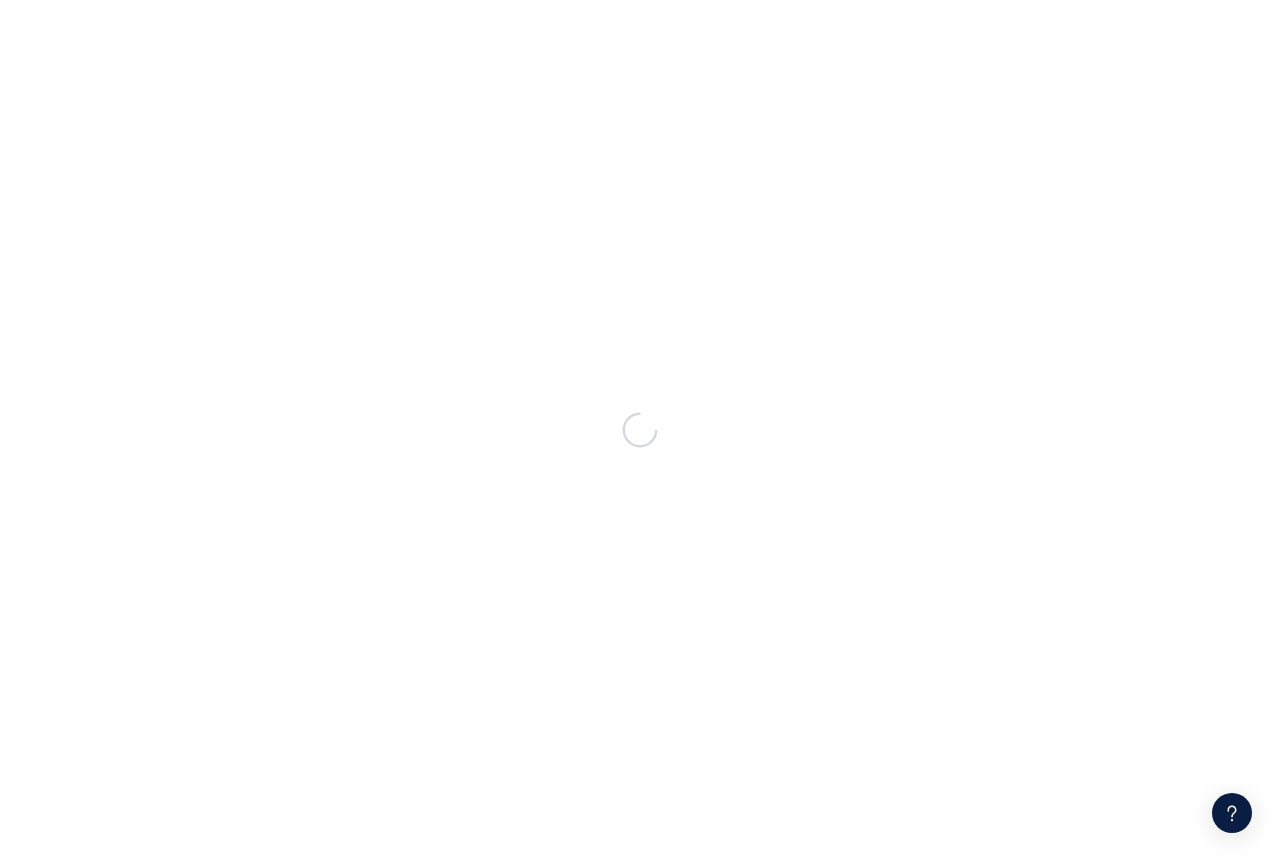 scroll, scrollTop: 0, scrollLeft: 0, axis: both 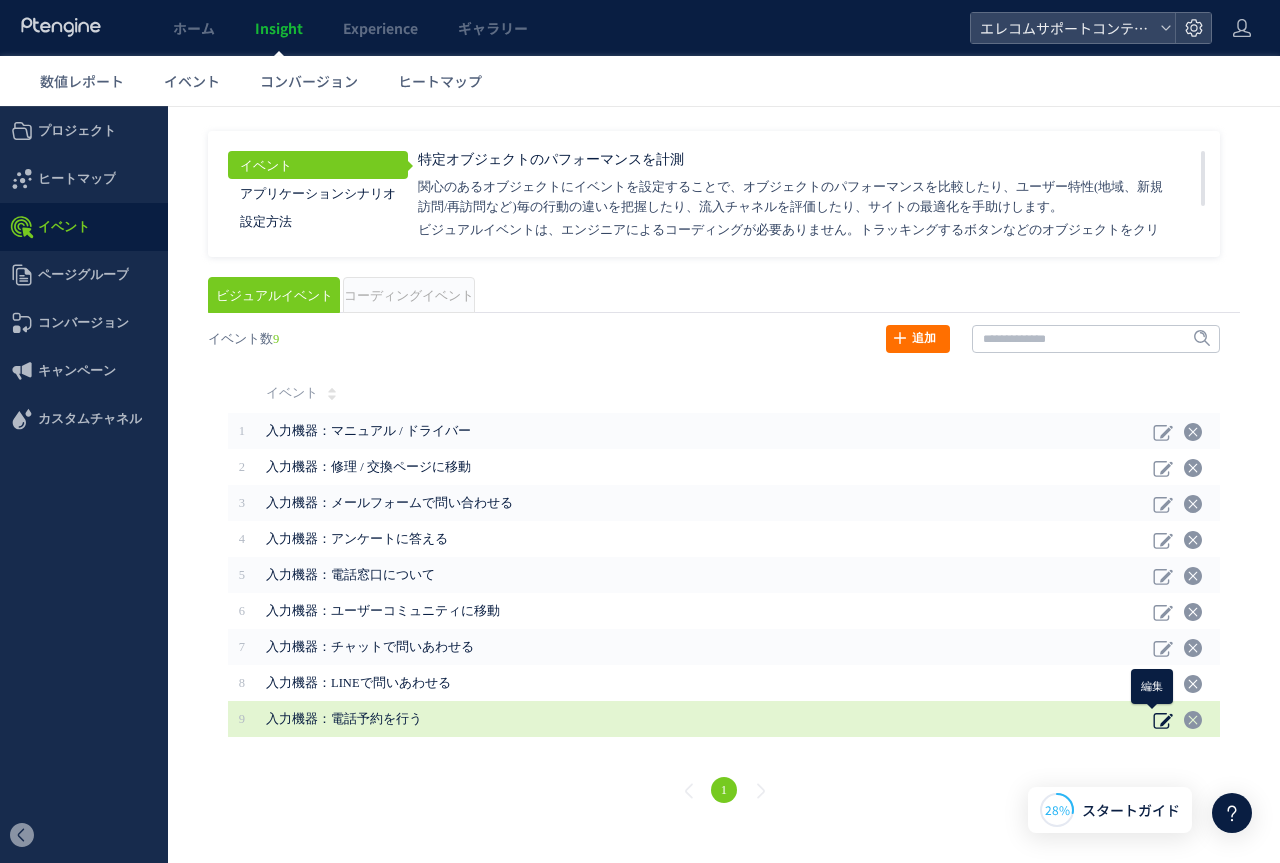 click 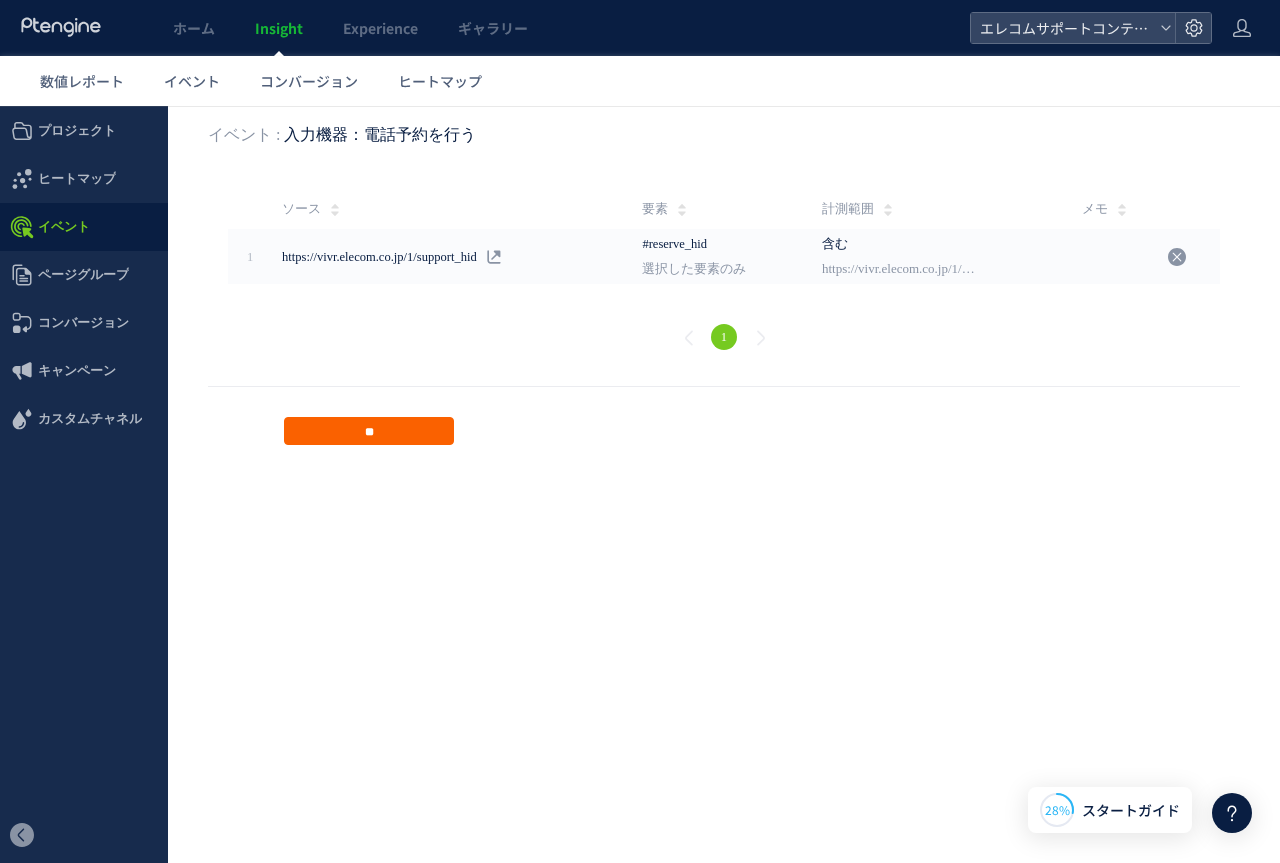 click on "**" at bounding box center [369, 431] 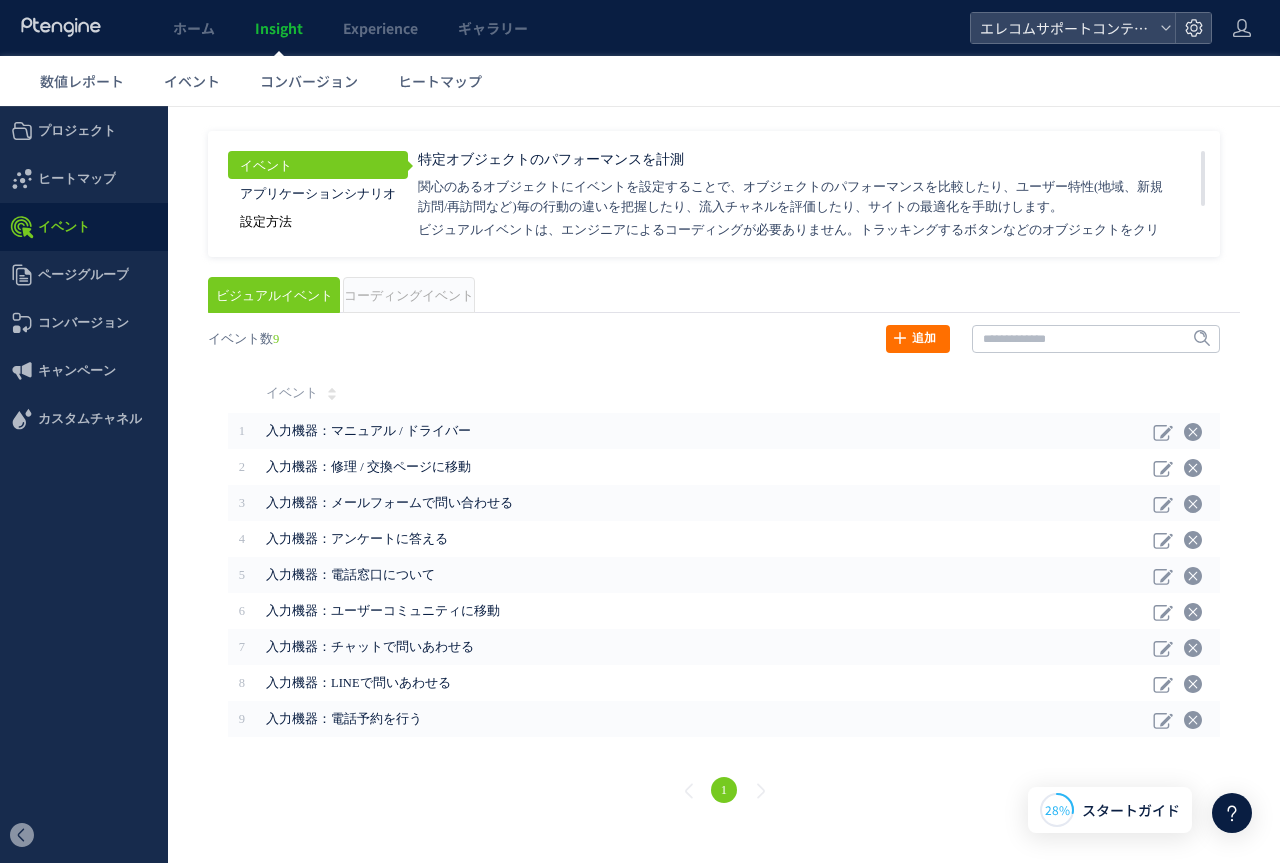 click on "設定方法" at bounding box center (318, 221) 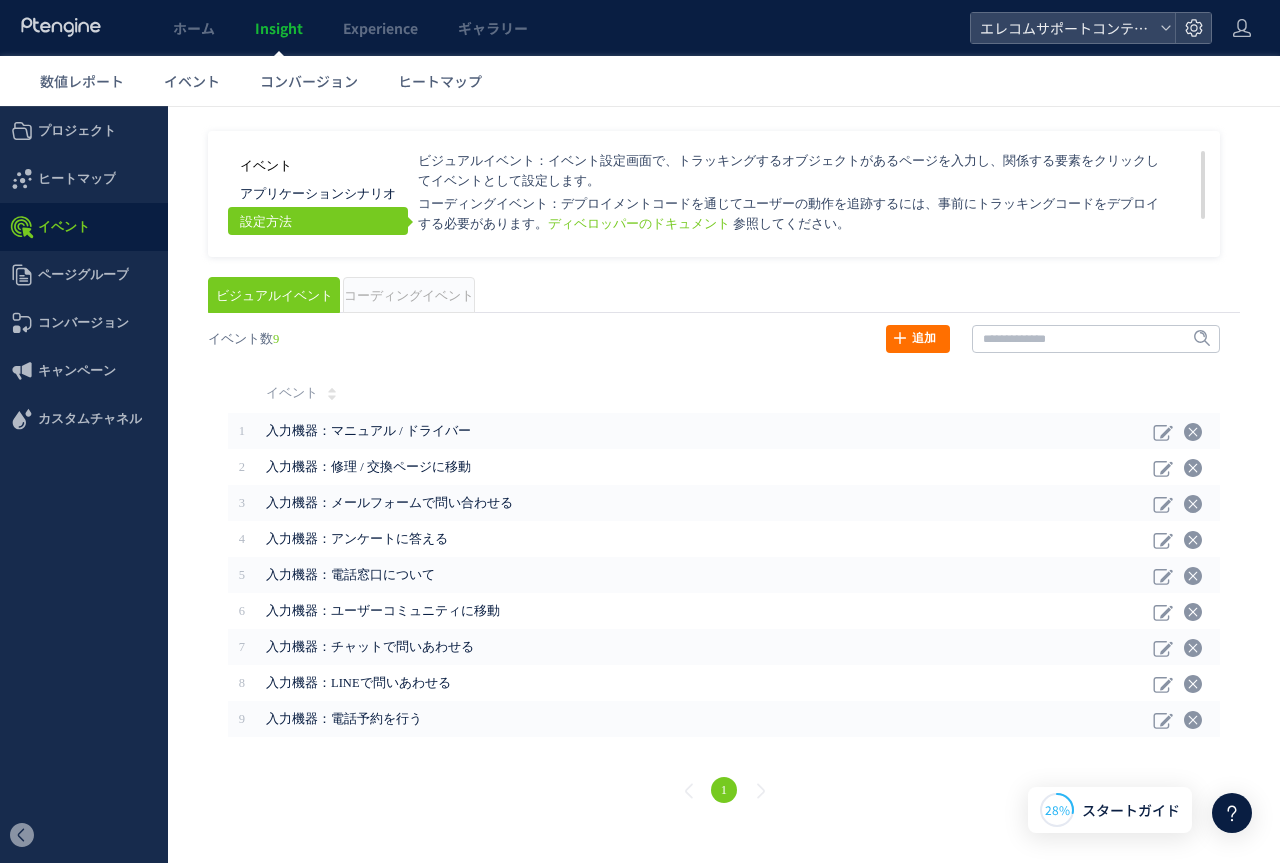 click on "イベント" at bounding box center [318, 165] 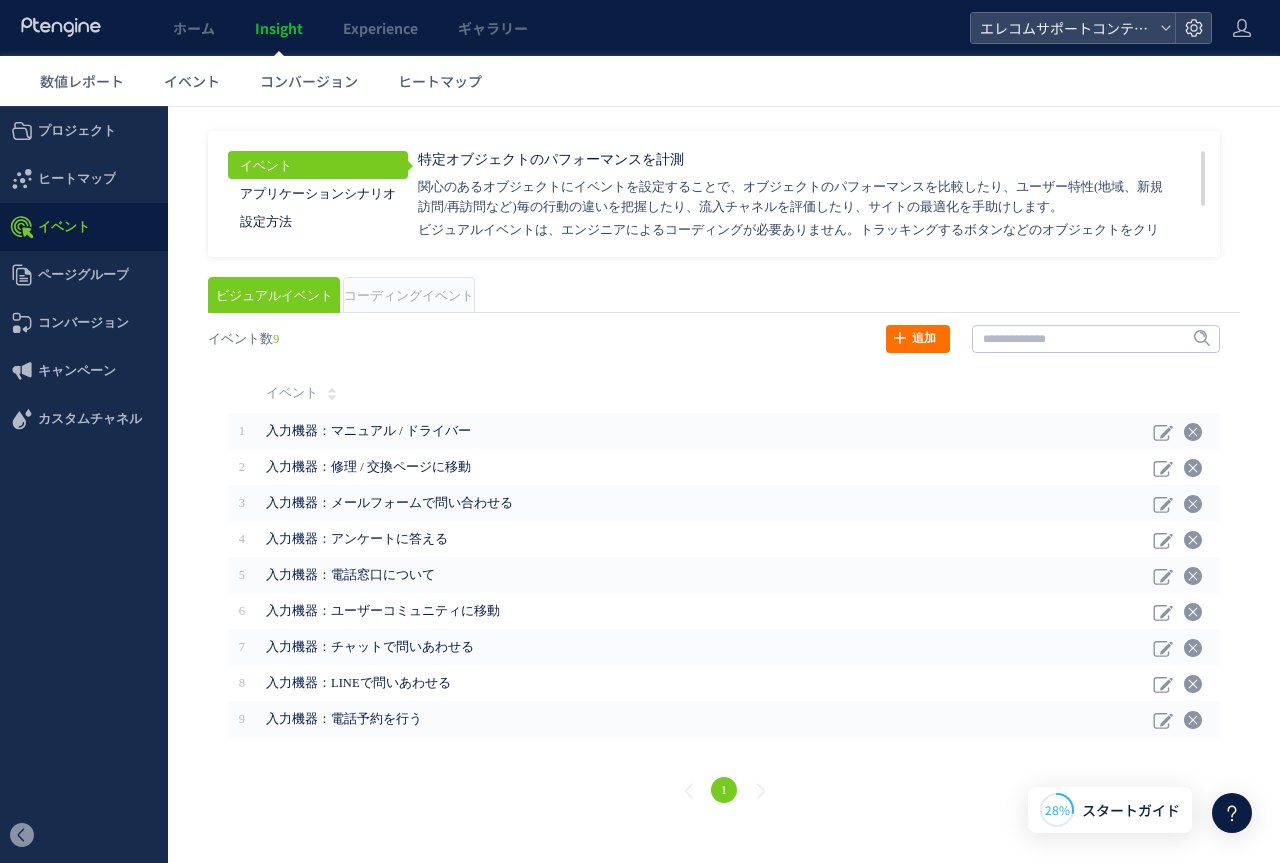 click on "コーディングイベント" at bounding box center (409, 296) 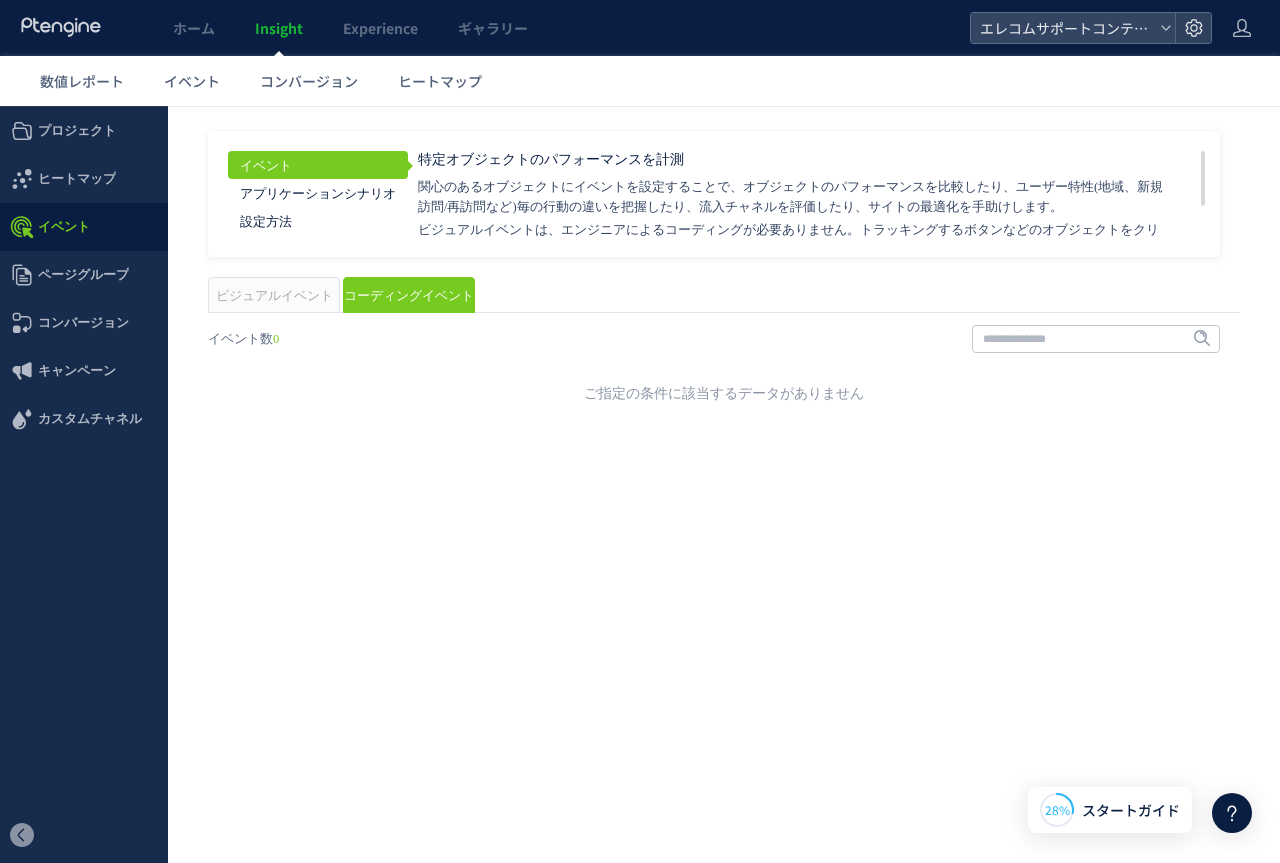 click on "ビジュアルイベント" at bounding box center [274, 296] 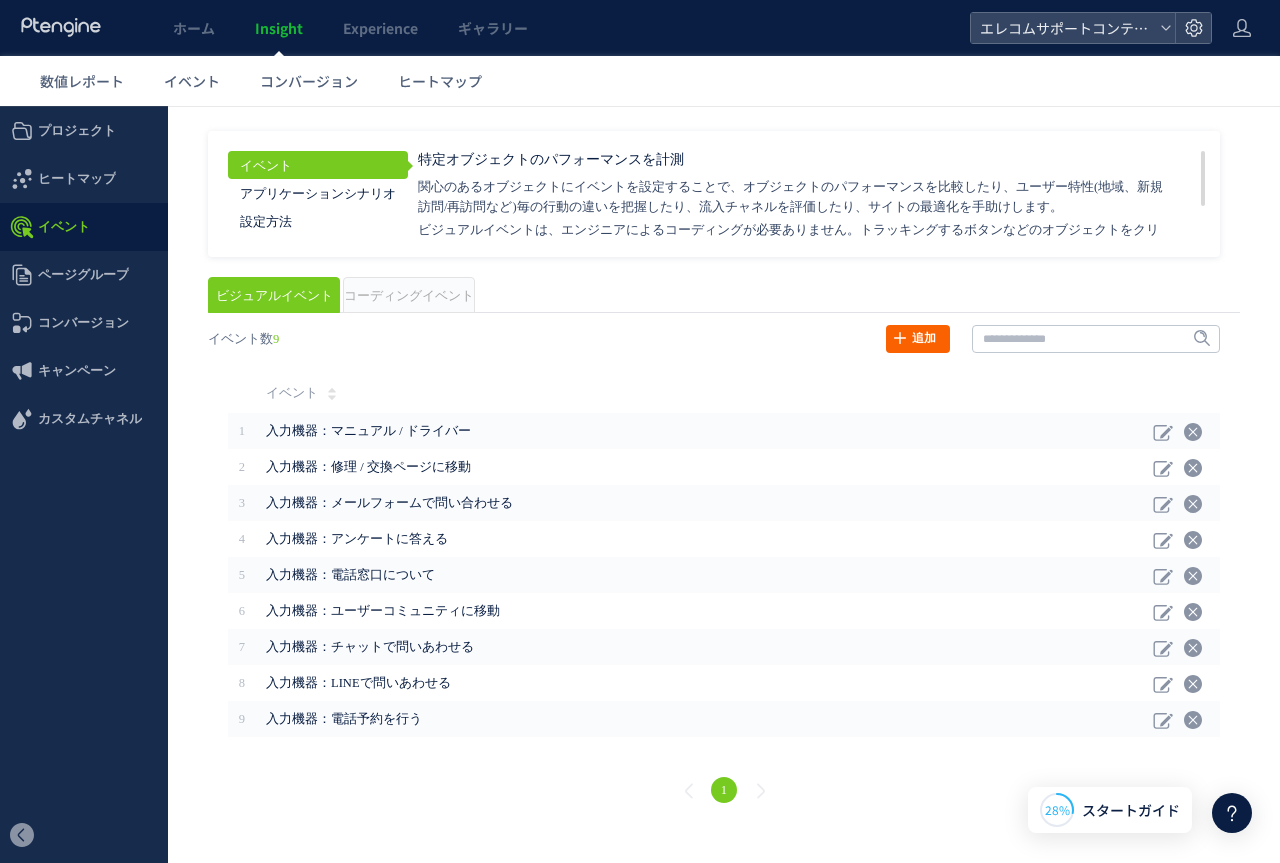 click on "追加" at bounding box center [918, 339] 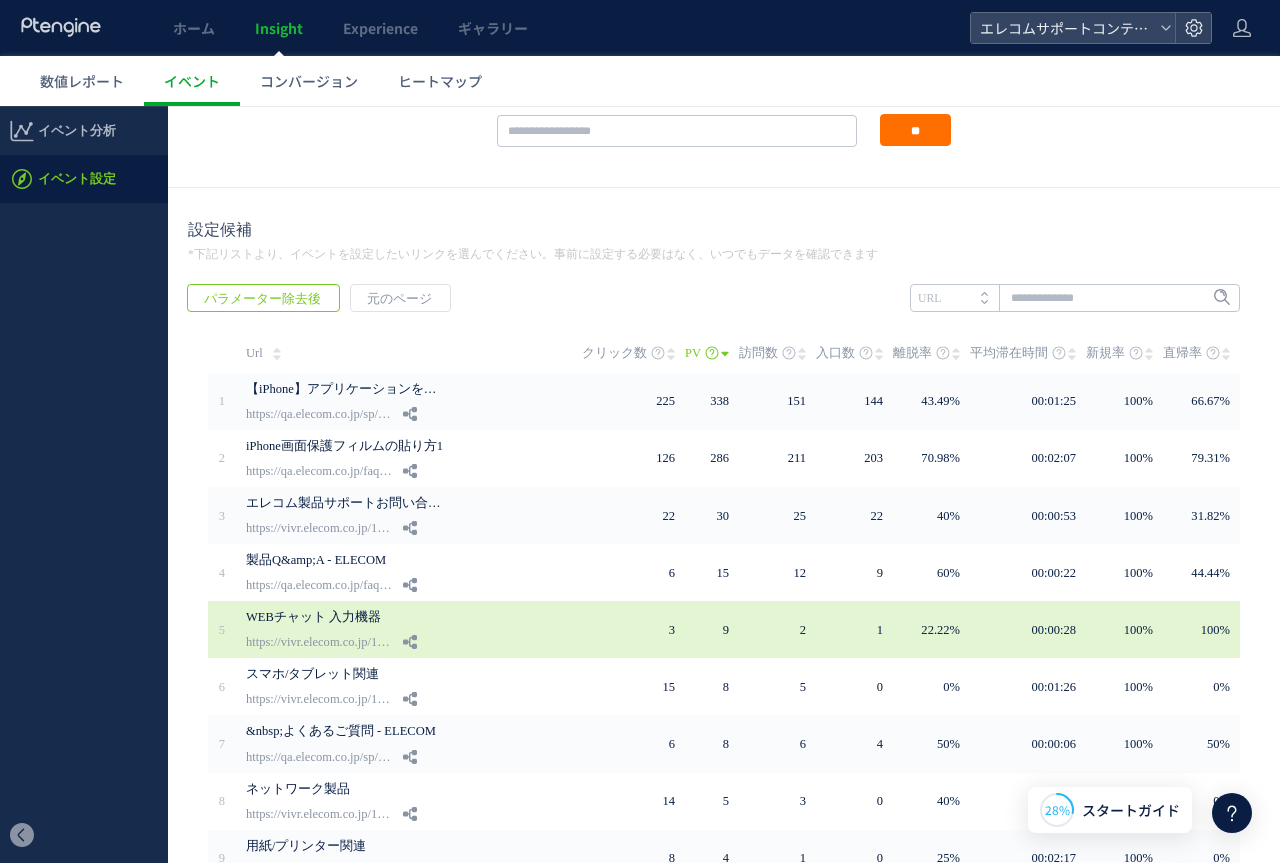 scroll, scrollTop: 273, scrollLeft: 0, axis: vertical 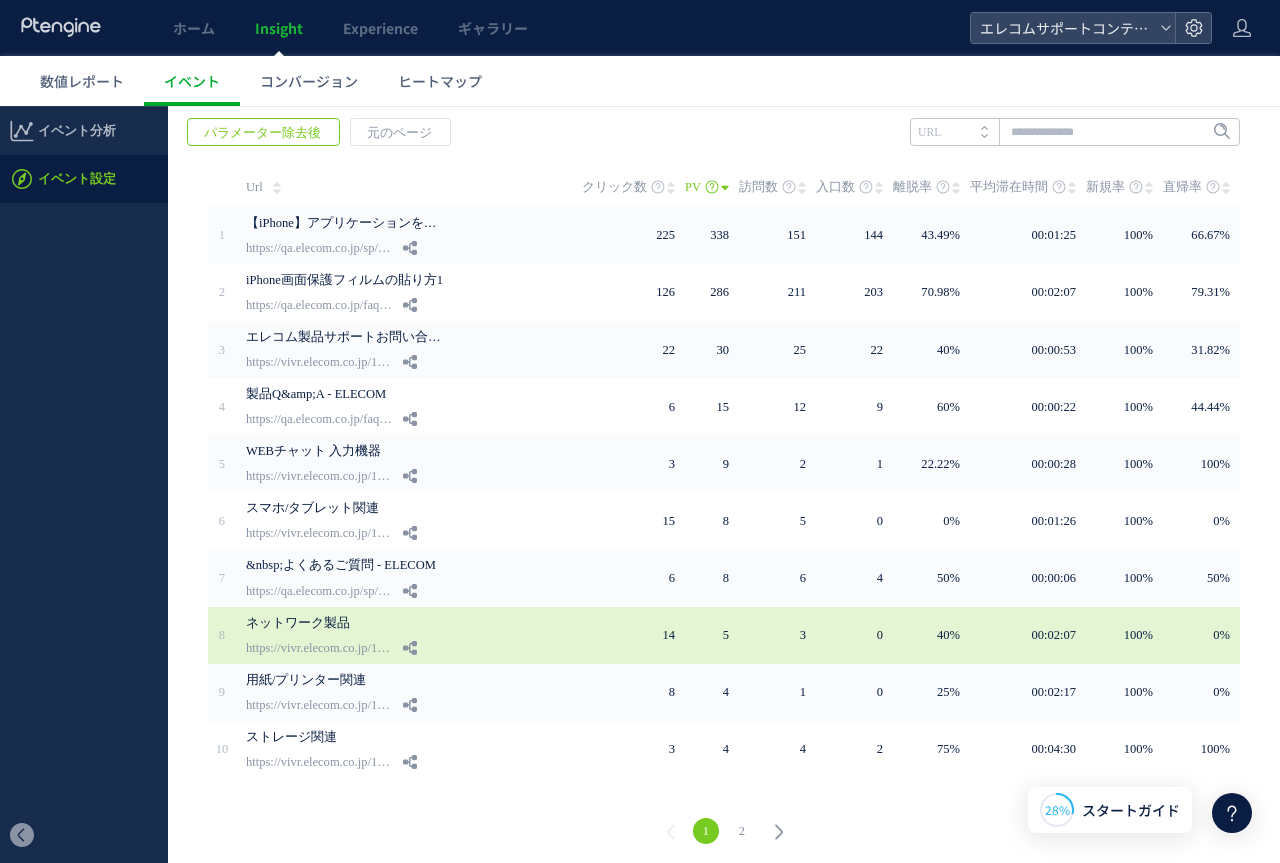 click on "ネットワーク製品
https://vivr.elecom.co.jp/1/support_network" at bounding box center (414, 635) 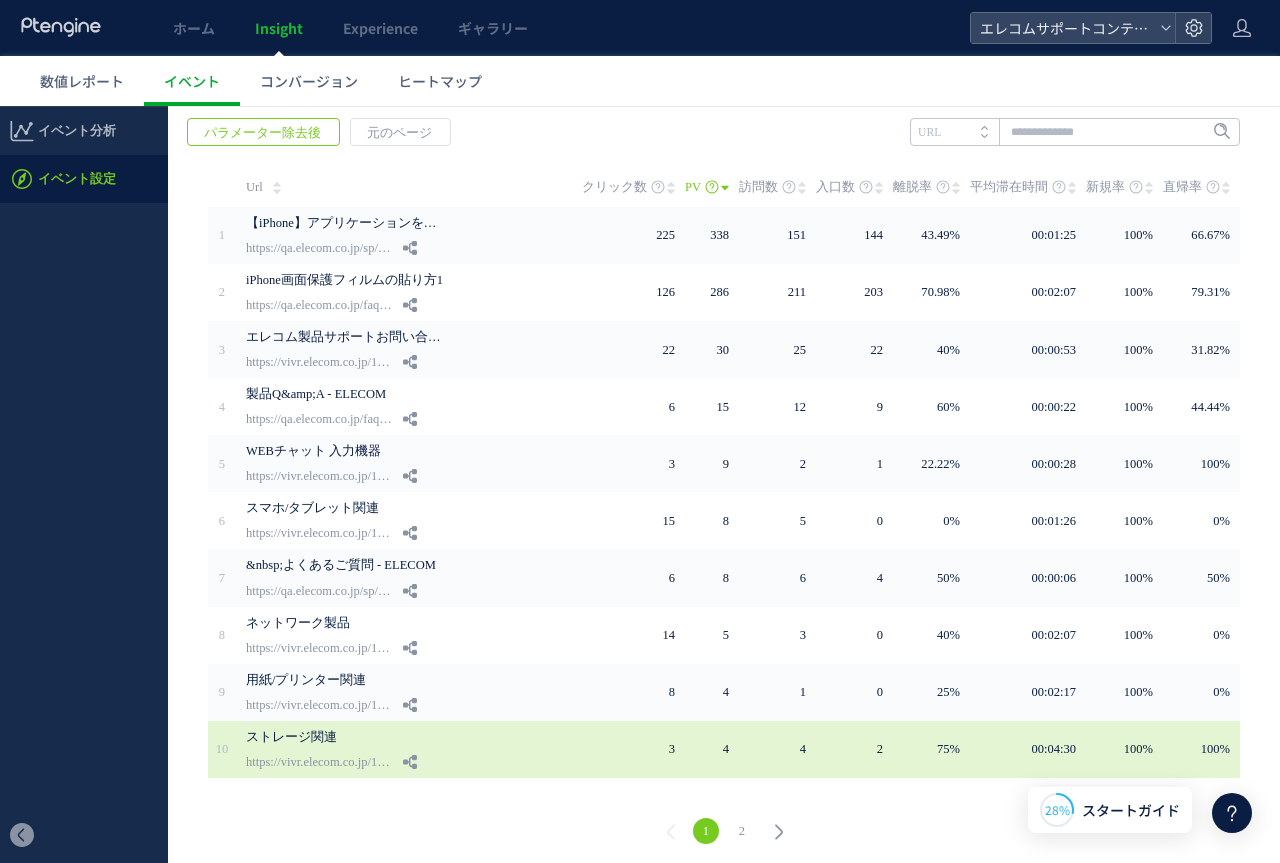click on "ストレージ関連
https://vivr.elecom.co.jp/1/support_storage" at bounding box center (414, 749) 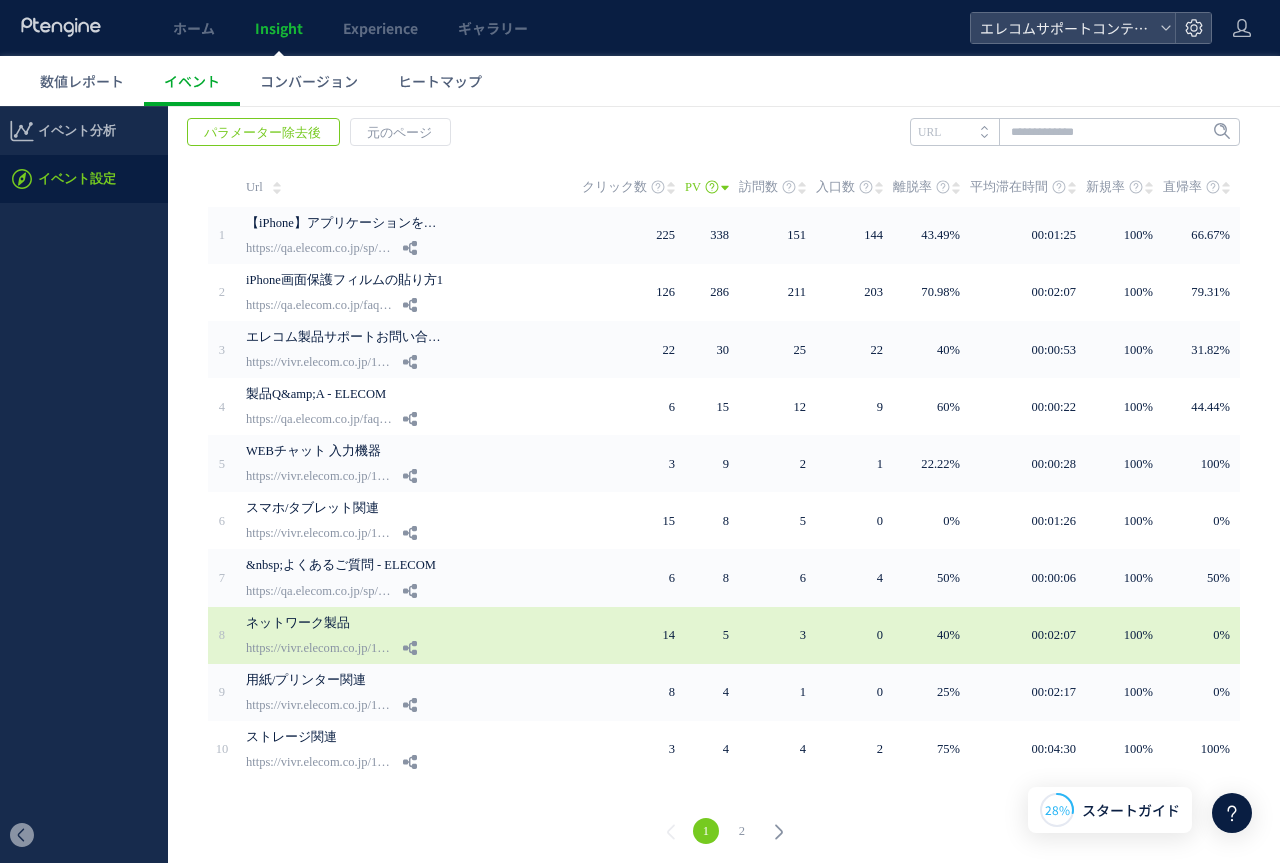 click on "ネットワーク製品
https://vivr.elecom.co.jp/1/support_network" at bounding box center [414, 635] 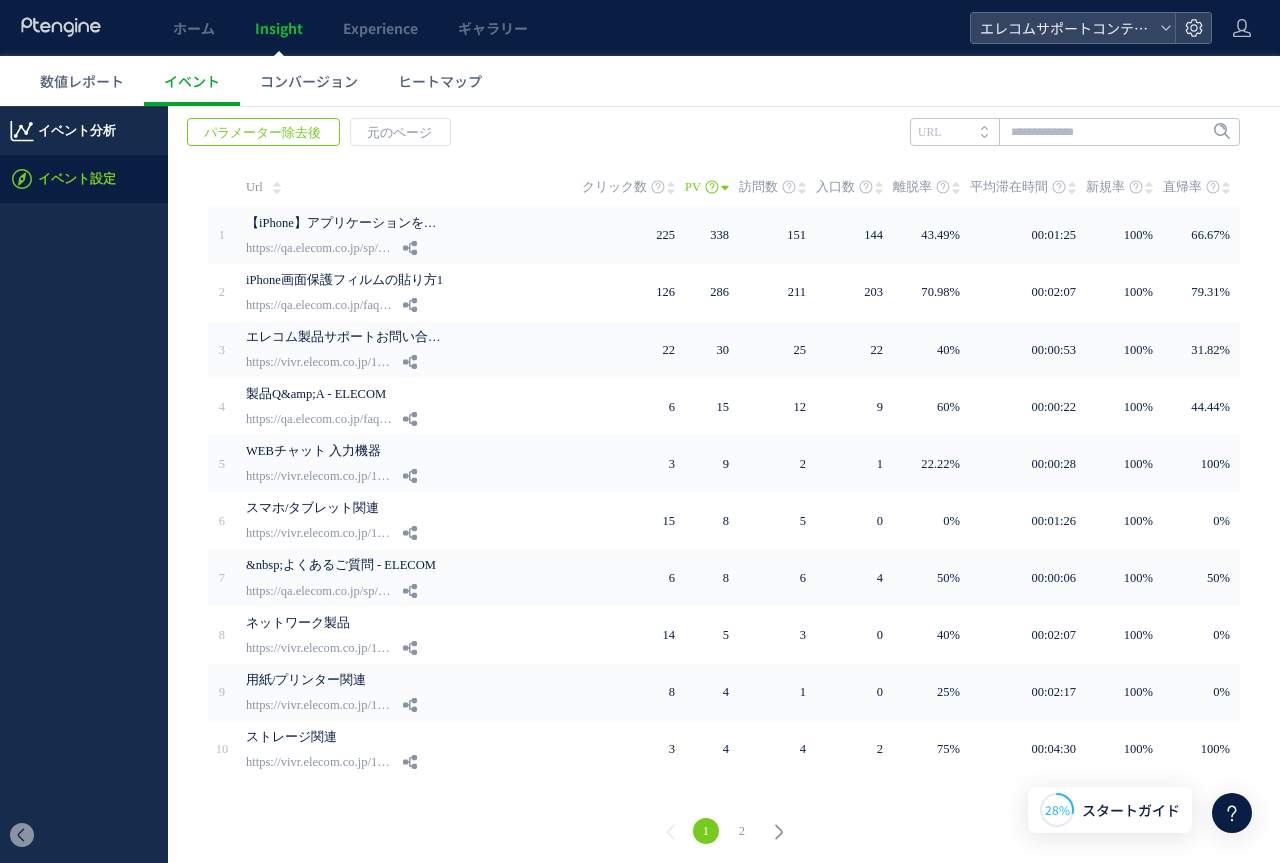 click on "イベント分析" at bounding box center [77, 131] 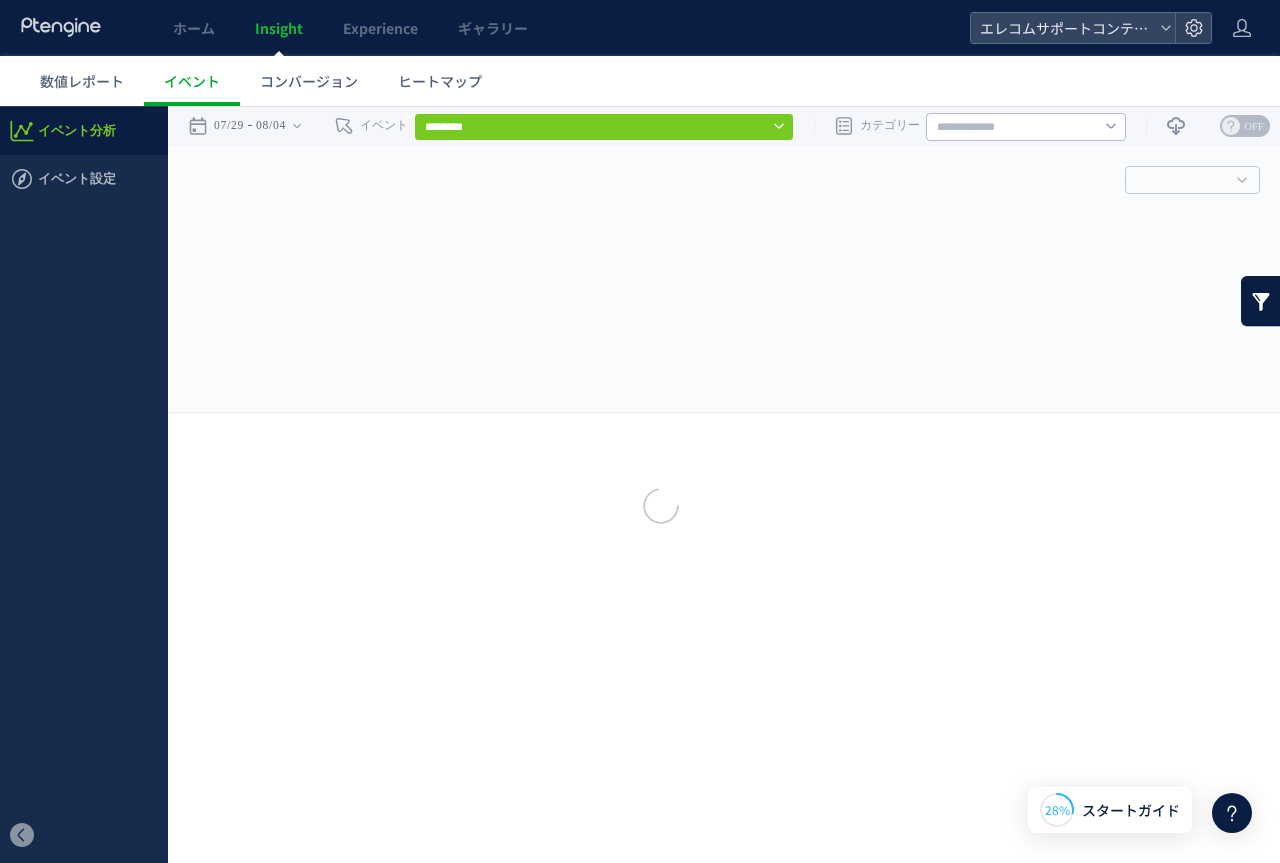 scroll, scrollTop: 0, scrollLeft: 0, axis: both 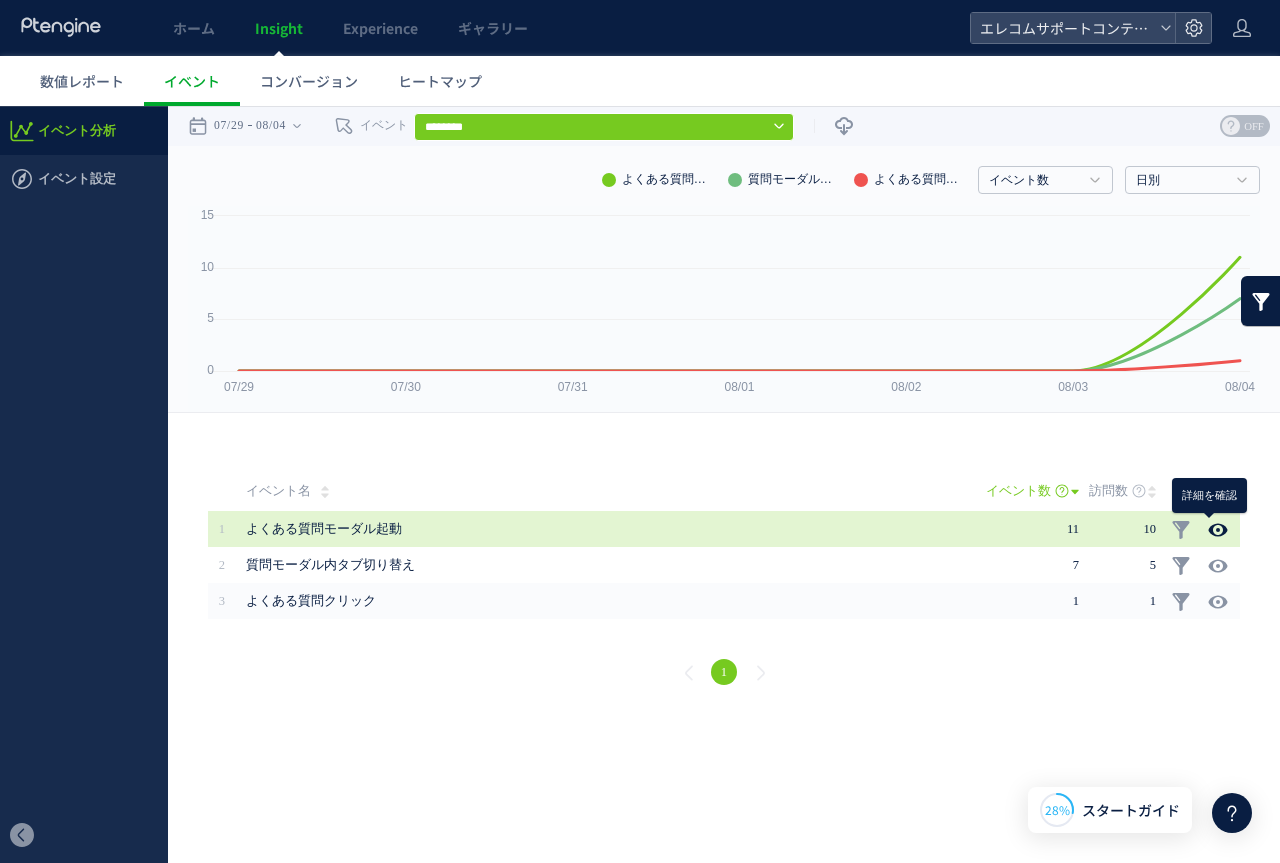 click 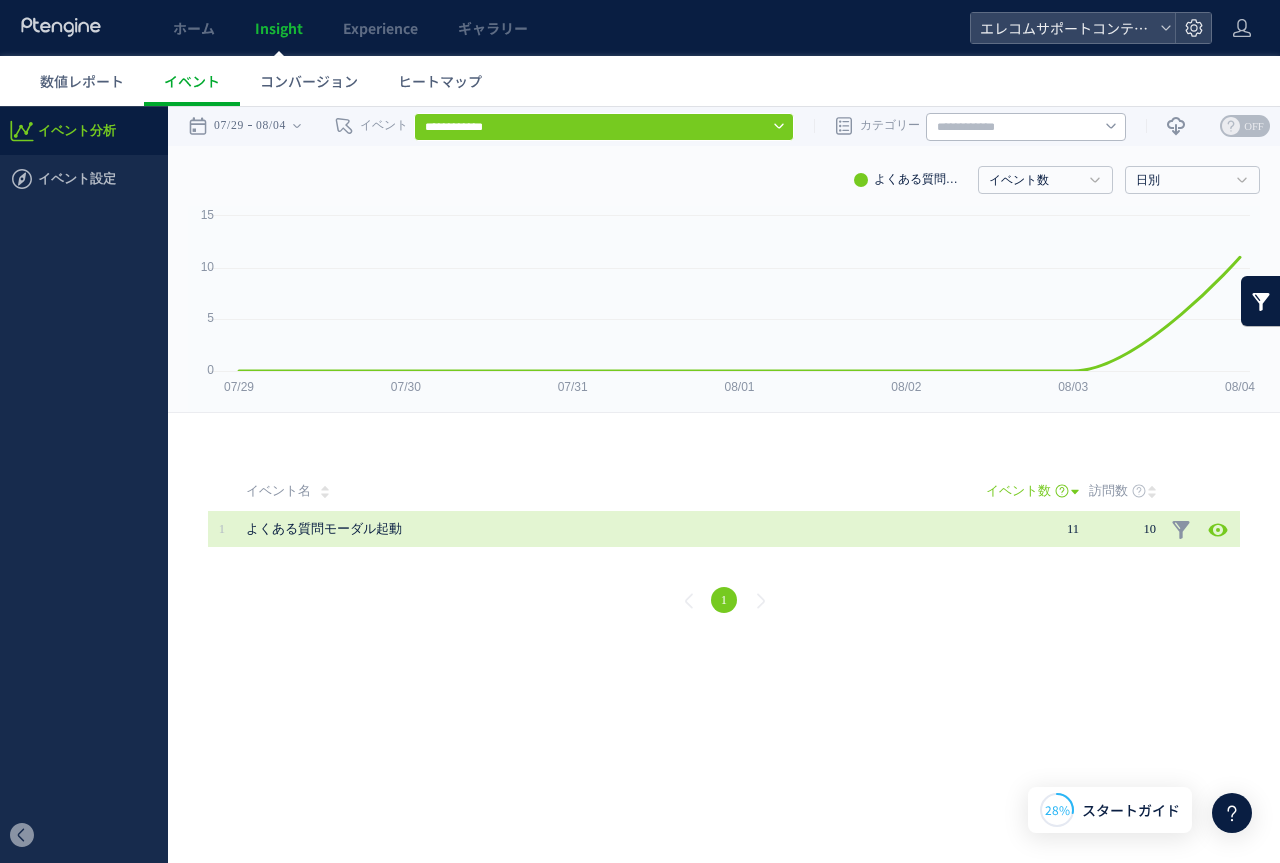 click on "よくある質問モーダル起動" at bounding box center (556, 529) 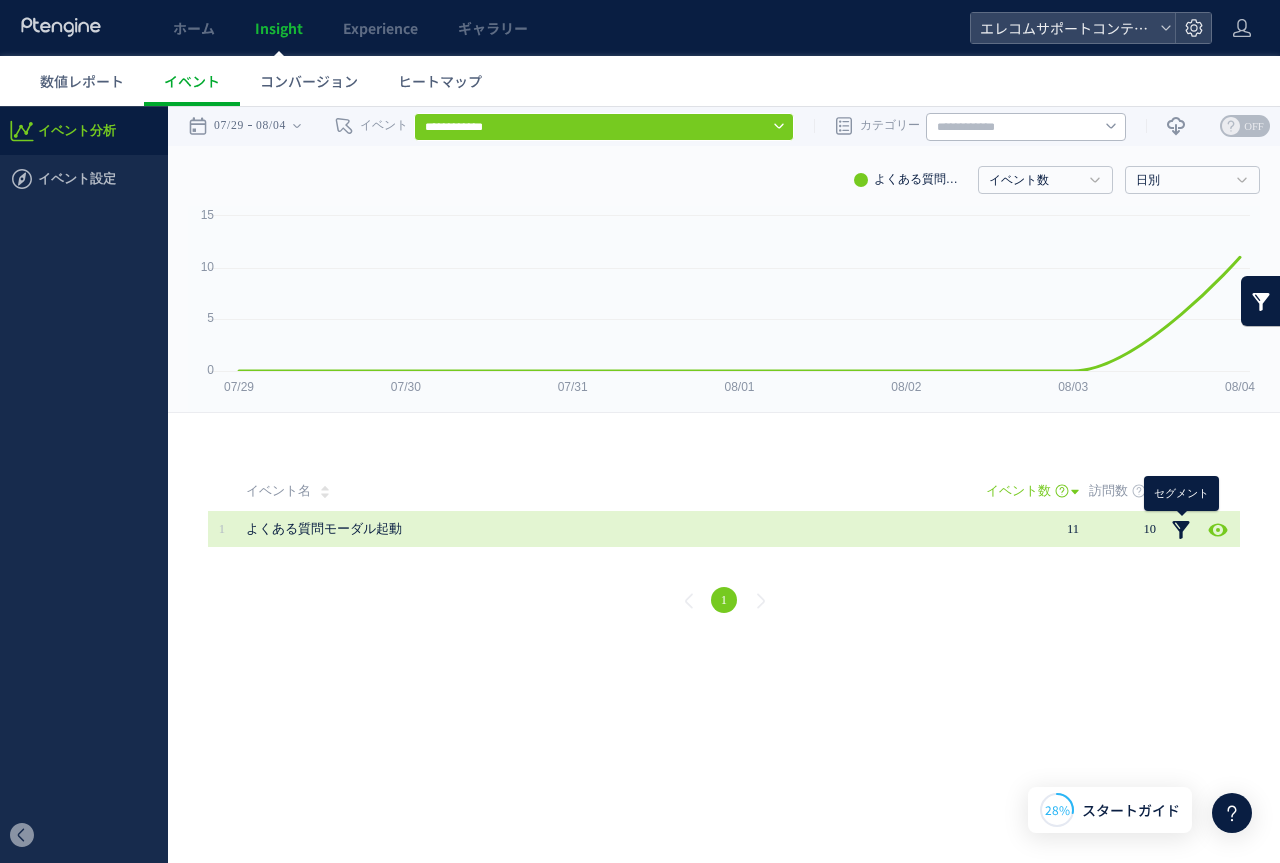 click at bounding box center (1181, 530) 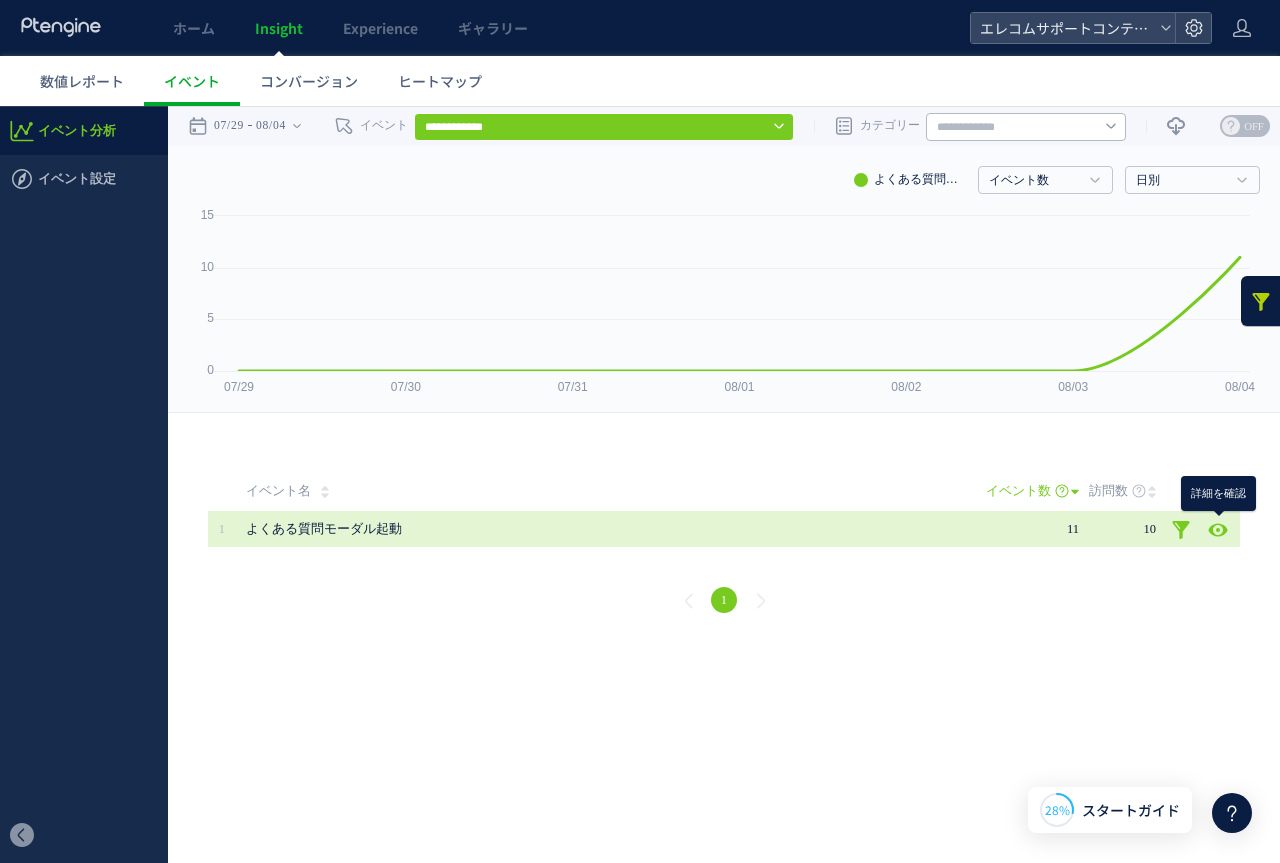 click 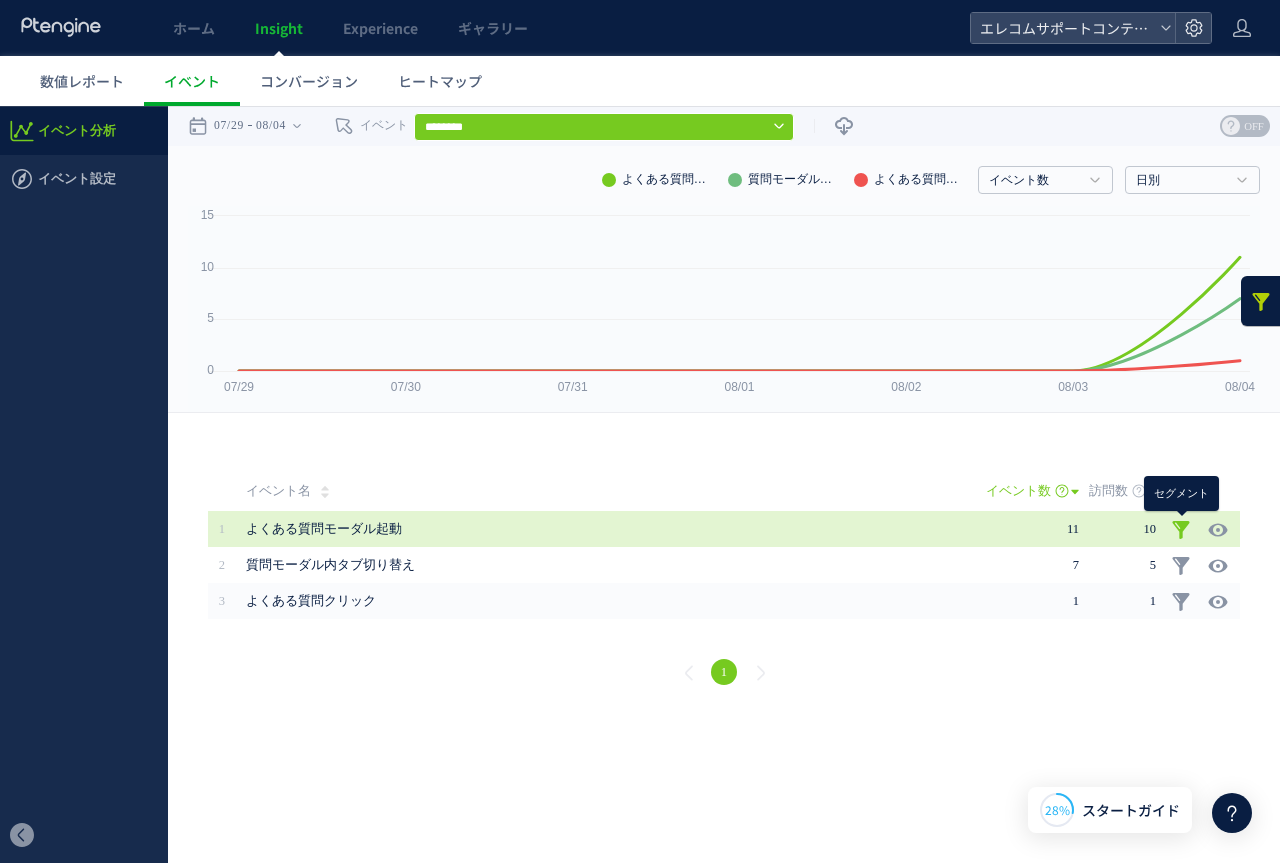 click at bounding box center [1181, 530] 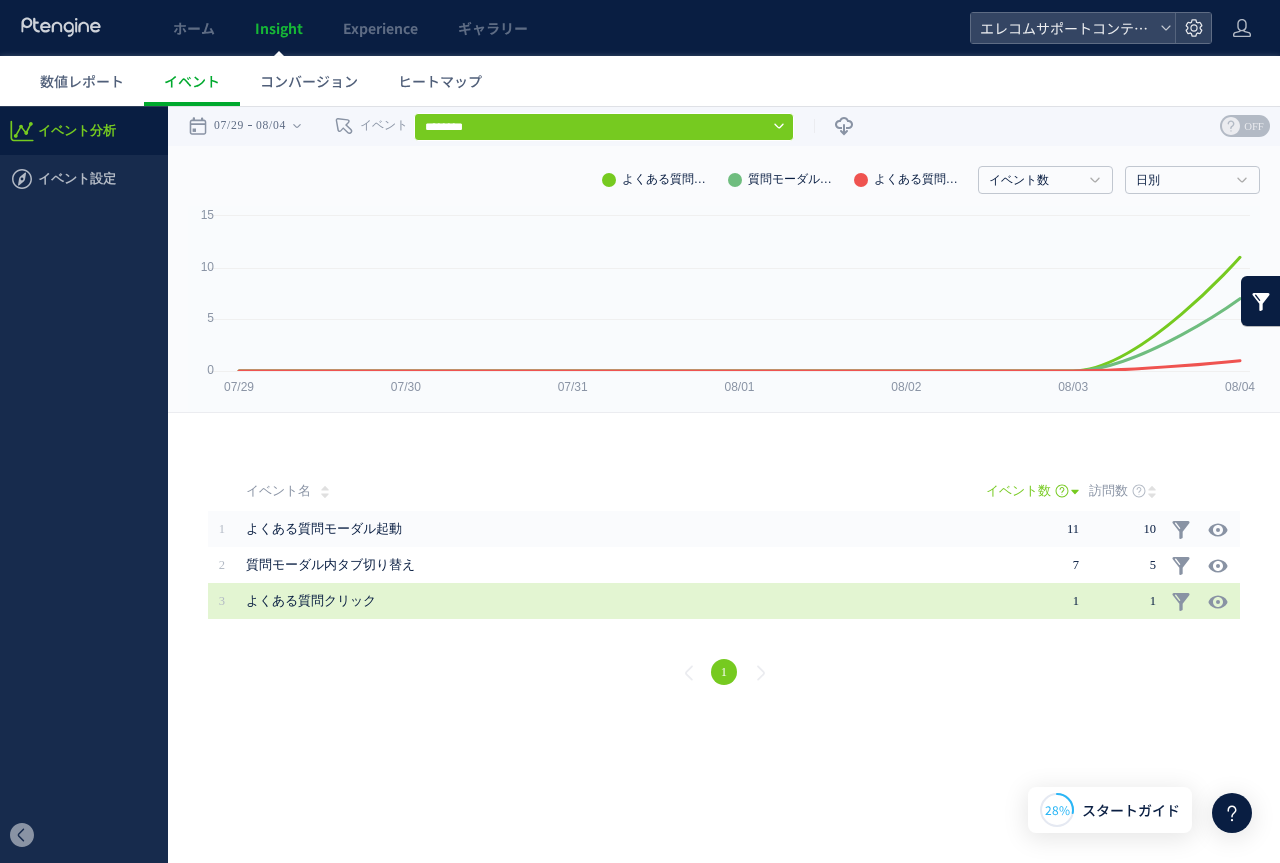 click on "よくある質問クリック" at bounding box center [556, 601] 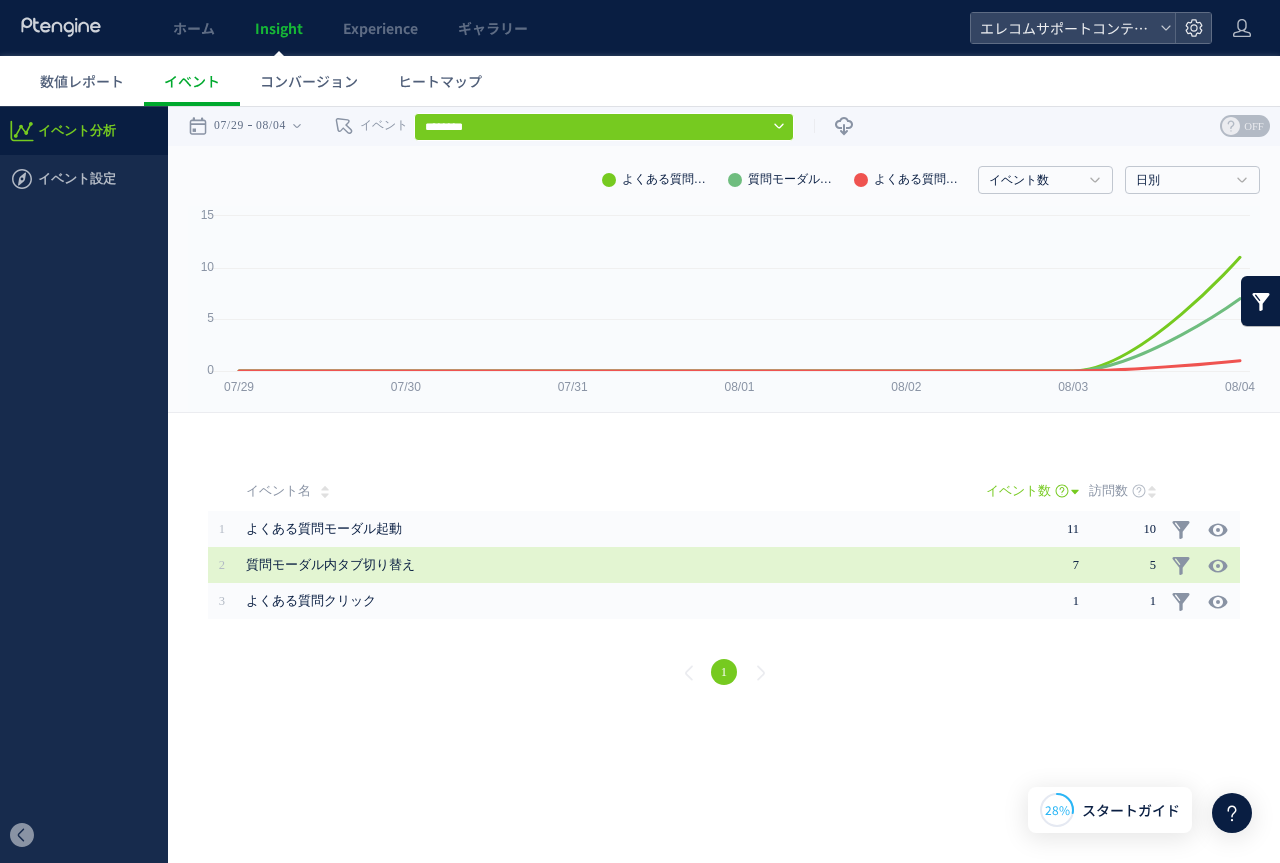click on "質問モーダル内タブ切り替え" at bounding box center [556, 565] 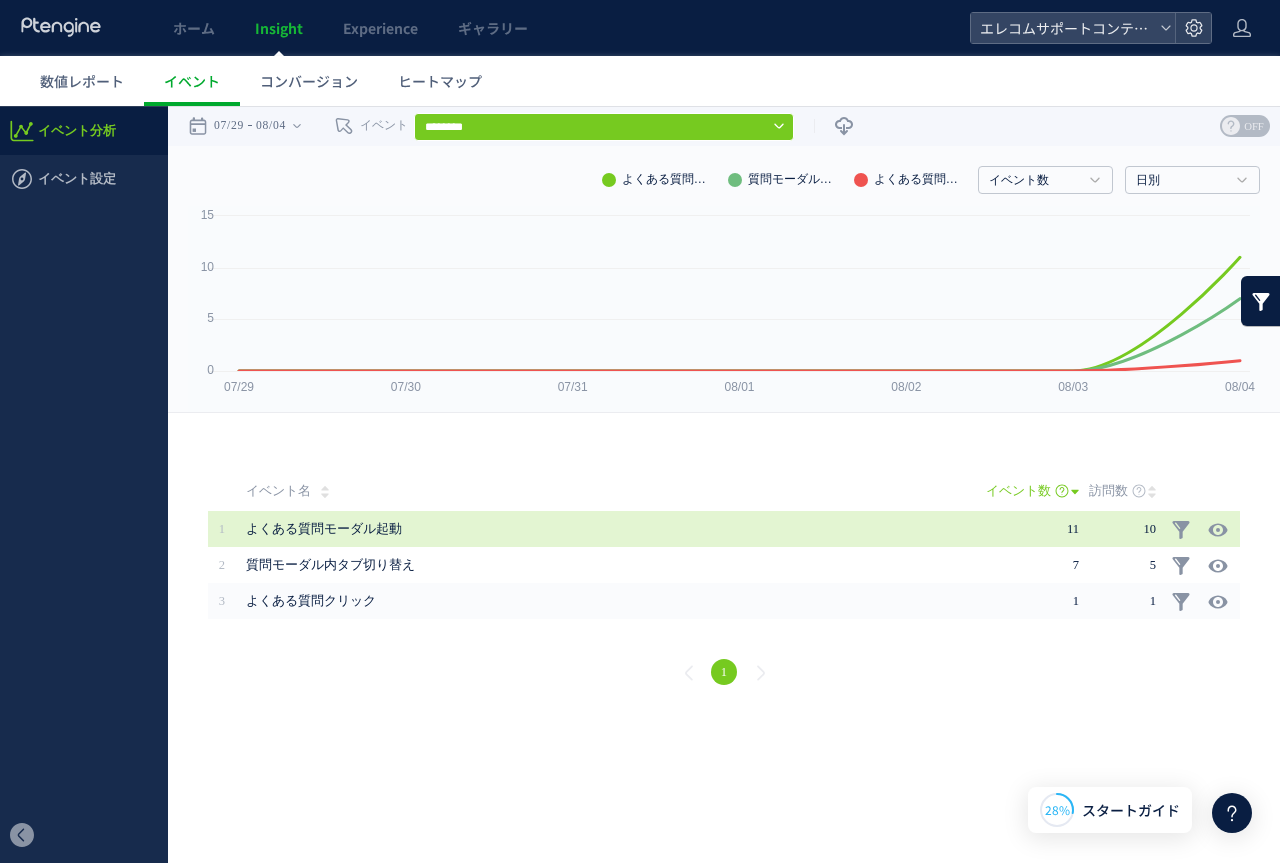 click on "よくある質問モーダル起動" at bounding box center [556, 529] 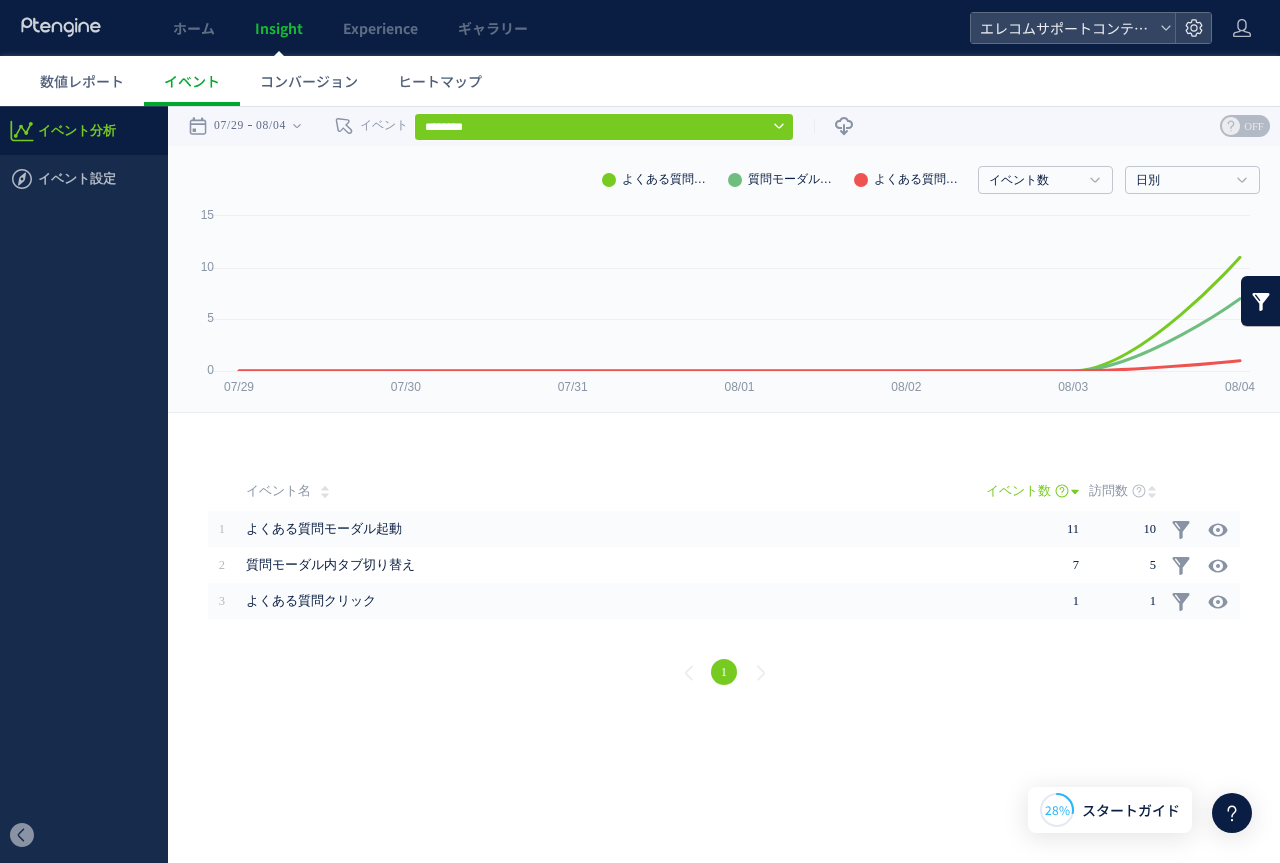 click on "よくある質問モーダル起動" at bounding box center (657, 180) 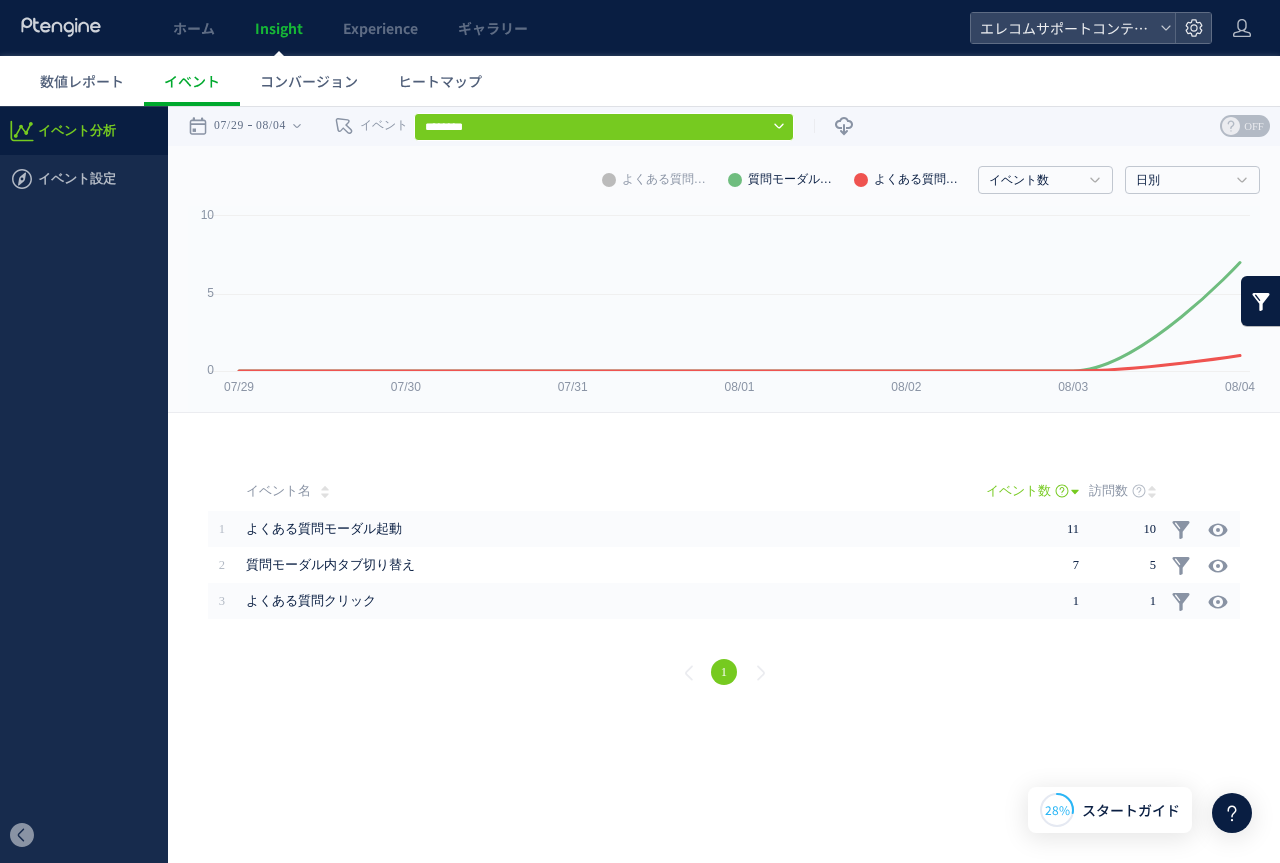 click on "質問モーダル内タブ切り替え" at bounding box center (783, 180) 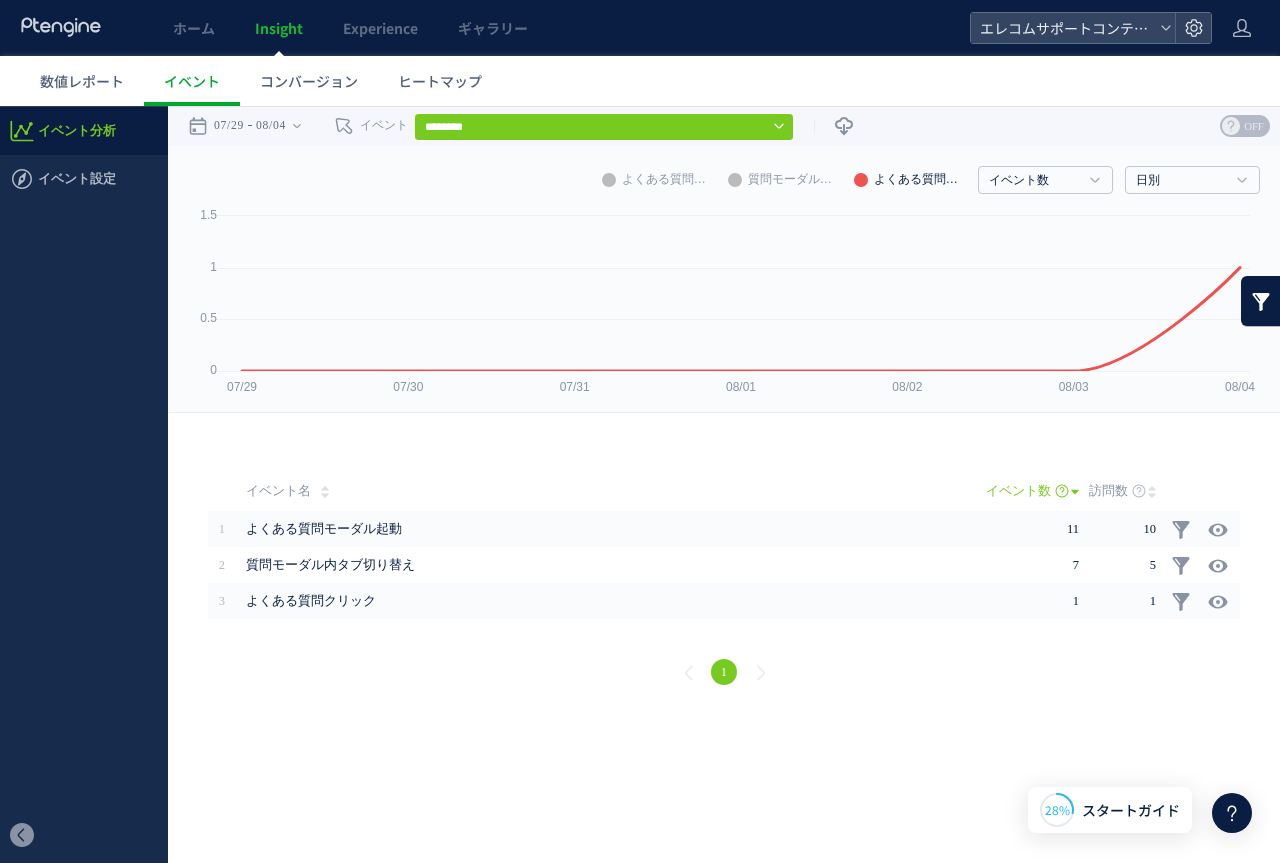 click on "よくある質問モーダル起動" at bounding box center (657, 180) 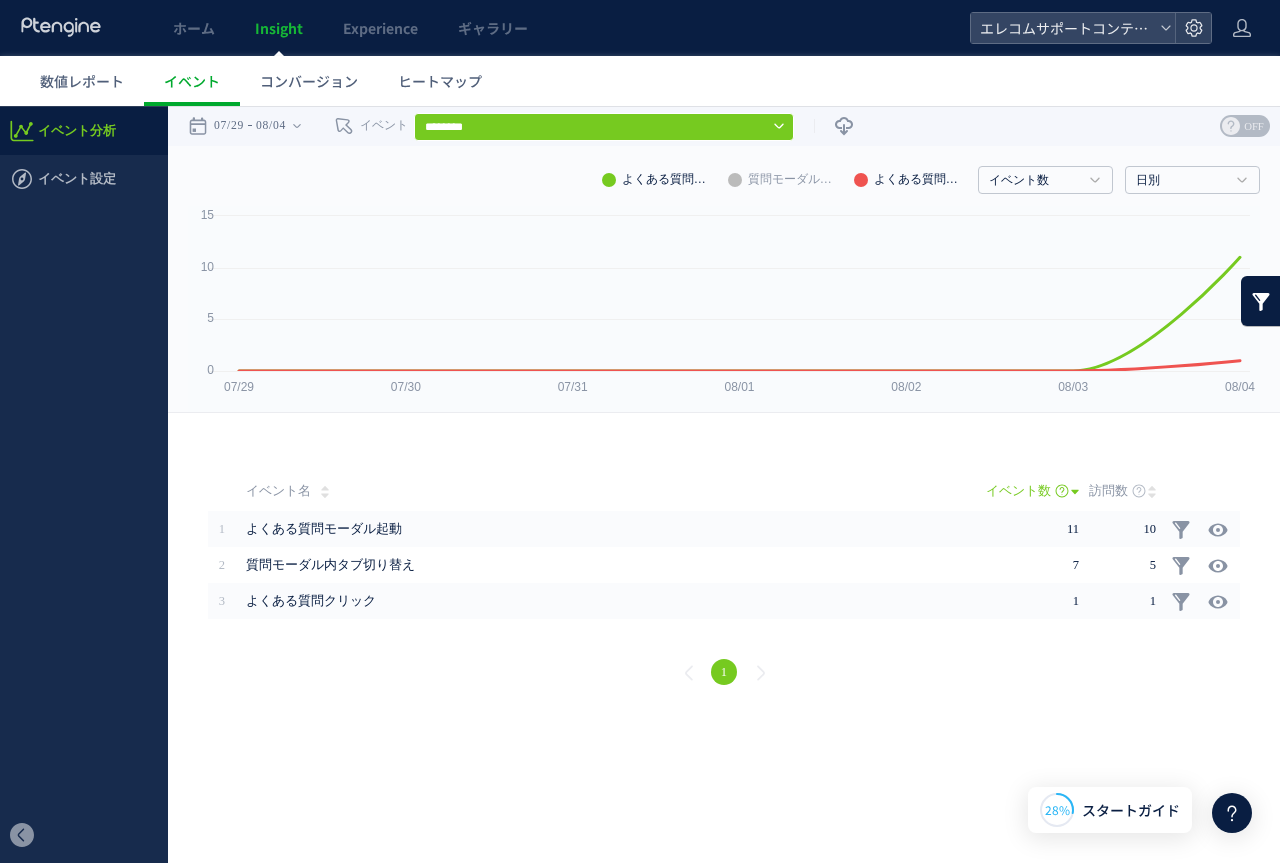 click on "質問モーダル内タブ切り替え" at bounding box center [783, 180] 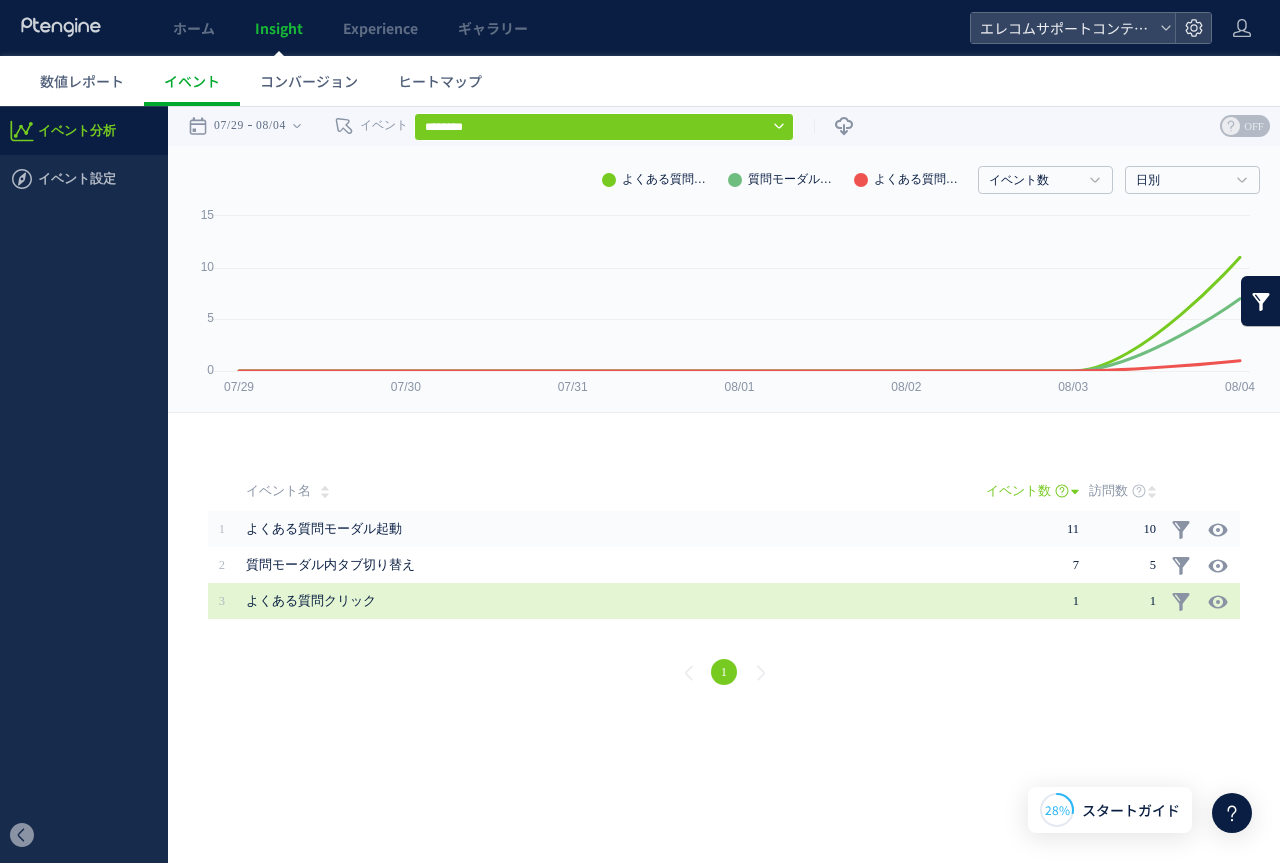click at bounding box center [1184, 601] 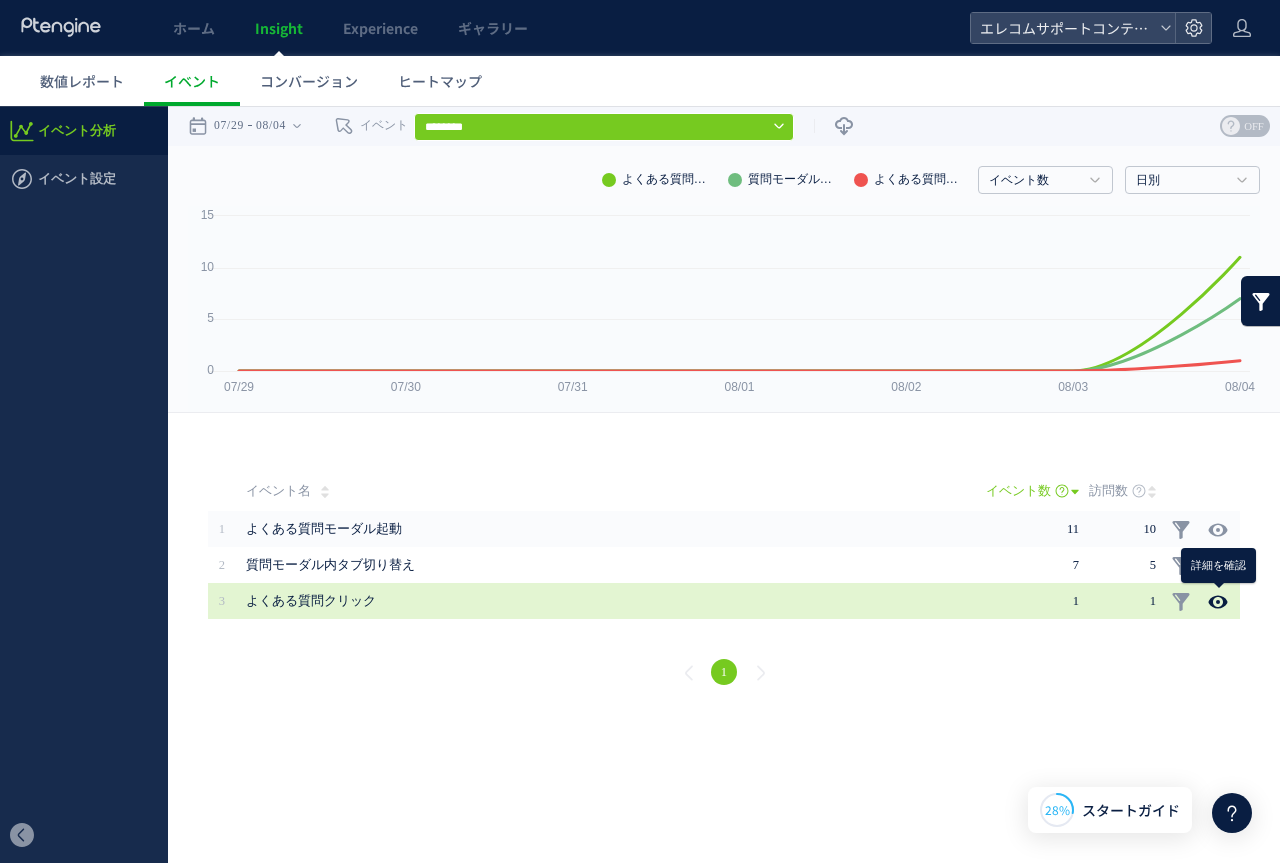 click 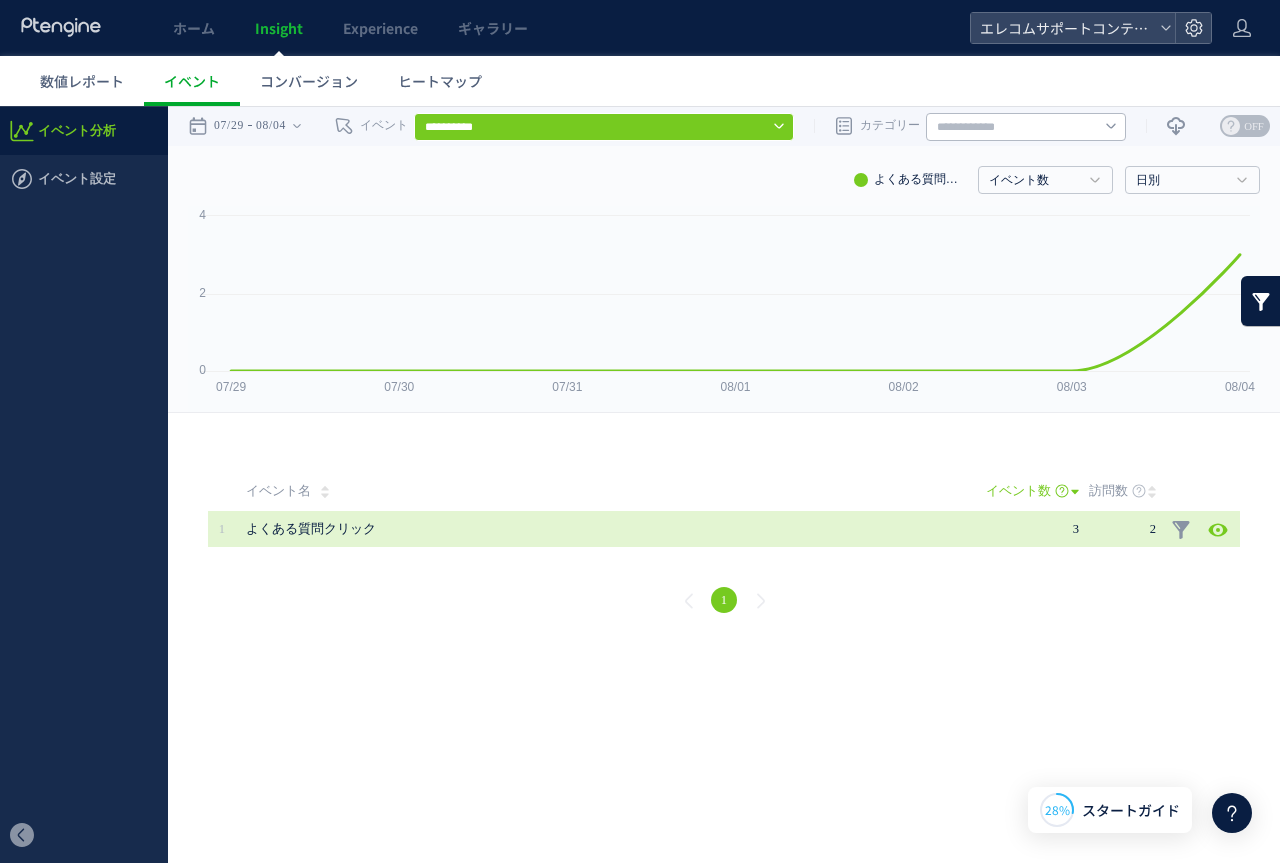 click on "3" at bounding box center [1076, 529] 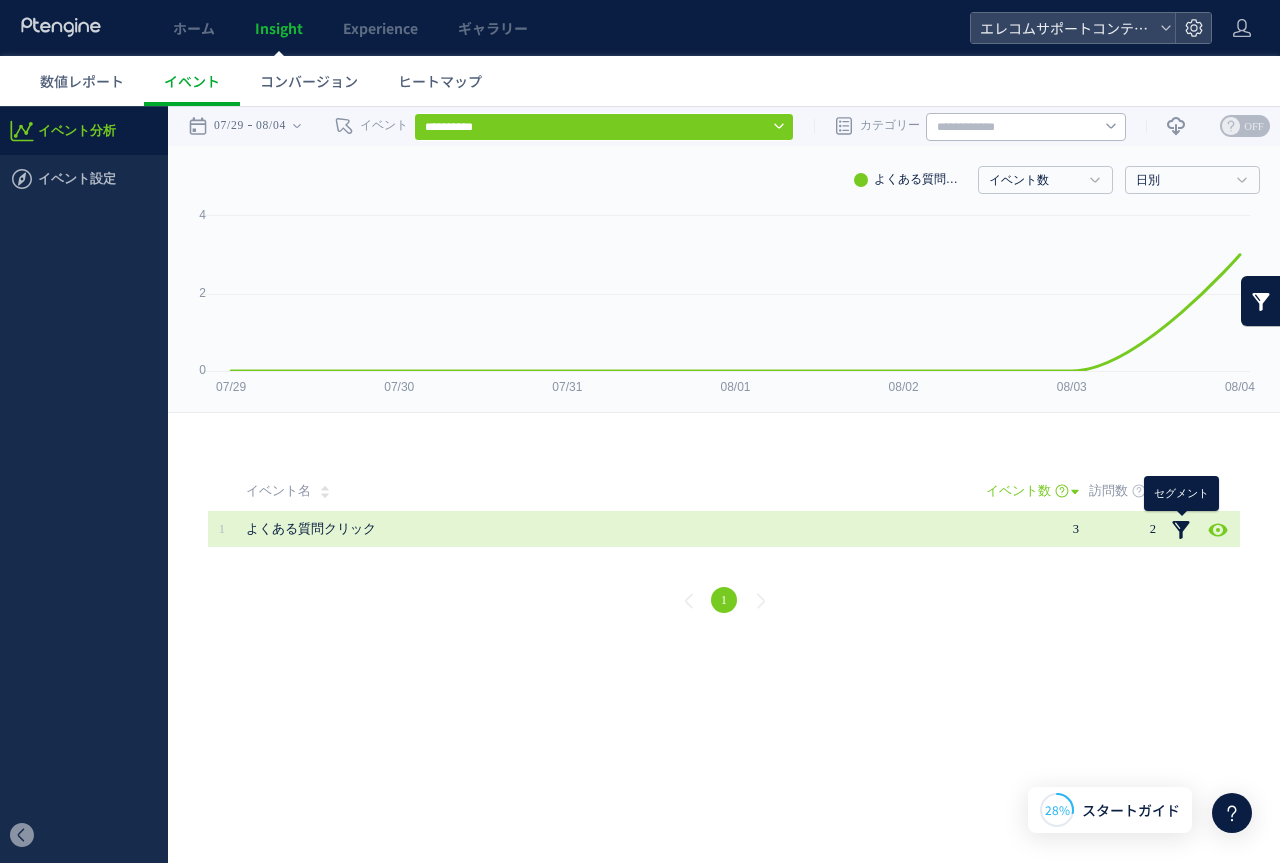 click at bounding box center (1181, 530) 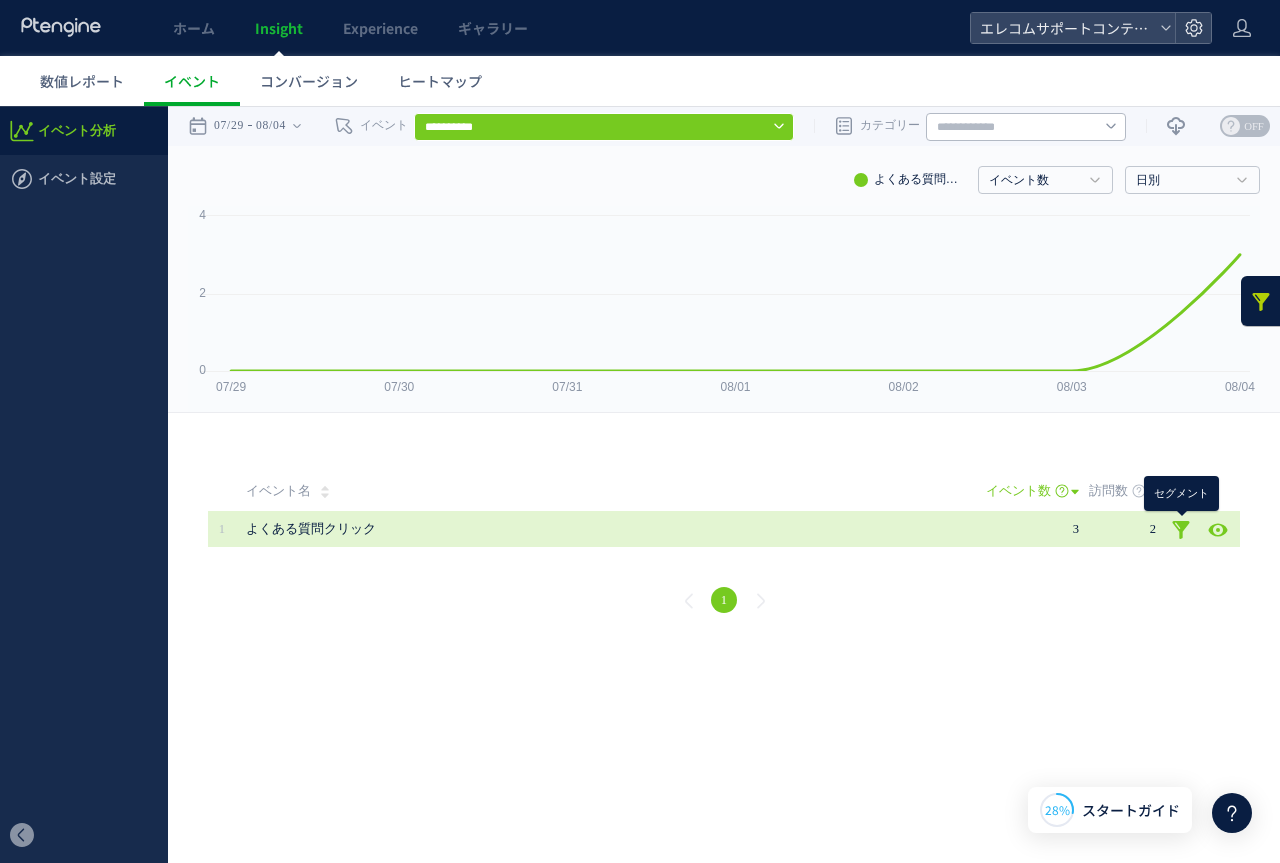click at bounding box center [1181, 530] 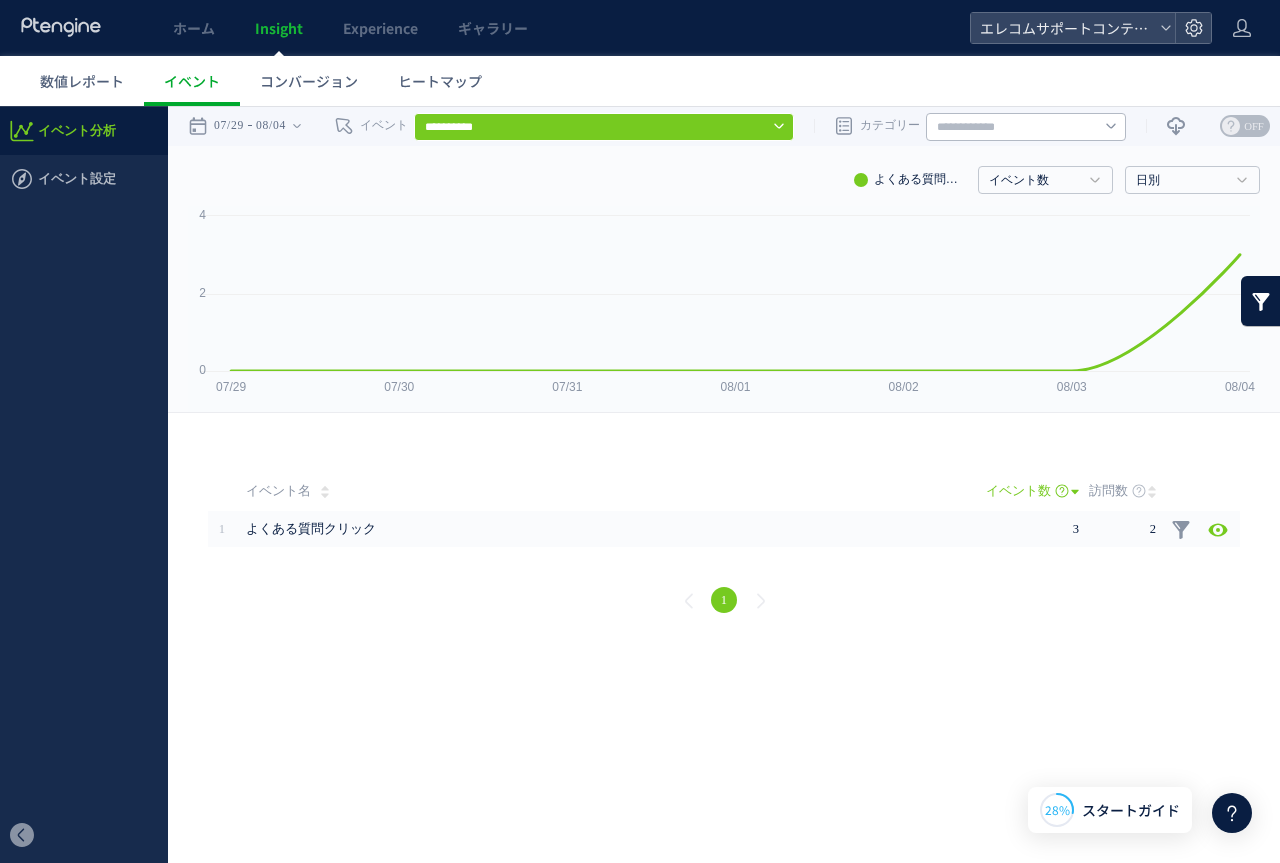 click at bounding box center (1261, 301) 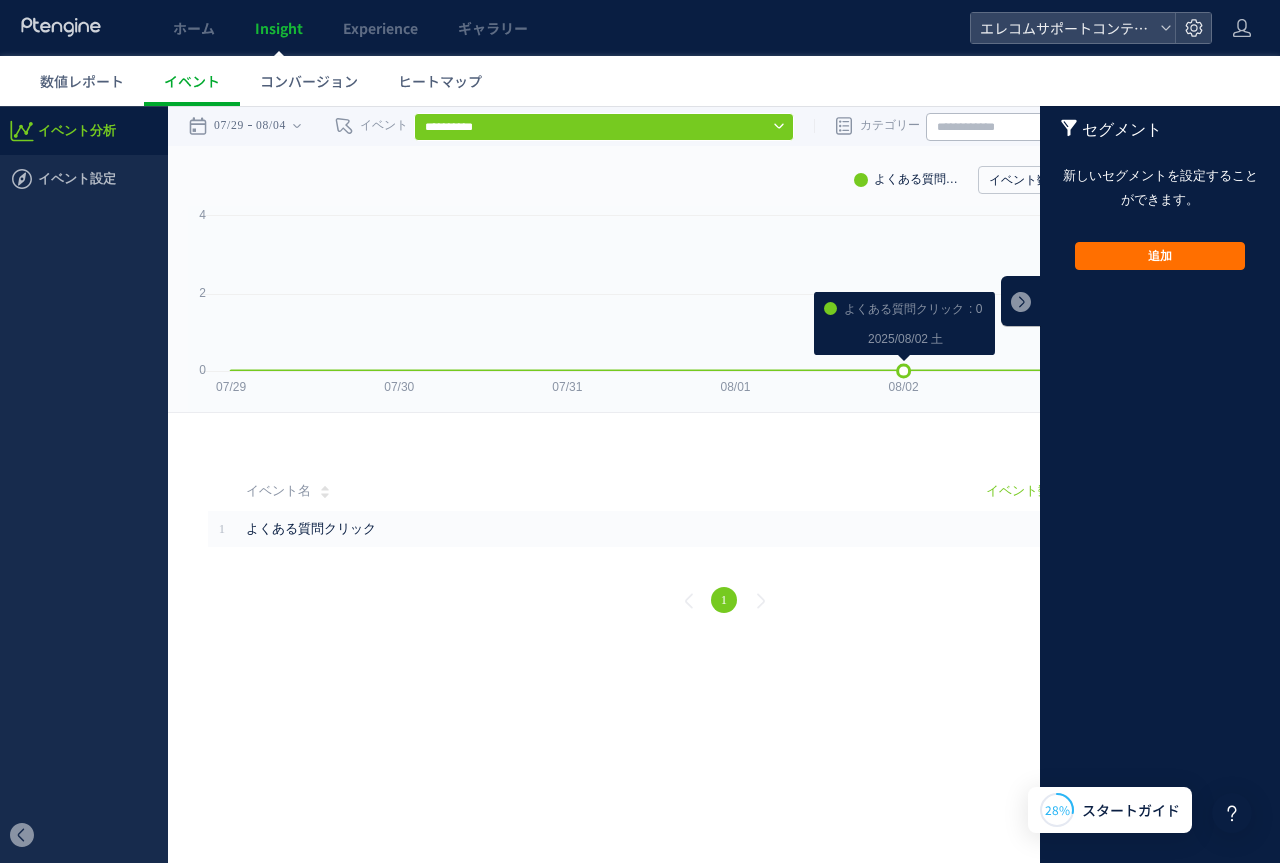 click 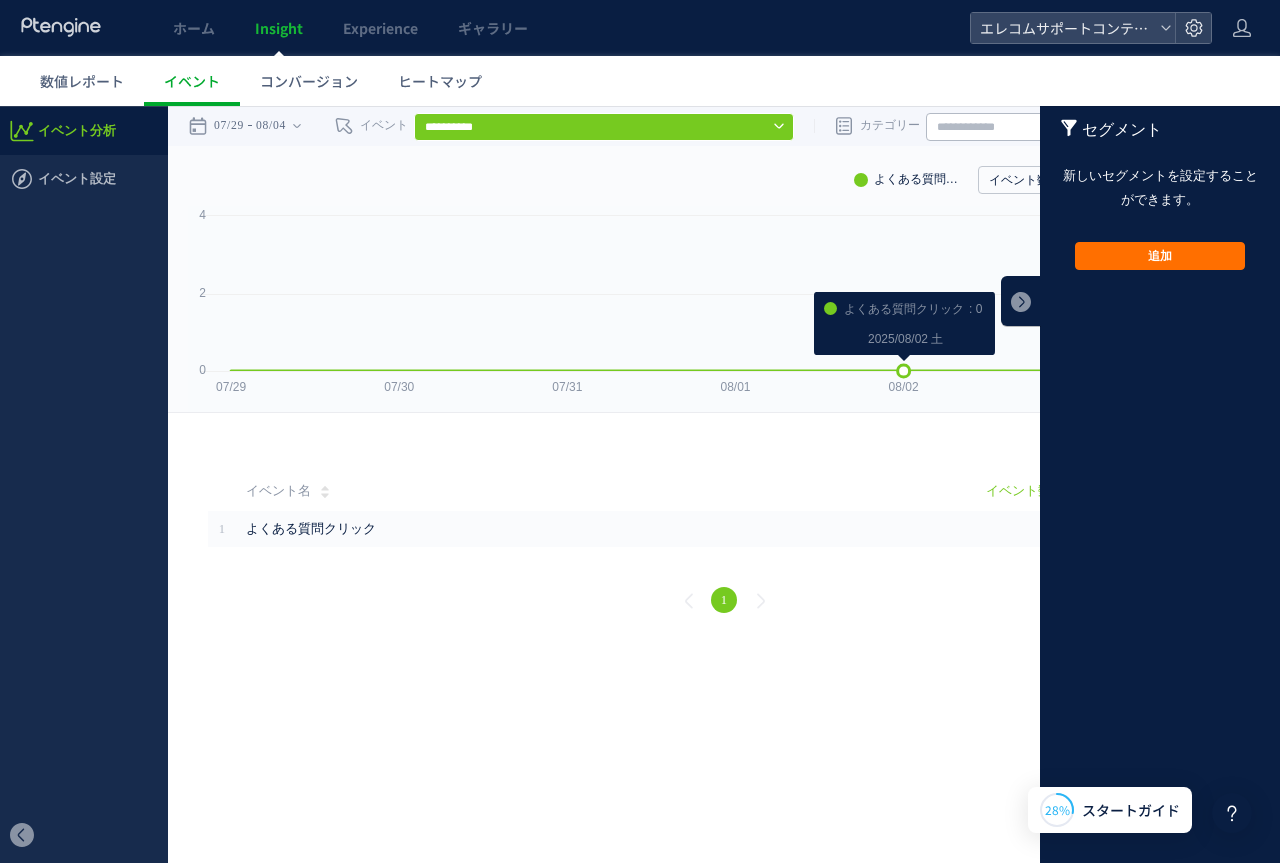 click on "2025/08/02 土" at bounding box center (905, 339) 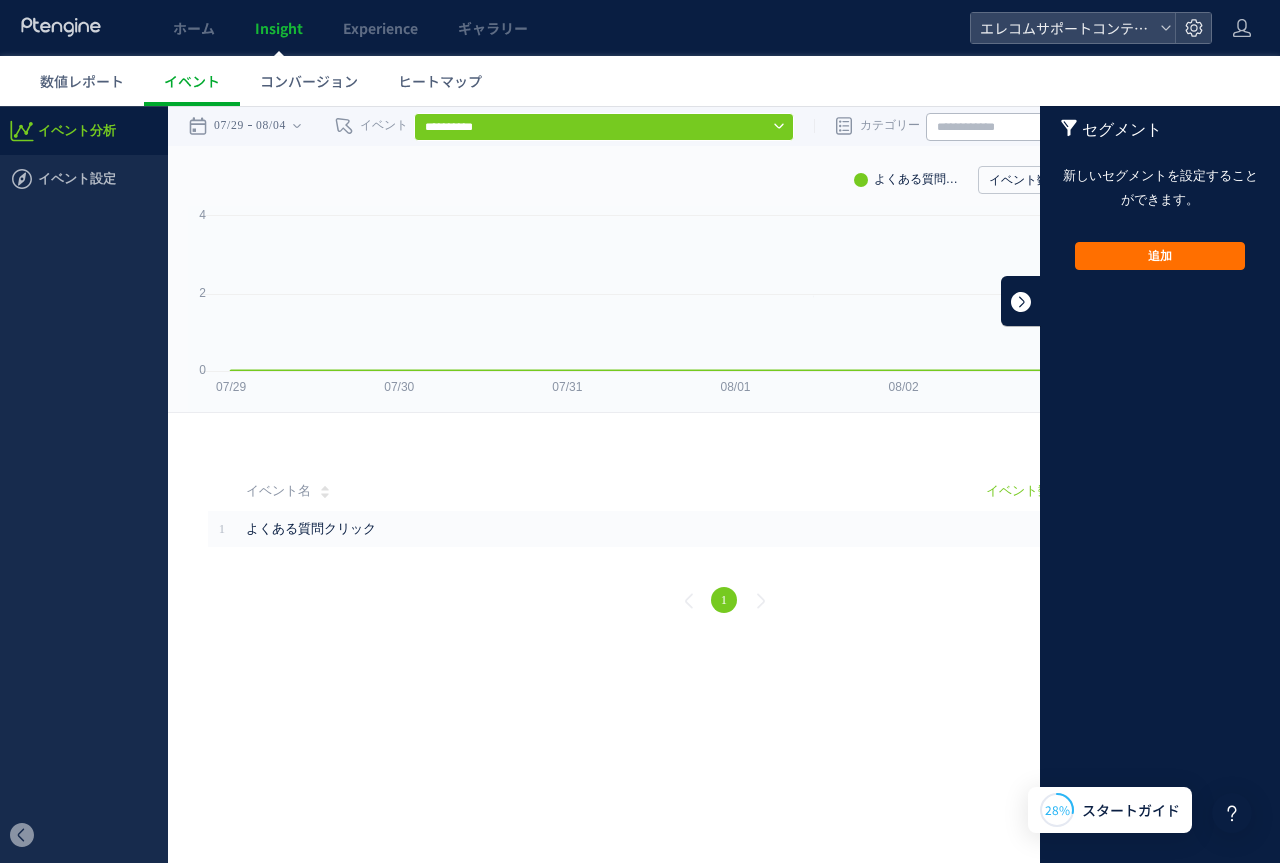click at bounding box center (1021, 301) 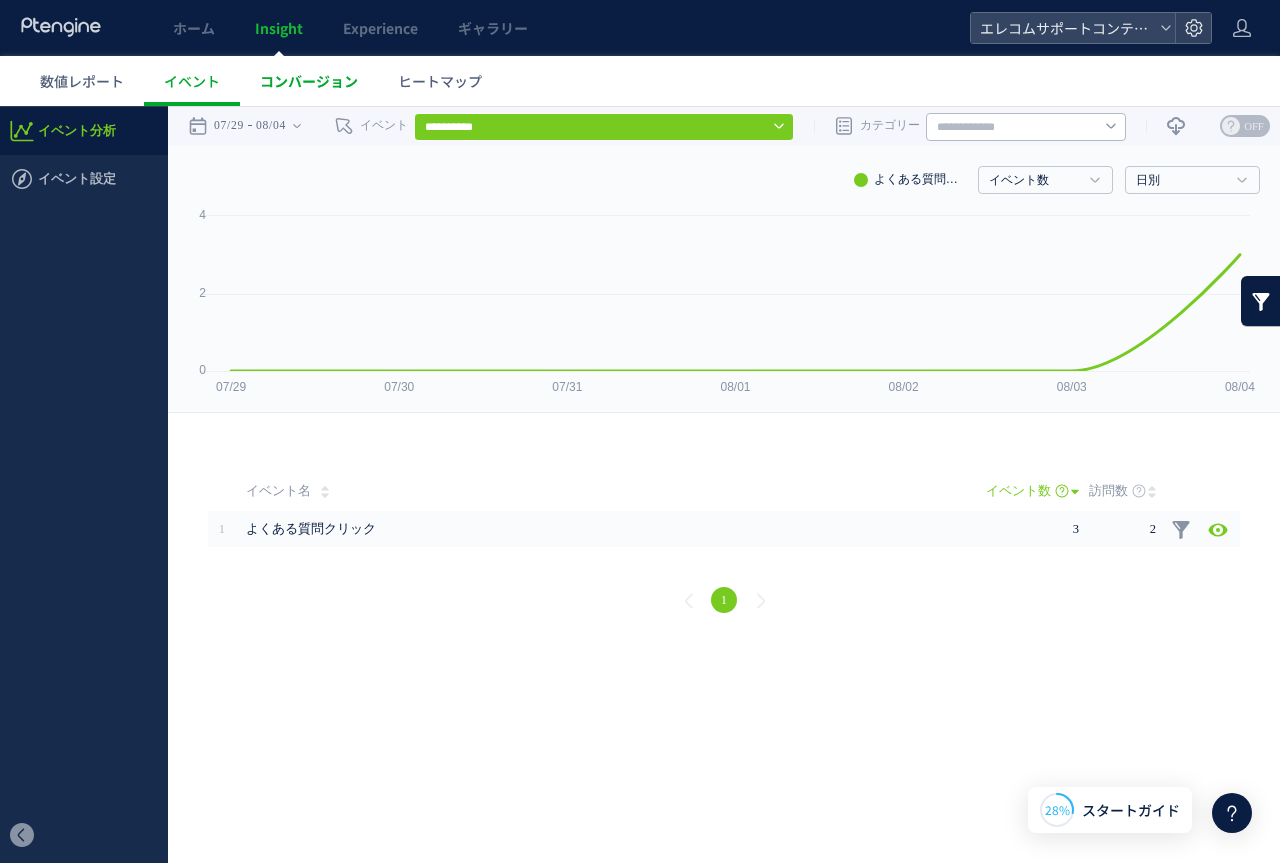 click on "コンバージョン" at bounding box center [309, 81] 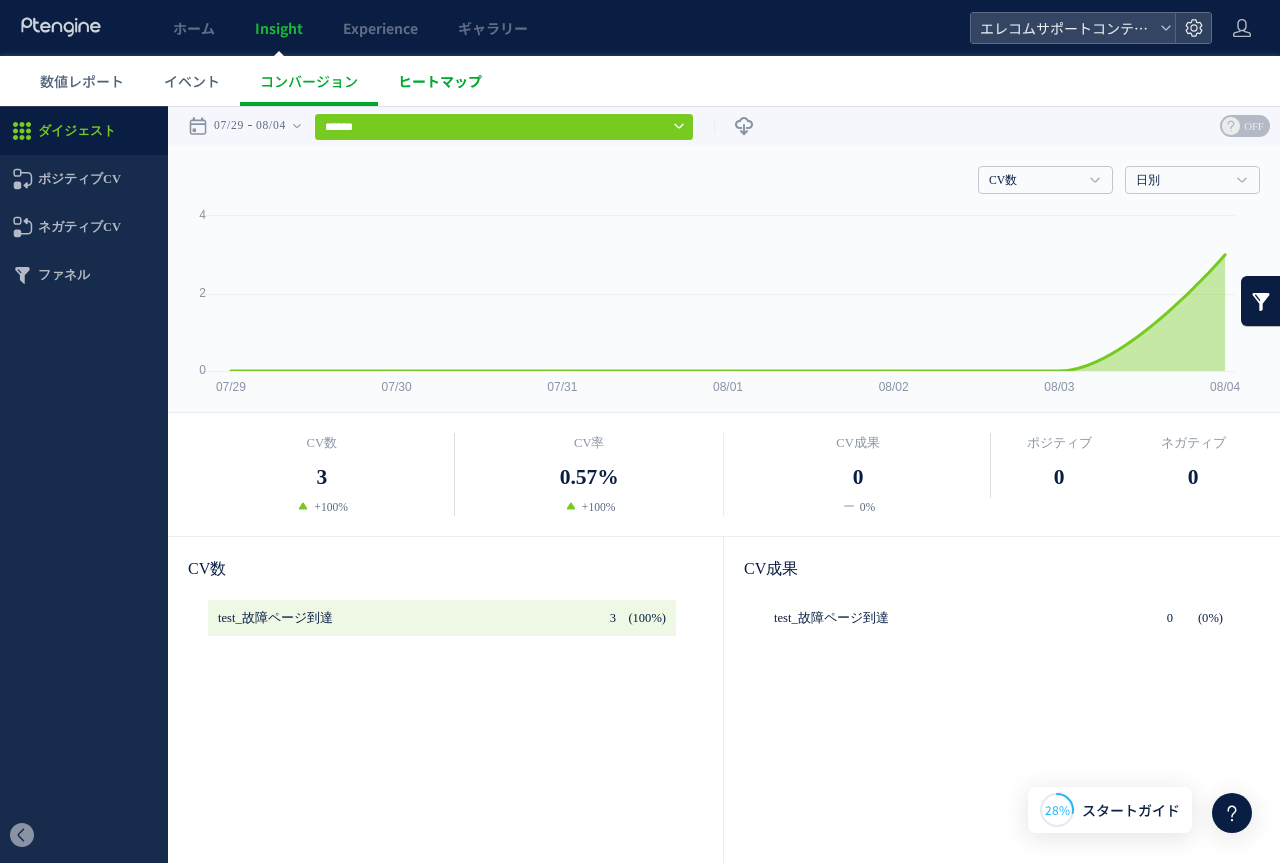 click on "ヒートマップ" at bounding box center [440, 81] 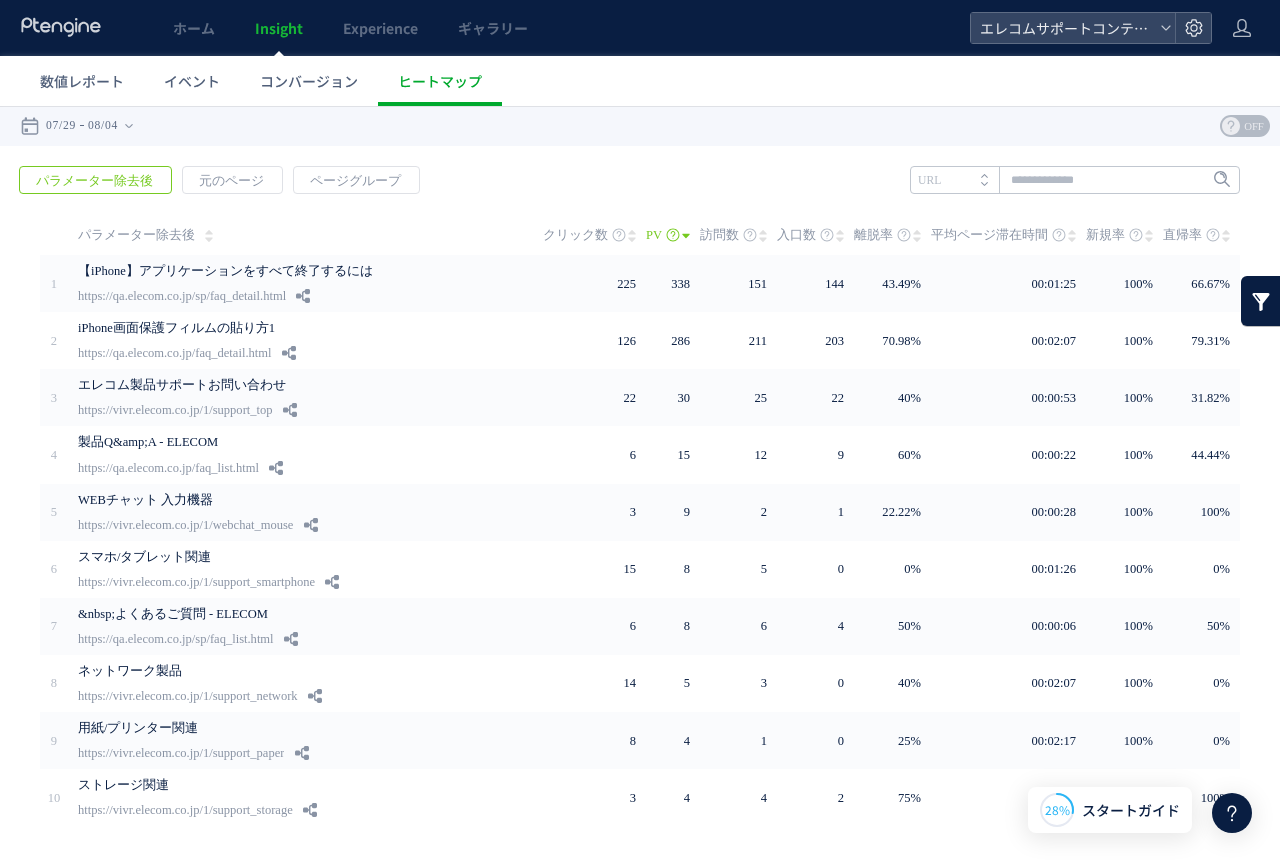 click 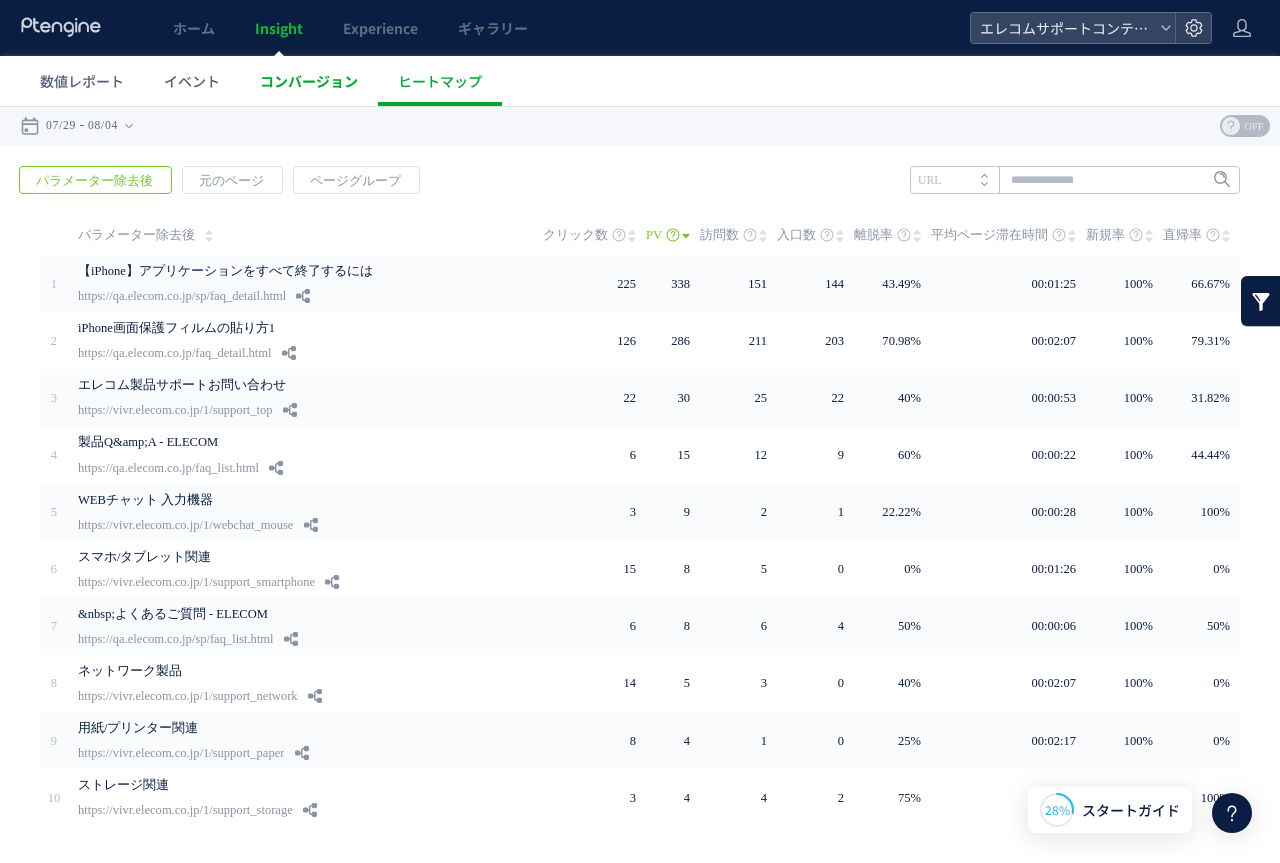 click on "コンバージョン" at bounding box center (309, 81) 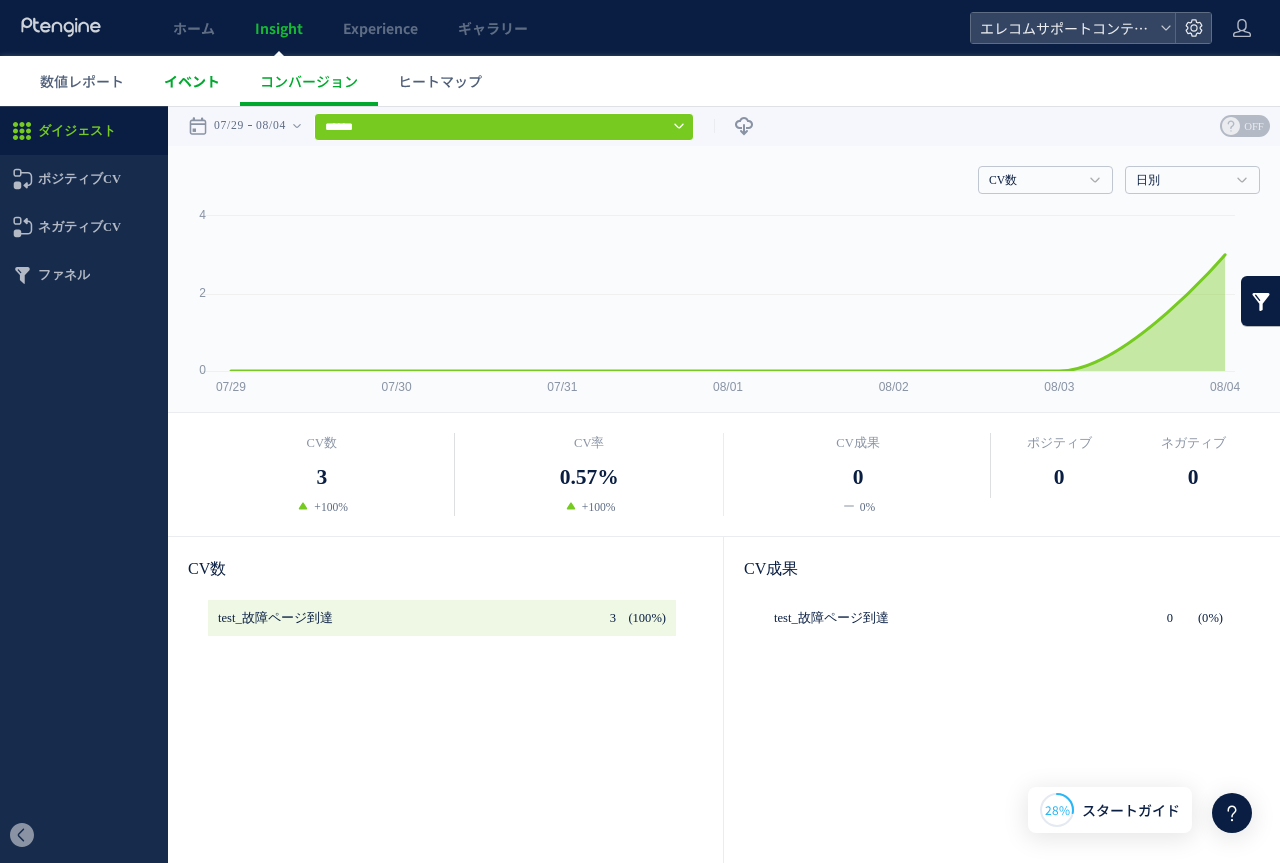 click on "イベント" at bounding box center (192, 81) 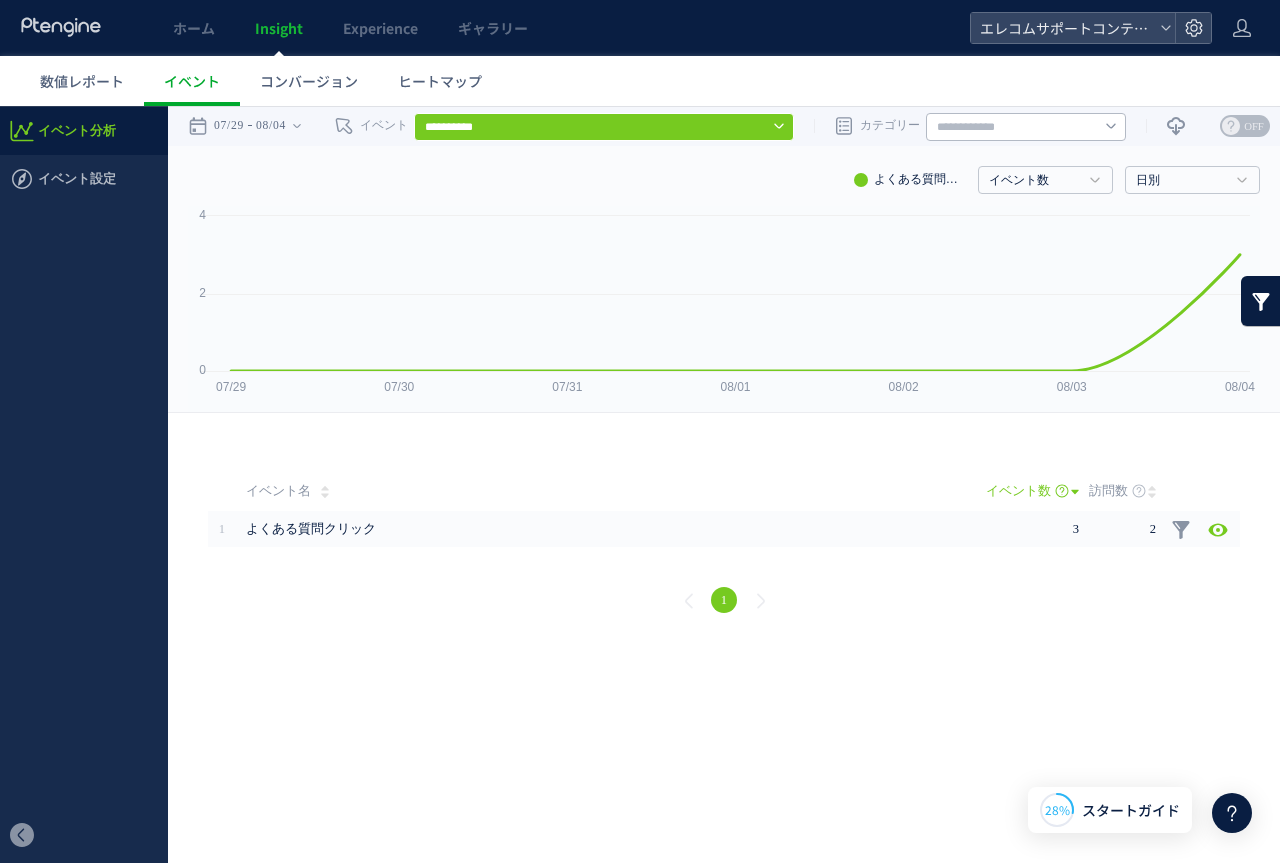 click on "1" at bounding box center (724, 603) 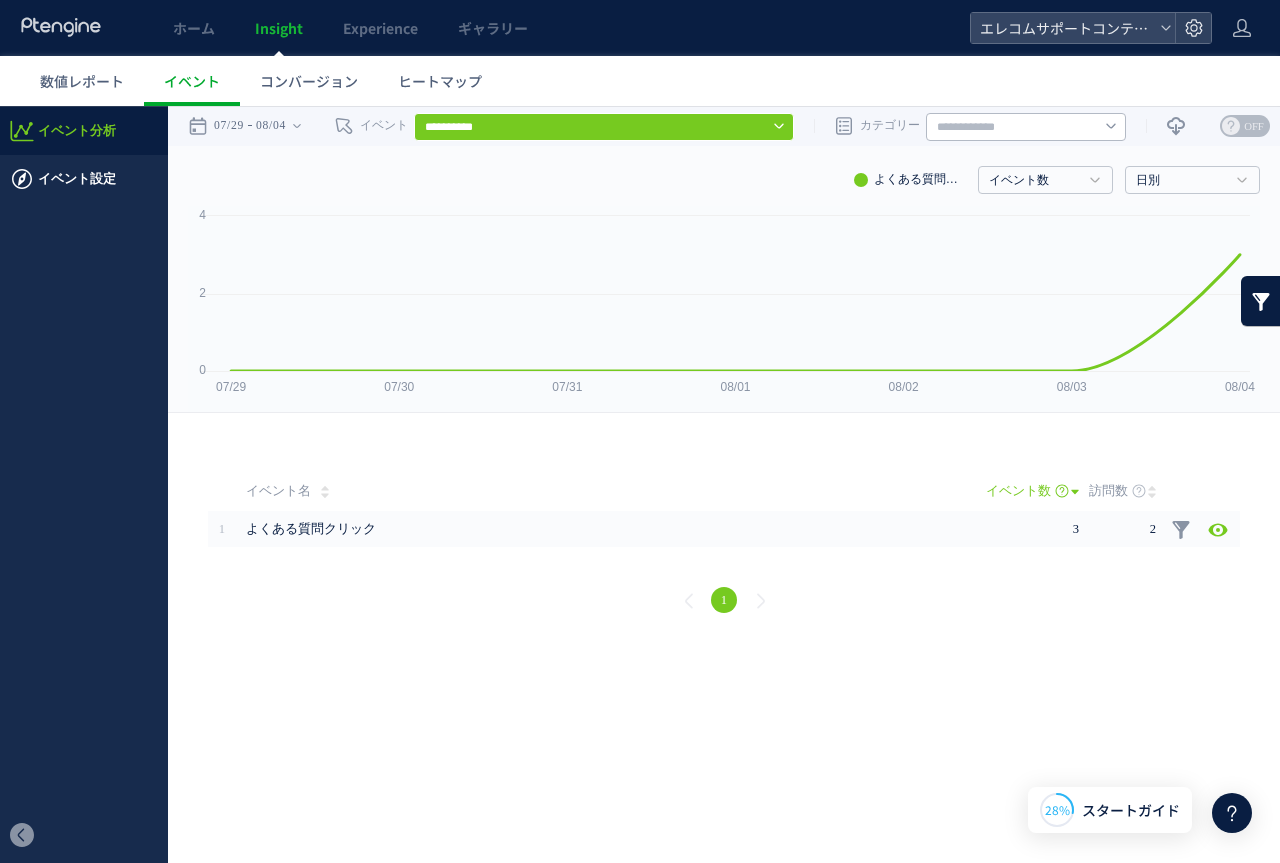click on "イベント設定" at bounding box center (77, 179) 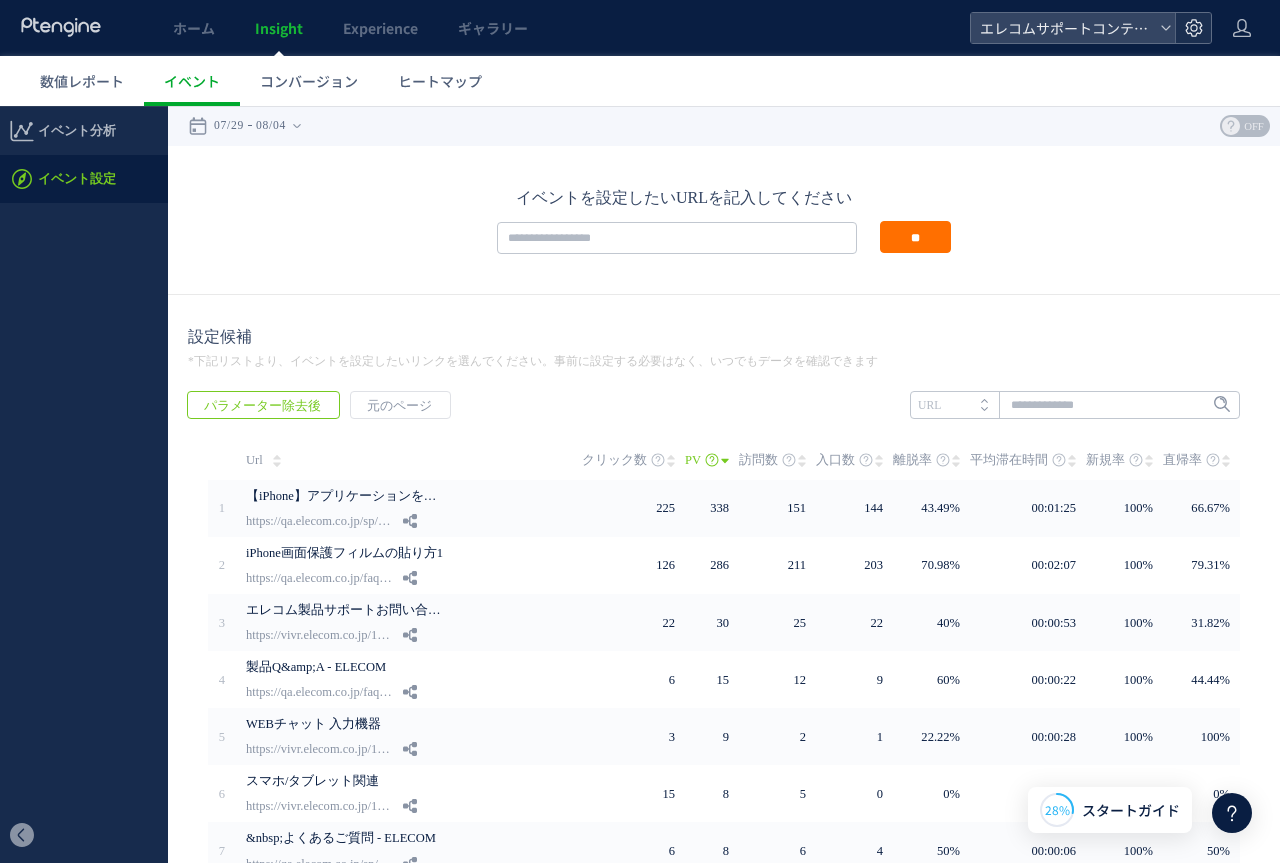 click 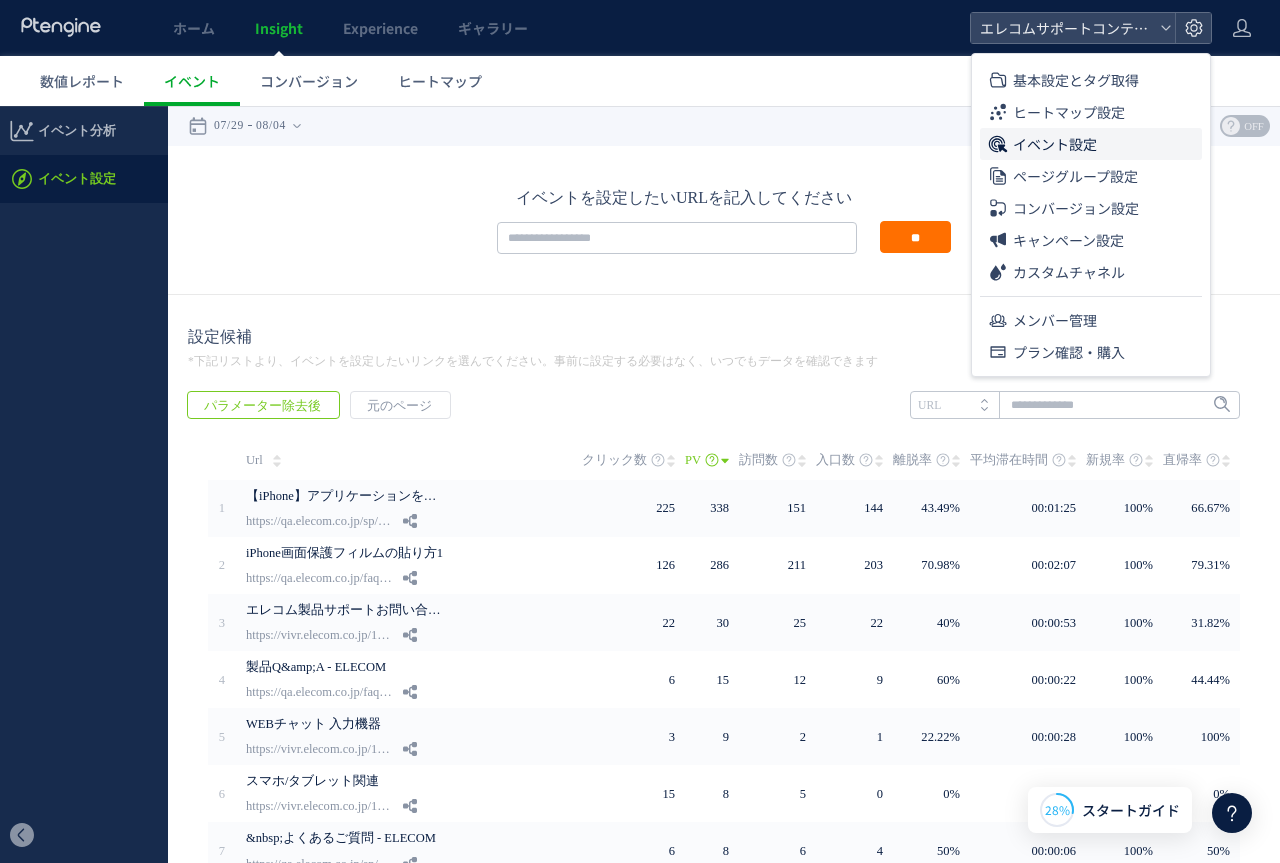 click on "イベント設定" at bounding box center [1055, 144] 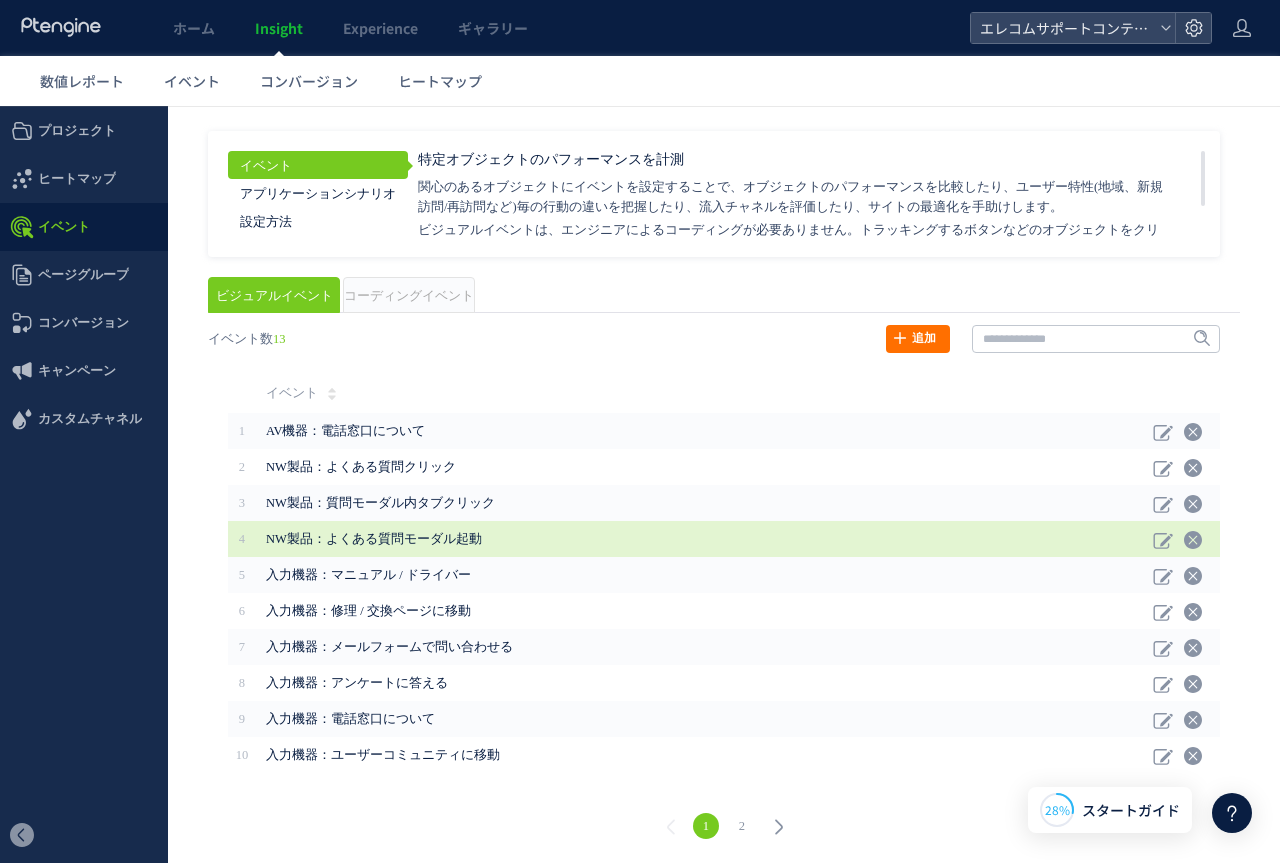 scroll, scrollTop: 2, scrollLeft: 0, axis: vertical 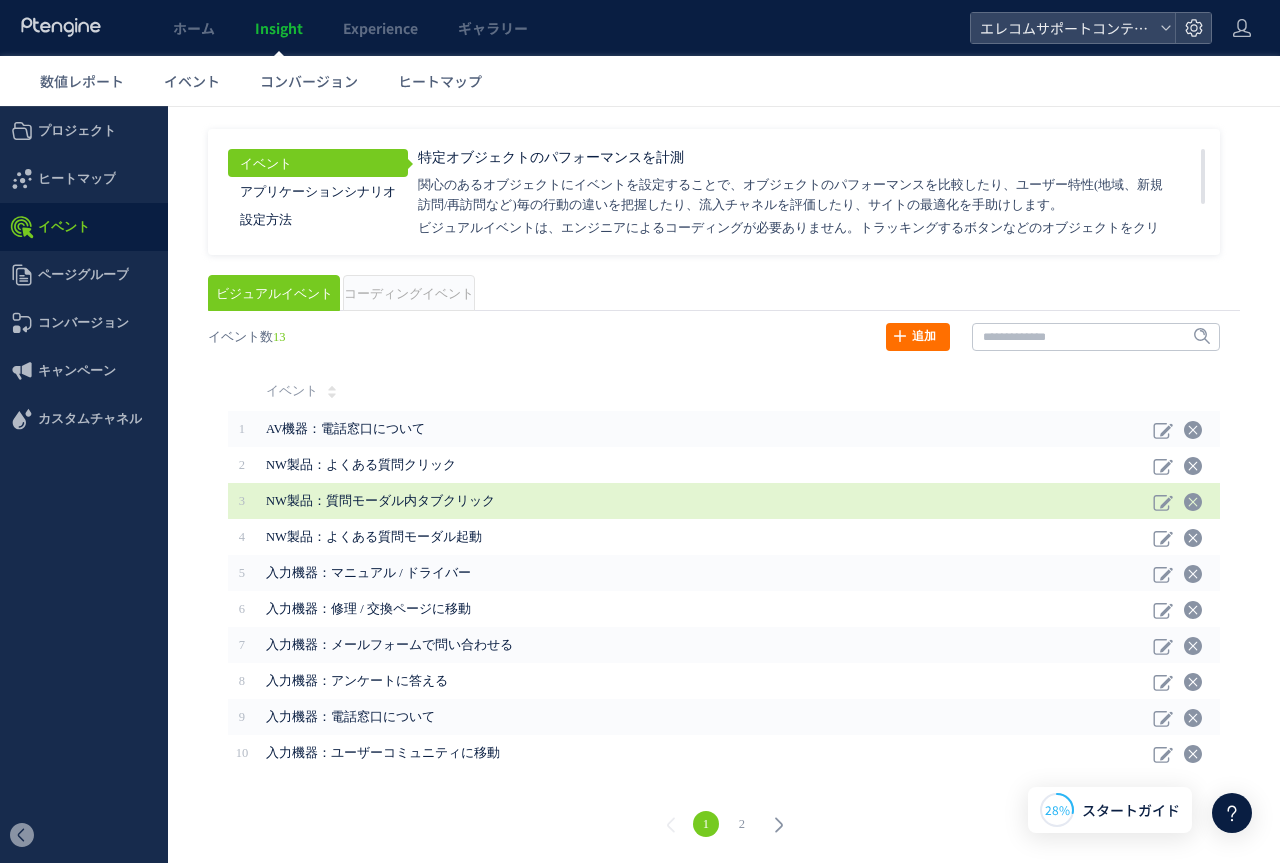 click on "NW製品：質問モーダル内タブクリック" at bounding box center [601, 501] 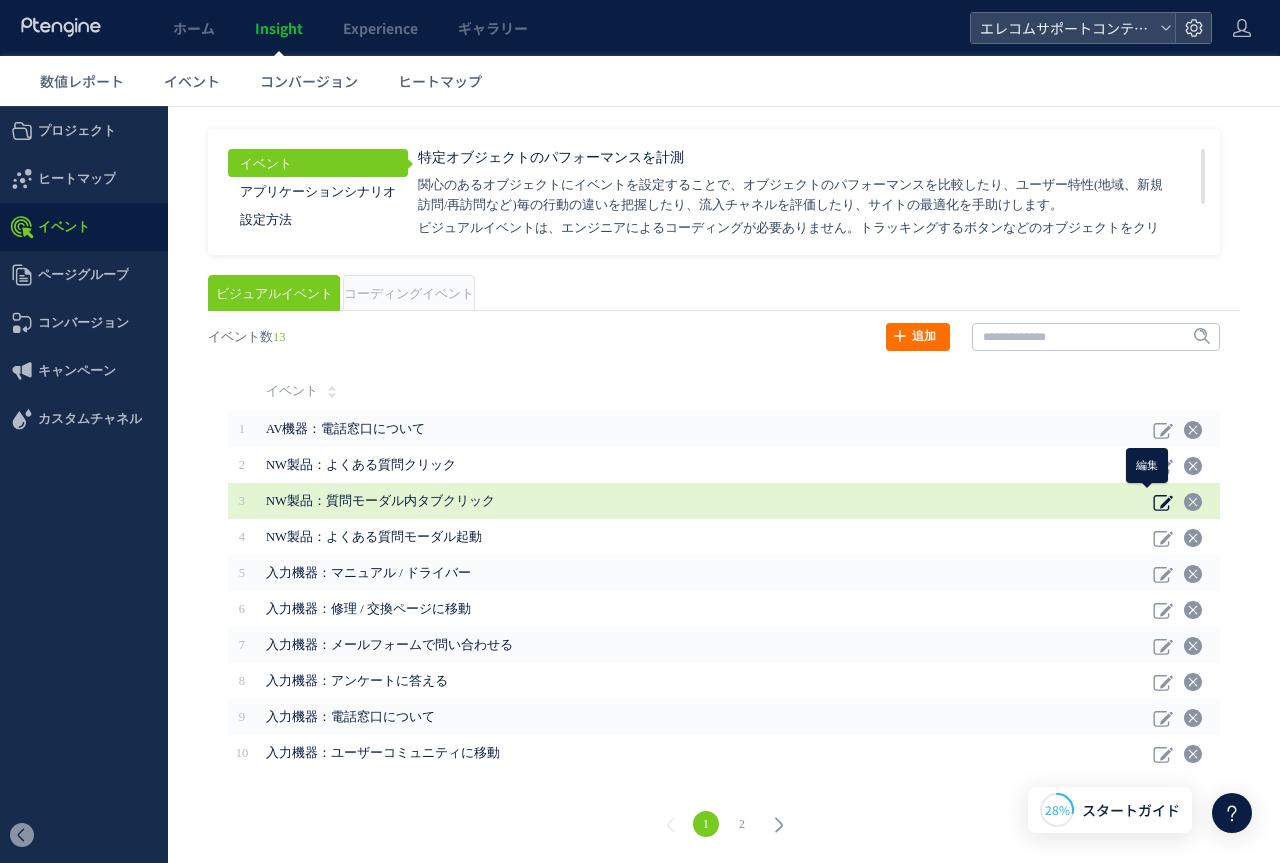 click 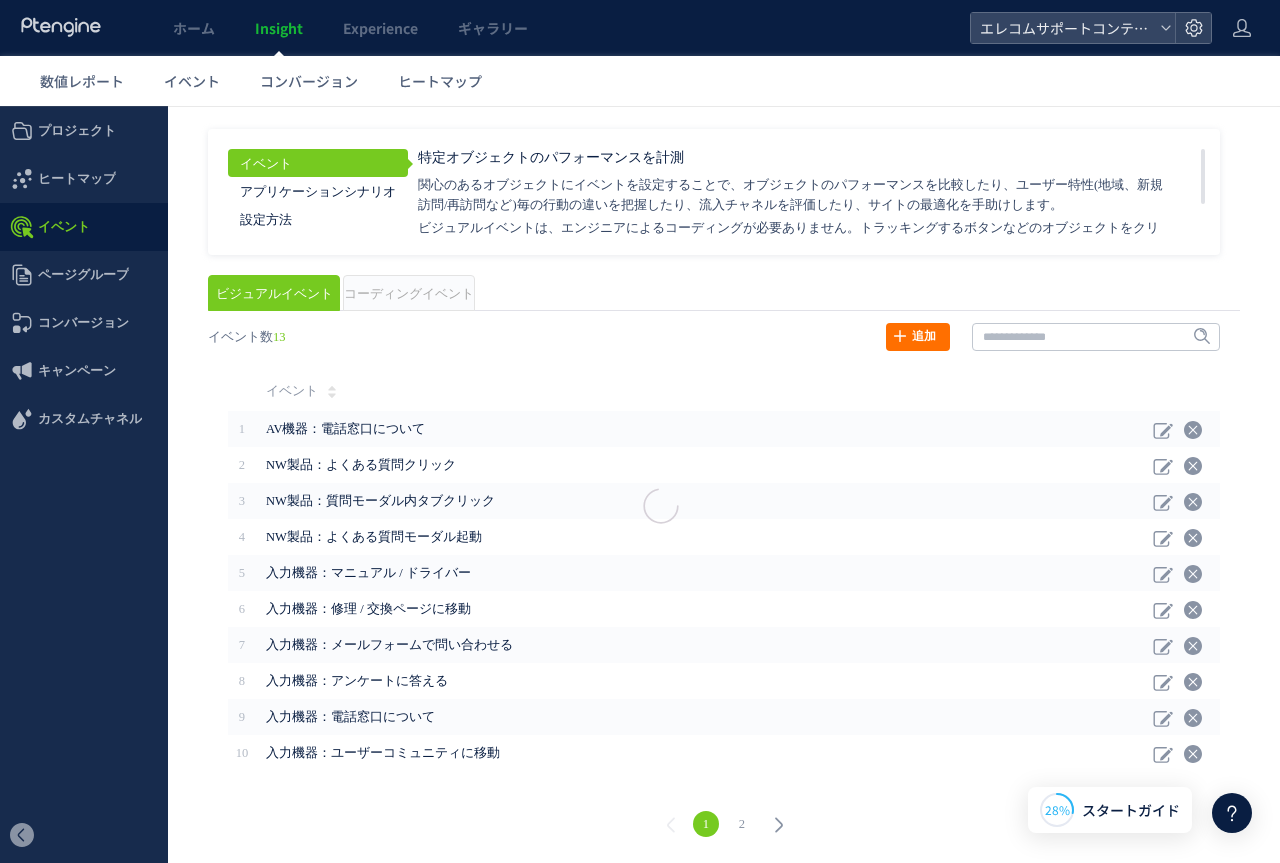 scroll, scrollTop: 0, scrollLeft: 0, axis: both 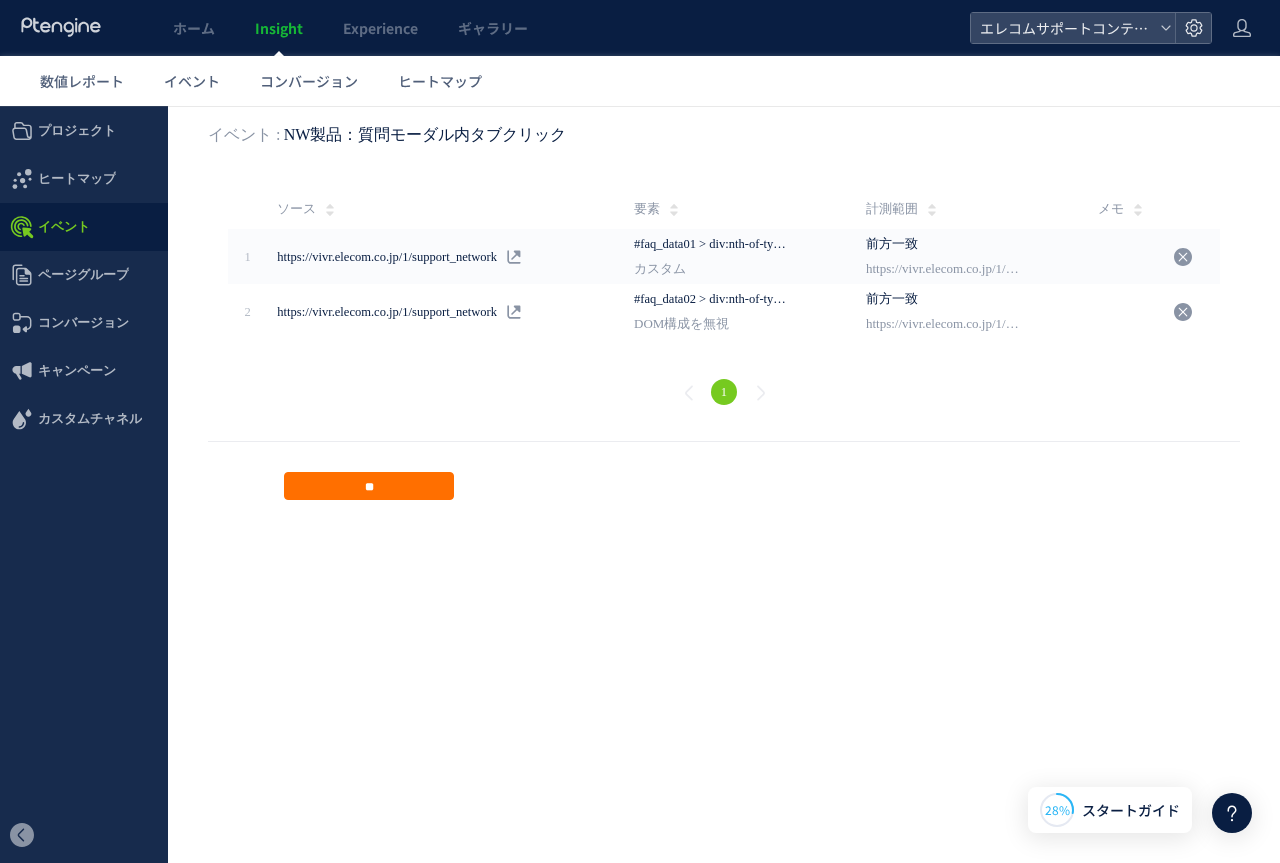 click on "**" at bounding box center (724, 470) 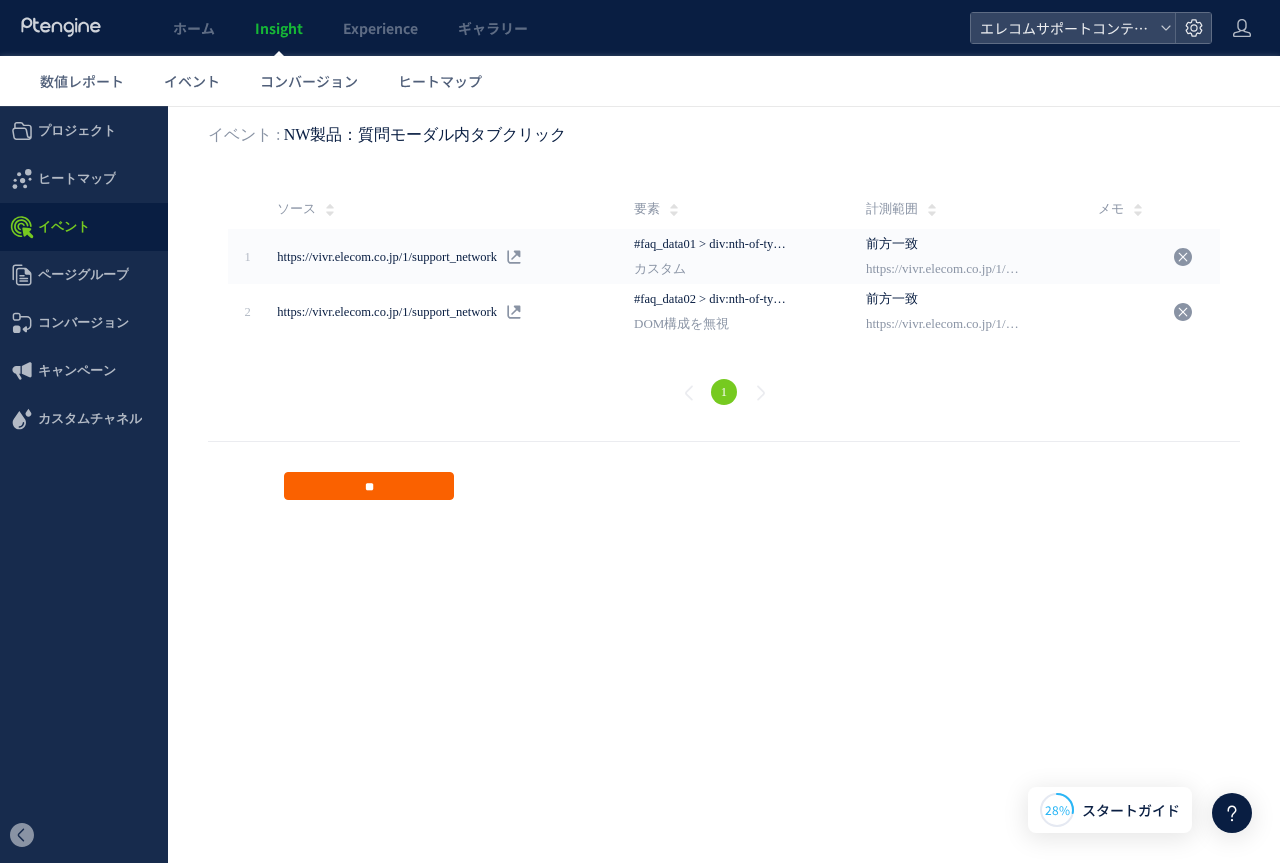 click on "**" at bounding box center [369, 486] 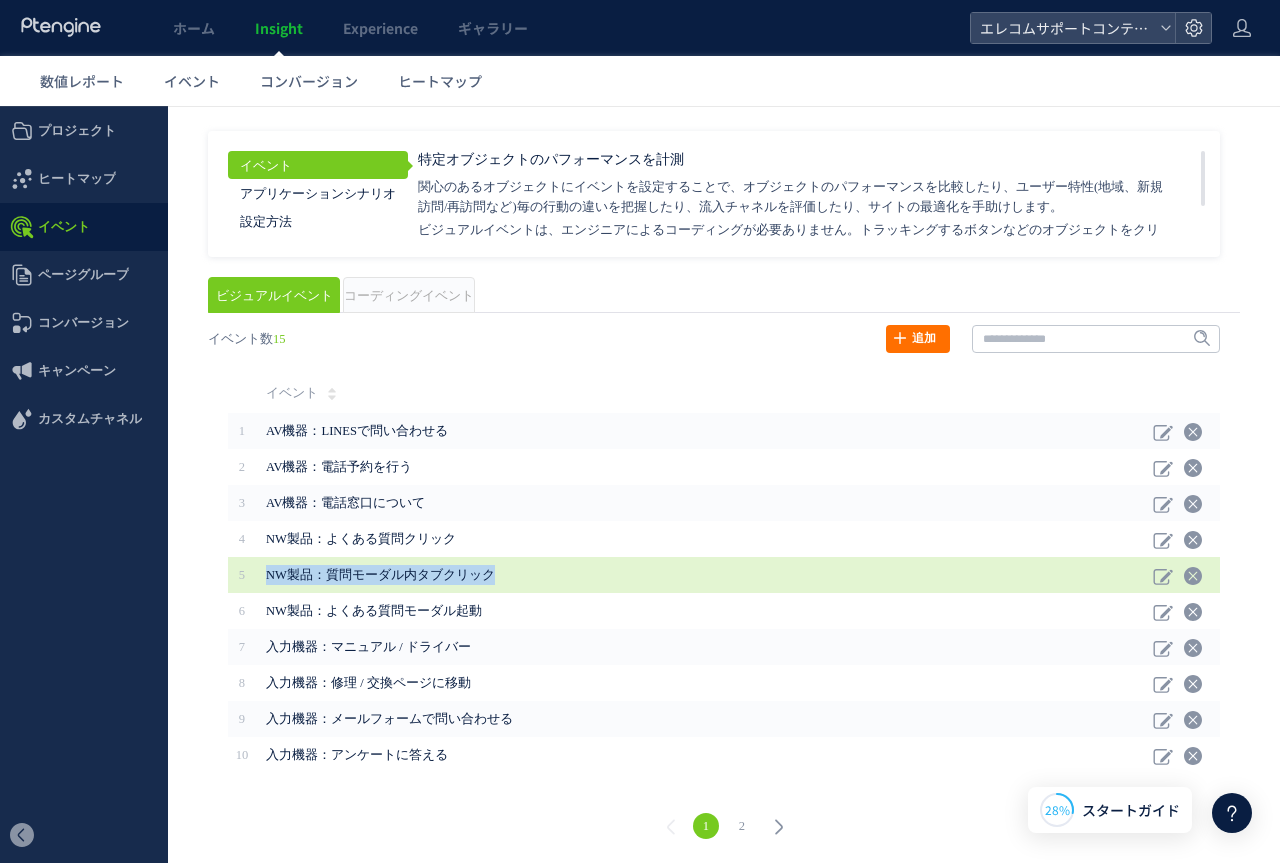 drag, startPoint x: 490, startPoint y: 574, endPoint x: 245, endPoint y: 583, distance: 245.16525 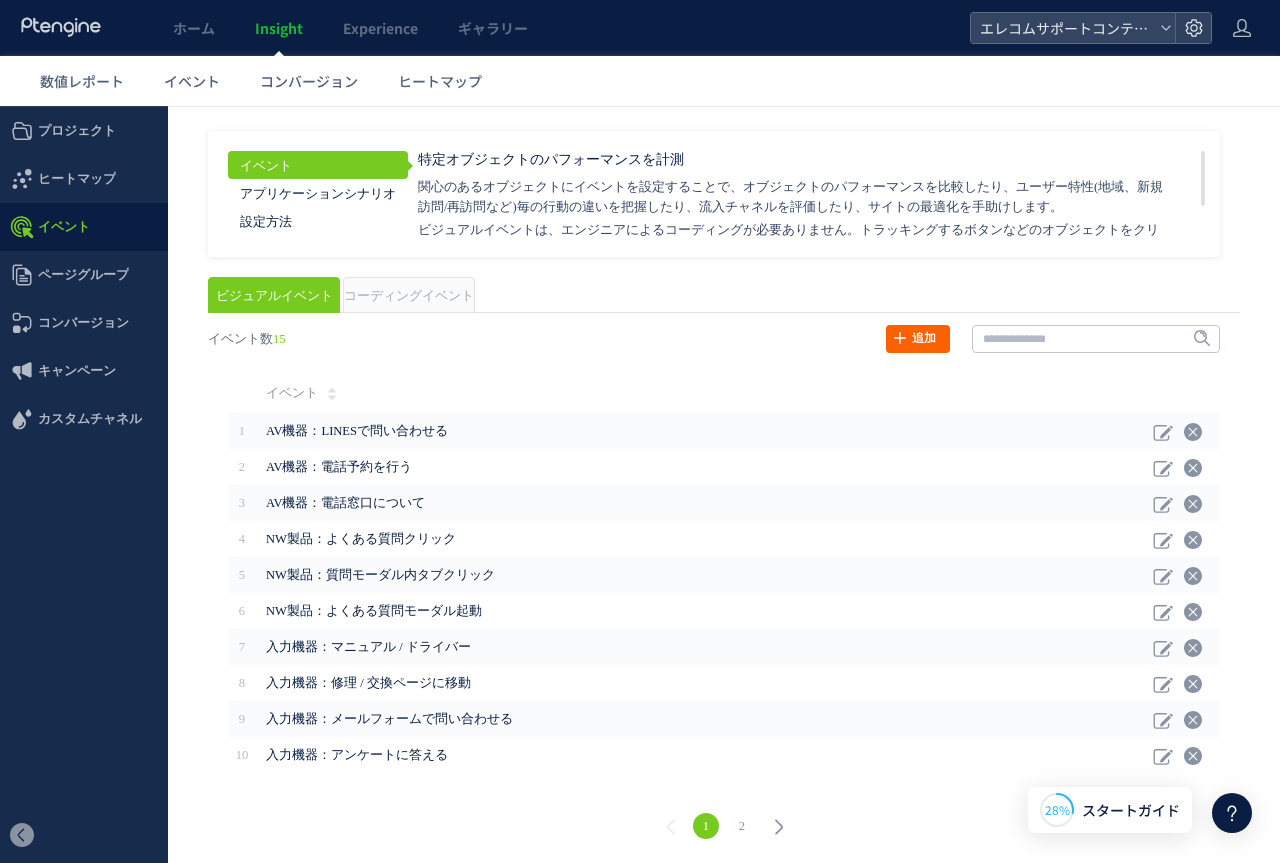 click on "追加" at bounding box center [918, 339] 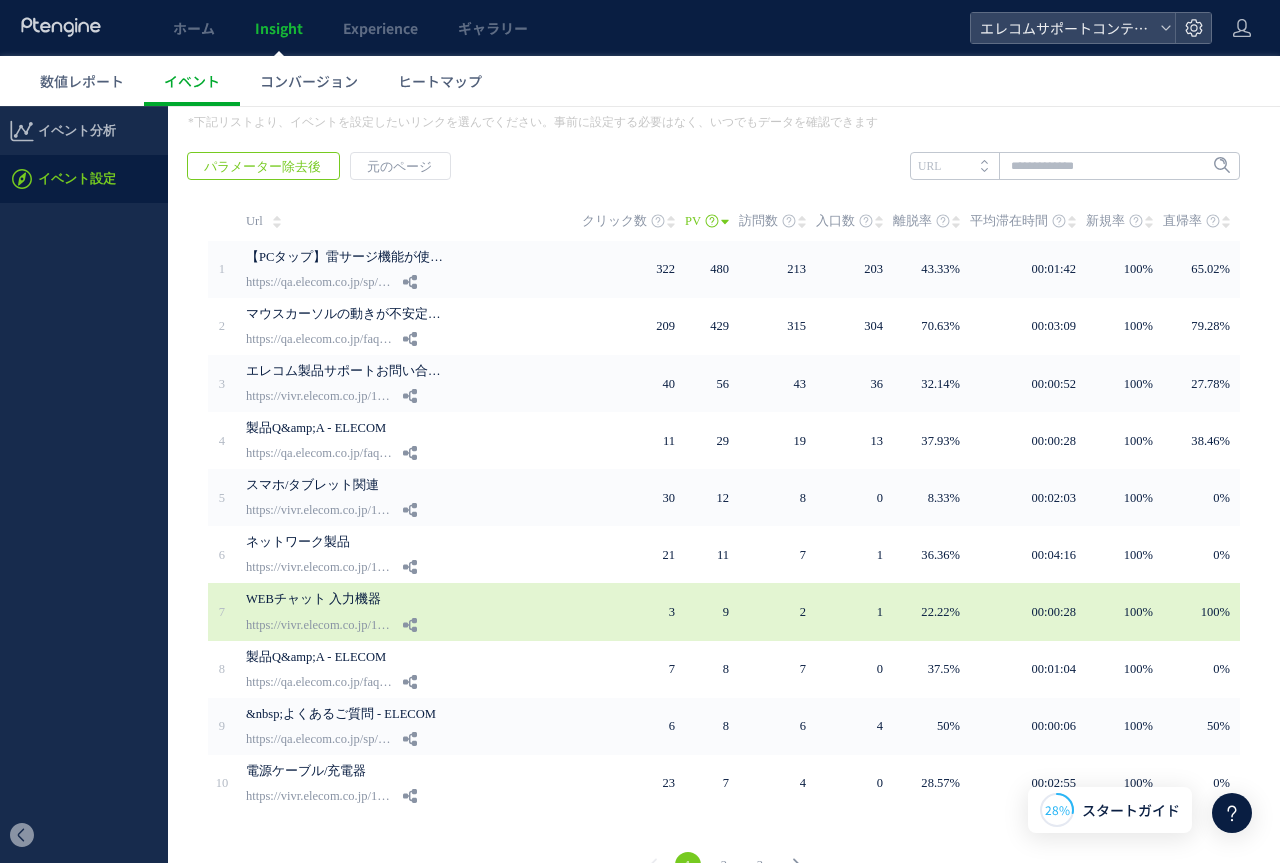scroll, scrollTop: 273, scrollLeft: 0, axis: vertical 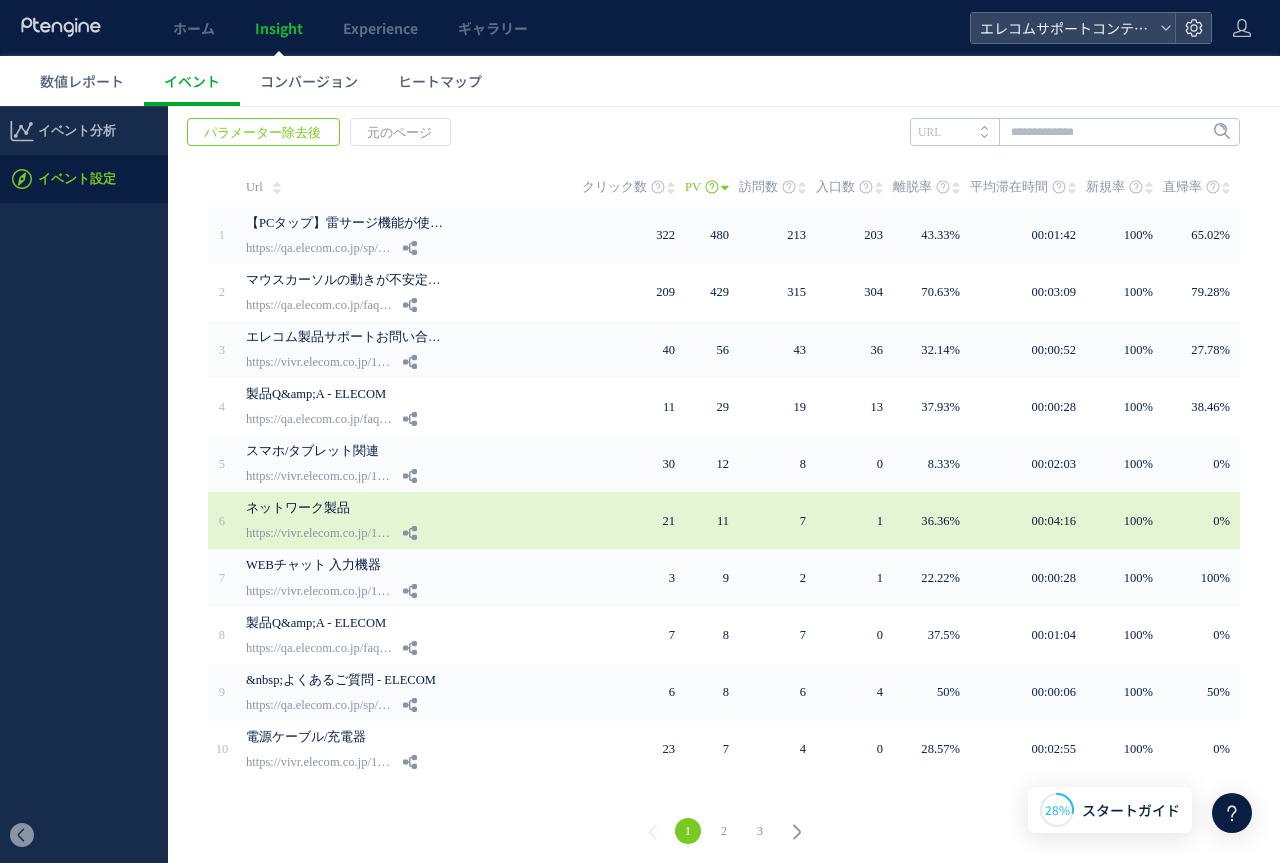 click on "ネットワーク製品
https://vivr.elecom.co.jp/1/support_network" at bounding box center (414, 520) 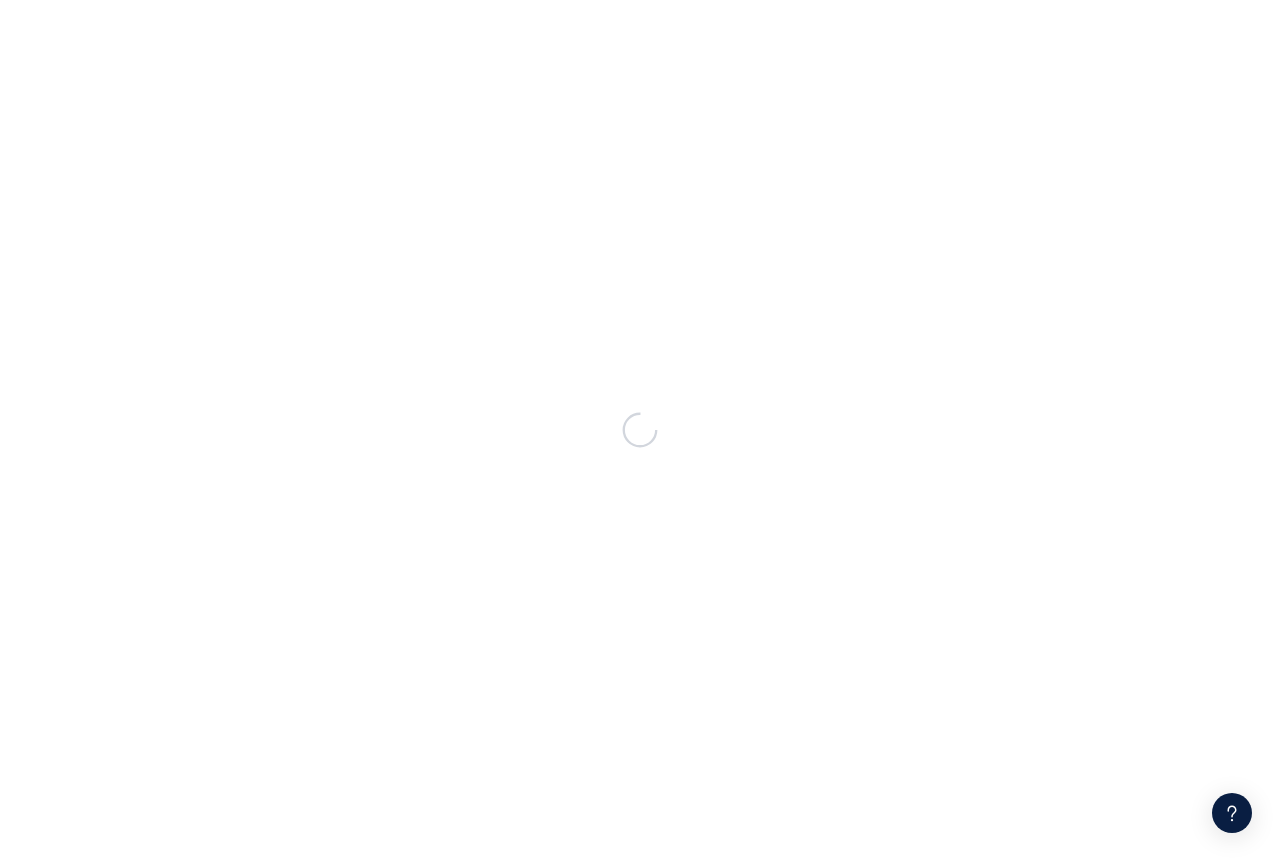 scroll, scrollTop: 0, scrollLeft: 0, axis: both 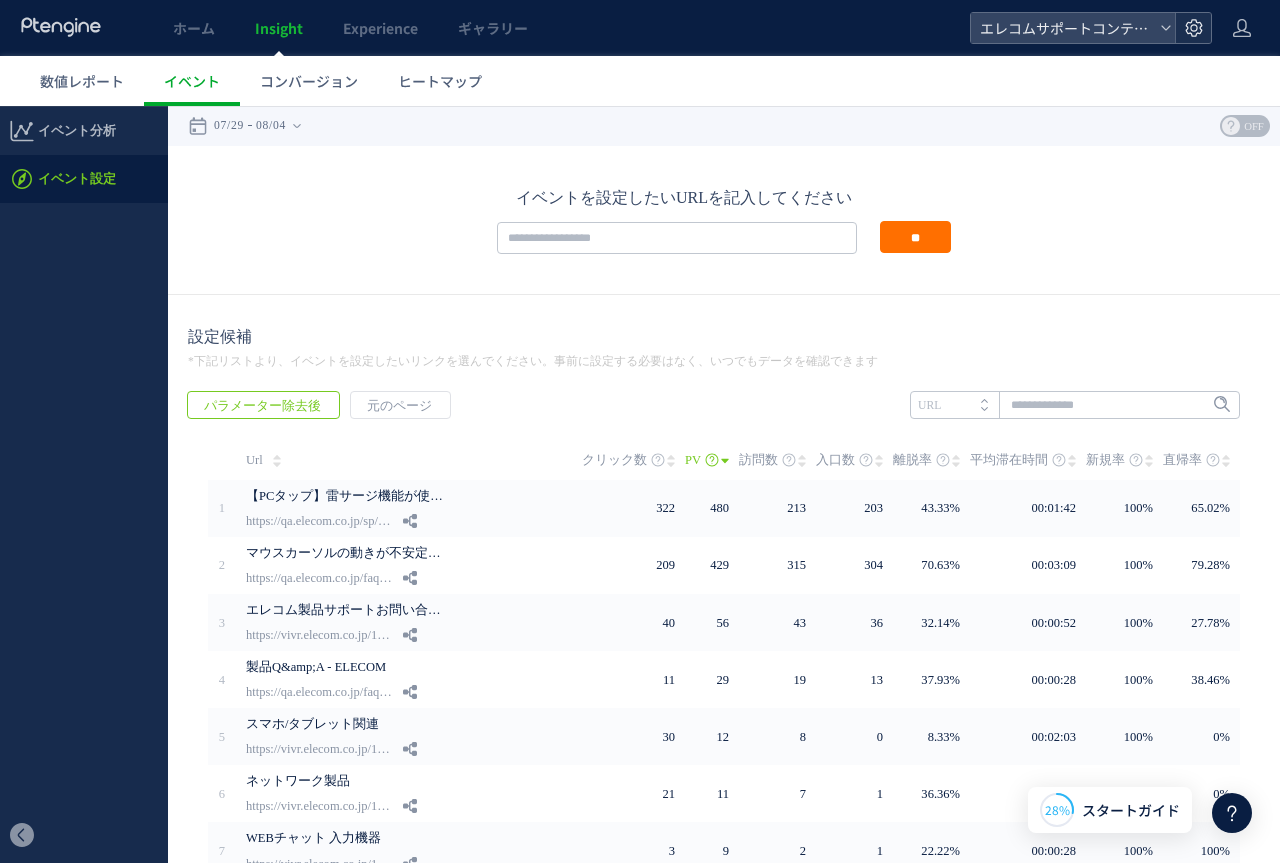 click 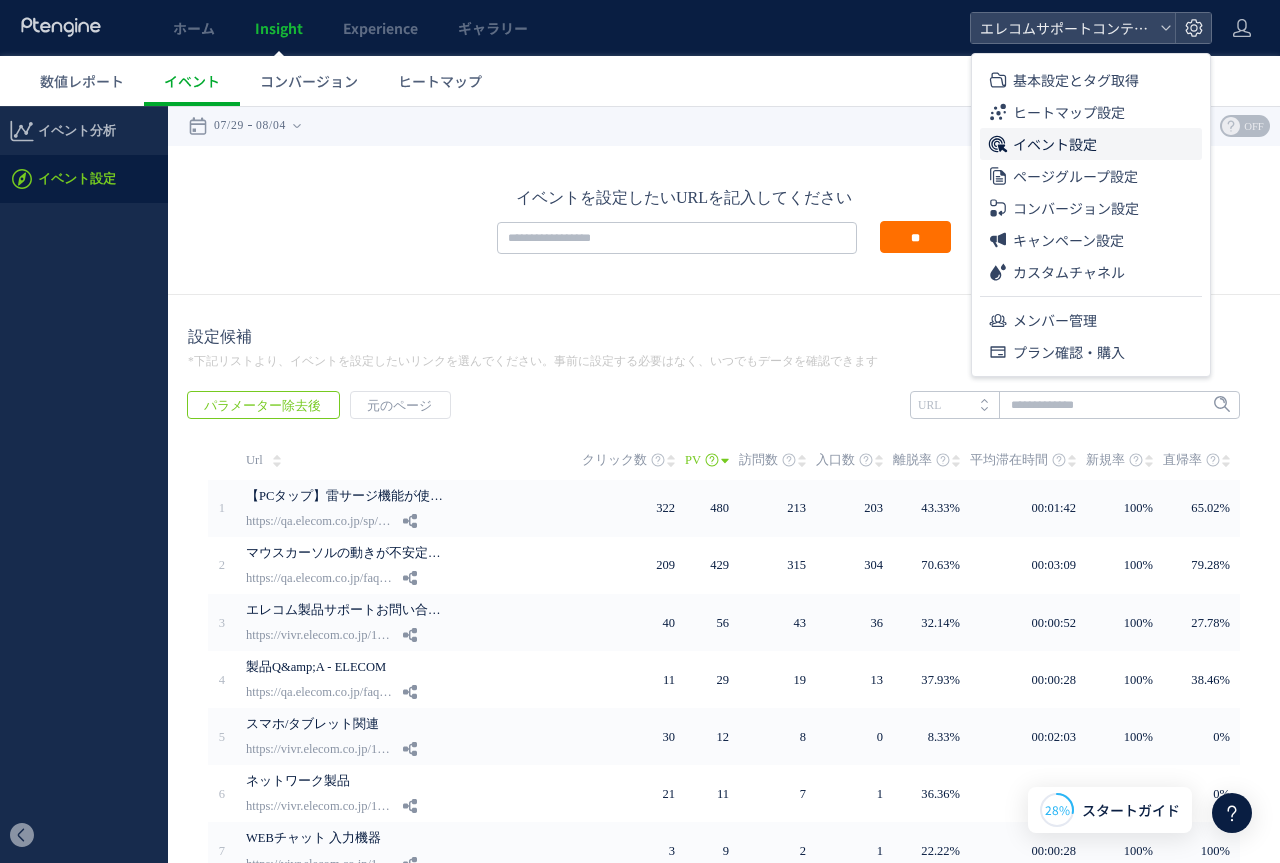 click on "イベント設定" at bounding box center [1055, 144] 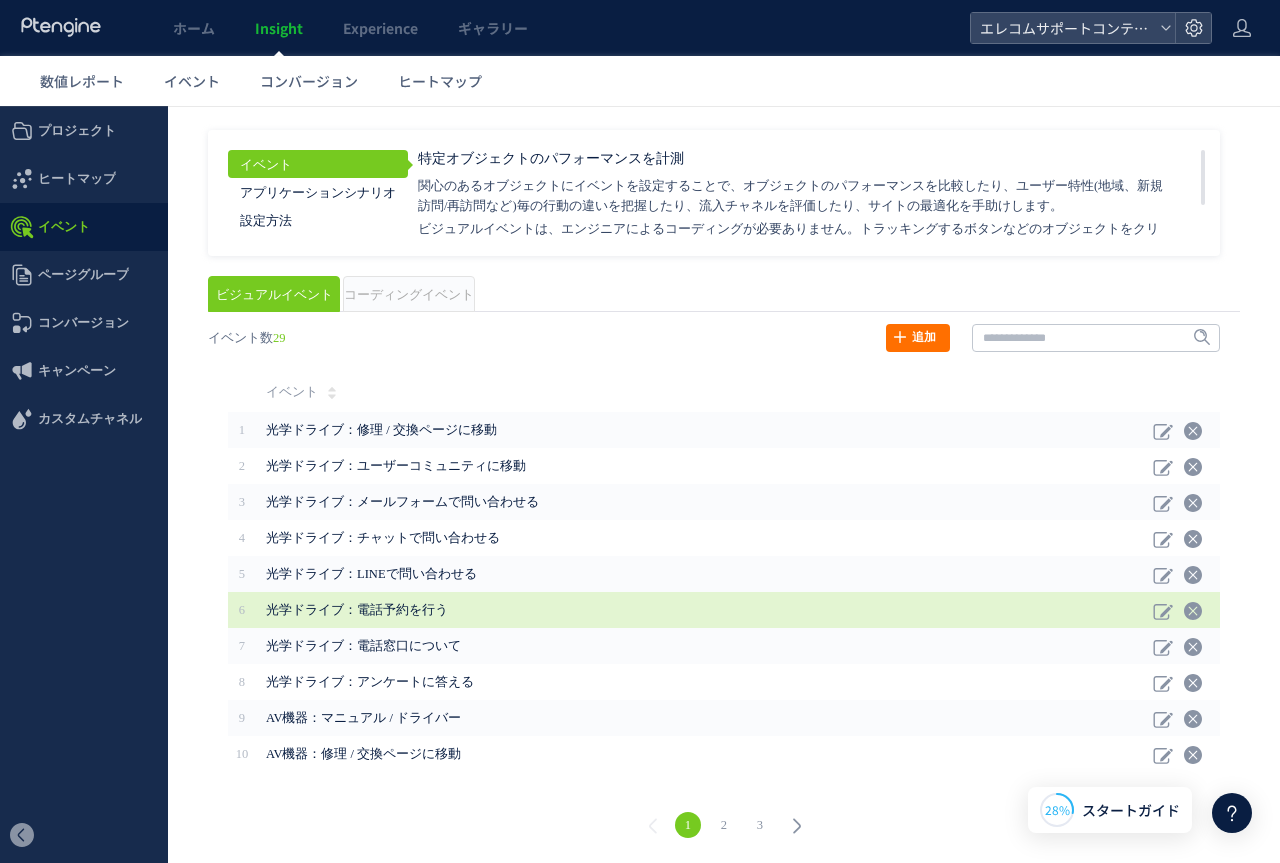 scroll, scrollTop: 2, scrollLeft: 0, axis: vertical 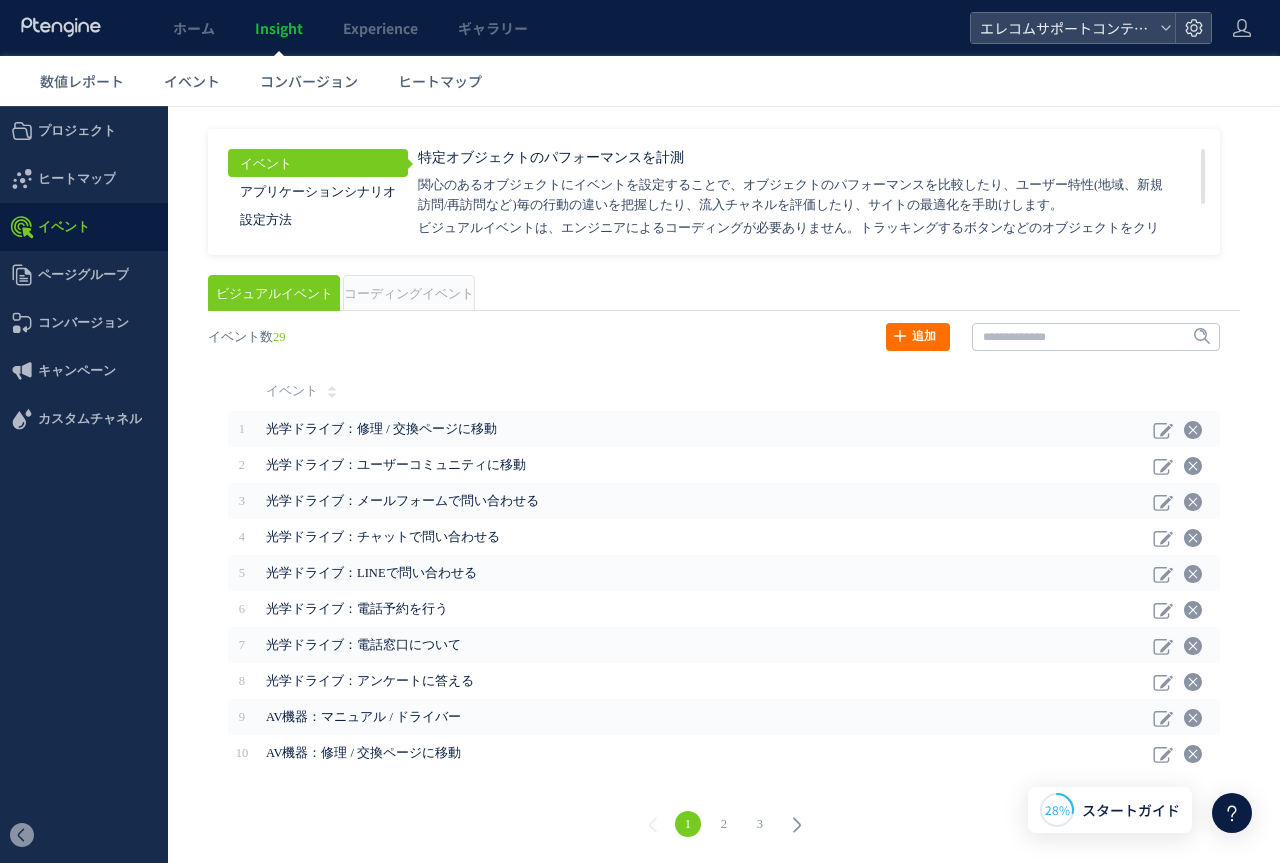 click on "2" at bounding box center (724, 824) 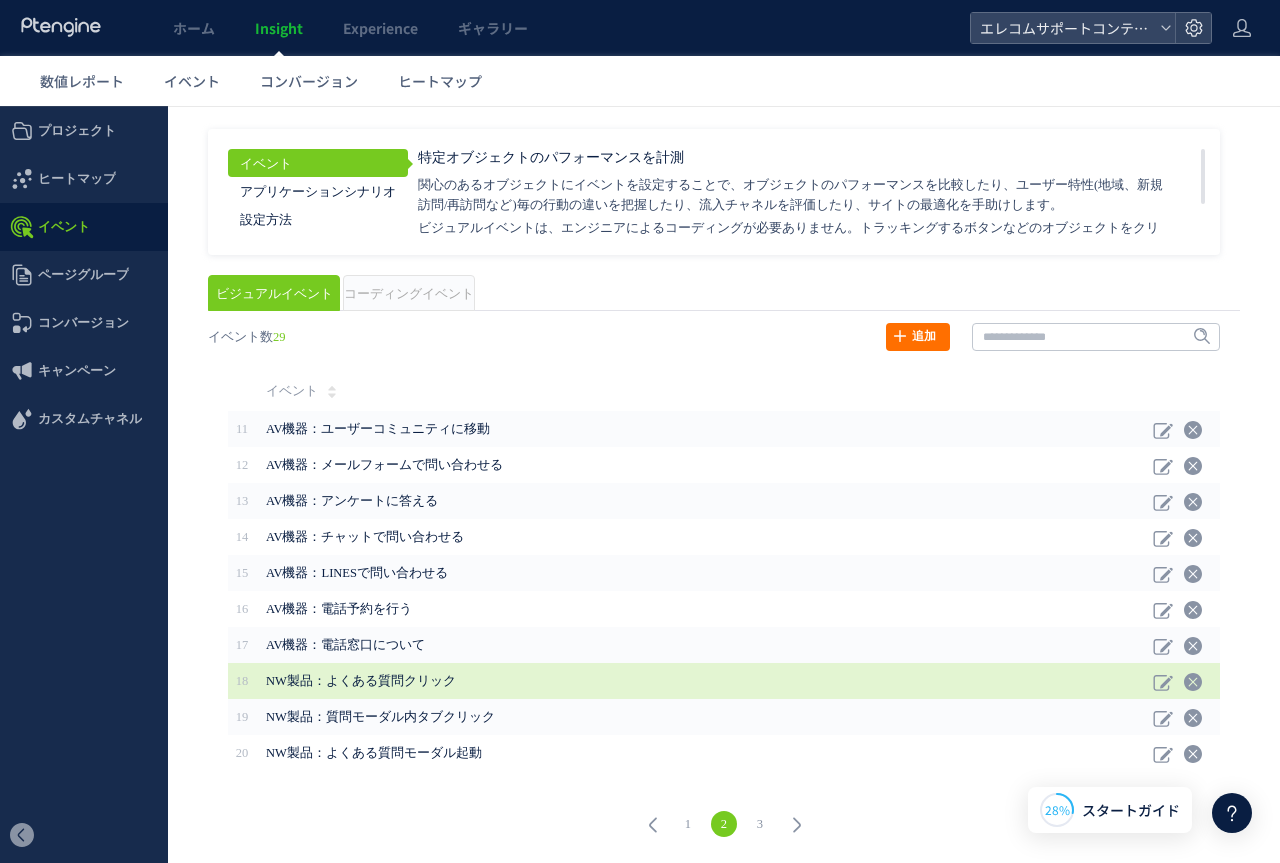 click on "NW製品：よくある質問クリック" at bounding box center [704, 681] 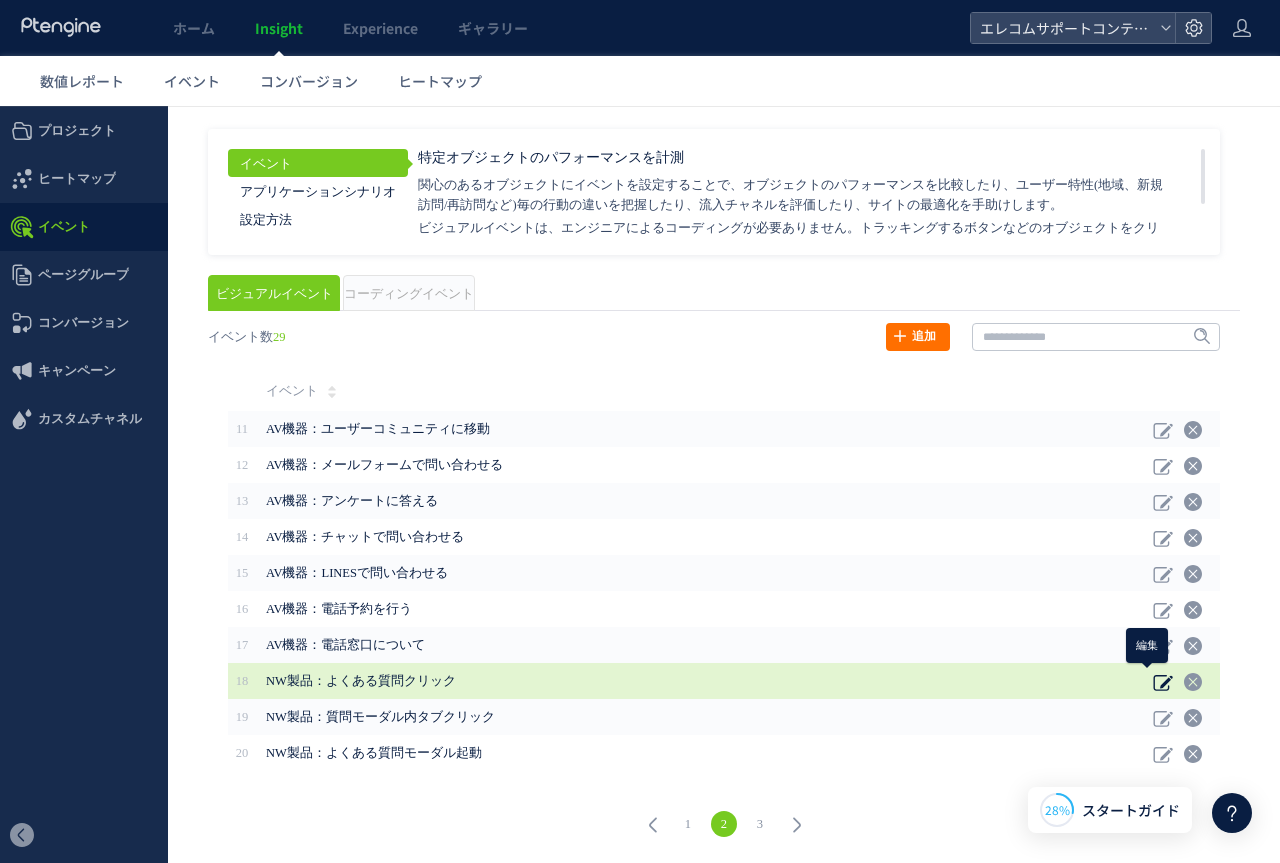 click 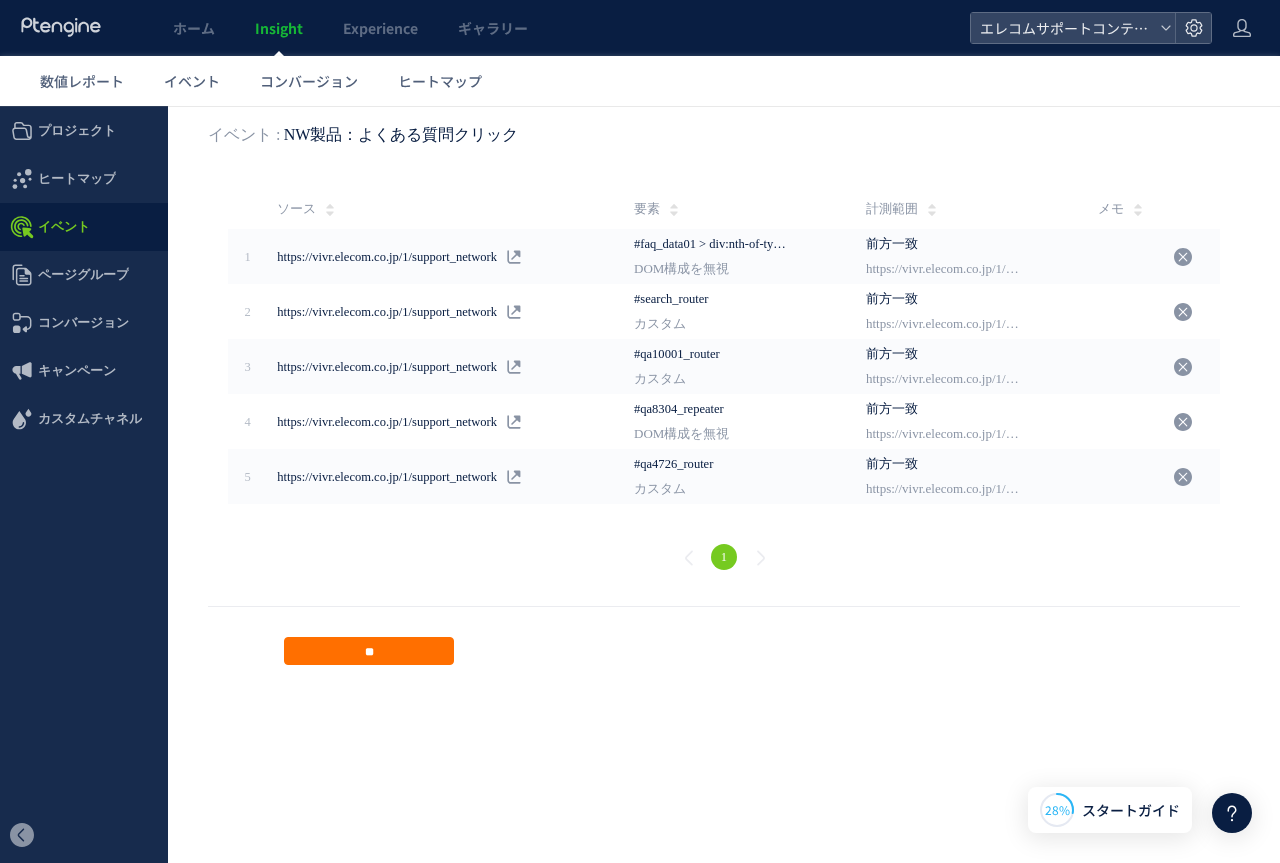 scroll, scrollTop: 0, scrollLeft: 0, axis: both 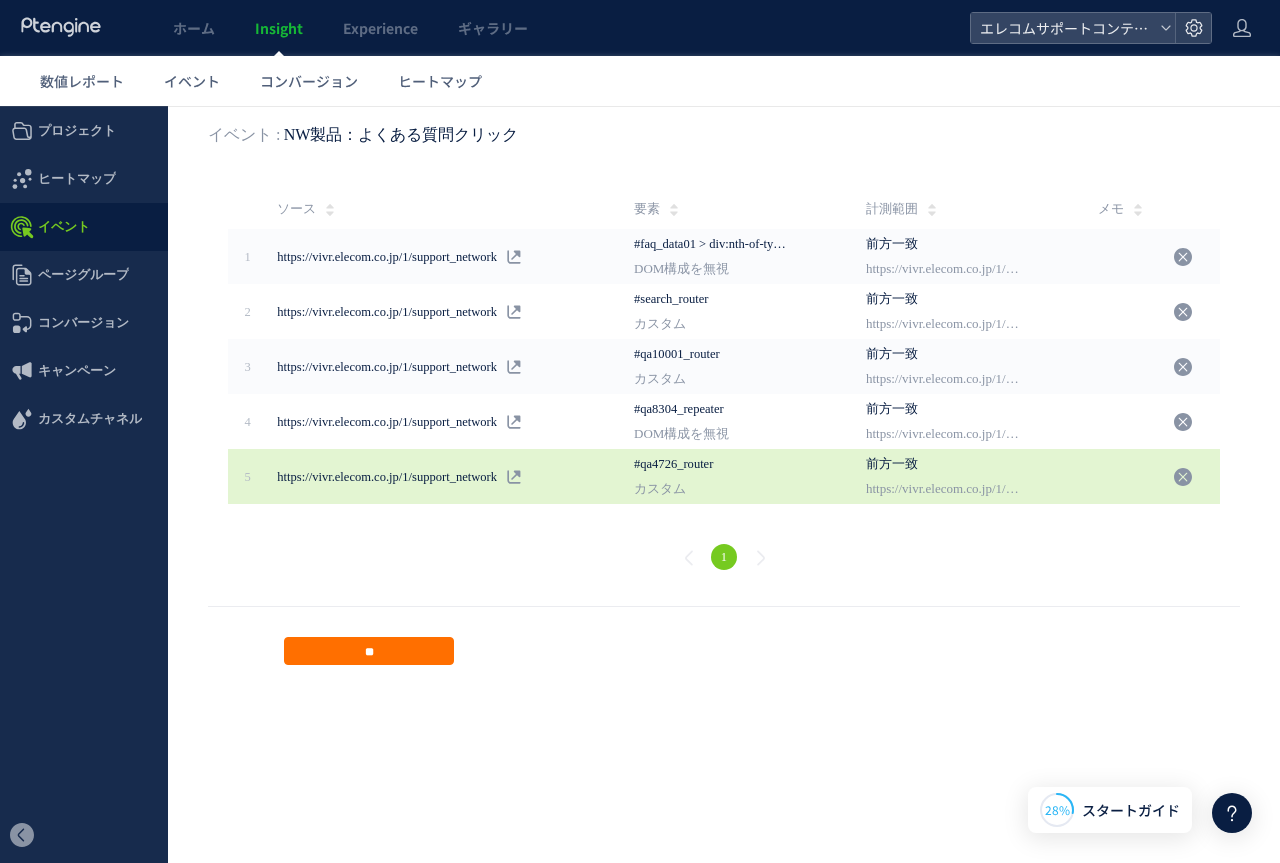 click on "カスタム" at bounding box center (711, 489) 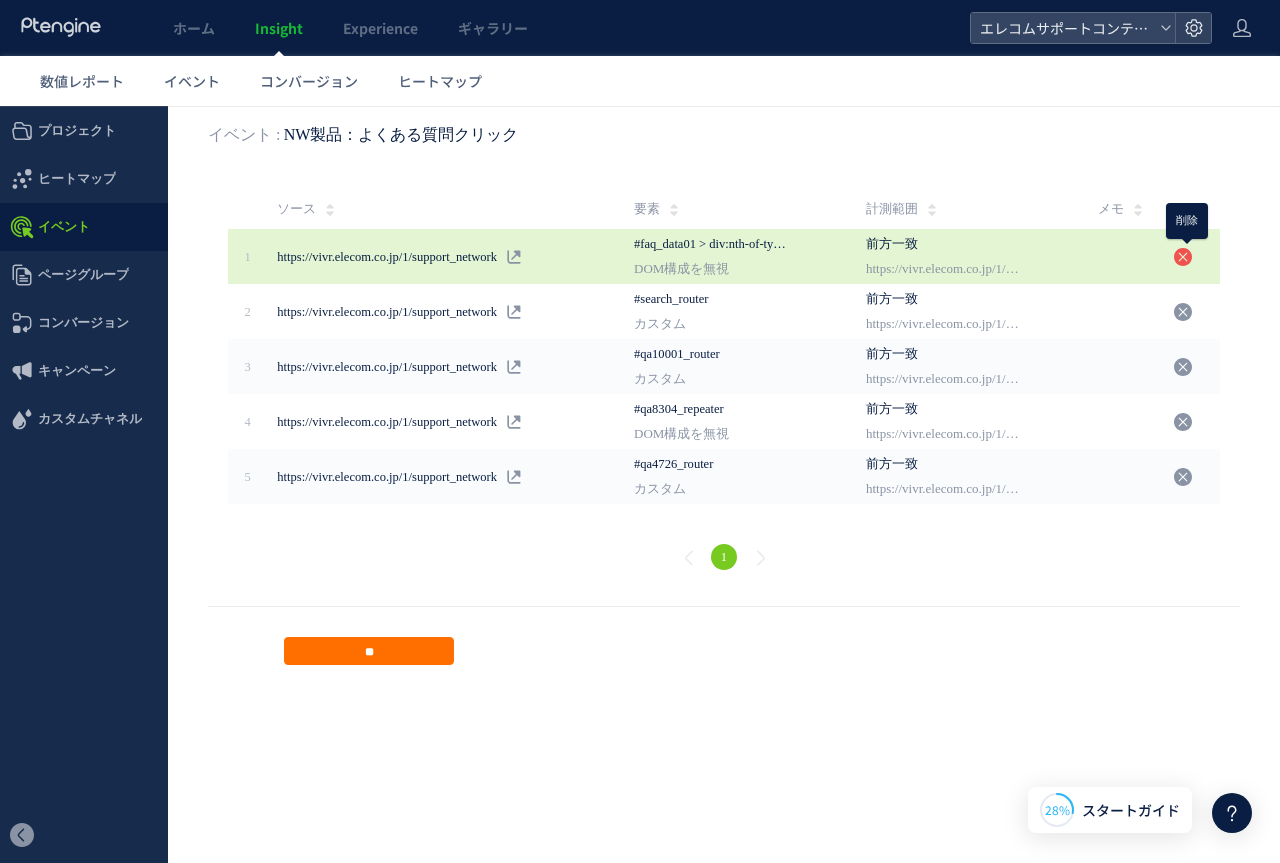 click 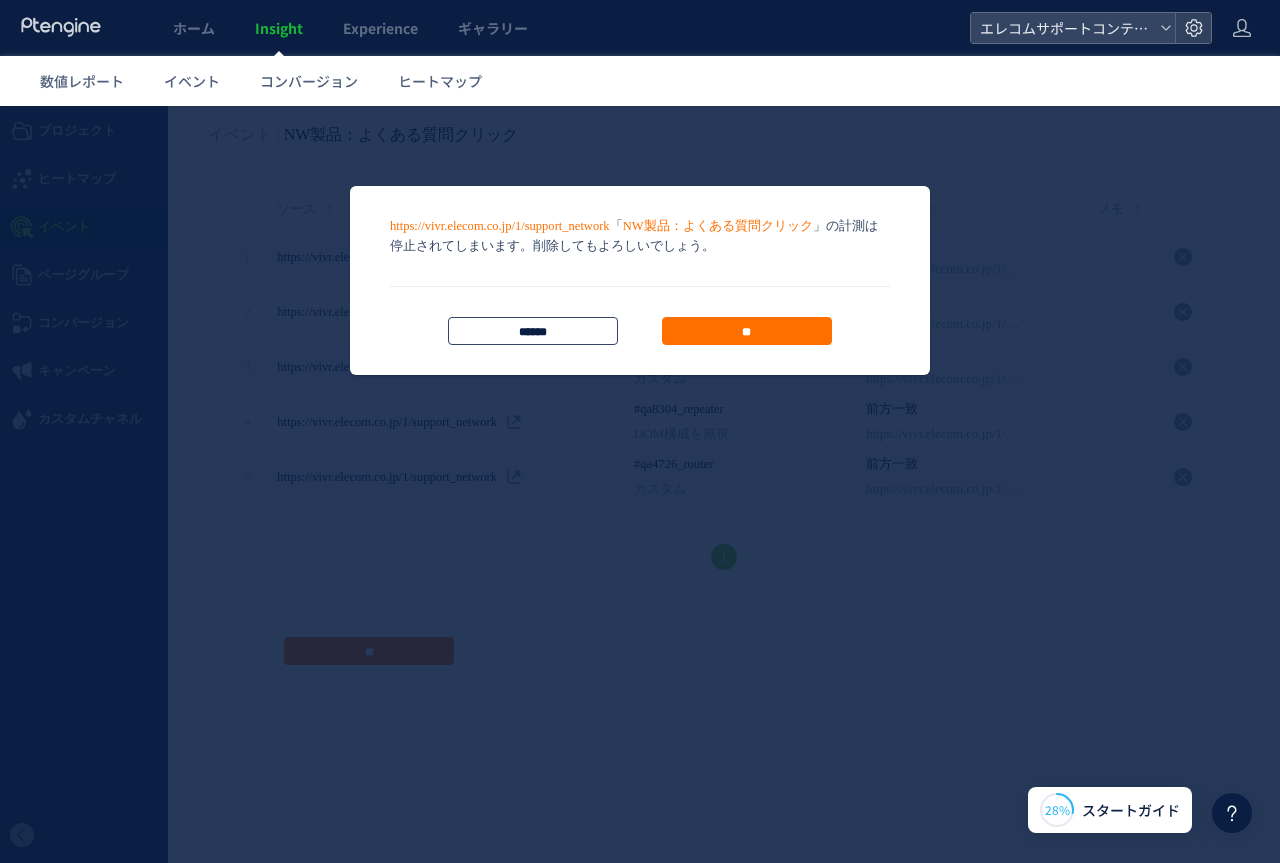 click on "*****" at bounding box center [533, 331] 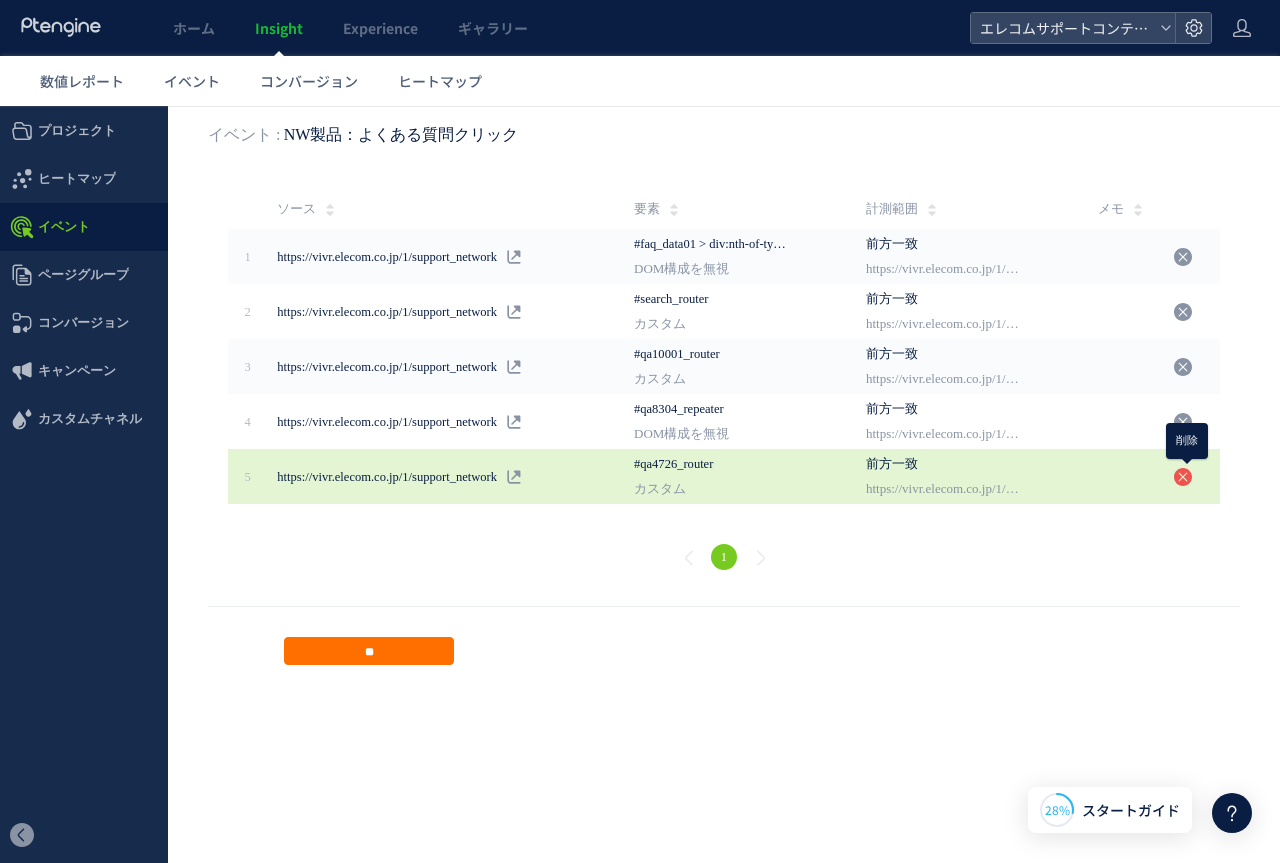 click 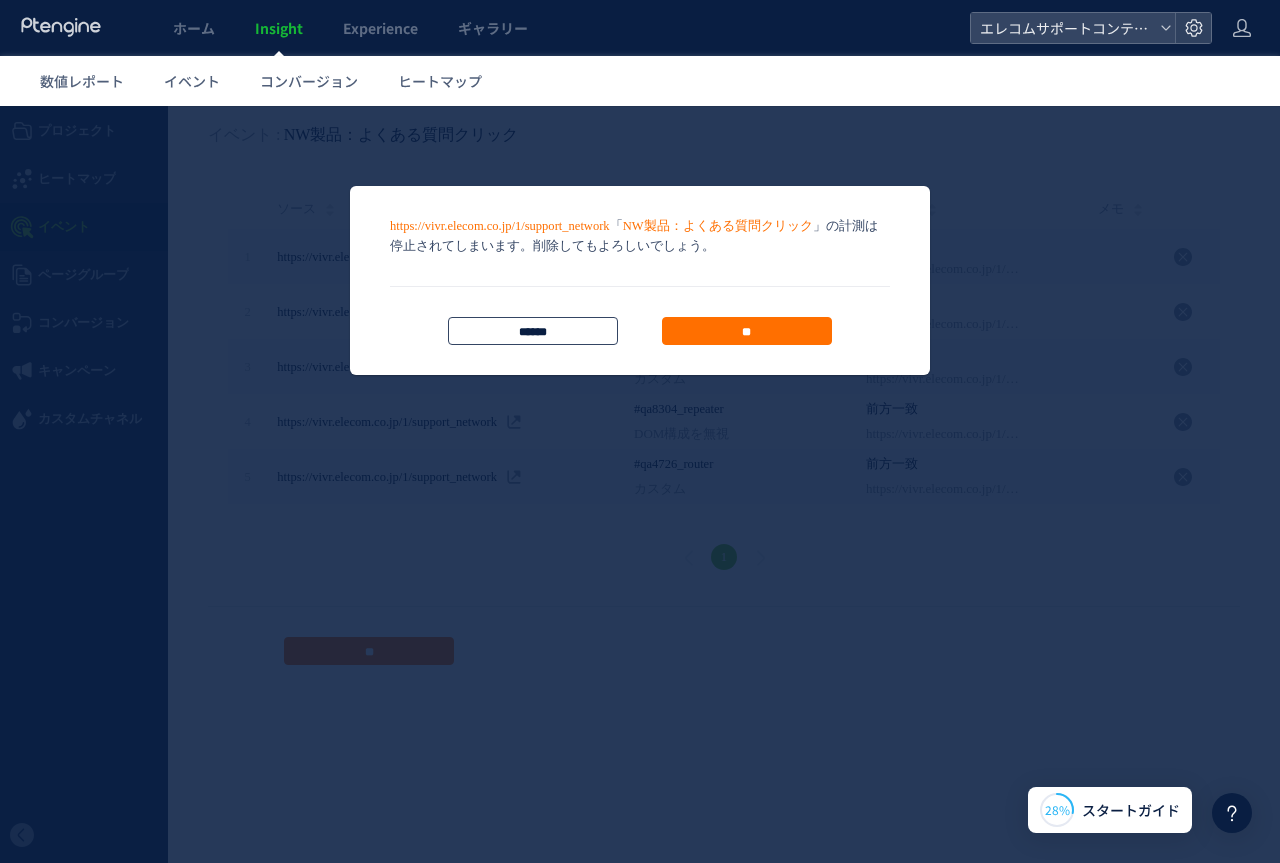 click on "*****" at bounding box center (533, 331) 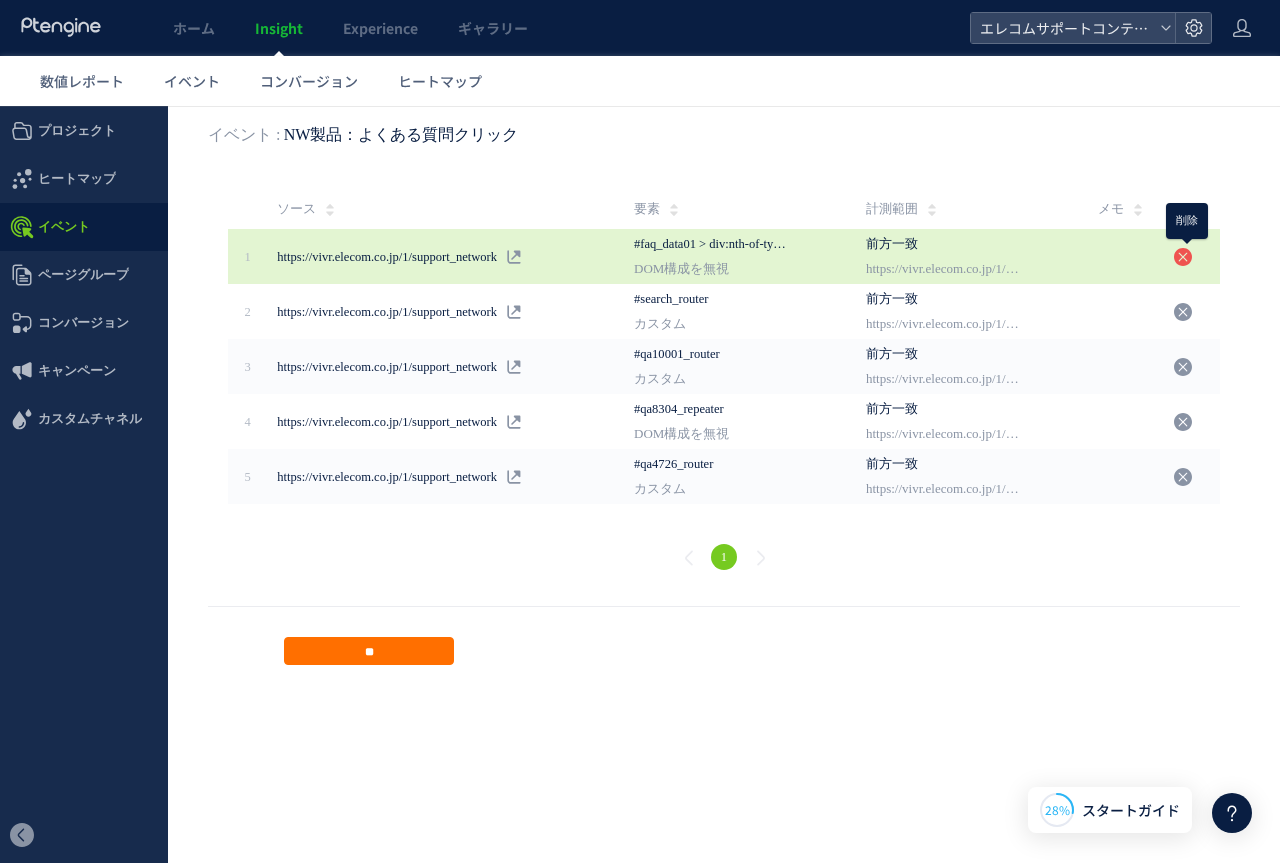 click 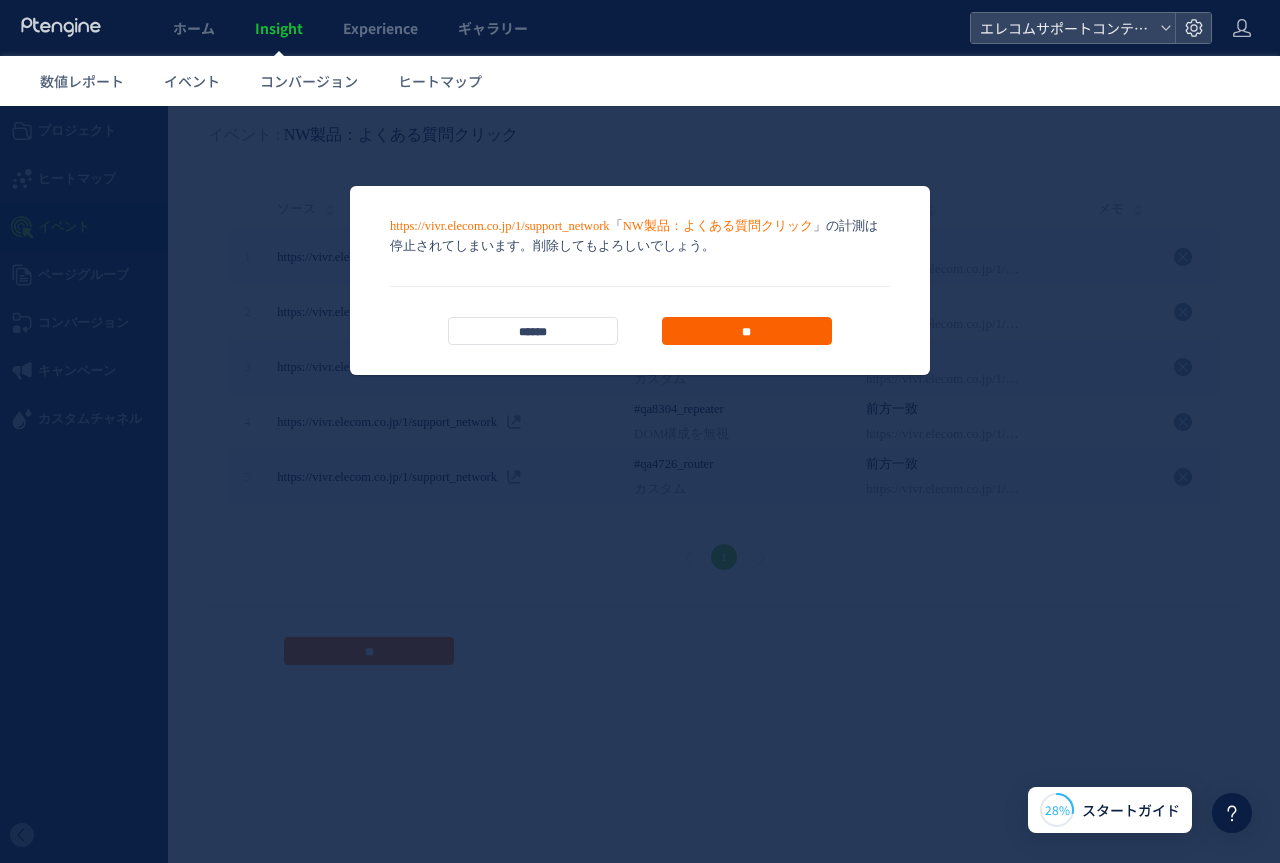 click on "**" at bounding box center [747, 331] 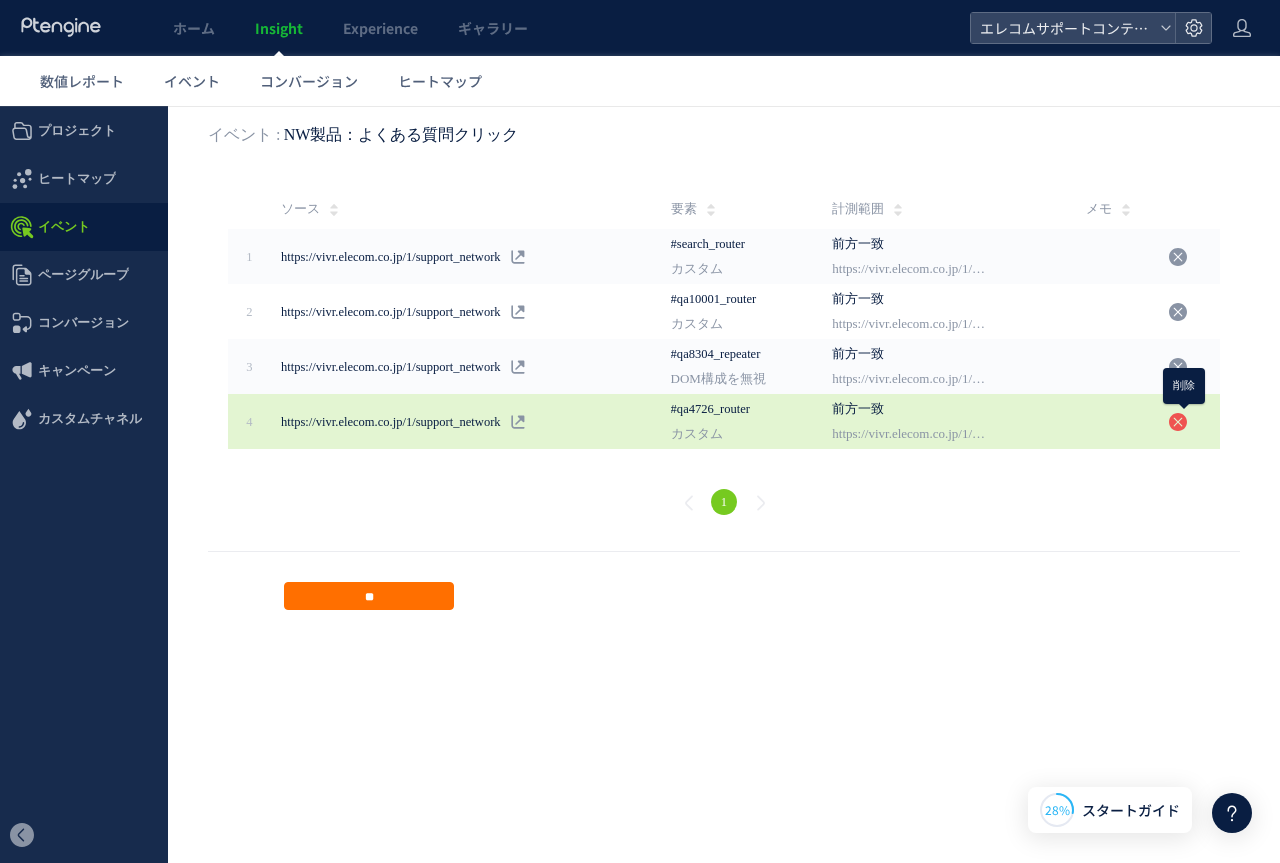 click 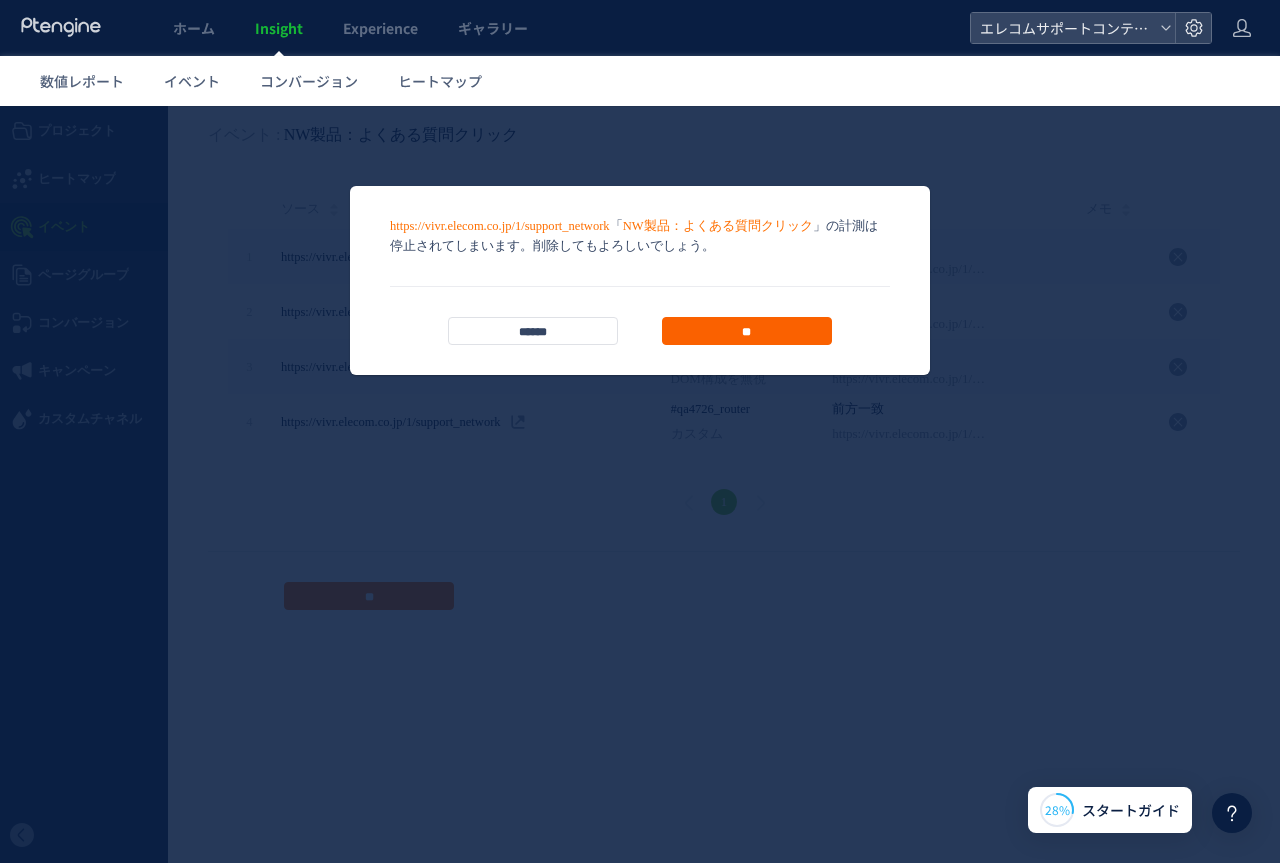 click on "**" at bounding box center (747, 331) 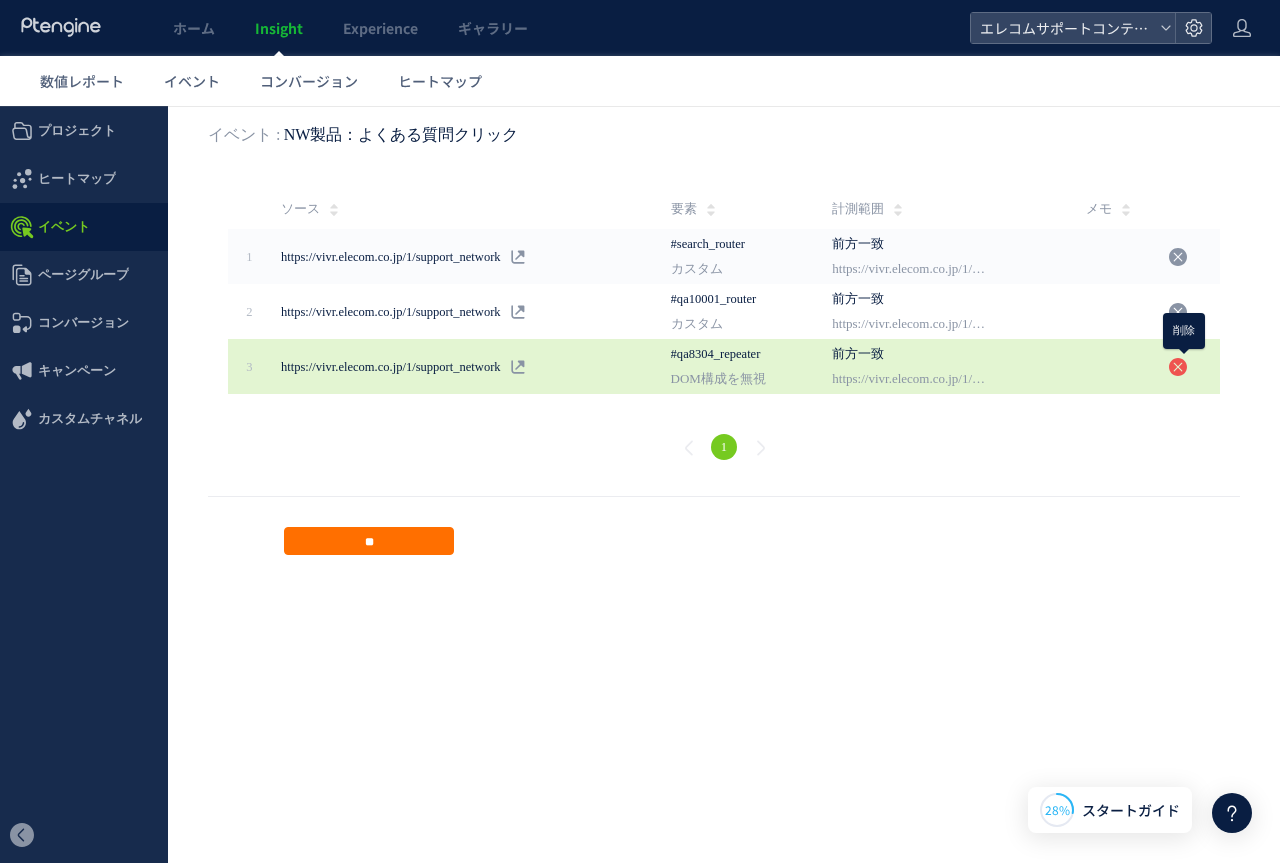 click 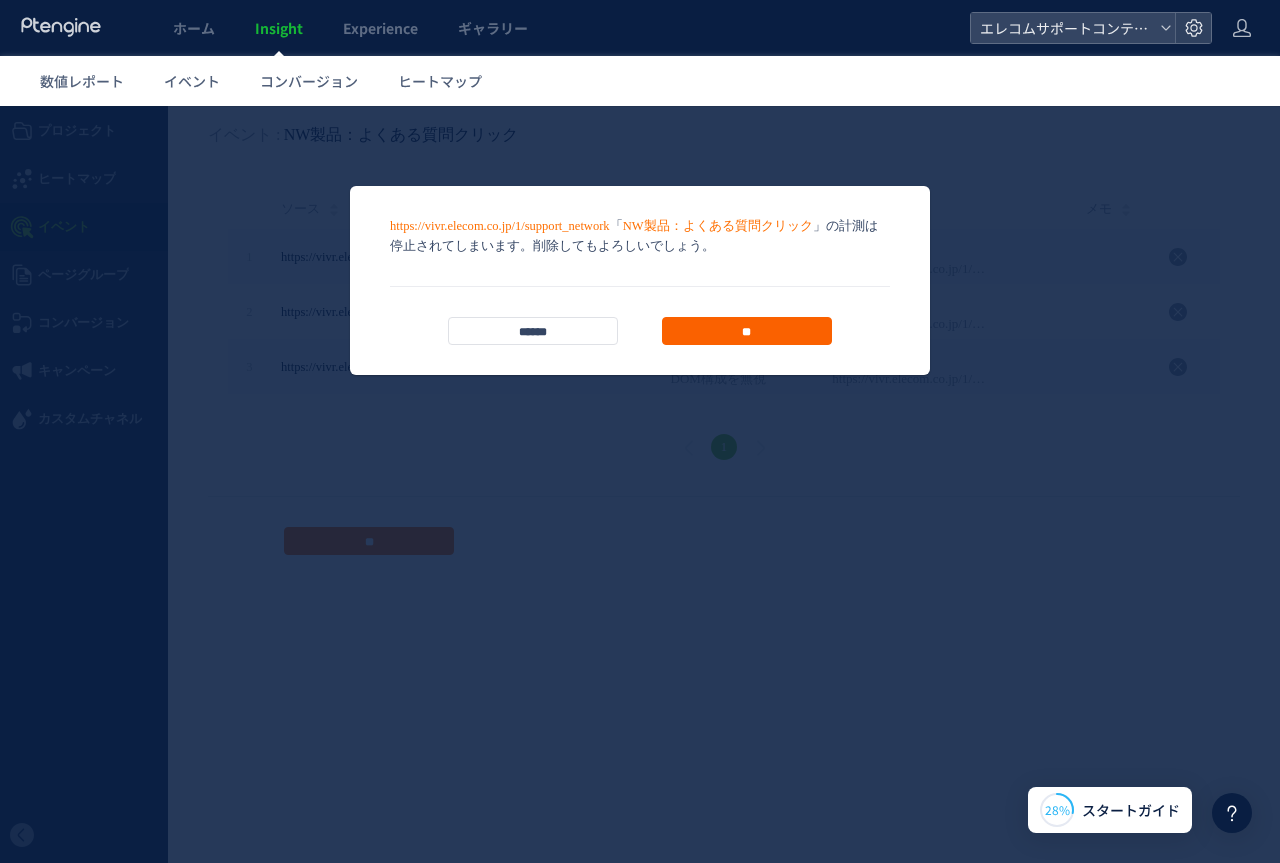 click on "**" at bounding box center [747, 331] 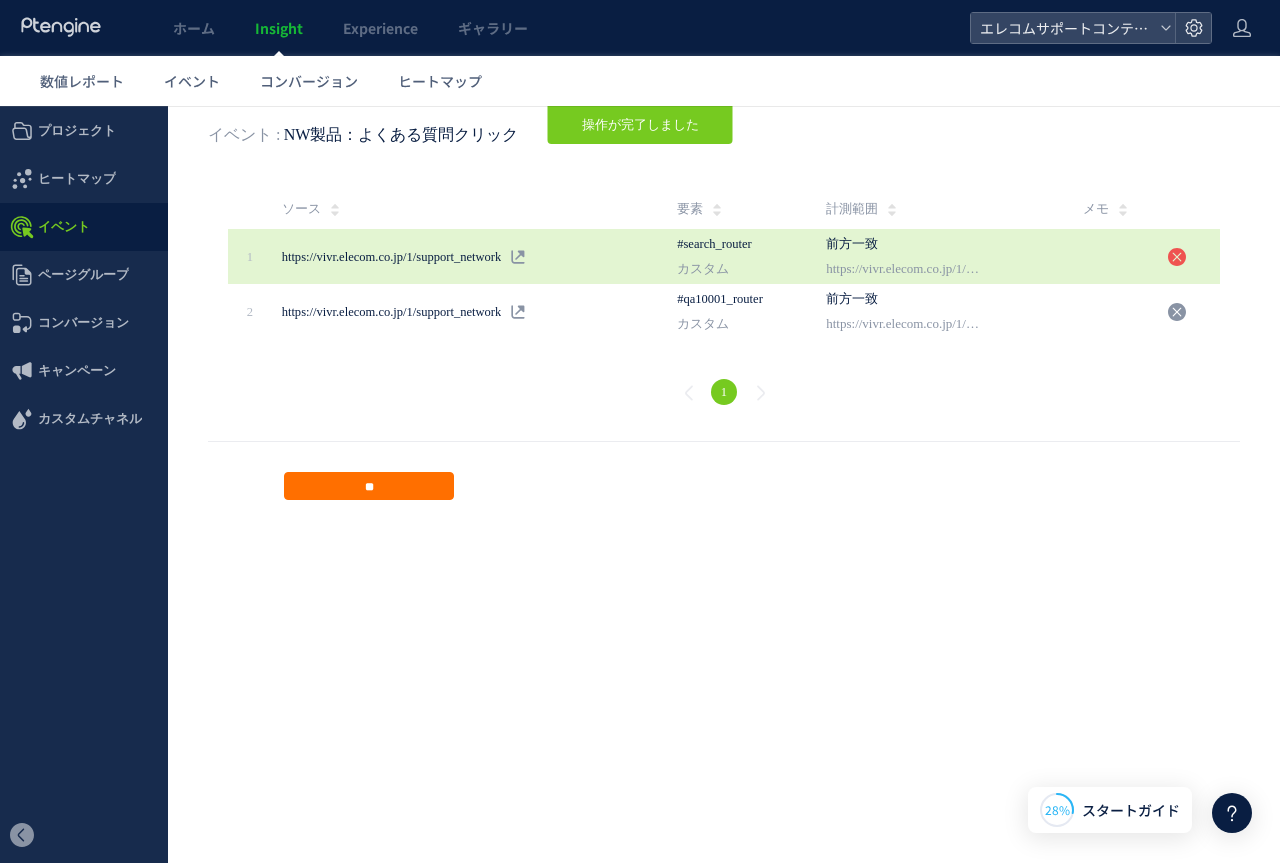 click 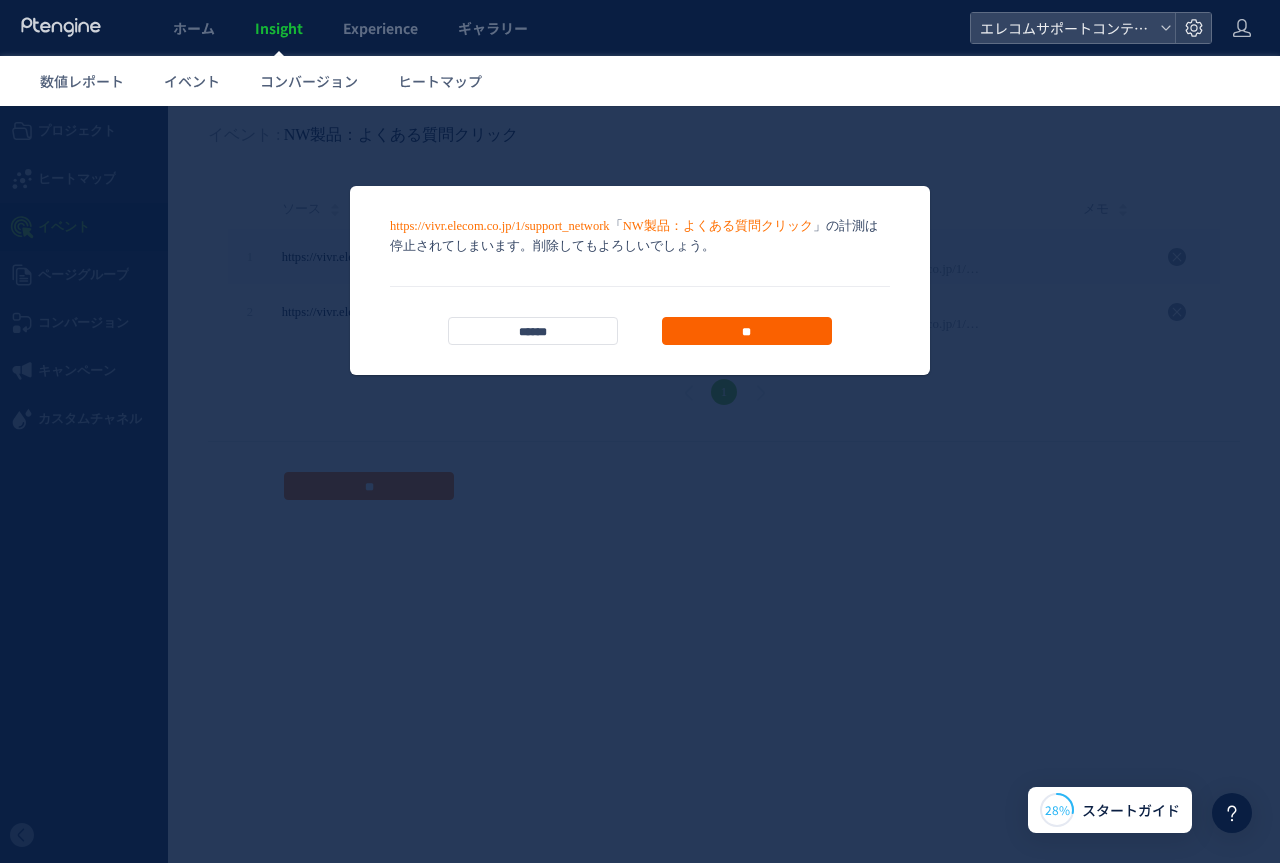 click on "**" at bounding box center [747, 331] 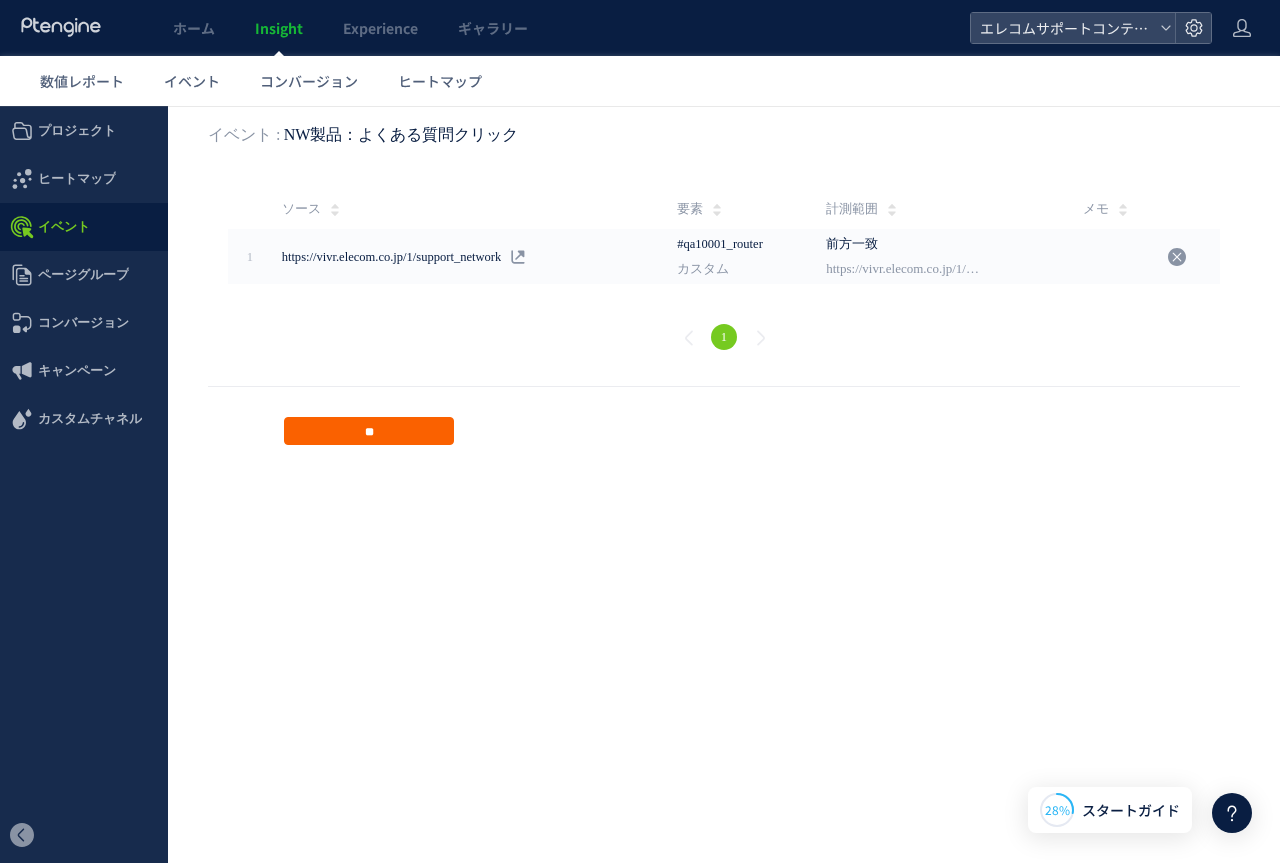 click on "**" at bounding box center (369, 431) 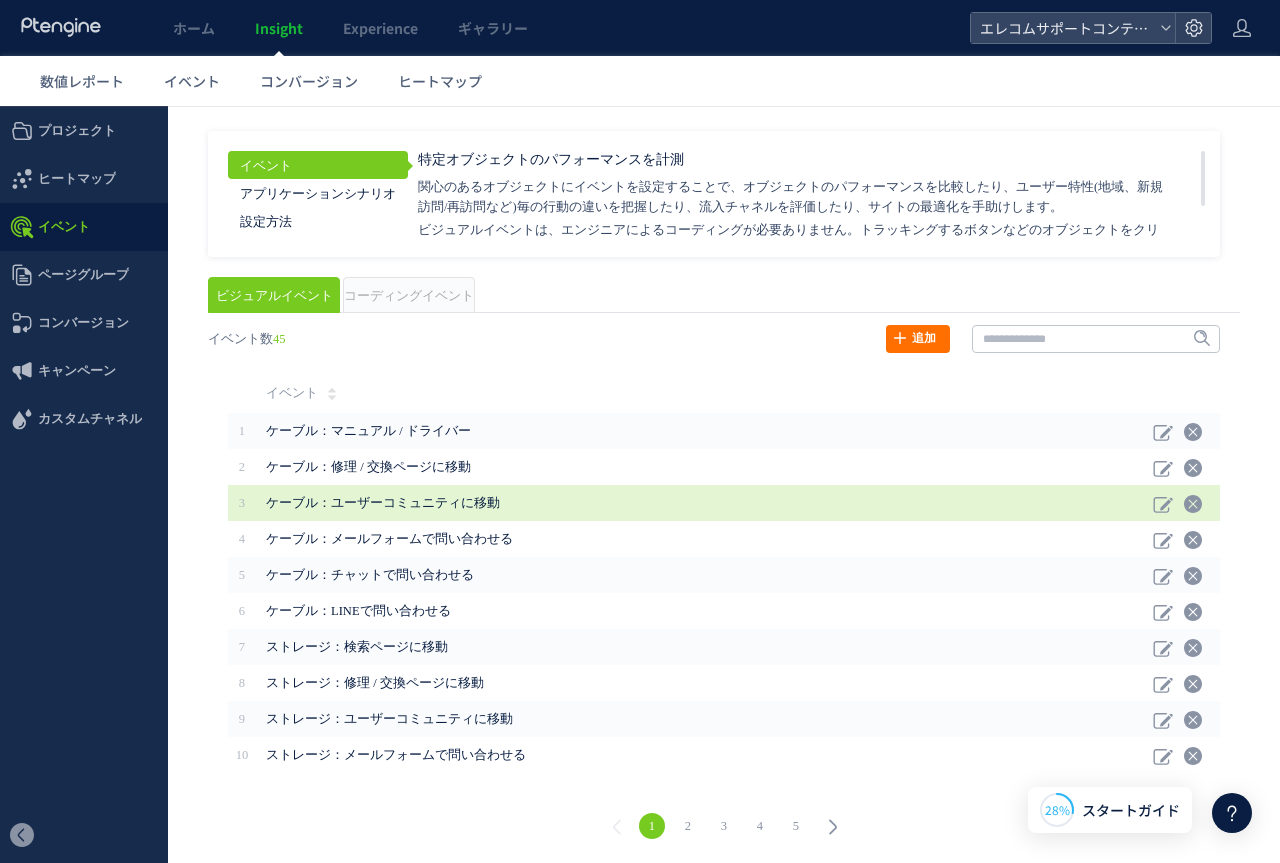 scroll, scrollTop: 2, scrollLeft: 0, axis: vertical 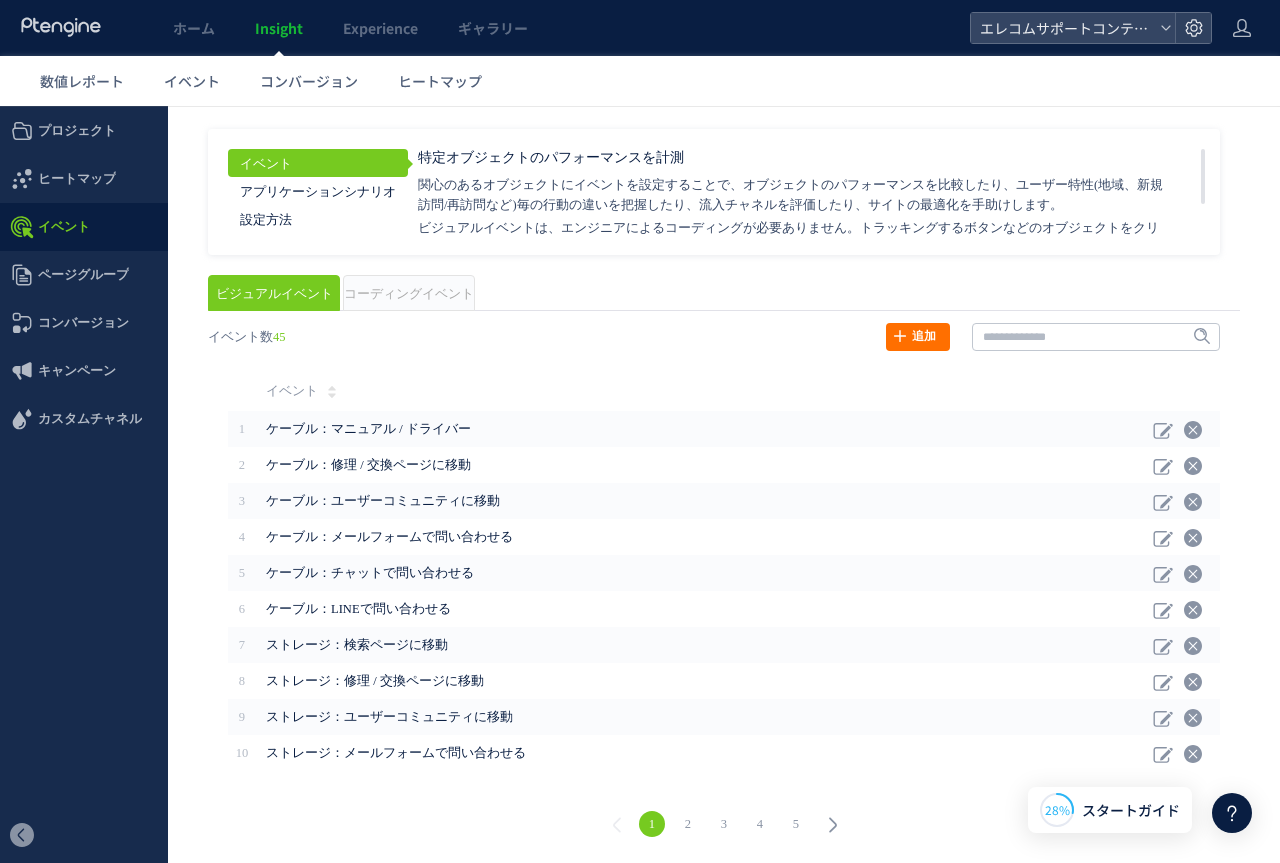 click on "2" at bounding box center (688, 824) 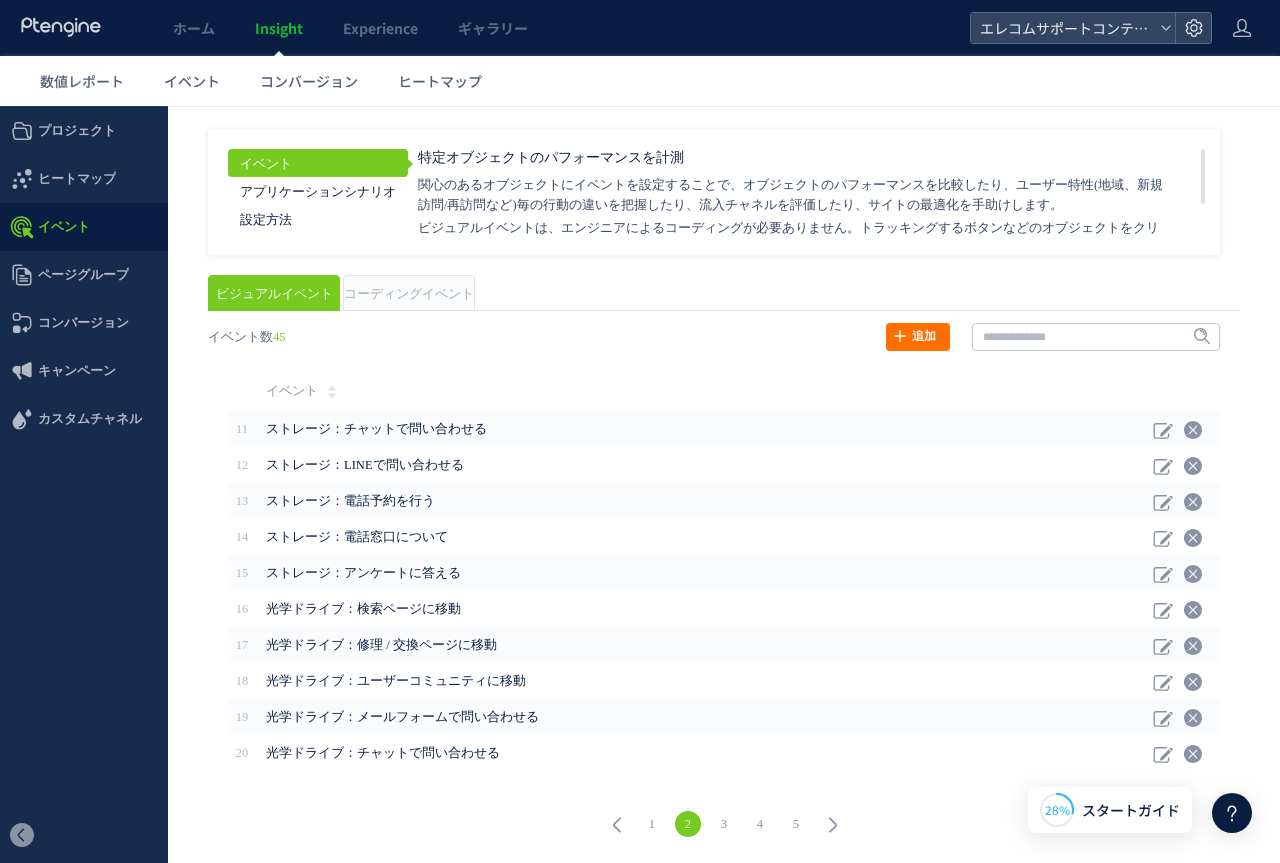 click on "3" at bounding box center [724, 824] 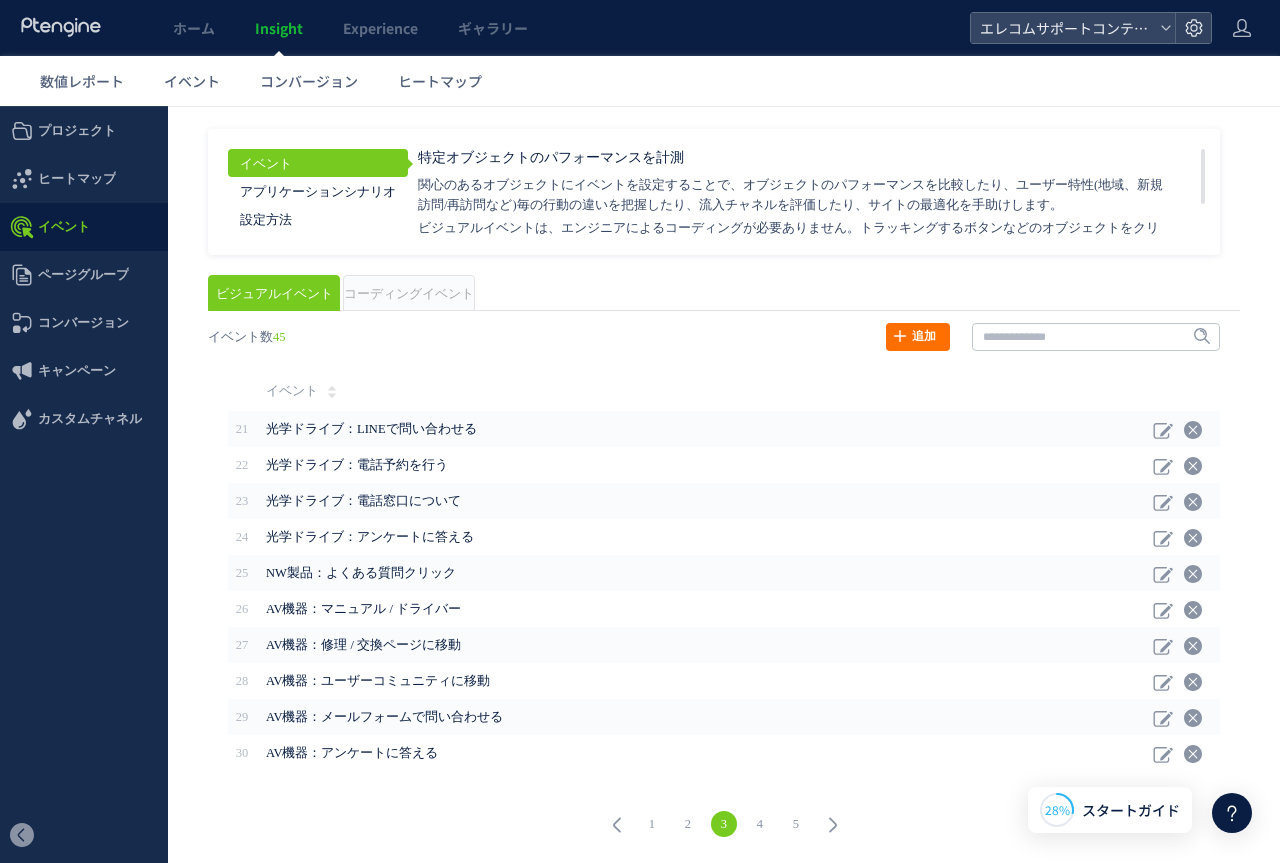 click on "4" at bounding box center [760, 824] 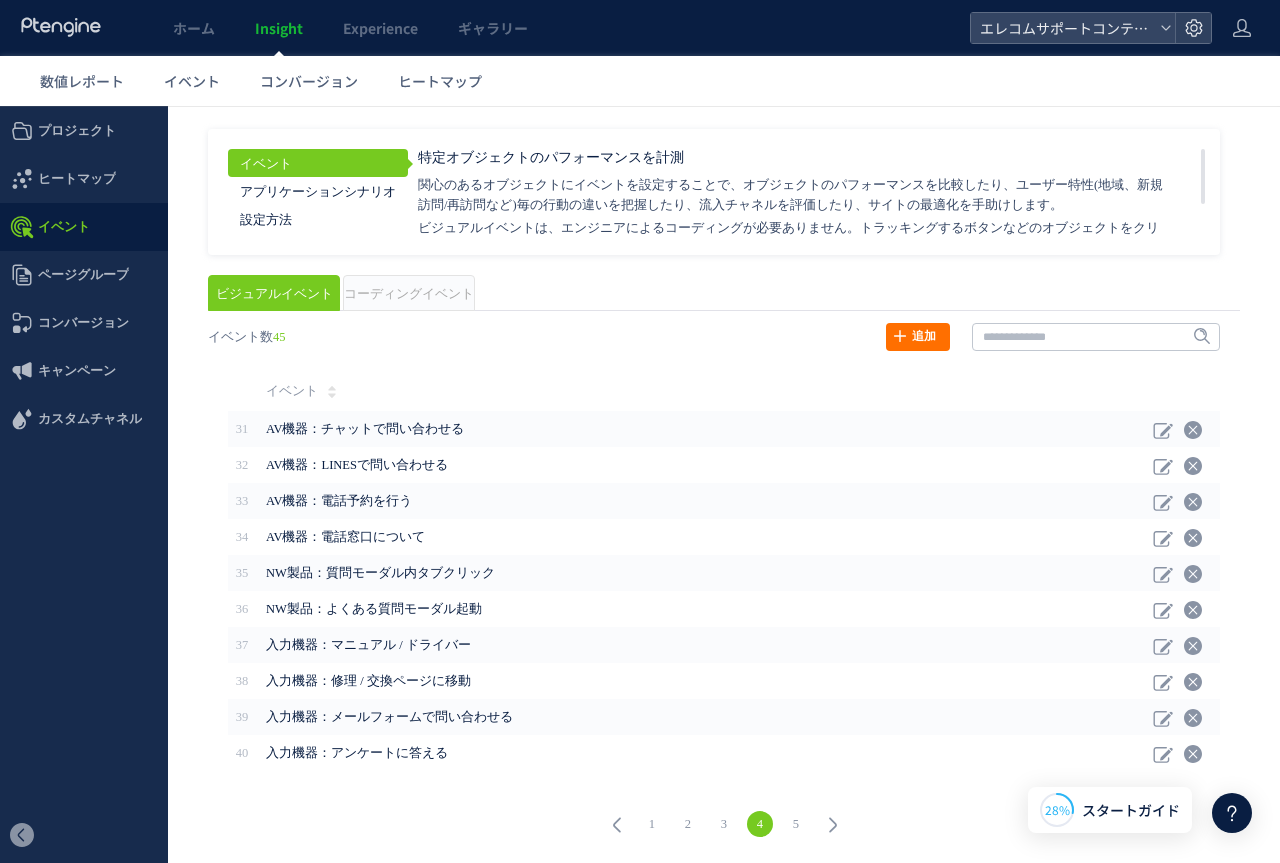 click on "3" at bounding box center (724, 824) 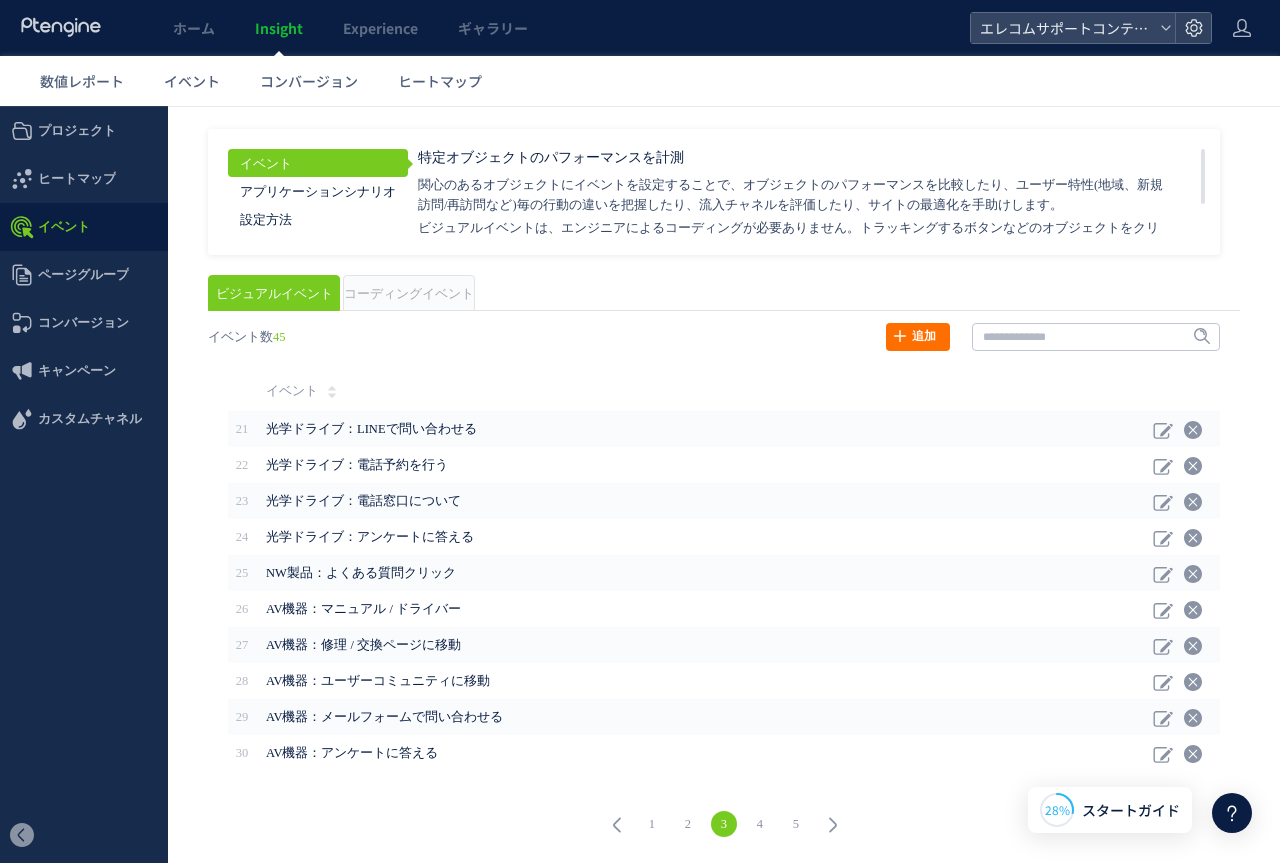 click on "4" at bounding box center [760, 824] 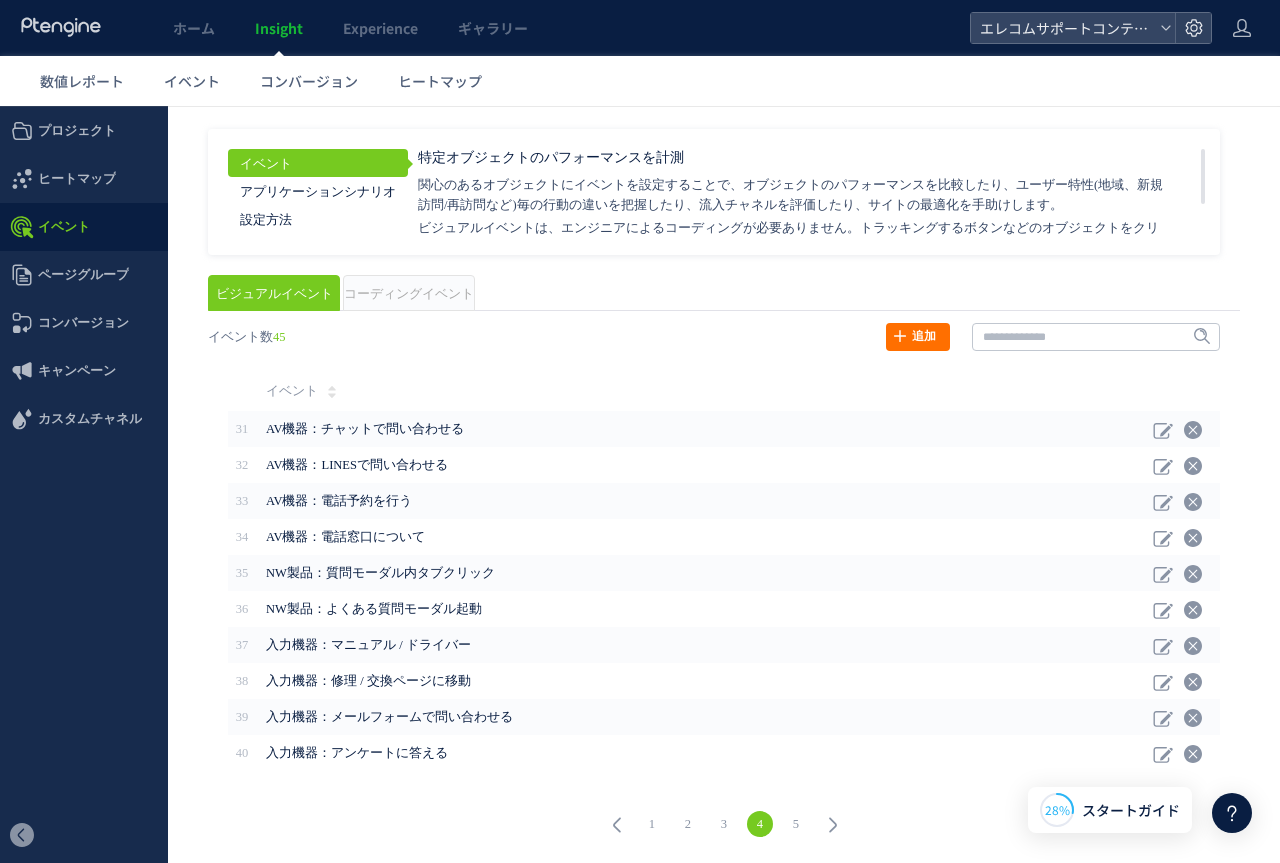 click on "5" at bounding box center [796, 824] 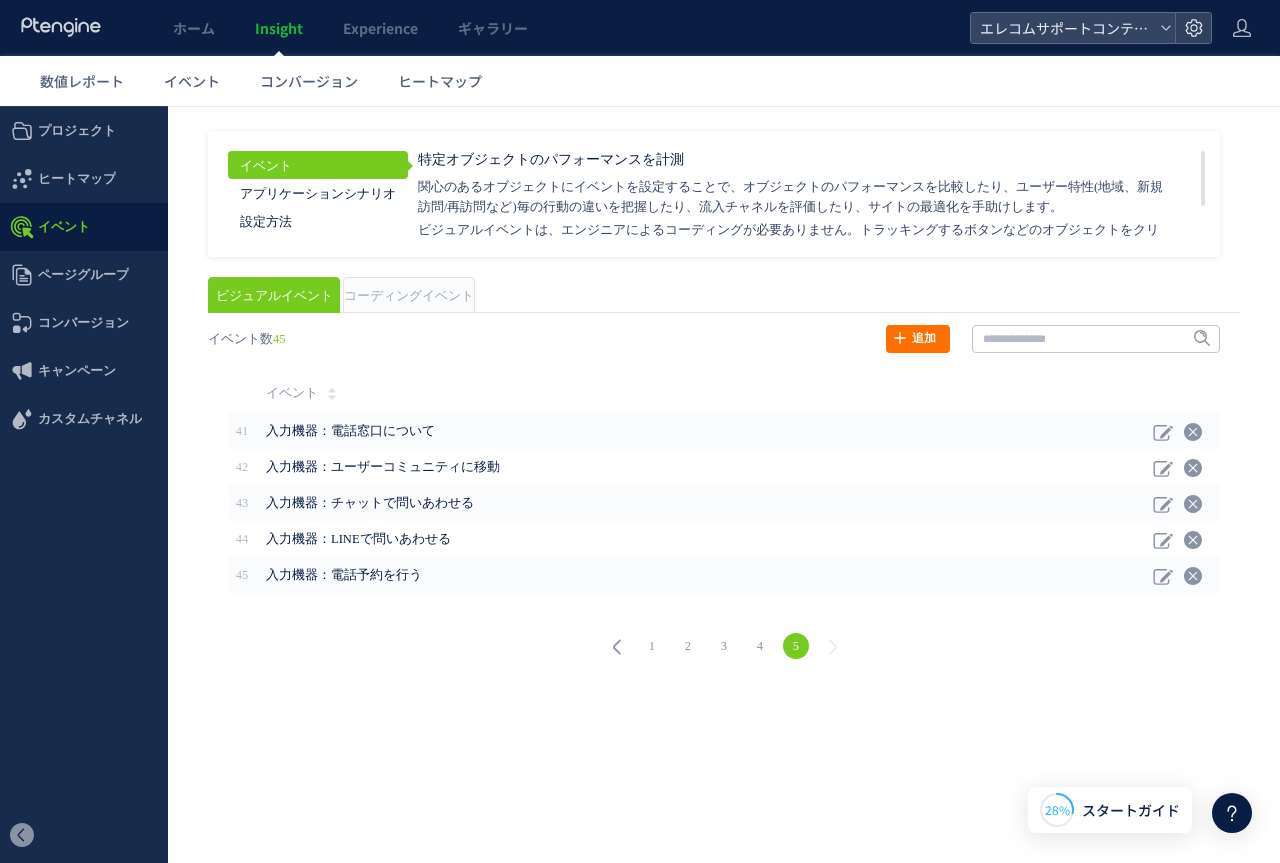 scroll, scrollTop: 0, scrollLeft: 0, axis: both 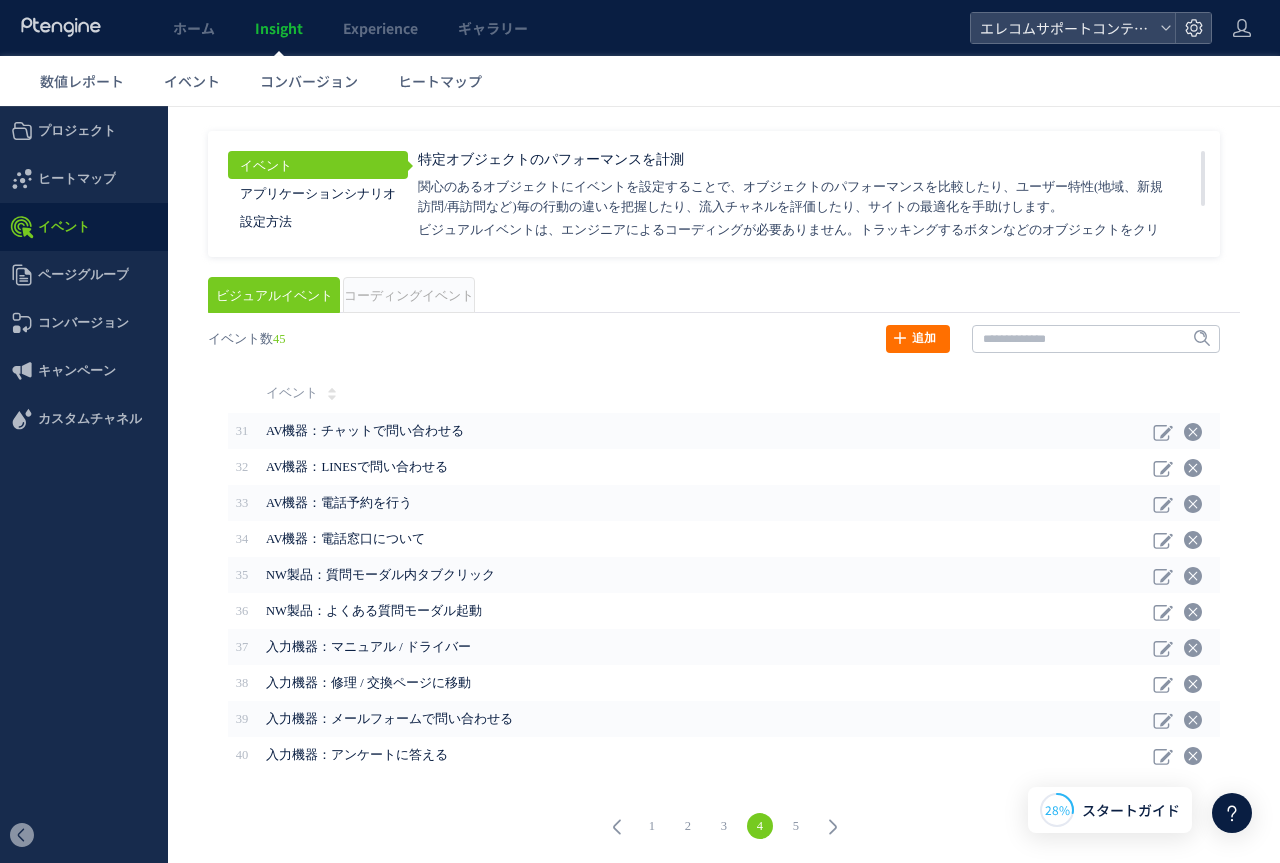 click on "3" at bounding box center [724, 826] 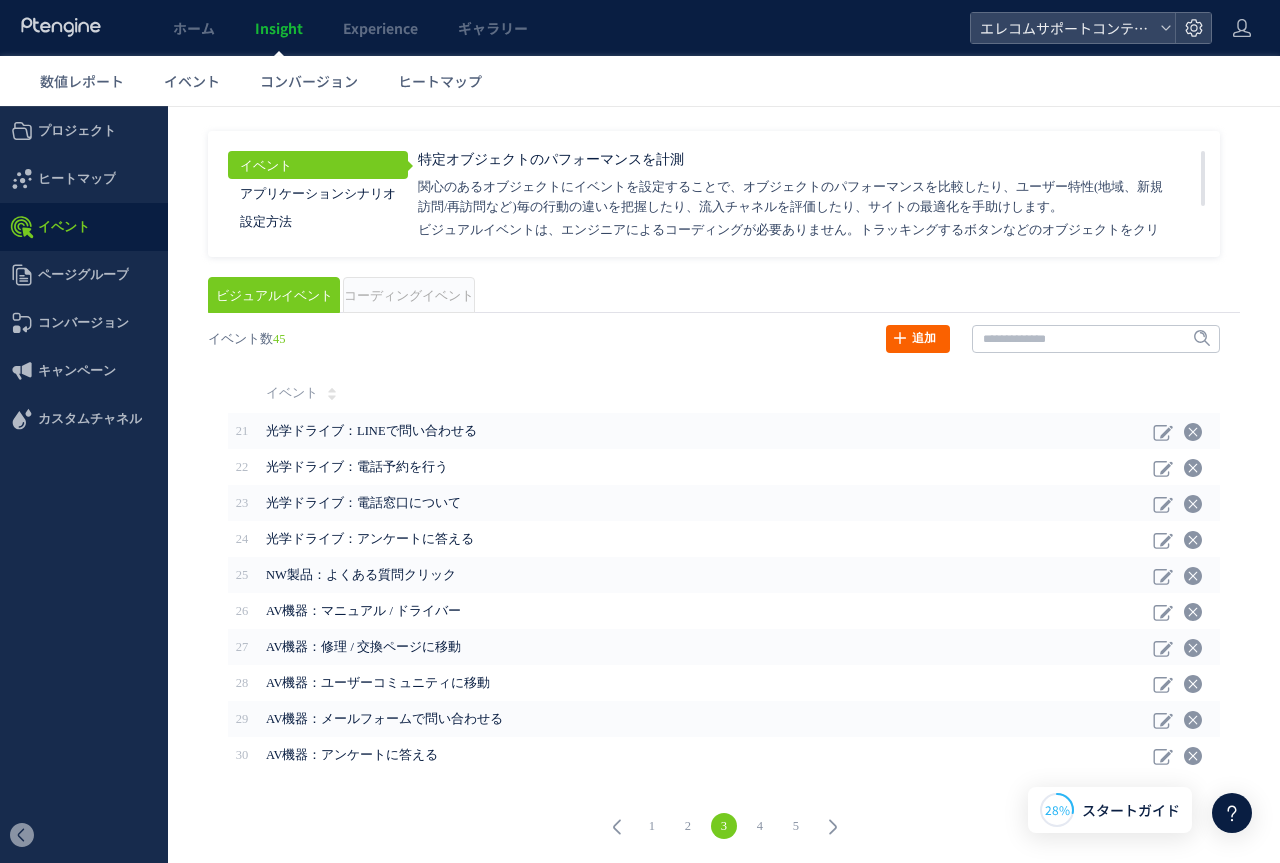 click on "追加" at bounding box center [918, 339] 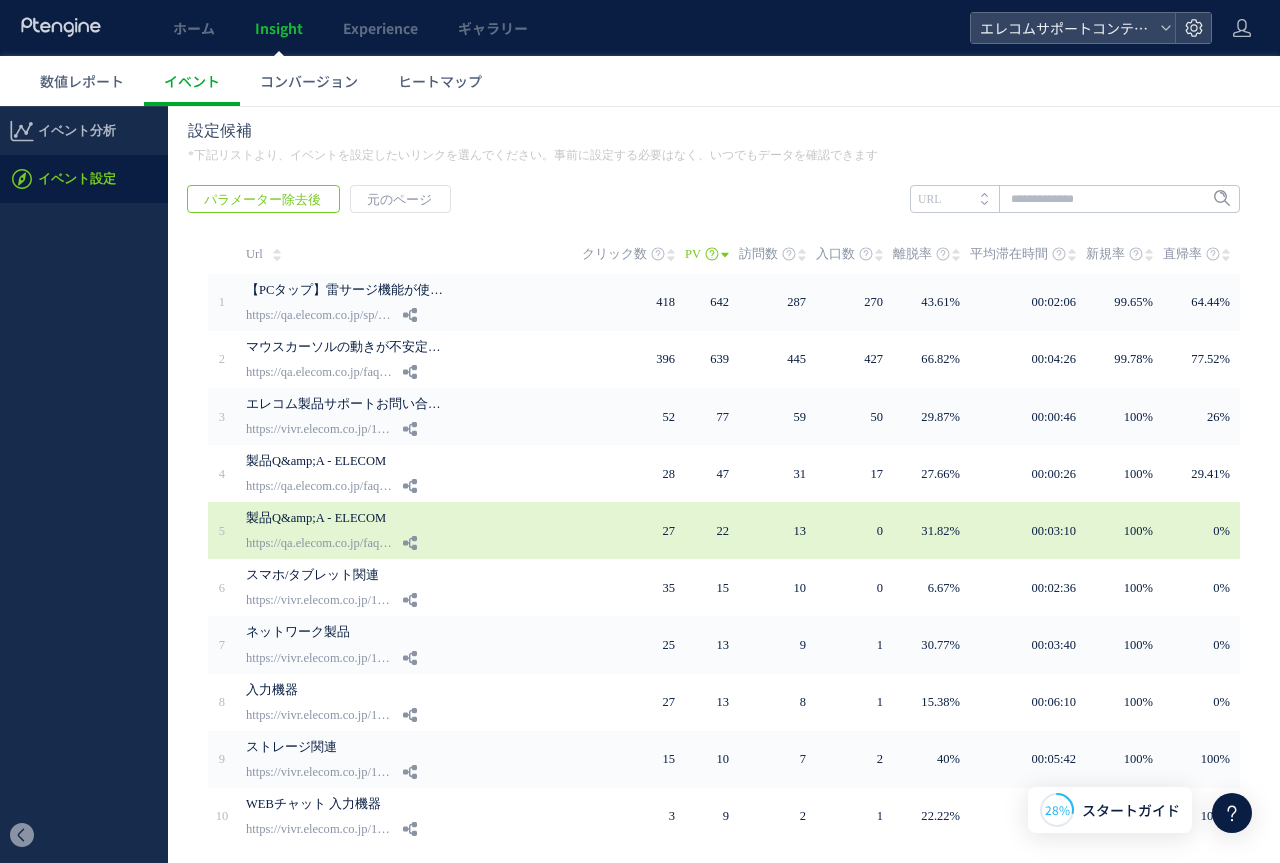 scroll, scrollTop: 273, scrollLeft: 0, axis: vertical 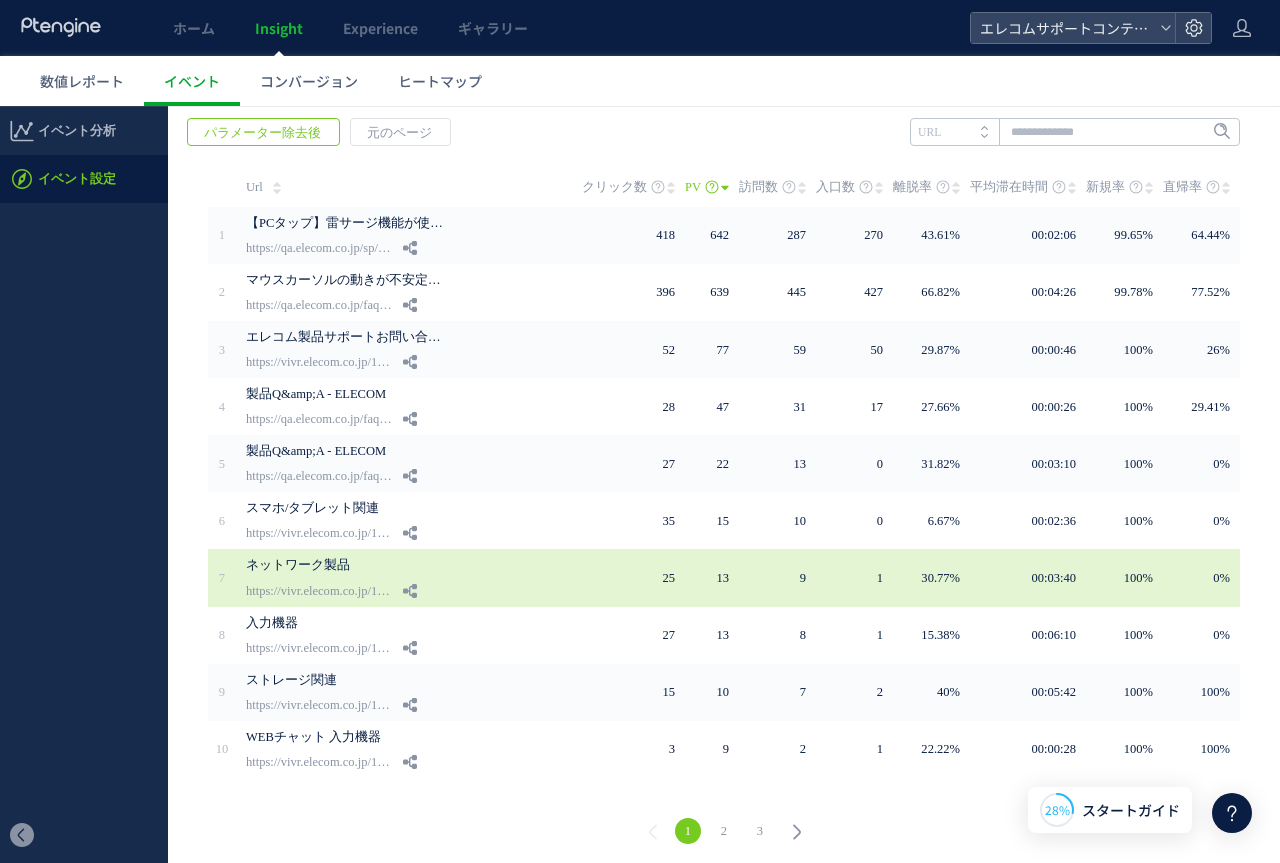 click on "ネットワーク製品
https://vivr.elecom.co.jp/1/support_network" at bounding box center (414, 577) 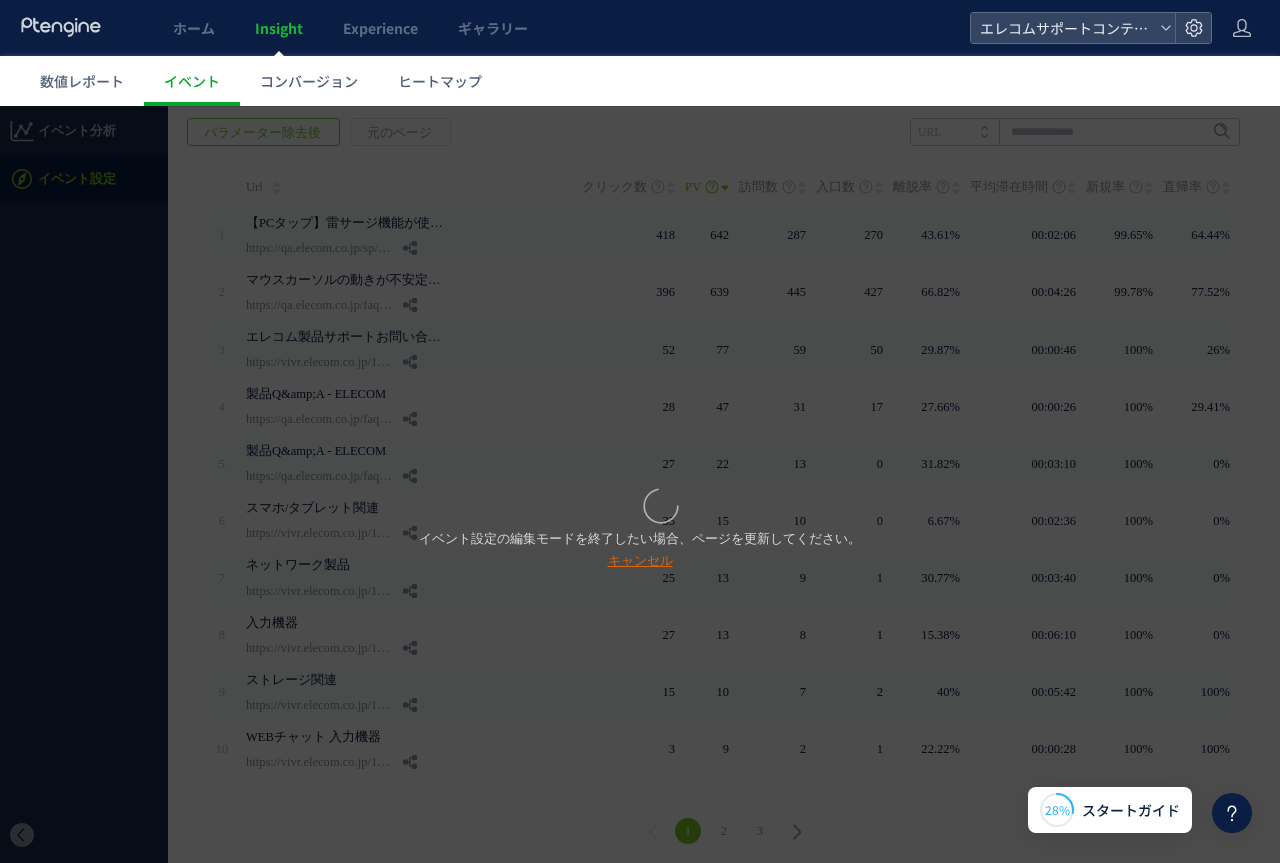 click on "キャンセル" at bounding box center (640, 560) 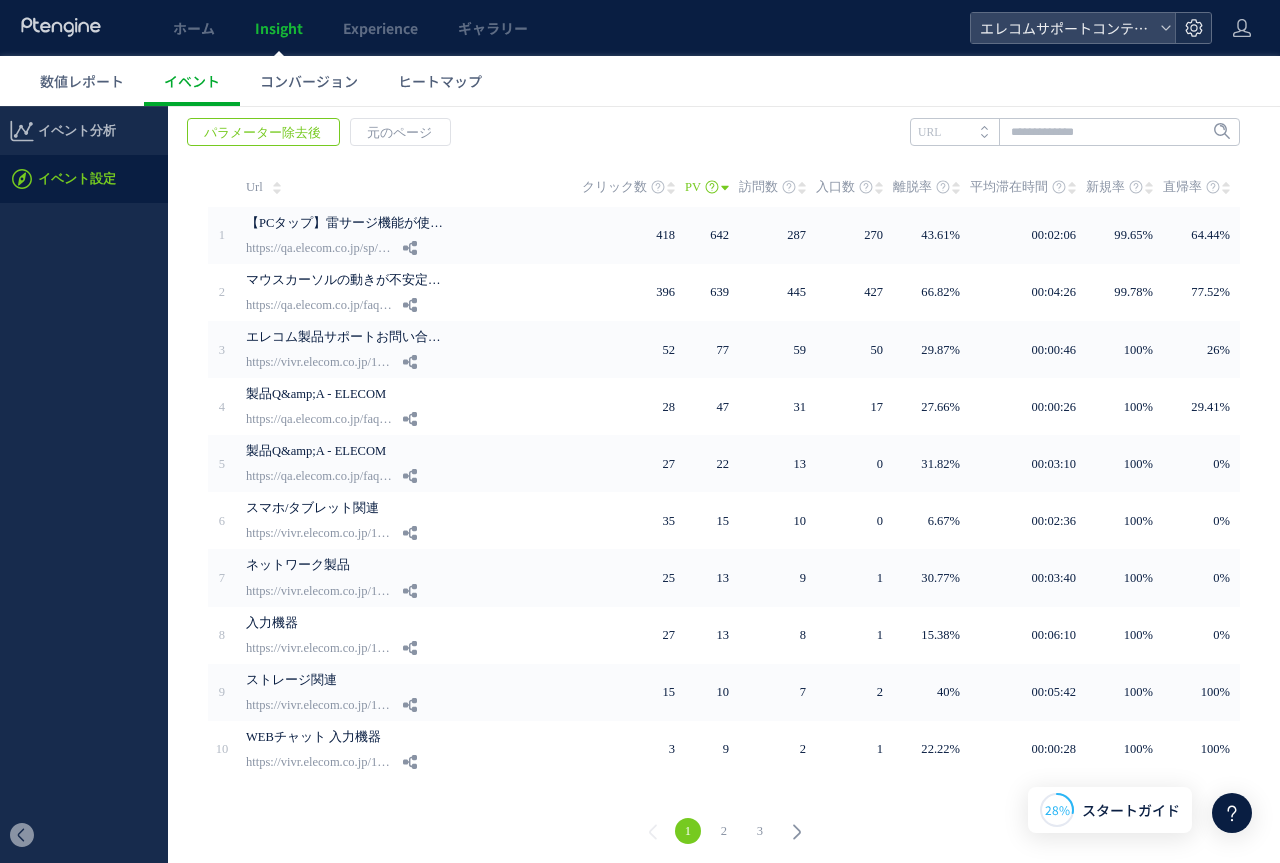 click 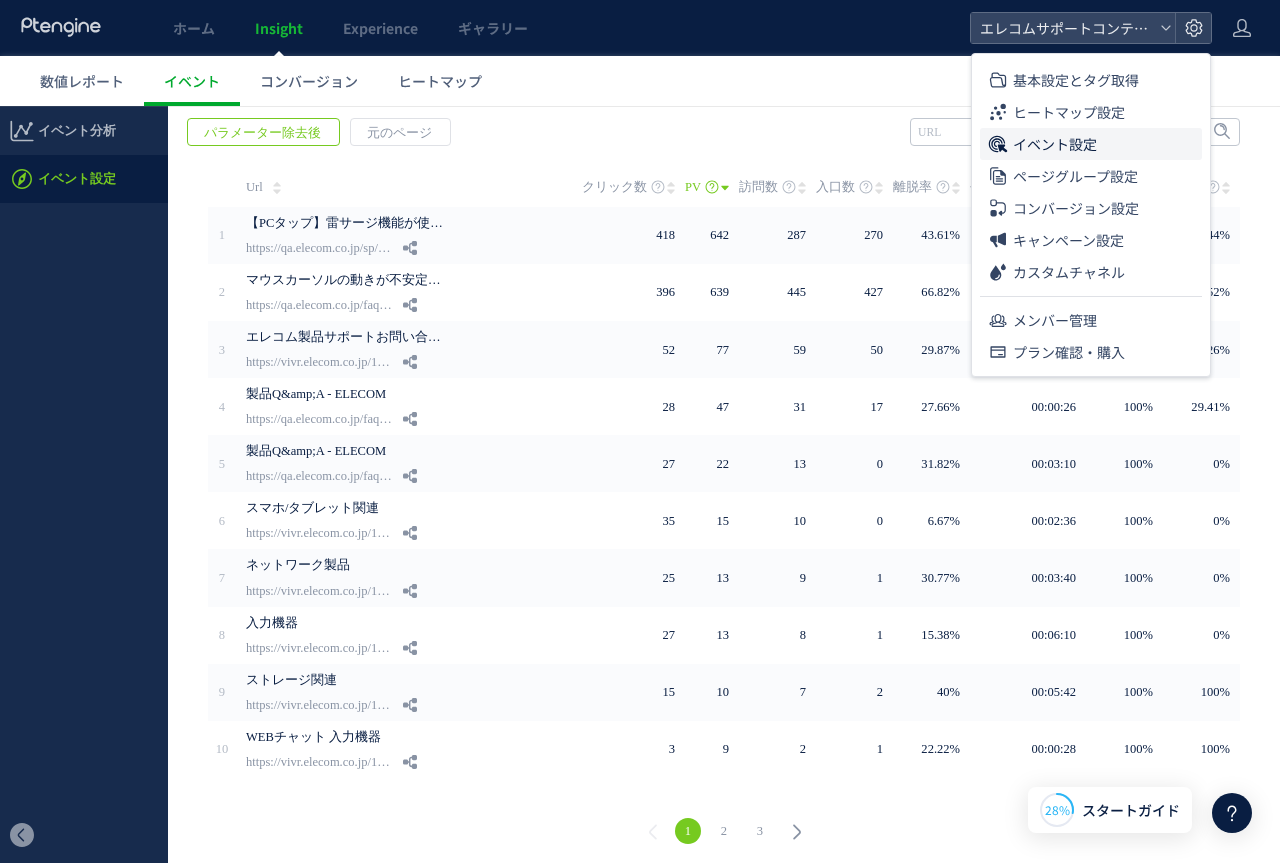 click on "イベント設定" at bounding box center (1055, 144) 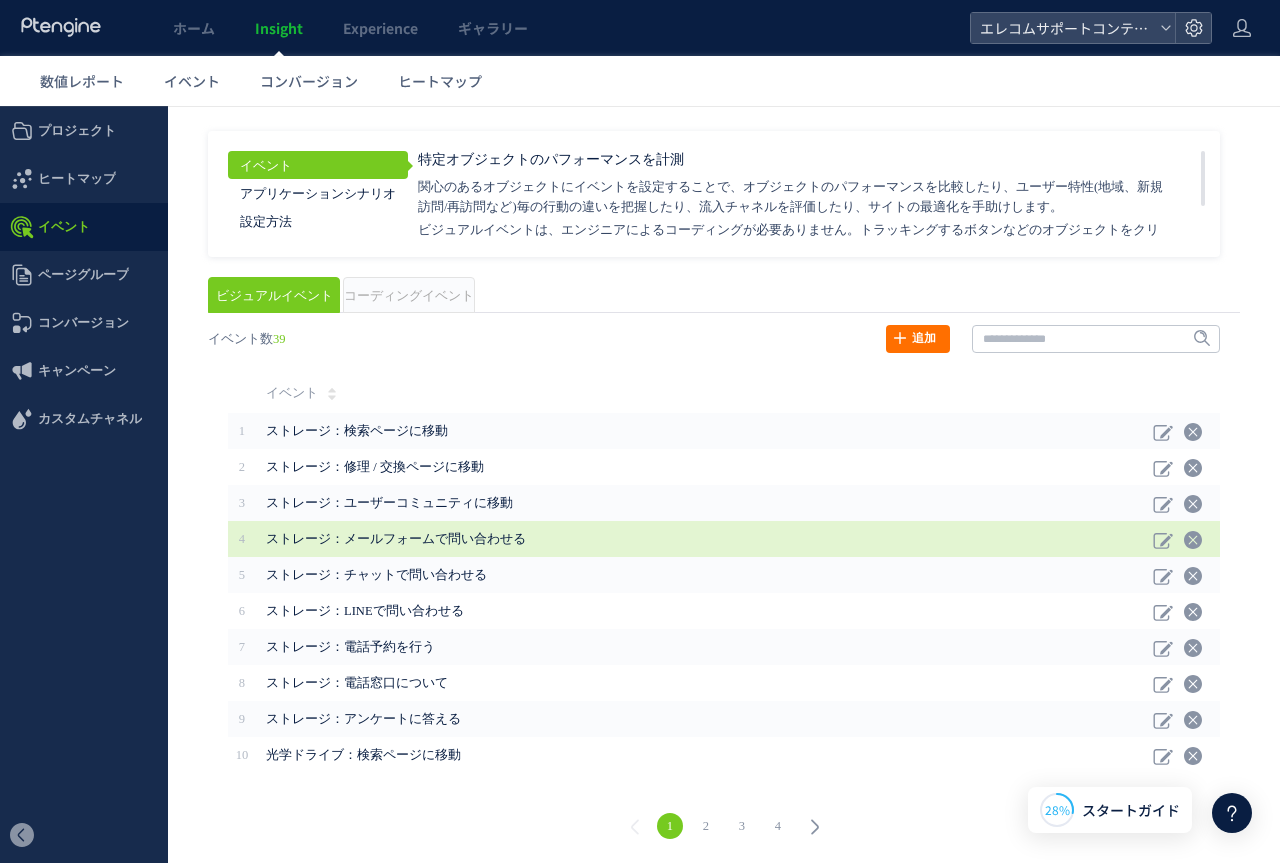 scroll, scrollTop: 2, scrollLeft: 0, axis: vertical 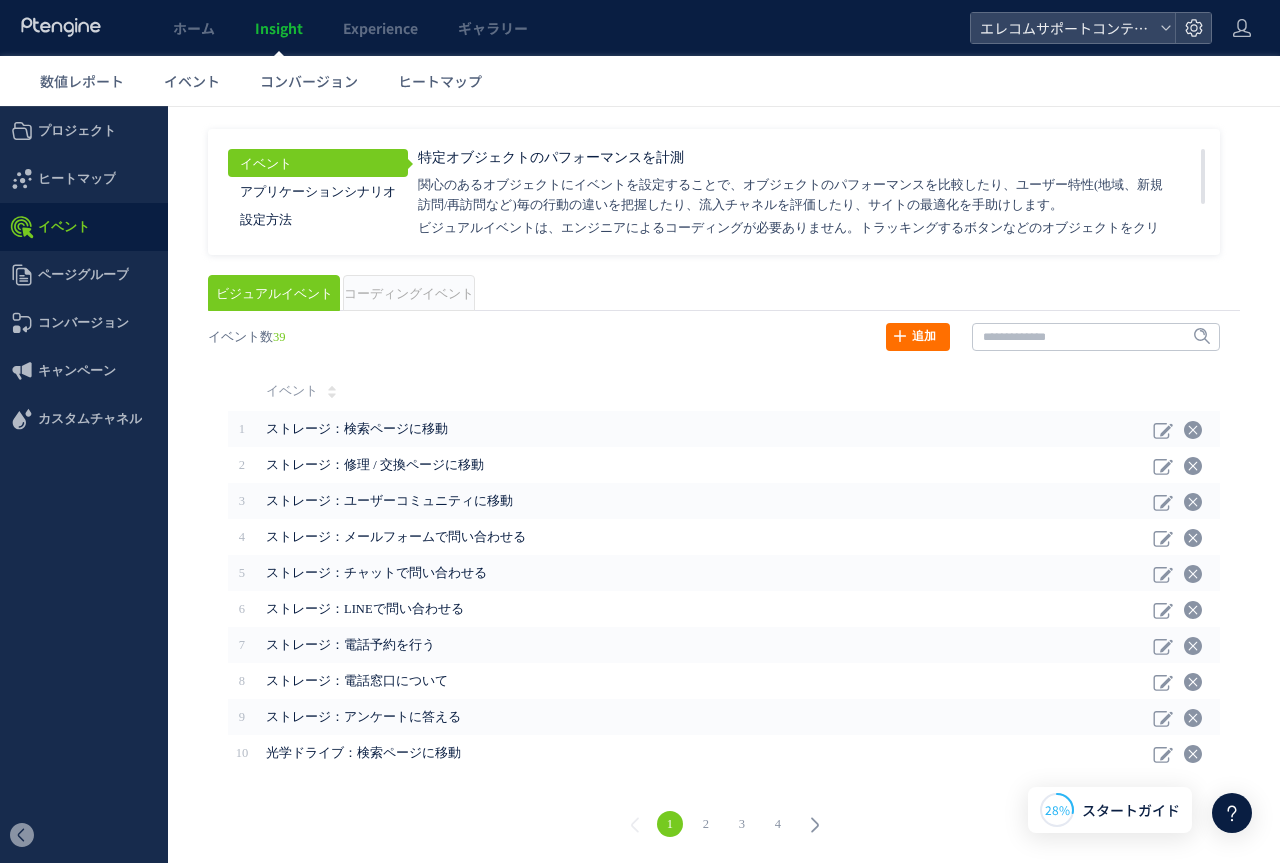 click on "2" at bounding box center [706, 824] 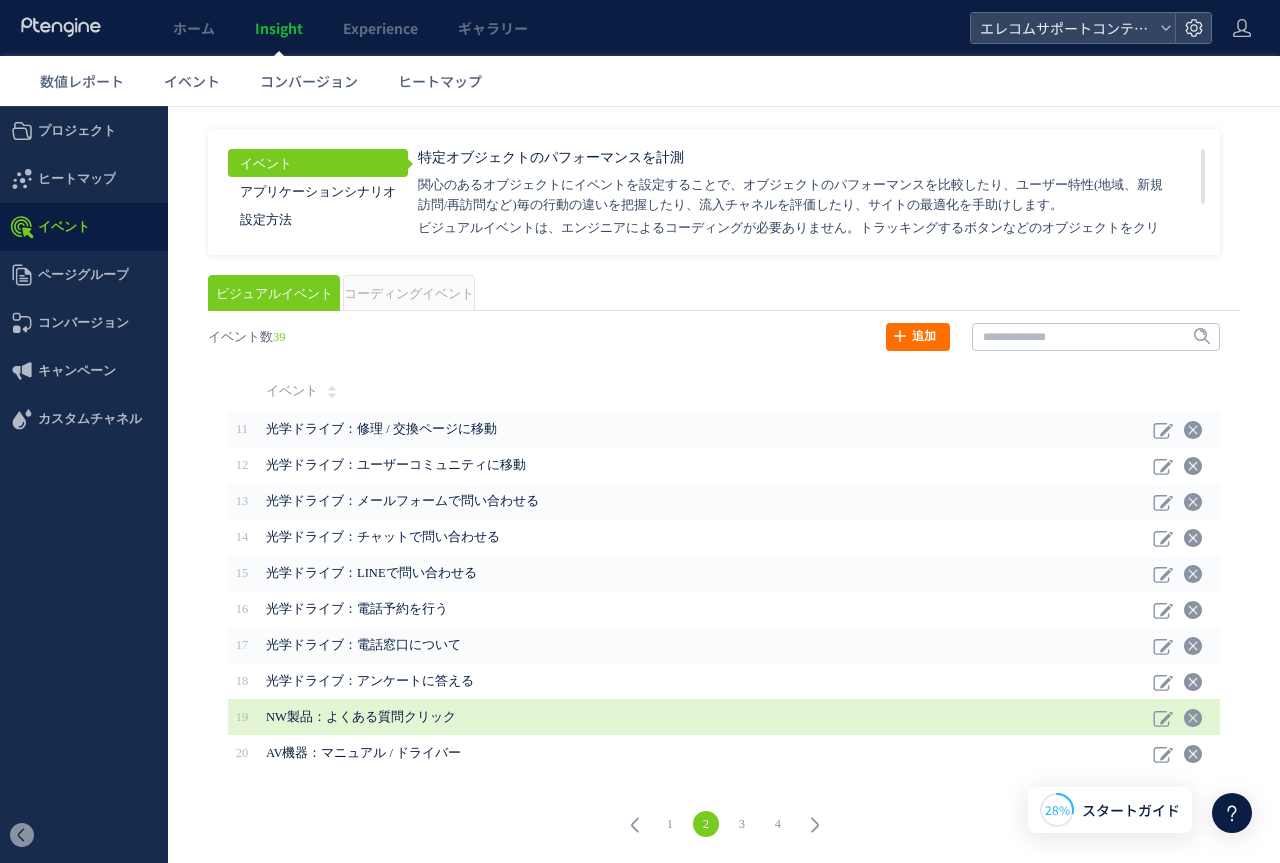 click on "NW製品：よくある質問クリック" at bounding box center [601, 717] 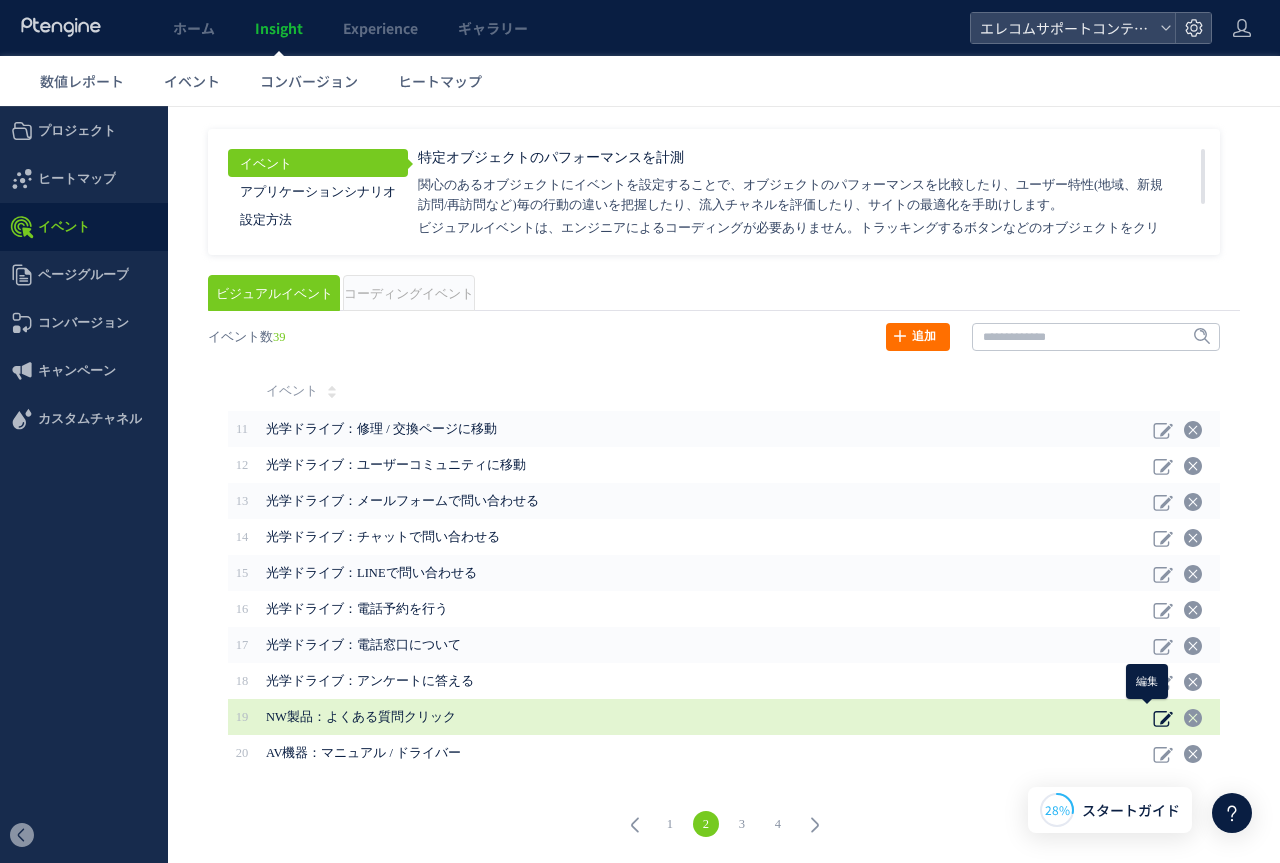 click 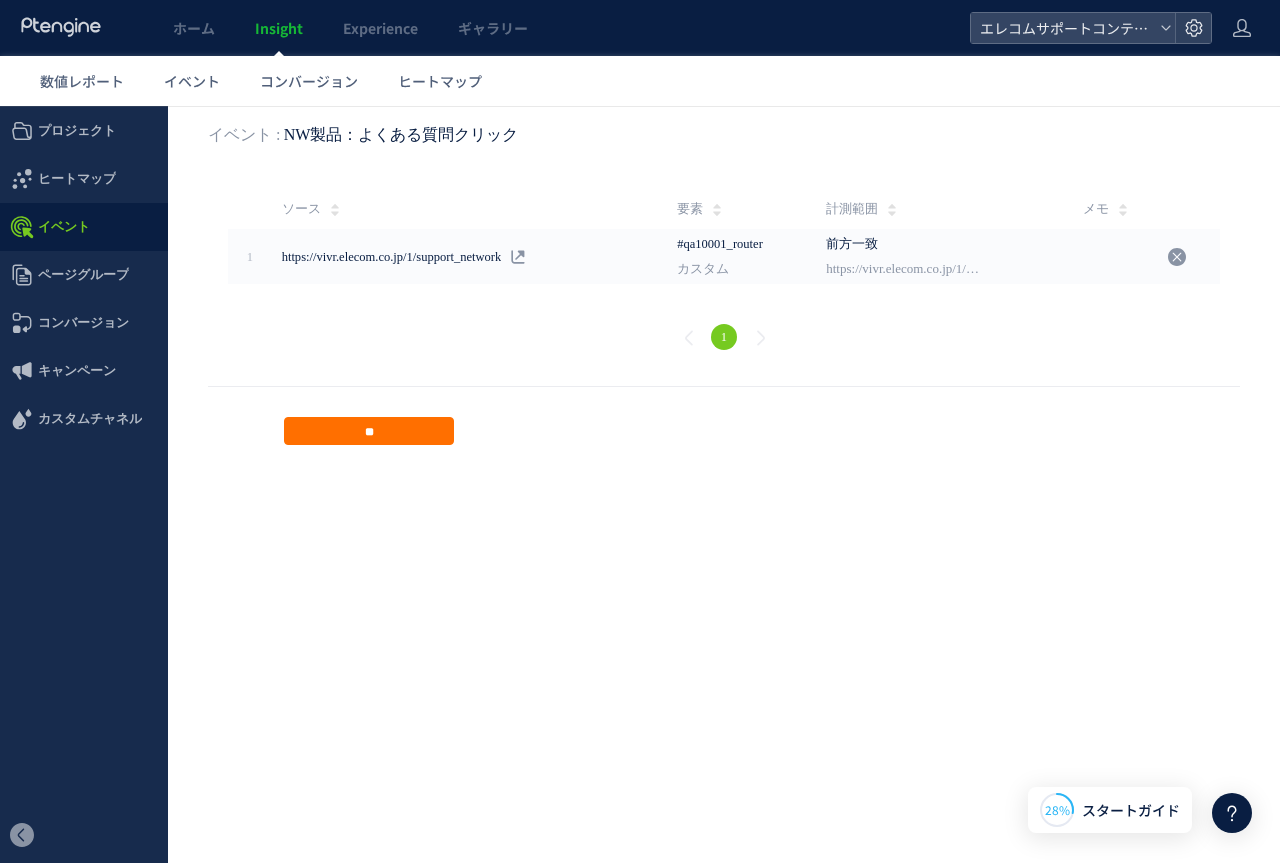 scroll, scrollTop: 0, scrollLeft: 0, axis: both 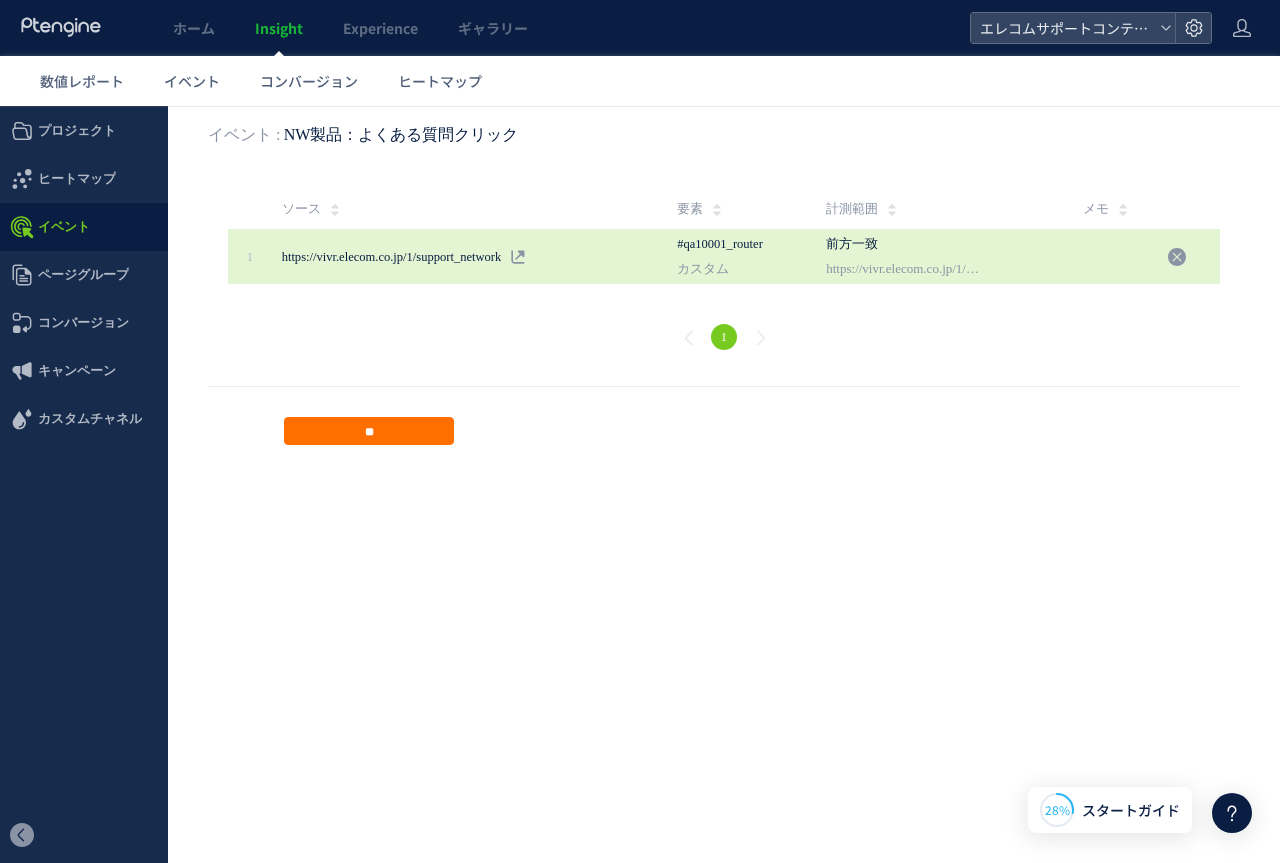click on "#qa10001_router" at bounding box center (746, 241) 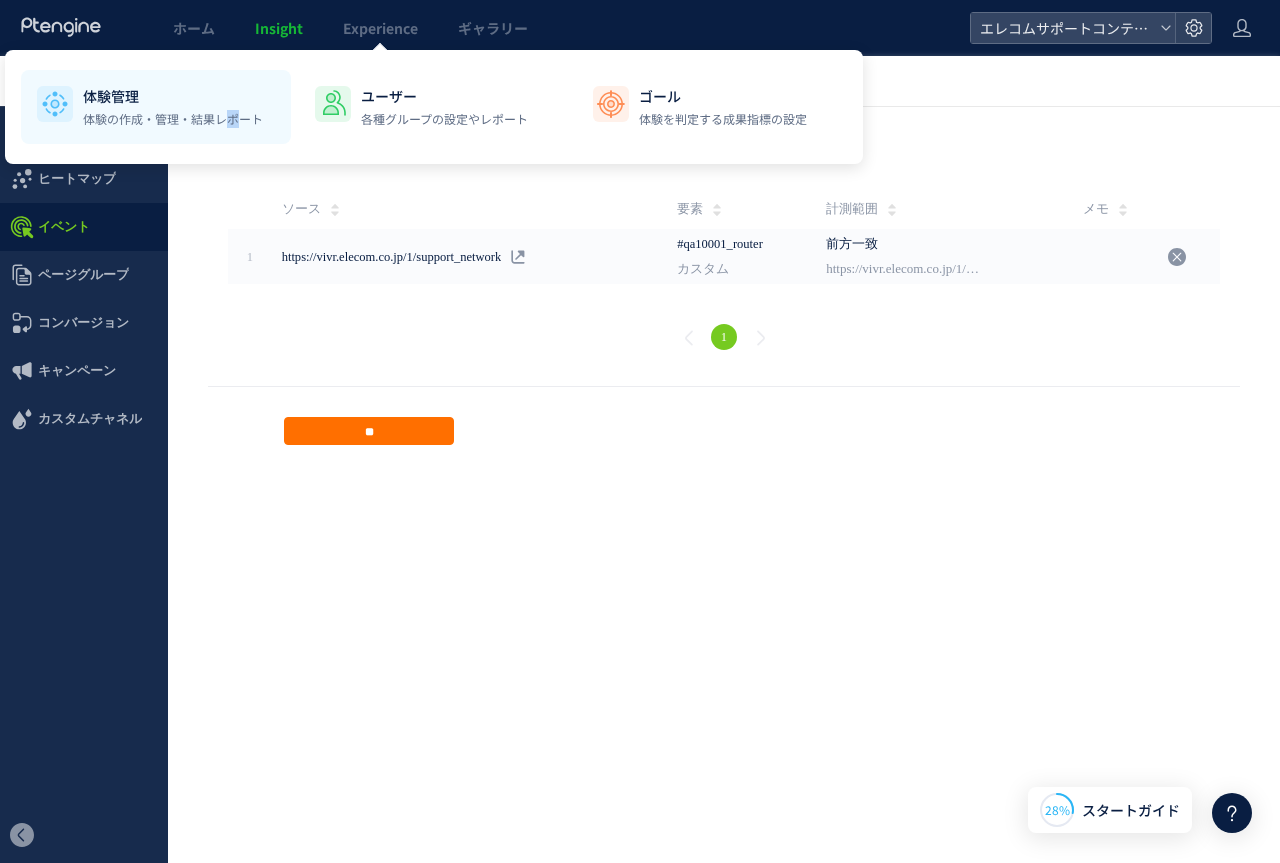 click on "体験の作成・管理・結果レポート" at bounding box center (173, 119) 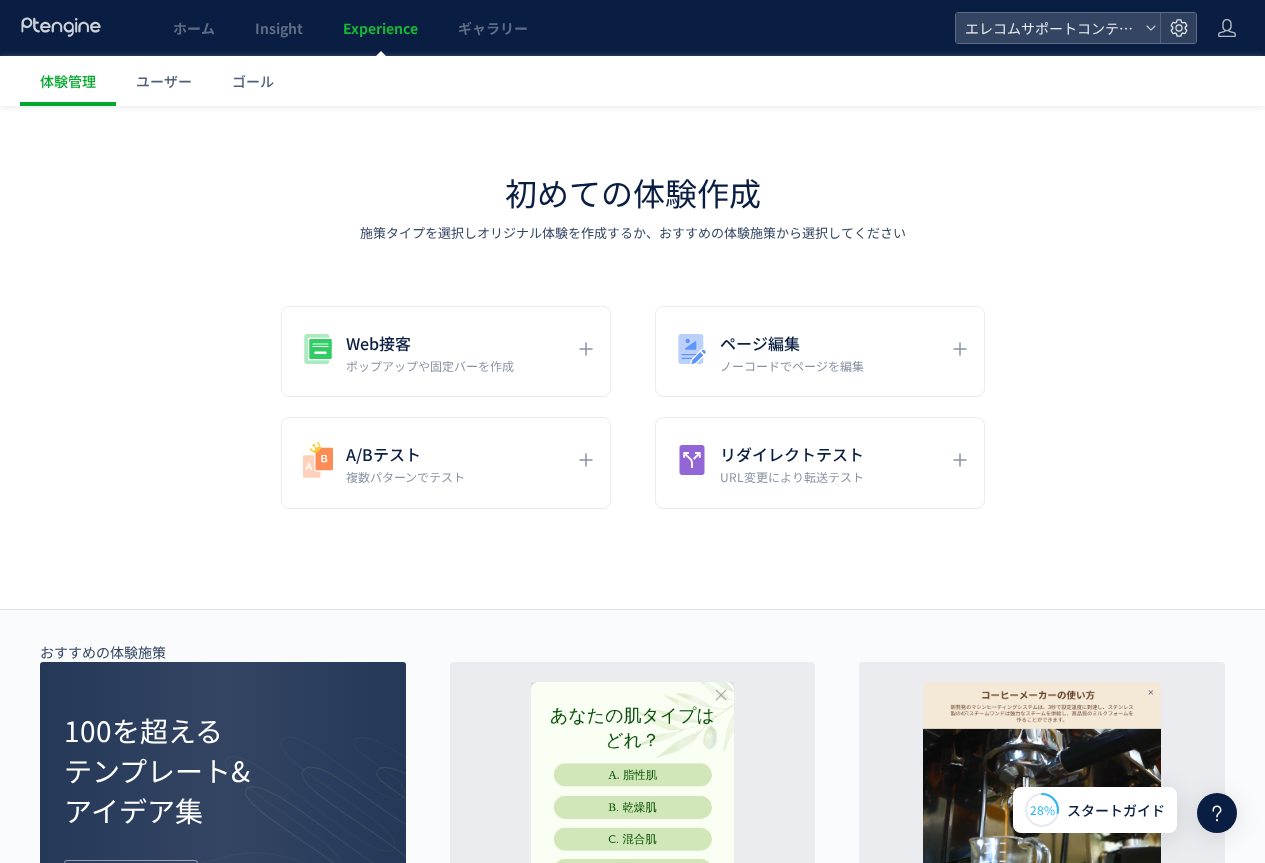 click on "初めての体験作成 施策タイプを選択しオリジナル体験を作成するか、おすすめの体験施策から選択してください Web接客 ポップアップや固定バーを作成 ページ編集 ノーコードでページを編集 A/Bテスト 複数パターンでテスト リダイレクトテスト URL変更により転送テスト おすすめの体験施策 100を超える テンプレート& アイデア集 ギャラリー一覧   詳細  作成 質問から最適な商品へ誘導  詳細  作成 商品の魅力を伝えるプロモーション動画を追加" at bounding box center (632, 1810) 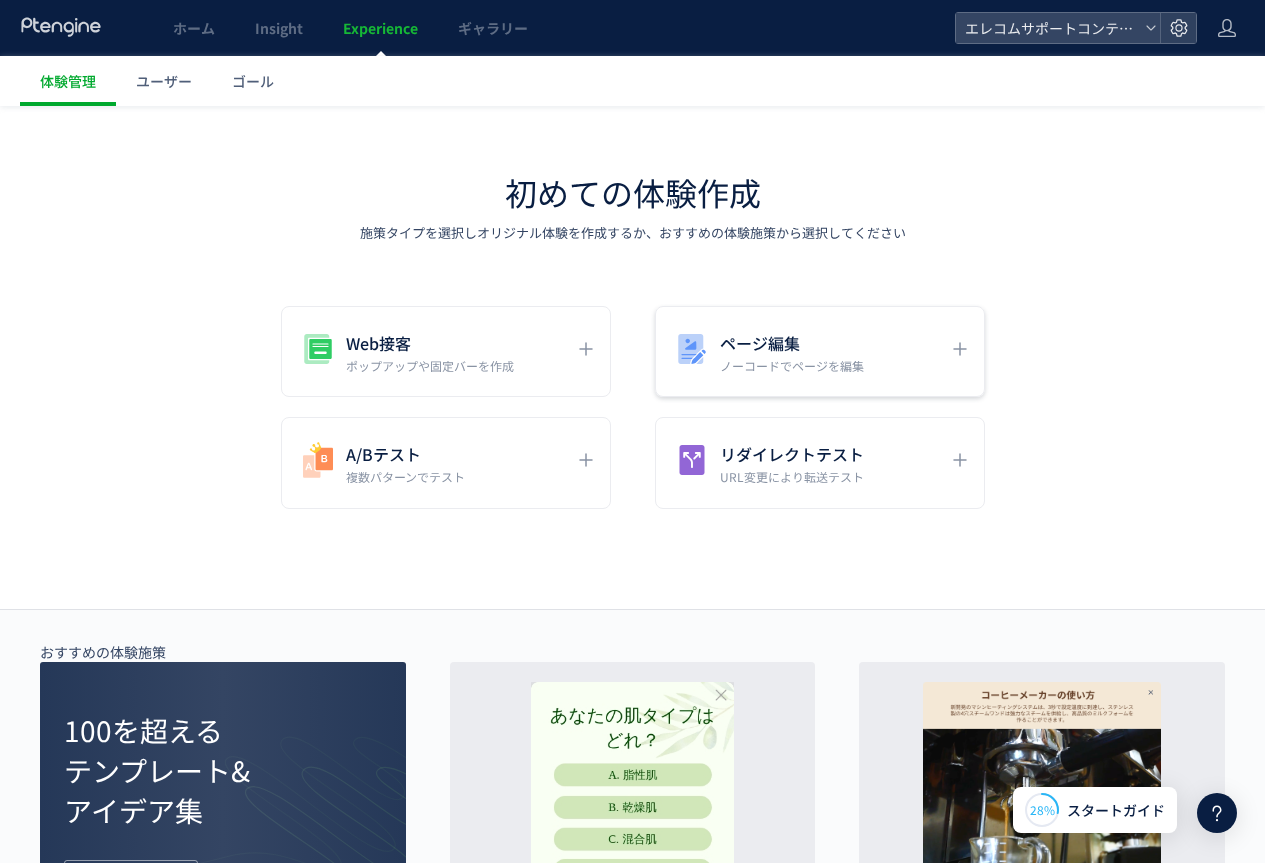 click on "ノーコードでページを編集" at bounding box center (792, 365) 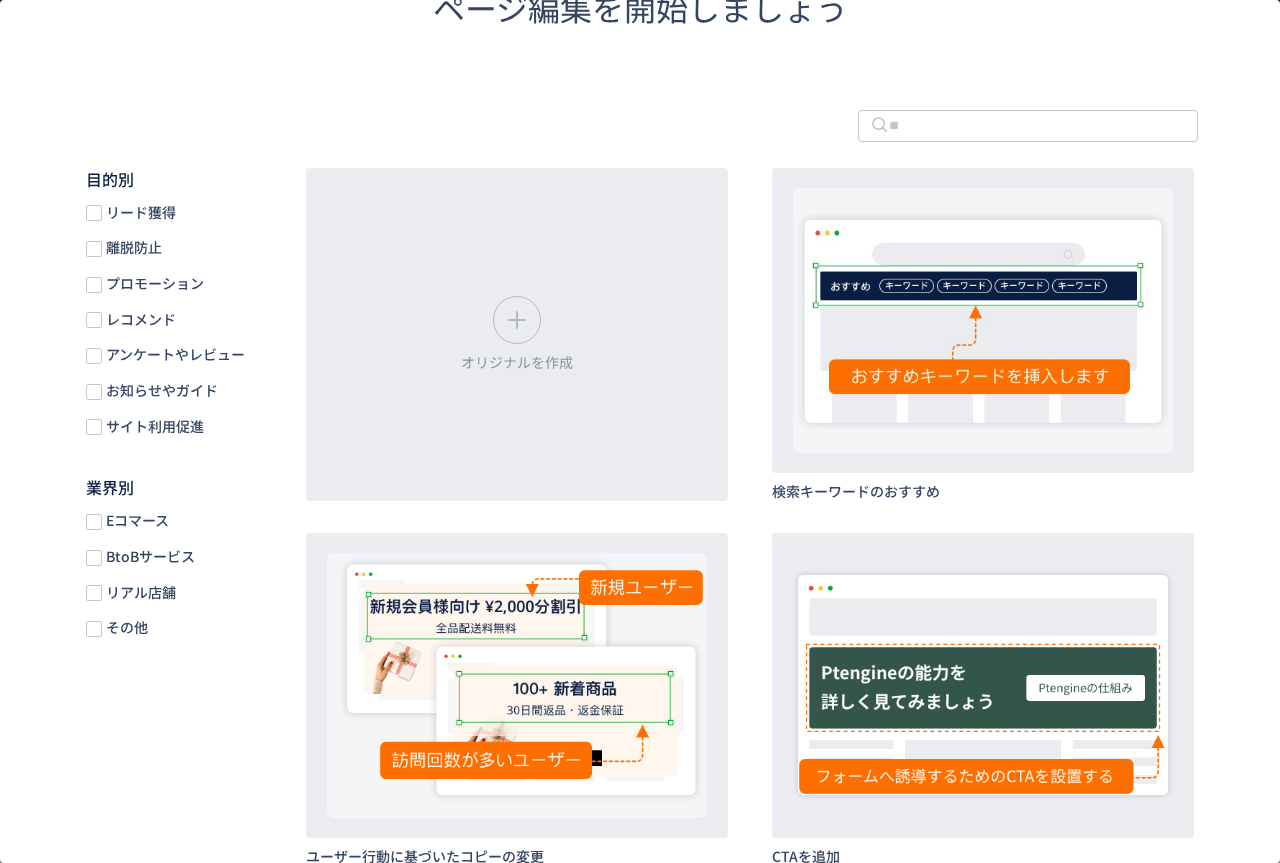 scroll, scrollTop: 0, scrollLeft: 0, axis: both 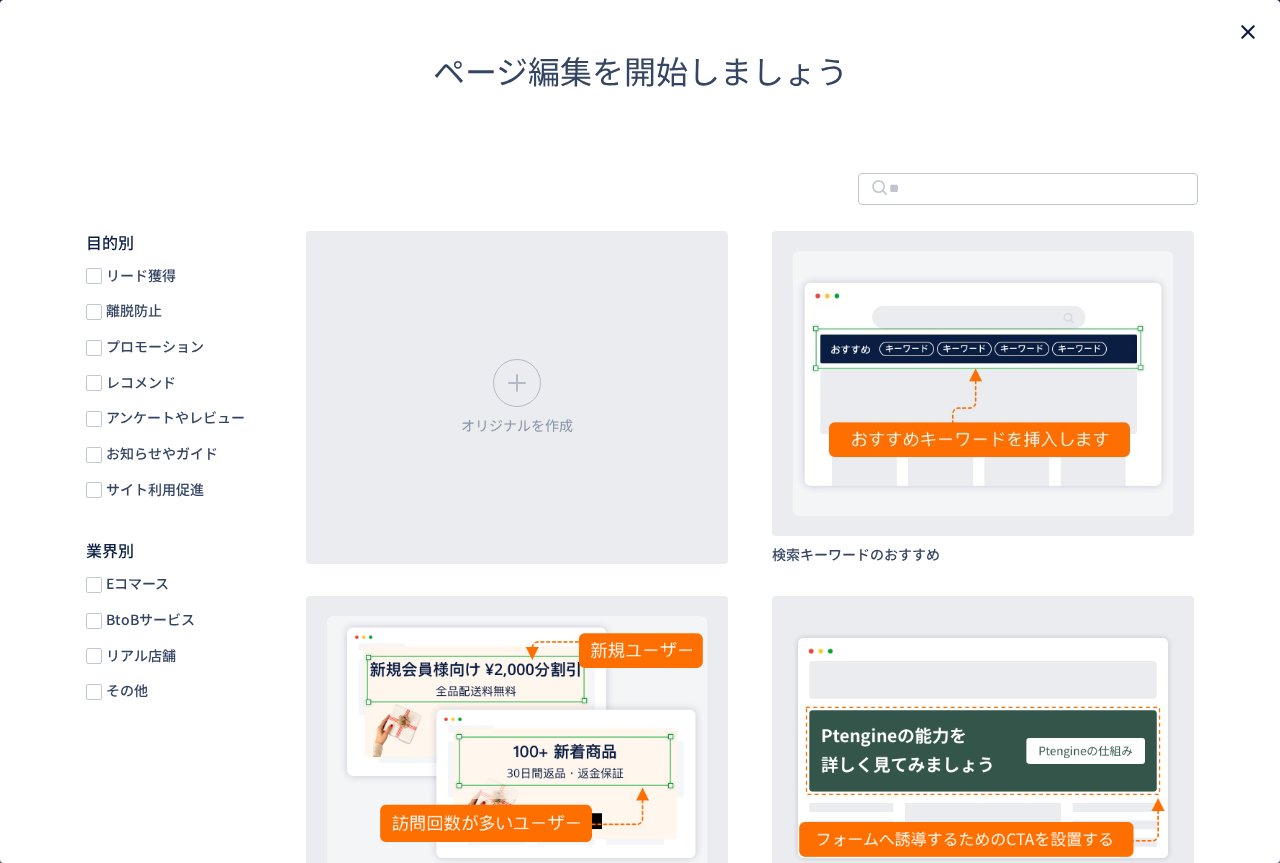 click 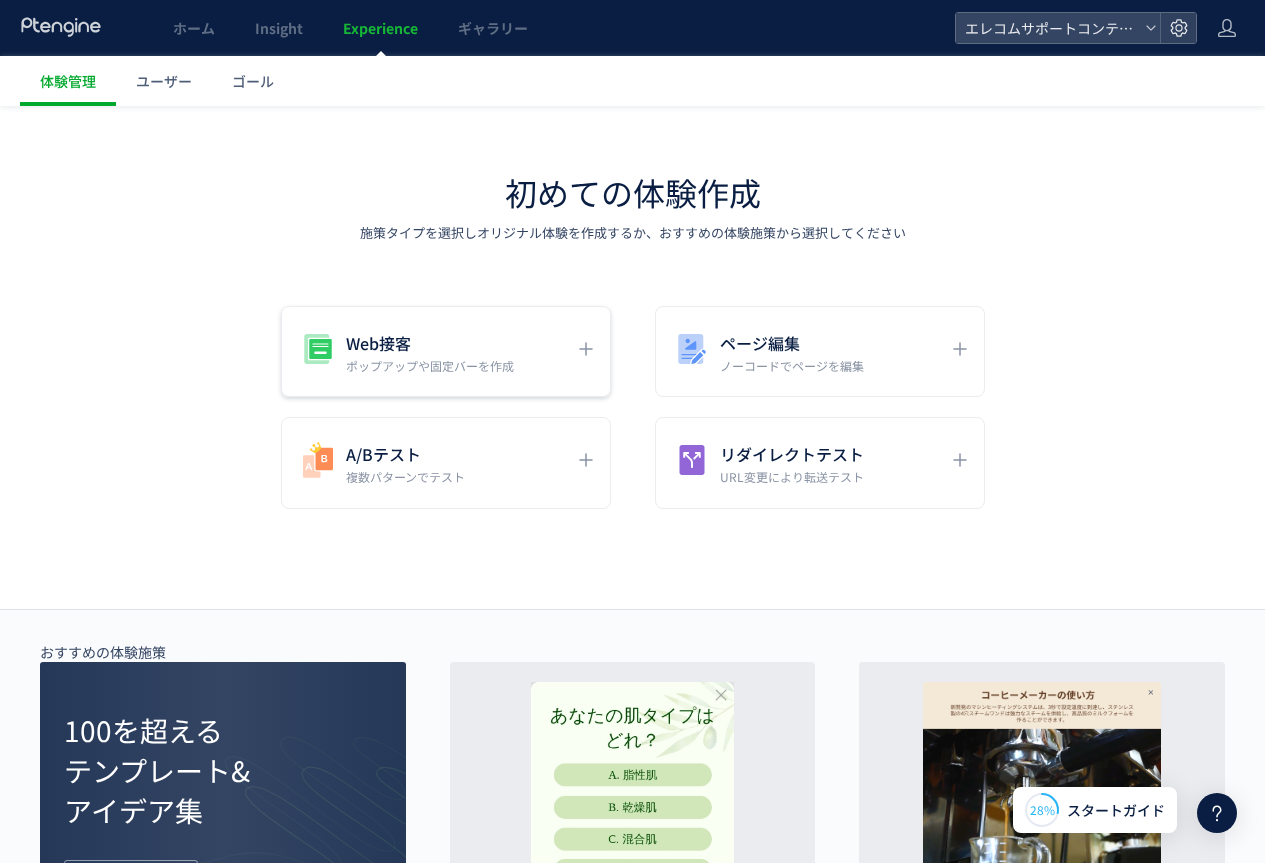 click on "ポップアップや固定バーを作成" at bounding box center (430, 365) 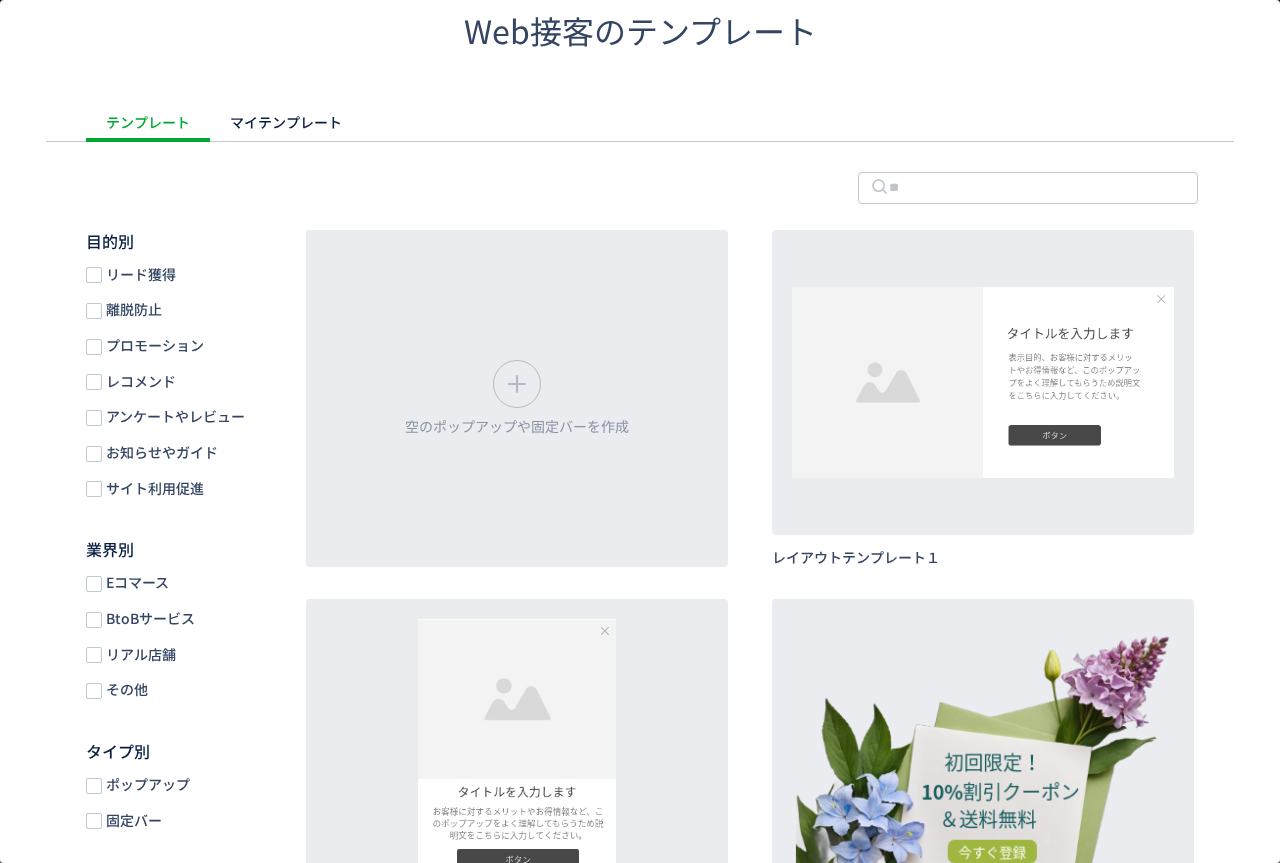 scroll, scrollTop: 0, scrollLeft: 0, axis: both 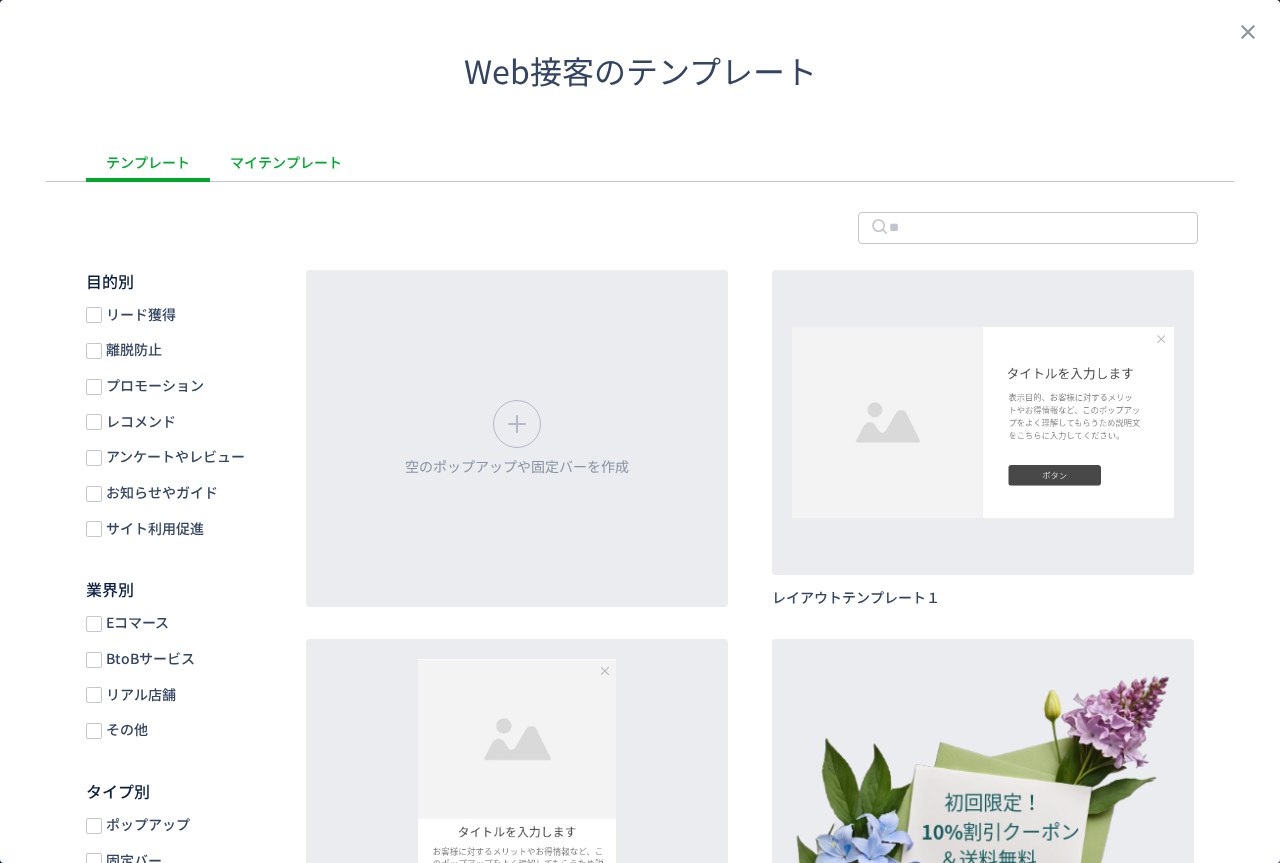 click on "マイテンプレート" 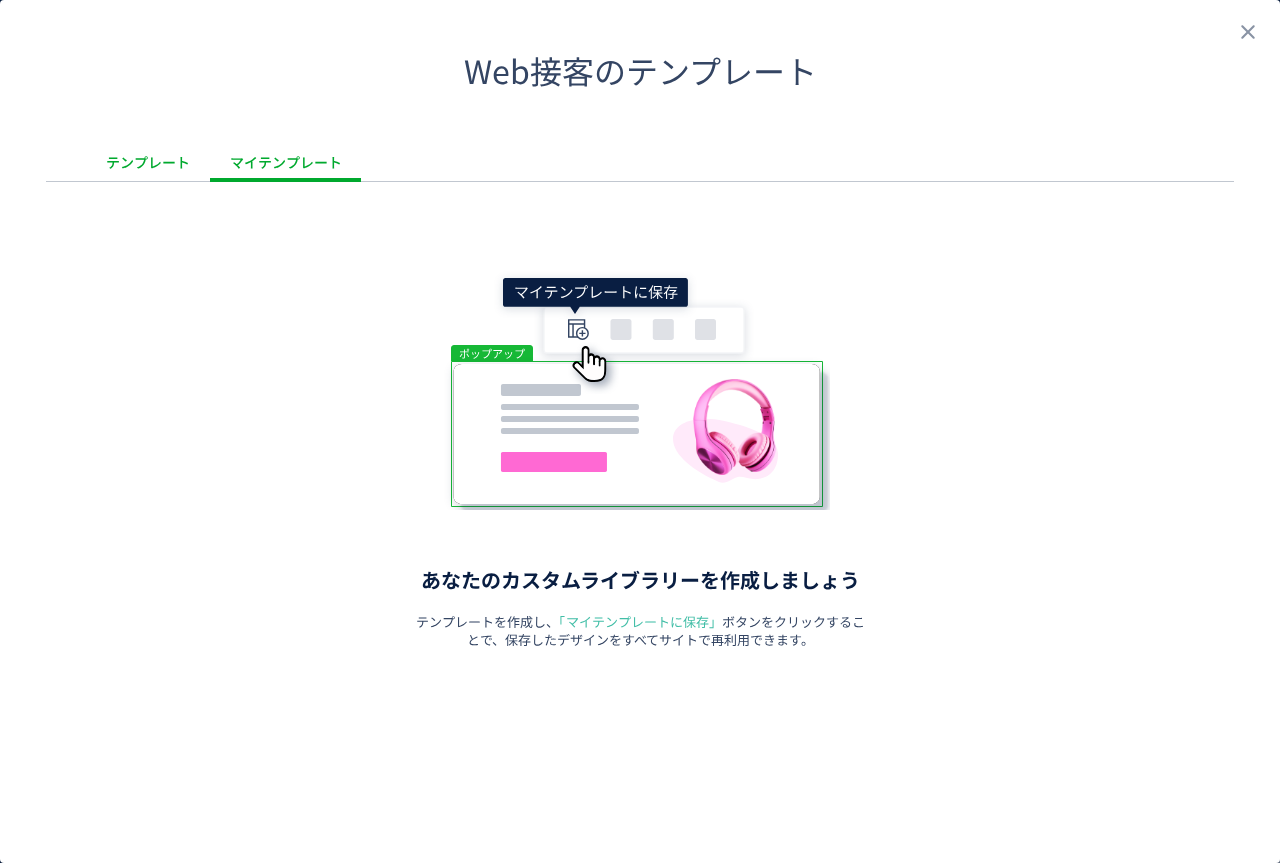 click on "テンプレート" 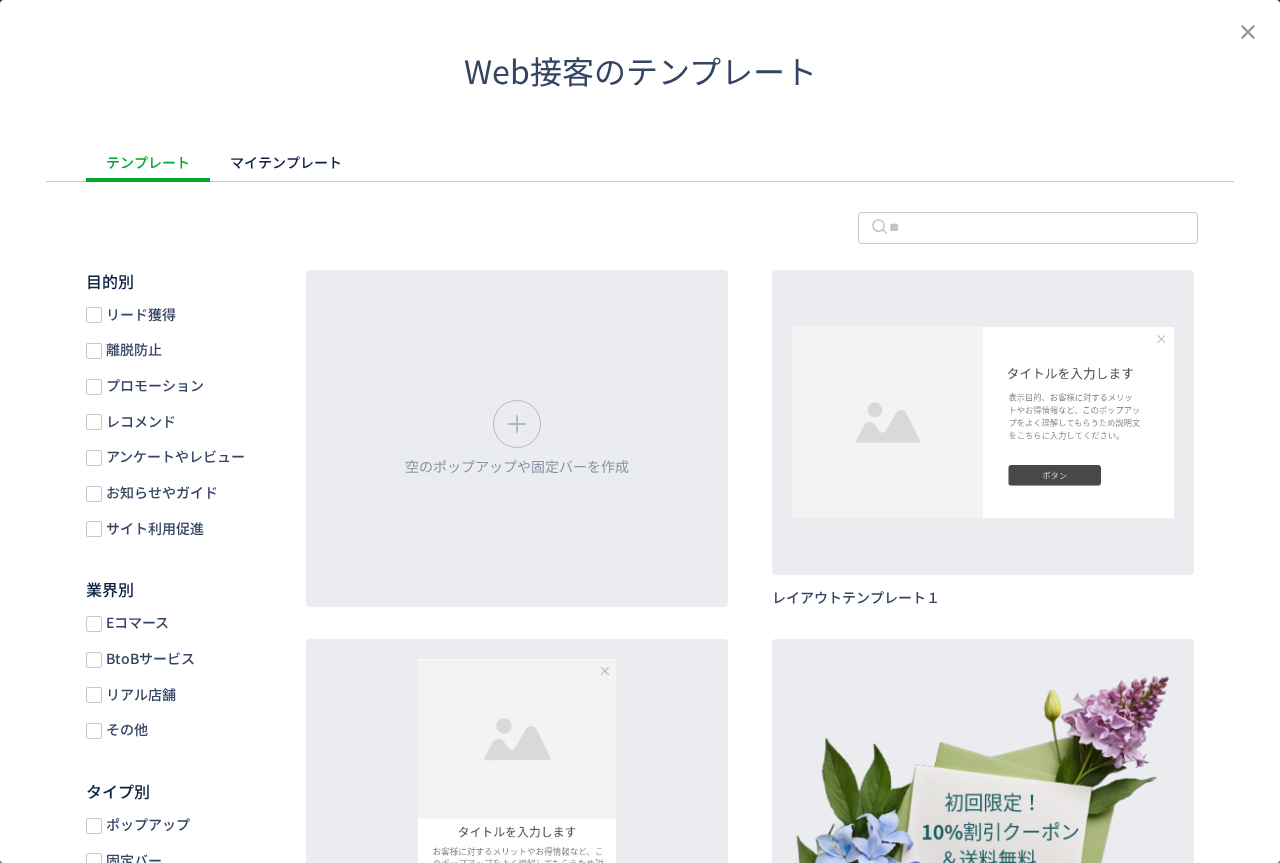 scroll, scrollTop: 0, scrollLeft: 0, axis: both 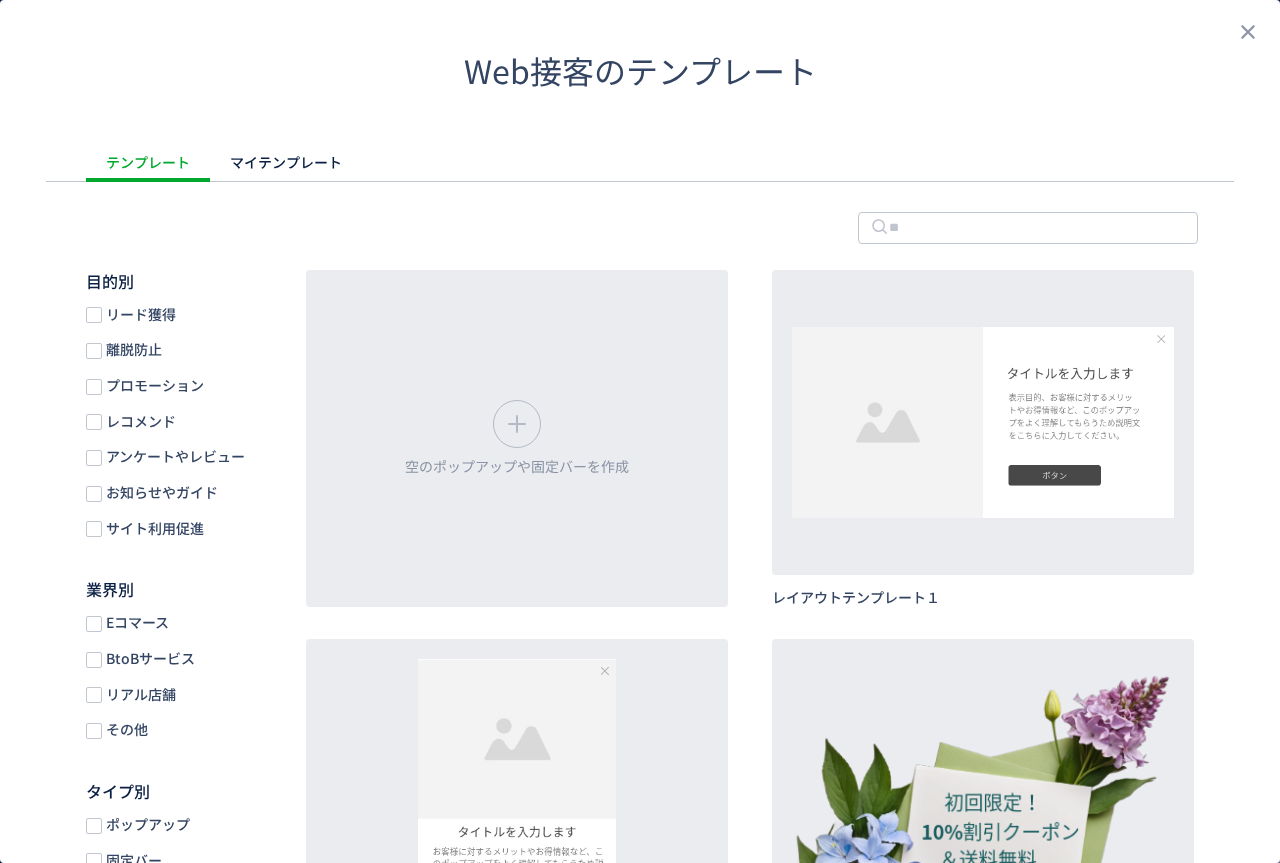 click on "Web接客のテンプレート" 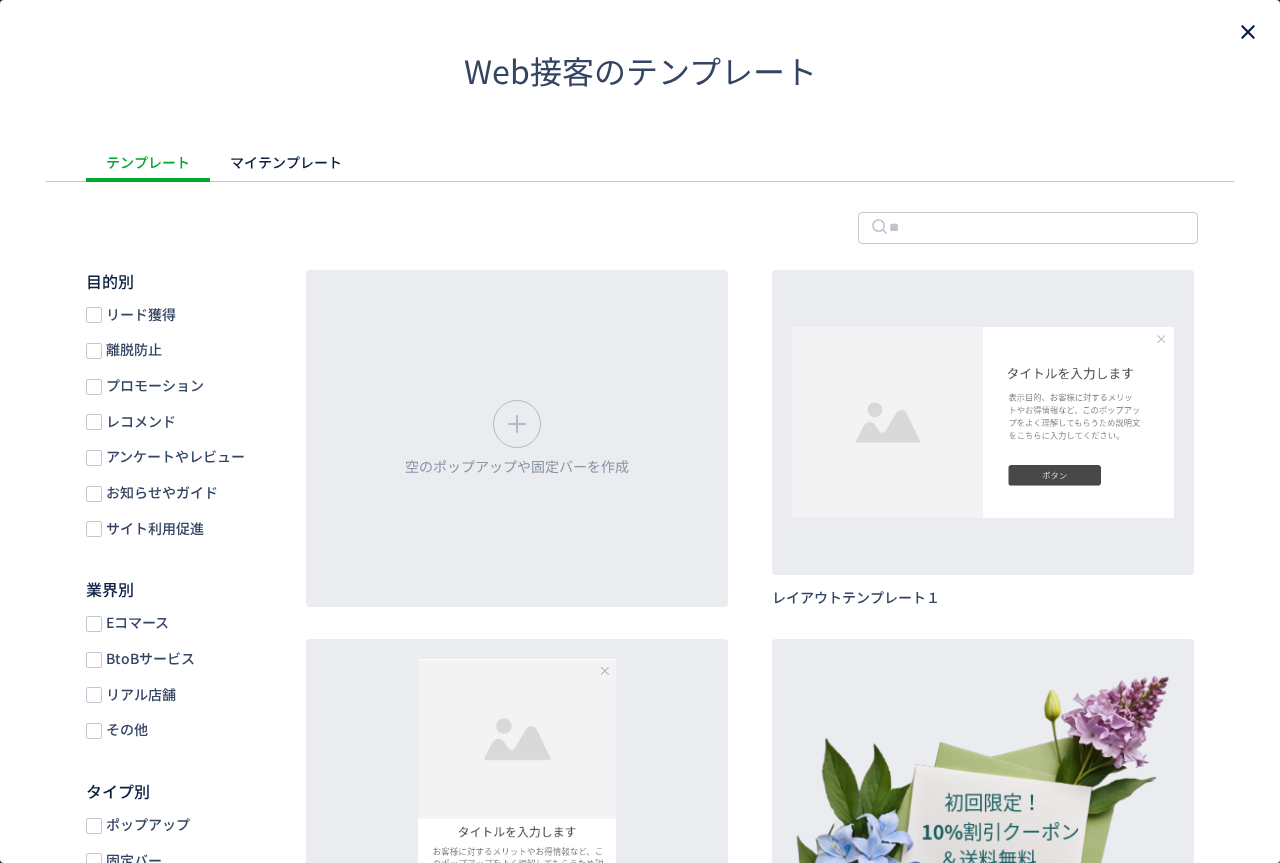 click 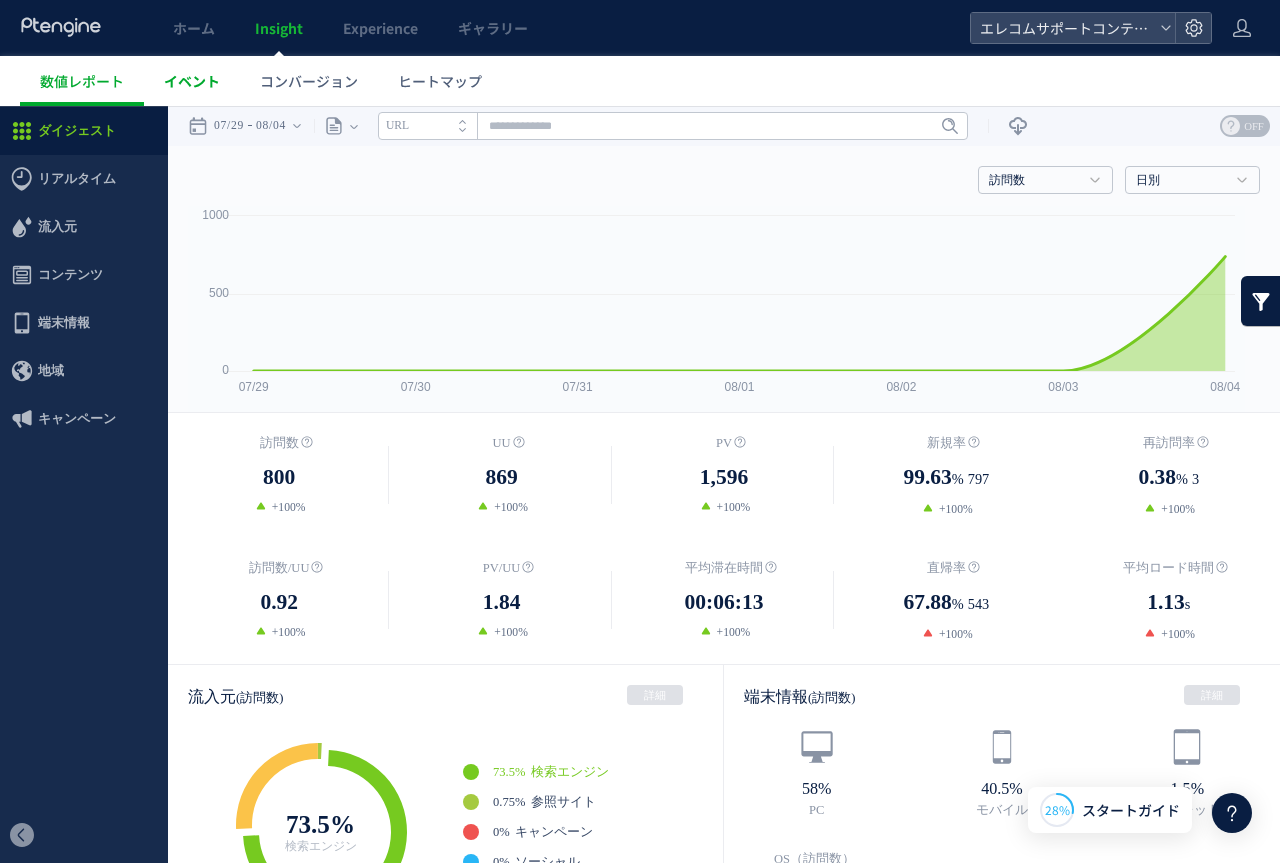 click on "イベント" at bounding box center [192, 81] 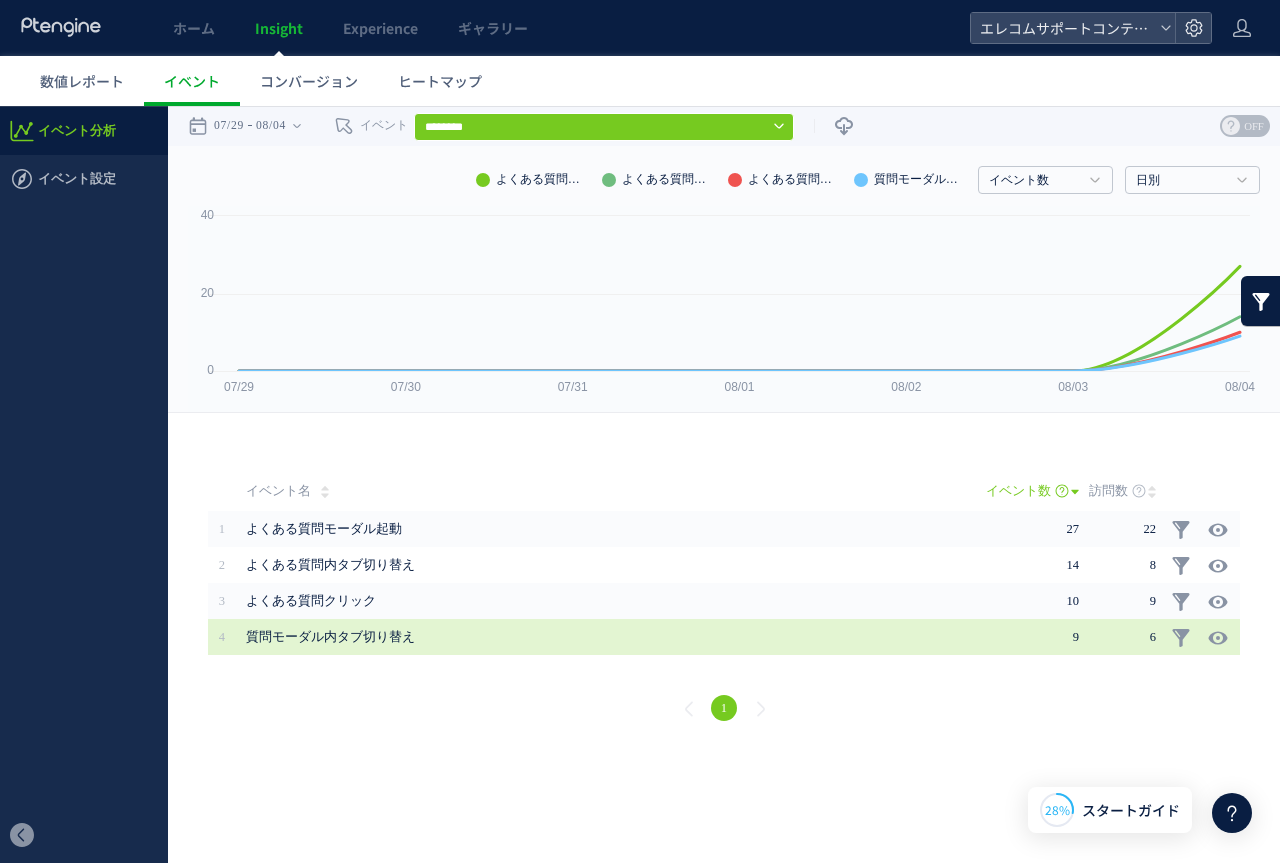click on "質問モーダル内タブ切り替え" at bounding box center [556, 637] 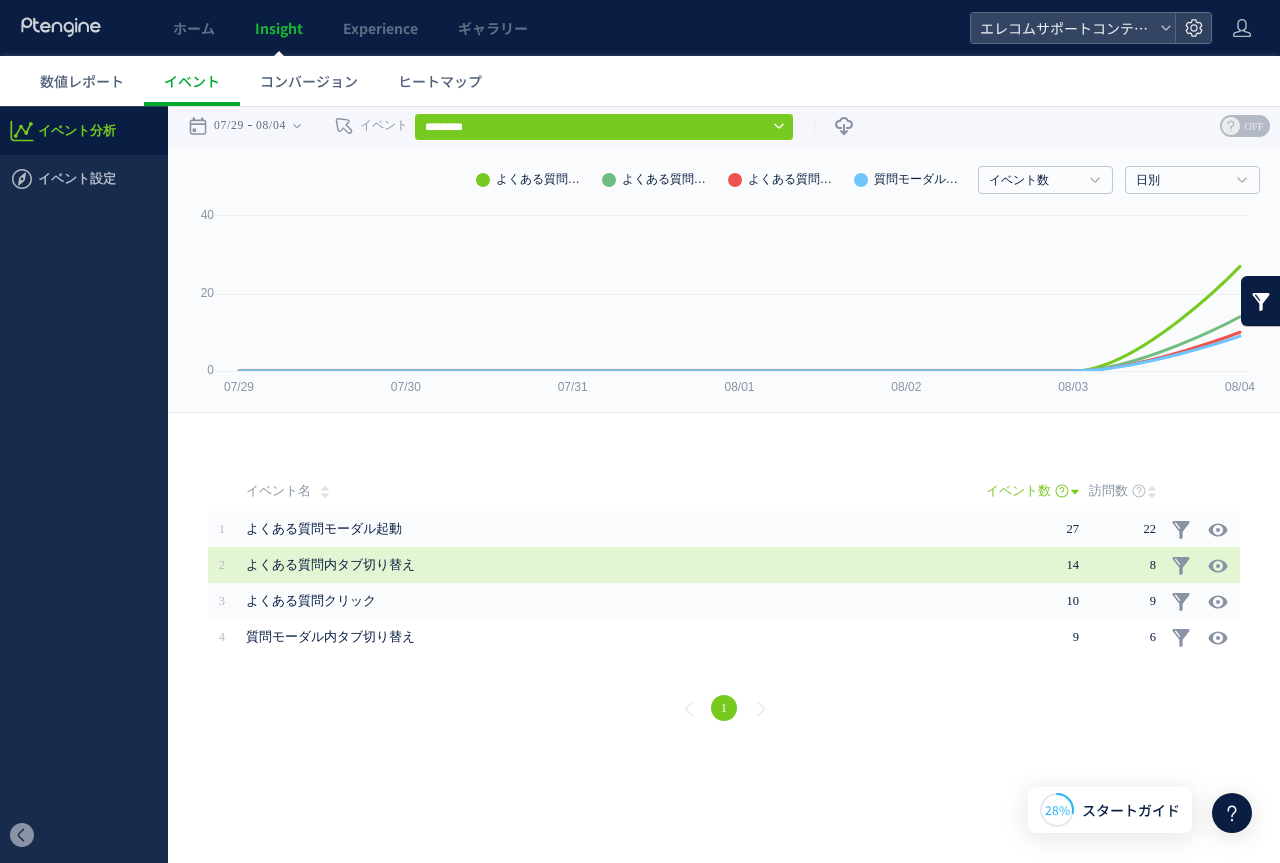 click on "よくある質問内タブ切り替え" at bounding box center (556, 565) 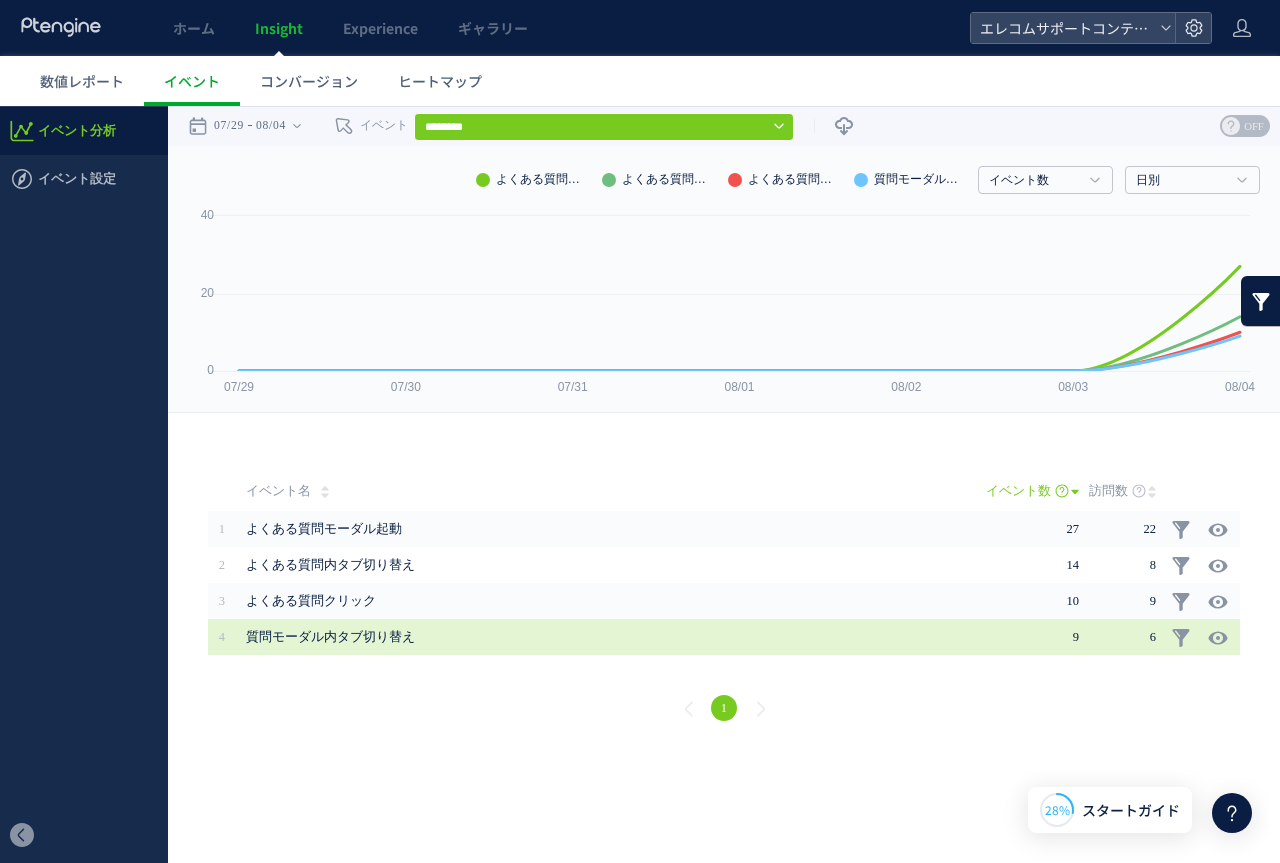 click on "質問モーダル内タブ切り替え" at bounding box center (556, 637) 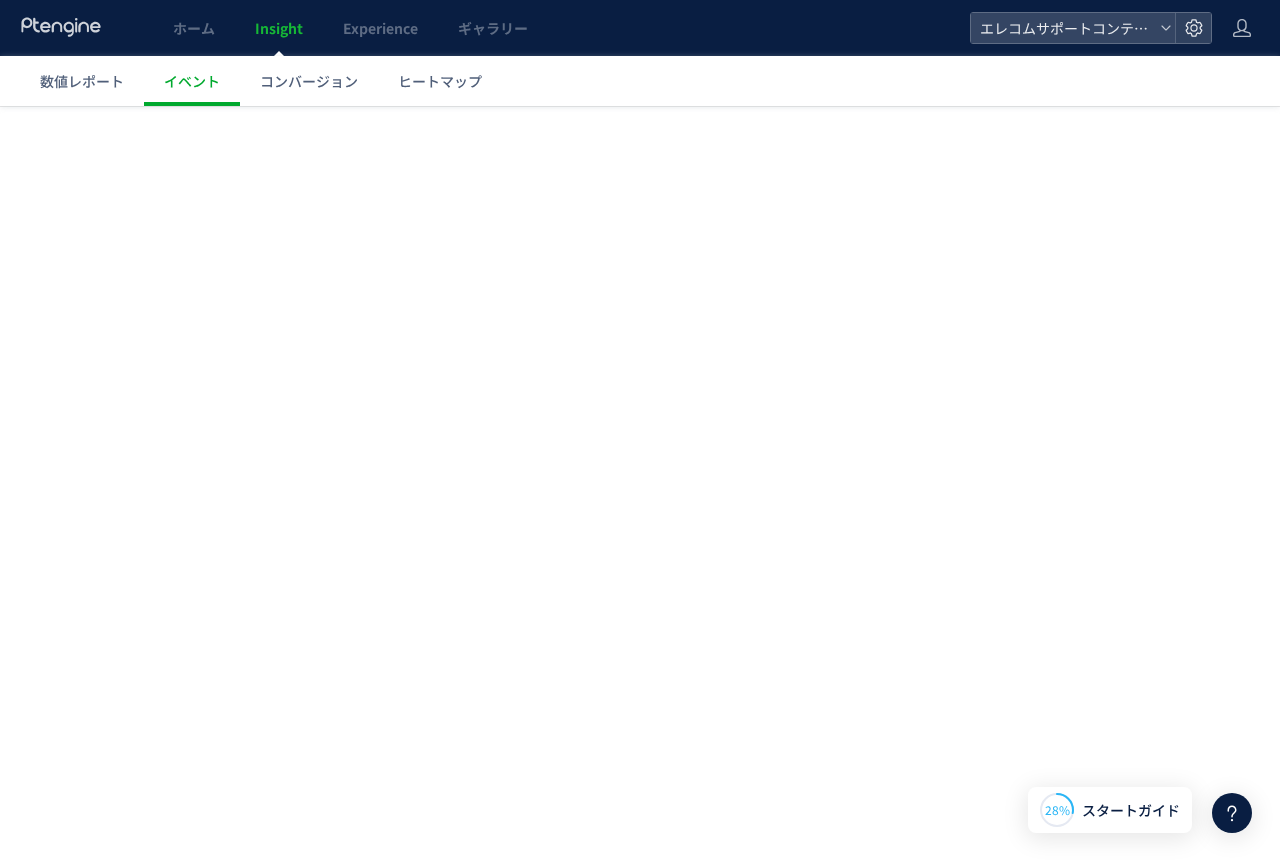 scroll, scrollTop: 0, scrollLeft: 0, axis: both 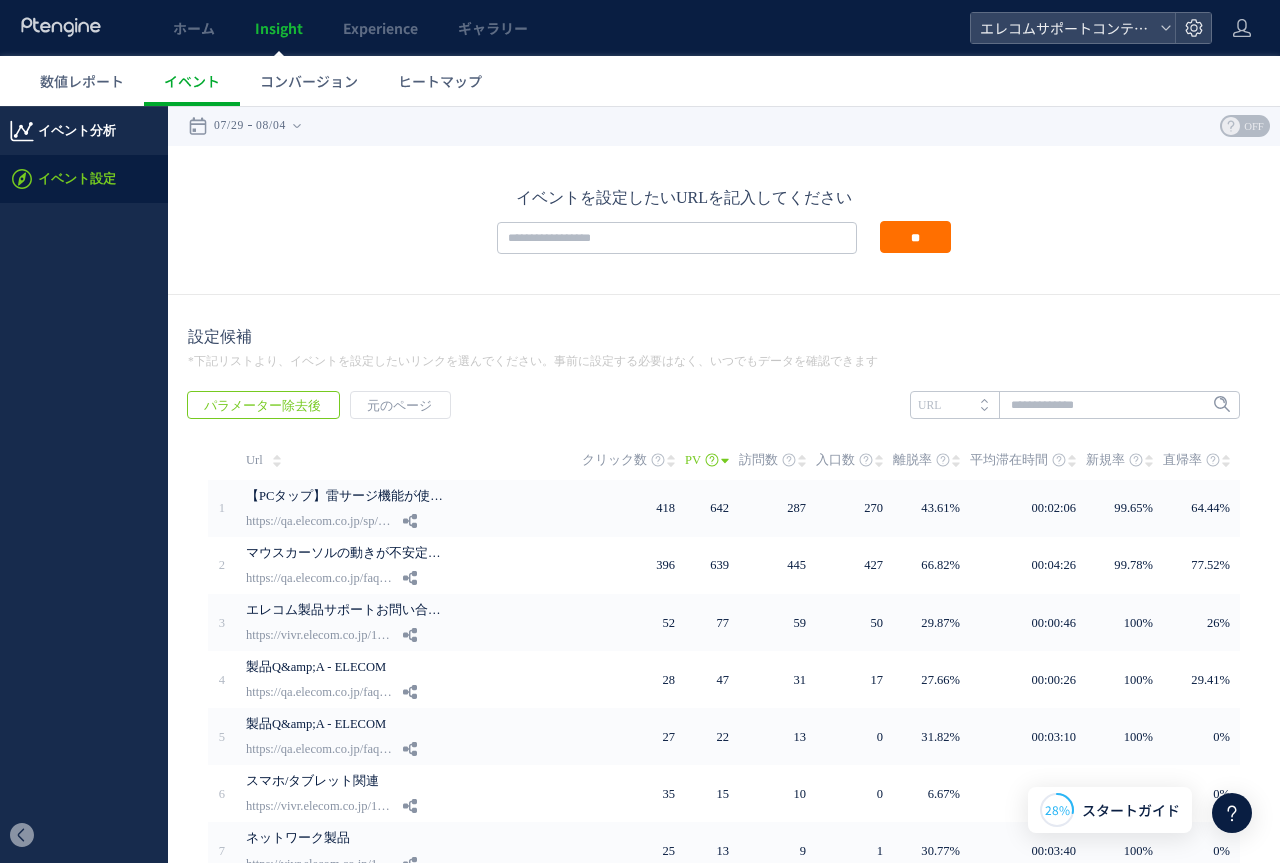 click on "イベント分析" at bounding box center (77, 131) 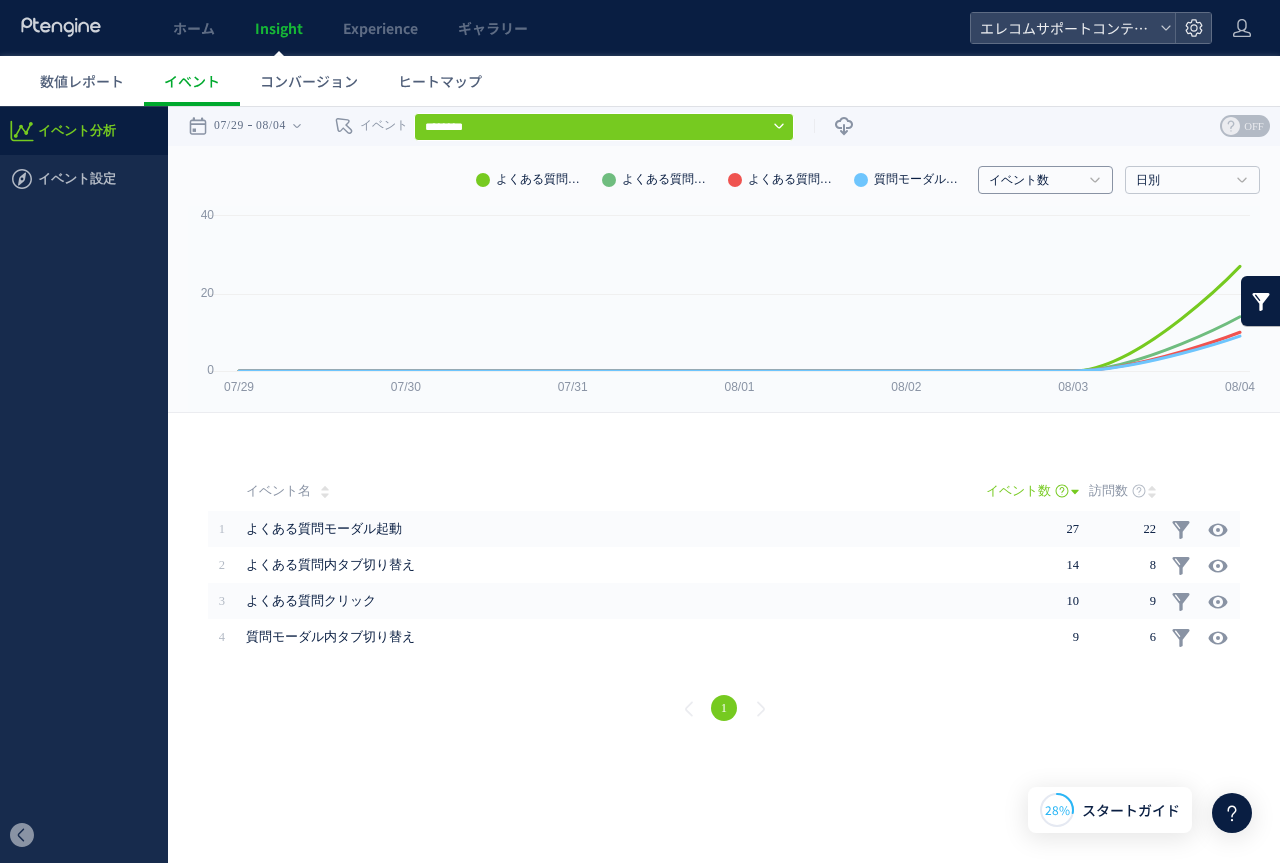click on "イベント数" at bounding box center [1034, 181] 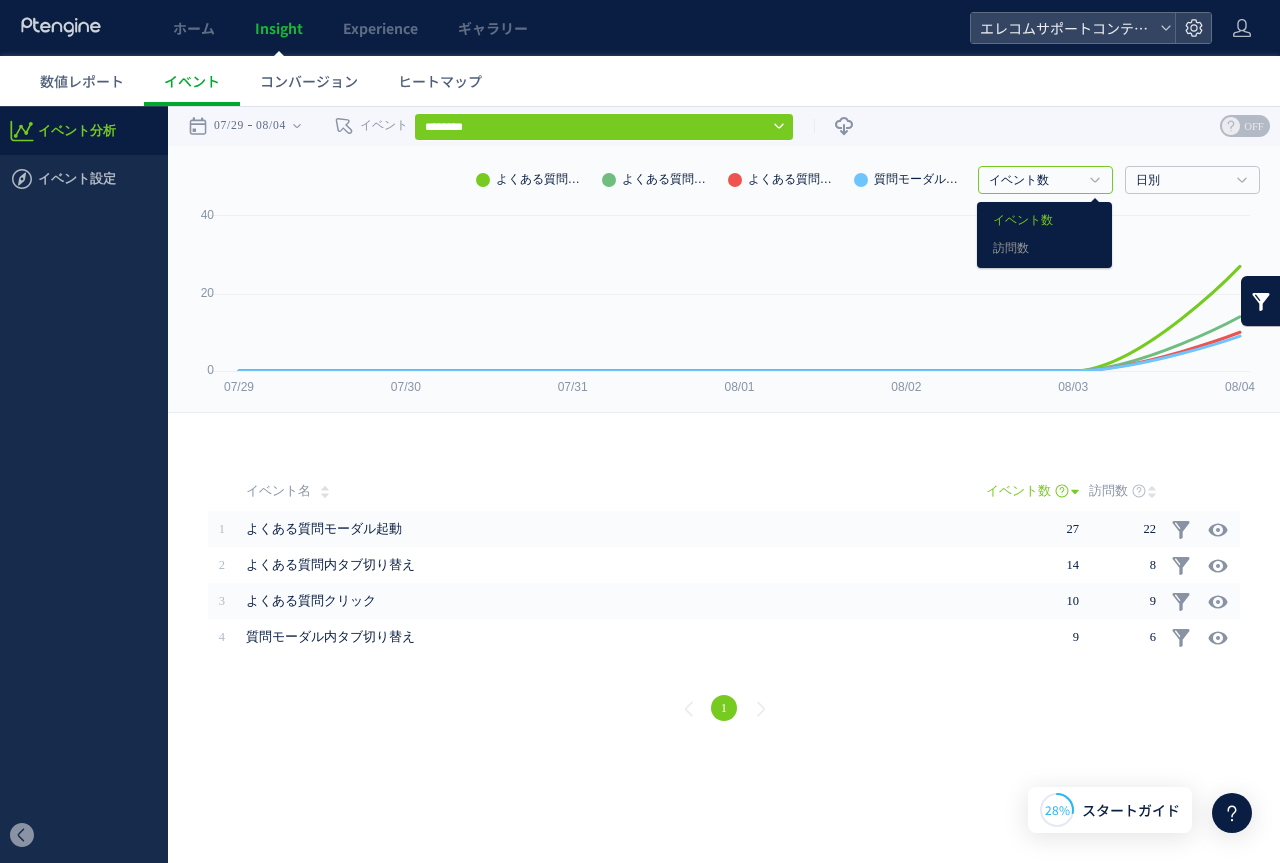 click on "戻る
デフォルト設定では本日のデータを表示しています。
カレンダーでご覧になりたい期間を指定することができます。
07/29
08/04
今日 昨日 先週 先月 過去7日間(今日含む) 過去30日間(今日含む) OK Cancel
ページ
ページグループ
パラメーター除去後" at bounding box center (724, 126) 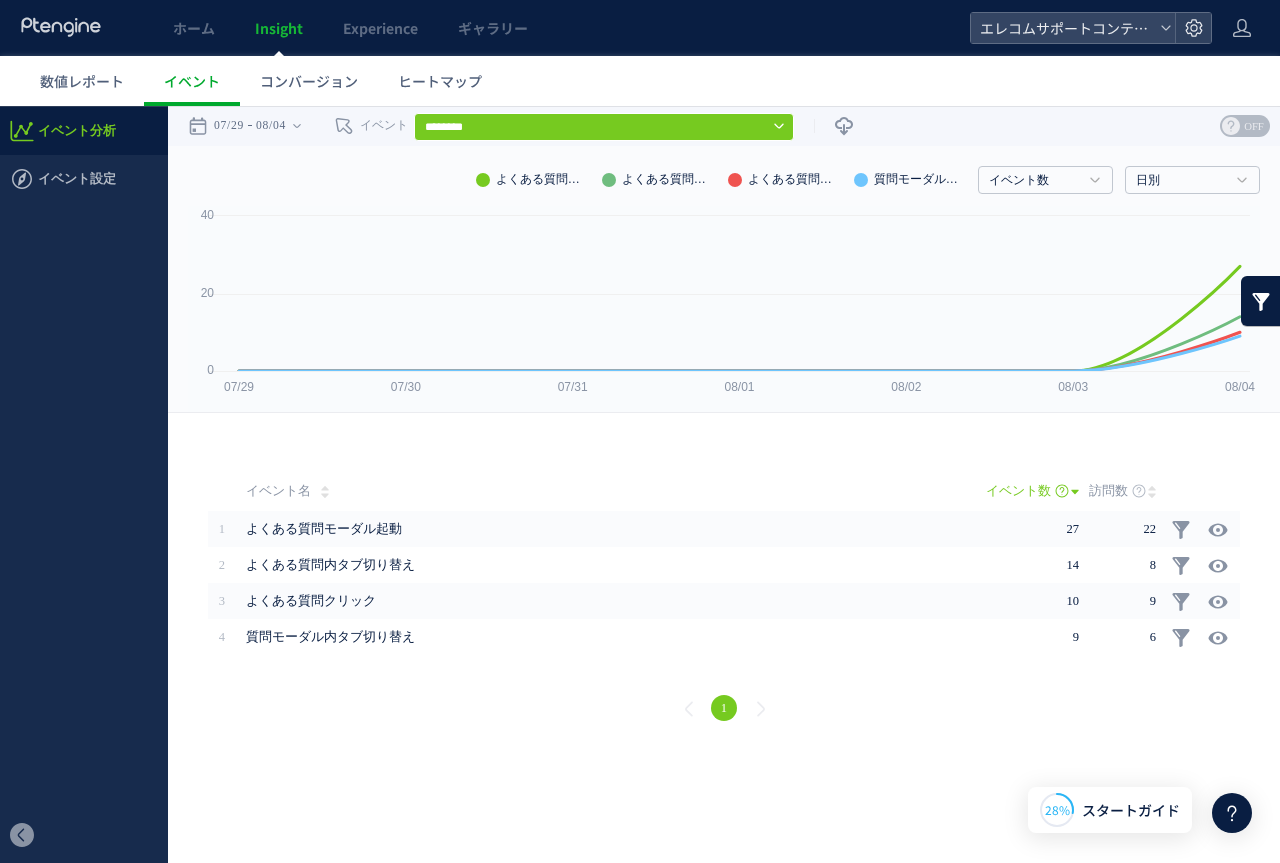 click on "よくある質問モーダル起動" at bounding box center [531, 180] 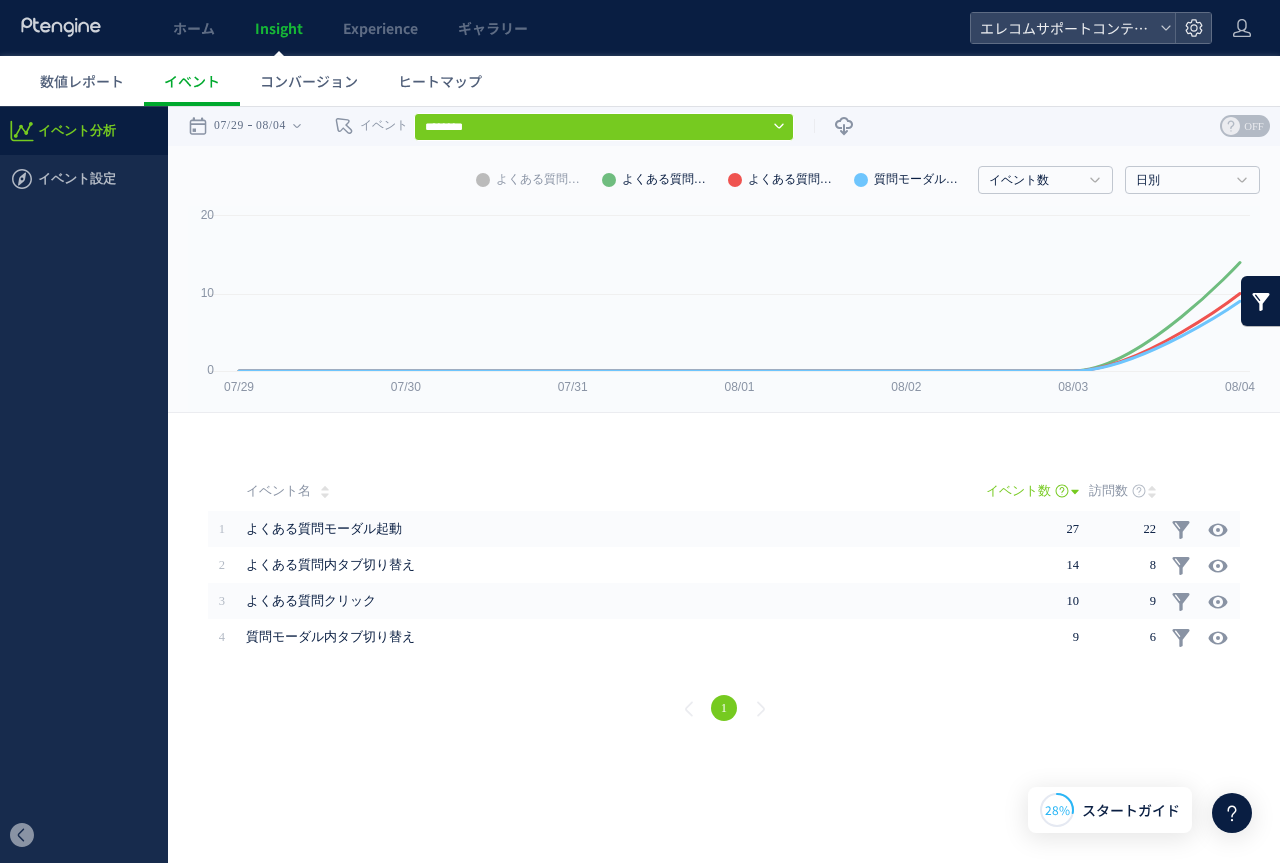 click on "よくある質問モーダル起動" at bounding box center [531, 180] 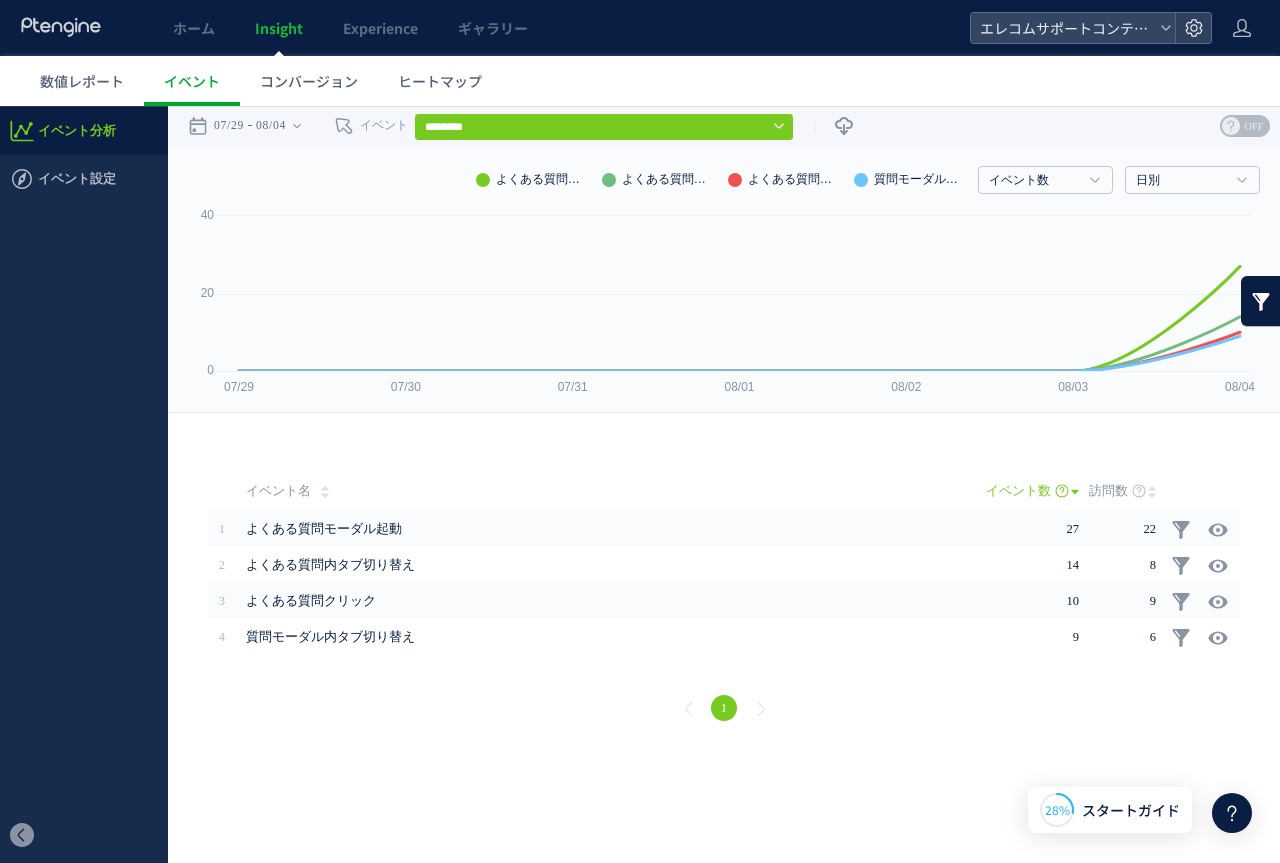 click on "OFF" at bounding box center [1254, 126] 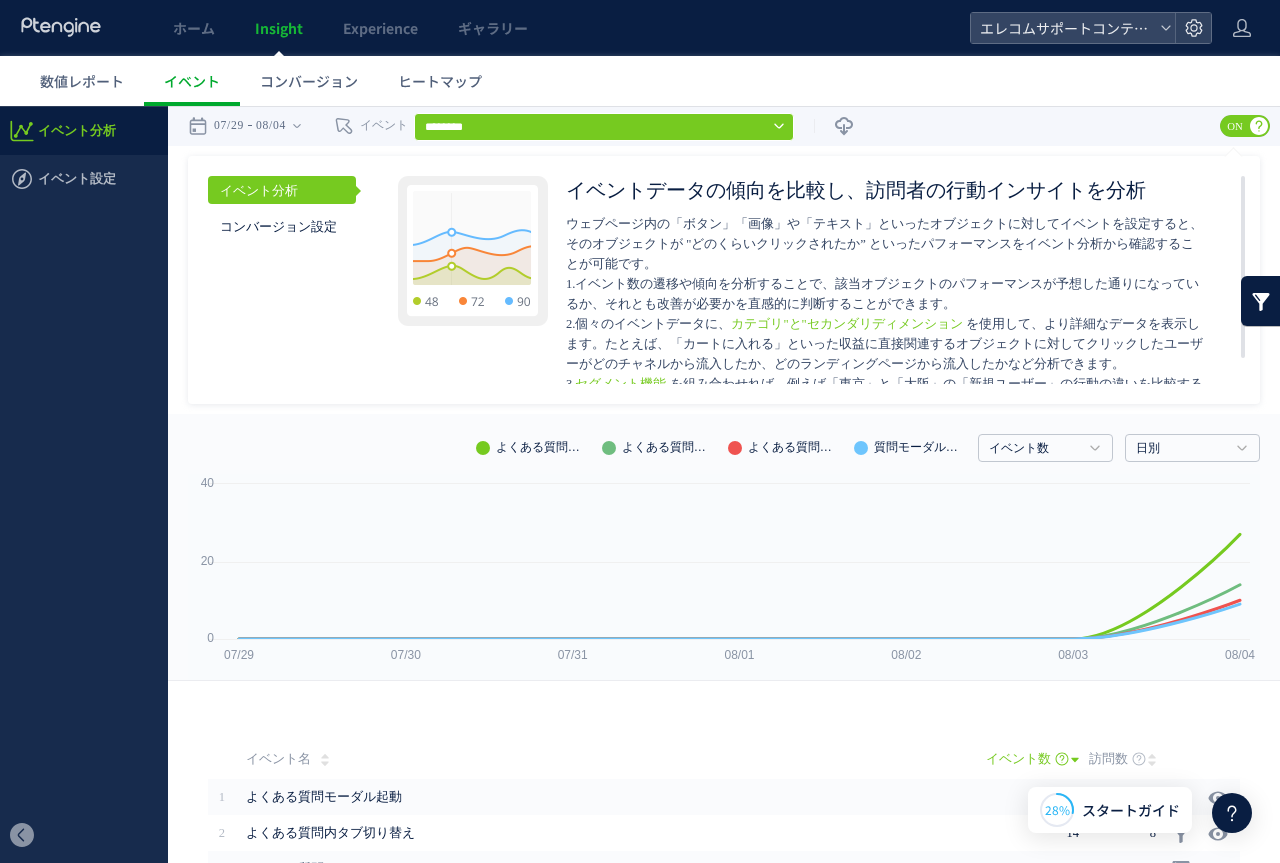 click 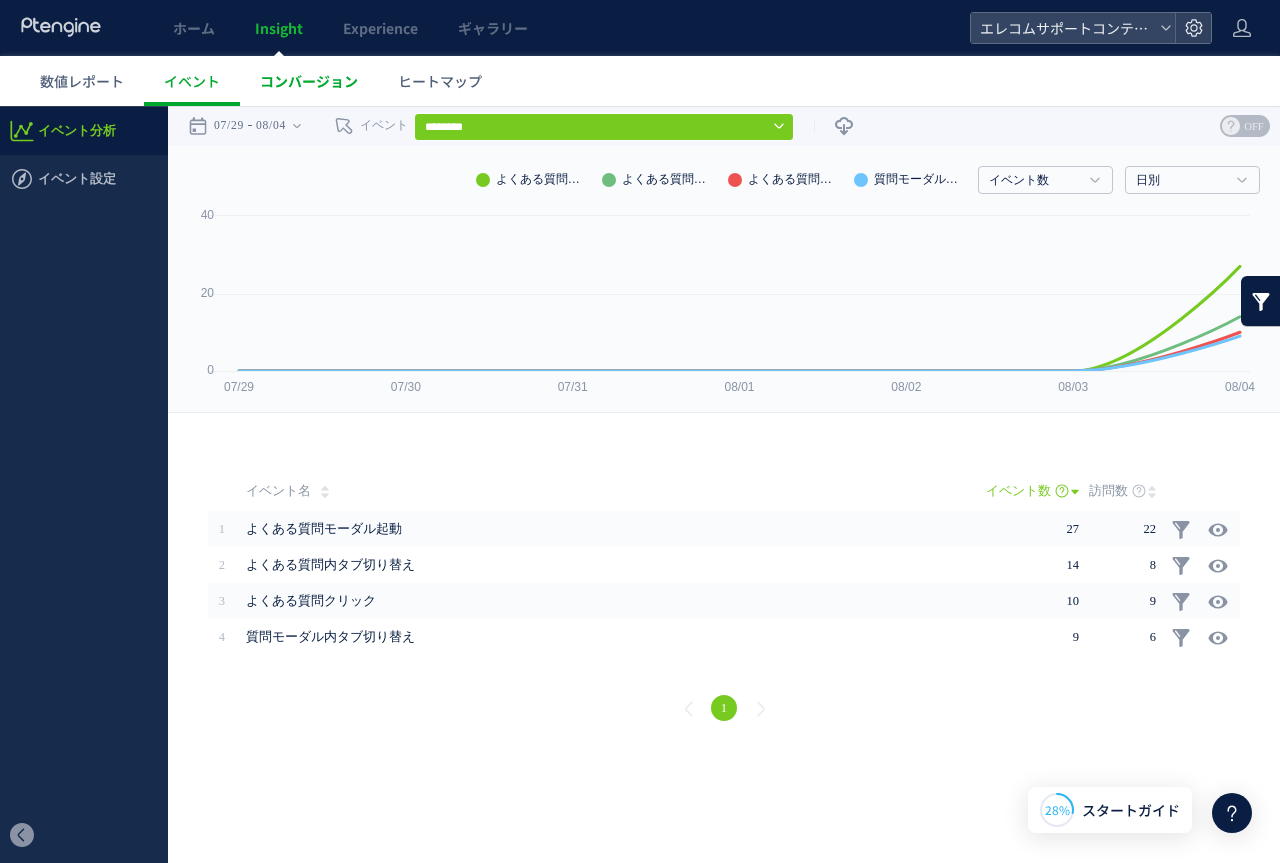 click on "コンバージョン" at bounding box center [309, 81] 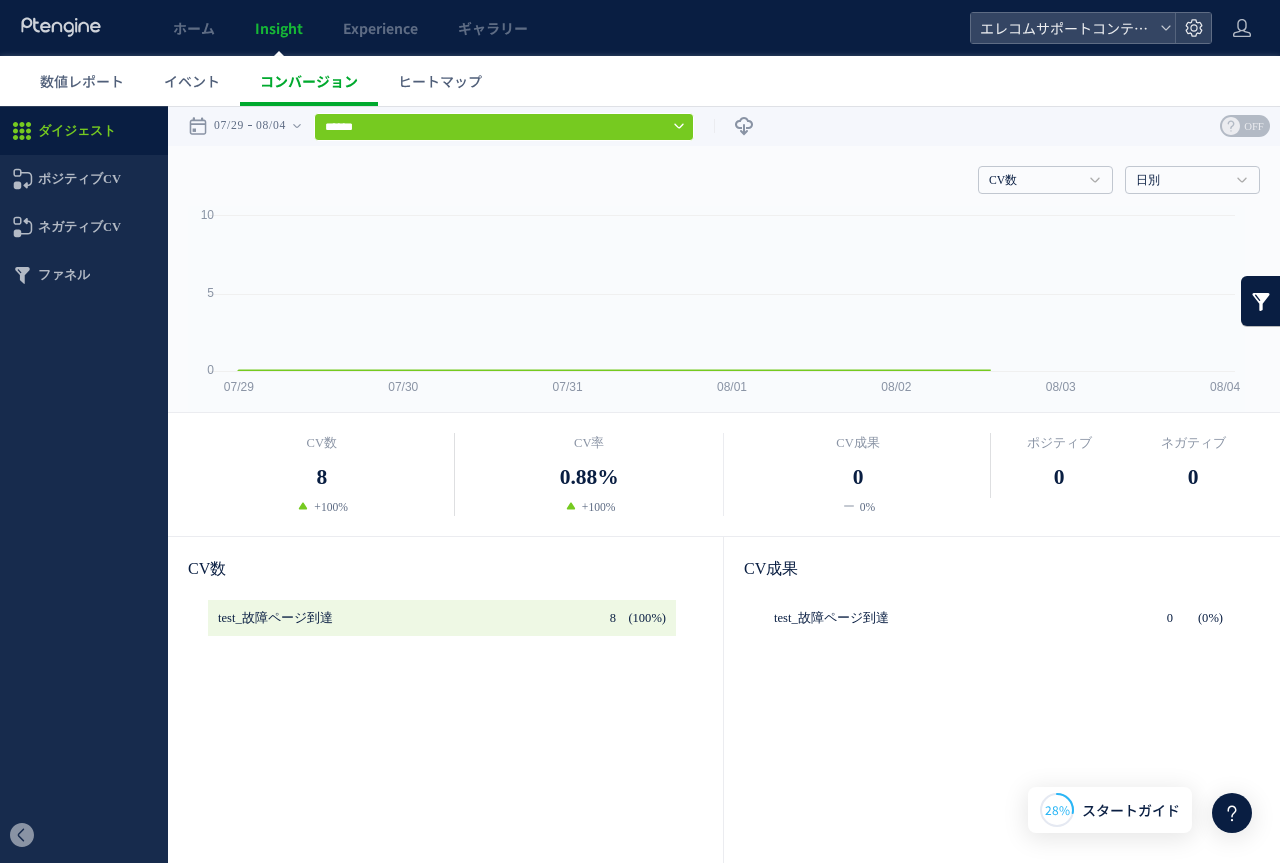 click on "ヒートマップ" at bounding box center (440, 81) 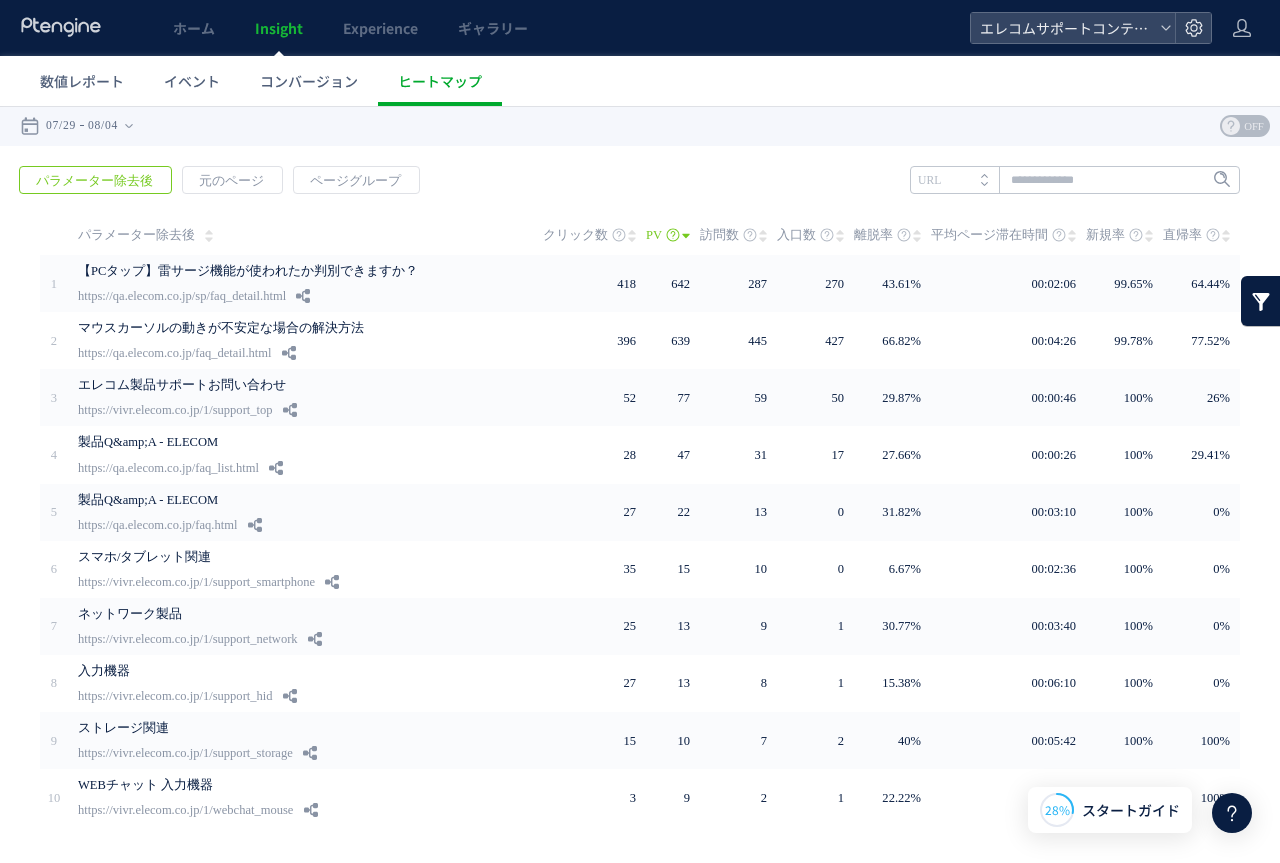 click on "コンバージョン" at bounding box center (309, 81) 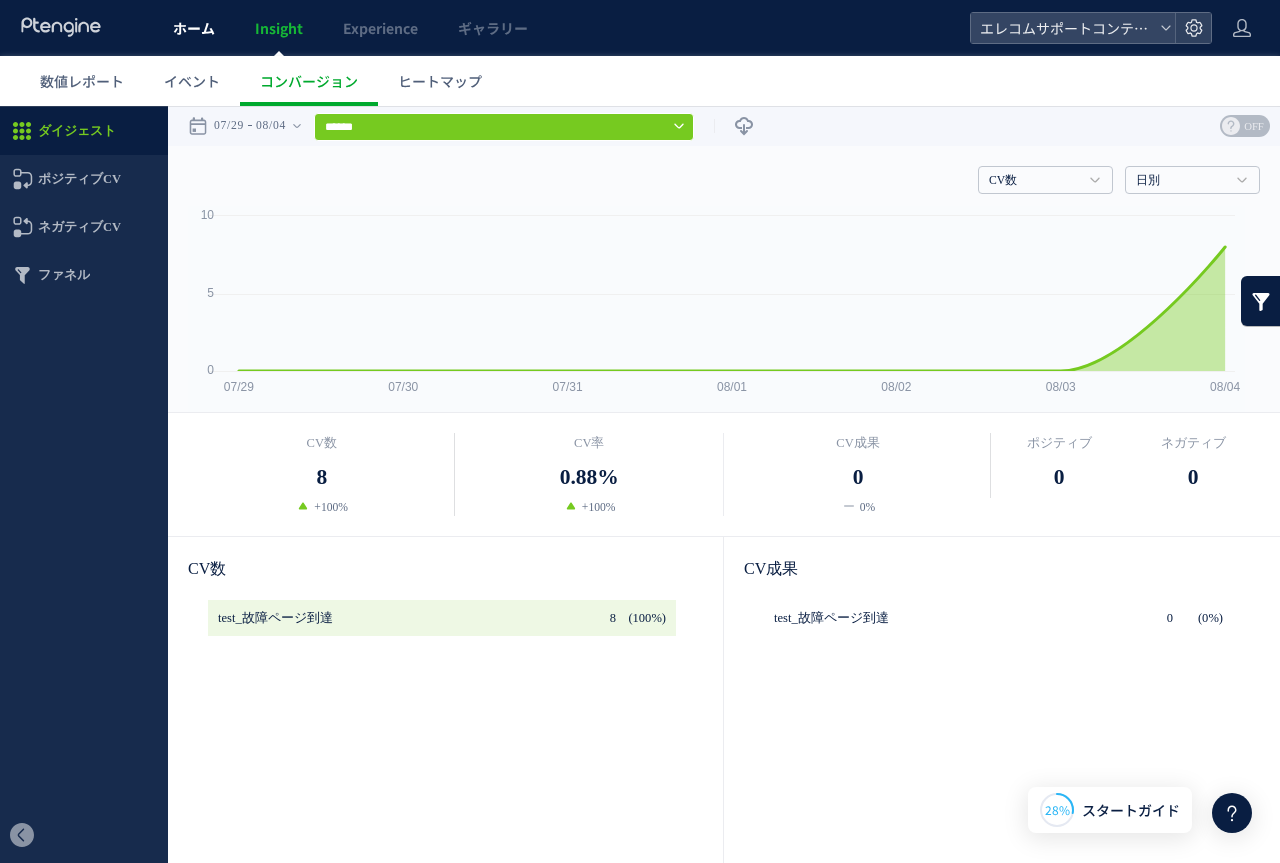 click on "ホーム" at bounding box center [194, 28] 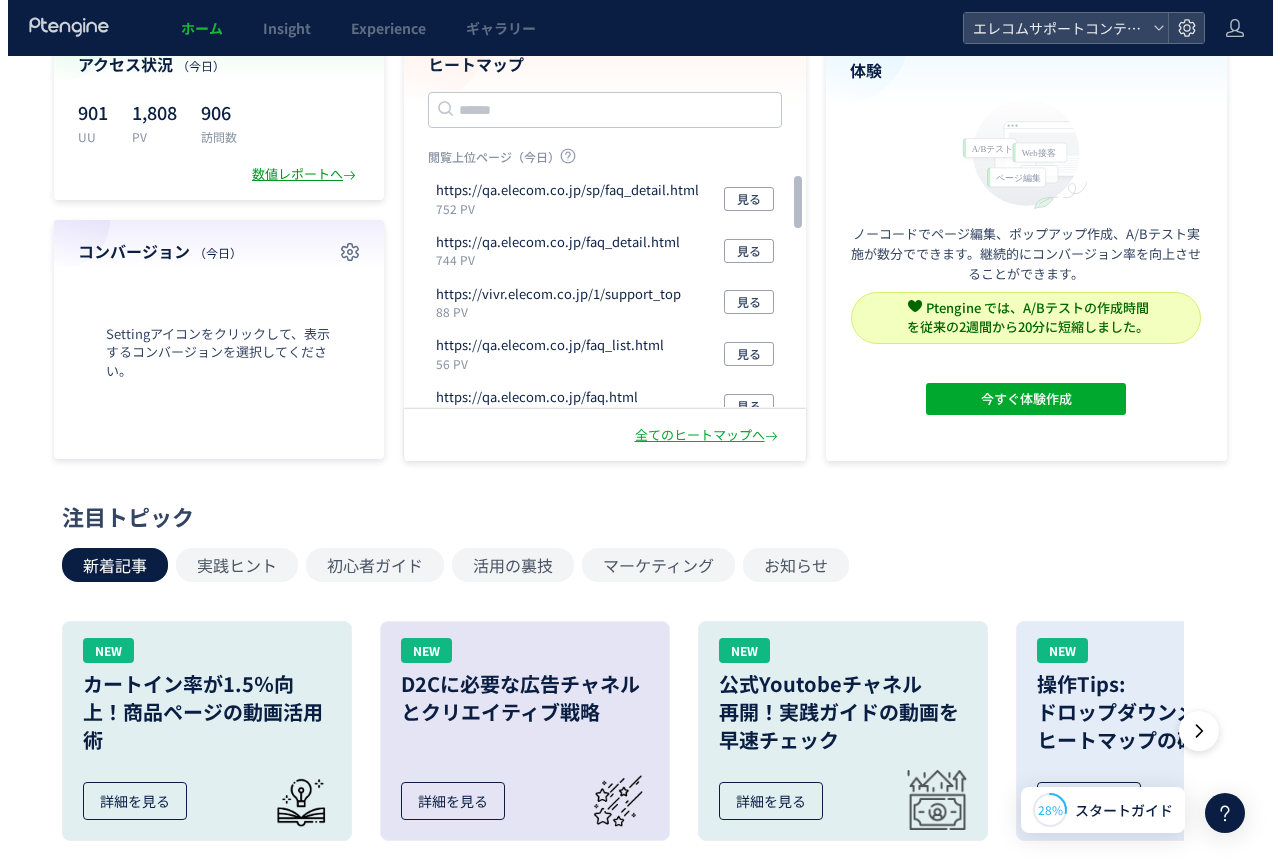 scroll, scrollTop: 0, scrollLeft: 0, axis: both 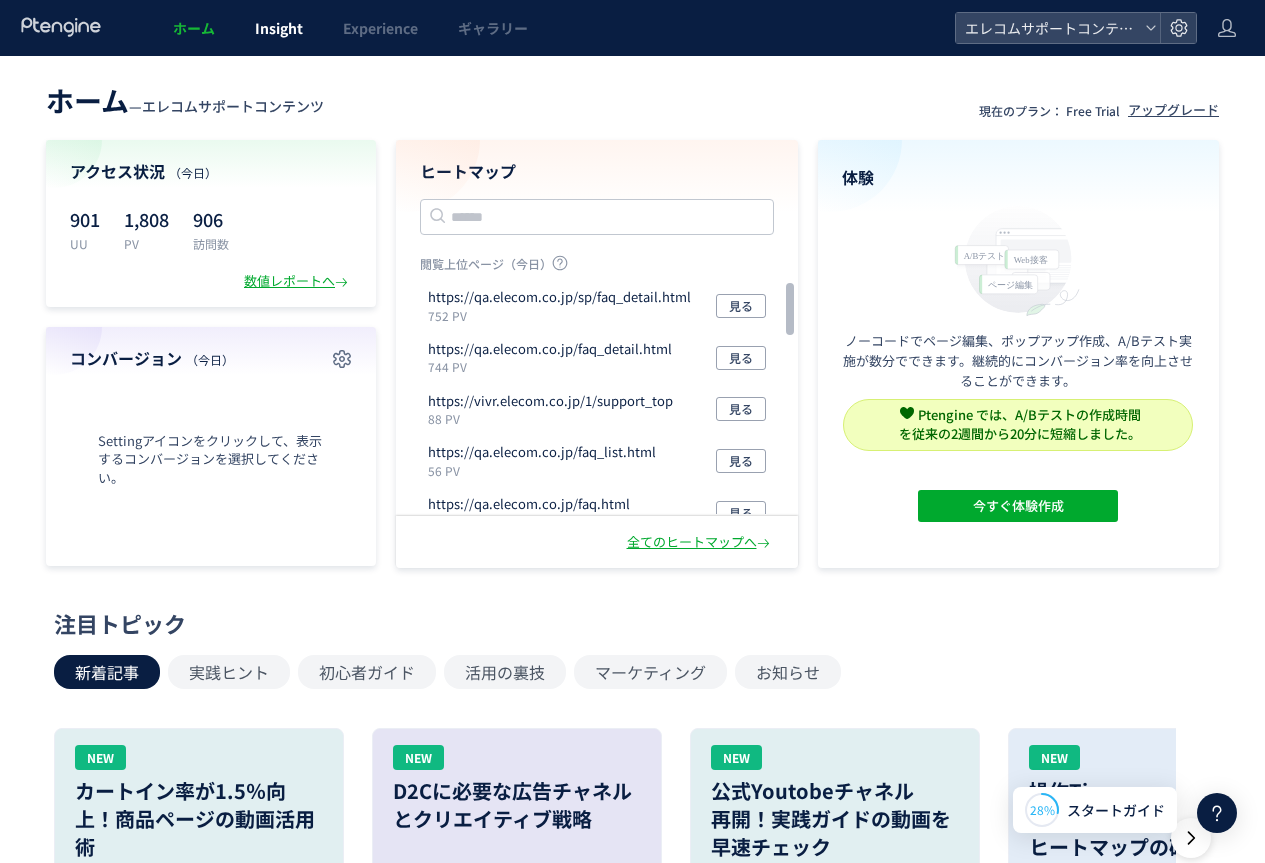 click on "Insight" 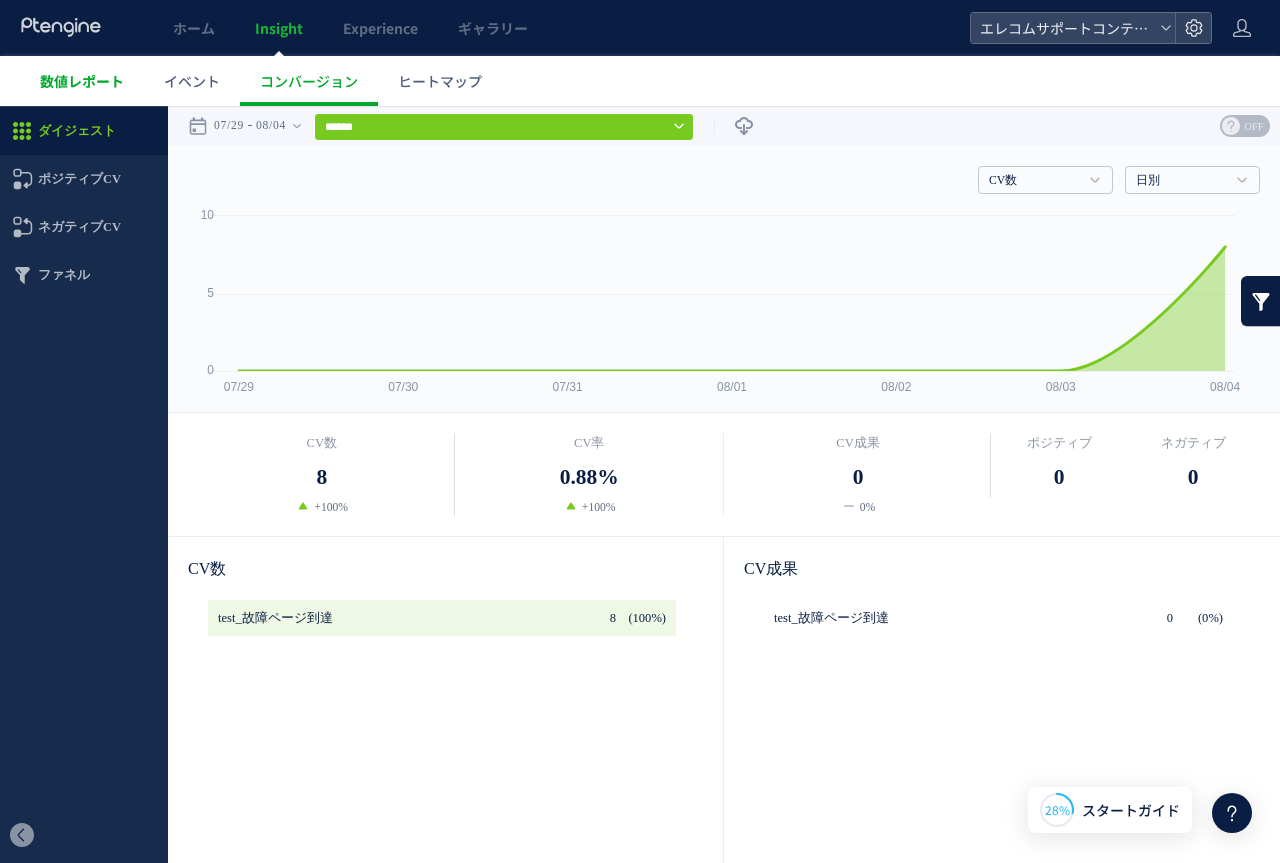 click on "数値レポート" at bounding box center (82, 81) 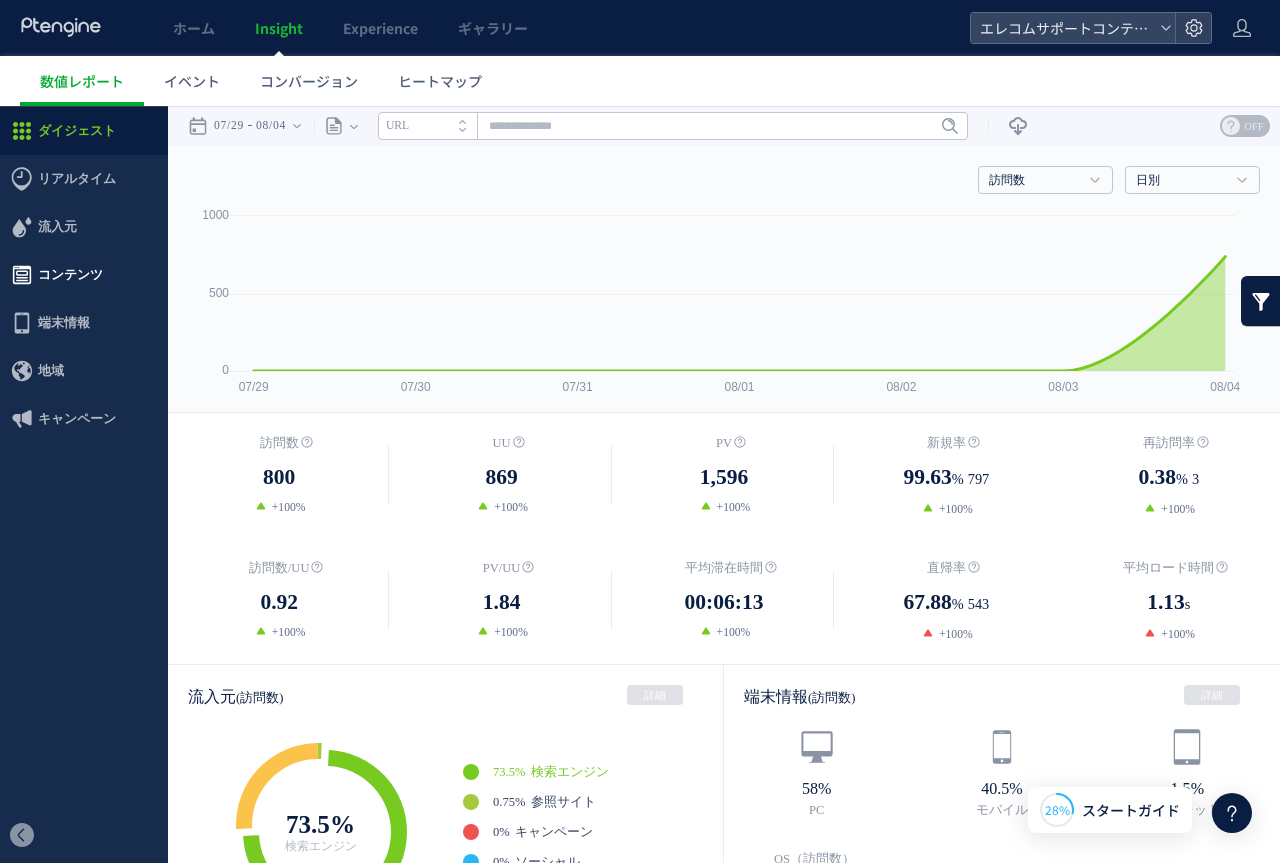 click on "コンテンツ" at bounding box center (70, 275) 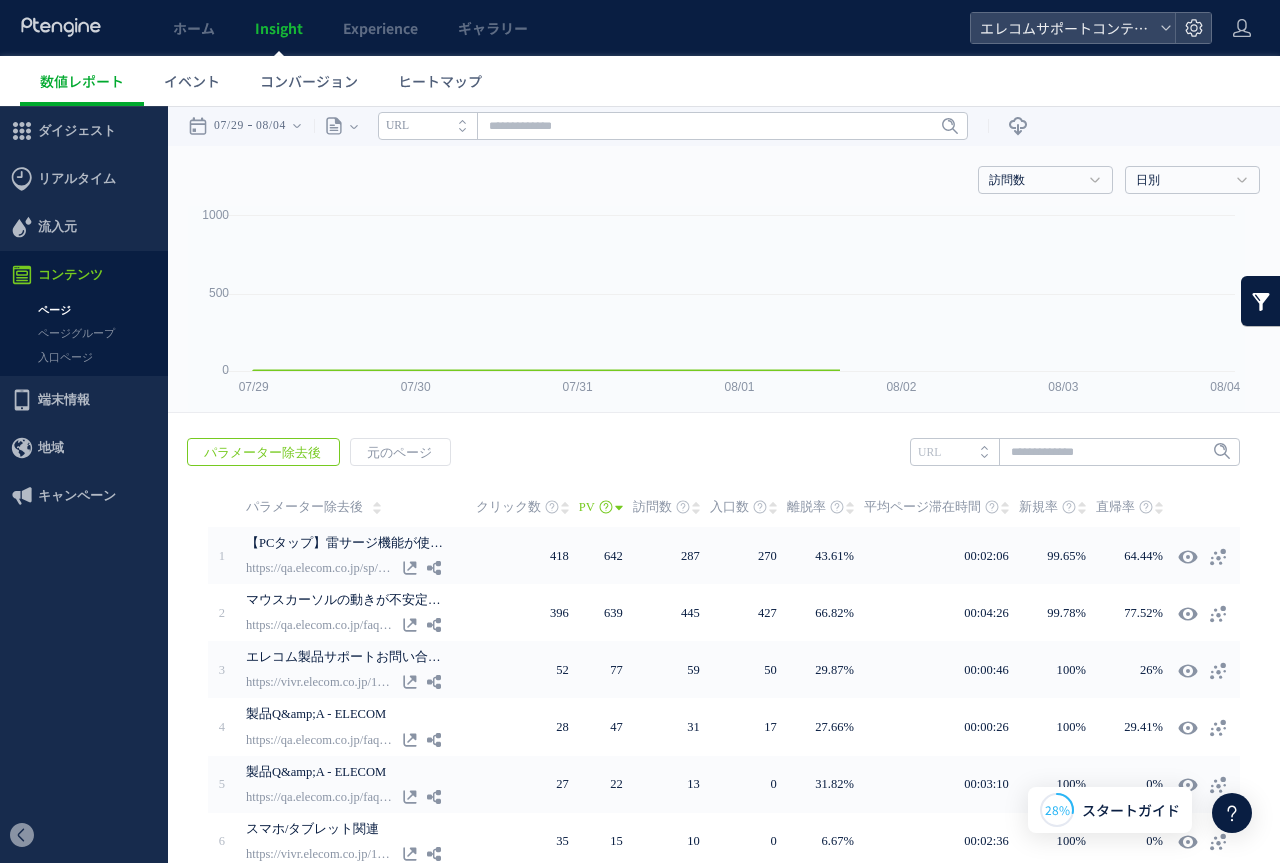 click on "ページ" at bounding box center [84, 310] 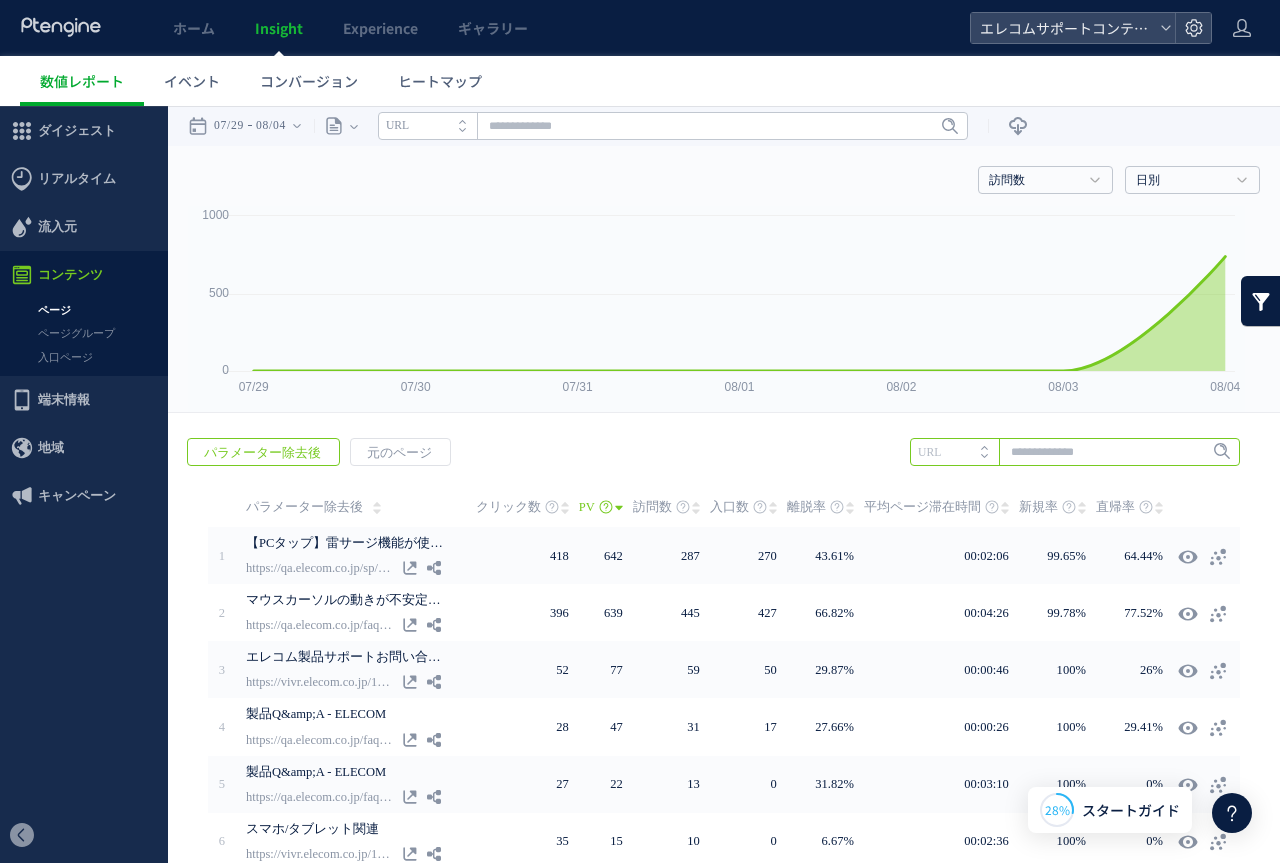 click at bounding box center (1075, 452) 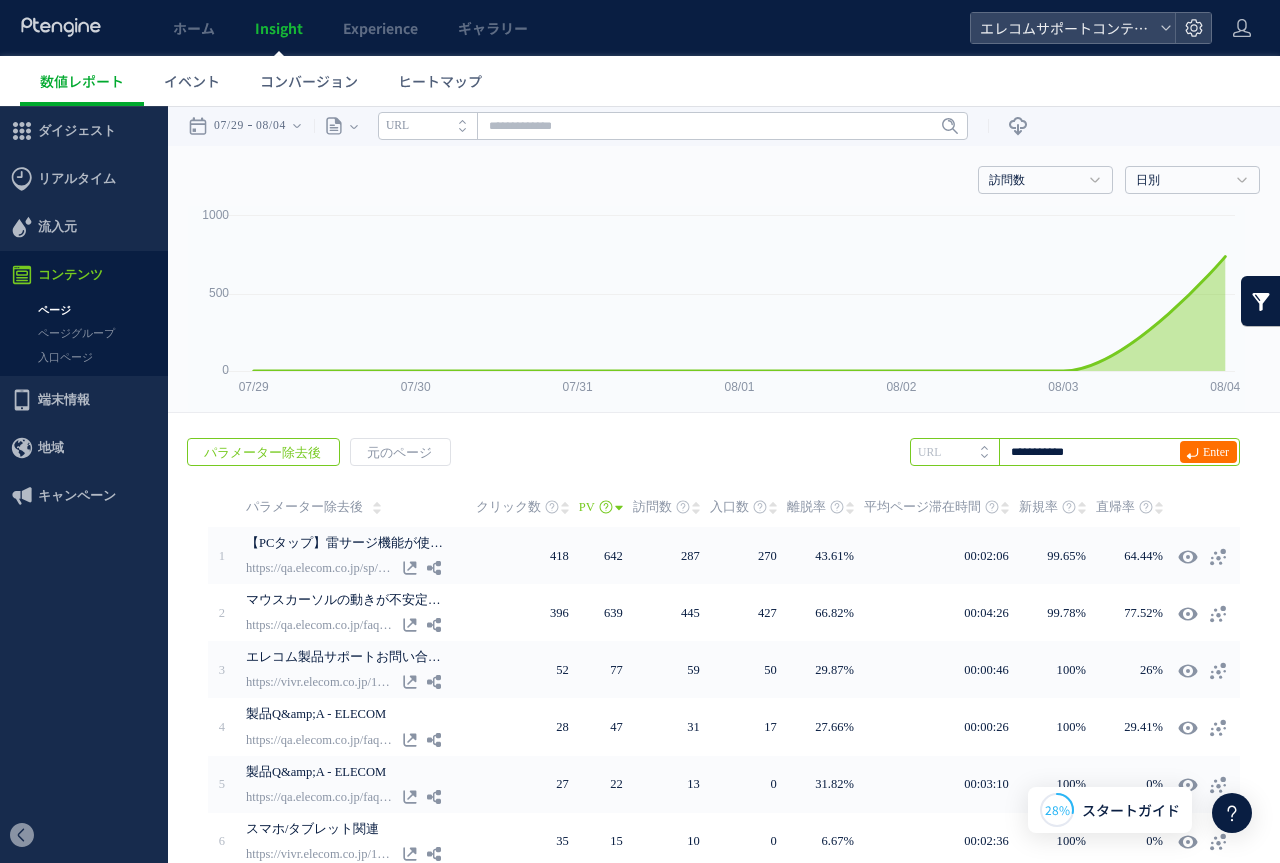 type on "**********" 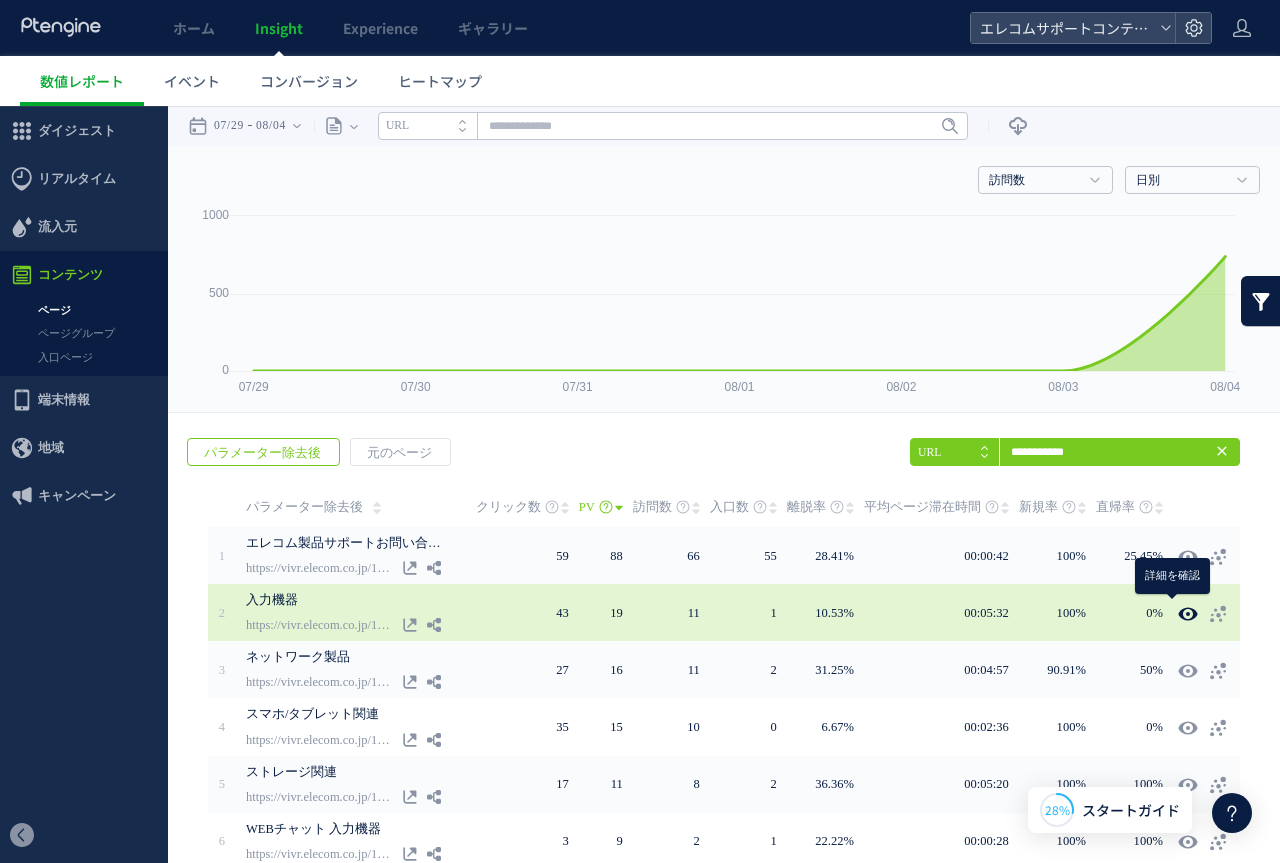 click 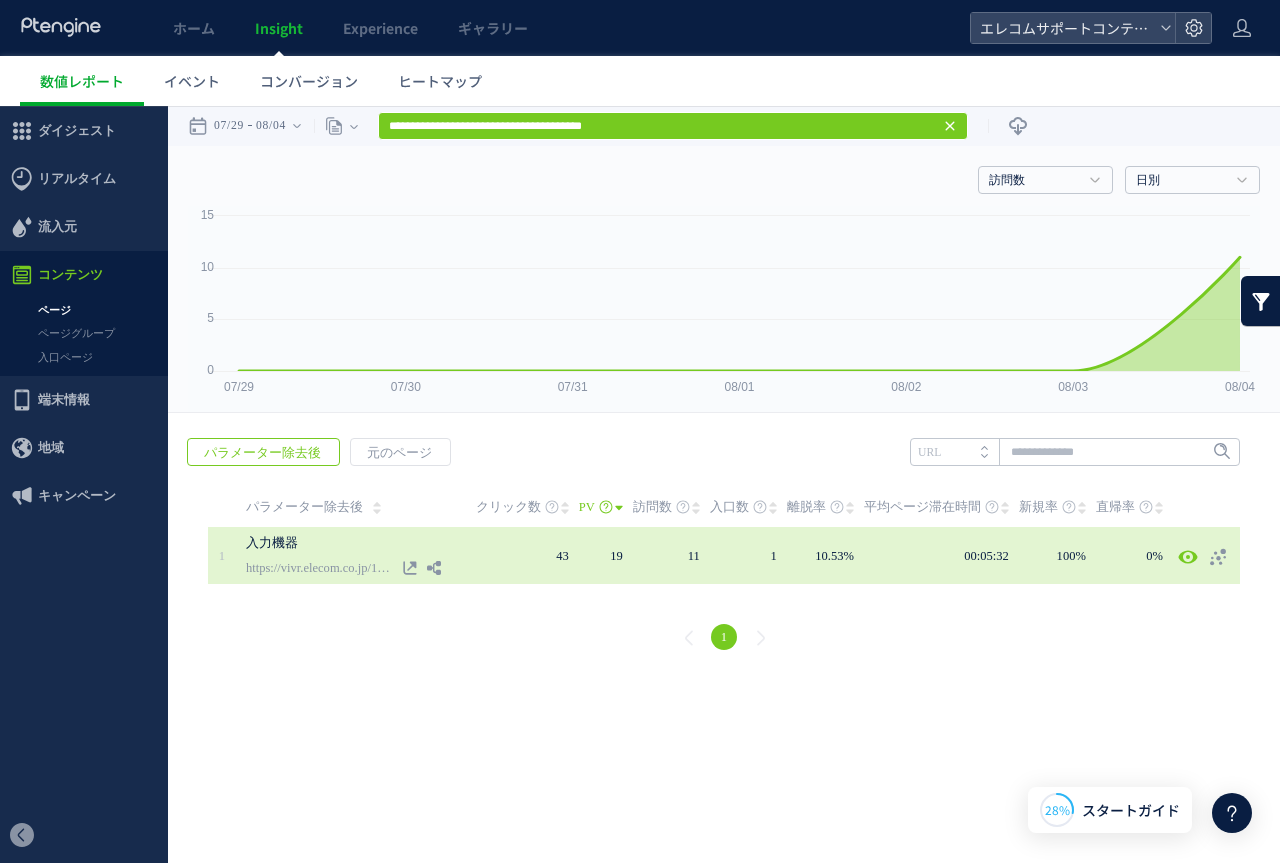 drag, startPoint x: 1035, startPoint y: 559, endPoint x: 915, endPoint y: 570, distance: 120.50311 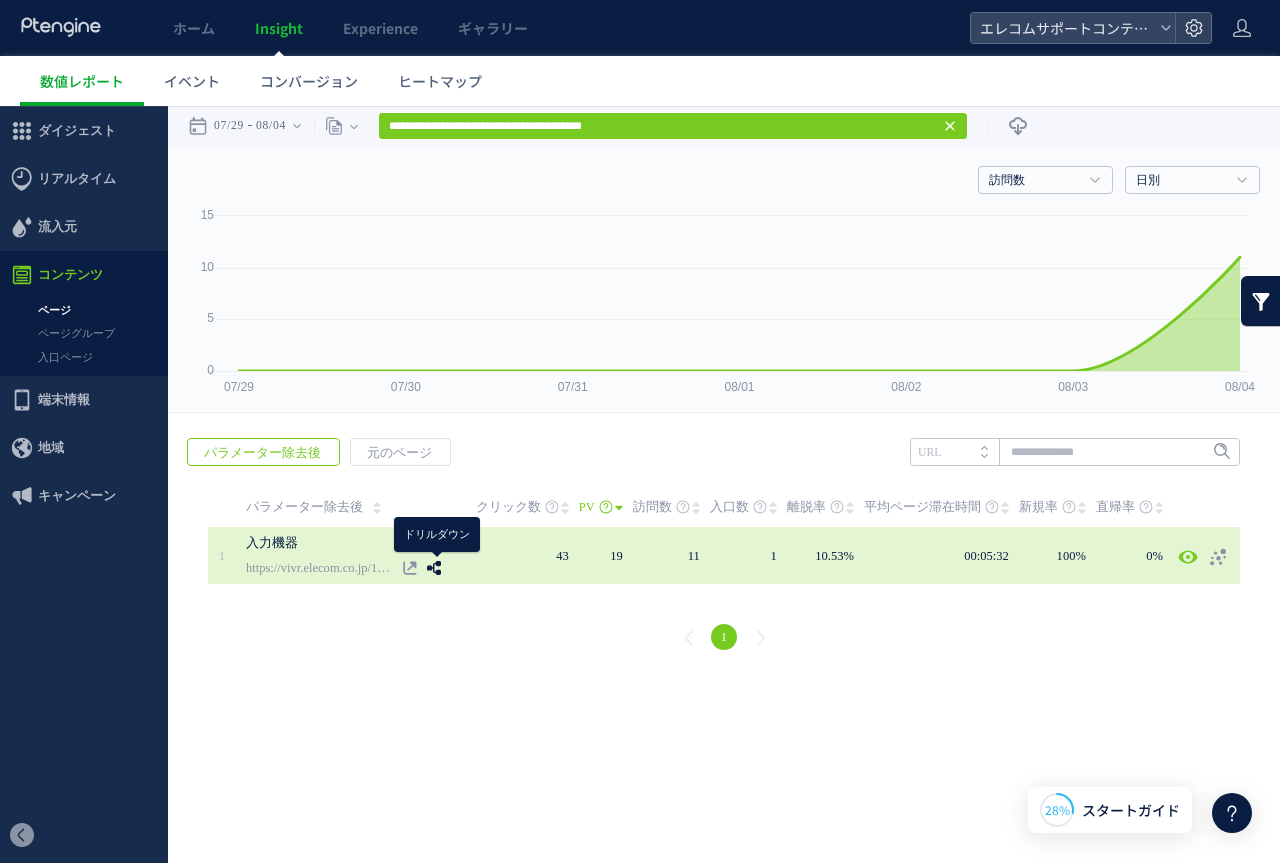 click 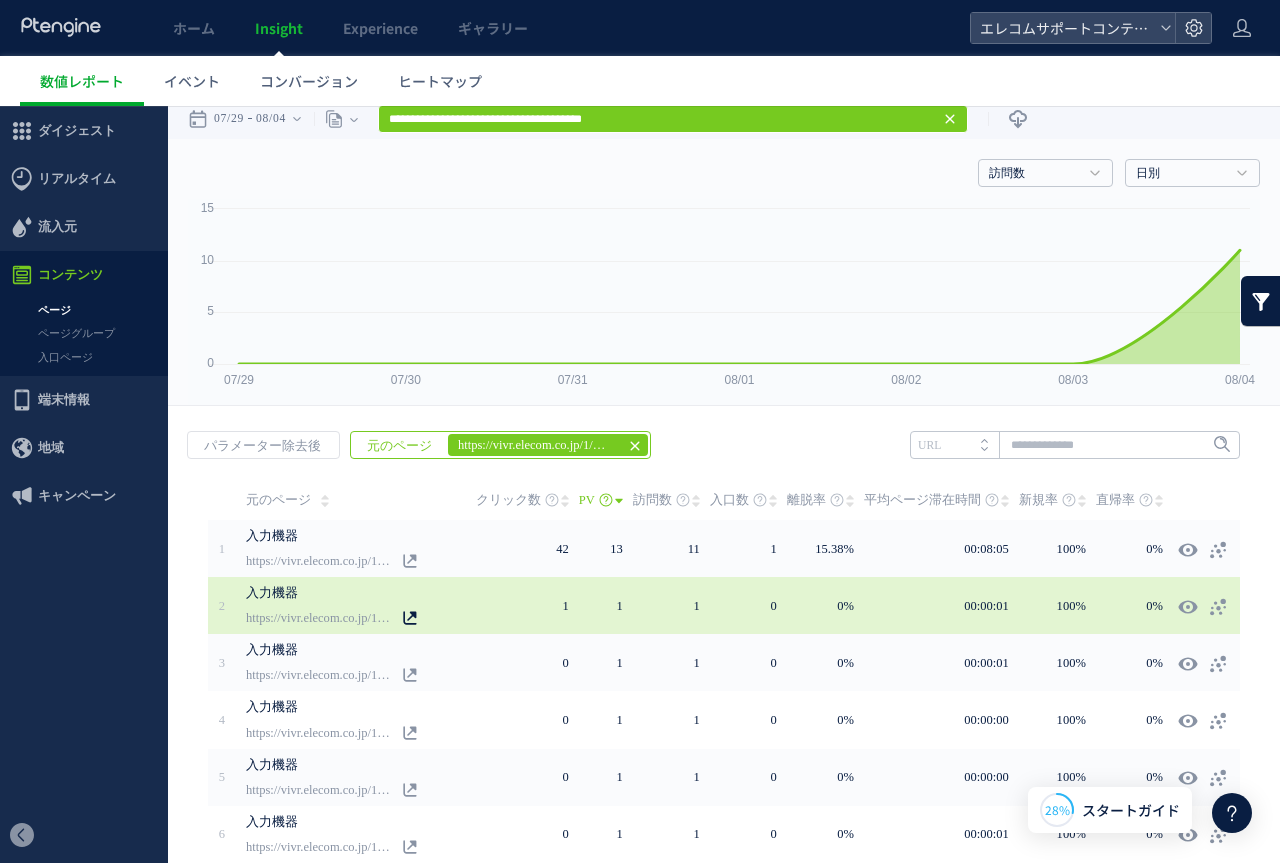 scroll, scrollTop: 0, scrollLeft: 0, axis: both 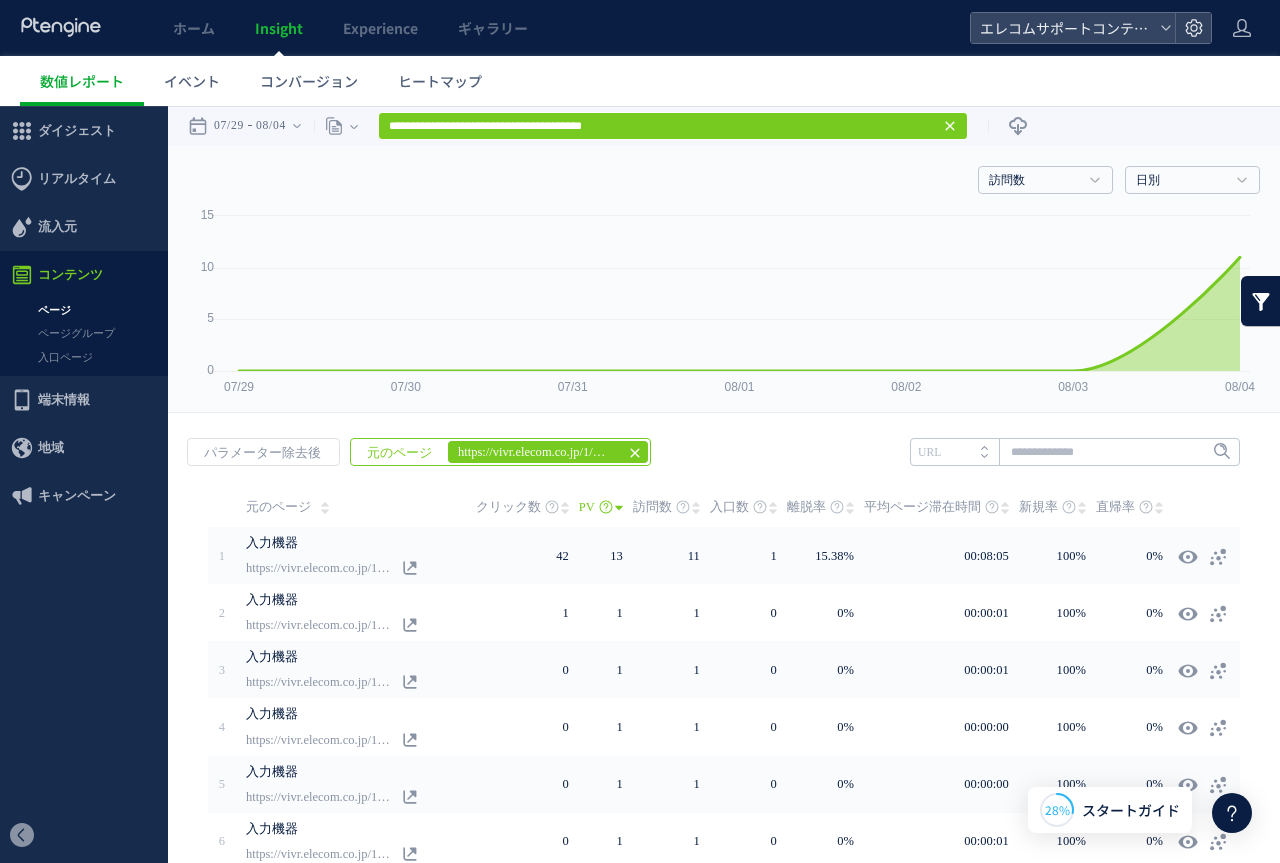 click 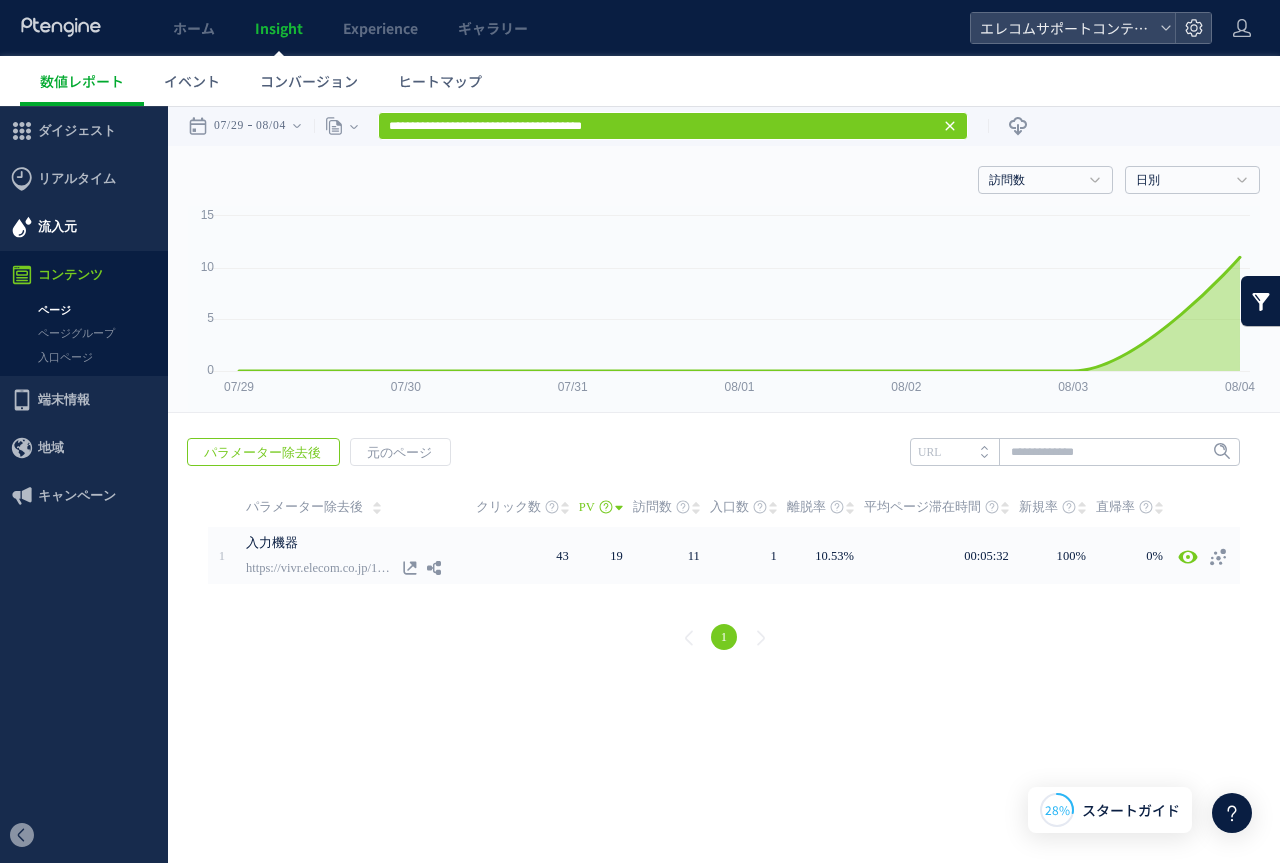 click on "流入元" at bounding box center (57, 227) 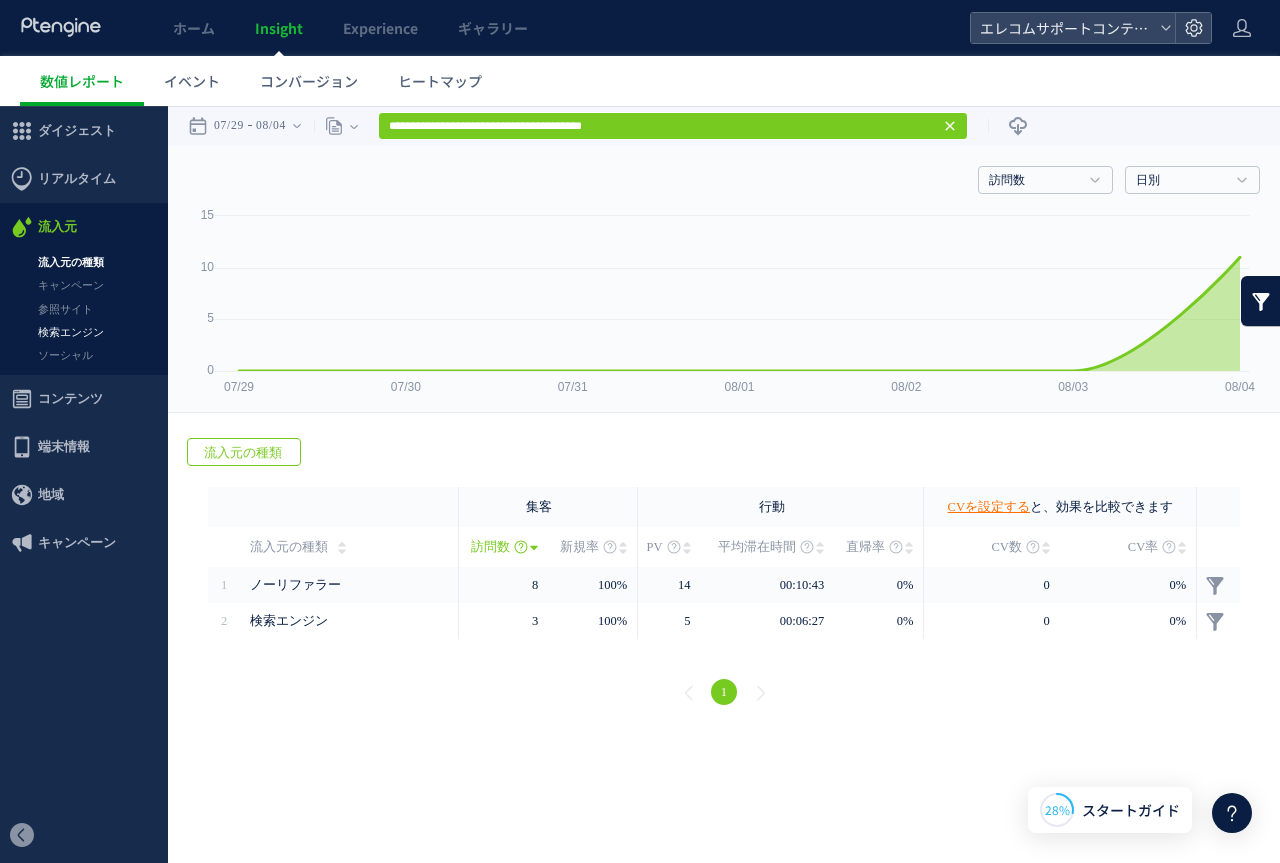 click on "検索エンジン" at bounding box center [84, 332] 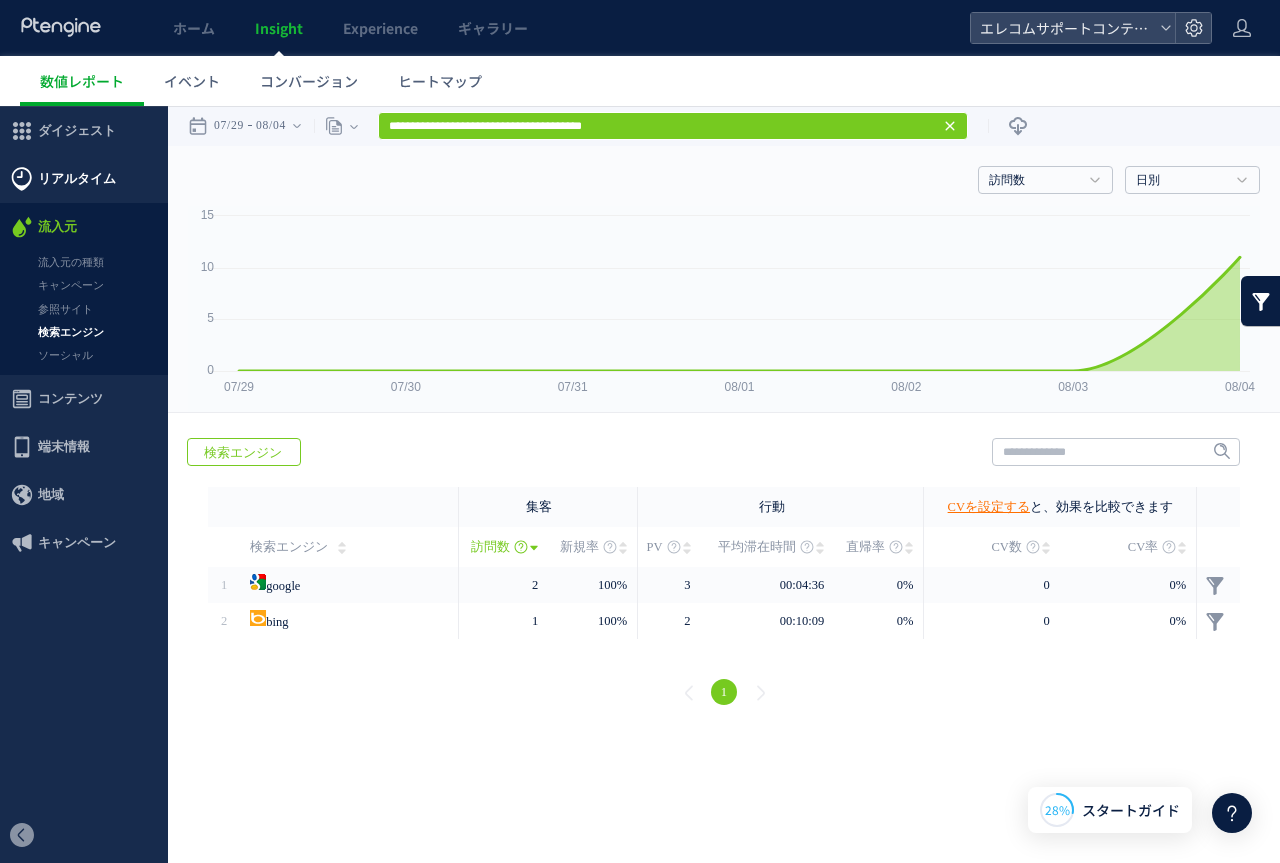 click on "リアルタイム" at bounding box center (77, 179) 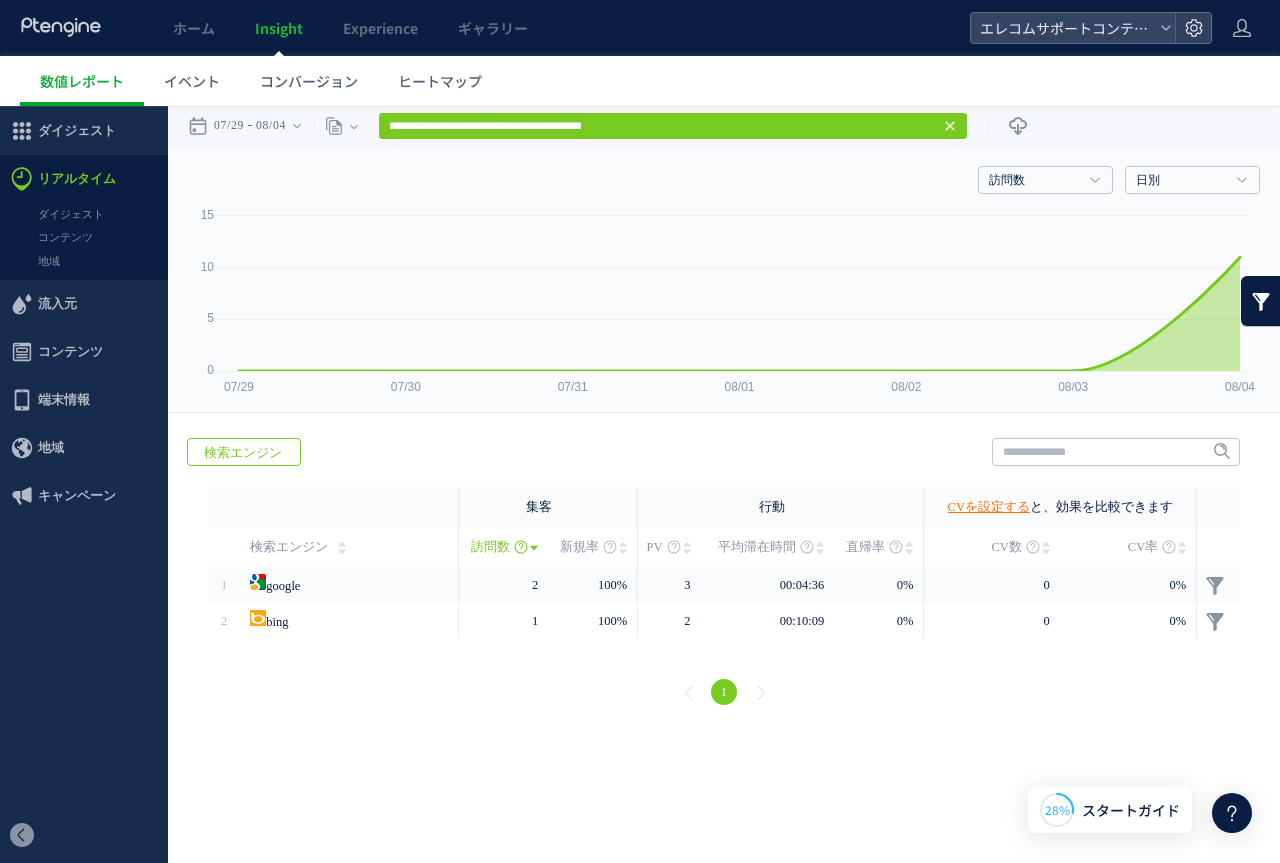 type 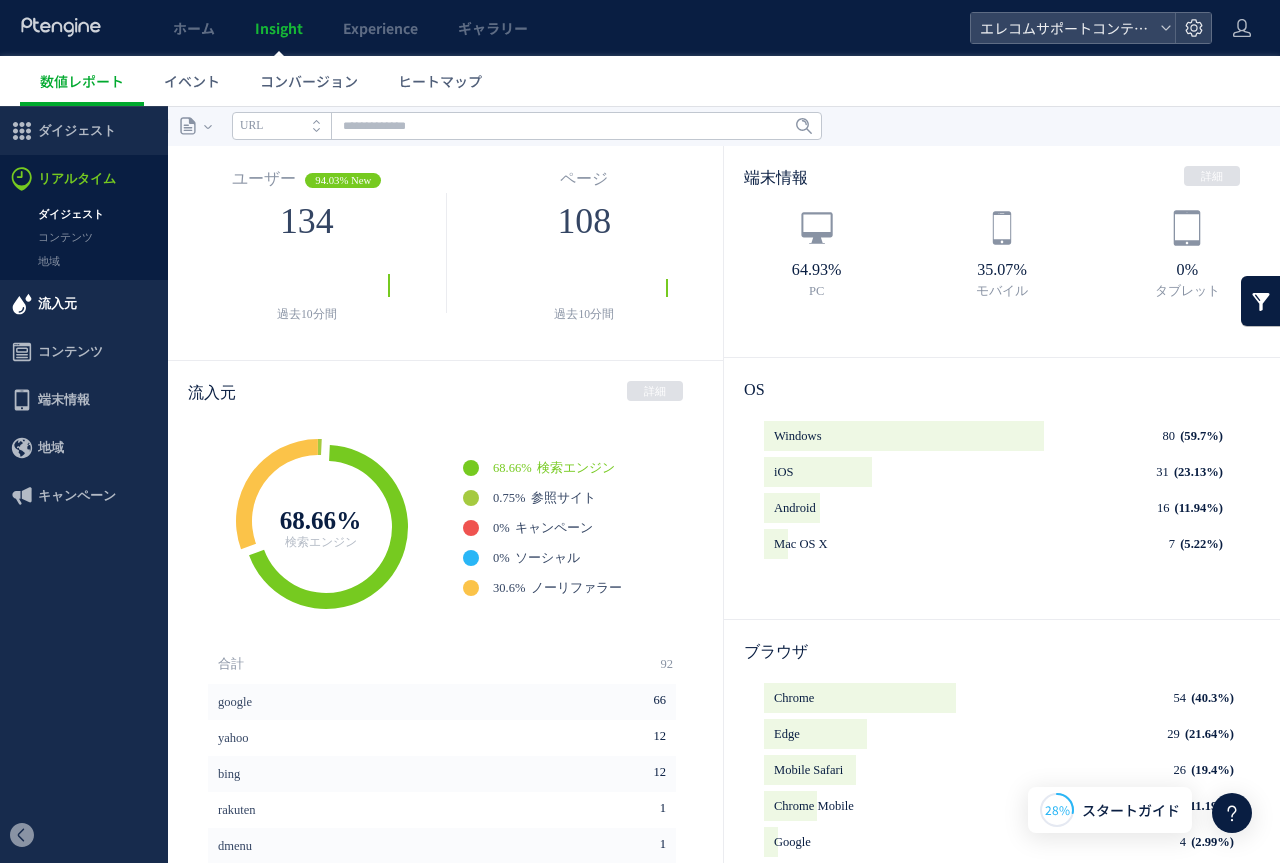 click on "流入元" at bounding box center [57, 304] 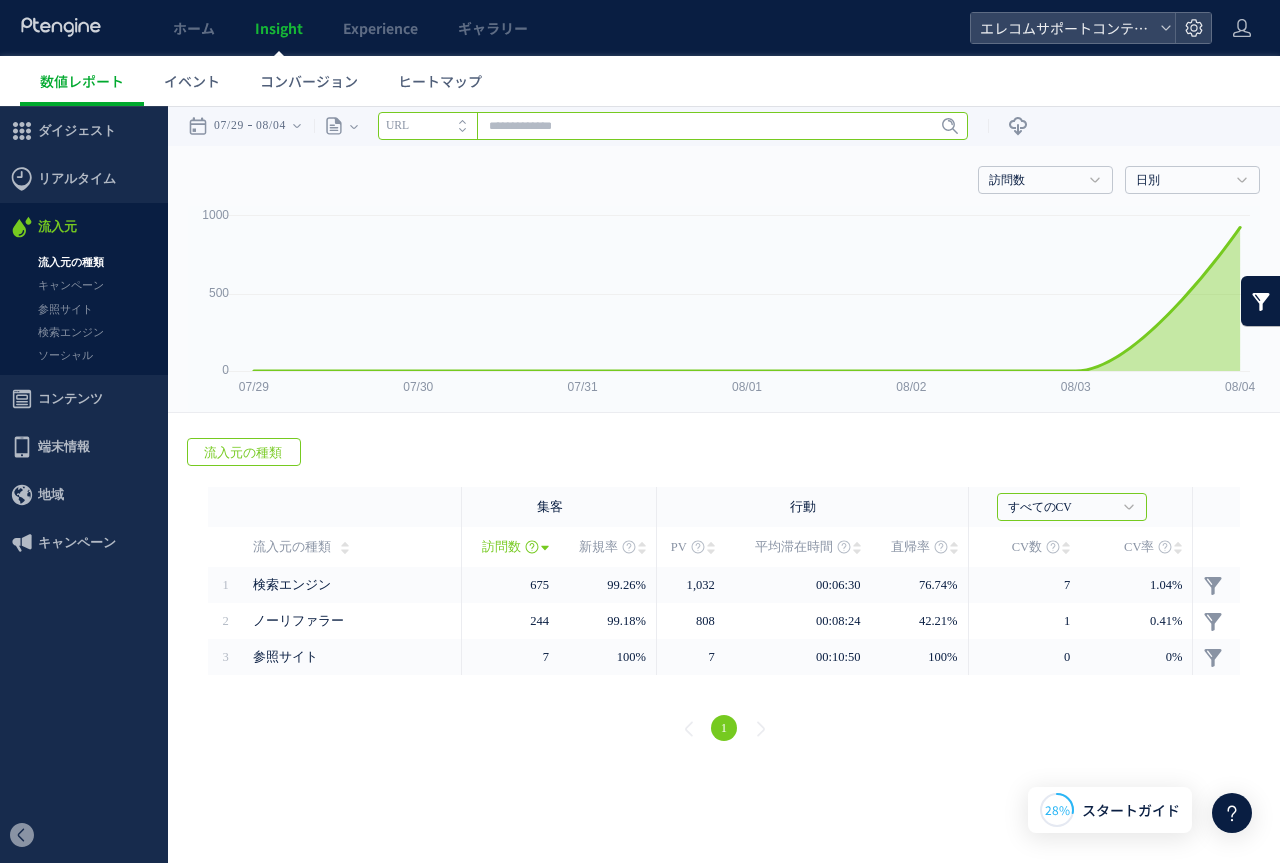 click at bounding box center (673, 126) 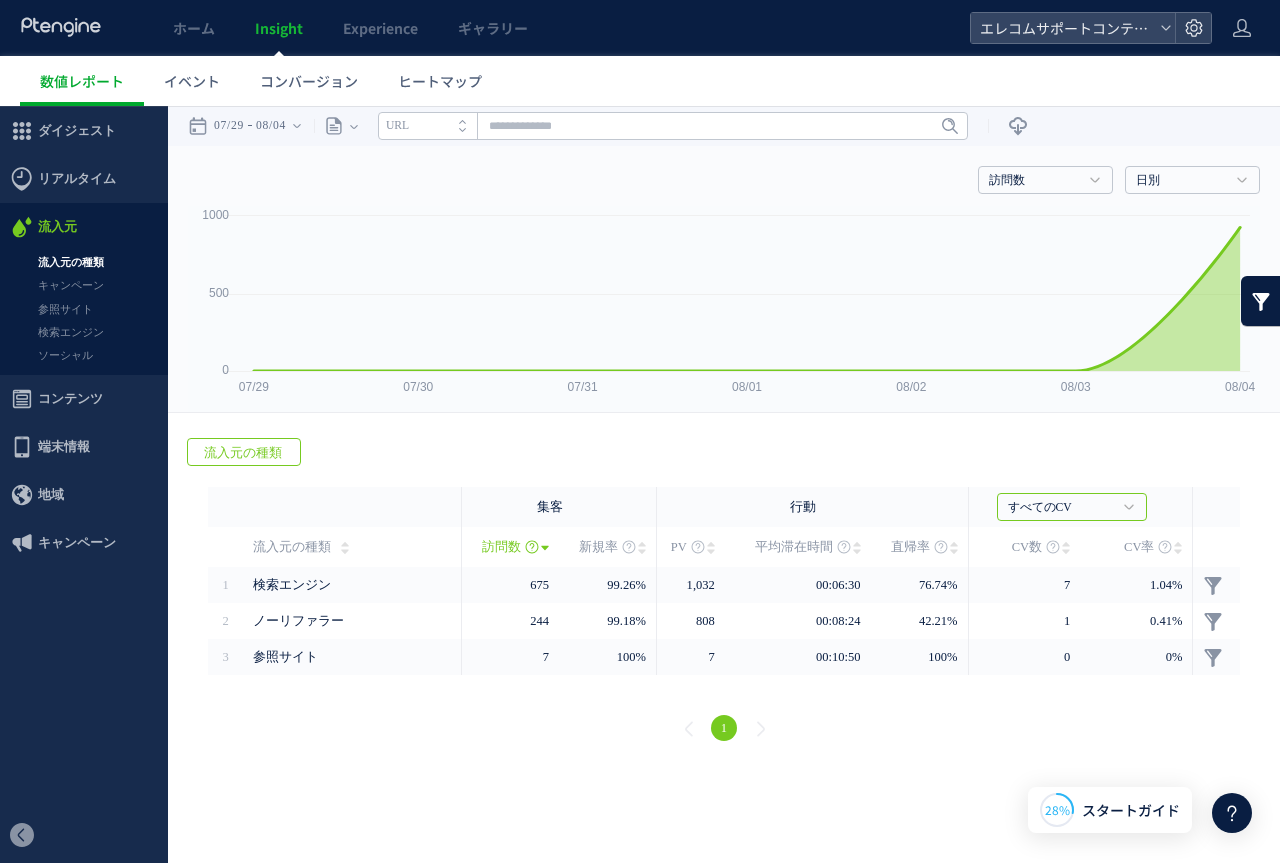 click on "ページ
ページグループ
パラメーター除去後
ページ
ページグループ
パラメーター除去後
タイトル名
URL" at bounding box center [641, 126] 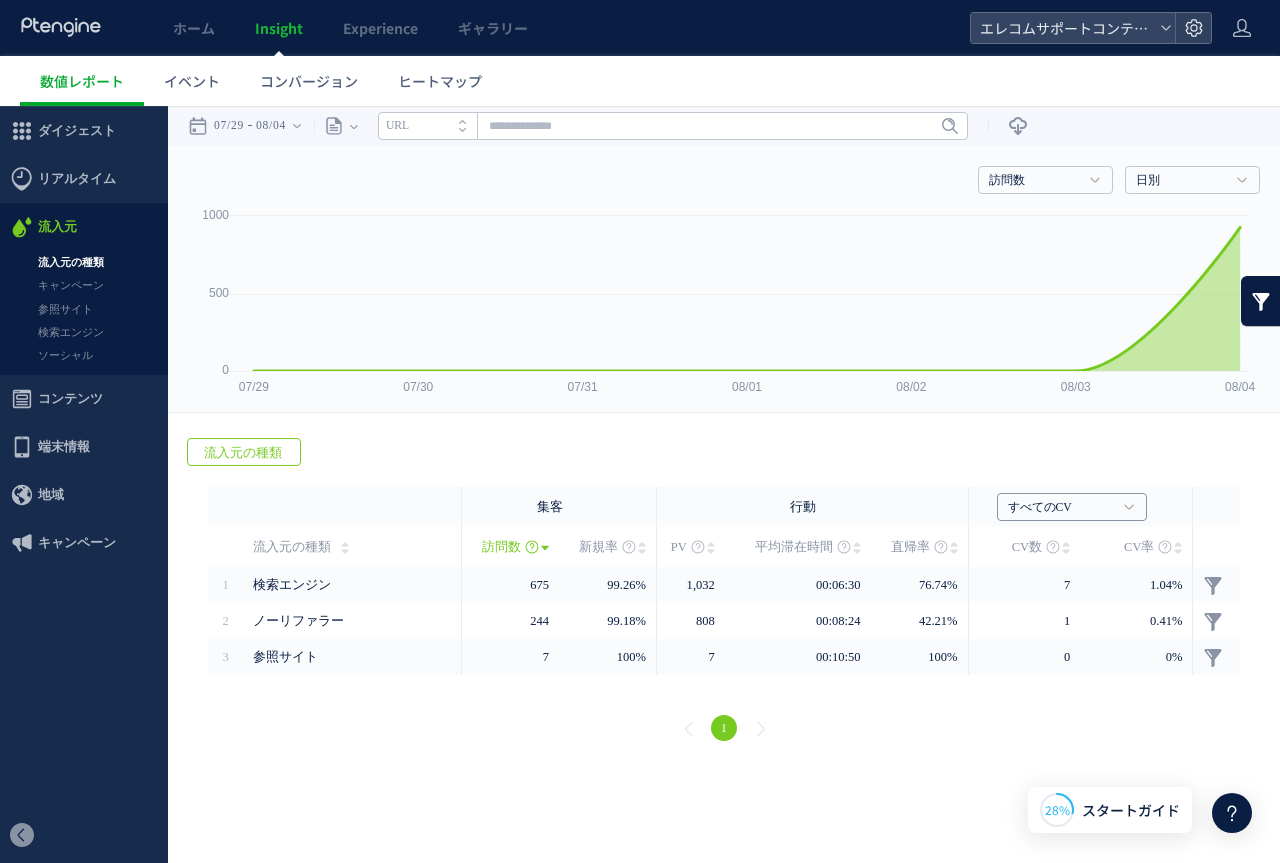 click on "すべてのCV" at bounding box center (1061, 508) 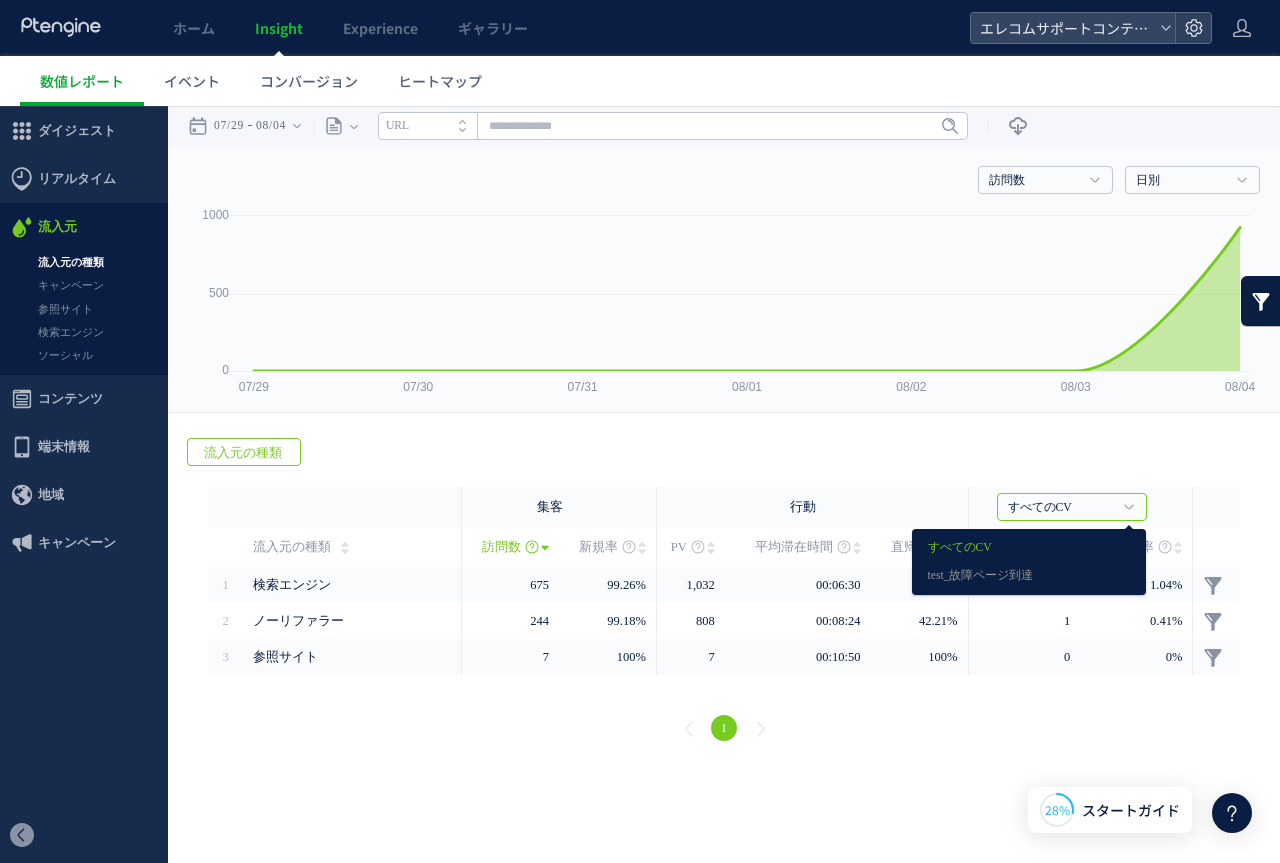 click on "戻る
流入元の種類
ヒートマップを計測させるには、解析コードを実装してください。
実装
URL" at bounding box center (724, 592) 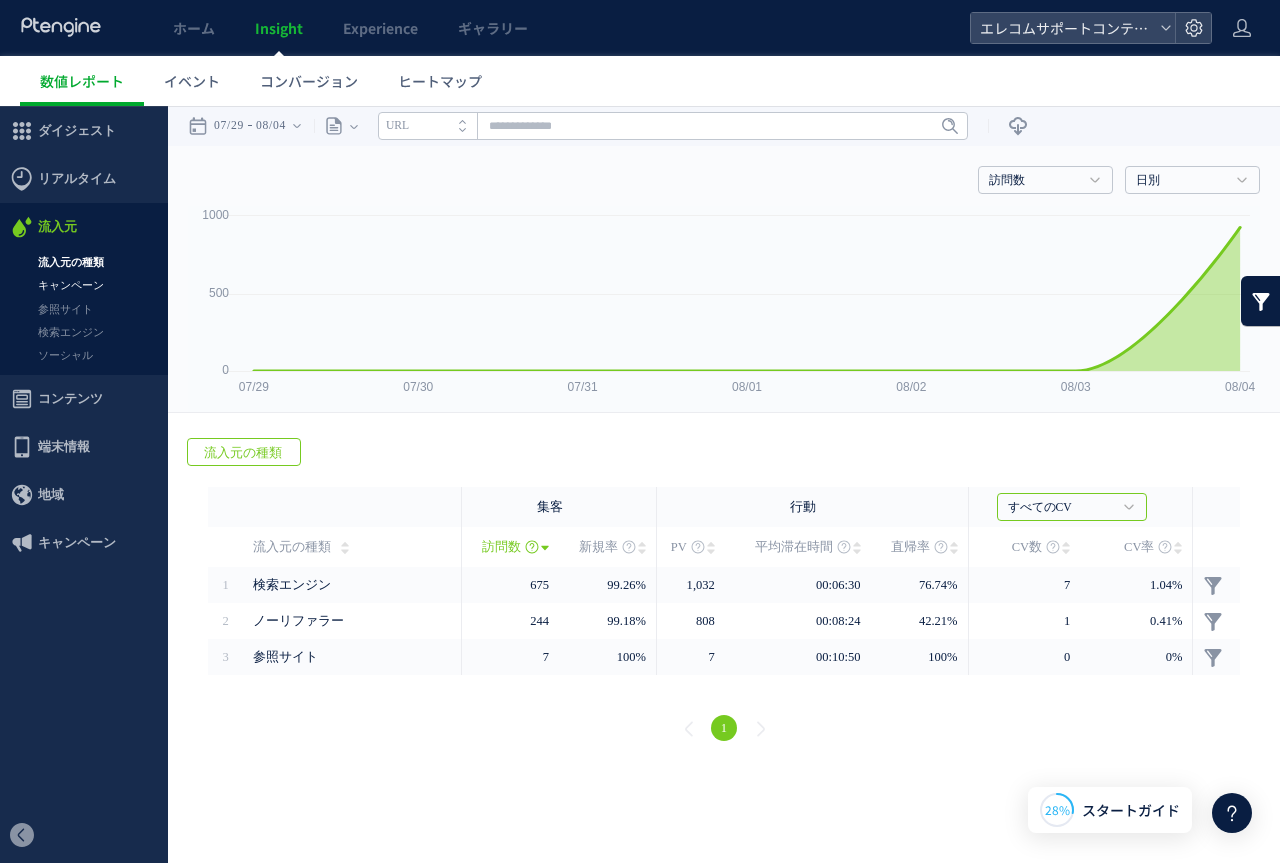 click on "キャンペーン" at bounding box center [84, 285] 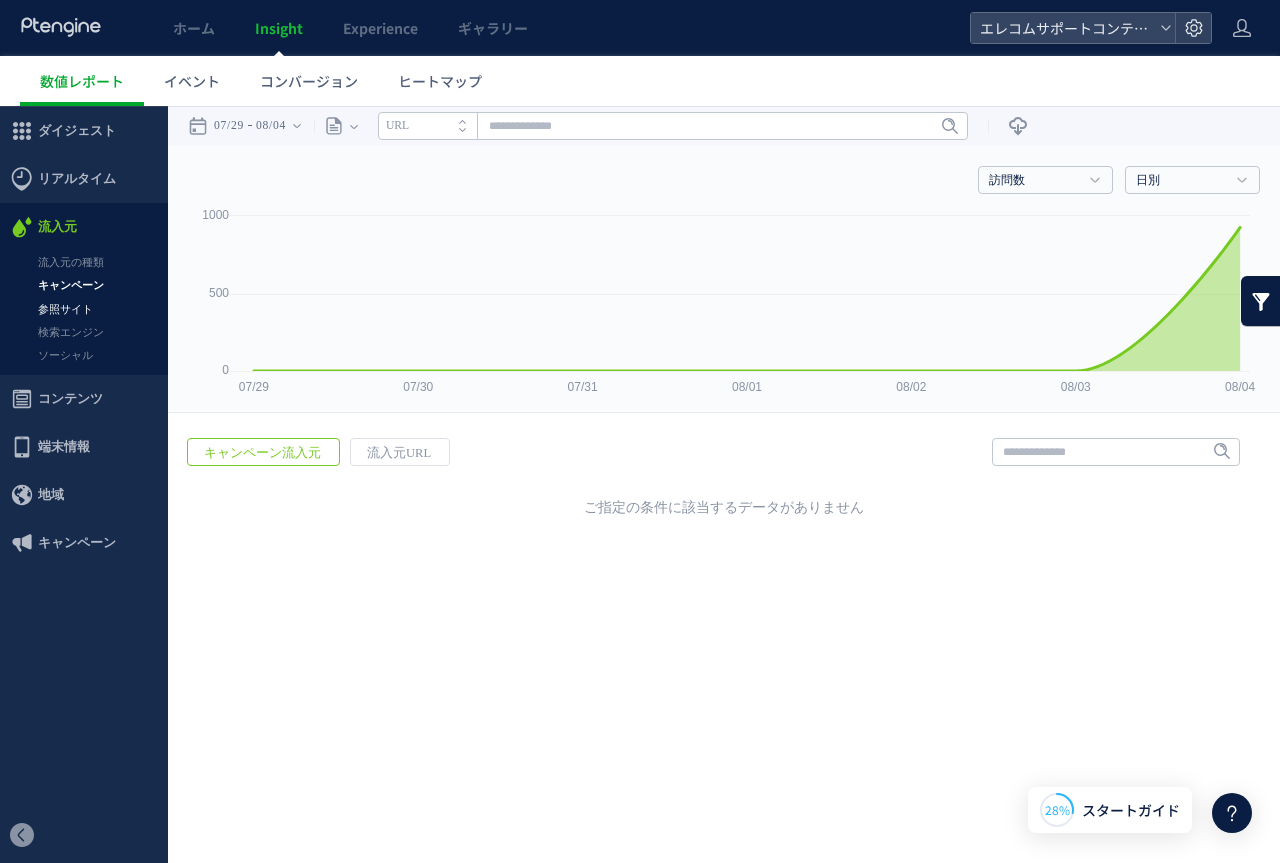 click on "参照サイト" at bounding box center [84, 309] 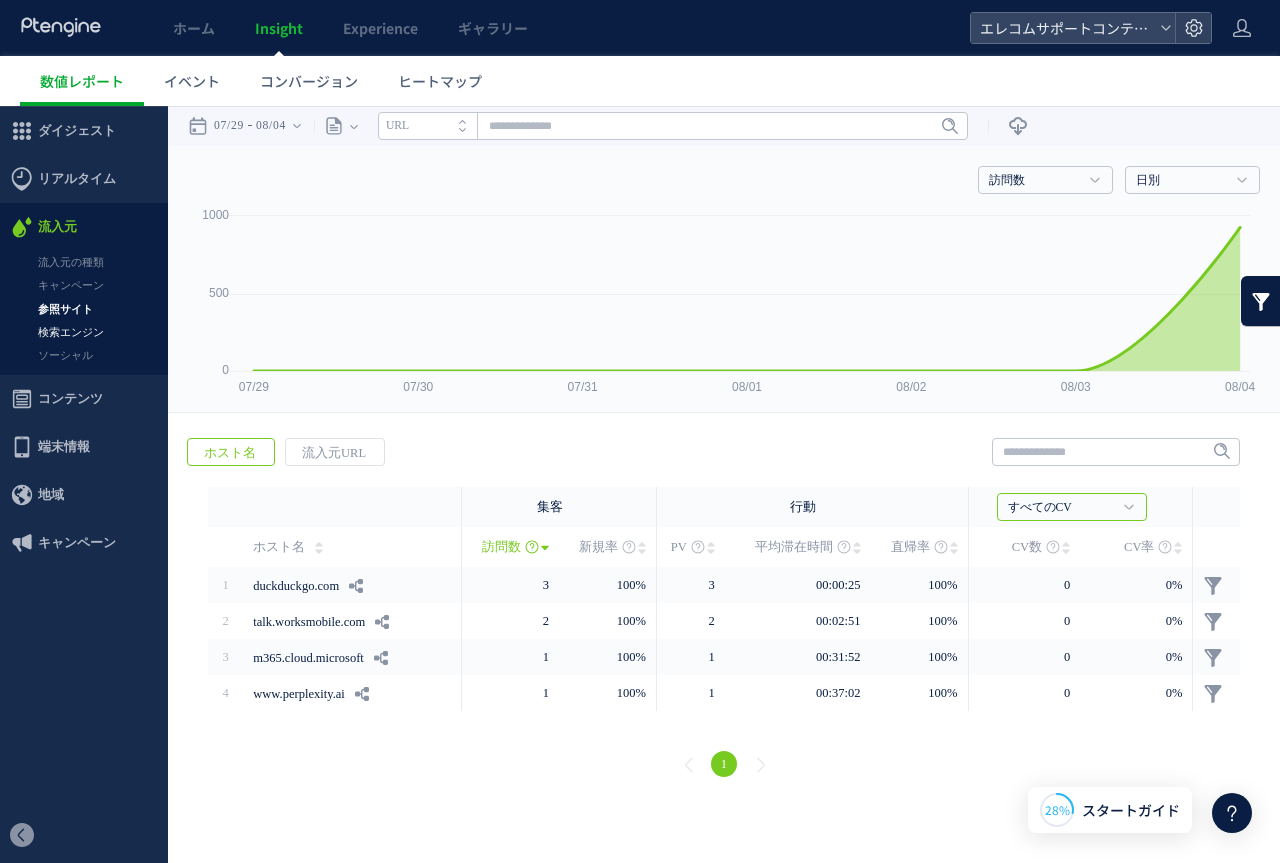 click on "検索エンジン" at bounding box center (84, 332) 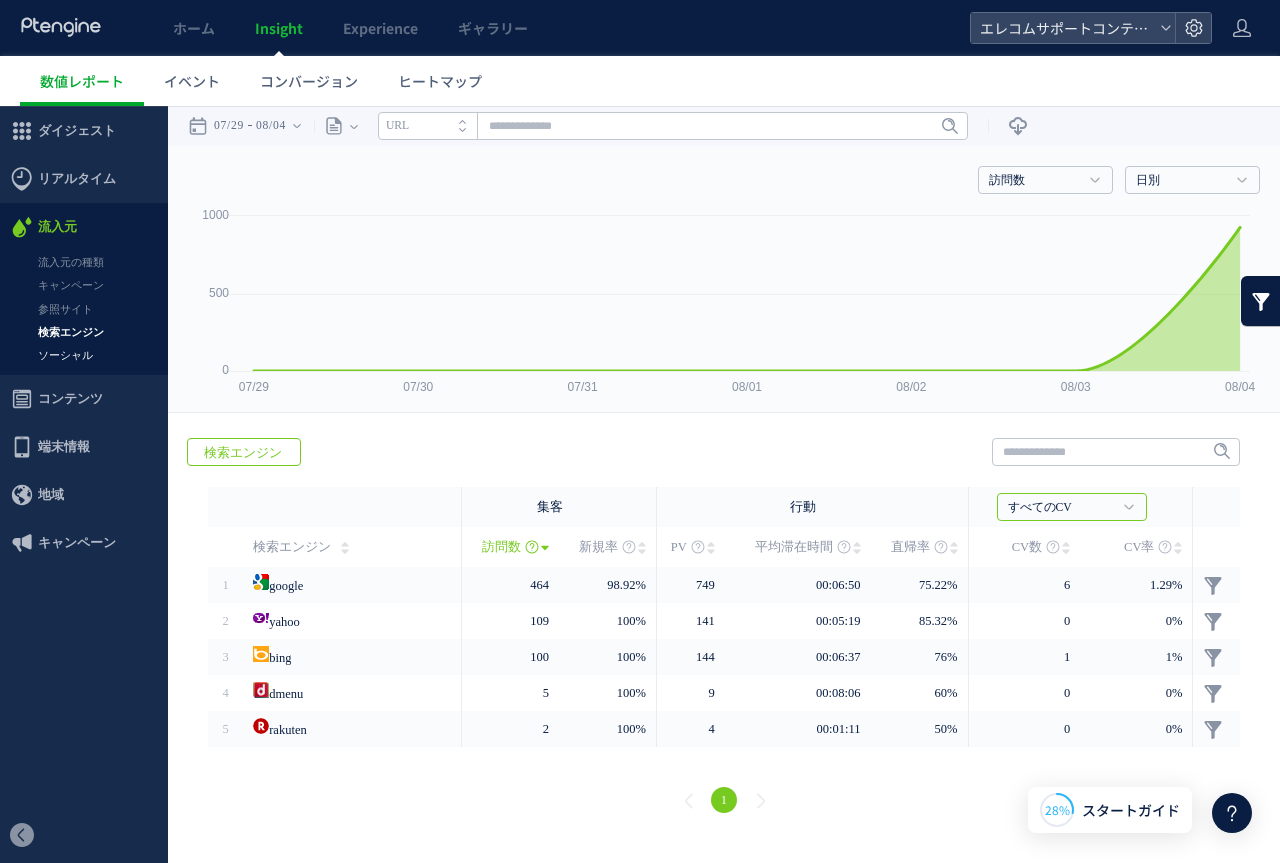 click on "ソーシャル" at bounding box center [84, 355] 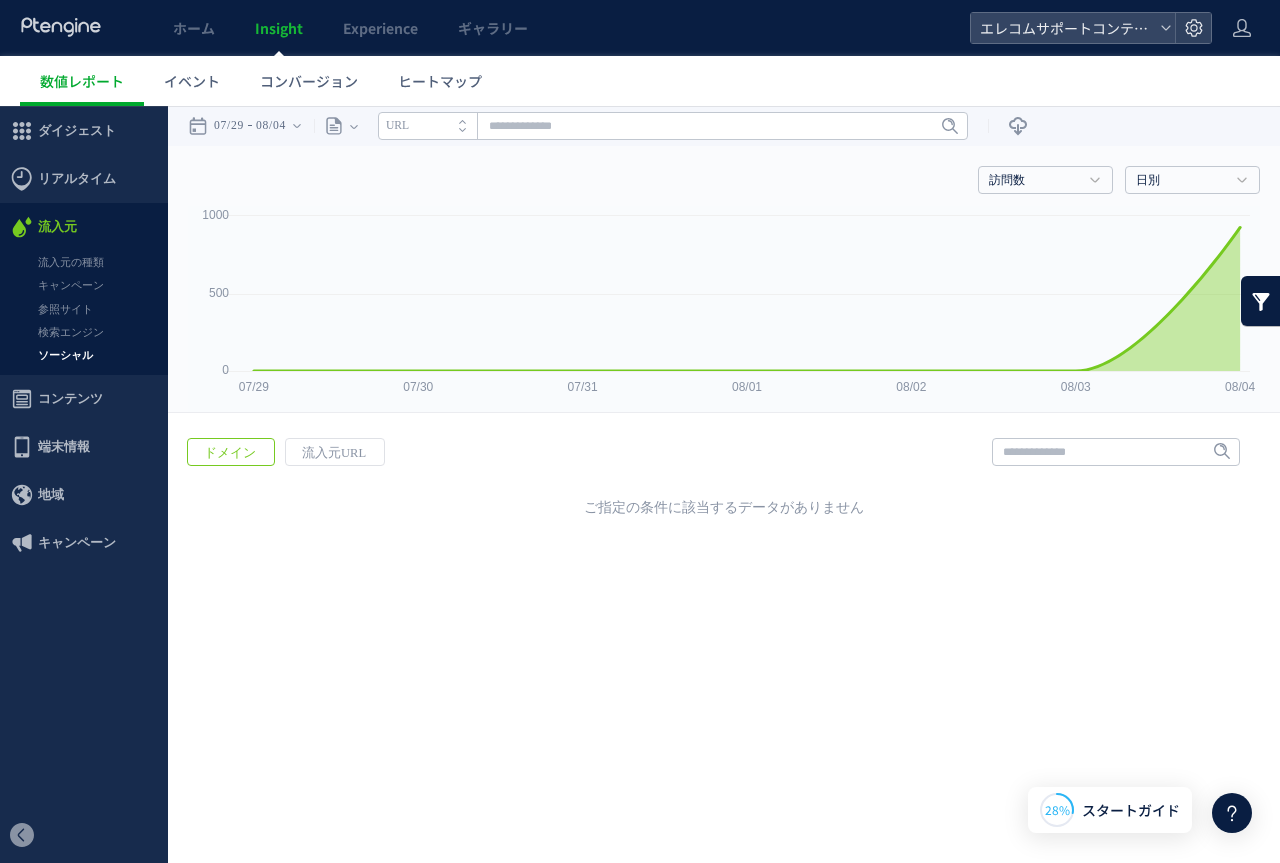 click on "コンテンツ" at bounding box center (70, 399) 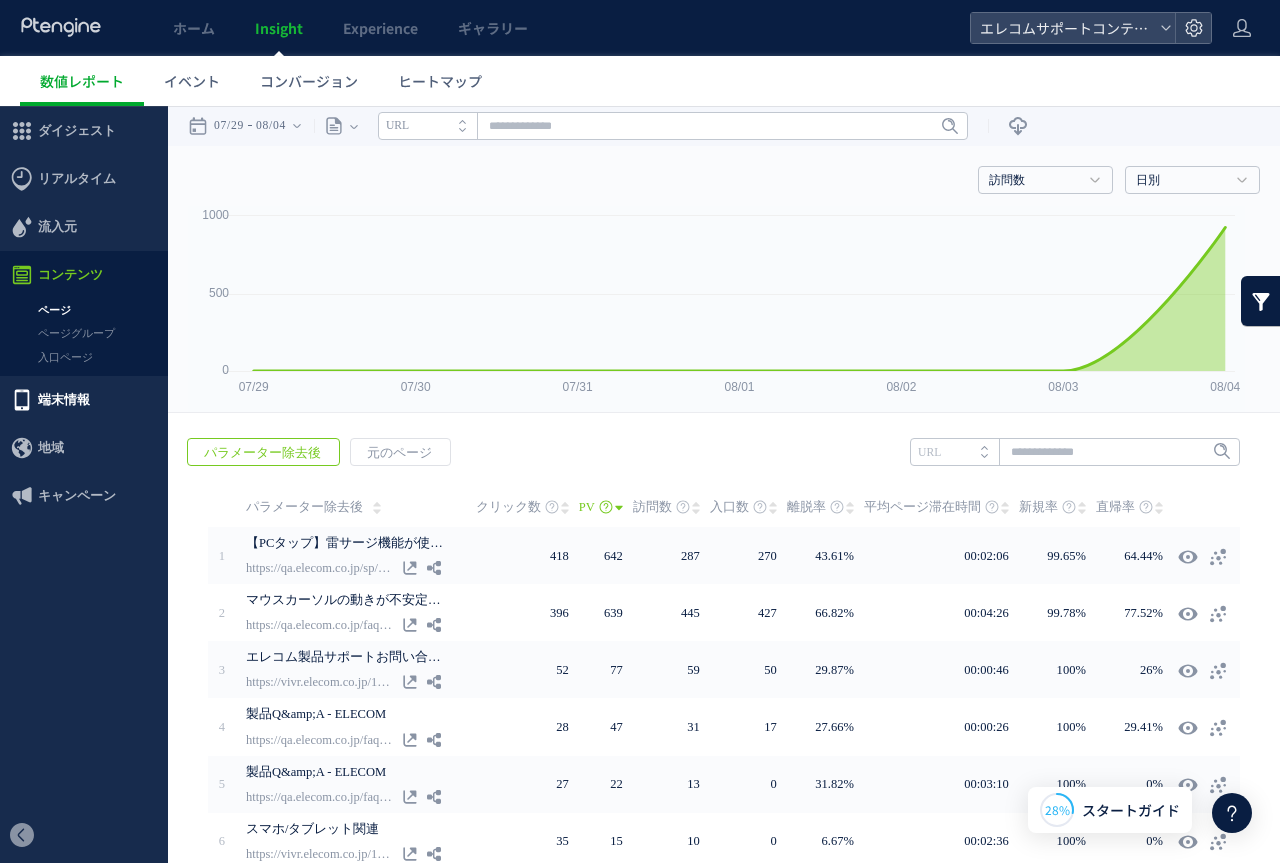 click on "端末情報" at bounding box center (64, 400) 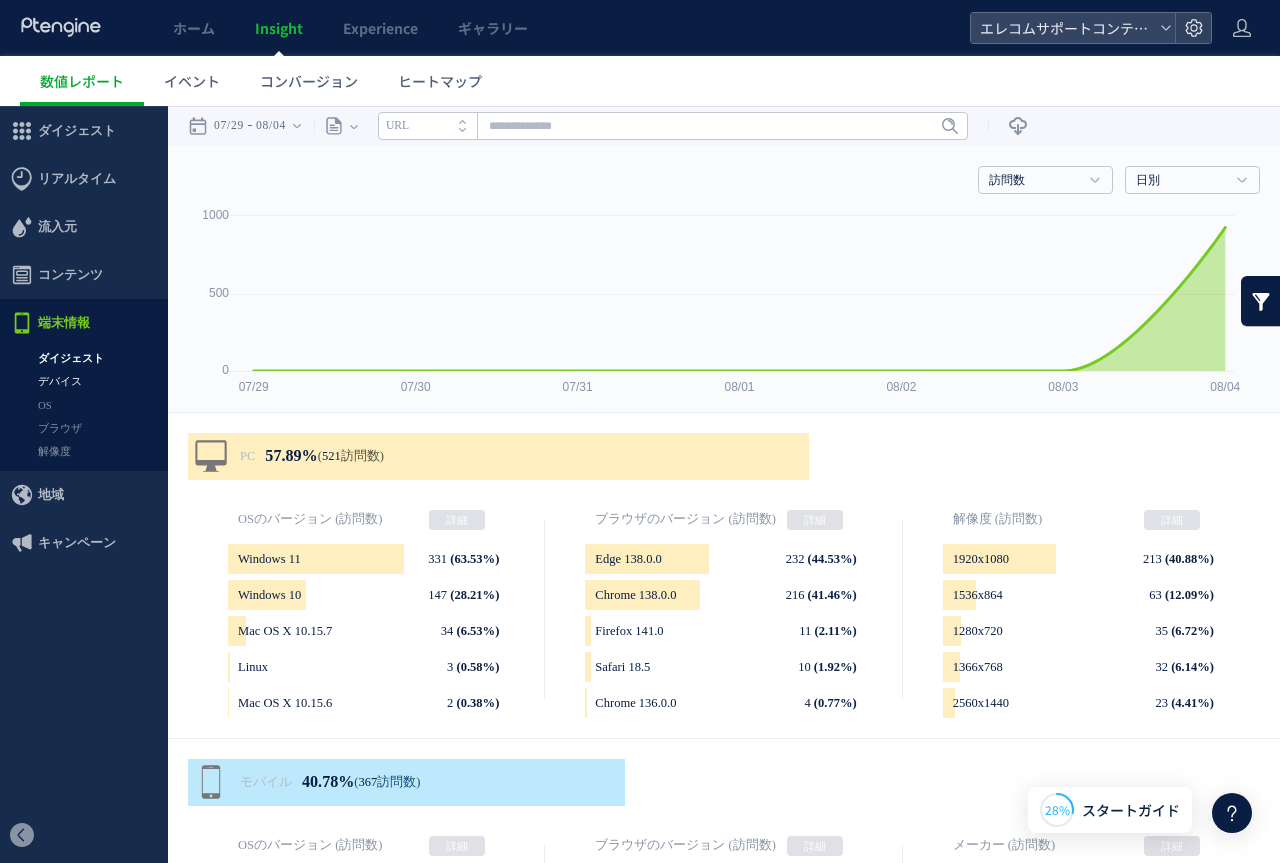 click on "デバイス" at bounding box center [84, 381] 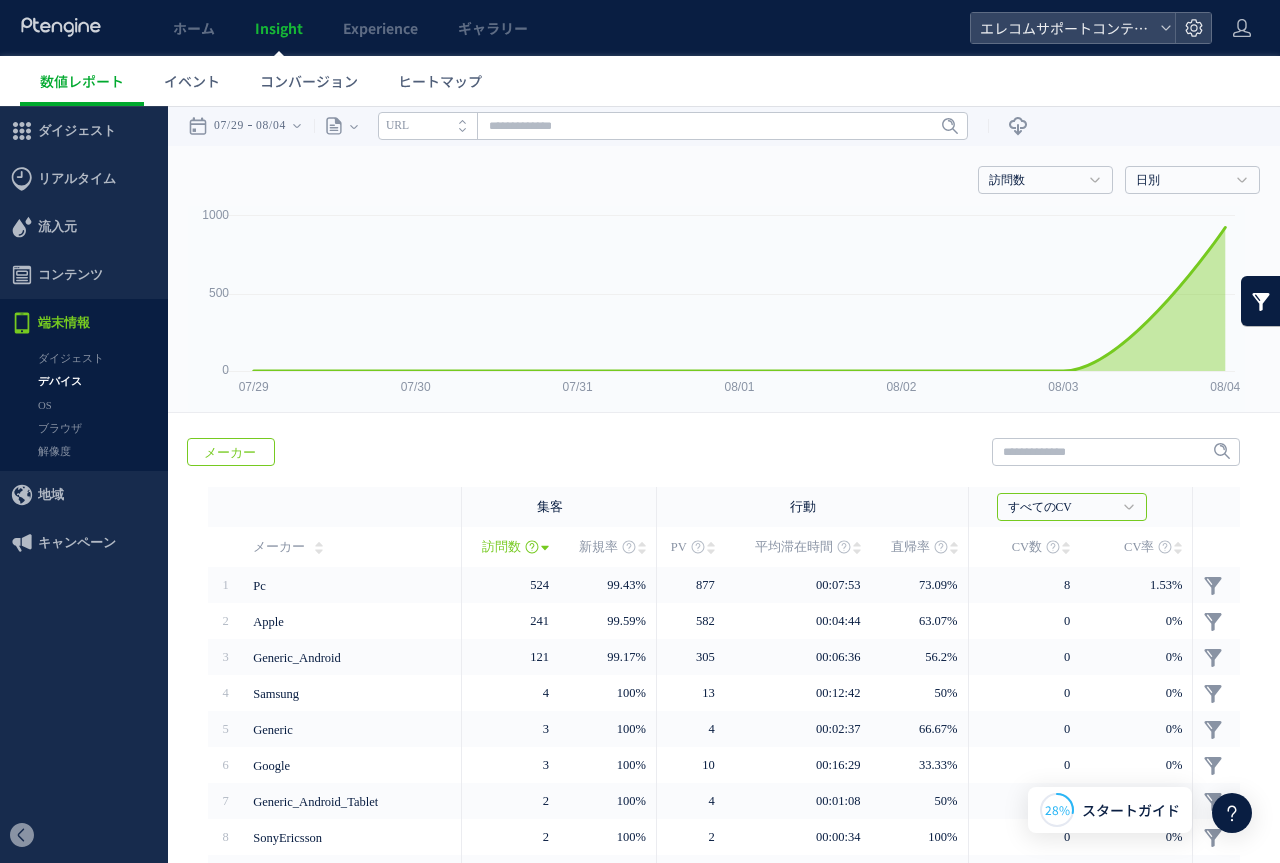 click on "OS" at bounding box center (84, 405) 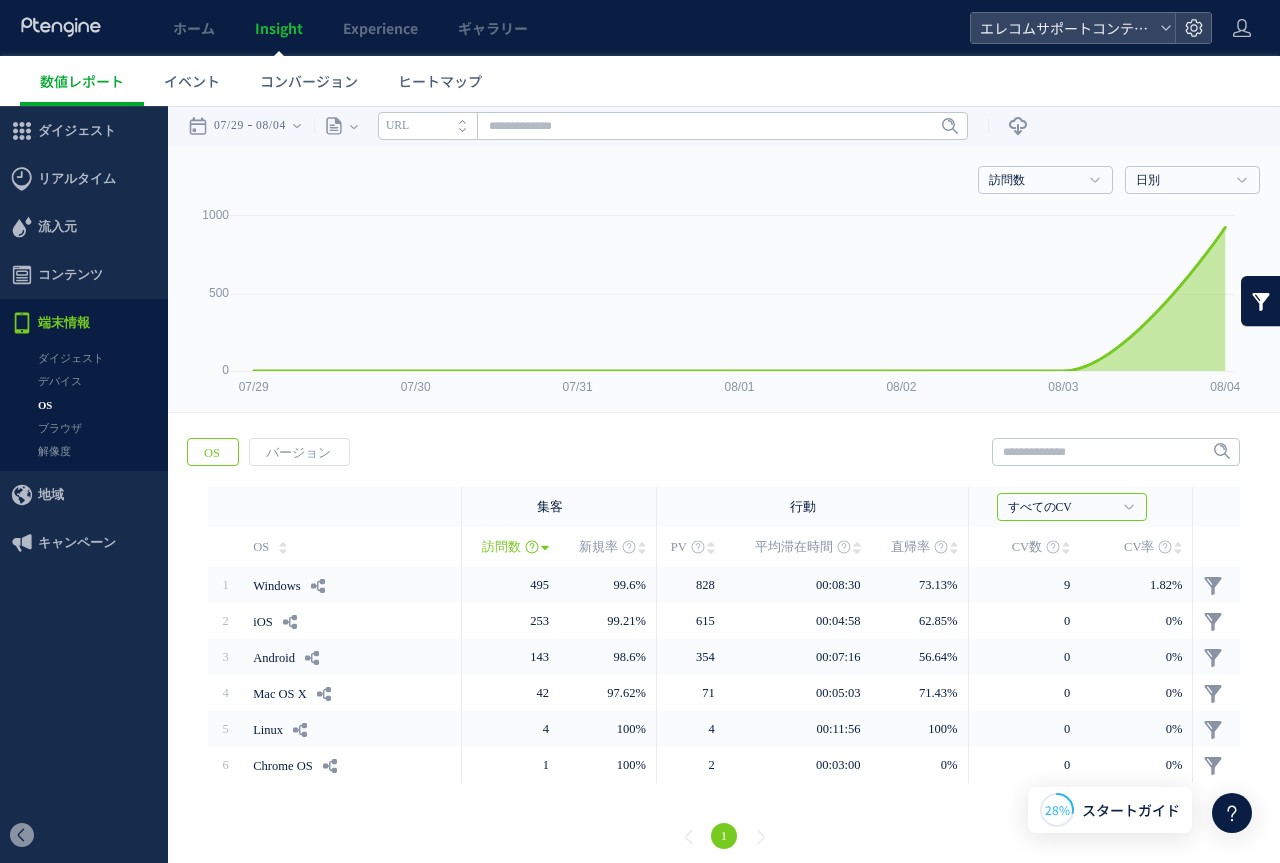 click on "ブラウザ" at bounding box center [84, 428] 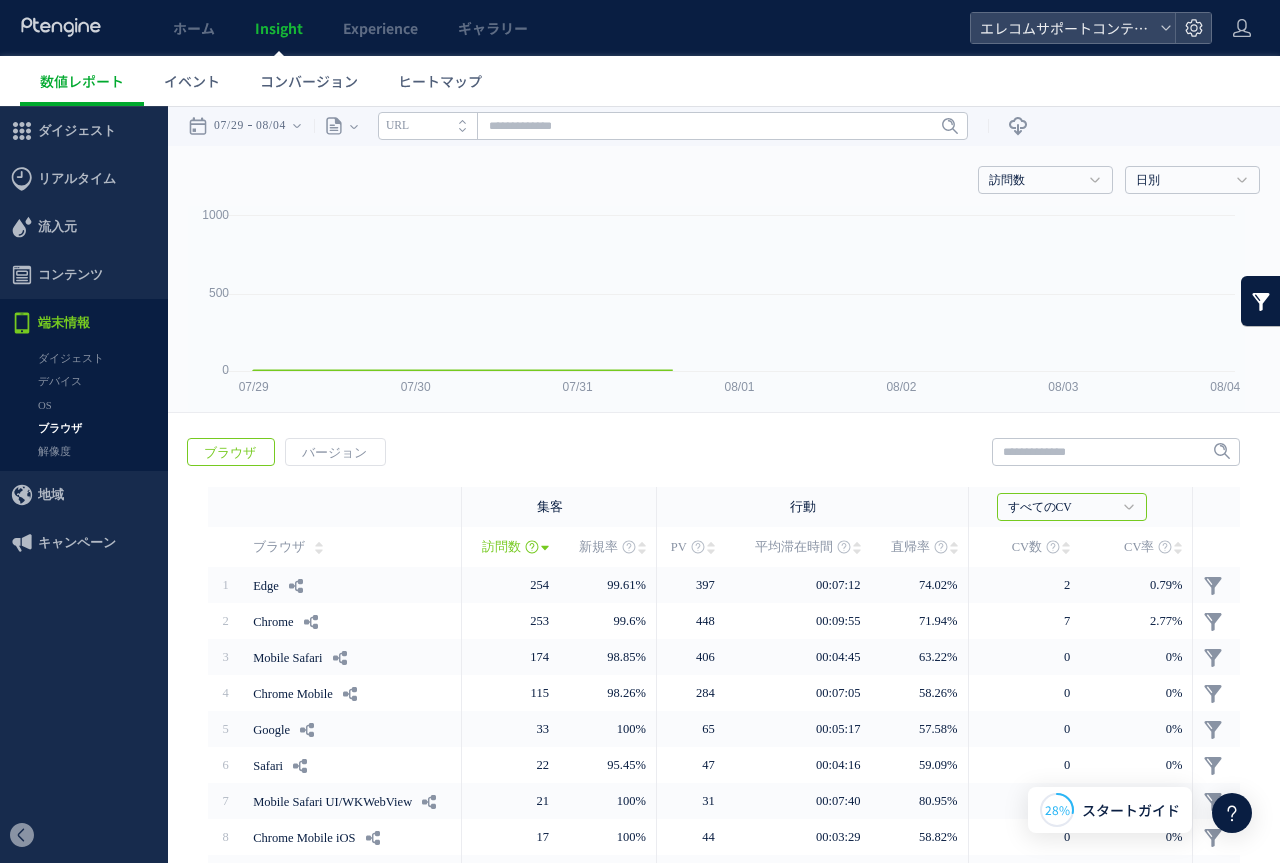 click on "解像度" at bounding box center [84, 451] 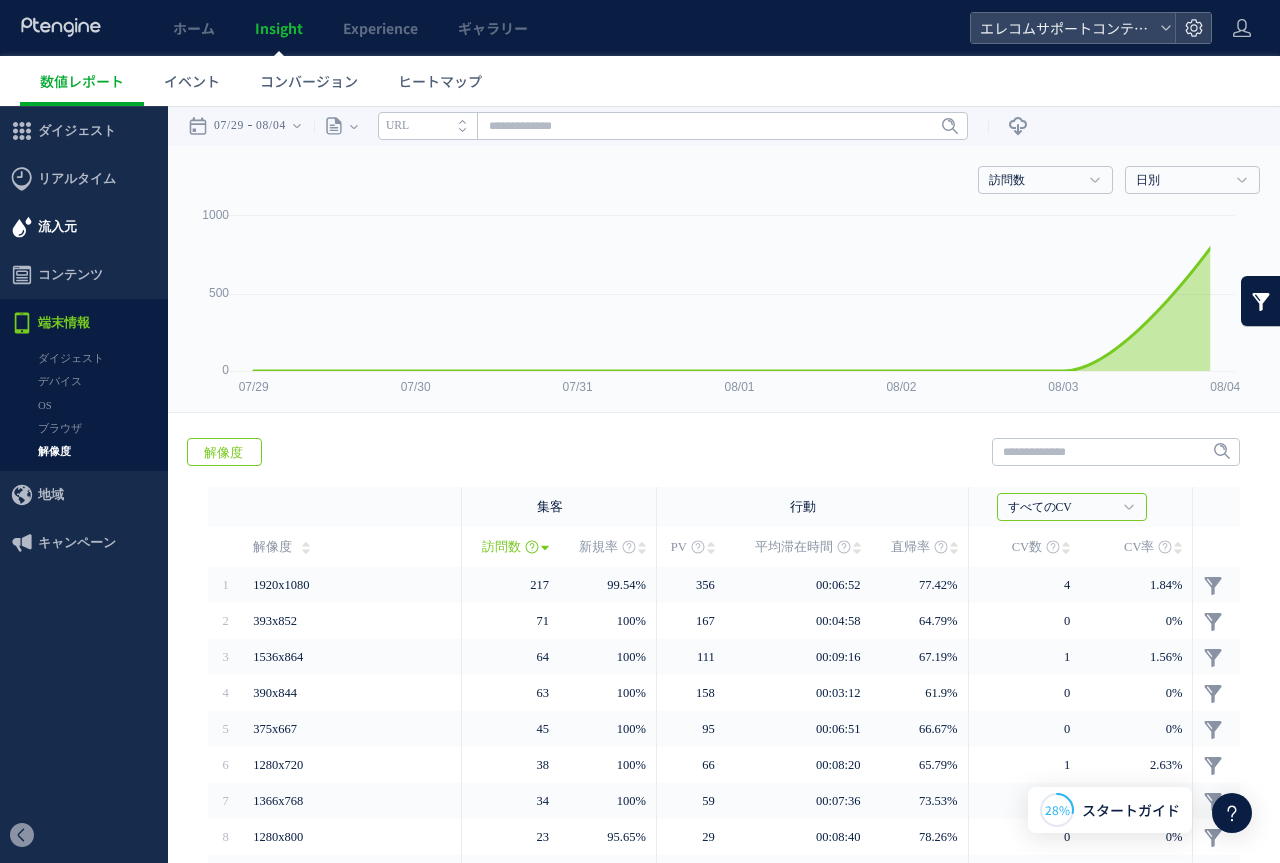 click on "流入元" at bounding box center [57, 227] 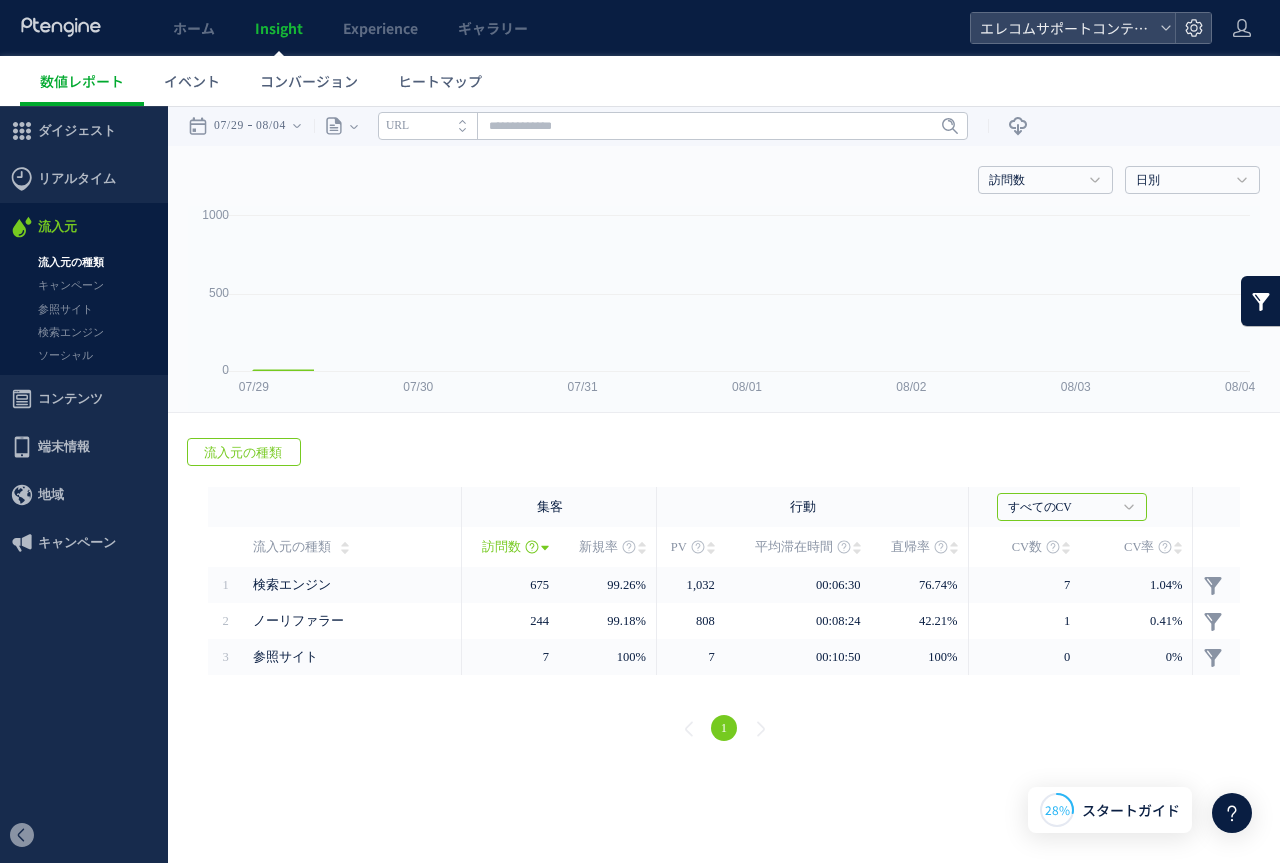 click on "流入元の種類" at bounding box center (84, 262) 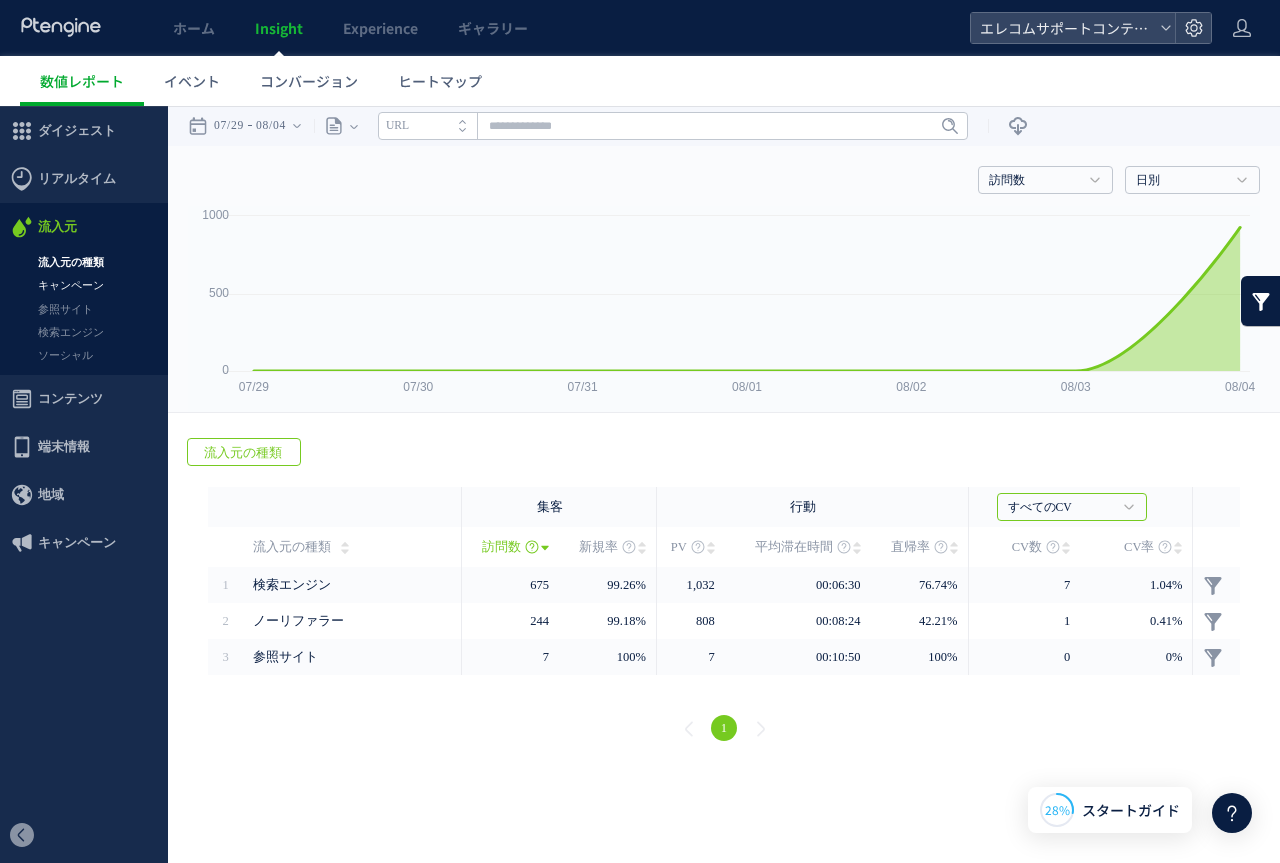 click on "キャンペーン" at bounding box center (84, 285) 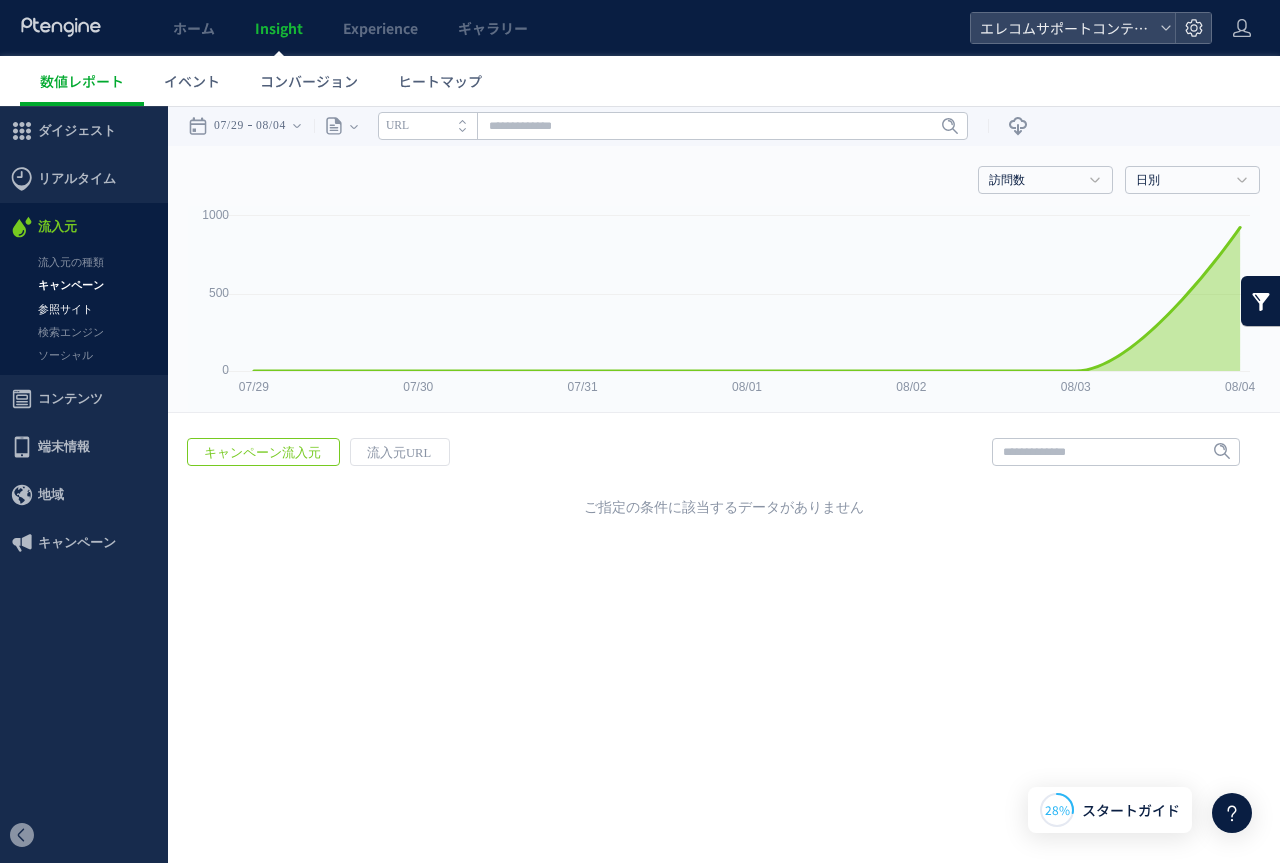 click on "参照サイト" at bounding box center (84, 309) 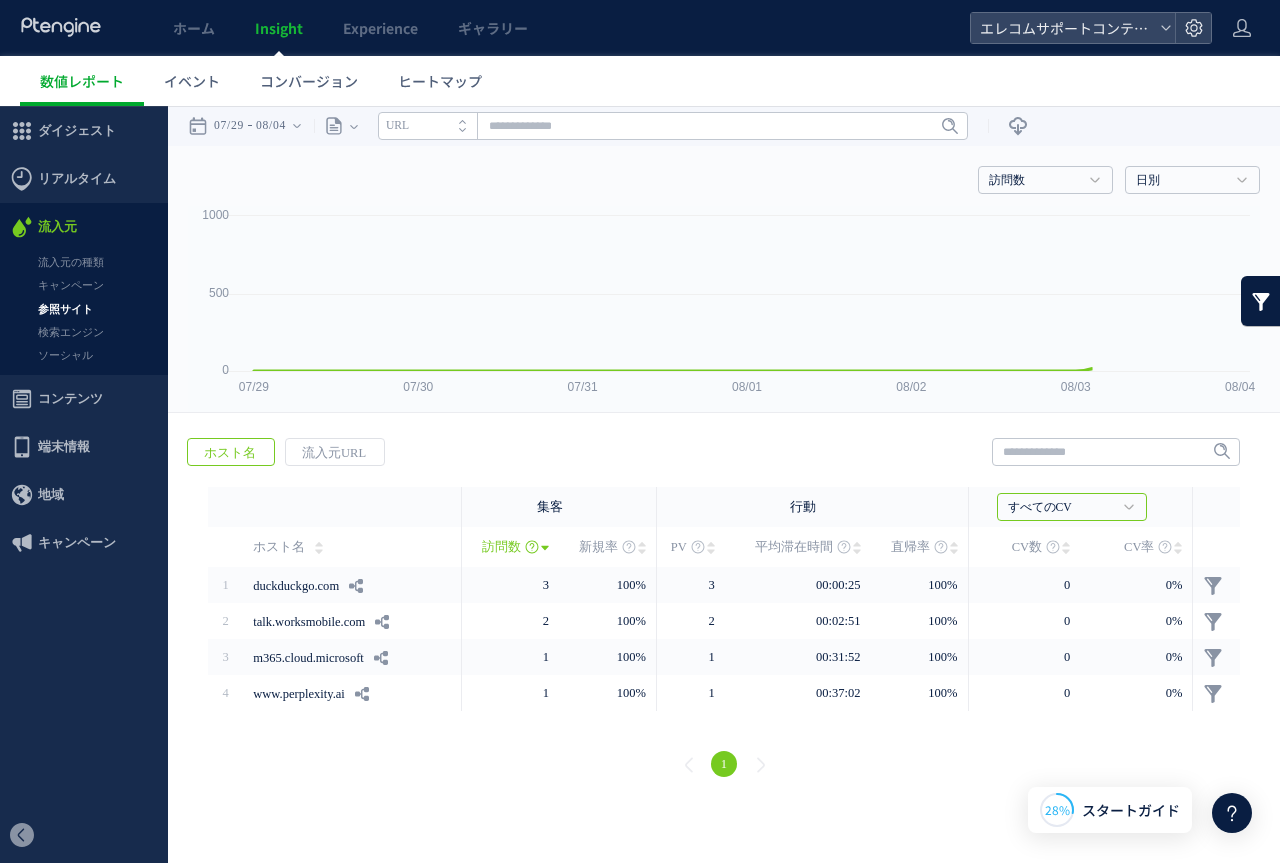click on "検索エンジン" at bounding box center (84, 332) 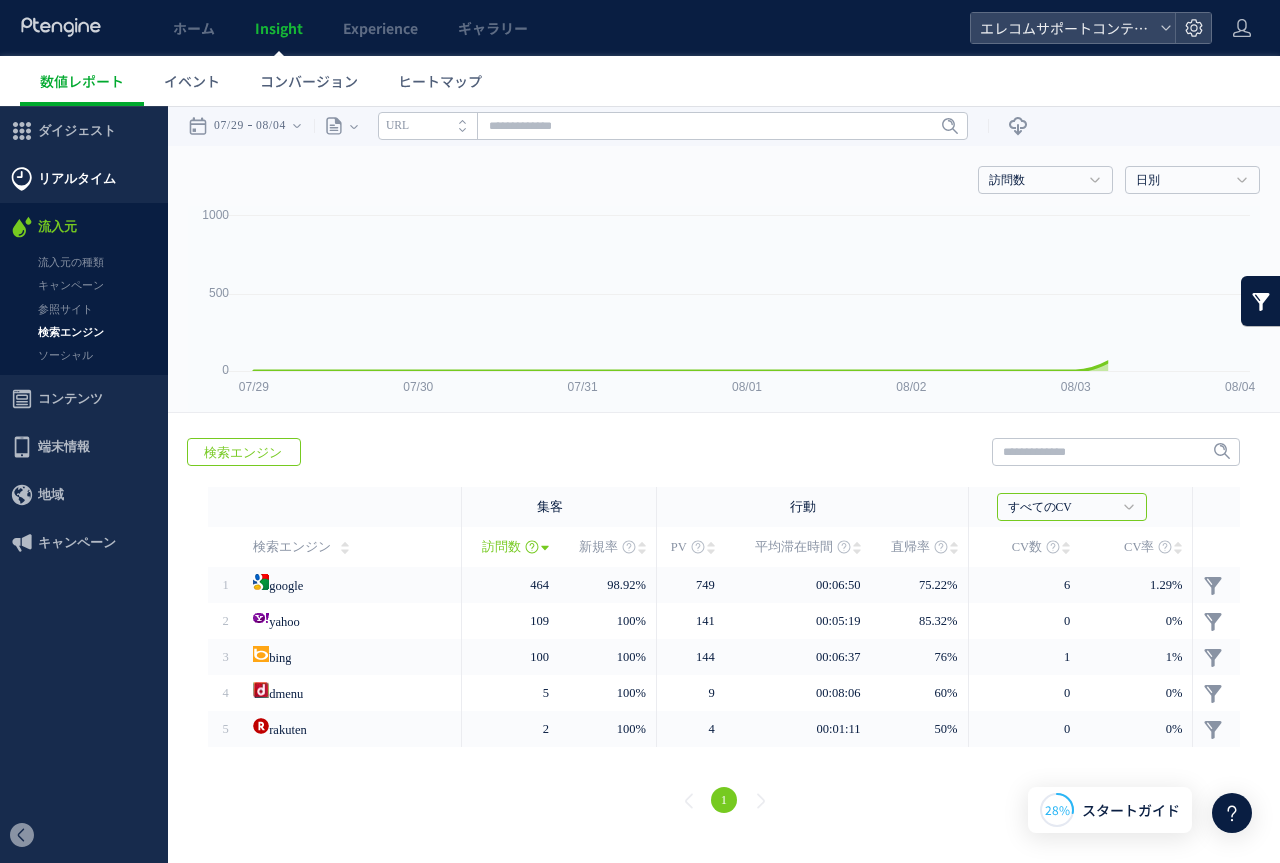 click on "リアルタイム" at bounding box center [77, 179] 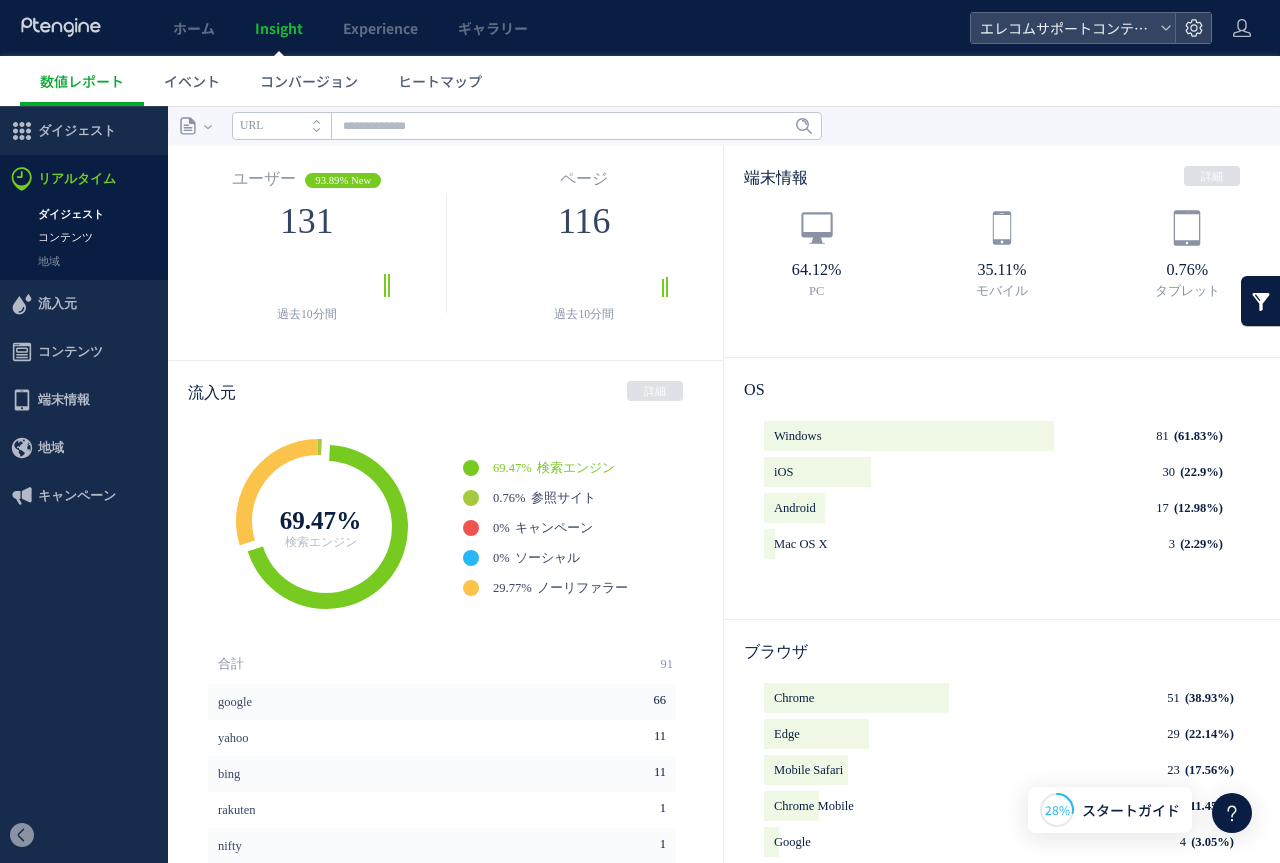 click on "コンテンツ" at bounding box center (84, 237) 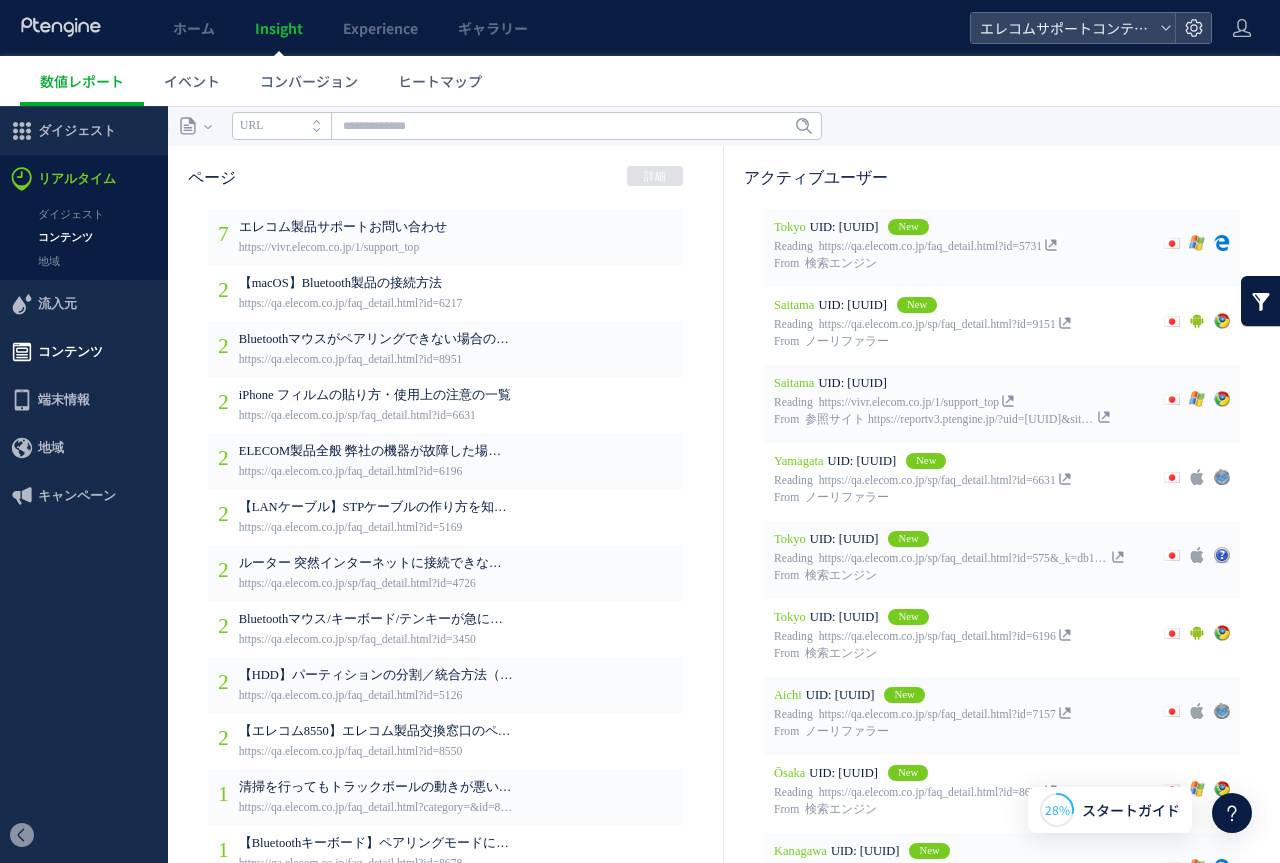 click on "コンテンツ" at bounding box center (70, 352) 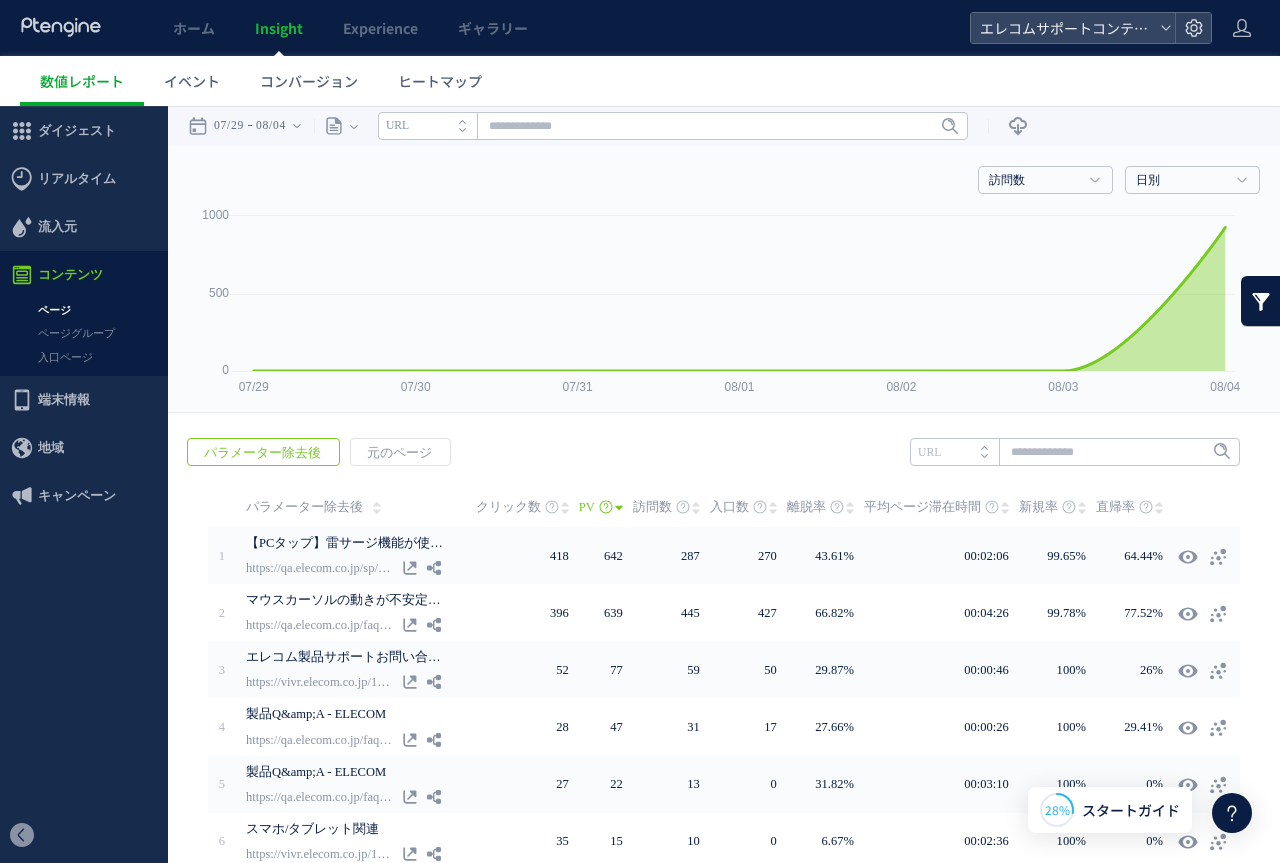 click on "ページ" at bounding box center [84, 310] 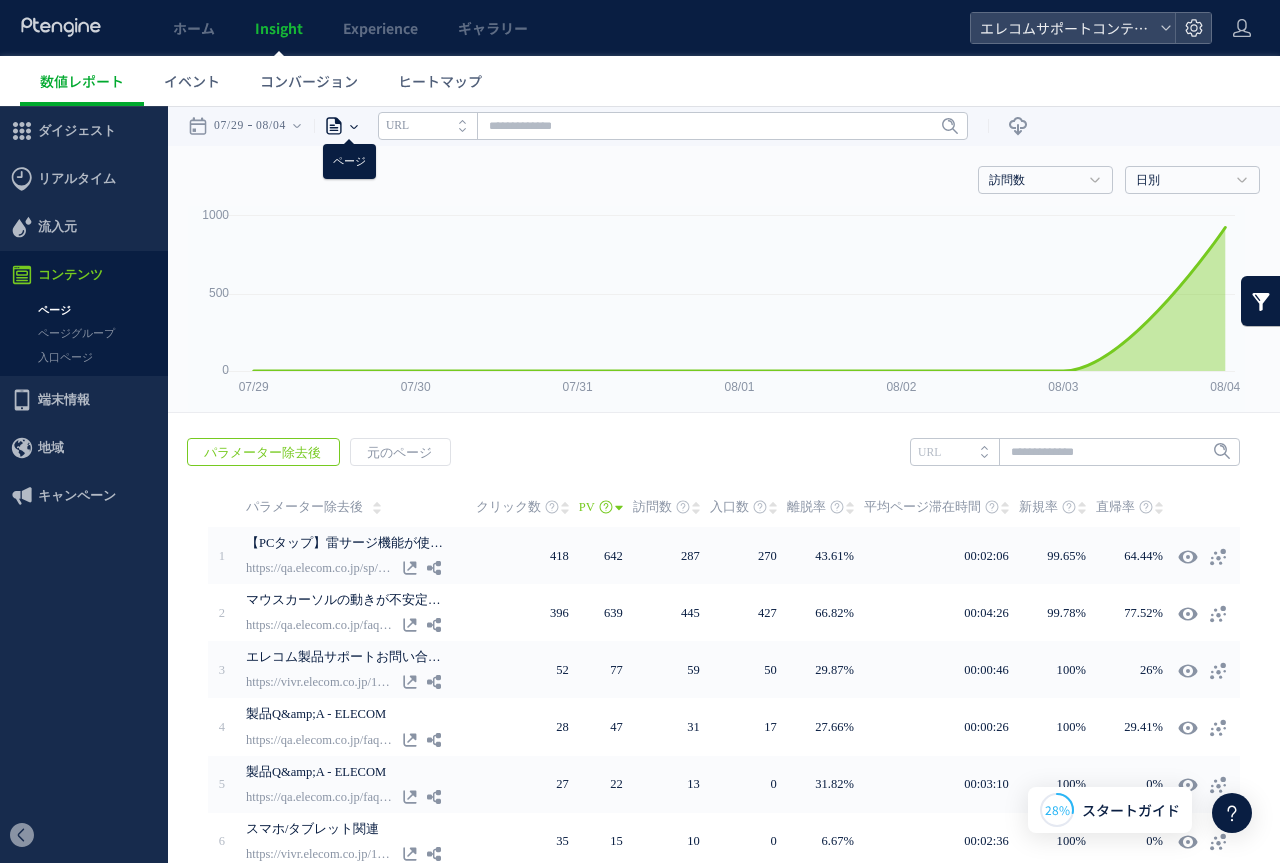 click 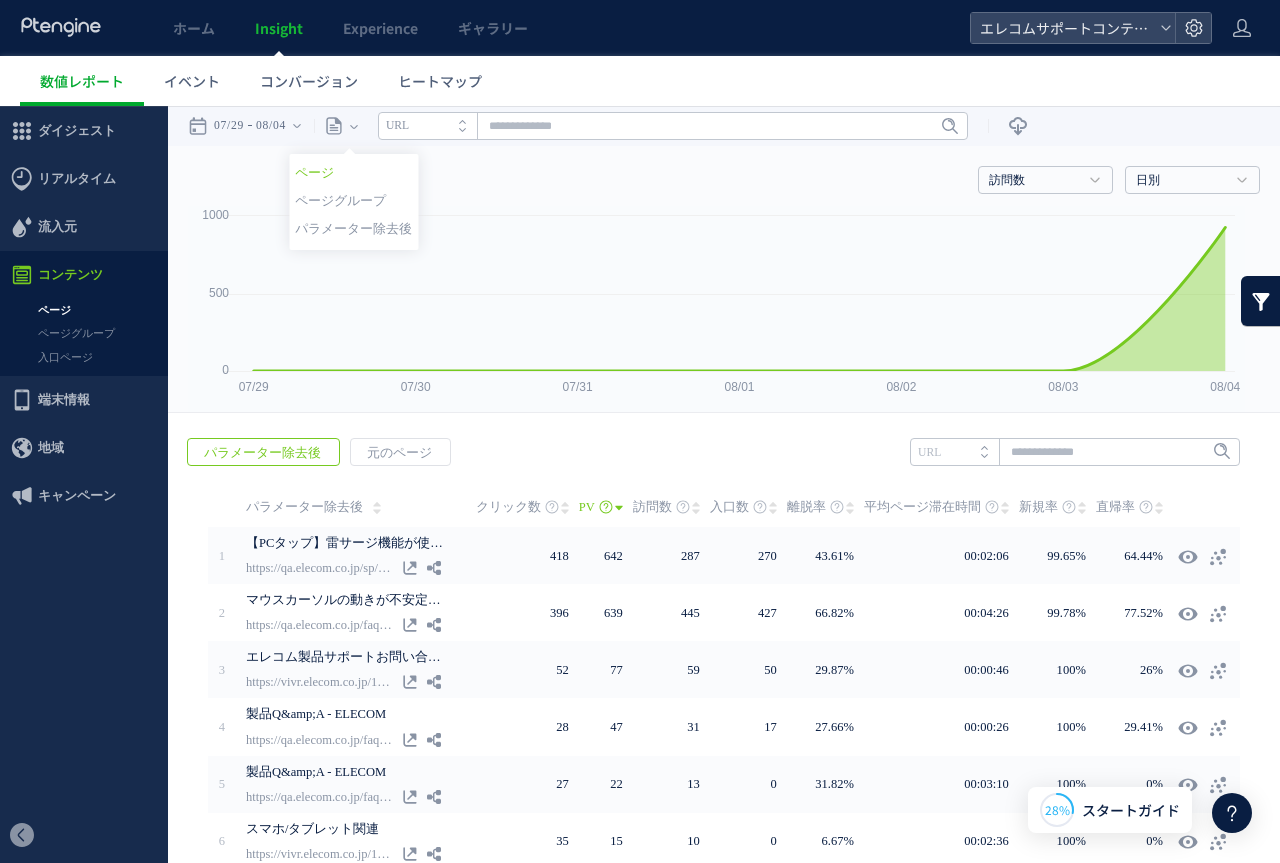click on "訪問数
訪問数
UU
PV
新規率
再訪問率
訪問数/UU
PV/UU
平均滞在時間
直帰率
平均ロード時間
日別" at bounding box center (724, 176) 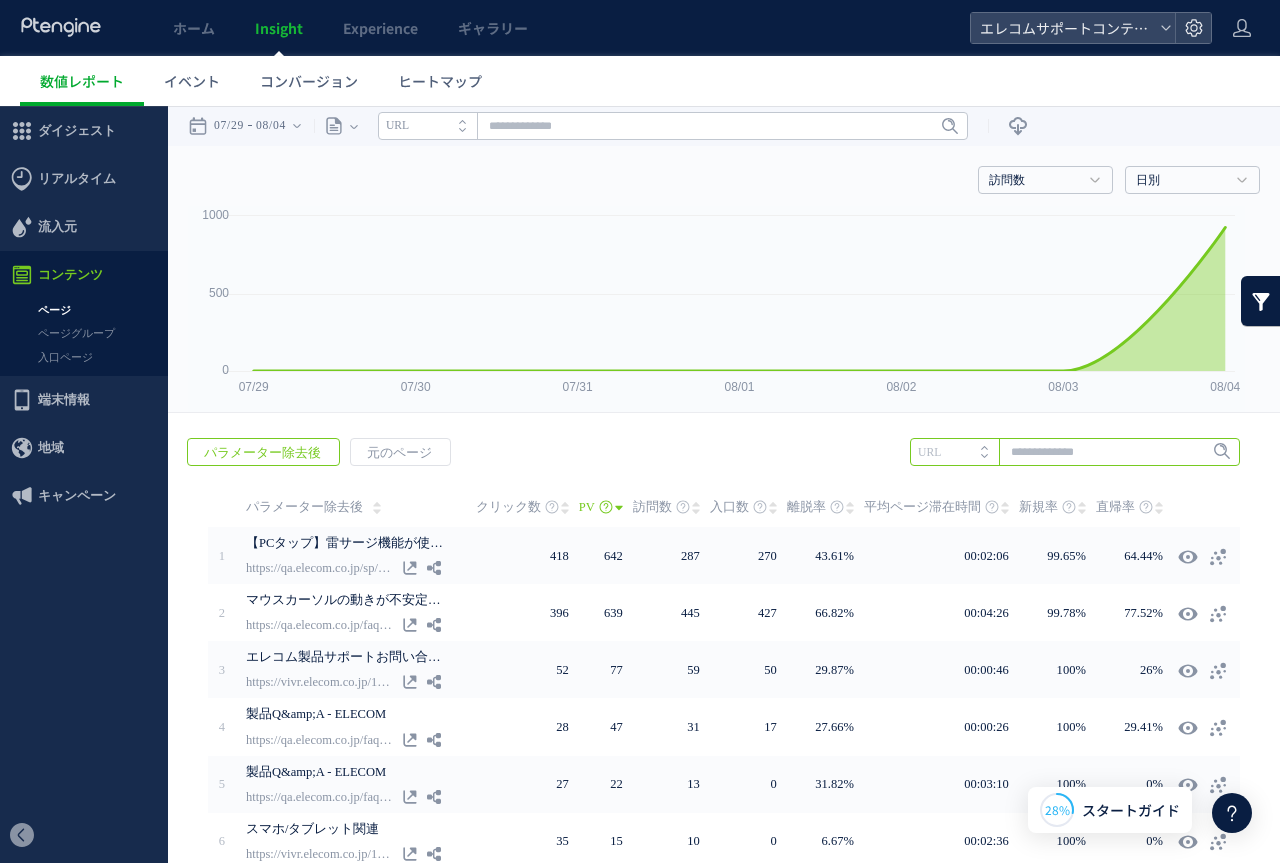 click at bounding box center (1075, 452) 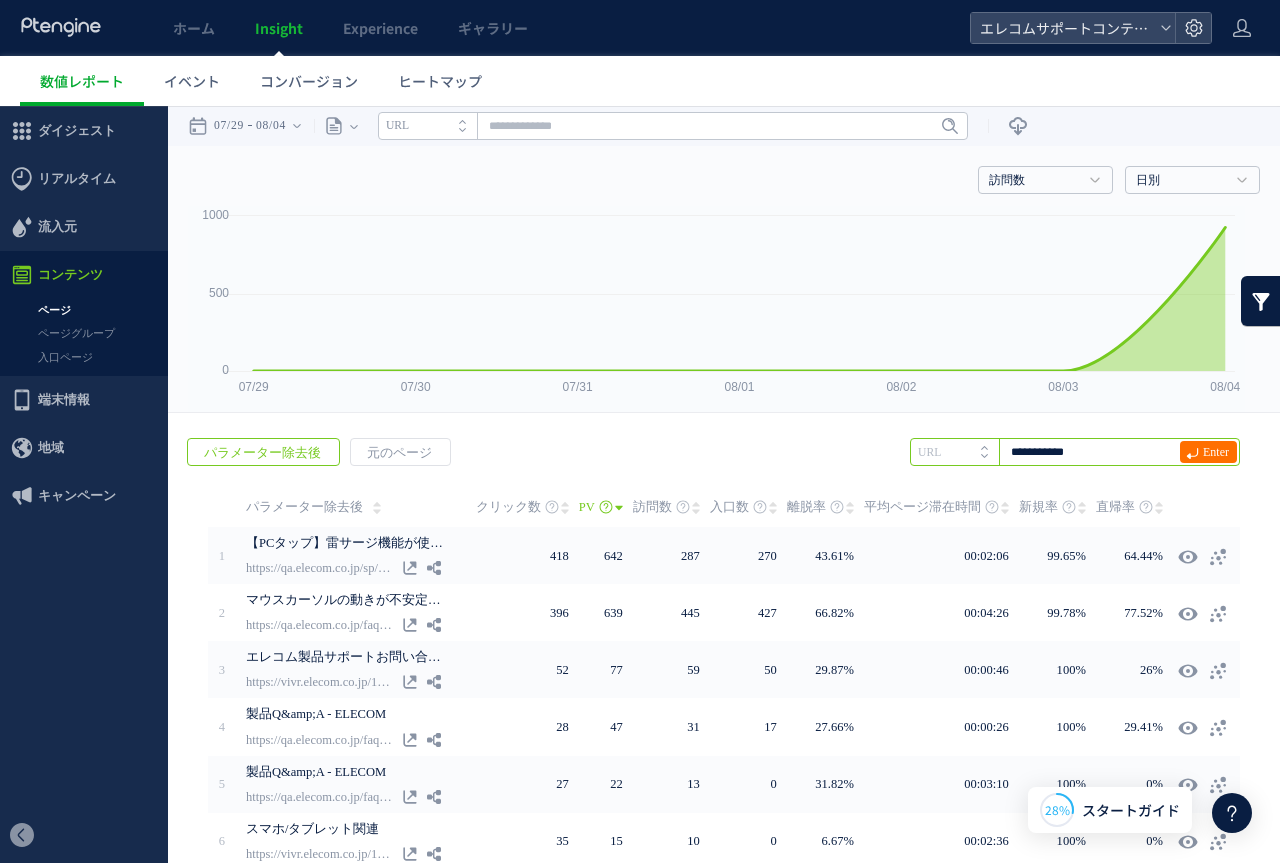 type on "**********" 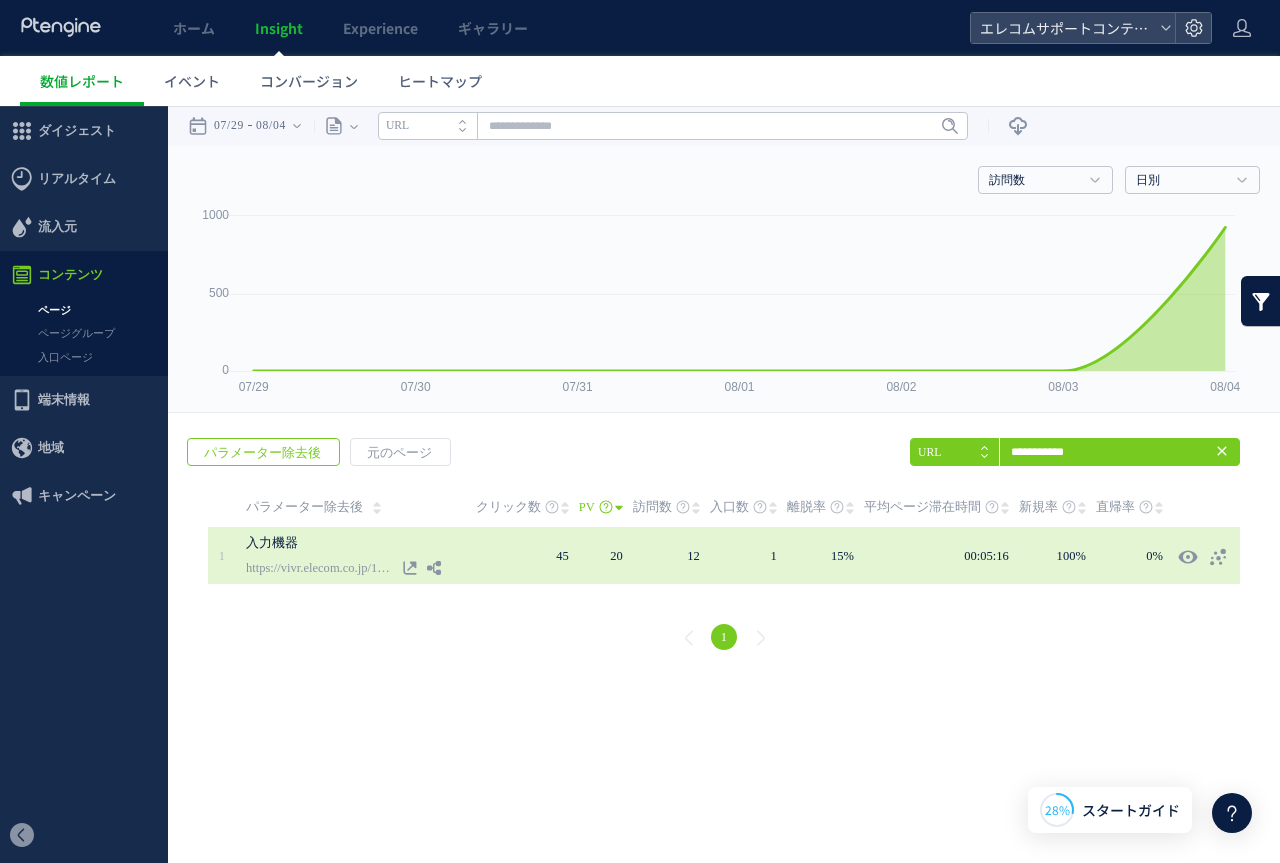 click on "12" at bounding box center (671, 555) 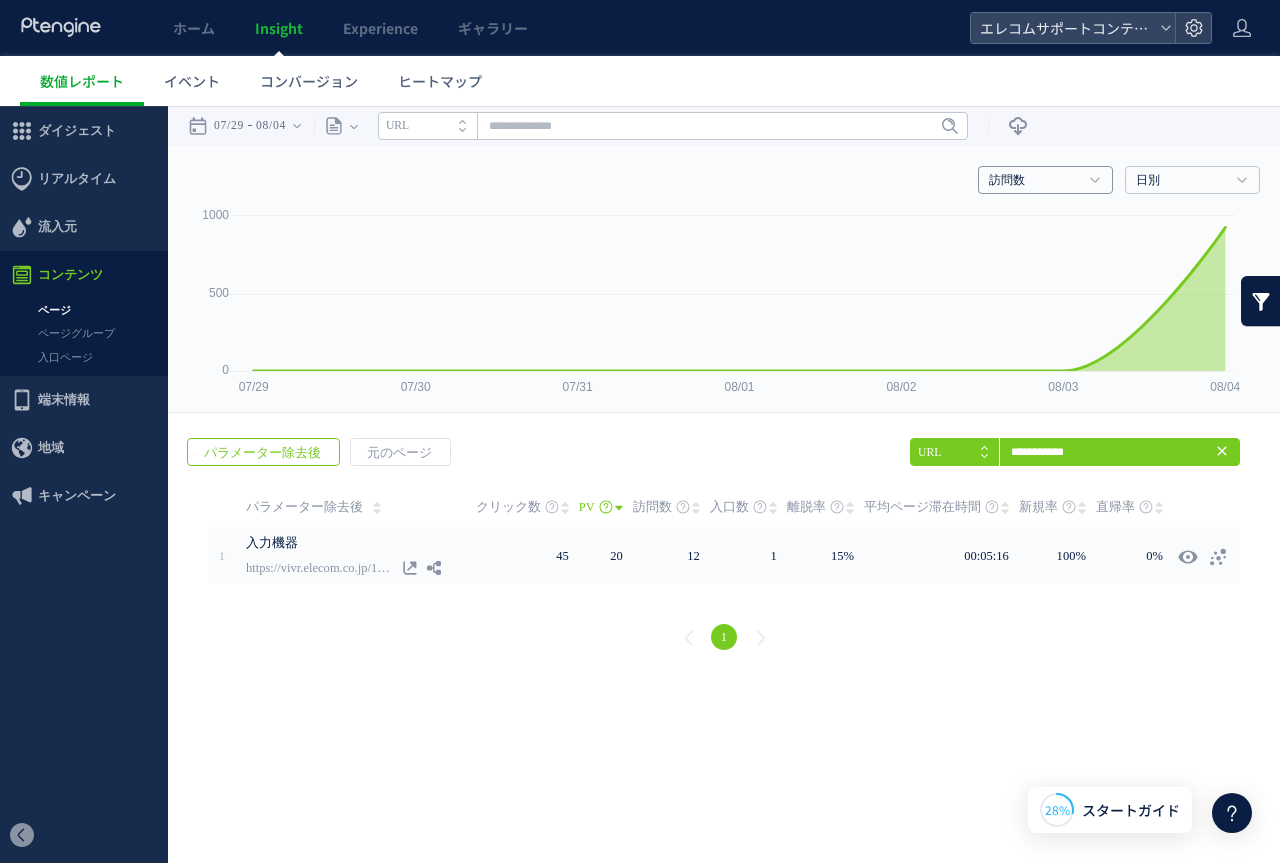 scroll, scrollTop: 0, scrollLeft: 0, axis: both 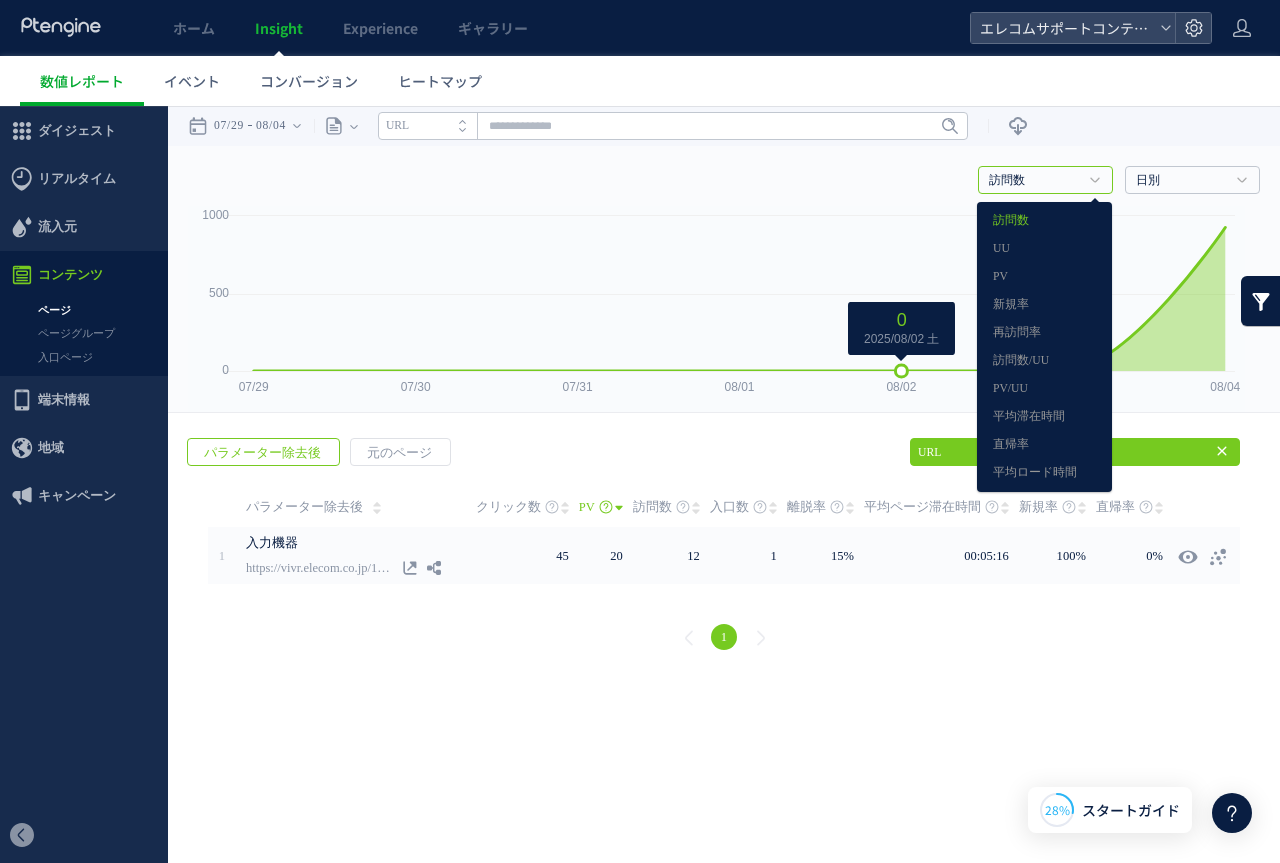 click on "0   2025/08/02 土" at bounding box center (901, 329) 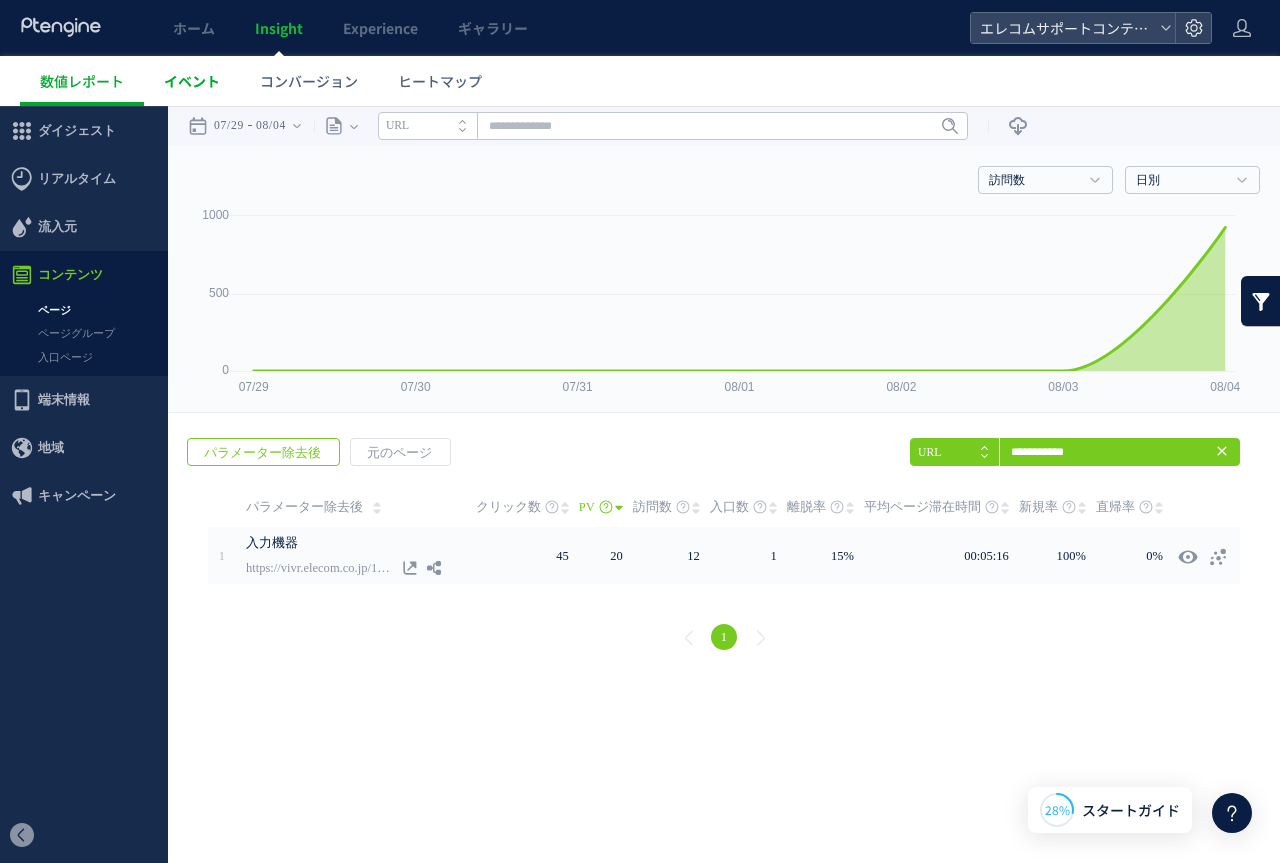 click on "イベント" at bounding box center (192, 81) 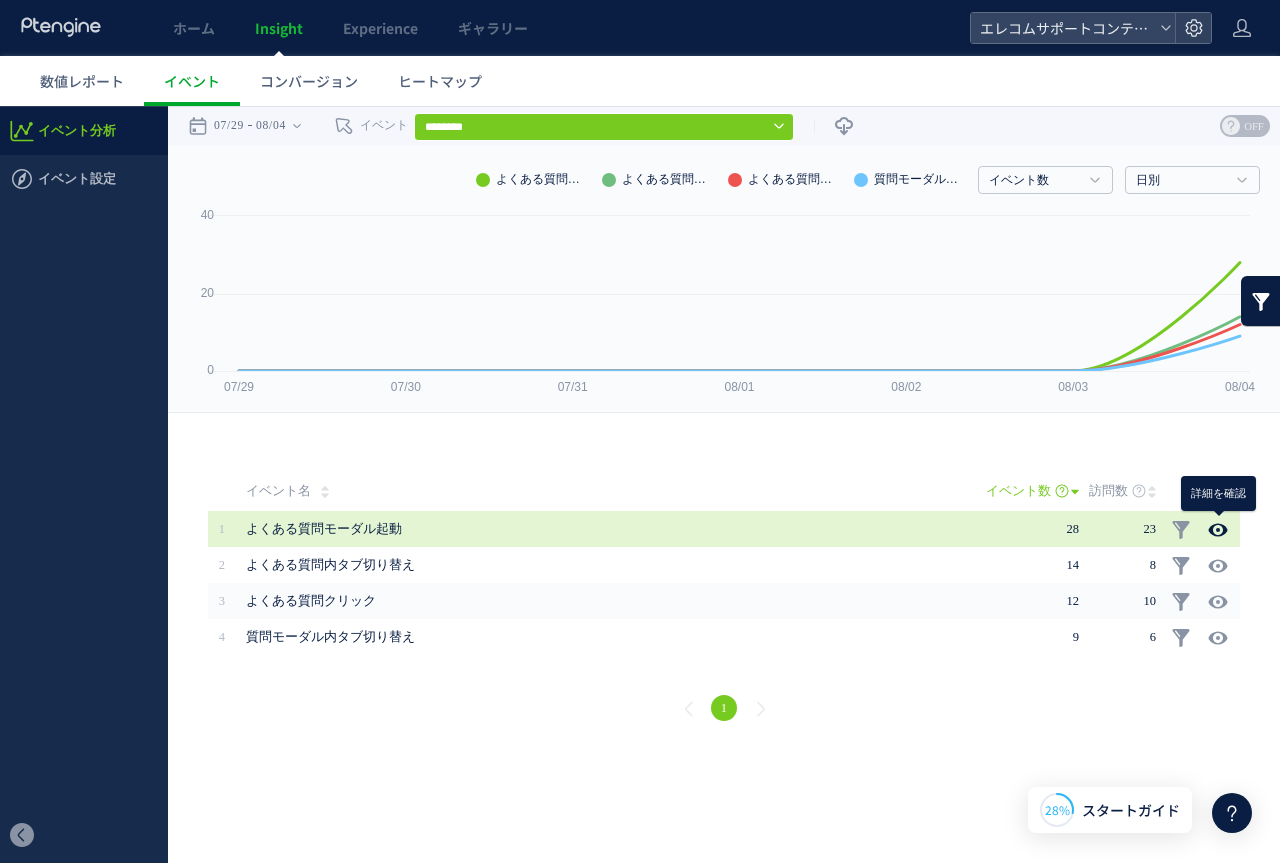 click 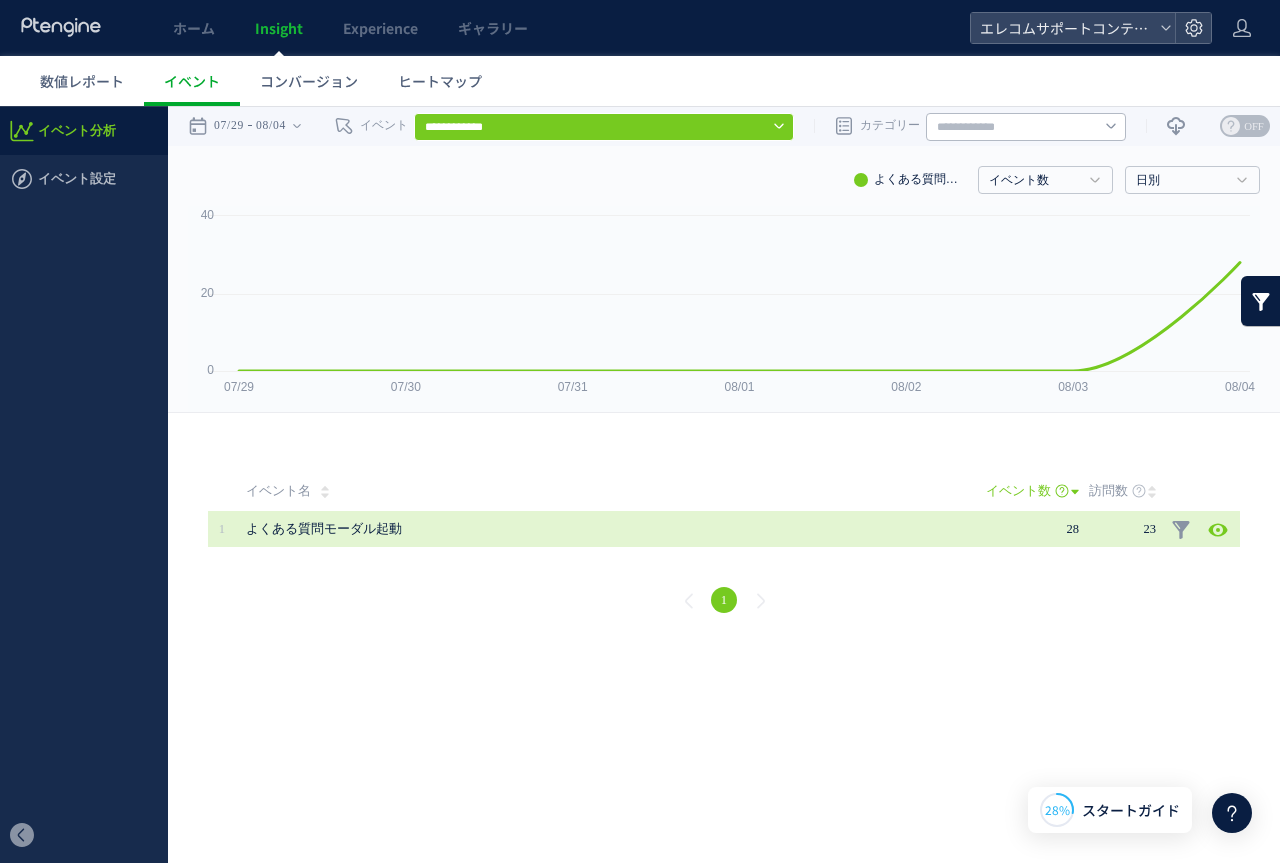 click on "よくある質問モーダル起動" at bounding box center [556, 529] 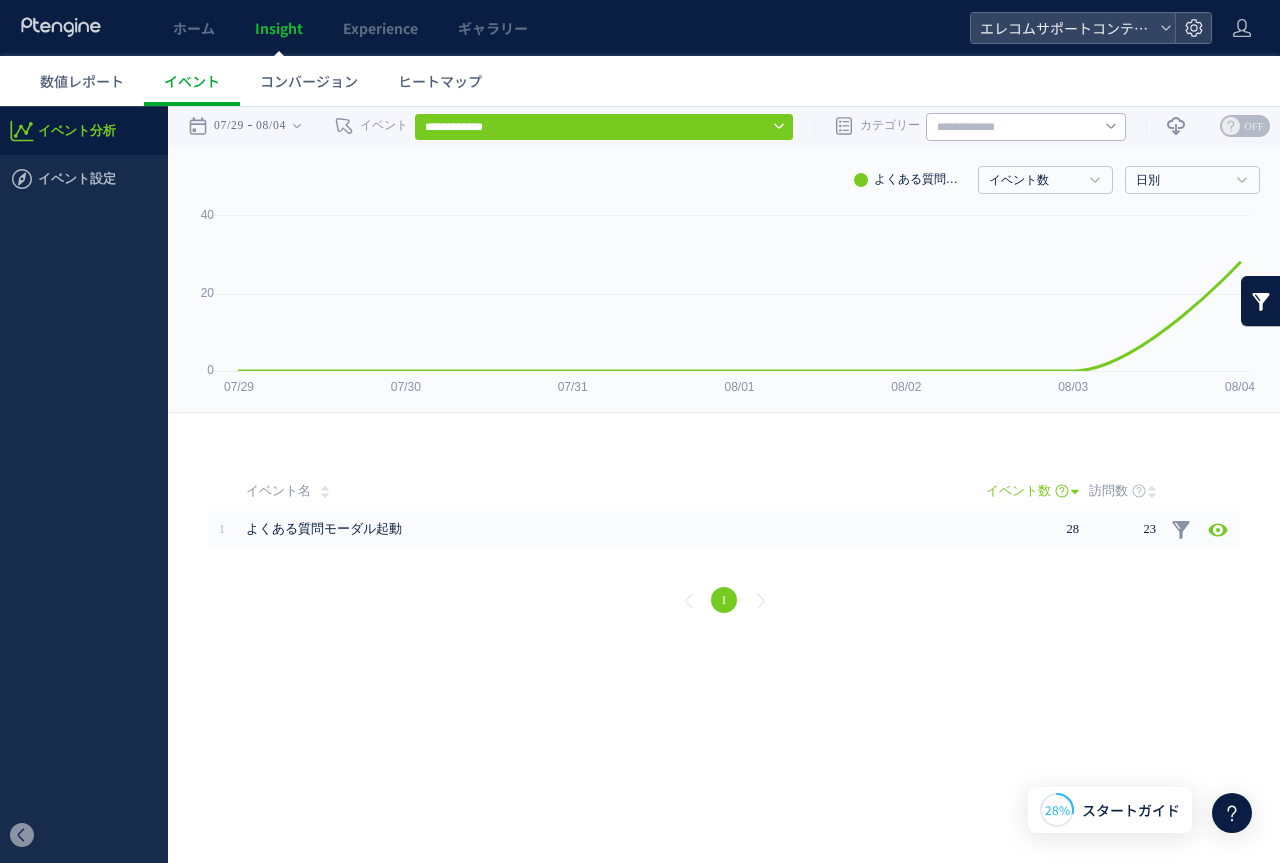 click at bounding box center [1026, 127] 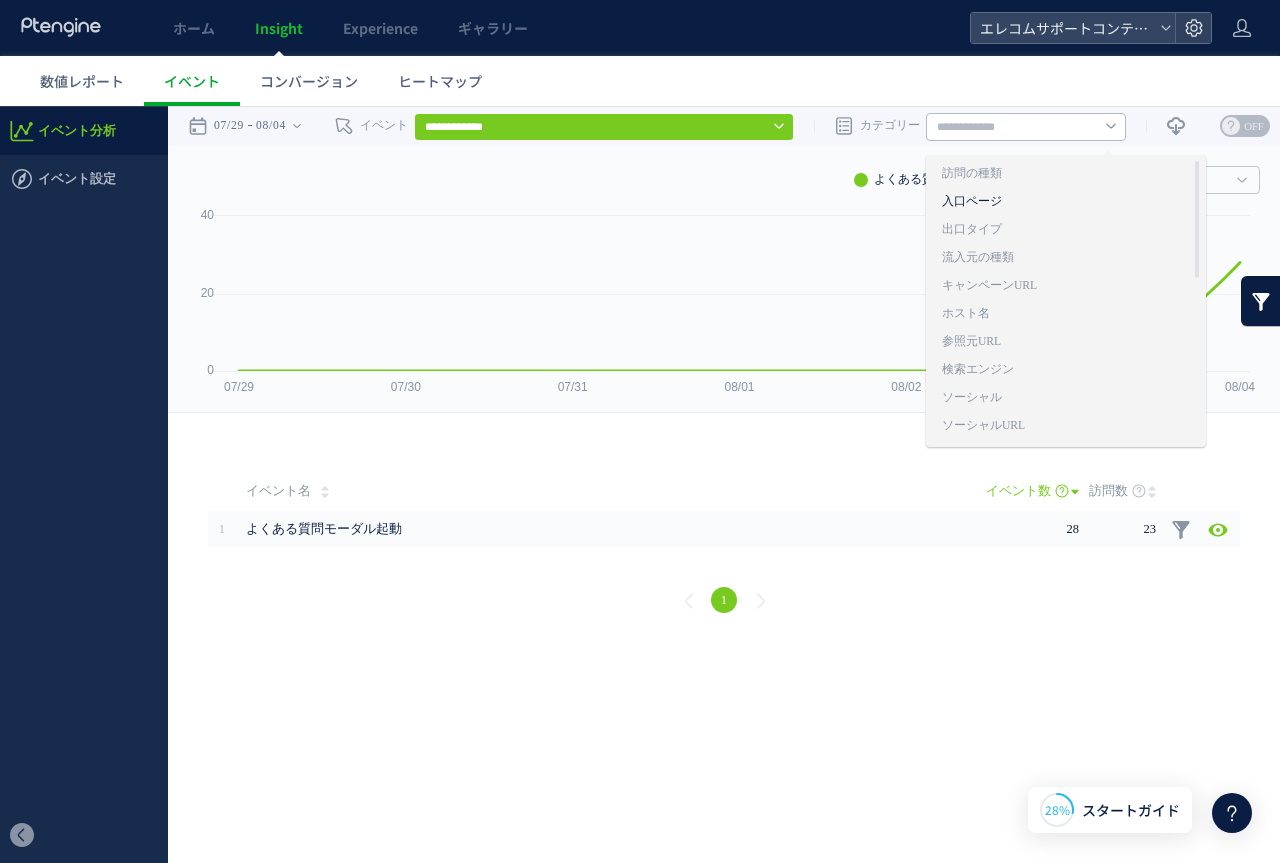 click on "入口ページ" at bounding box center (1066, 202) 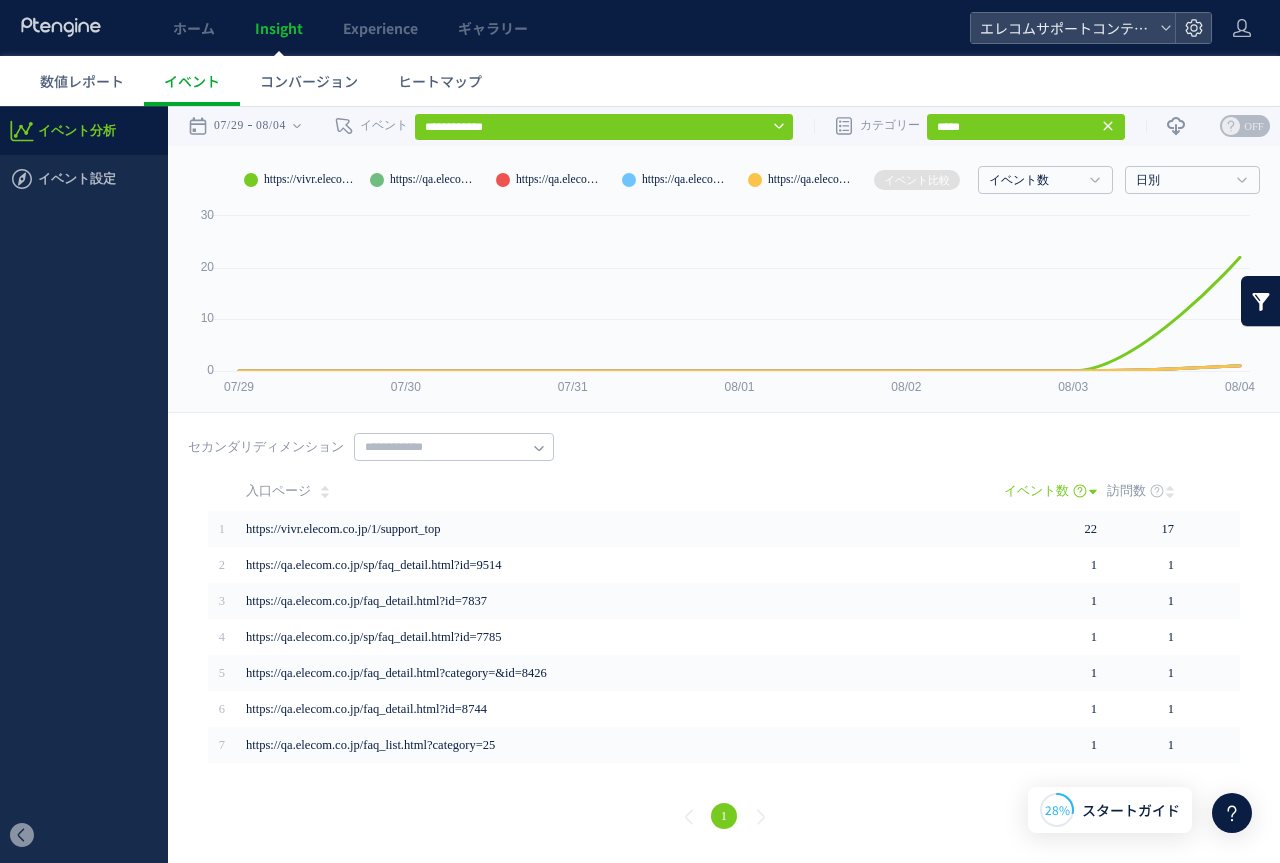 click on "*****" at bounding box center (1026, 127) 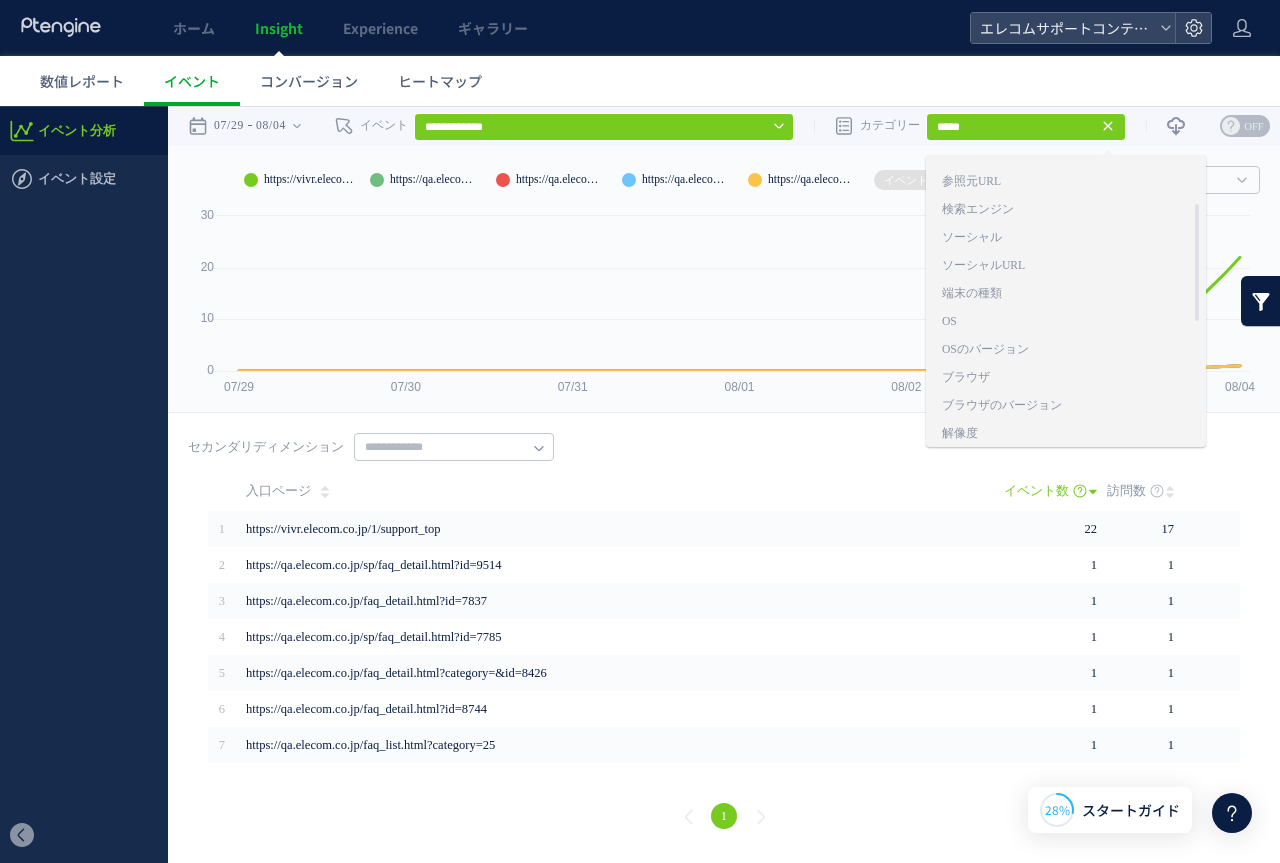 scroll, scrollTop: 0, scrollLeft: 0, axis: both 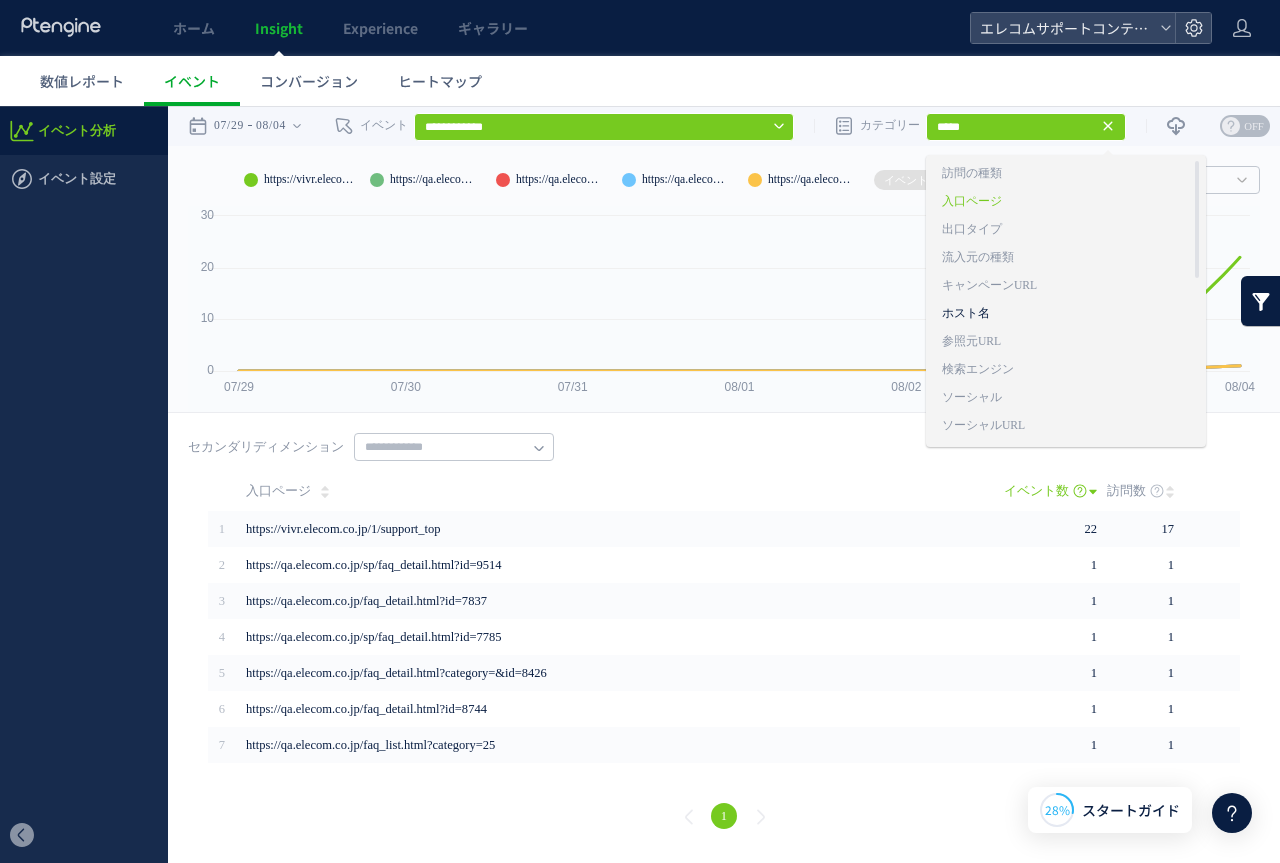 click on "ホスト名" at bounding box center (1066, 314) 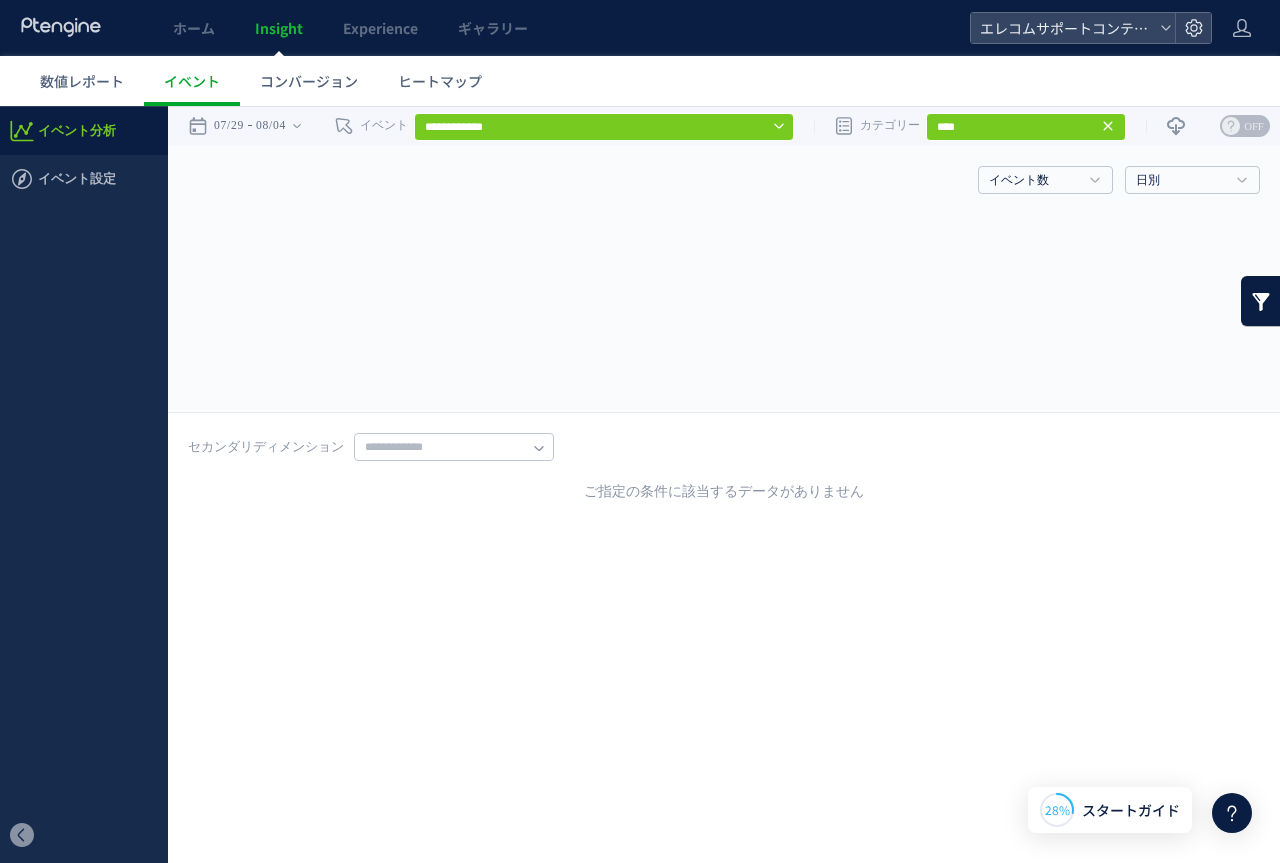 click on "****" at bounding box center (1026, 127) 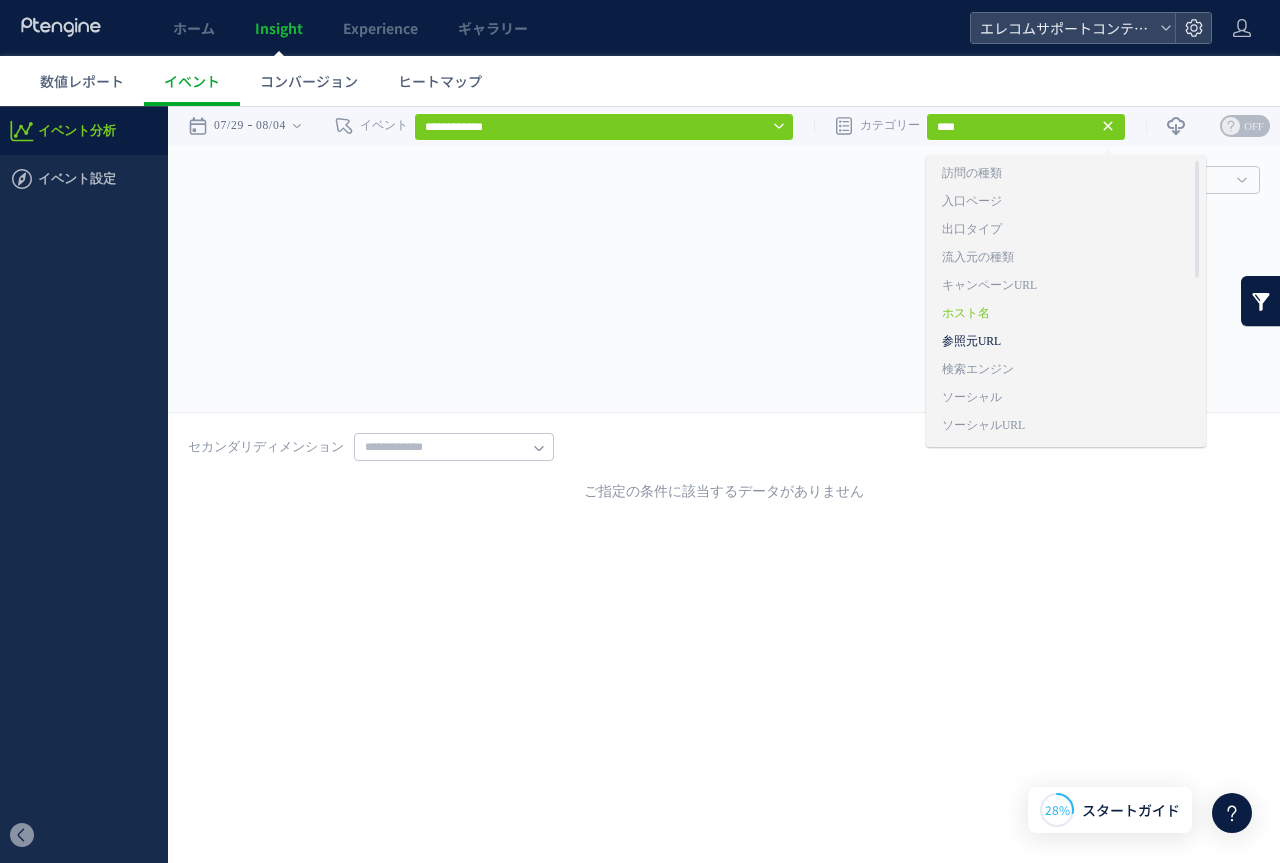 click on "参照元URL" at bounding box center [1066, 342] 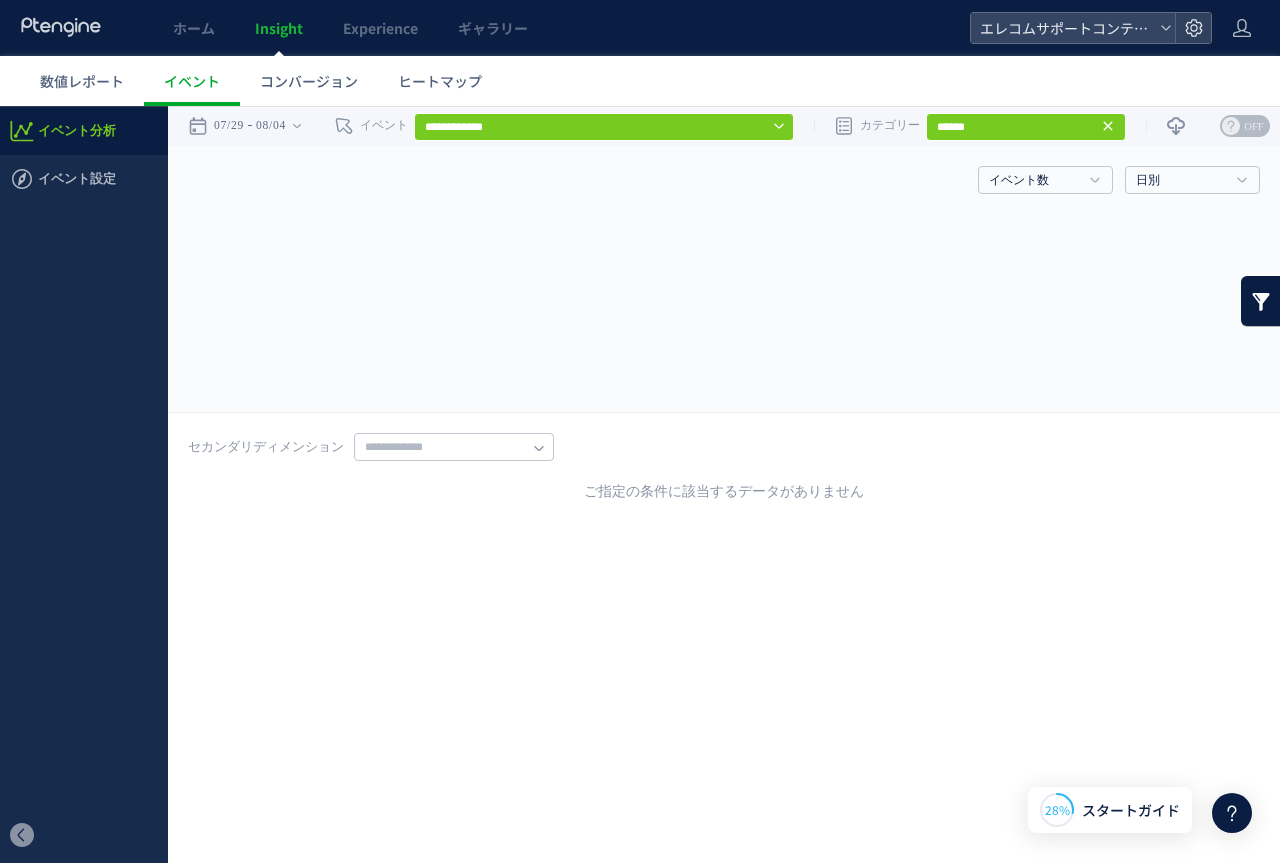 click on "******" at bounding box center [1026, 127] 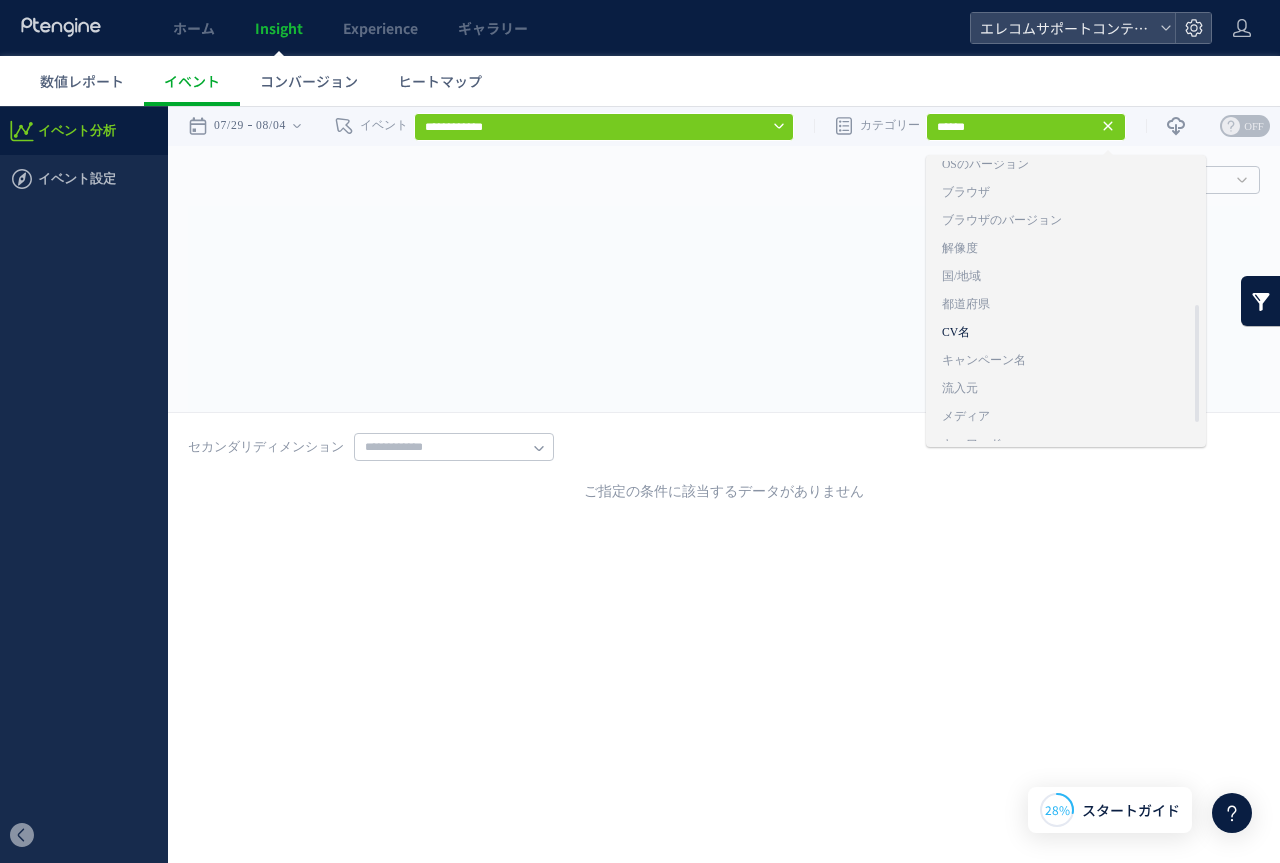scroll, scrollTop: 390, scrollLeft: 0, axis: vertical 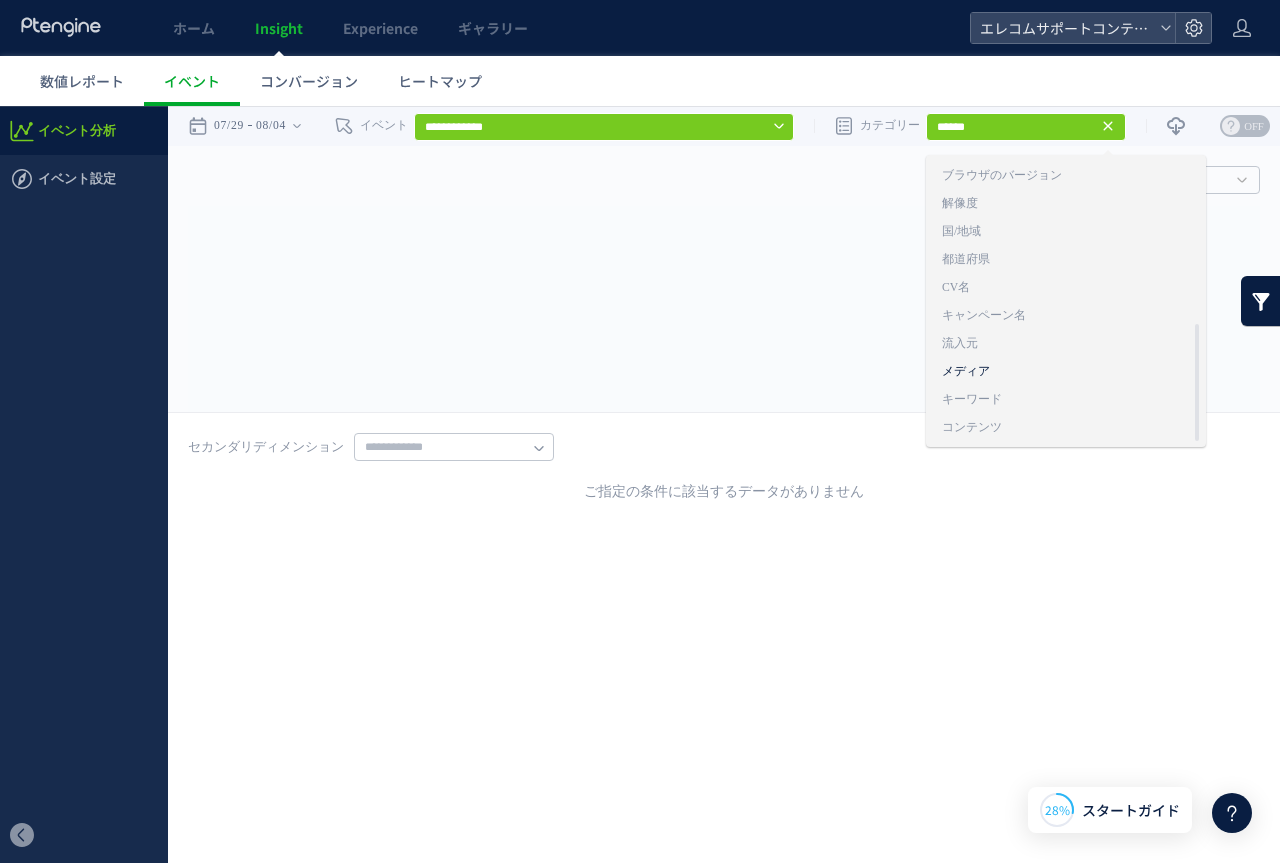 click on "メディア" at bounding box center (1066, 372) 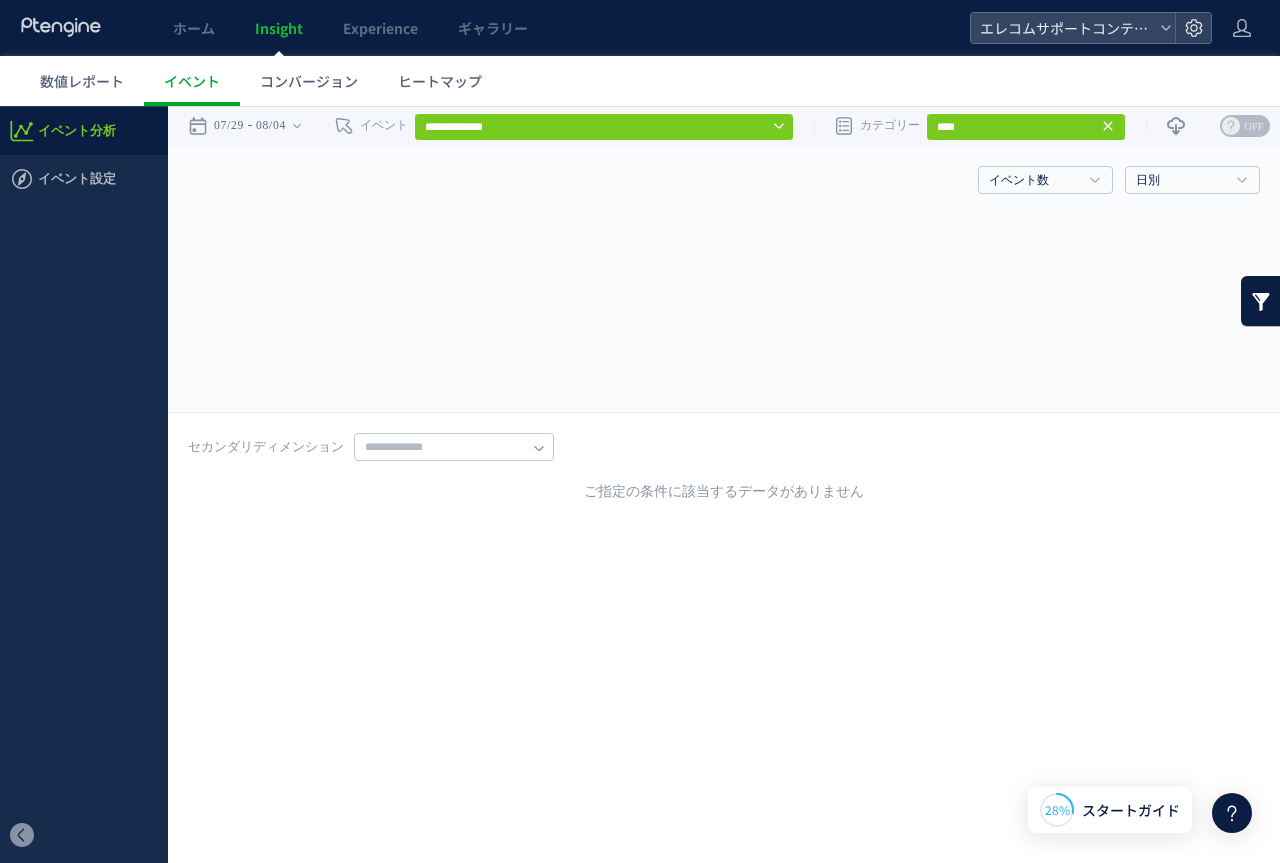 click on "****" at bounding box center [1026, 127] 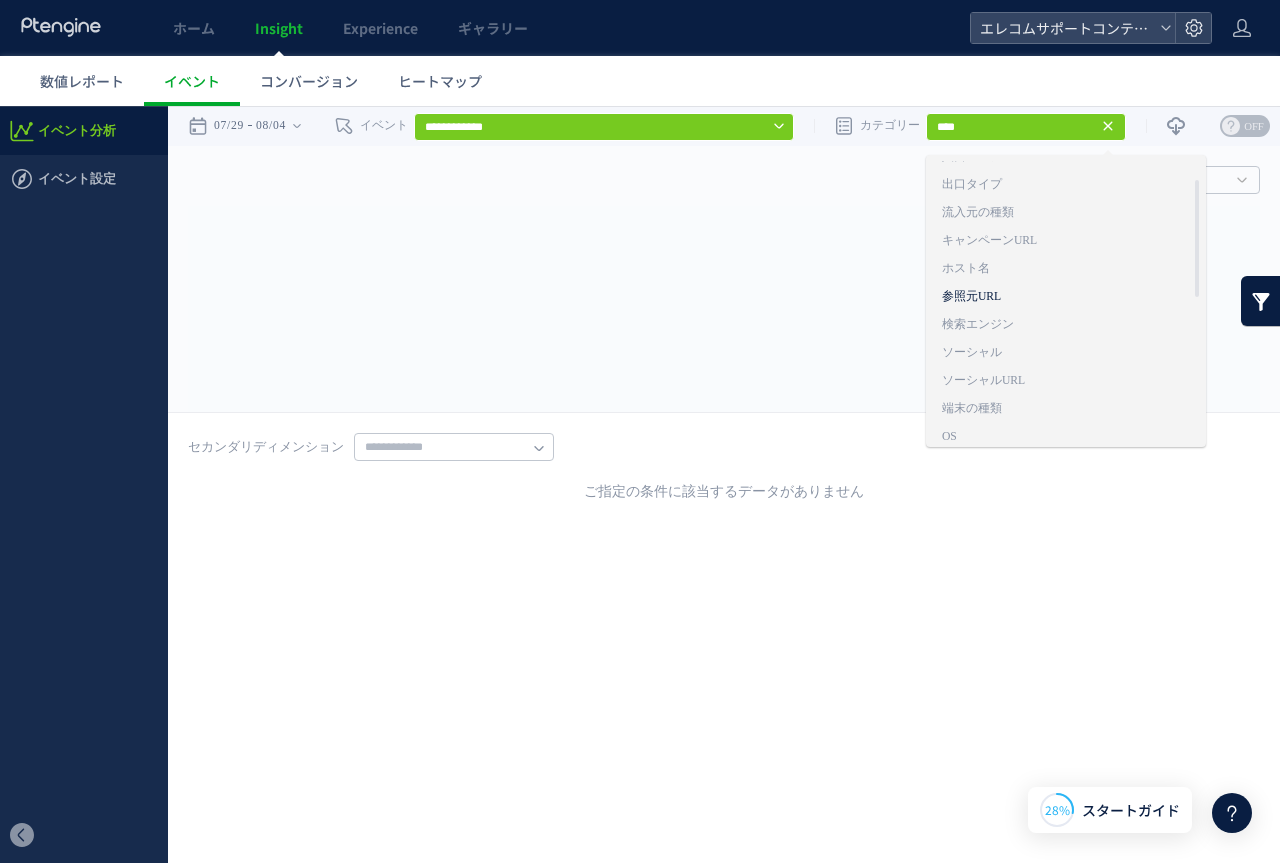 scroll, scrollTop: 0, scrollLeft: 0, axis: both 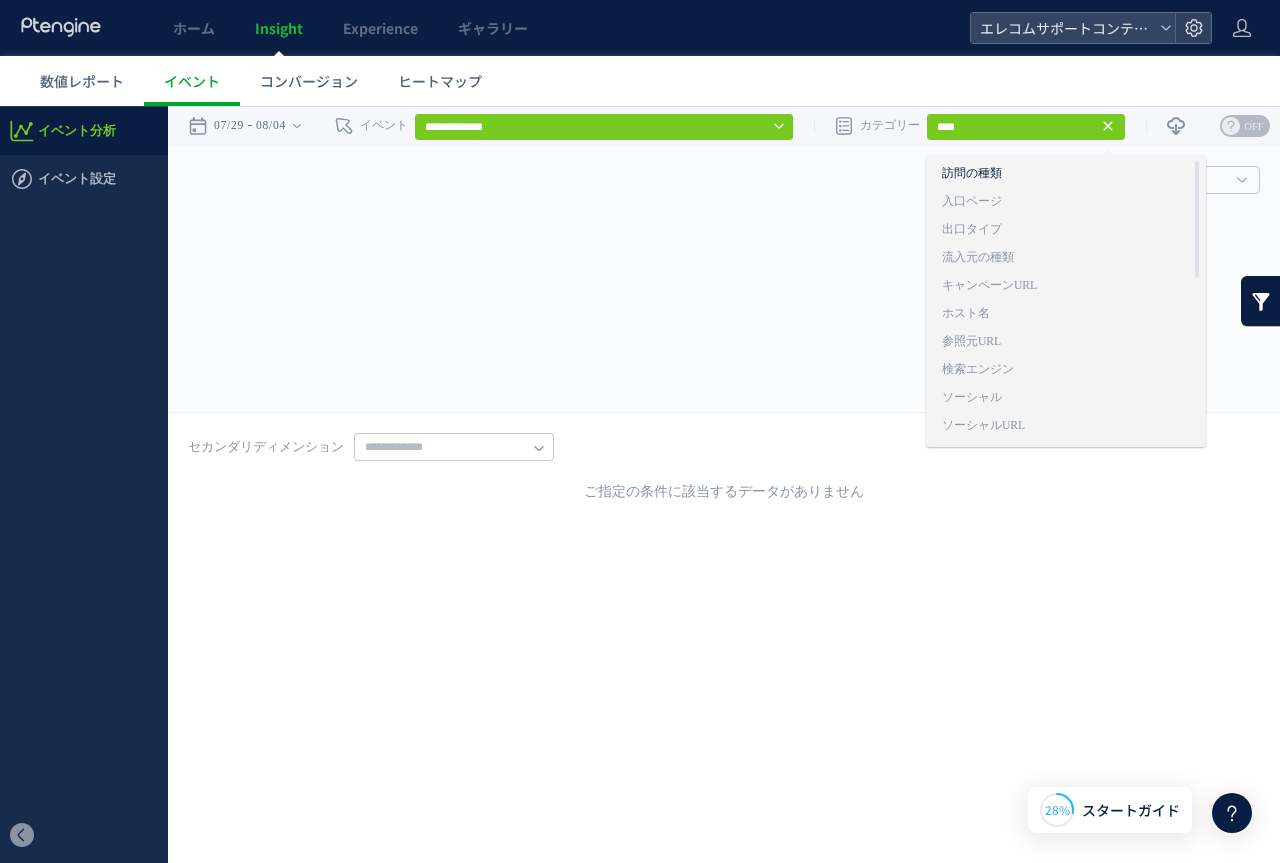 click on "訪問の種類" at bounding box center (1066, 174) 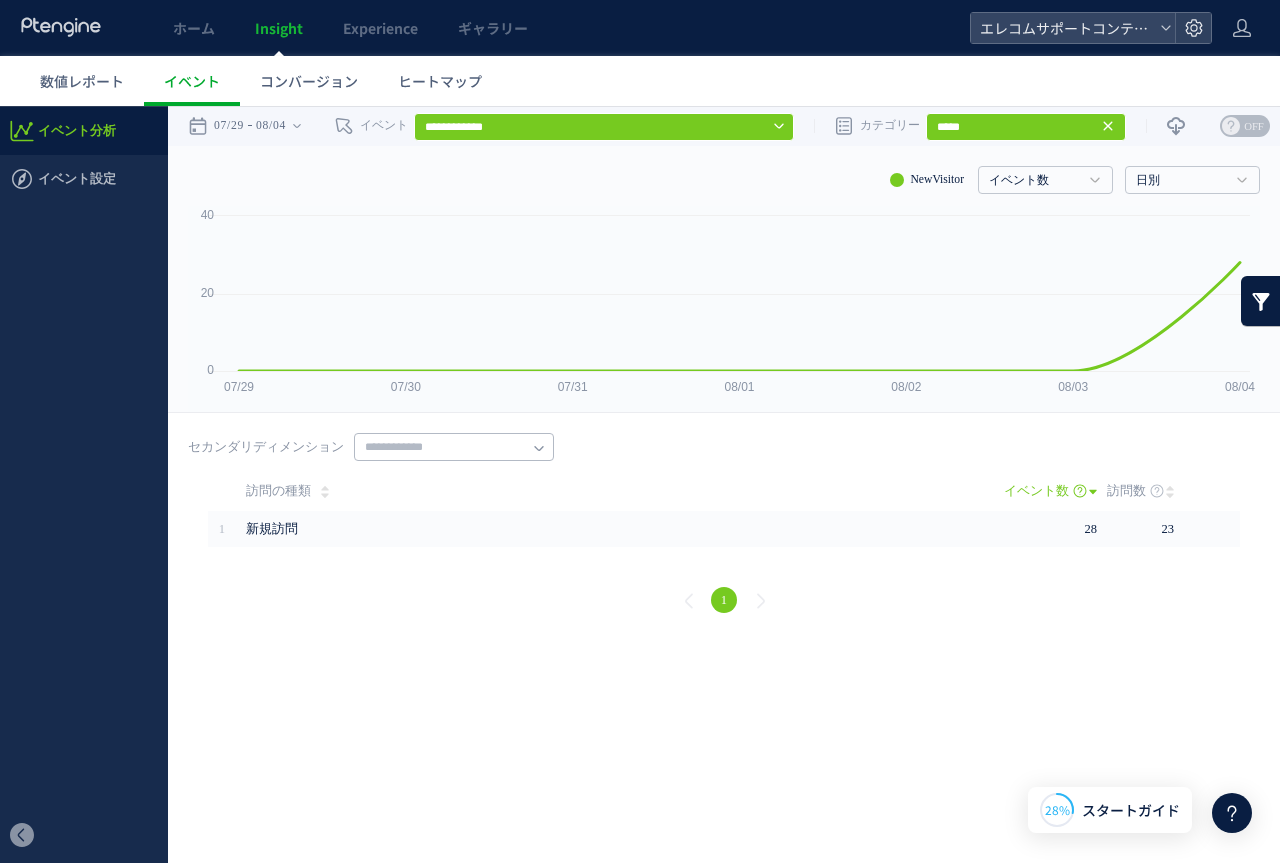 click at bounding box center (454, 447) 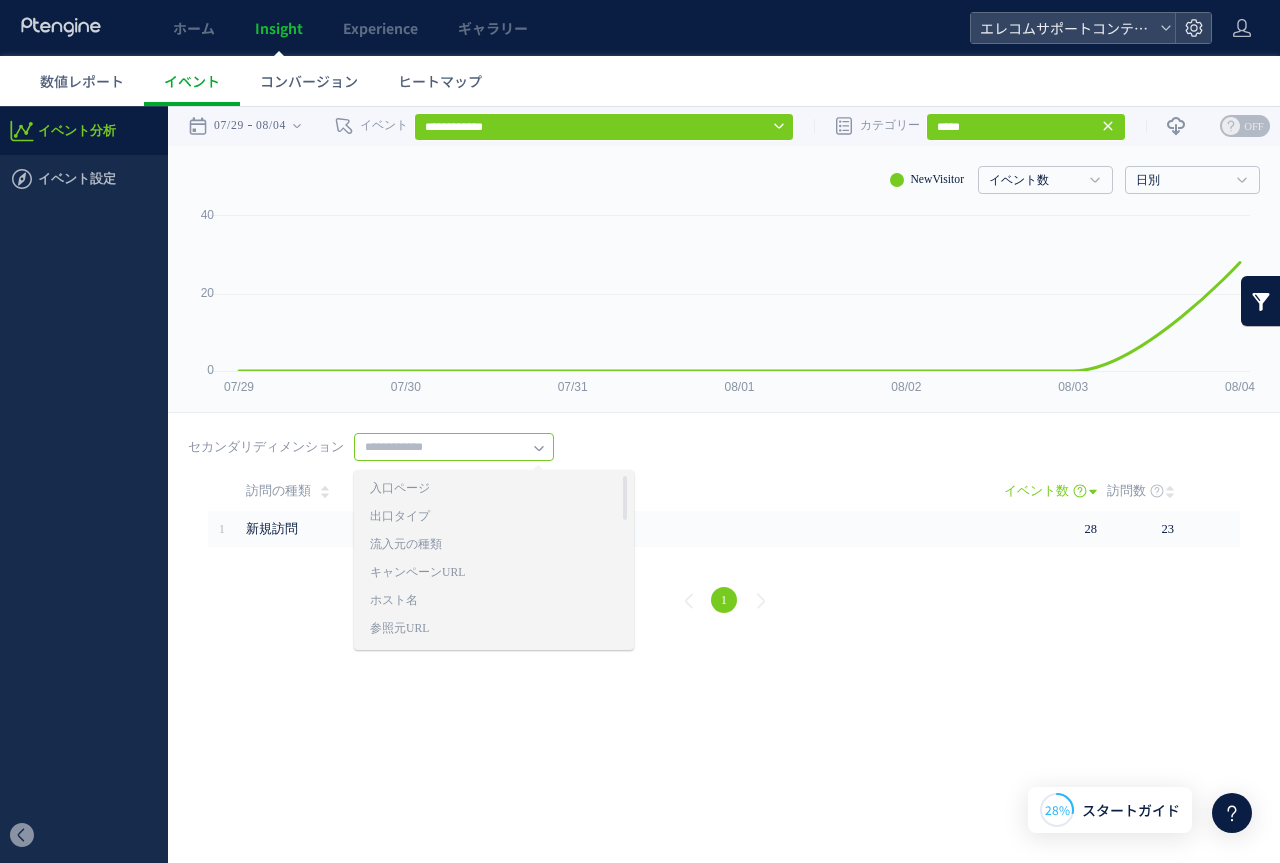 click on "戻る
ヒートマップを計測させるには、解析コードを実装してください。
実装
URL
タイトル名" at bounding box center [724, 526] 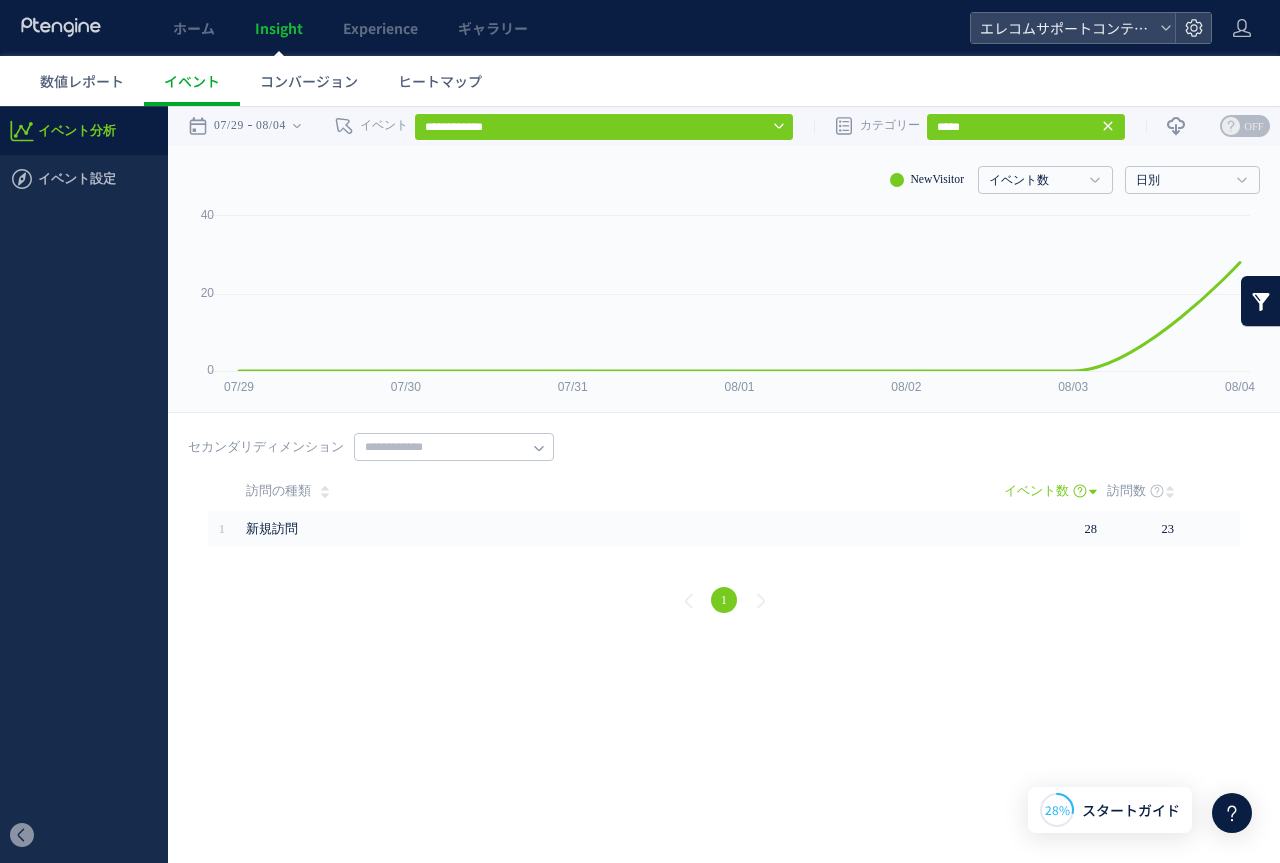 click on "*****" at bounding box center [1026, 127] 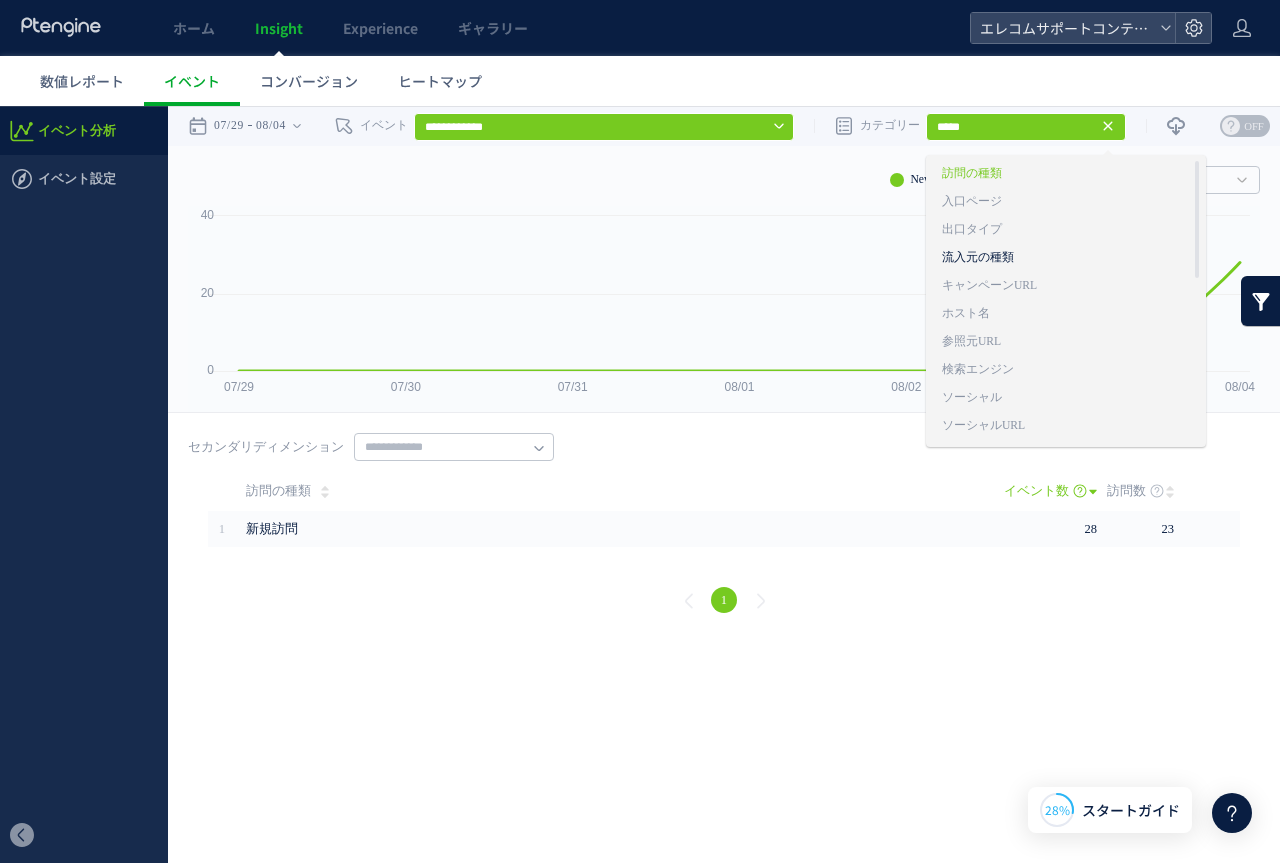 click on "流入元の種類" at bounding box center (1066, 258) 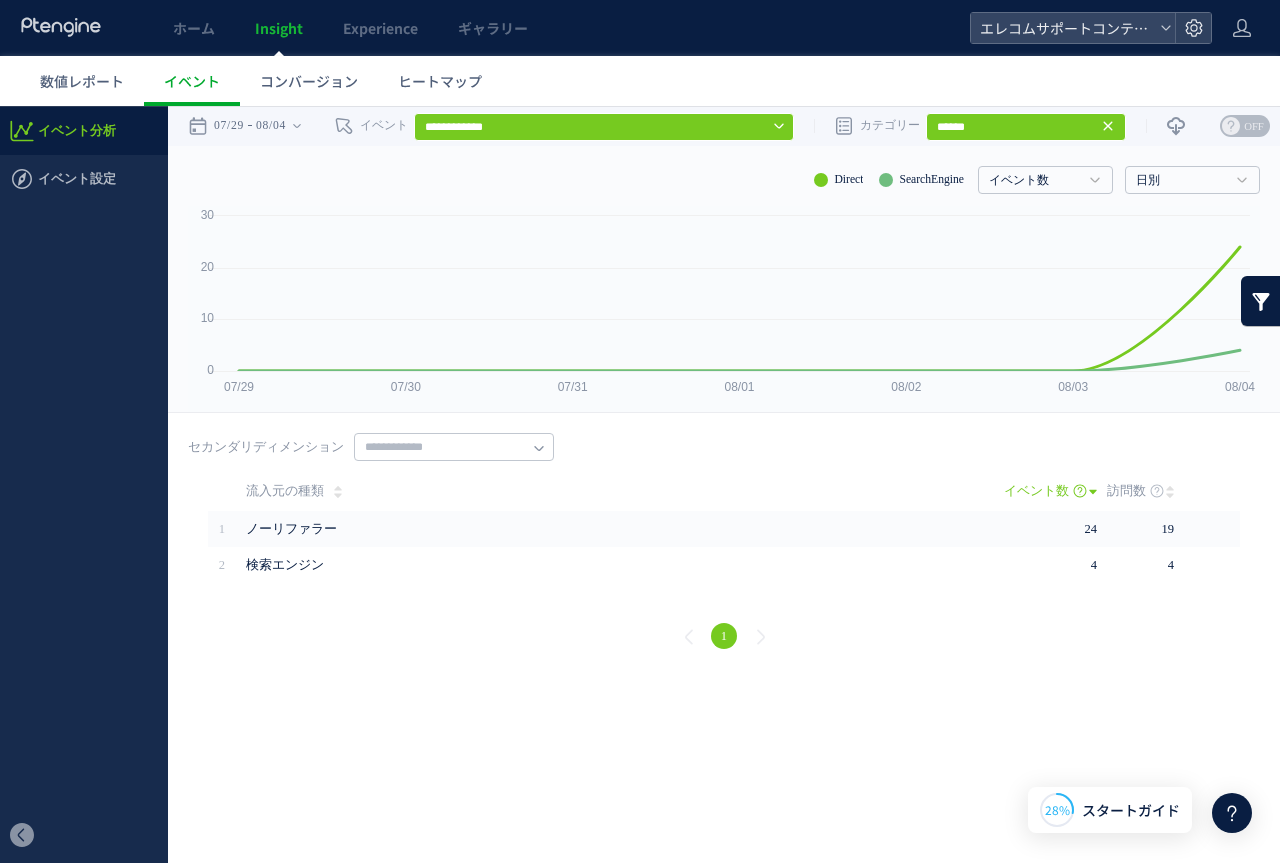 click on "戻る
ヒートマップを計測させるには、解析コードを実装してください。
実装
URL
タイトル名" at bounding box center [724, 544] 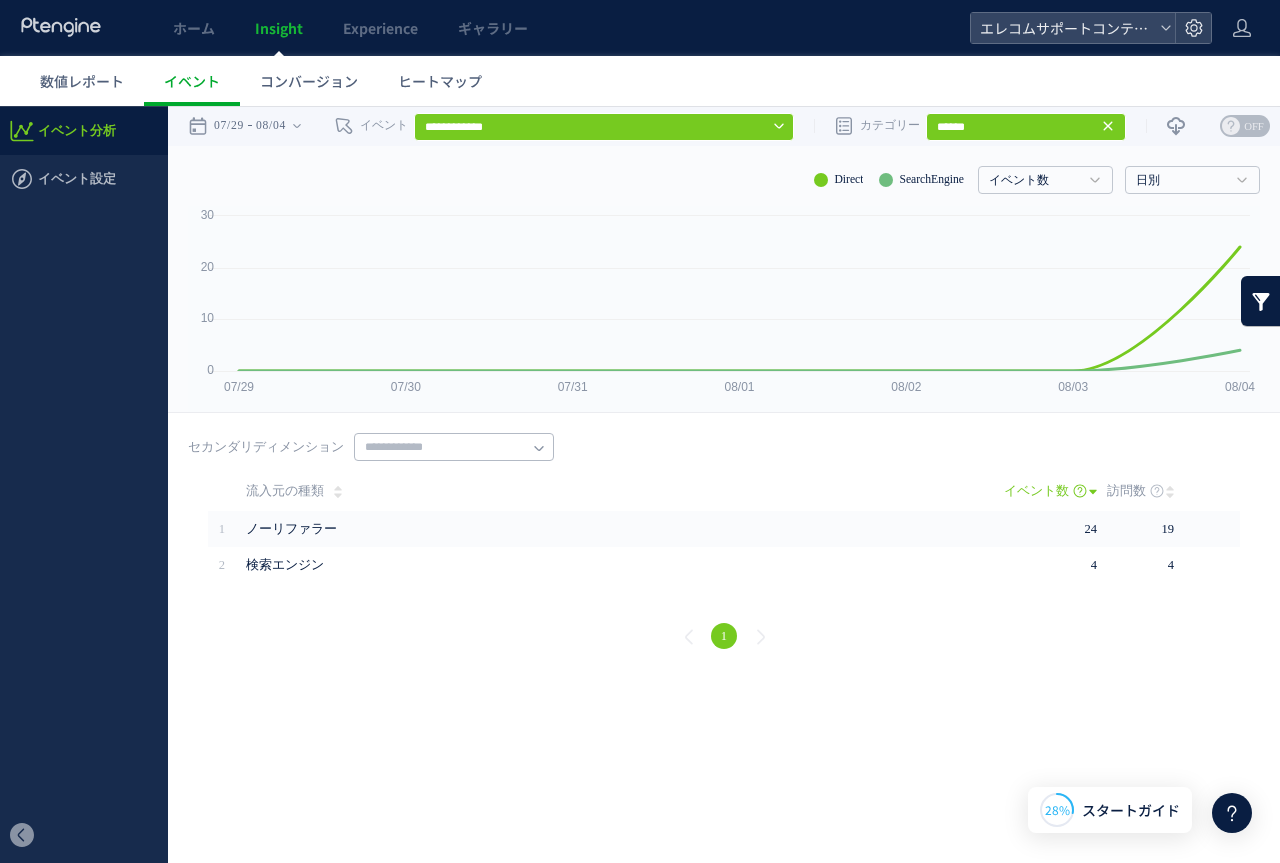 click at bounding box center (454, 447) 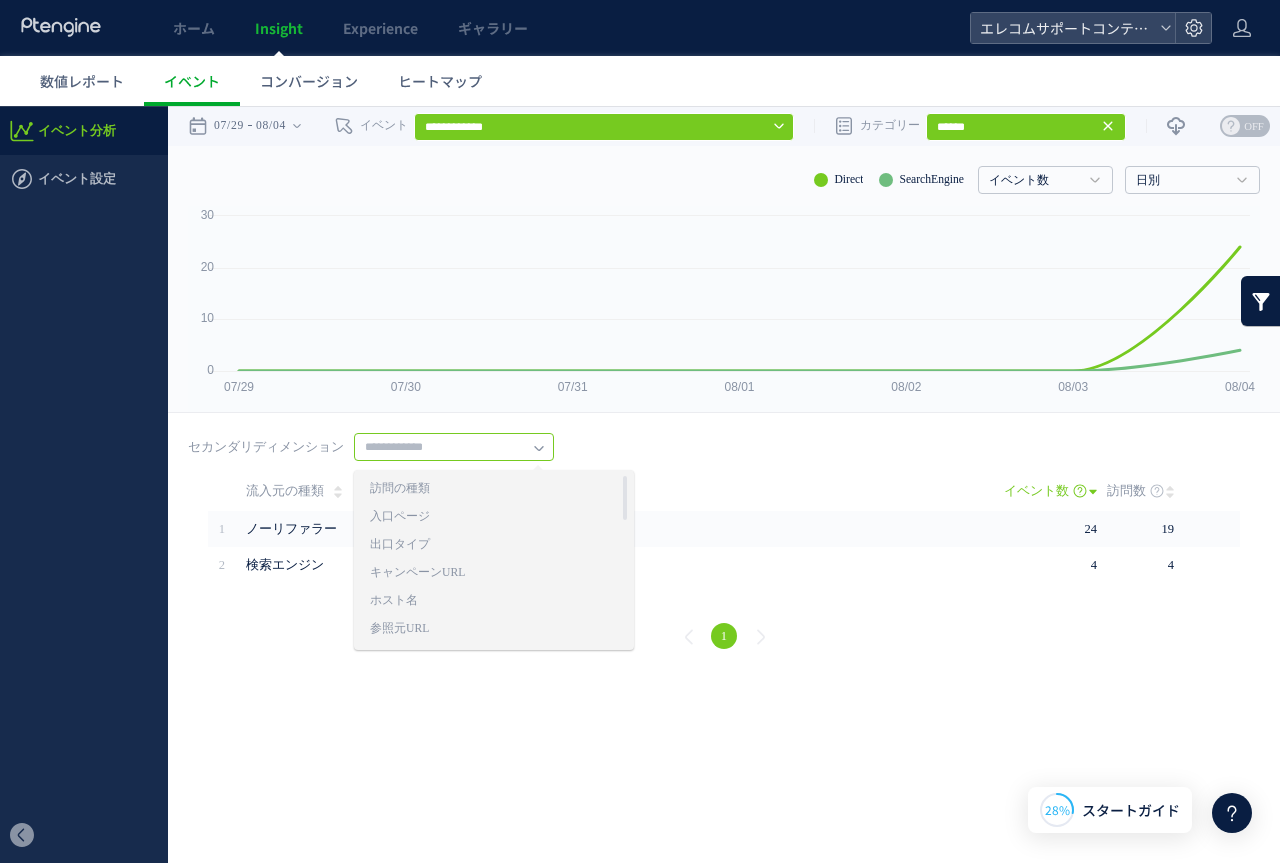 click on "******" at bounding box center [1026, 127] 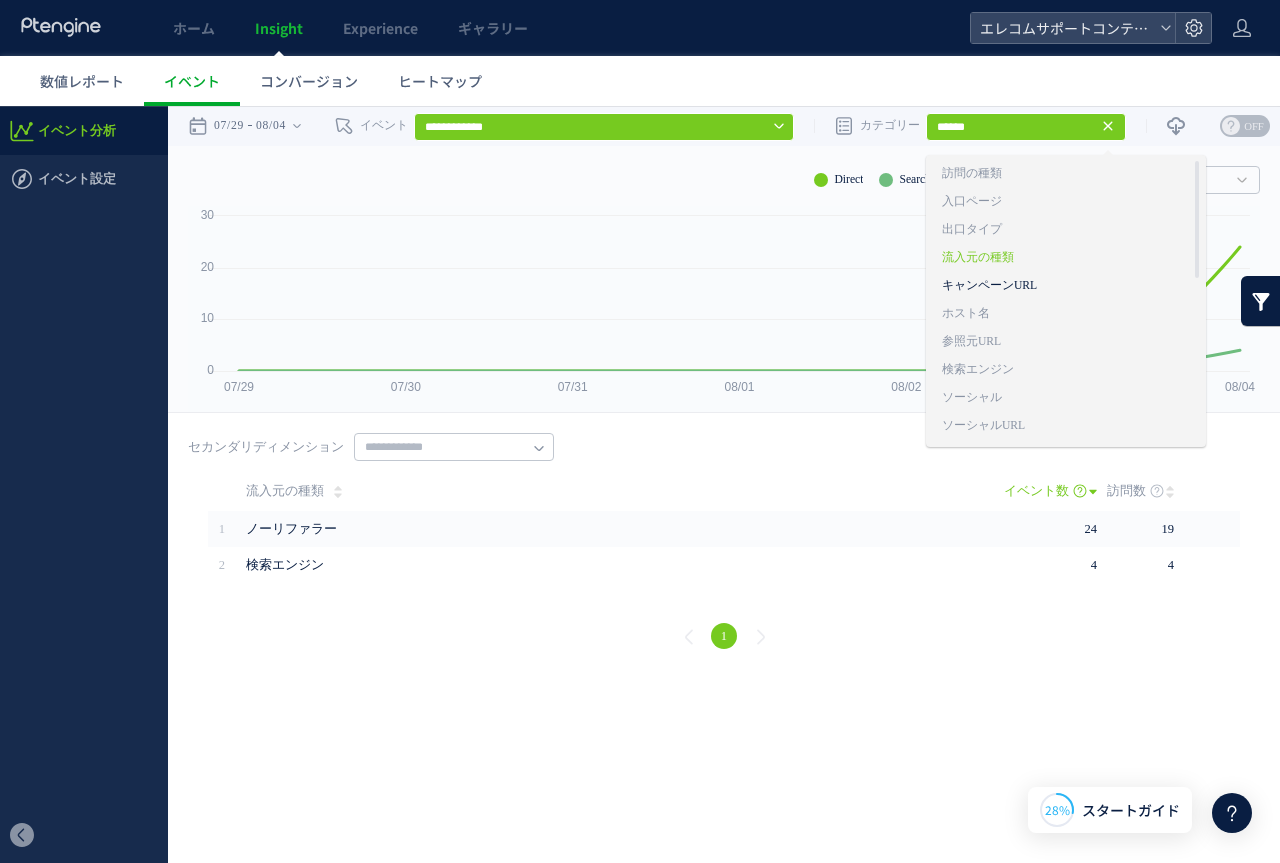 click on "キャンペーンURL" at bounding box center [1066, 286] 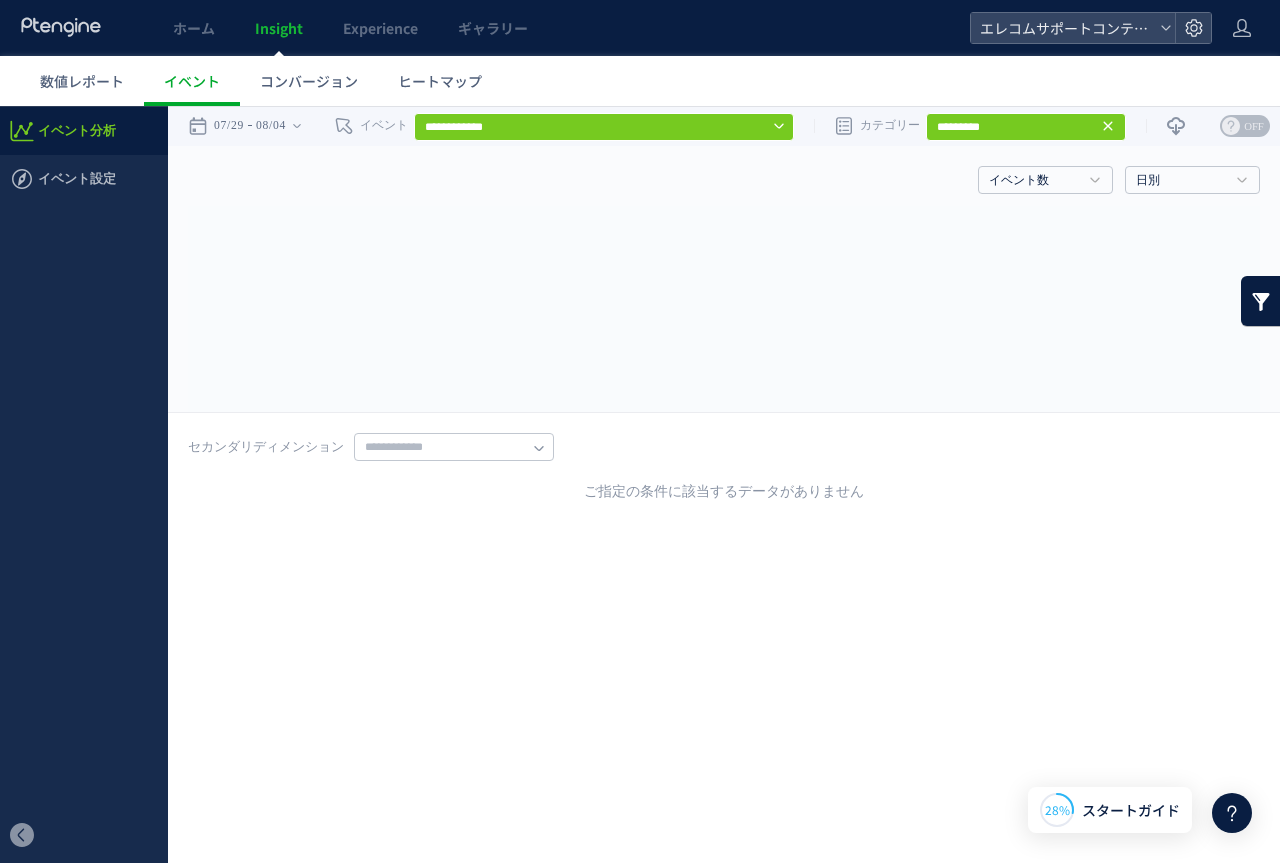 click on "戻る
ヒートマップを計測させるには、解析コードを実装してください。
実装
URL
タイトル名" at bounding box center [724, 468] 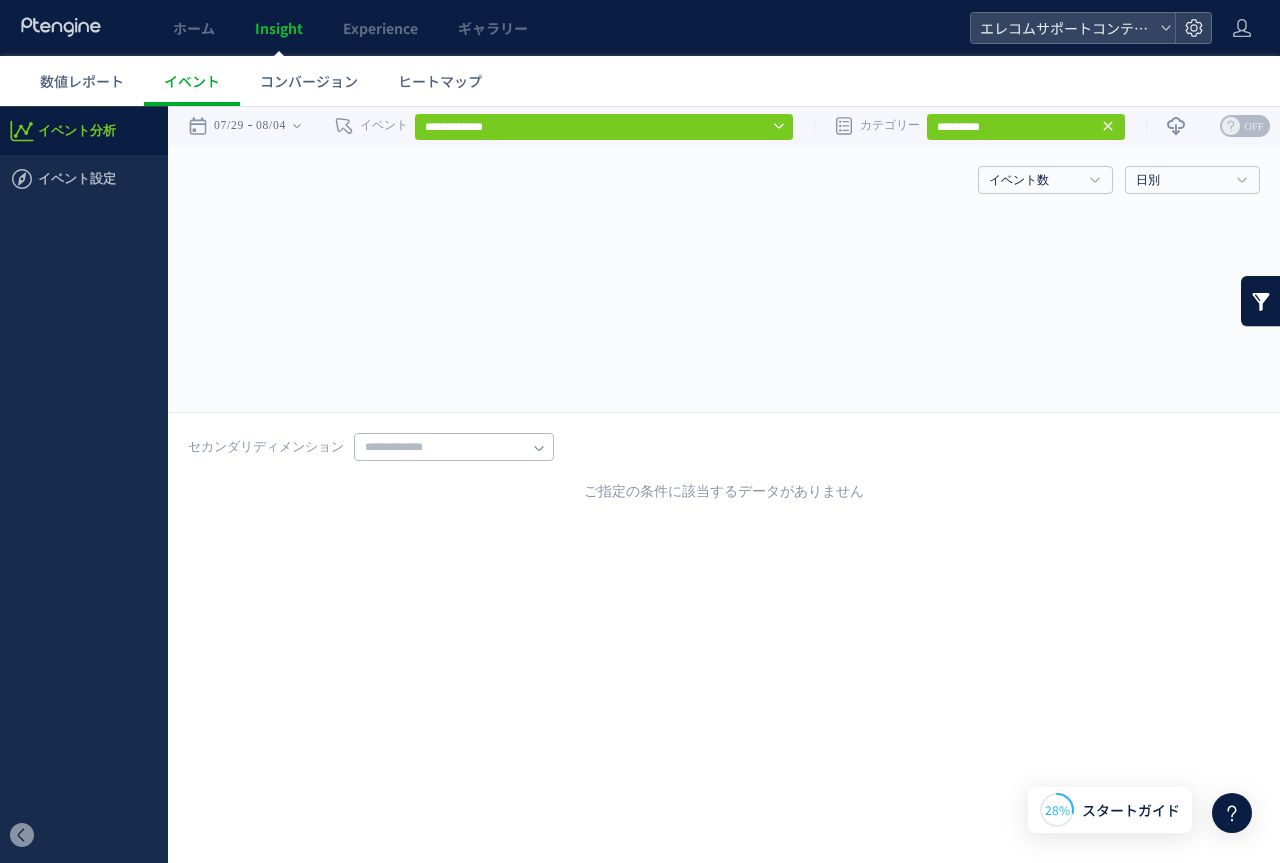 click at bounding box center [454, 447] 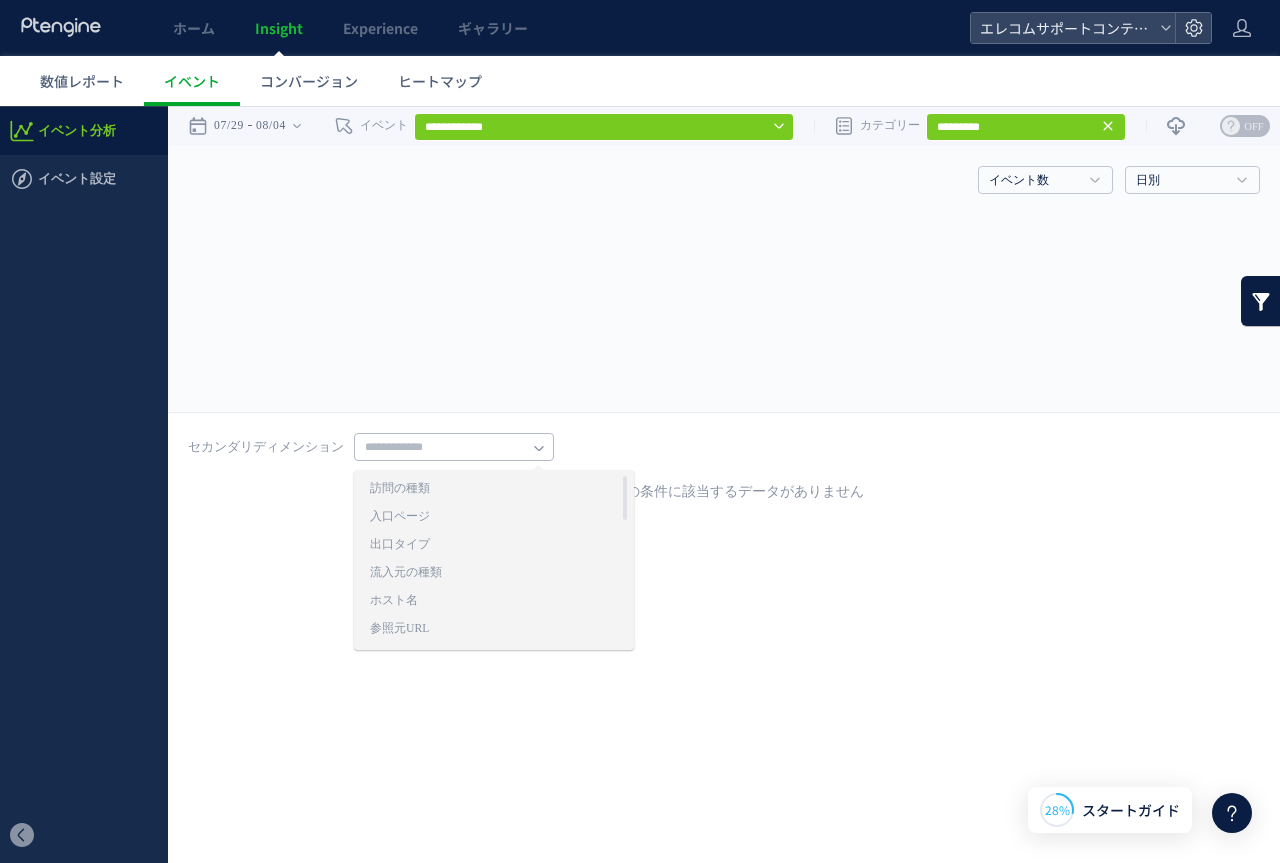 click 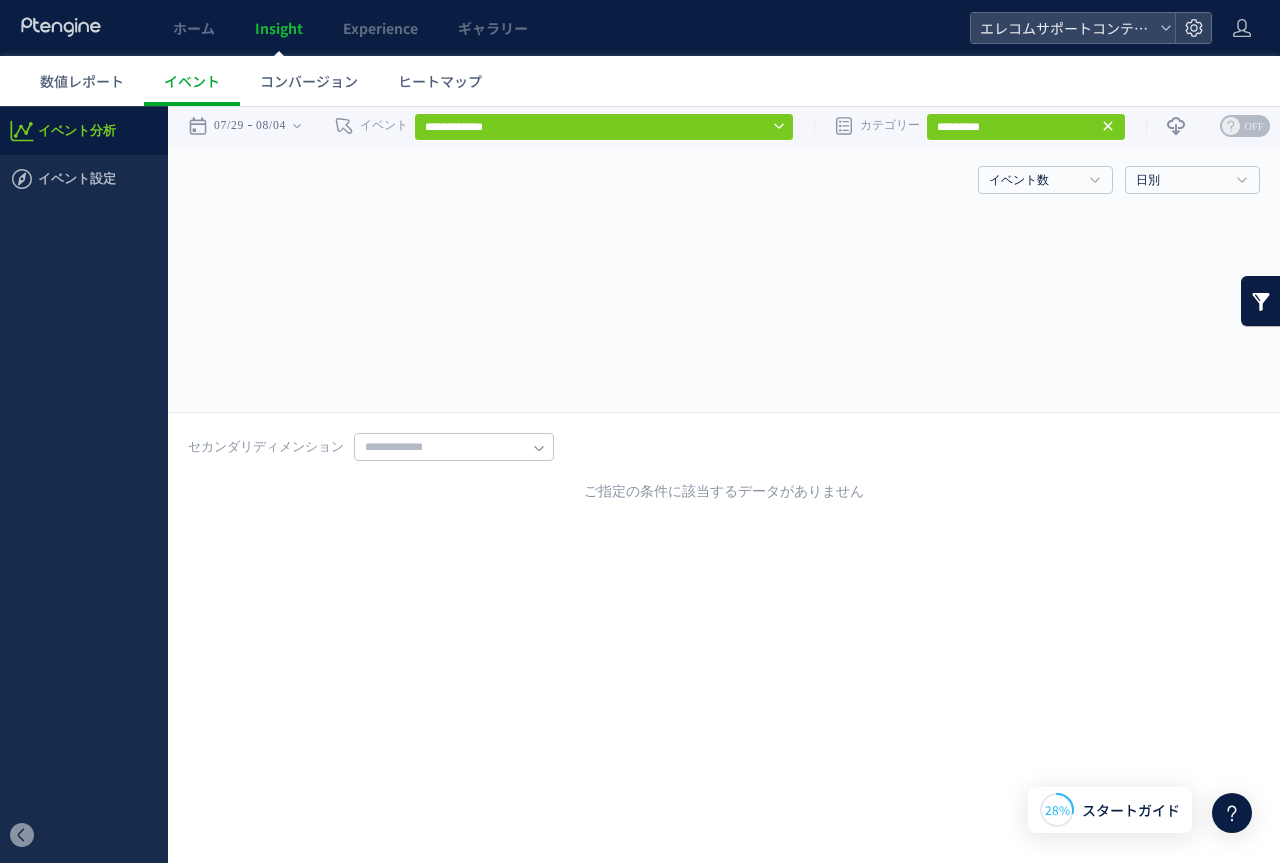click on "*********
訪問の種類
入口ページ
出口タイプ
流入元の種類
キャンペーンURL
ホスト名
参照元URL
検索エンジン
ソーシャル
ソーシャルURL
端末の種類
OS
OSのバージョン
ブラウザ
ブラウザのバージョン 解像度 CV名" at bounding box center (1026, 126) 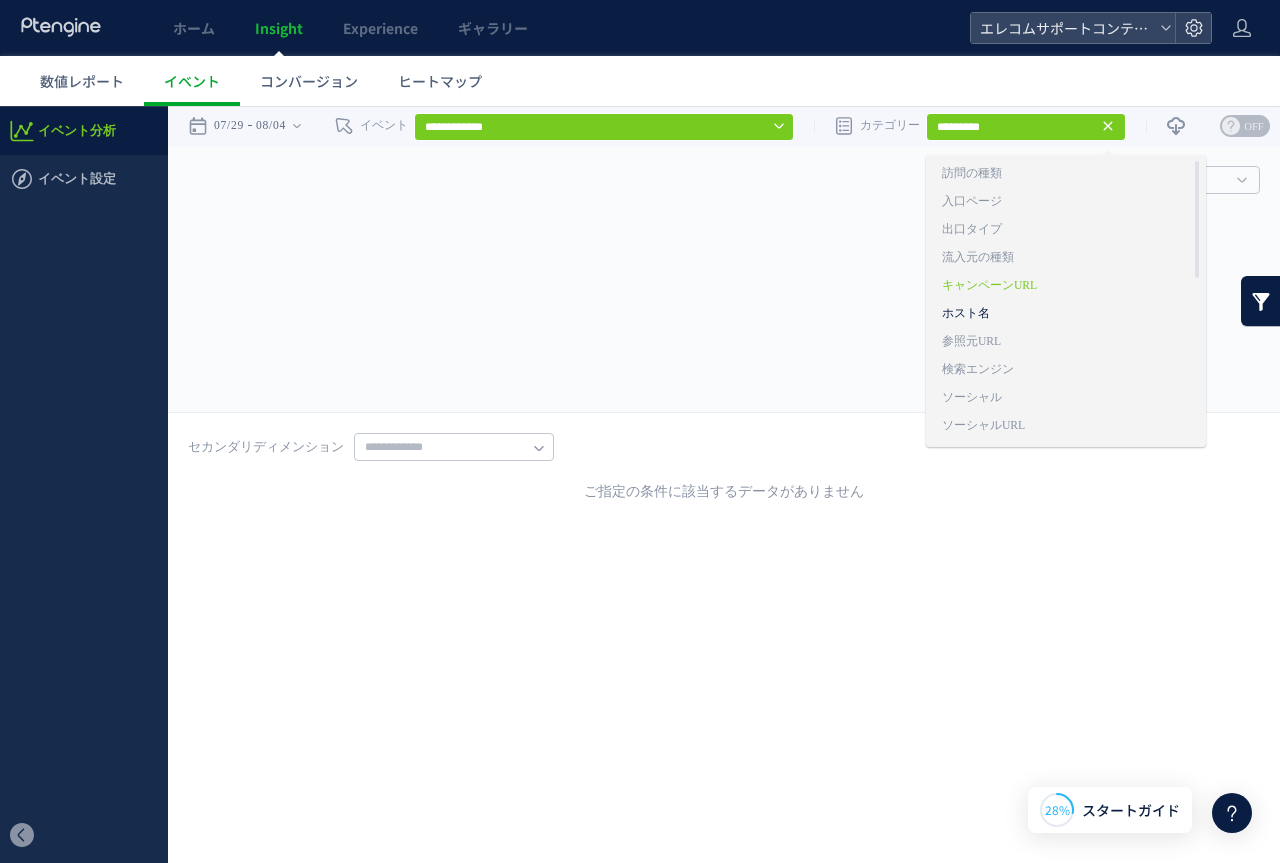 click on "ホスト名" at bounding box center [1066, 314] 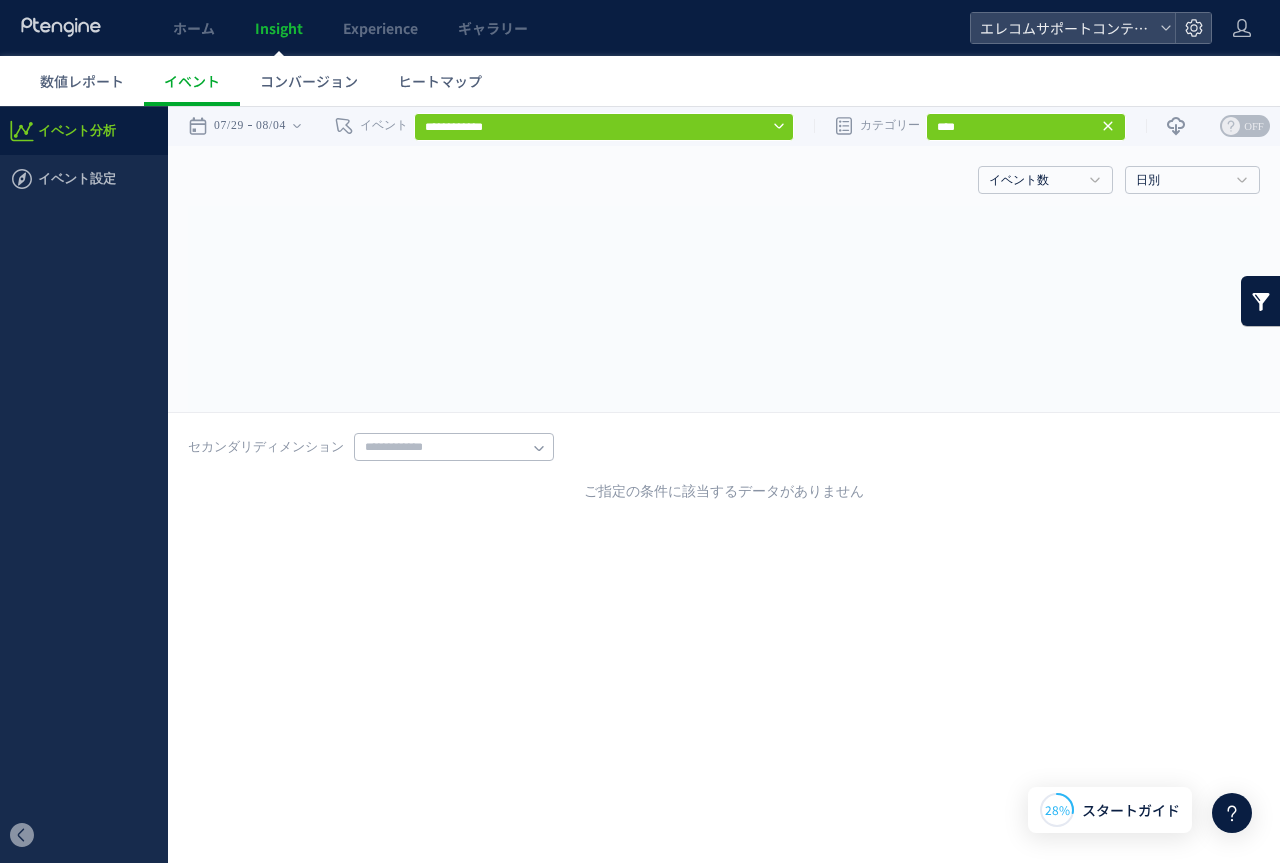 click at bounding box center [454, 447] 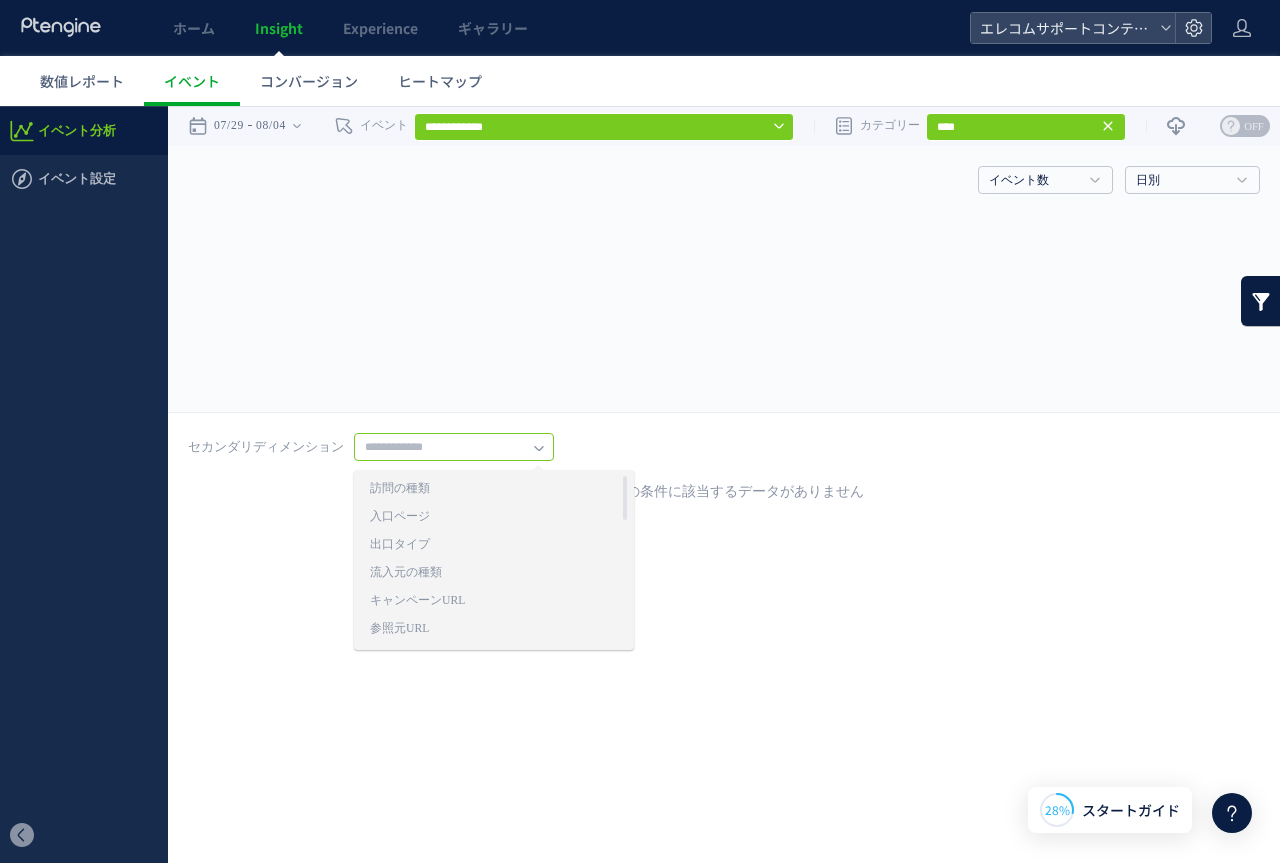 click on "イベント数
イベント数
訪問数
日別
日別
週別
月別
Created with Highcharts 4.1.7" at bounding box center [724, 279] 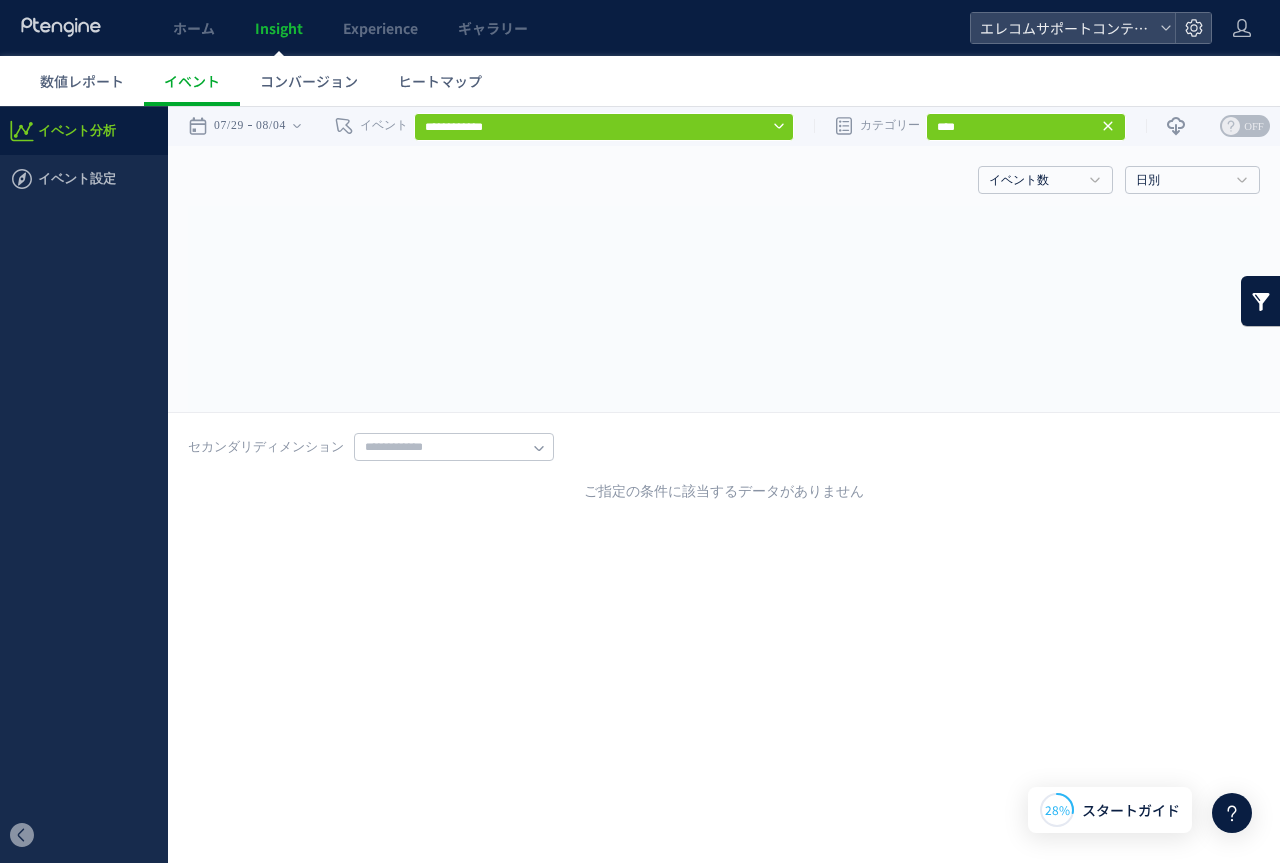 click on "****" at bounding box center [1026, 127] 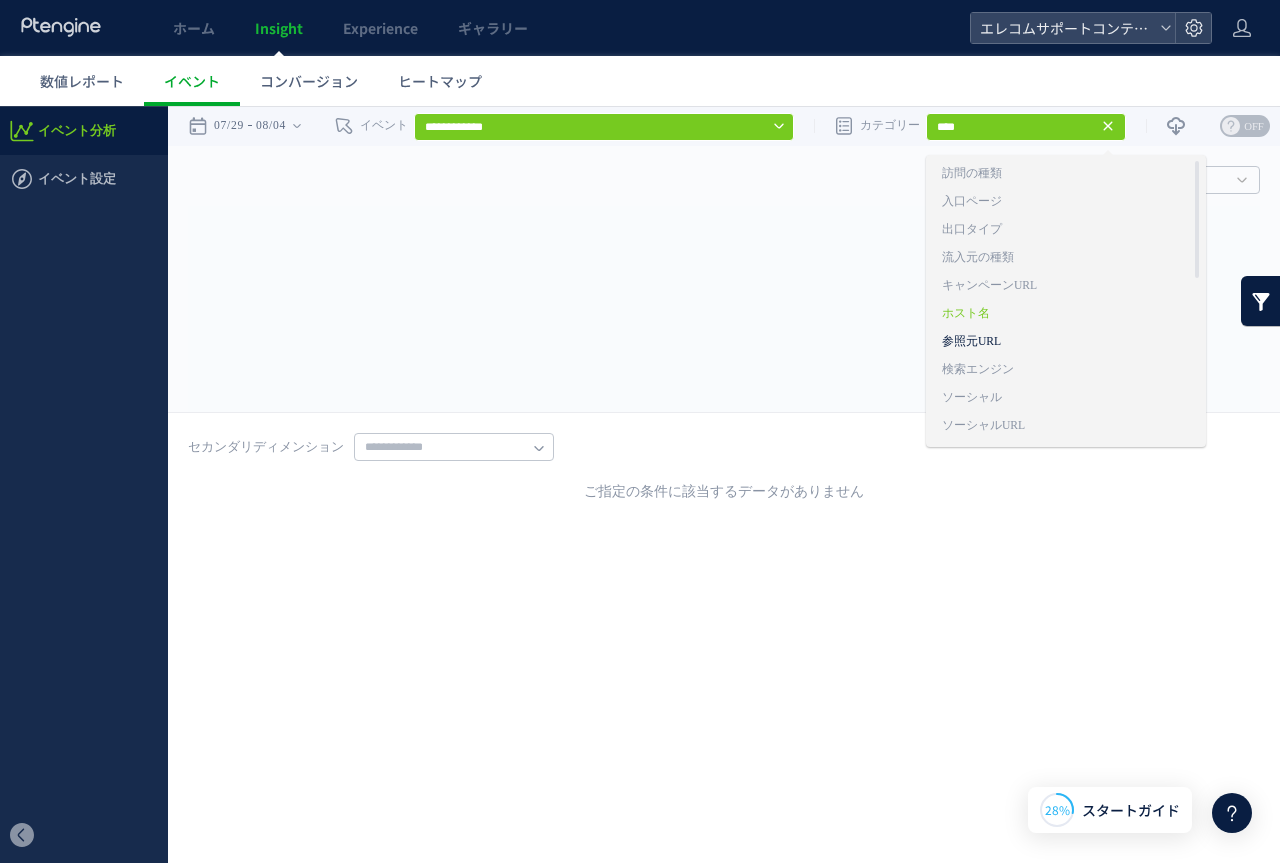 click on "参照元URL" at bounding box center (1066, 342) 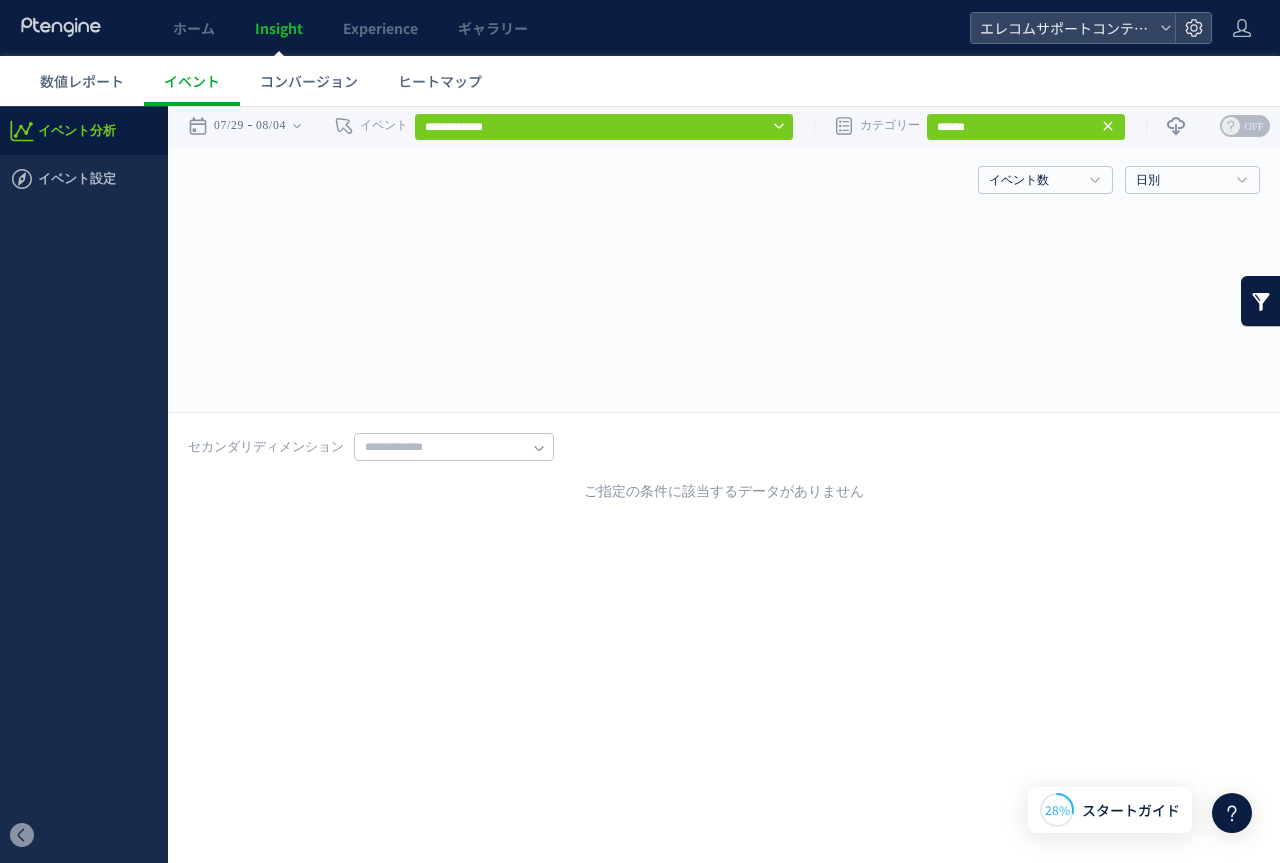 click on "******" at bounding box center [1026, 127] 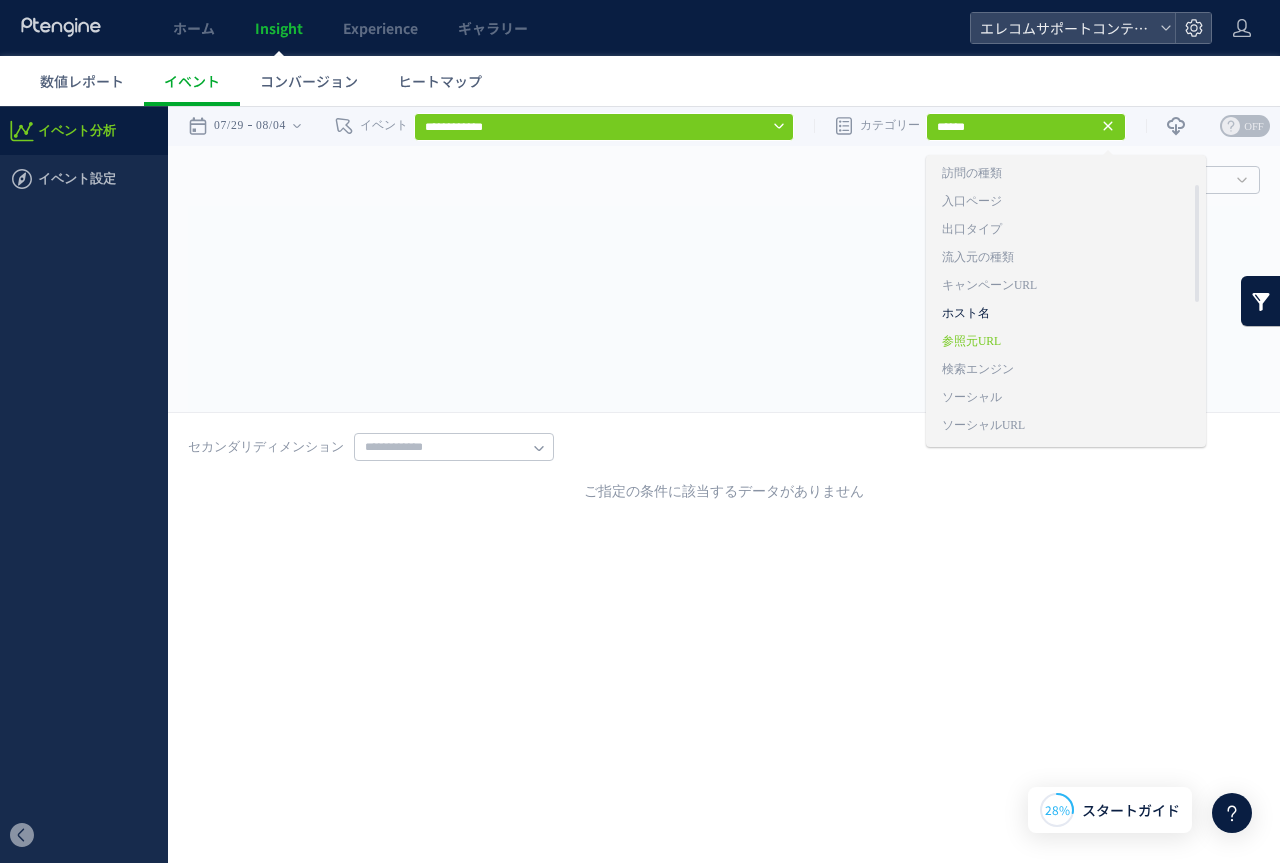 scroll, scrollTop: 57, scrollLeft: 0, axis: vertical 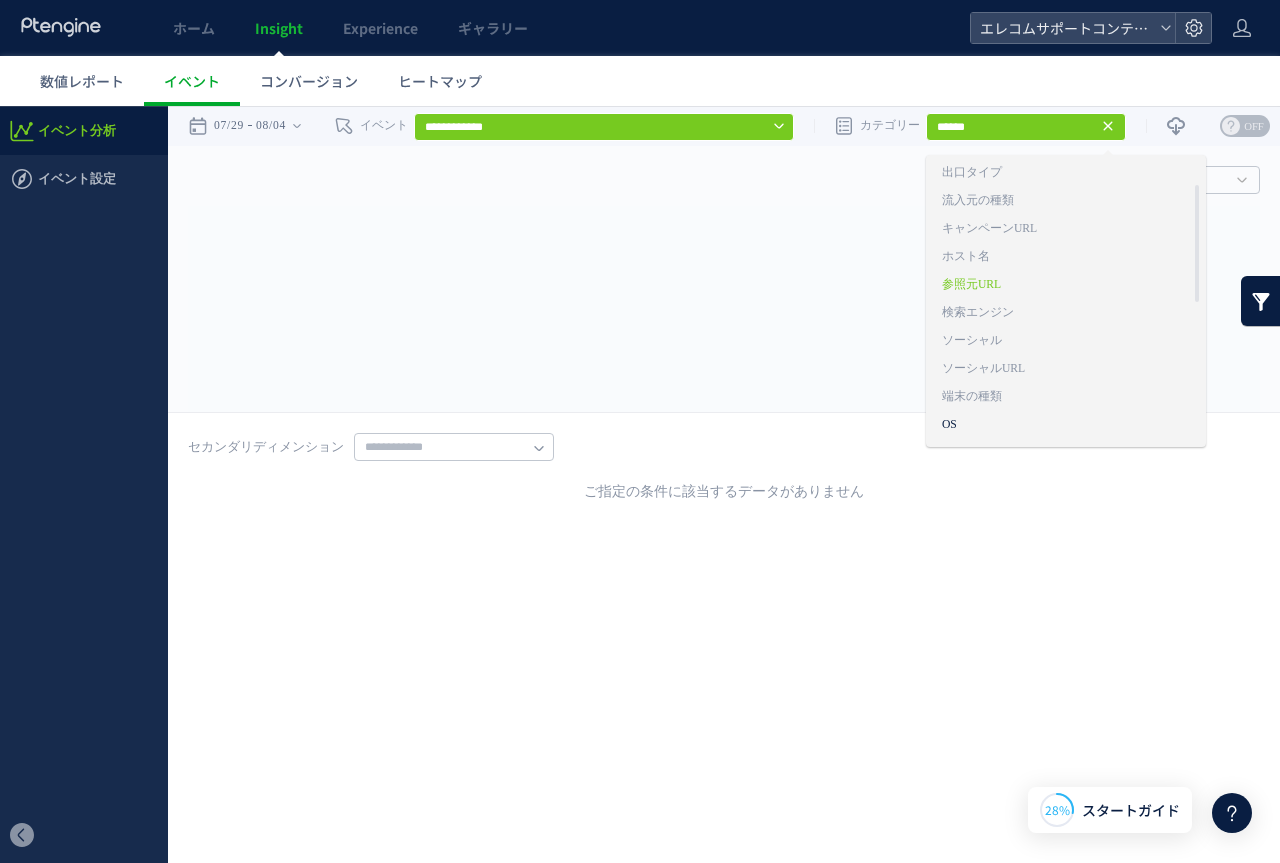 click on "OS" at bounding box center [1066, 425] 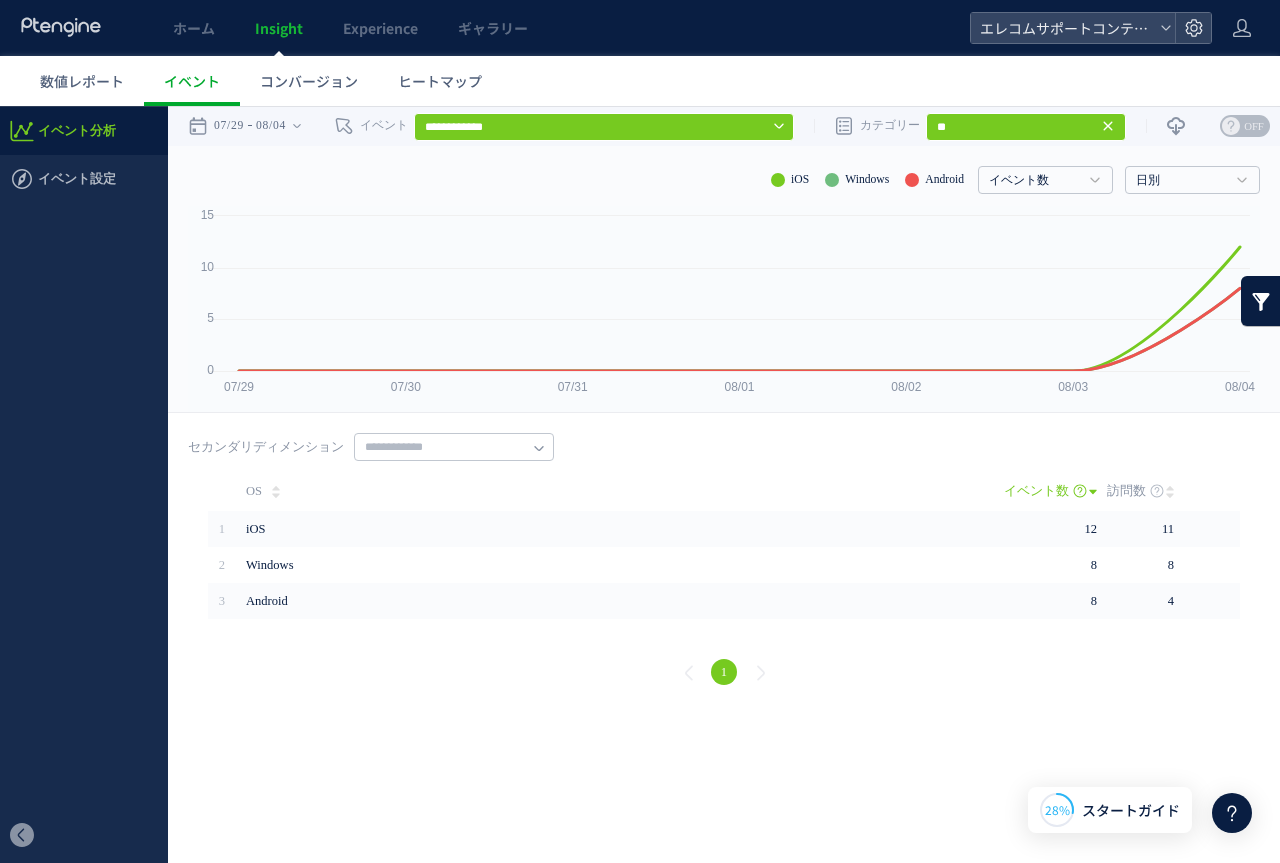 click on "**" at bounding box center (1026, 127) 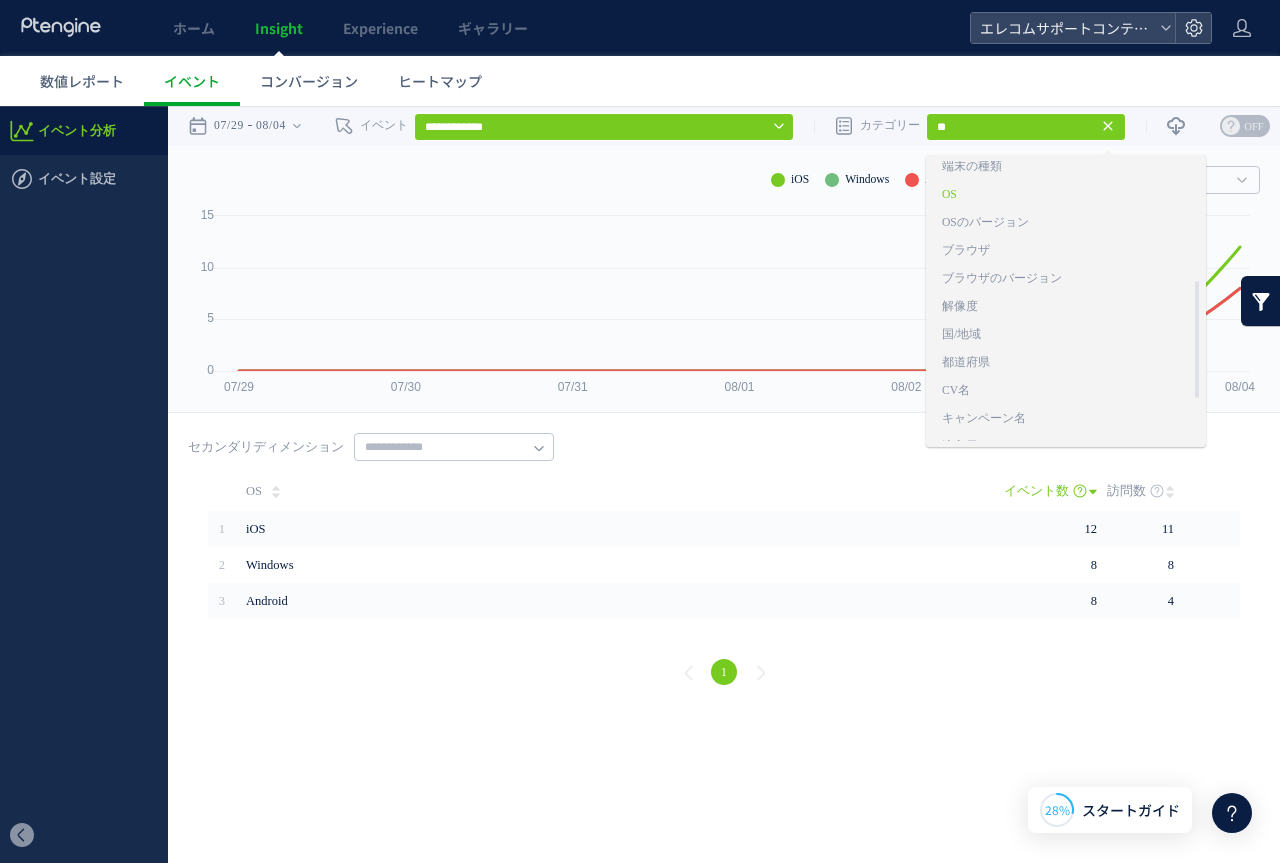 scroll, scrollTop: 345, scrollLeft: 0, axis: vertical 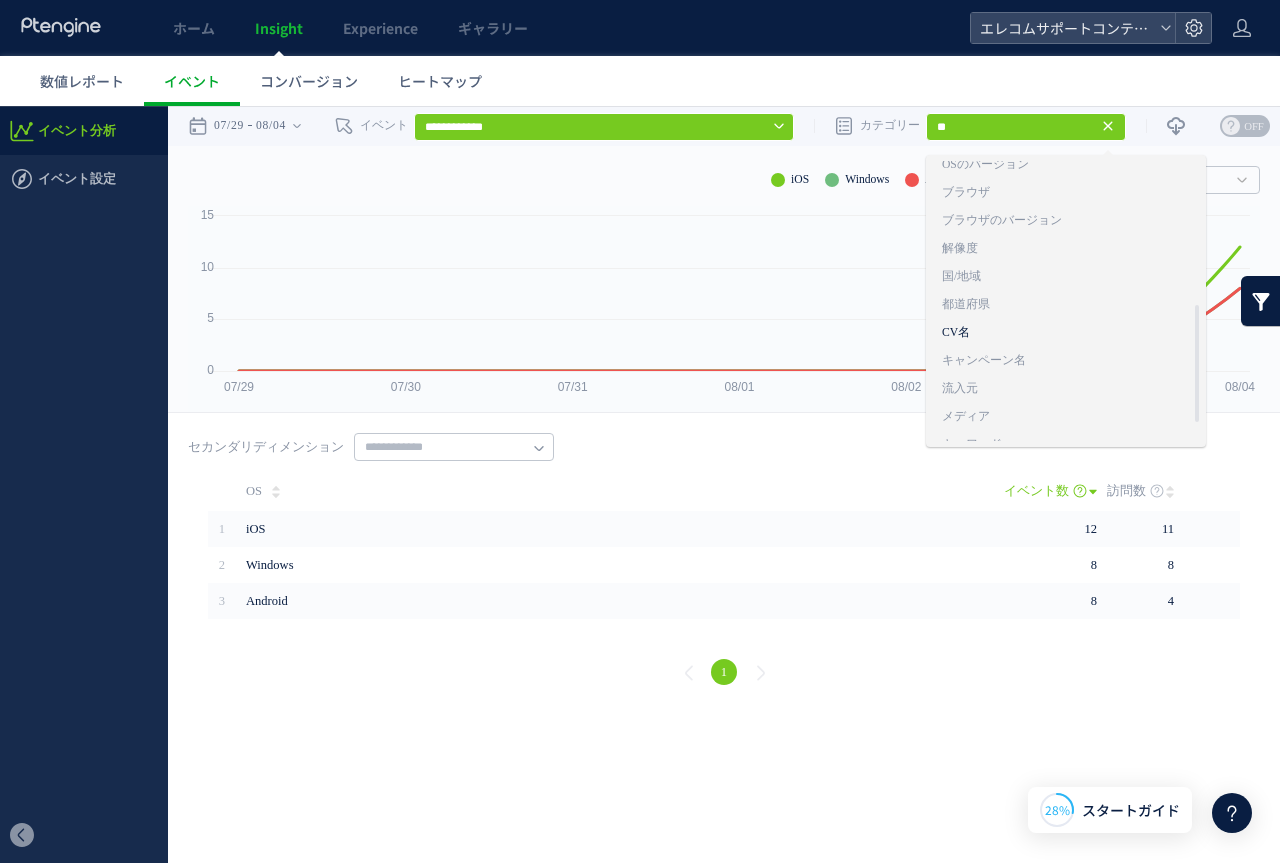 click on "CV名" at bounding box center (1066, 333) 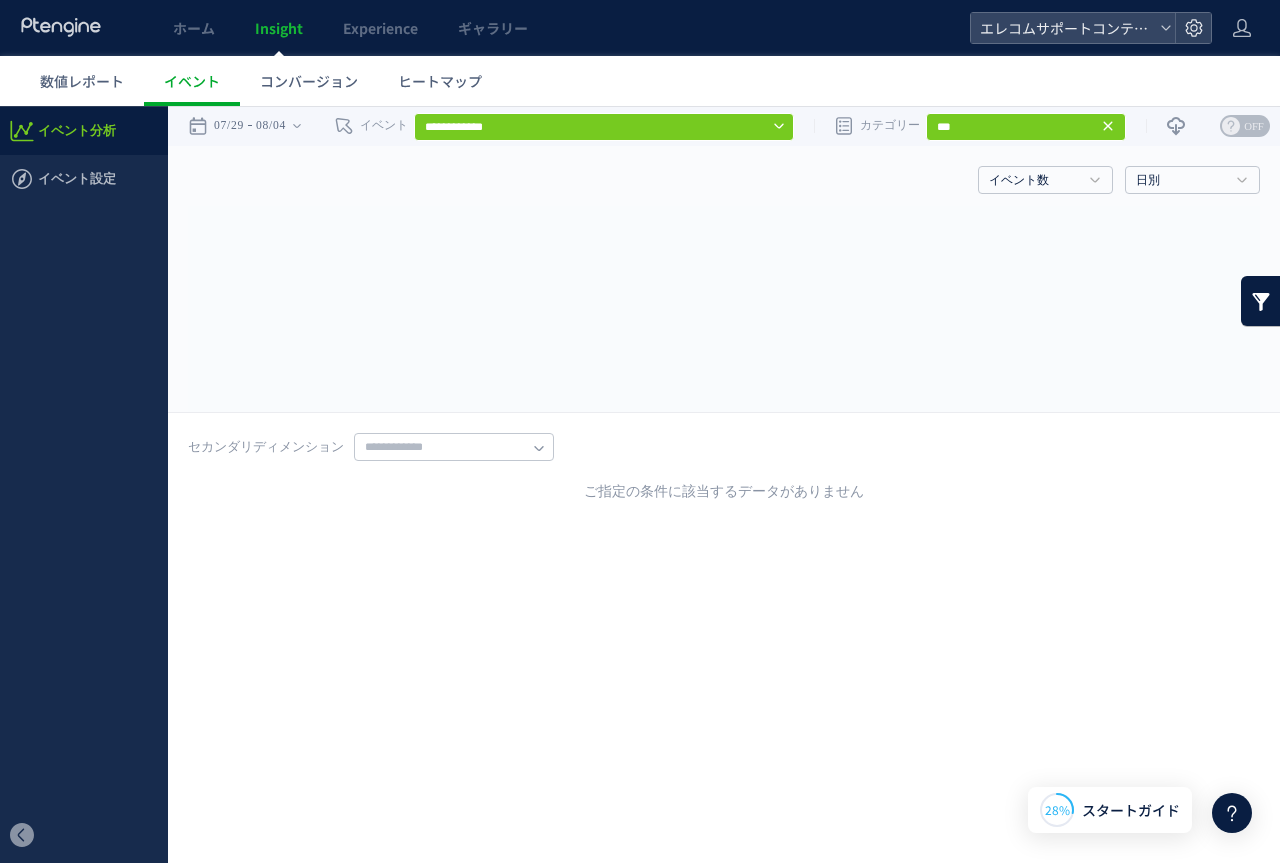 click on "戻る
ヒートマップを計測させるには、解析コードを実装してください。
実装
URL
タイトル名" at bounding box center [724, 468] 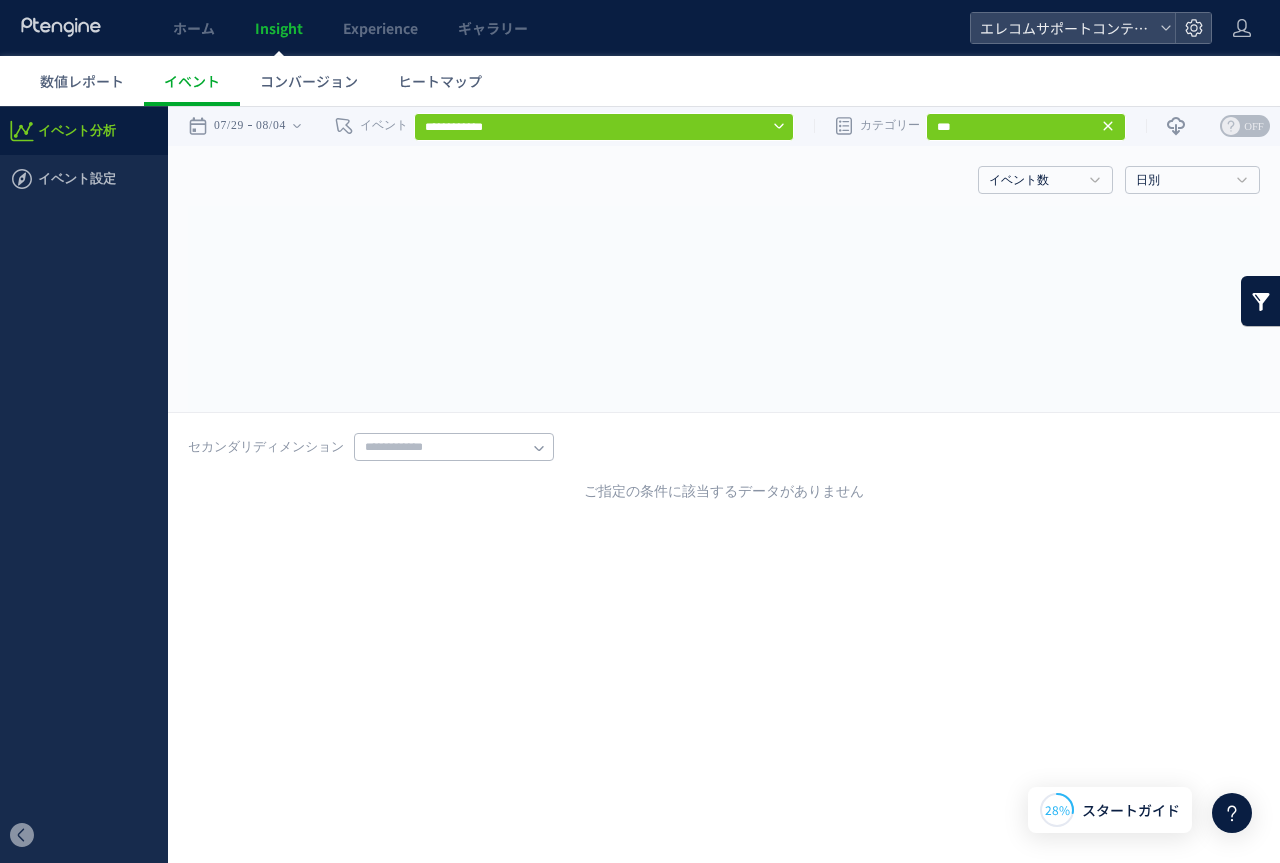 click at bounding box center (454, 447) 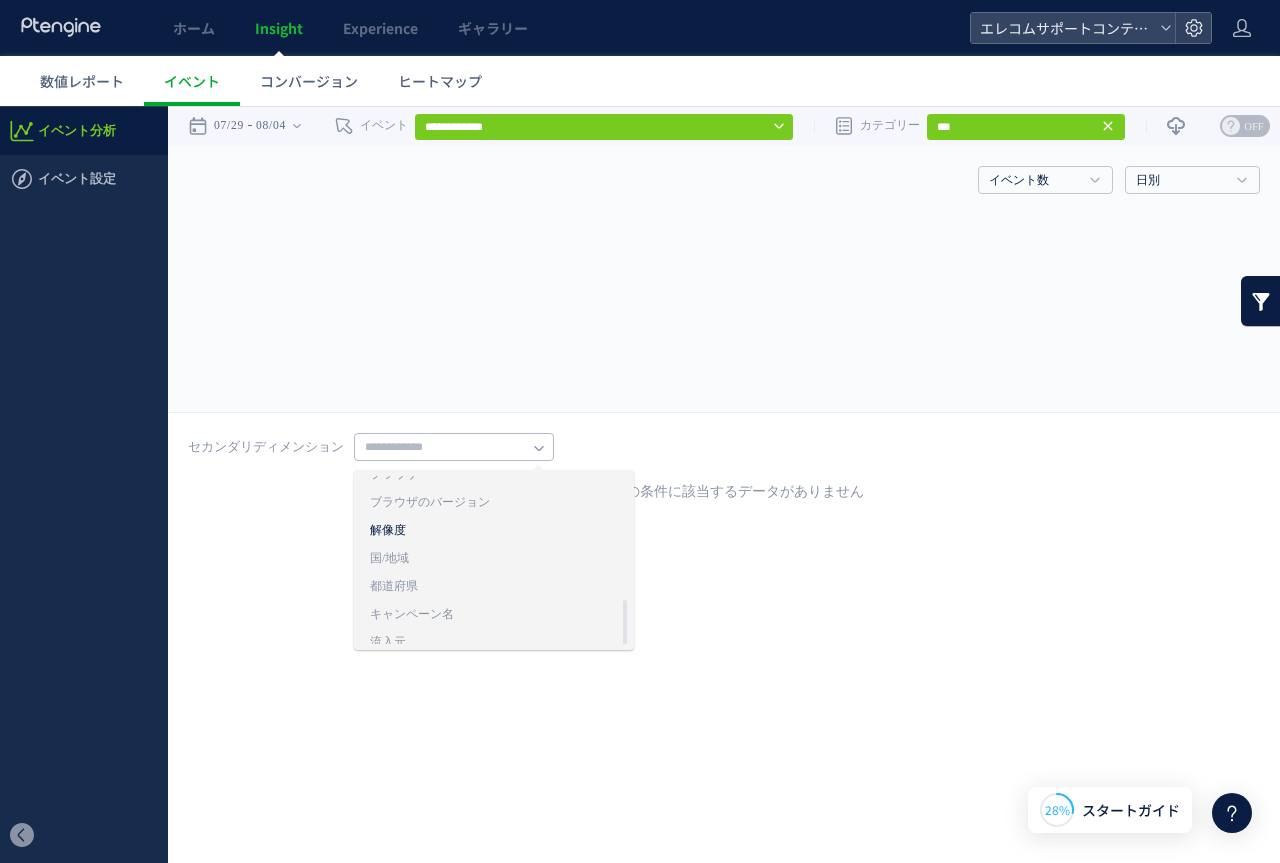 scroll, scrollTop: 474, scrollLeft: 0, axis: vertical 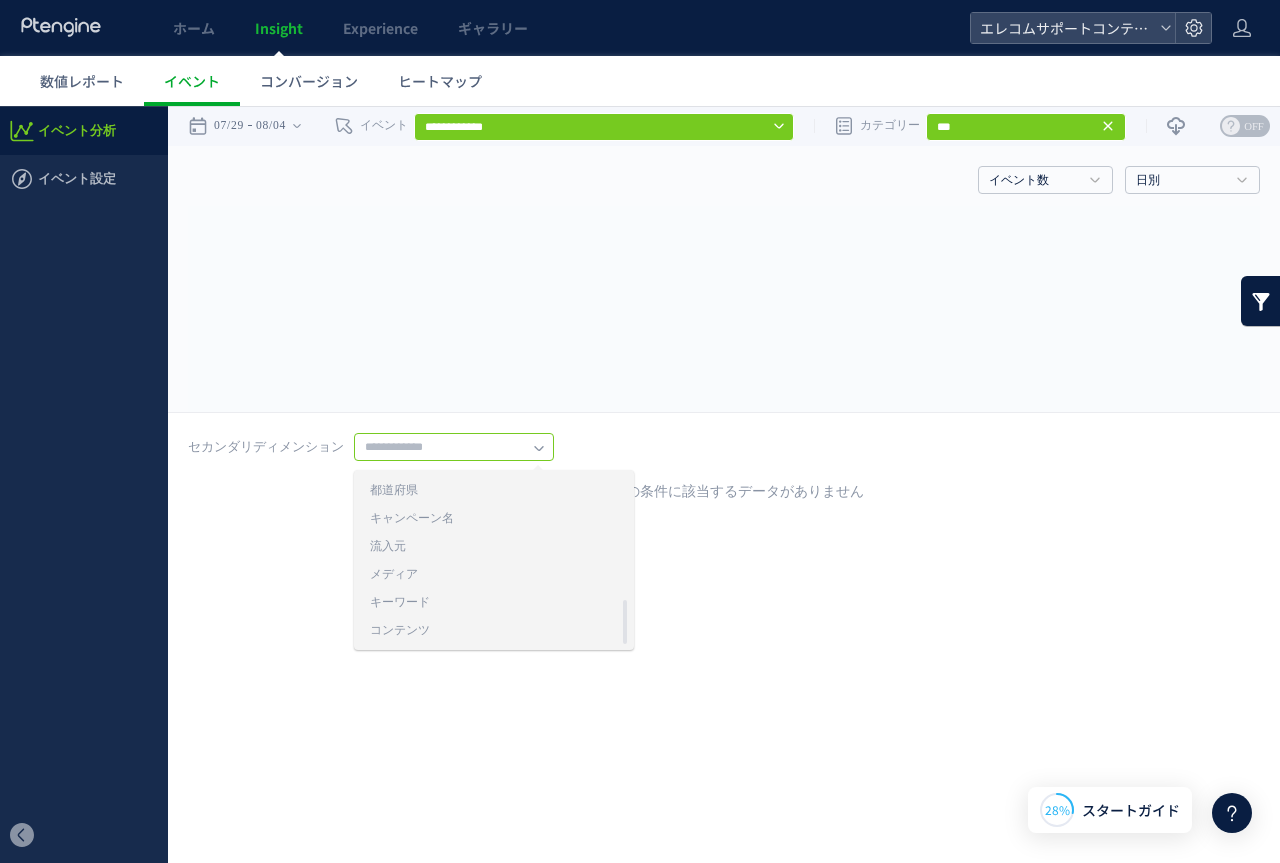 click on ".cls-1 {
fill-rule: evenodd;
} .cls-1 {
fill: #ececec;
}
.cls-2 {
fill: #929292;
} .cls-1 {
fill-rule: evenodd;
} Created with Sketch. Search for dashboard, wedget or data sources… Add a widget Share ( 2 ) Product Dashboard Description Jan 2 2 K 0 6 K 4 K 8 K Jan 4 Jan 6 Jan 8 Jan1 0 Total month over month Growth Past 30 days Monthly Spending Past 10 days 168,21 5 20 % Total Company Sales Past 30 days 18% Europe 14% Asia 4% Afriaca 2% Not set Americas 62% 168,21 5 Session by Continents Past 7 days Total Number of clients 01/01/2011 - 12/31/2015 8129,1029 Count of Session Mathematics Chinese Percent reached of sales goal This Month 501,029 / 750,031 60% Dasheboard Total Number of clients 01/01/2011 - 12/31/2015 8129,1029 Count of Session Mathematics Chinese Ja n2 2 K 0 6 K 4 K 8 K Ja n4 Ja n6 Ja" at bounding box center (640, 314) 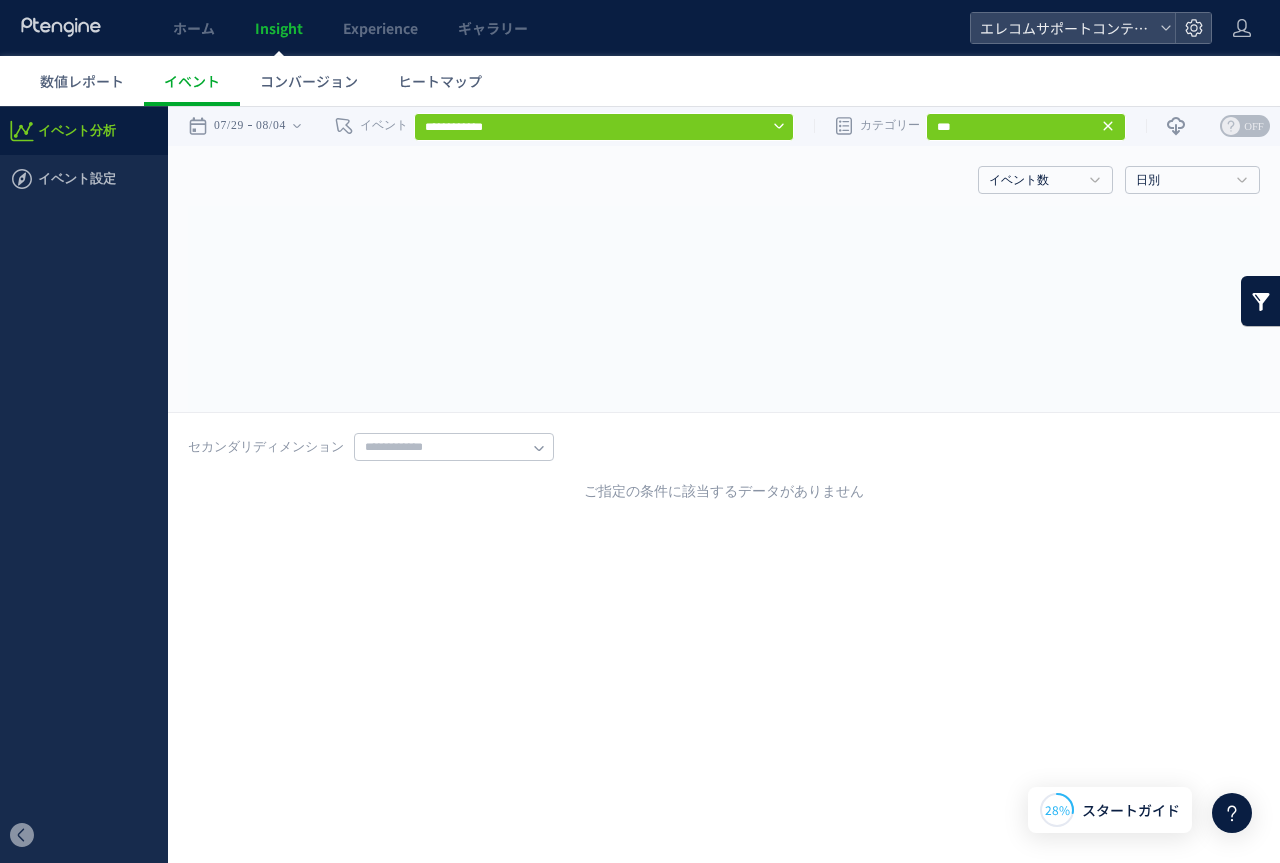 click on "***" at bounding box center (1026, 127) 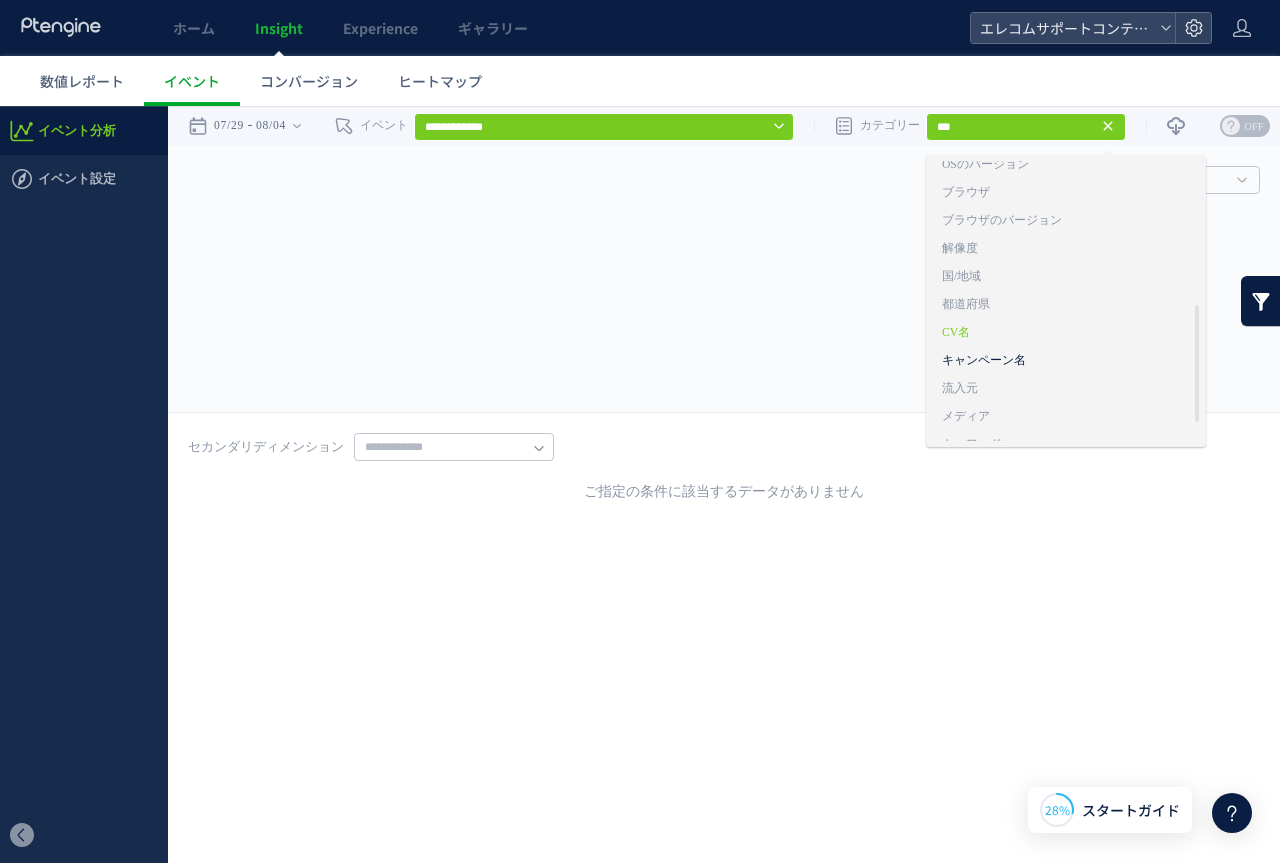 click on "キャンペーン名" at bounding box center [1066, 361] 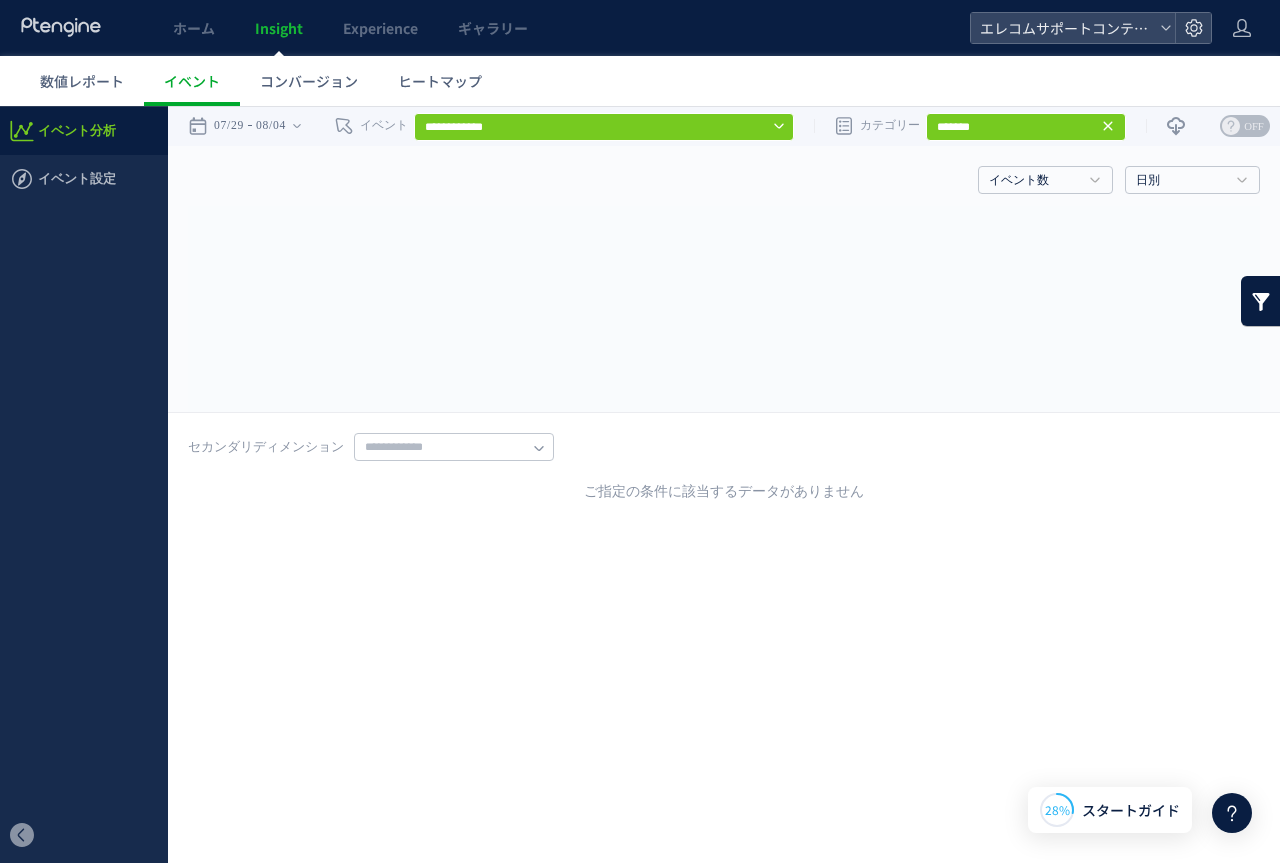 click on "*******" at bounding box center (1026, 127) 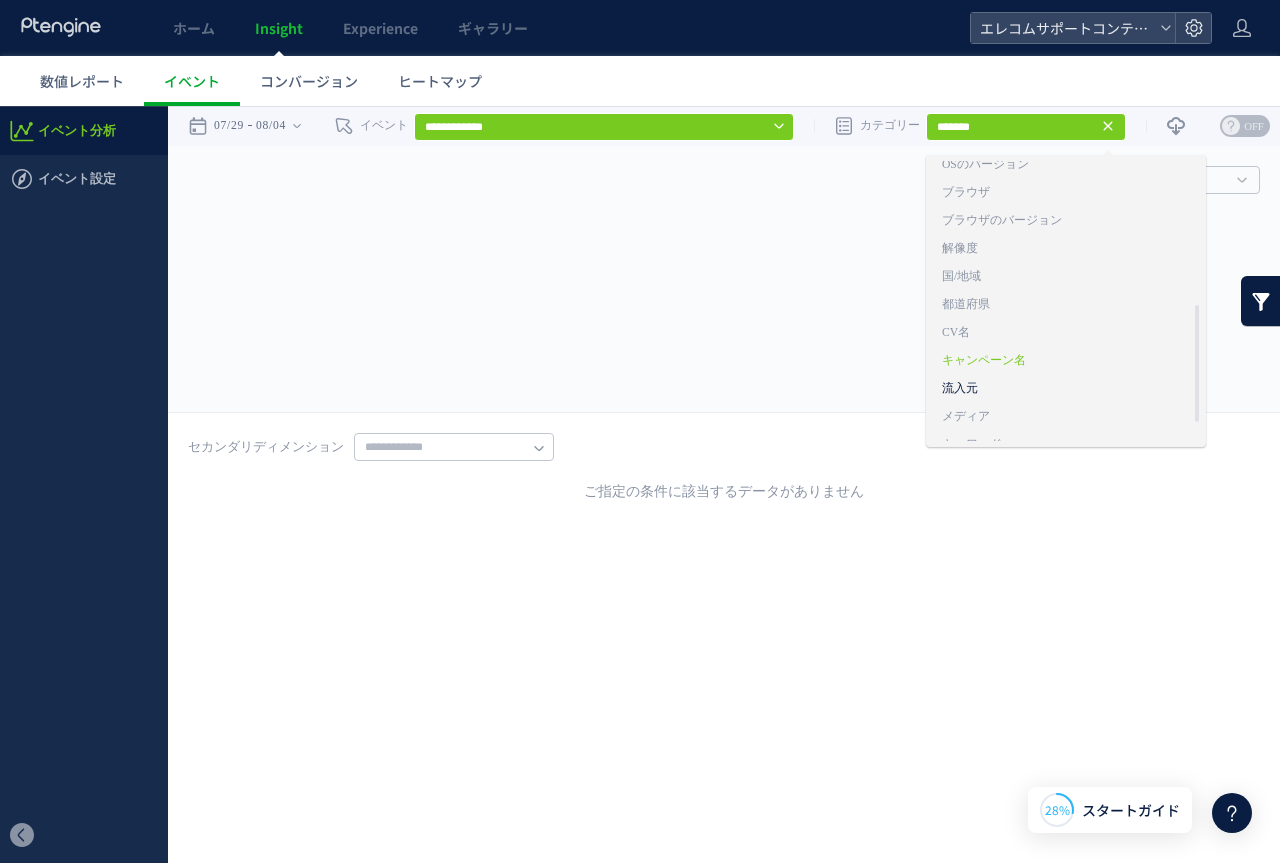 click on "流入元" at bounding box center [1066, 389] 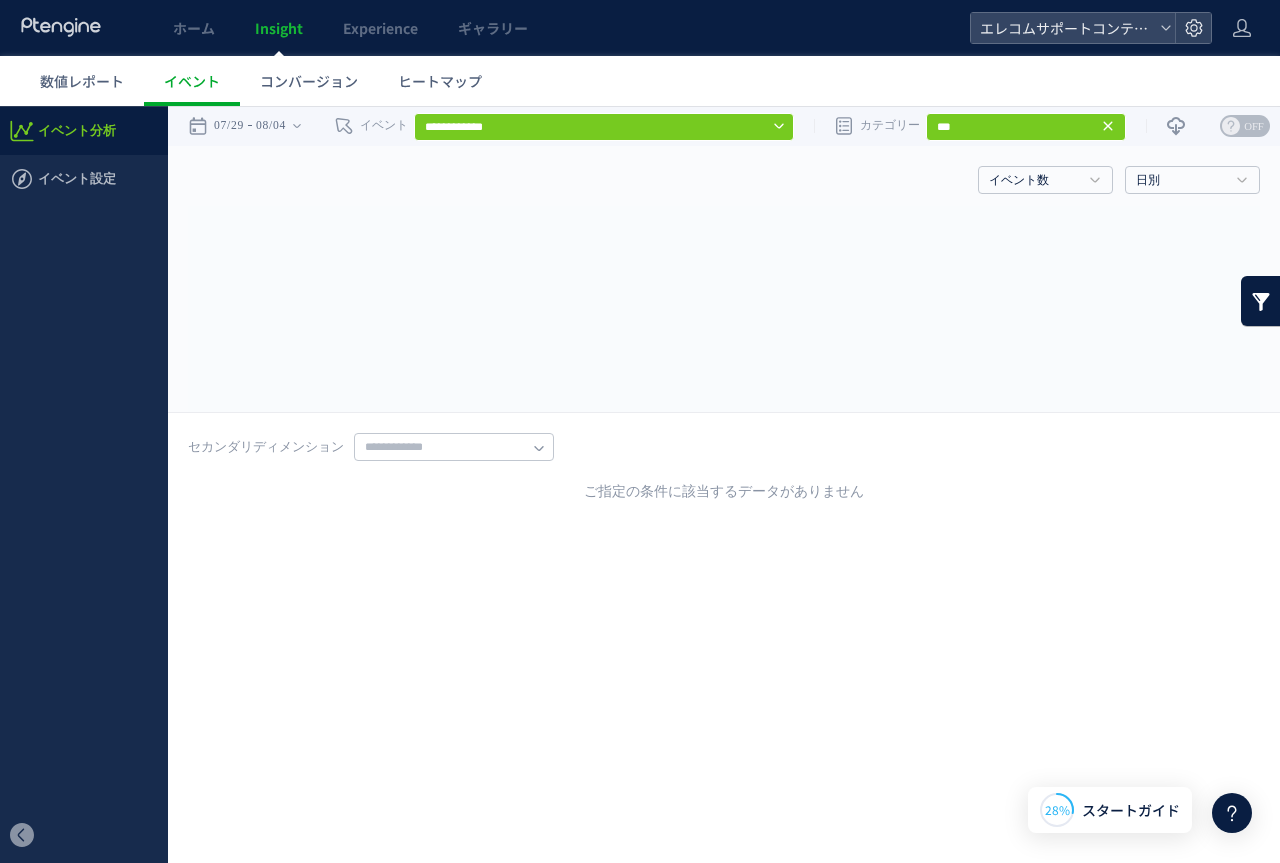 click on "***" at bounding box center (1026, 127) 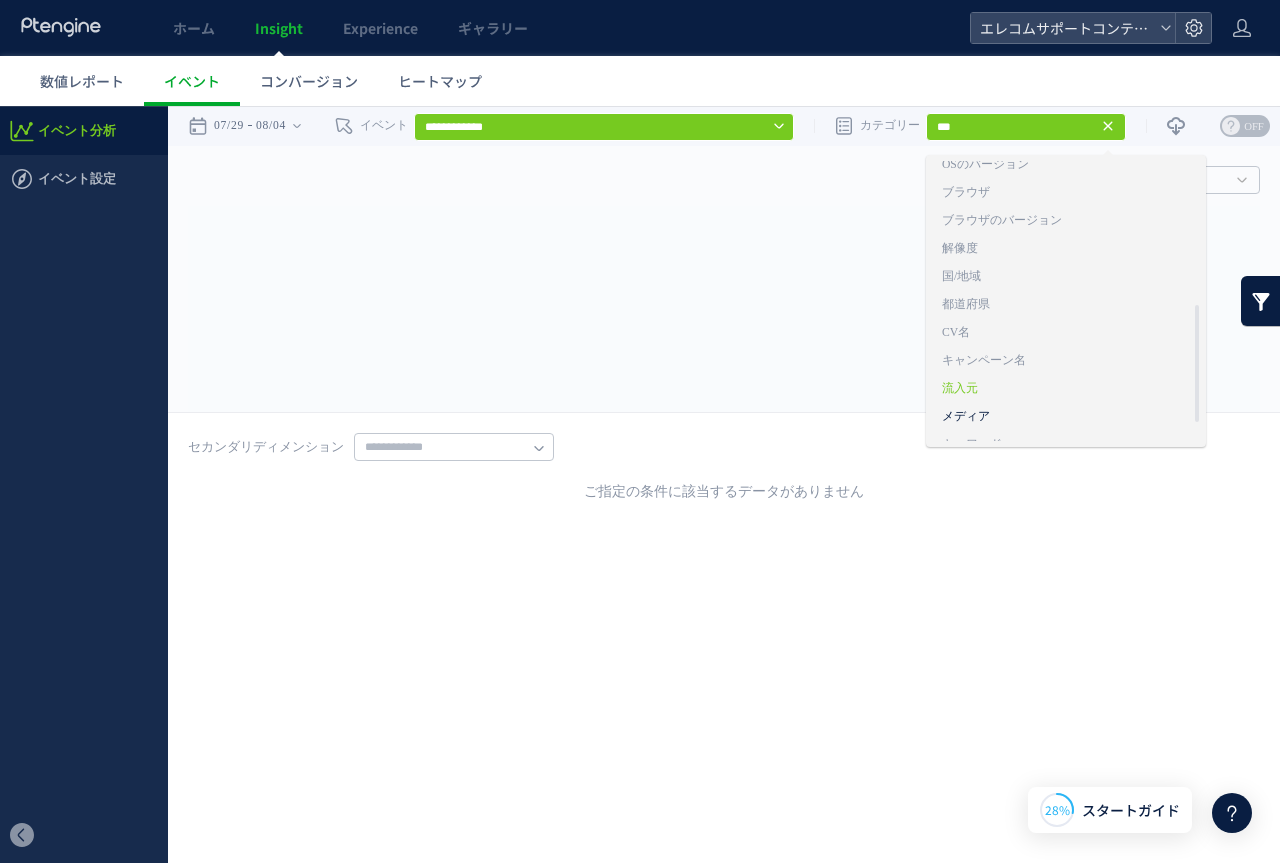 click on "メディア" at bounding box center (1066, 417) 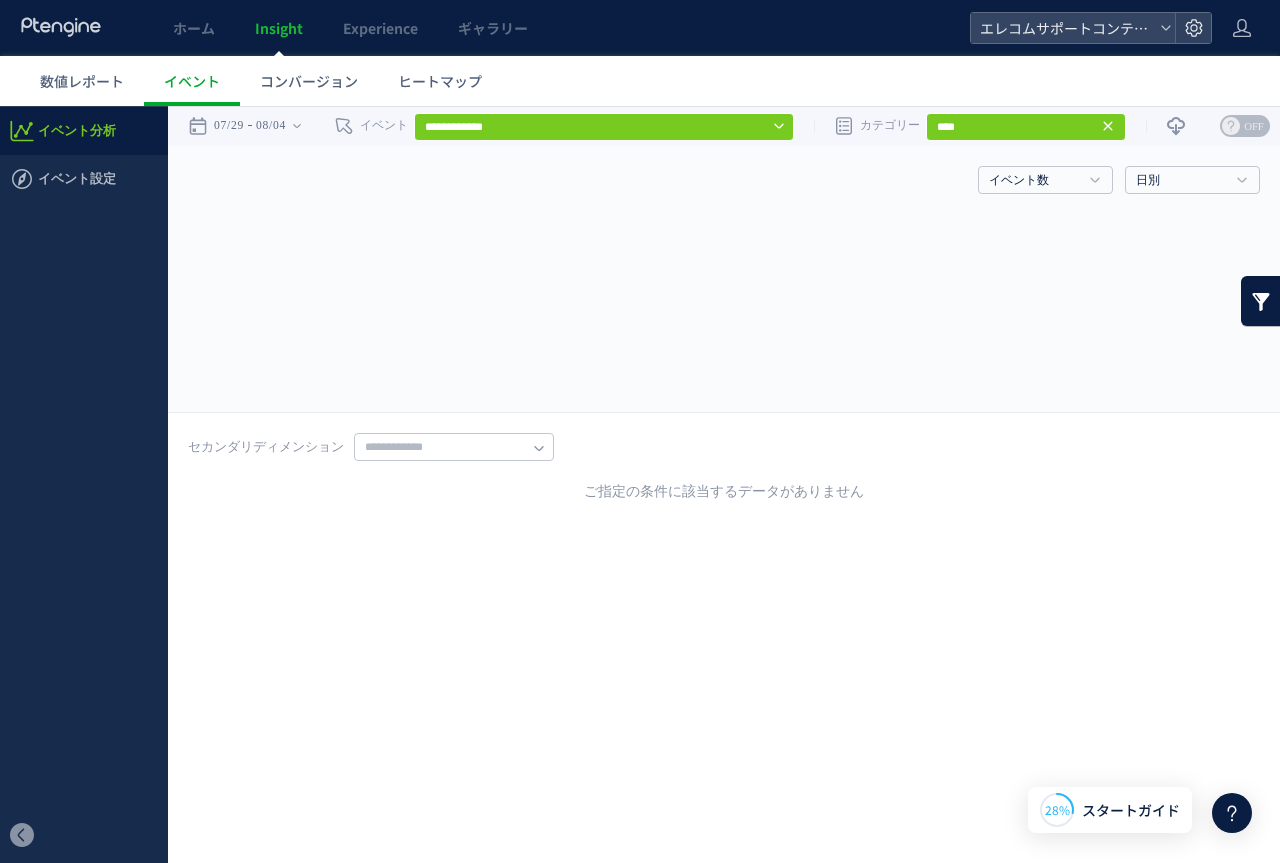click on "****" at bounding box center (1026, 127) 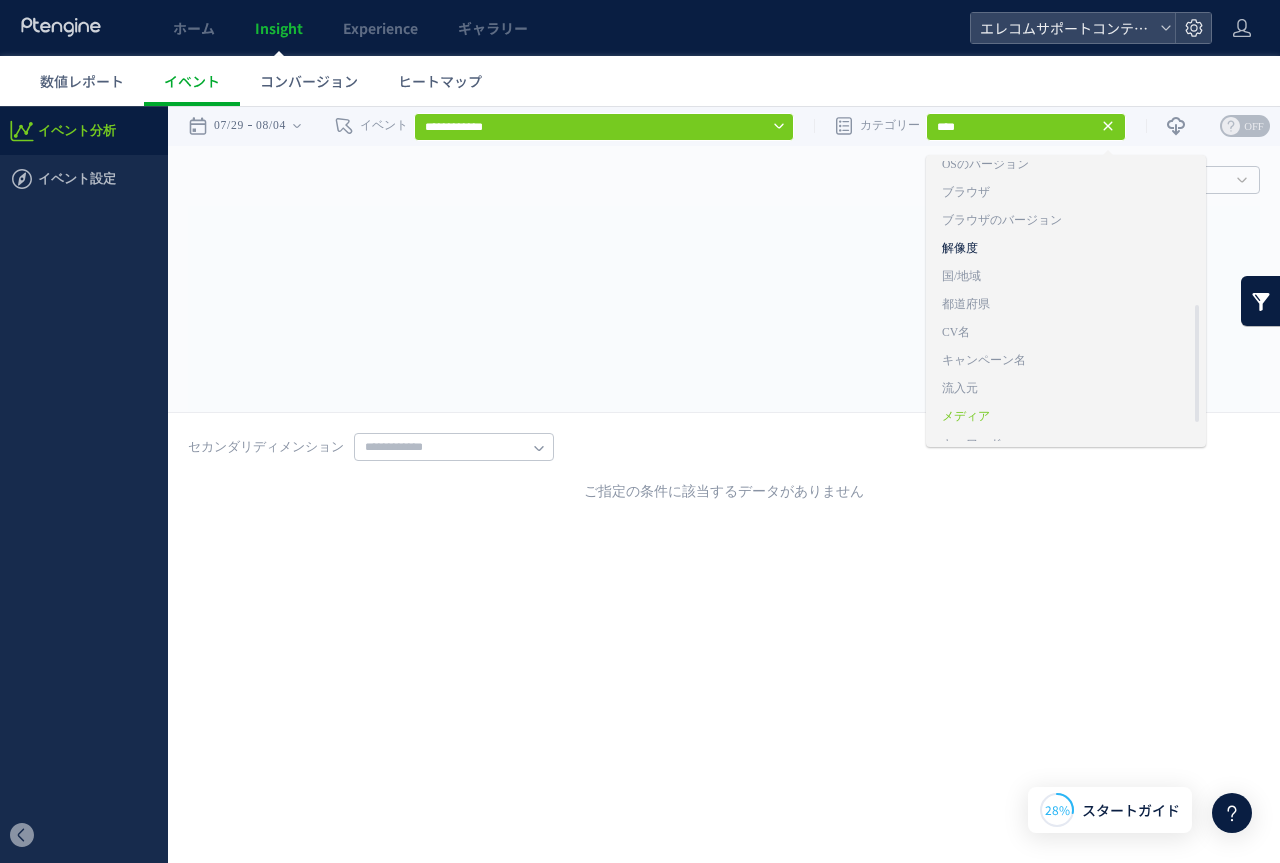 scroll, scrollTop: 390, scrollLeft: 0, axis: vertical 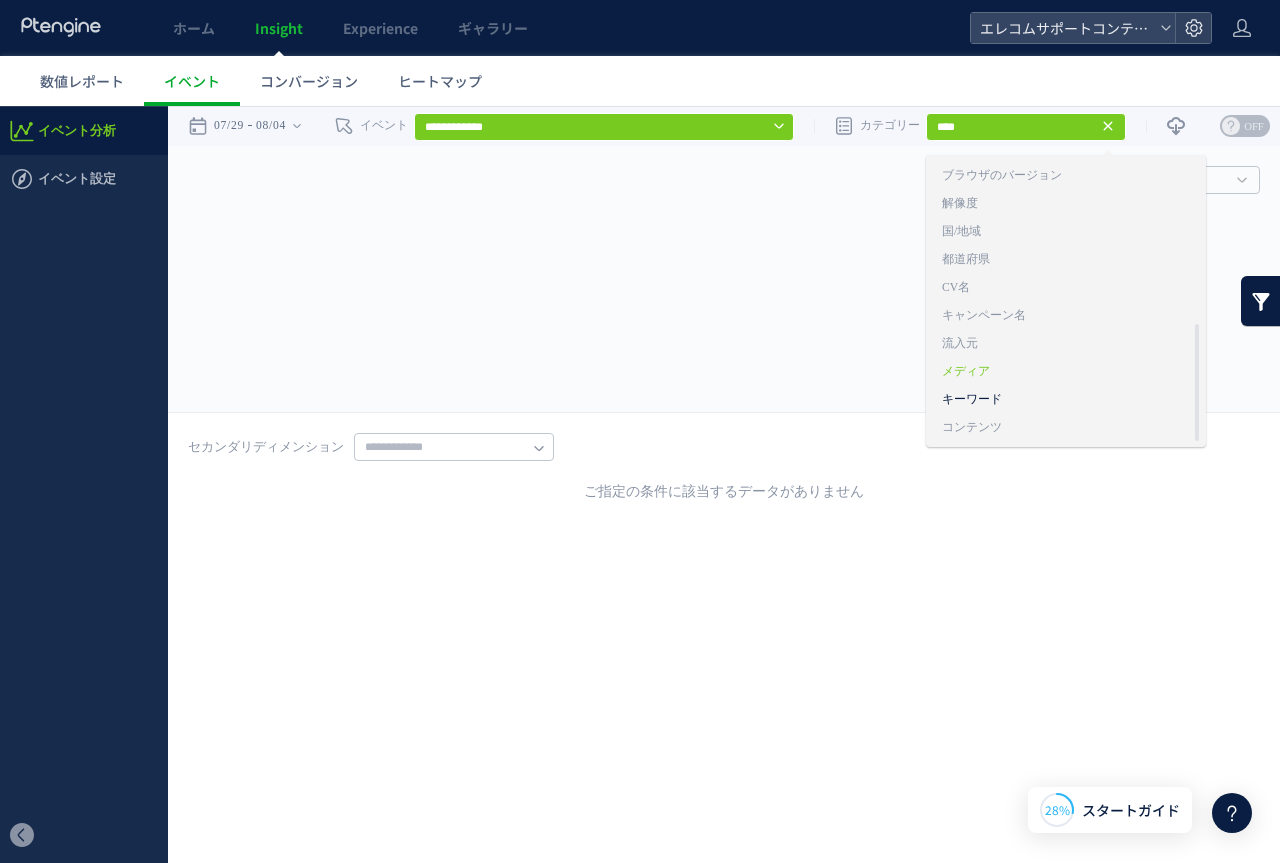 click on "キーワード" at bounding box center (1066, 400) 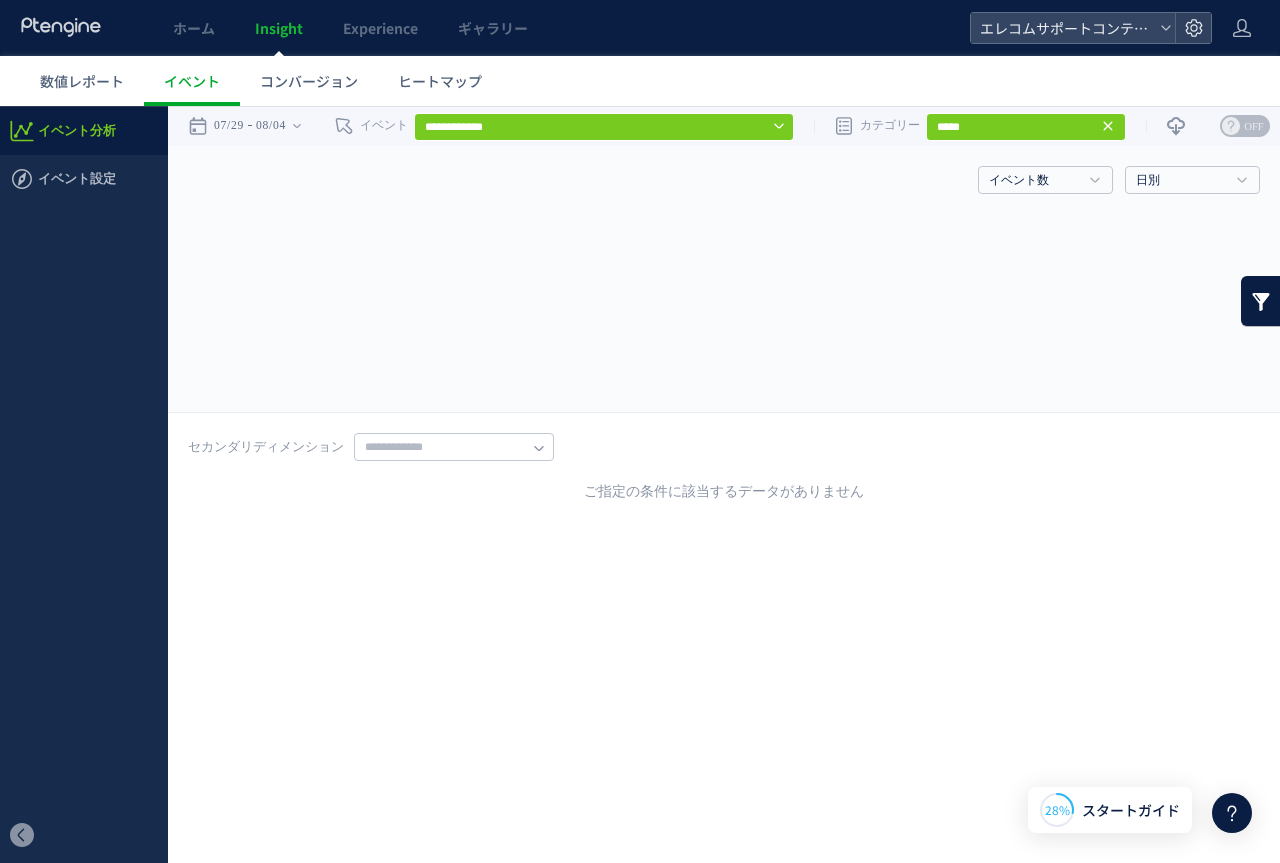 click on "*****" at bounding box center [1026, 127] 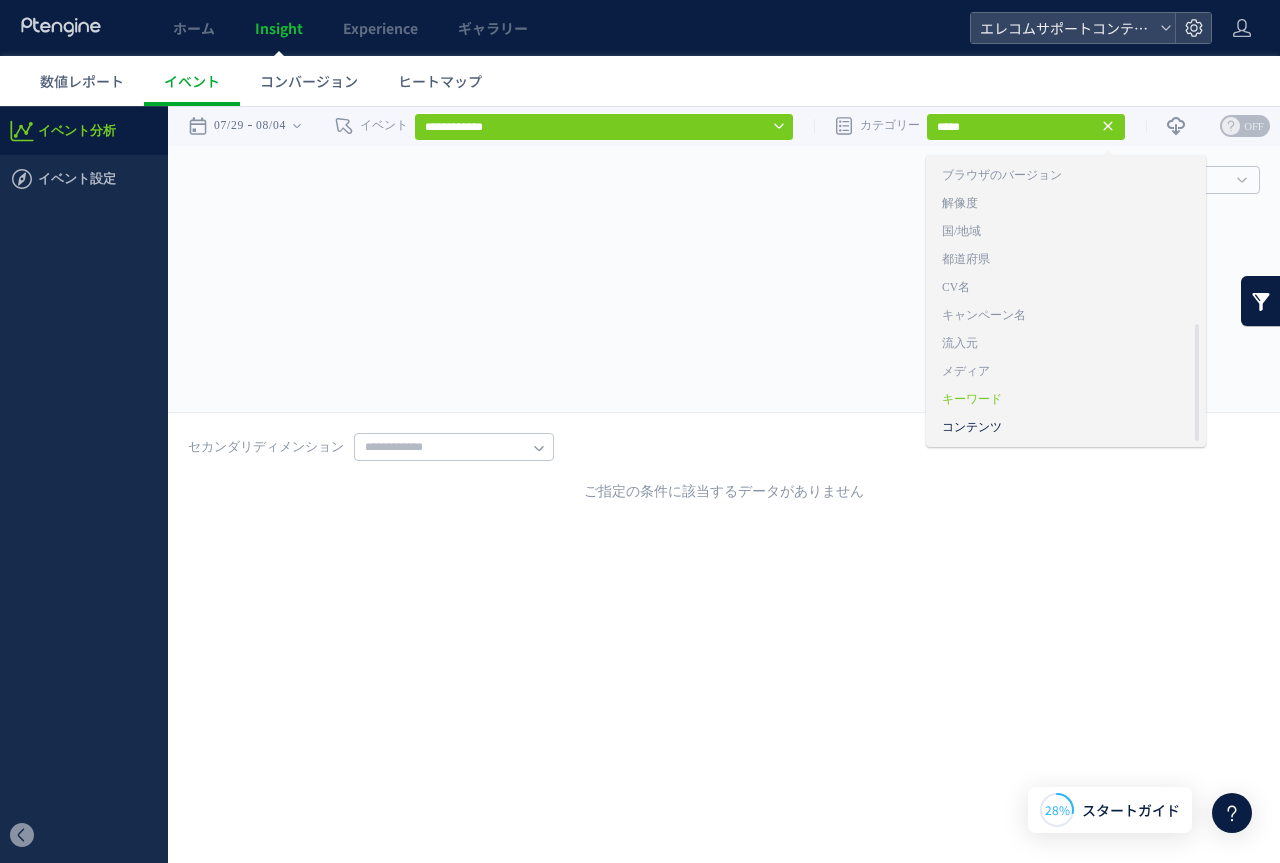 click on "コンテンツ" at bounding box center (1066, 428) 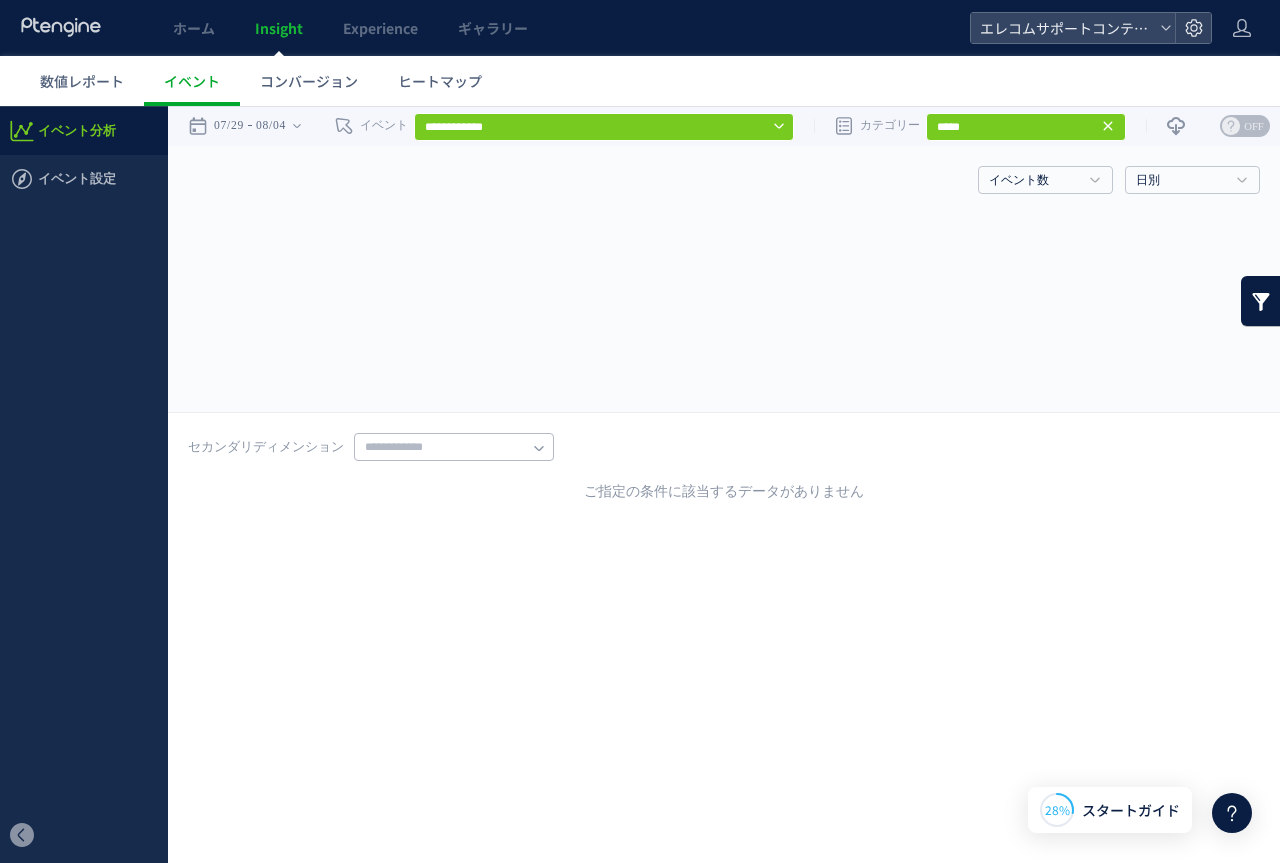 click at bounding box center [454, 447] 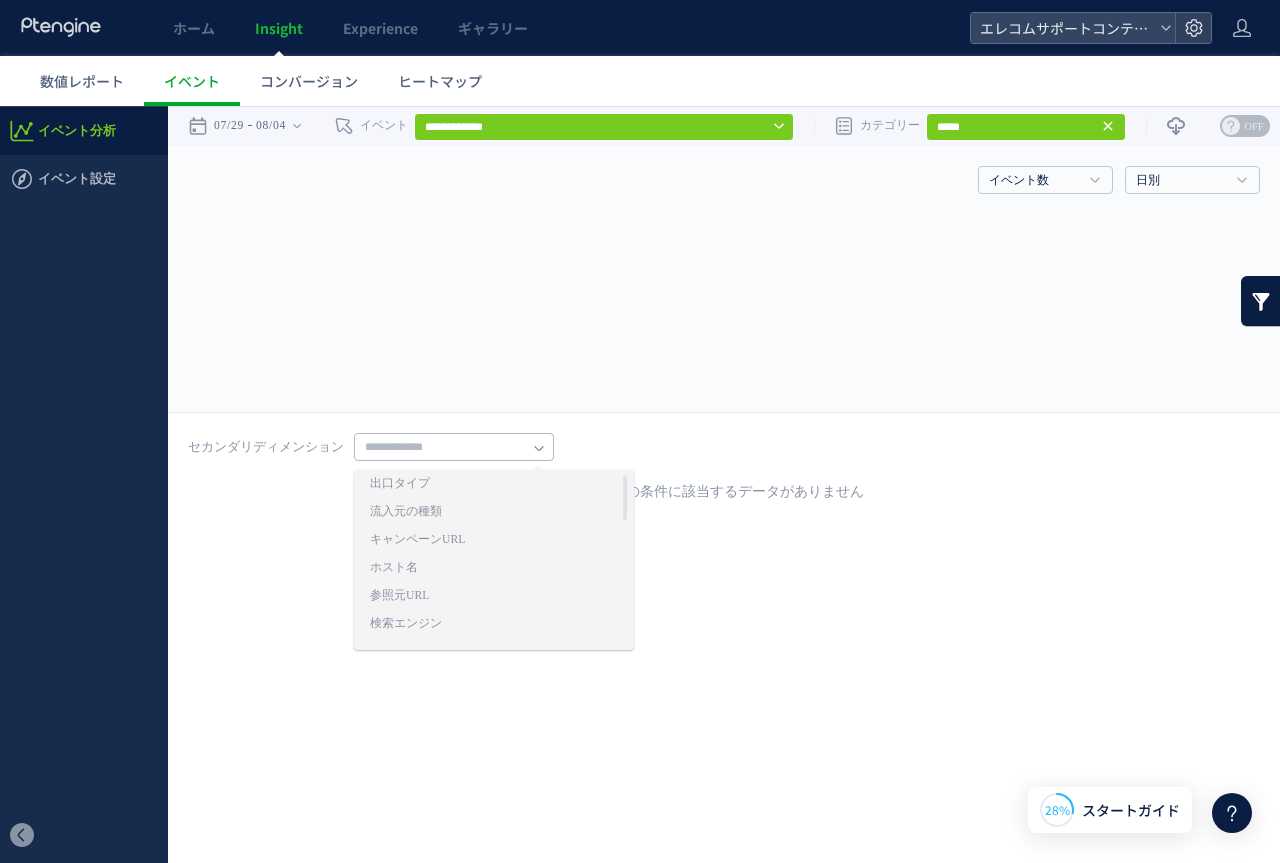 scroll, scrollTop: 0, scrollLeft: 0, axis: both 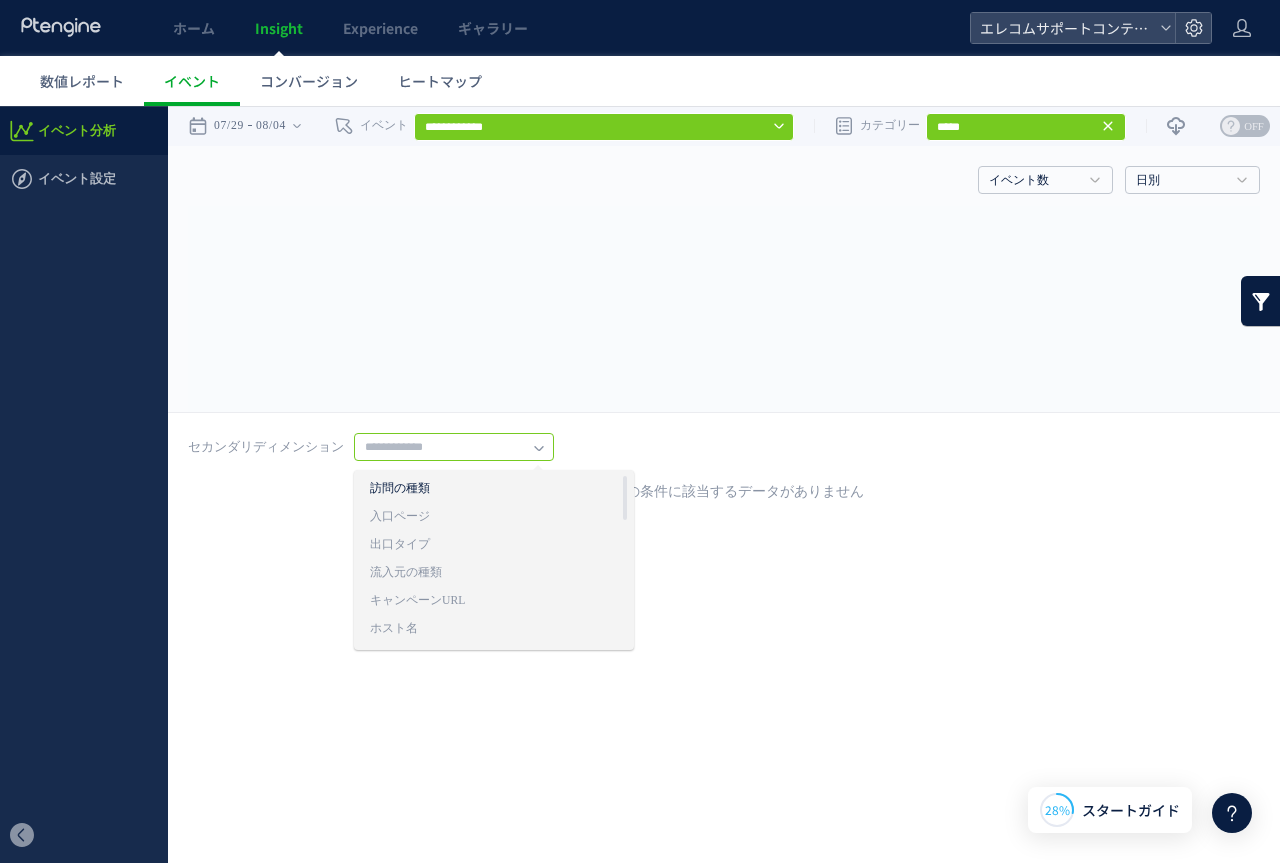 click on "訪問の種類" at bounding box center (494, 489) 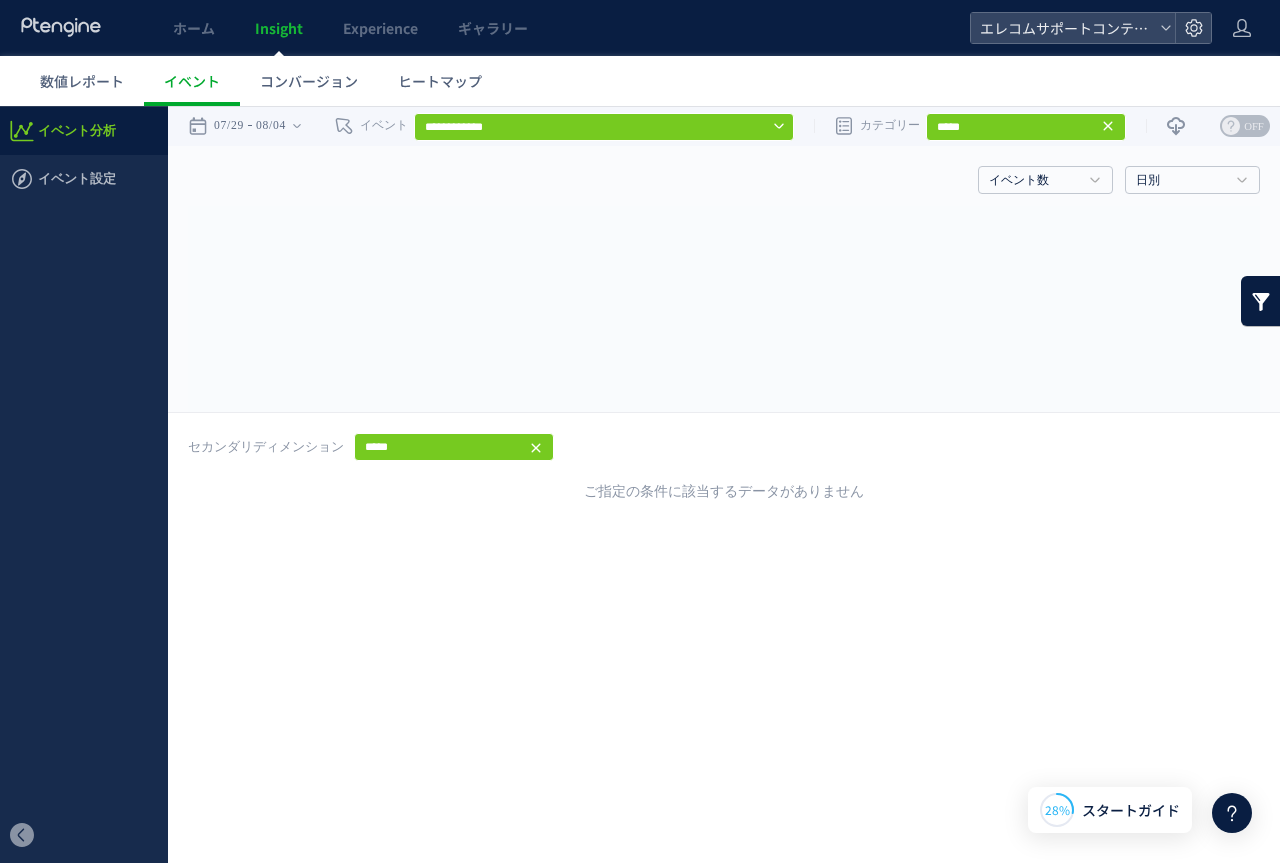 click on "*****" at bounding box center (454, 447) 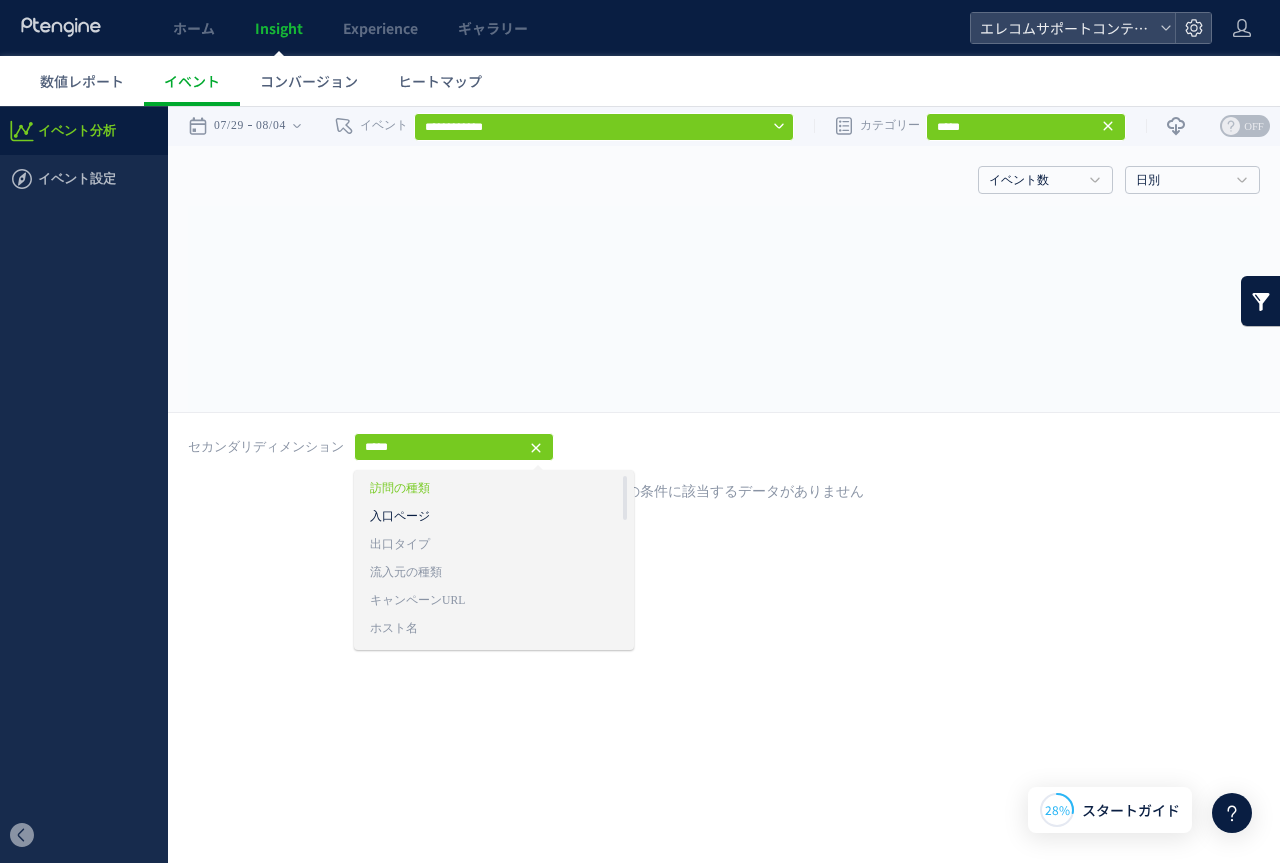 click on "入口ページ" at bounding box center [494, 517] 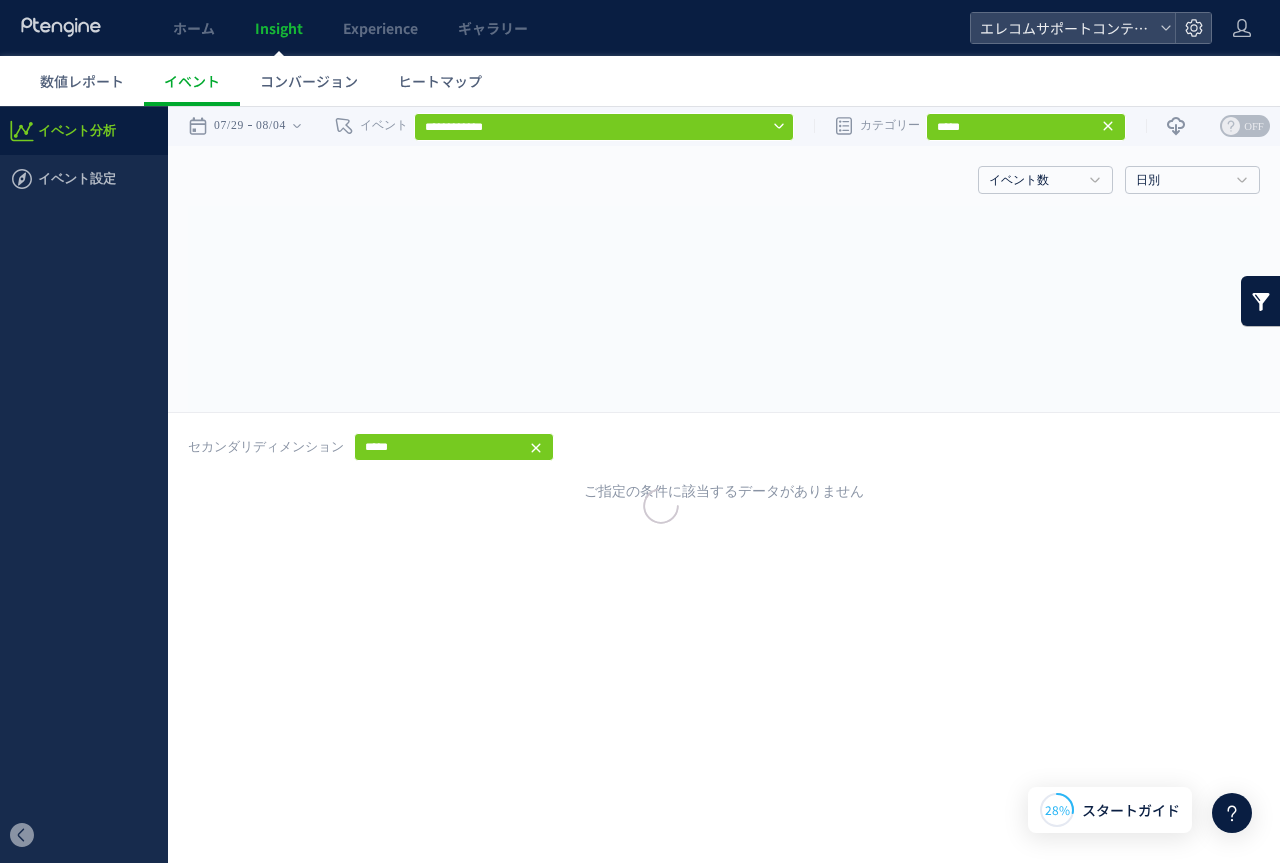 click at bounding box center [640, 484] 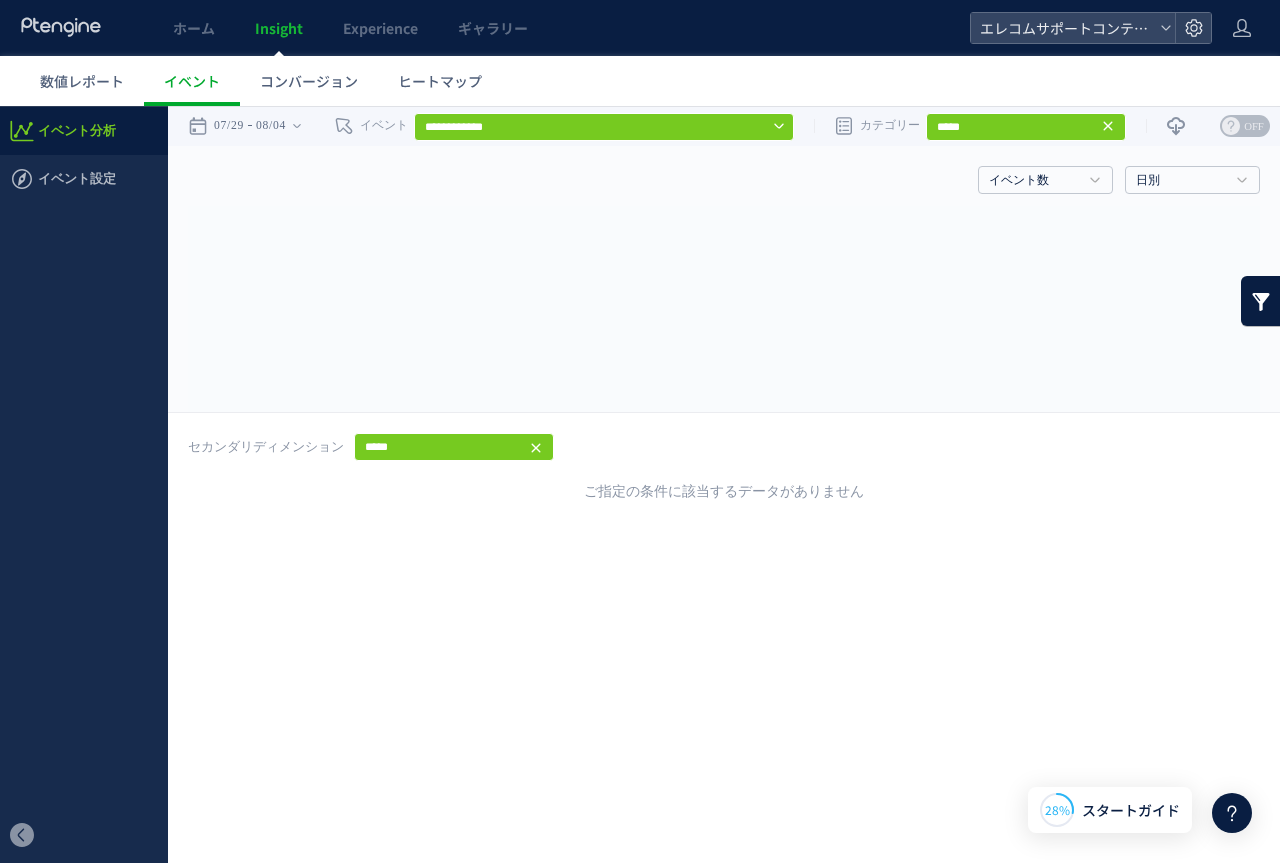click on "*****" at bounding box center (454, 447) 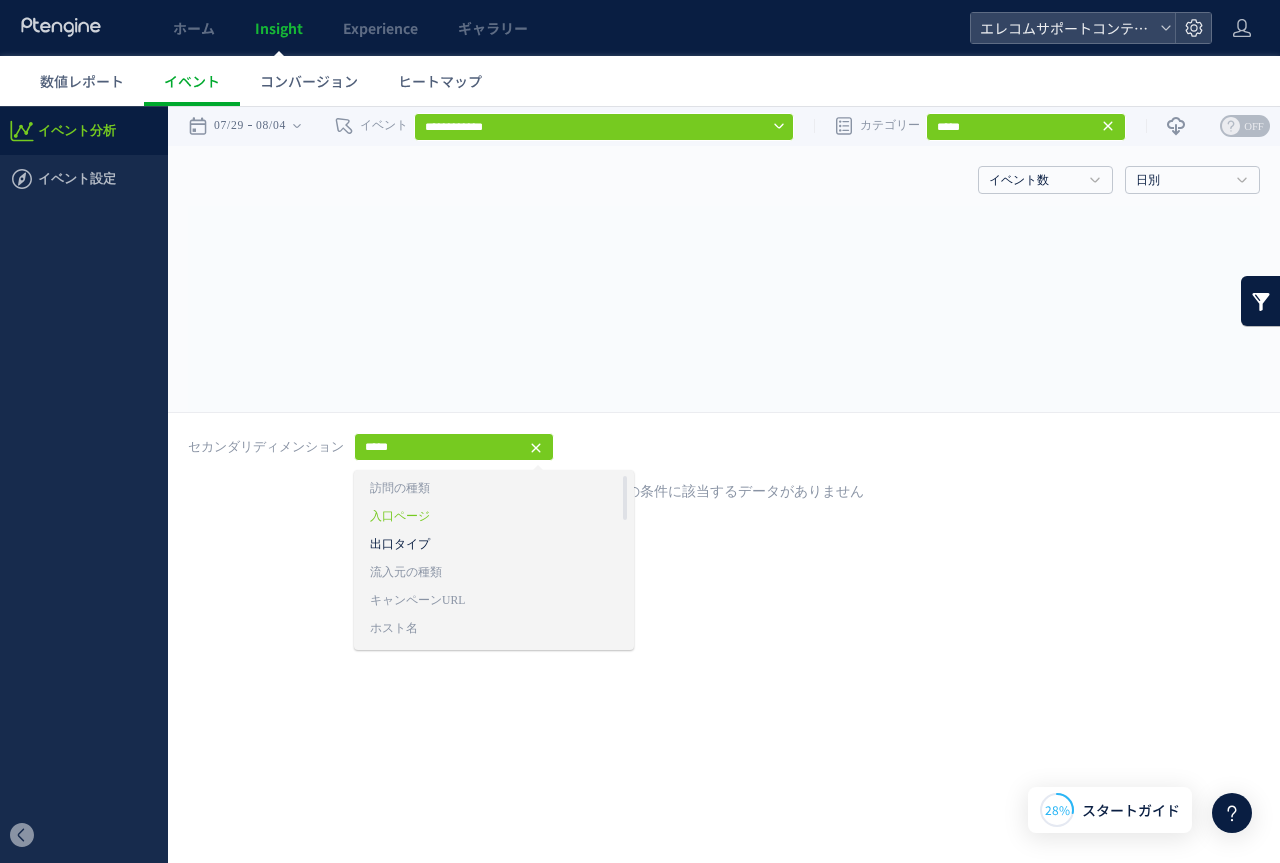 click on "出口タイプ" at bounding box center [494, 545] 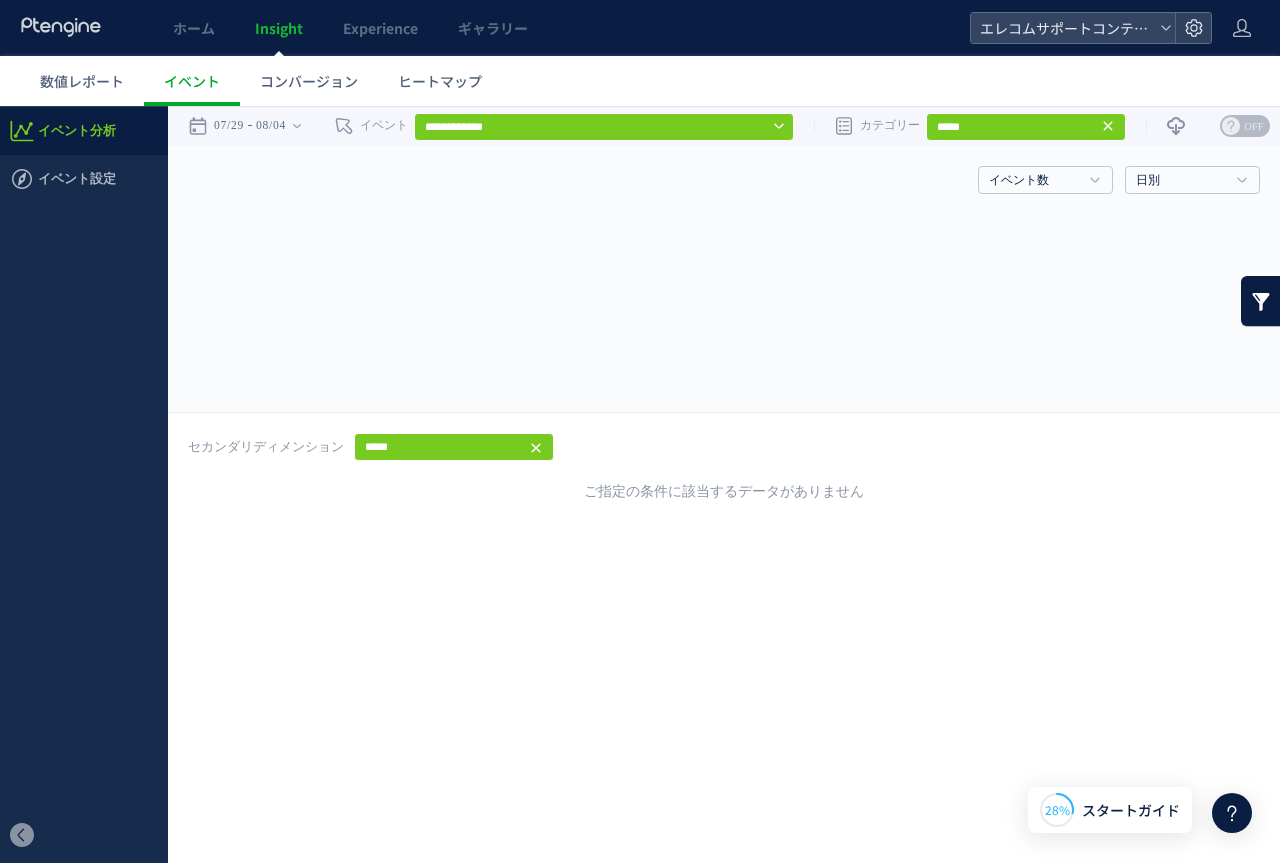 click on "*****" at bounding box center (454, 447) 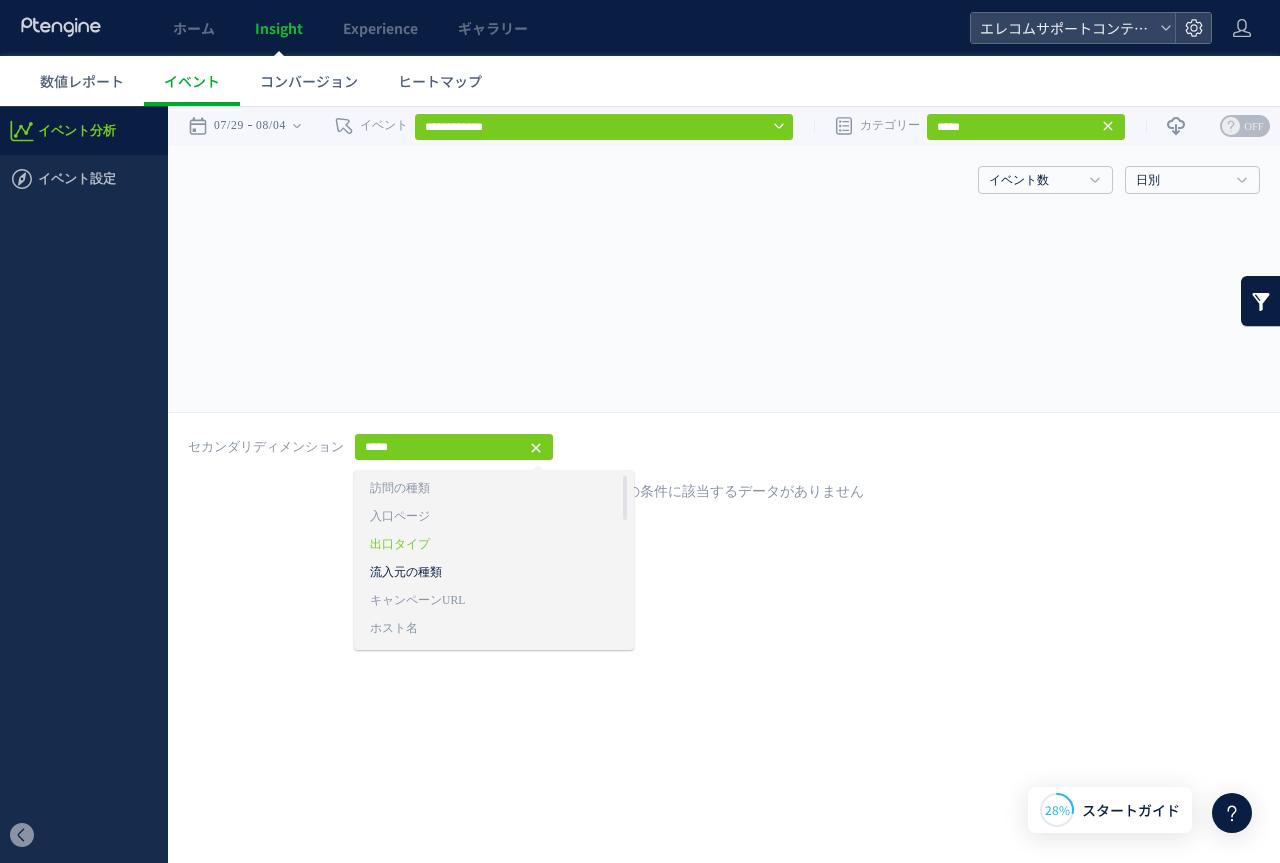 click on "流入元の種類" at bounding box center [494, 573] 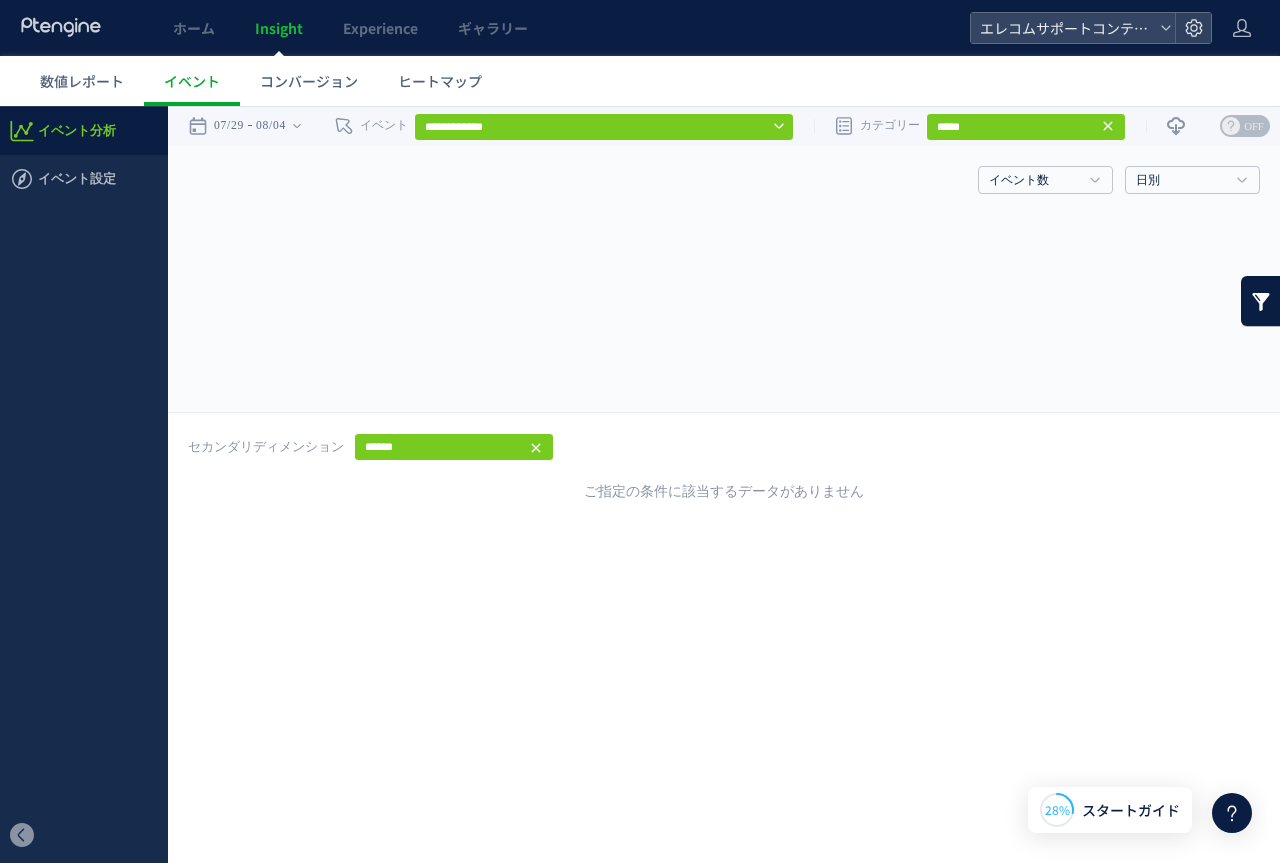 click on "******" at bounding box center (454, 447) 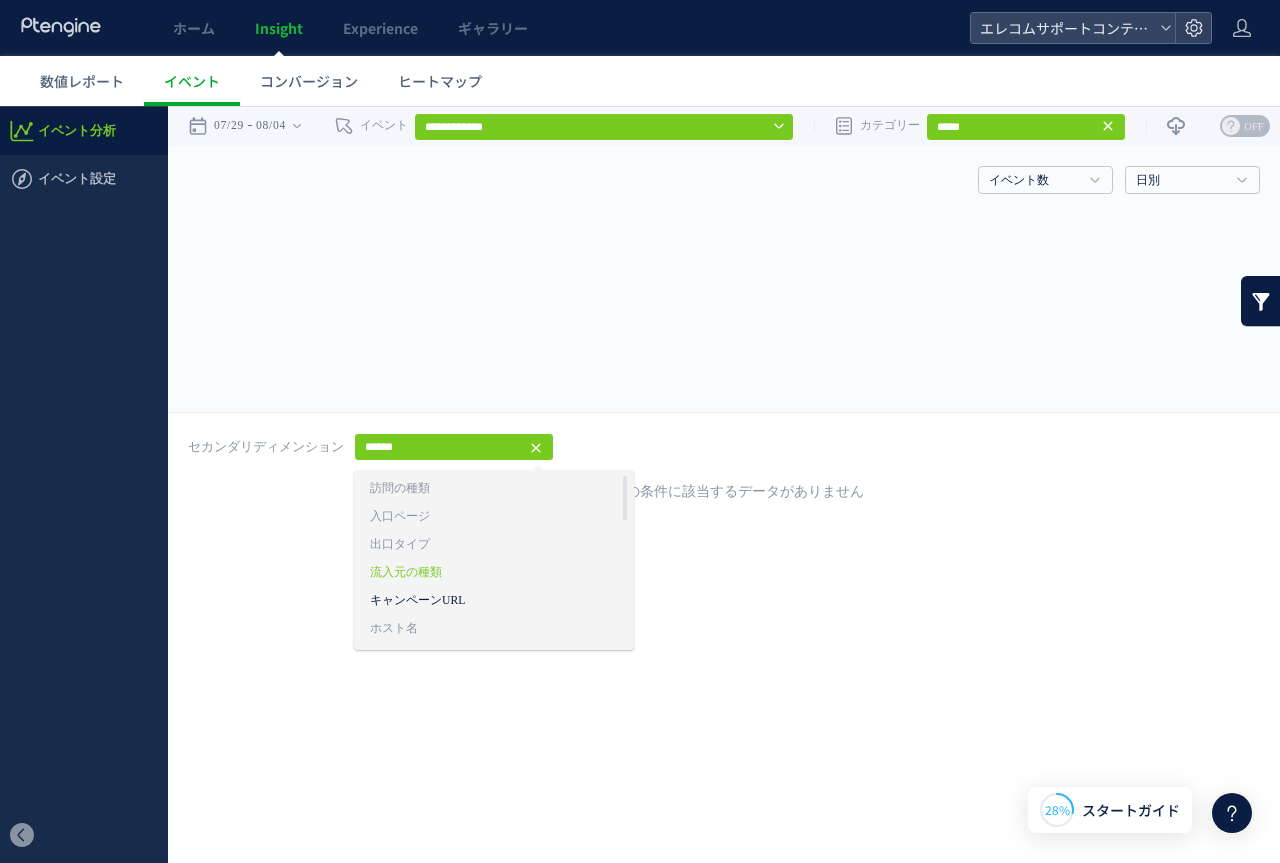 click on "キャンペーンURL" at bounding box center (494, 601) 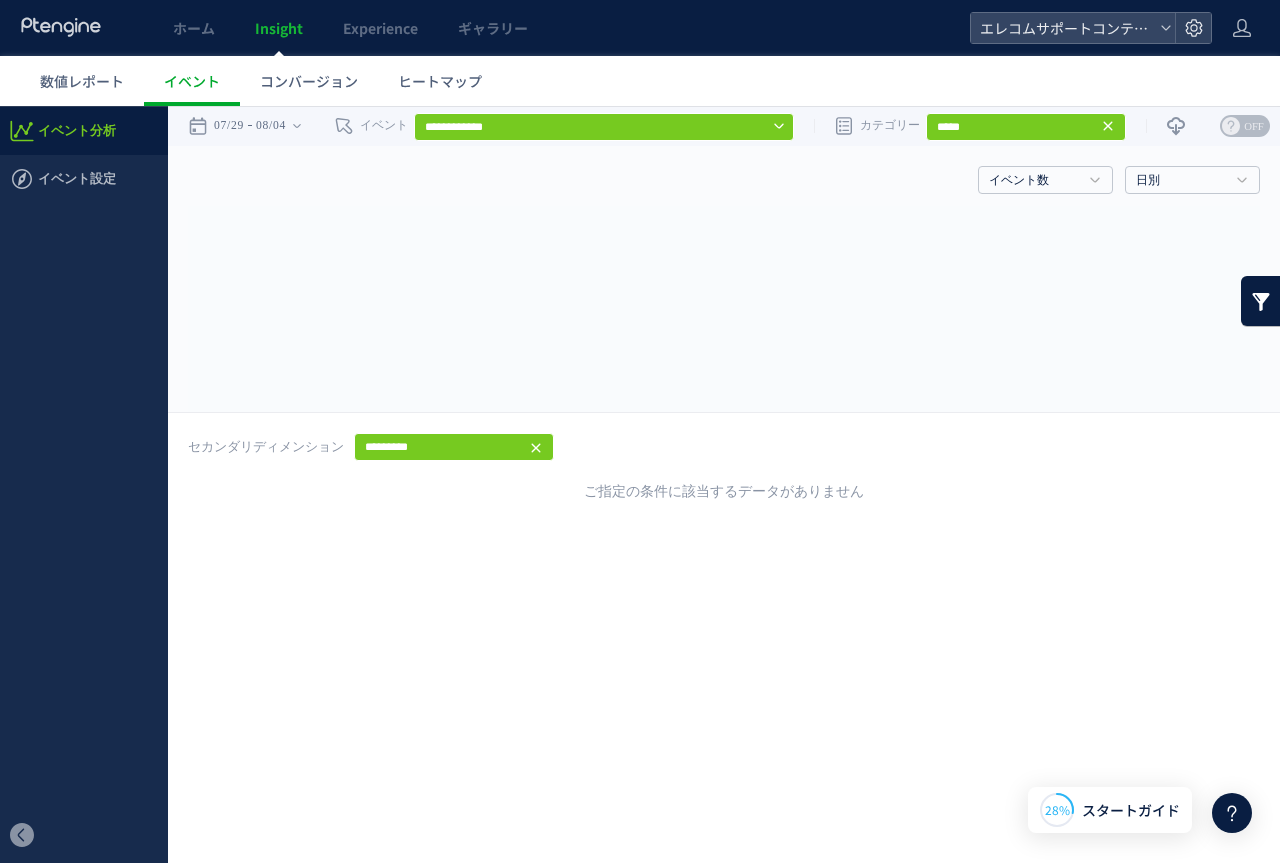 click on "戻る
ヒートマップを計測させるには、解析コードを実装してください。
実装
URL
タイトル名" at bounding box center [724, 468] 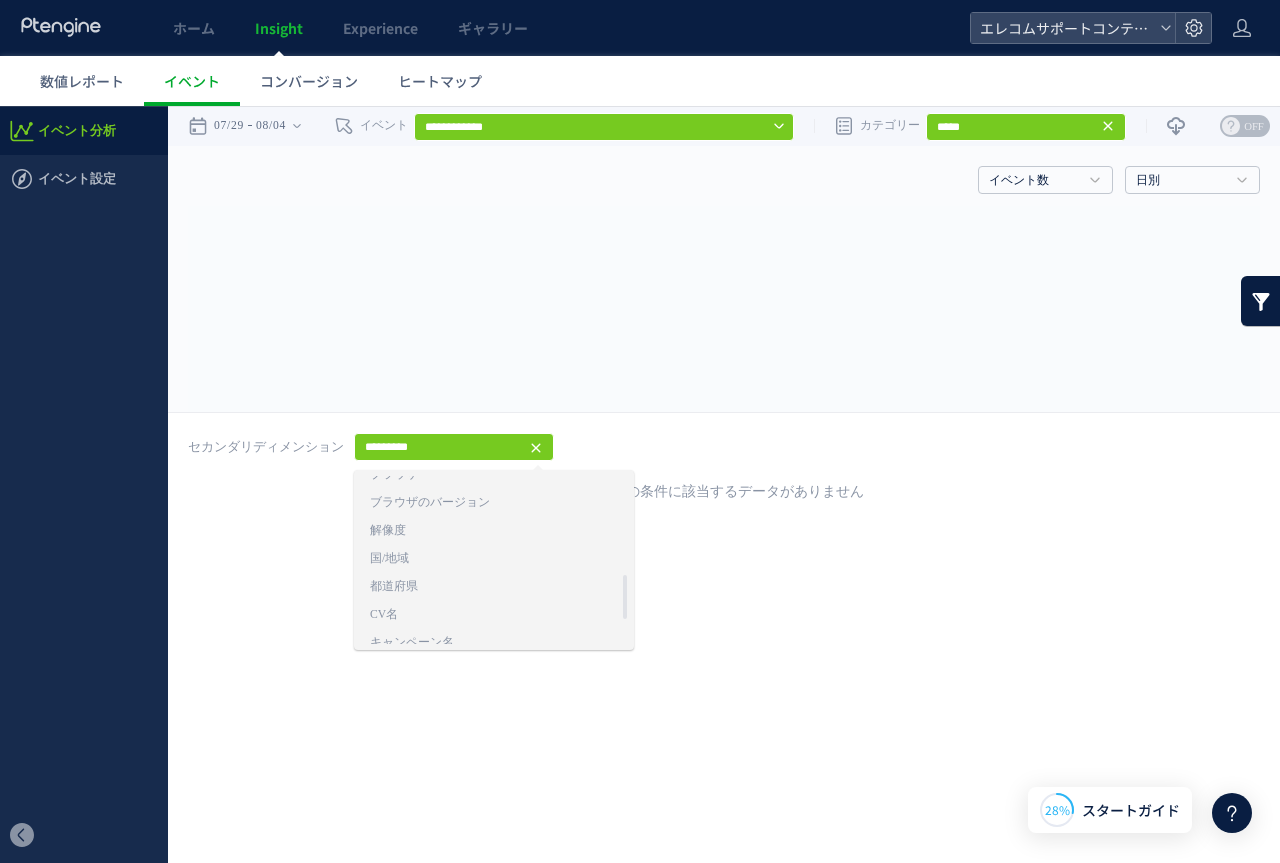 scroll, scrollTop: 474, scrollLeft: 0, axis: vertical 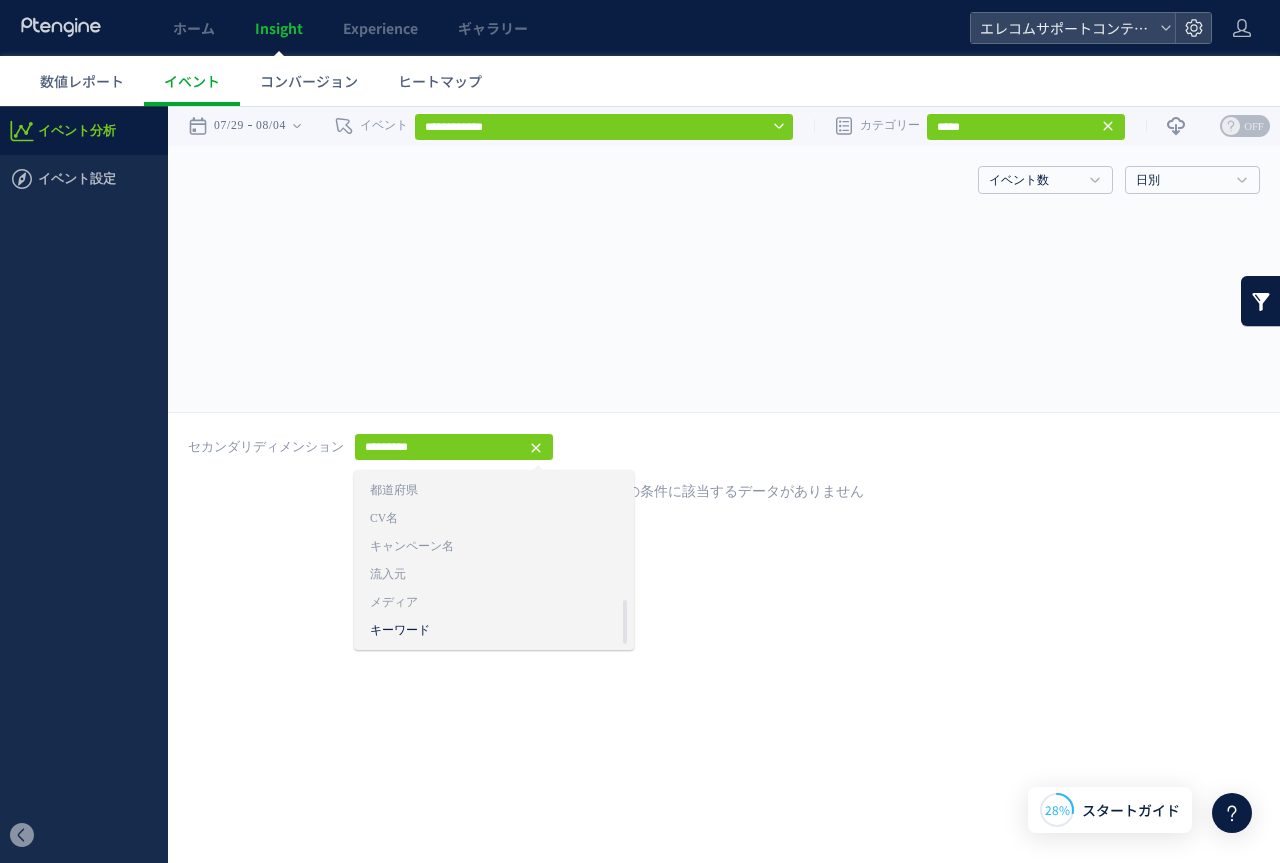 click on "キーワード" at bounding box center (494, 631) 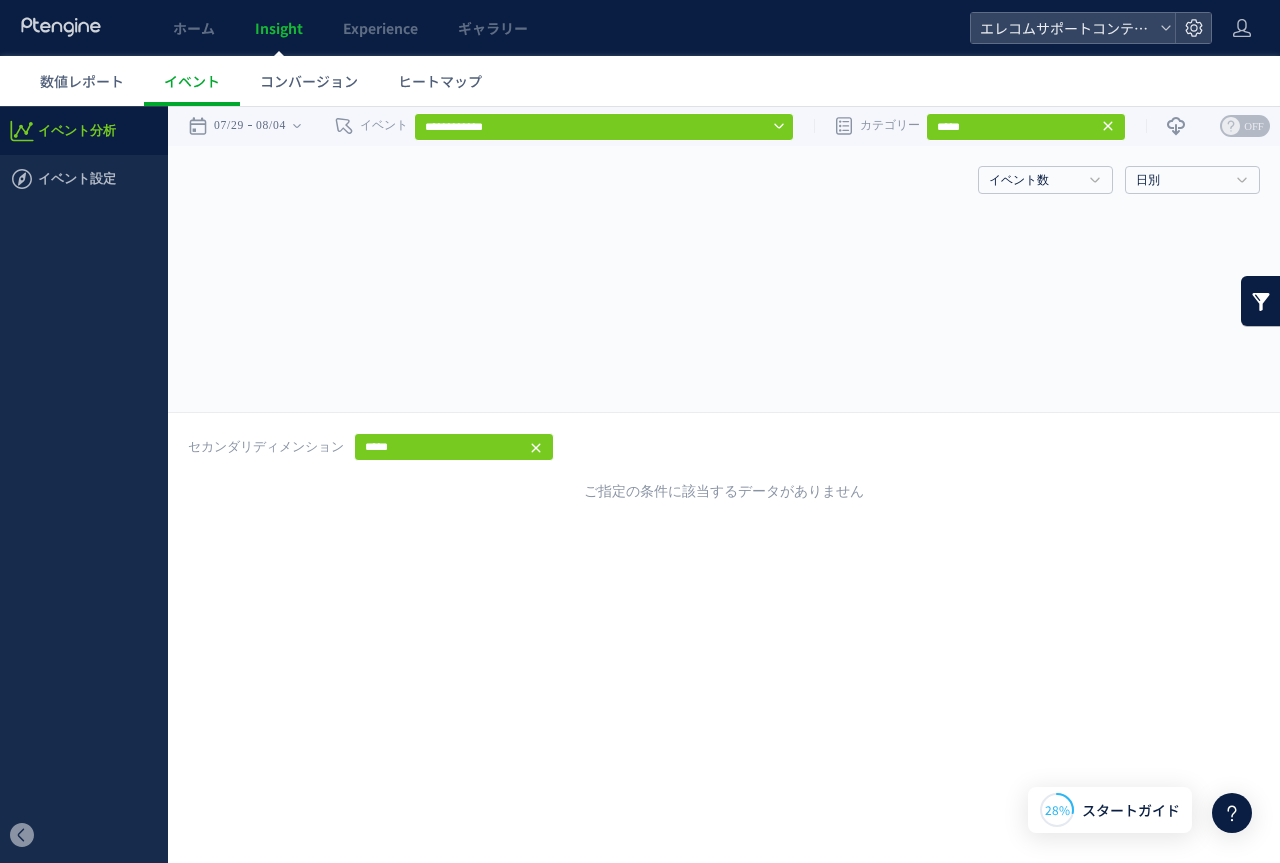 click on "OFF" at bounding box center [1254, 126] 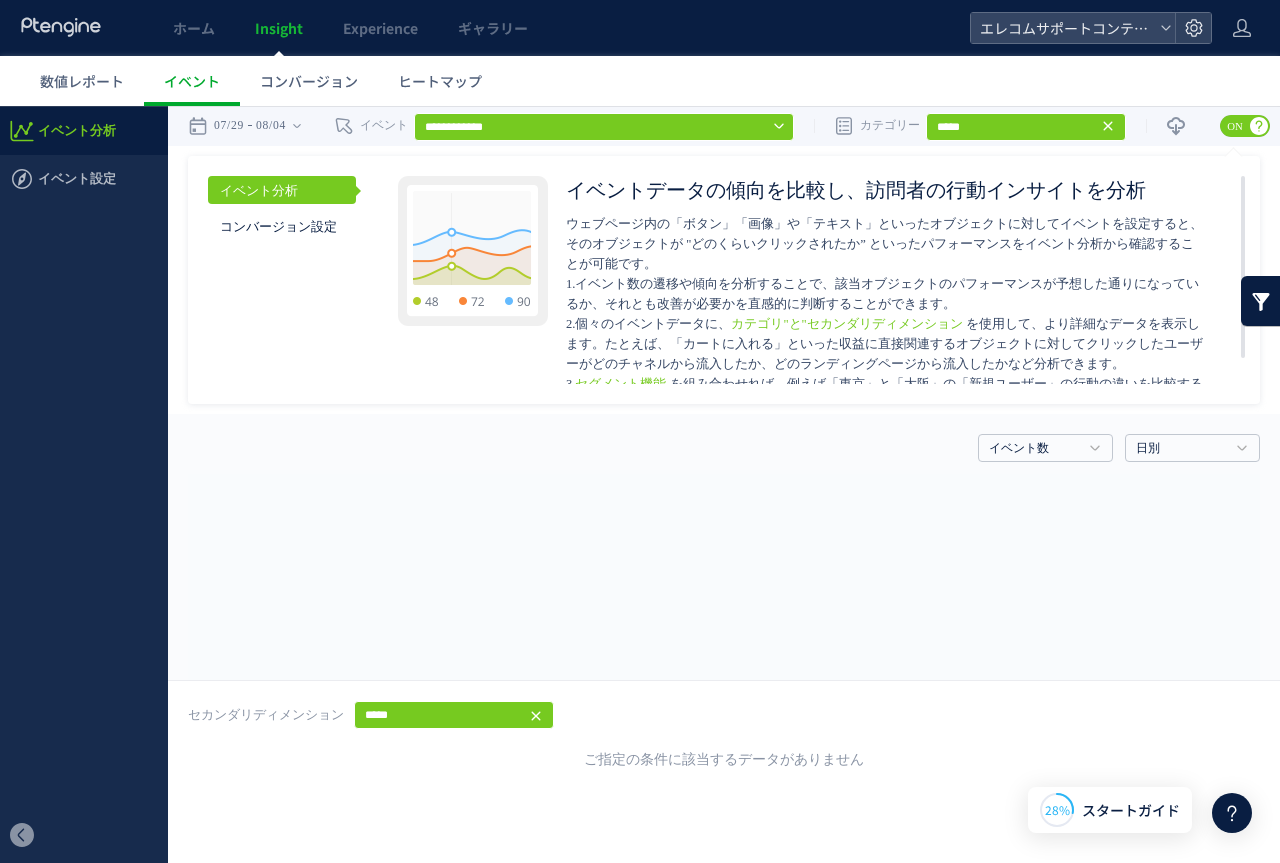 scroll, scrollTop: 30, scrollLeft: 0, axis: vertical 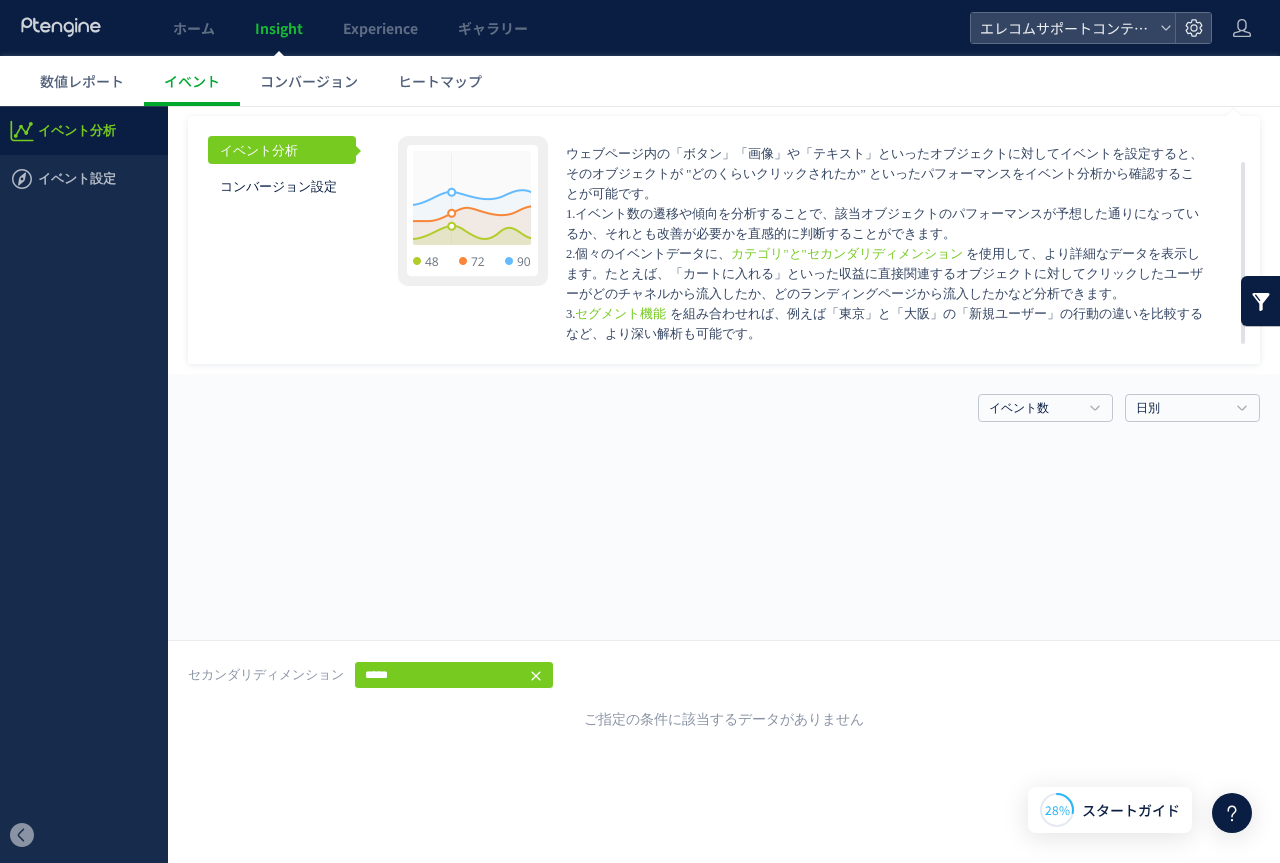 click on "3.
セグメント機能
を組み合わせれば、例えば「東京」と「大阪」の「新規ユーザー」の行動の違いを比較するなど、より深い解析も可能です。" at bounding box center [886, 324] 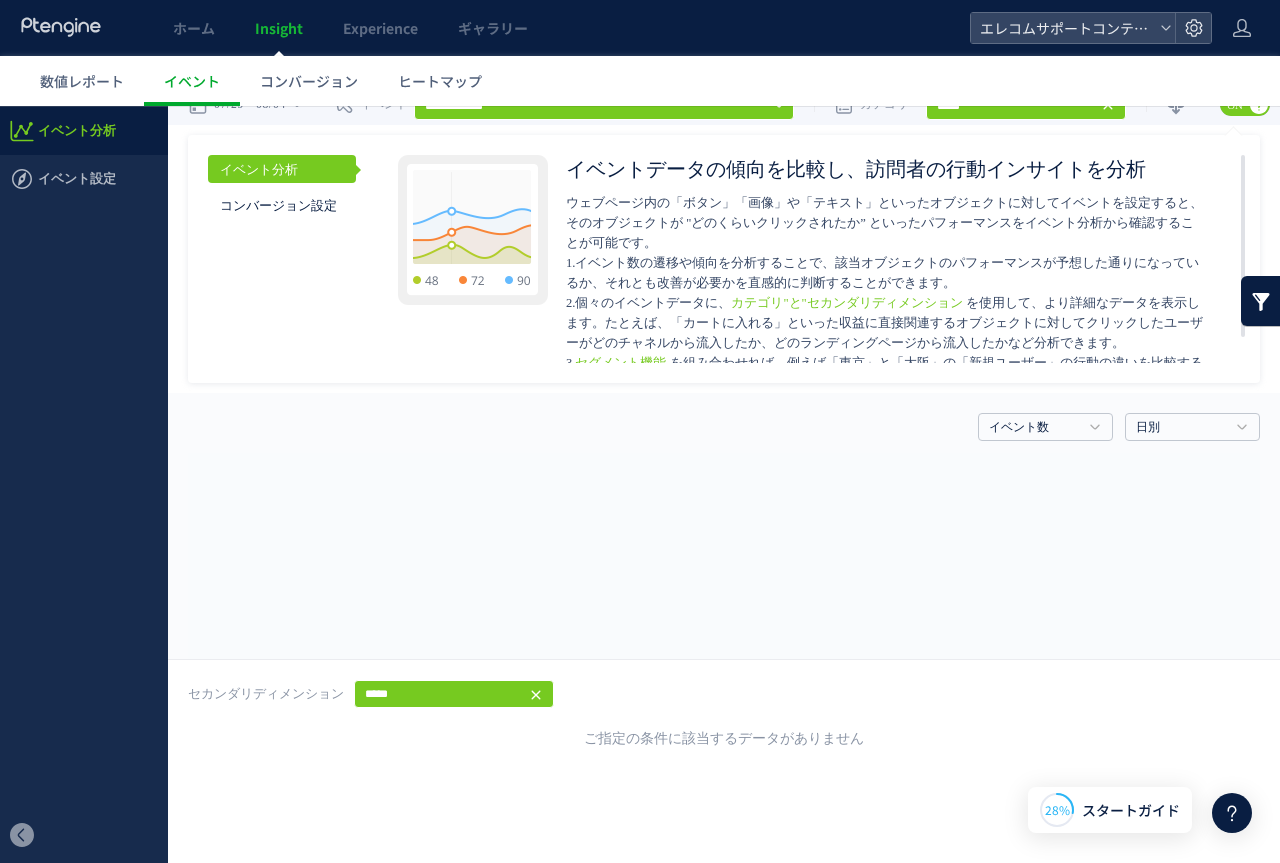 scroll, scrollTop: 0, scrollLeft: 0, axis: both 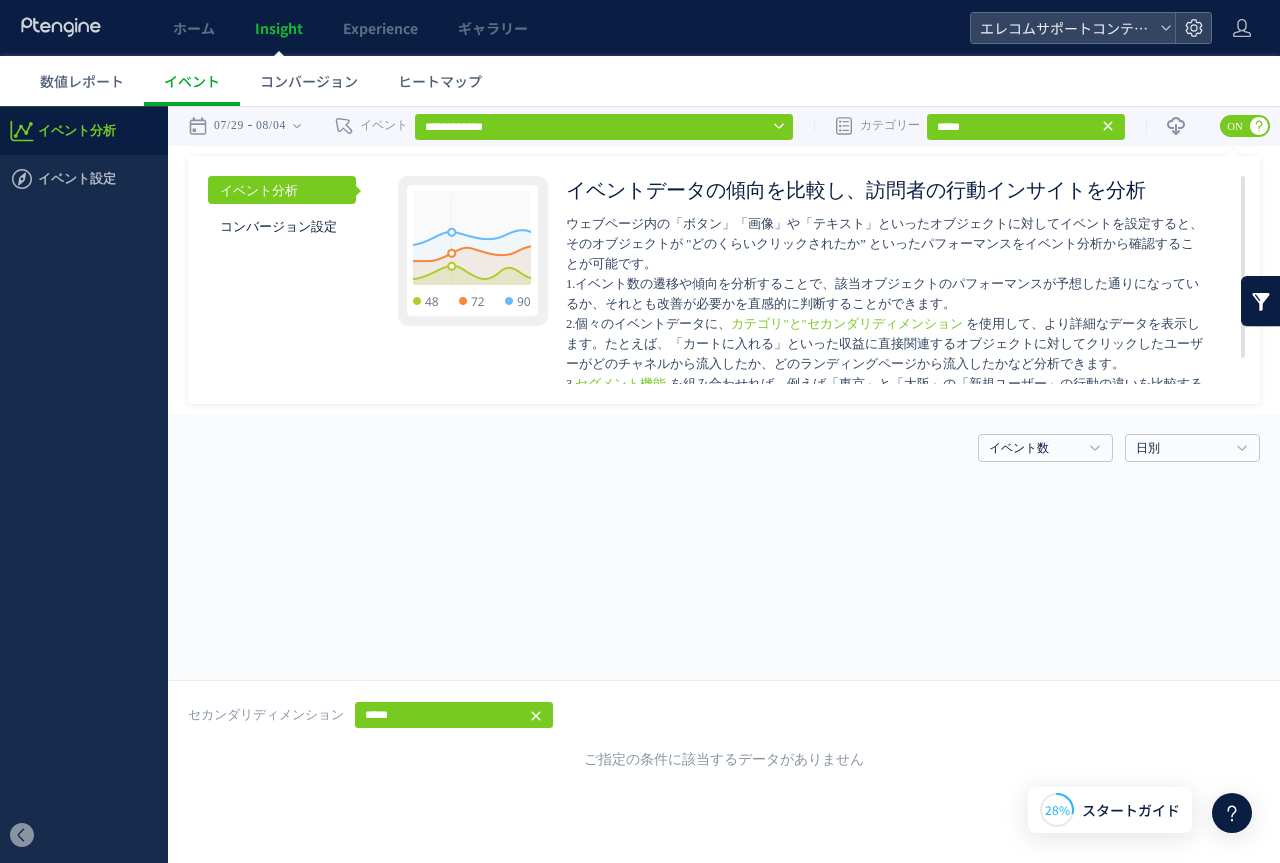click on "ON" at bounding box center [1235, 126] 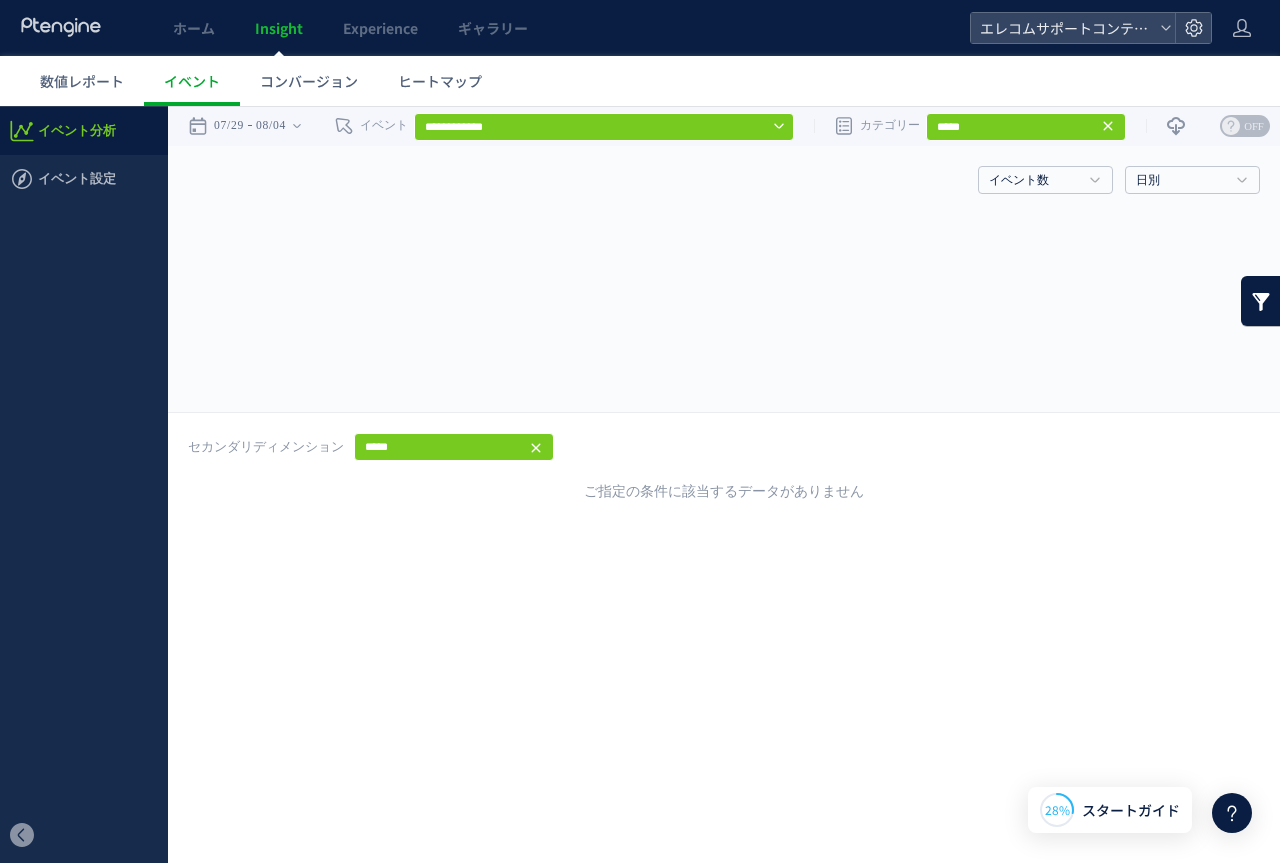 click on "*****" at bounding box center [1026, 127] 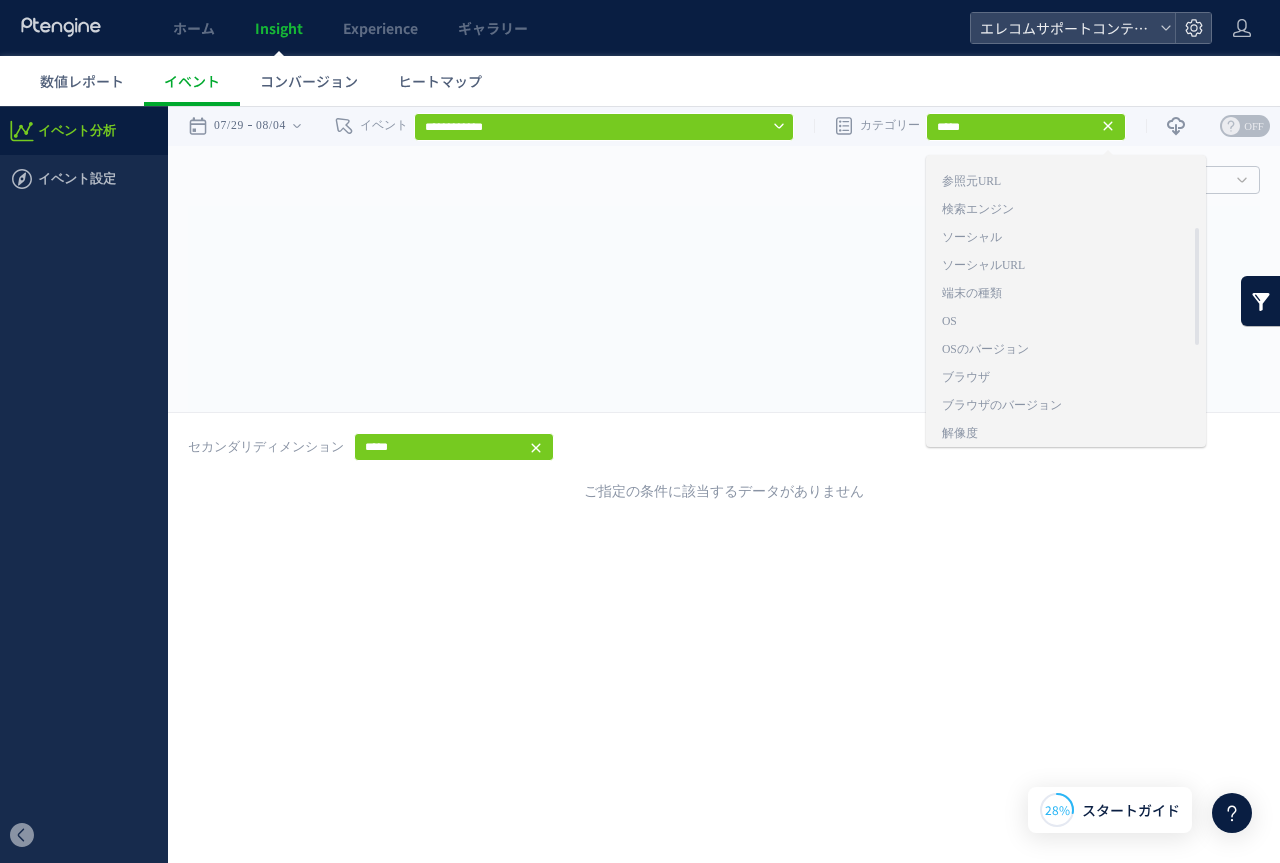 scroll, scrollTop: 0, scrollLeft: 0, axis: both 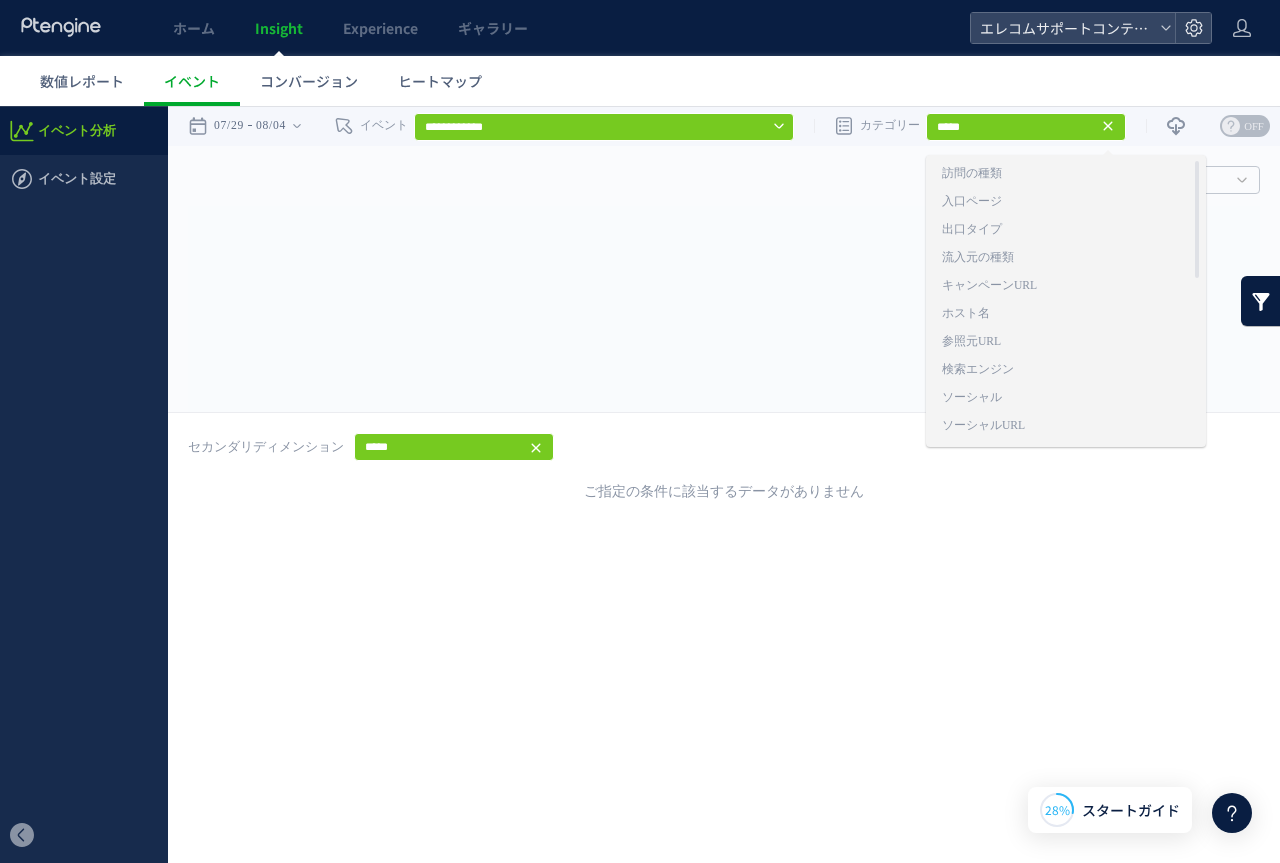 click 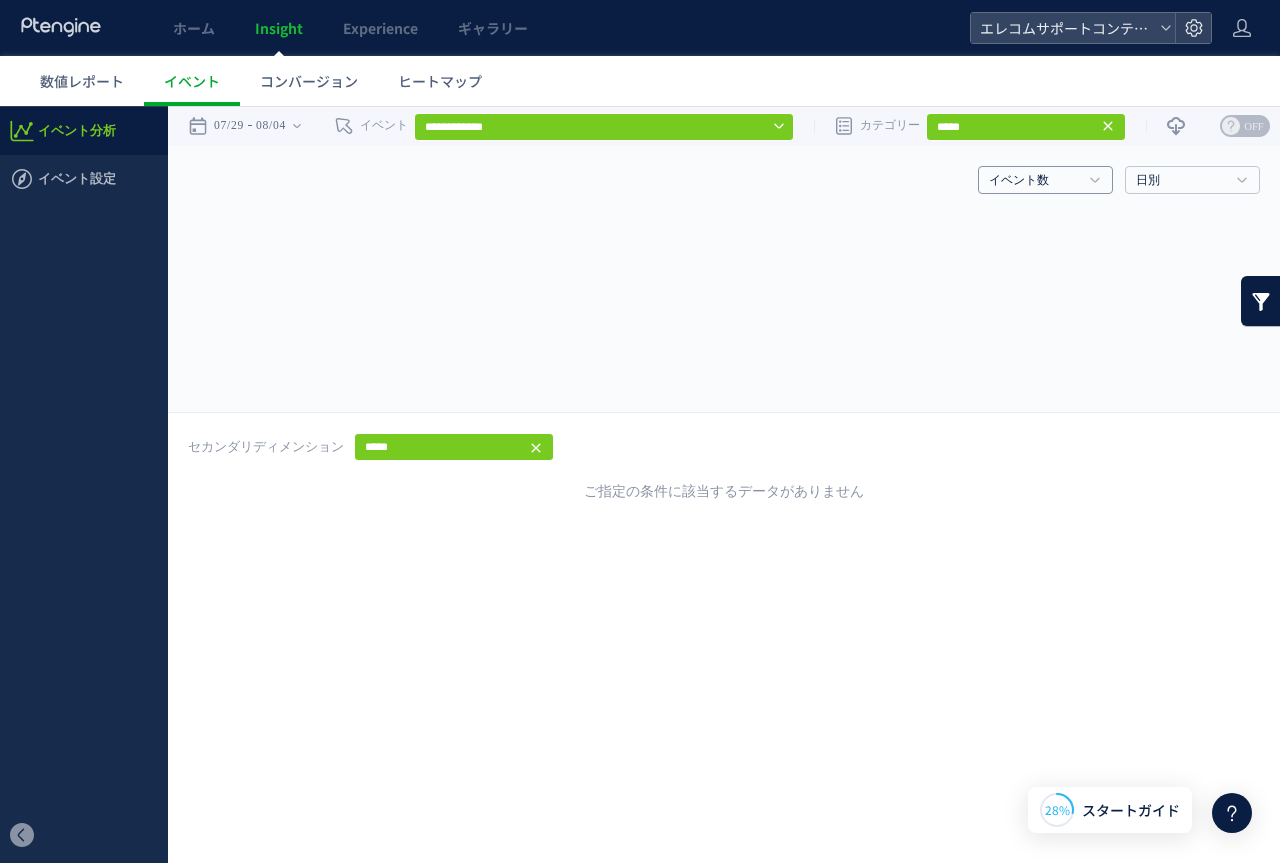 click on "イベント数" at bounding box center [1034, 181] 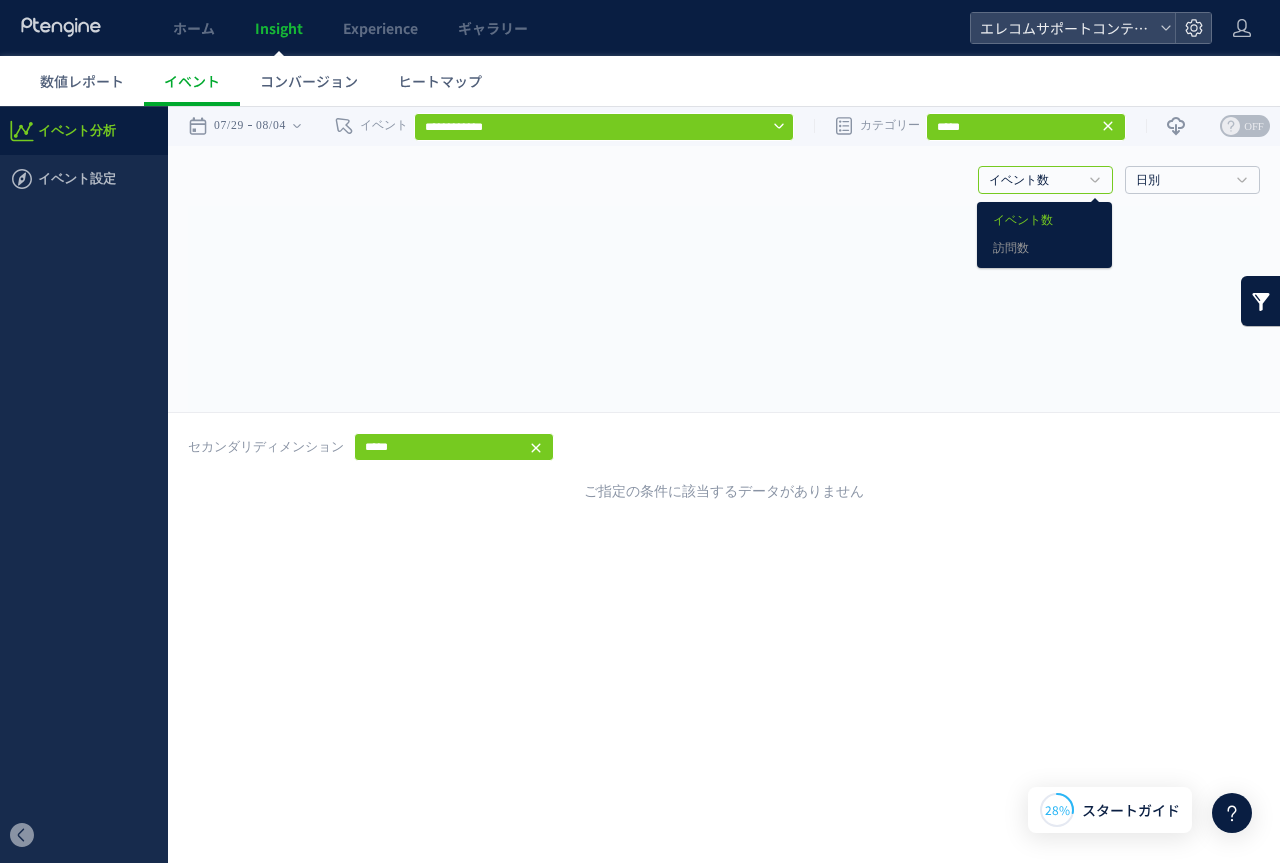 click on "イベント数
イベント数
訪問数
日別
日別
週別
月別" at bounding box center (724, 176) 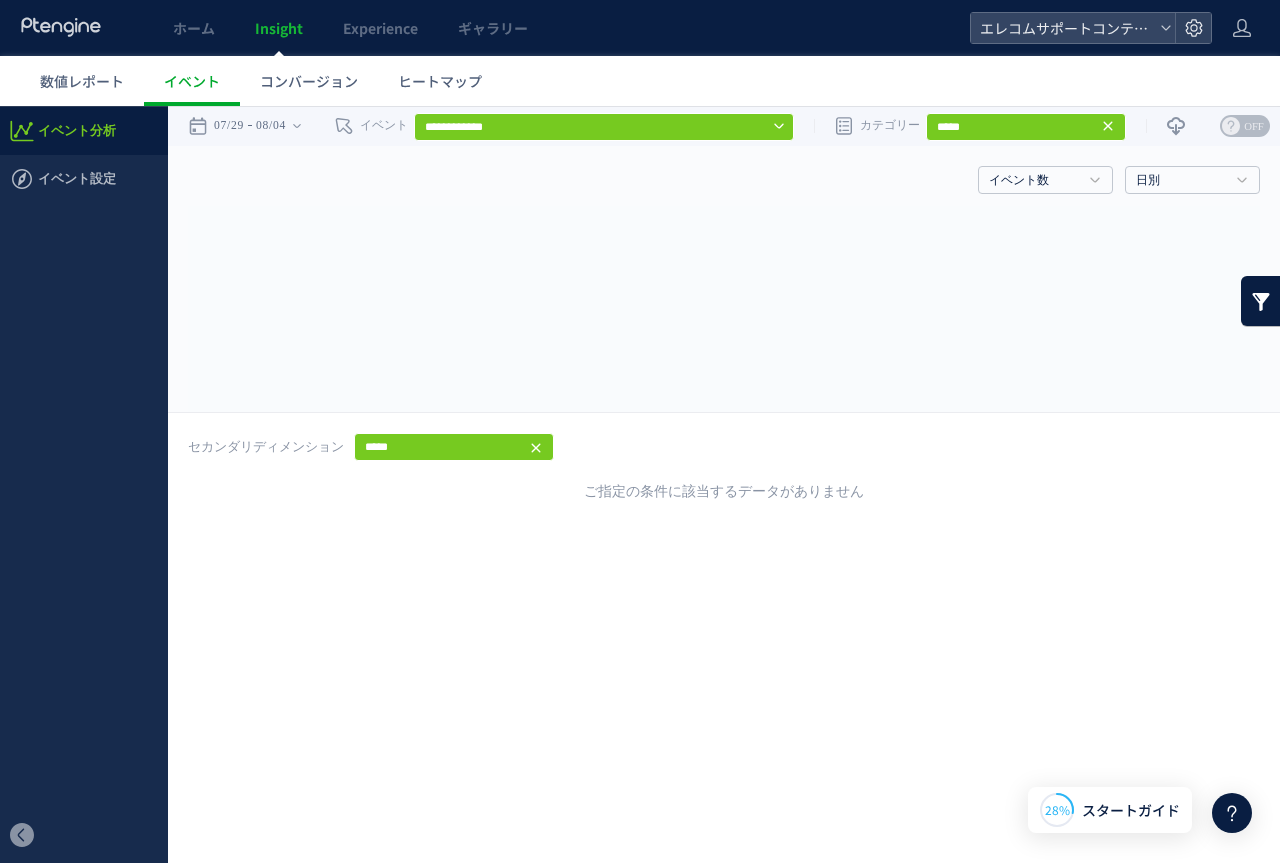 click on "*****" at bounding box center [454, 447] 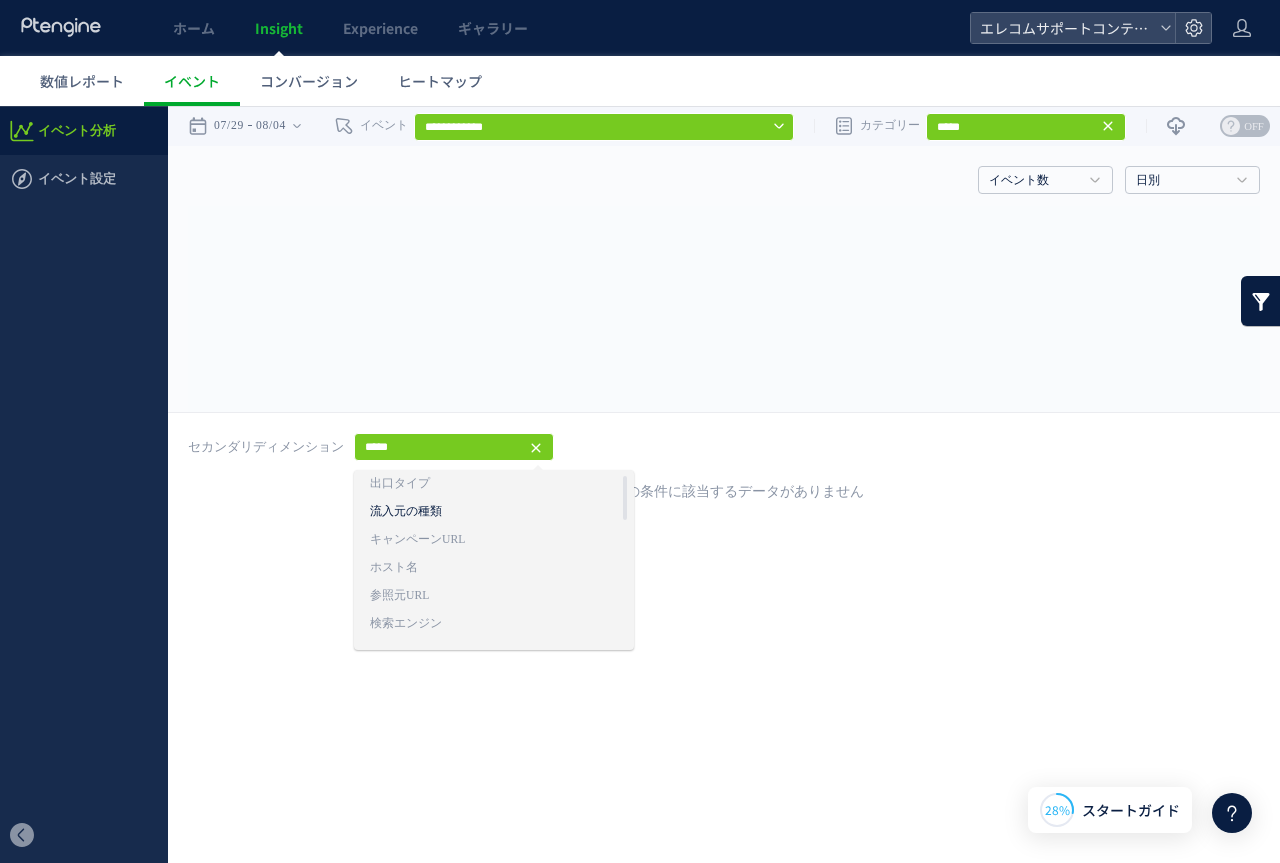 scroll, scrollTop: 0, scrollLeft: 0, axis: both 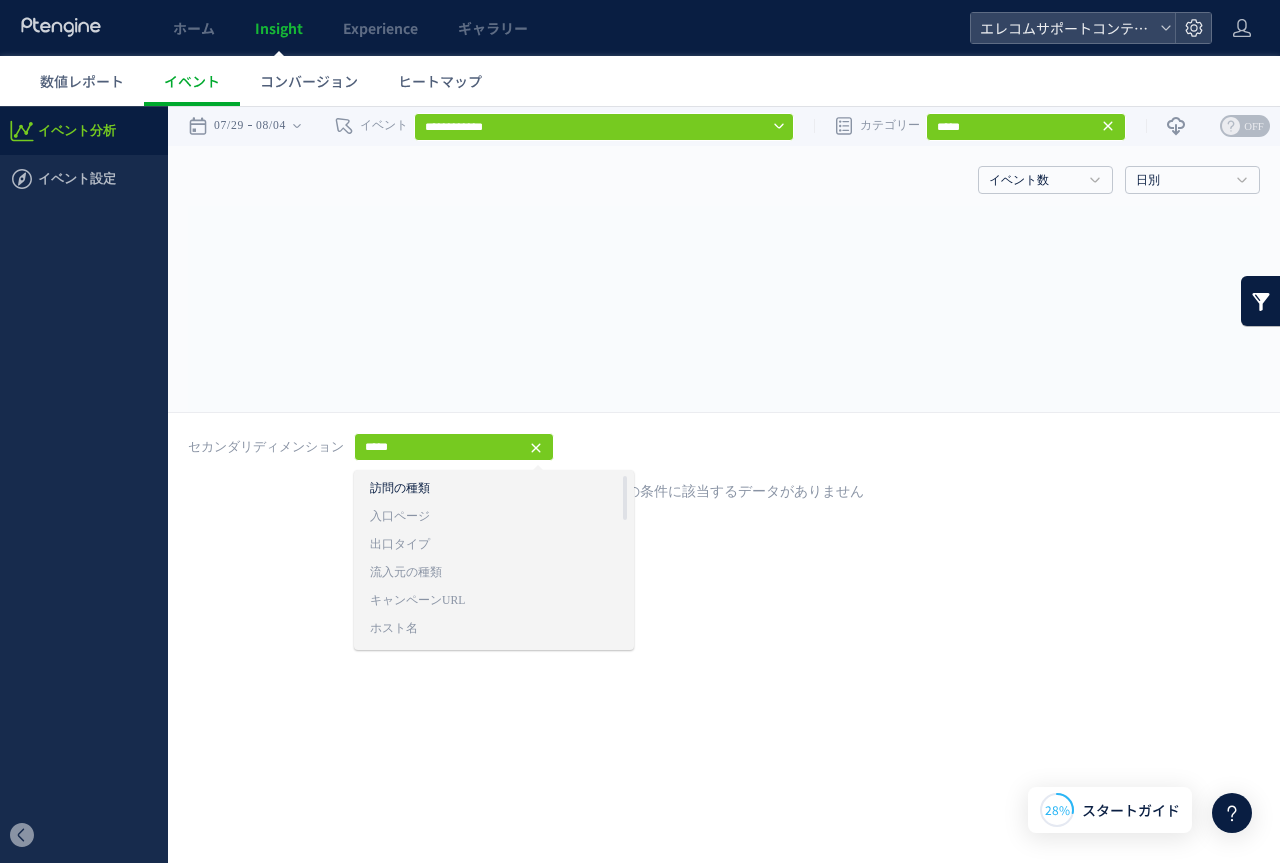click on "訪問の種類" at bounding box center (494, 489) 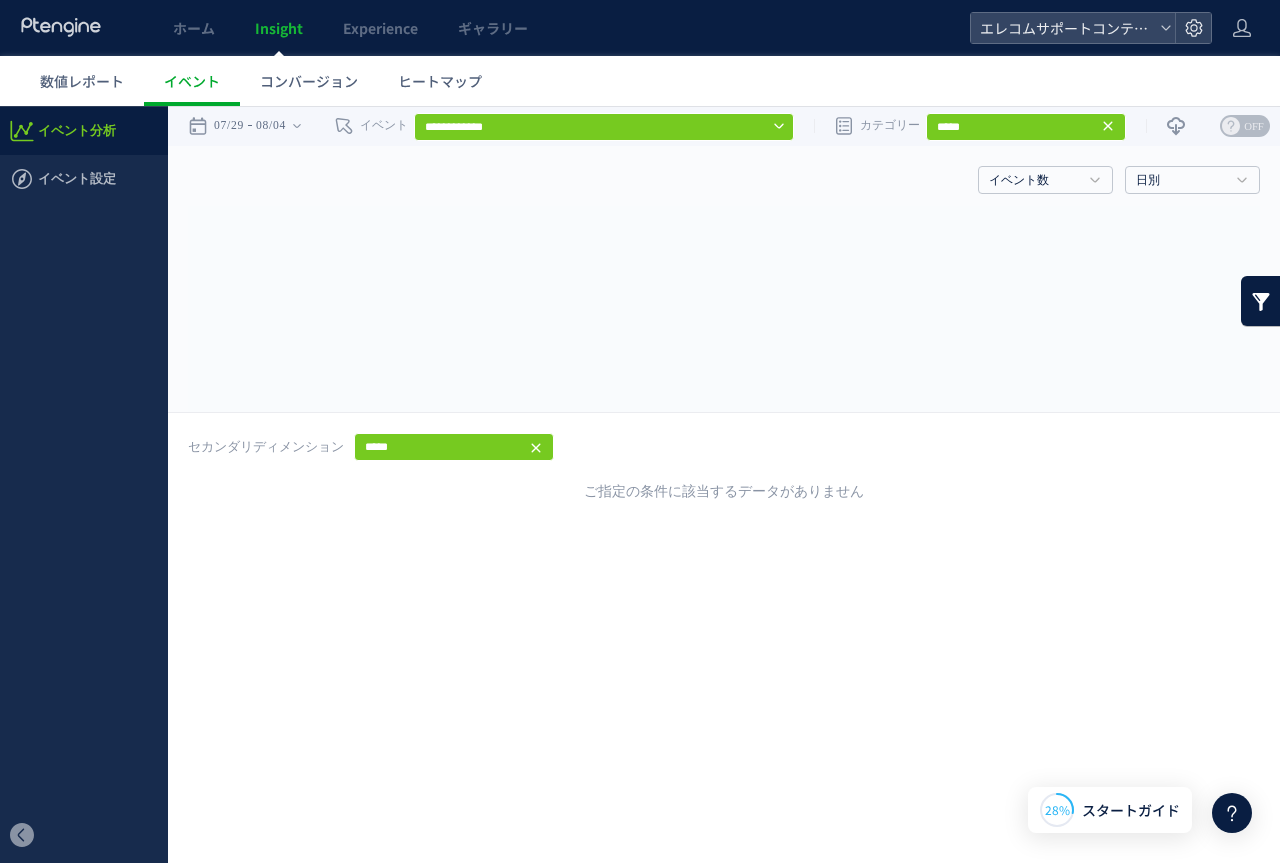 click on "*****" at bounding box center (1026, 127) 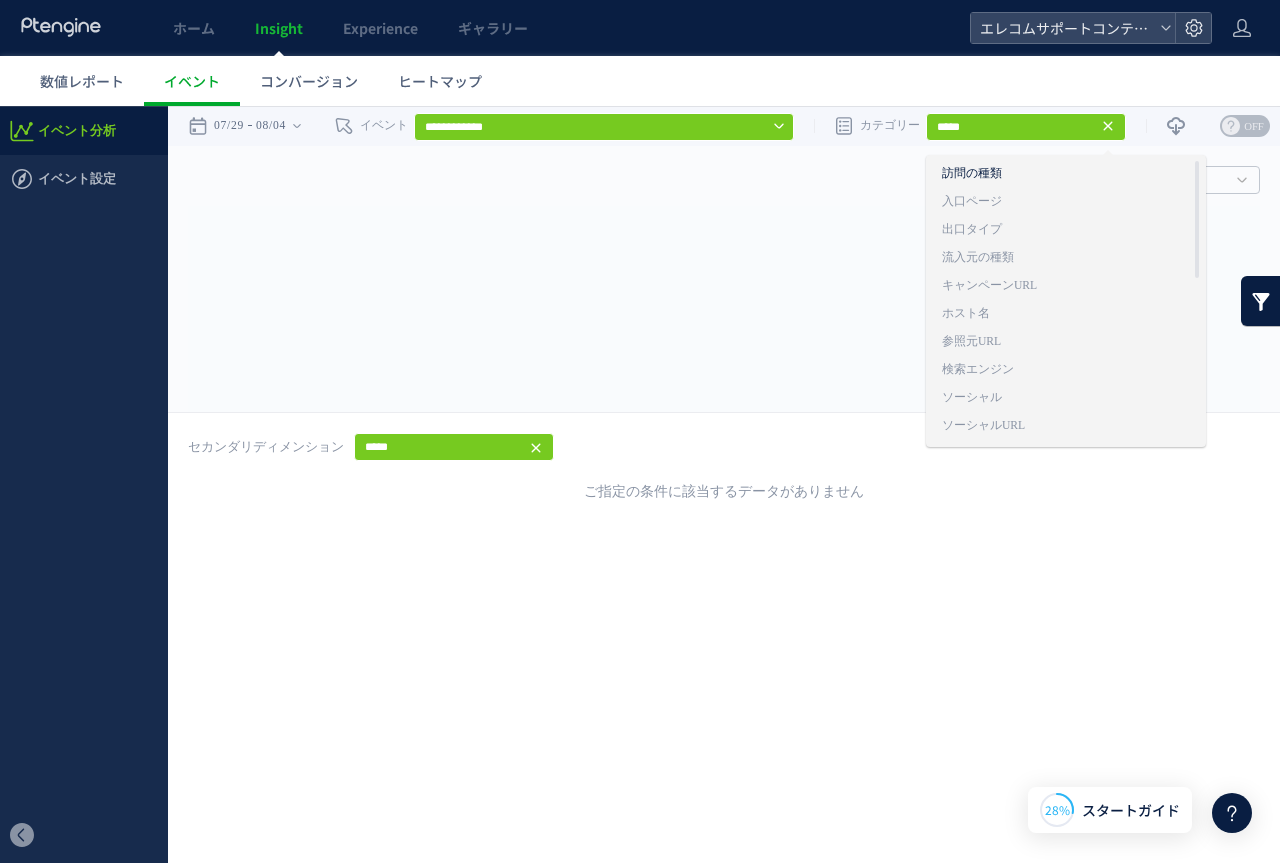 click on "訪問の種類" at bounding box center (1066, 174) 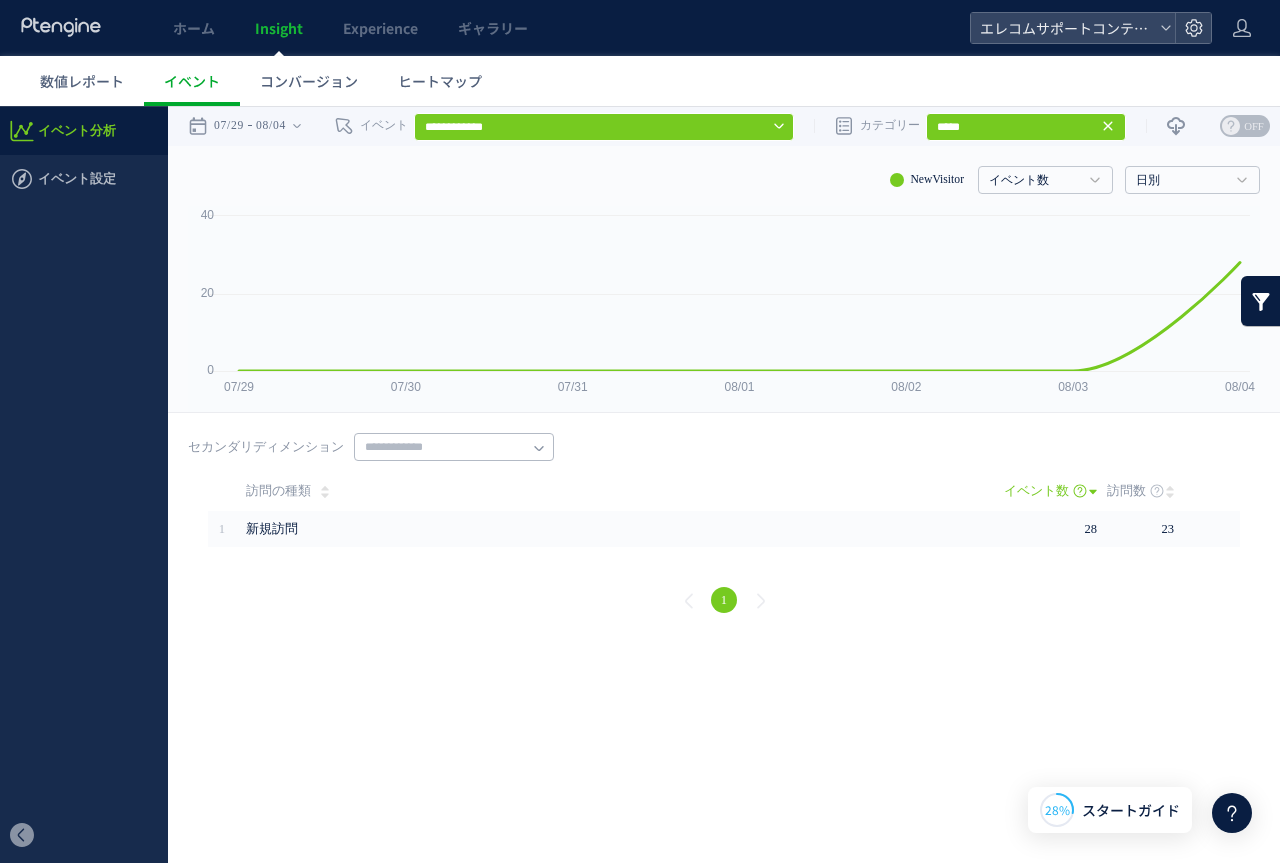 click at bounding box center (454, 447) 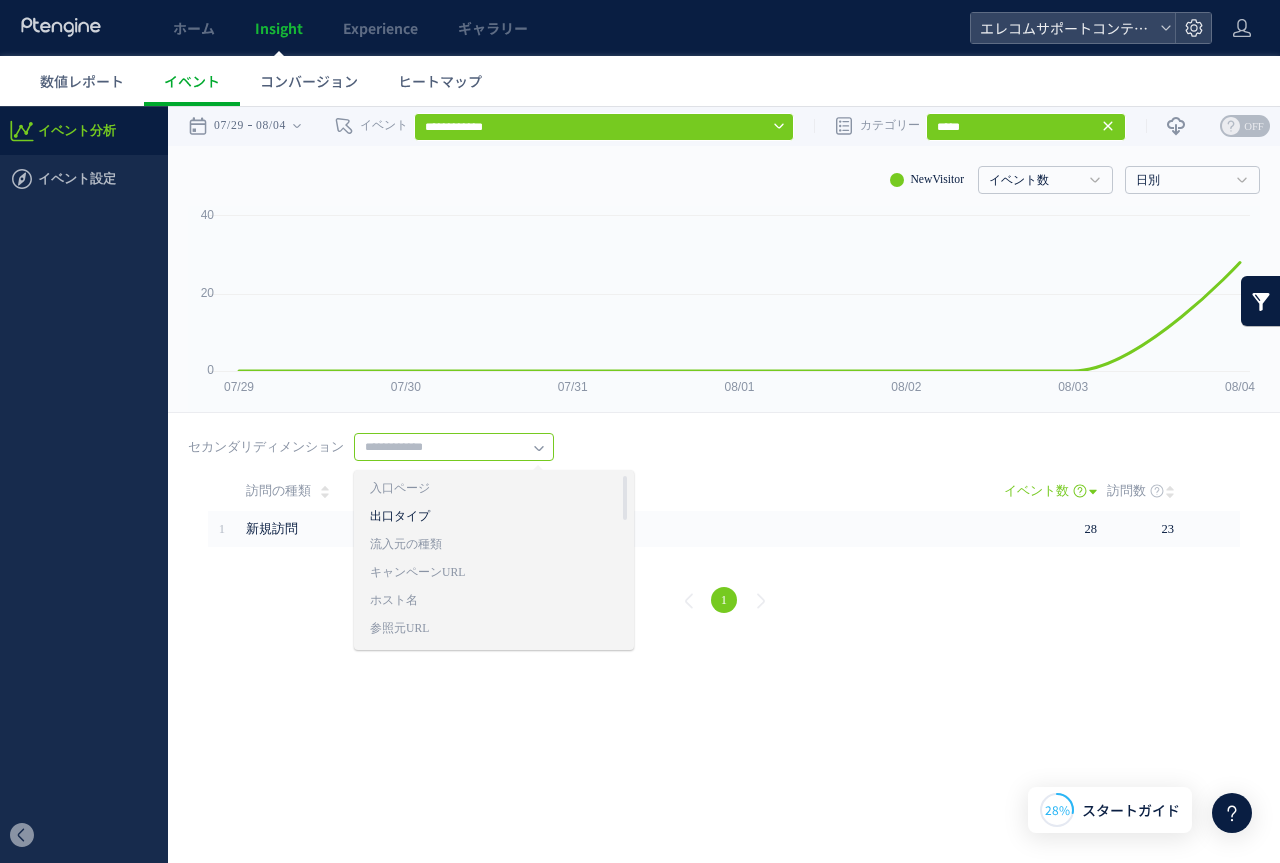 click on "出口タイプ" at bounding box center [494, 517] 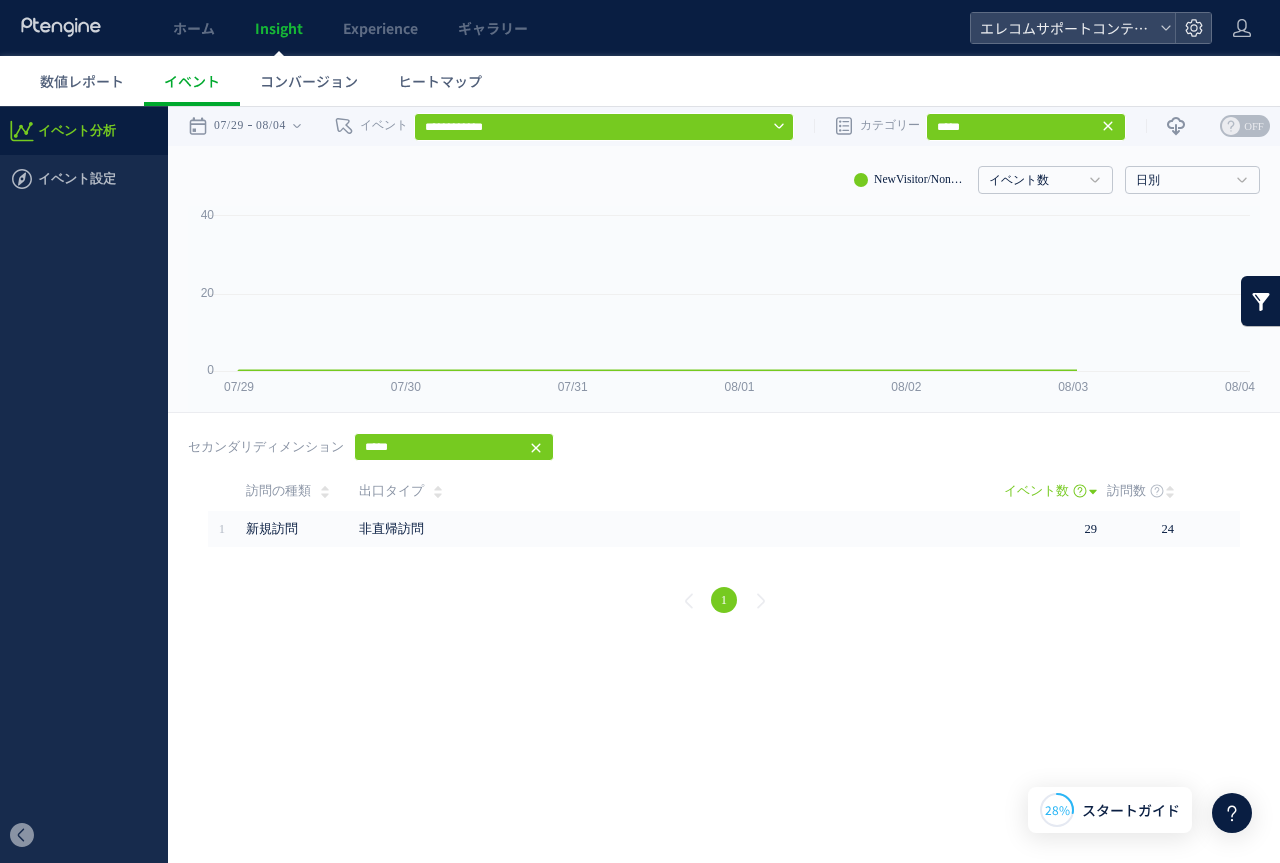 click on "*****" at bounding box center (454, 447) 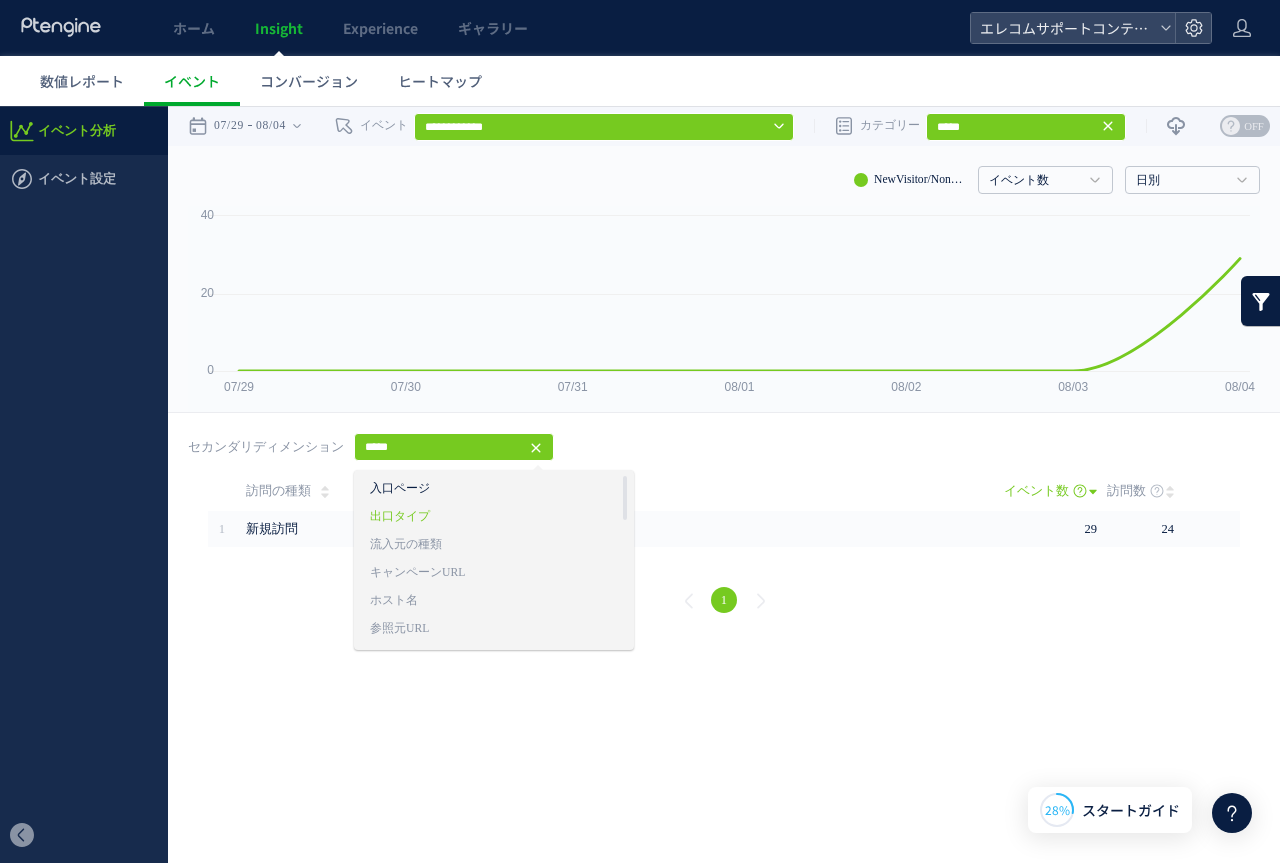 click on "入口ページ" at bounding box center (494, 489) 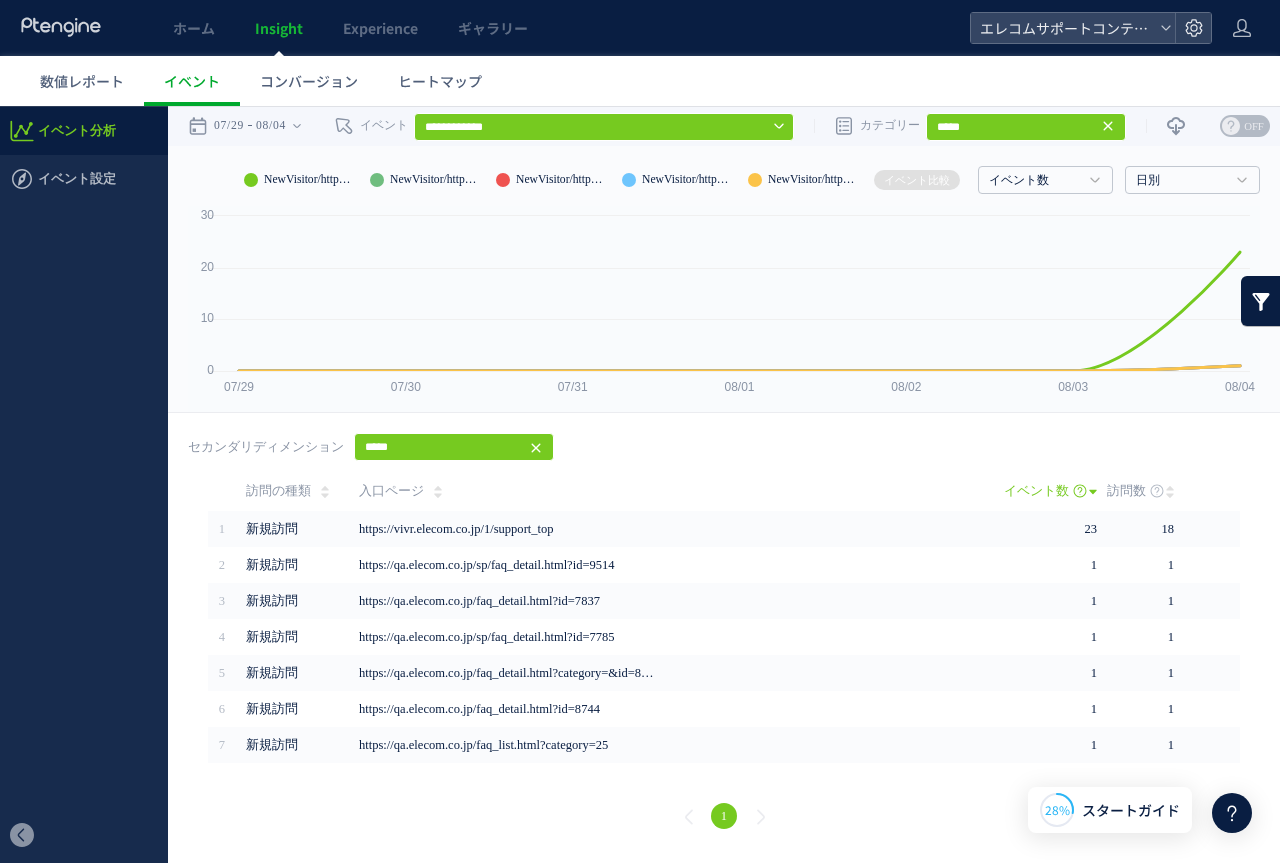 click on "入口ページ" at bounding box center [676, 491] 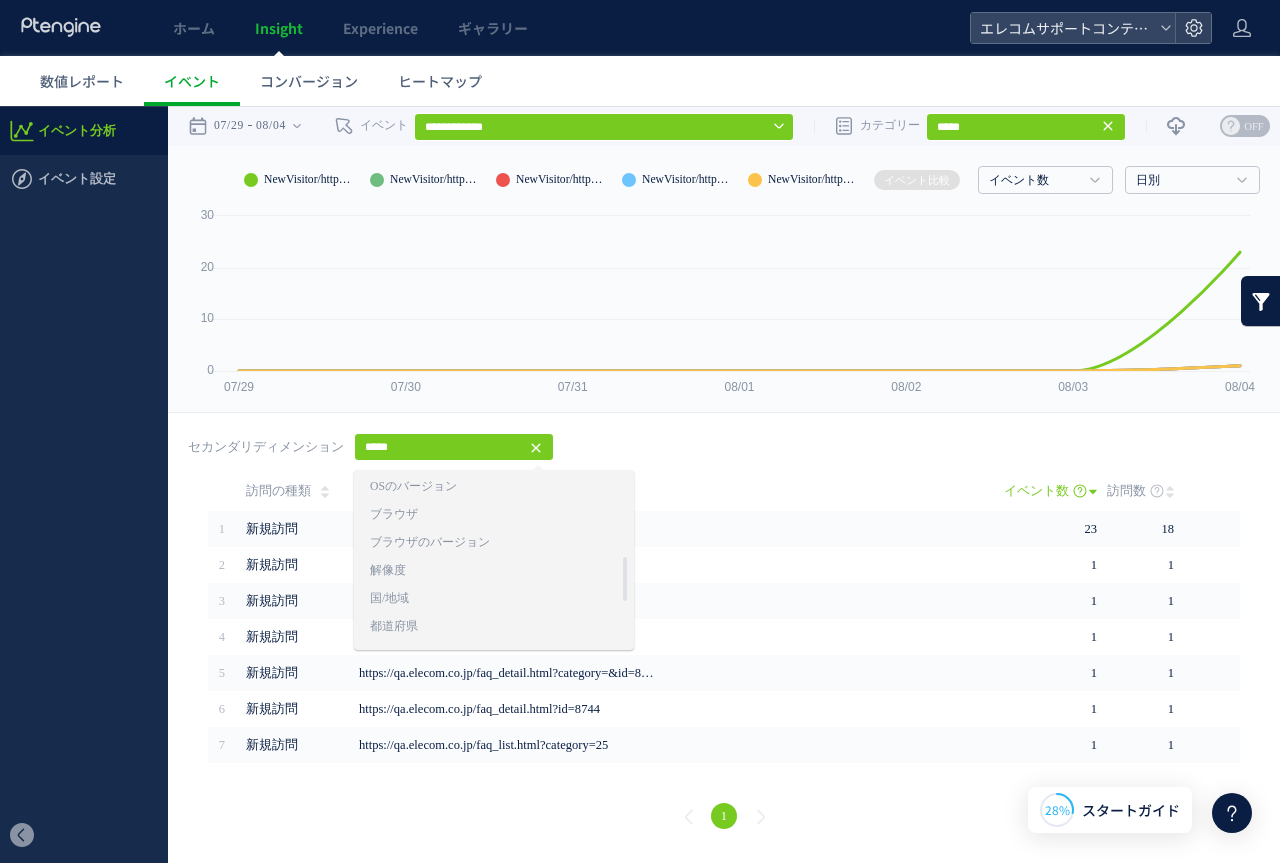 scroll, scrollTop: 474, scrollLeft: 0, axis: vertical 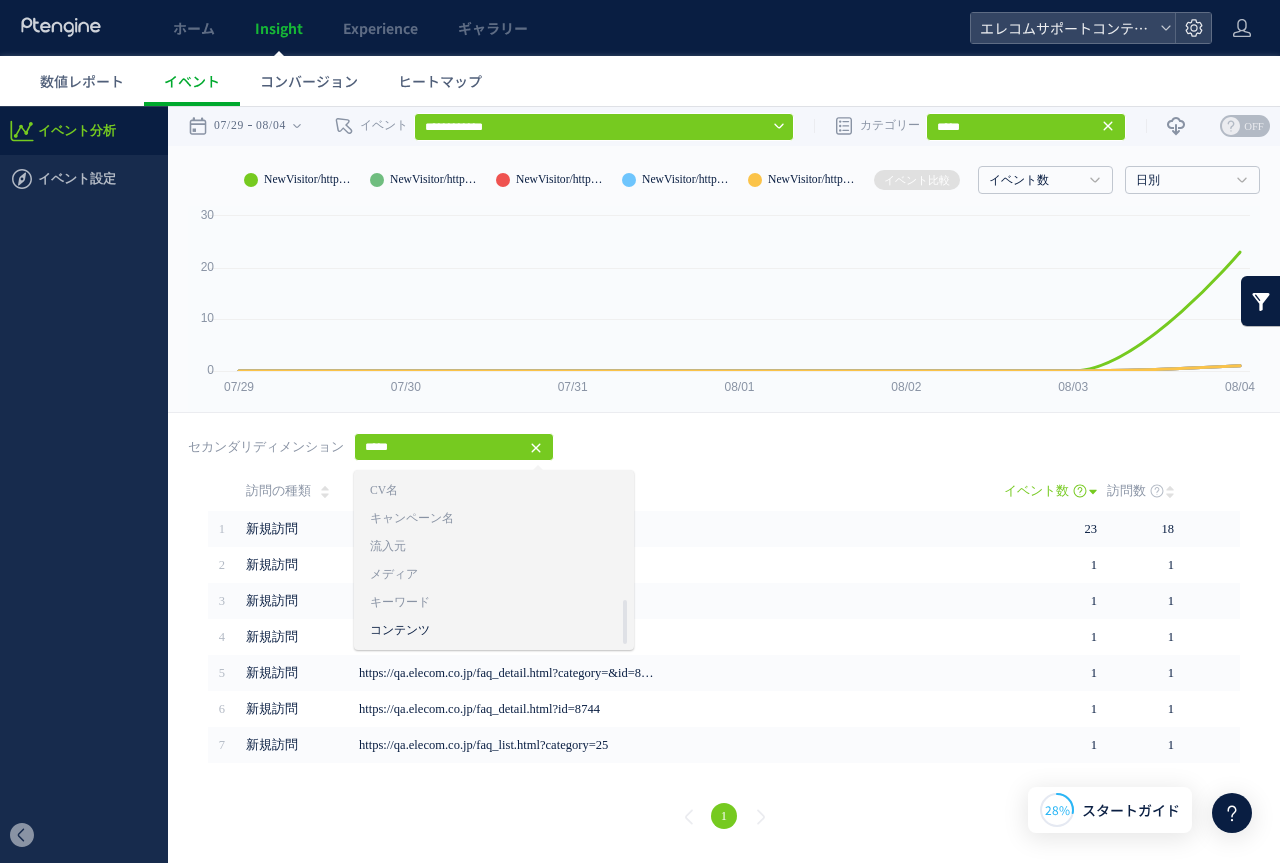 click on "コンテンツ" at bounding box center (494, 631) 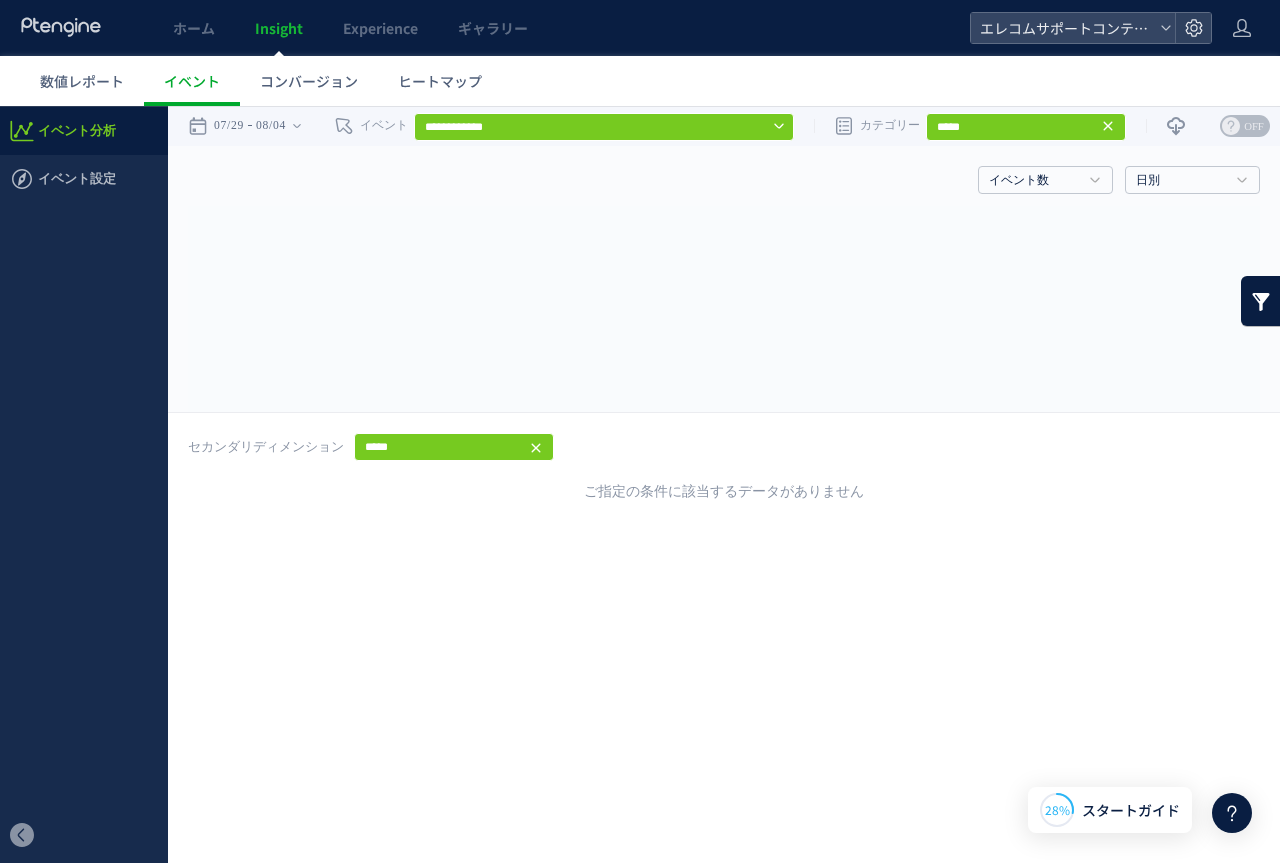 click on "*****" at bounding box center [454, 447] 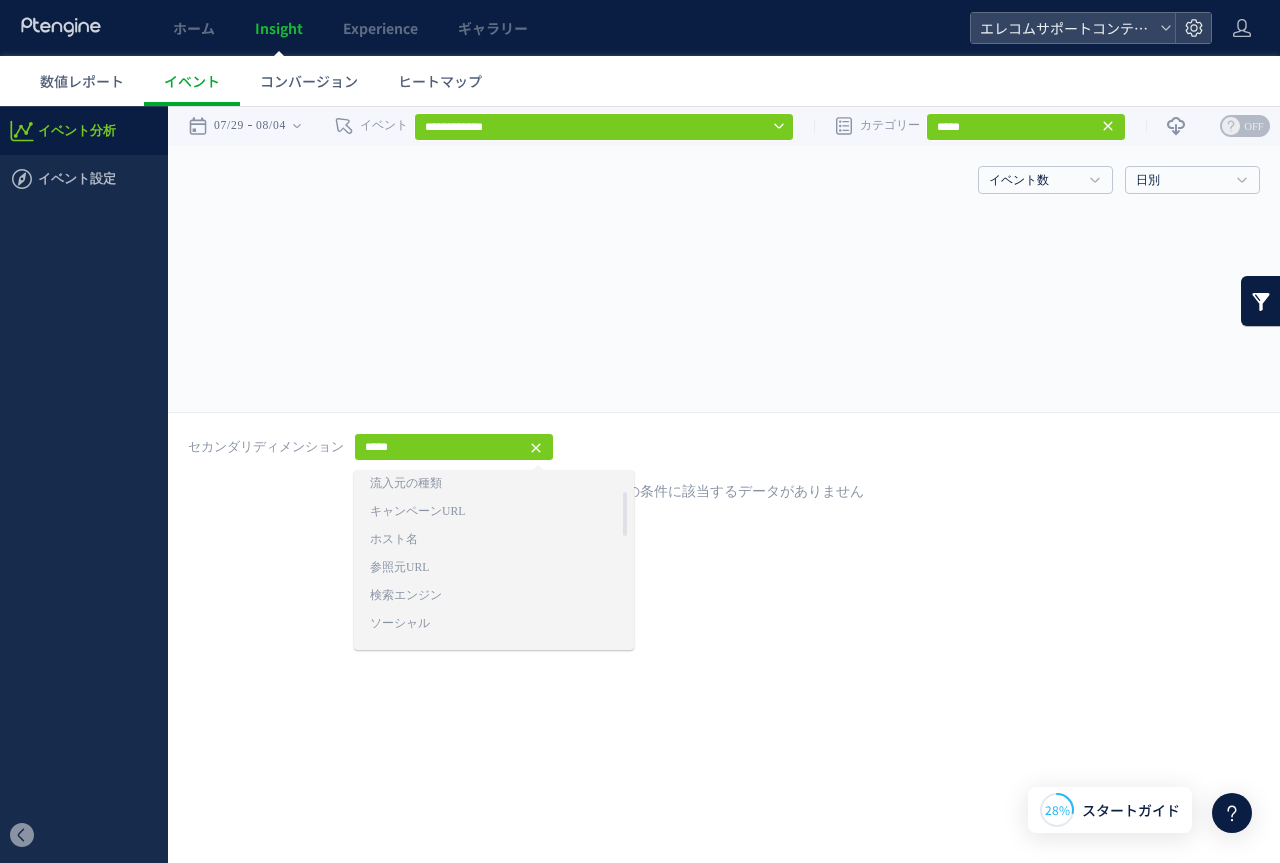 scroll, scrollTop: 0, scrollLeft: 0, axis: both 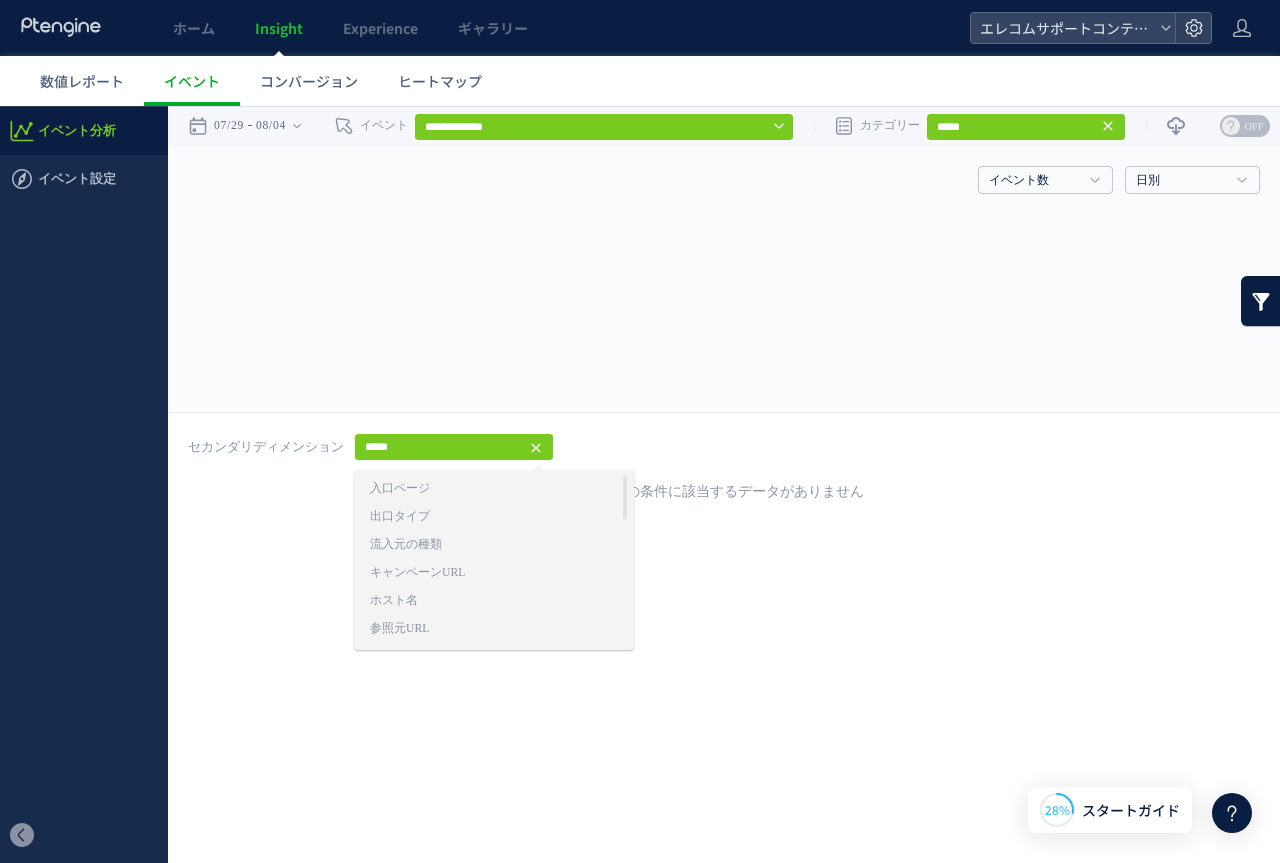 click 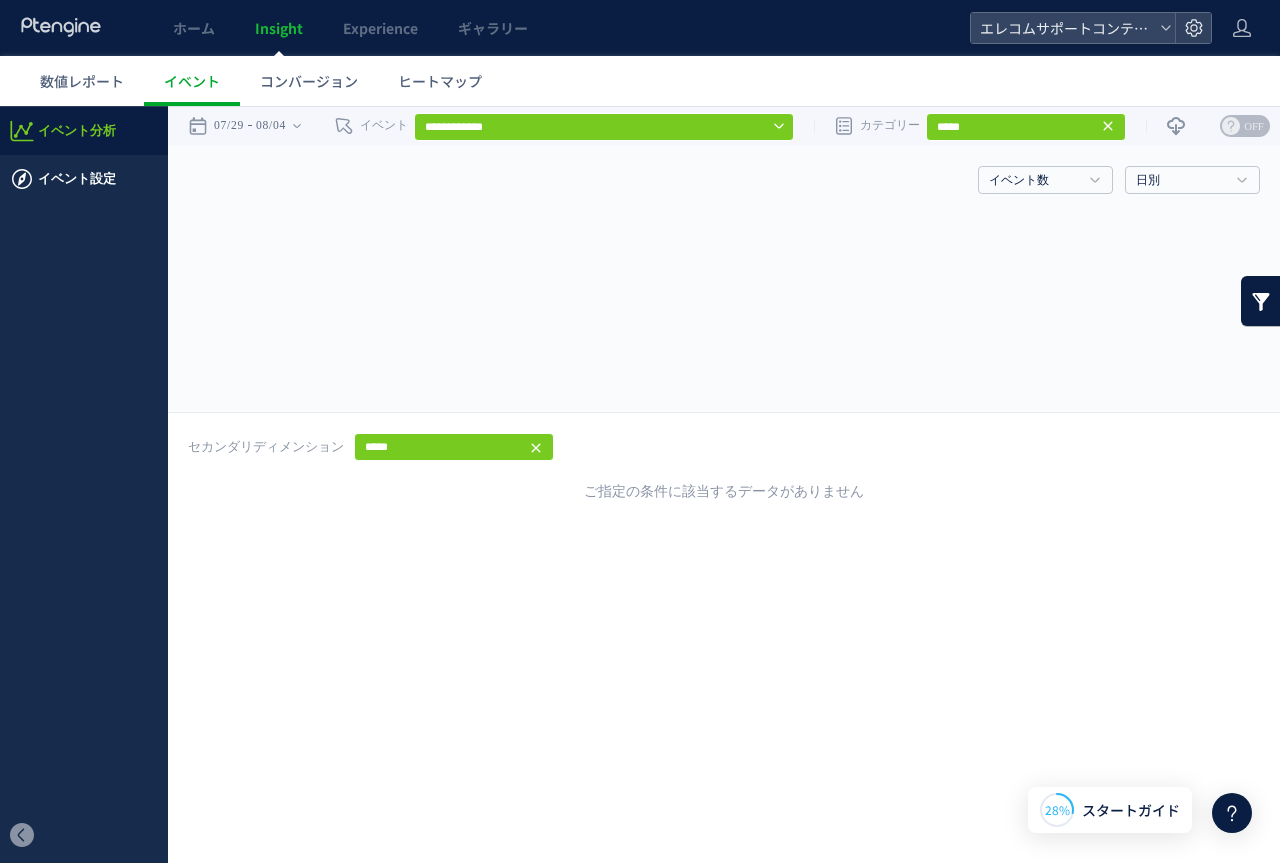 click on "イベント設定" at bounding box center [77, 179] 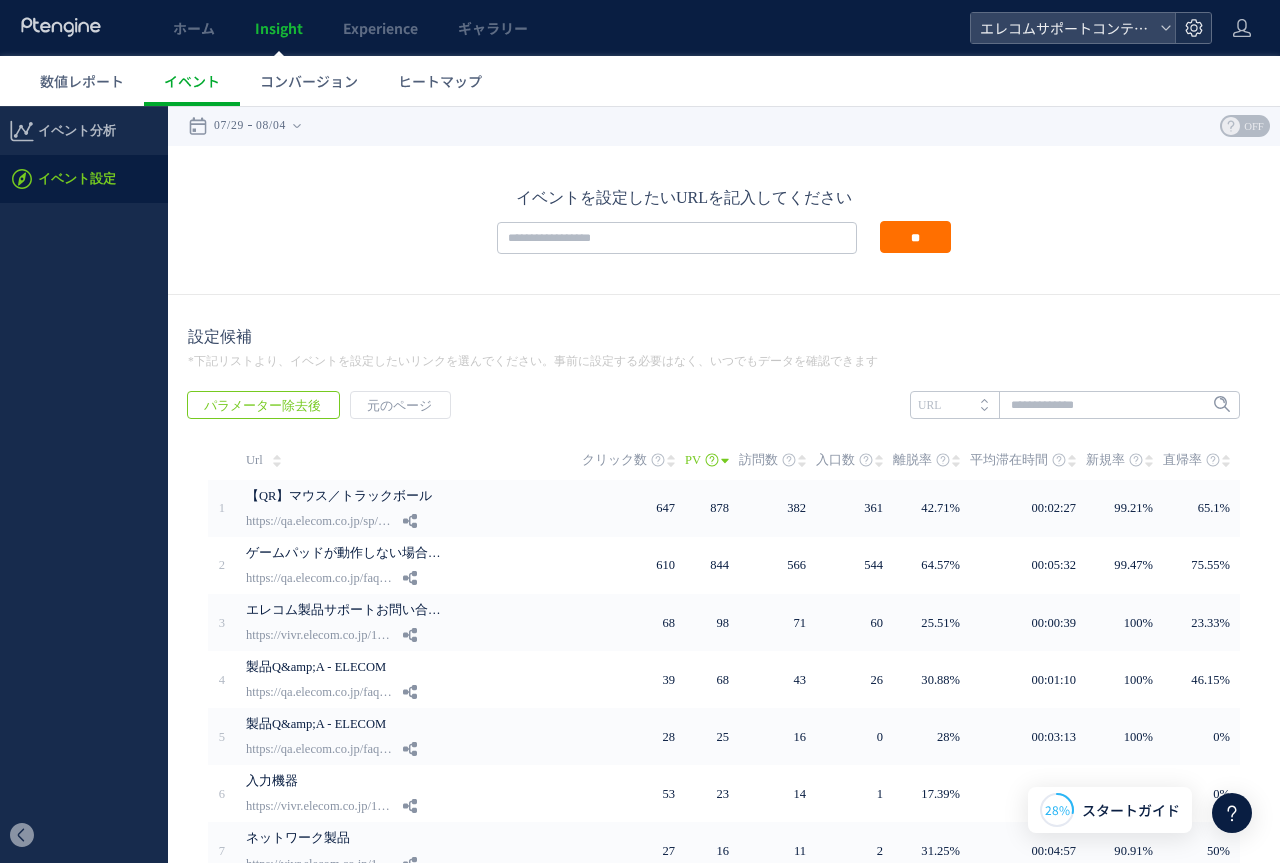 click 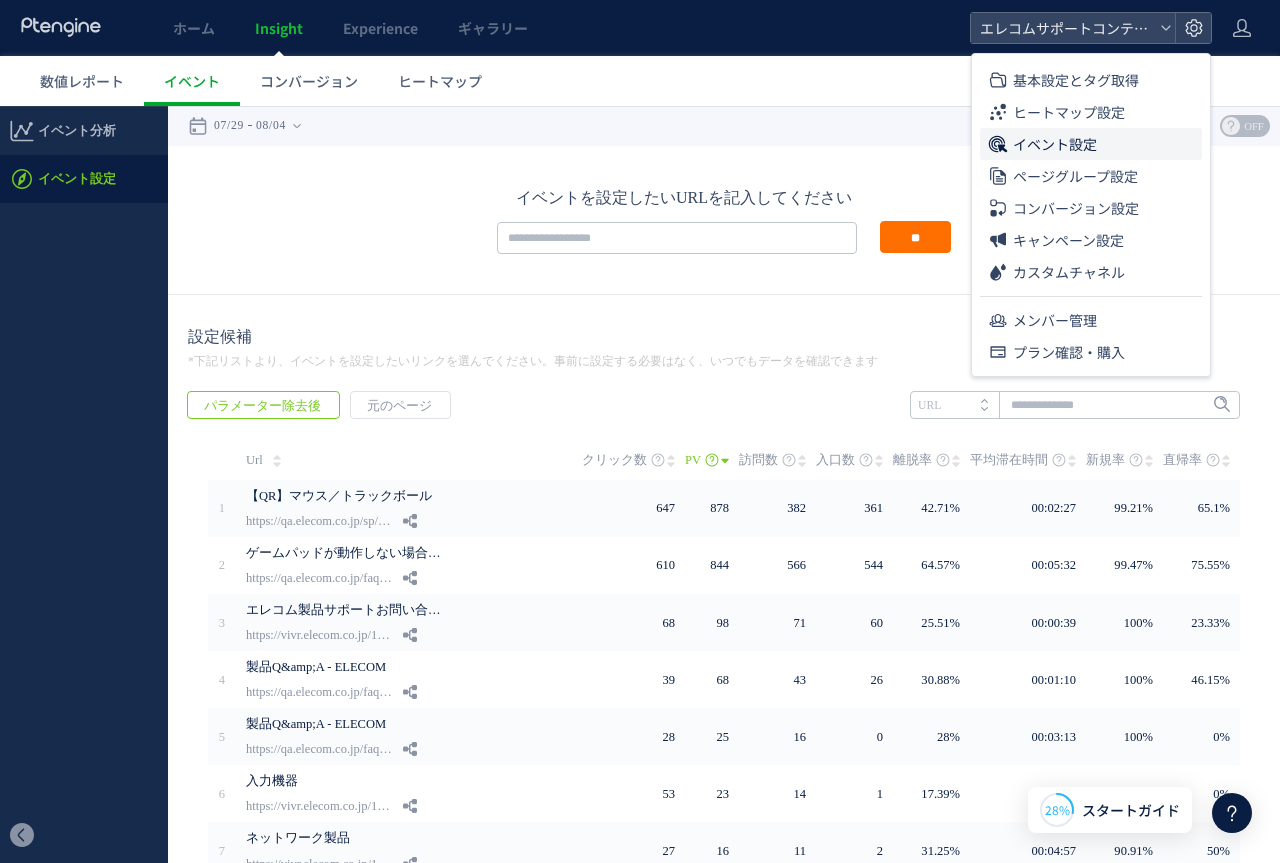 click on "イベント設定" at bounding box center (1055, 144) 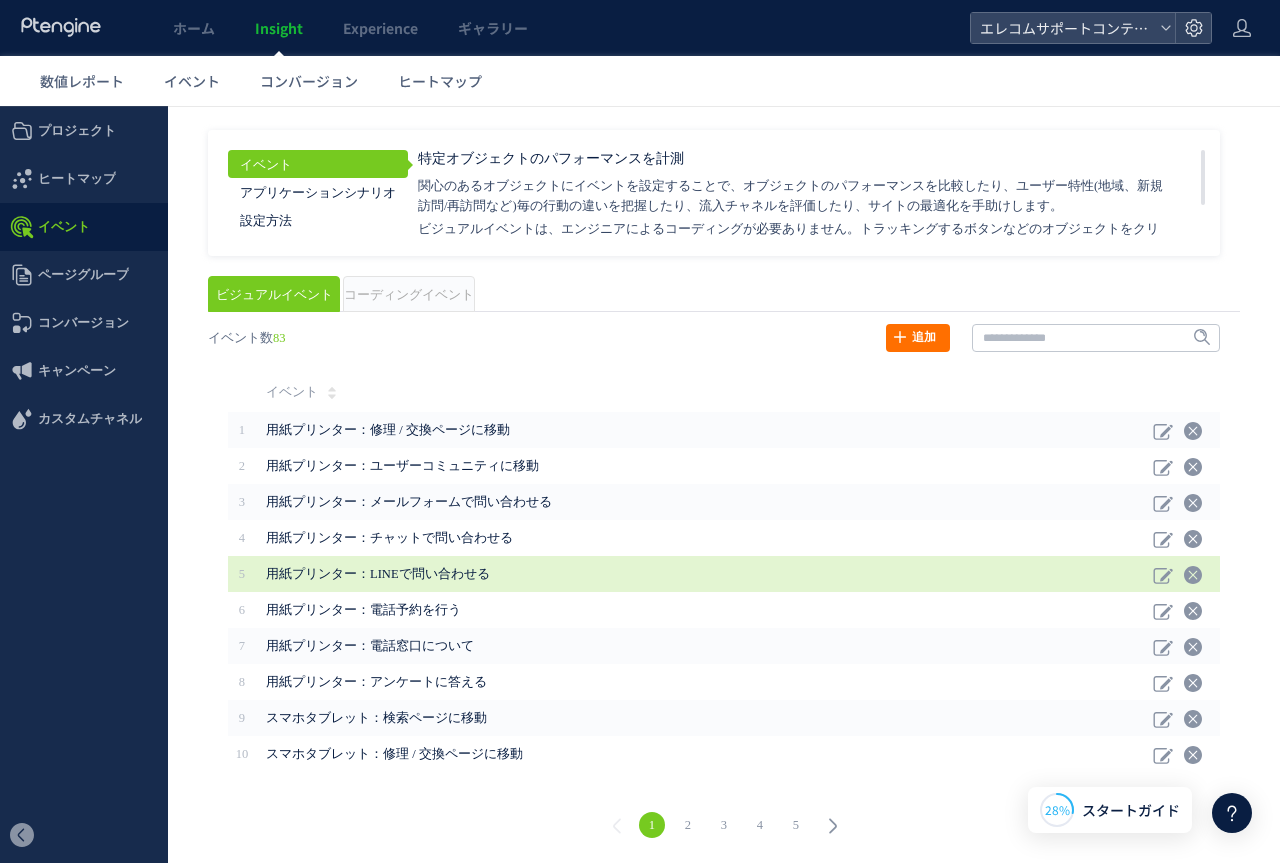 scroll, scrollTop: 2, scrollLeft: 0, axis: vertical 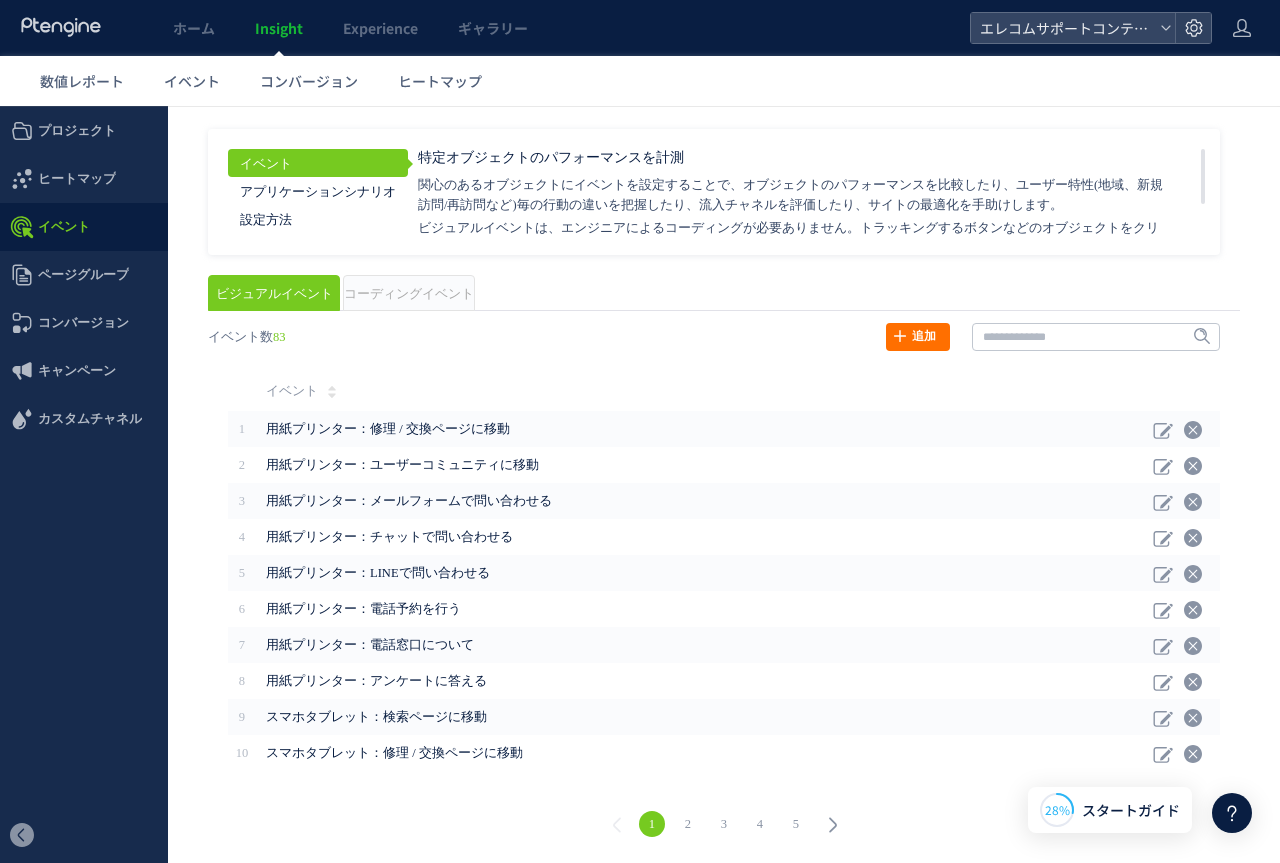 click on "2" at bounding box center [688, 824] 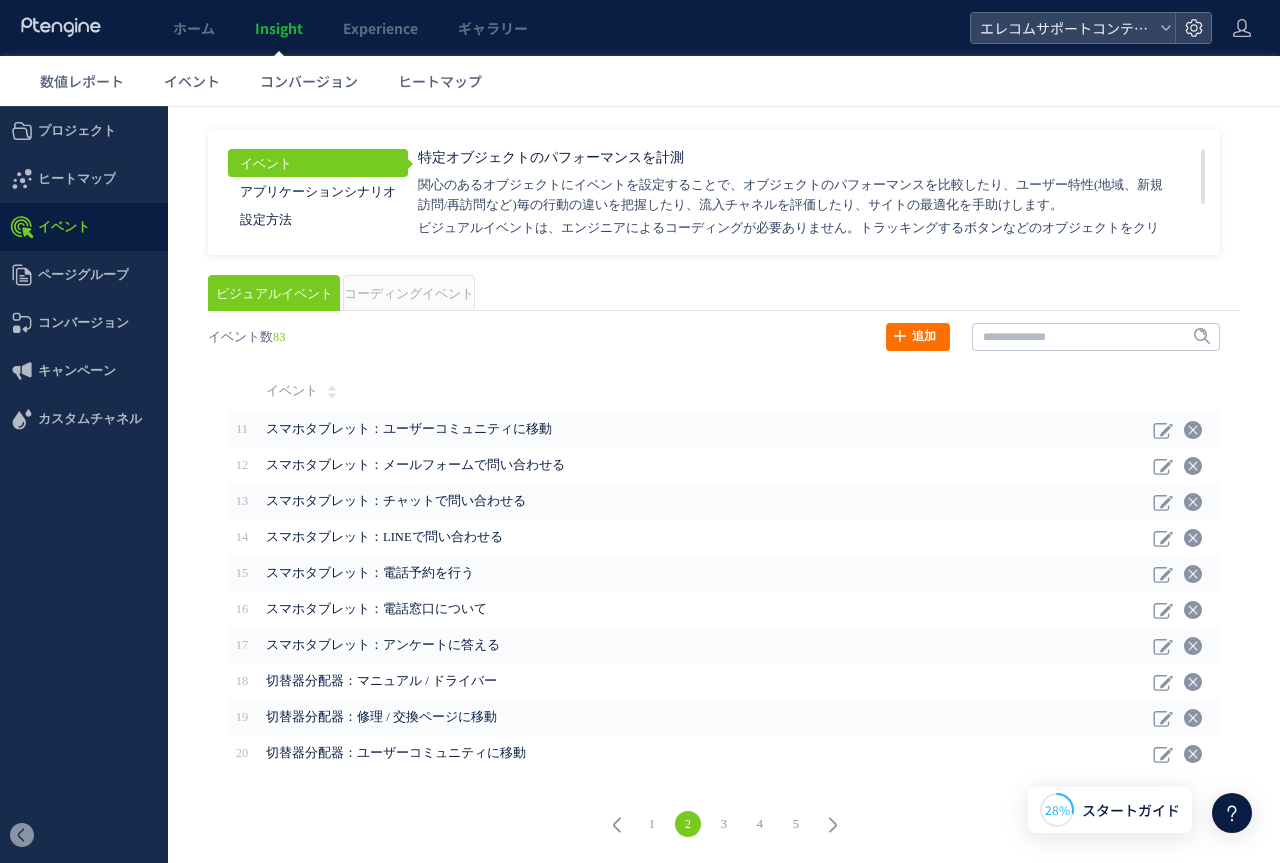 click on "3" at bounding box center [724, 824] 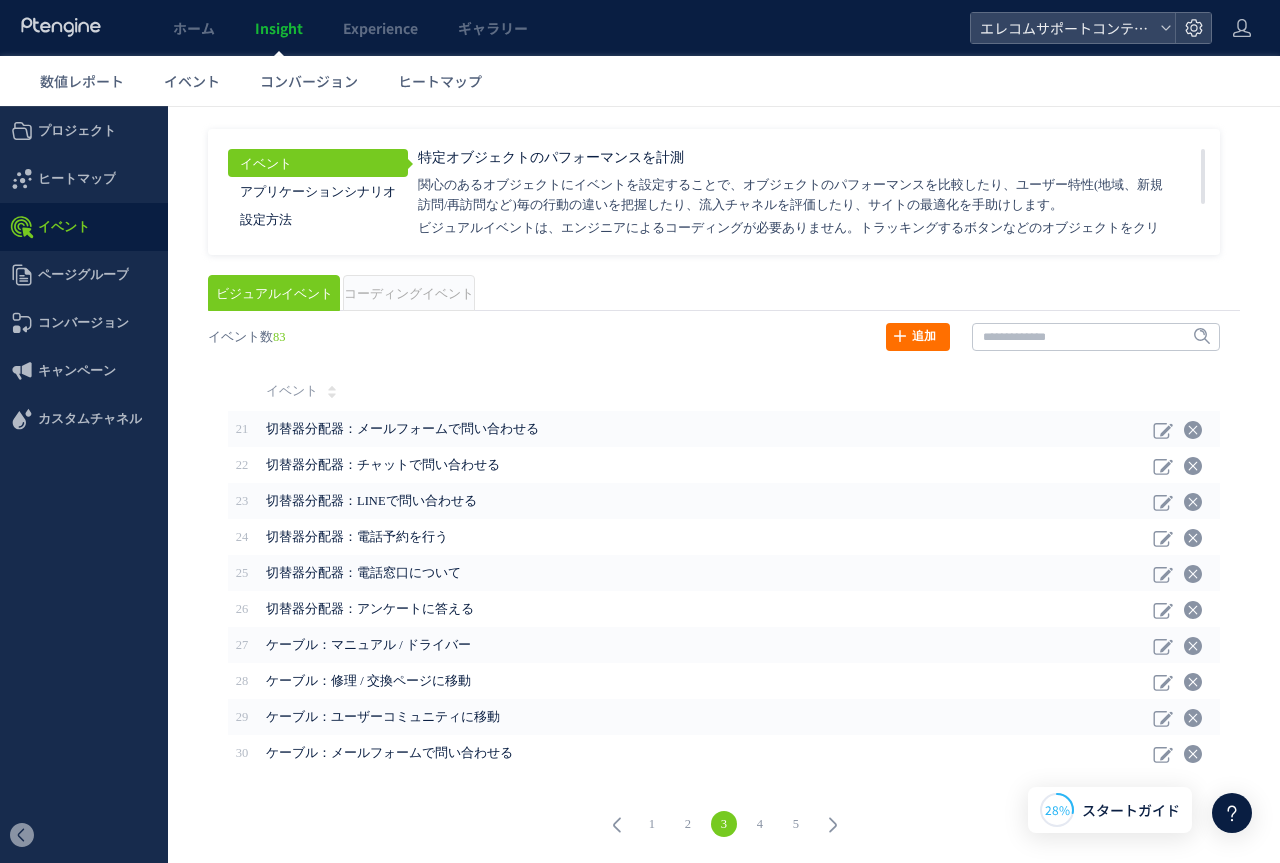 click on "4" at bounding box center (760, 824) 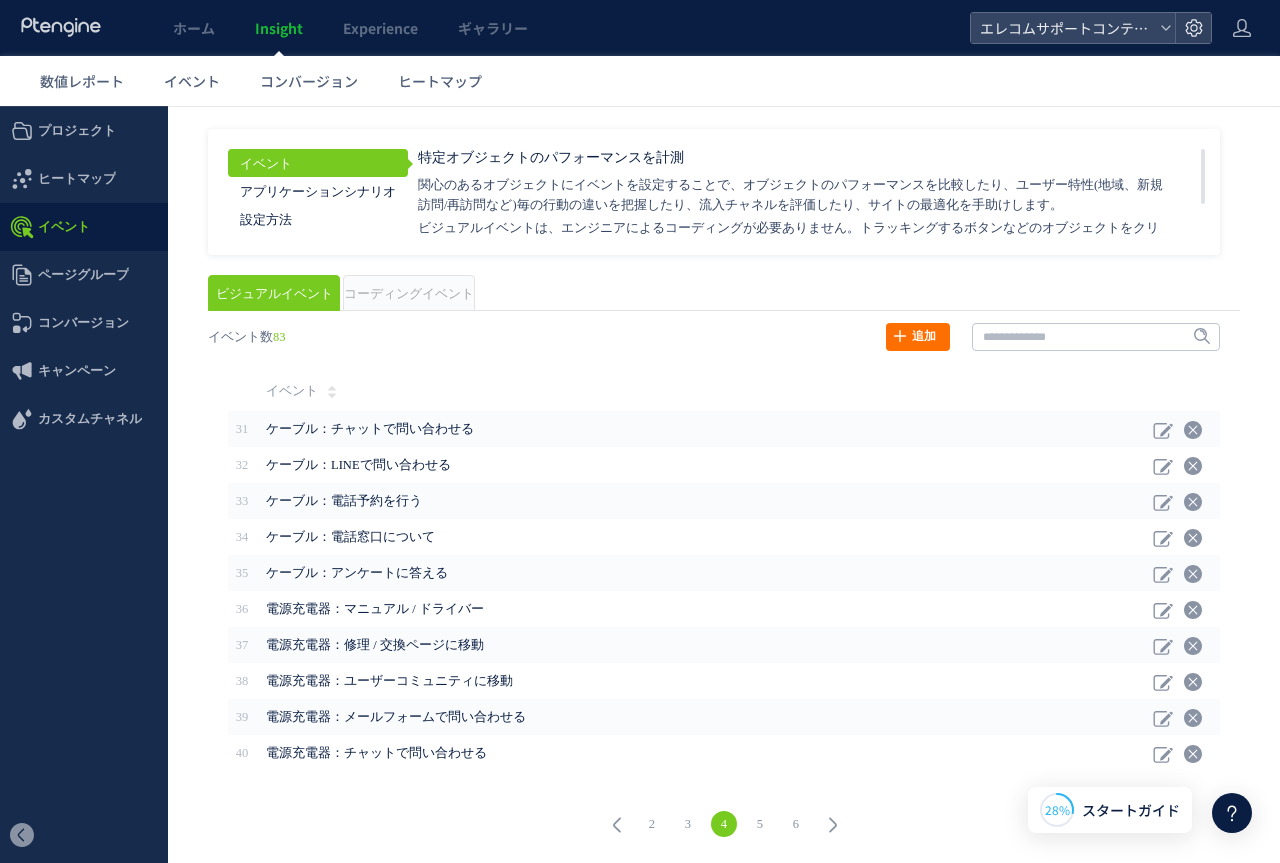 click on "5" at bounding box center (760, 824) 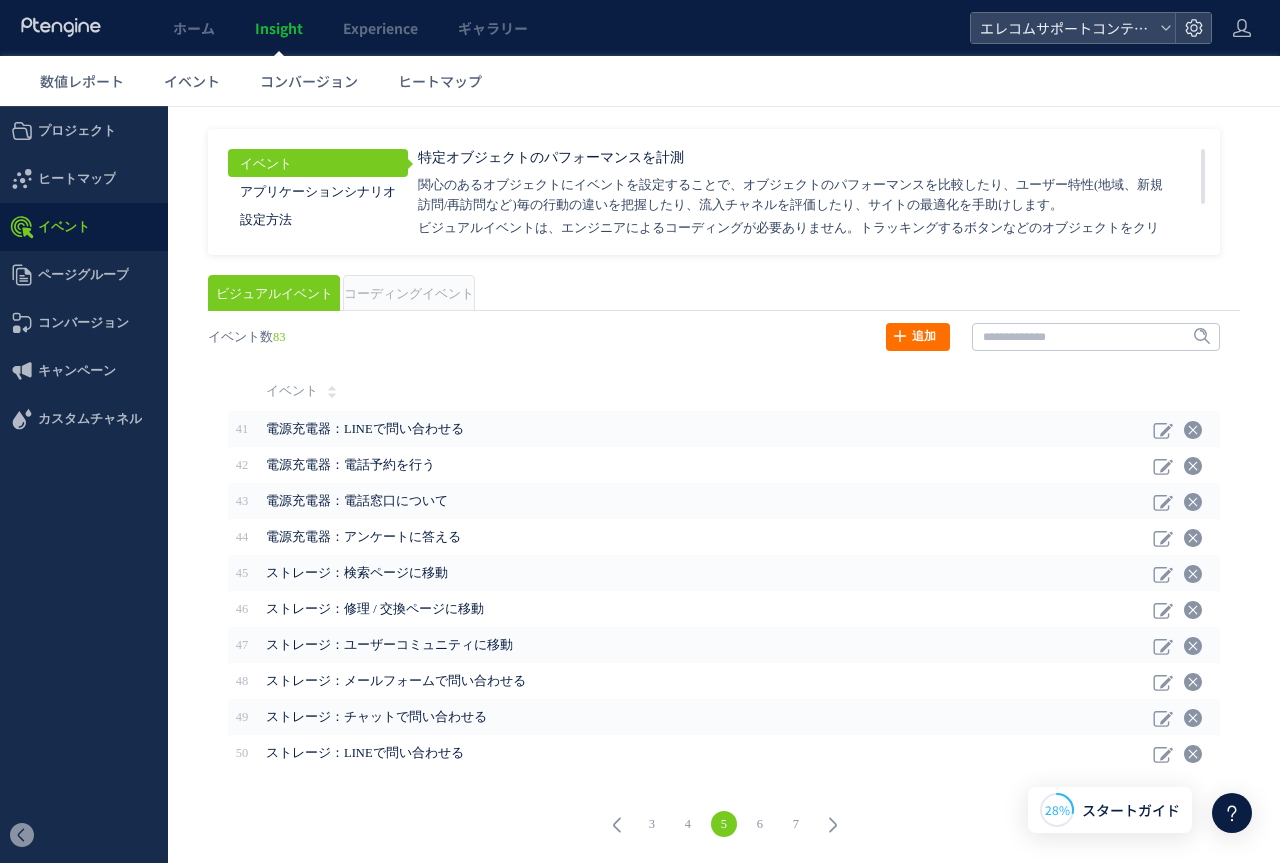 click on "7" at bounding box center [796, 824] 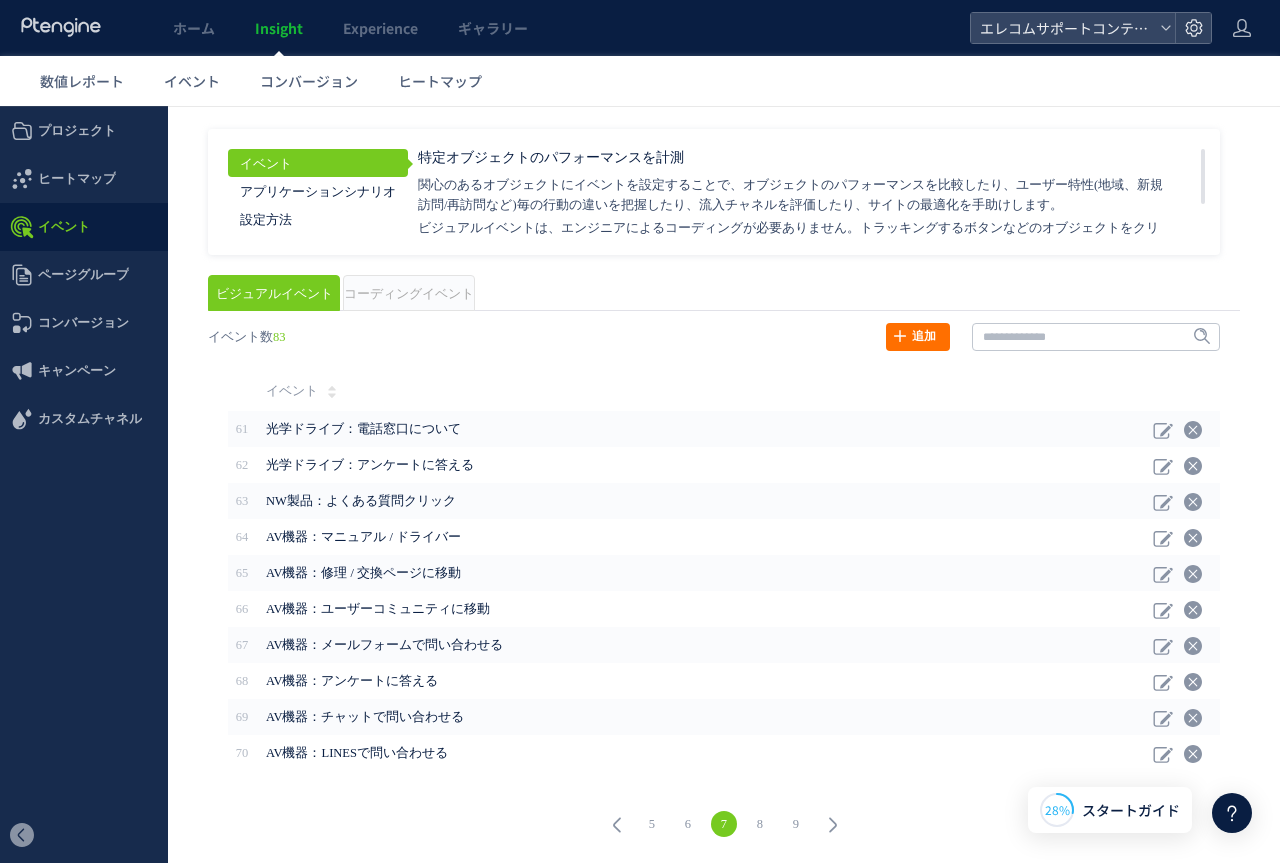click on "9" at bounding box center [796, 824] 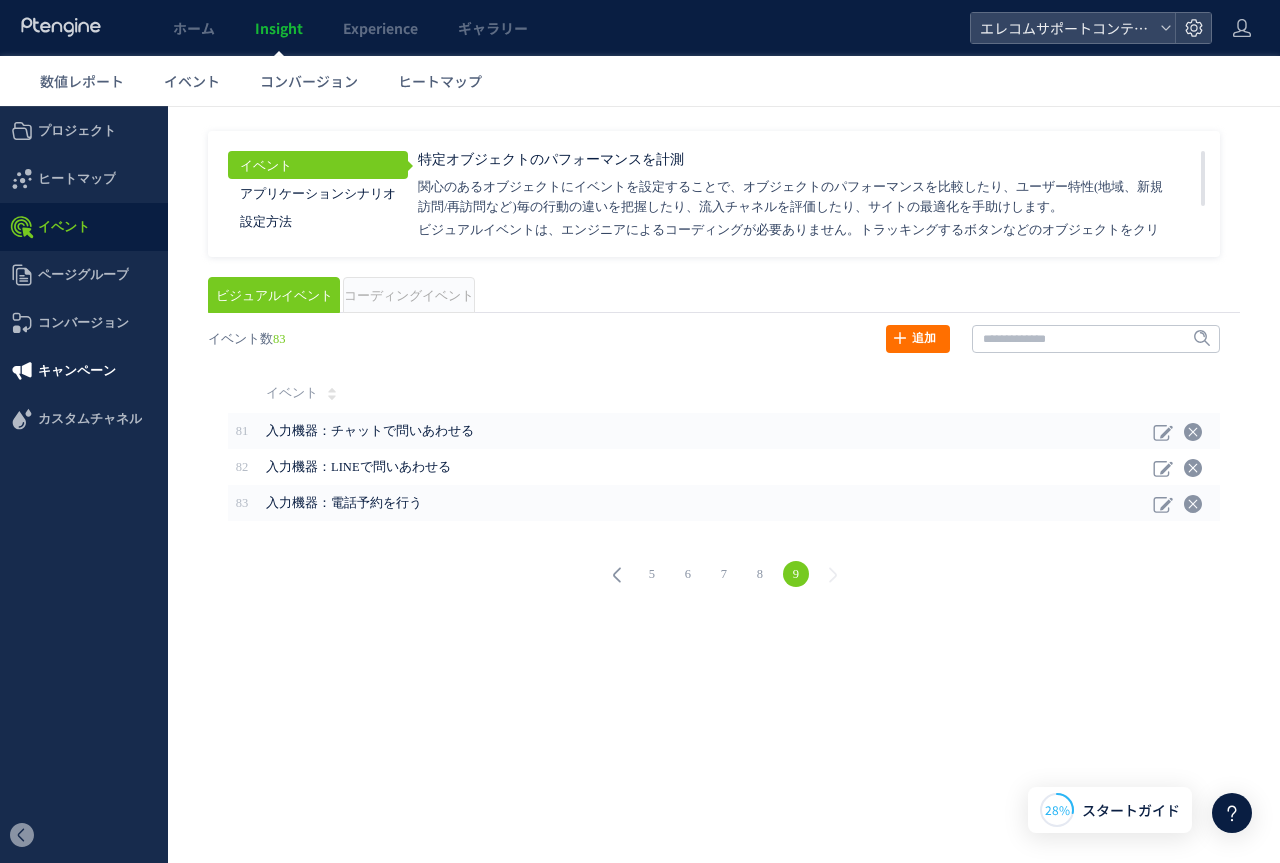 click on "キャンペーン" at bounding box center [77, 371] 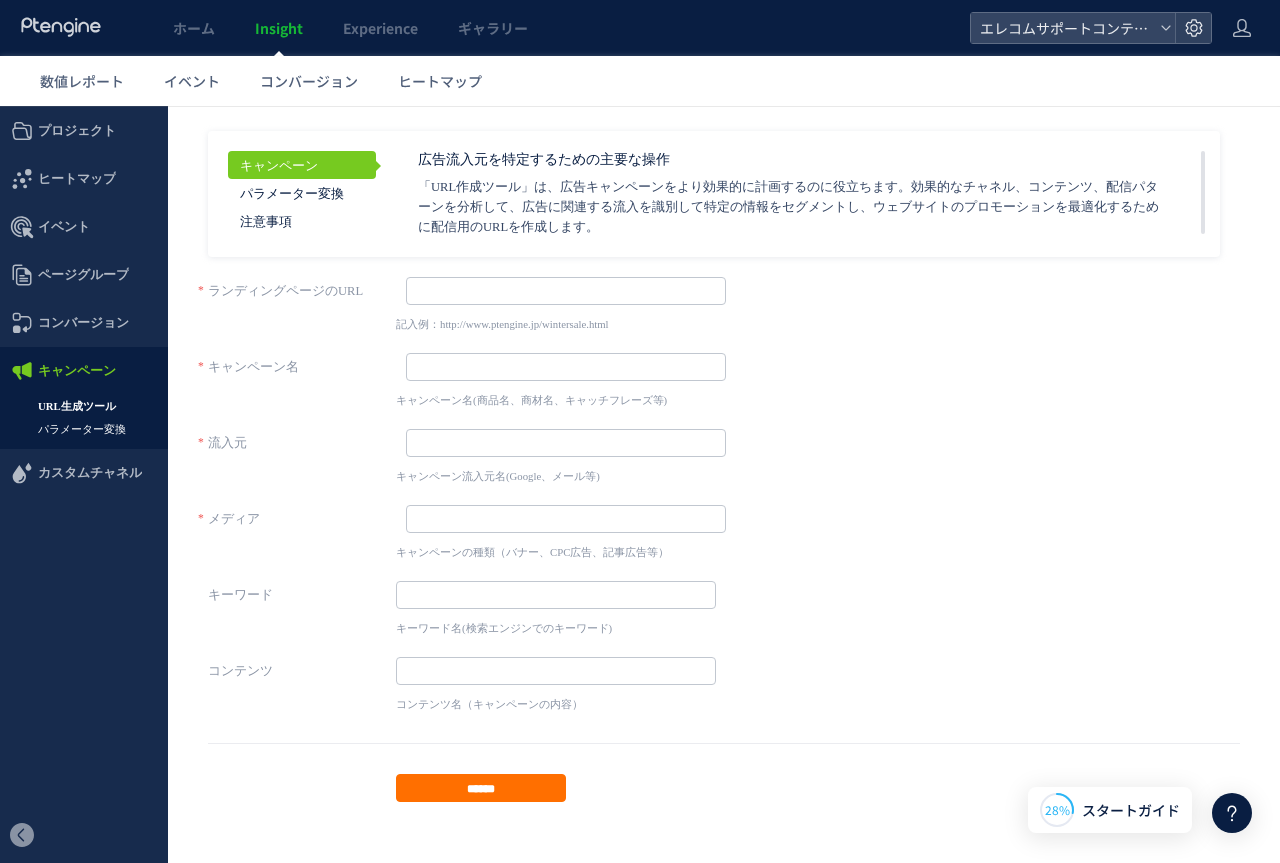 click on "パラメーター変換" at bounding box center (84, 429) 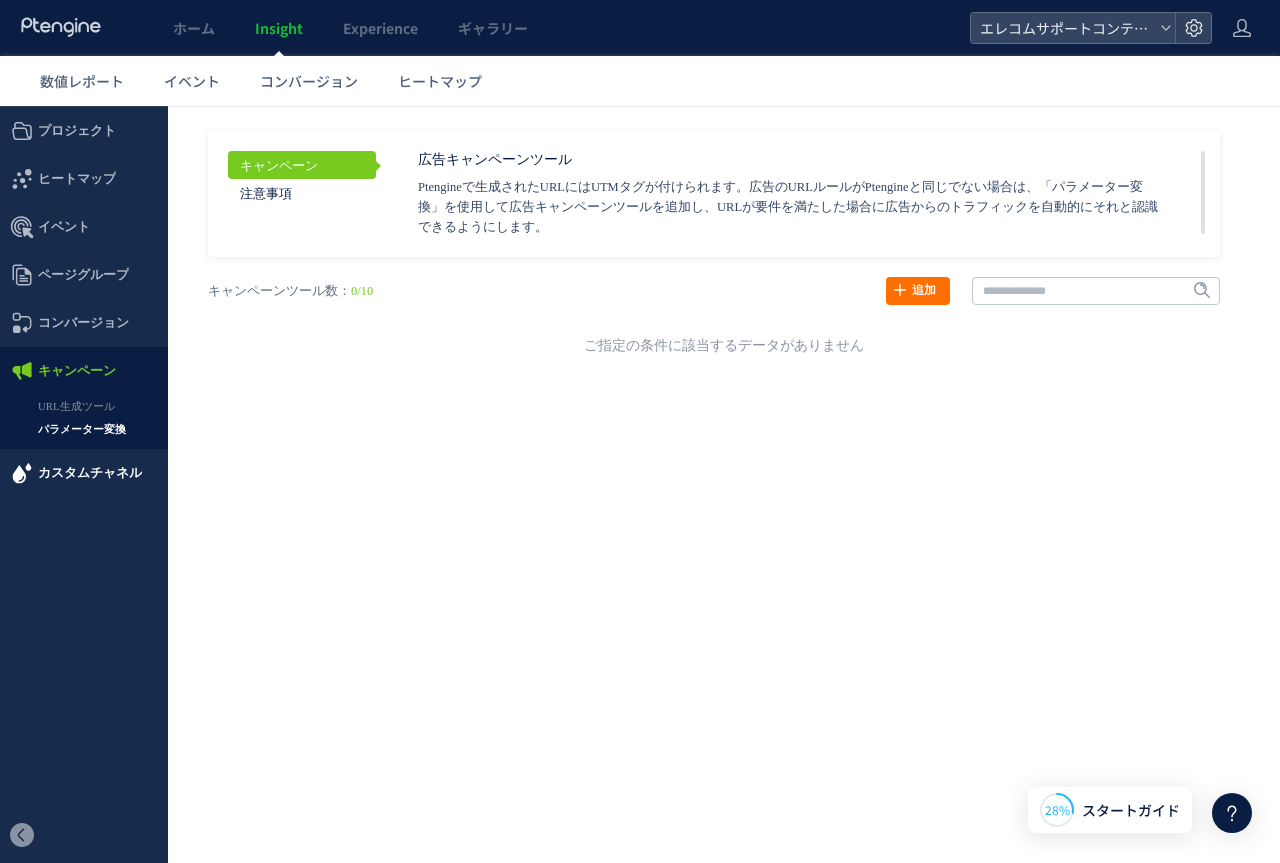 click on "カスタムチャネル" at bounding box center (90, 473) 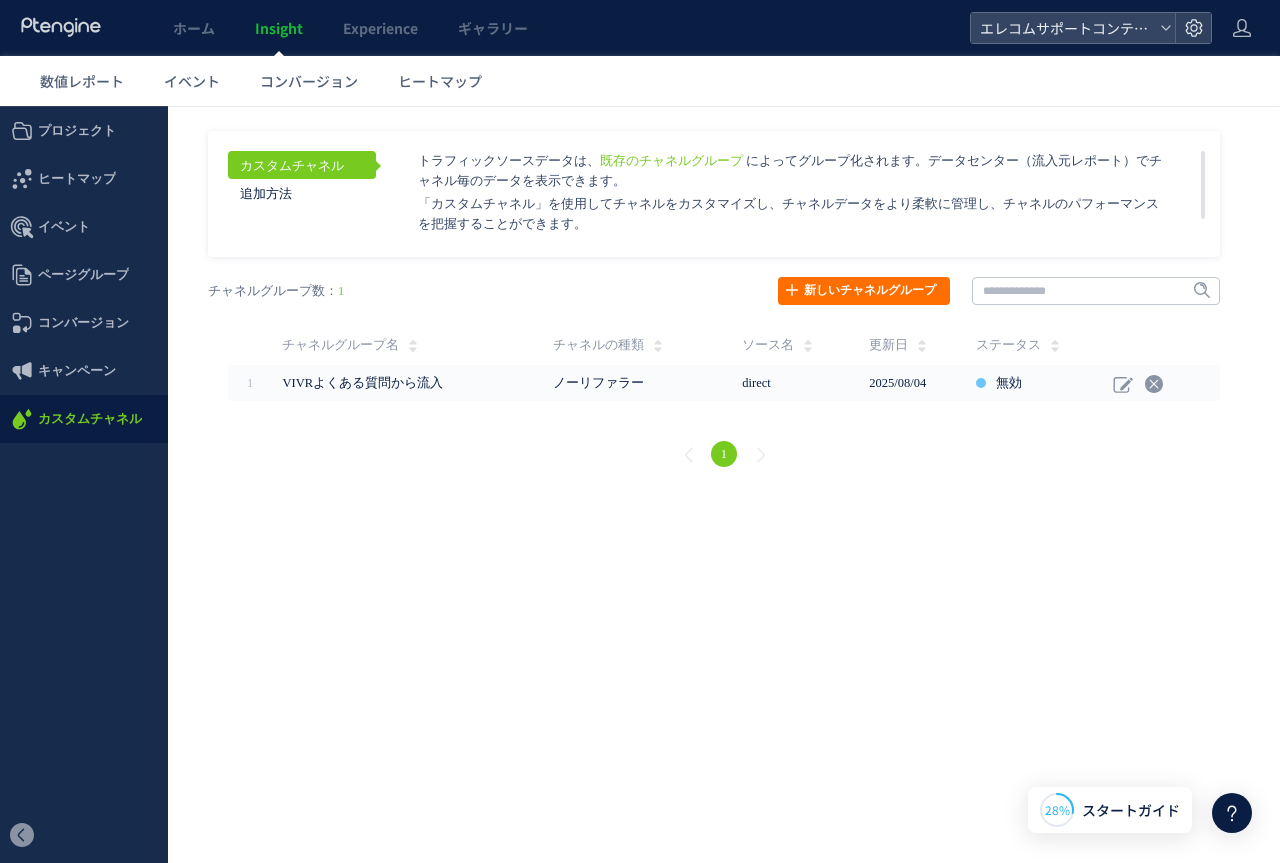 scroll, scrollTop: 23, scrollLeft: 0, axis: vertical 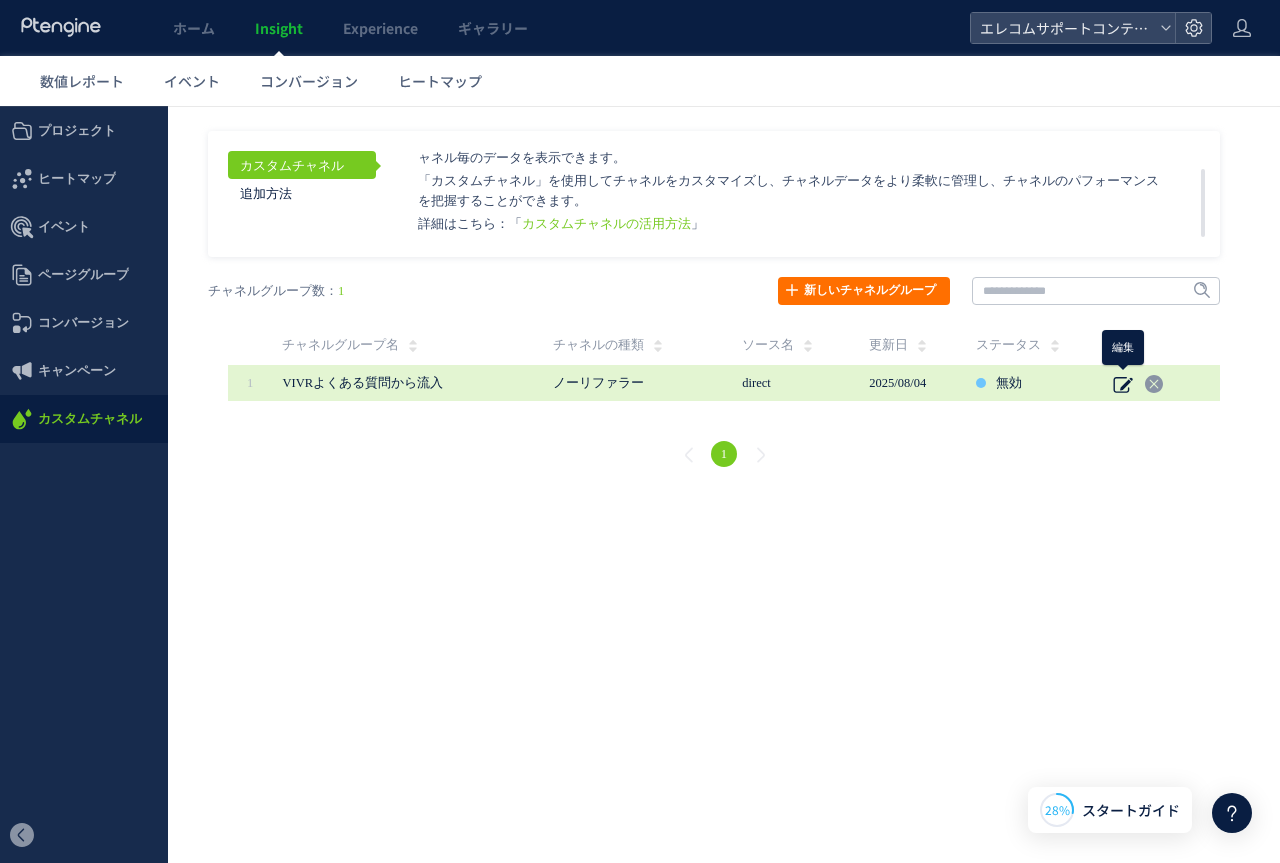 click 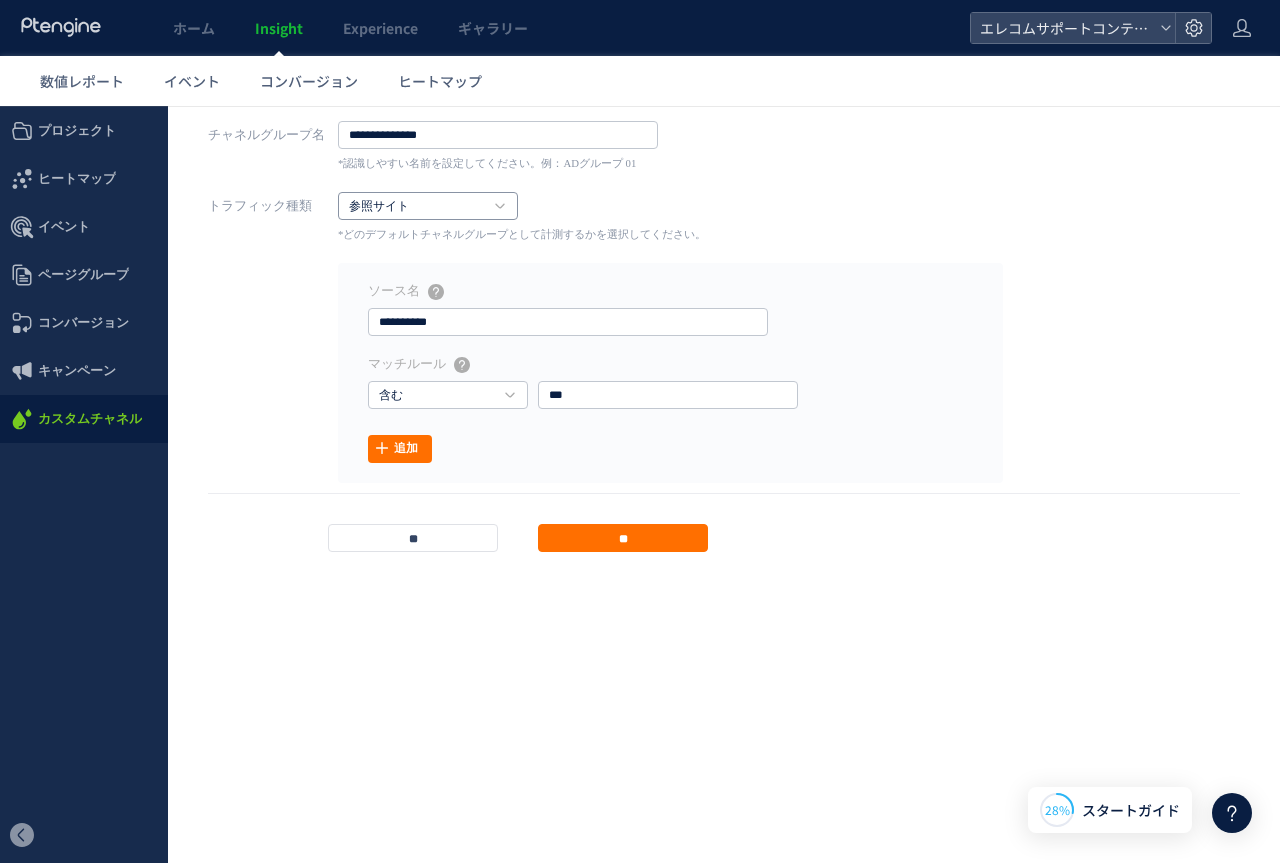 click on "参照サイト" at bounding box center [428, 206] 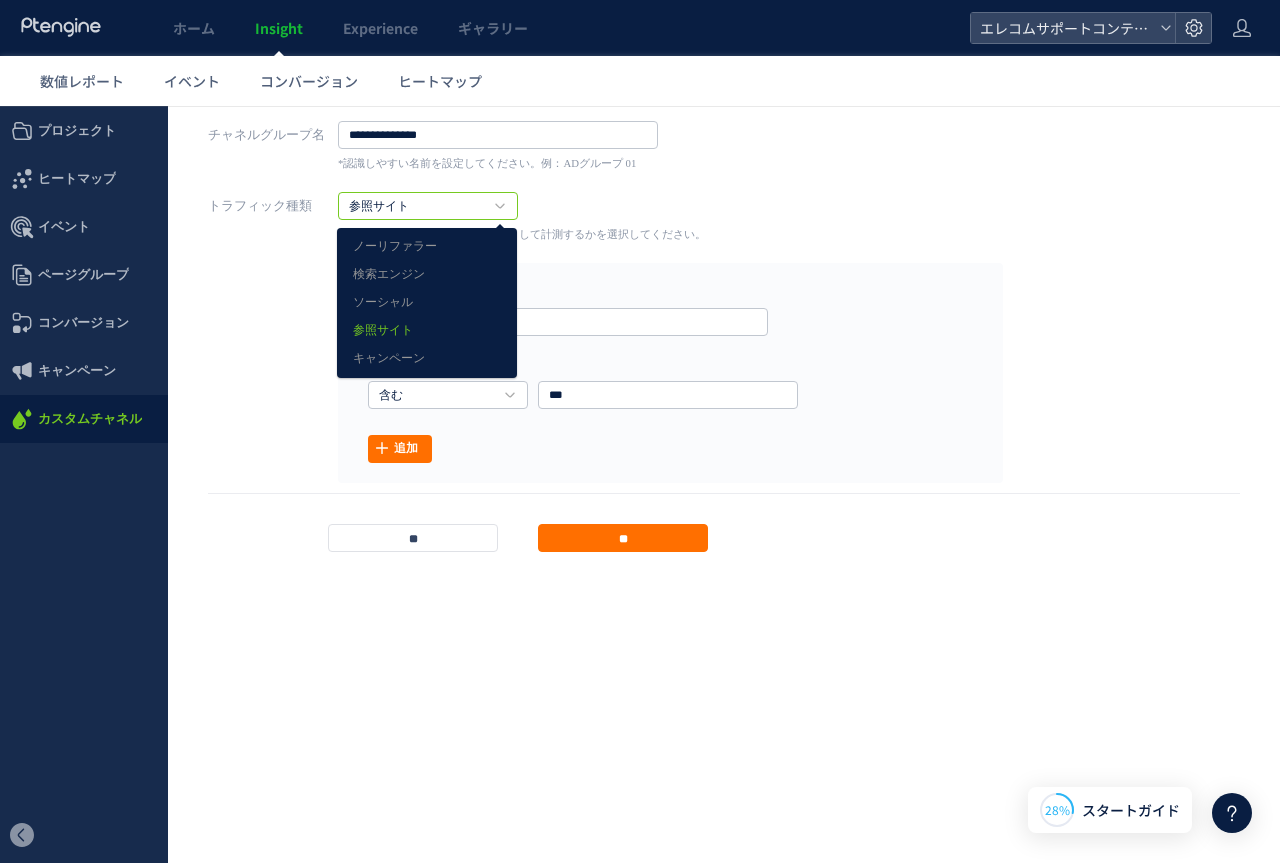 click on "*どのデフォルトチャネルグループとして計測するかを選択してください。" at bounding box center (789, 231) 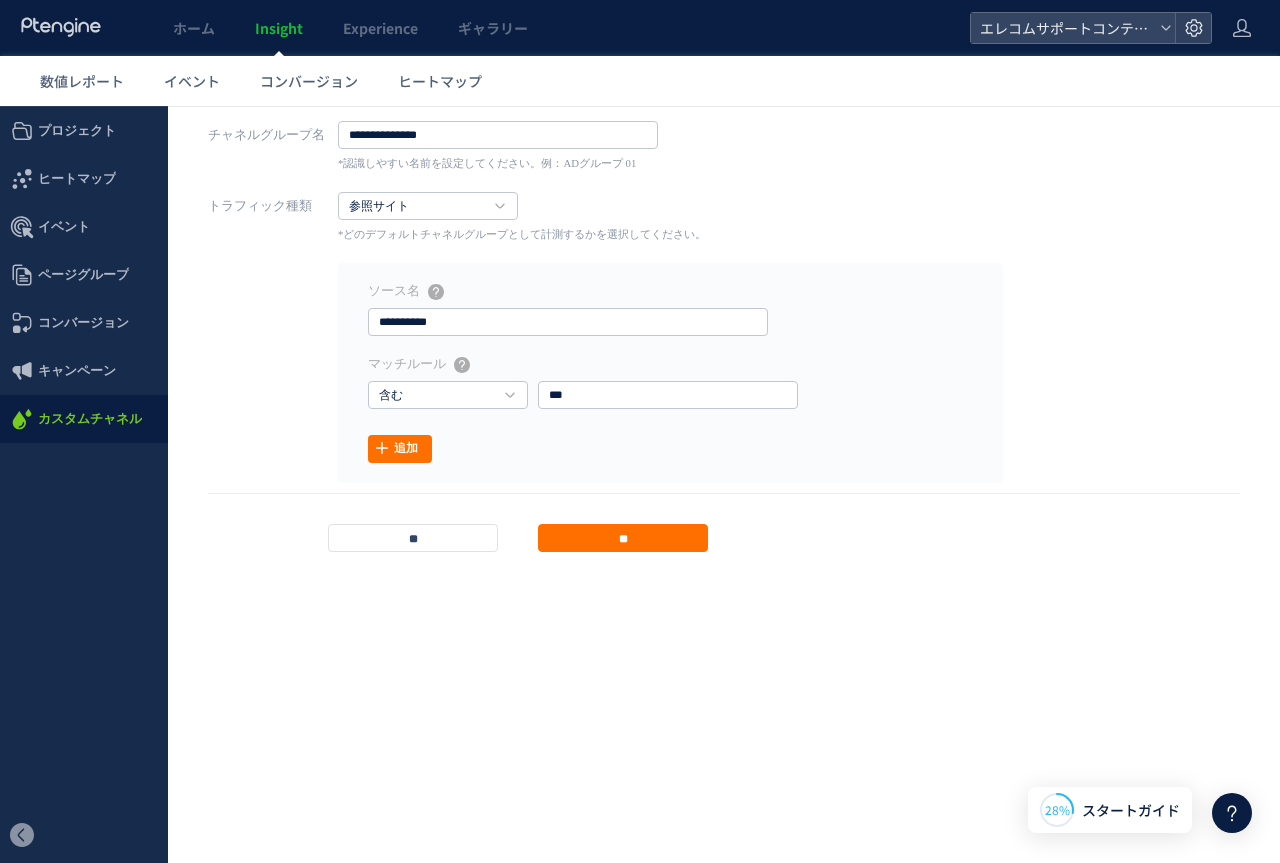 click on "*どのデフォルトチャネルグループとして計測するかを選択してください。" at bounding box center (789, 231) 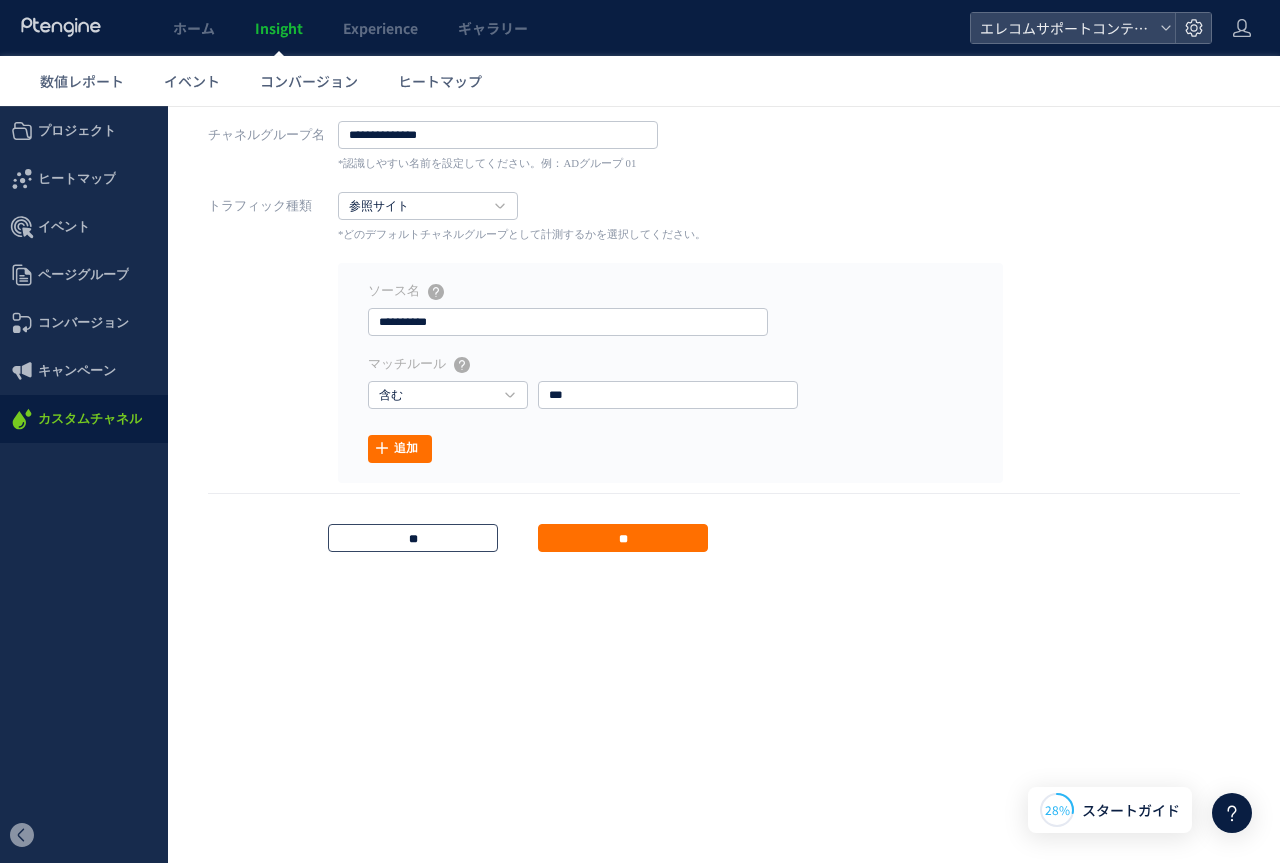 click on "**" at bounding box center (413, 538) 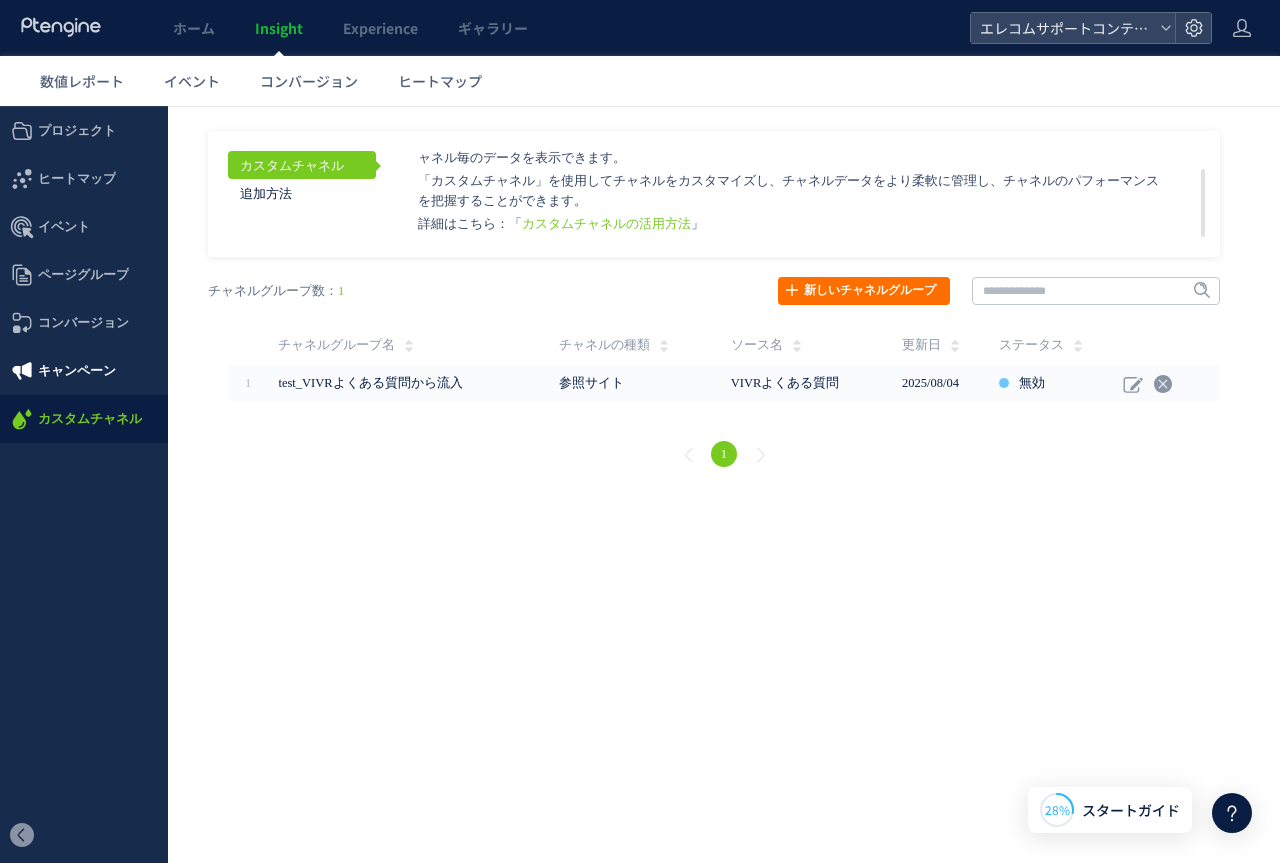 click on "キャンペーン" at bounding box center (77, 371) 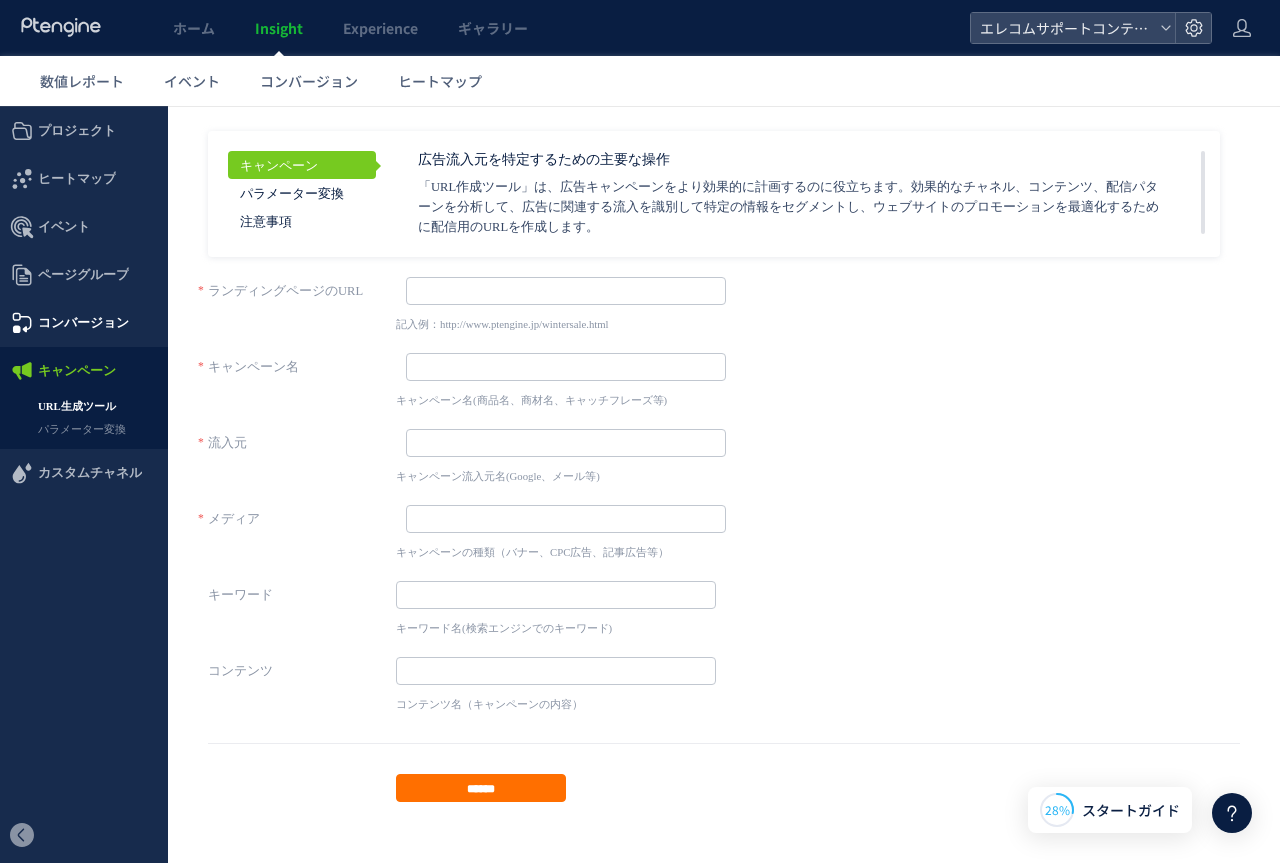 click on "コンバージョン" at bounding box center [83, 323] 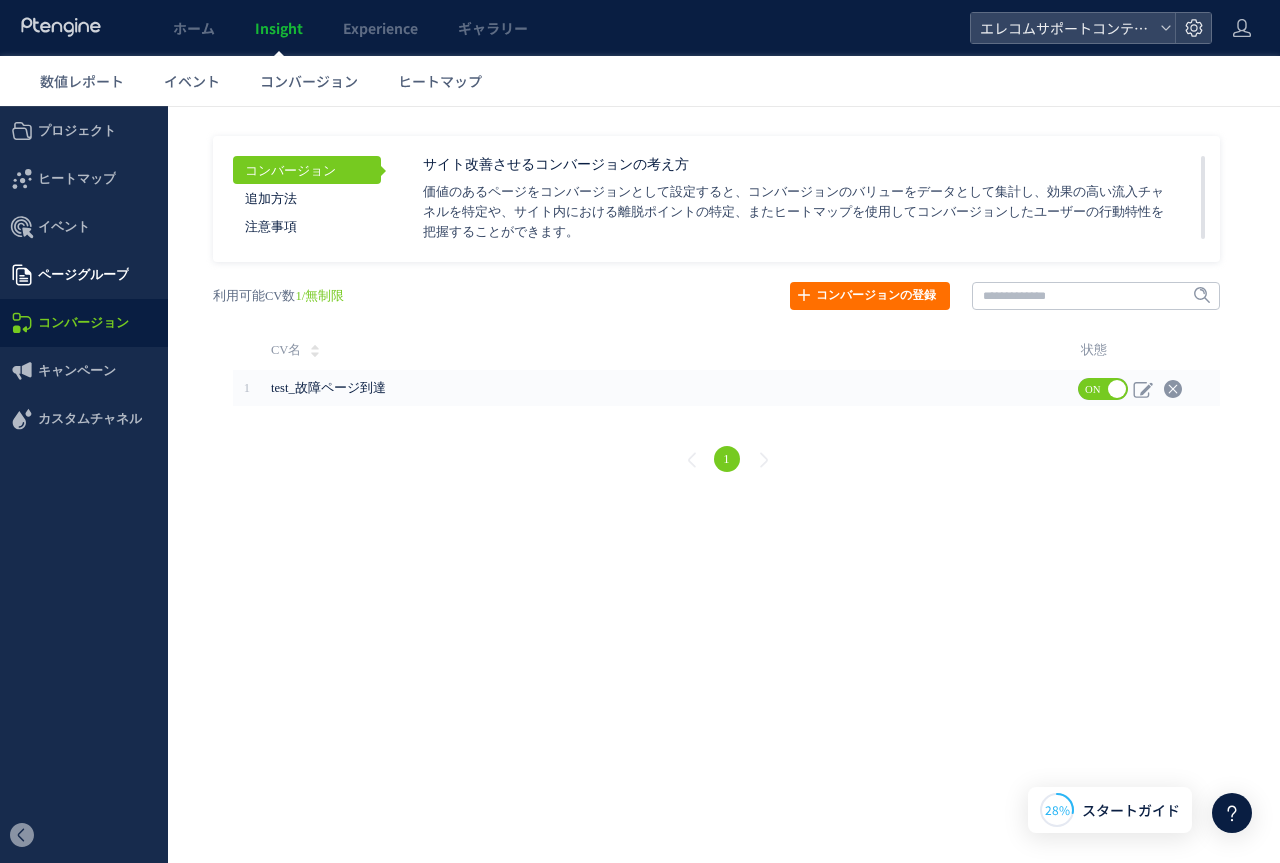 click on "ページグループ" at bounding box center [83, 275] 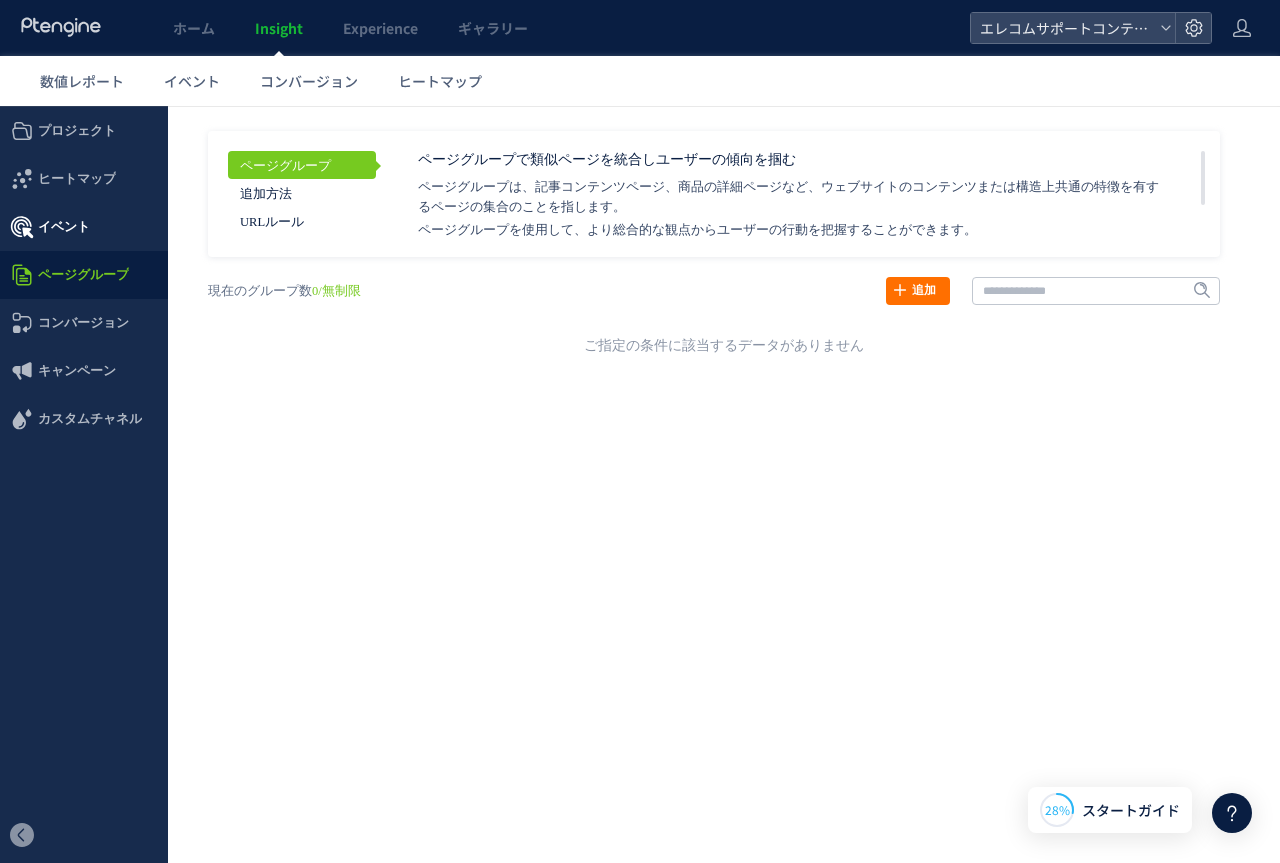 click on "イベント" at bounding box center (84, 227) 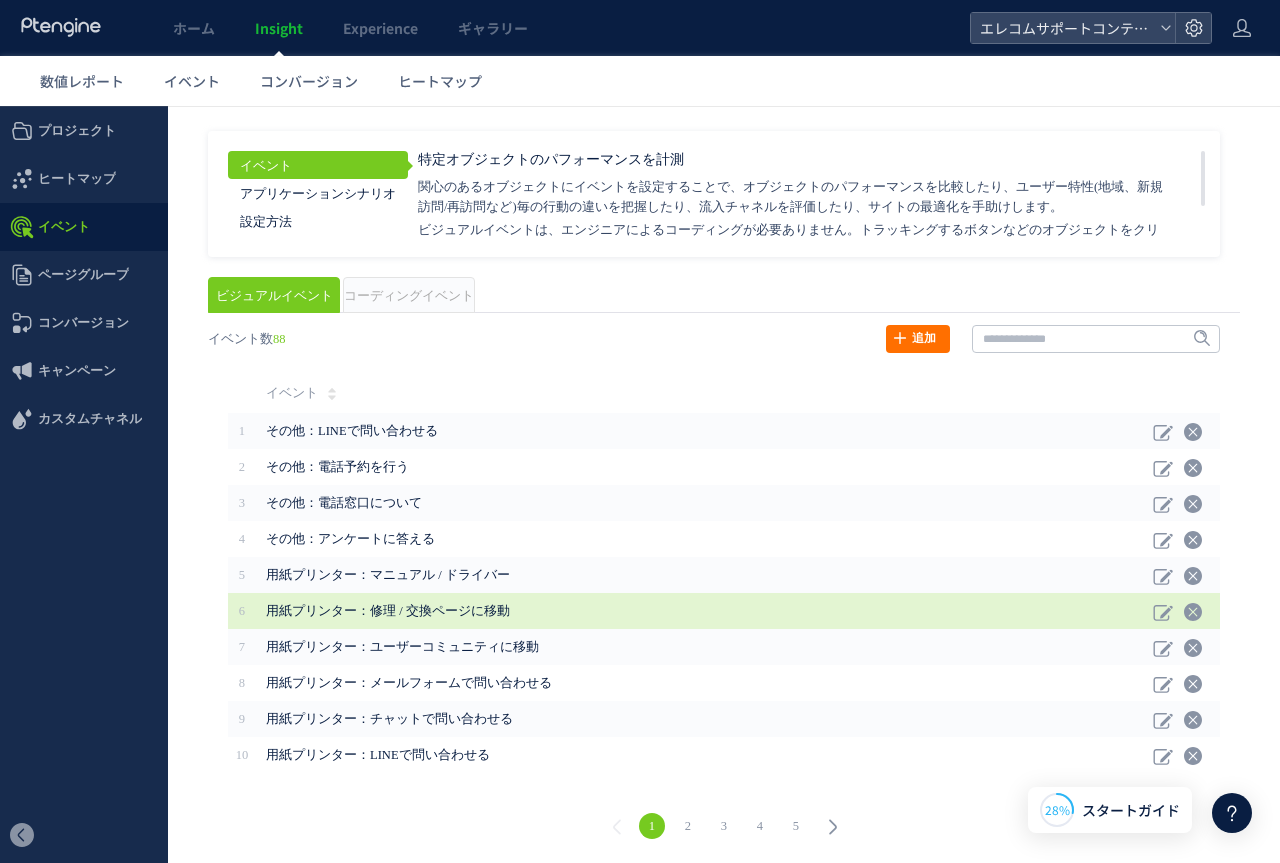 scroll, scrollTop: 2, scrollLeft: 0, axis: vertical 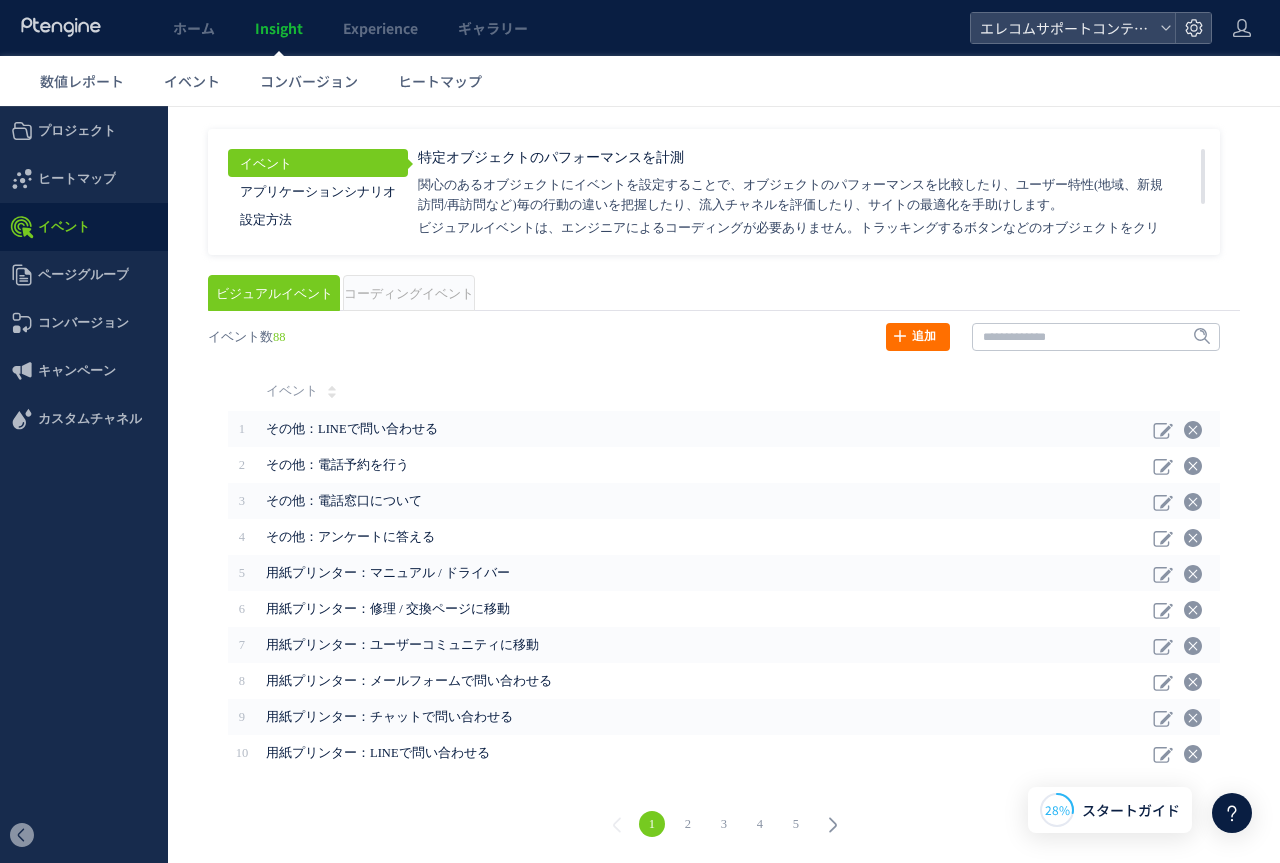click on "5" at bounding box center (796, 824) 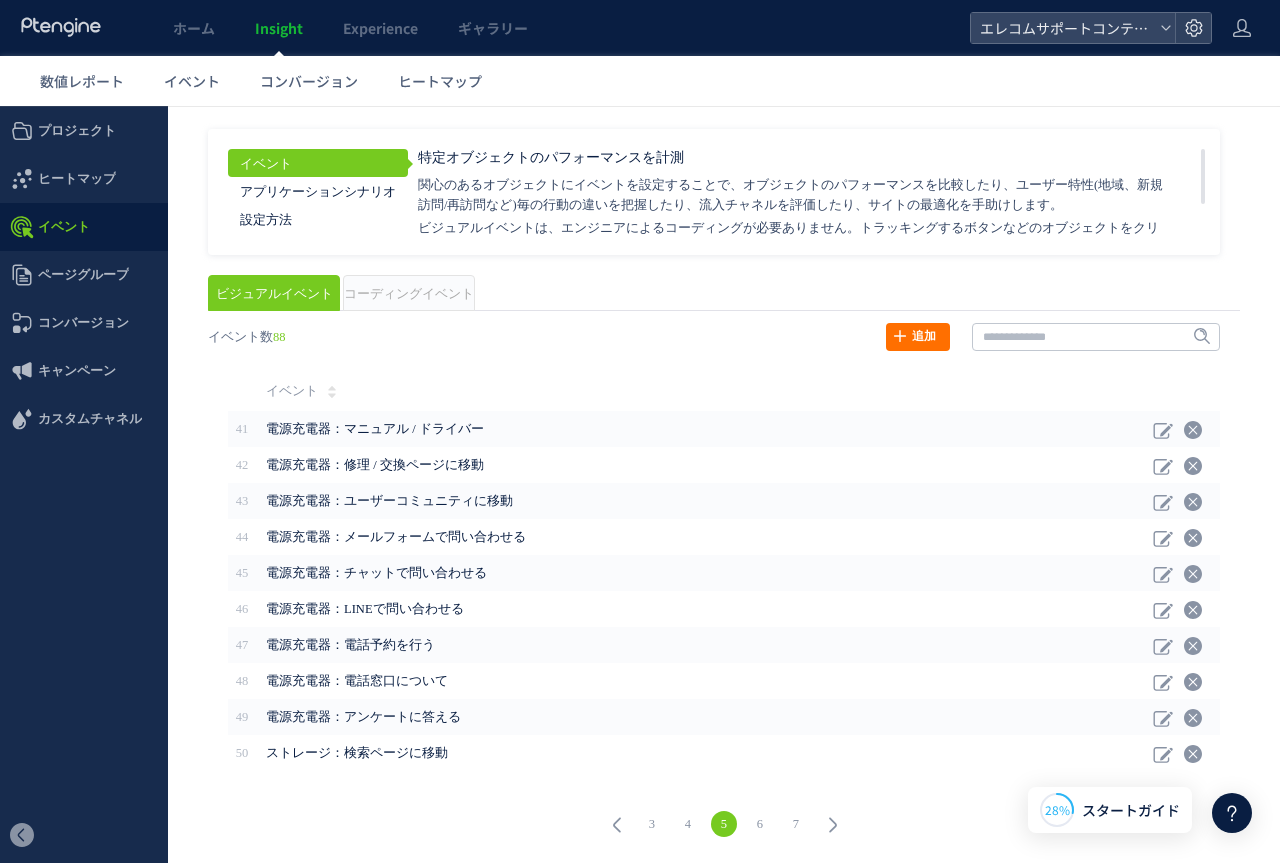 click on "7" at bounding box center (796, 824) 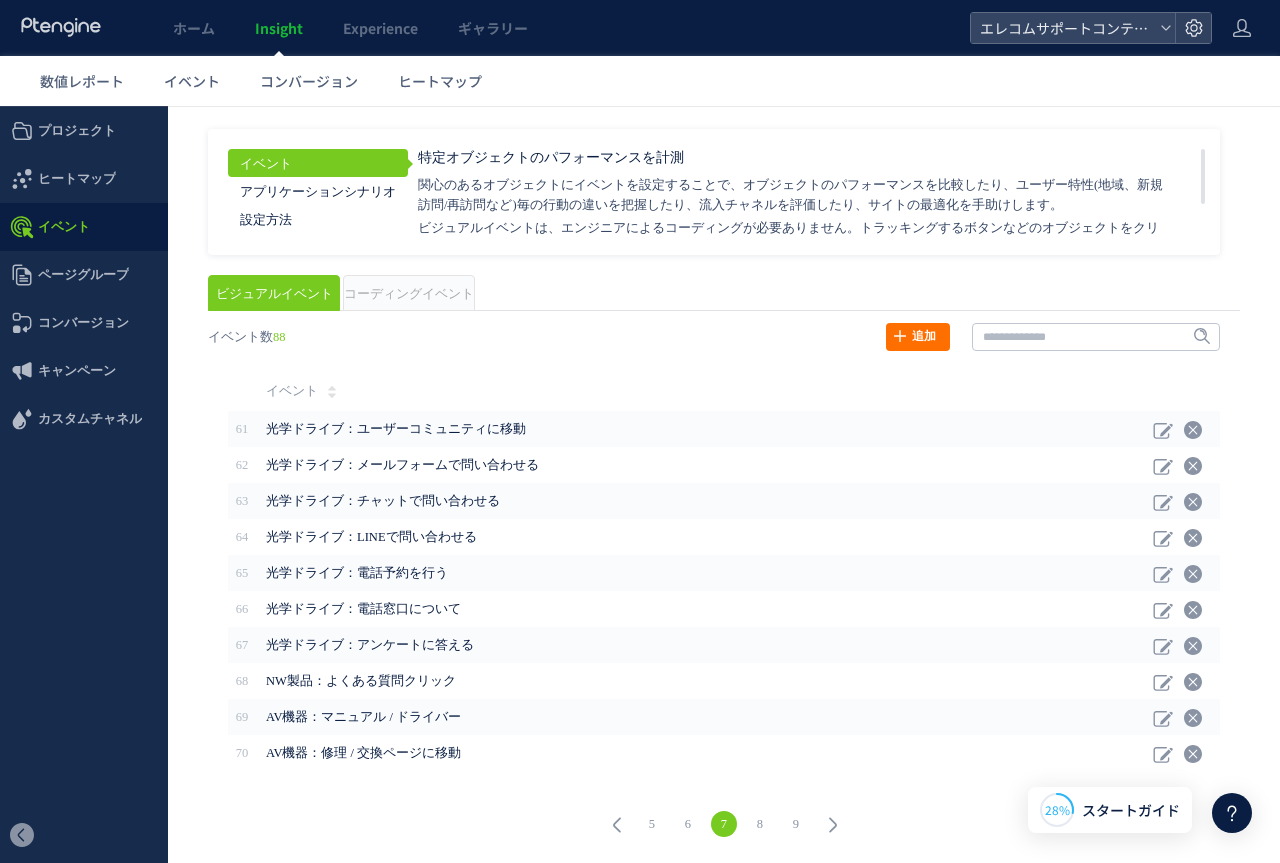 click 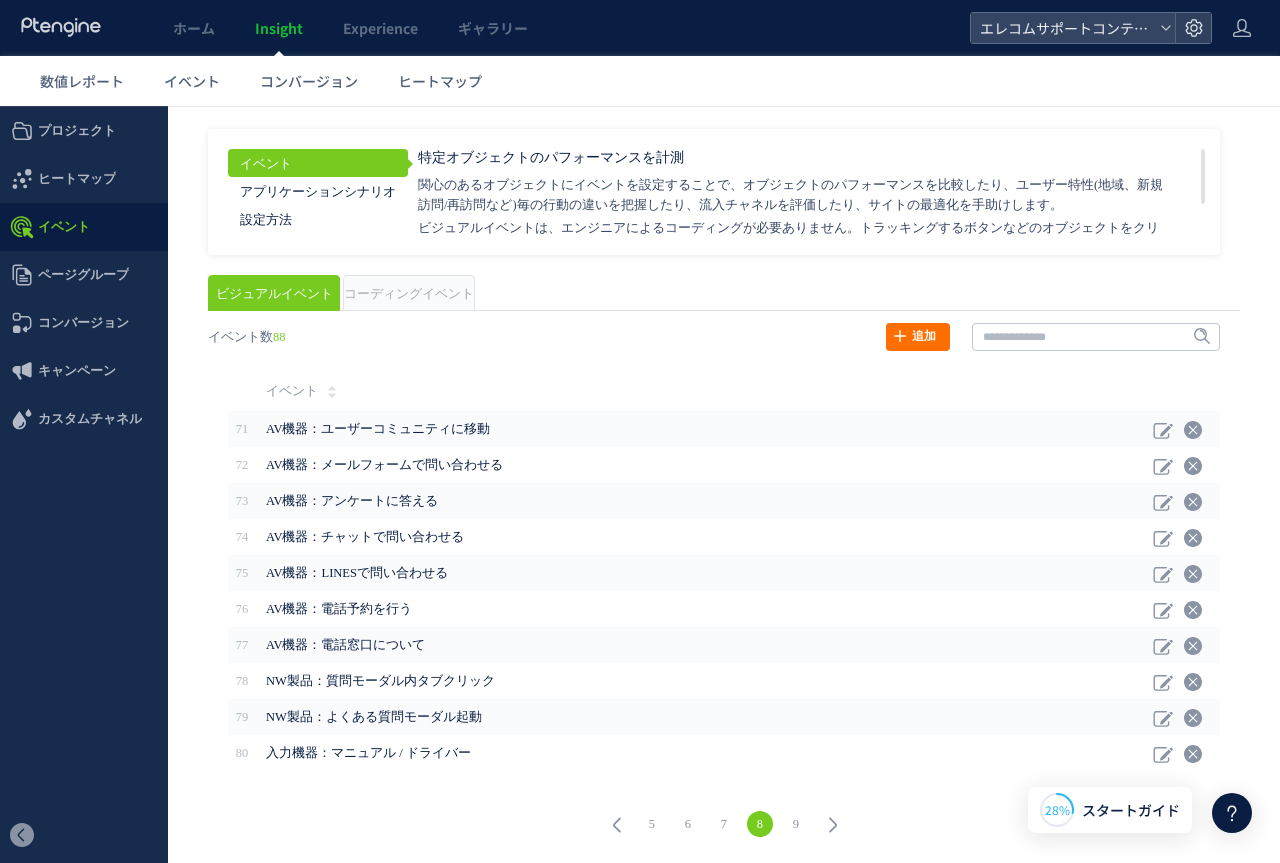 click 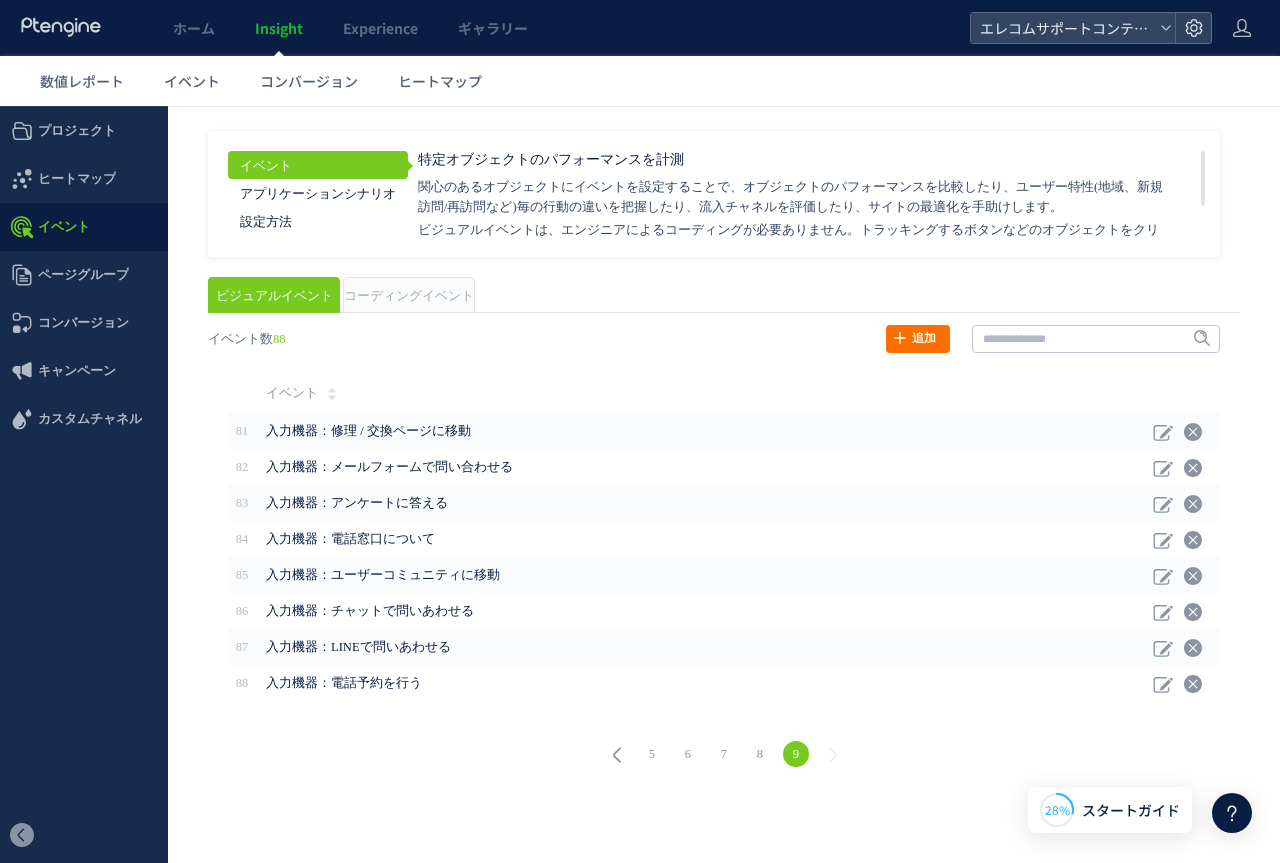 scroll, scrollTop: 0, scrollLeft: 0, axis: both 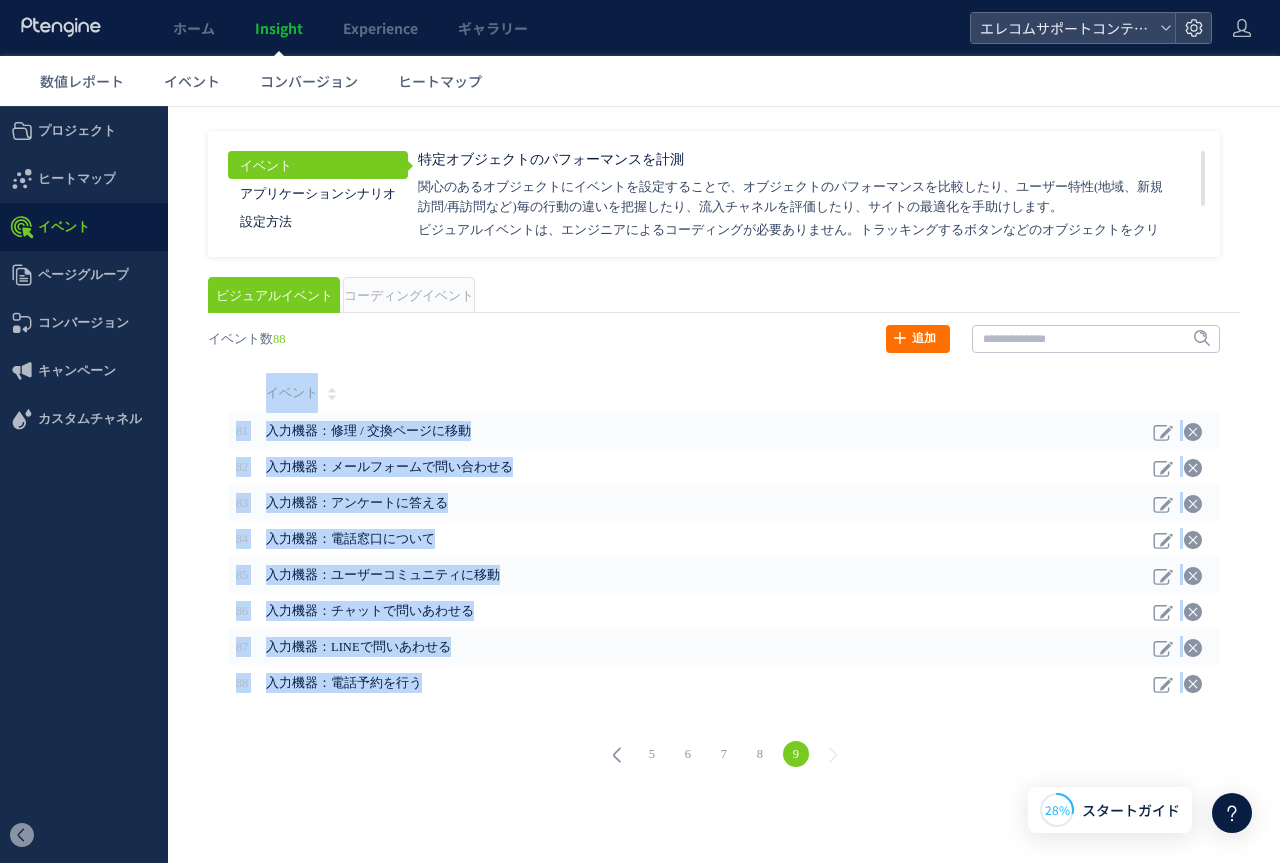 click on ".cls-1 {
fill-rule: evenodd;
} .cls-1 {
fill: #ececec;
}
.cls-2 {
fill: #929292;
} .cls-1 {
fill-rule: evenodd;
} Created with Sketch. Search for dashboard, wedget or data sources… Add a widget Share ( 2 ) Product Dashboard Description Jan 2 2 K 0 6 K 4 K 8 K Jan 4 Jan 6 Jan 8 Jan1 0 Total month over month Growth Past 30 days Monthly Spending Past 10 days 168,21 5 20 % Total Company Sales Past 30 days 18% Europe 14% Asia 4% Afriaca 2% Not set Americas 62% 168,21 5 Session by Continents Past 7 days Total Number of clients 01/01/2011 - 12/31/2015 8129,1029 Count of Session Mathematics Chinese Percent reached of sales goal This Month 501,029 / 750,031 60% Dasheboard Total Number of clients 01/01/2011 - 12/31/2015 8129,1029 Count of Session Mathematics Chinese Ja n2 2 K 0 6 K 4 K 8 K Ja n4 Ja n6 Ja" at bounding box center (640, 449) 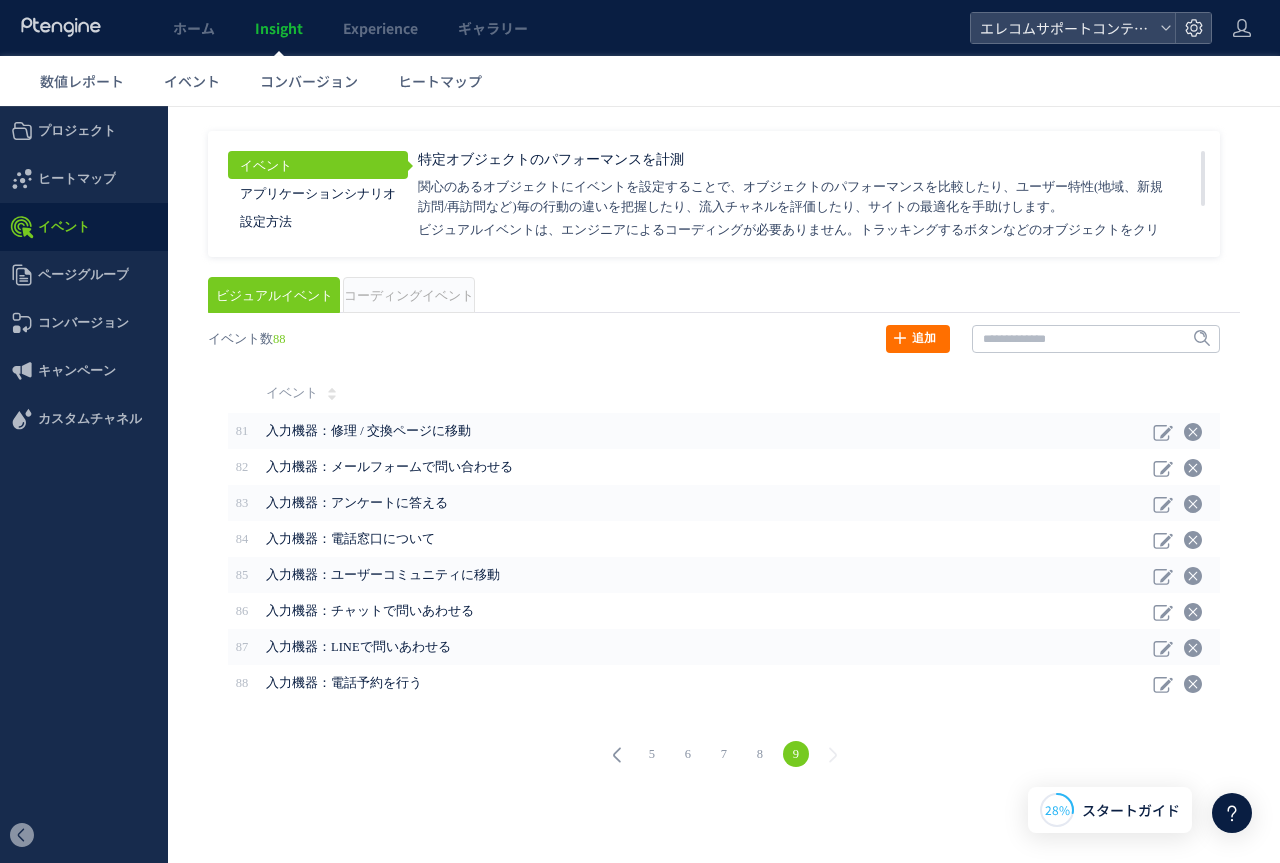 click on "8" at bounding box center (760, 754) 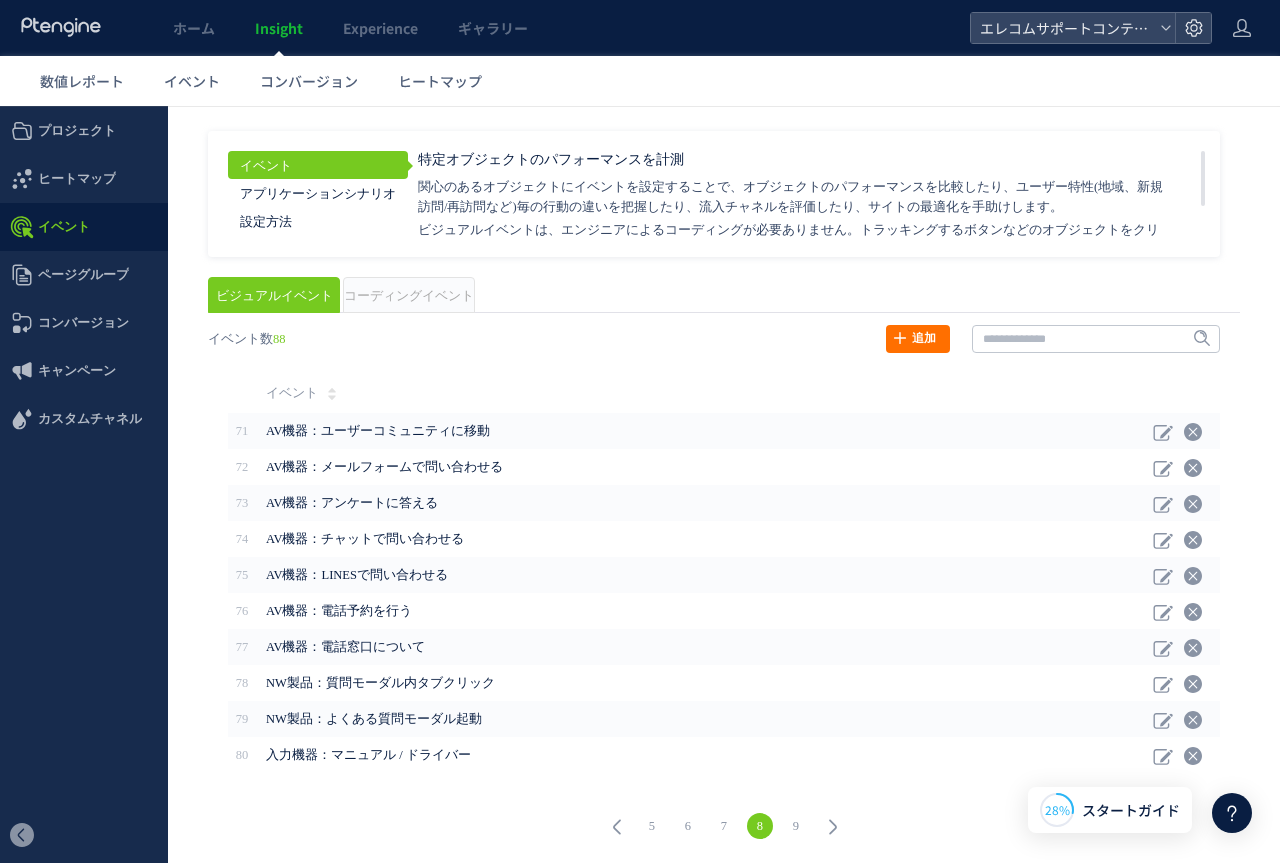 click on "Insight" at bounding box center (279, 28) 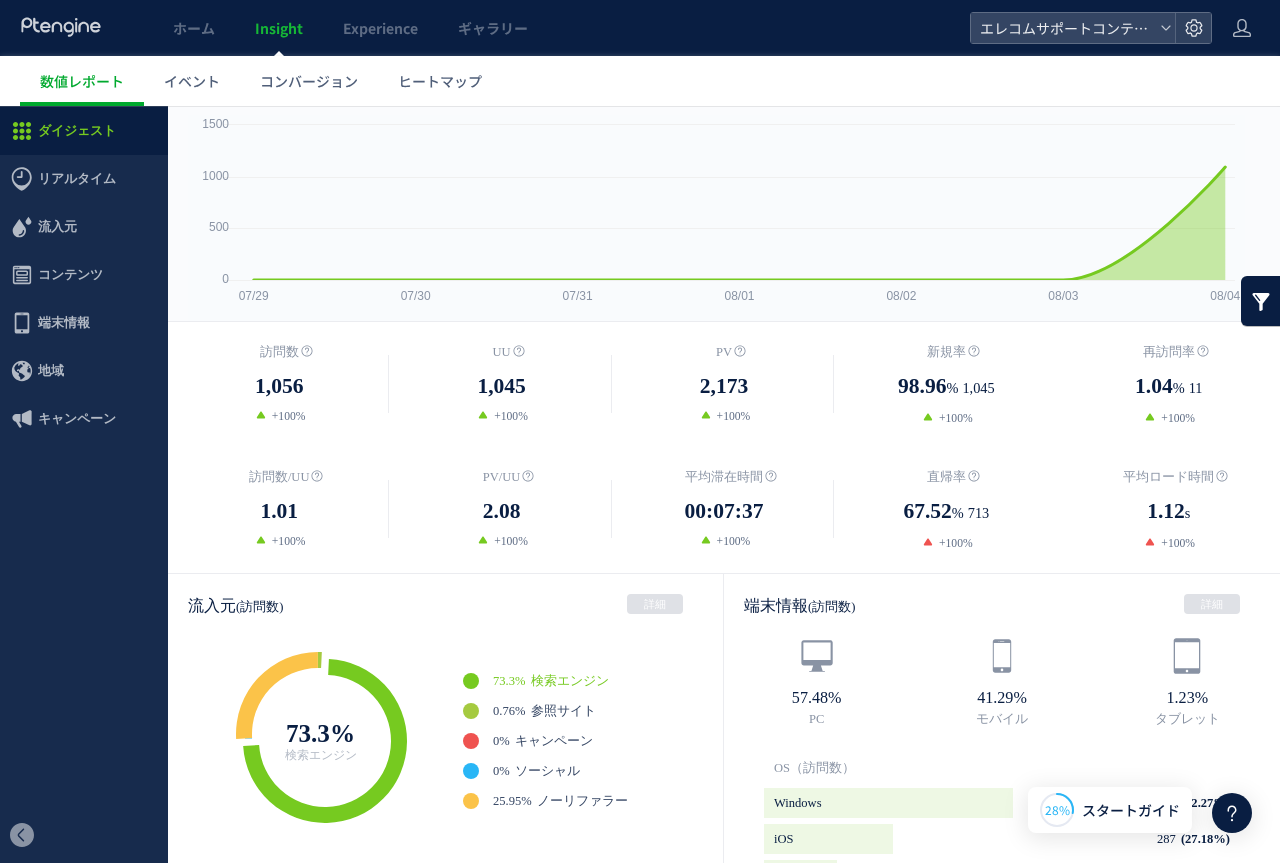 scroll, scrollTop: 0, scrollLeft: 0, axis: both 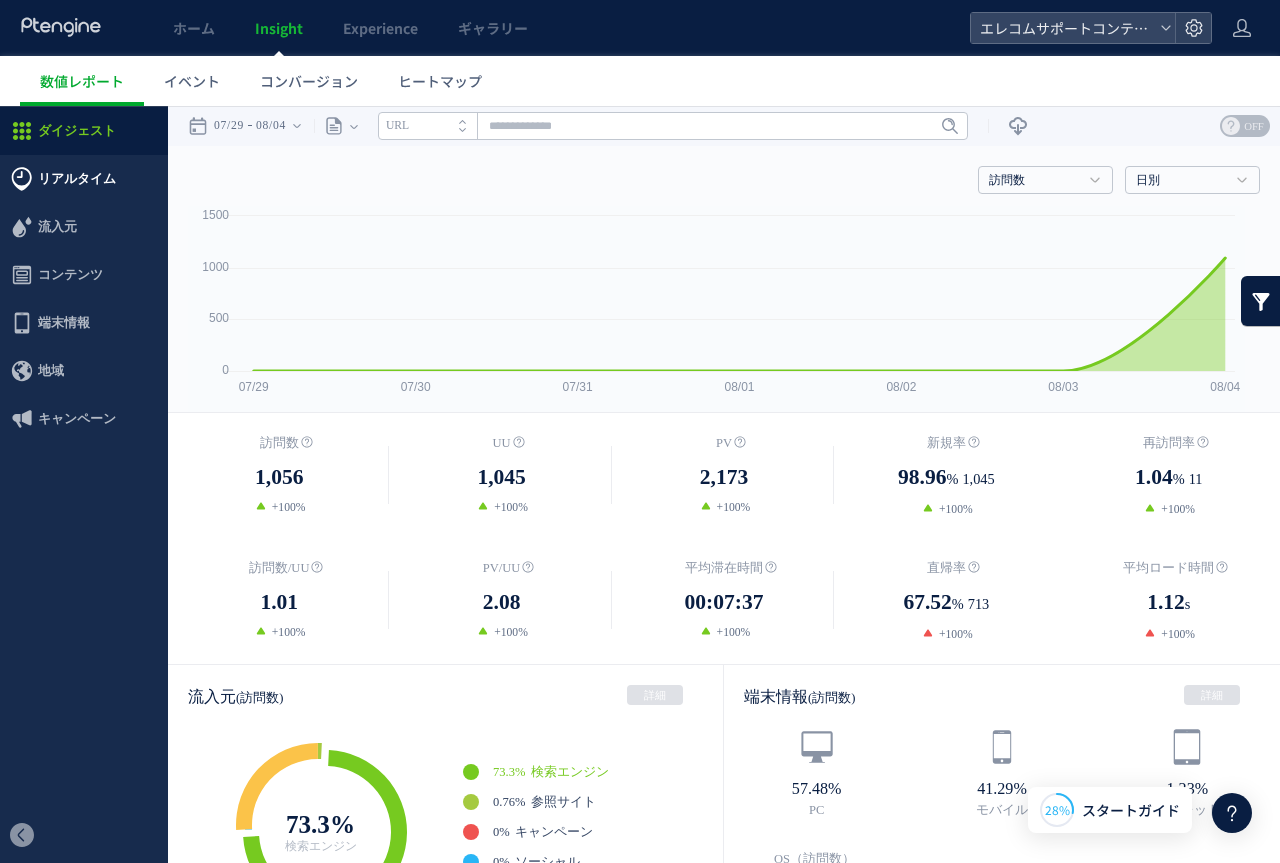 click on "リアルタイム" at bounding box center (77, 179) 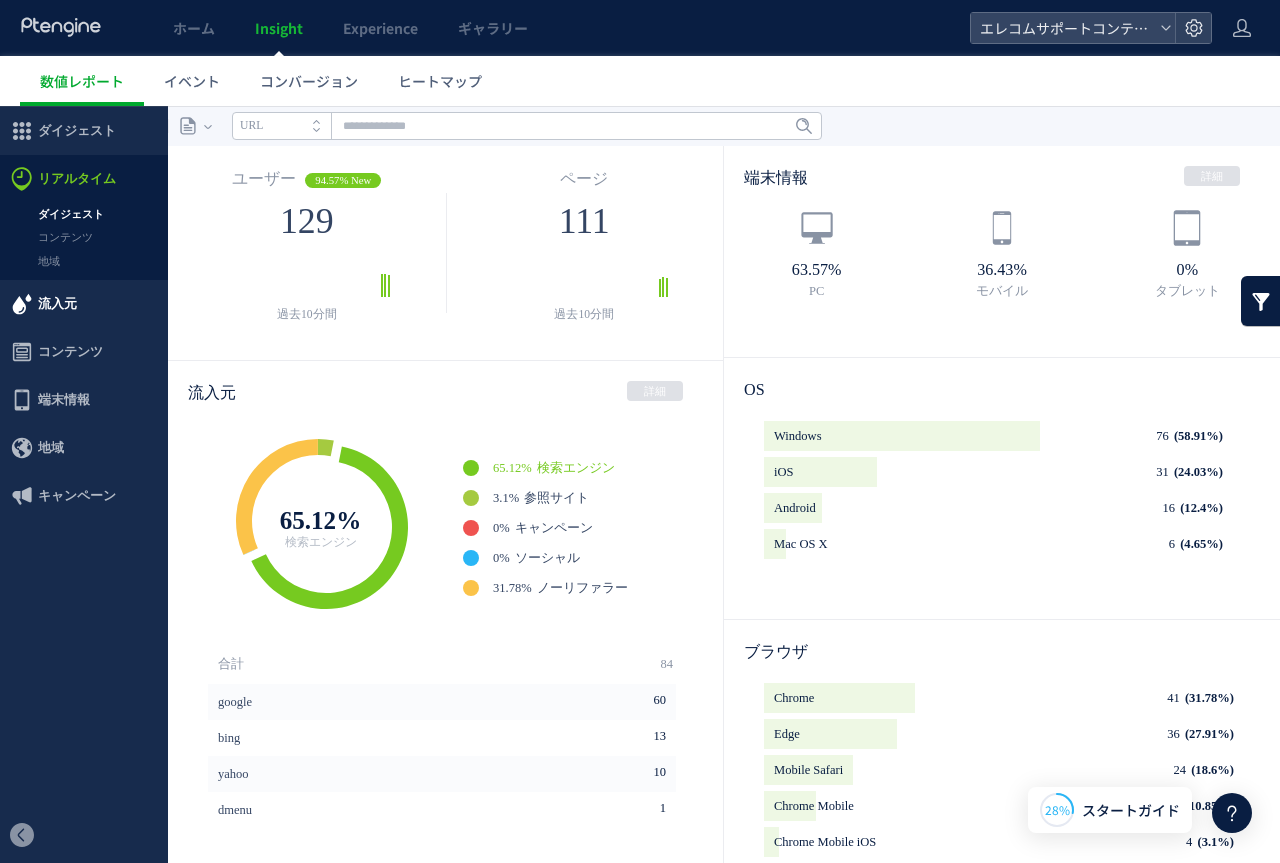 click on "流入元" at bounding box center [57, 304] 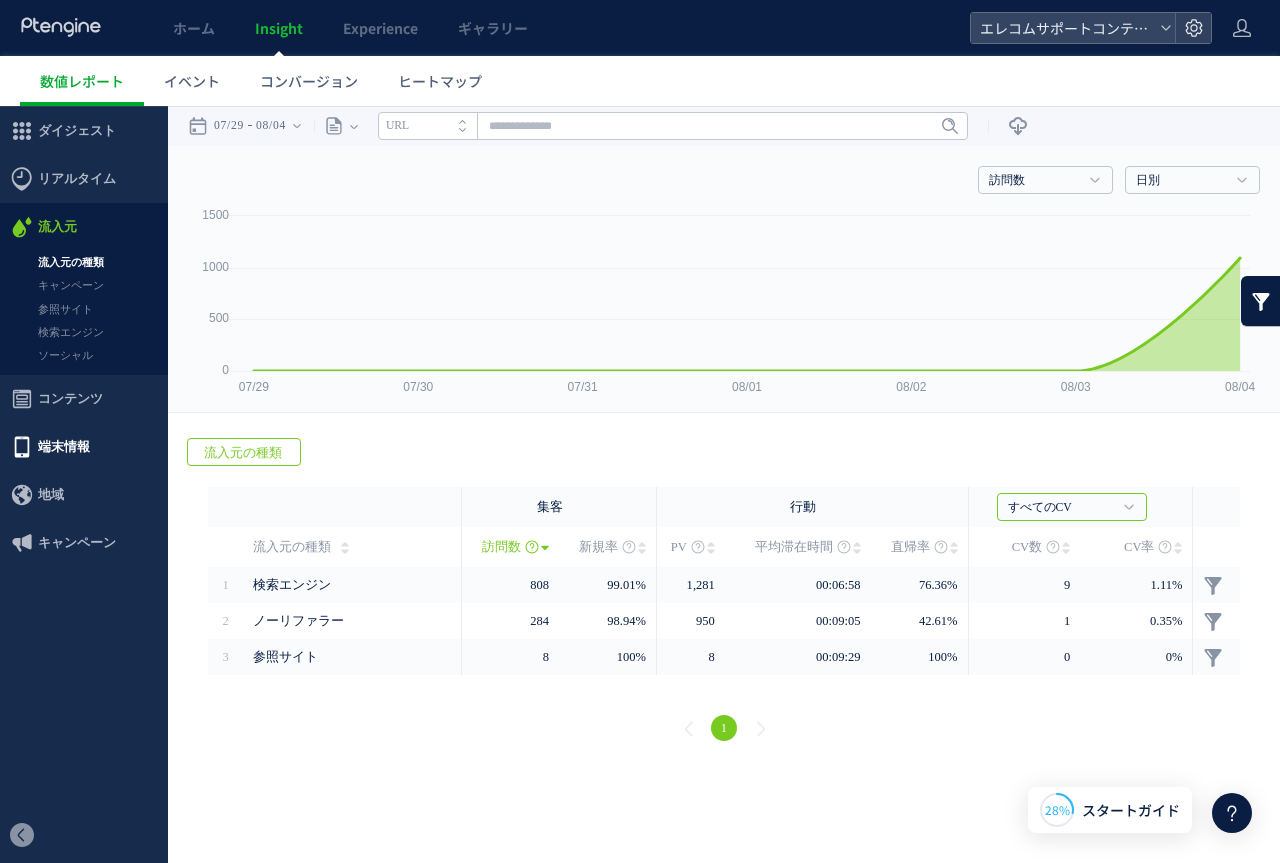 click on "端末情報" at bounding box center (84, 447) 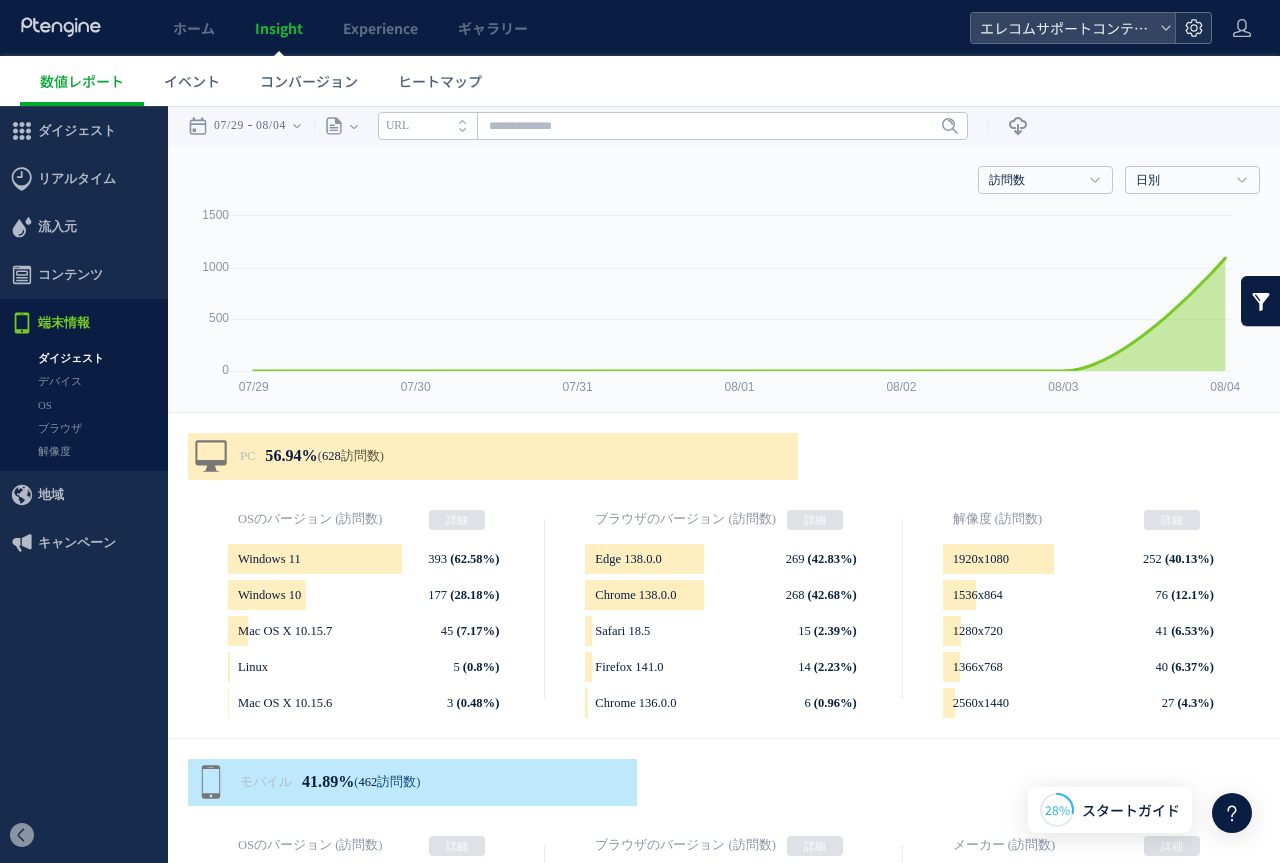 click 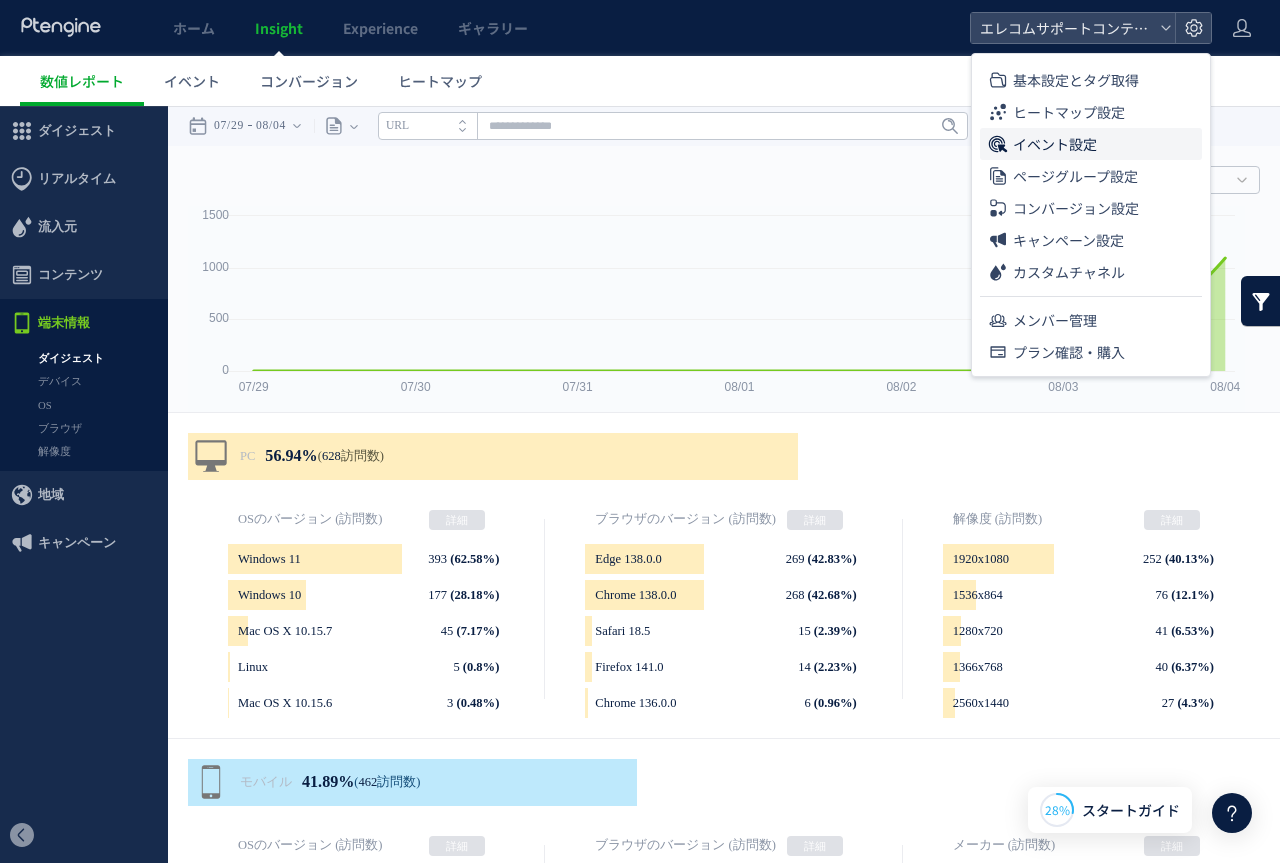 click on "イベント設定" at bounding box center (1055, 144) 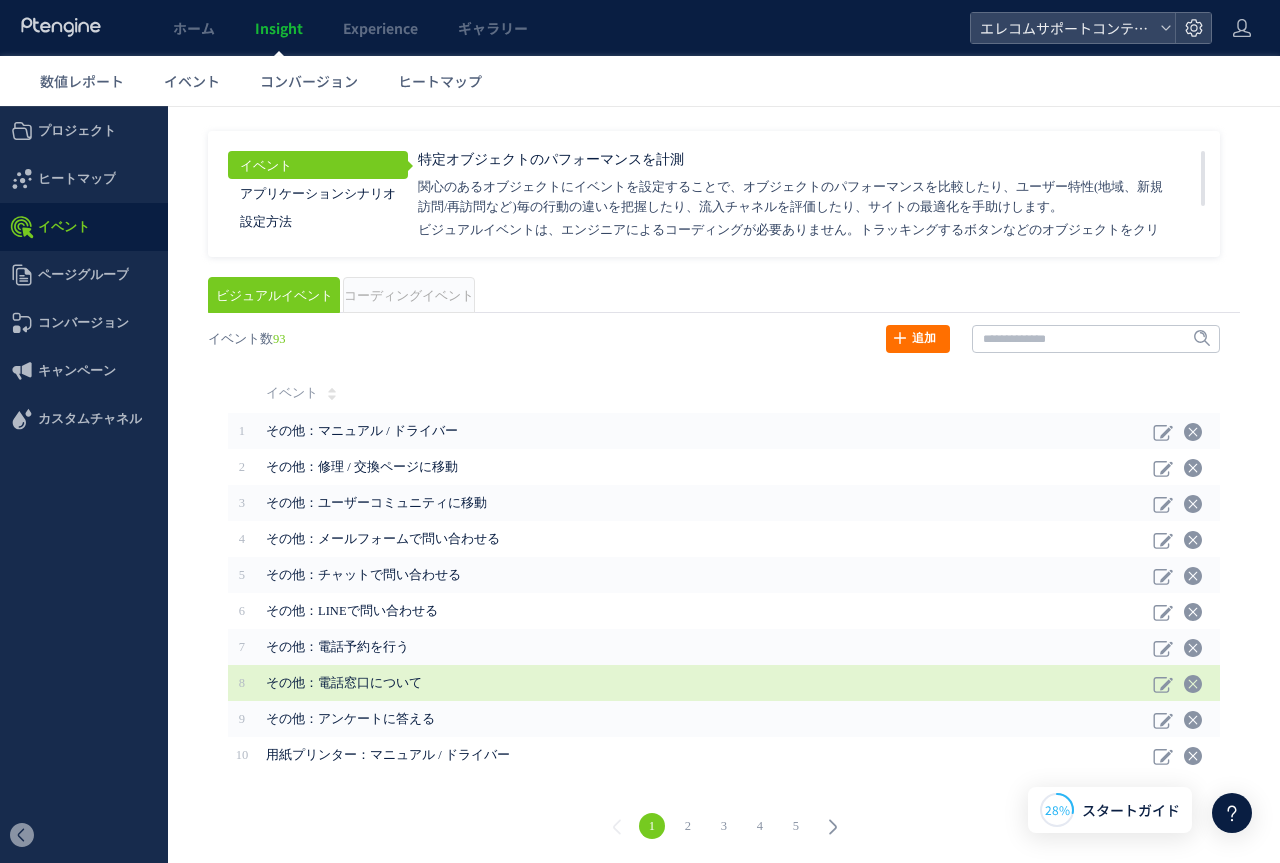 scroll, scrollTop: 2, scrollLeft: 0, axis: vertical 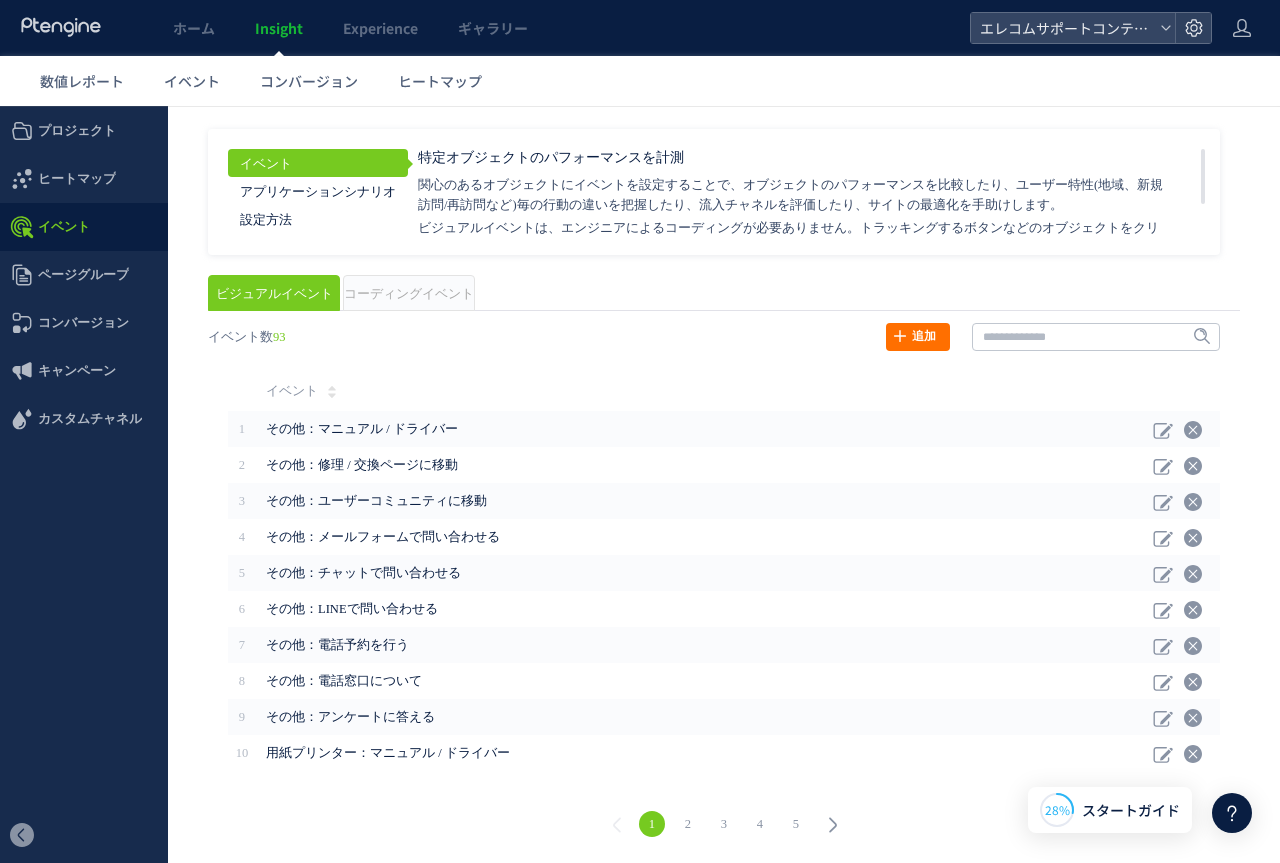 click on "4" at bounding box center (760, 824) 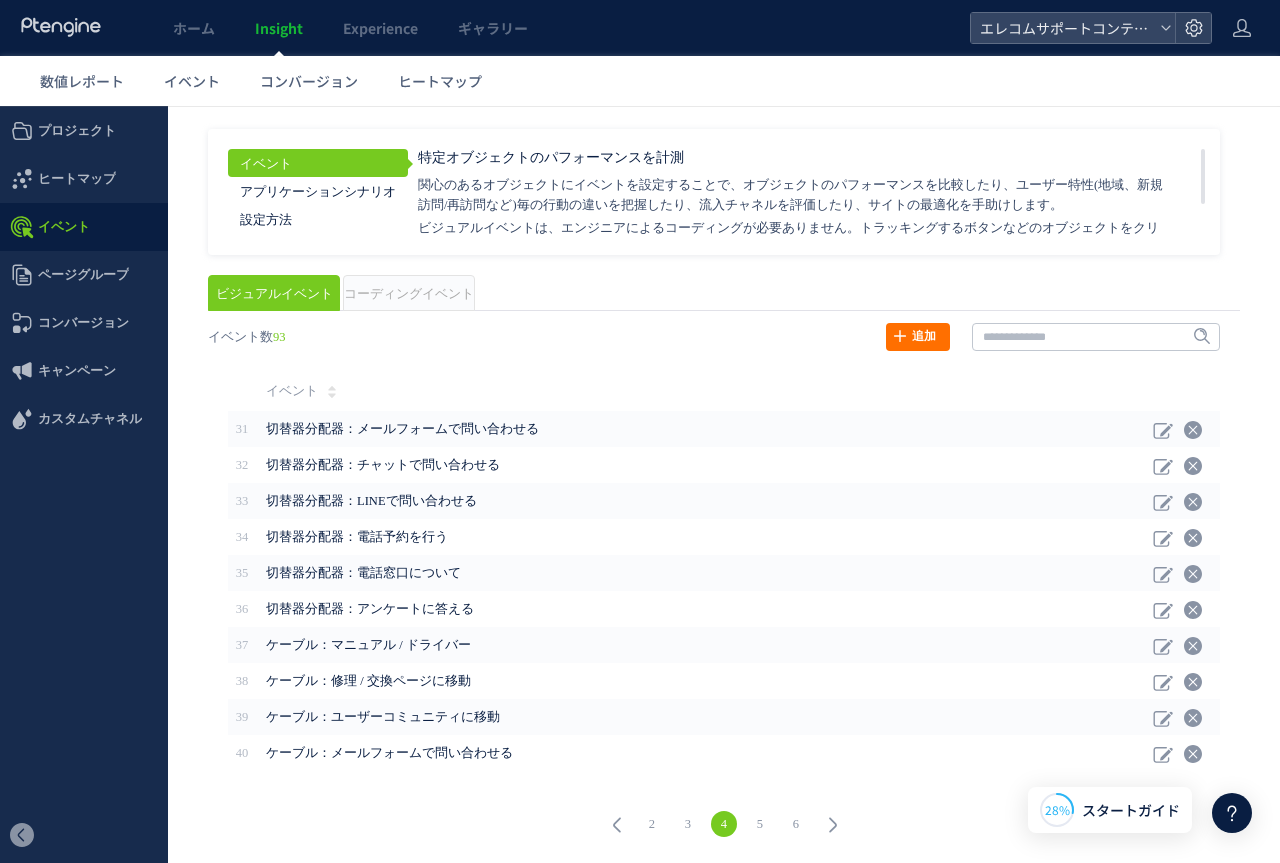 click on "5" at bounding box center [760, 824] 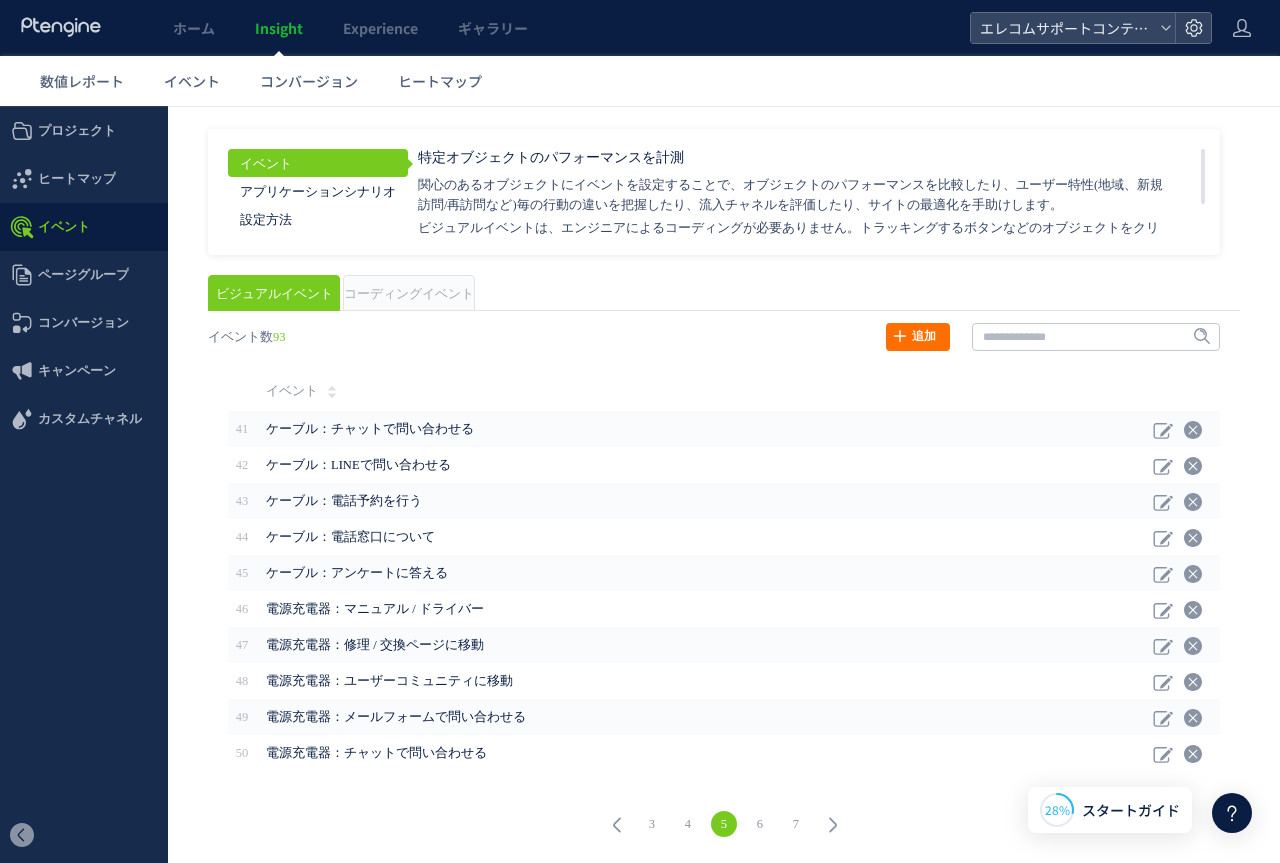 click on "6" at bounding box center (760, 824) 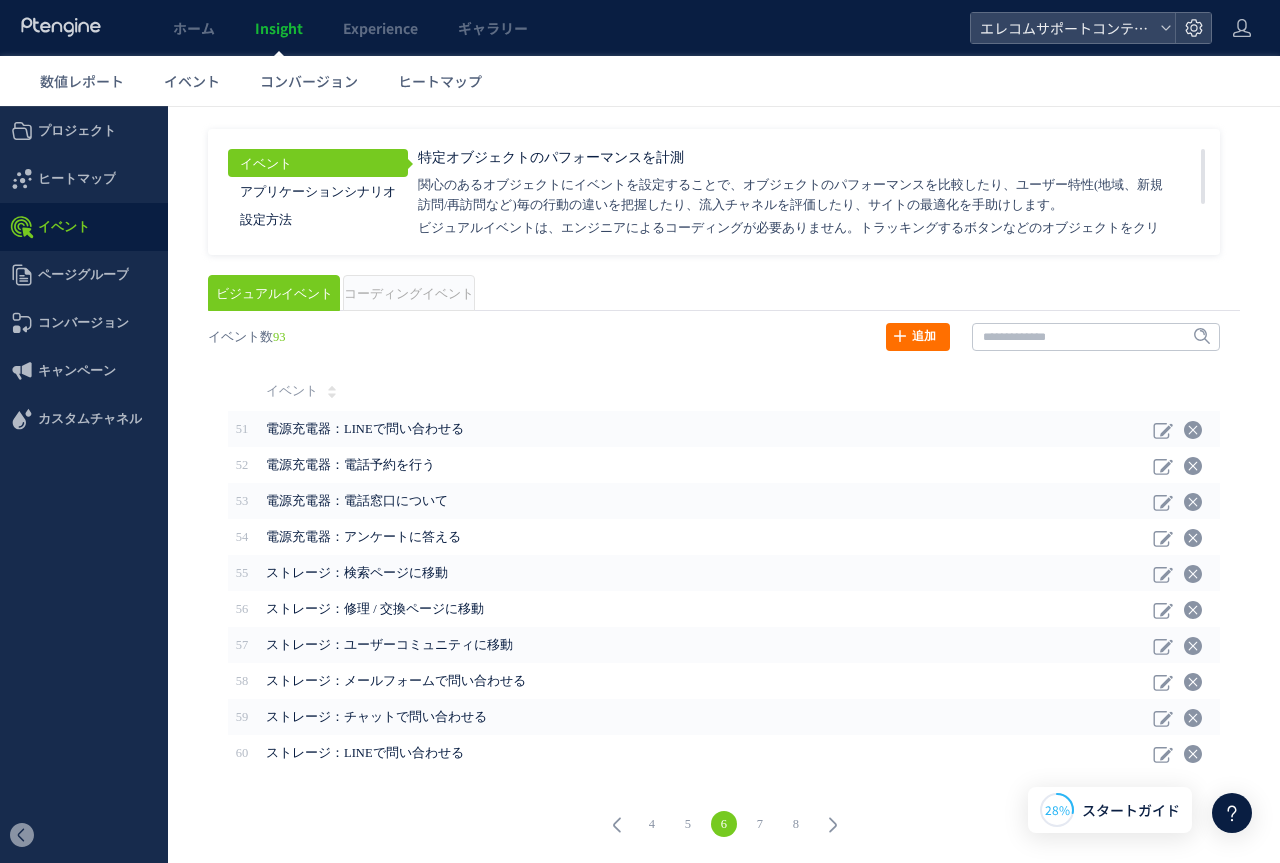 click on "ビジュアルイベント
コーディングイベント" at bounding box center [724, 293] 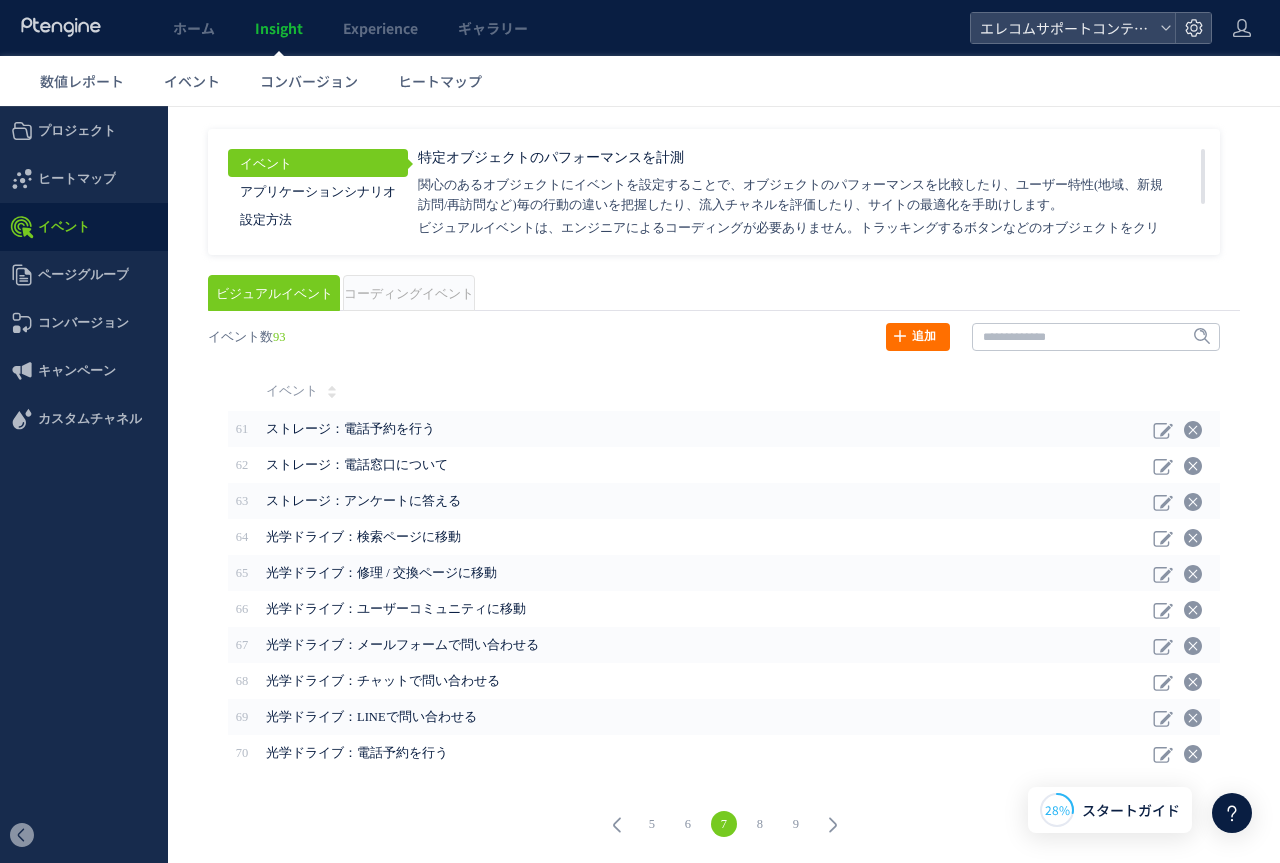 click on "8" at bounding box center [760, 824] 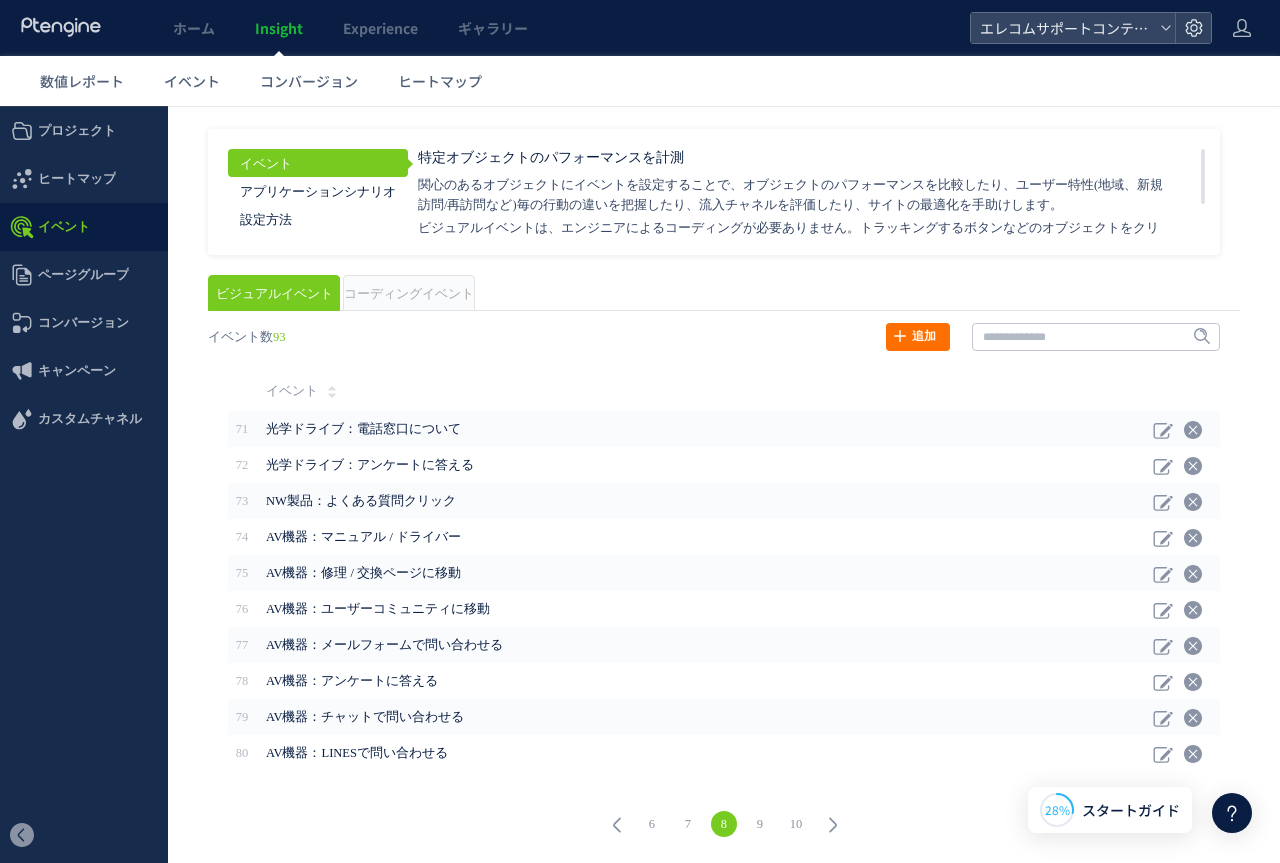 click on "9" at bounding box center (760, 824) 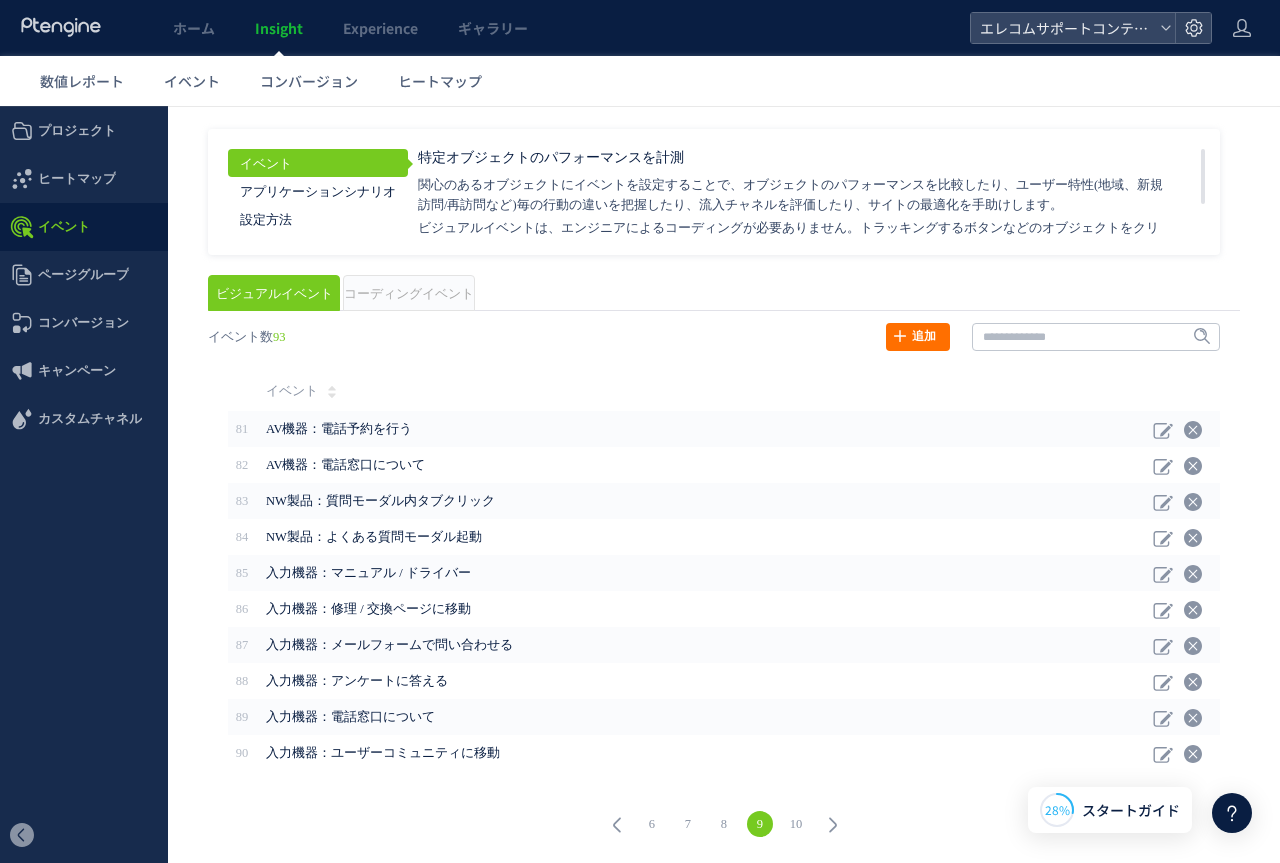 click on "10" at bounding box center [796, 824] 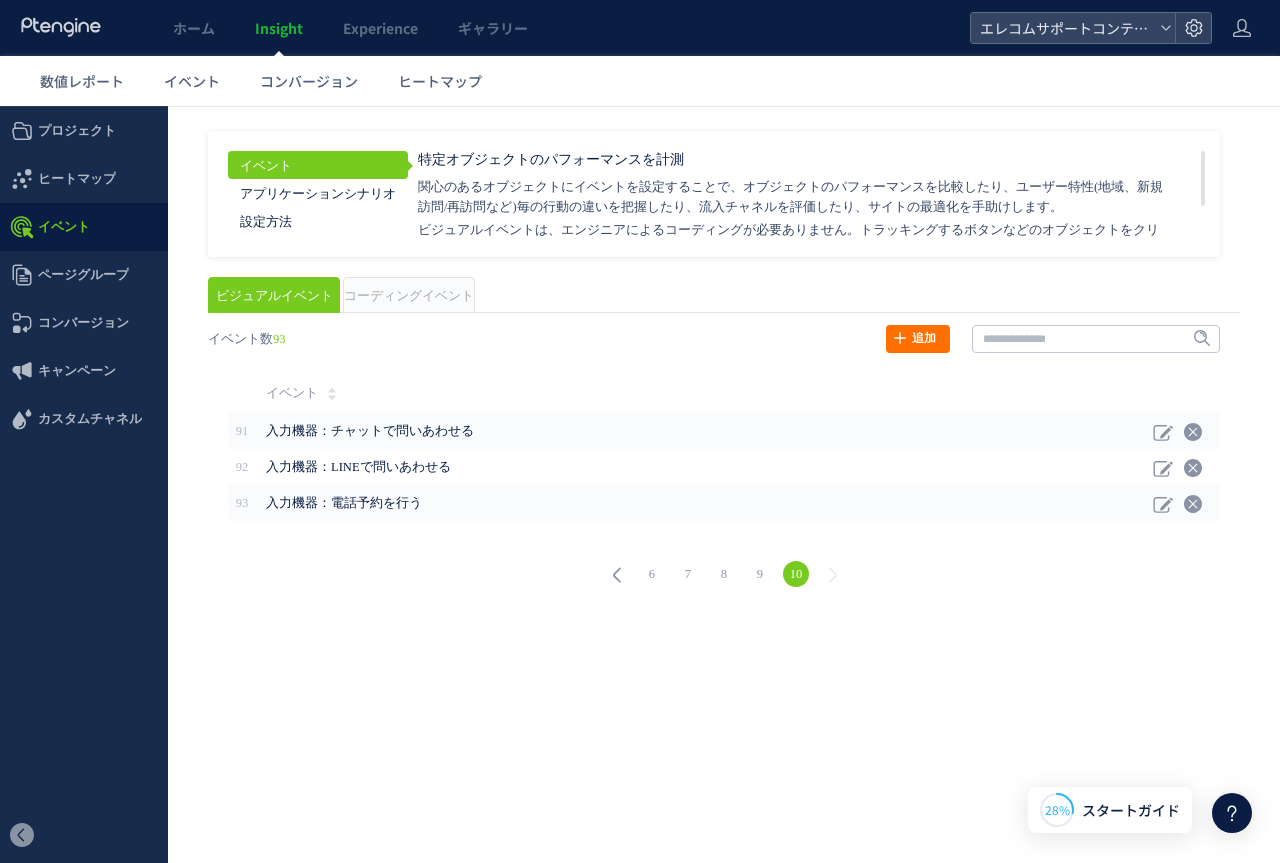 click on "9" at bounding box center [760, 574] 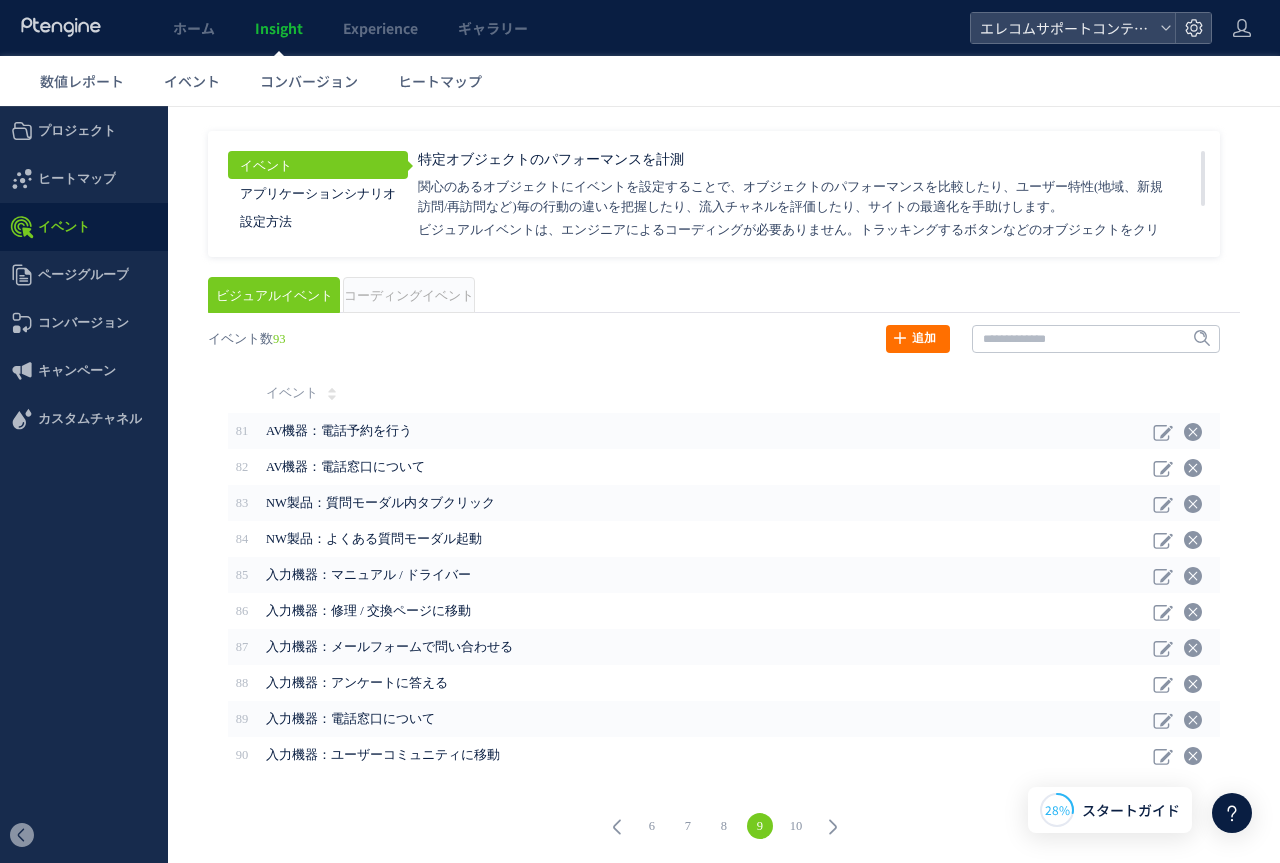 click on "8" at bounding box center [724, 826] 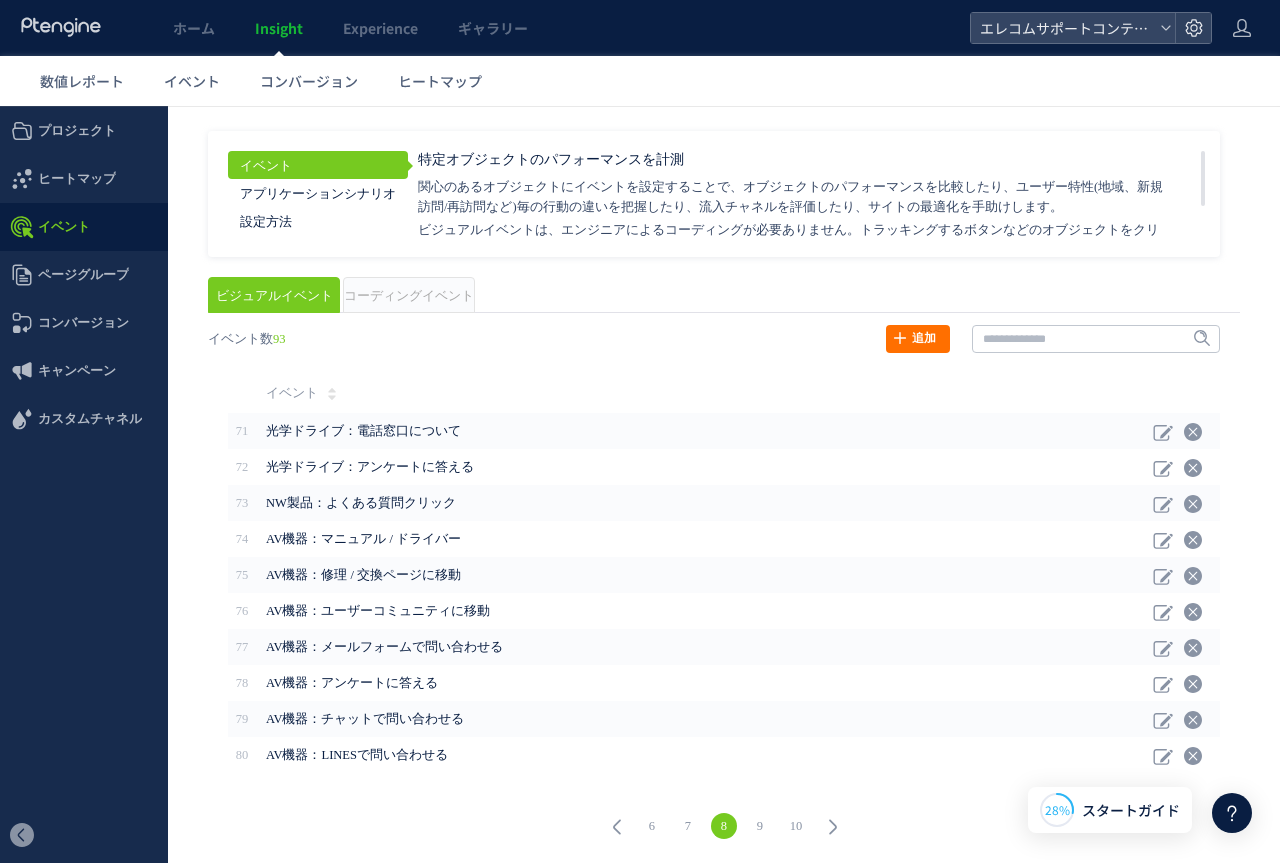 click on "7" at bounding box center (688, 826) 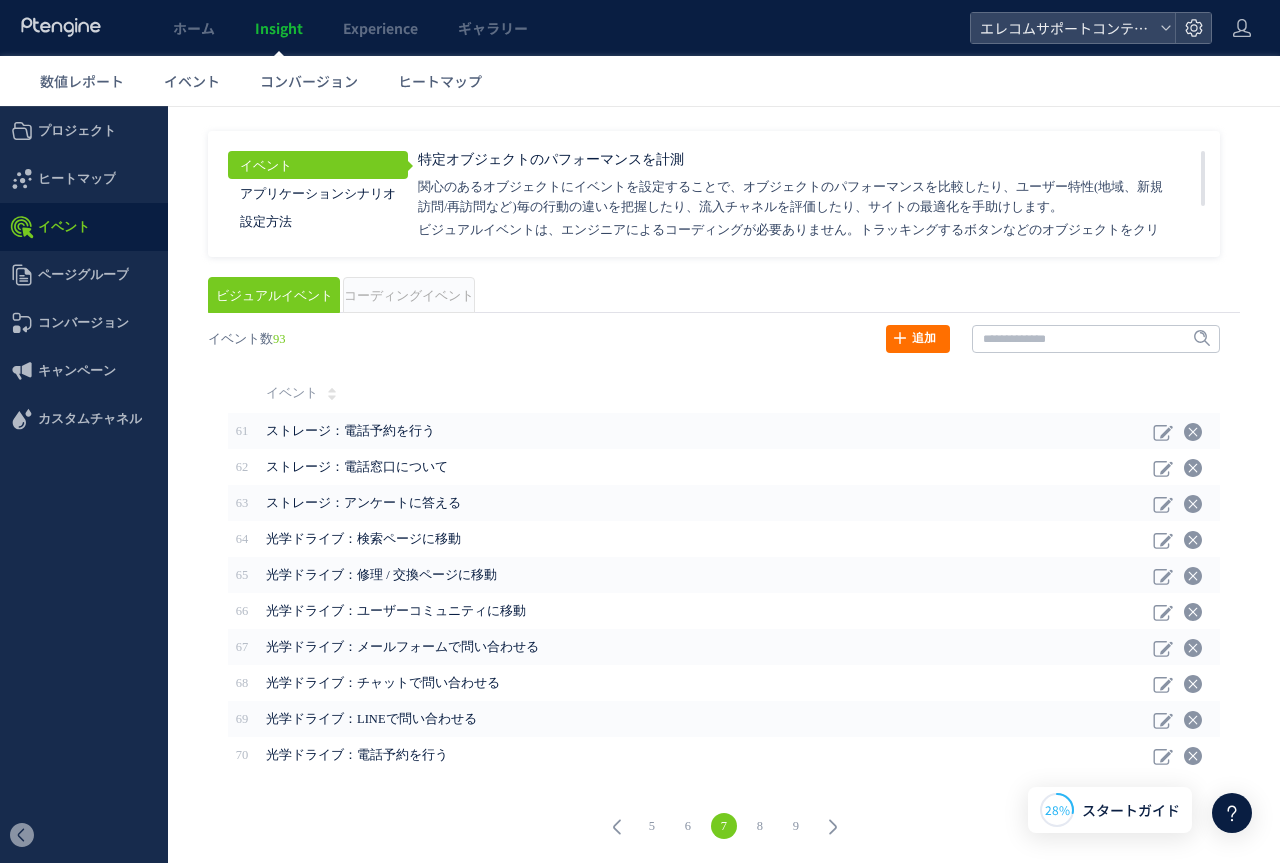 scroll, scrollTop: 0, scrollLeft: 0, axis: both 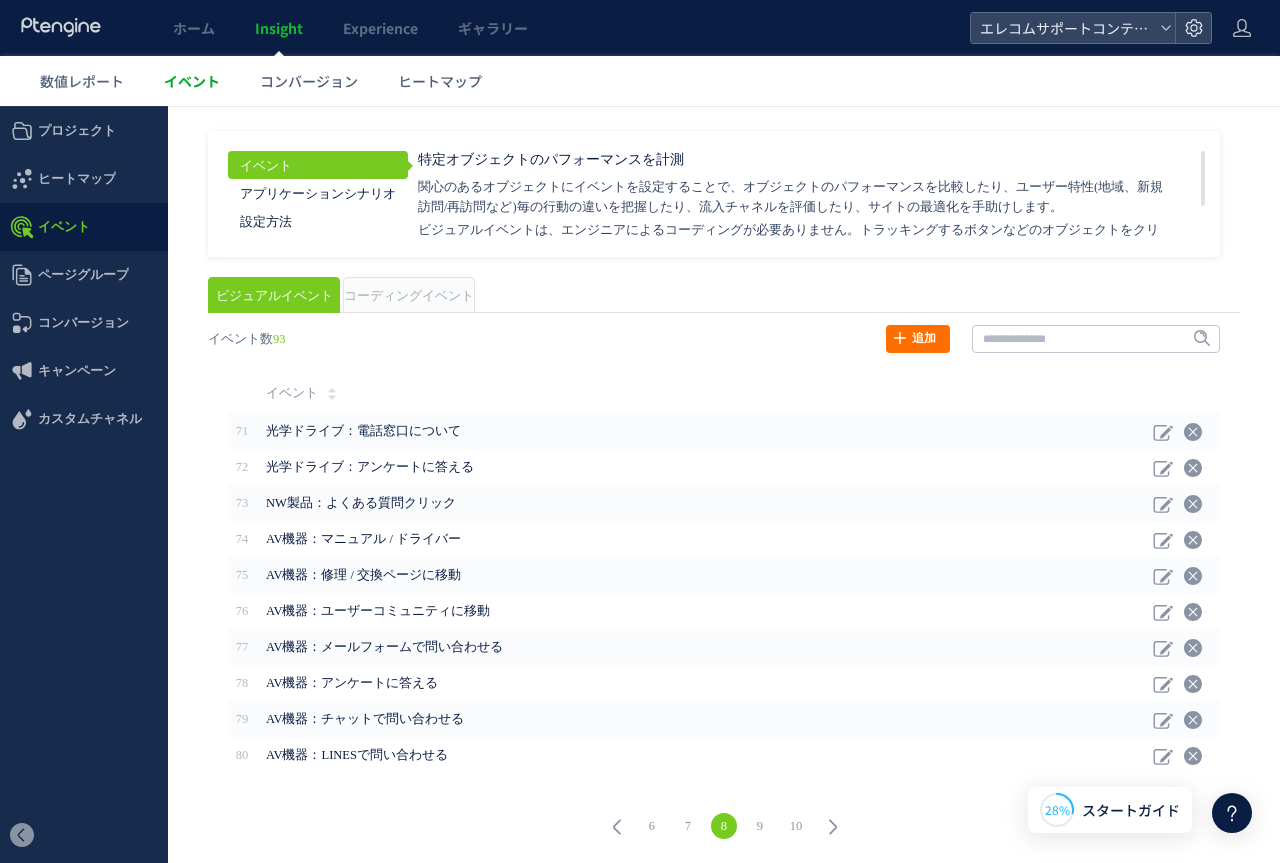 click on "イベント" at bounding box center (192, 81) 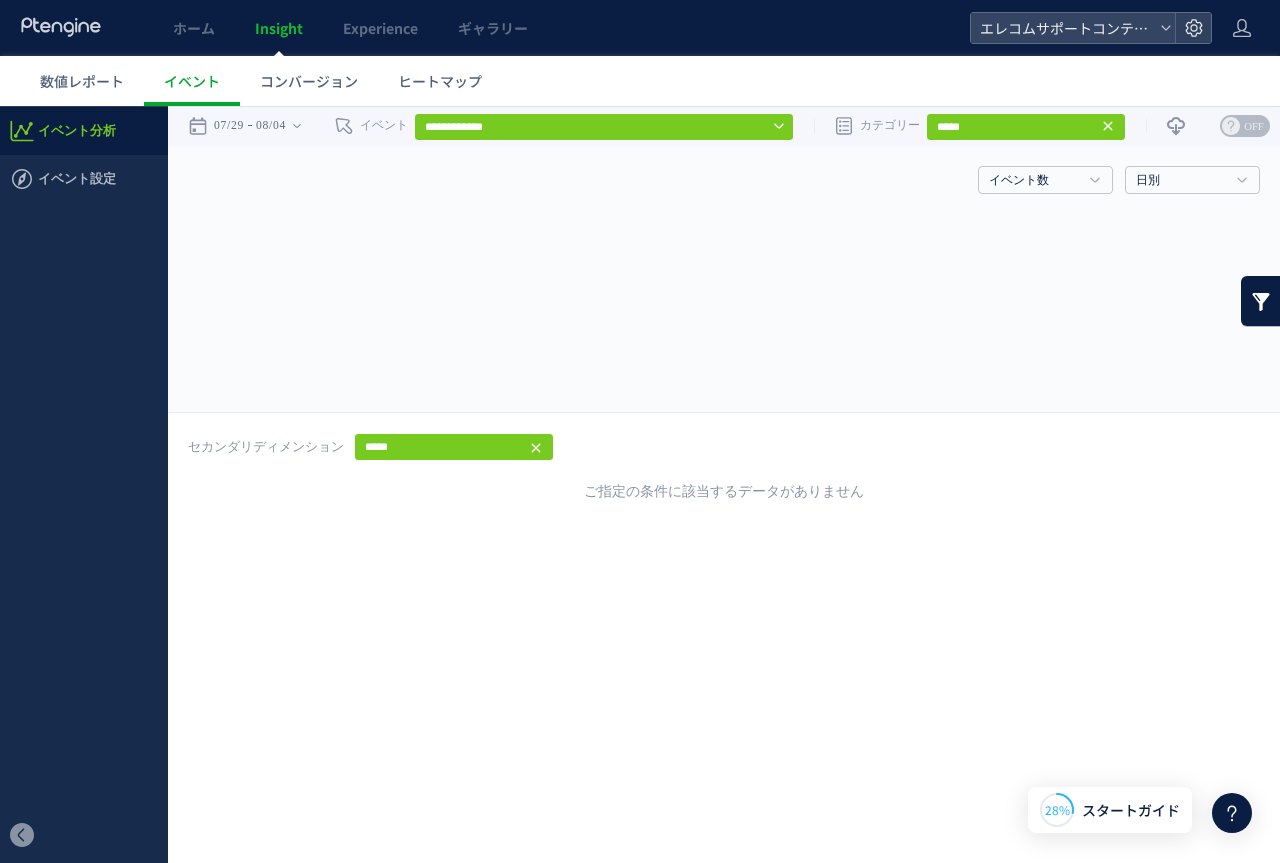 click on "**********" at bounding box center [604, 127] 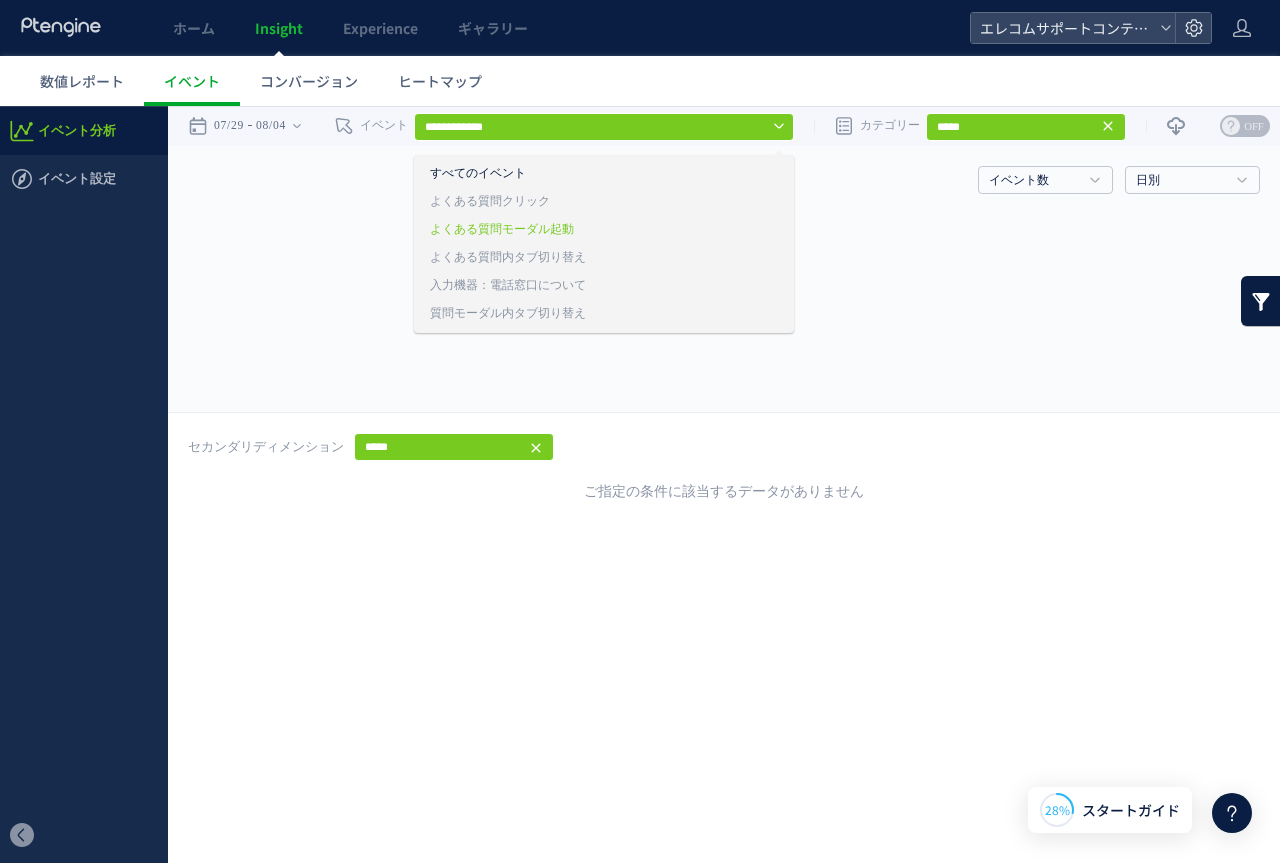 click on "すべてのイベント" at bounding box center [574, 174] 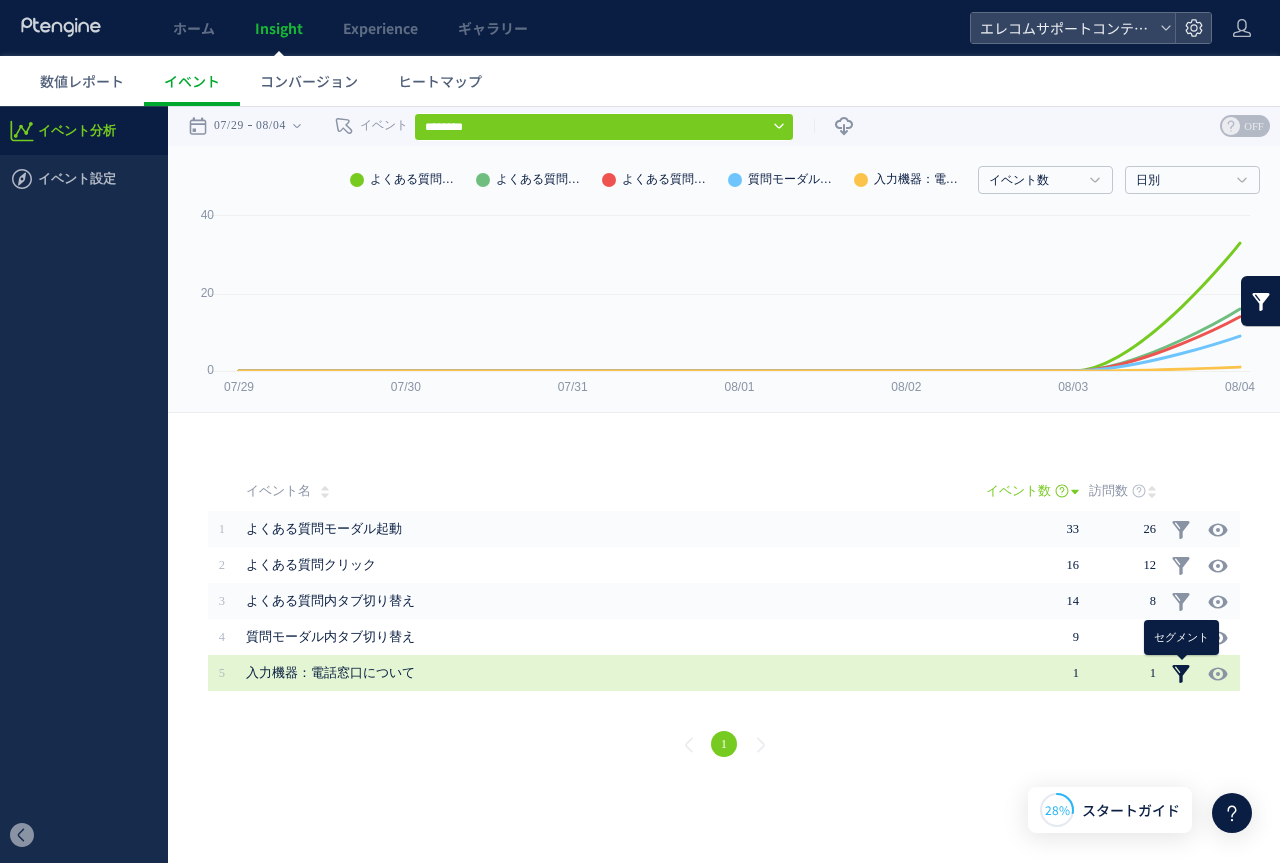 click at bounding box center (1181, 674) 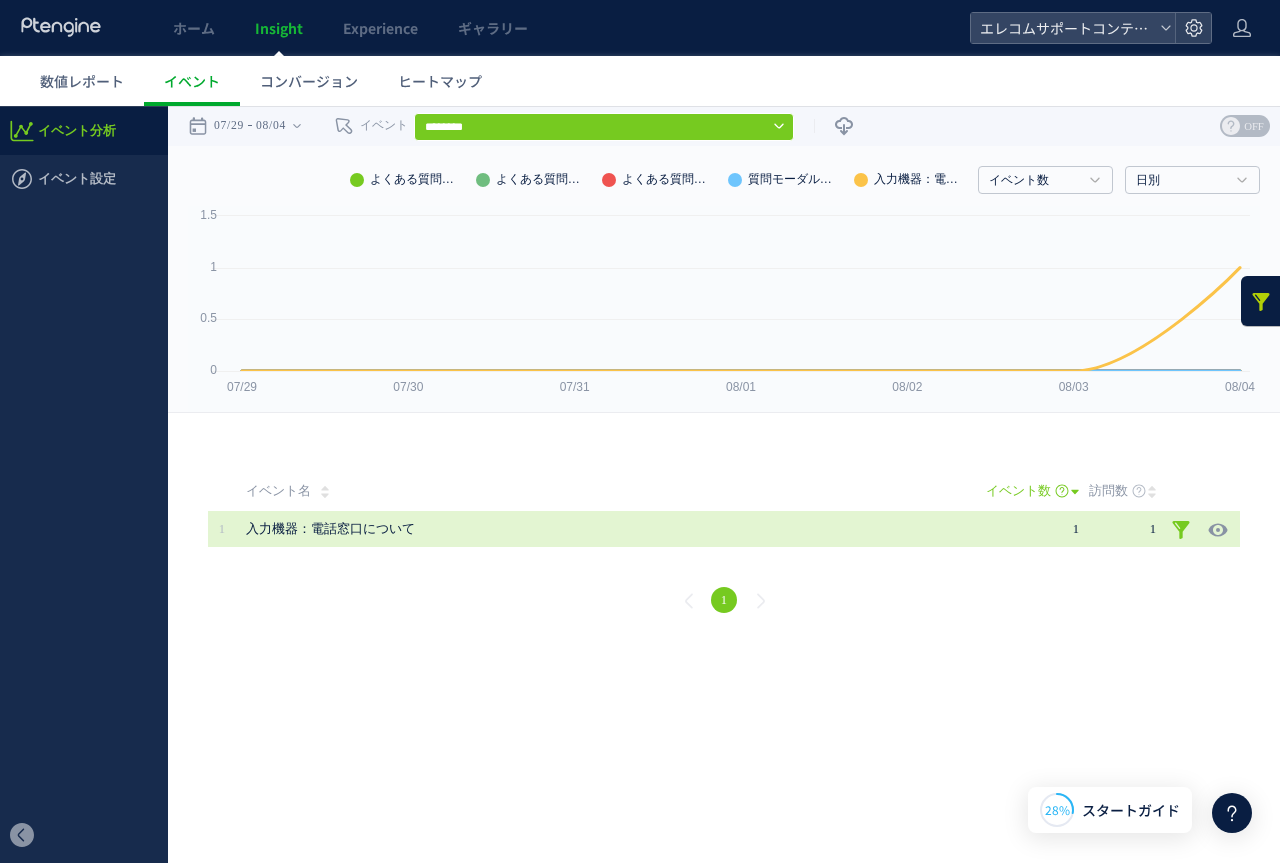 click on "1" at bounding box center (1127, 529) 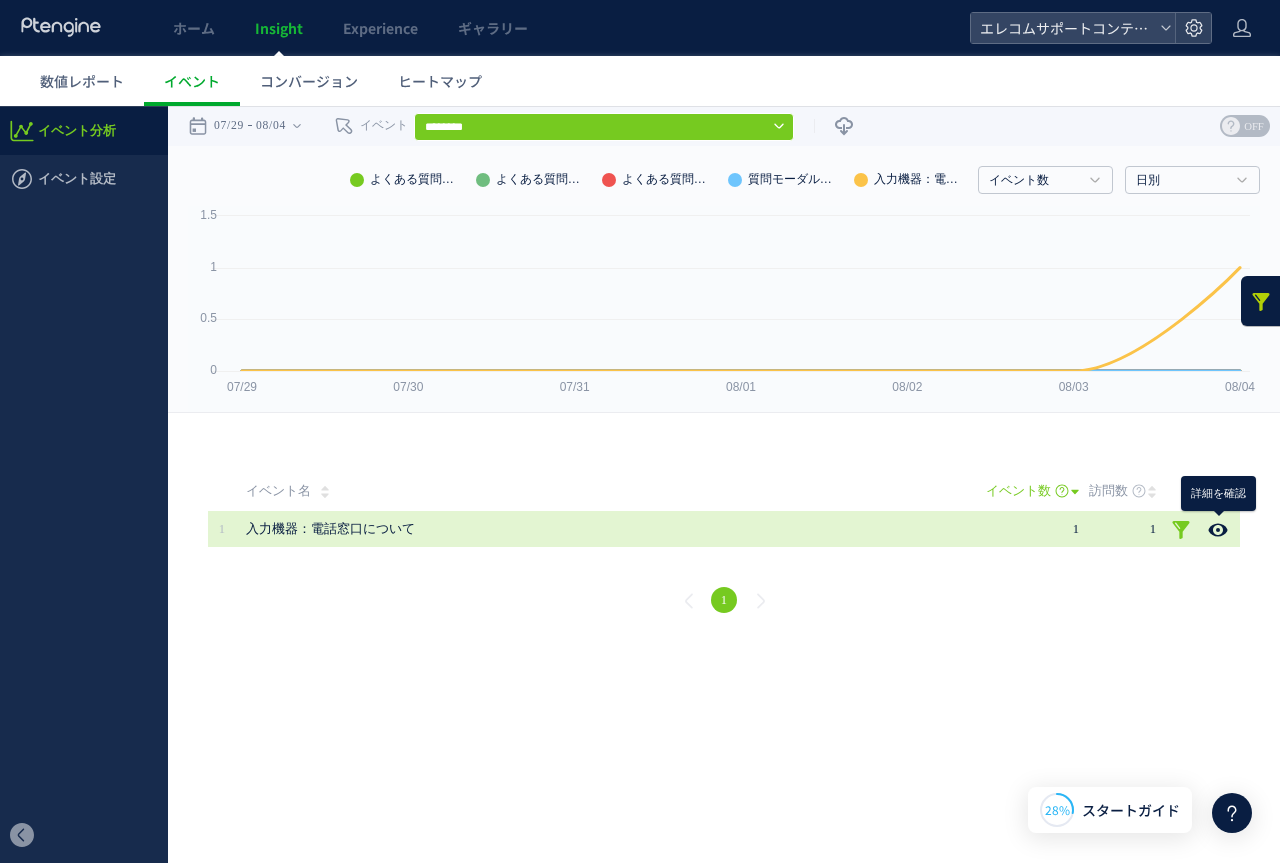 click 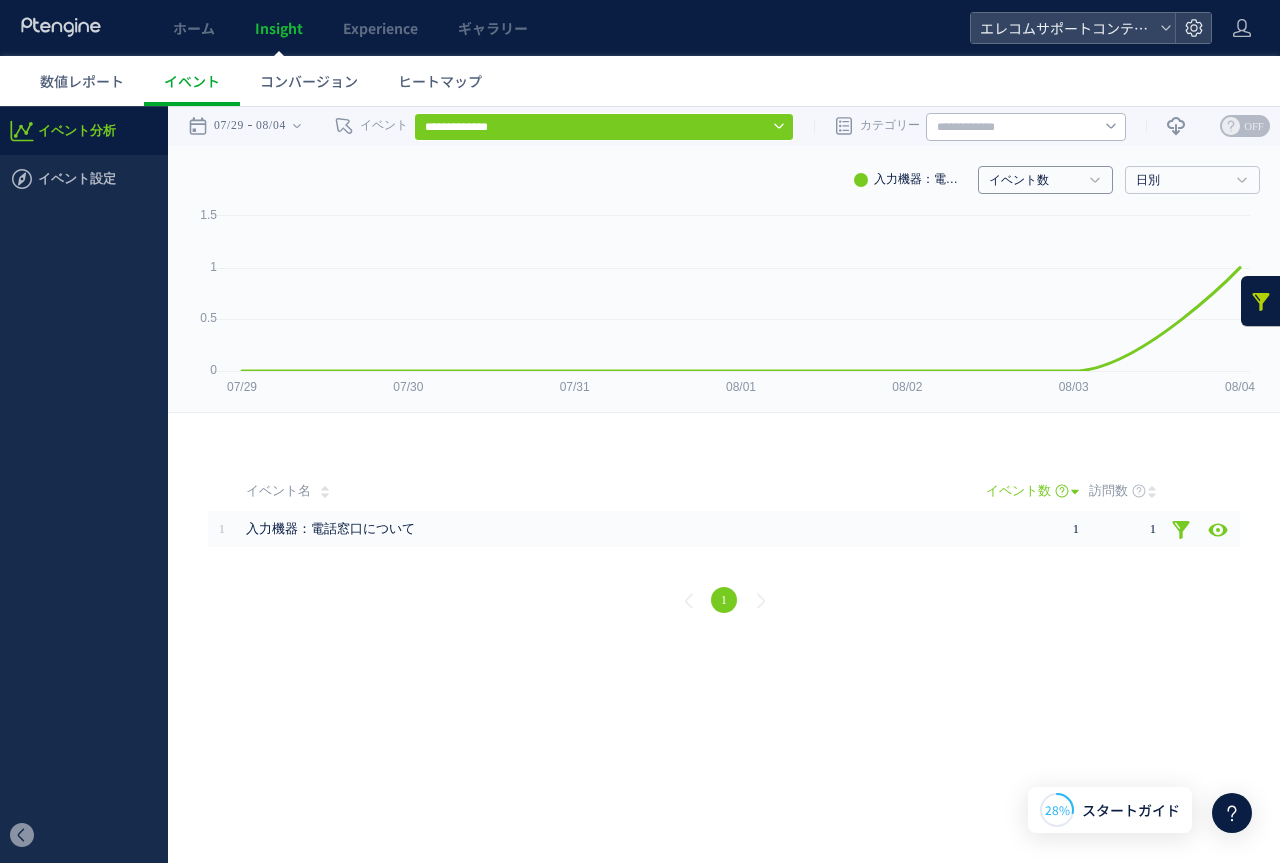 click on "イベント数" at bounding box center [1045, 180] 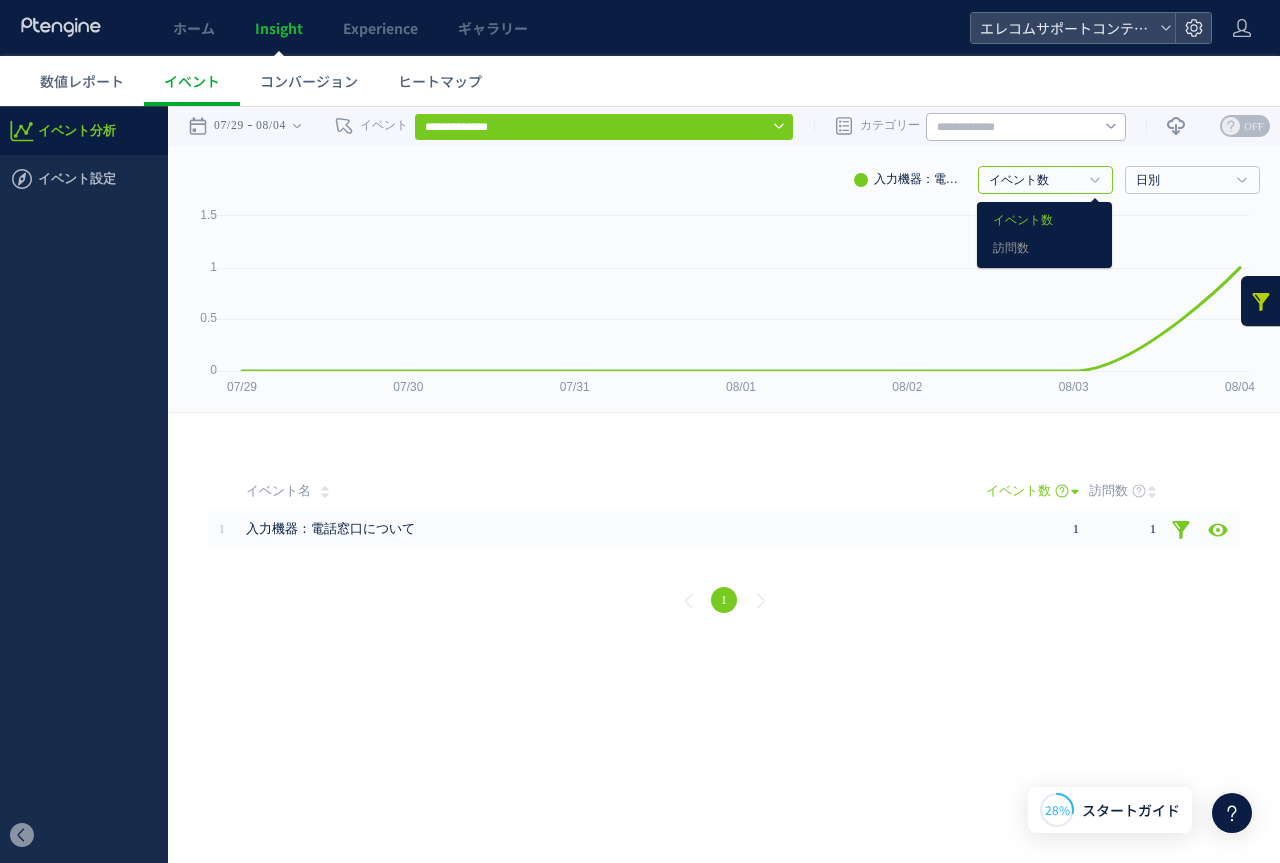 click on "イベント数
イベント数
訪問数
日別
日別
週別
月別" at bounding box center (724, 176) 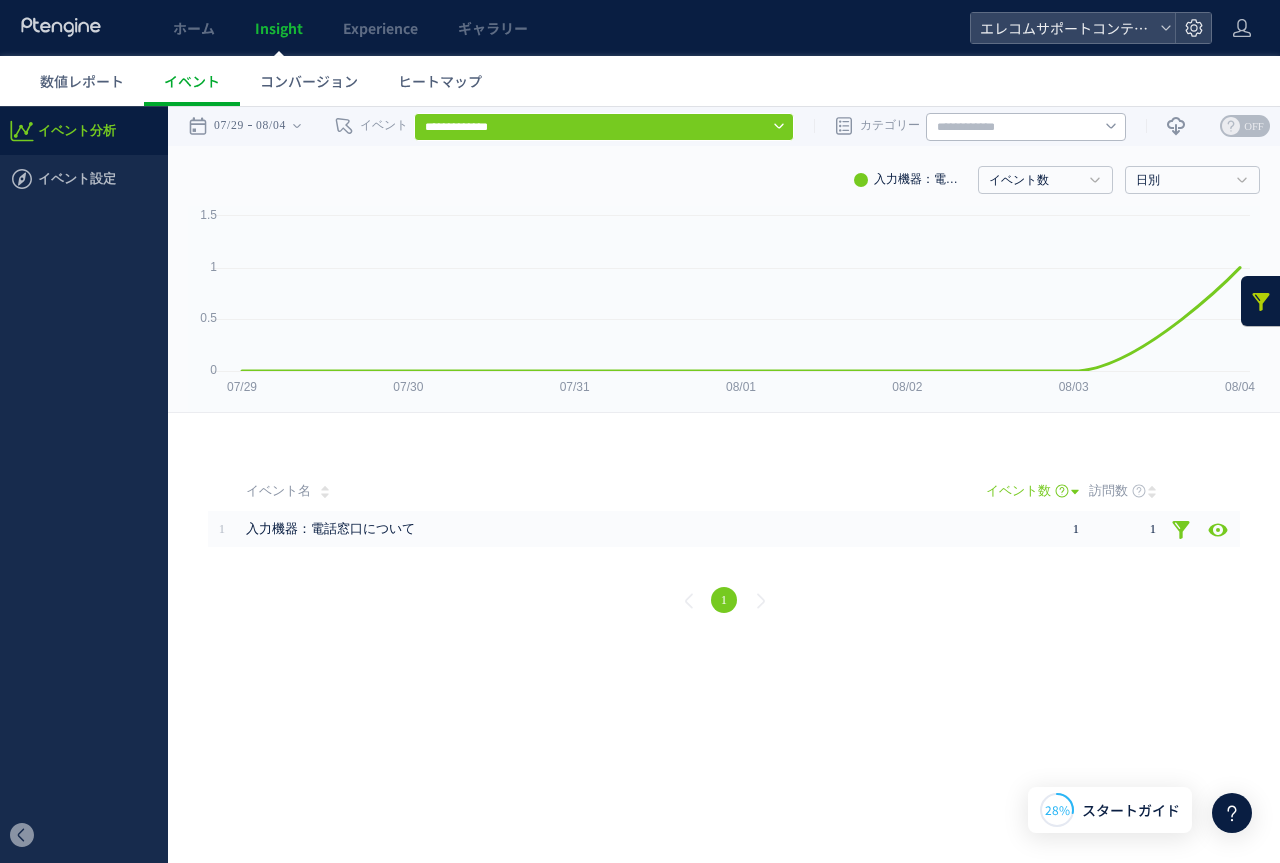 click at bounding box center [1026, 127] 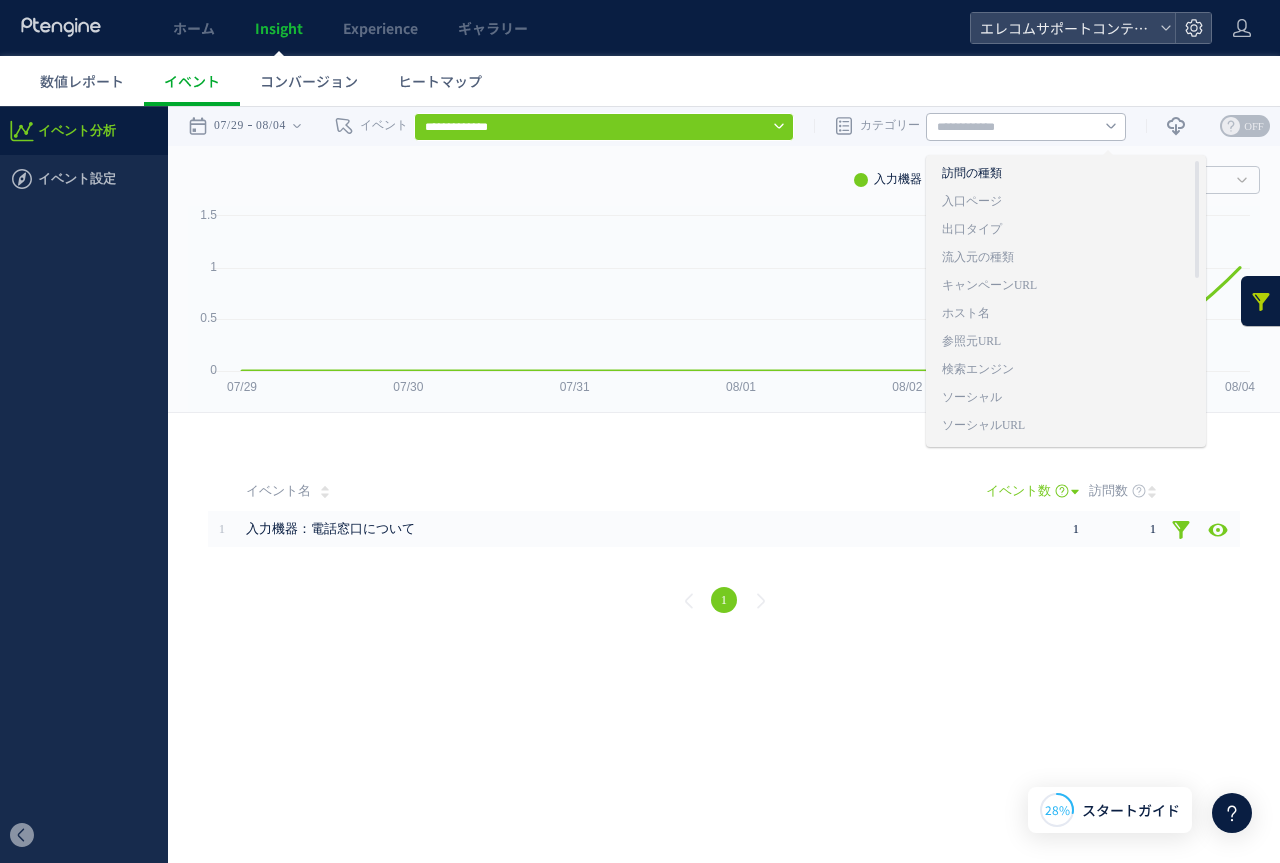 click on "訪問の種類" at bounding box center (1066, 174) 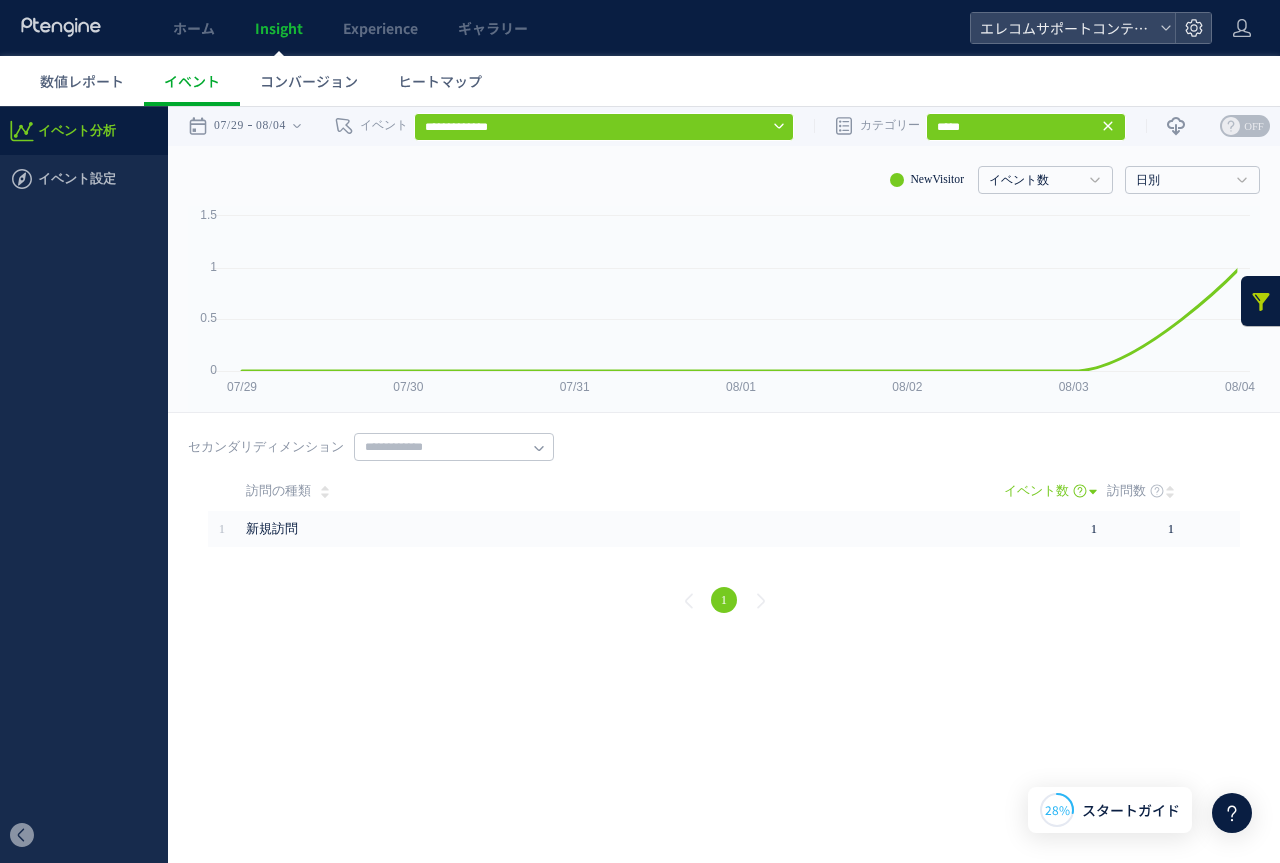 click on "*****
訪問の種類
入口ページ
出口タイプ
流入元の種類
キャンペーンURL
ホスト名
参照元URL
検索エンジン
ソーシャル
ソーシャルURL
端末の種類
OS
OSのバージョン
ブラウザ
ブラウザのバージョン 解像度 国/地域" at bounding box center [1026, 126] 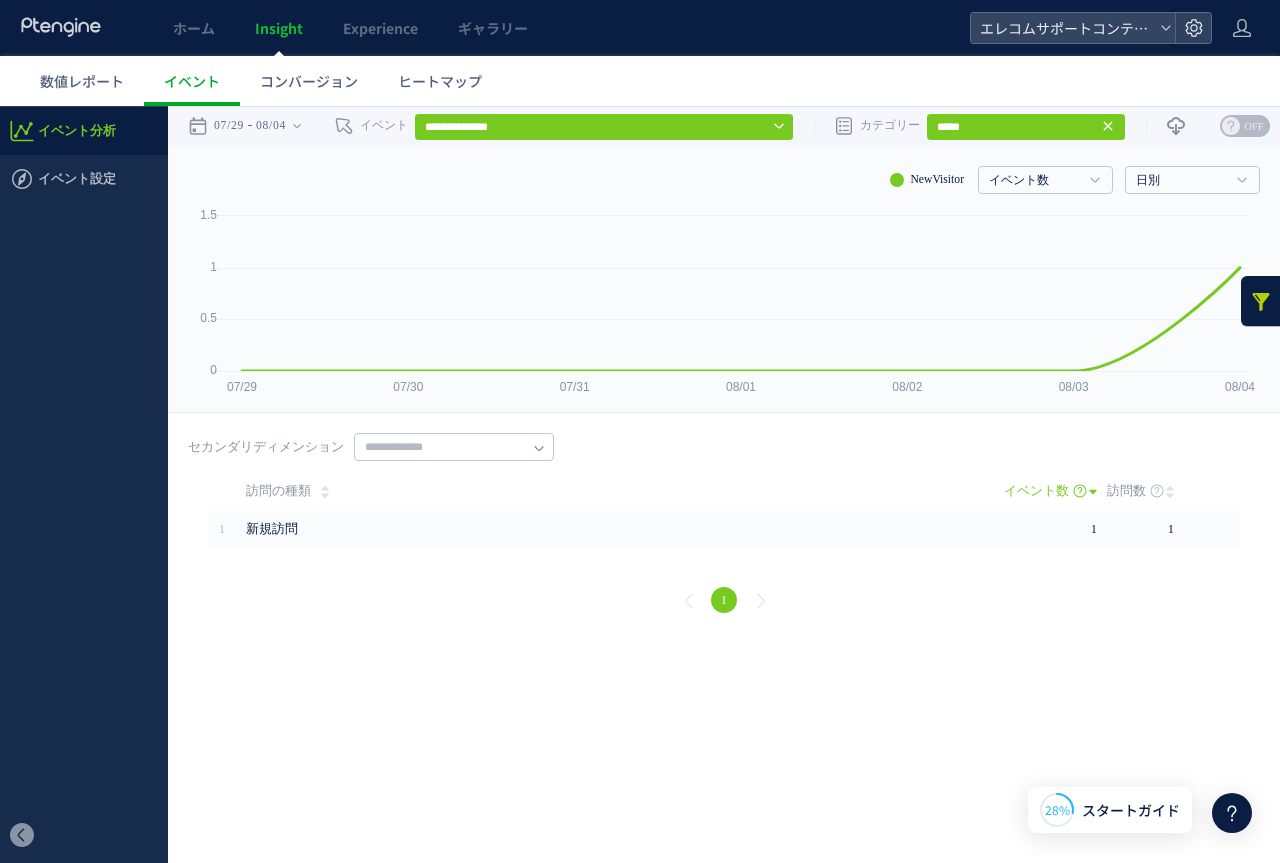 click on "*****" at bounding box center [1026, 127] 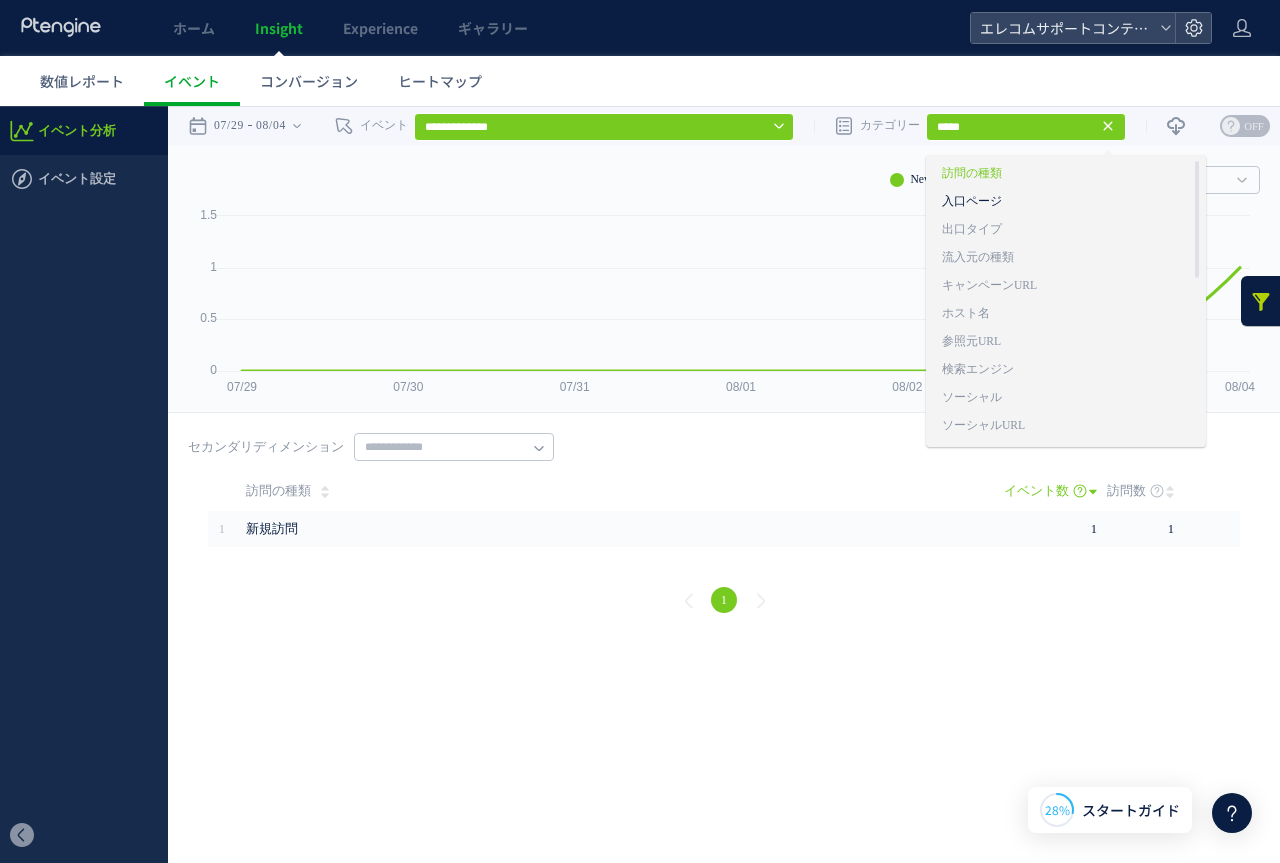 click on "入口ページ" at bounding box center (1066, 202) 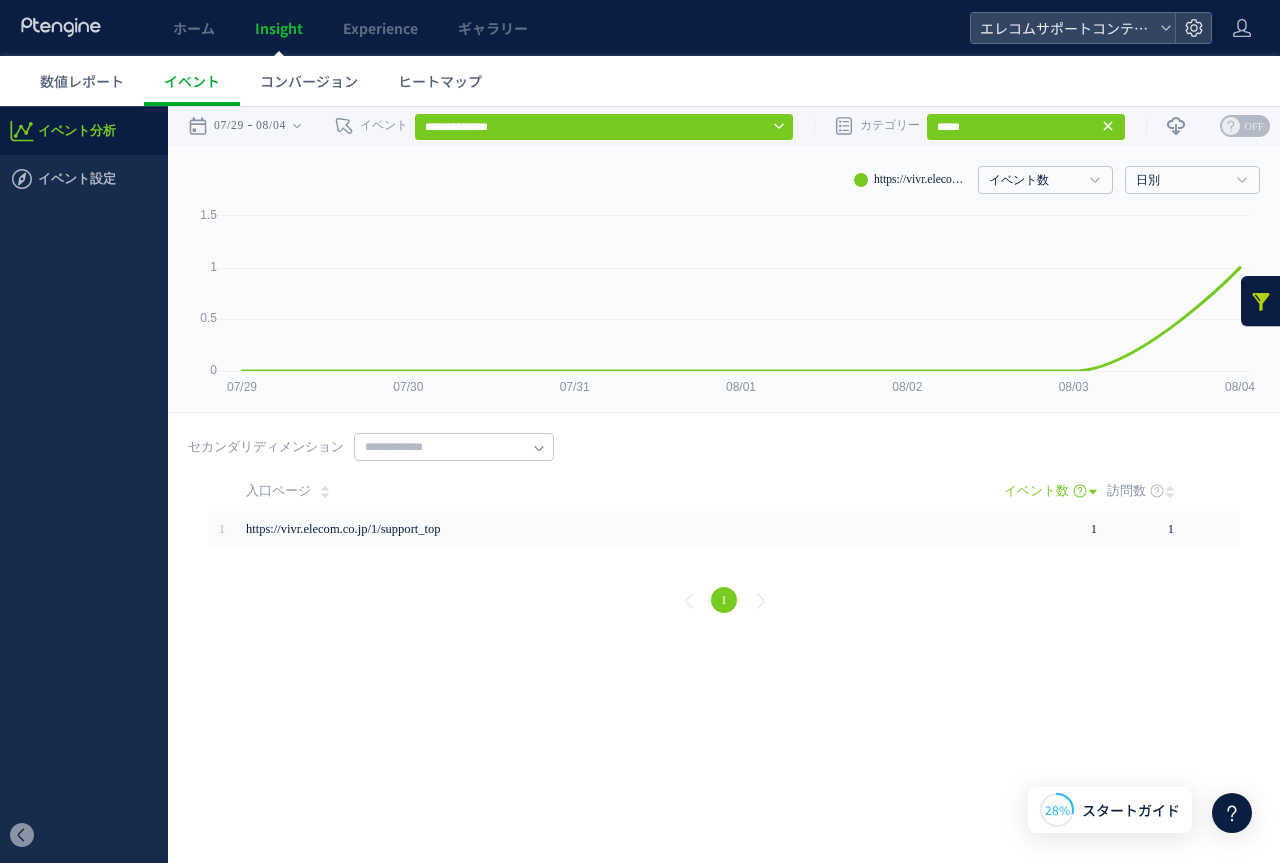 click on "*****" at bounding box center (1026, 127) 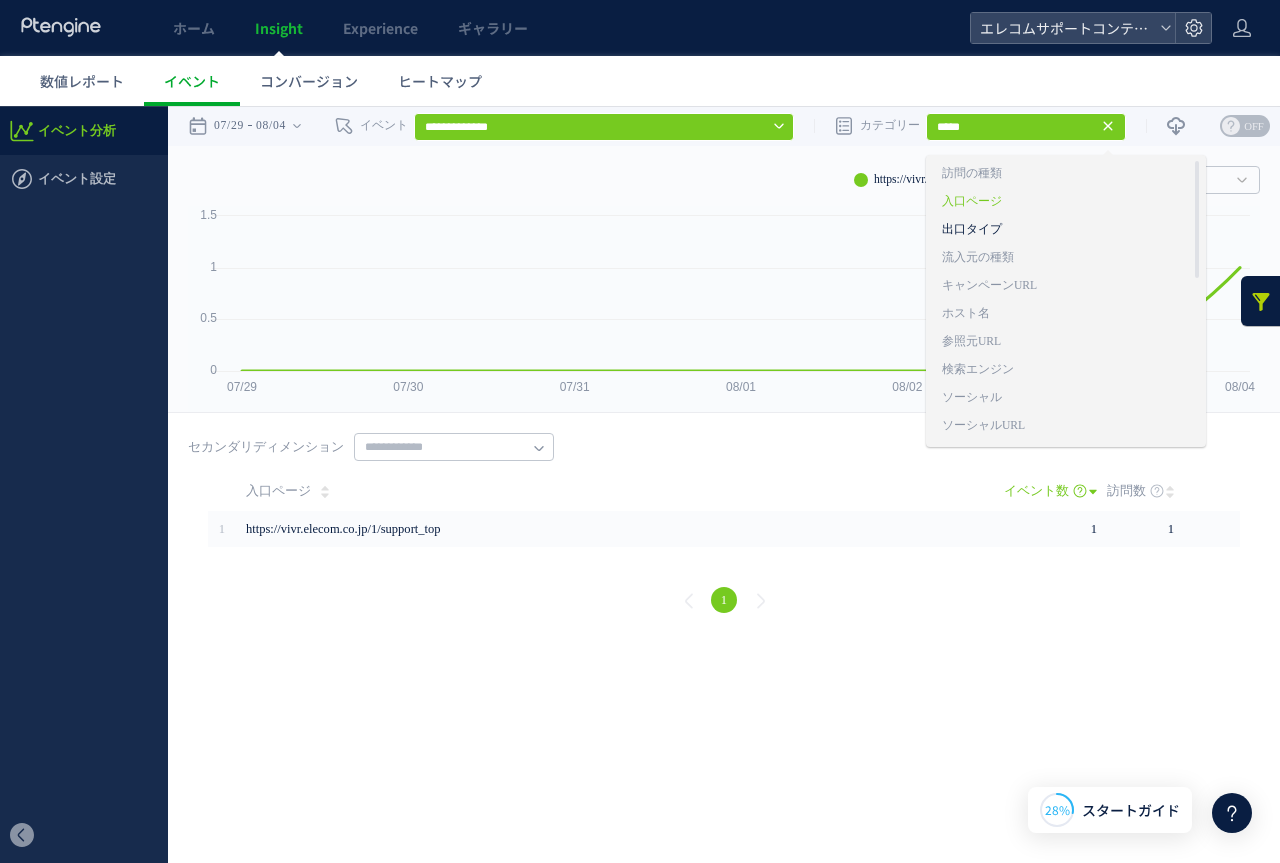 click on "出口タイプ" at bounding box center [1066, 230] 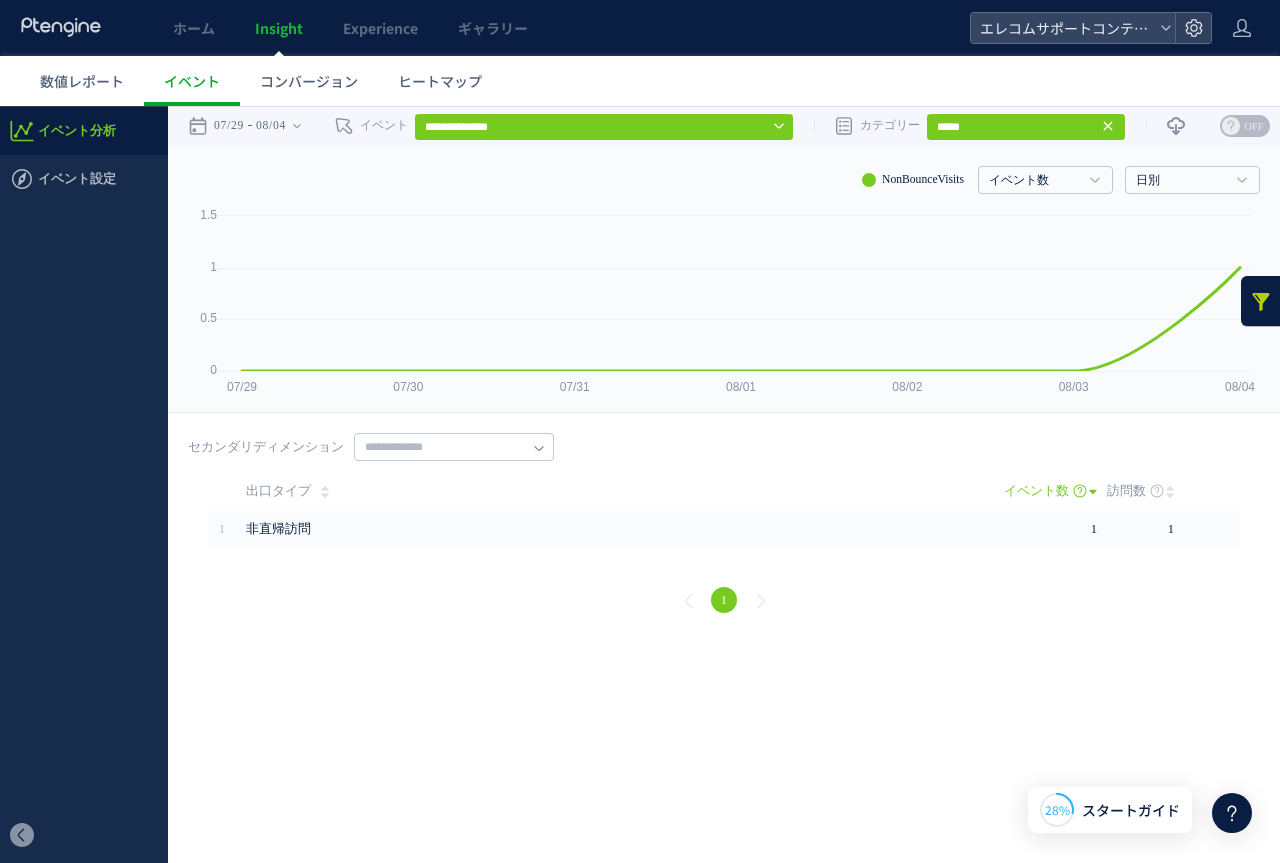 click on "*****" at bounding box center [1026, 127] 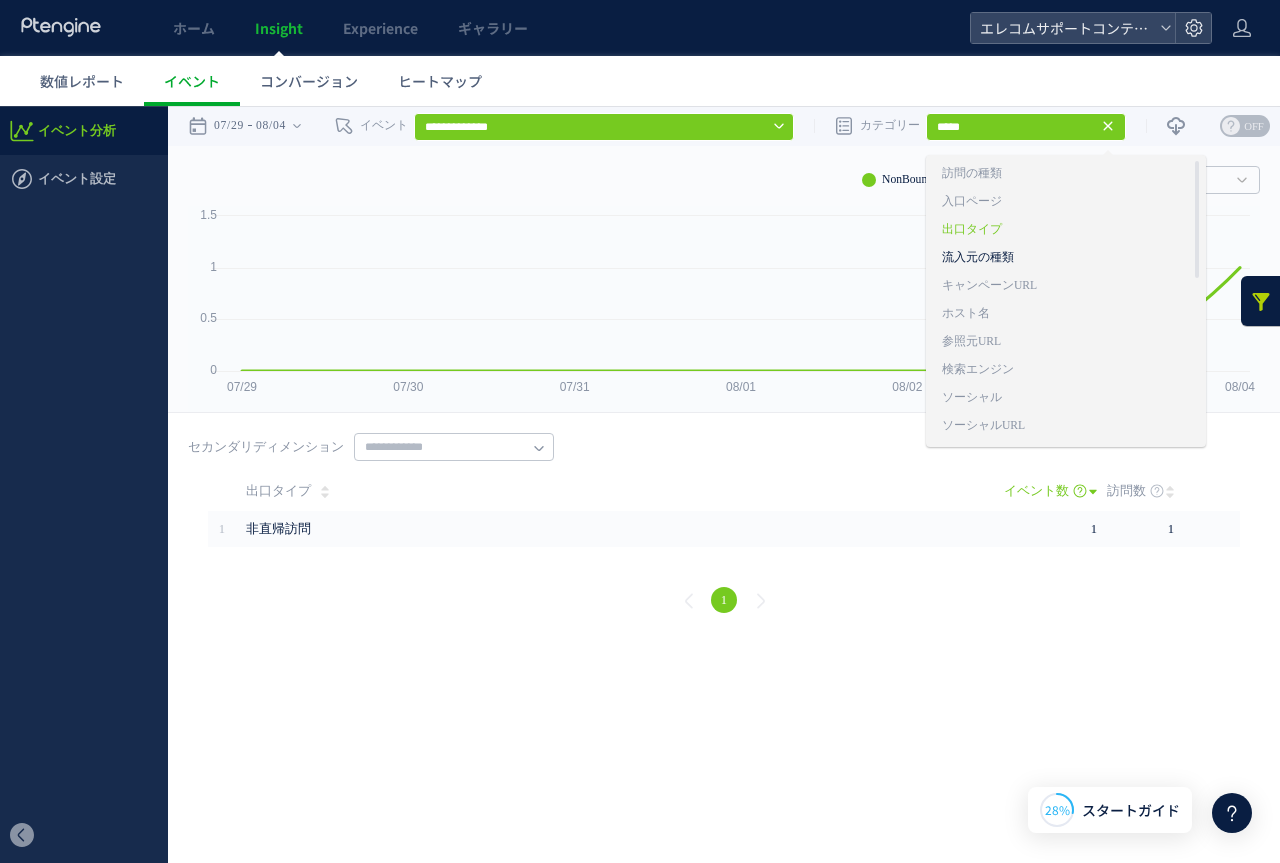 click on "流入元の種類" at bounding box center (1066, 258) 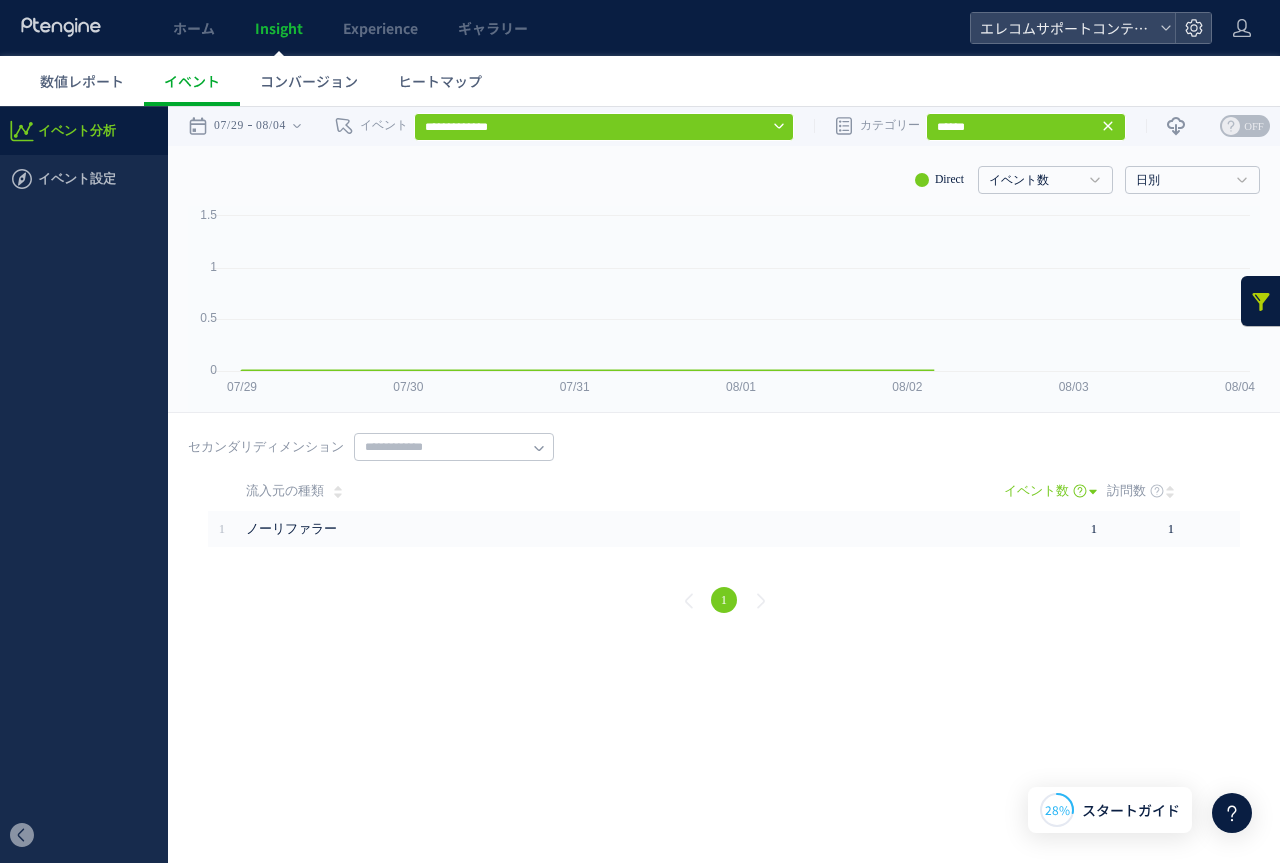 click on "******" at bounding box center [1026, 127] 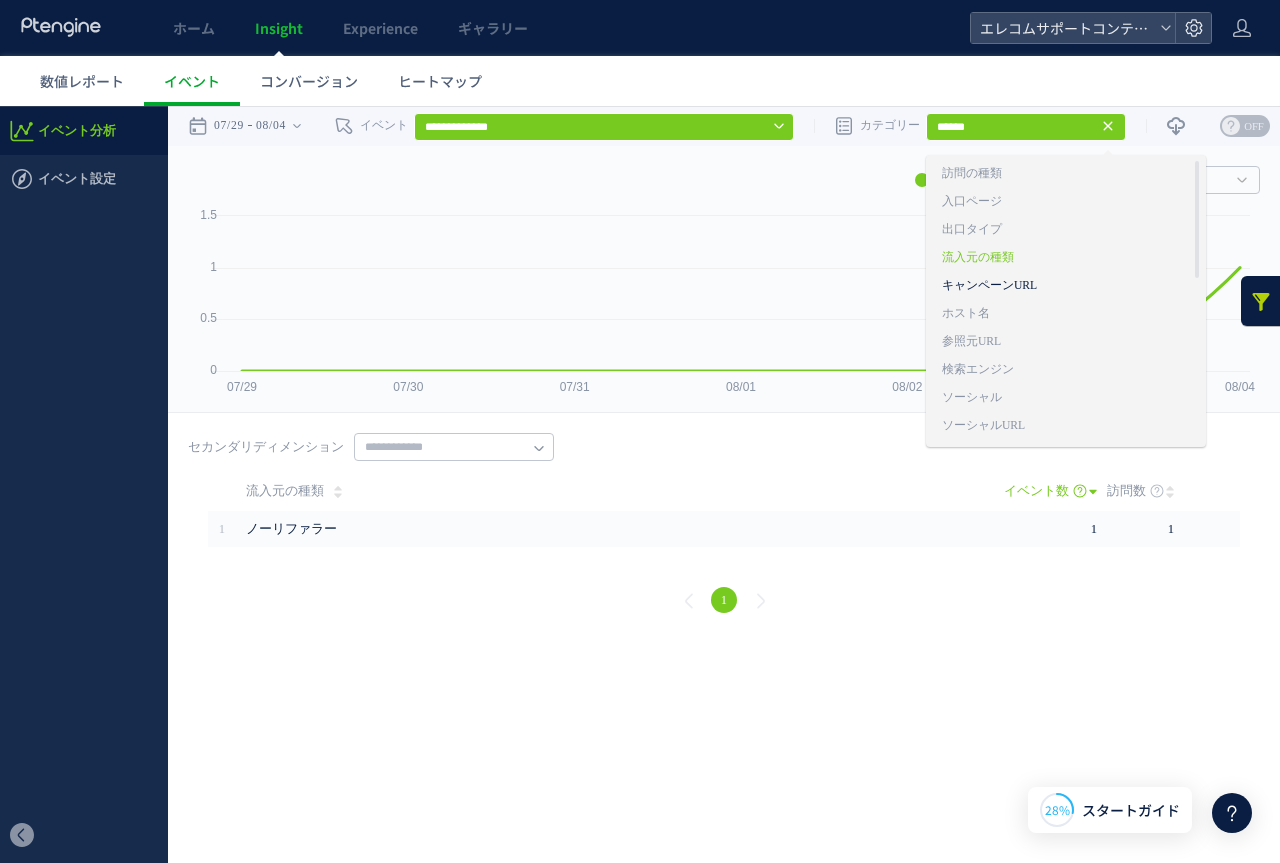 click on "キャンペーンURL" at bounding box center (1066, 286) 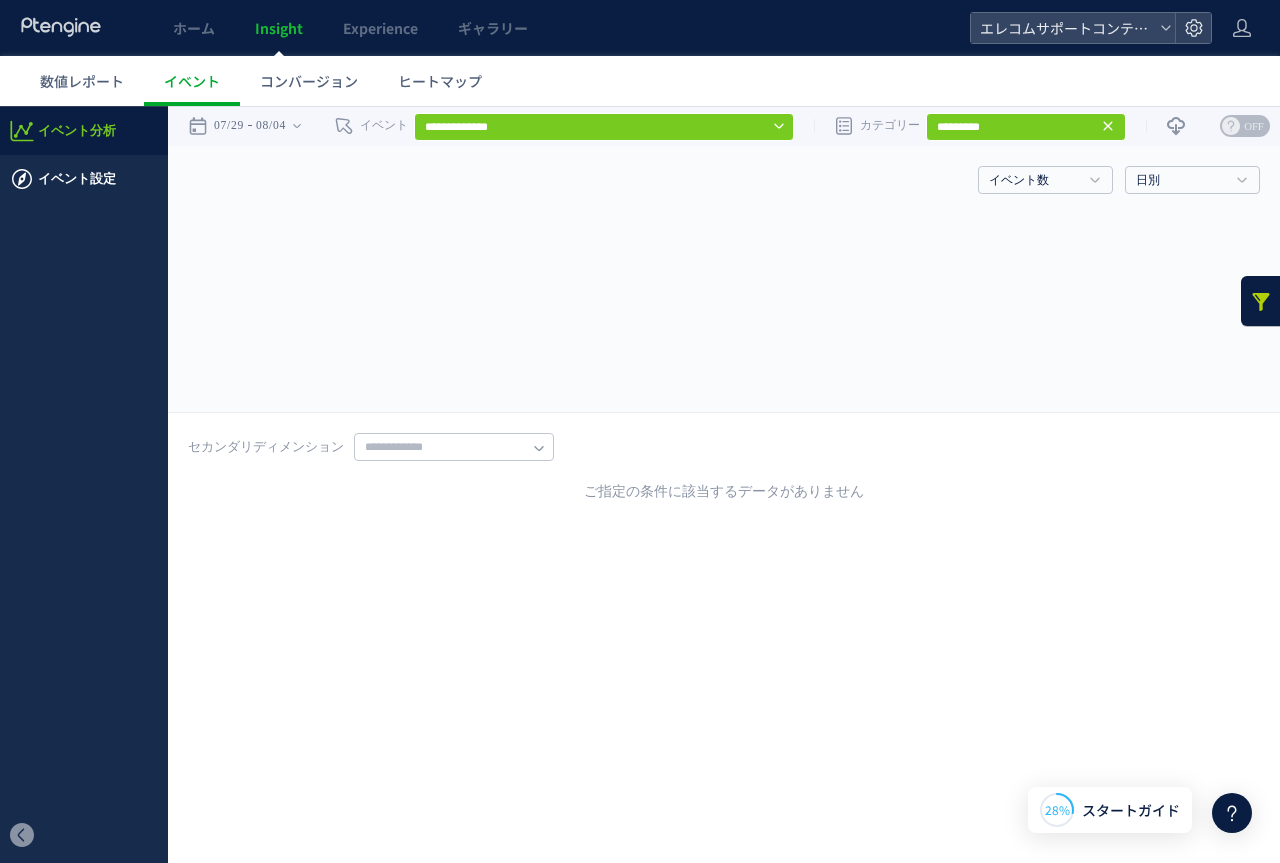 click on "イベント設定" at bounding box center (77, 179) 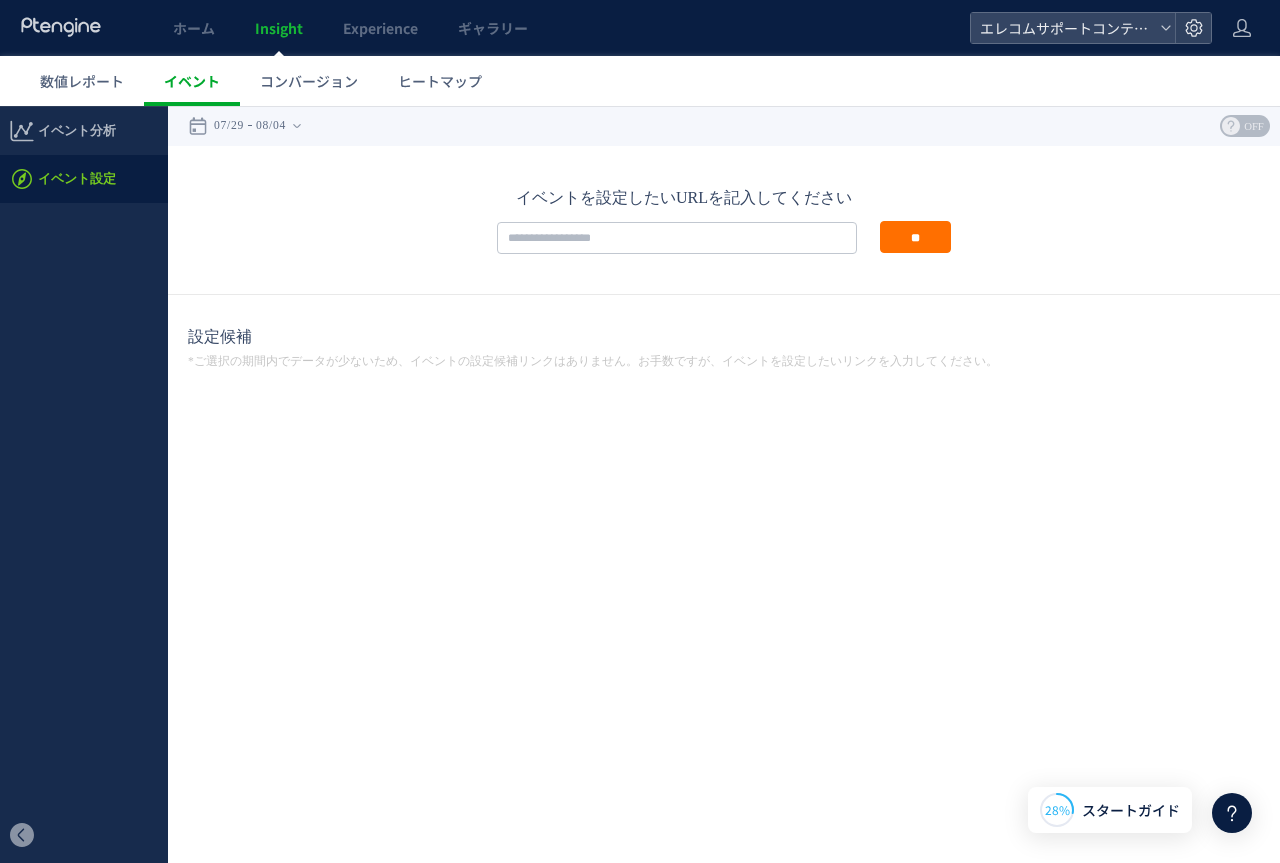 click on "イベント" at bounding box center (192, 81) 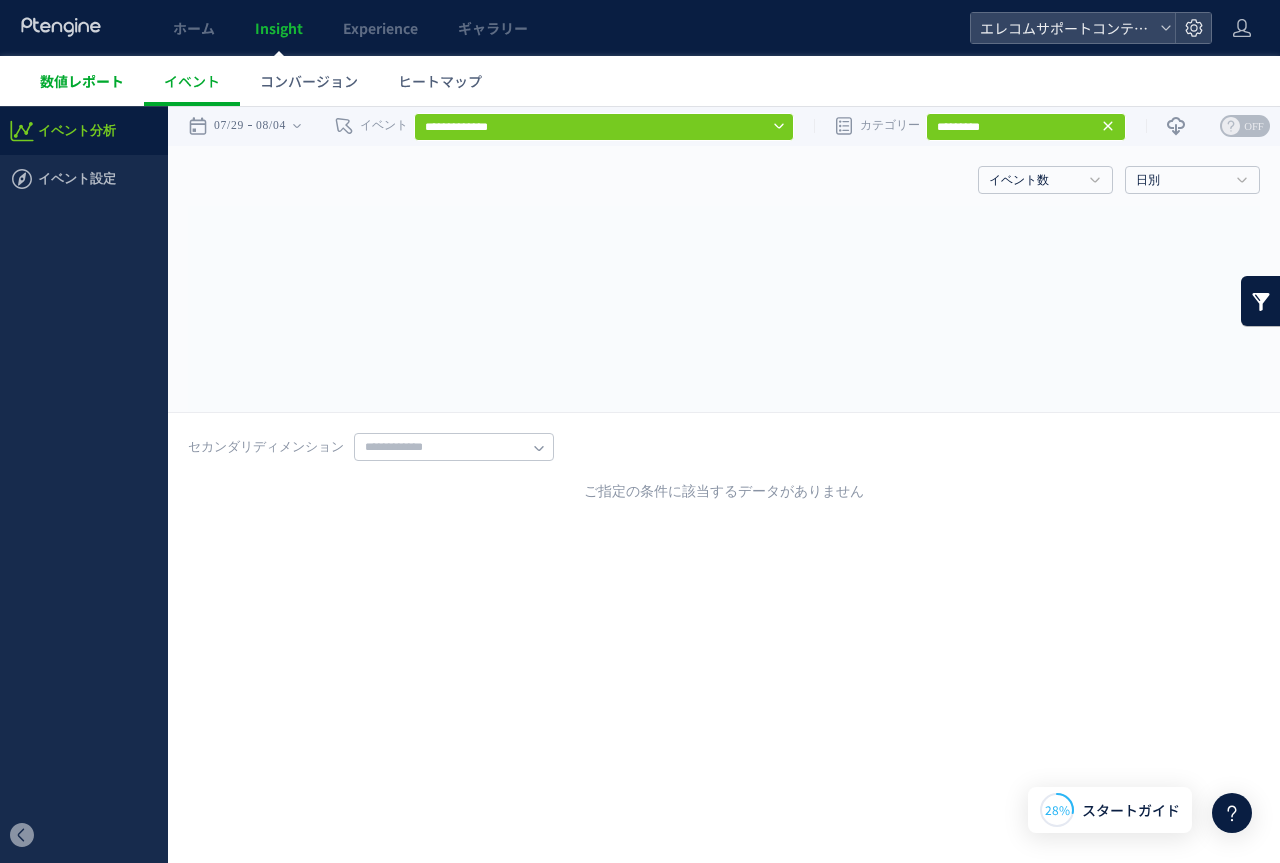 click on "数値レポート" at bounding box center [82, 81] 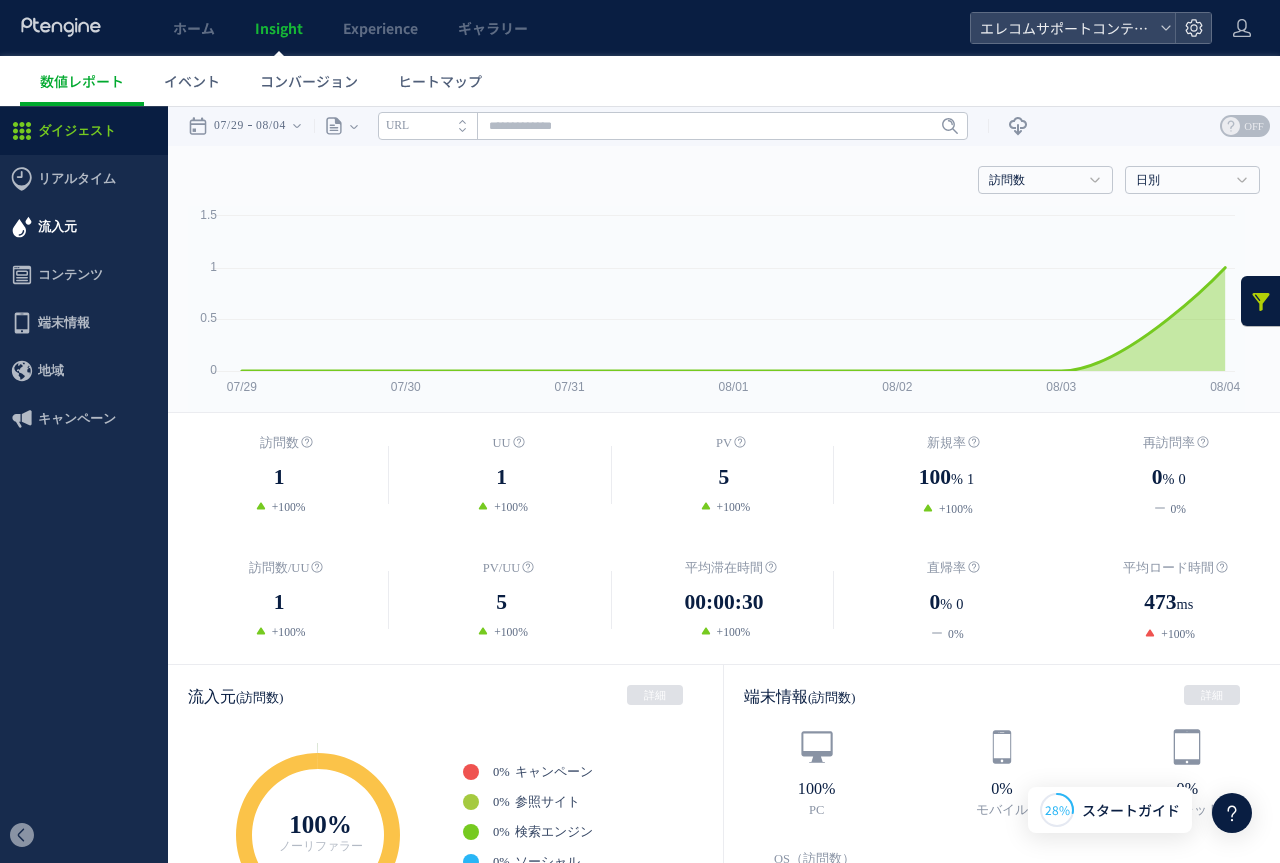 click on "流入元" at bounding box center [84, 227] 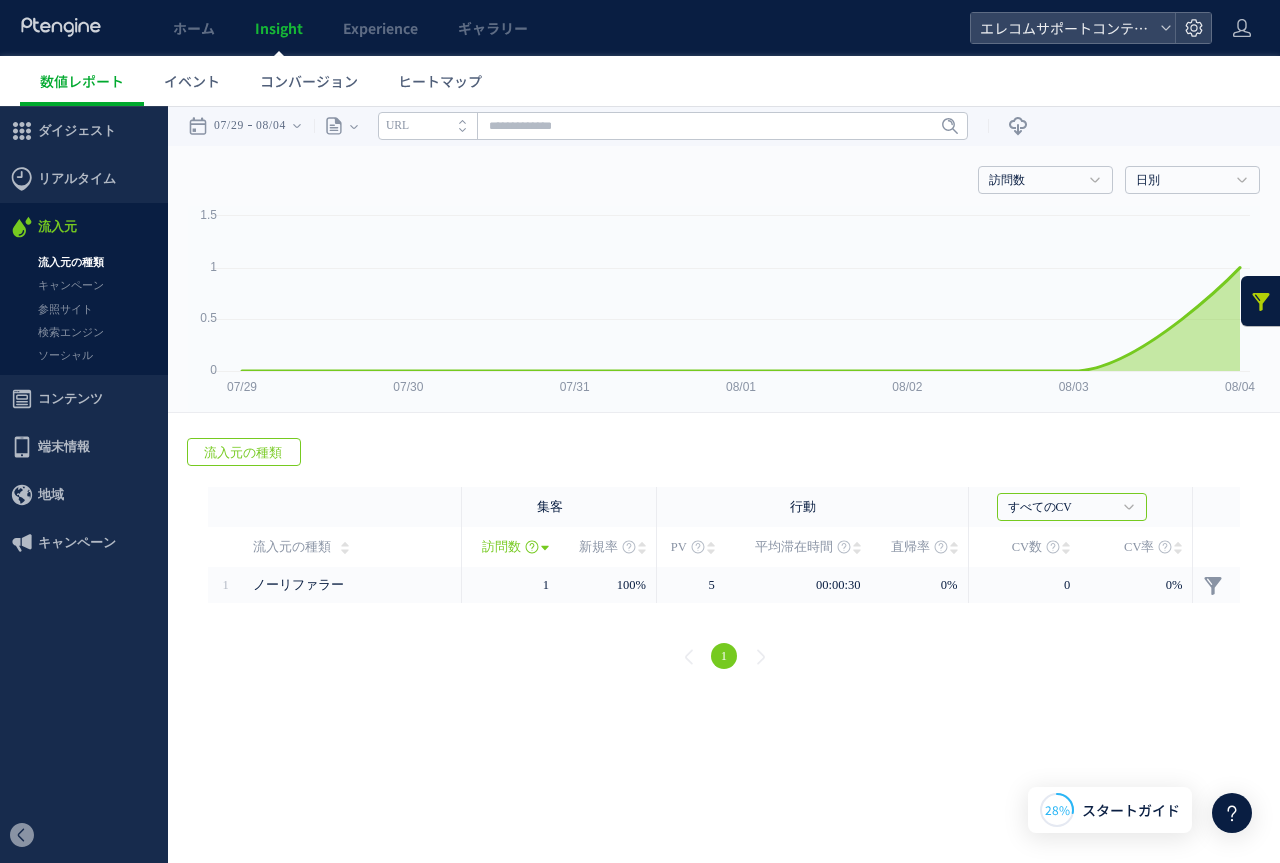 click on "流入元" at bounding box center [57, 227] 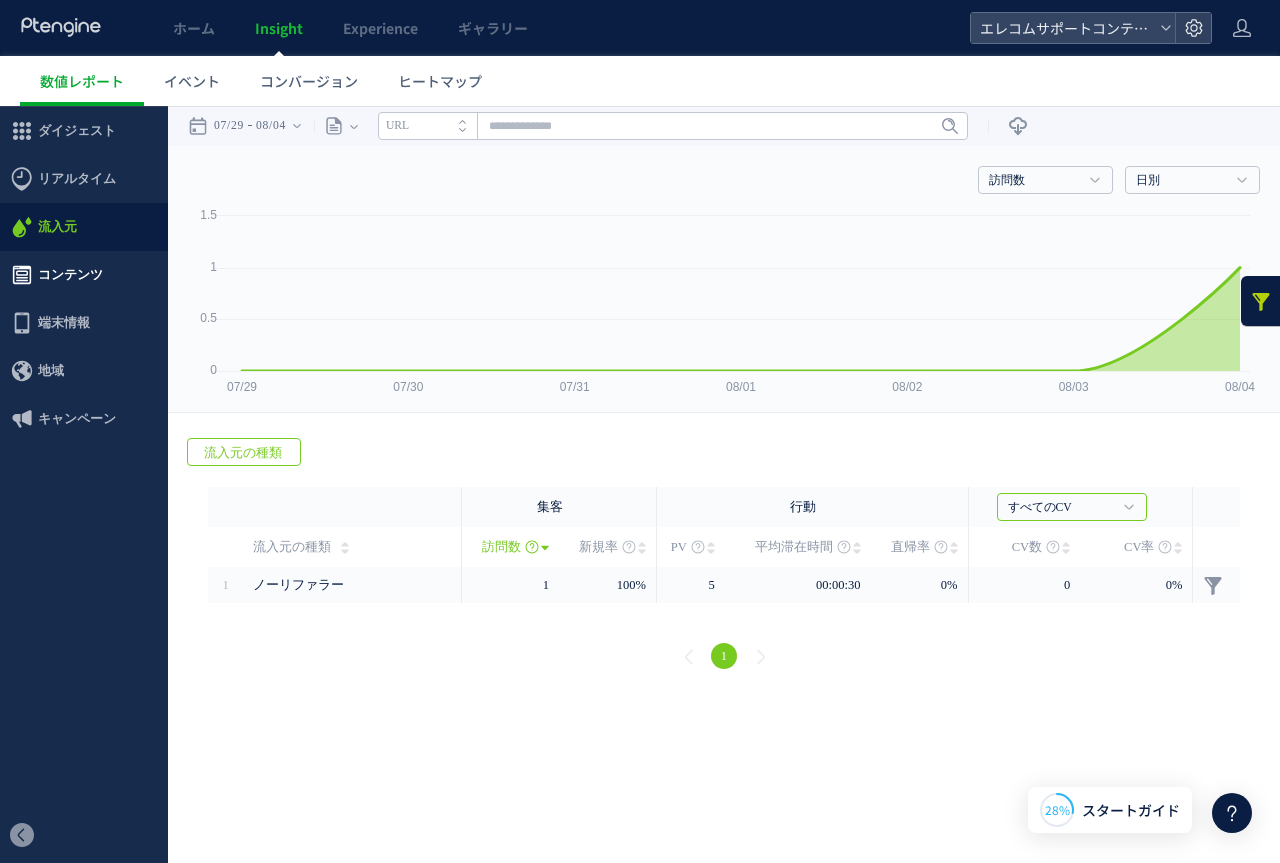 click on "コンテンツ" at bounding box center (70, 275) 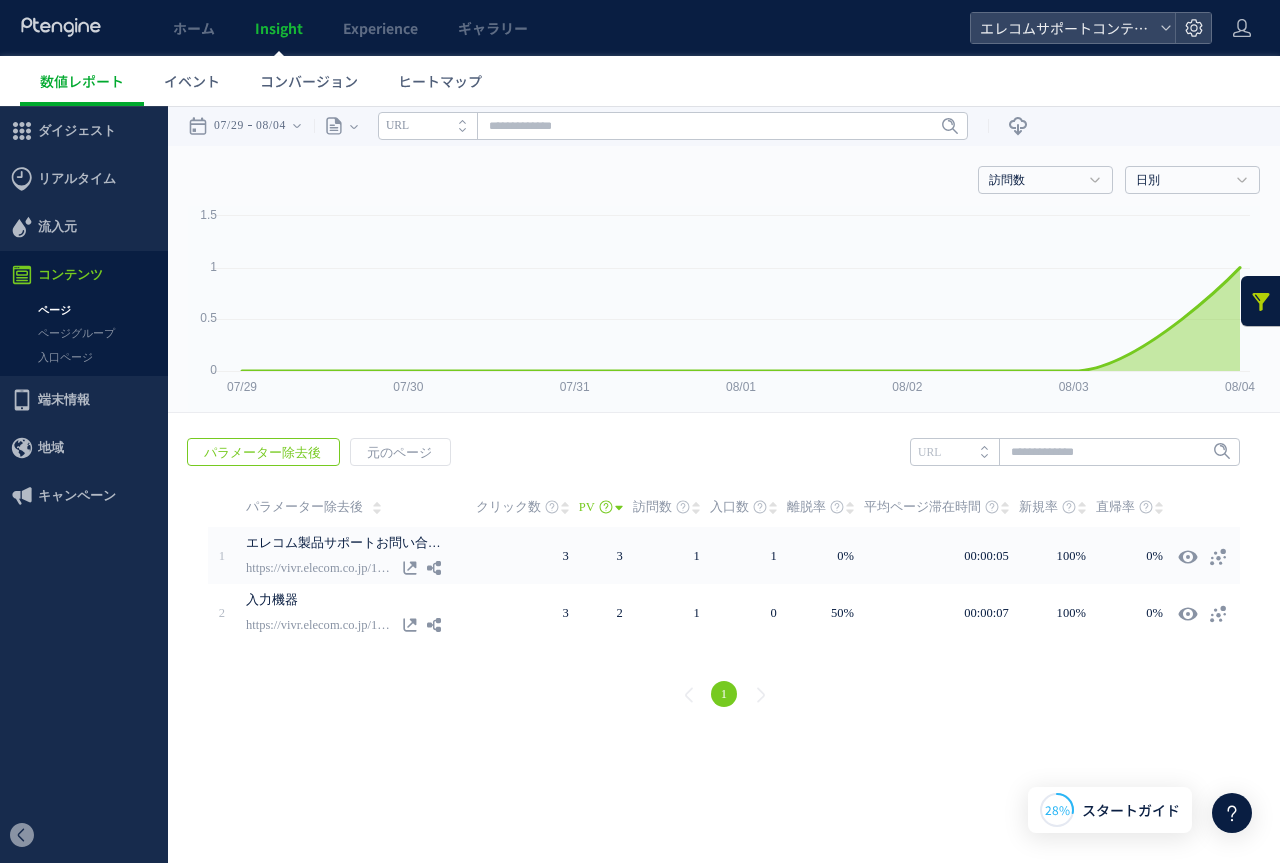 click on "ページ" at bounding box center (84, 310) 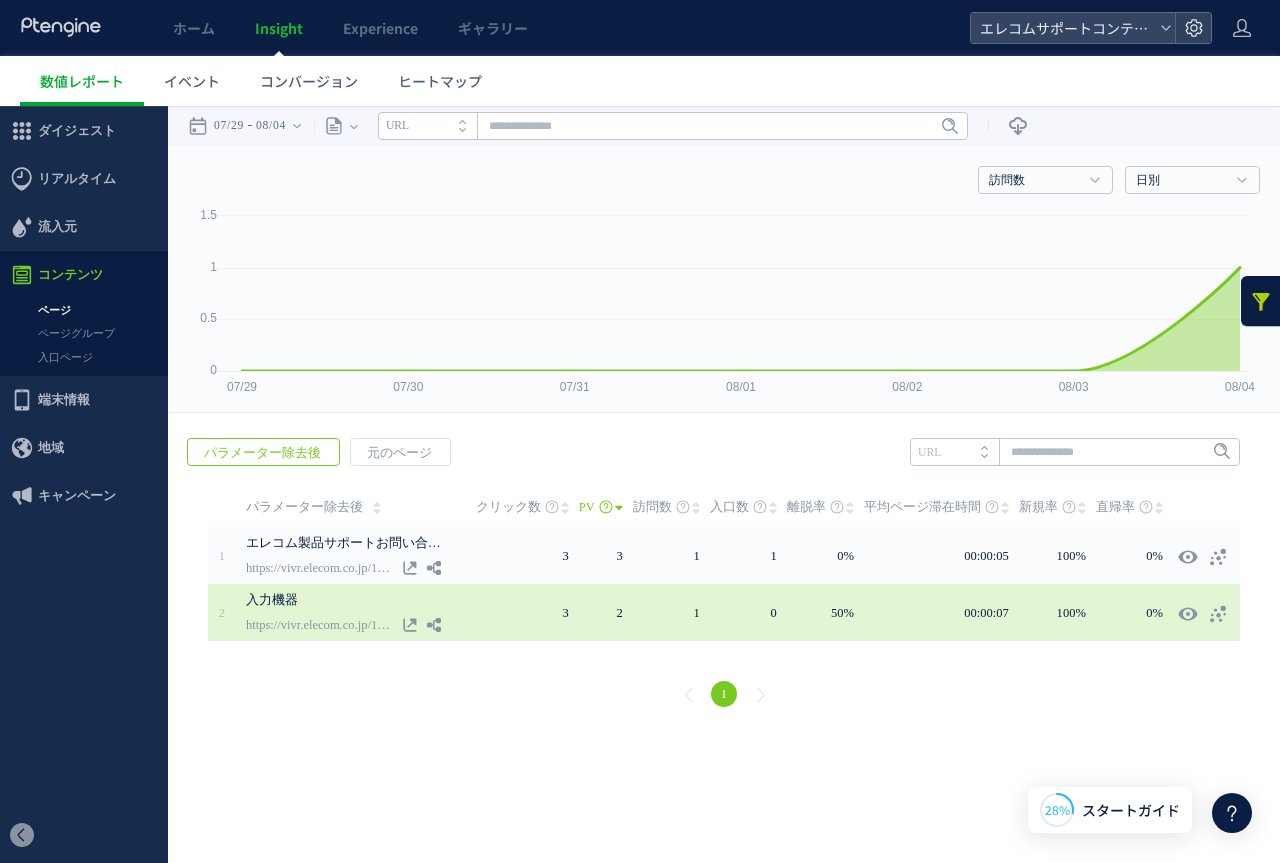 click on "3" at bounding box center [527, 612] 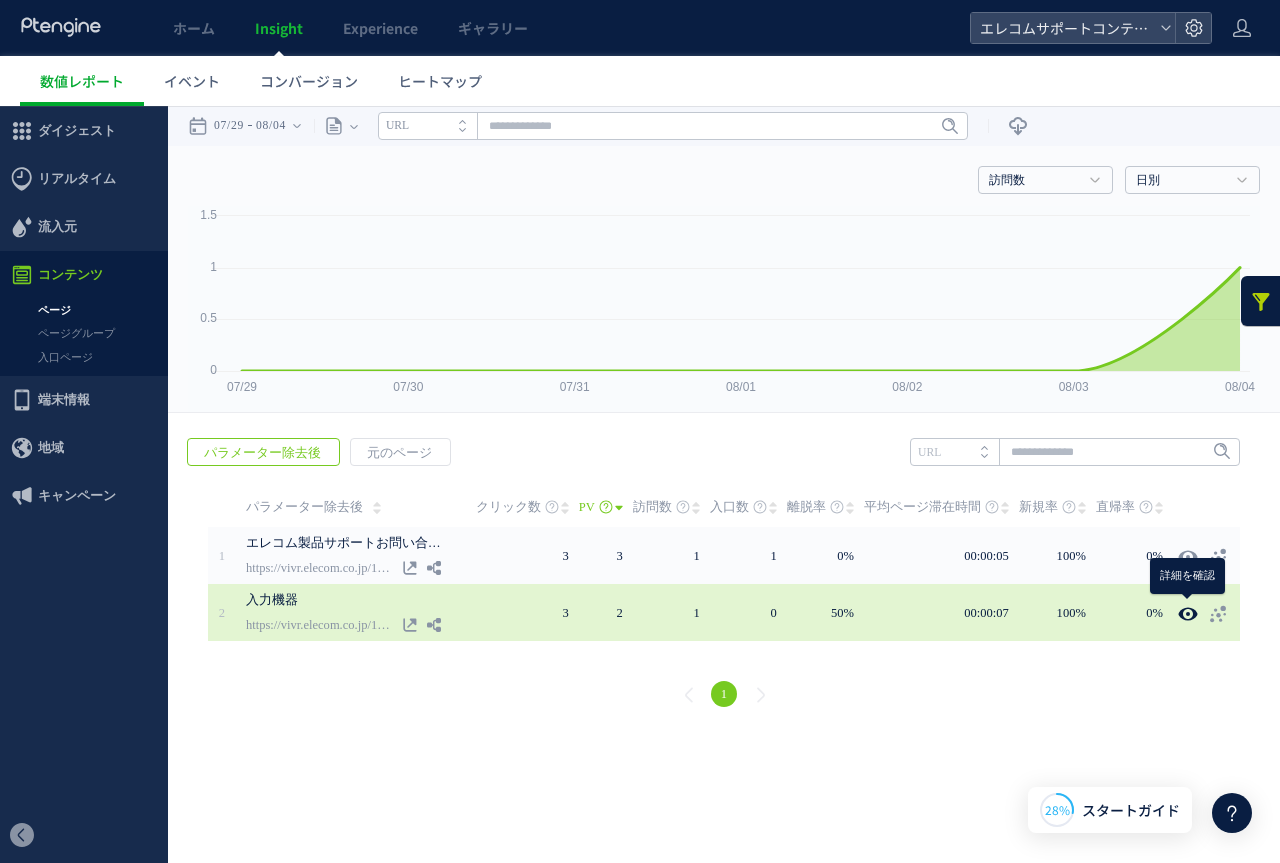 click 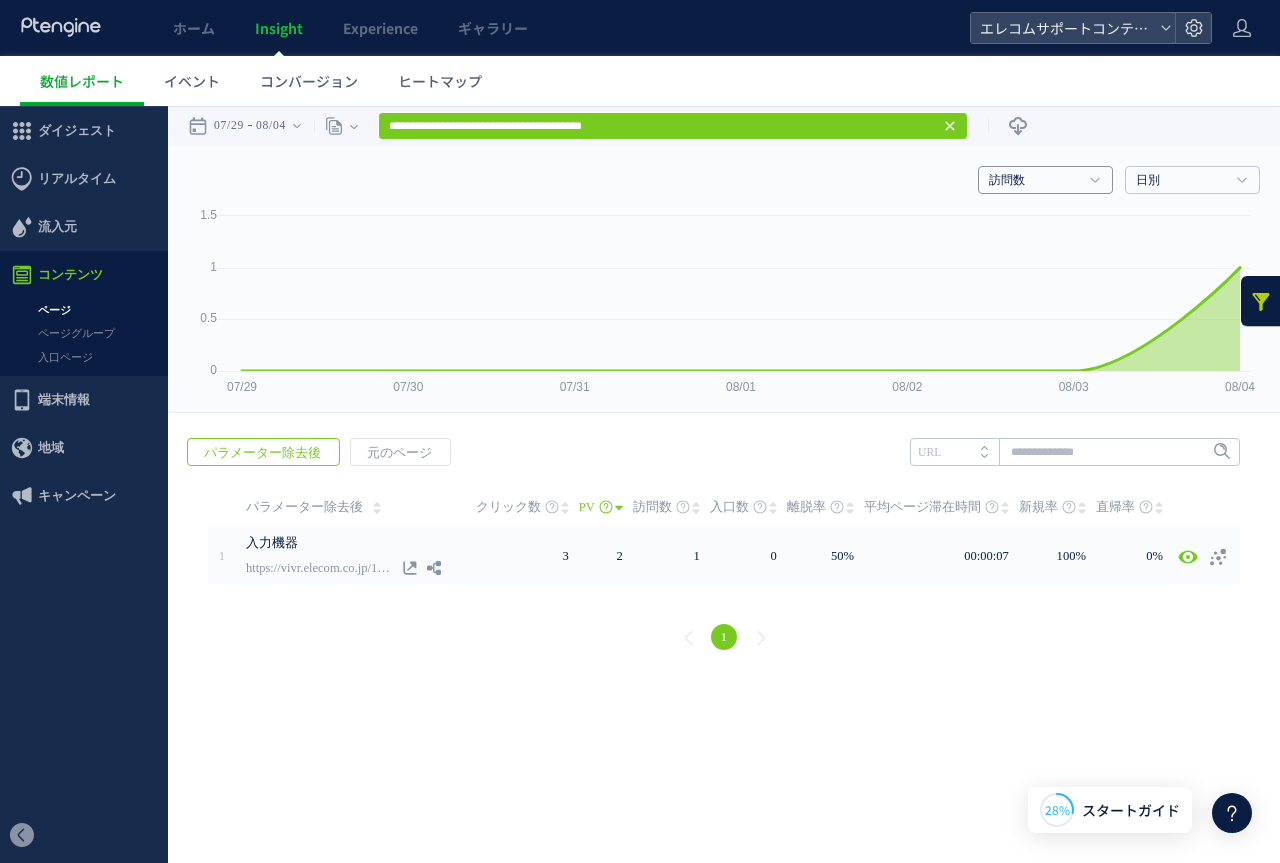 click on "訪問数" at bounding box center (1034, 181) 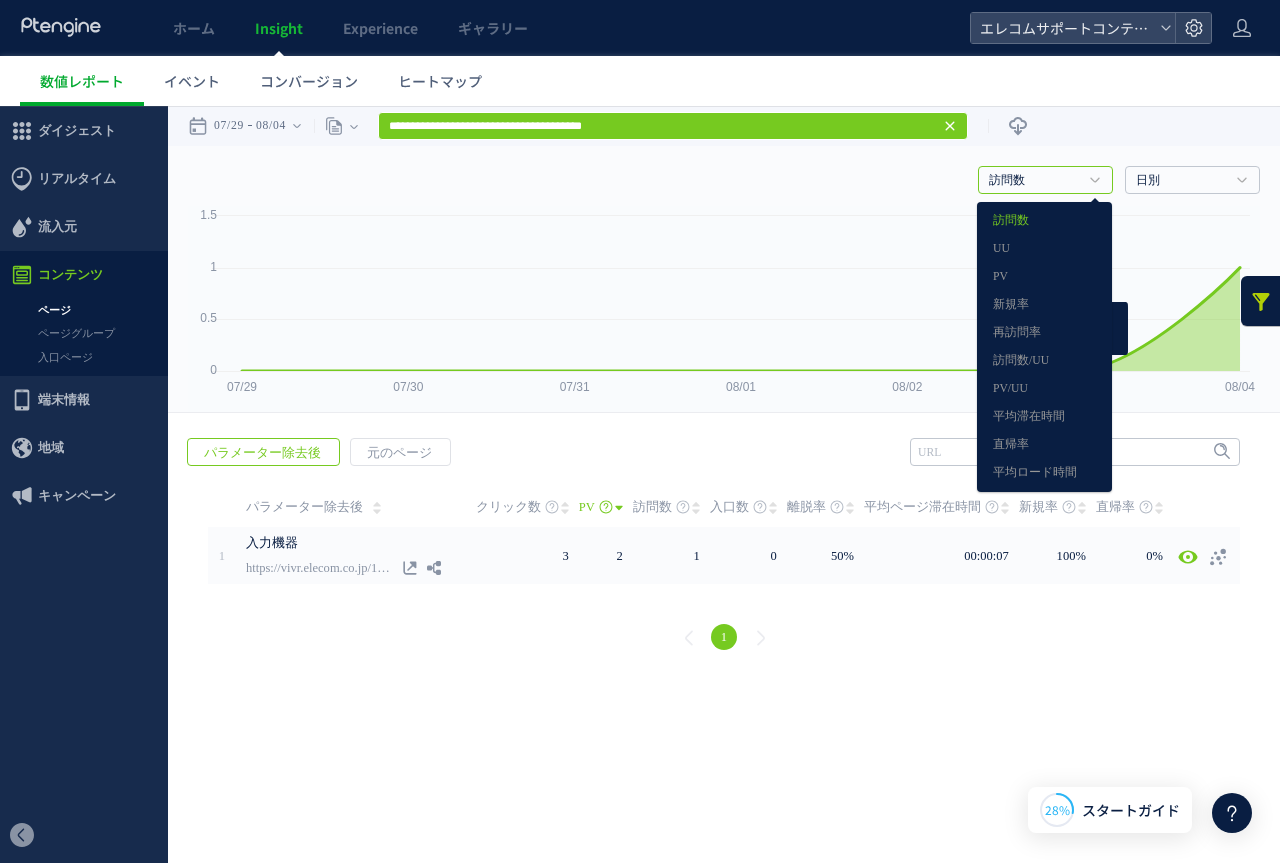 click 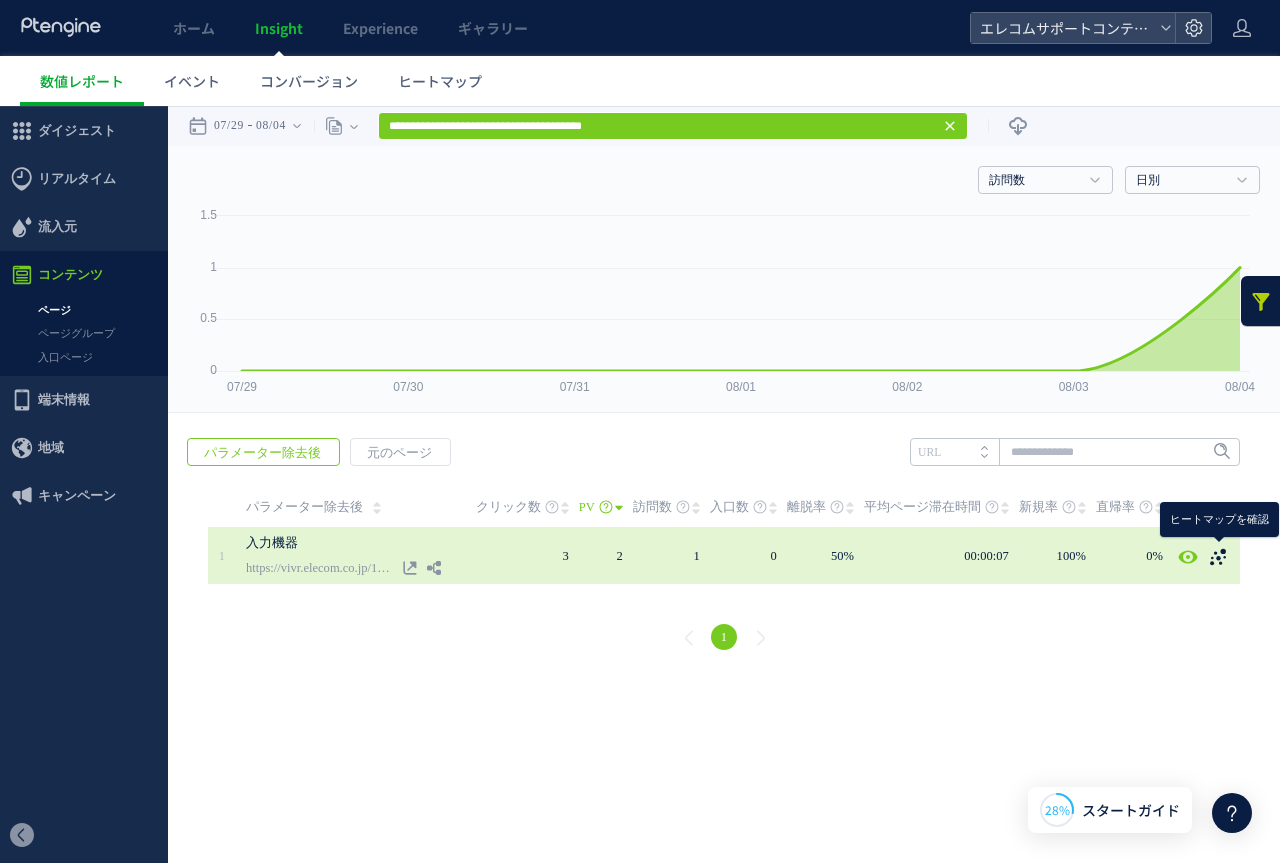 click 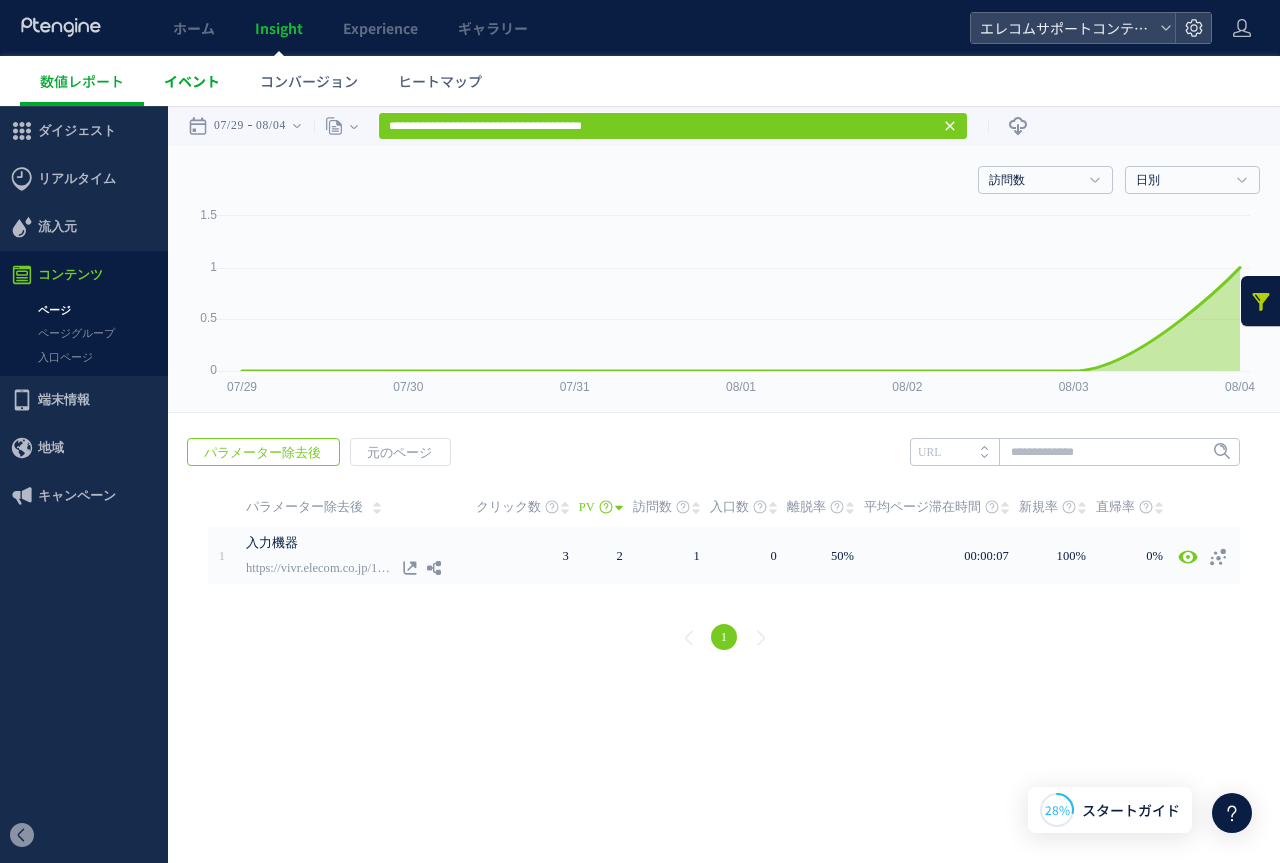 click on "イベント" at bounding box center (192, 81) 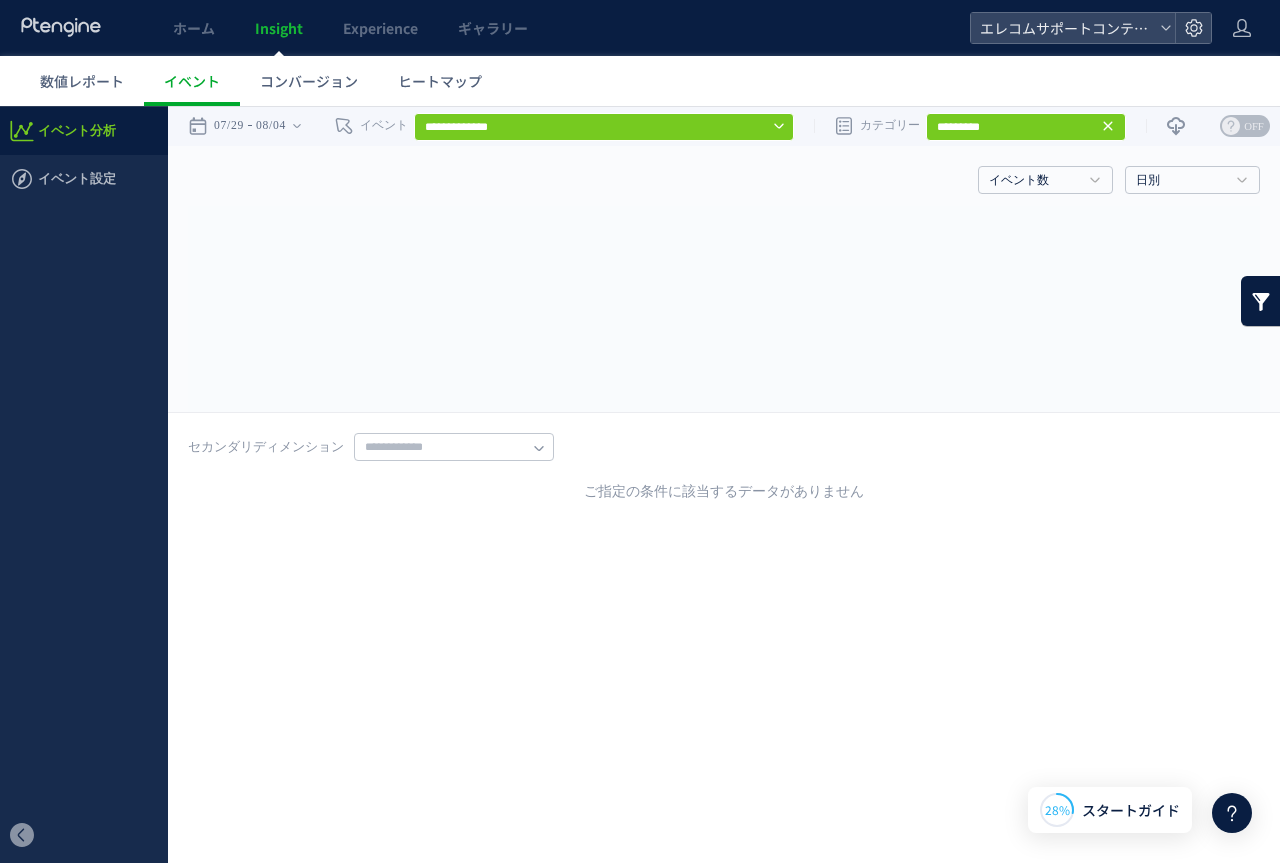 click on "**********" at bounding box center (604, 127) 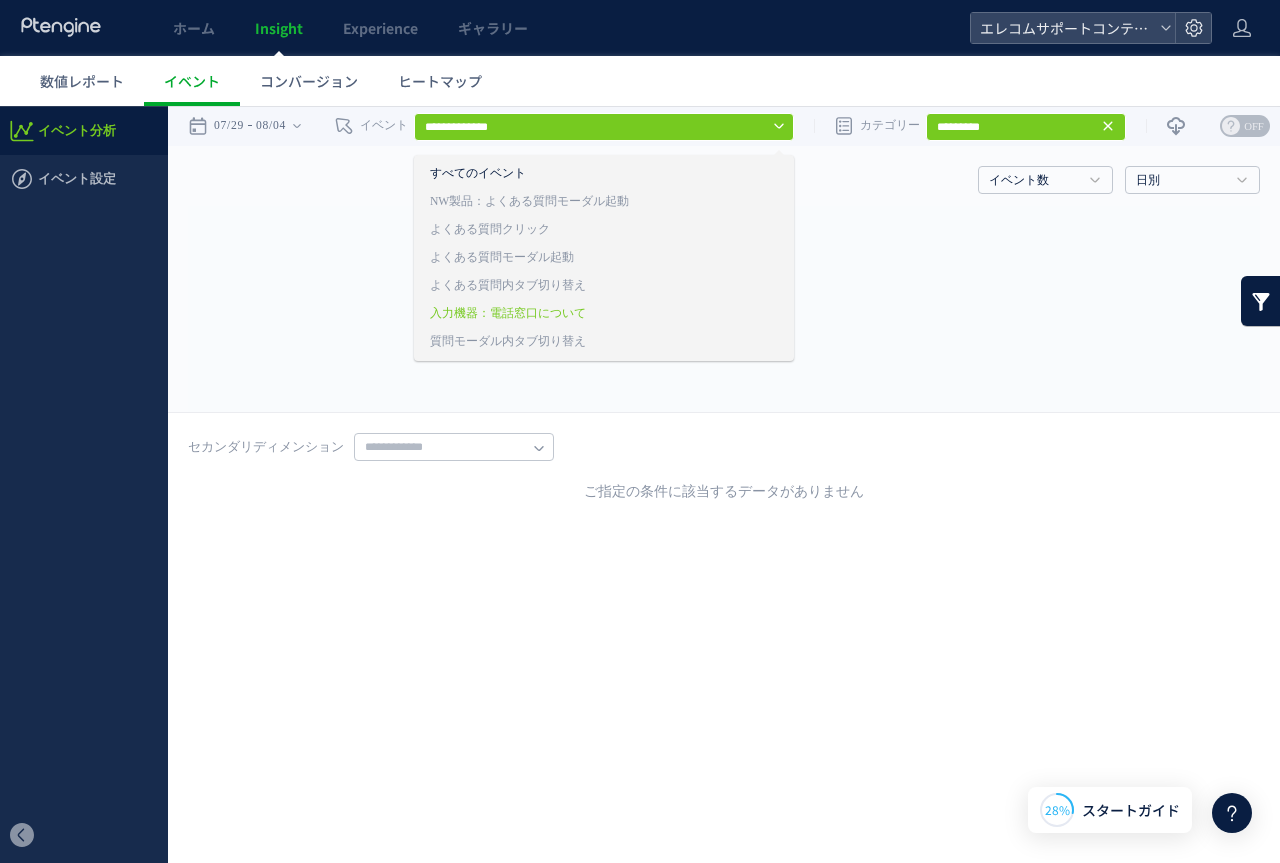click on "すべてのイベント" at bounding box center [574, 174] 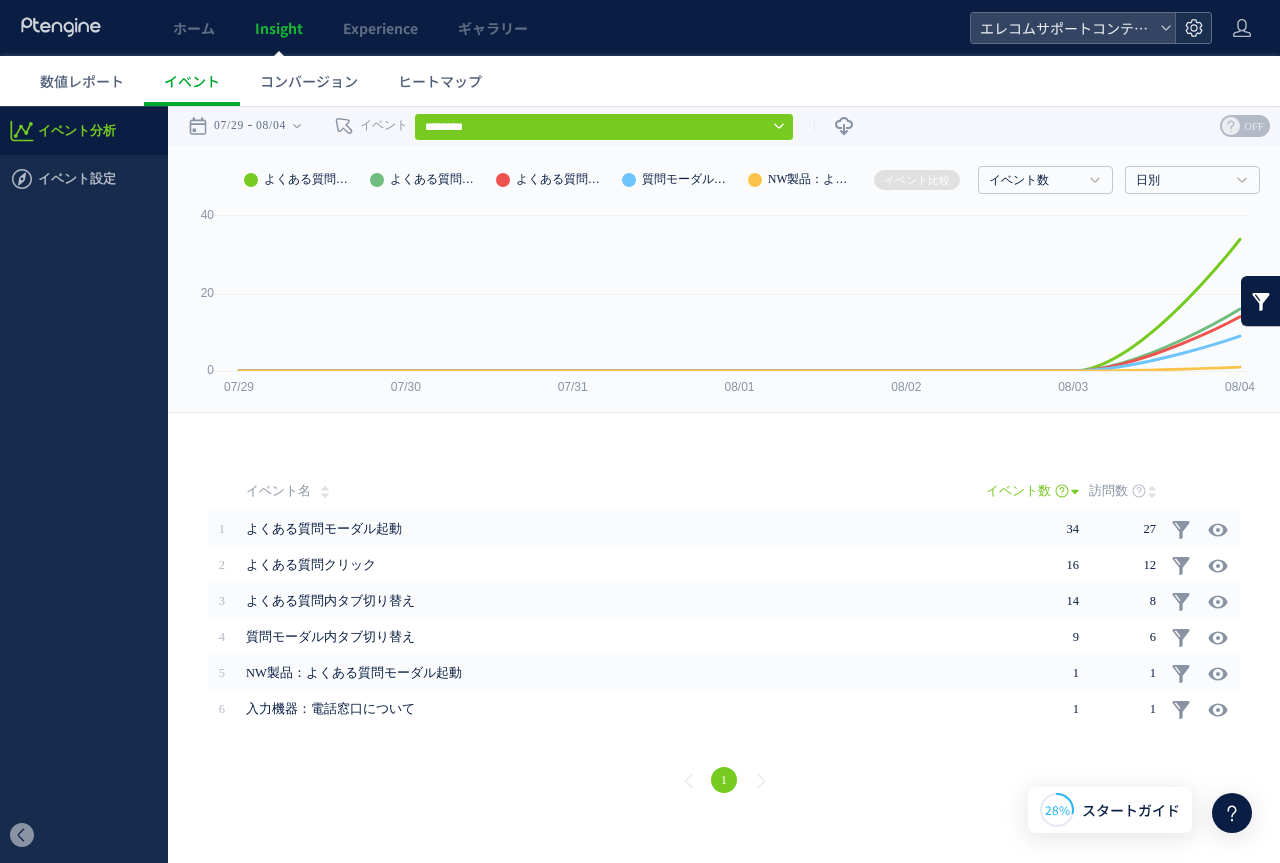 click 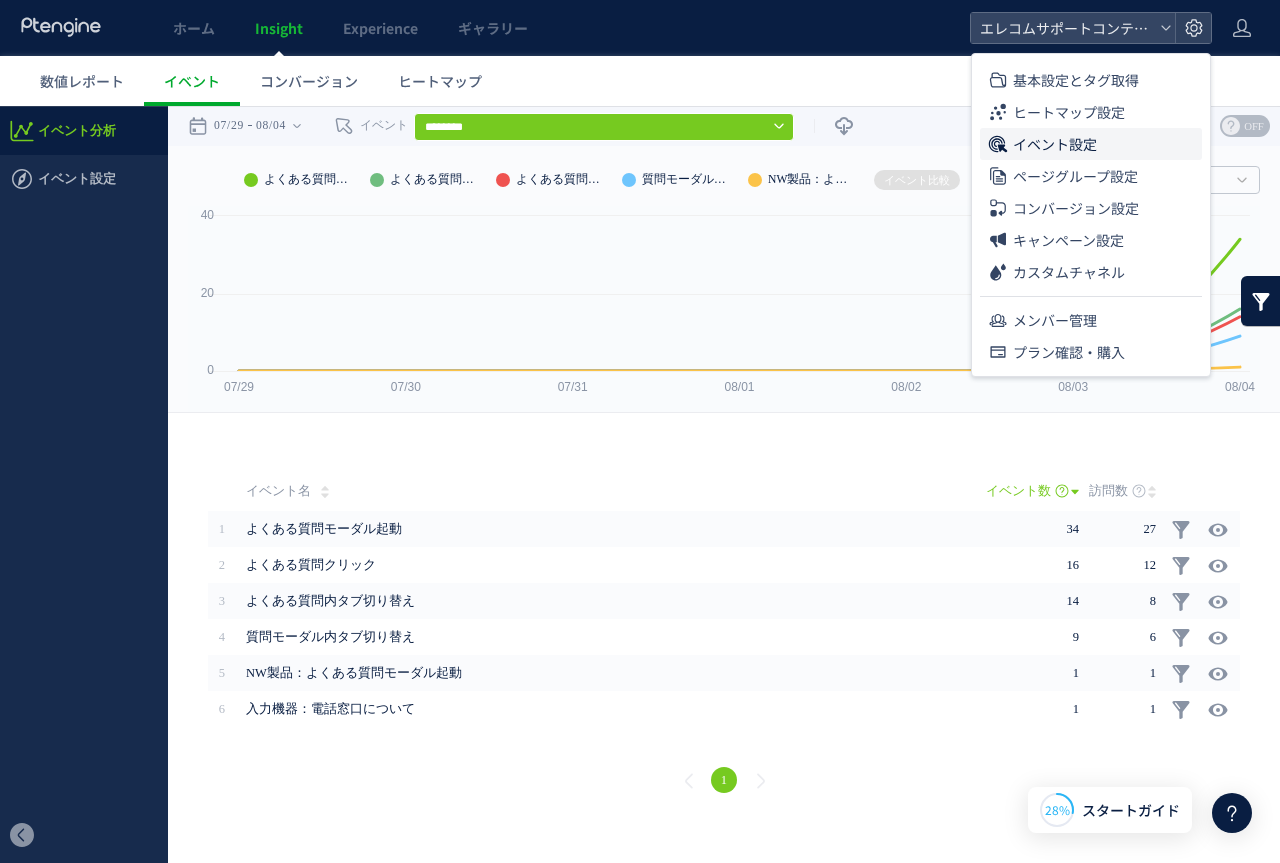click on "イベント設定" at bounding box center (1055, 144) 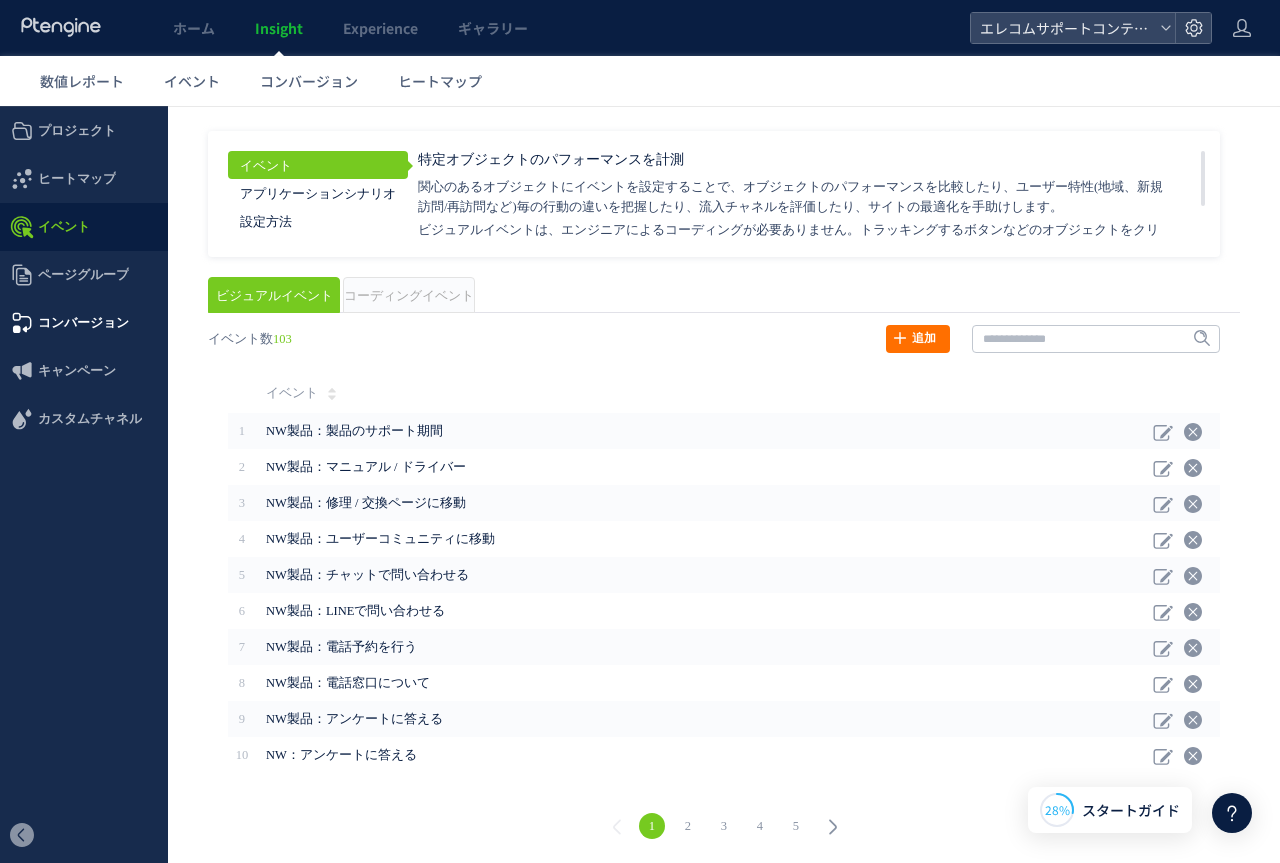 click on "コンバージョン" at bounding box center (83, 323) 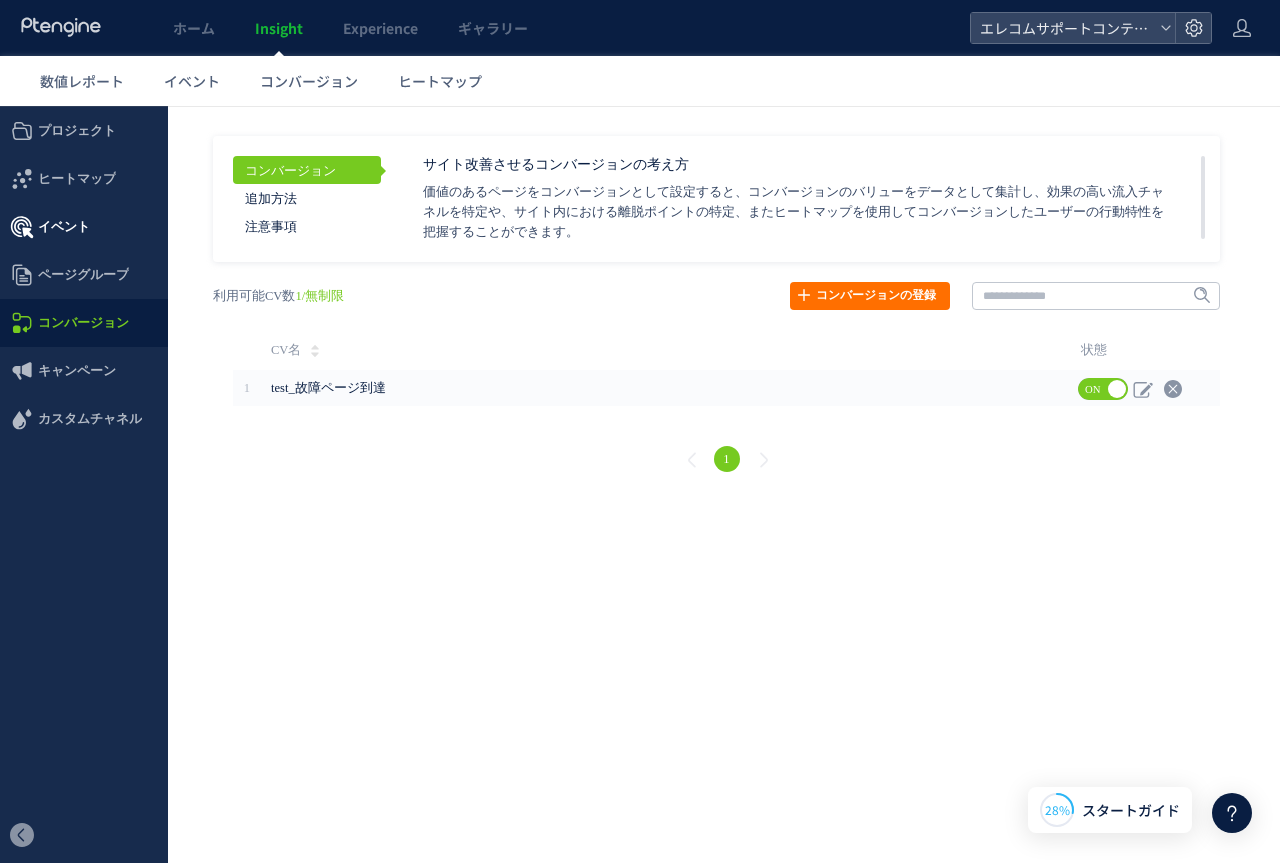 click on "イベント" at bounding box center (64, 227) 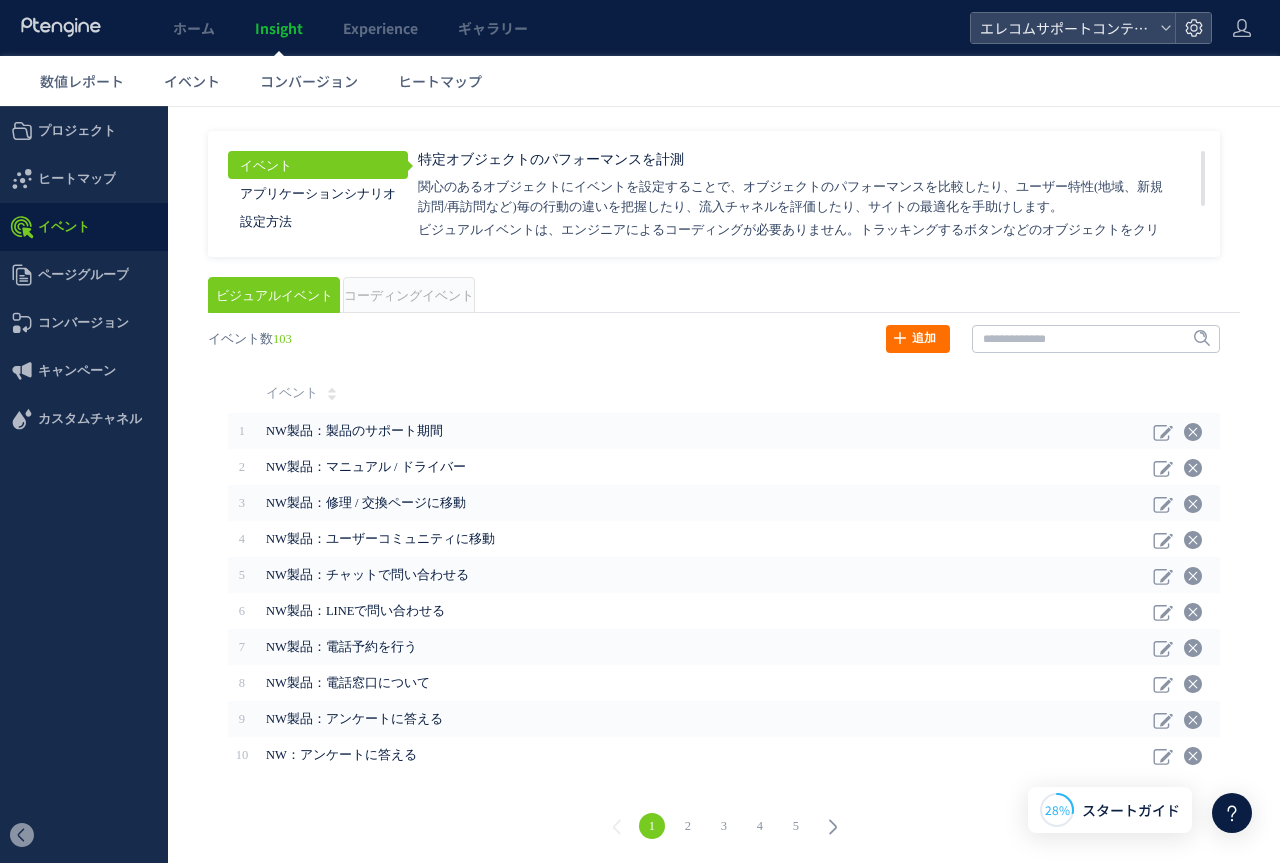 click on "ヒートマップ" at bounding box center [77, 179] 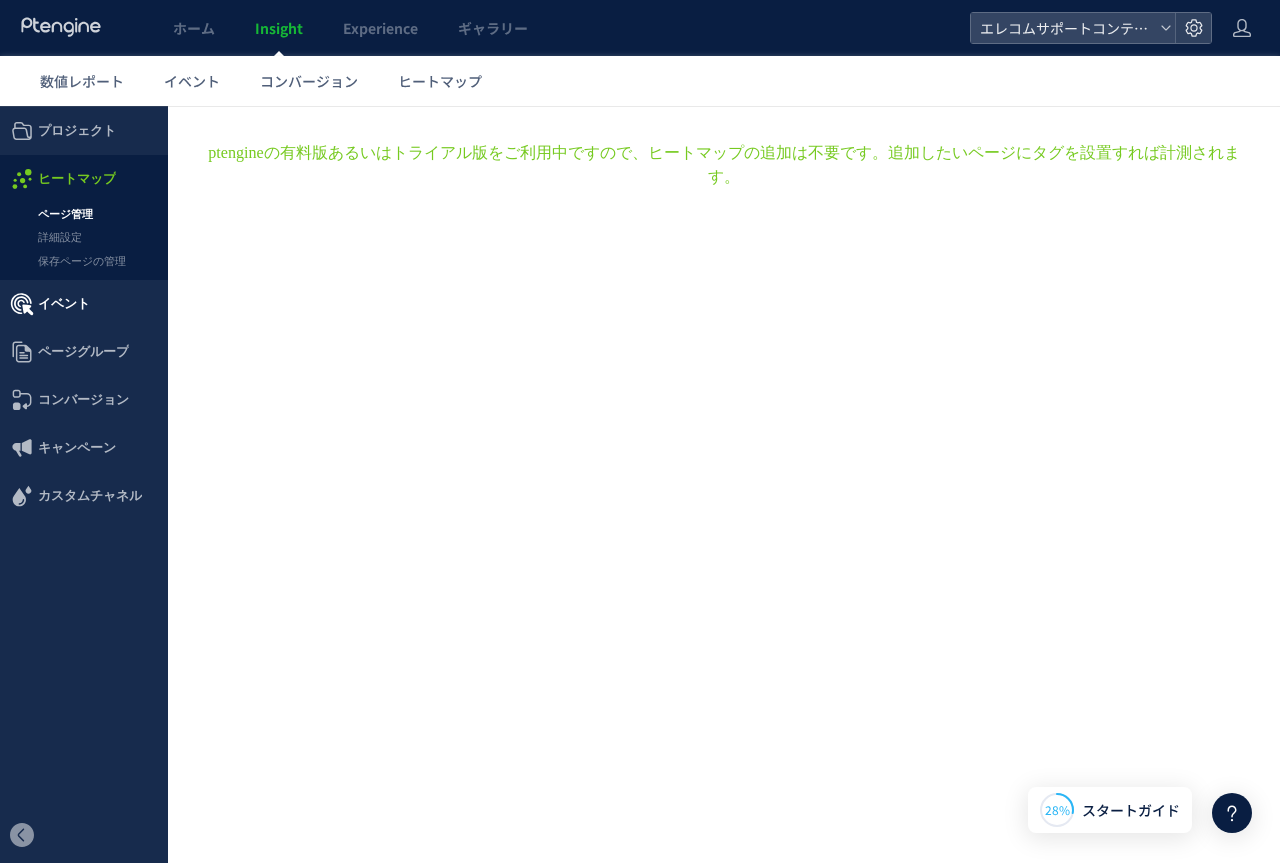click on "イベント" at bounding box center (64, 304) 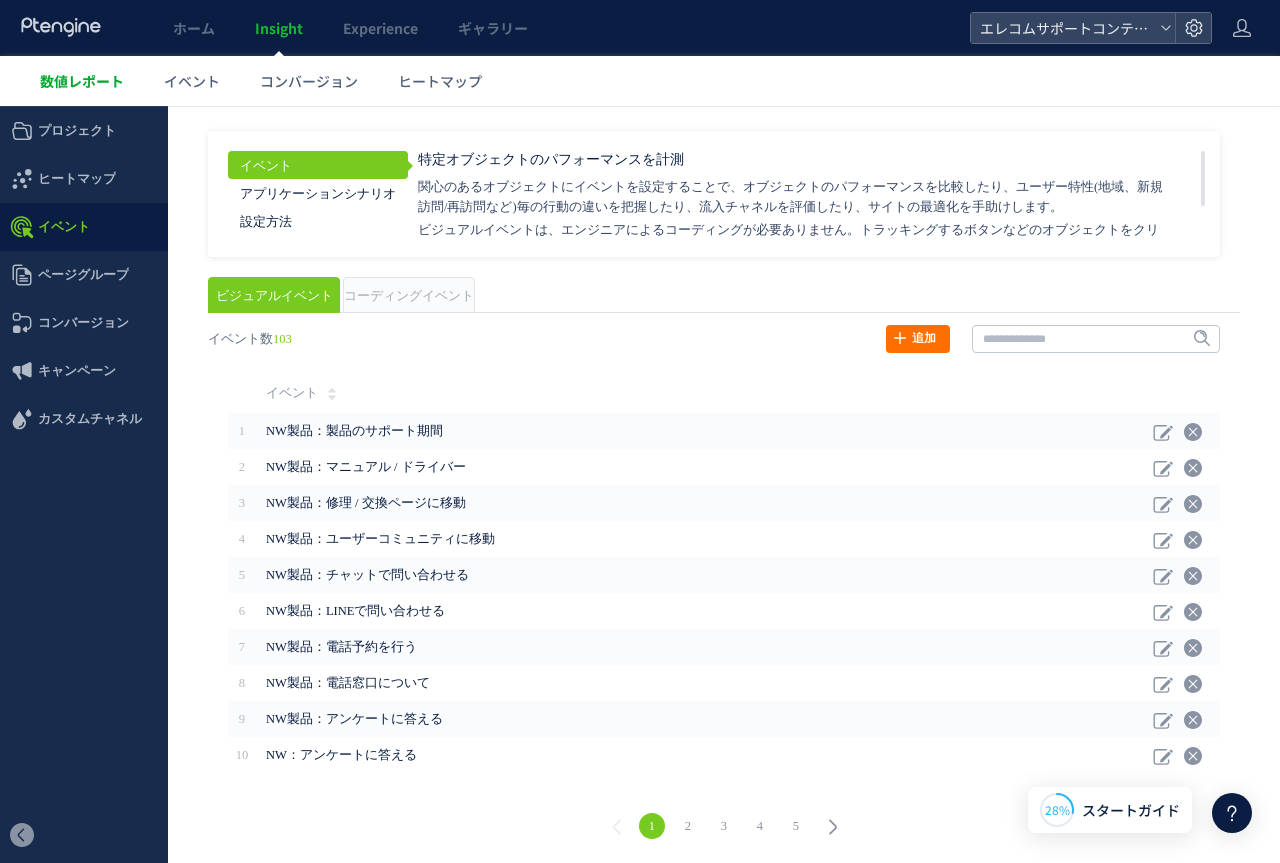 click on "数値レポート" at bounding box center (82, 81) 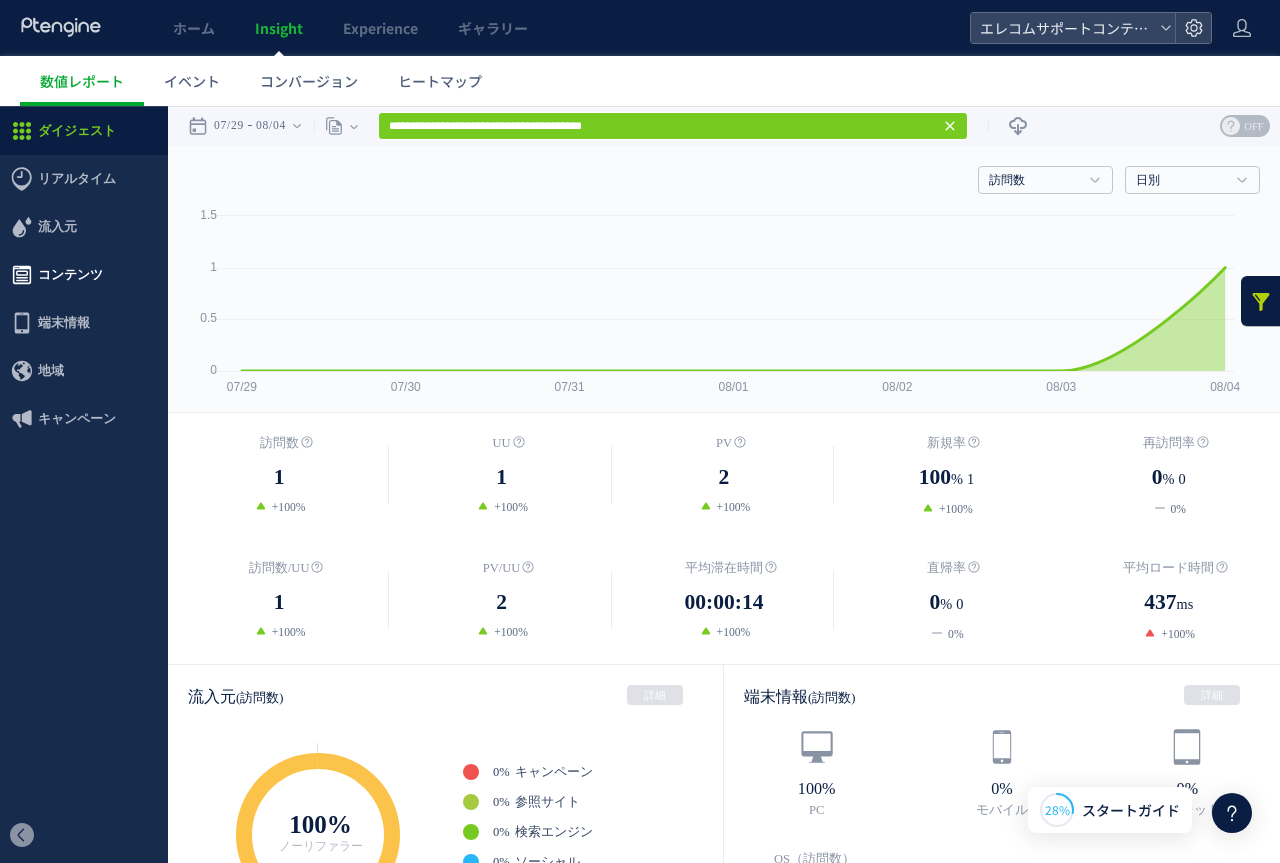 click on "コンテンツ" at bounding box center [70, 275] 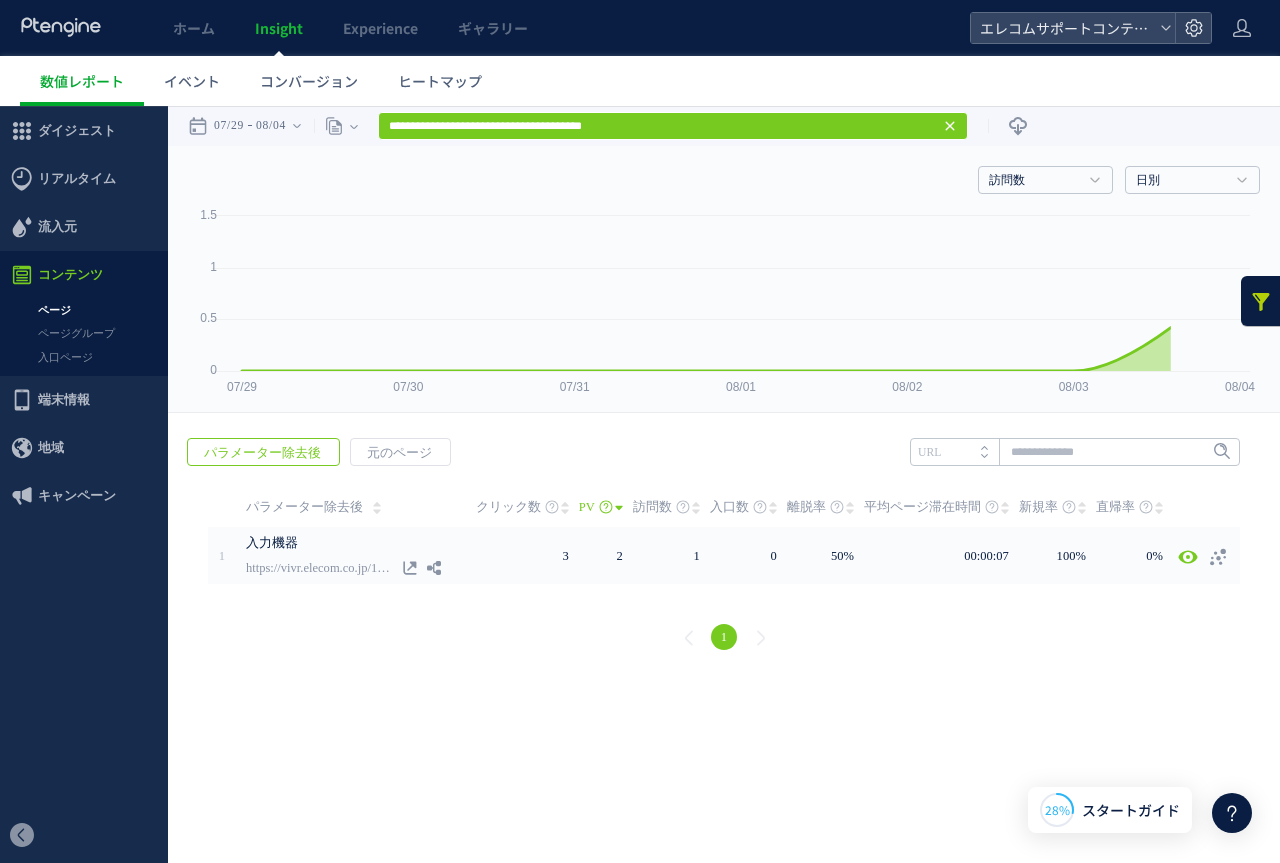 click on "ページ" at bounding box center (84, 310) 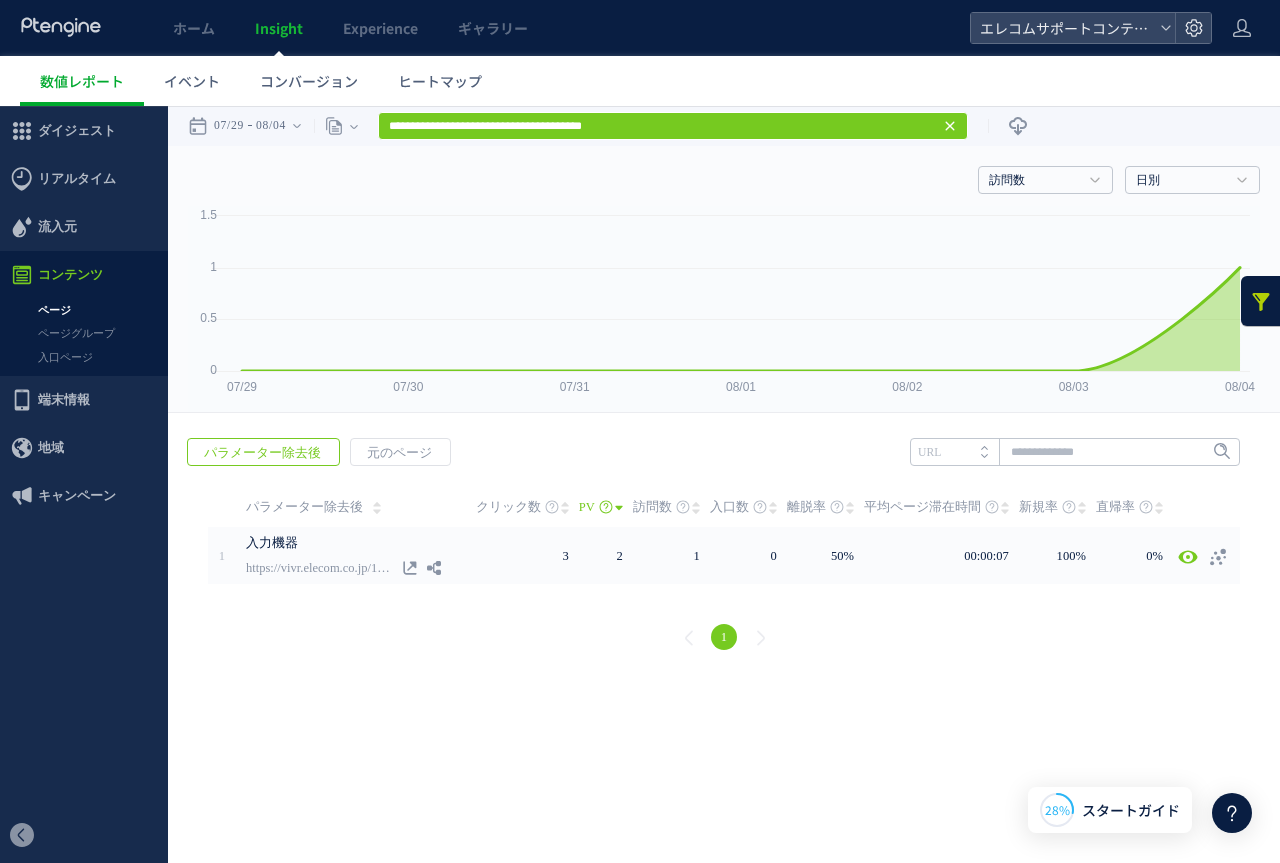 click on ".cls-1 {
fill-rule: evenodd;
} .cls-1 {
fill: #ececec;
}
.cls-2 {
fill: #929292;
} .cls-1 {
fill-rule: evenodd;
} Created with Sketch. Search for dashboard, wedget or data sources… Add a widget Share ( 2 ) Product Dashboard Description Jan 2 2 K 0 6 K 4 K 8 K Jan 4 Jan 6 Jan 8 Jan1 0 Total month over month Growth Past 30 days Monthly Spending Past 10 days 168,21 5 20 % Total Company Sales Past 30 days 18% Europe 14% Asia 4% Afriaca 2% Not set Americas 62% 168,21 5 Session by Continents Past 7 days Total Number of clients 01/01/2011 - 12/31/2015 8129,1029 Count of Session Mathematics Chinese Percent reached of sales goal This Month 501,029 / 750,031 60% Dasheboard Total Number of clients 01/01/2011 - 12/31/2015 8129,1029 Count of Session Mathematics Chinese Ja n2 2 K 0 6 K 4 K 8 K Ja n4 Ja n6 Ja" at bounding box center (640, 391) 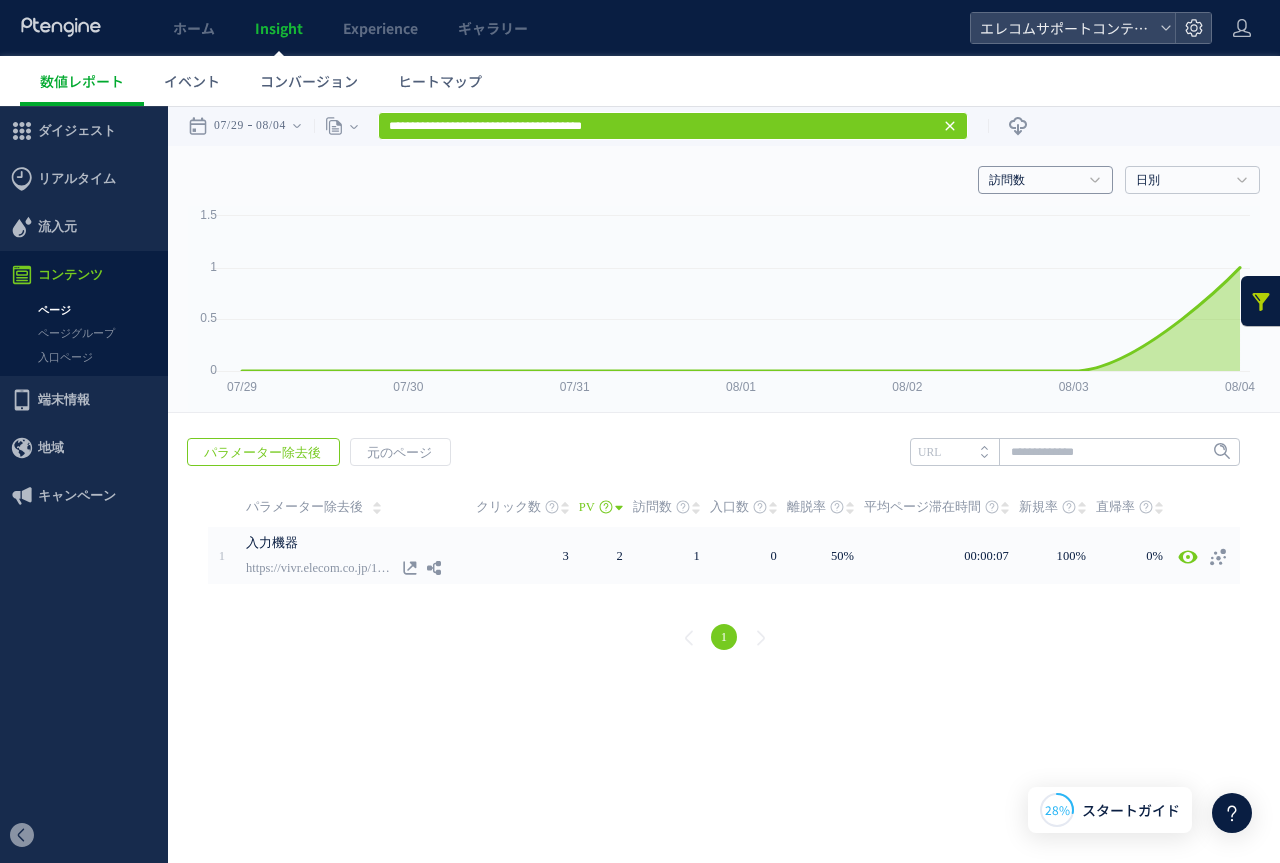click on "訪問数" at bounding box center (1034, 181) 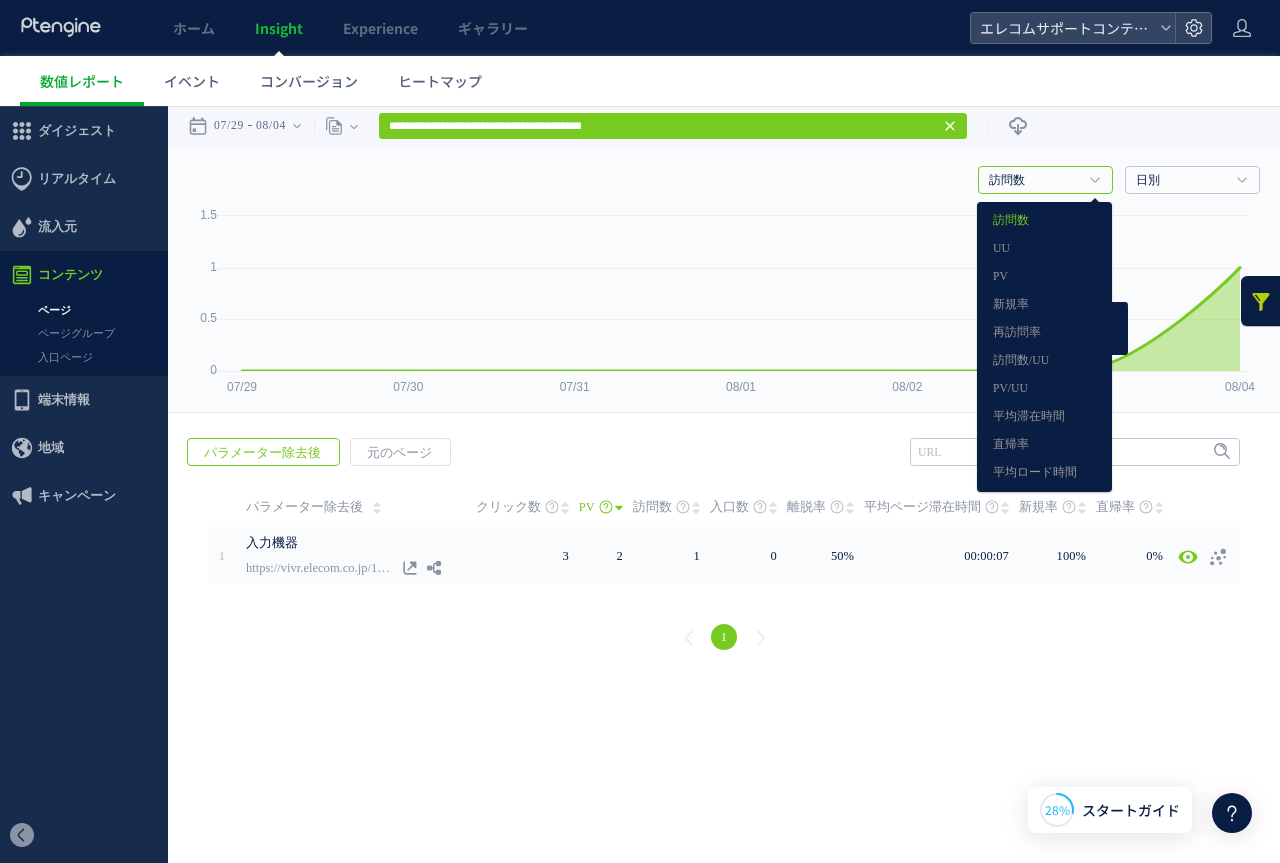 click 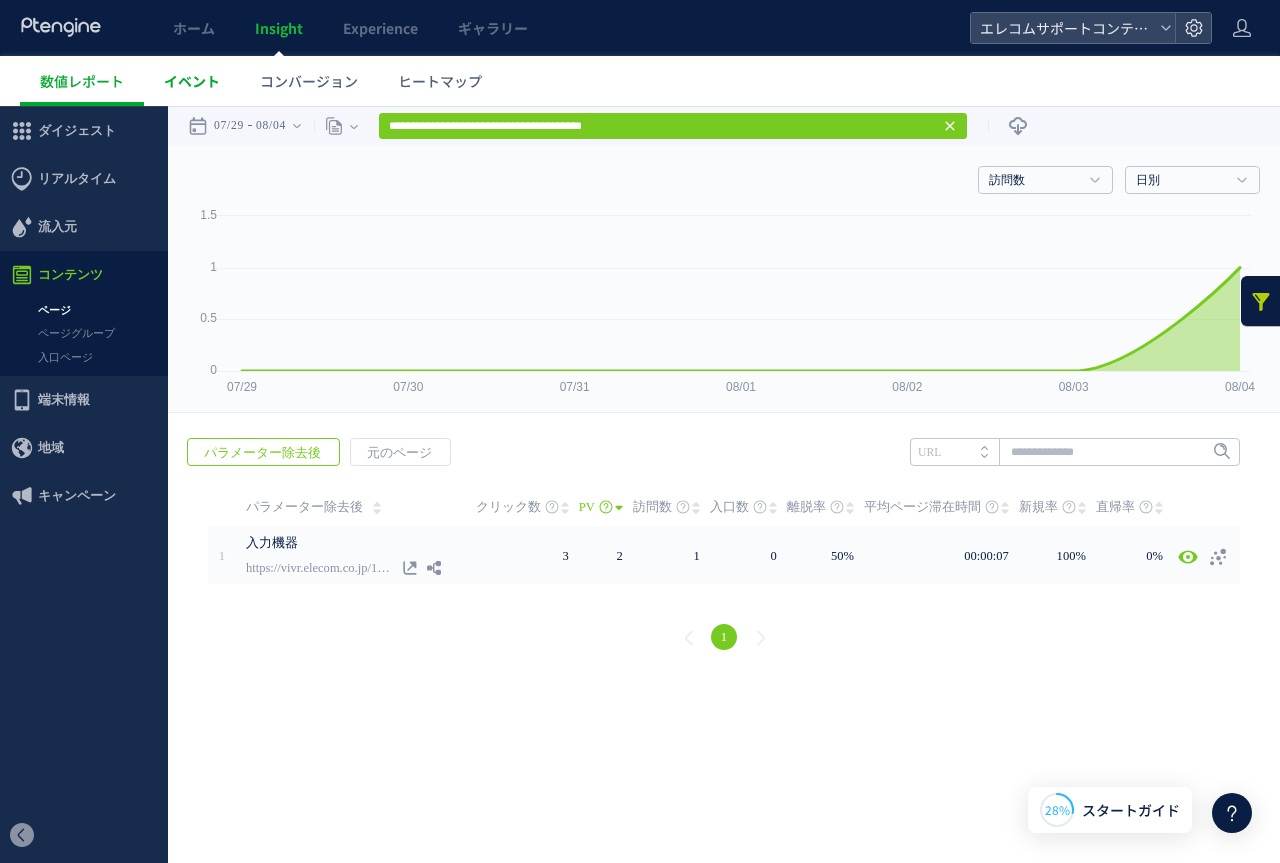 click on "イベント" at bounding box center [192, 81] 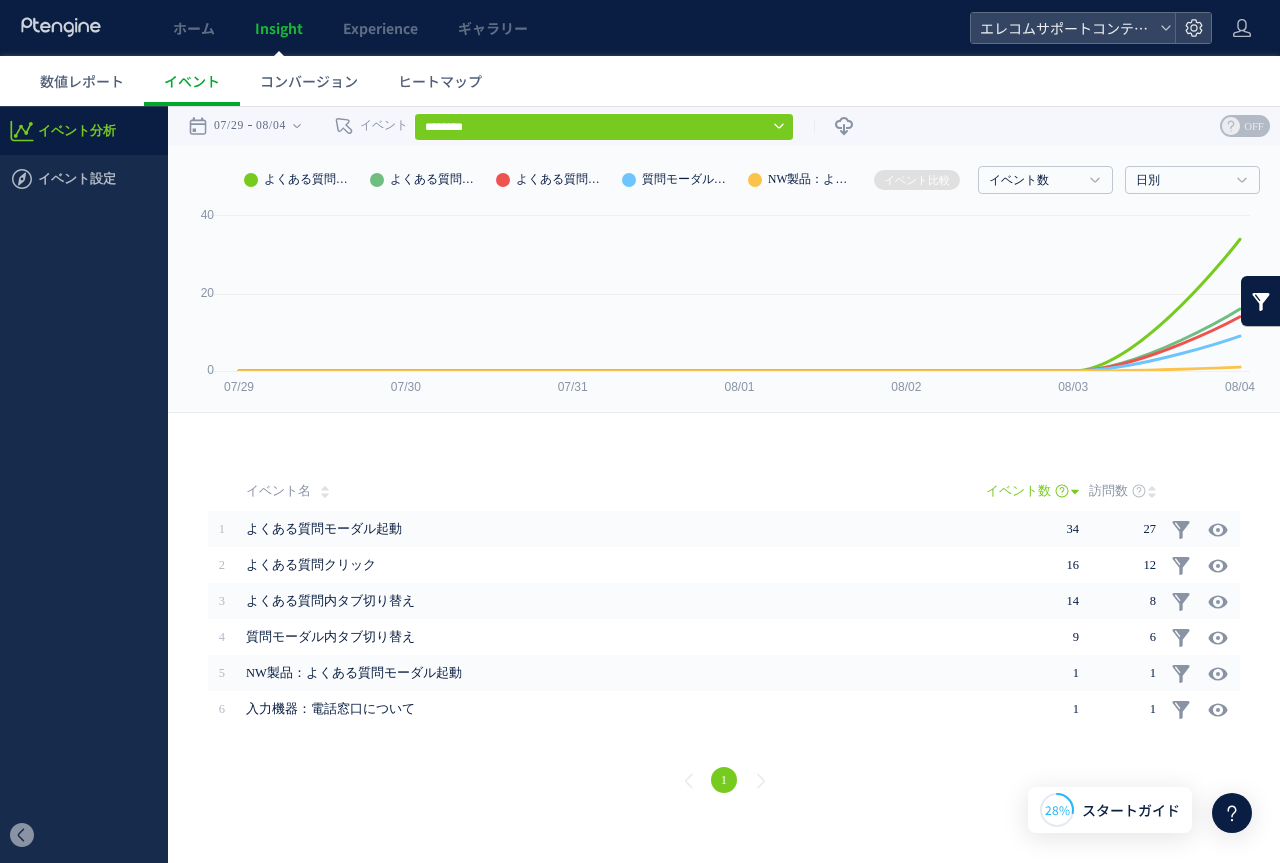 click on "********" at bounding box center [604, 127] 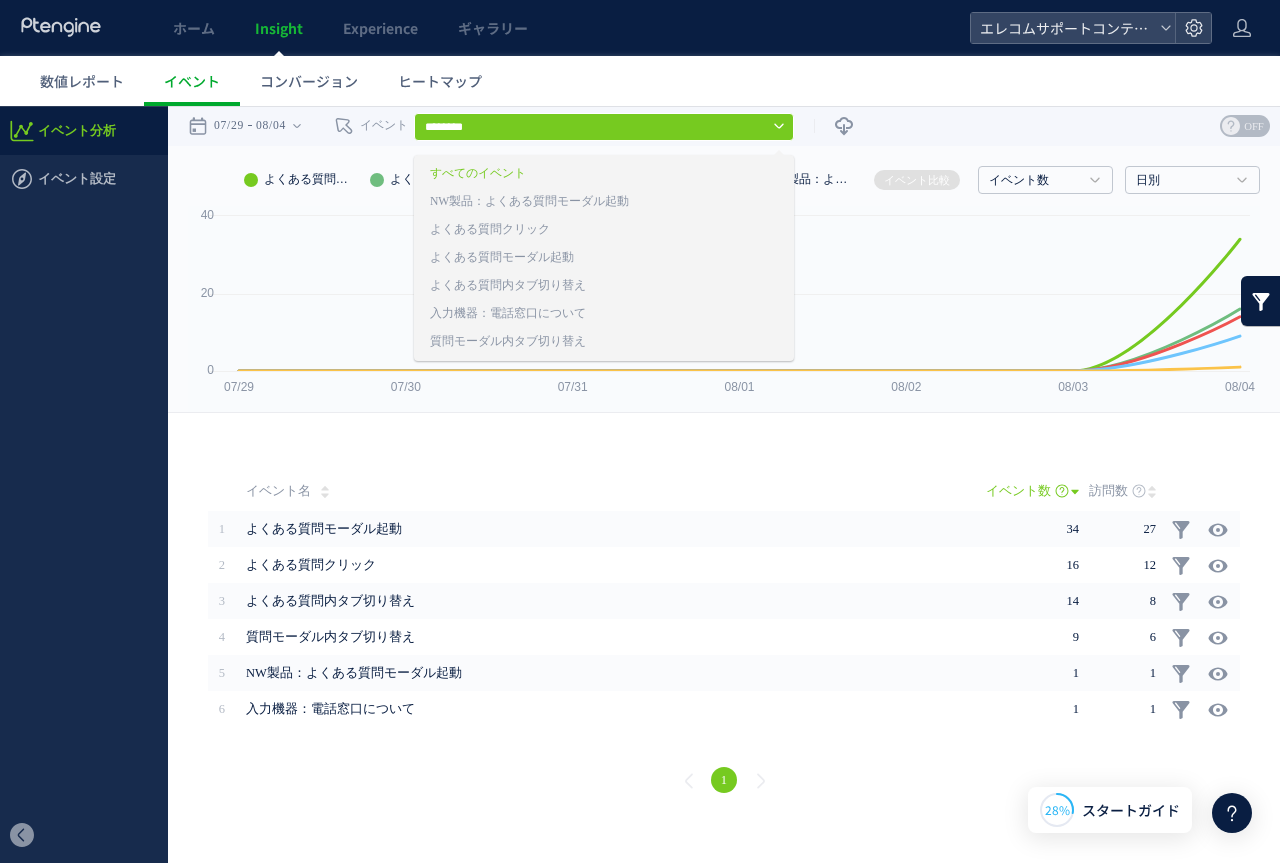click on "数値レポート イベント コンバージョン ヒートマップ" at bounding box center (650, 81) 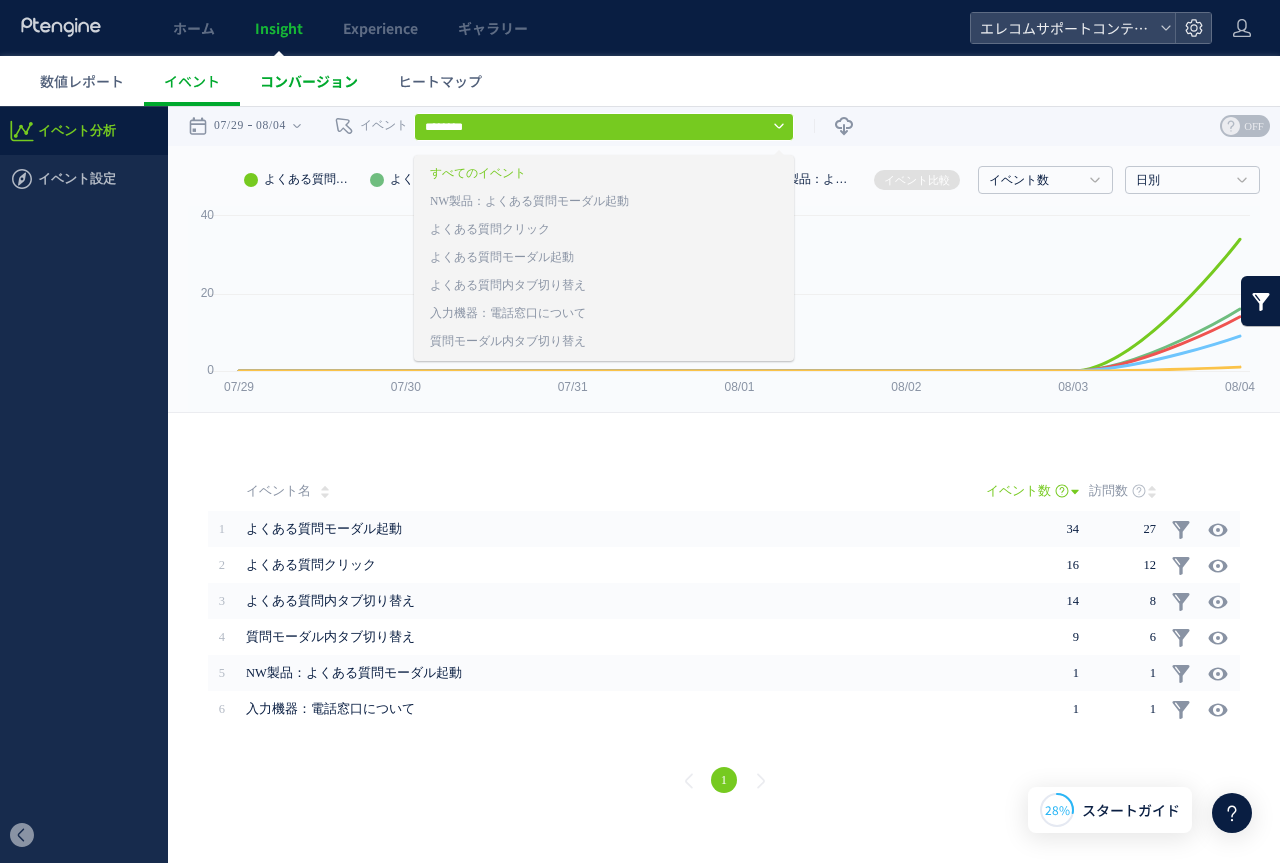 click on "コンバージョン" at bounding box center [309, 81] 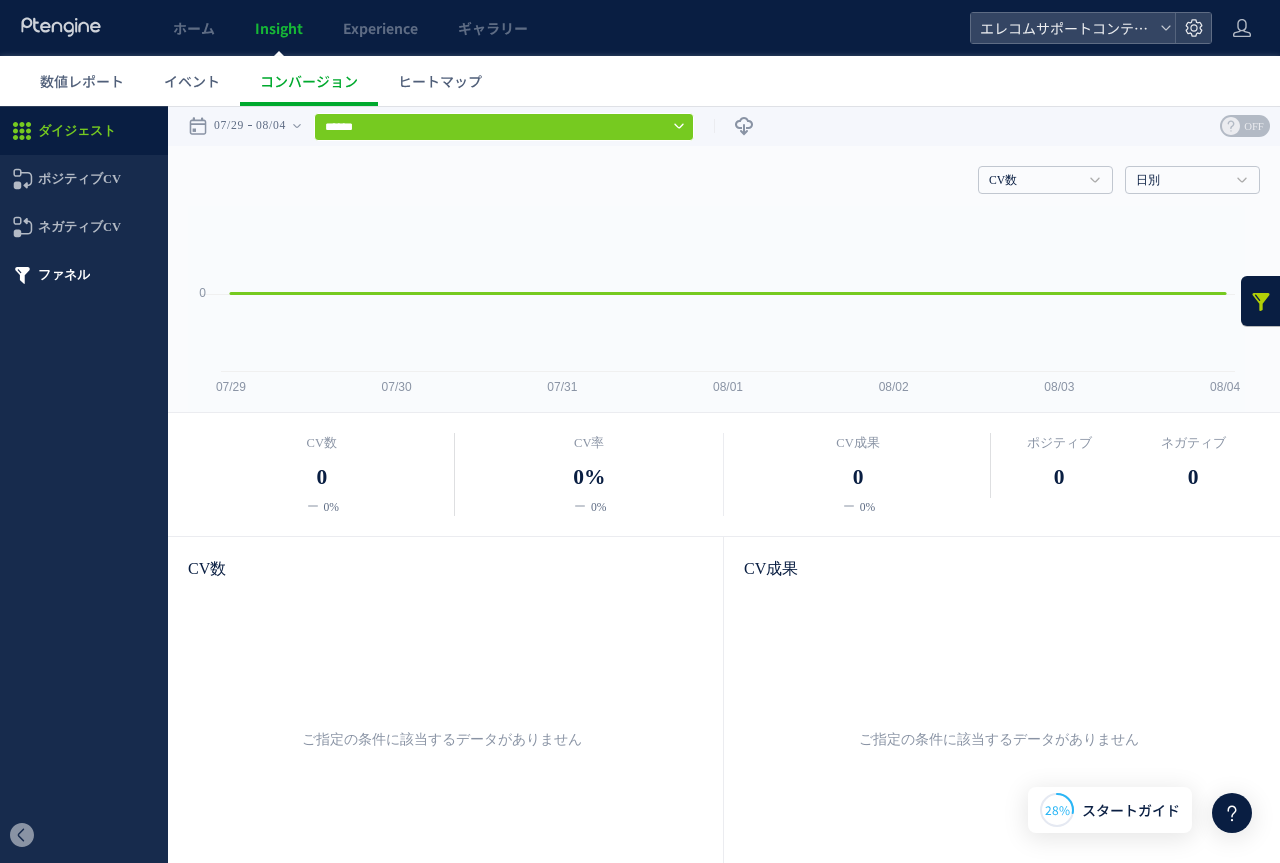 click on "ファネル" at bounding box center [64, 275] 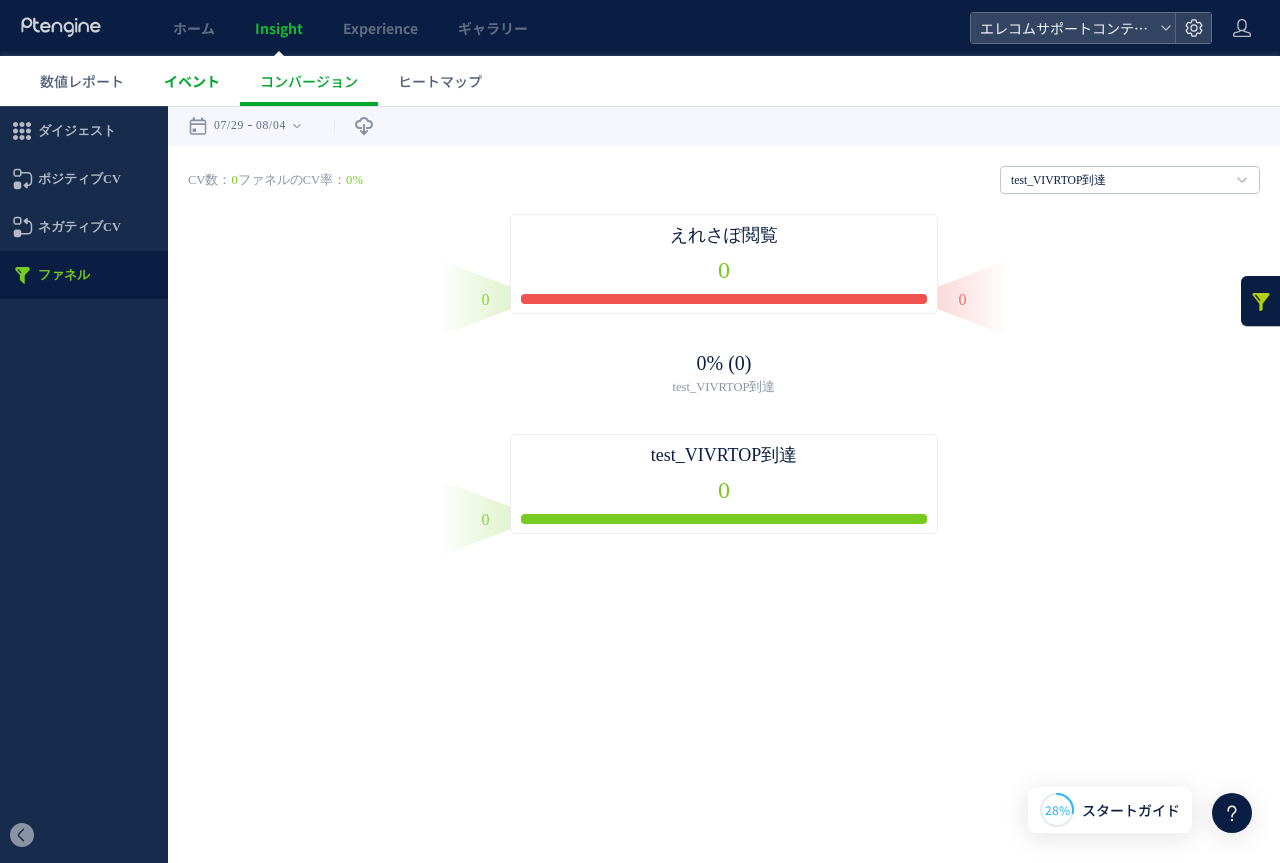 click on "イベント" at bounding box center (192, 81) 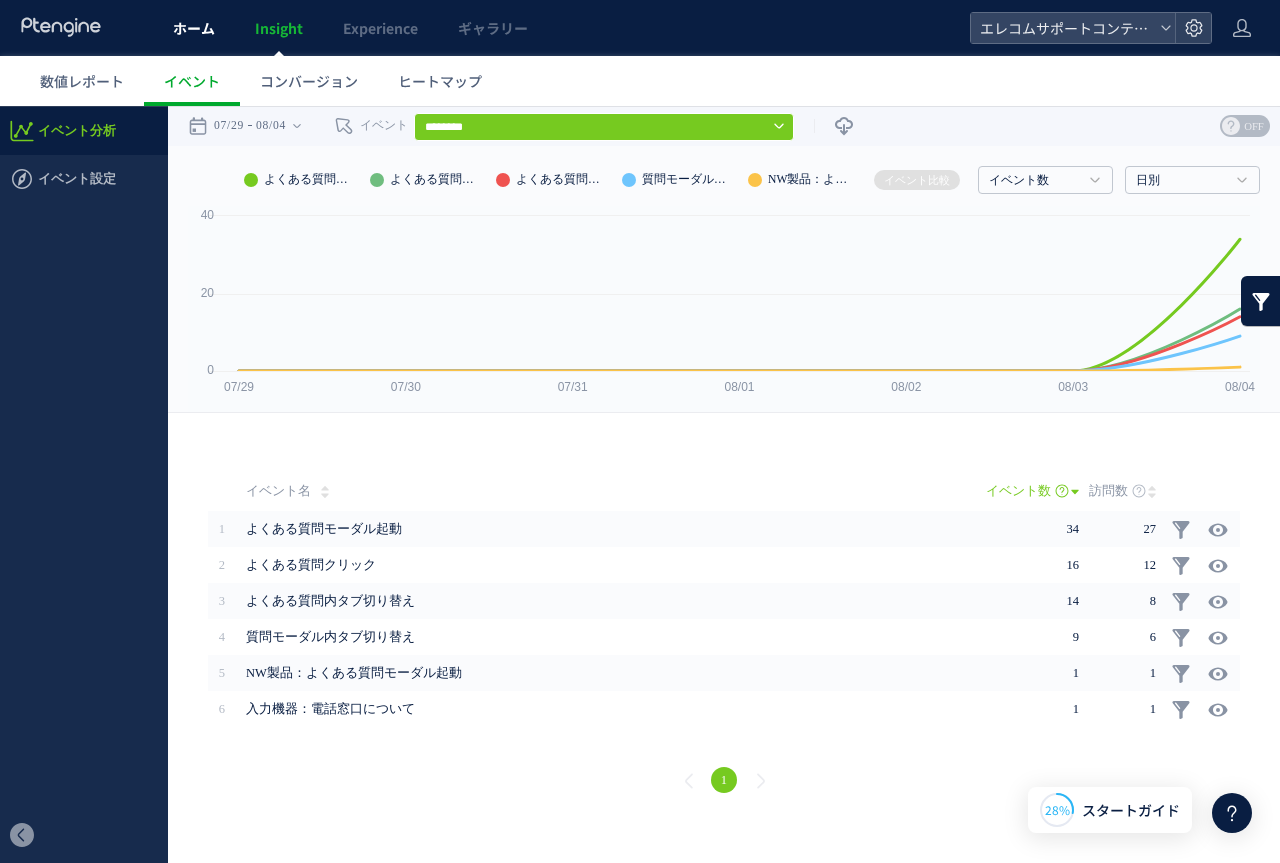 click on "ホーム" at bounding box center (194, 28) 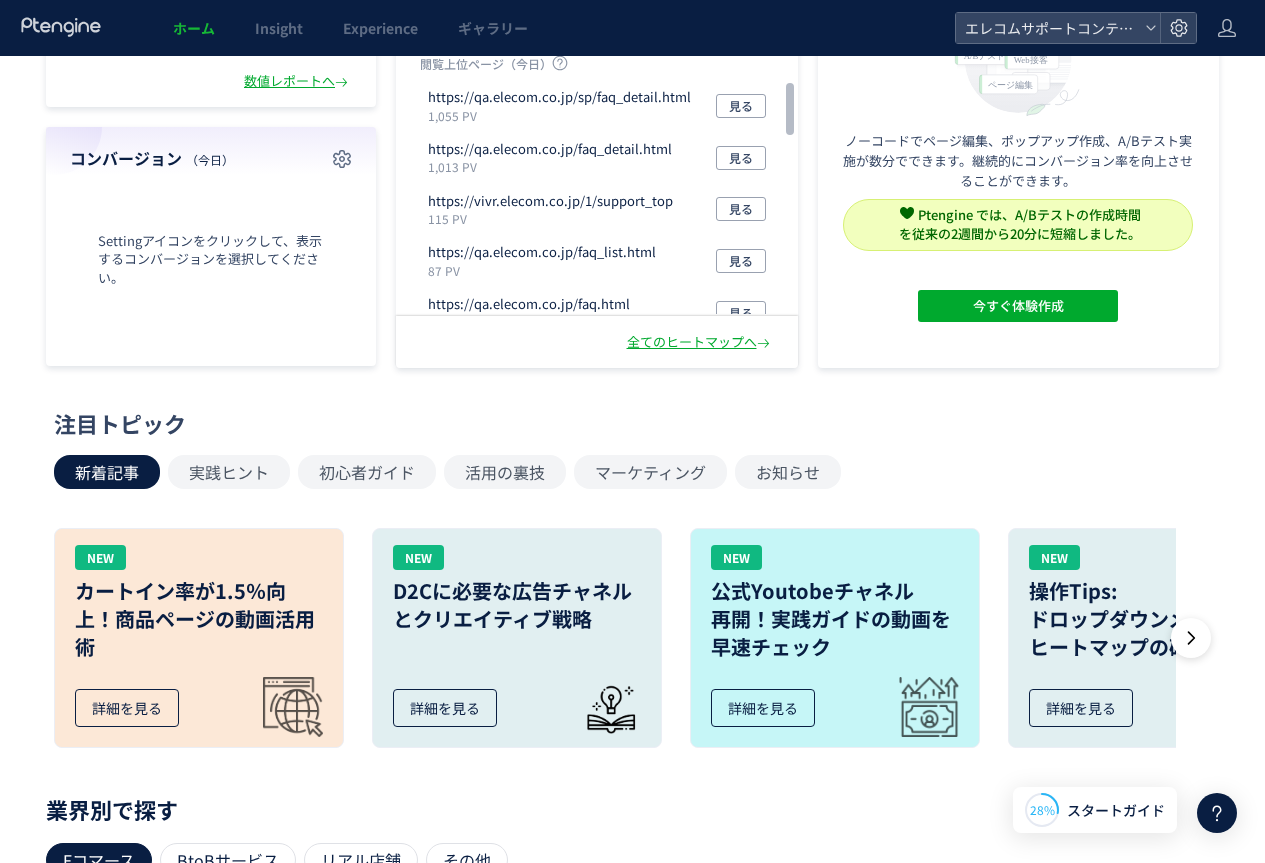 scroll, scrollTop: 0, scrollLeft: 0, axis: both 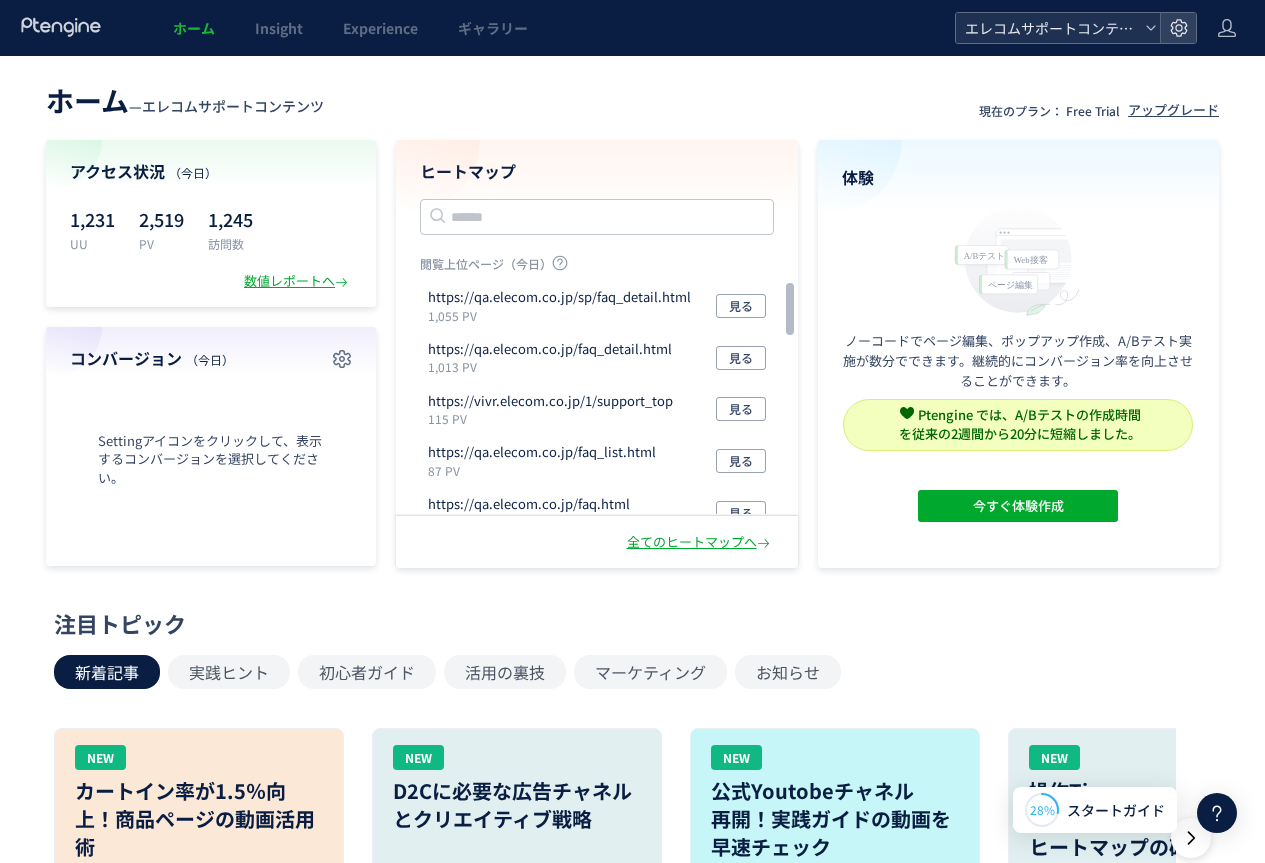 click on "エレコムサポートコンテンツ" at bounding box center (1048, 28) 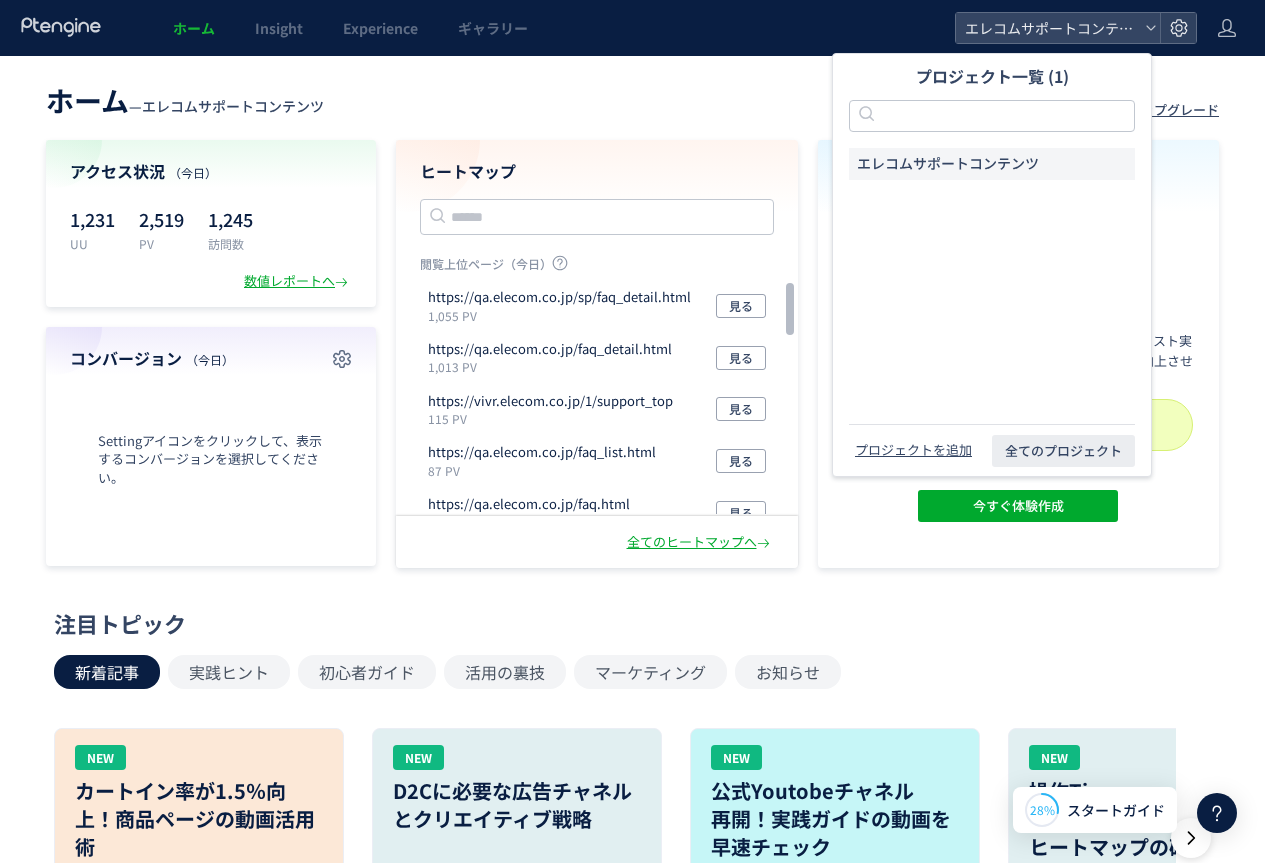 click on "ホーム Insight Experience ギャラリー" at bounding box center [477, 28] 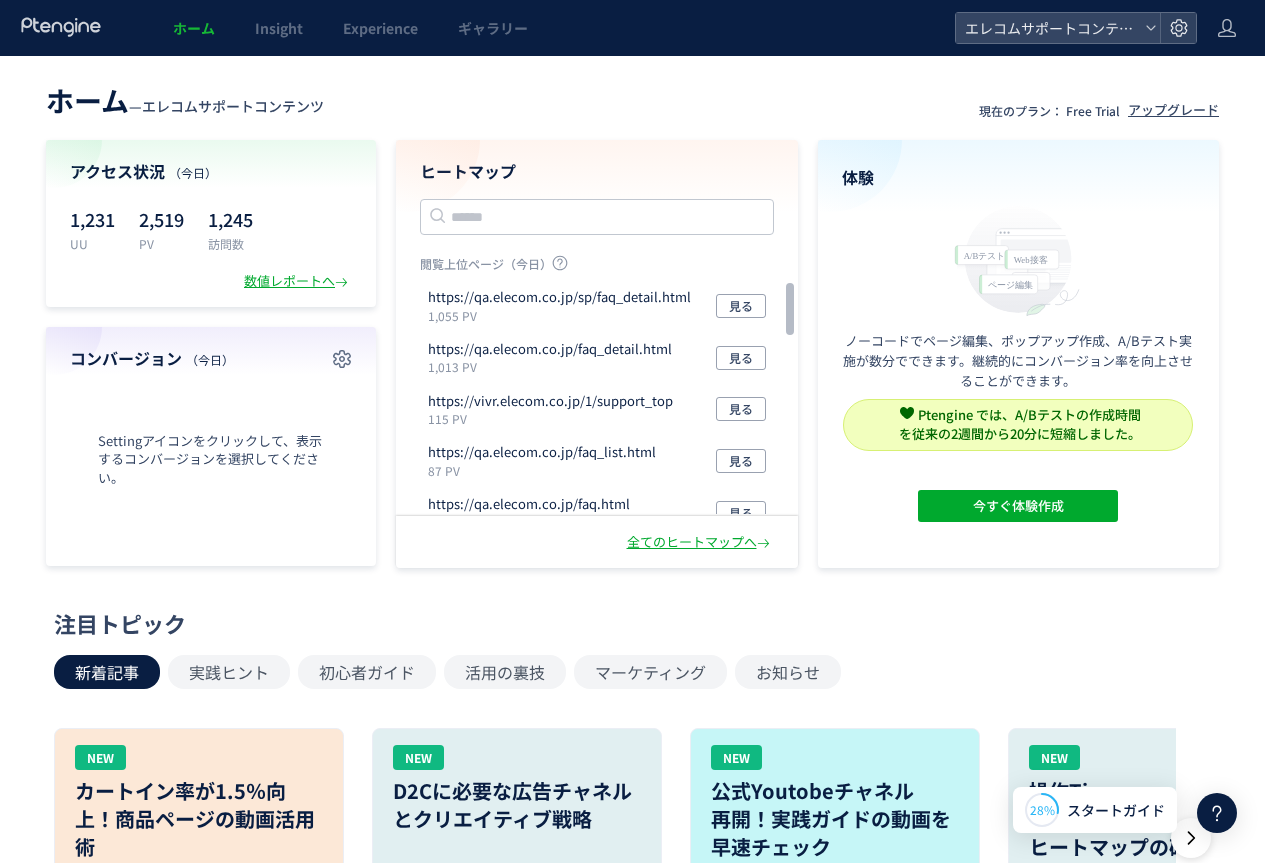 click 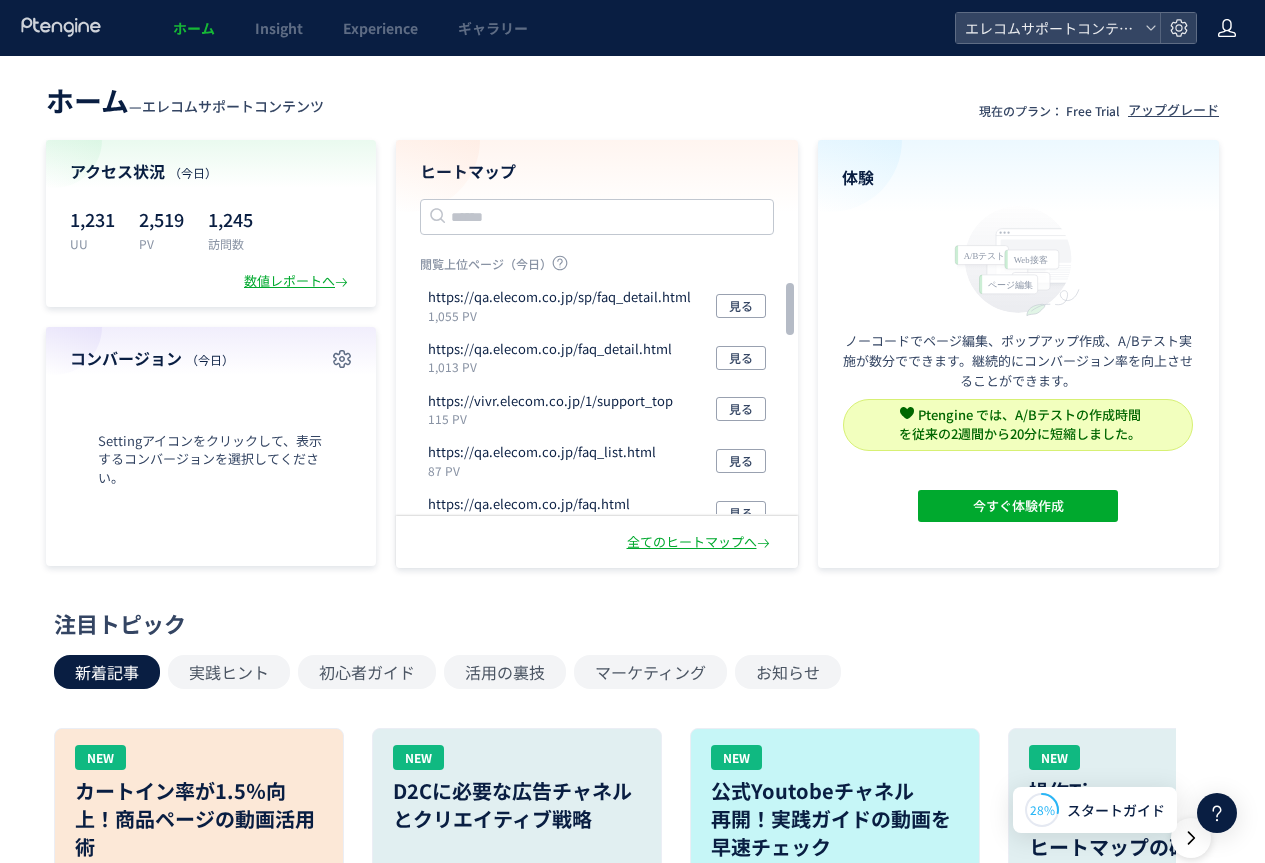 click 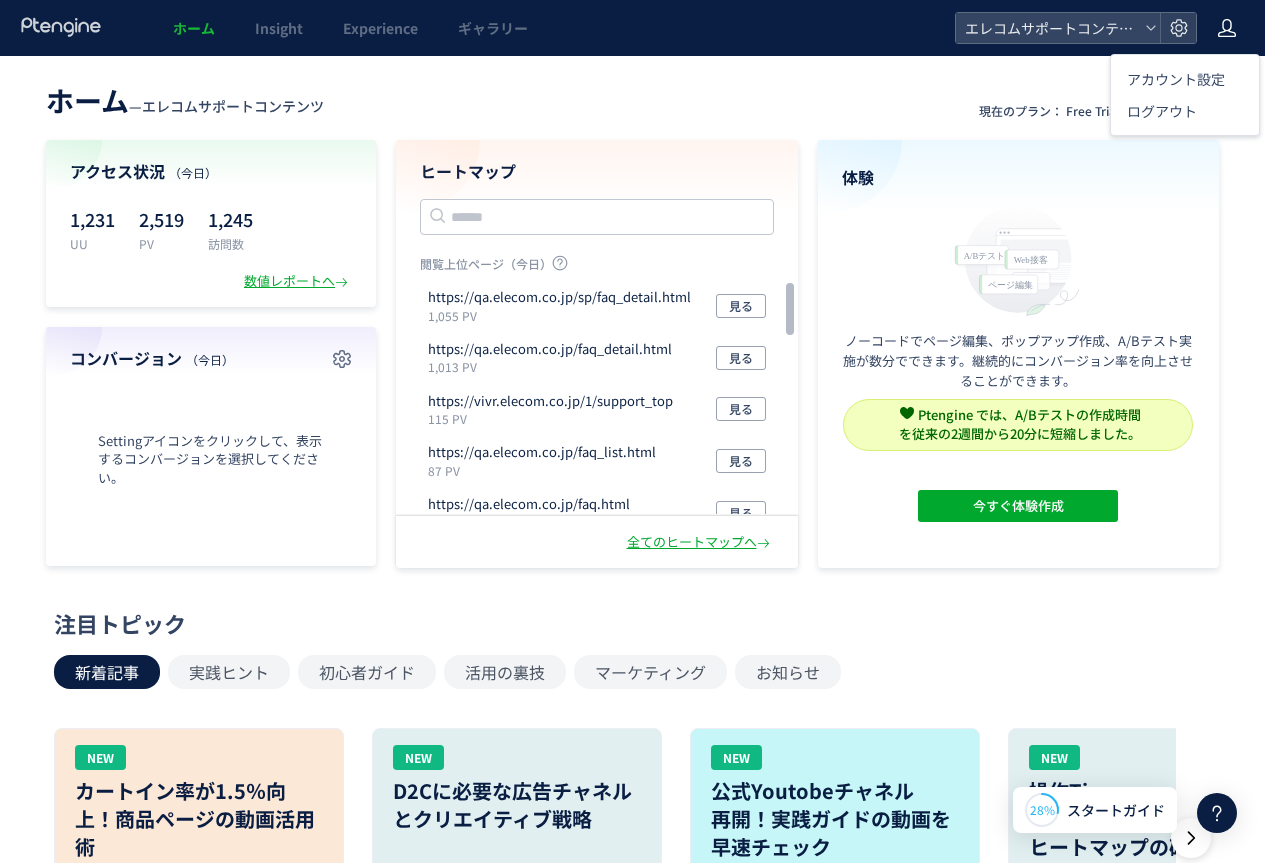 click on "体験 ノーコードでページ編集、ポップアップ作成、A/Bテスト実施が数分でできます。継続的にコンバージョン率を向上させることができます。 Ptengine では、A/Bテストの作成時間 を従来の2週間から20分に短縮しました。 Ptengineでは既に18,000以上の体験 が作成されています。 カスタマイズすることで3ヶ月で10万人 LINE@友だち登録獲得可能。 詳細 Ptengineを導入した一週間でコンバージョン率 が1.5倍に。 詳細 Ptengine では、A/Bテストの作成時間 を従来の2週間から20分に短縮しました。 今すぐ体験作成" 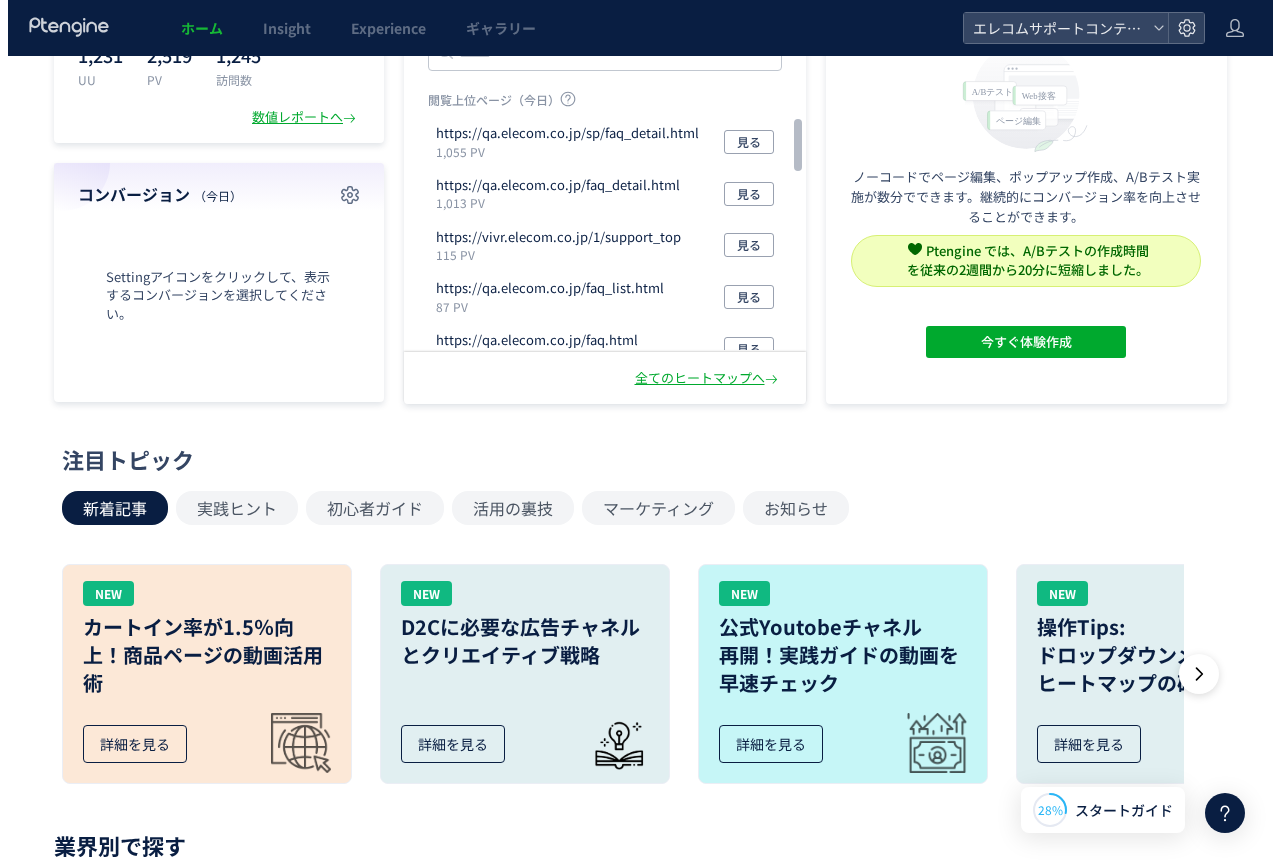 scroll, scrollTop: 0, scrollLeft: 0, axis: both 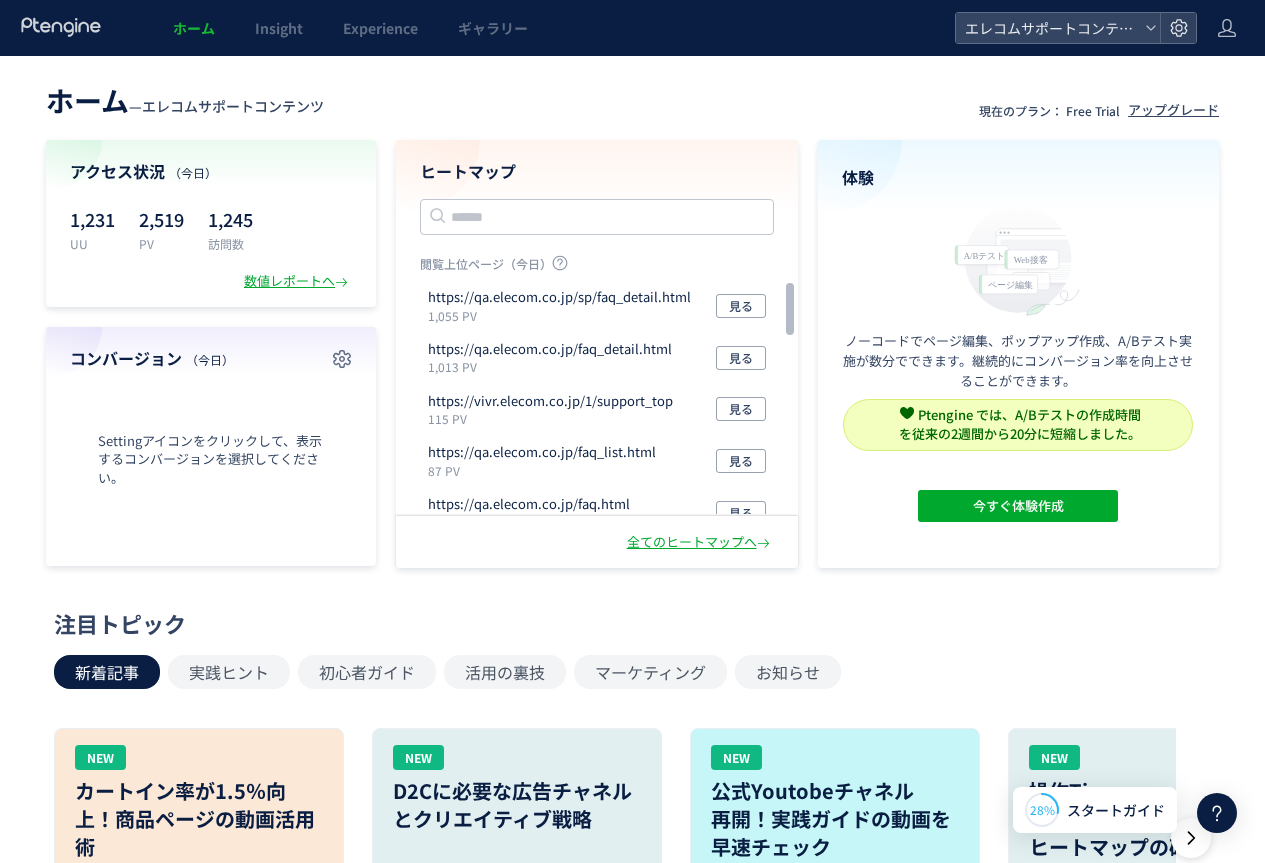 click 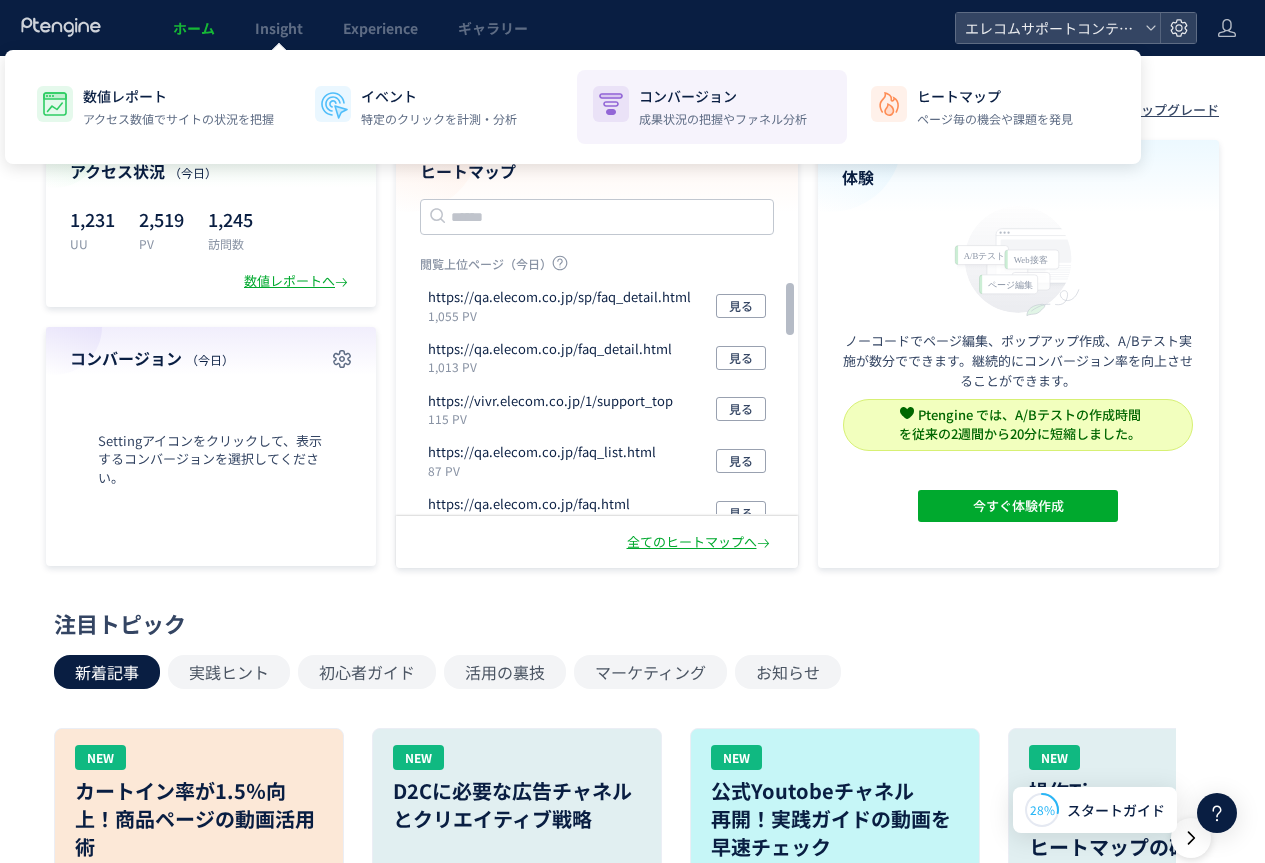 click on "成果状況の把握やファネル分析" at bounding box center [723, 119] 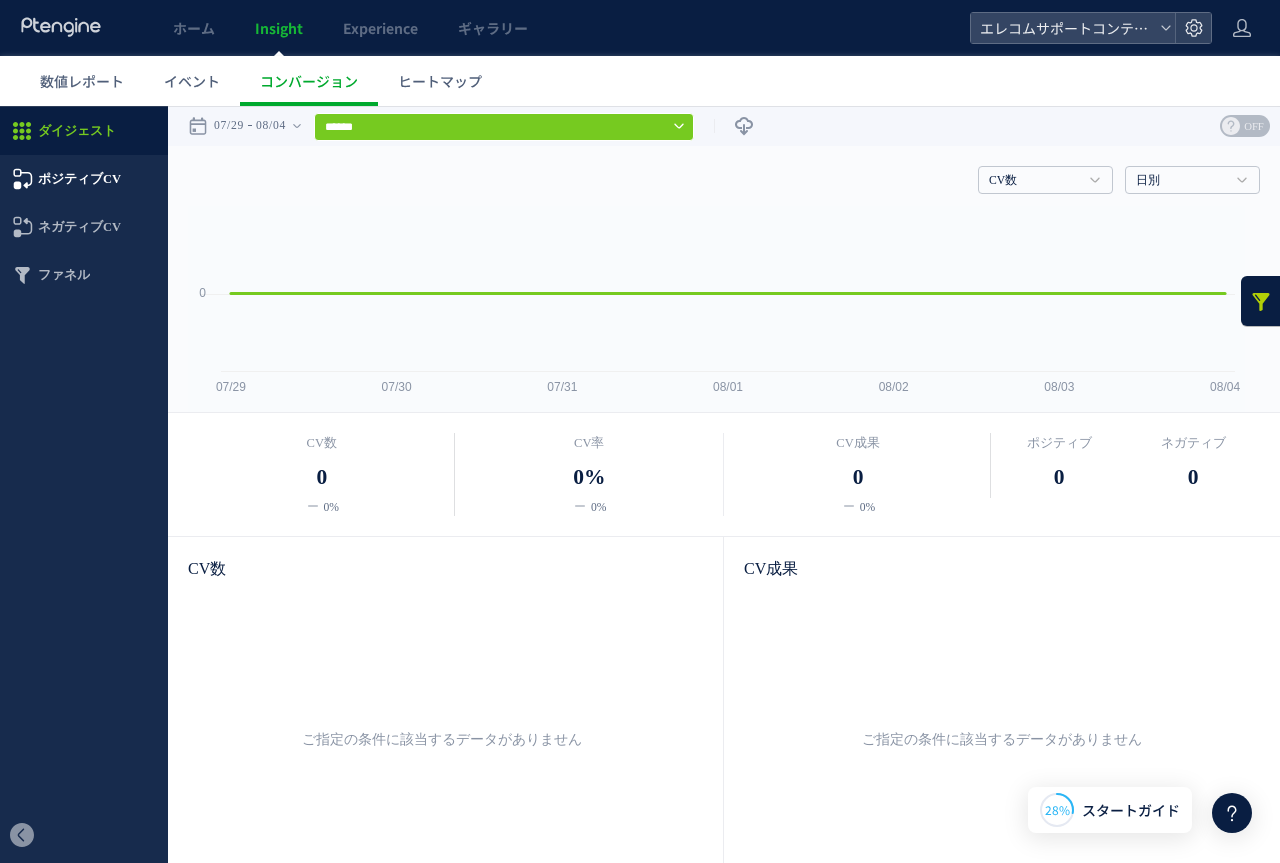click on "ポジティブCV" at bounding box center [79, 179] 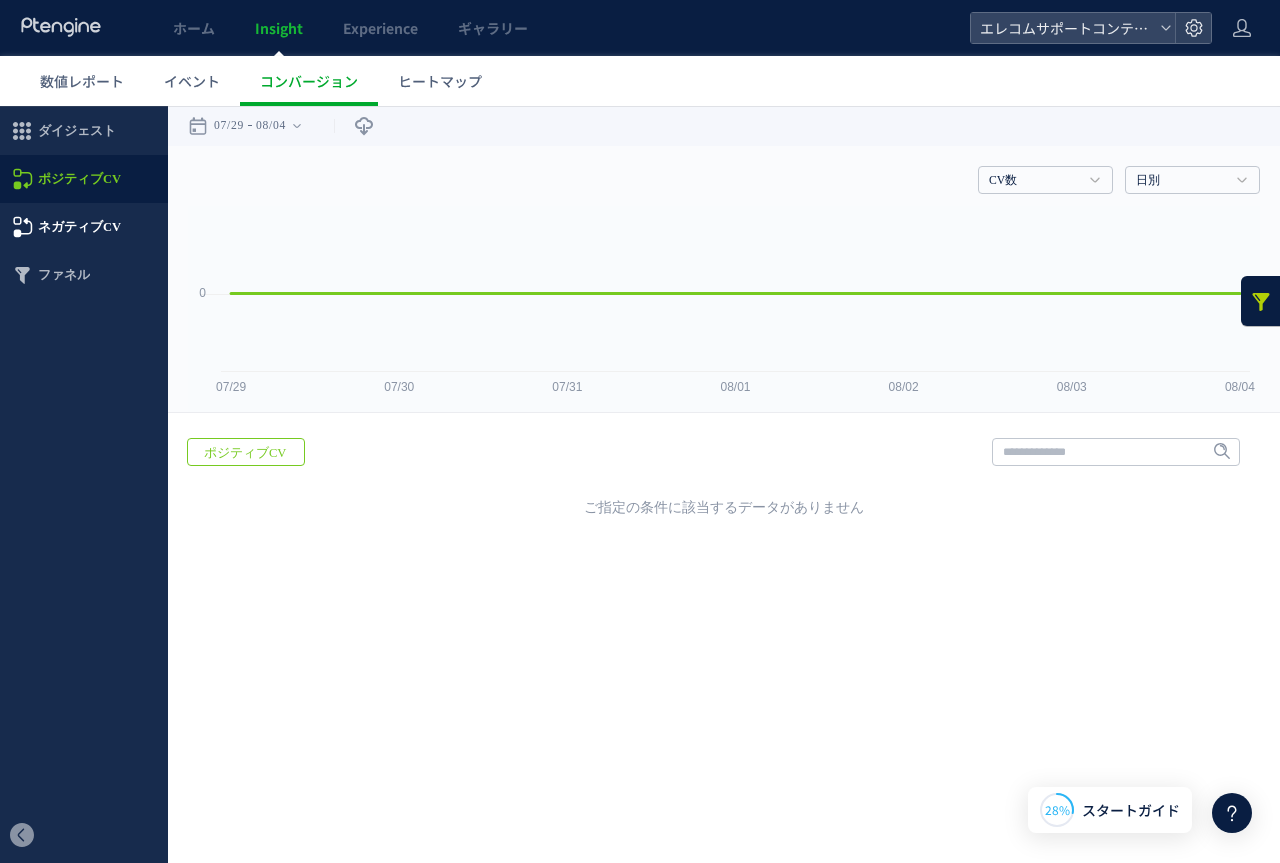 click on "ネガティブCV" at bounding box center [79, 227] 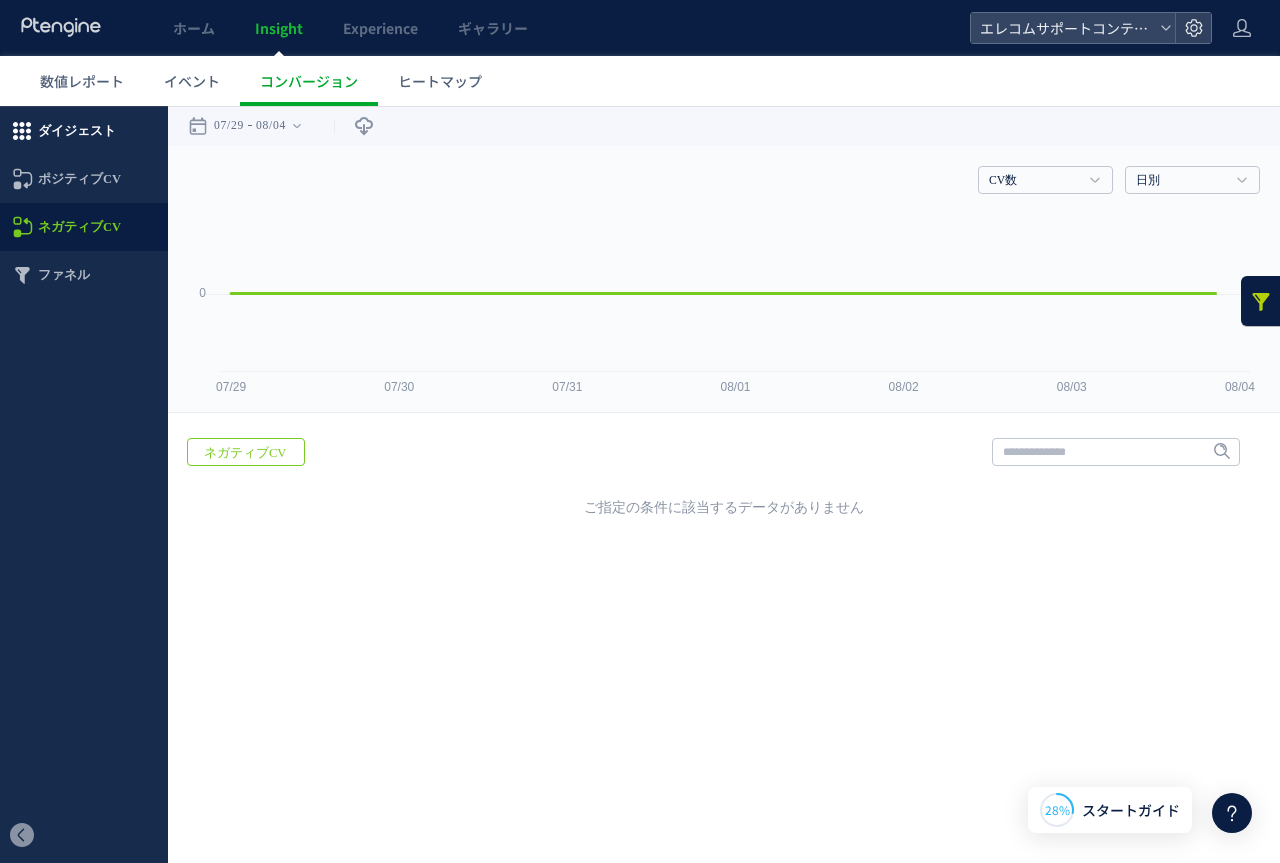 click on "ダイジェスト" at bounding box center (77, 131) 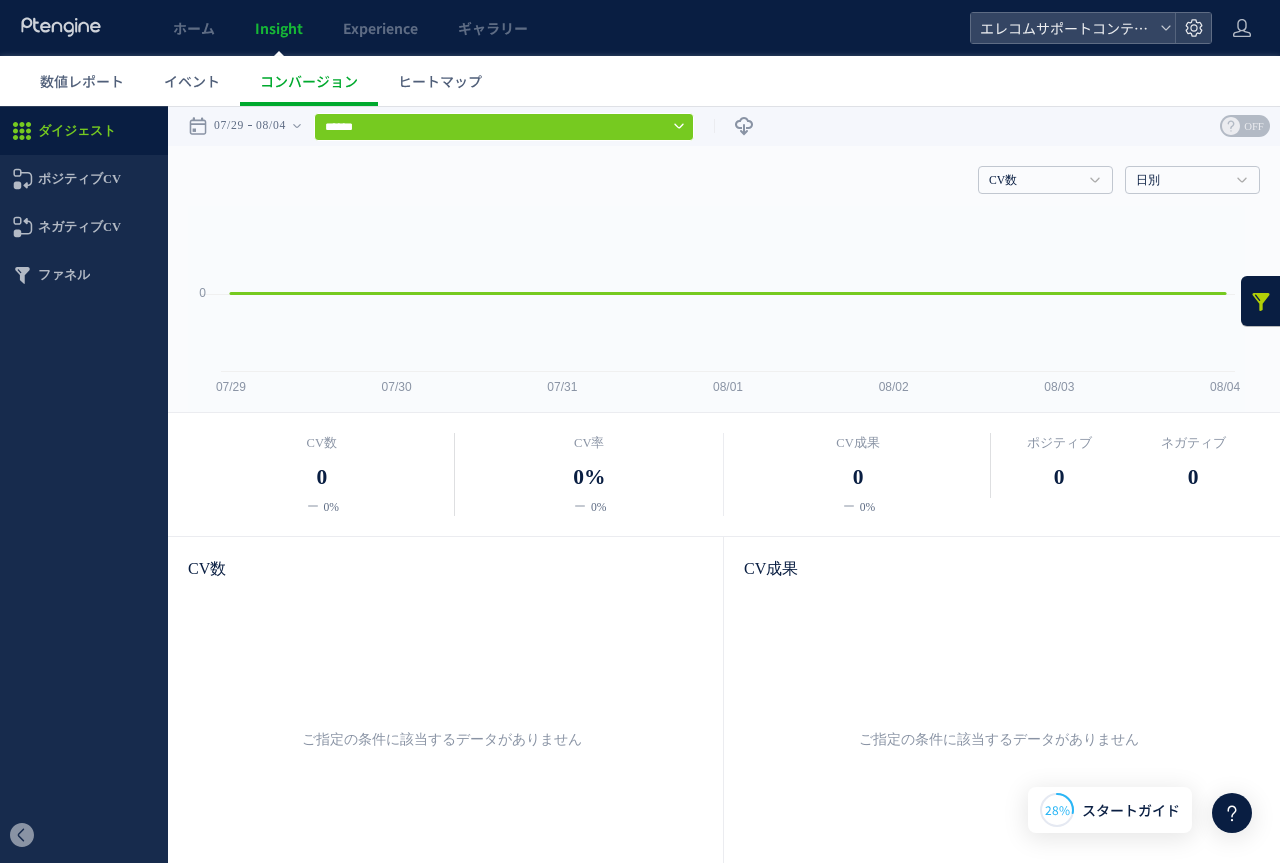 click 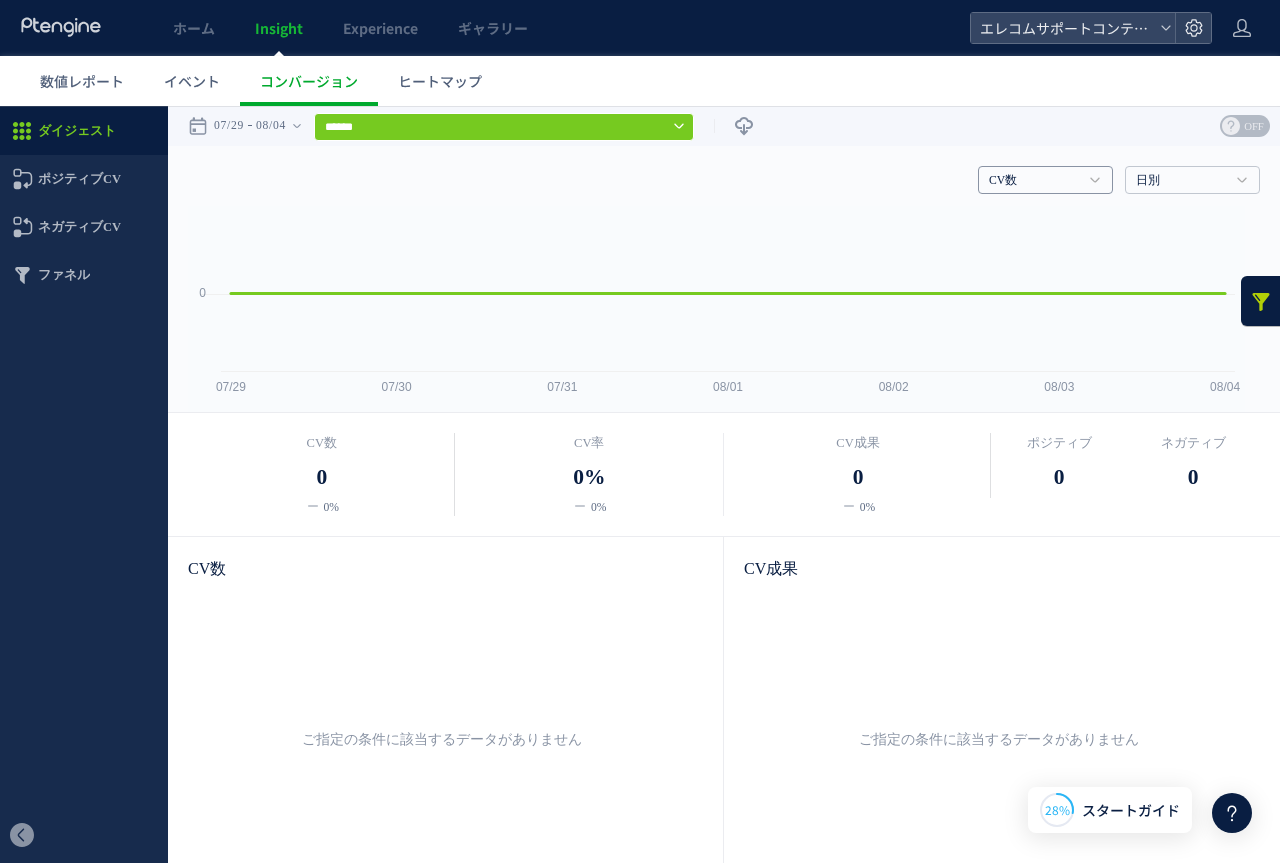click on "CV数" at bounding box center [1045, 180] 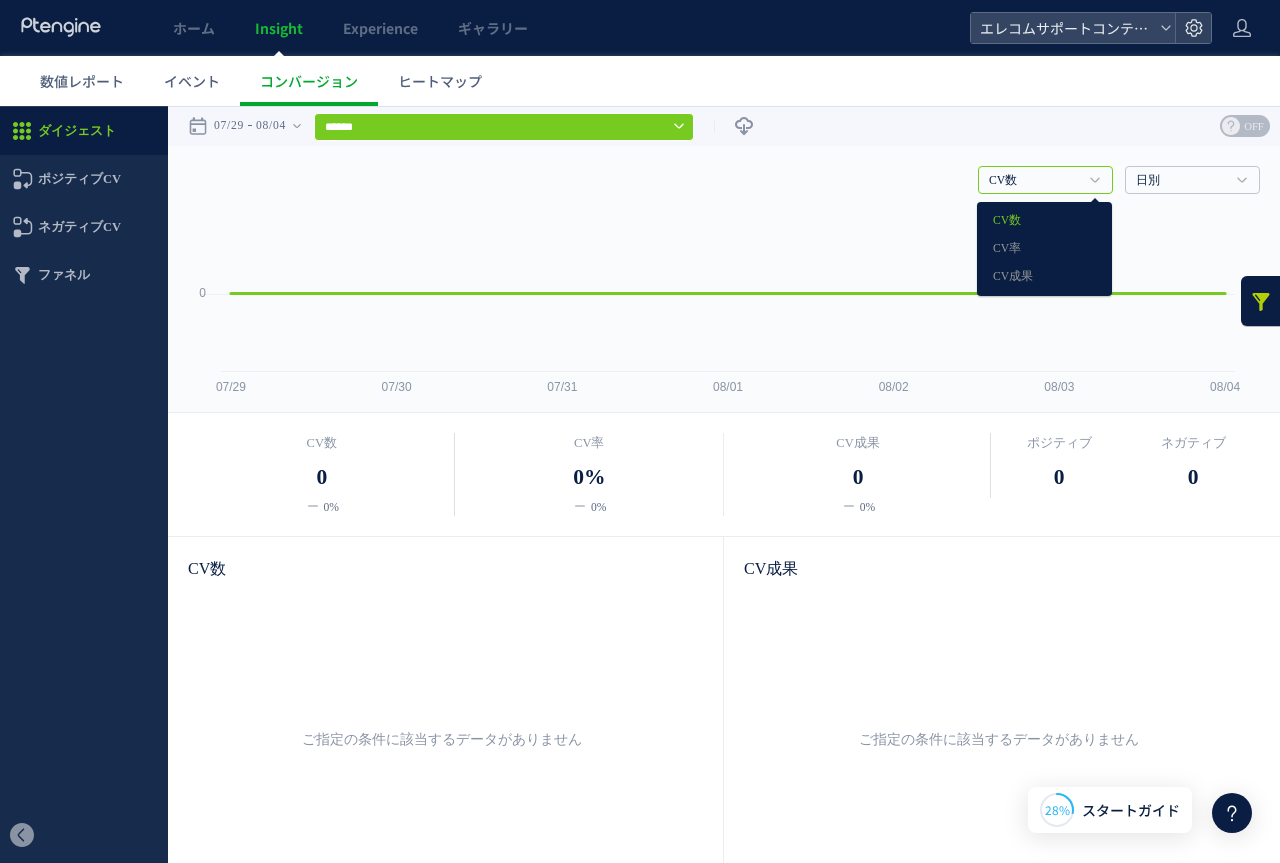 click on "戻る
デフォルト設定では本日のデータを表示しています。
カレンダーでご覧になりたい期間を指定することができます。
07/29
08/04
今日 昨日 先週 先月 過去7日間(今日含む) 過去30日間(今日含む) OK Cancel
ページ
ページグループ
パラメーター除去後" at bounding box center (724, 126) 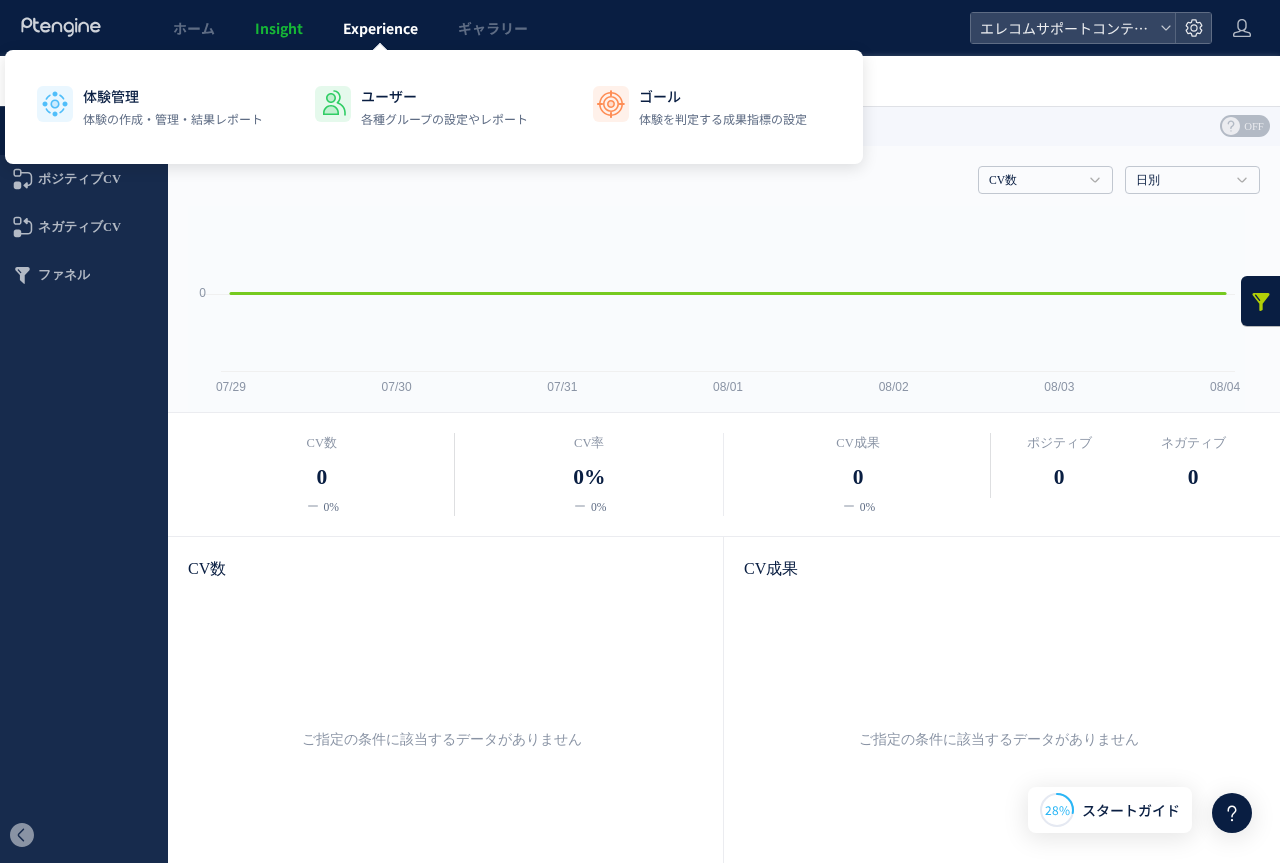 click on "Experience" at bounding box center (380, 28) 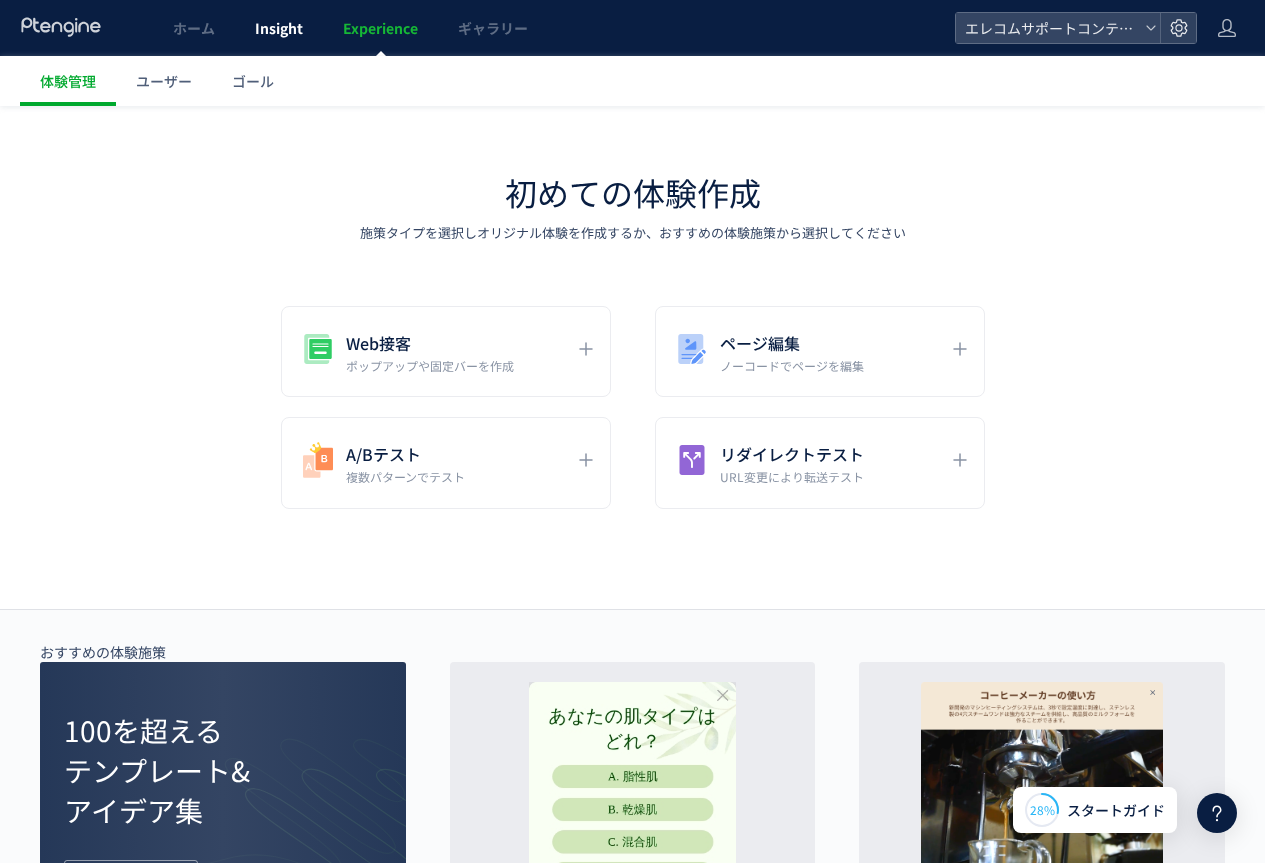 click on "Insight" at bounding box center [279, 28] 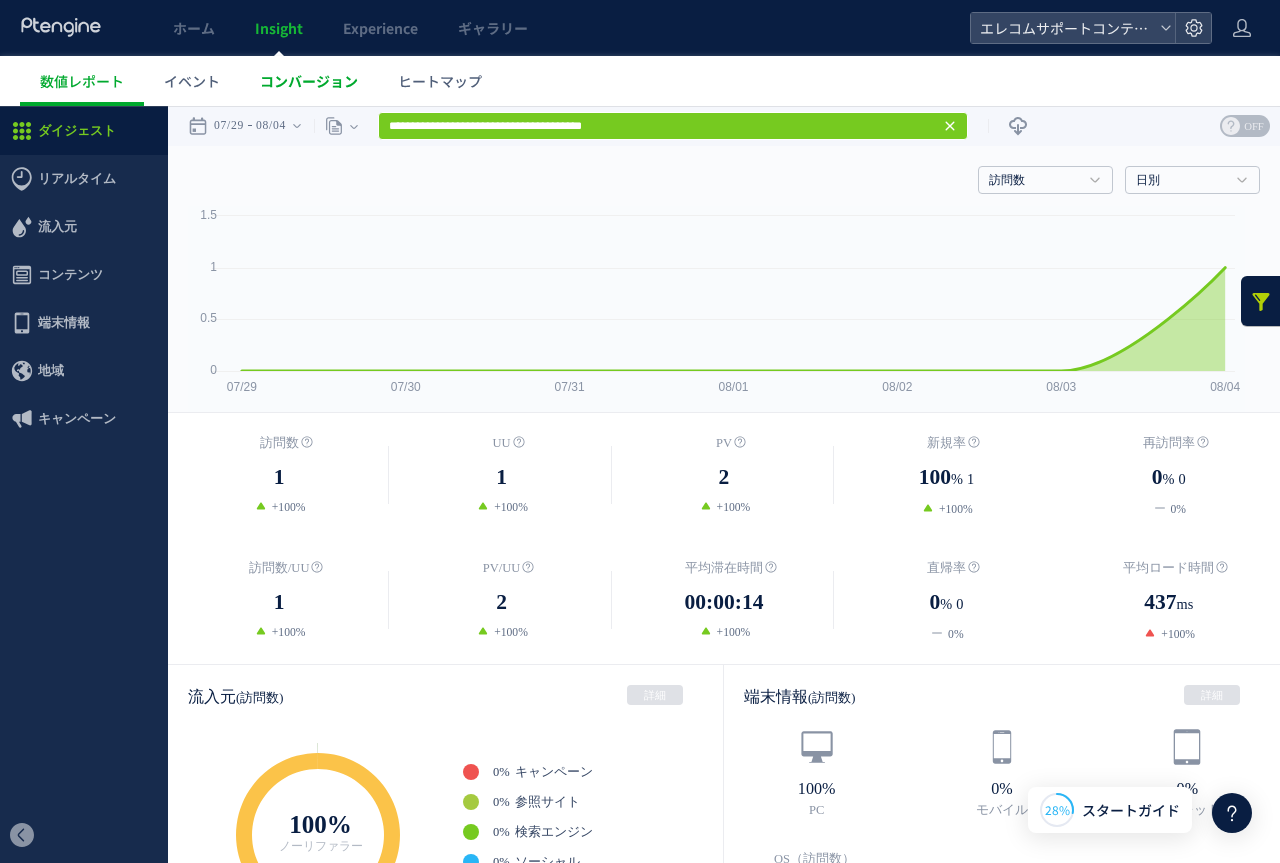 click on "コンバージョン" at bounding box center [309, 81] 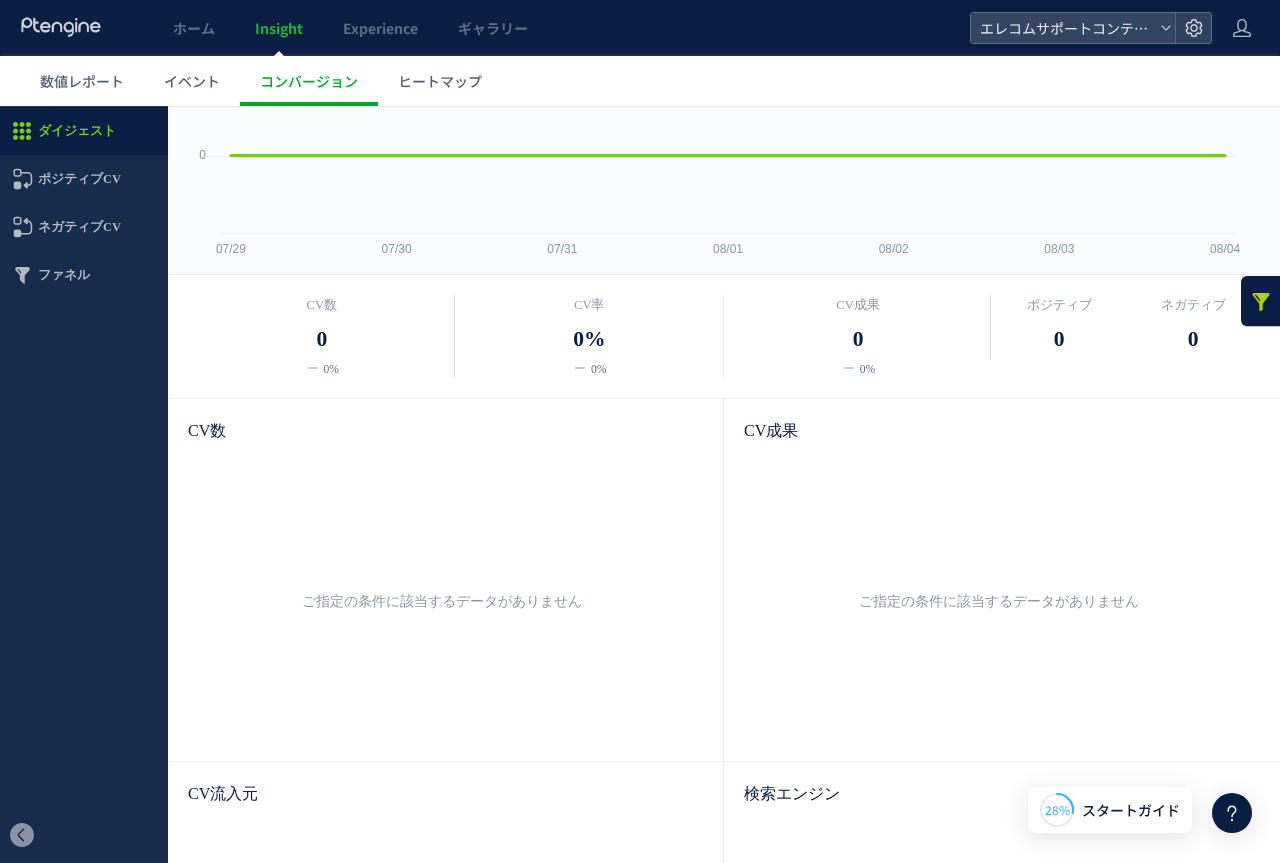 scroll, scrollTop: 0, scrollLeft: 0, axis: both 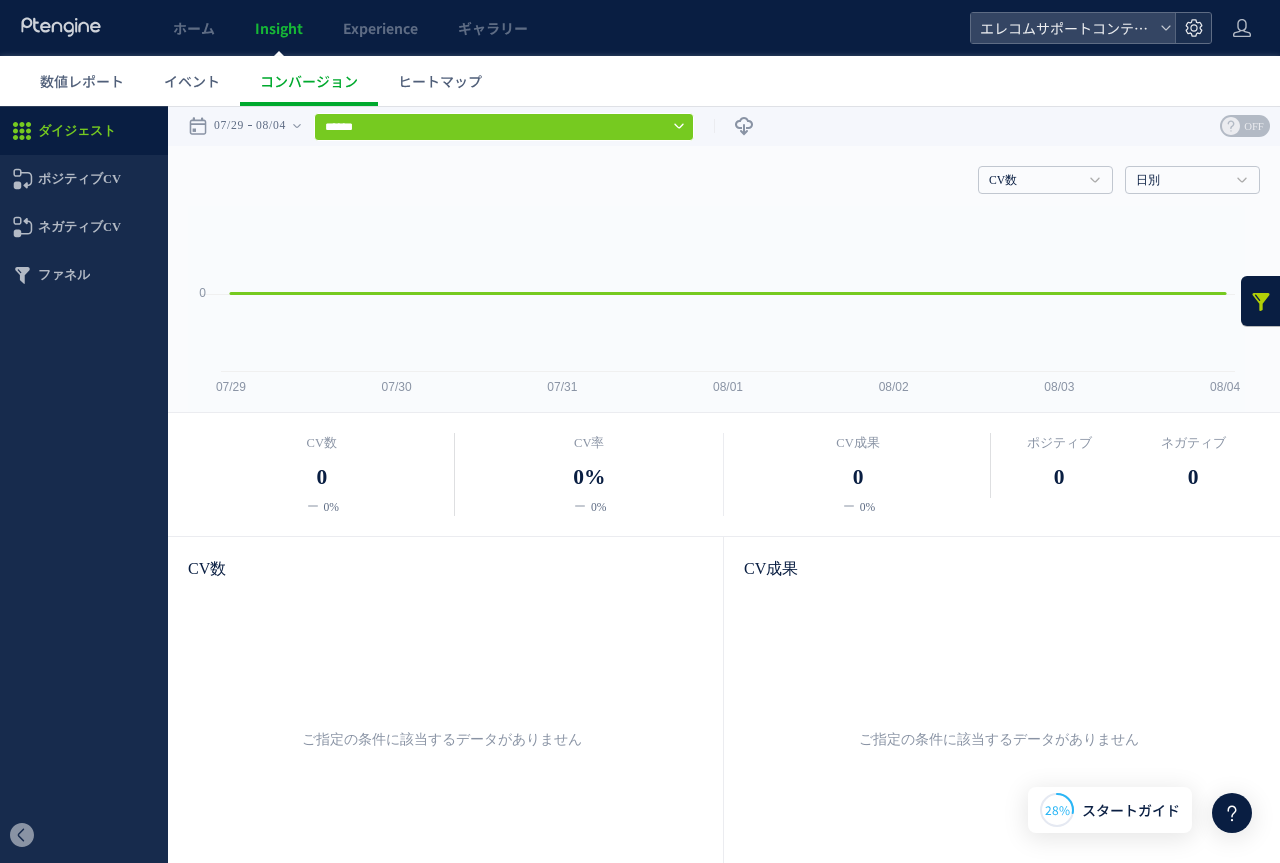 click 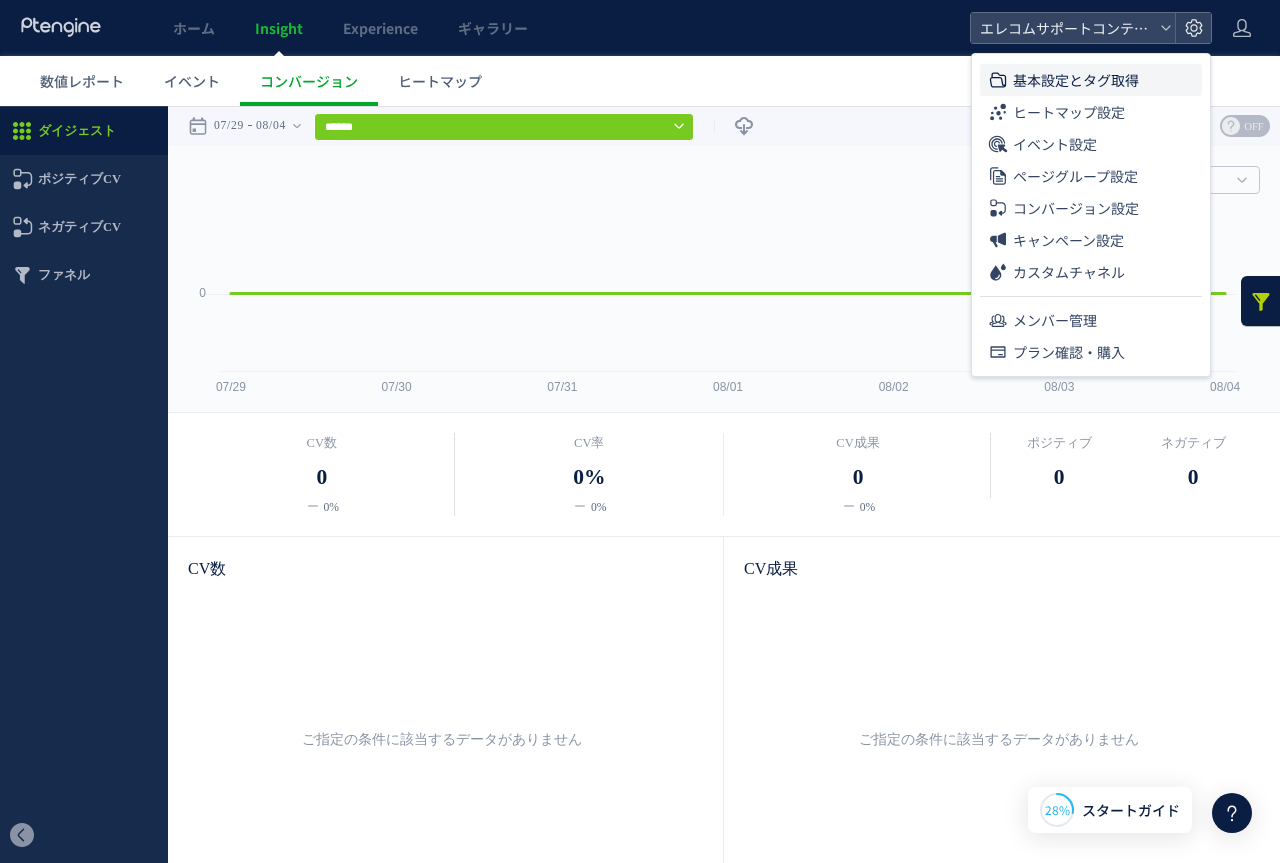 click on "基本設定とタグ取得" at bounding box center [1076, 80] 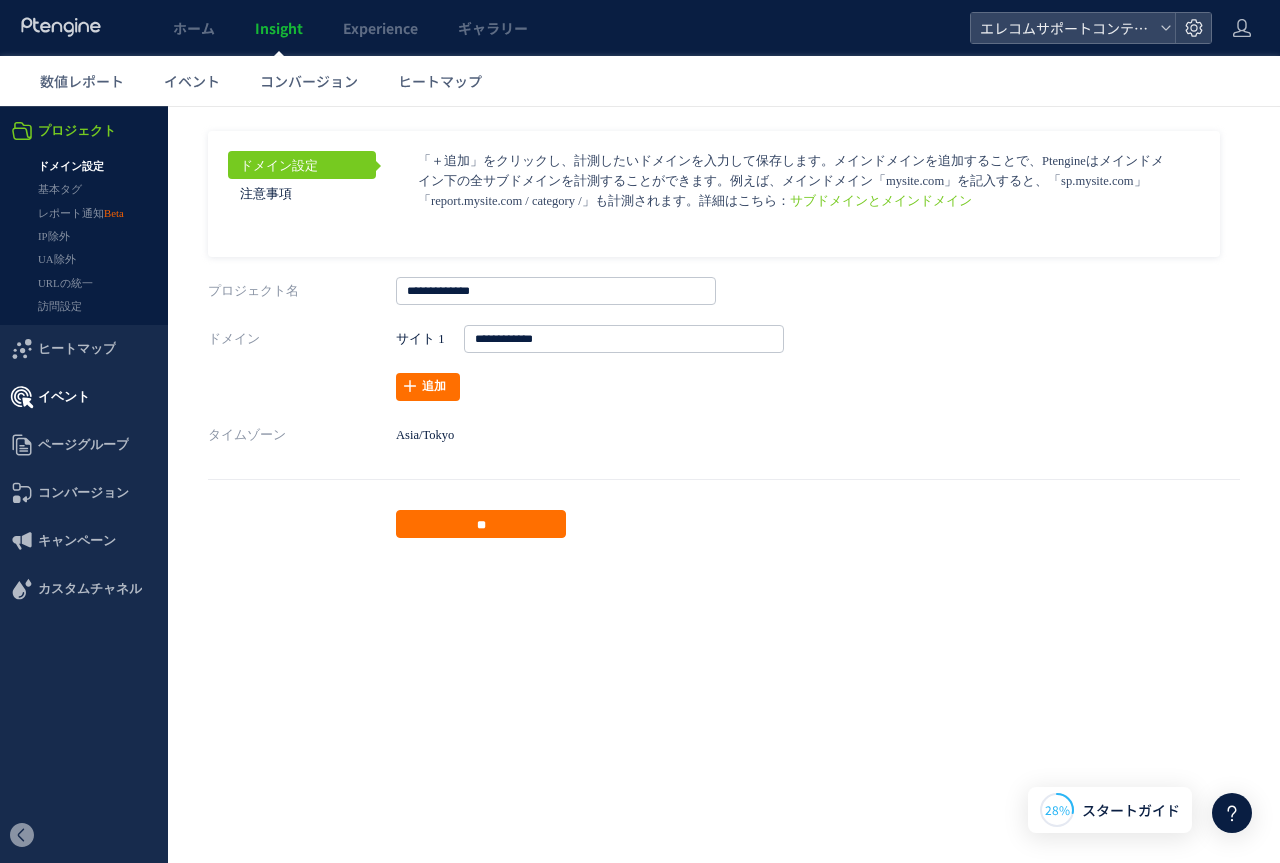 click on "イベント" at bounding box center [64, 397] 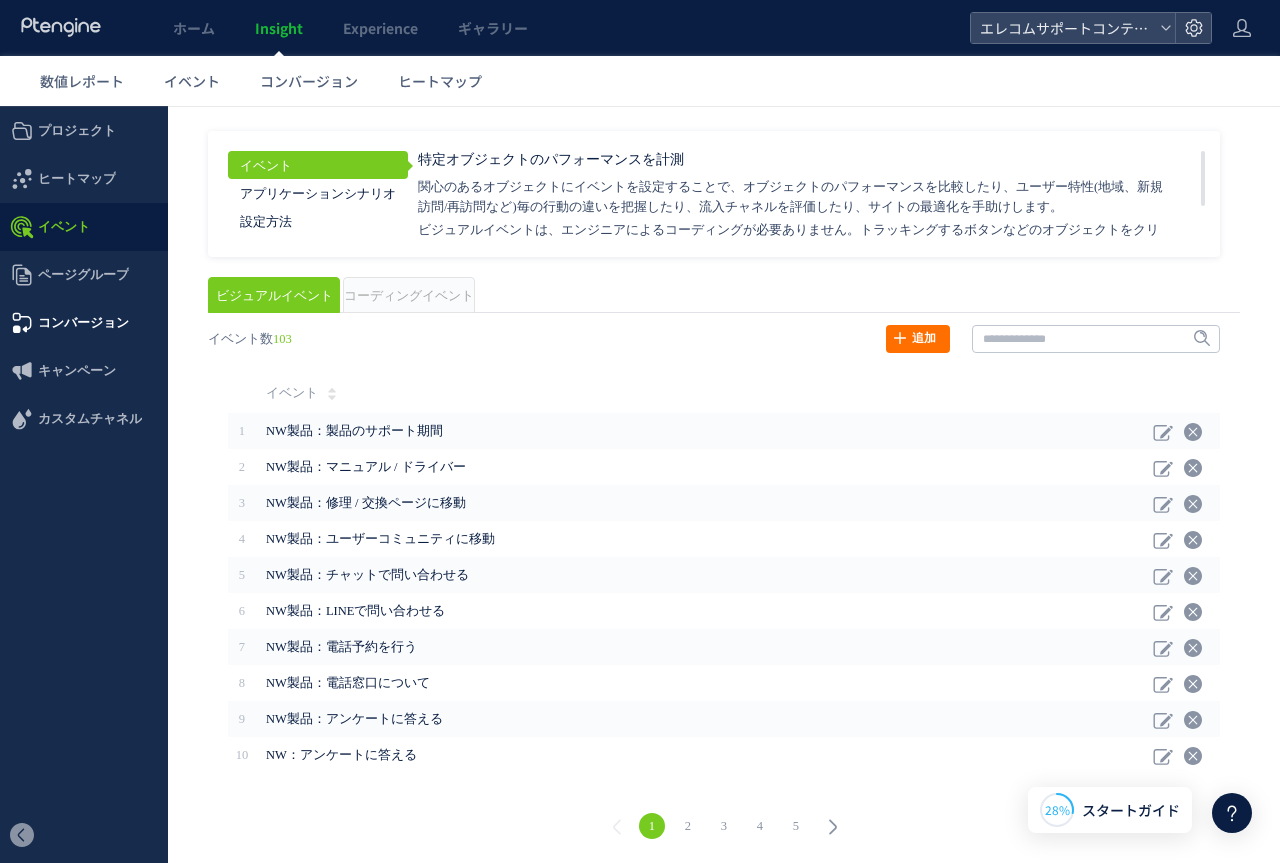 click on "コンバージョン" at bounding box center [83, 323] 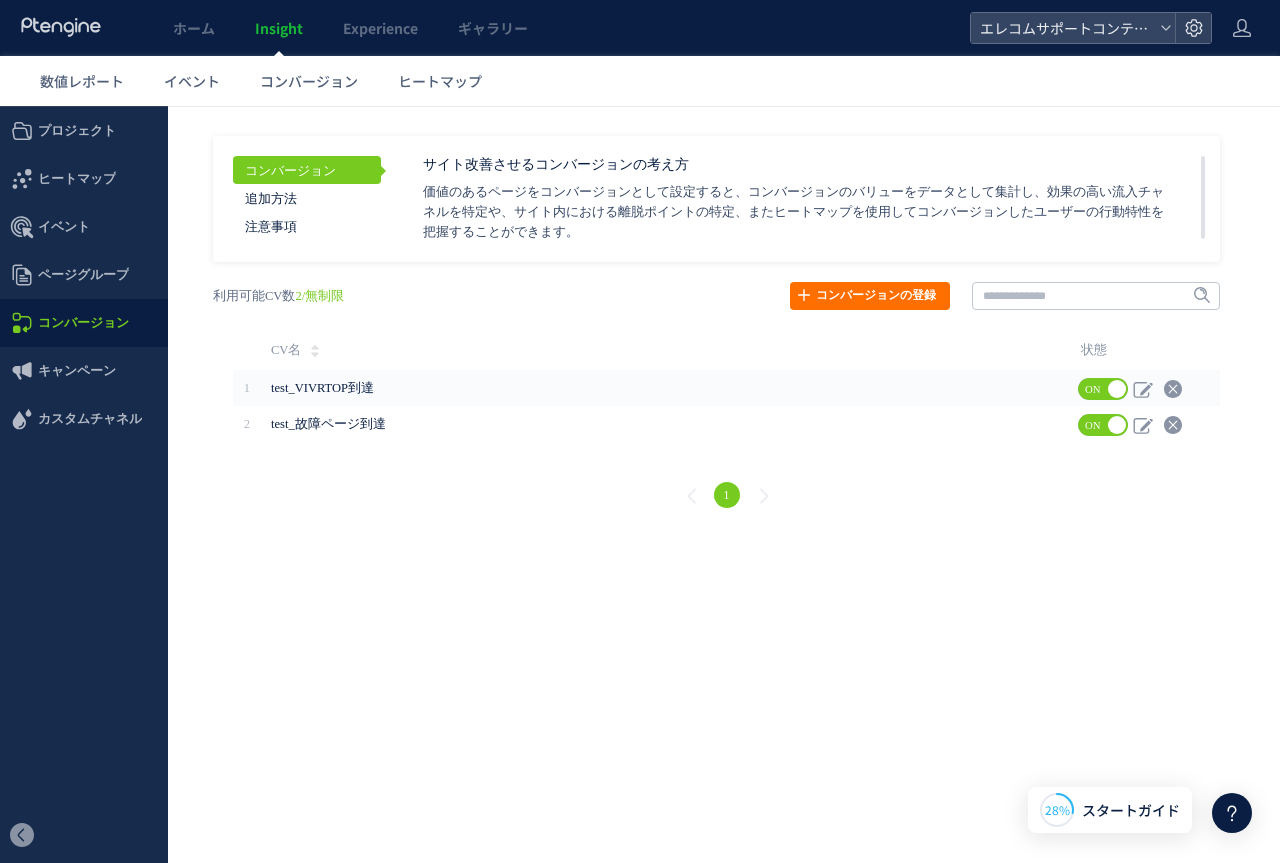 click on "1" at bounding box center [726, 498] 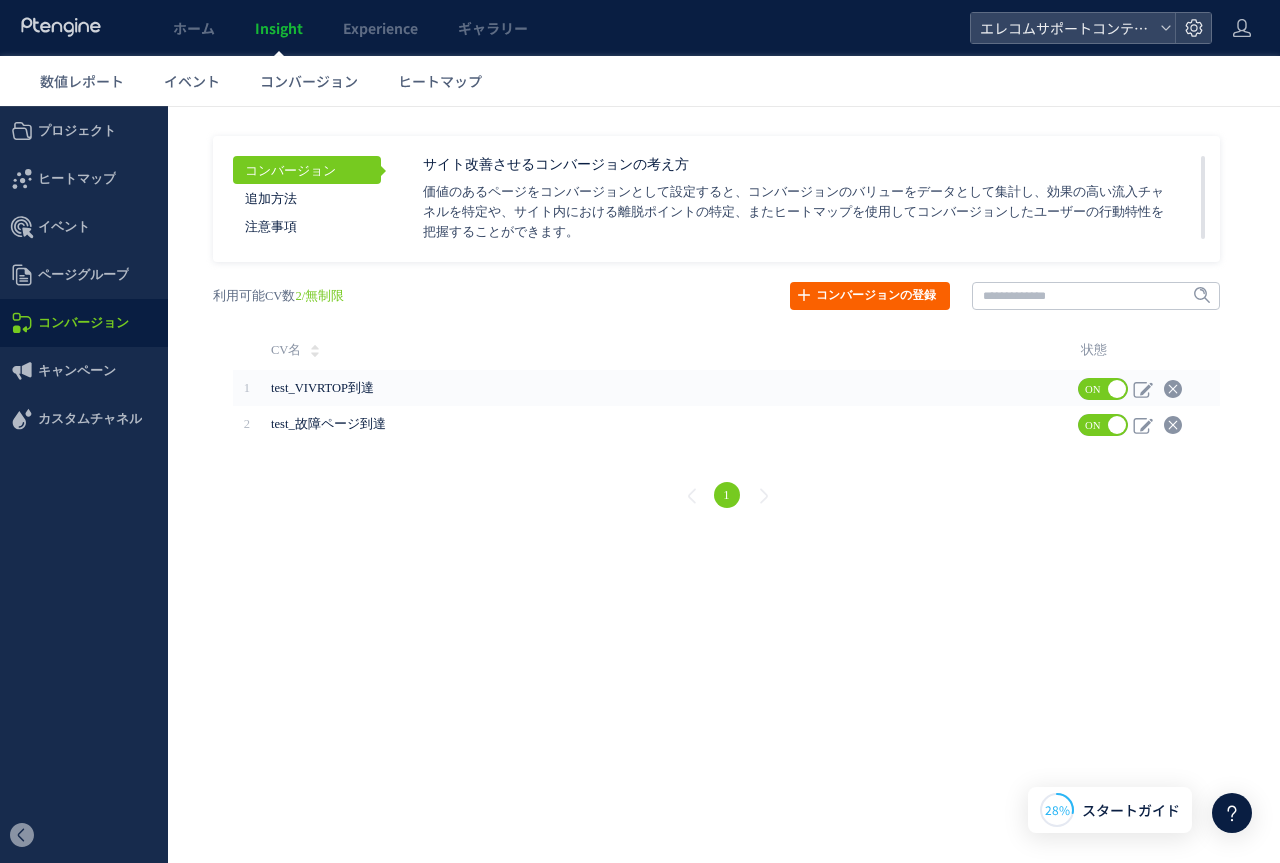 click on "コンバージョンの登録" at bounding box center [870, 296] 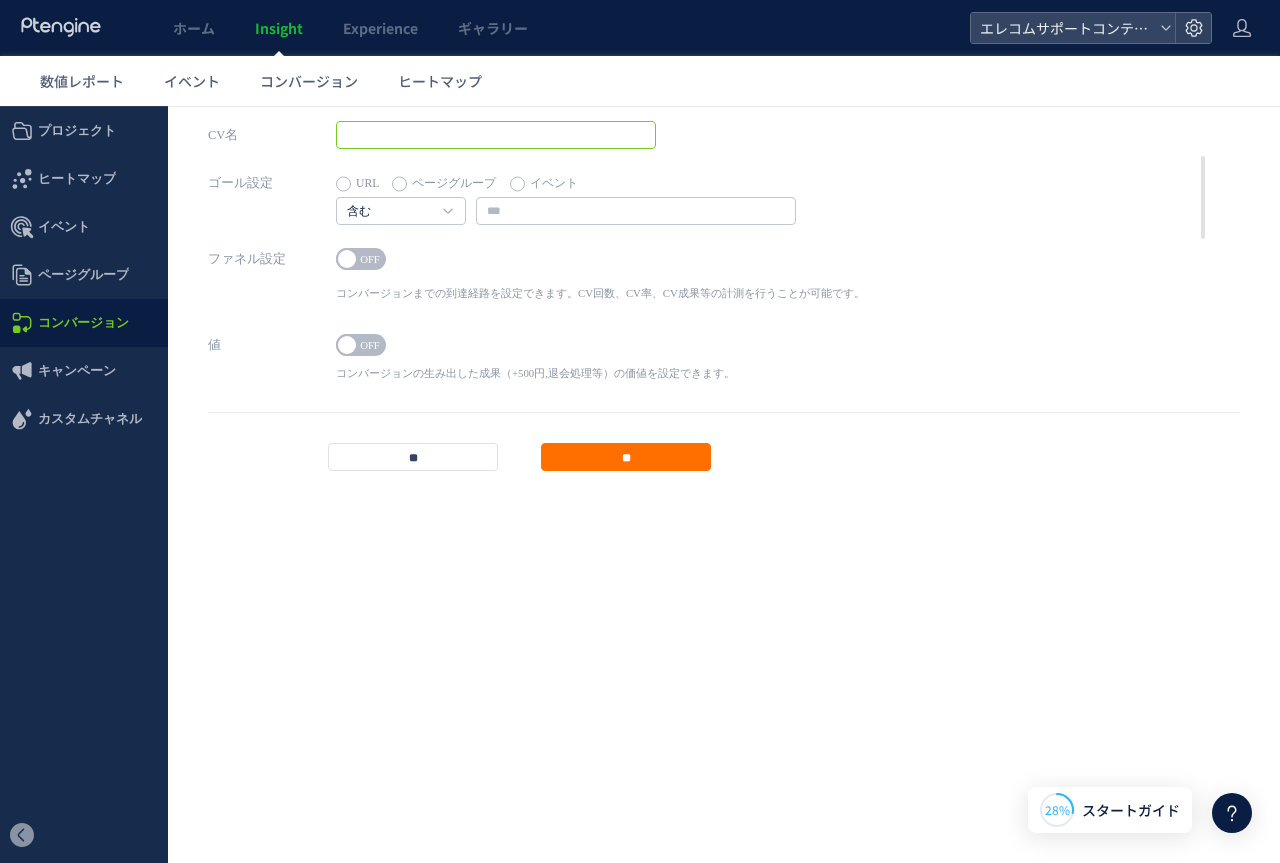 click at bounding box center (496, 135) 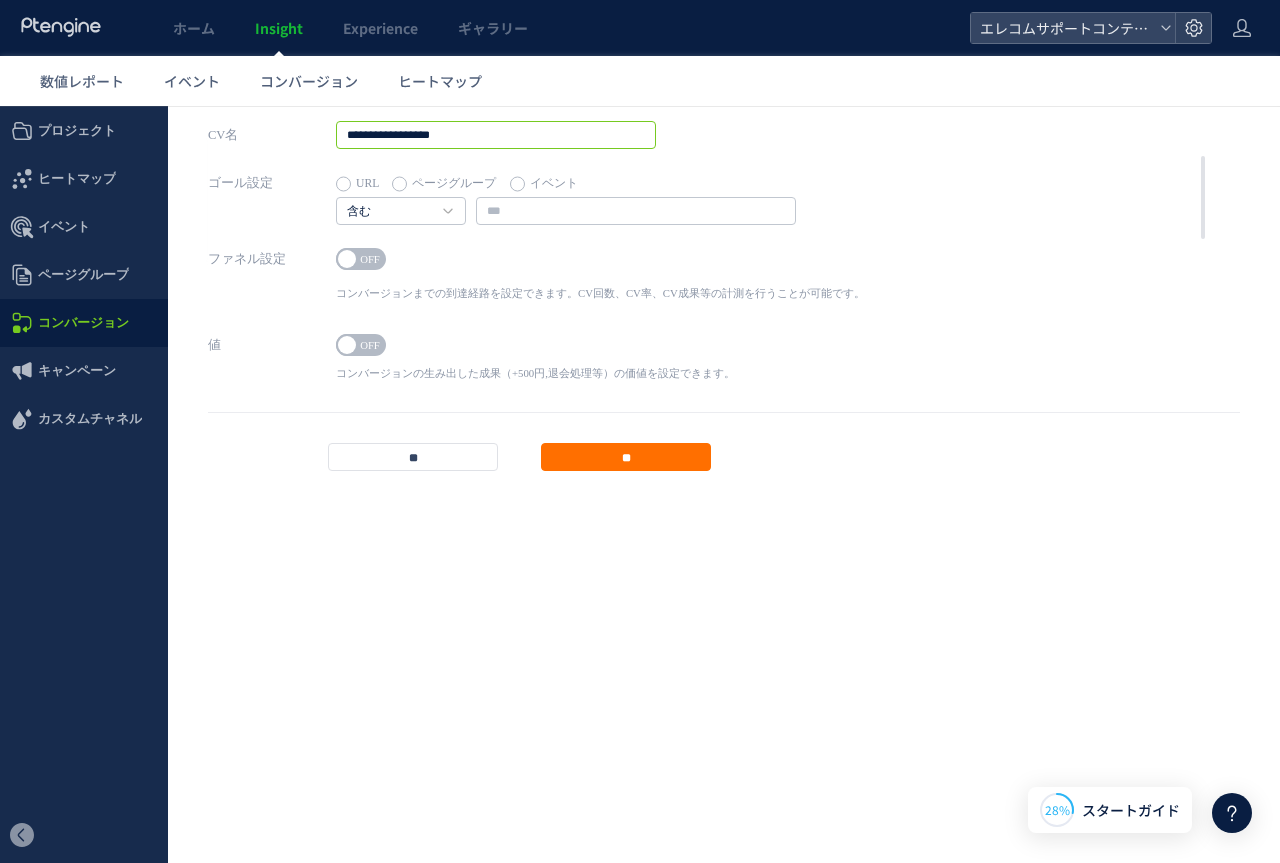 type on "**********" 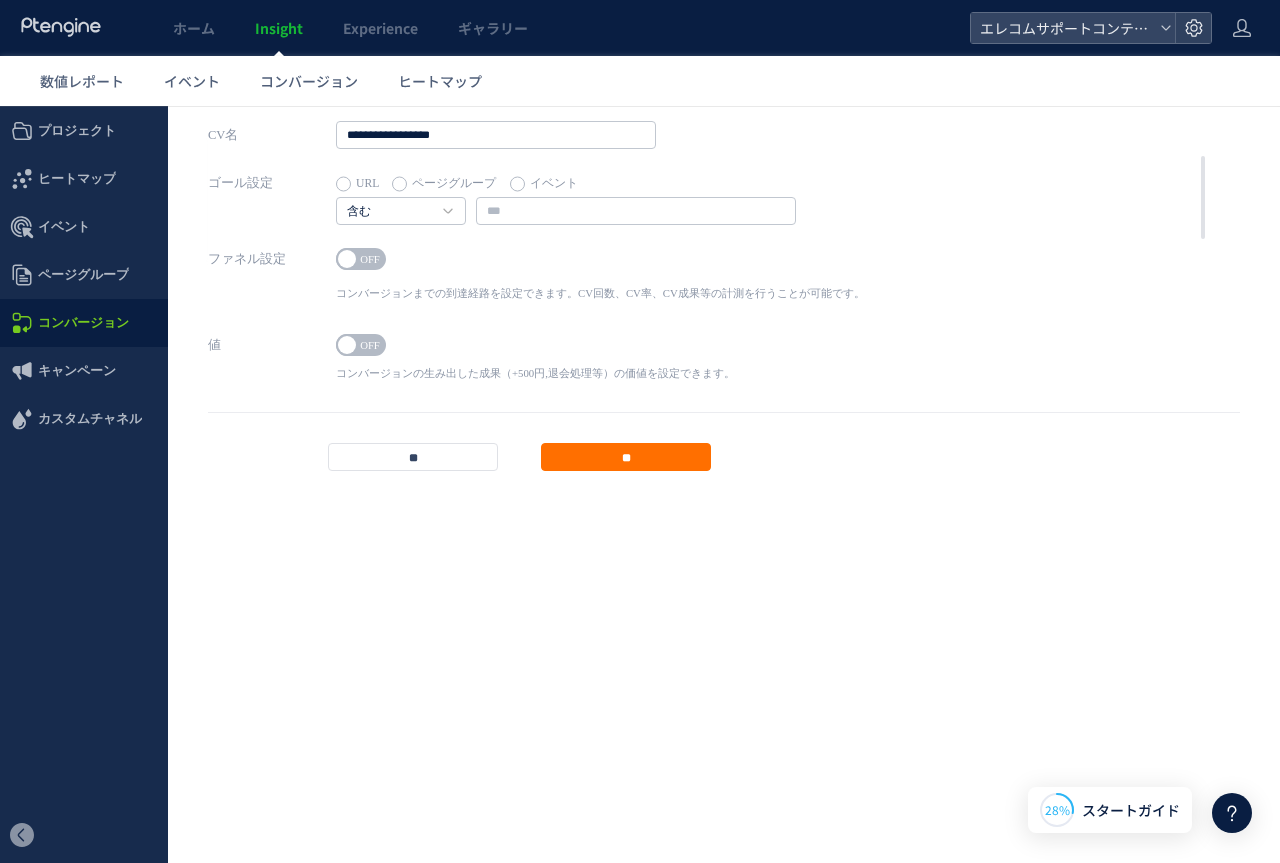 click on "イベント" at bounding box center [544, 184] 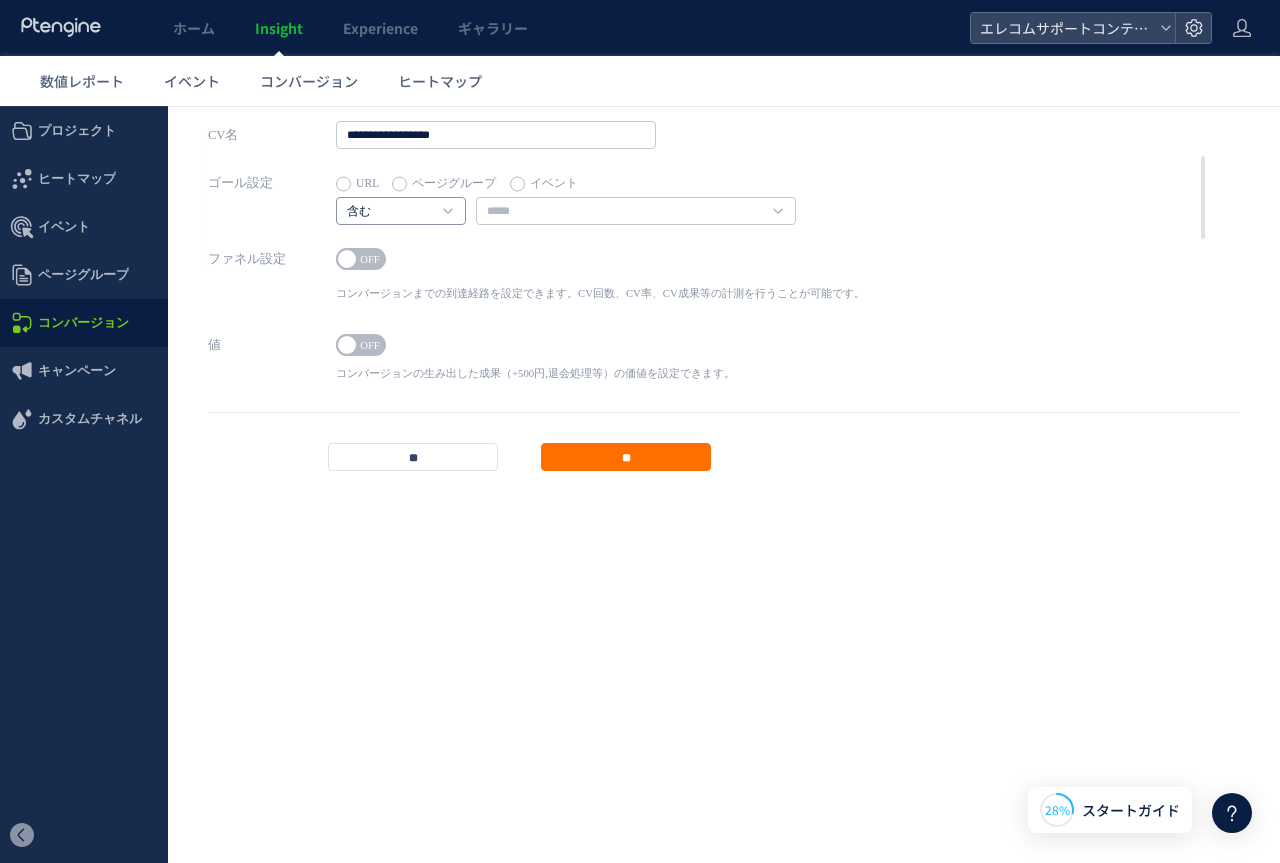 click on "含む" at bounding box center [390, 212] 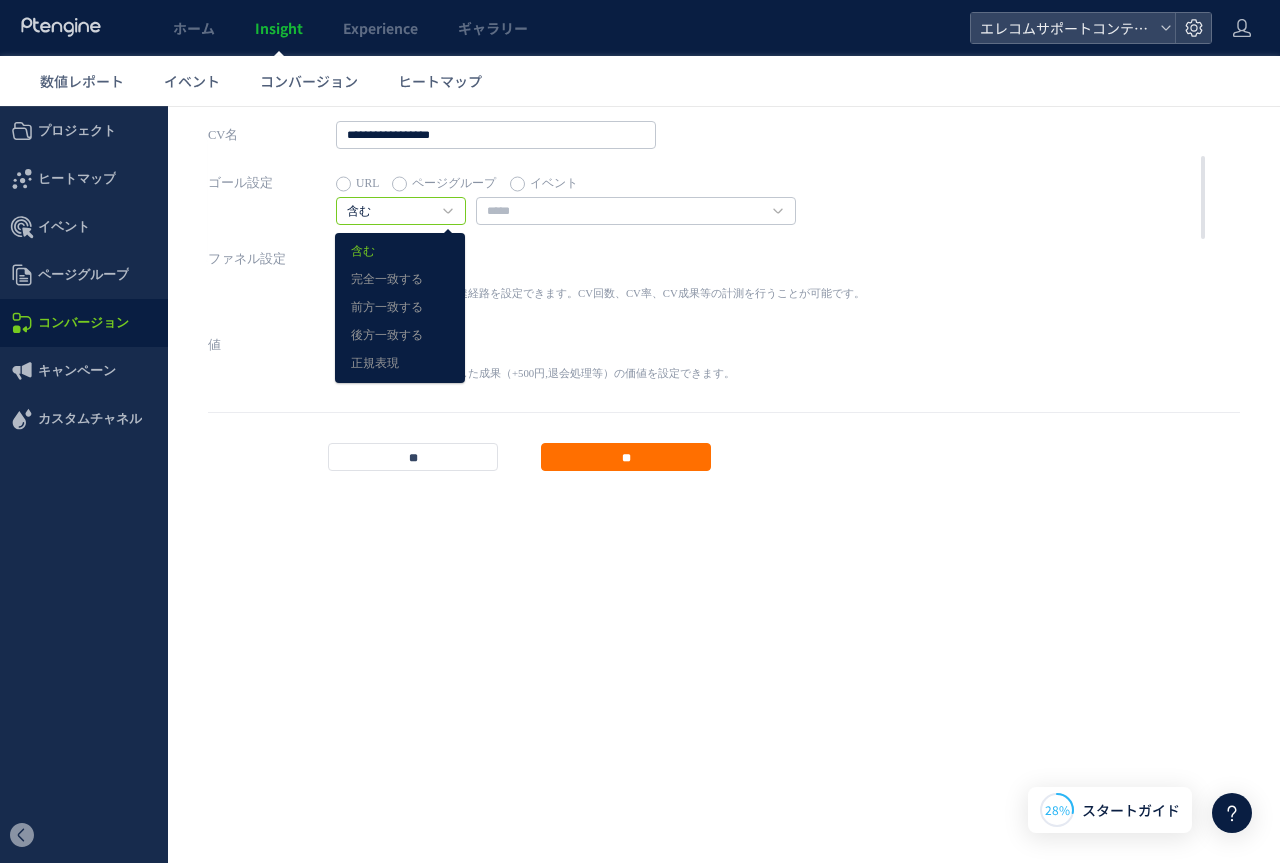 click on "ゴール設定
URL
ページグループ
イベント
含む
含む
完全一致する
前方一致する
後方一致する
正規表現" at bounding box center [724, 207] 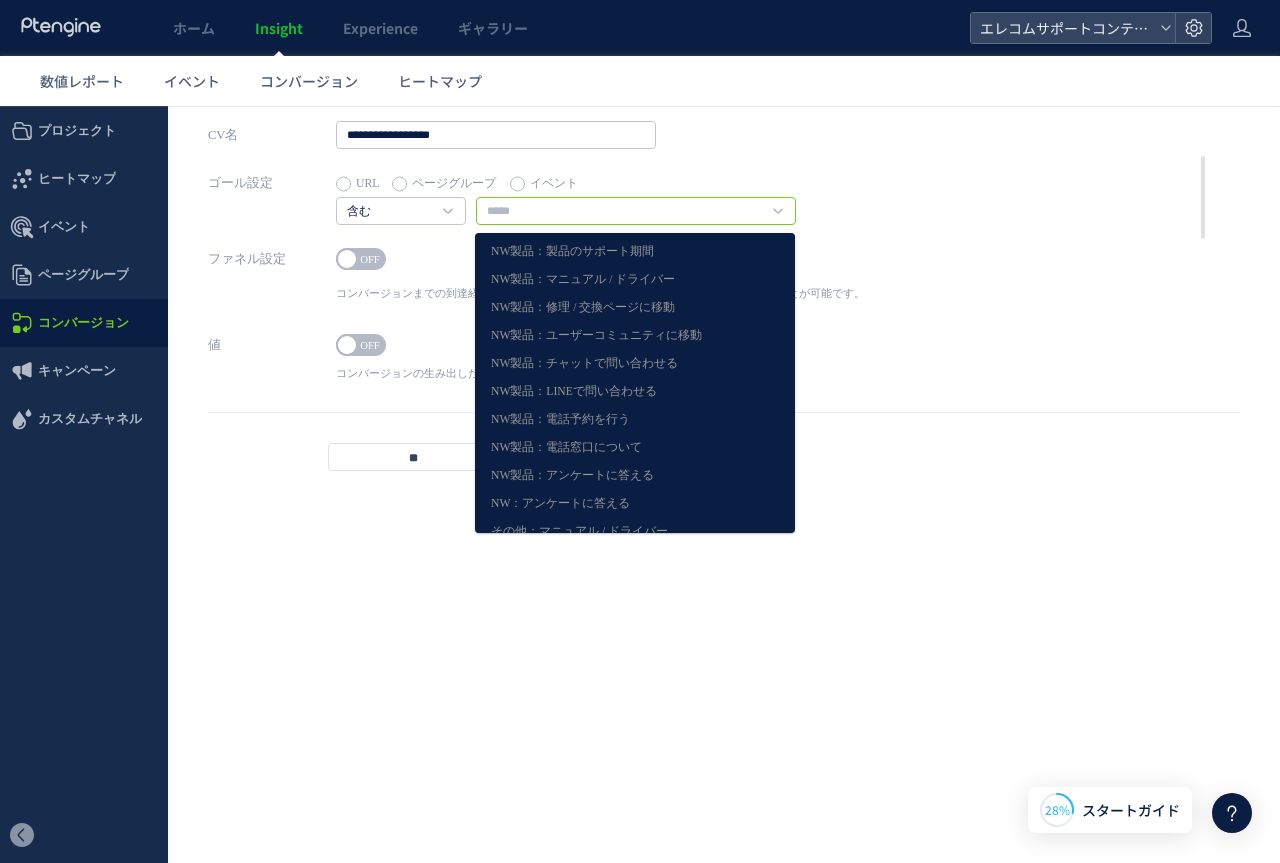 click at bounding box center [636, 211] 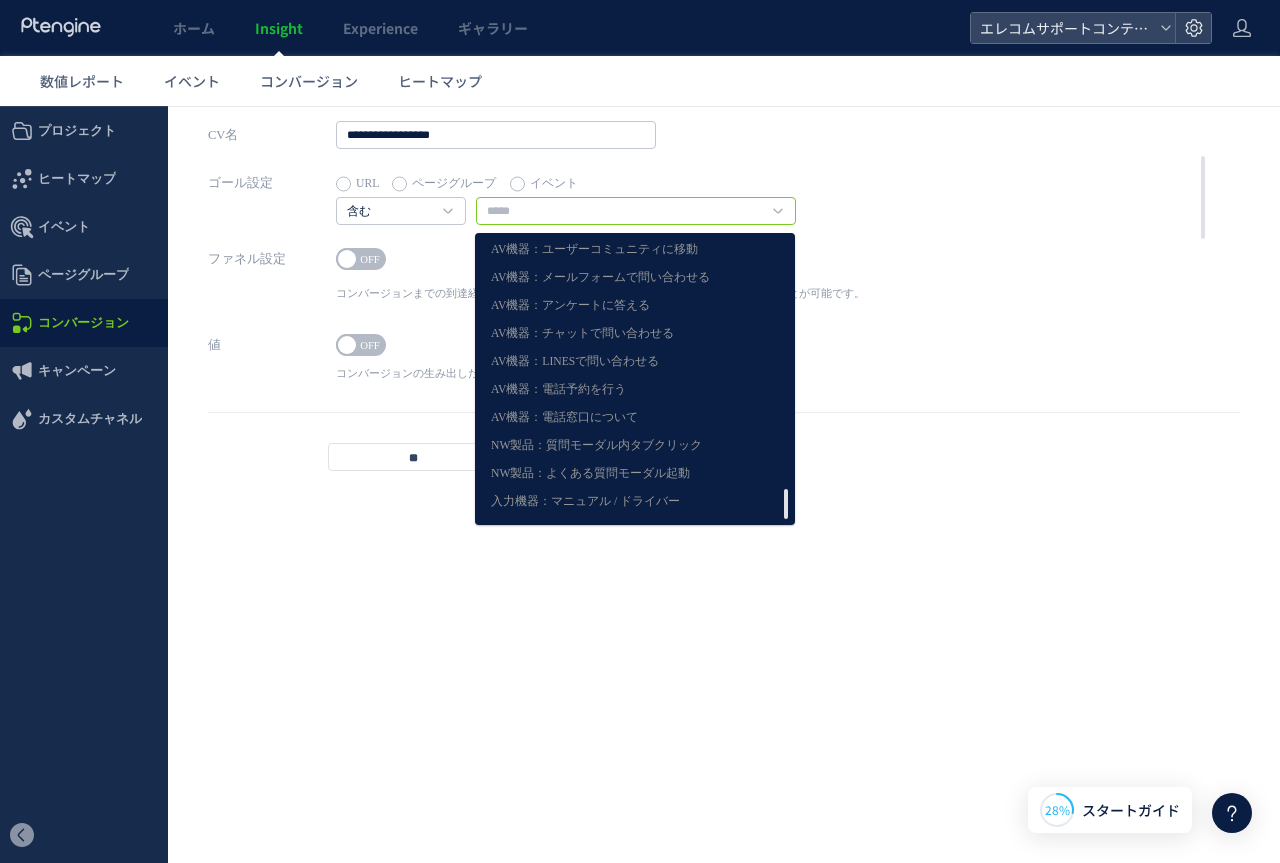 scroll, scrollTop: 2612, scrollLeft: 0, axis: vertical 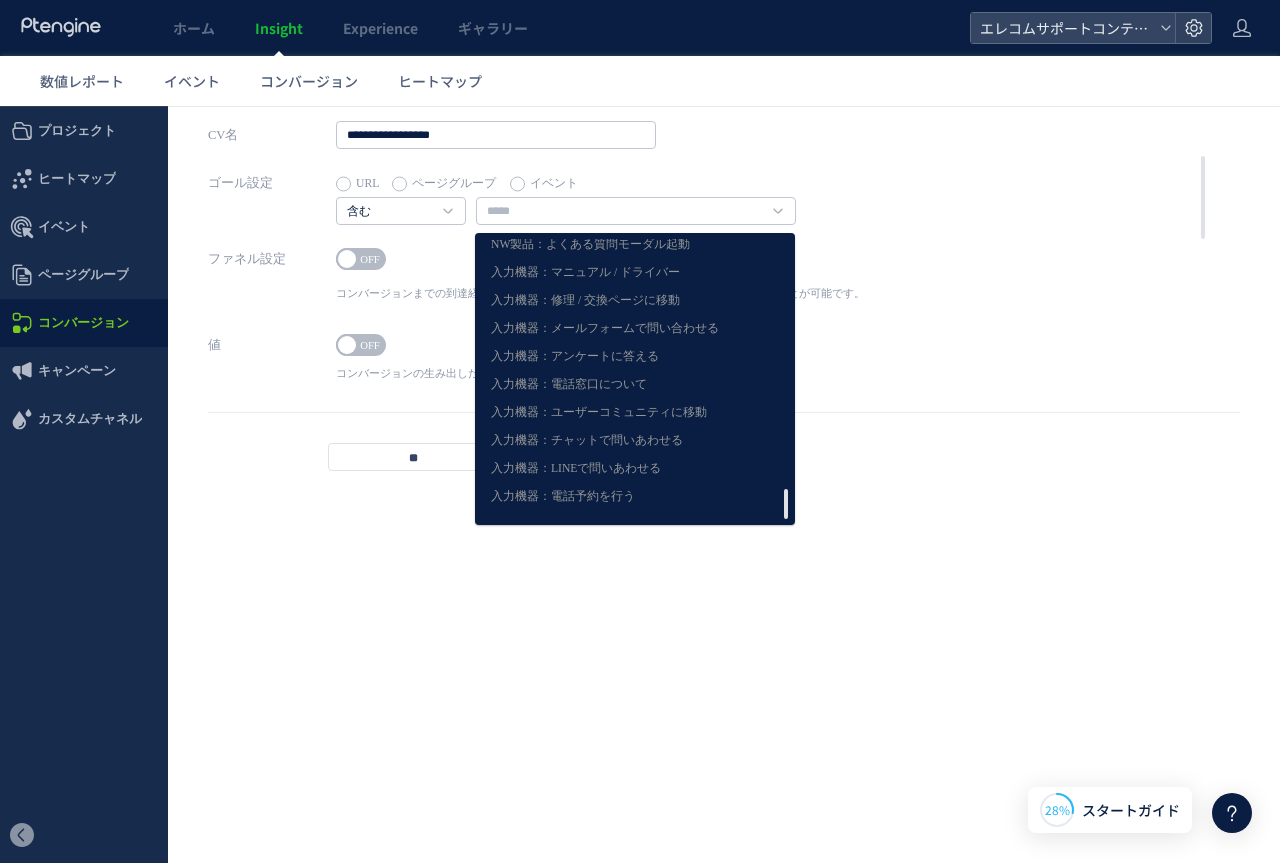 click on "値
ON
OFF
コンバージョンの生み出した成果（+500円,退会処理等）の価値を設定できます。
ポジティブ
ポジティブ
ネガティブ
+
*" at bounding box center (724, 371) 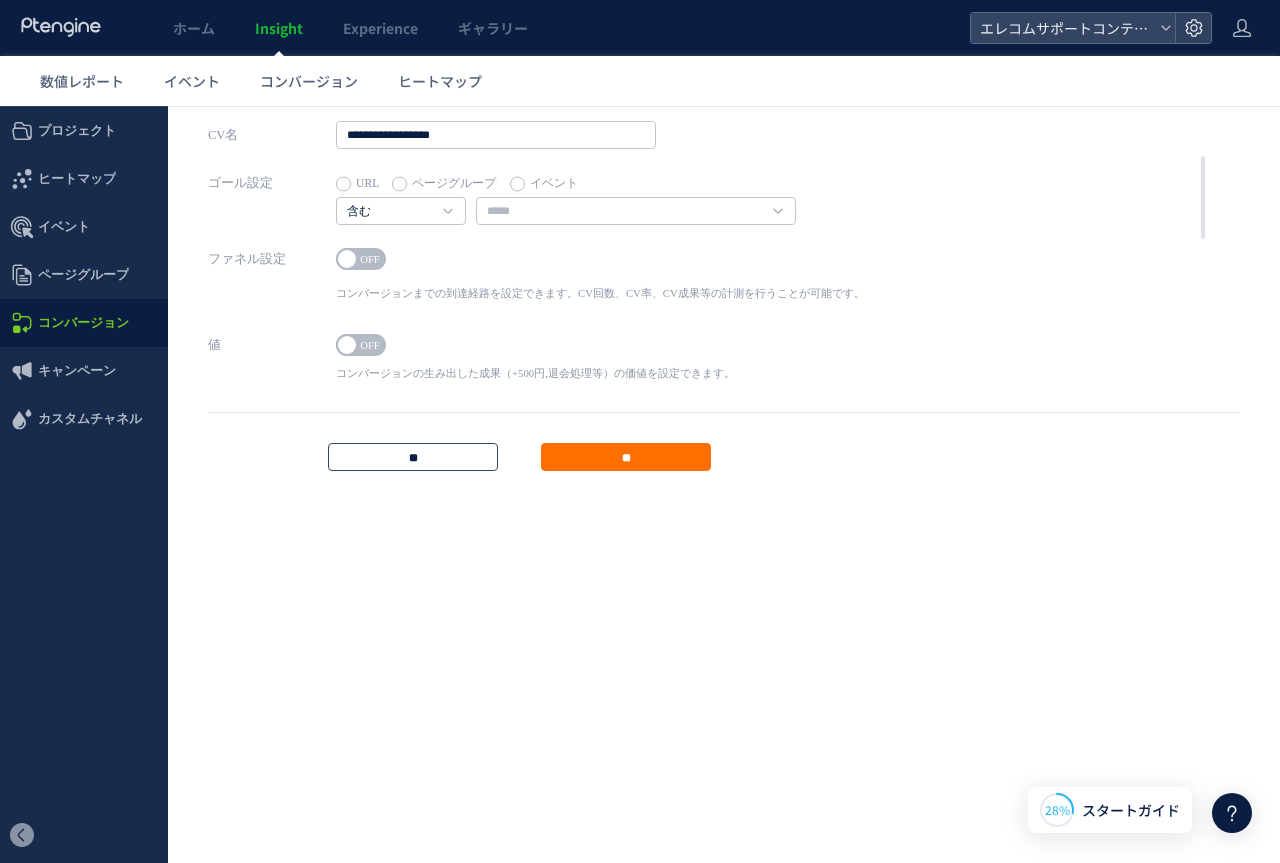 click on "**" at bounding box center [413, 457] 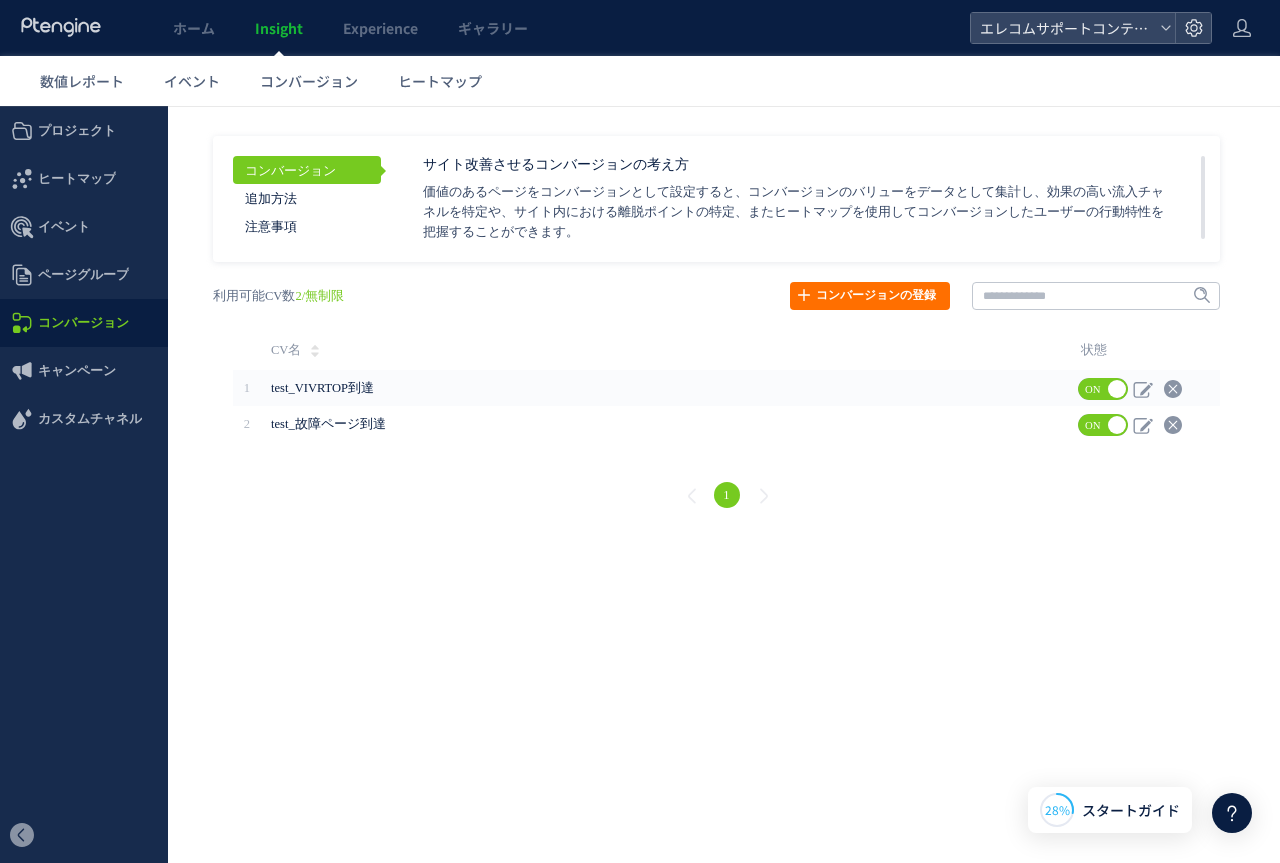 click 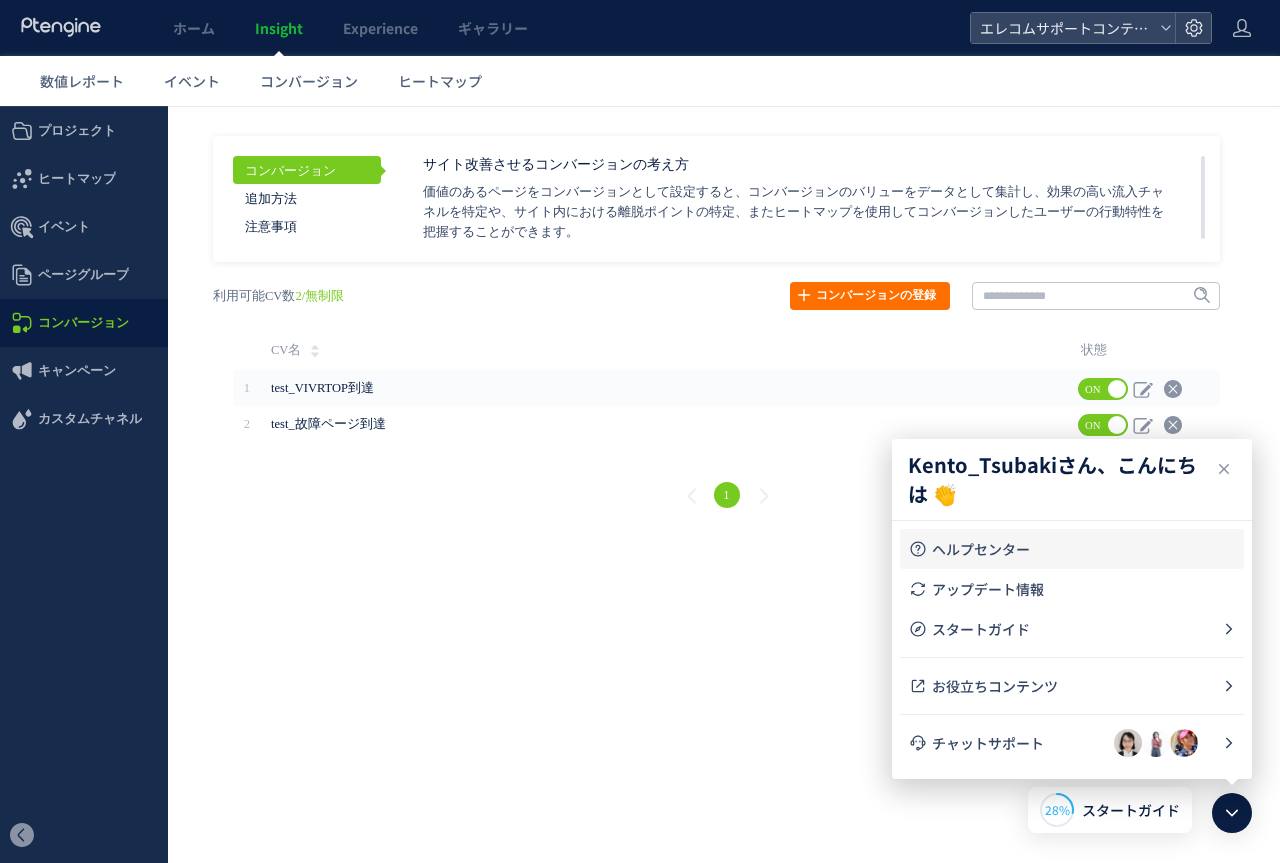 click on "ヘルプセンター" at bounding box center (1084, 549) 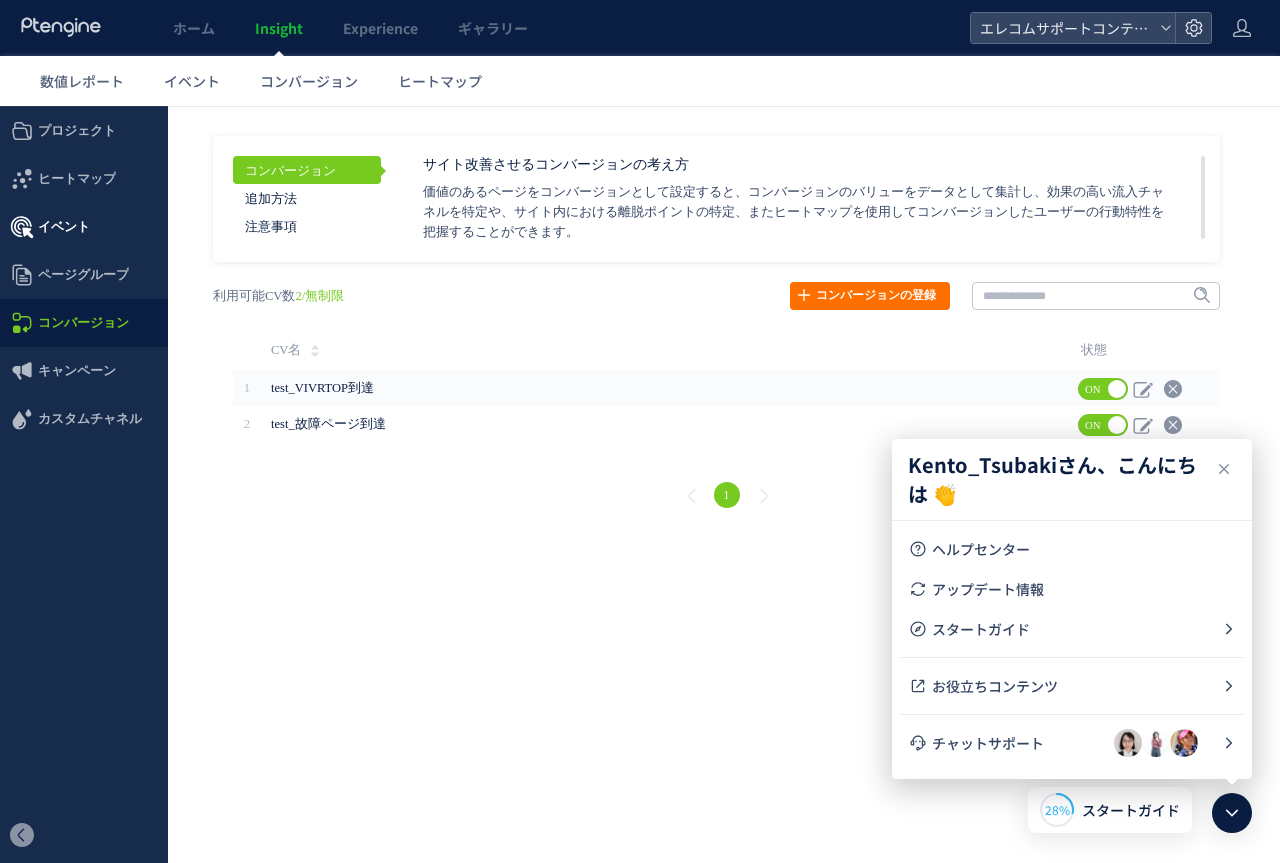 click on "イベント" at bounding box center [64, 227] 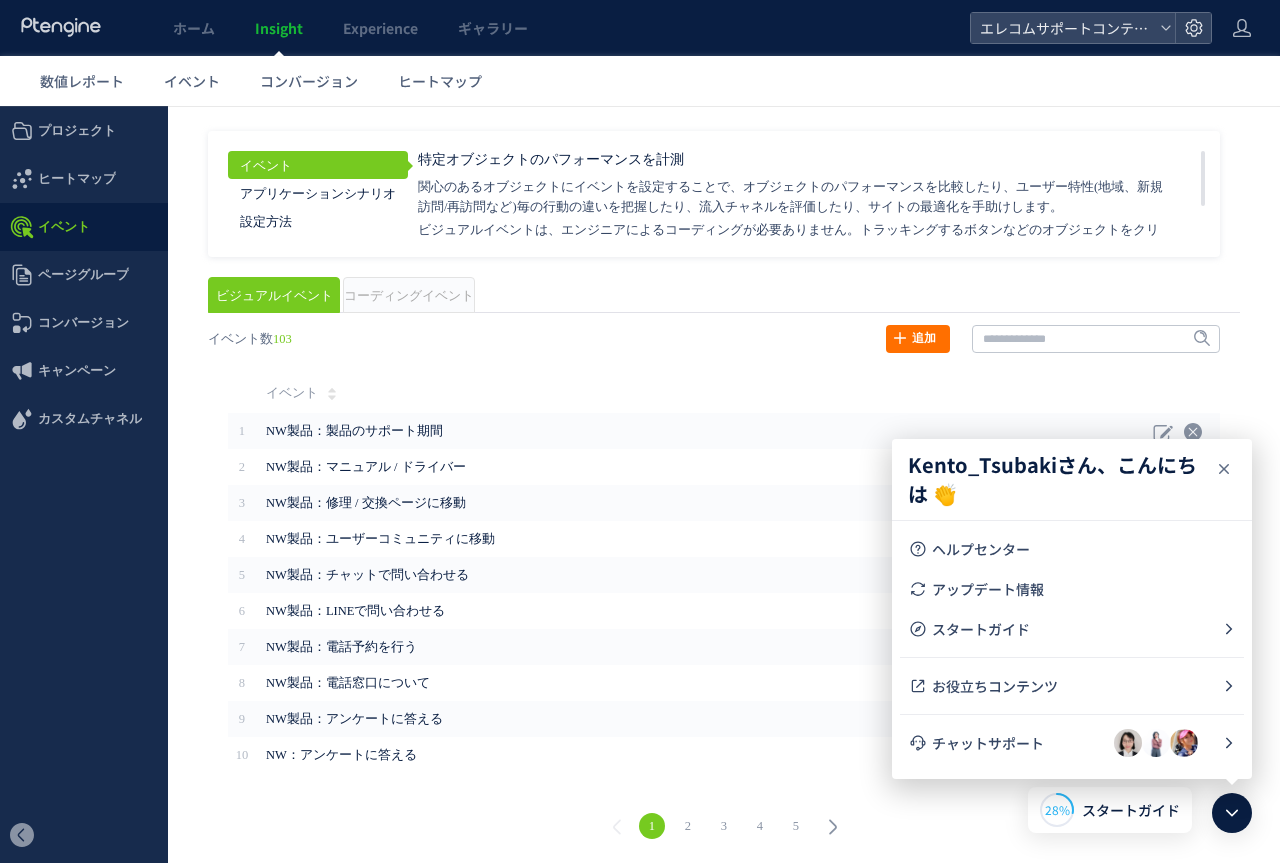 click 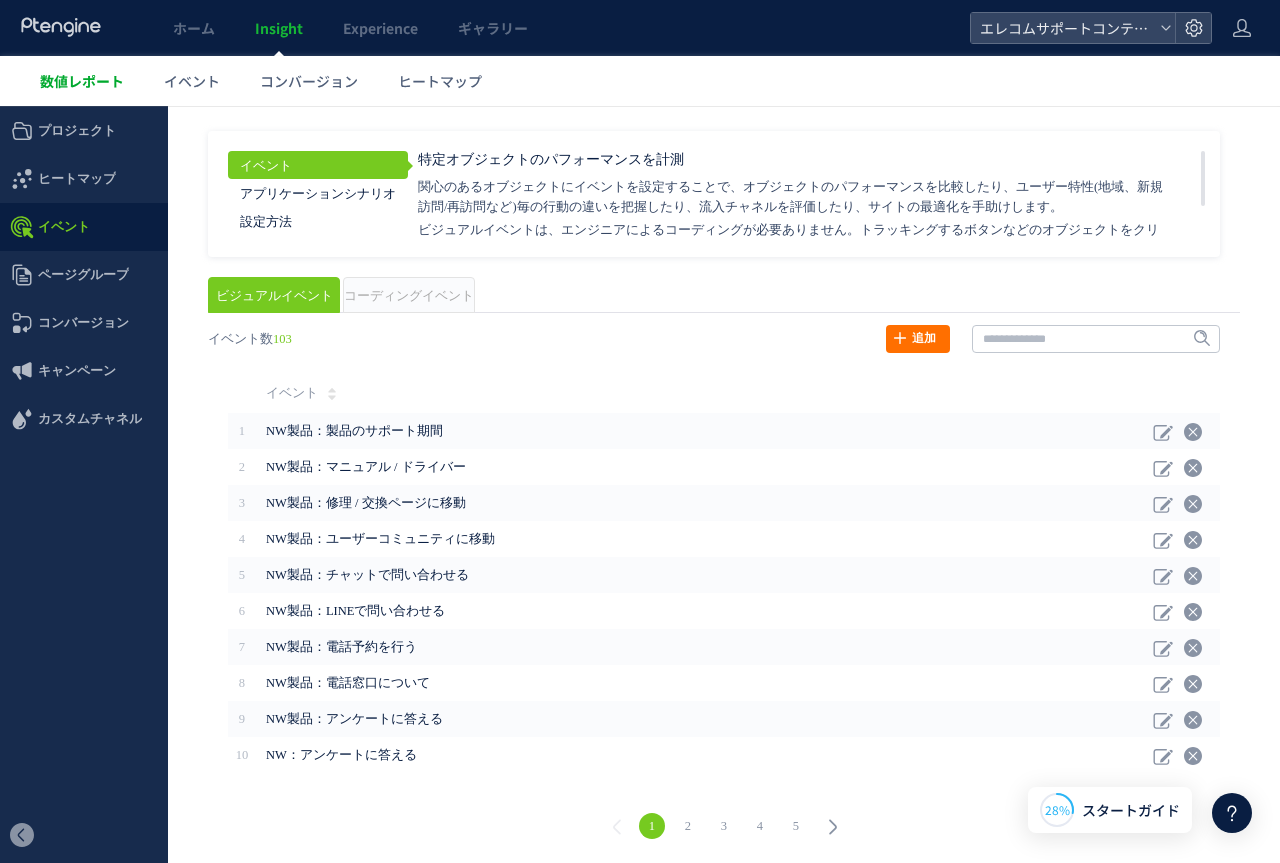 click on "数値レポート" at bounding box center [82, 81] 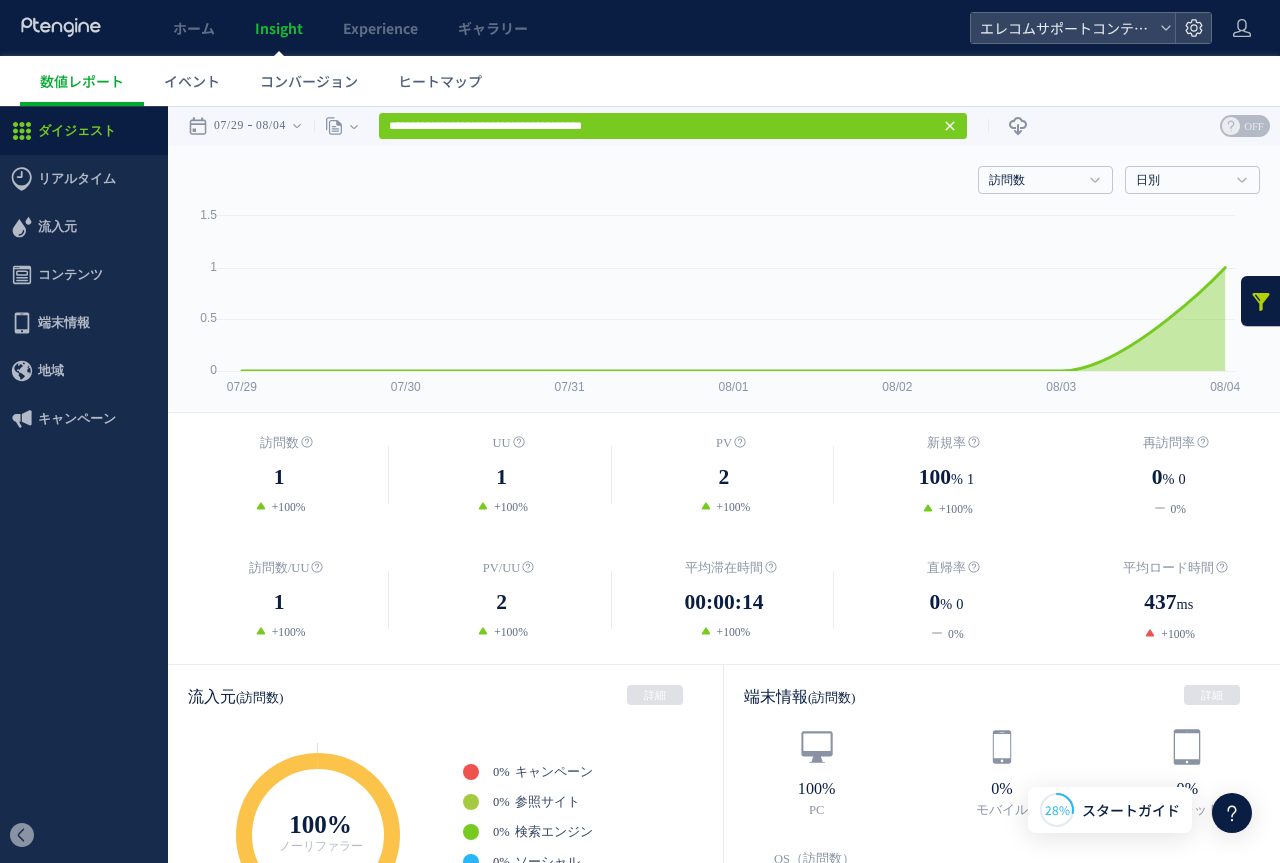 click at bounding box center (1261, 301) 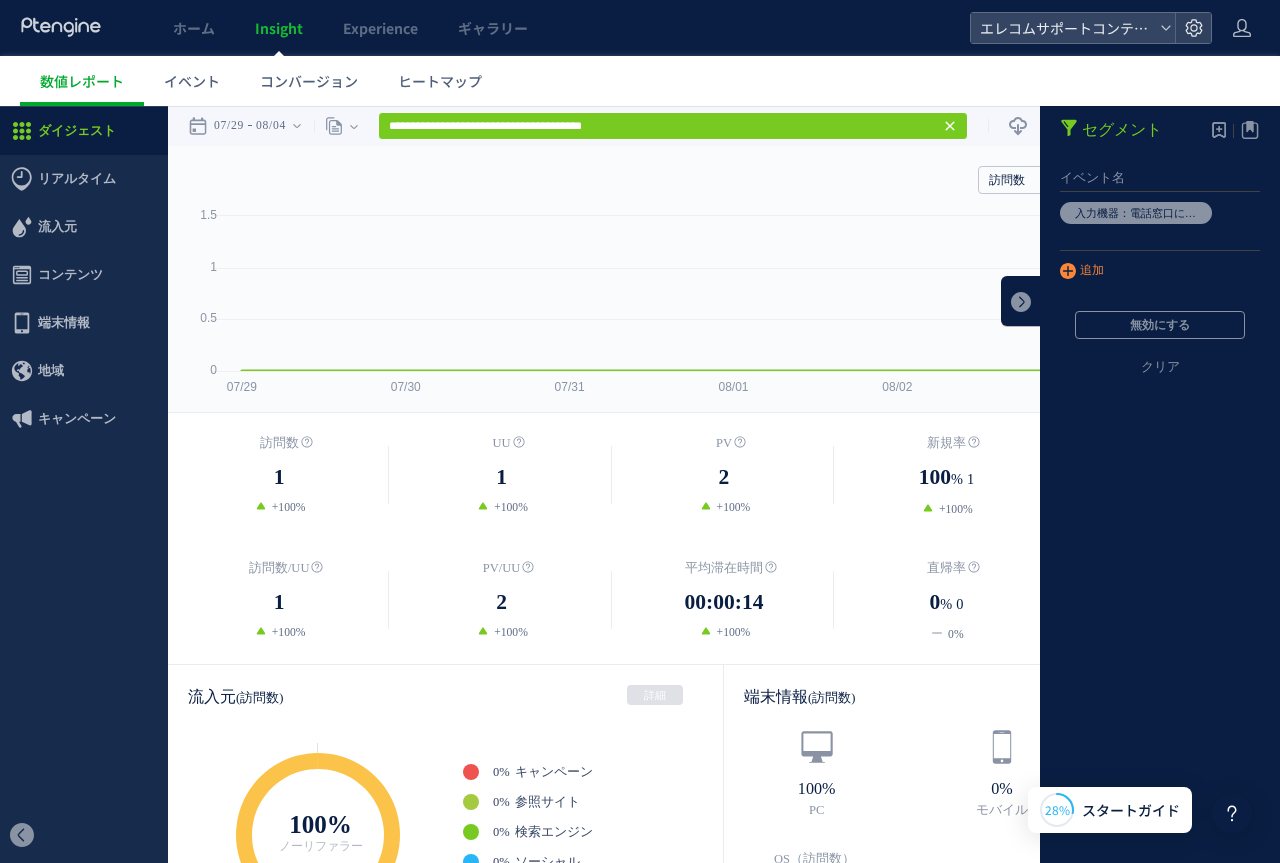 click on "追加" at bounding box center [1082, 272] 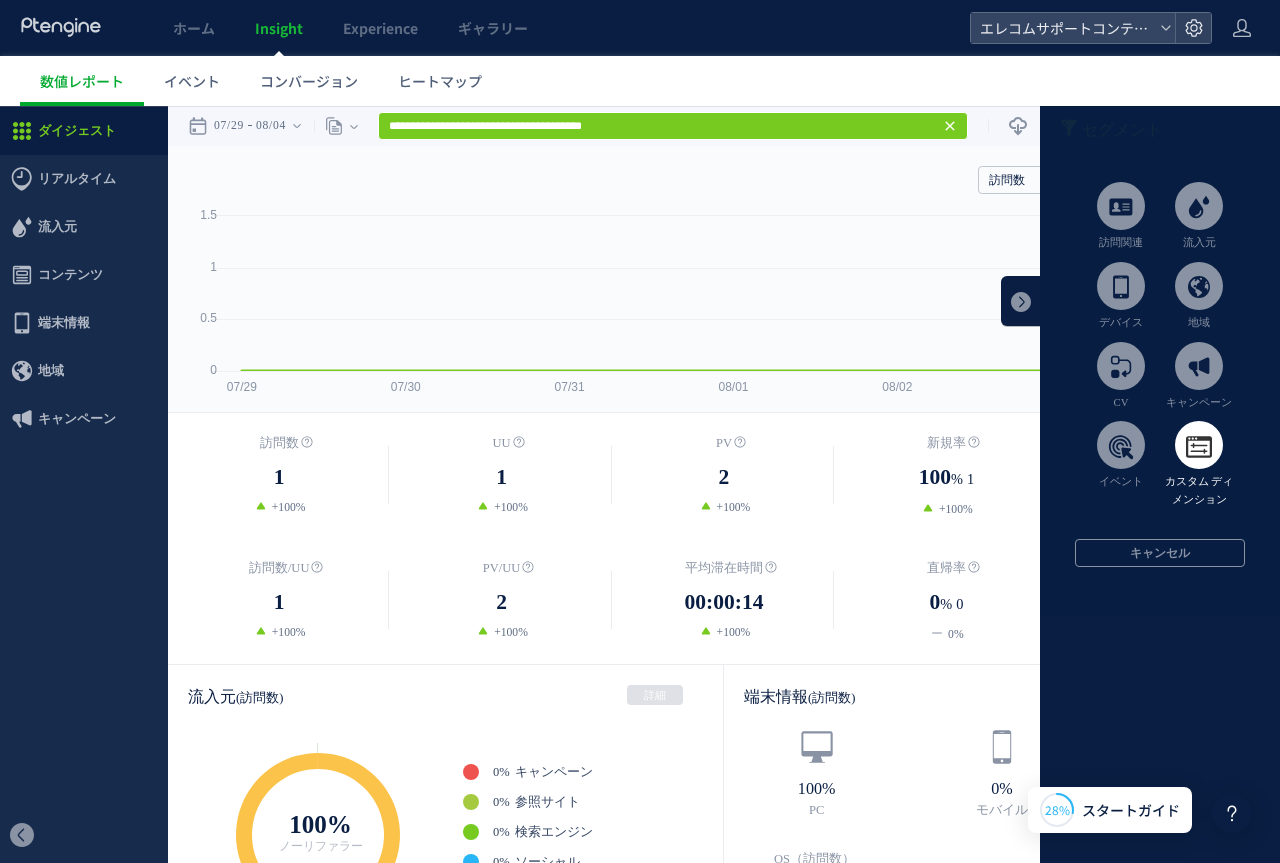 click on "カスタム ディメンション" at bounding box center [1199, 465] 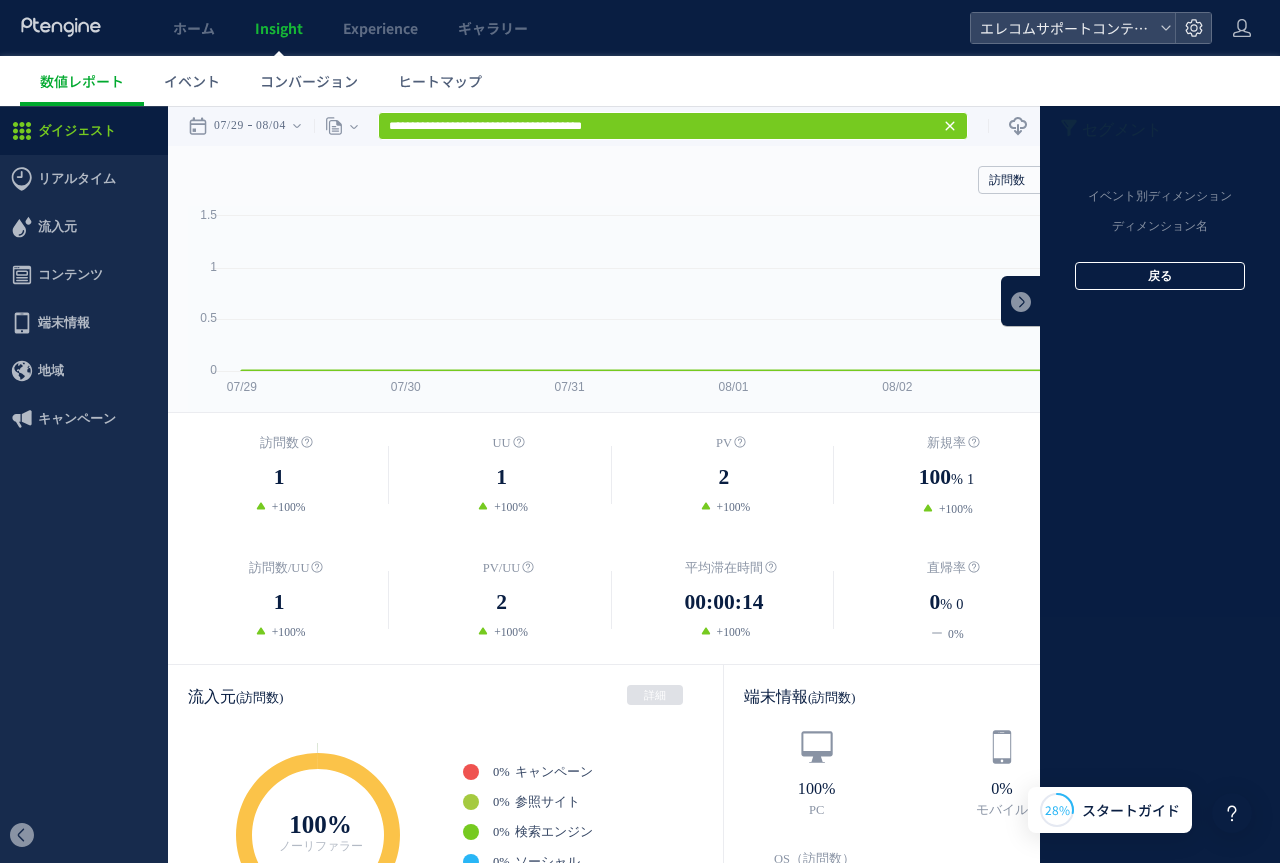 click on "戻る" at bounding box center [1160, 276] 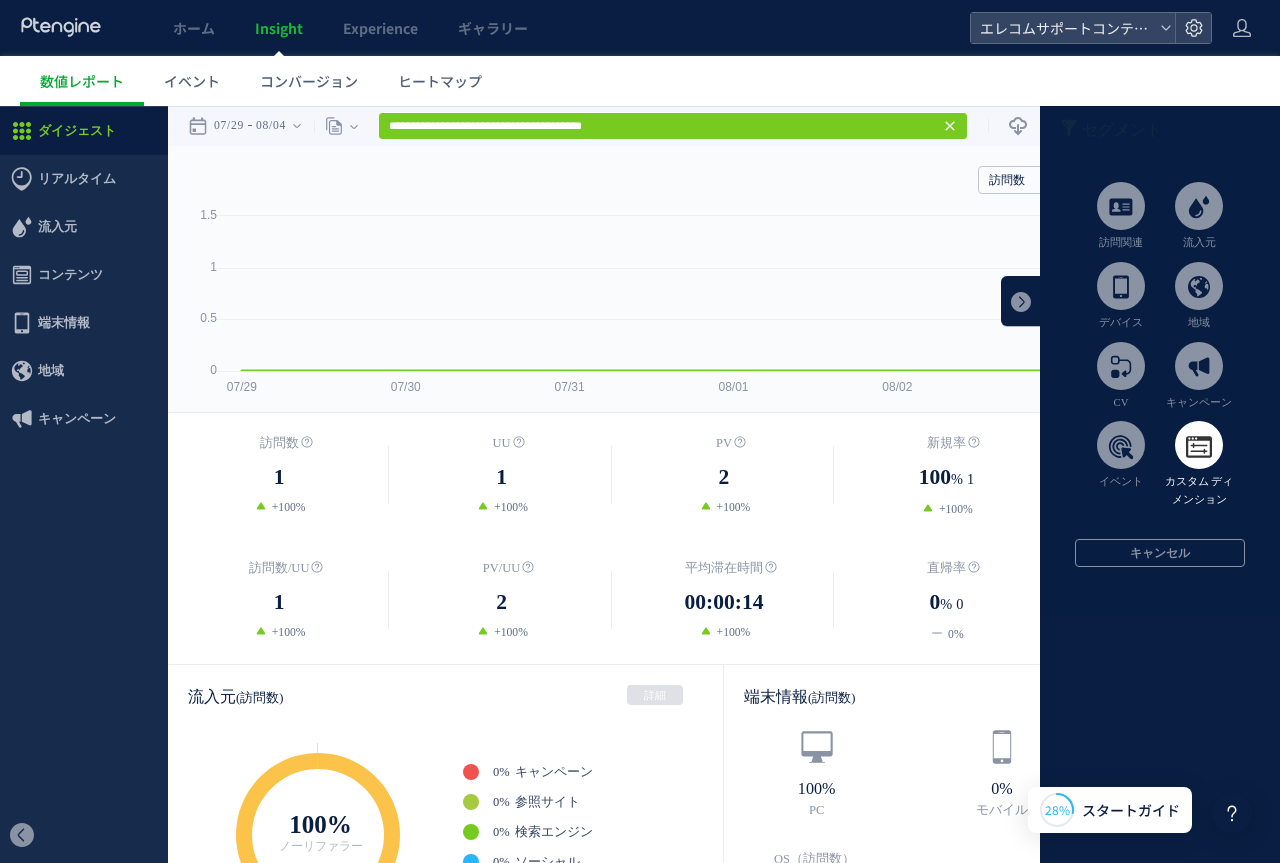 click at bounding box center (1199, 445) 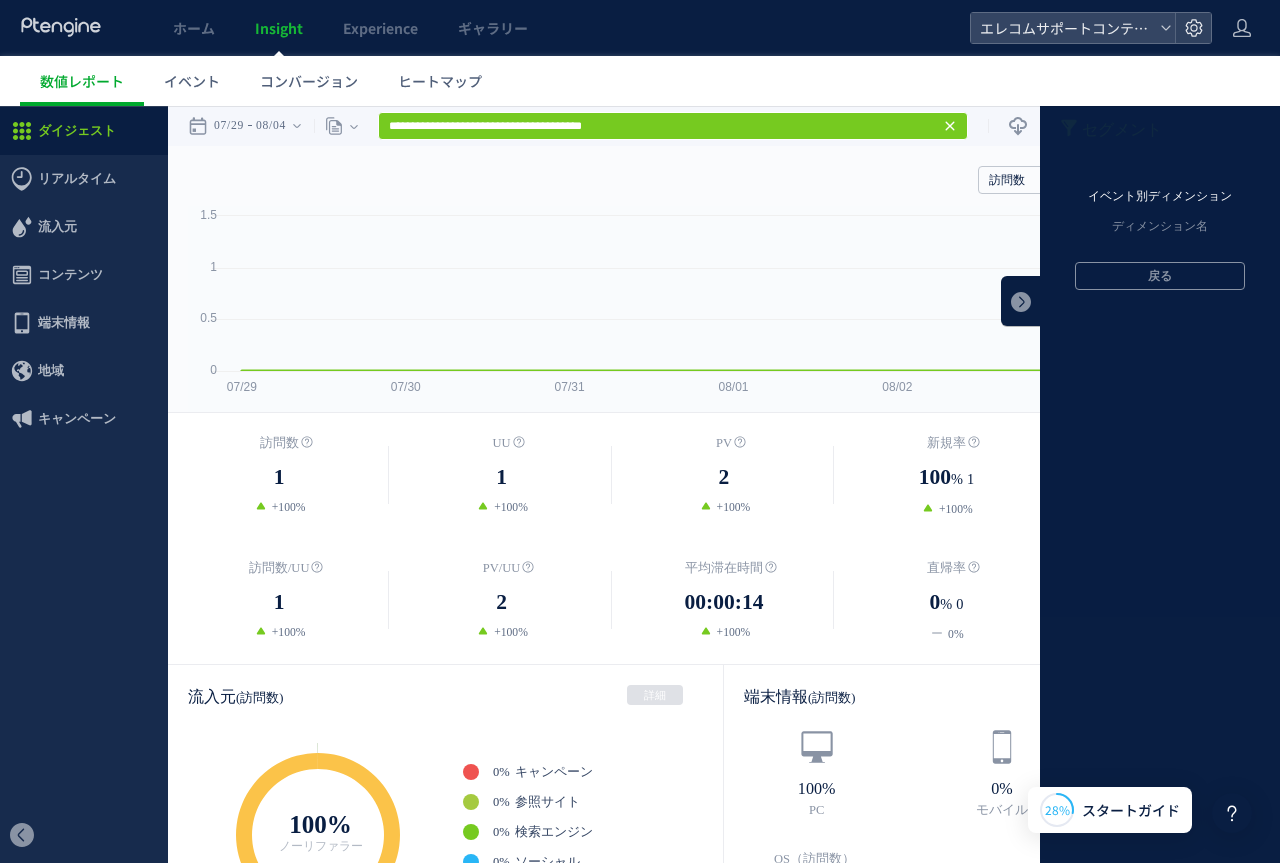 click on "イベント別ディメンション" at bounding box center (1160, 197) 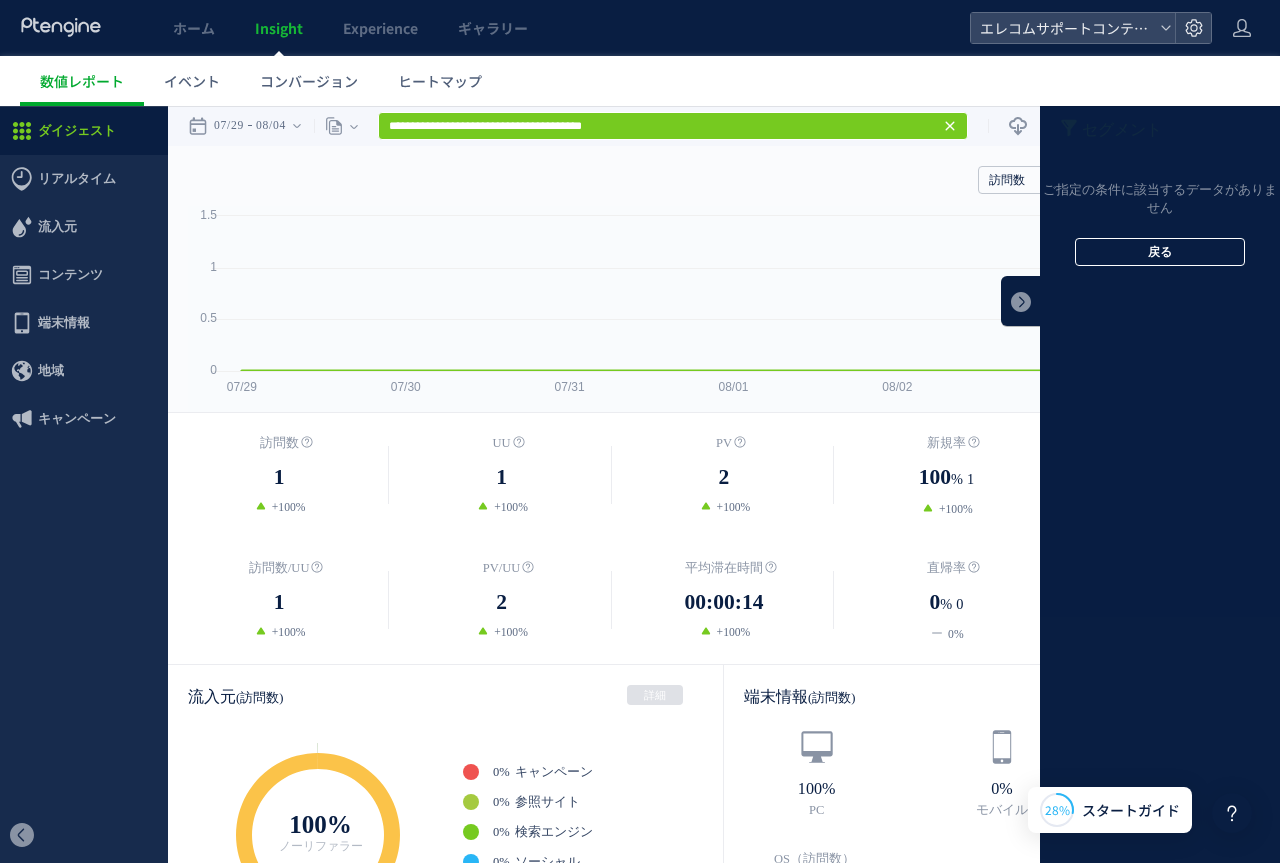 click on "戻る" at bounding box center [1160, 252] 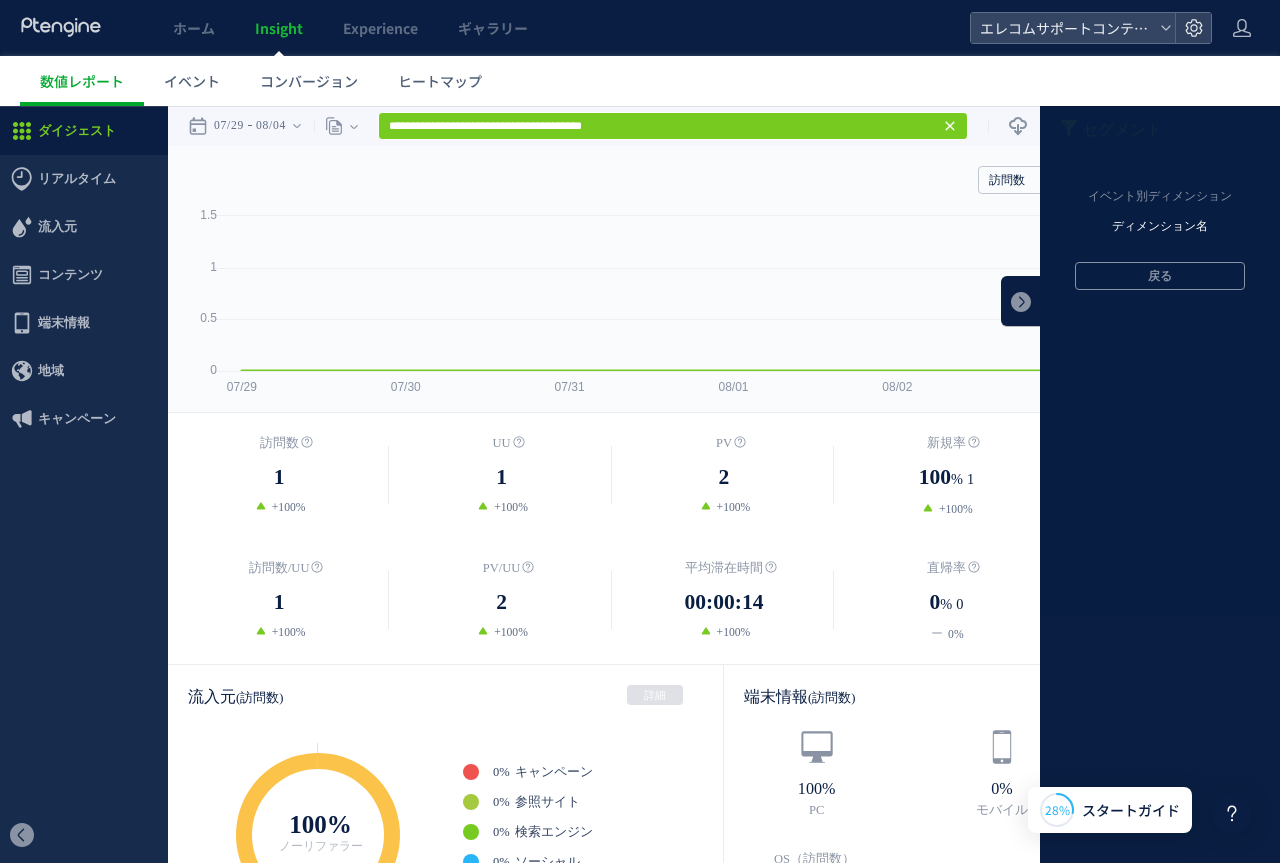 click on "ディメンション名" at bounding box center (1160, 227) 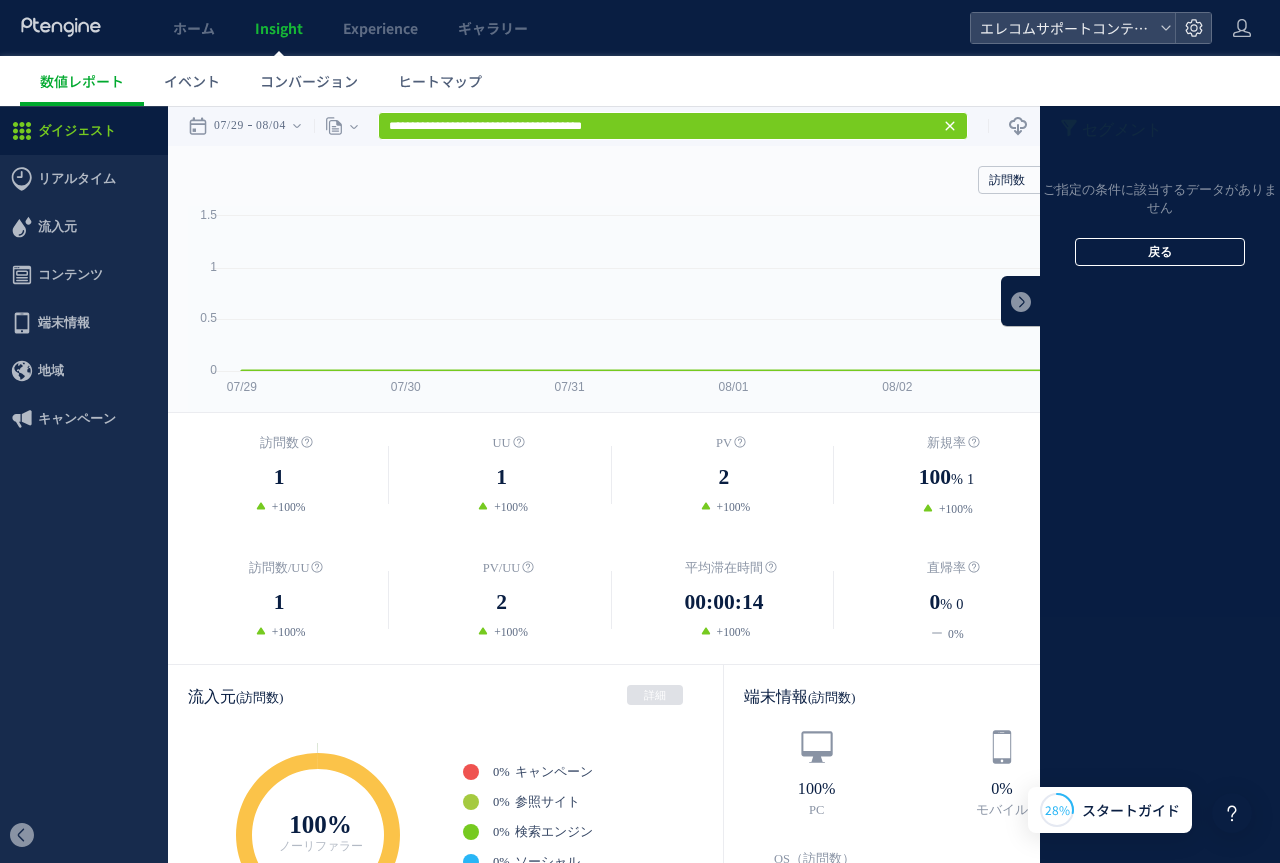 click on "戻る" at bounding box center (1160, 252) 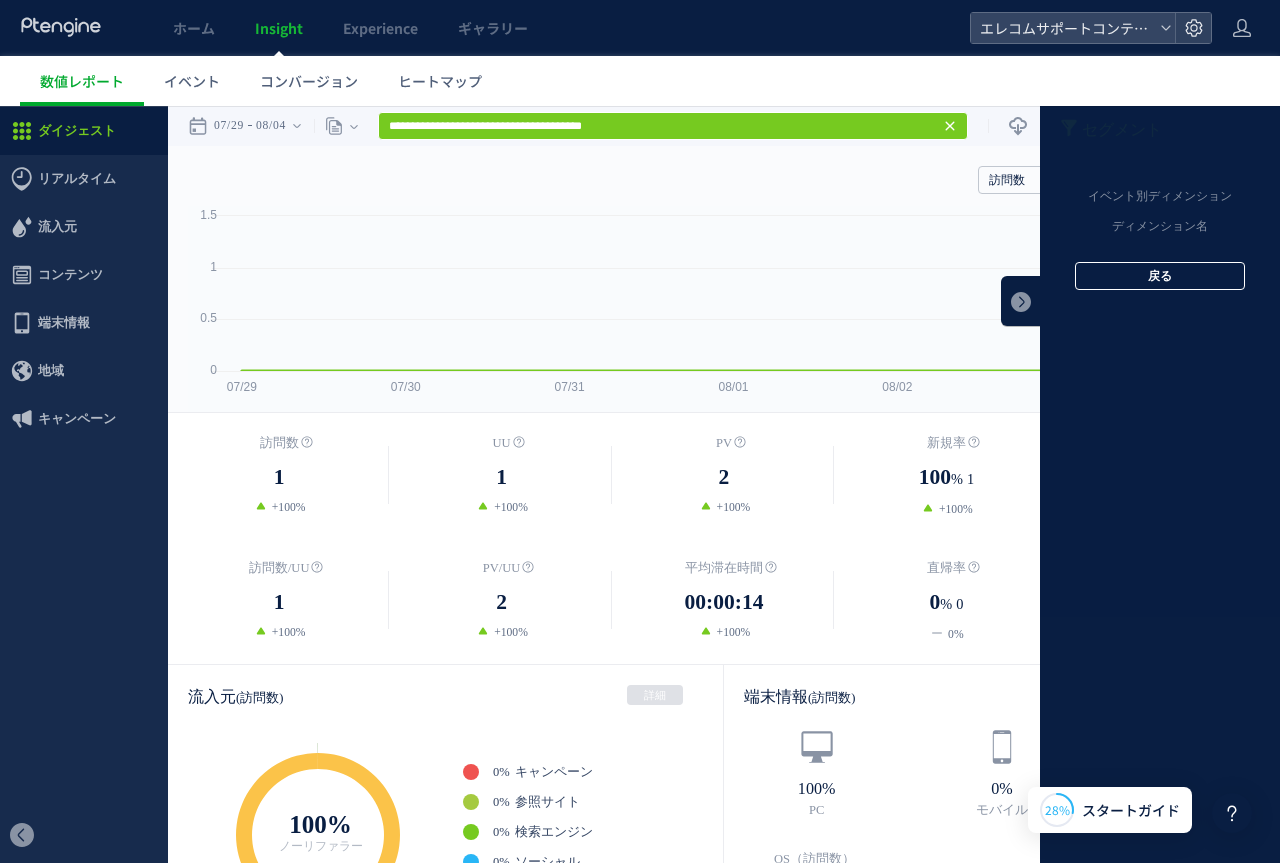 click on "戻る" at bounding box center [1160, 276] 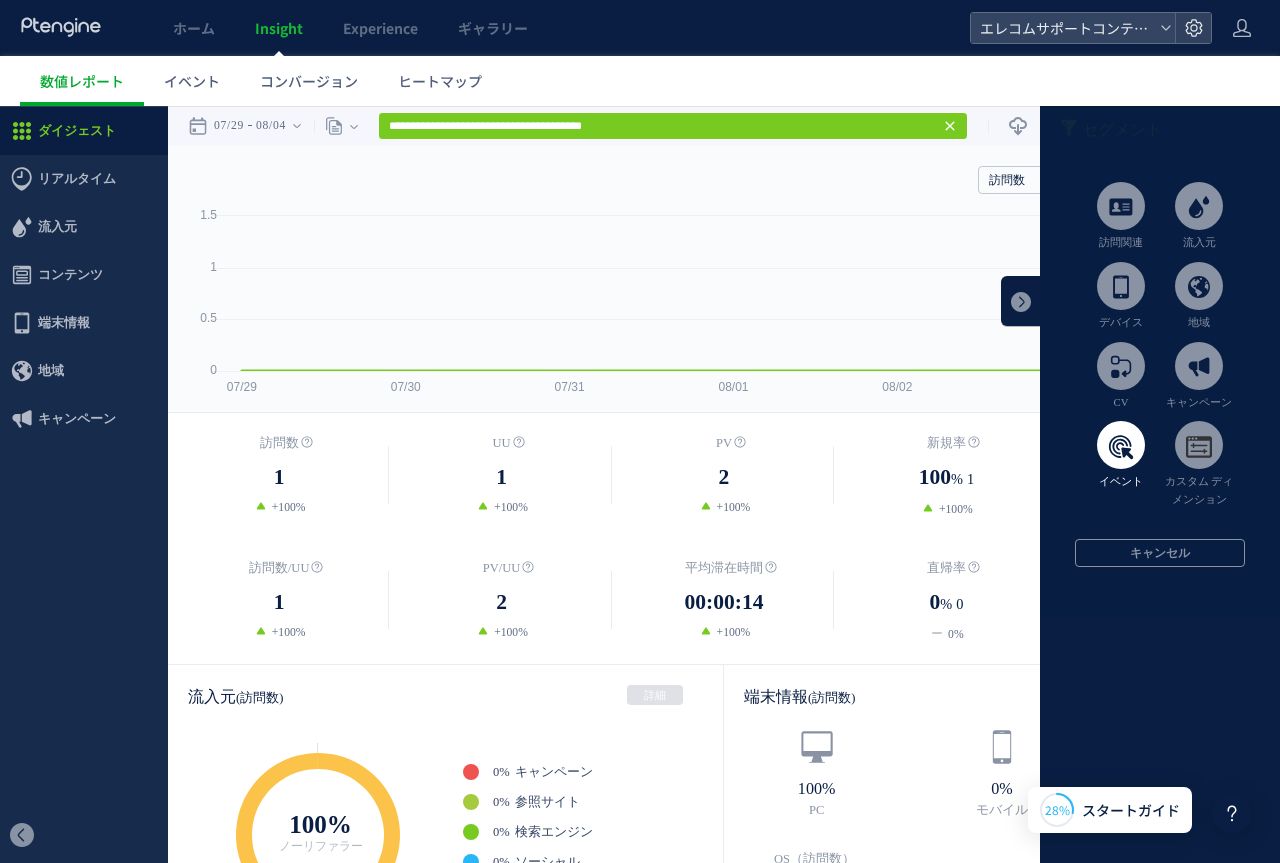 click at bounding box center [1121, 445] 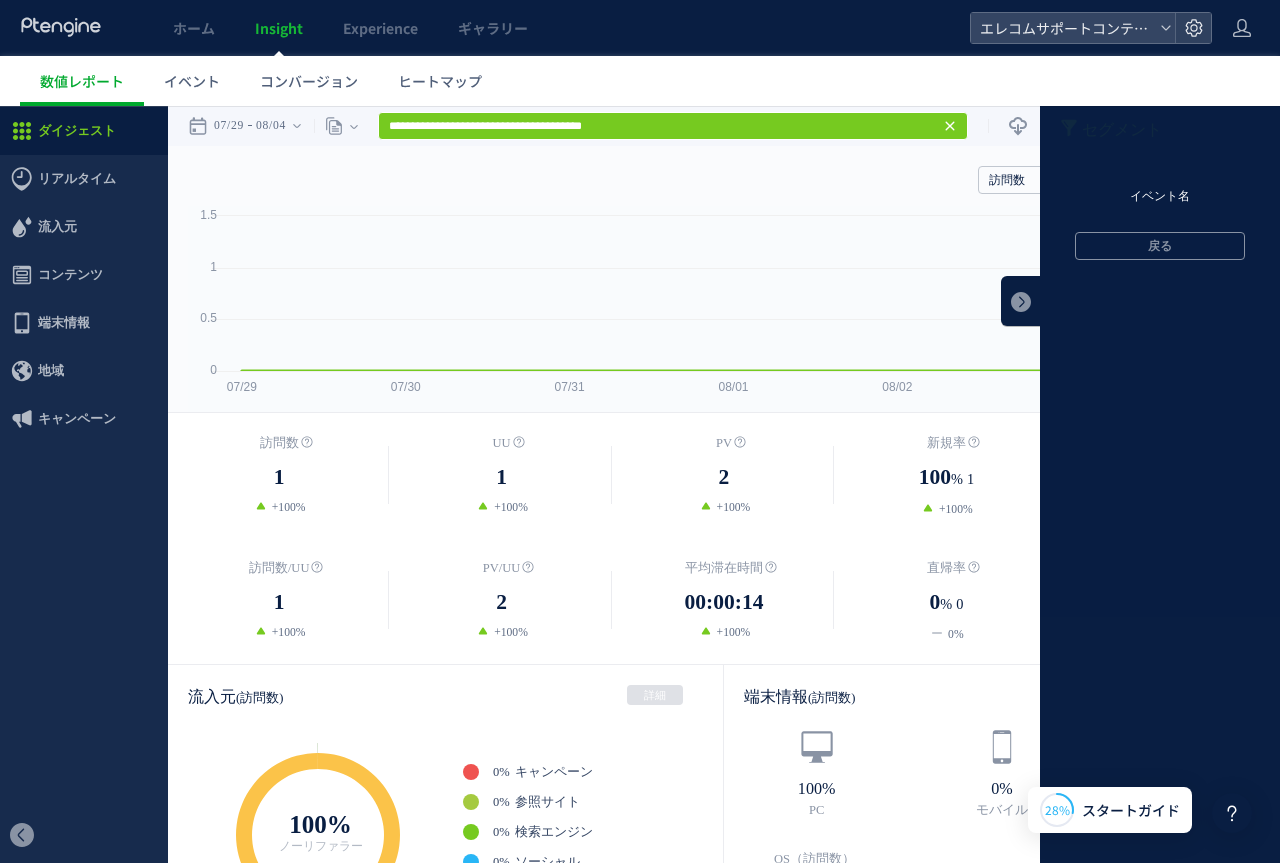 click on "イベント名" at bounding box center (1160, 197) 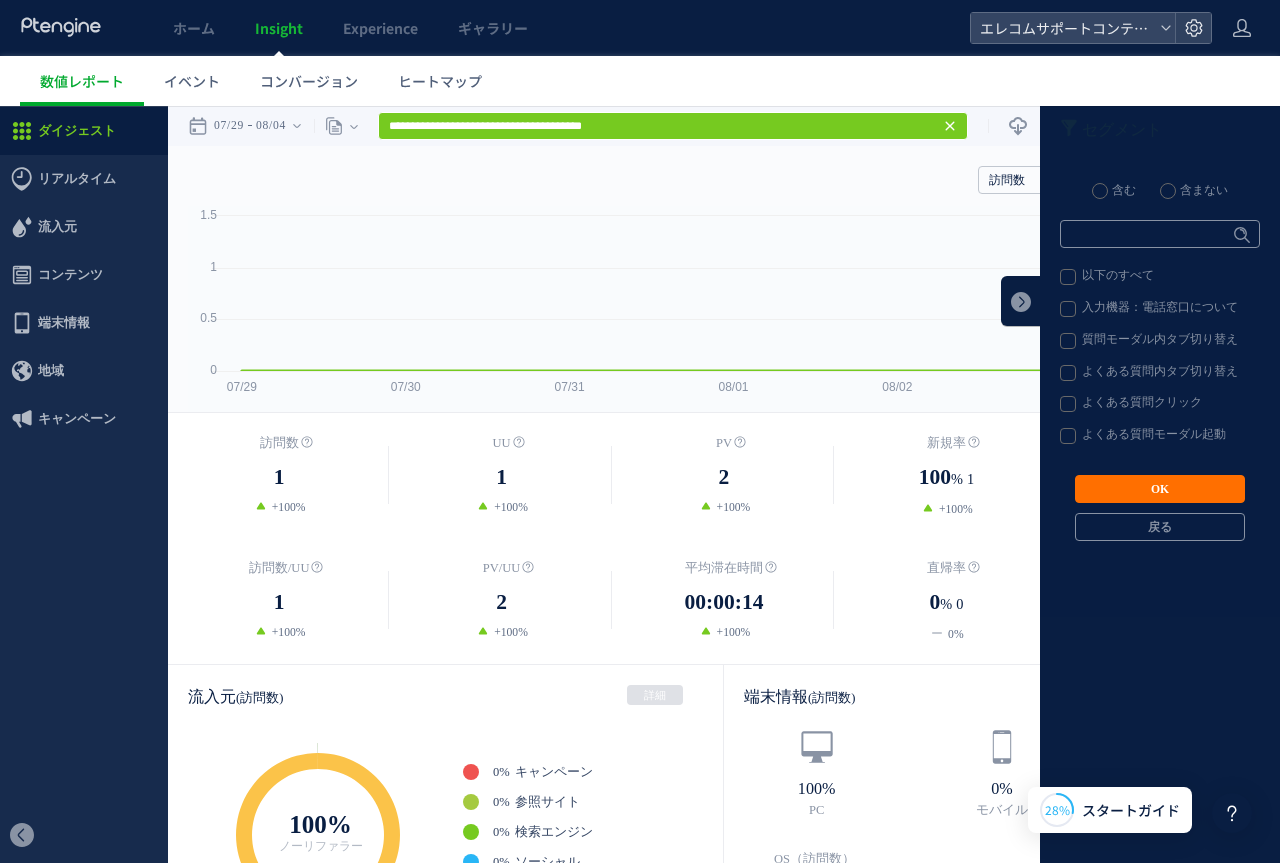 click on "入力機器：電話窓口について" at bounding box center (1159, 309) 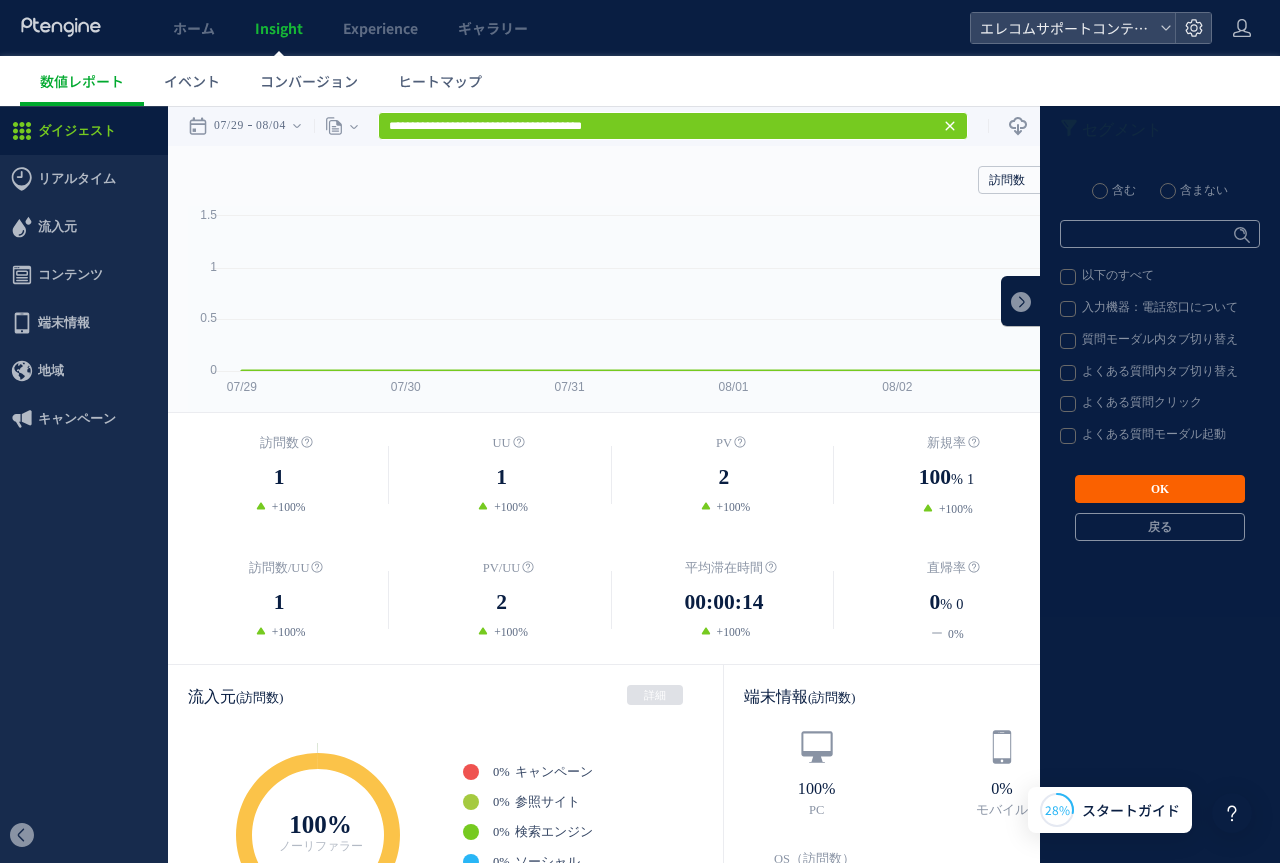 click on "OK" at bounding box center (1160, 489) 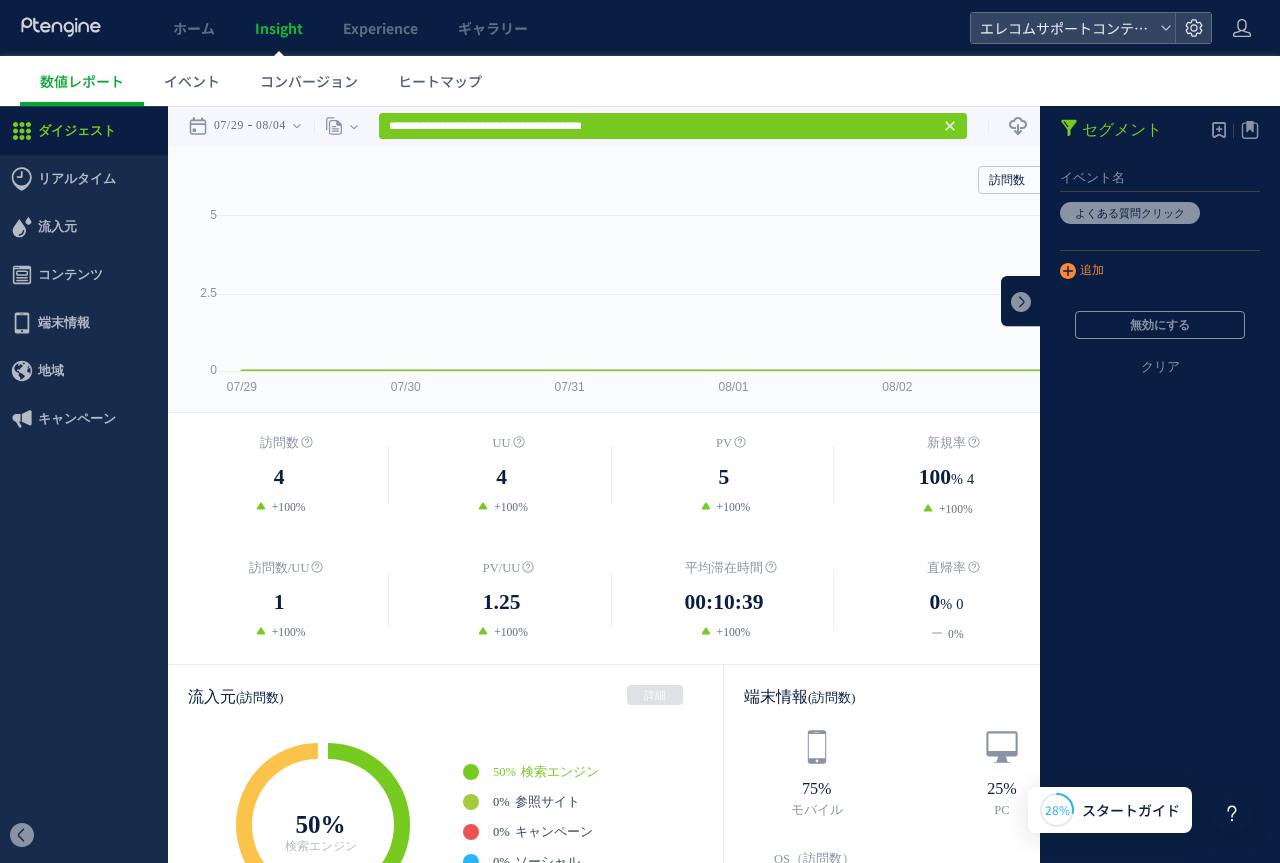 click on "追加" at bounding box center (1082, 272) 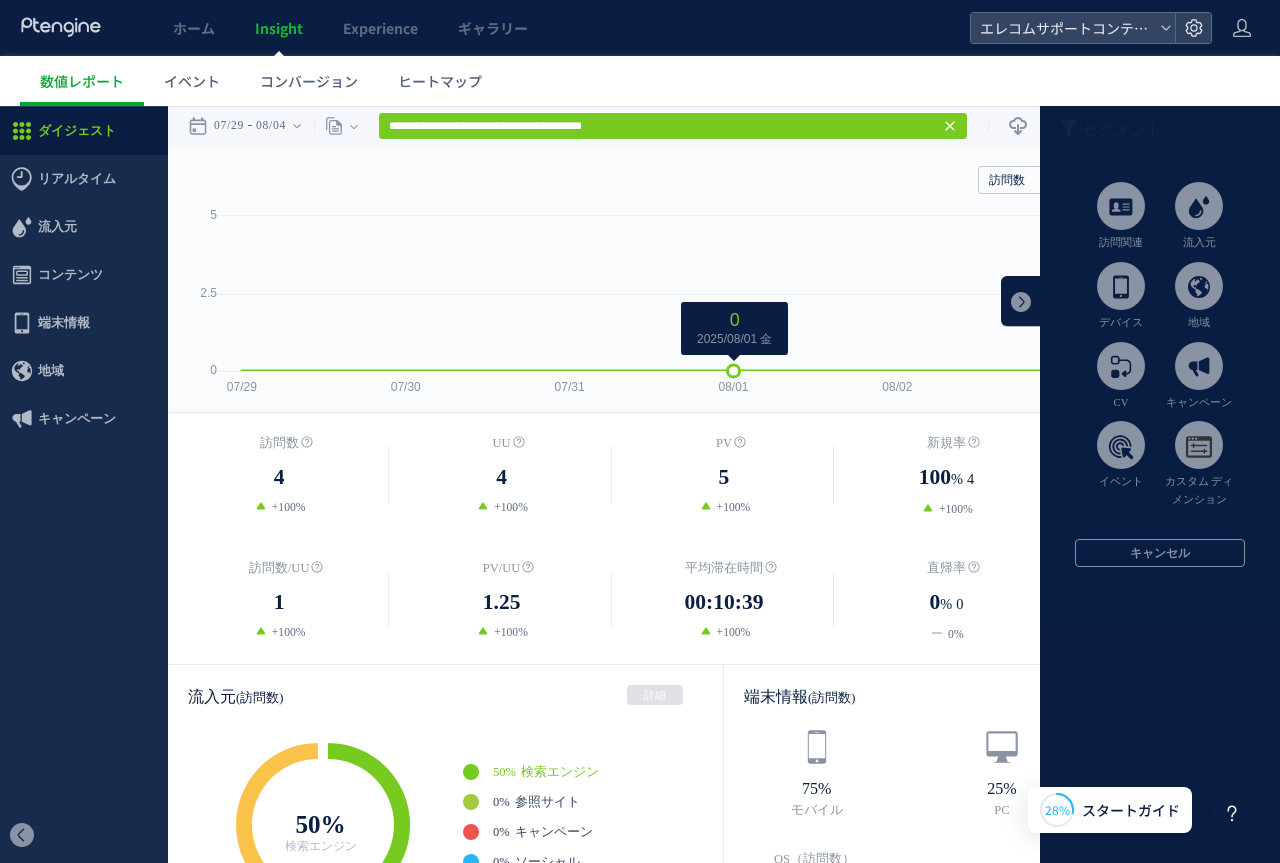 click on "0   2025/08/01 金" at bounding box center [734, 329] 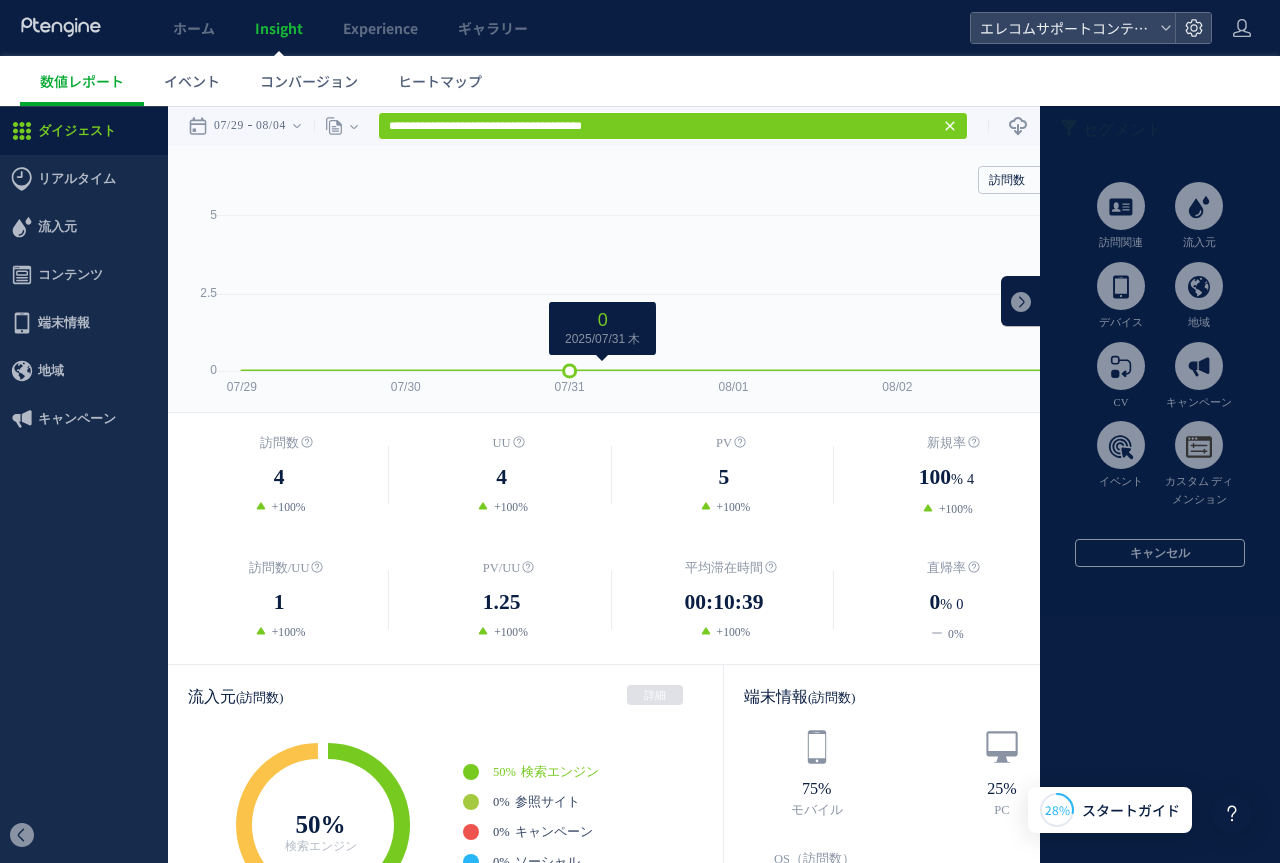 click 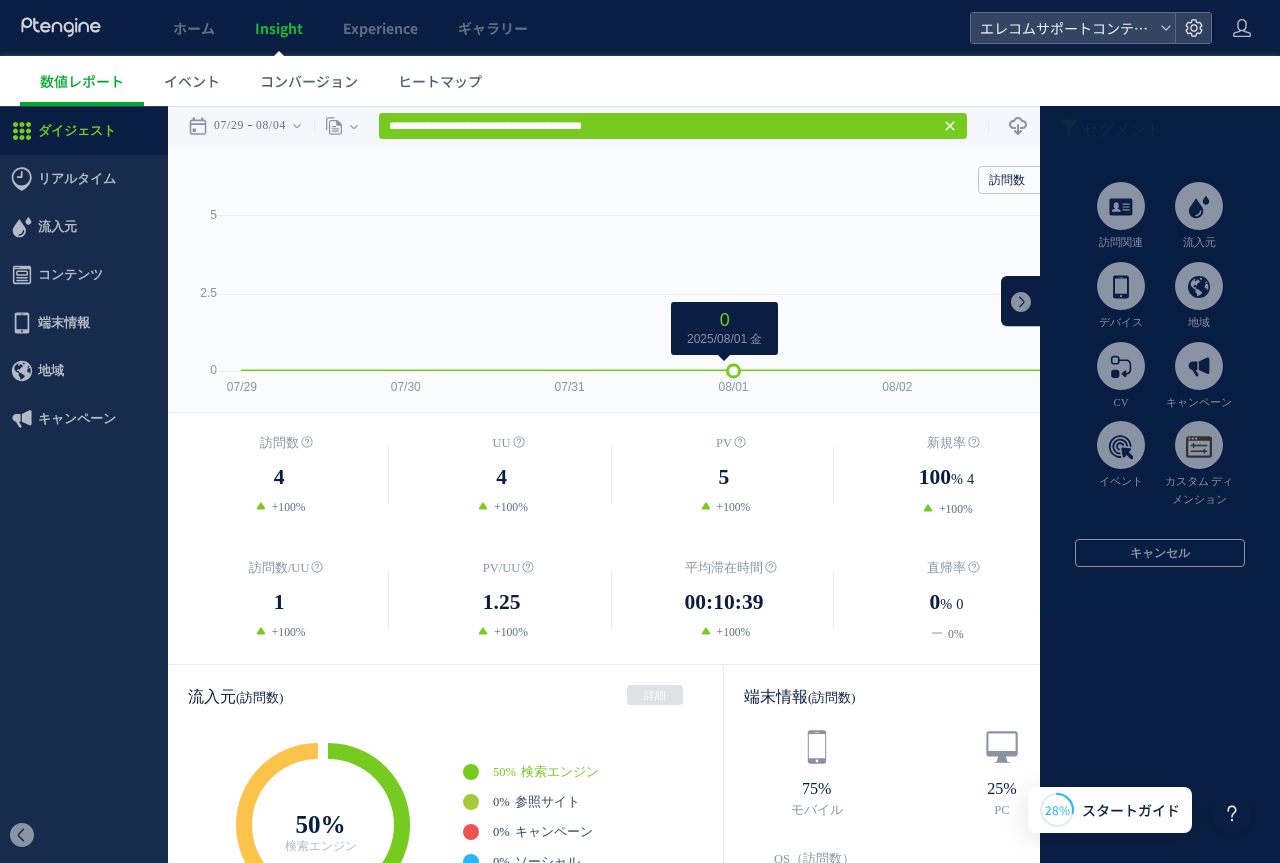 click 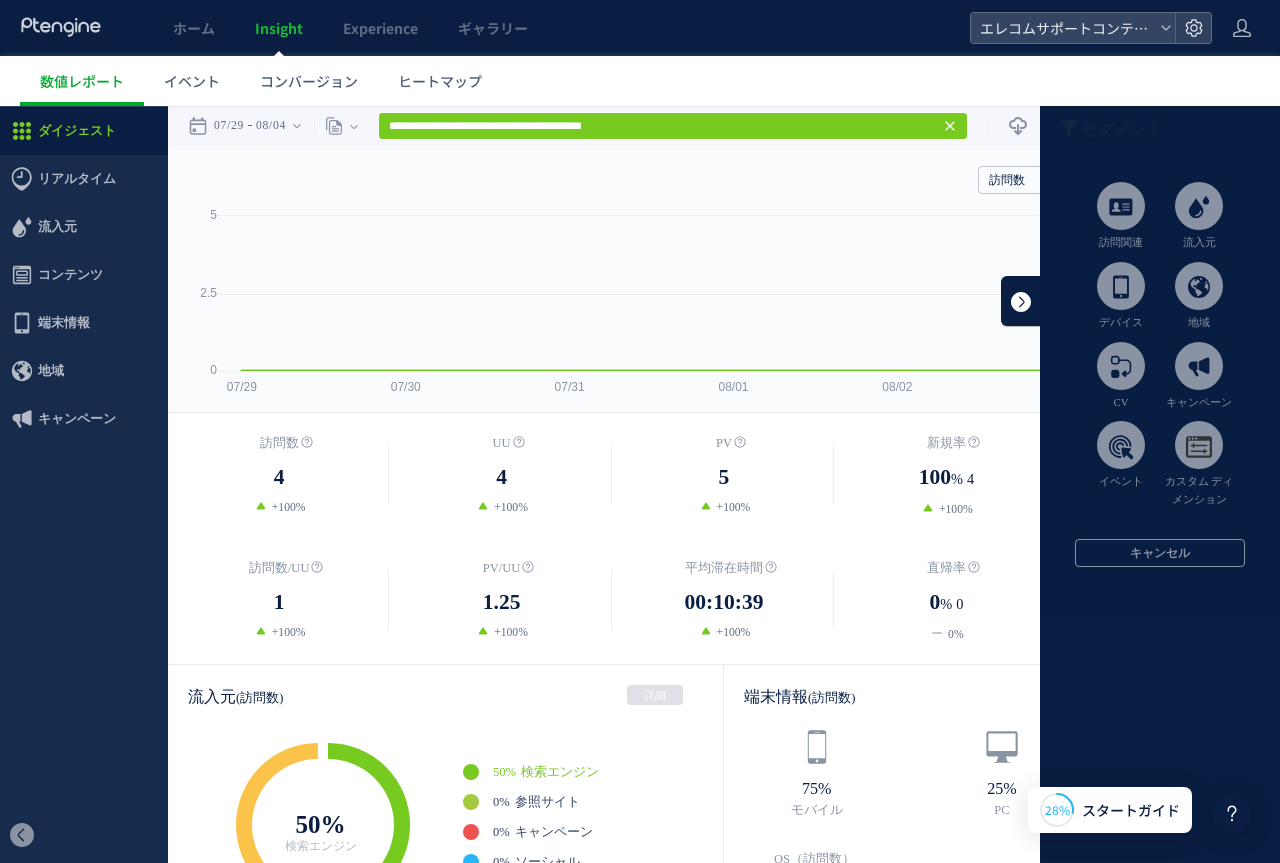 click at bounding box center (1021, 301) 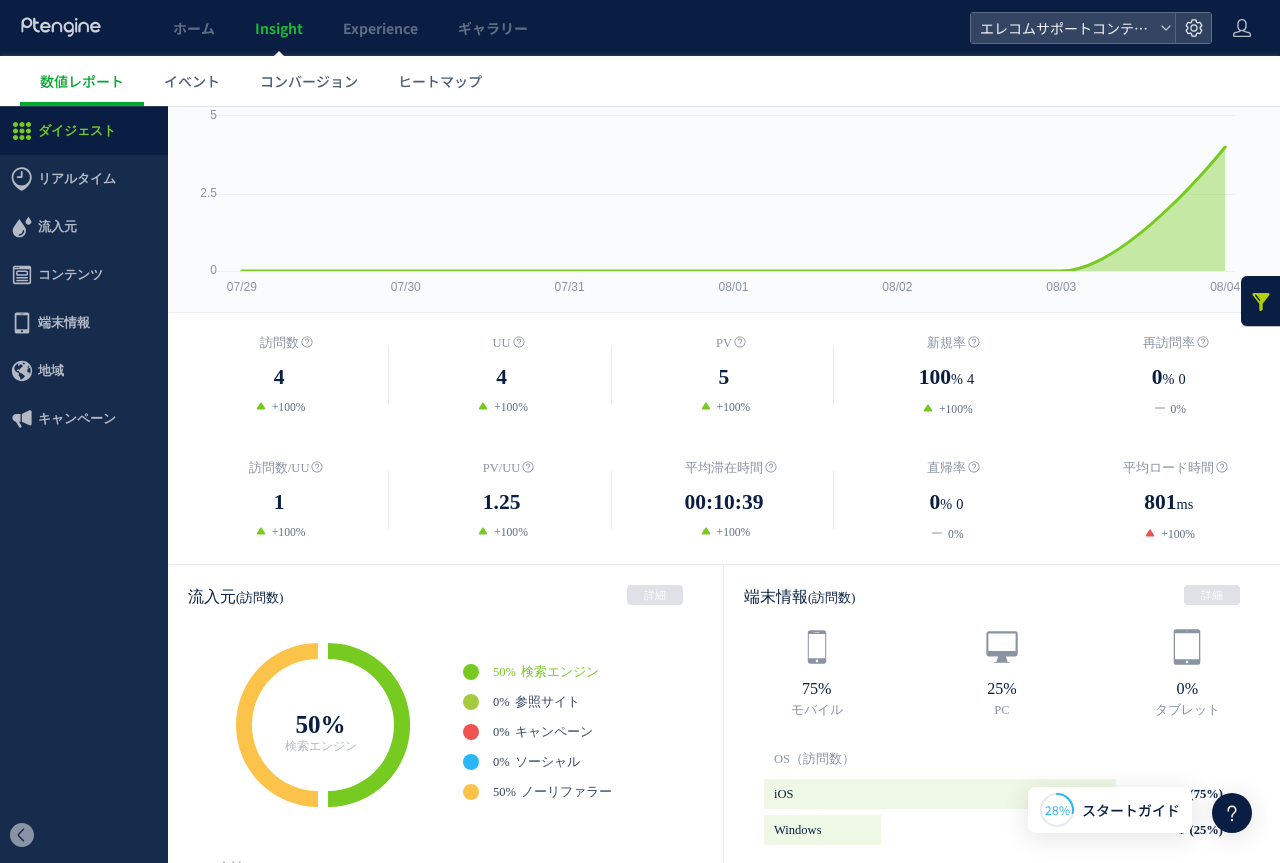 scroll, scrollTop: 0, scrollLeft: 0, axis: both 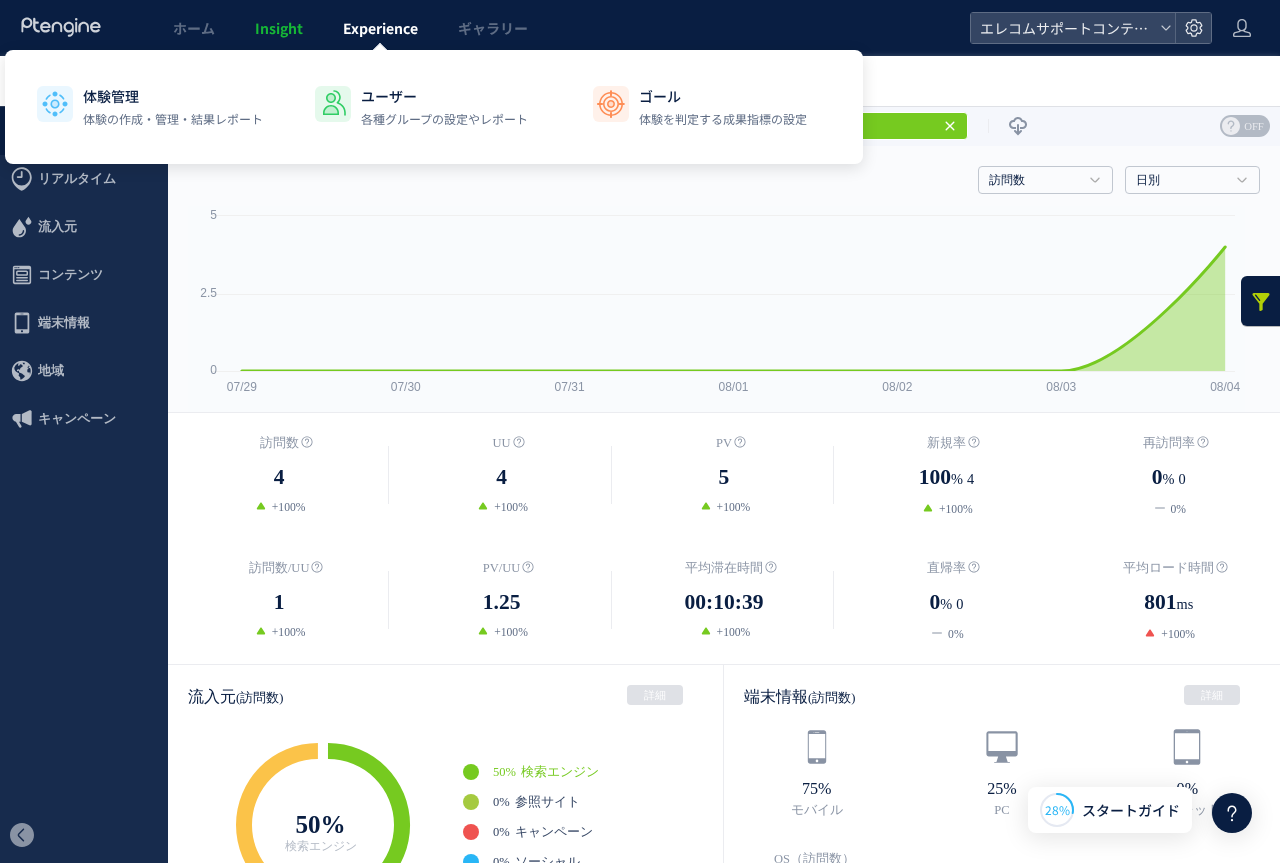 click on "Experience" at bounding box center [380, 28] 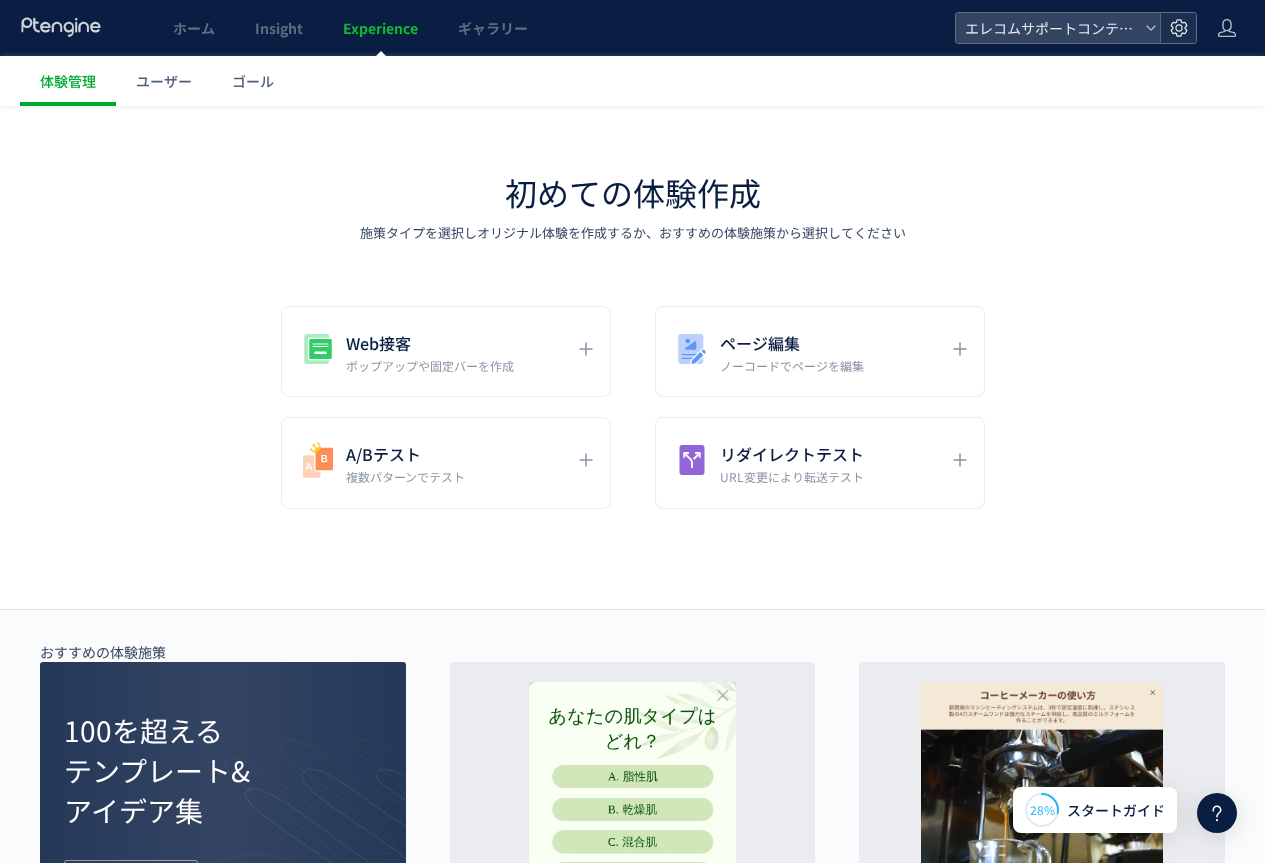 click 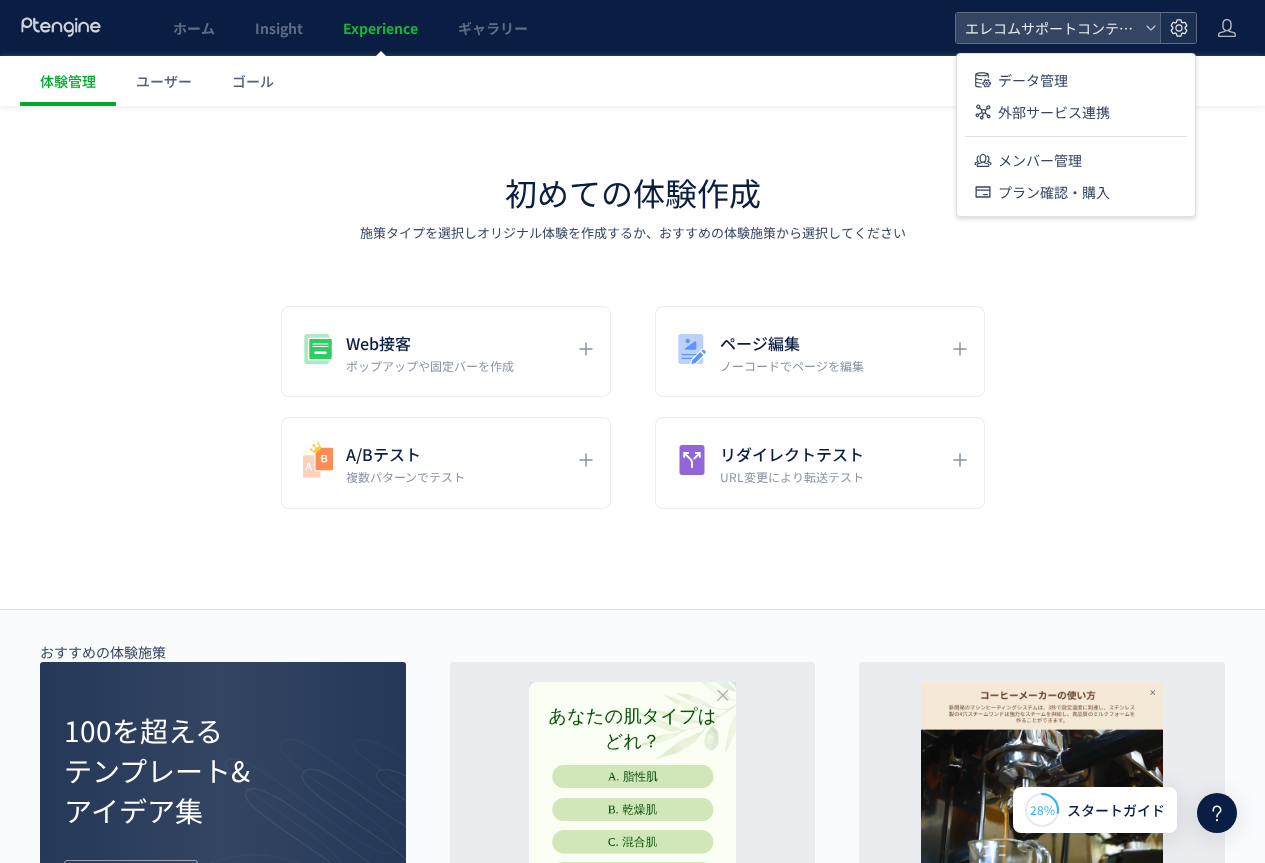 click 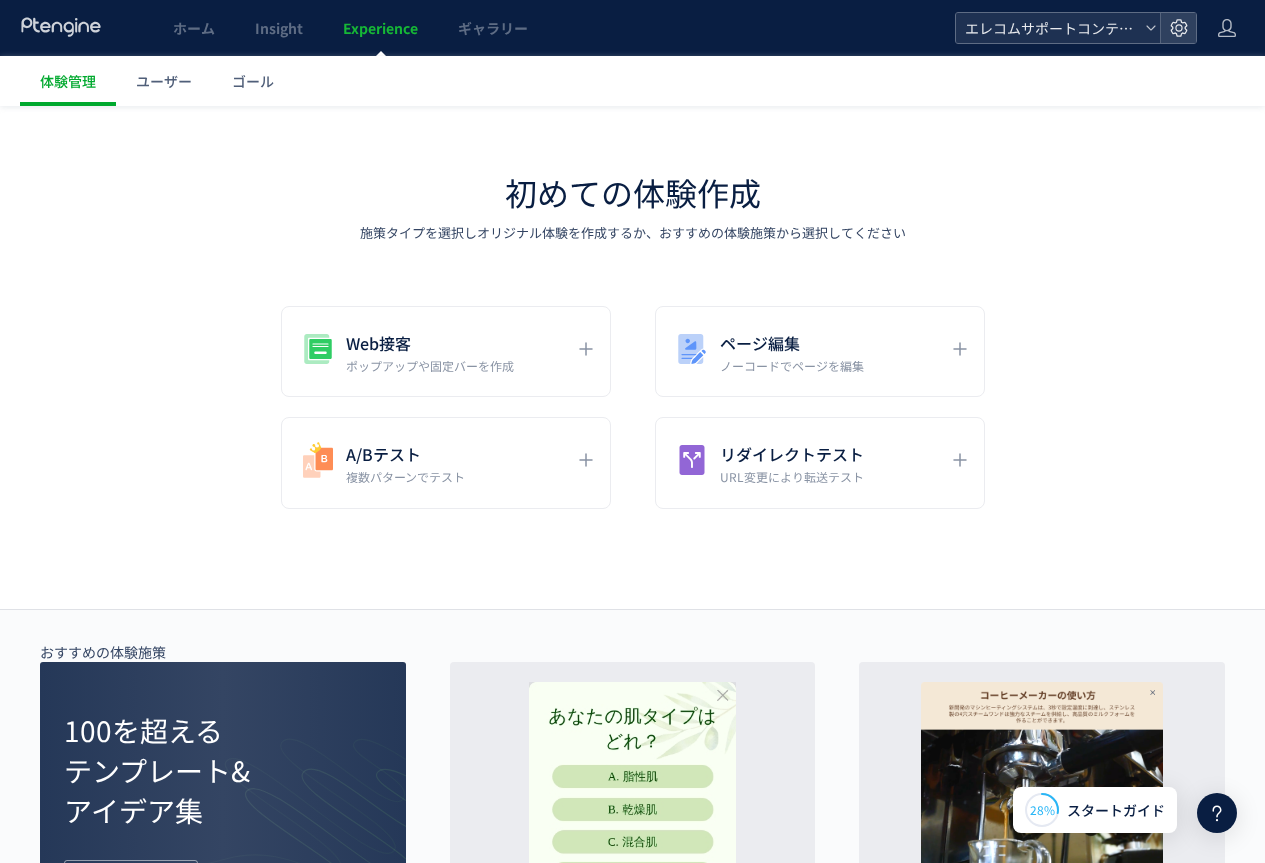 click 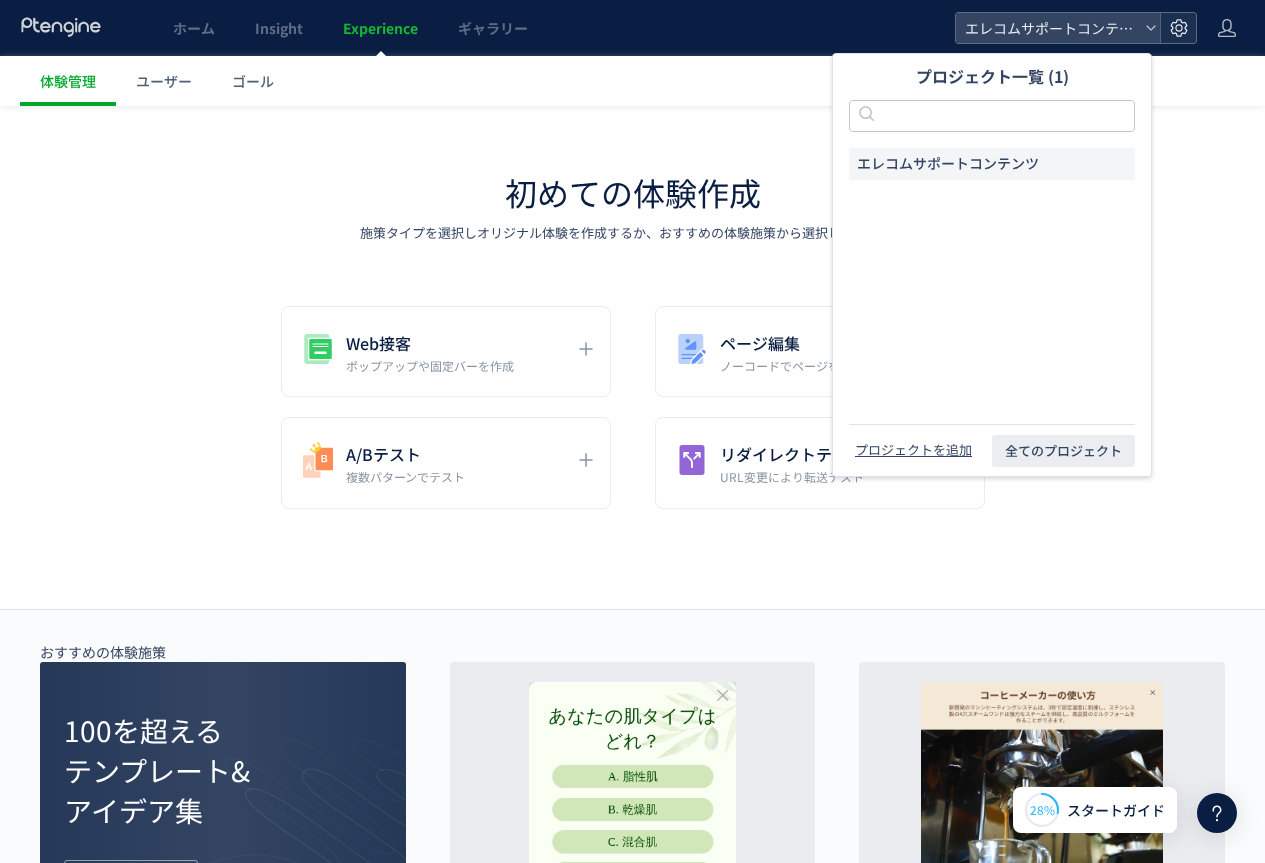 click 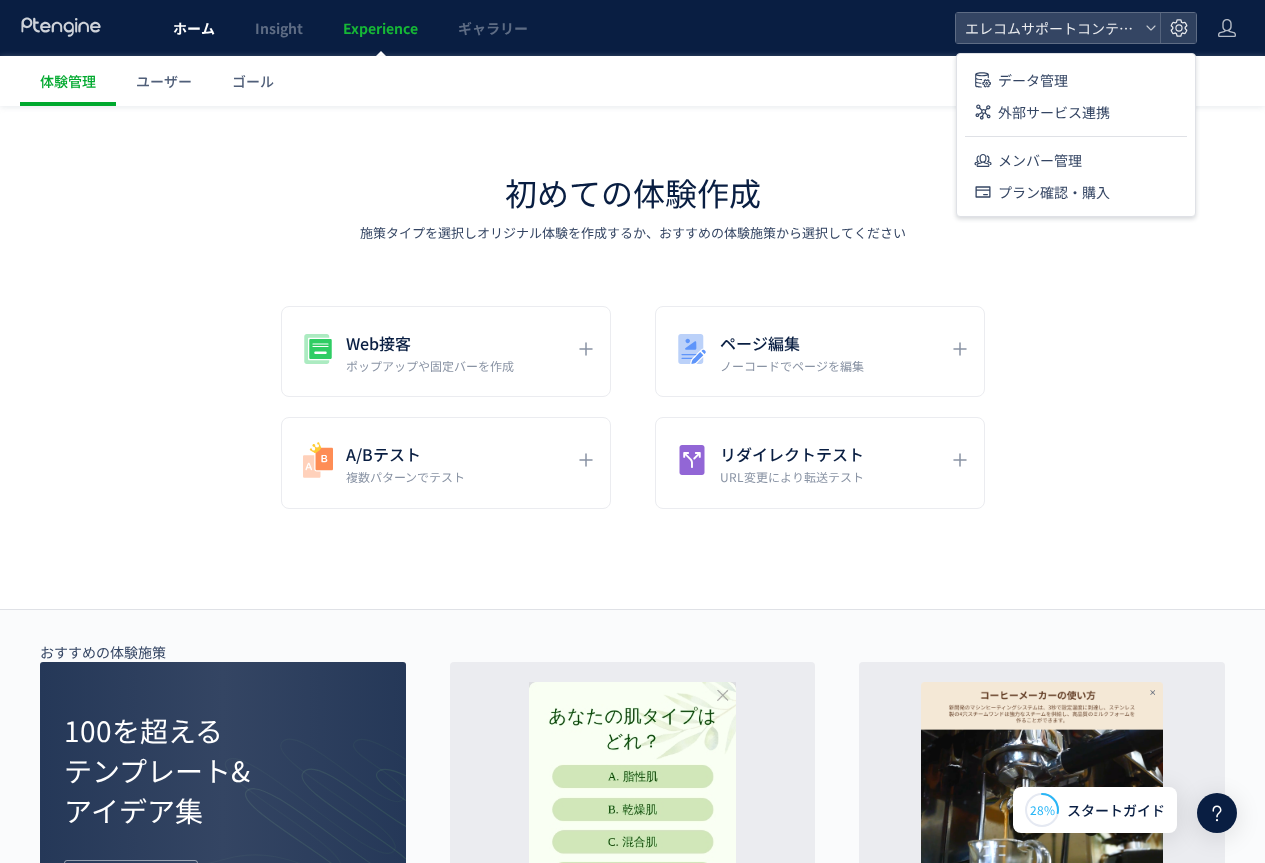 click on "ホーム" at bounding box center [194, 28] 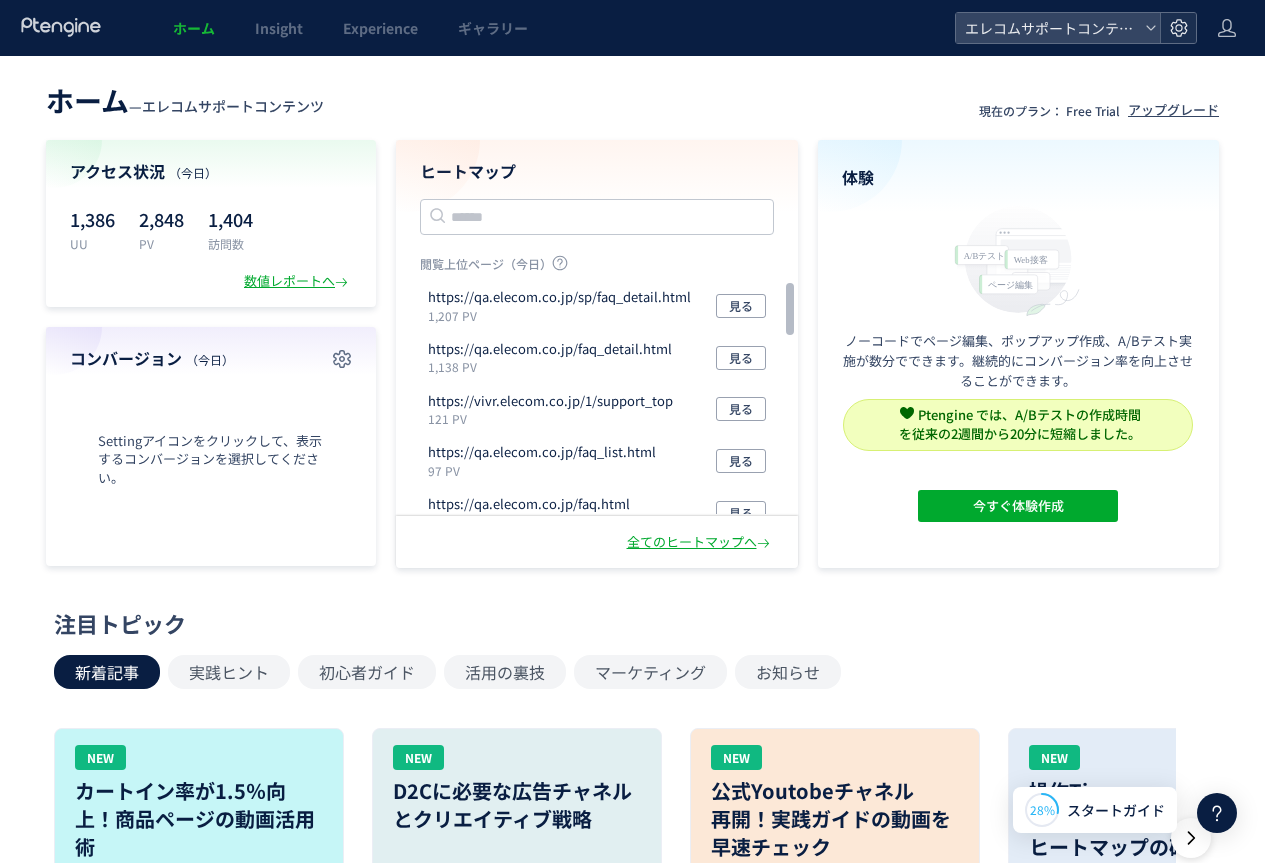 click 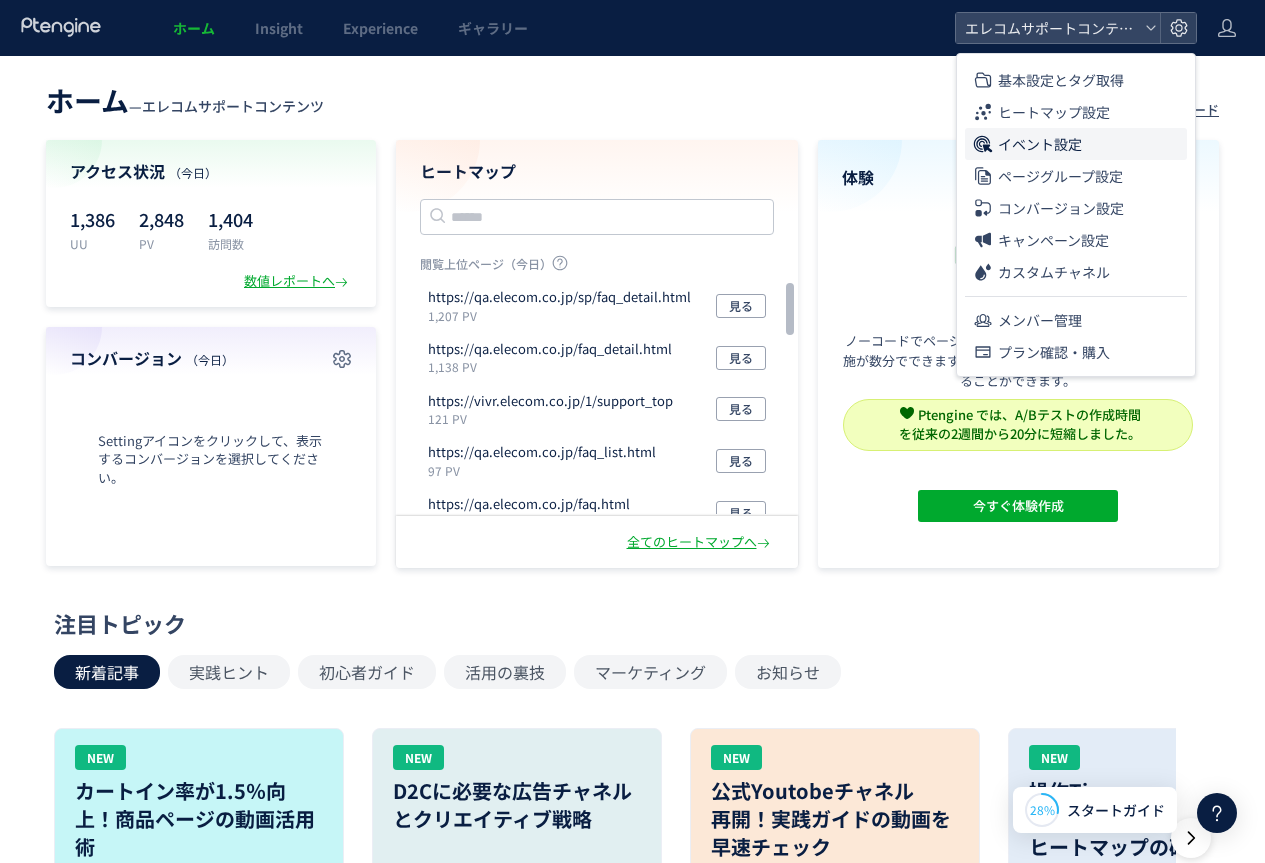 click on "イベント設定" at bounding box center [1040, 144] 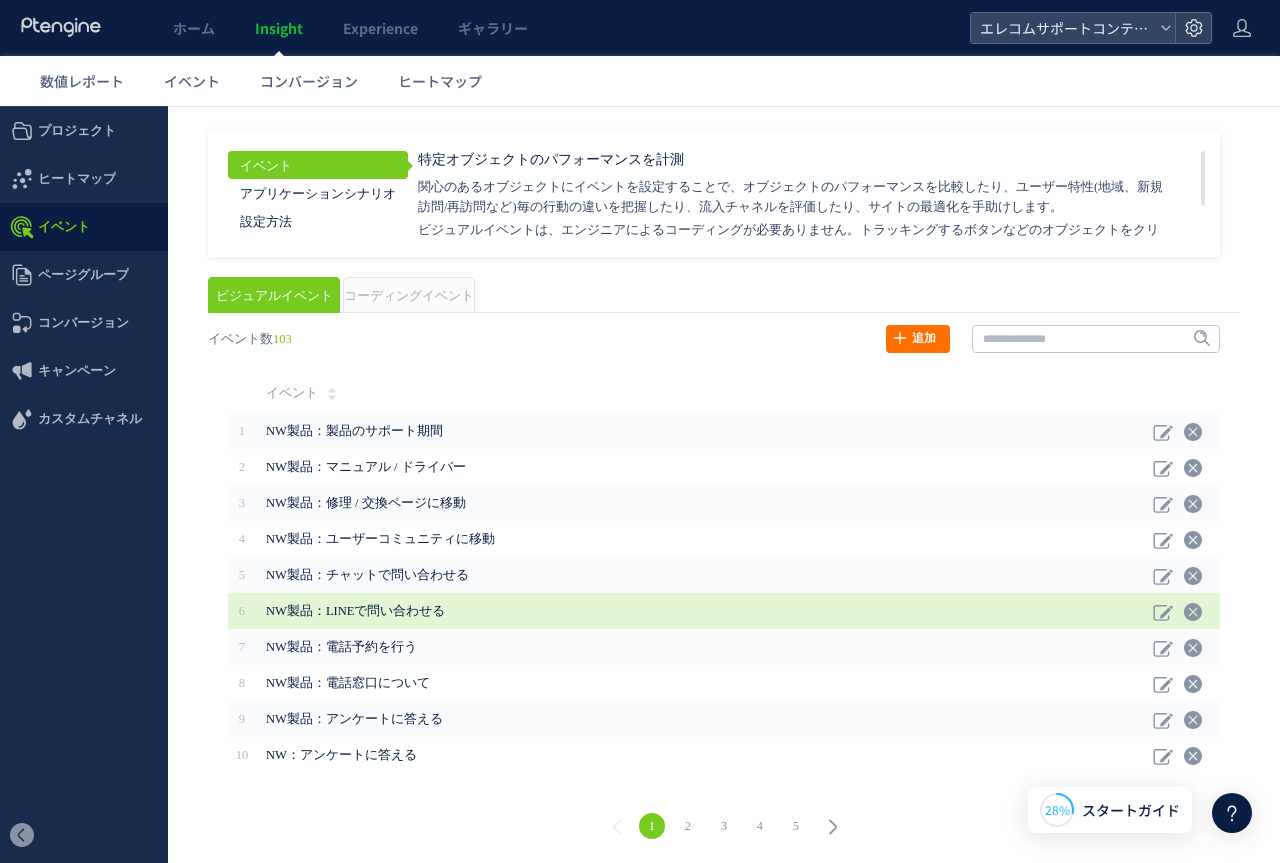 scroll, scrollTop: 2, scrollLeft: 0, axis: vertical 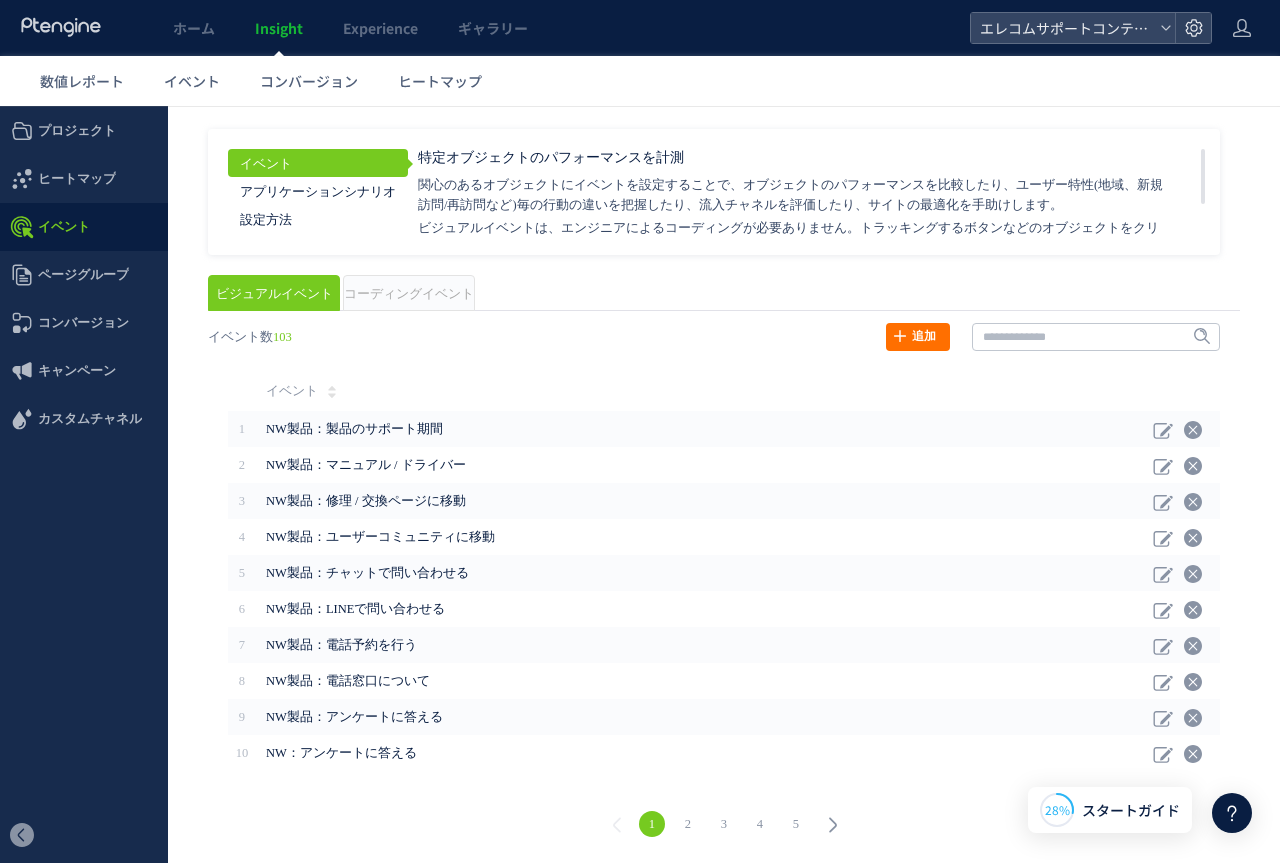 click on "2" at bounding box center [688, 824] 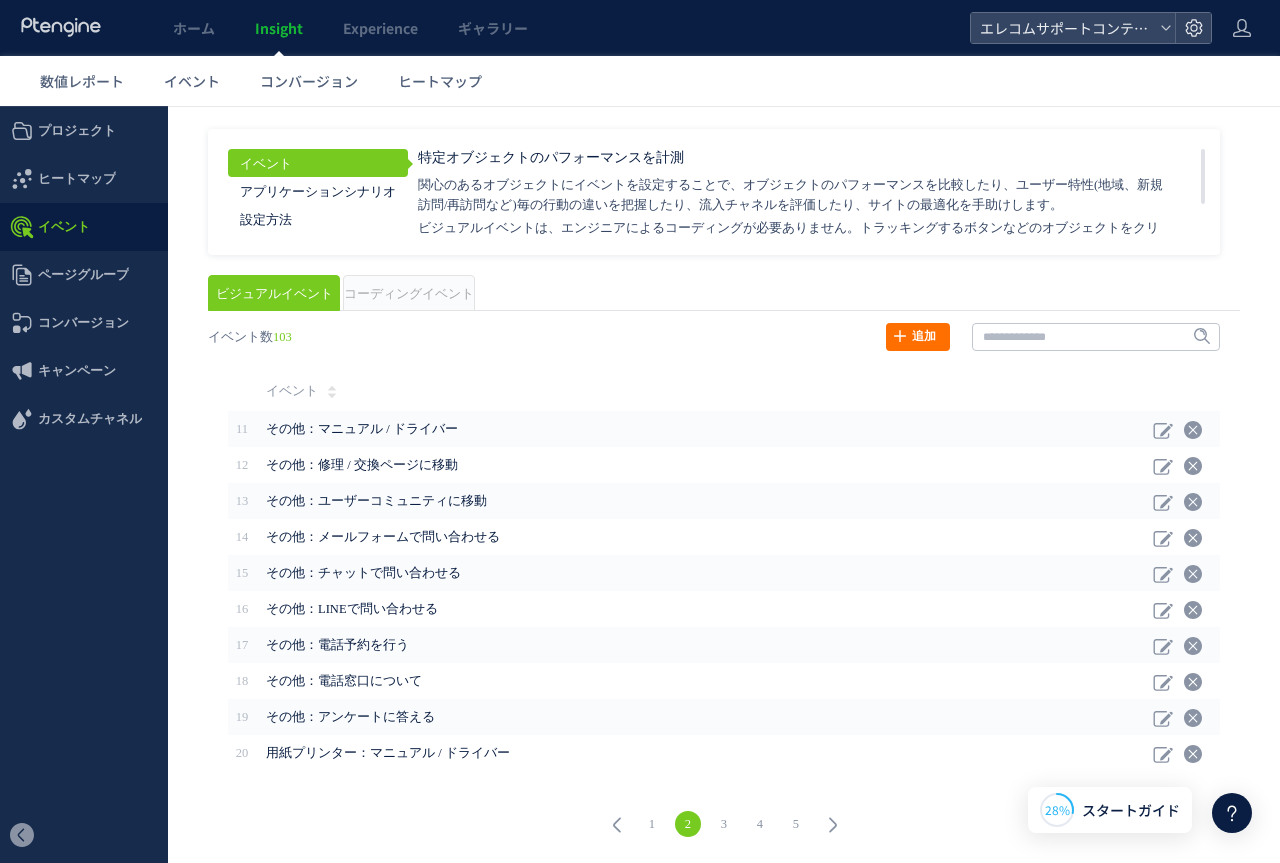 click on "1
2
3
4
5" at bounding box center [724, 827] 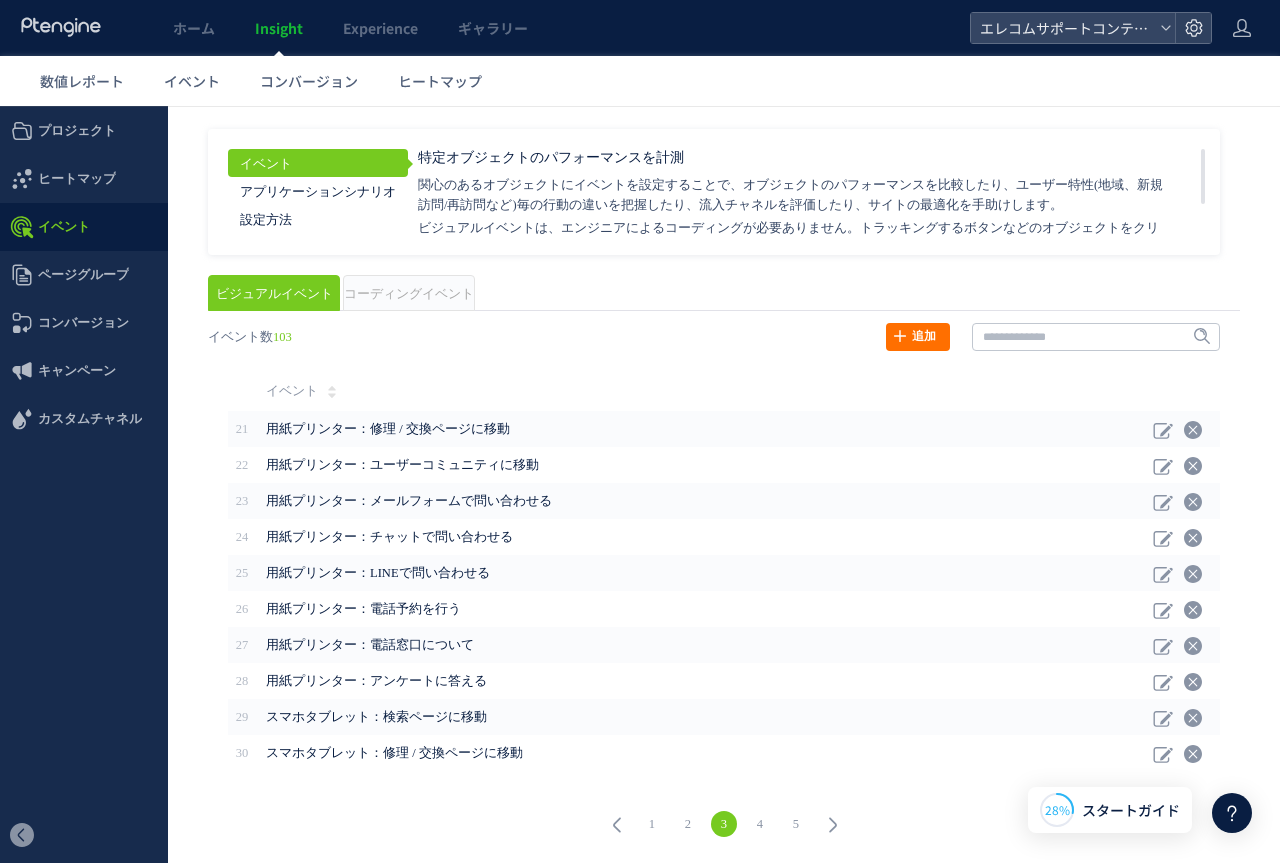 click on "4" at bounding box center (760, 824) 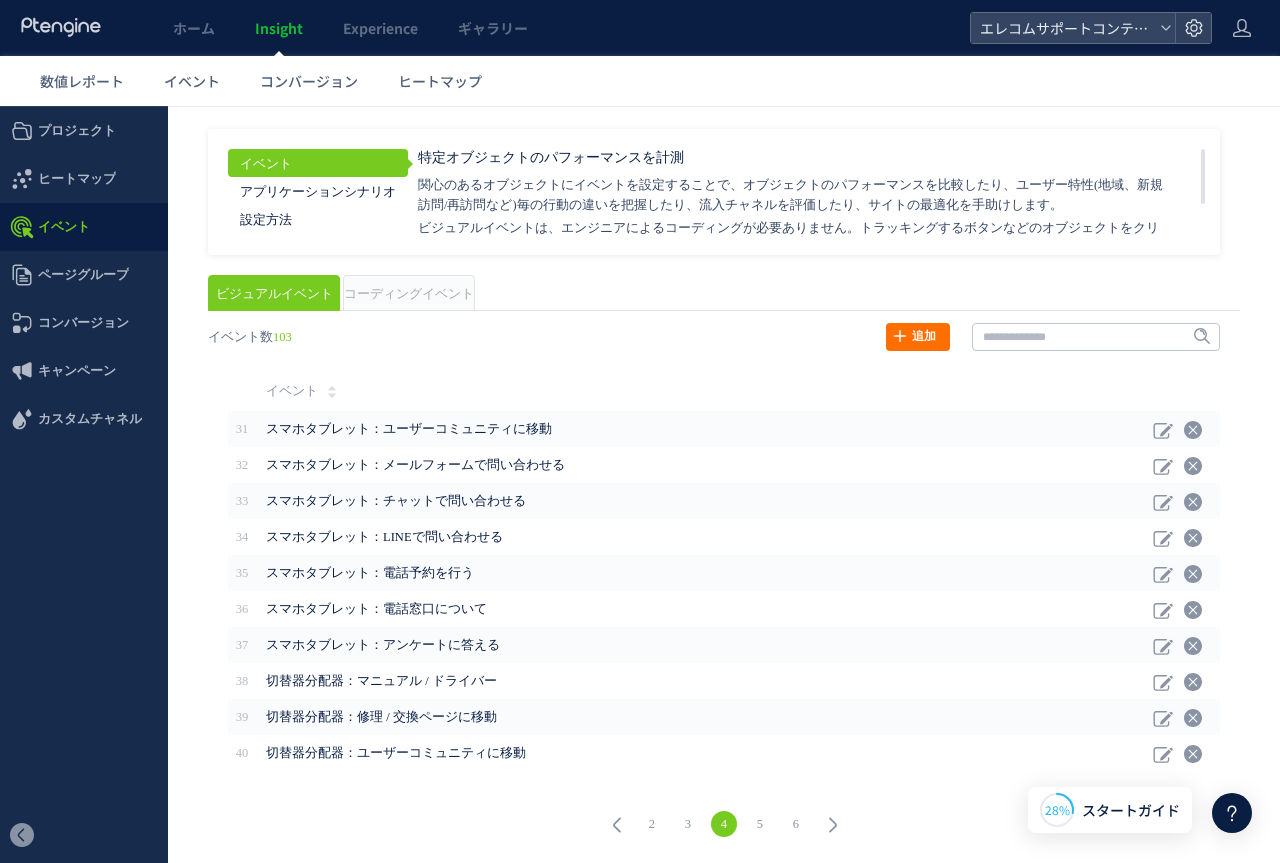 click on "6" at bounding box center [796, 824] 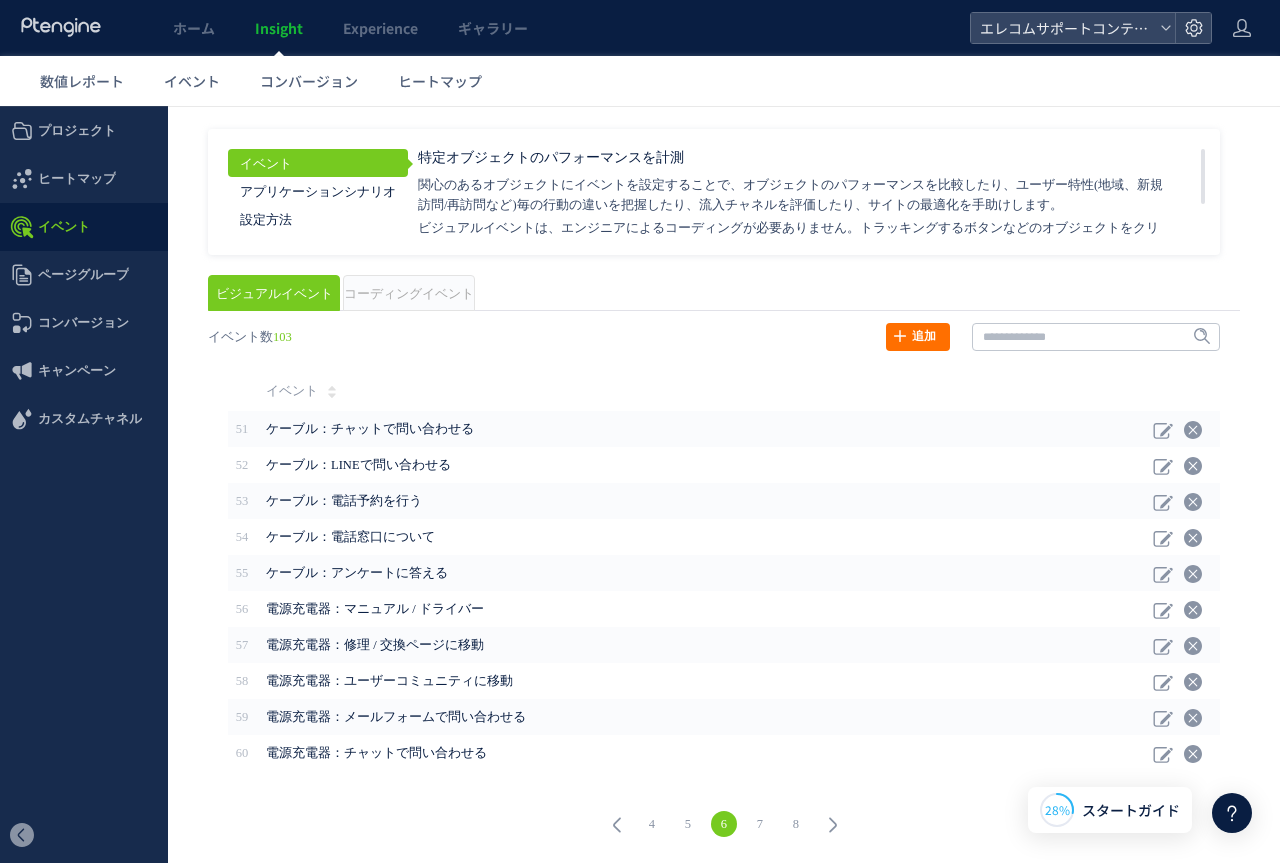 click on "7" at bounding box center (760, 824) 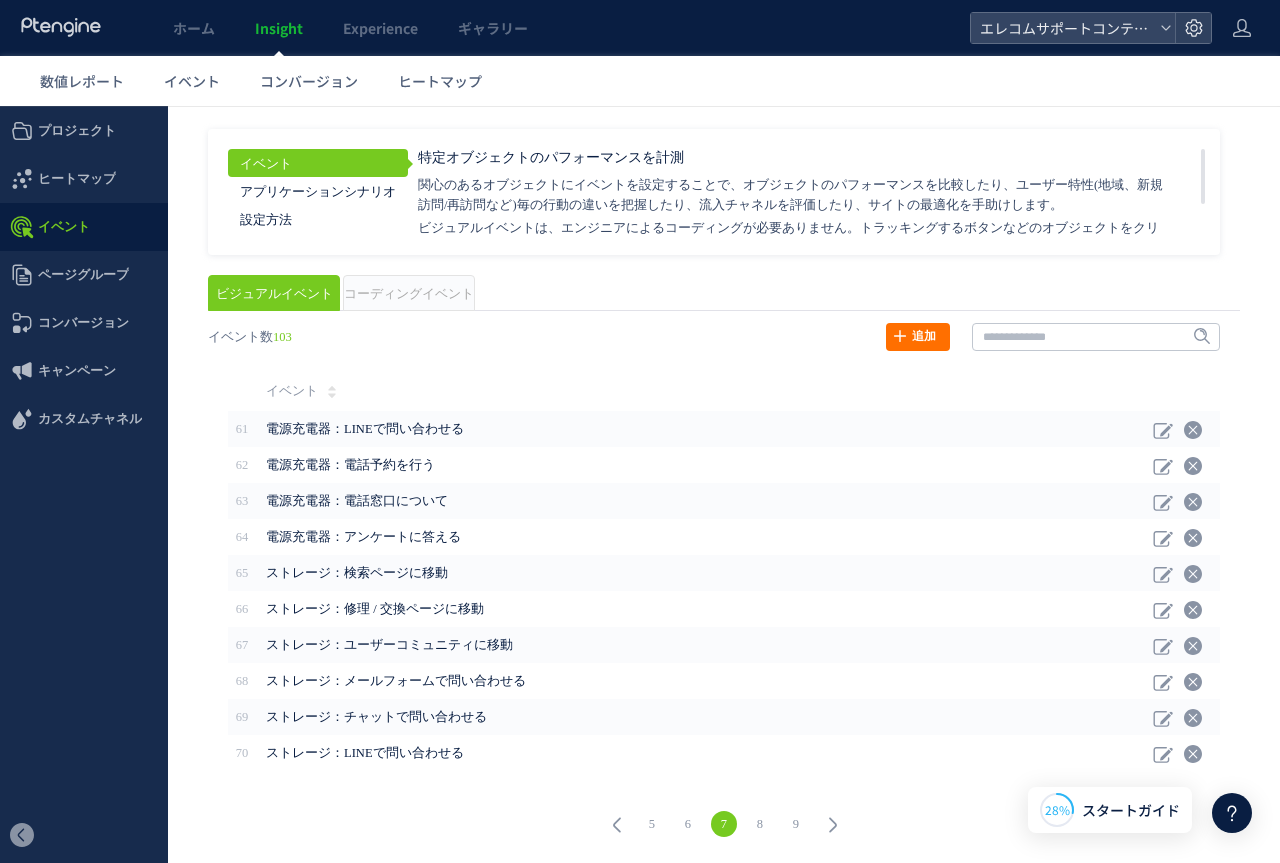click on "8" at bounding box center [760, 824] 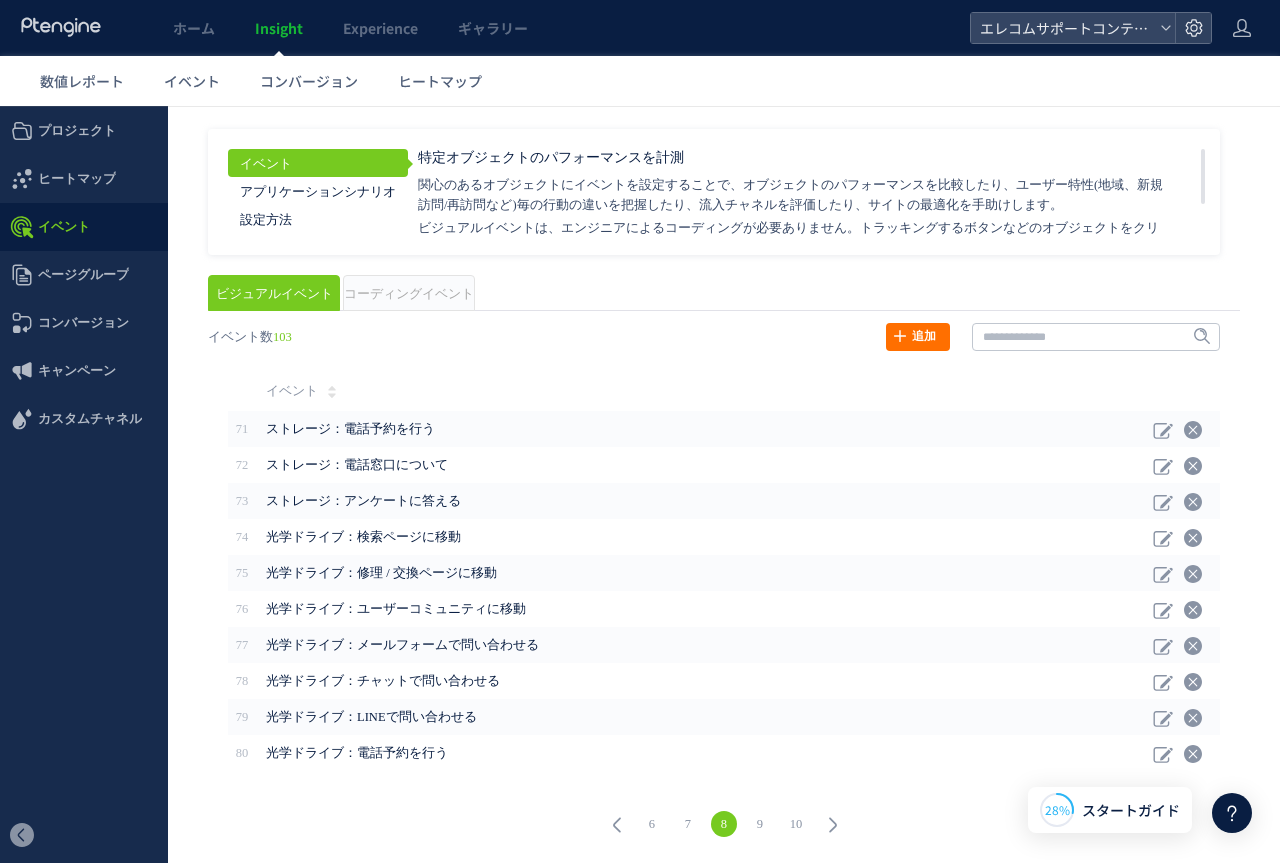 click on "9" at bounding box center [760, 824] 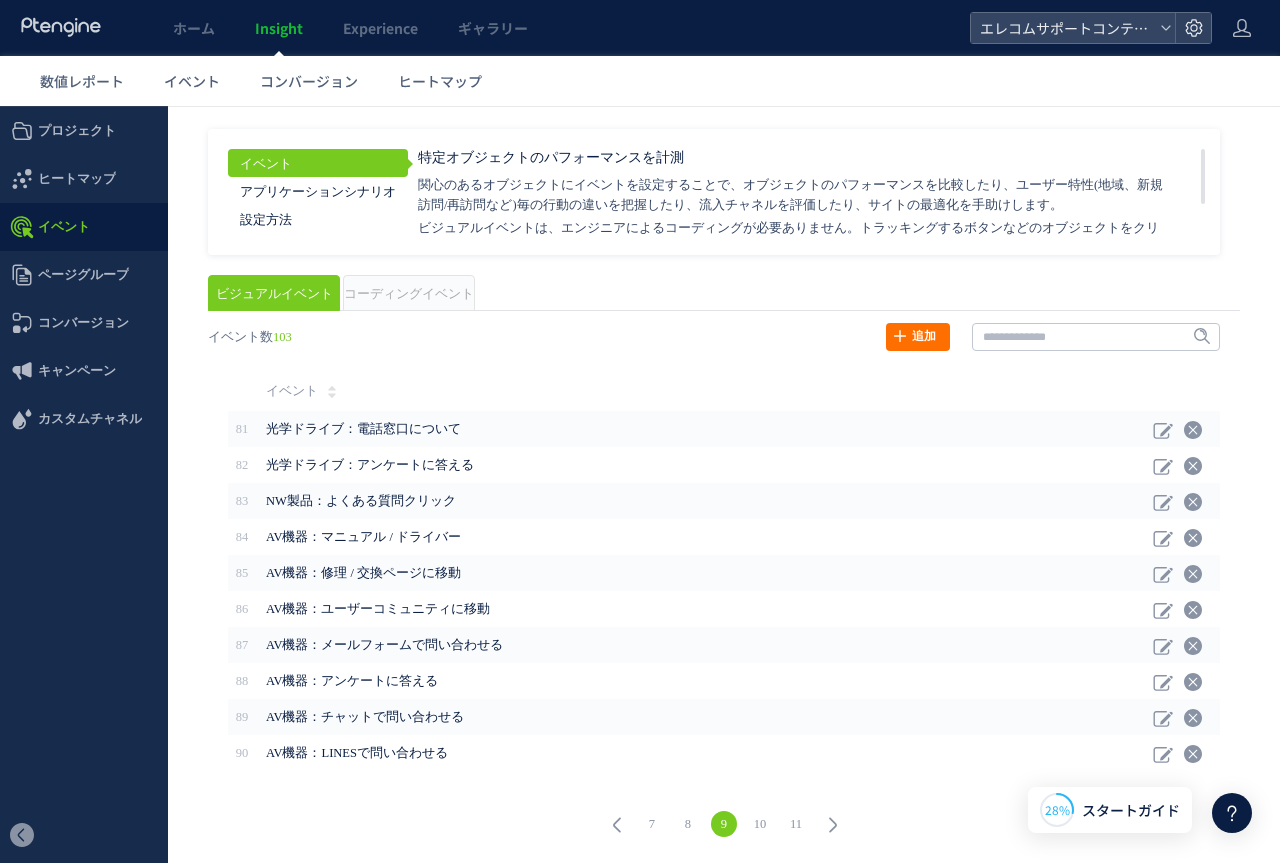 click on "10" at bounding box center (760, 824) 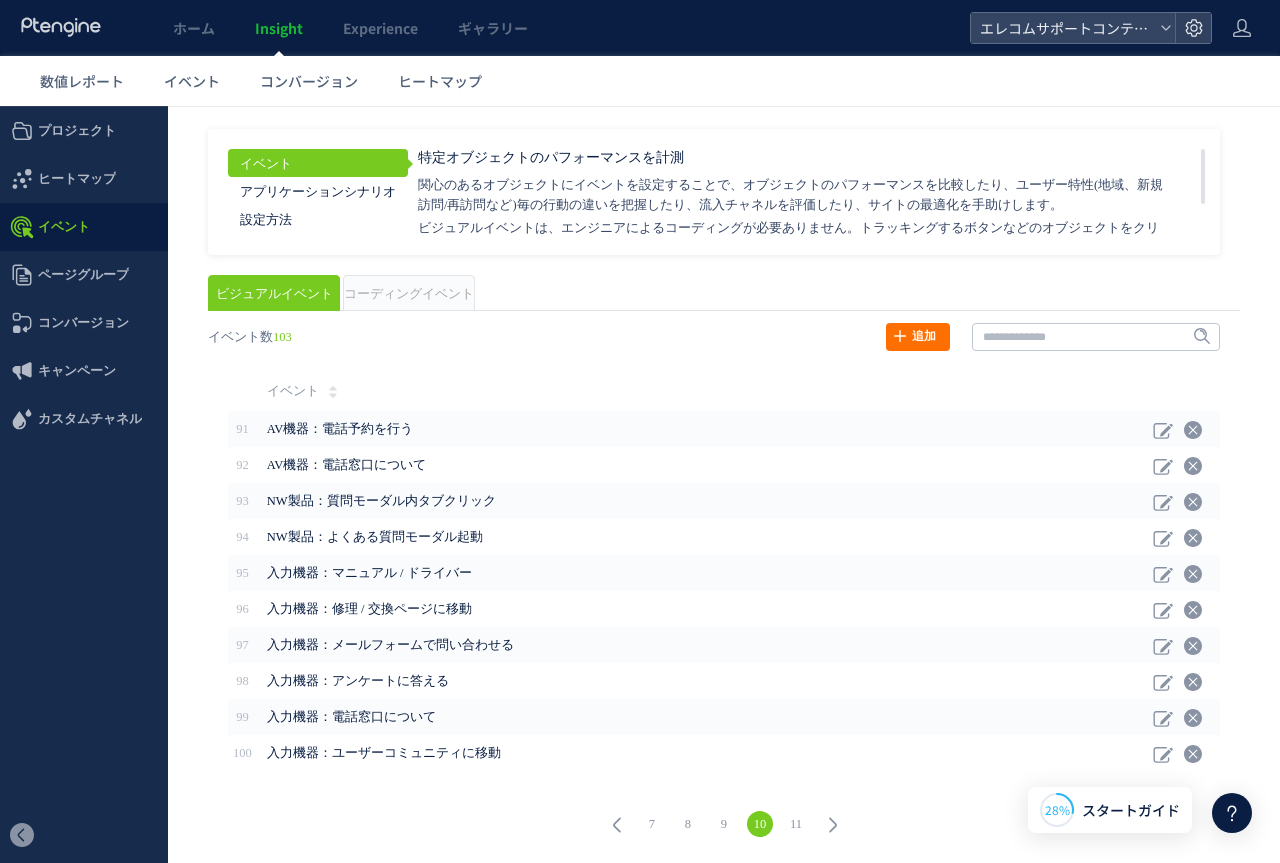 click on "11" at bounding box center [796, 824] 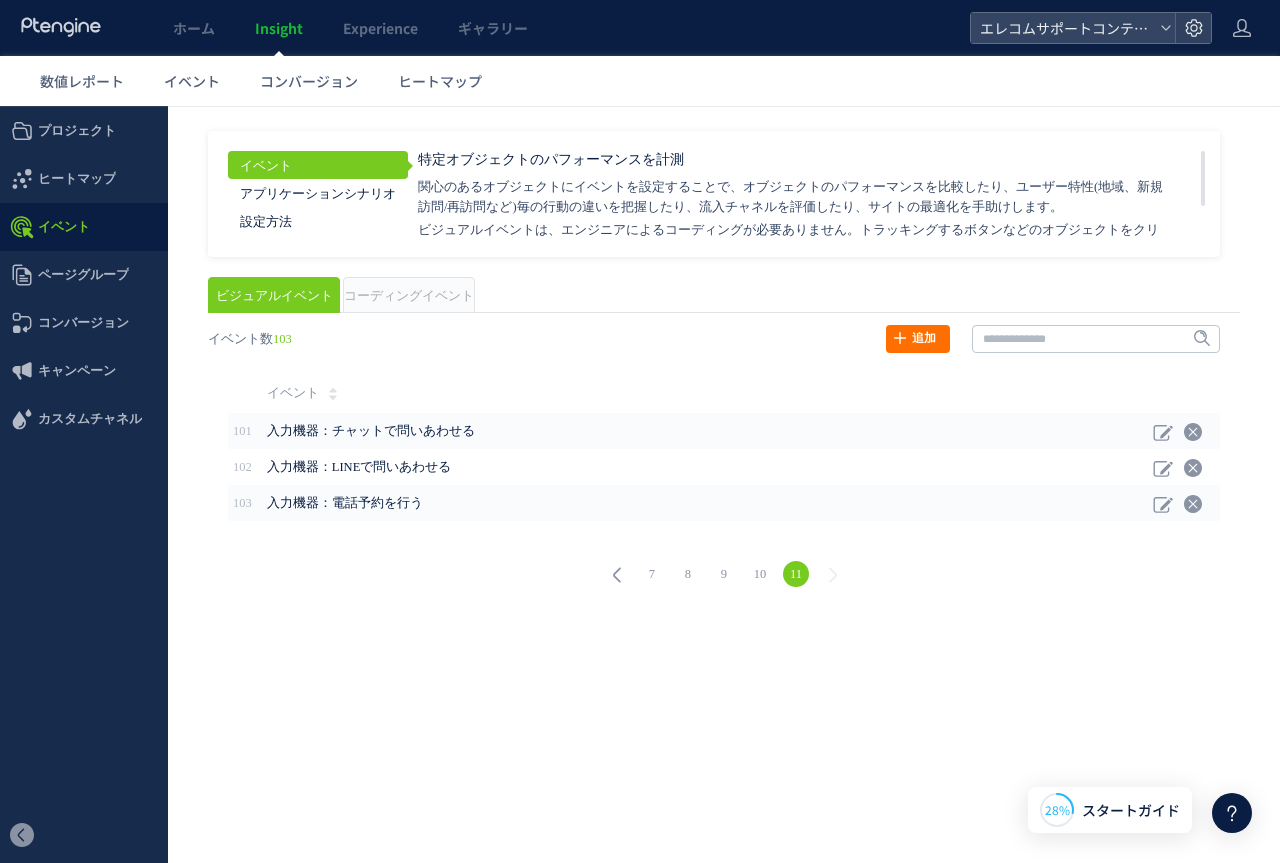 scroll, scrollTop: 0, scrollLeft: 0, axis: both 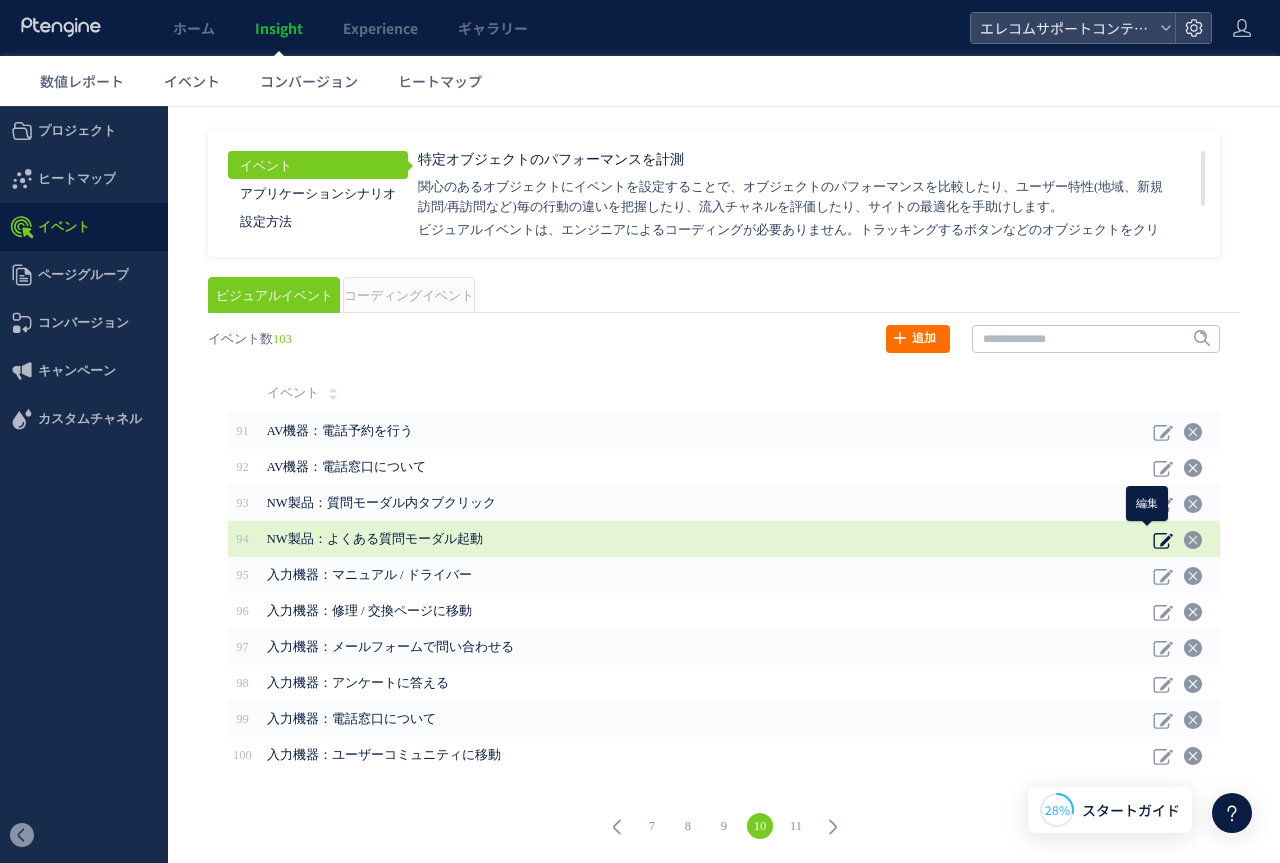 click 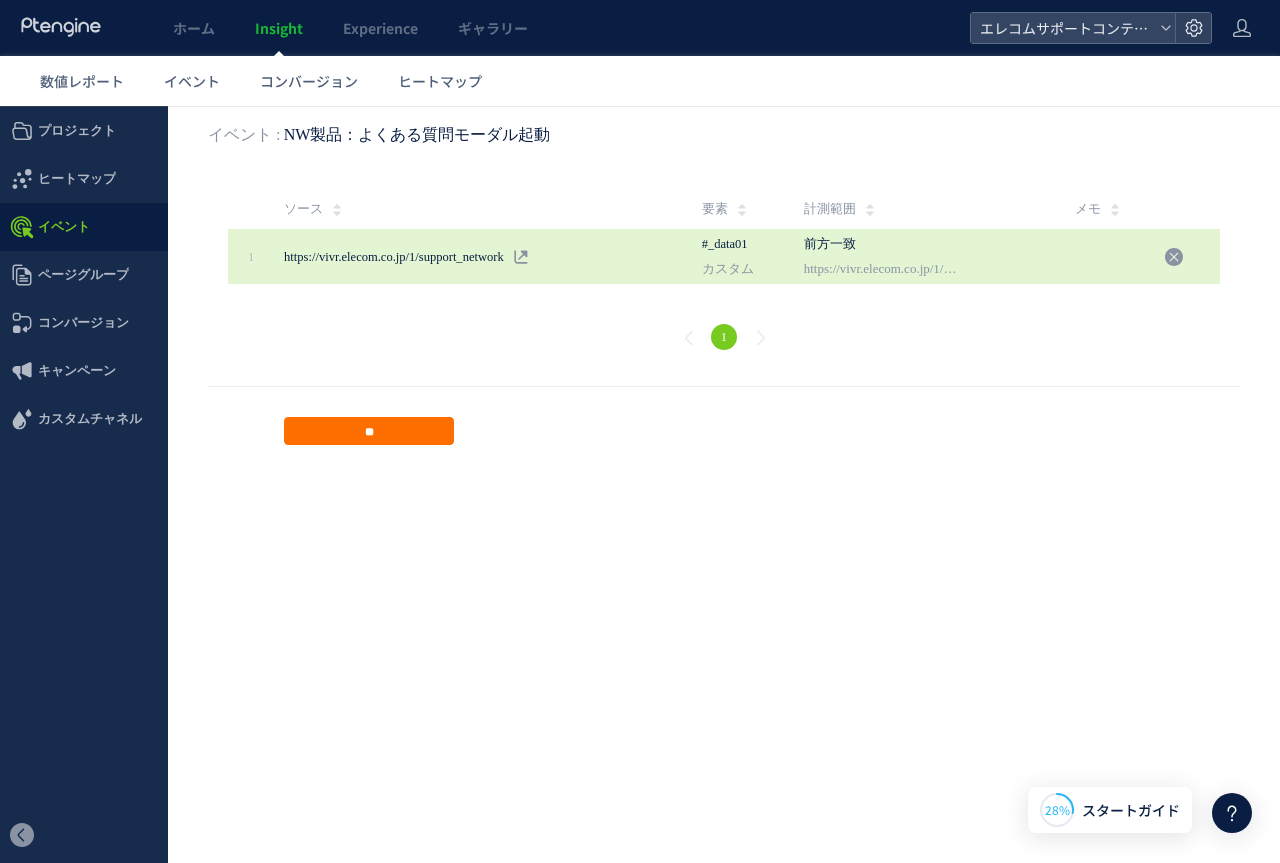 click on "#_data01" at bounding box center [725, 244] 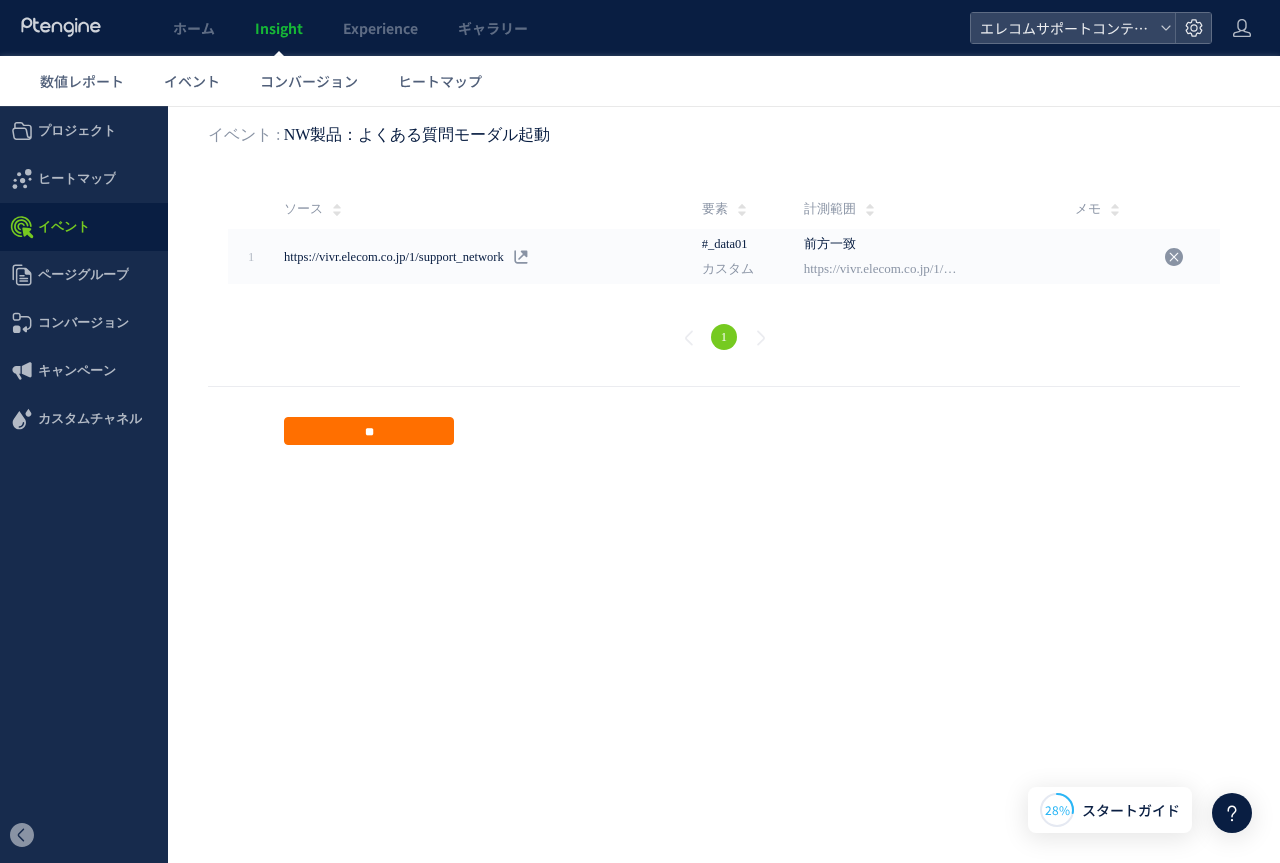 click on "要素" at bounding box center [724, 209] 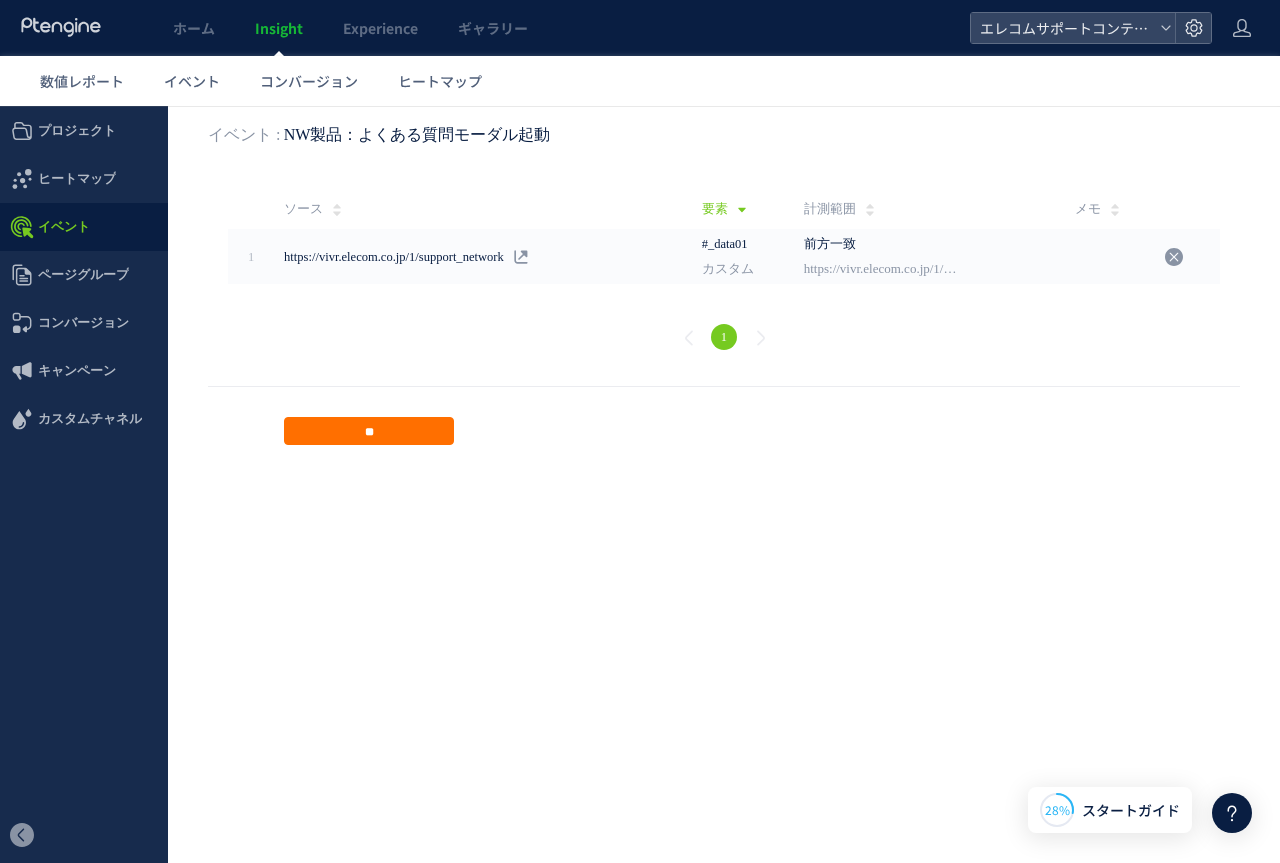 click 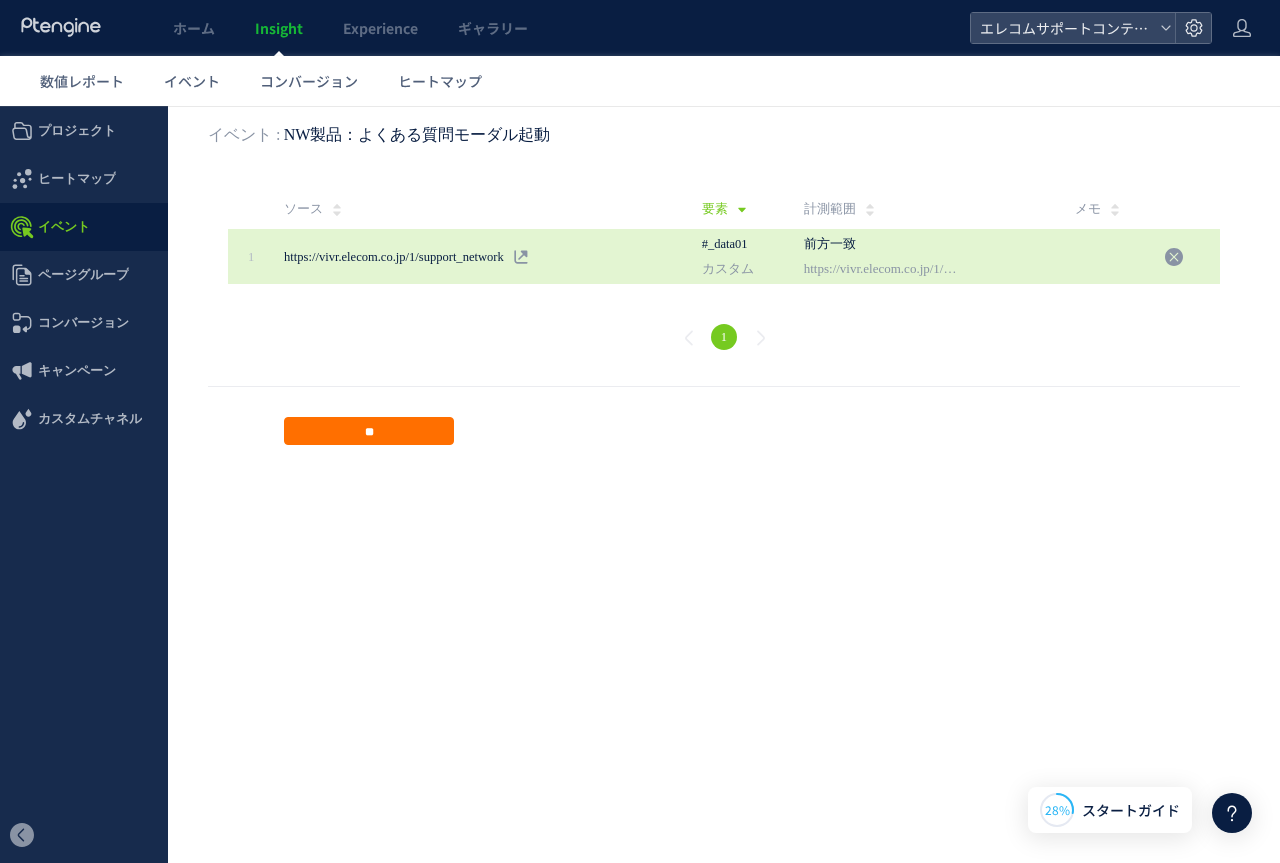 click on "https://vivr.elecom.co.jp/1/support_network" at bounding box center [881, 269] 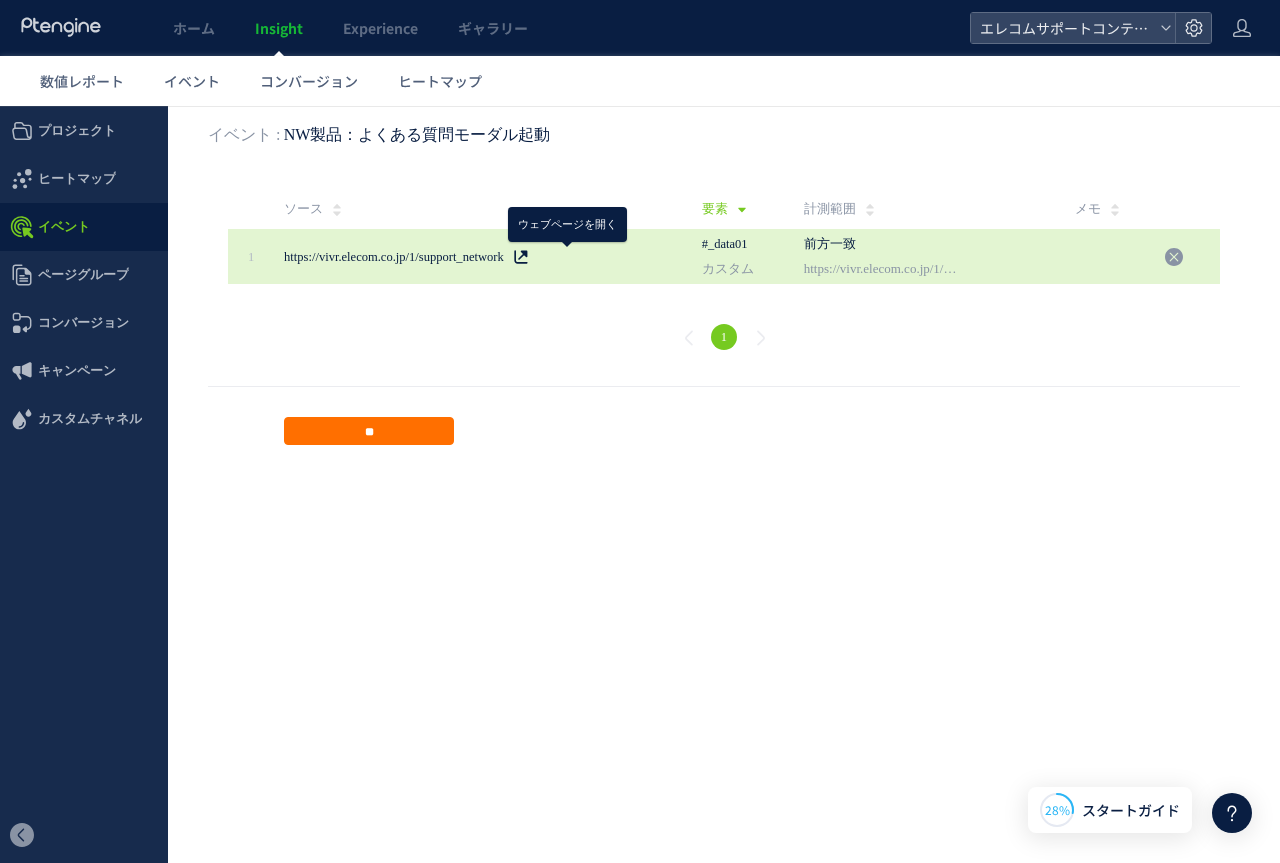 click 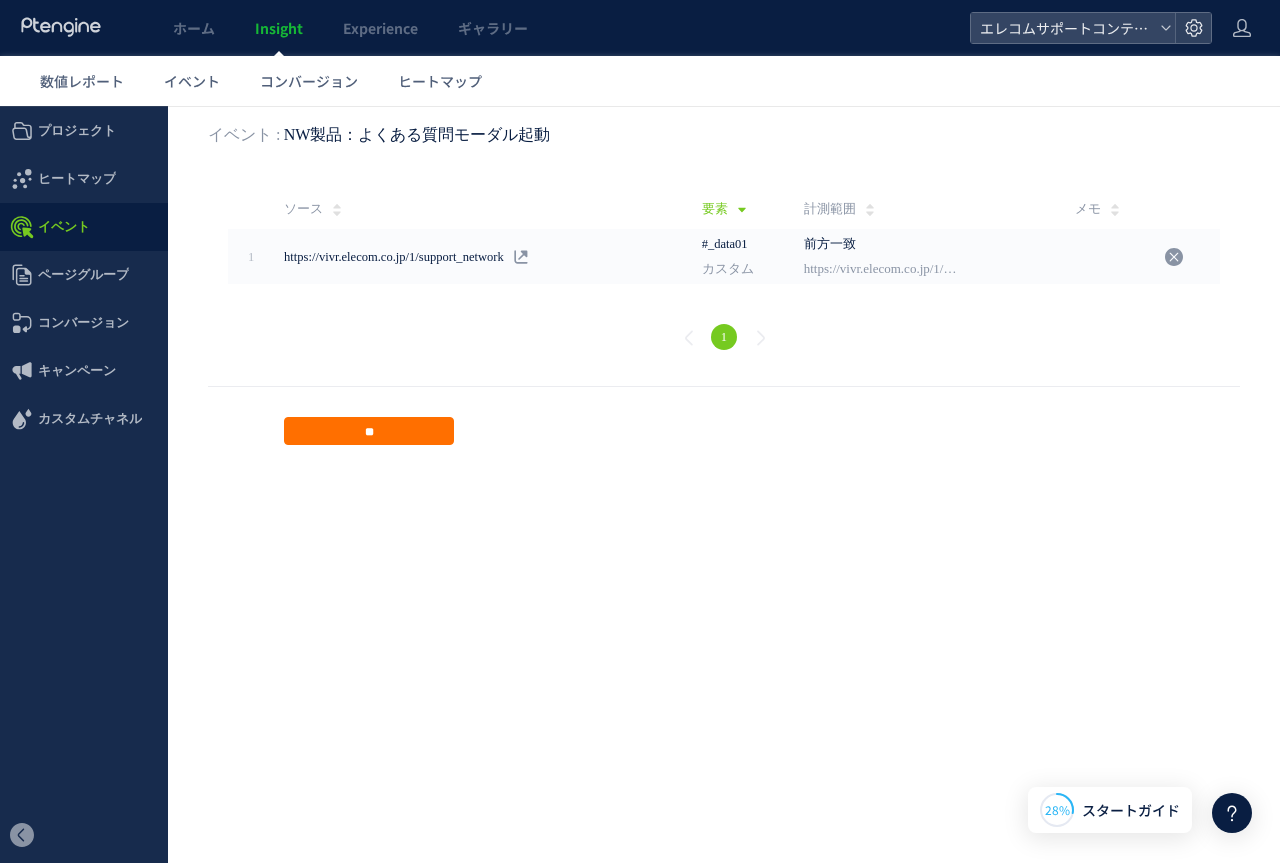 click on "イベント :
NW製品：よくある質問モーダル起動" at bounding box center [724, 135] 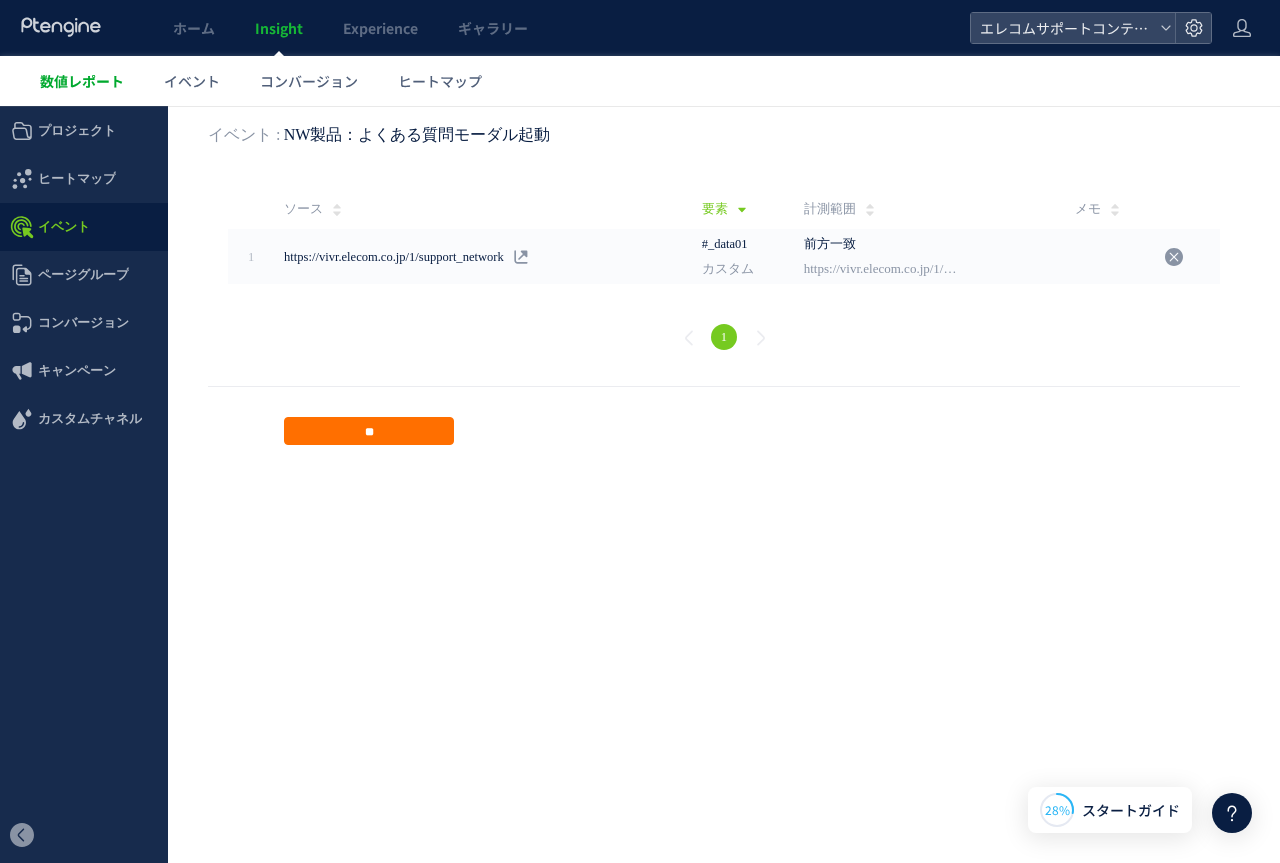 click on "数値レポート" at bounding box center (82, 81) 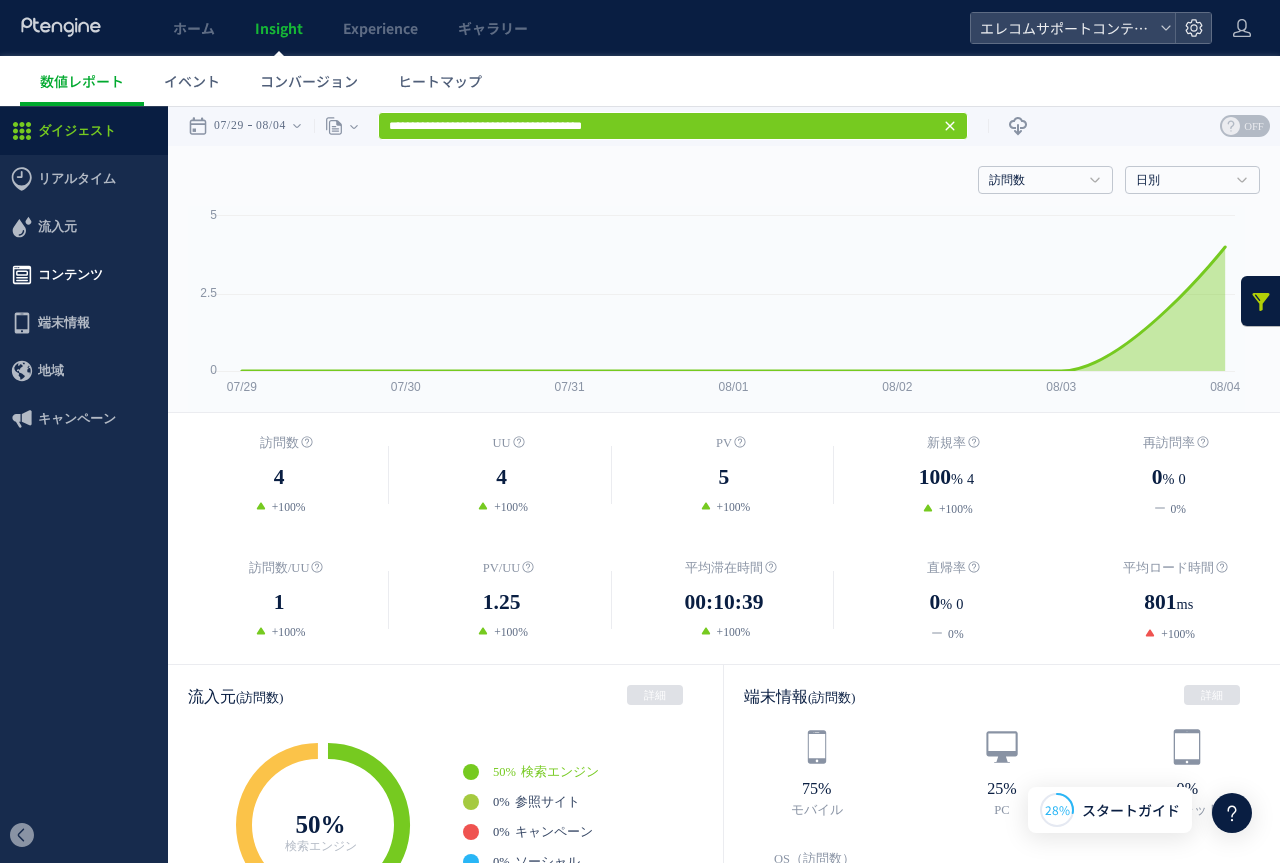 click on "コンテンツ" at bounding box center [70, 275] 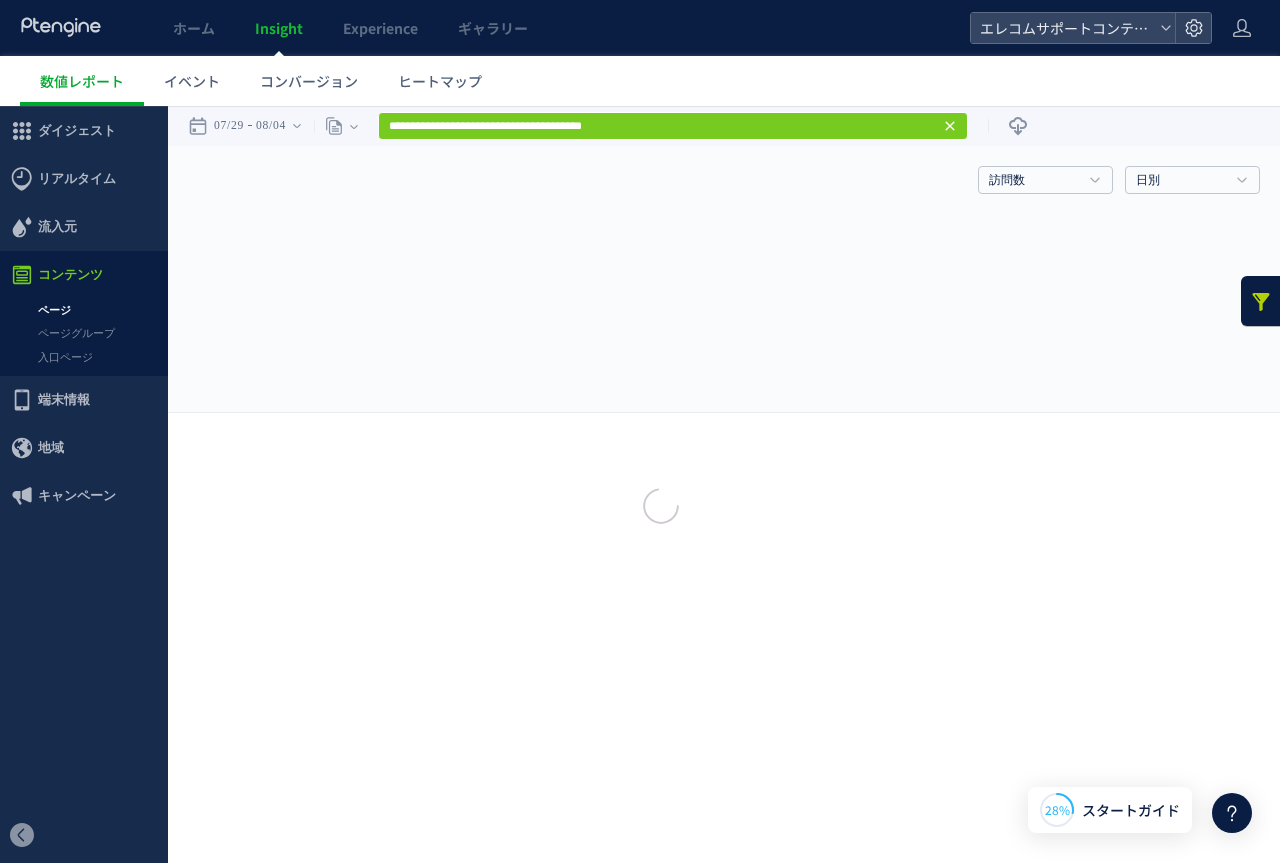 click 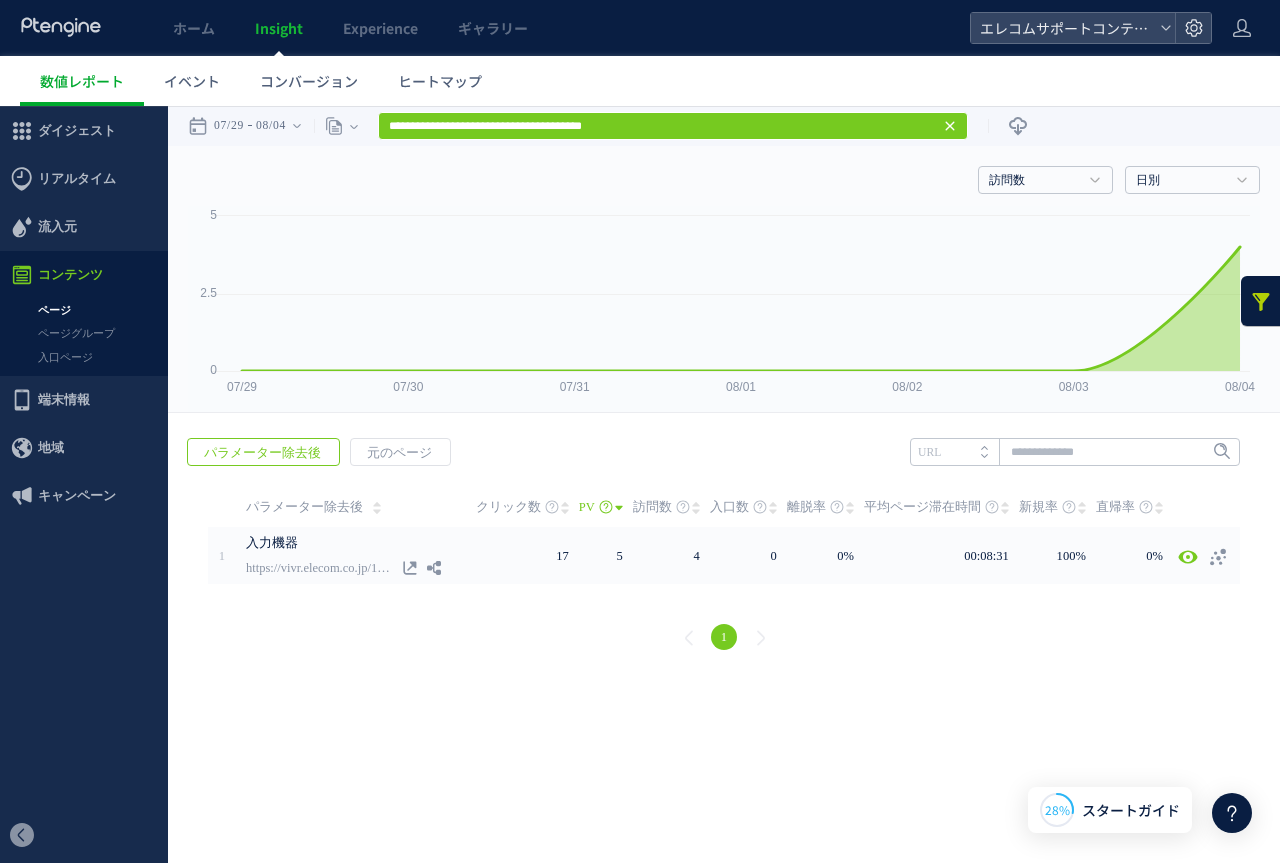 click on "ページ" at bounding box center (84, 310) 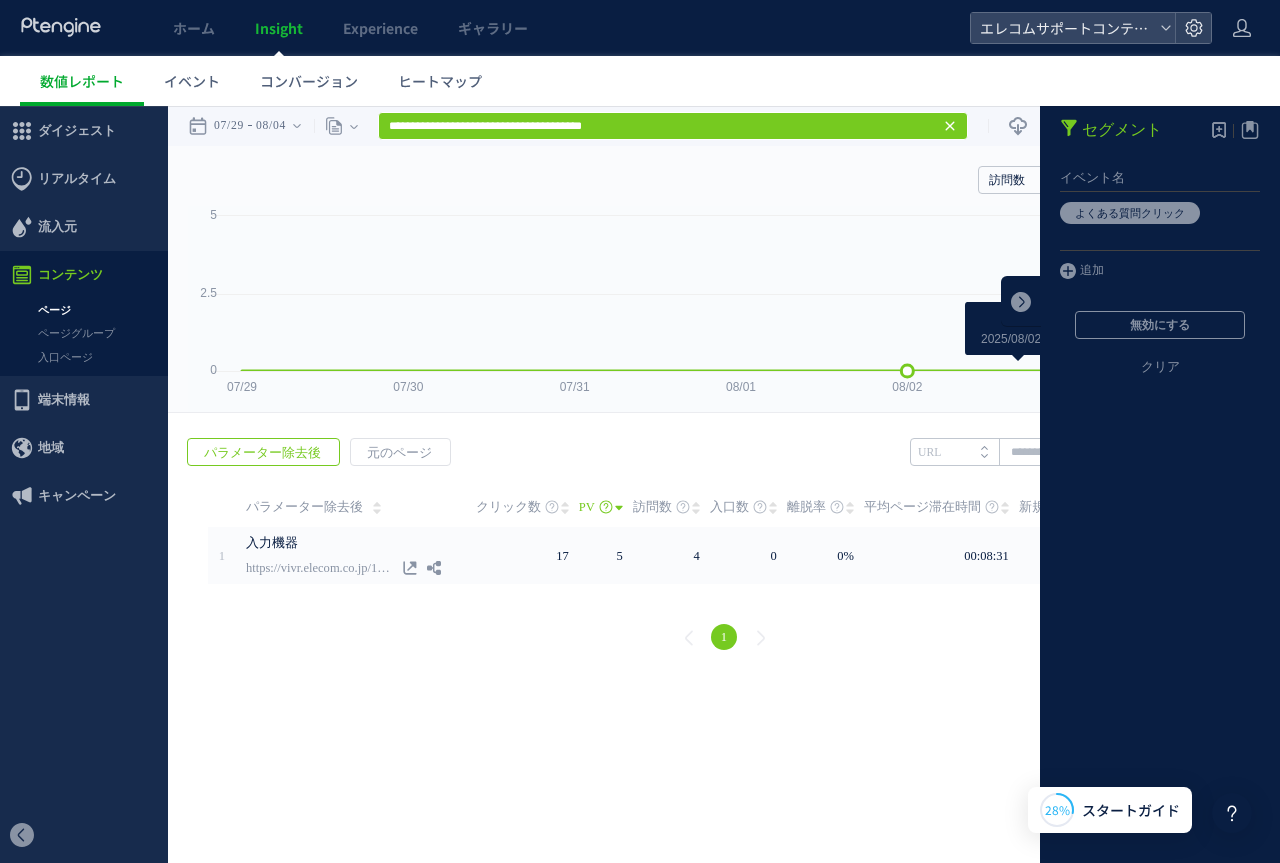 click 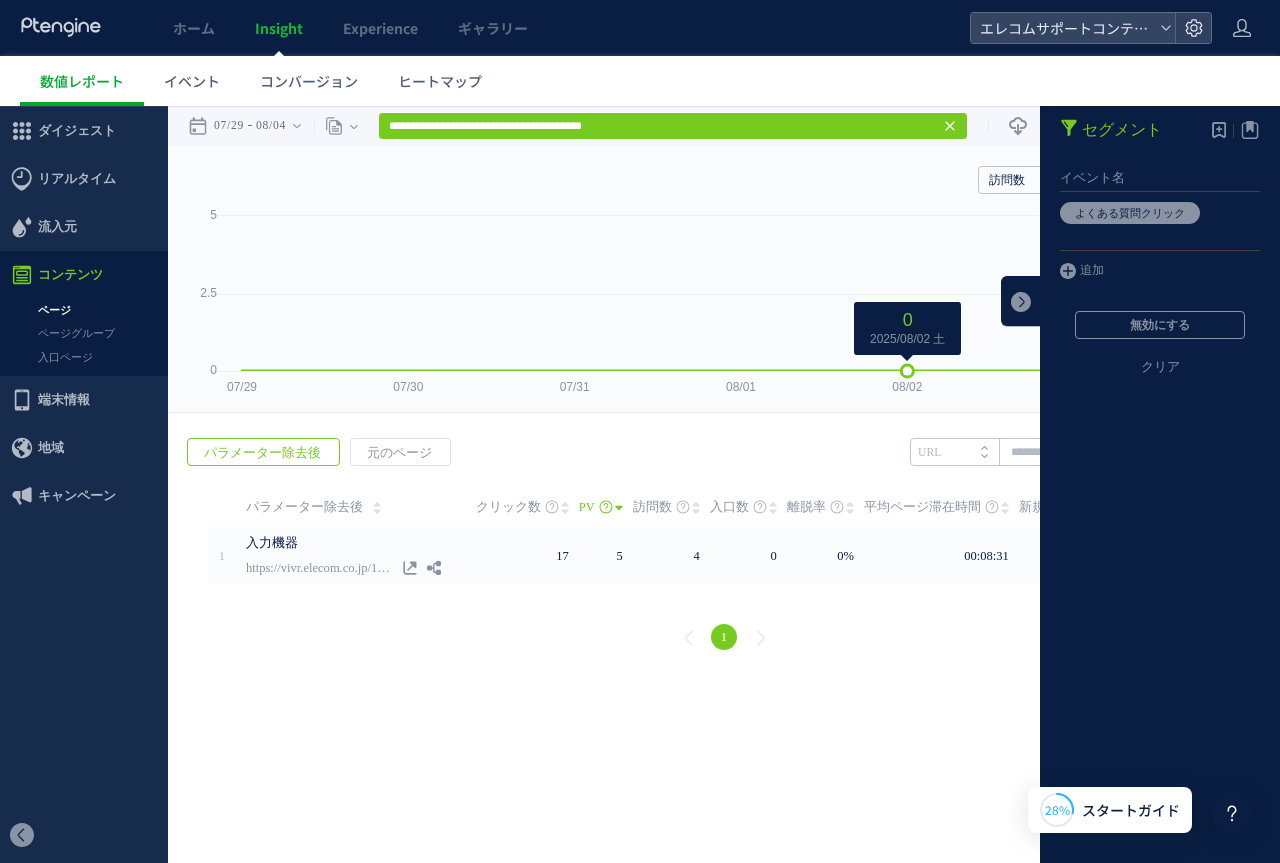 click 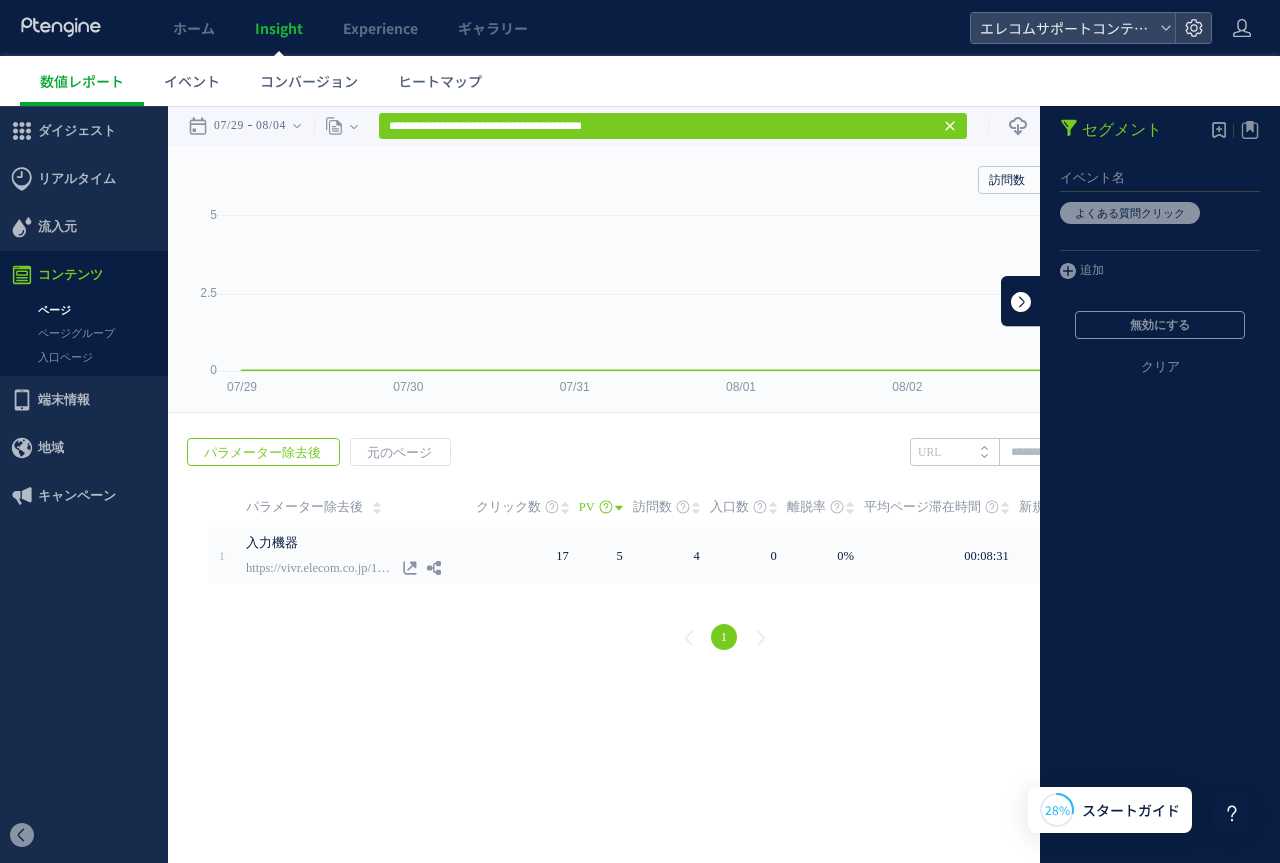 click at bounding box center [1021, 301] 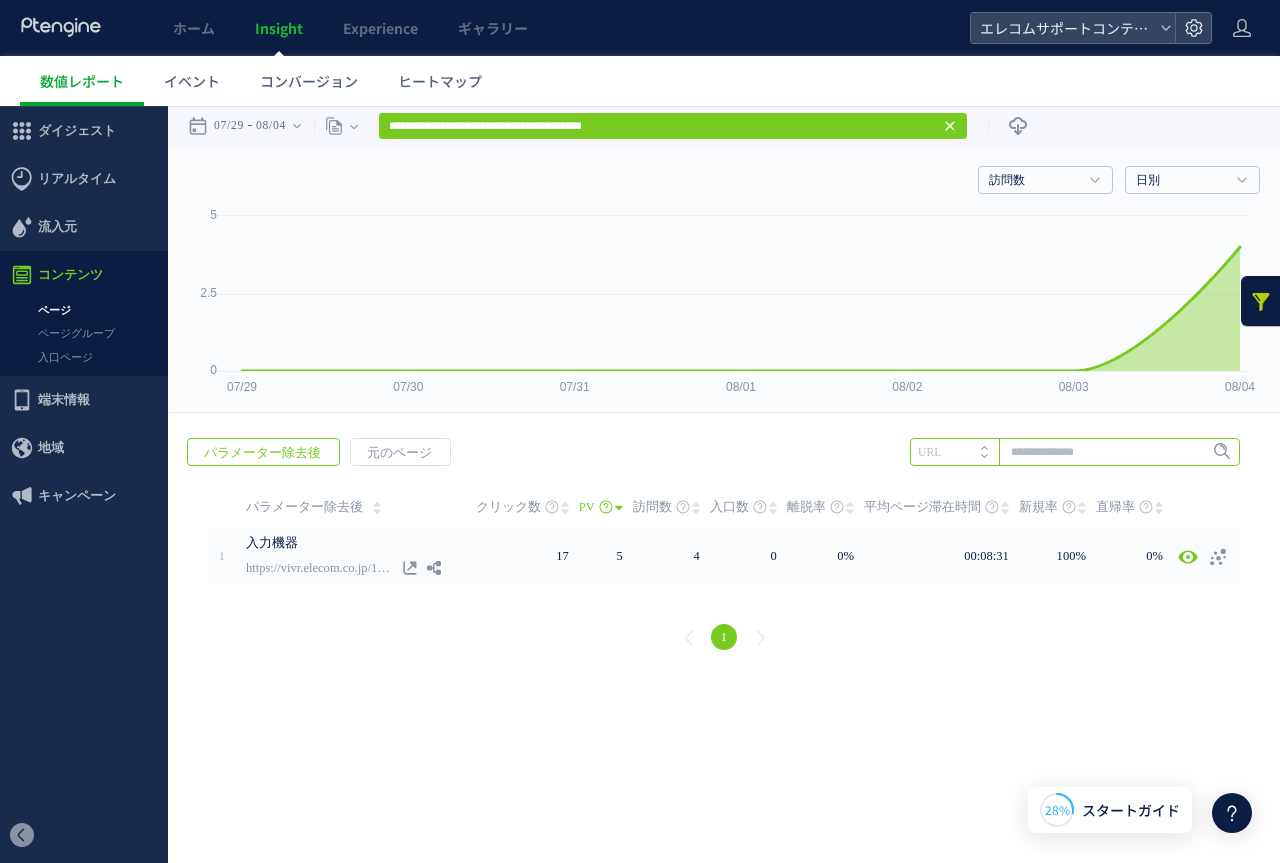 click at bounding box center [1075, 452] 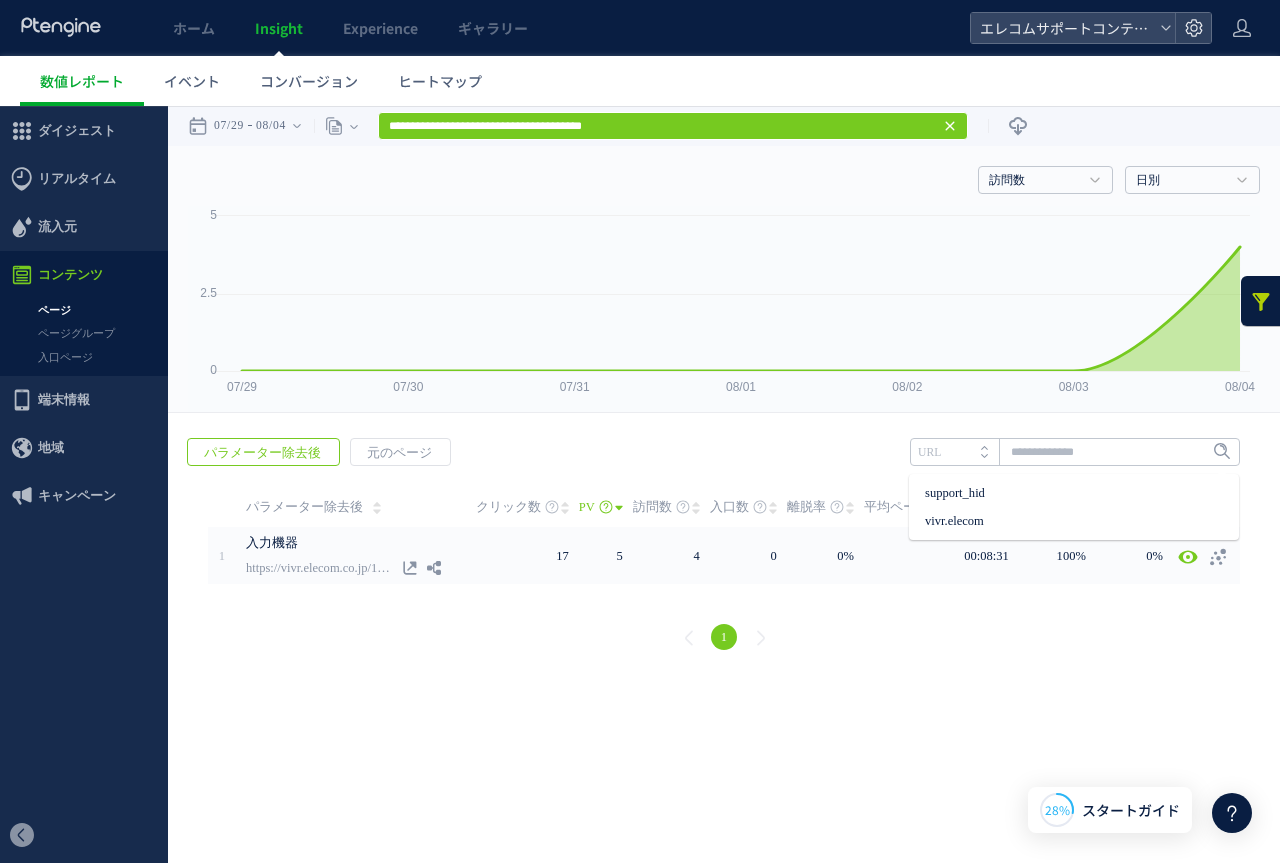 click on "URL" at bounding box center (954, 452) 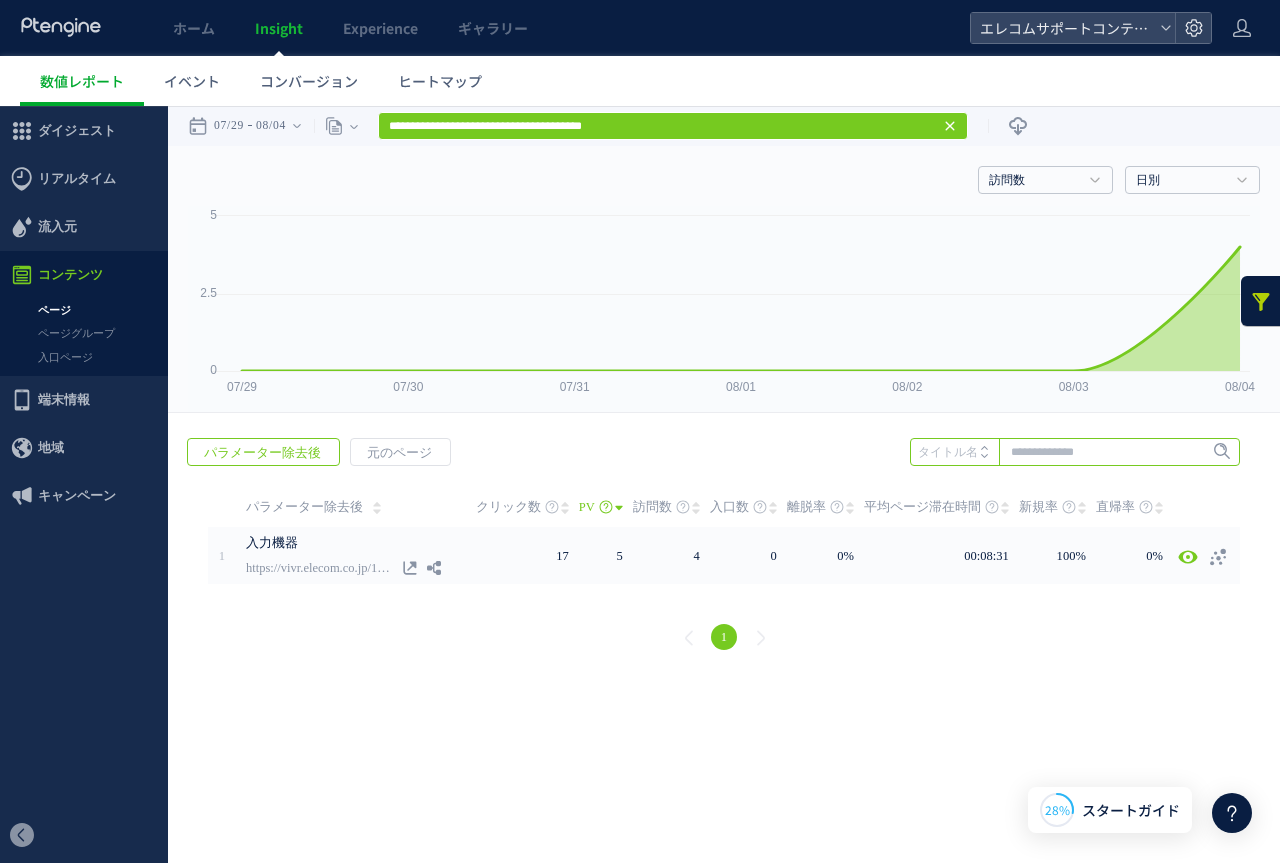 click at bounding box center (1075, 452) 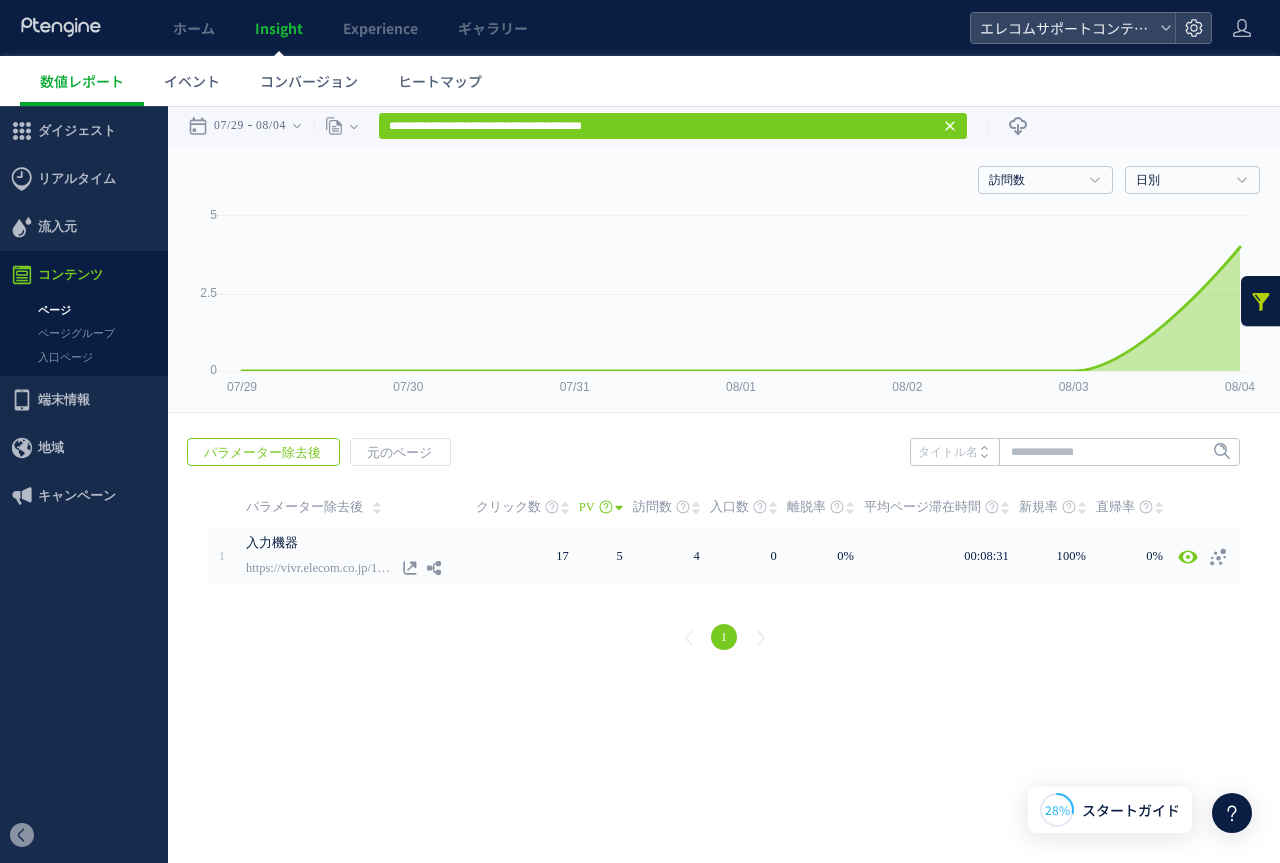 click on "戻る
パラメーター除去後
元のページ
ヒートマップを計測させるには、解析コードを実装してください。
実装
URL" at bounding box center (724, 547) 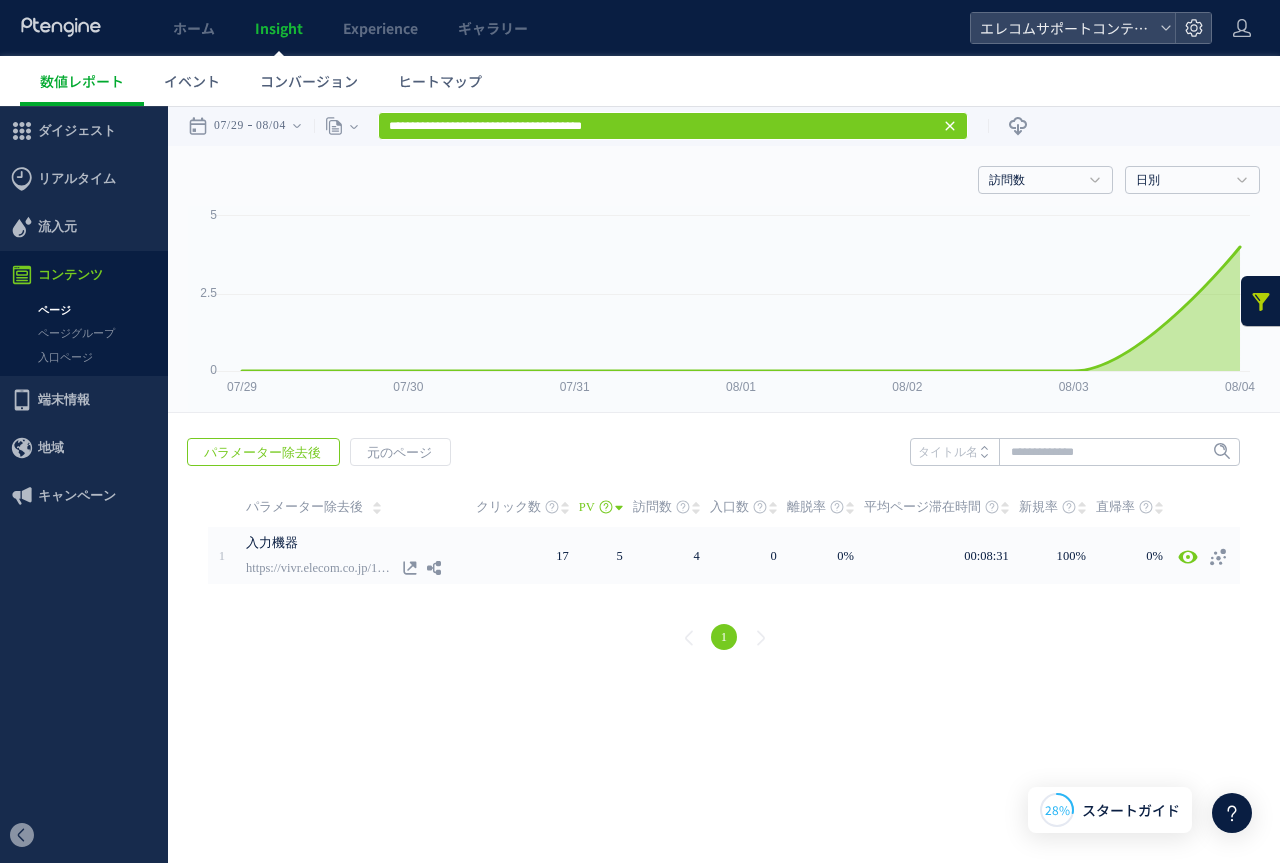 click at bounding box center (1261, 301) 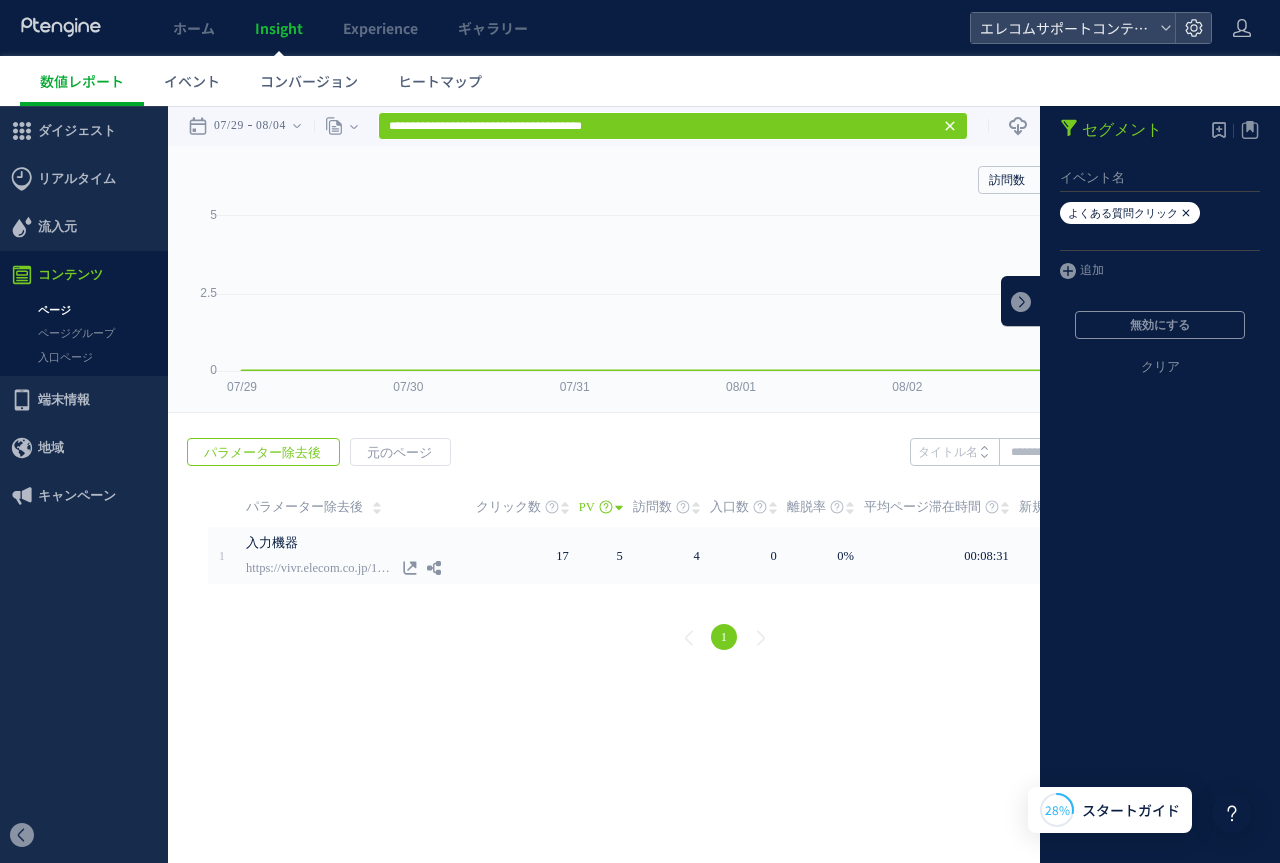 click at bounding box center (1186, 213) 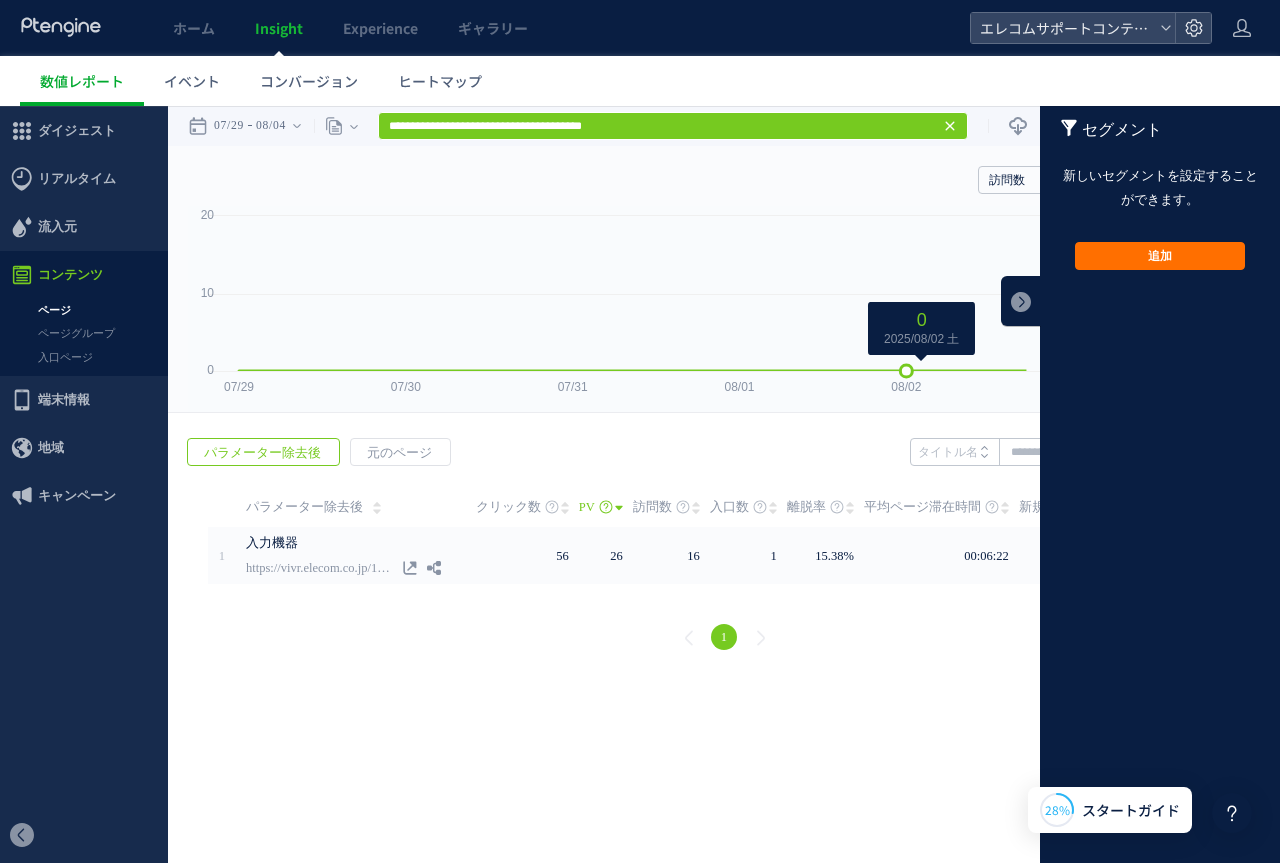 click 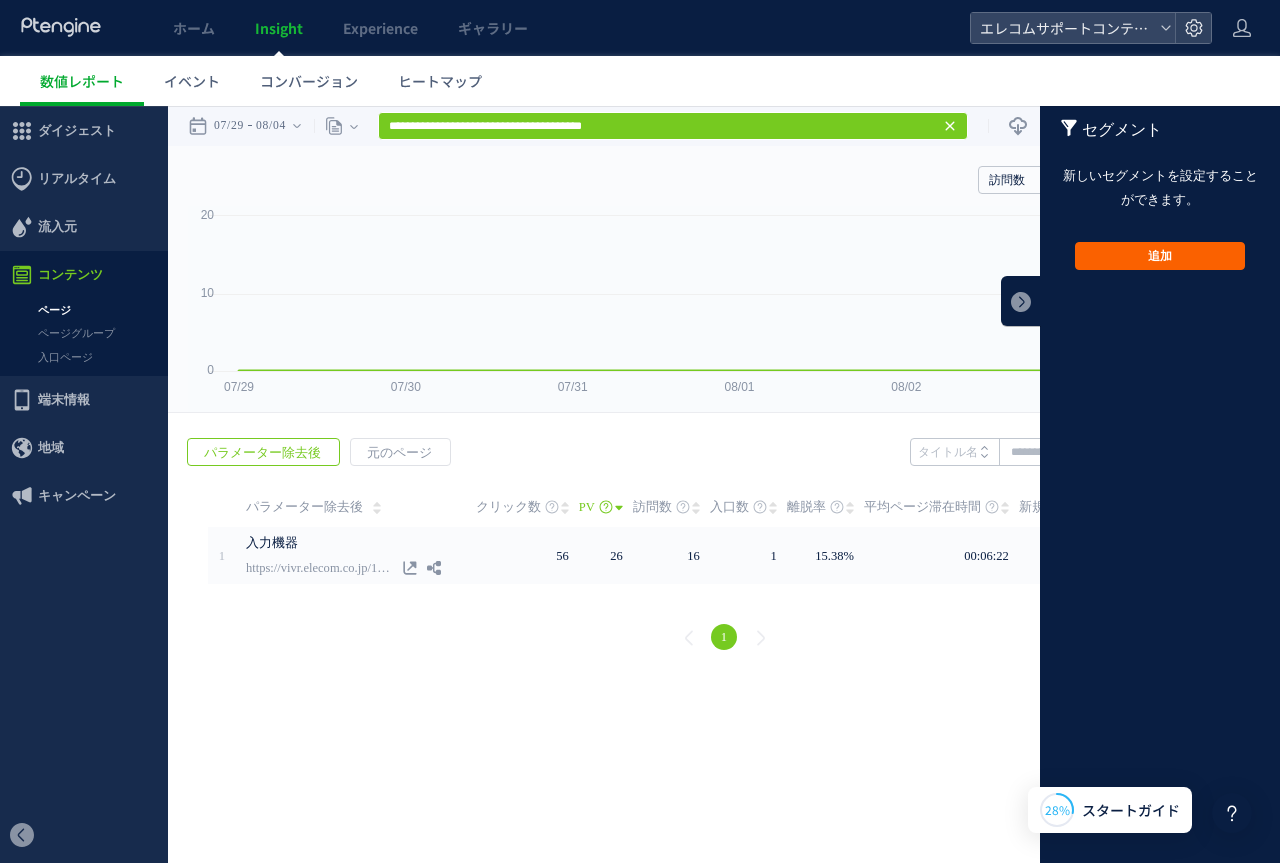 click on "追加" at bounding box center [1160, 256] 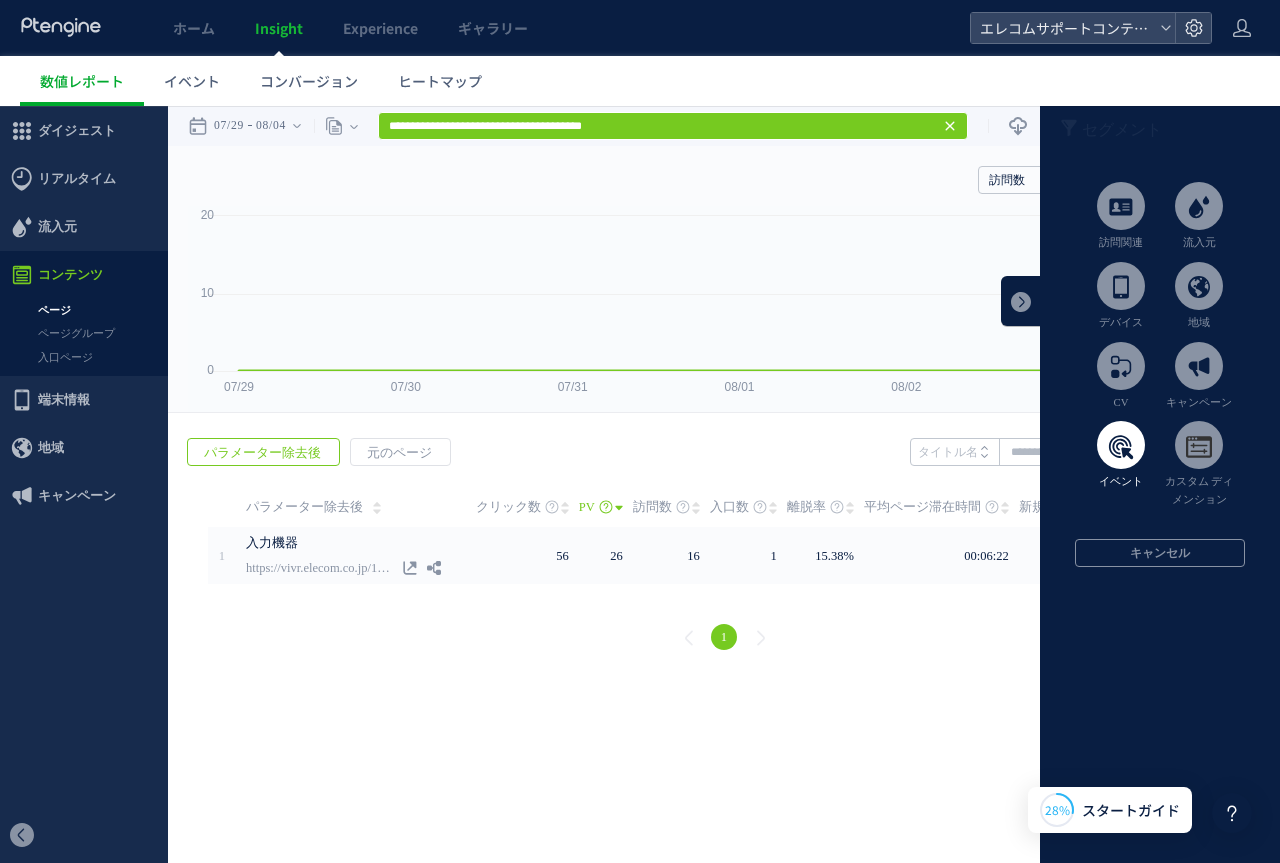 click at bounding box center [1121, 445] 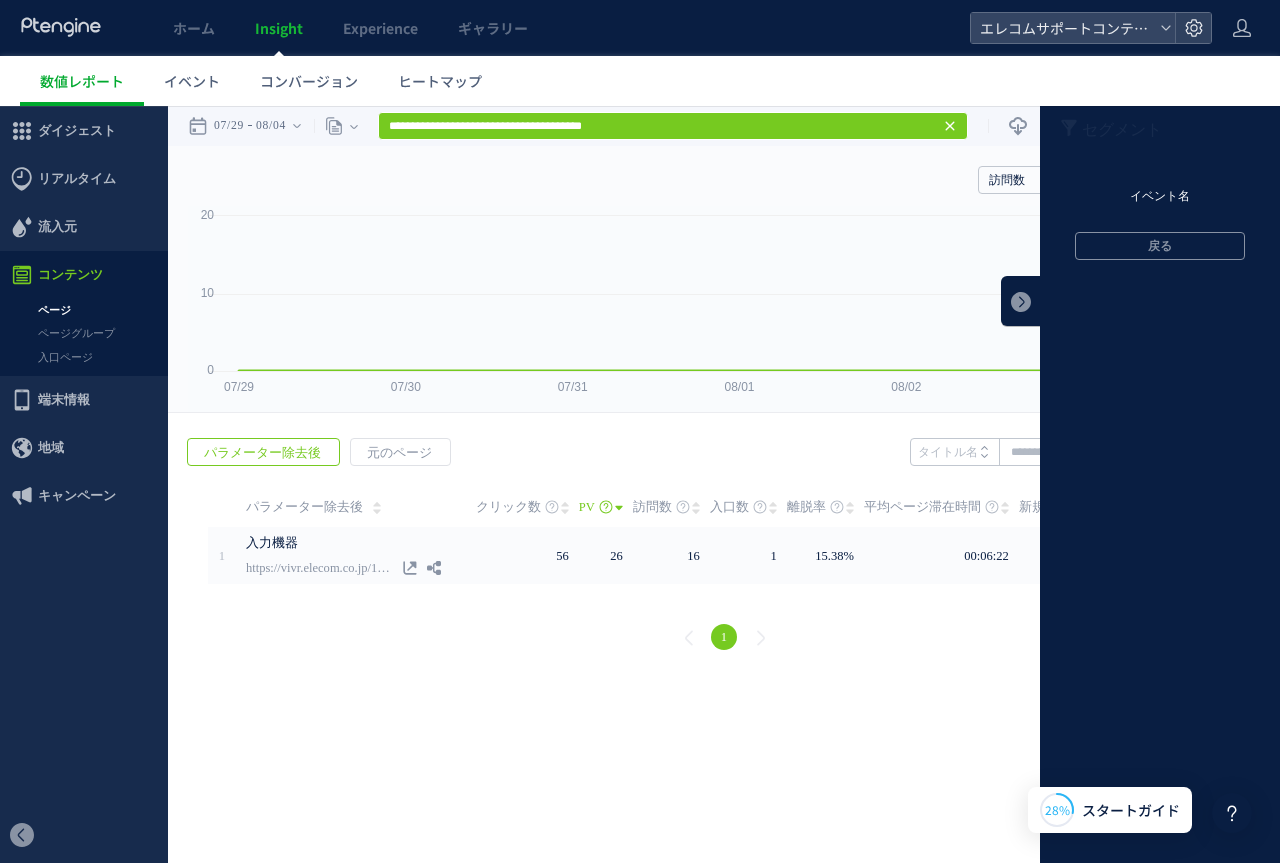 click on "イベント名" at bounding box center [1160, 197] 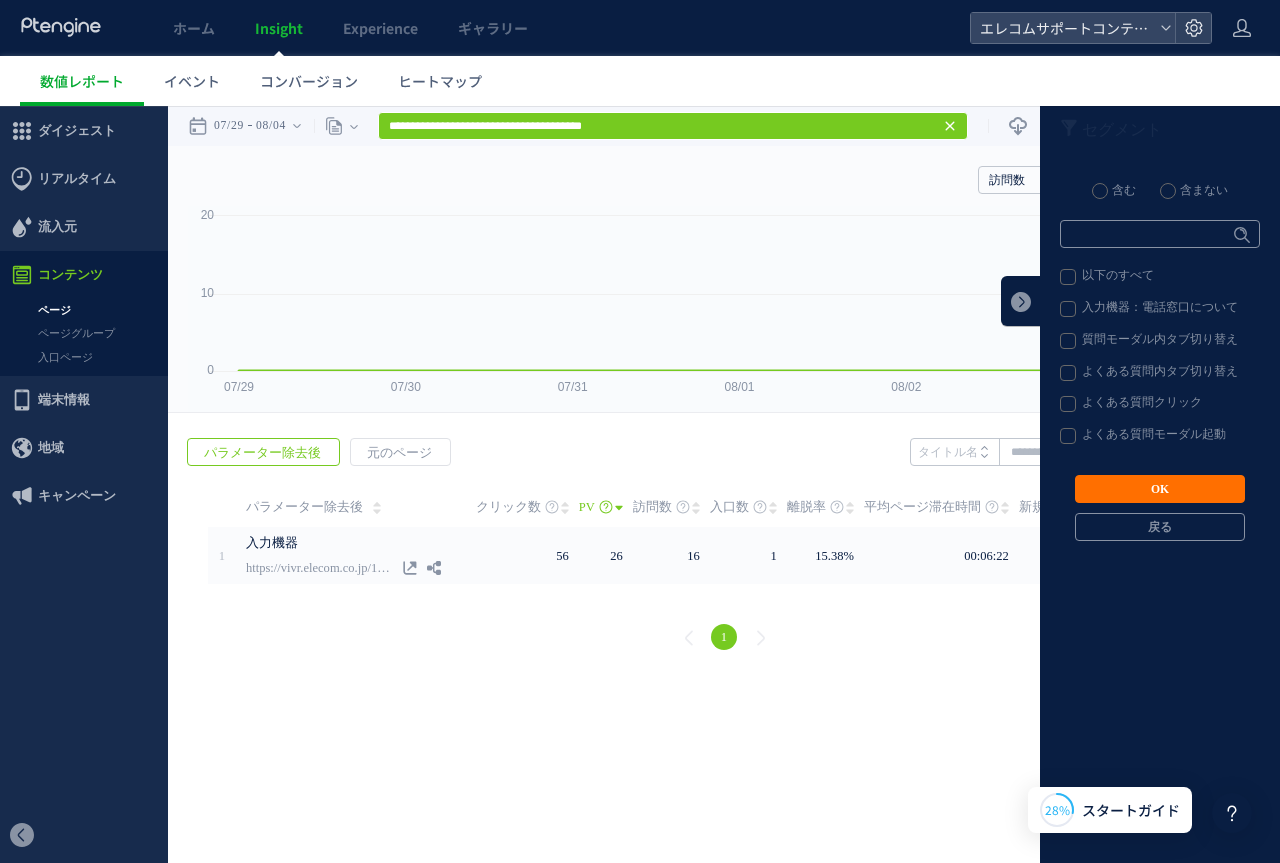click on "入力機器：電話窓口について" at bounding box center [1159, 309] 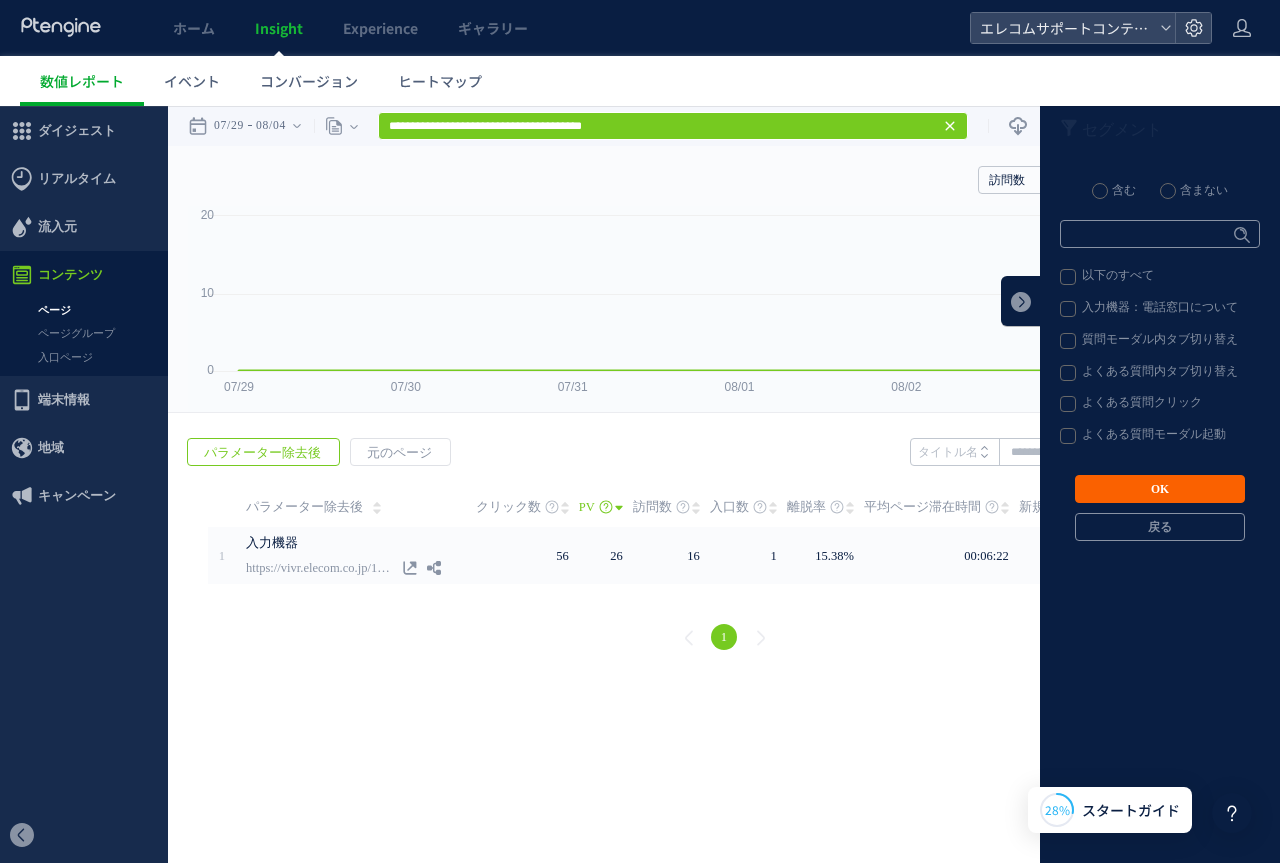 click on "OK" at bounding box center (1160, 489) 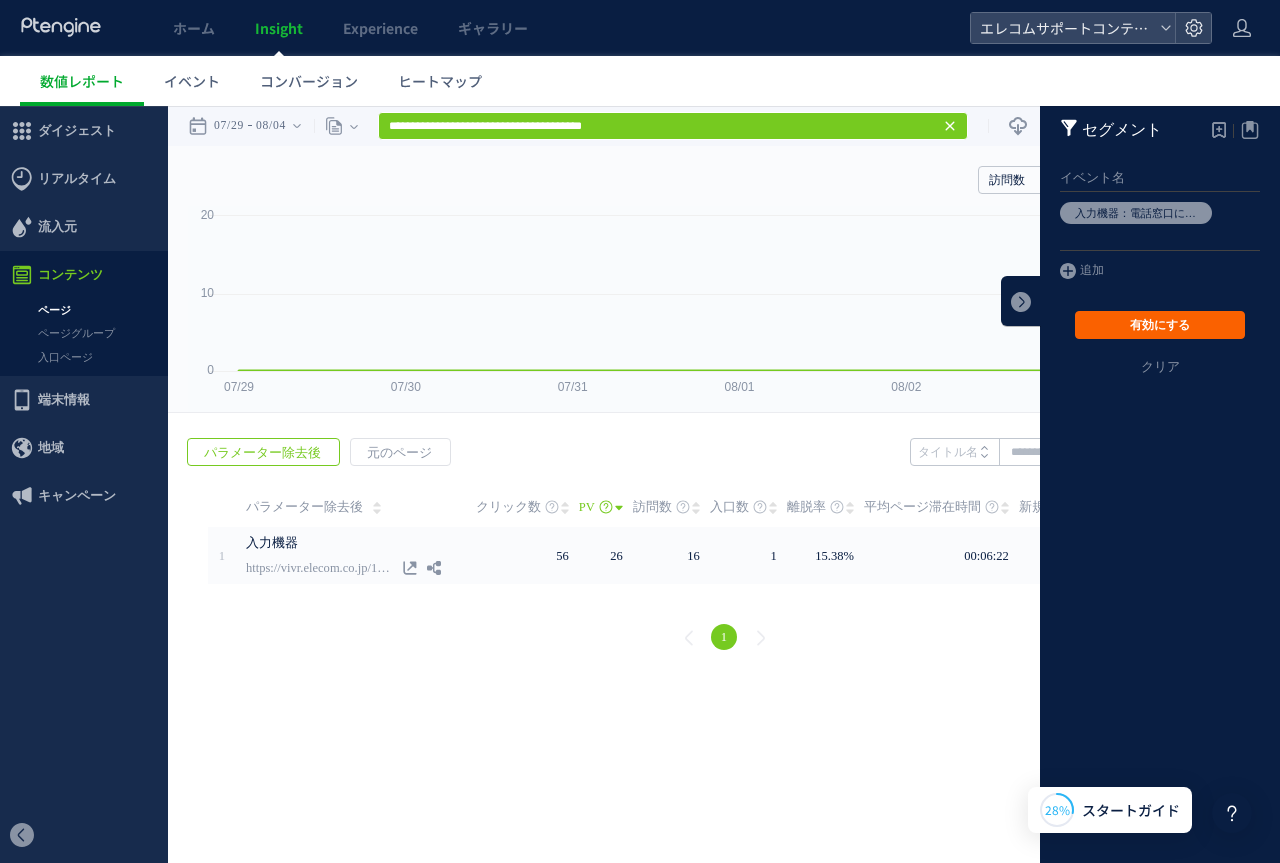 click on "有効にする" at bounding box center [1160, 325] 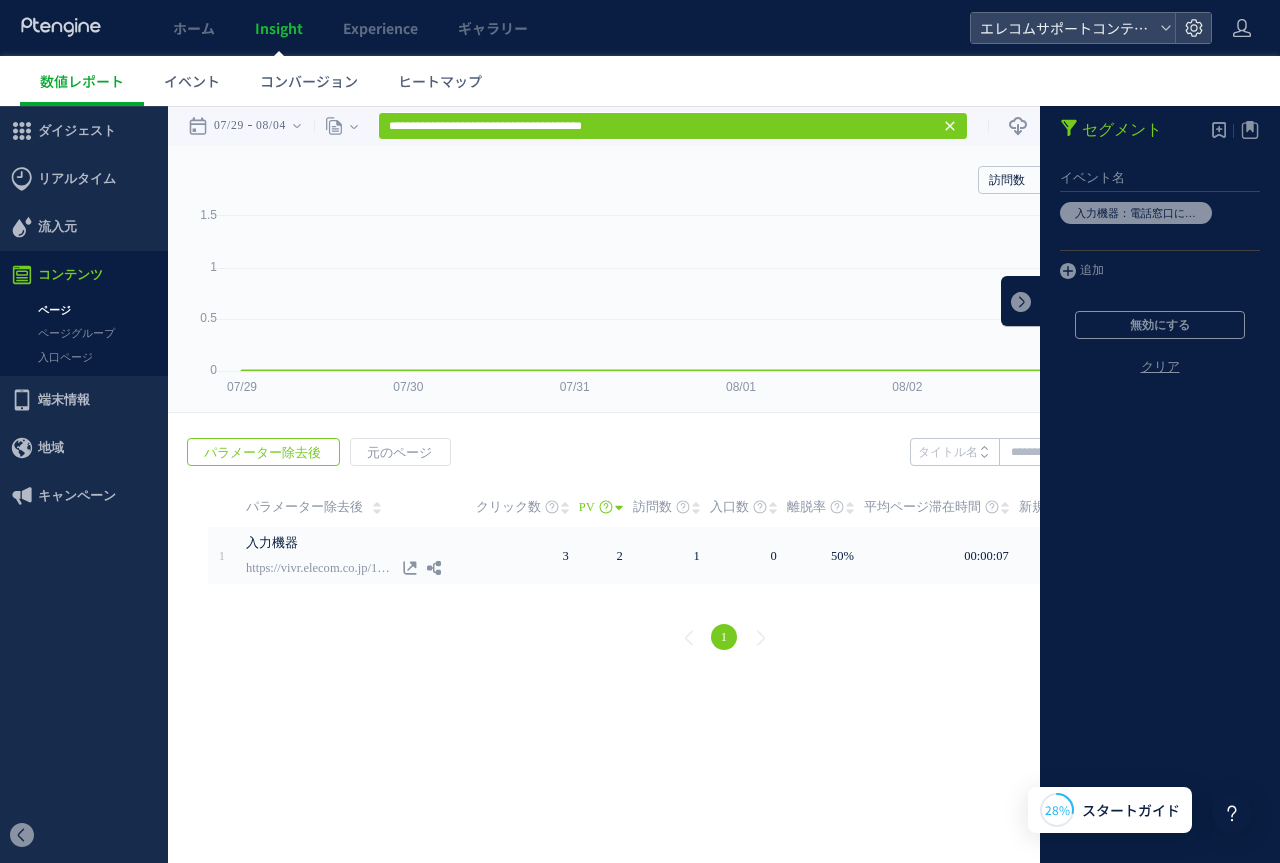 click on "クリア" at bounding box center [1160, 383] 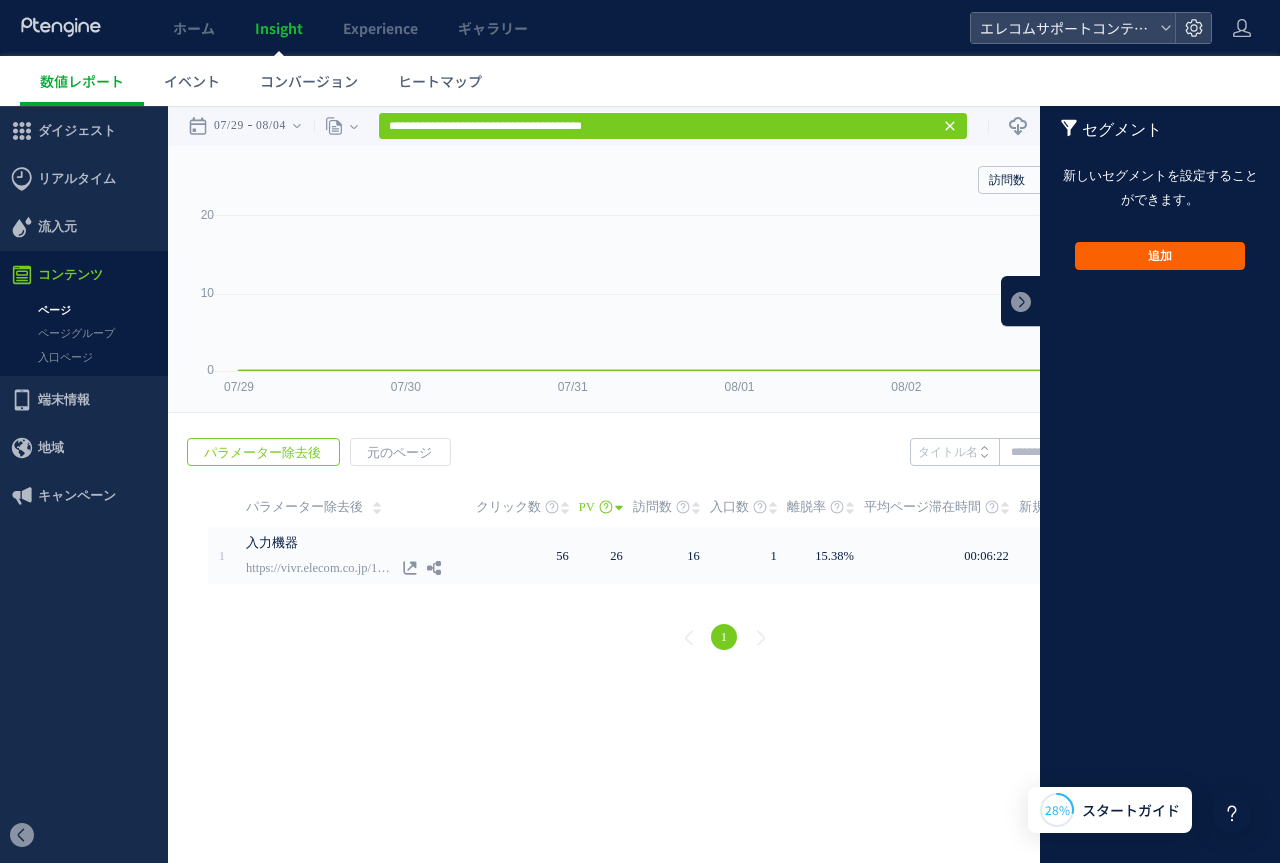 click on "追加" at bounding box center (1160, 256) 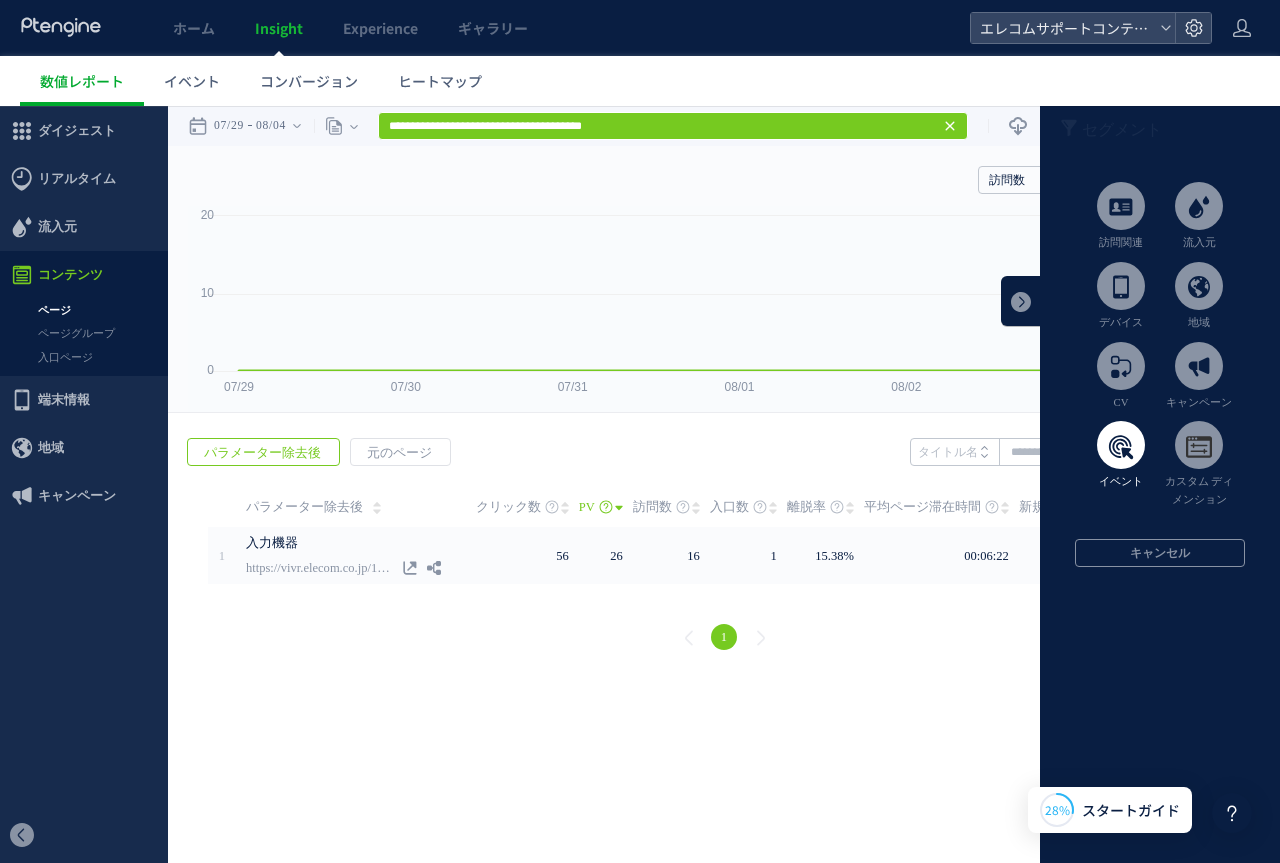 click at bounding box center [1121, 445] 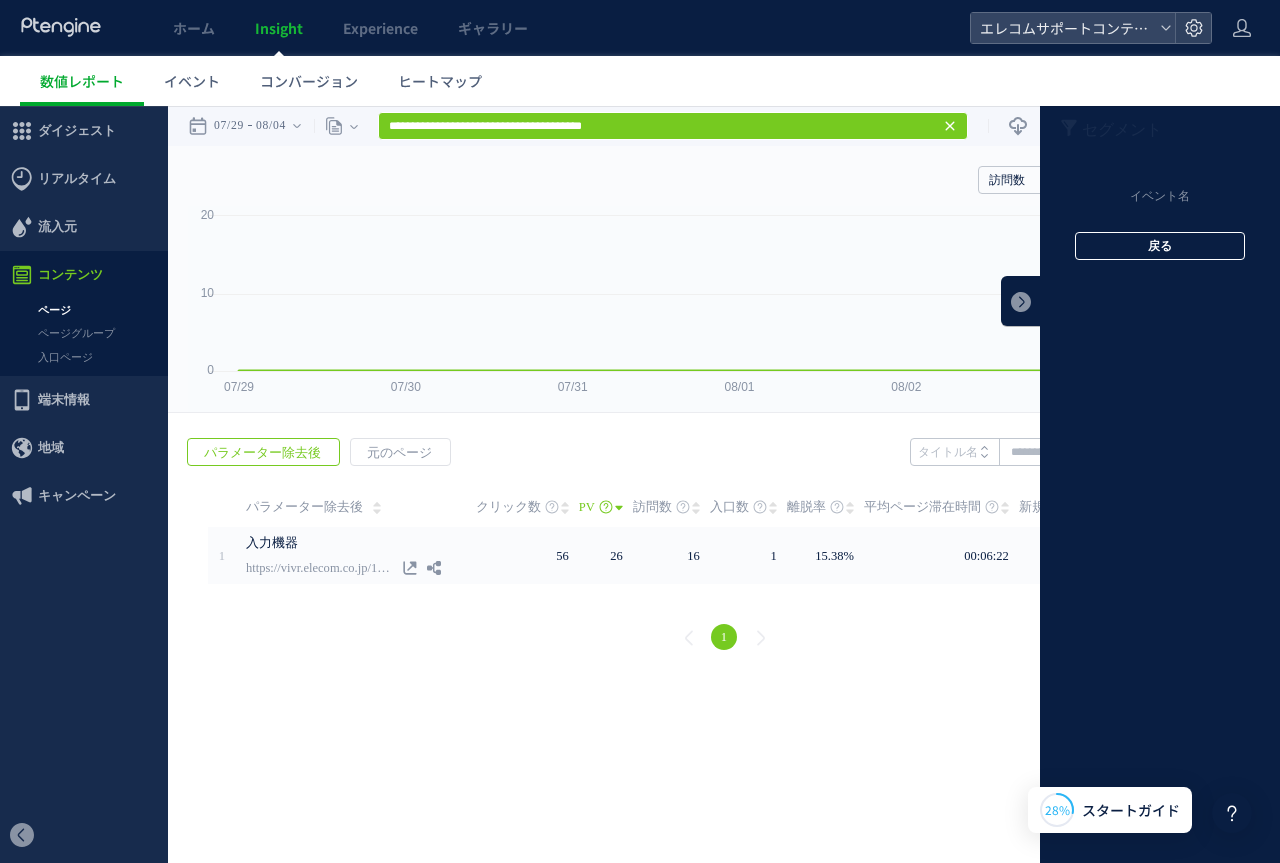click on "戻る" at bounding box center [1160, 246] 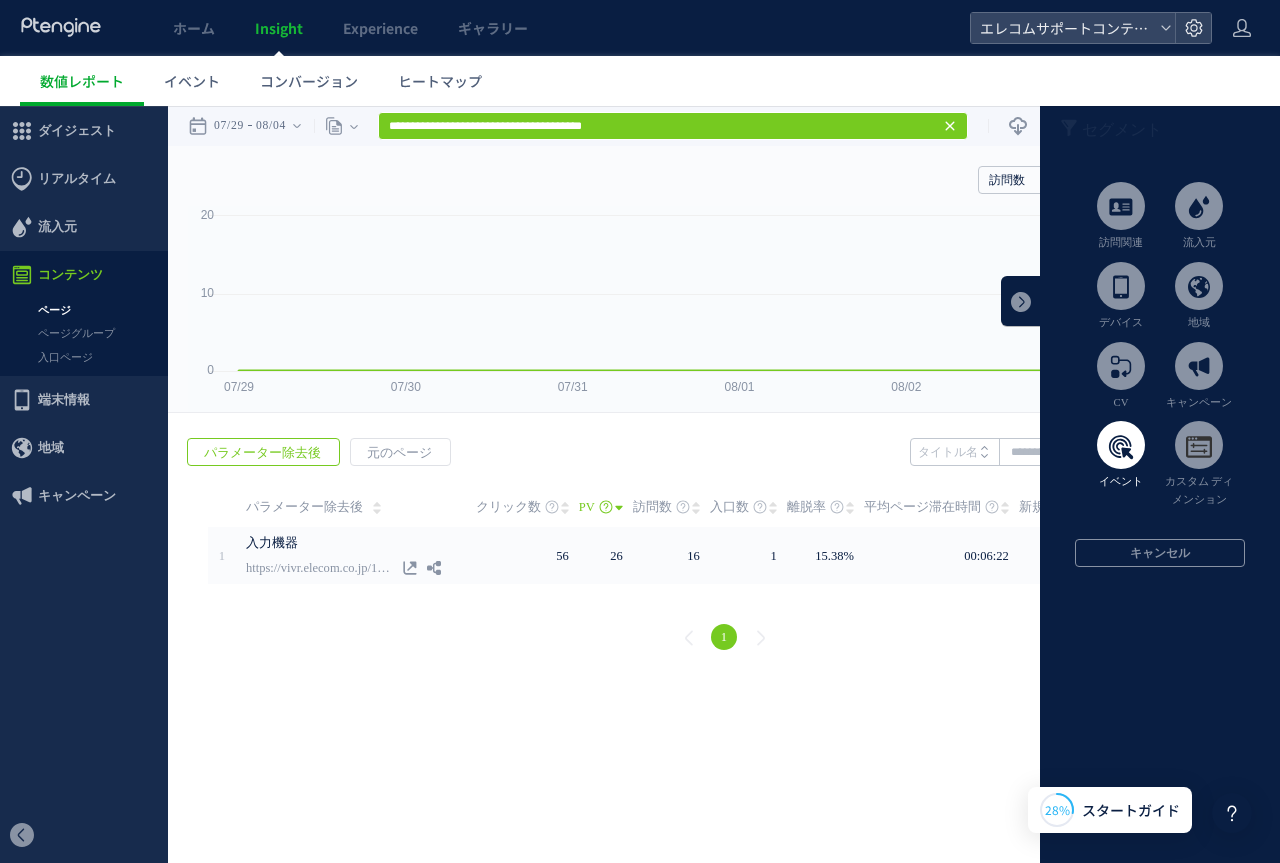 click at bounding box center (1121, 445) 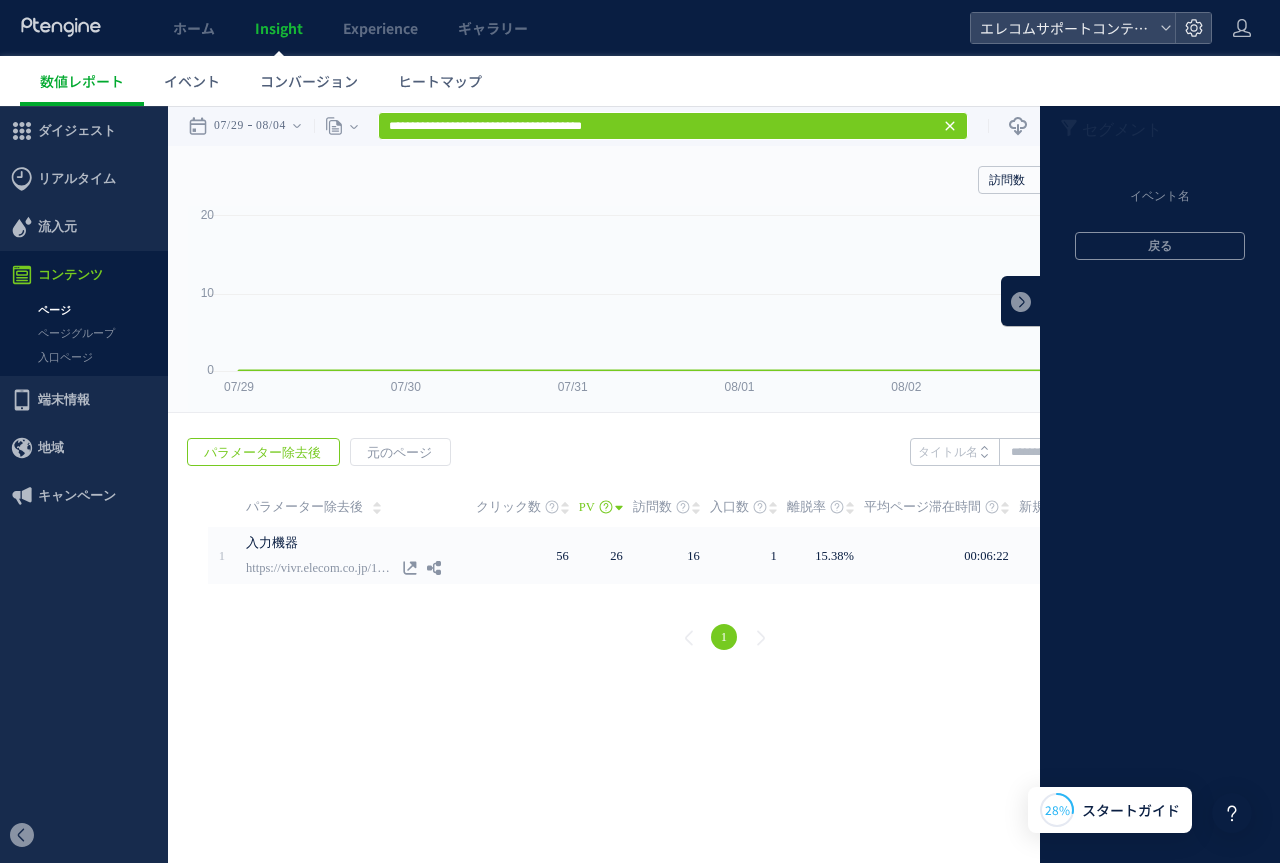 click on "戻る" at bounding box center [1160, 236] 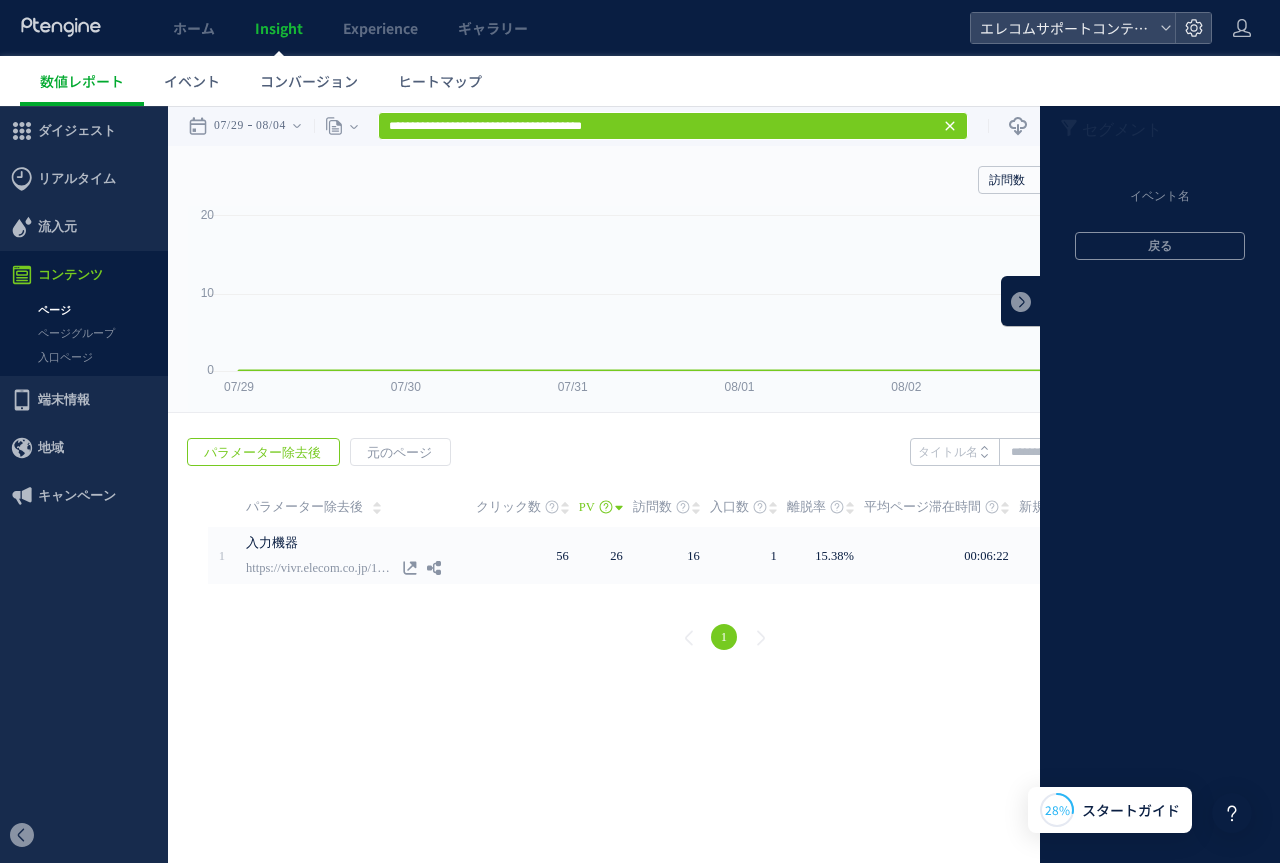 click on "戻る" at bounding box center [1160, 236] 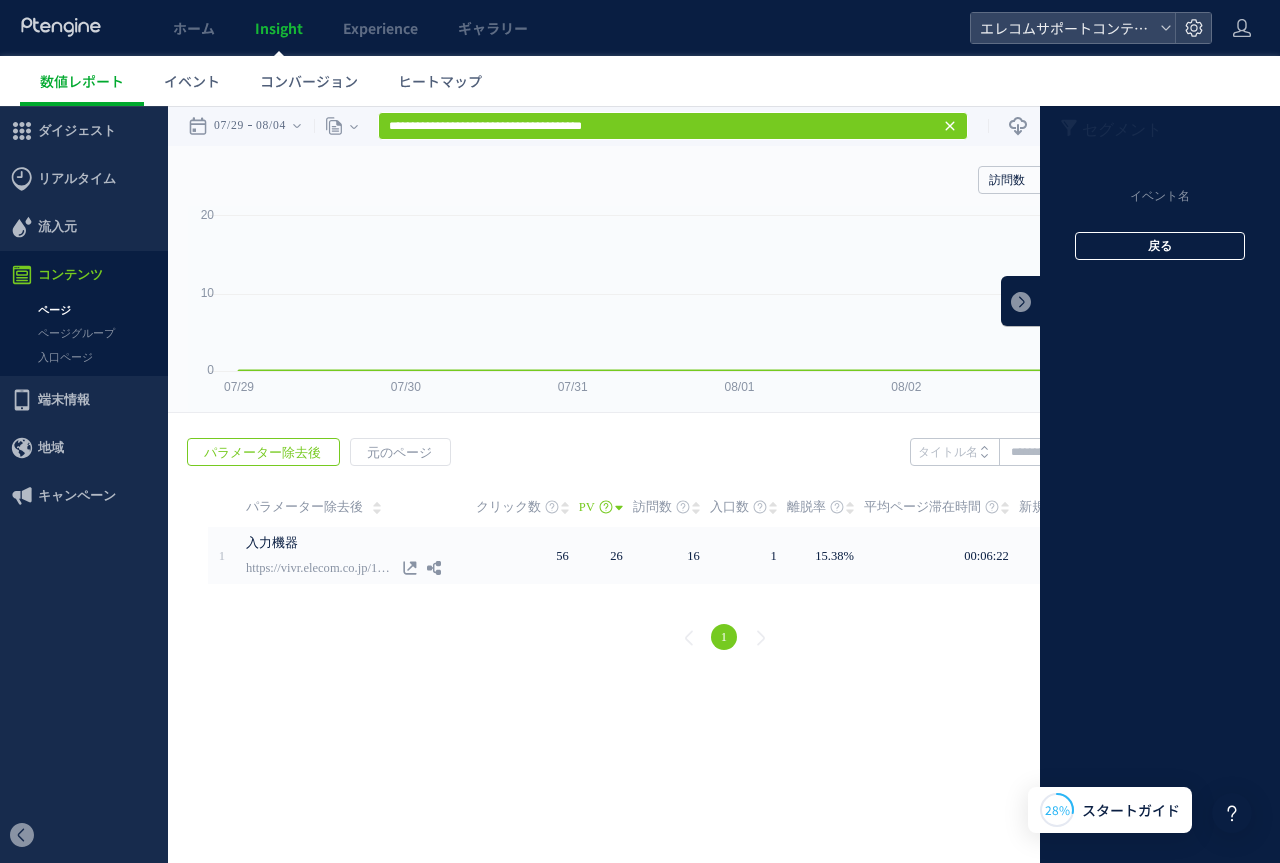 click on "戻る" at bounding box center [1160, 246] 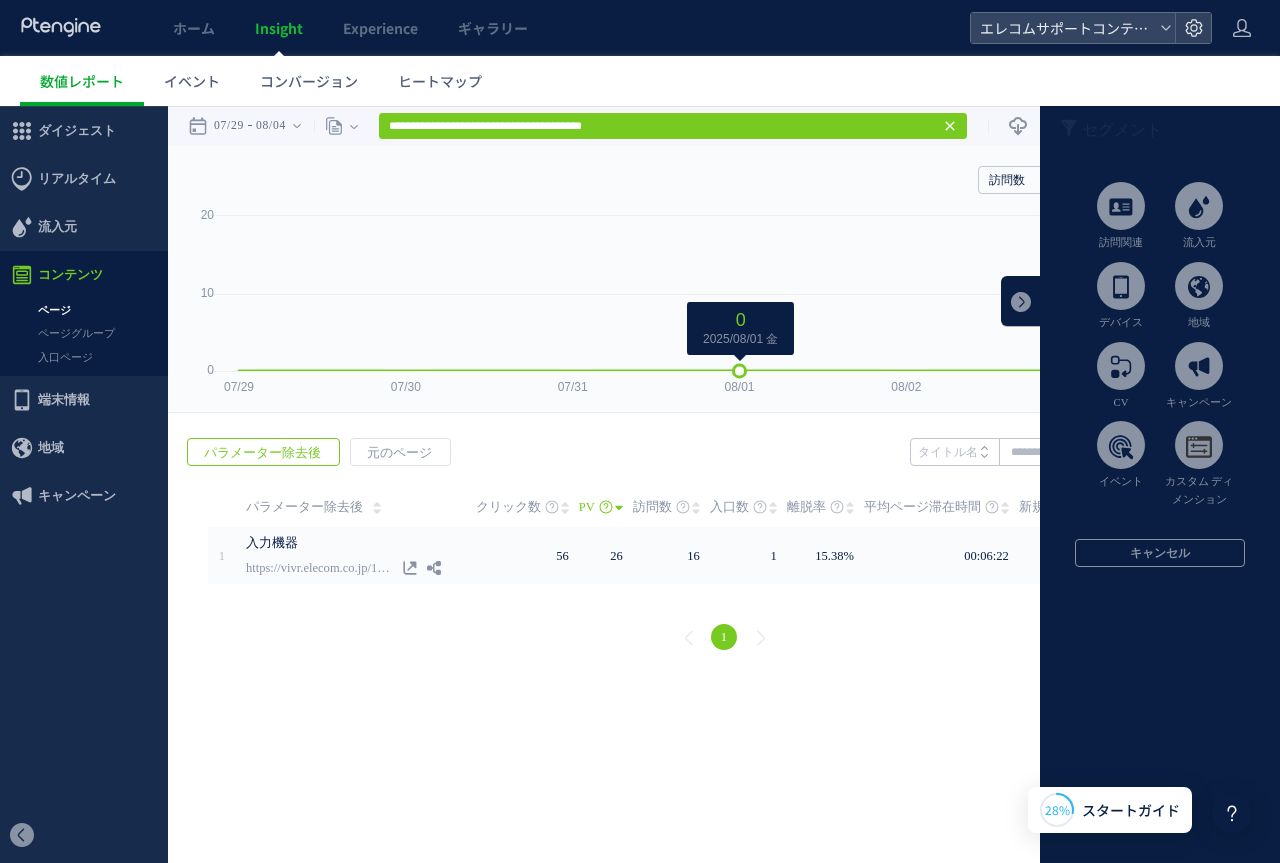 click 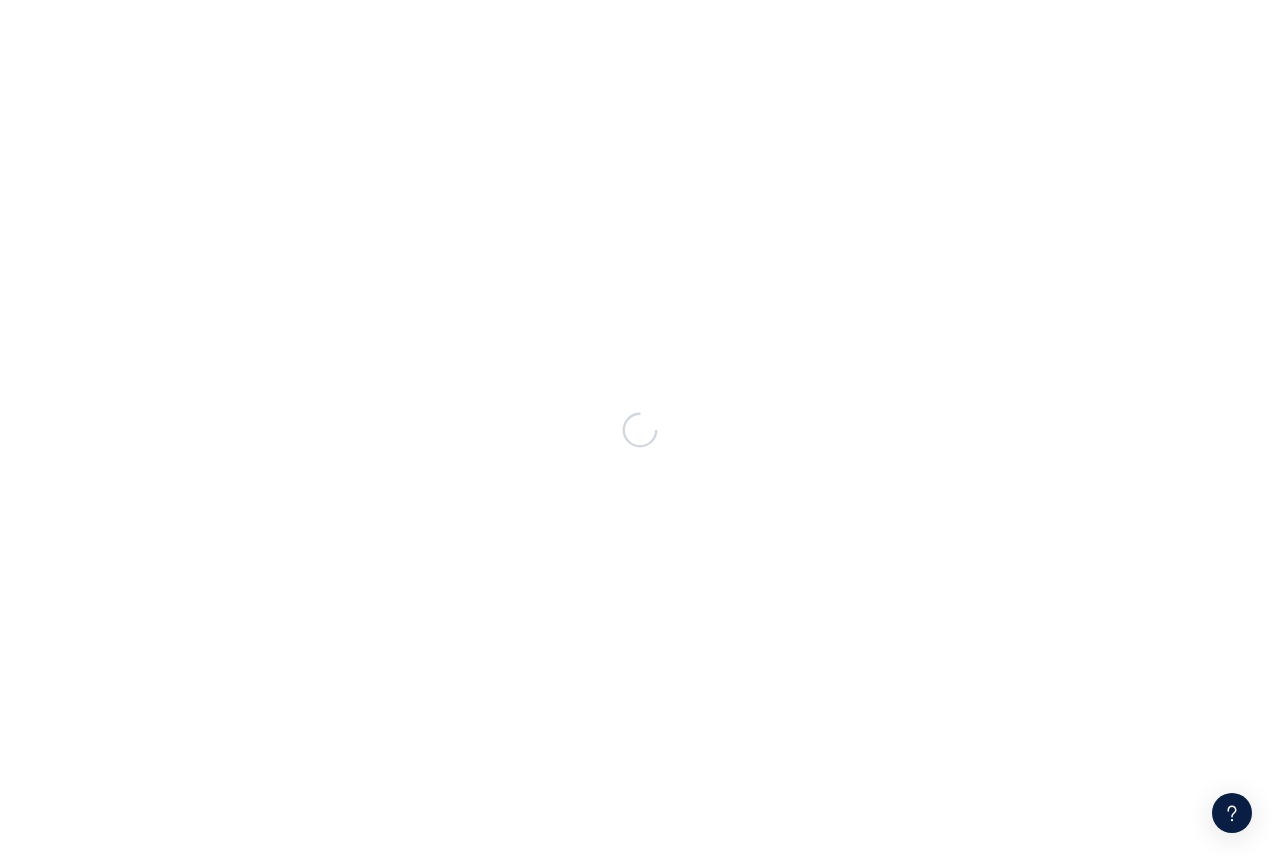 scroll, scrollTop: 0, scrollLeft: 0, axis: both 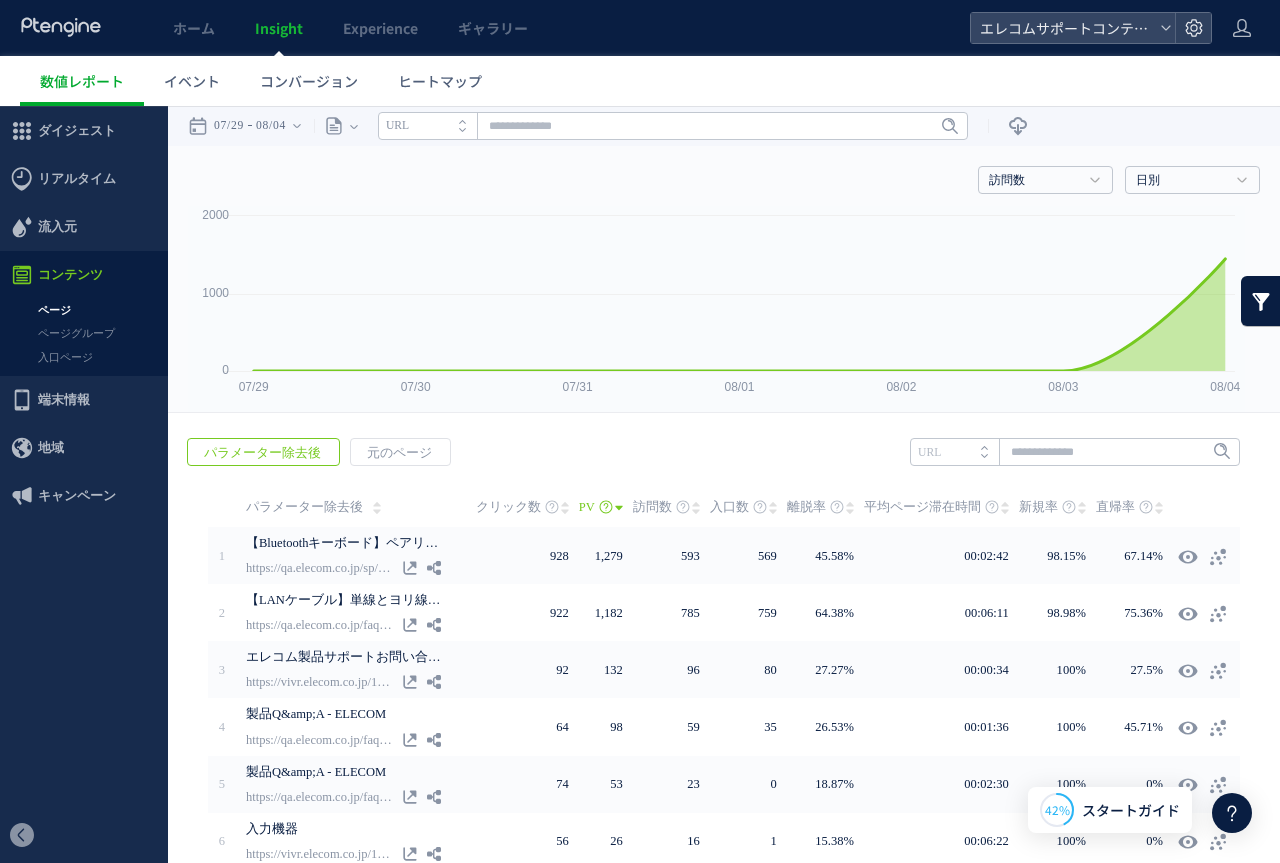 click at bounding box center [1261, 301] 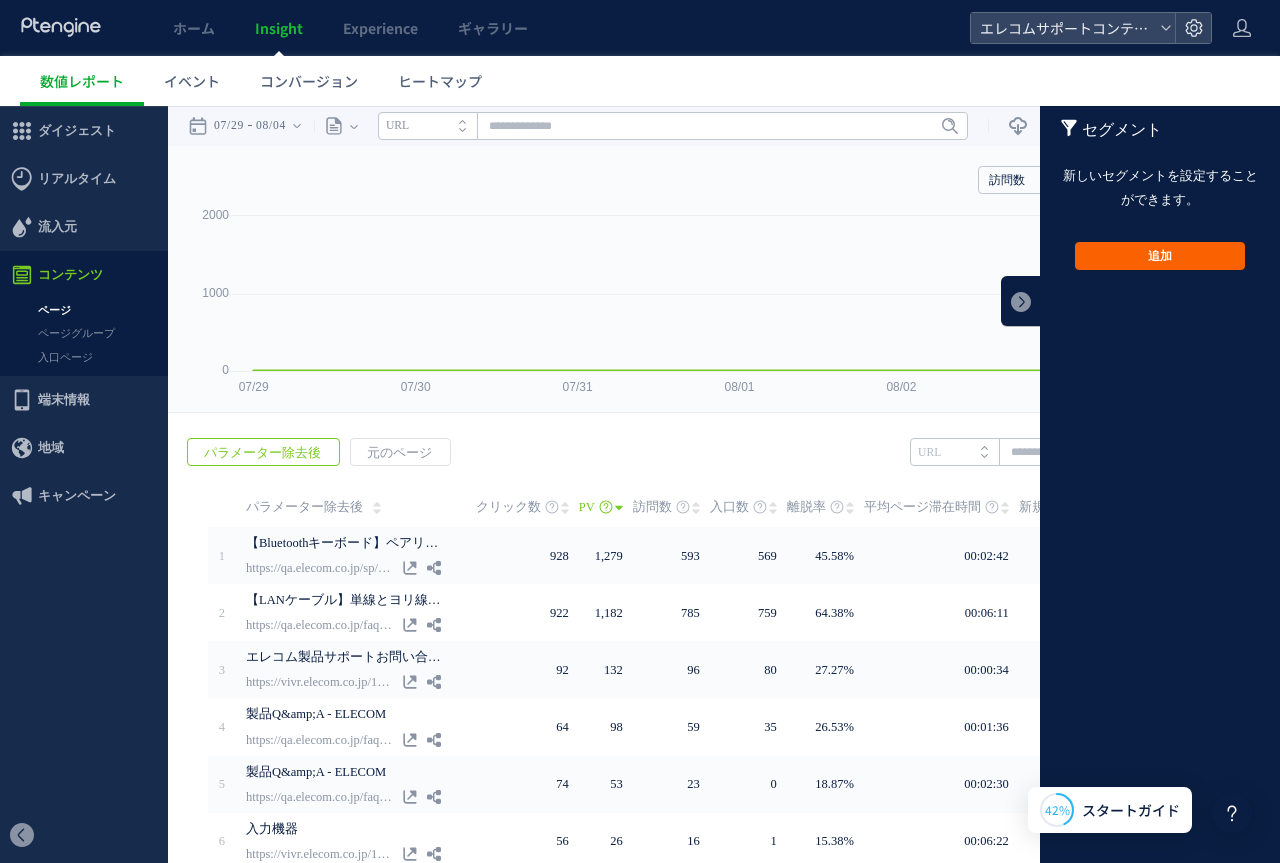 click on "追加" at bounding box center (1160, 256) 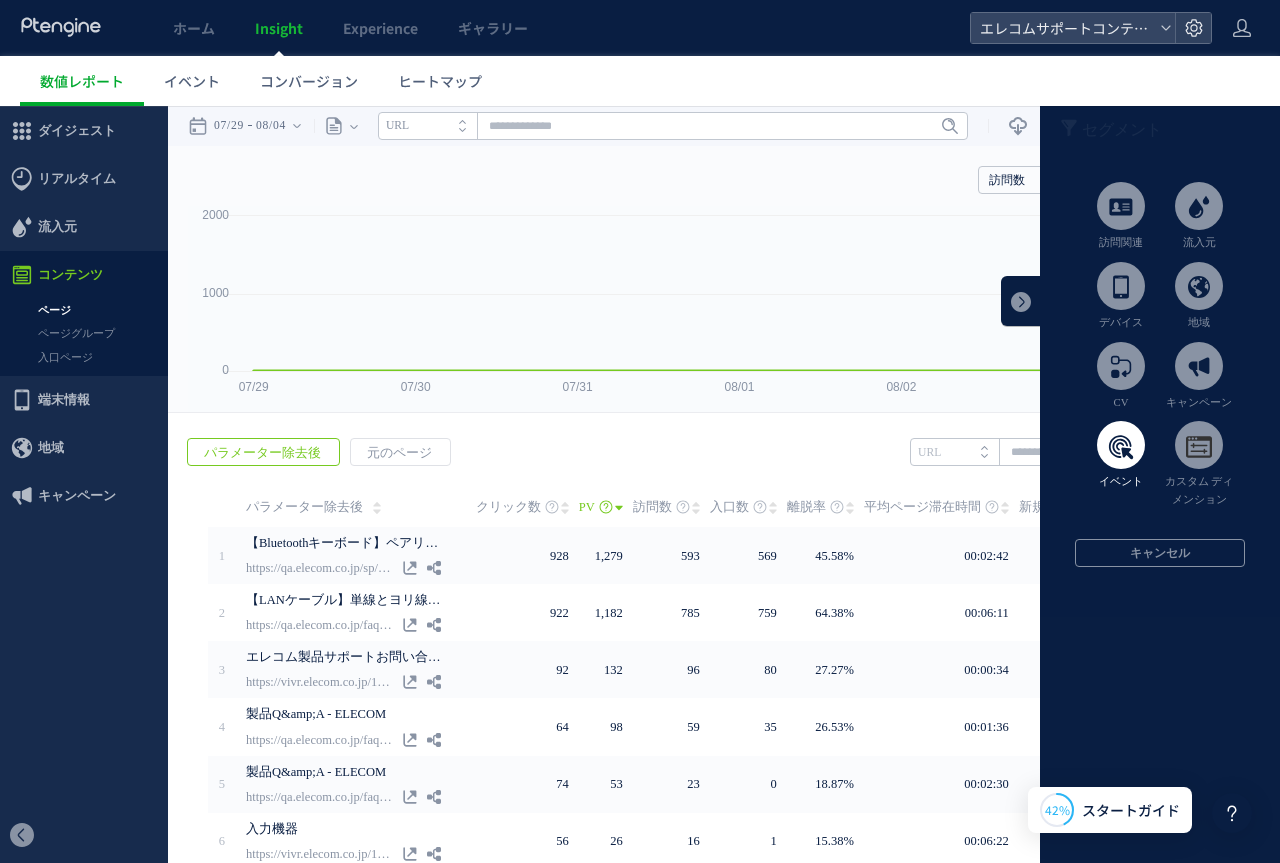 click at bounding box center [1121, 445] 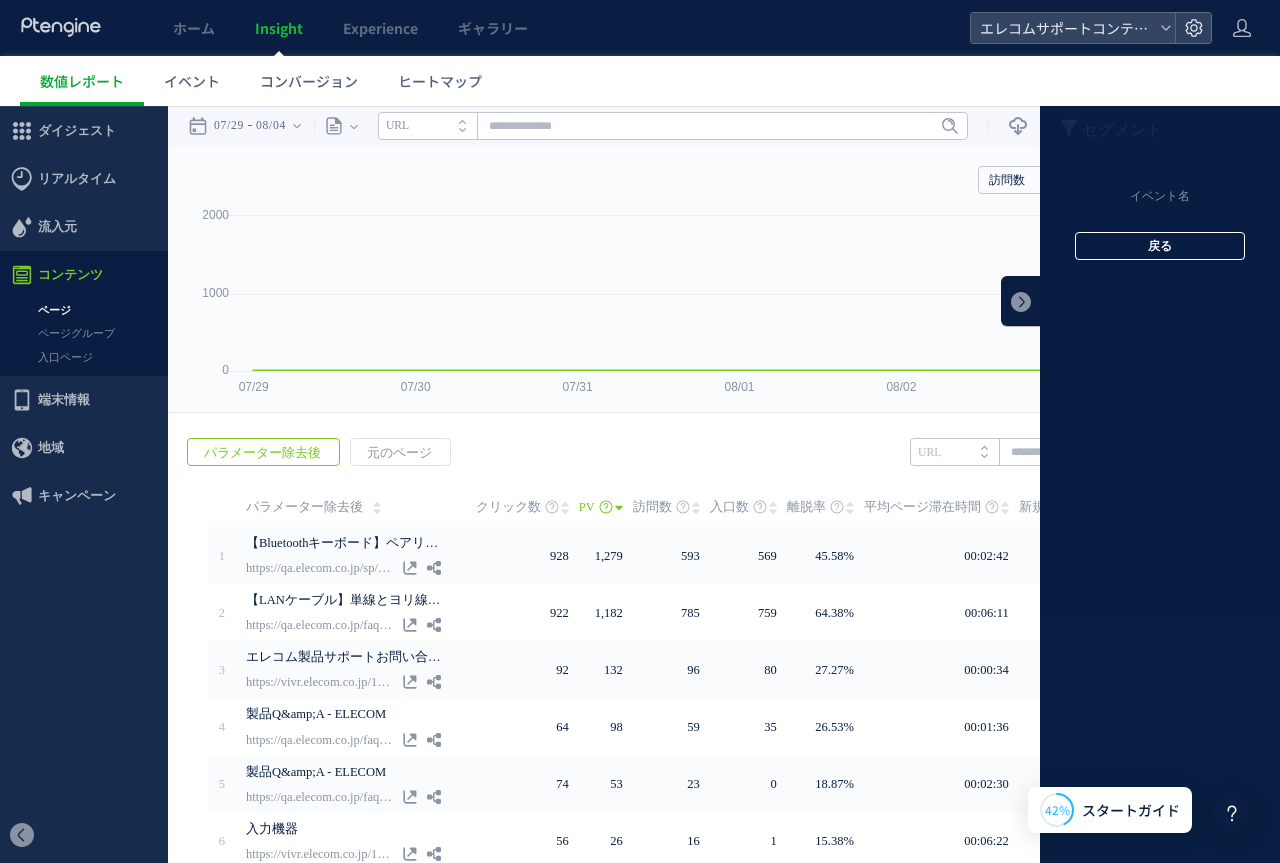 click on "戻る" at bounding box center (1160, 246) 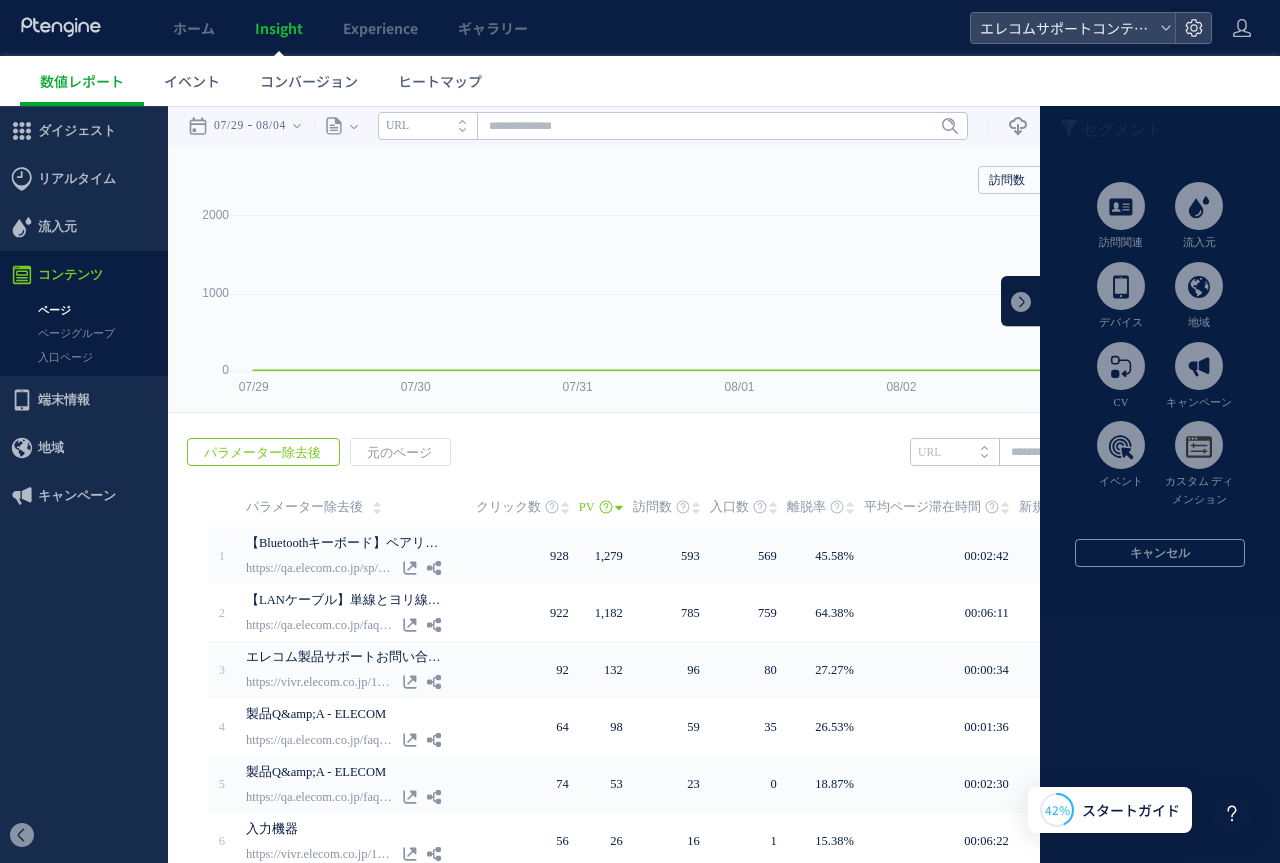 click on "訪問関連
流入元
デバイス
地域
CV
キャンペーン
イベント" at bounding box center [1160, 351] 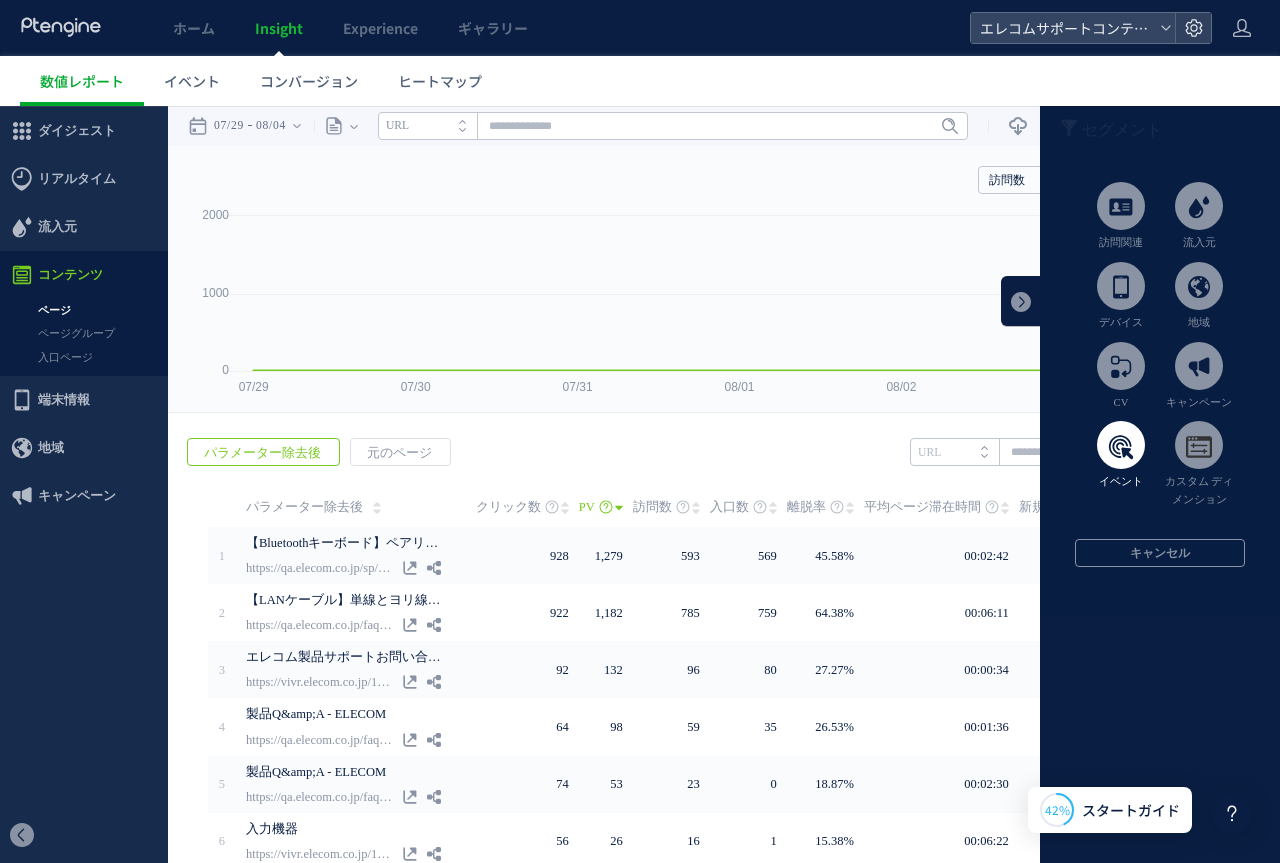 click at bounding box center (1121, 445) 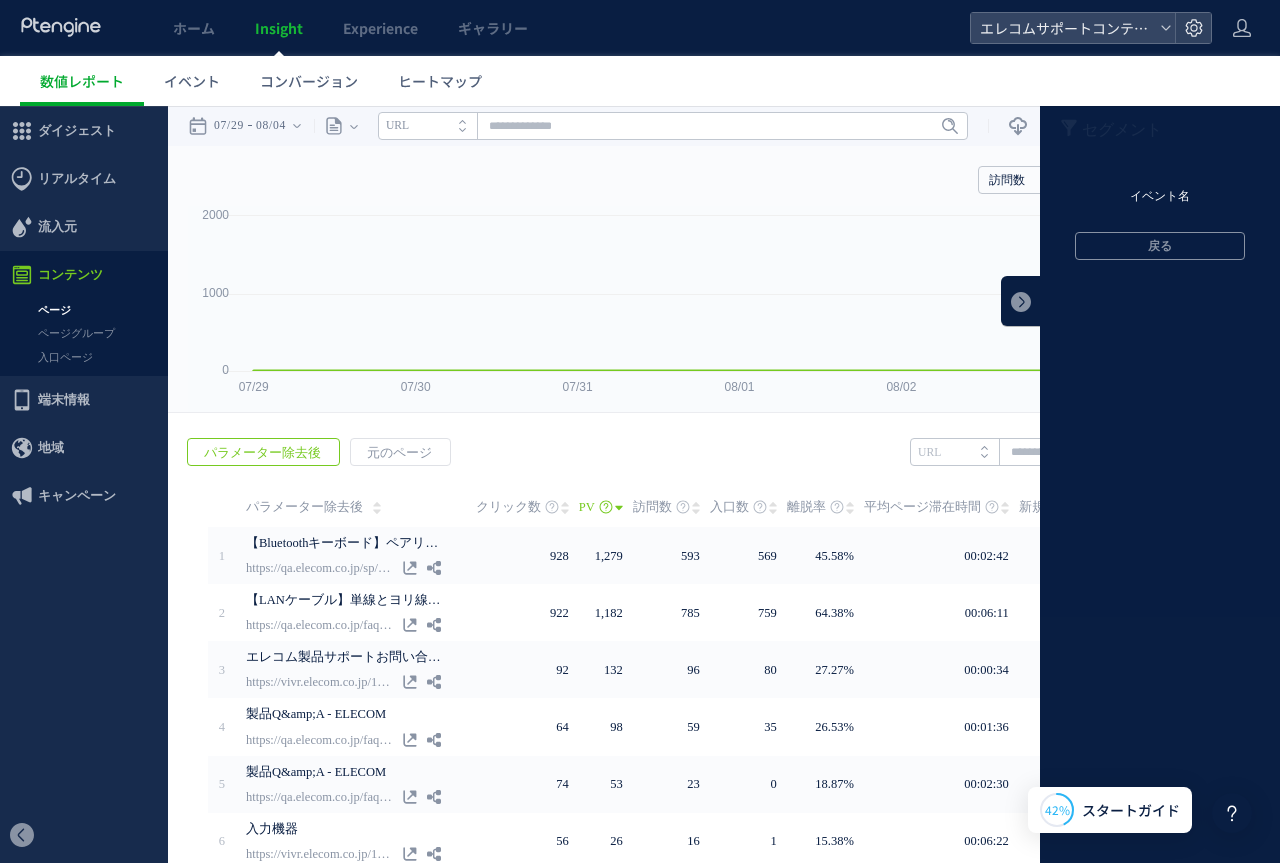 click on "イベント名" at bounding box center (1160, 197) 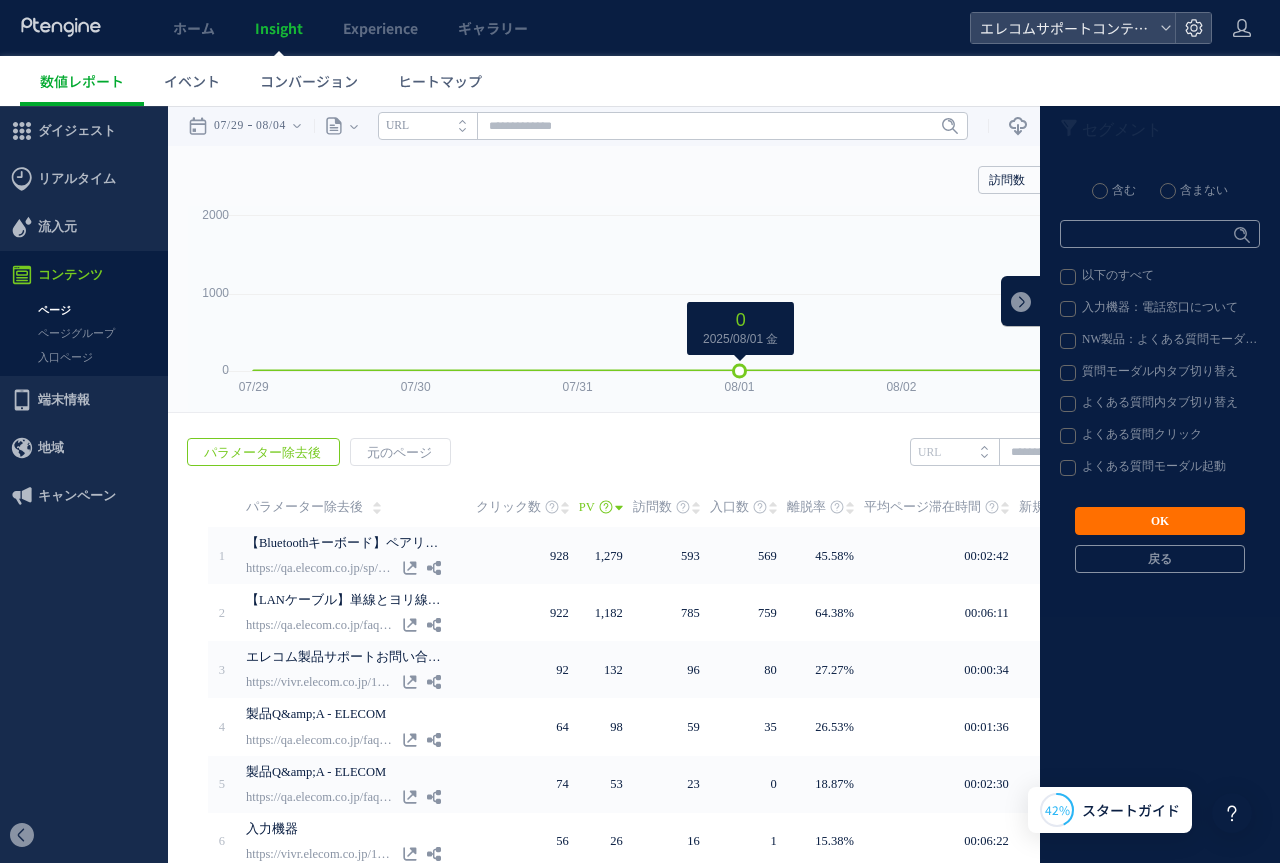 click 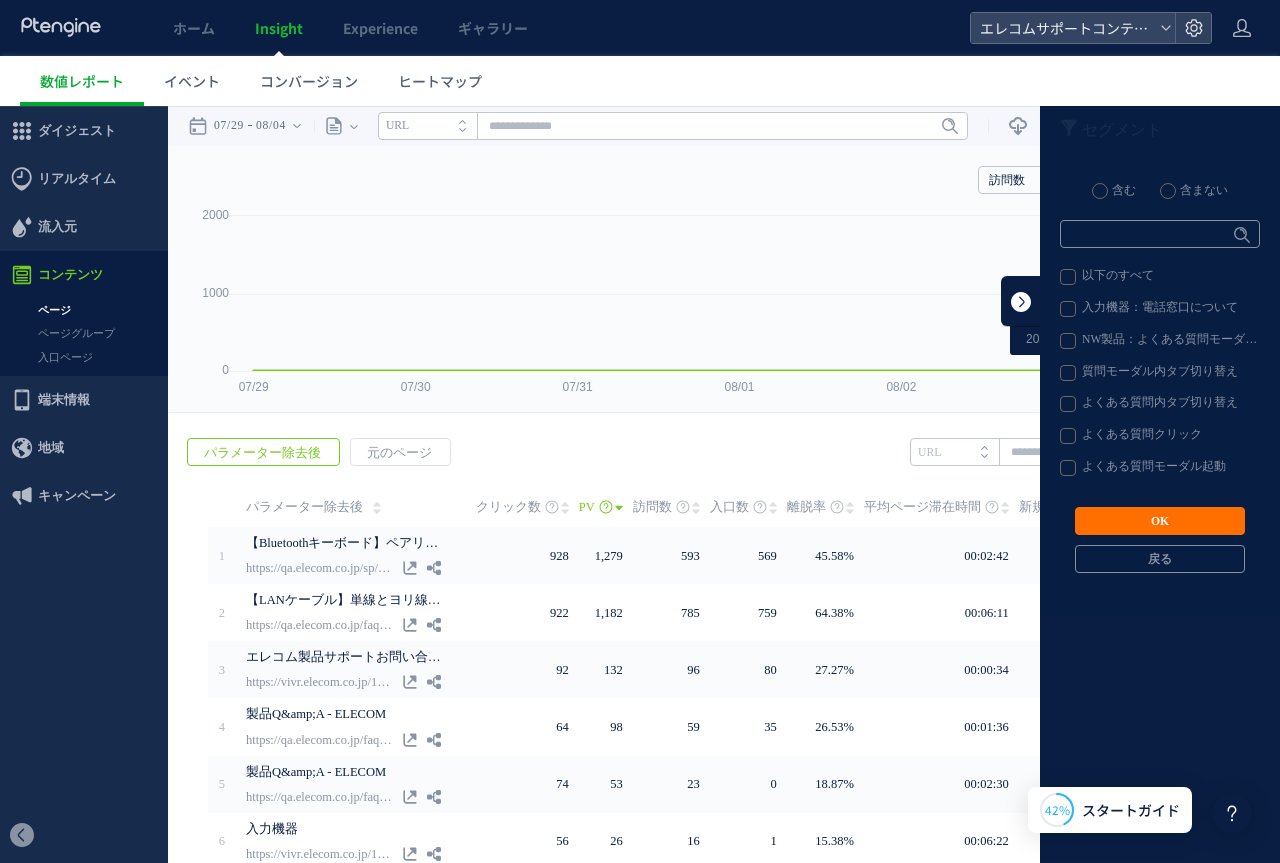 click at bounding box center [1021, 301] 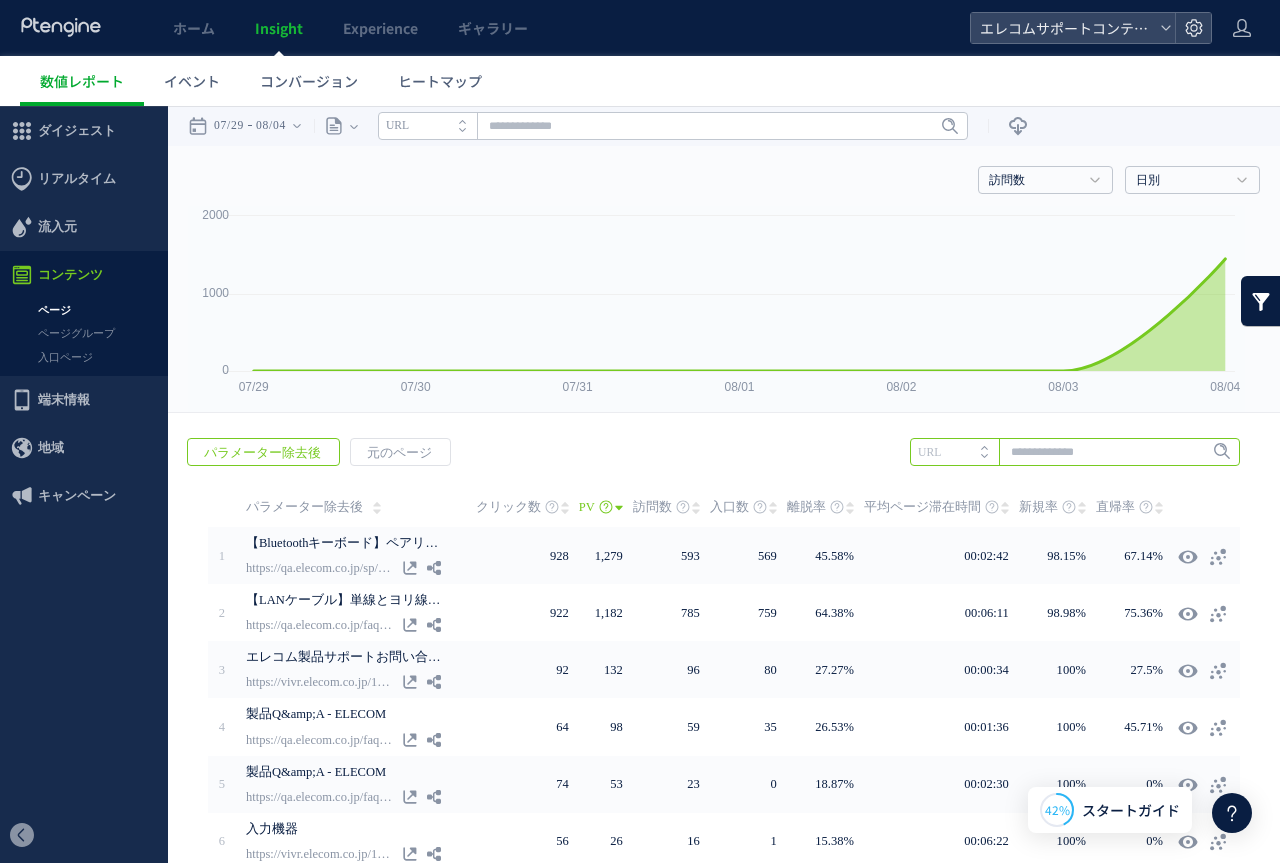 click at bounding box center (1075, 452) 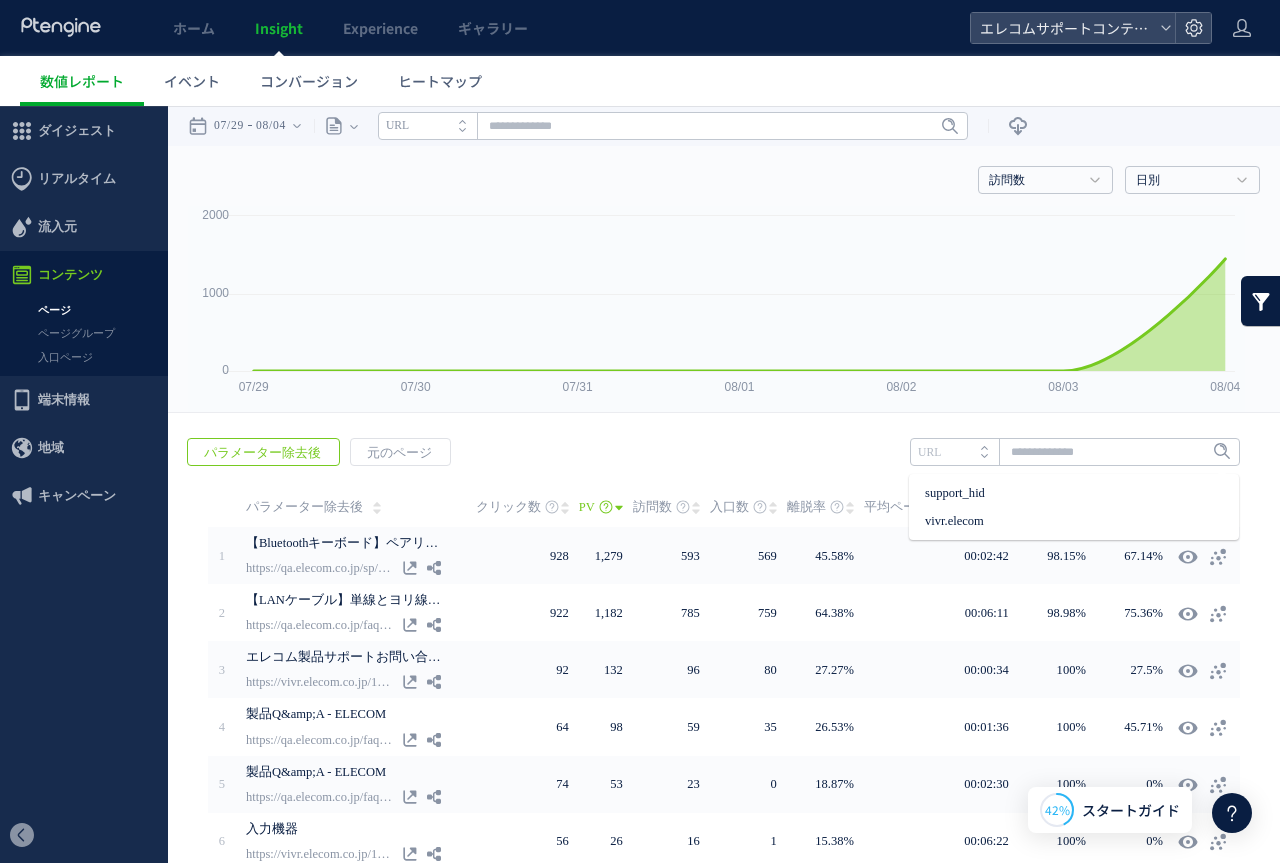 click on "URL" at bounding box center [954, 452] 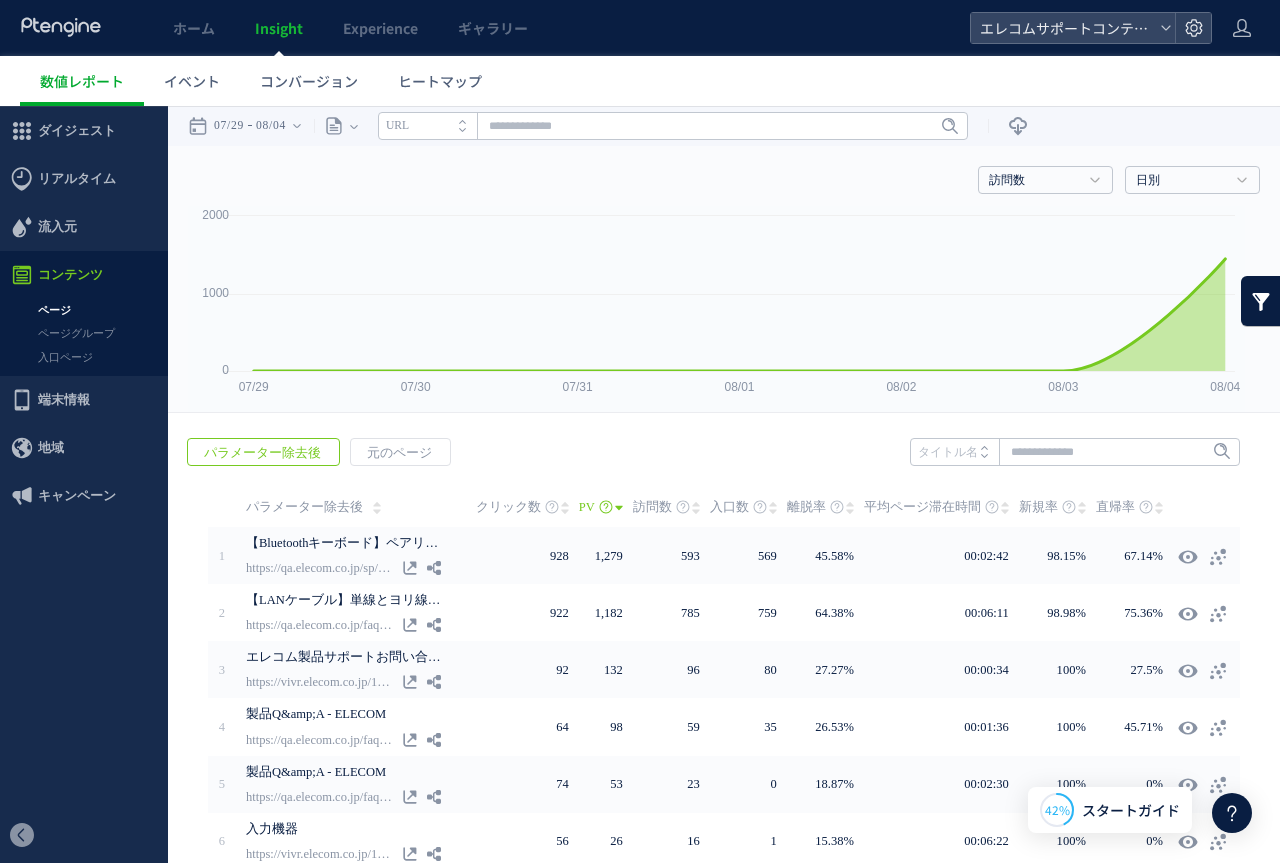 click on "タイトル名" at bounding box center (954, 452) 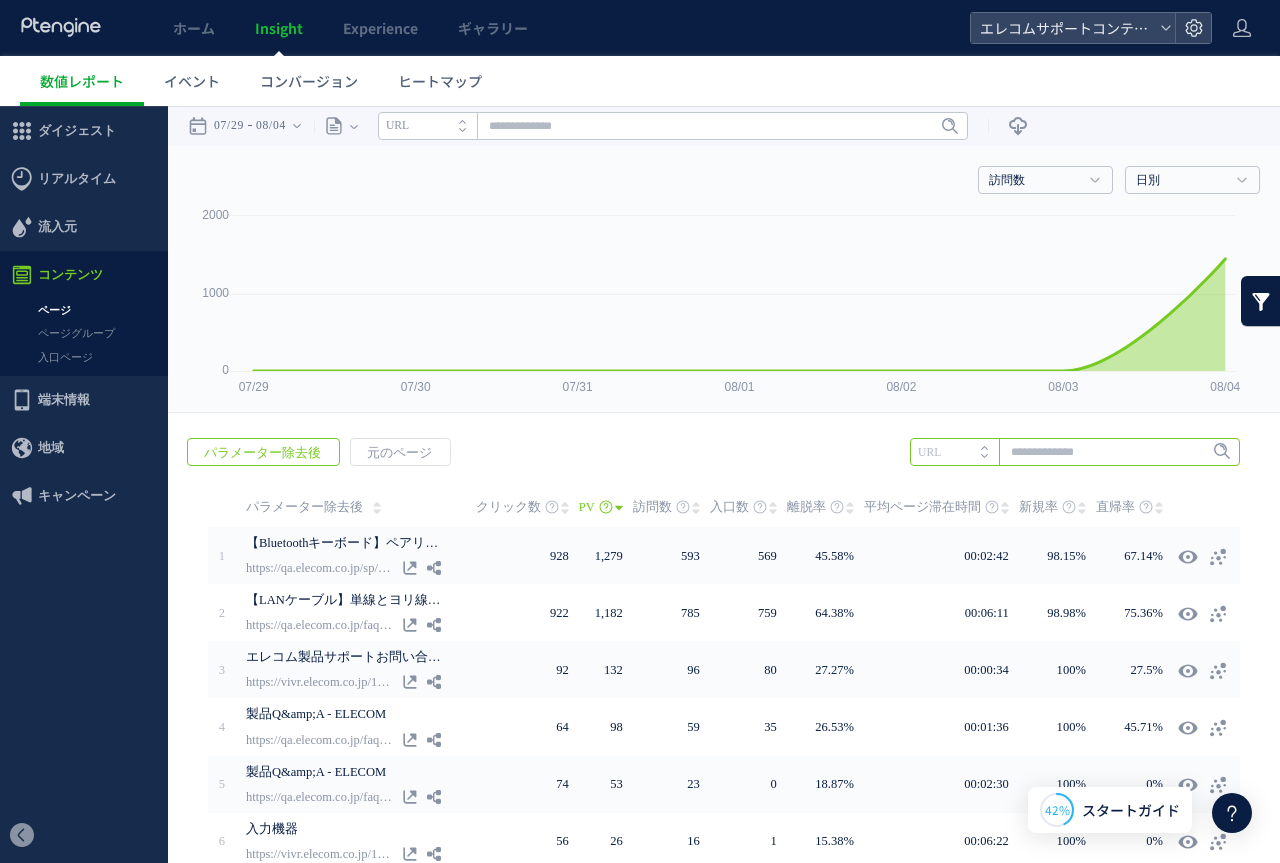 click at bounding box center [1075, 452] 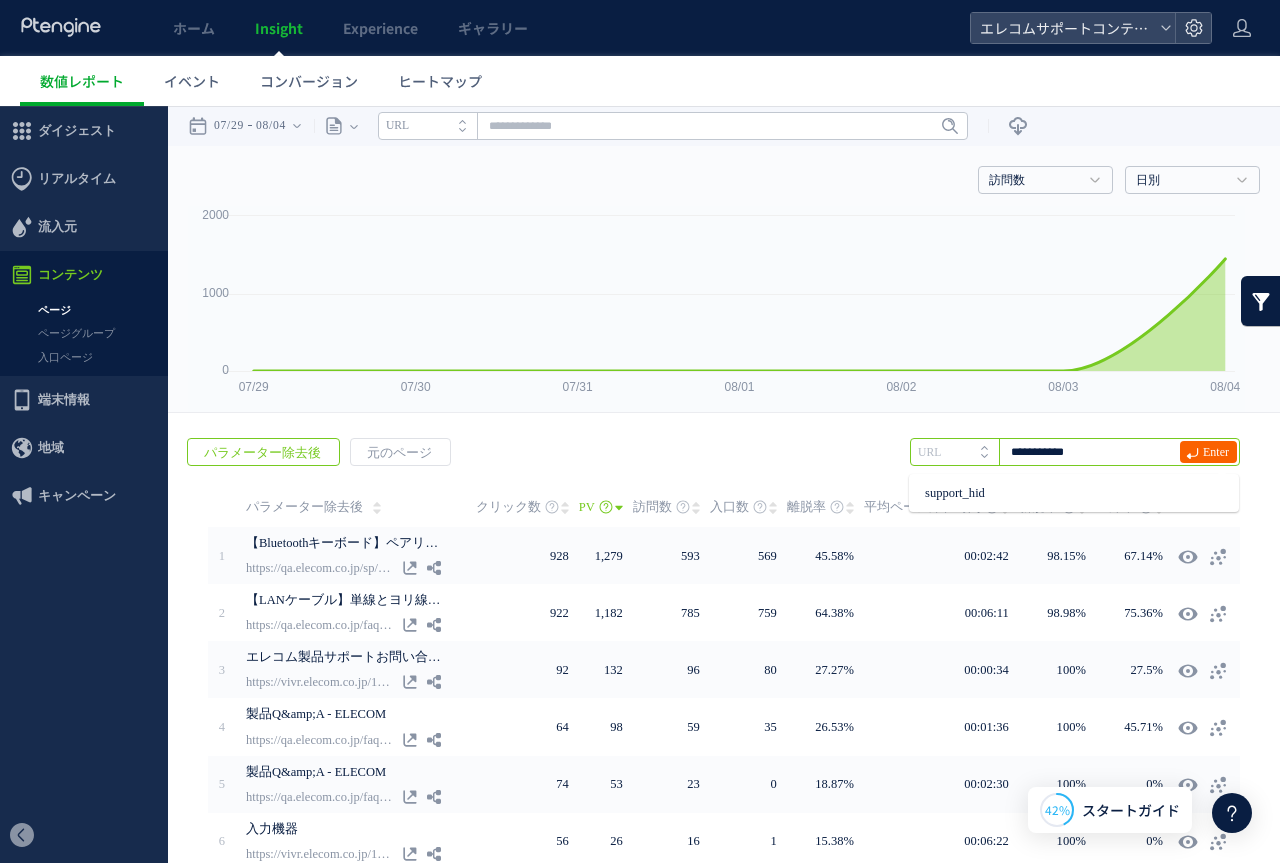 type on "**********" 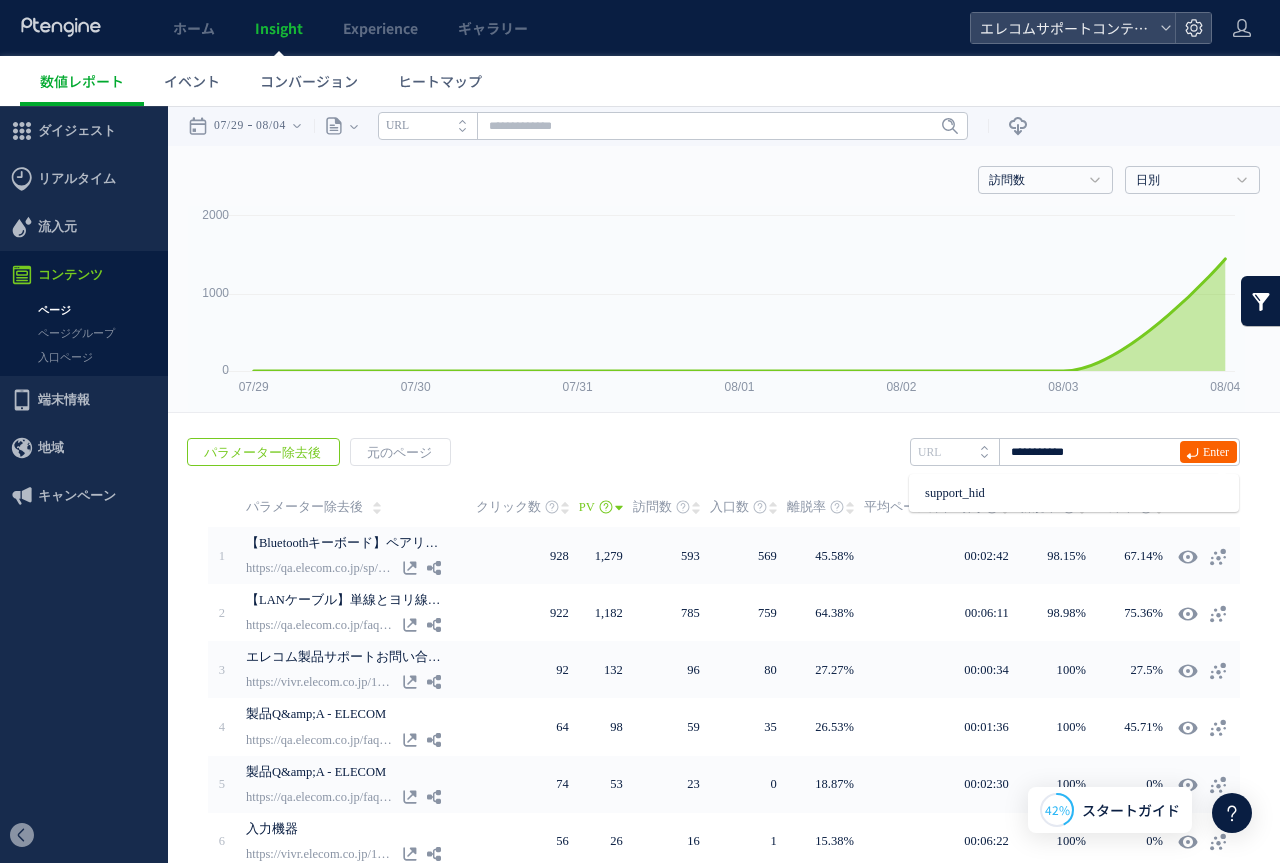 click on "Enter" at bounding box center [1216, 452] 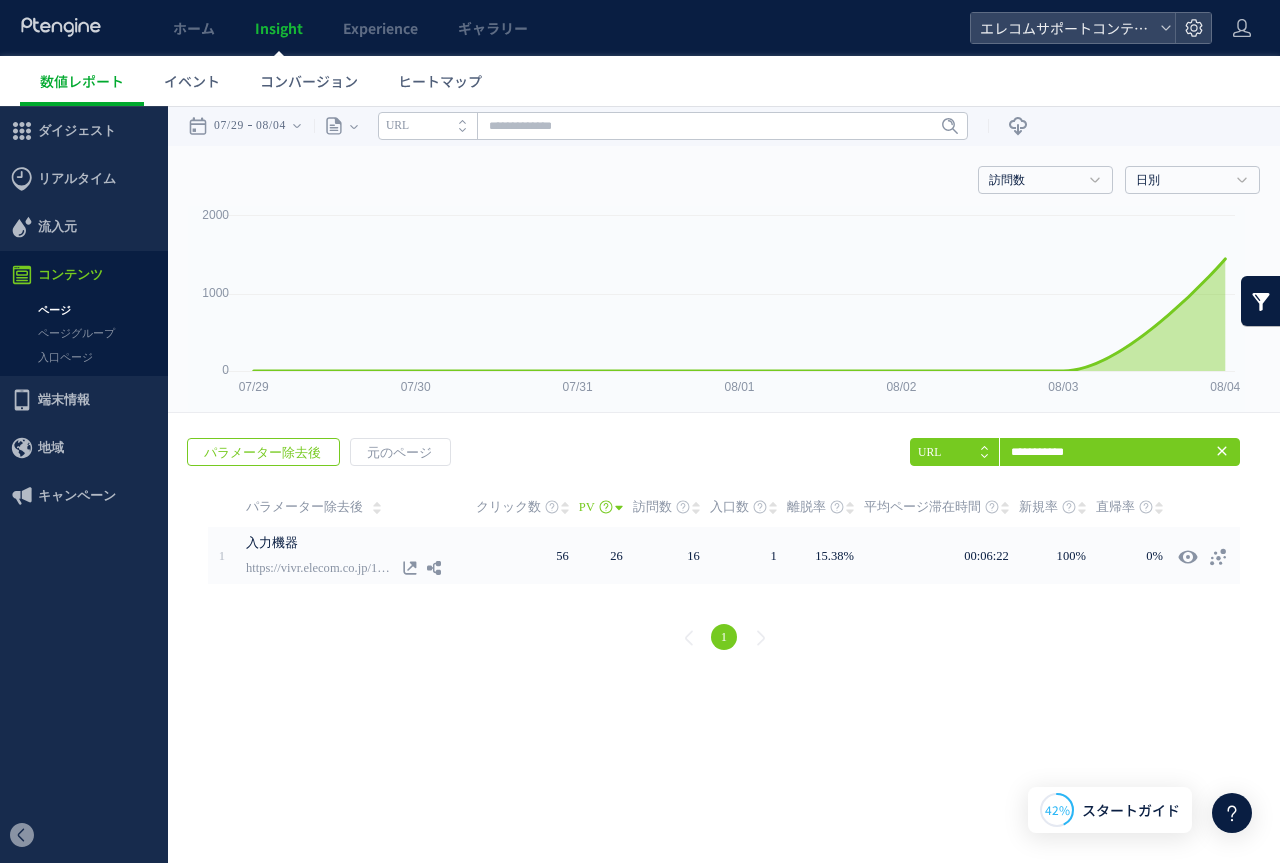 click at bounding box center (1261, 301) 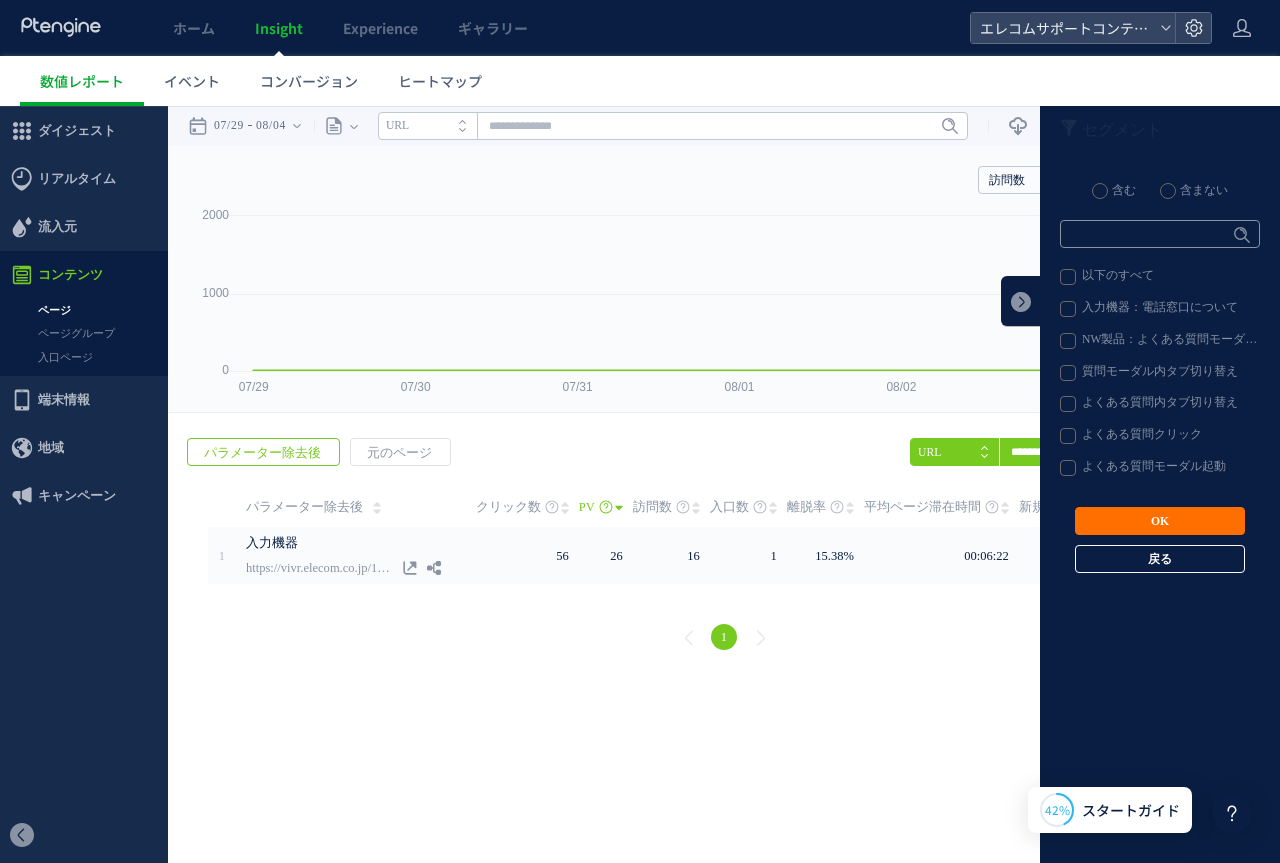 click on "戻る" at bounding box center [1160, 559] 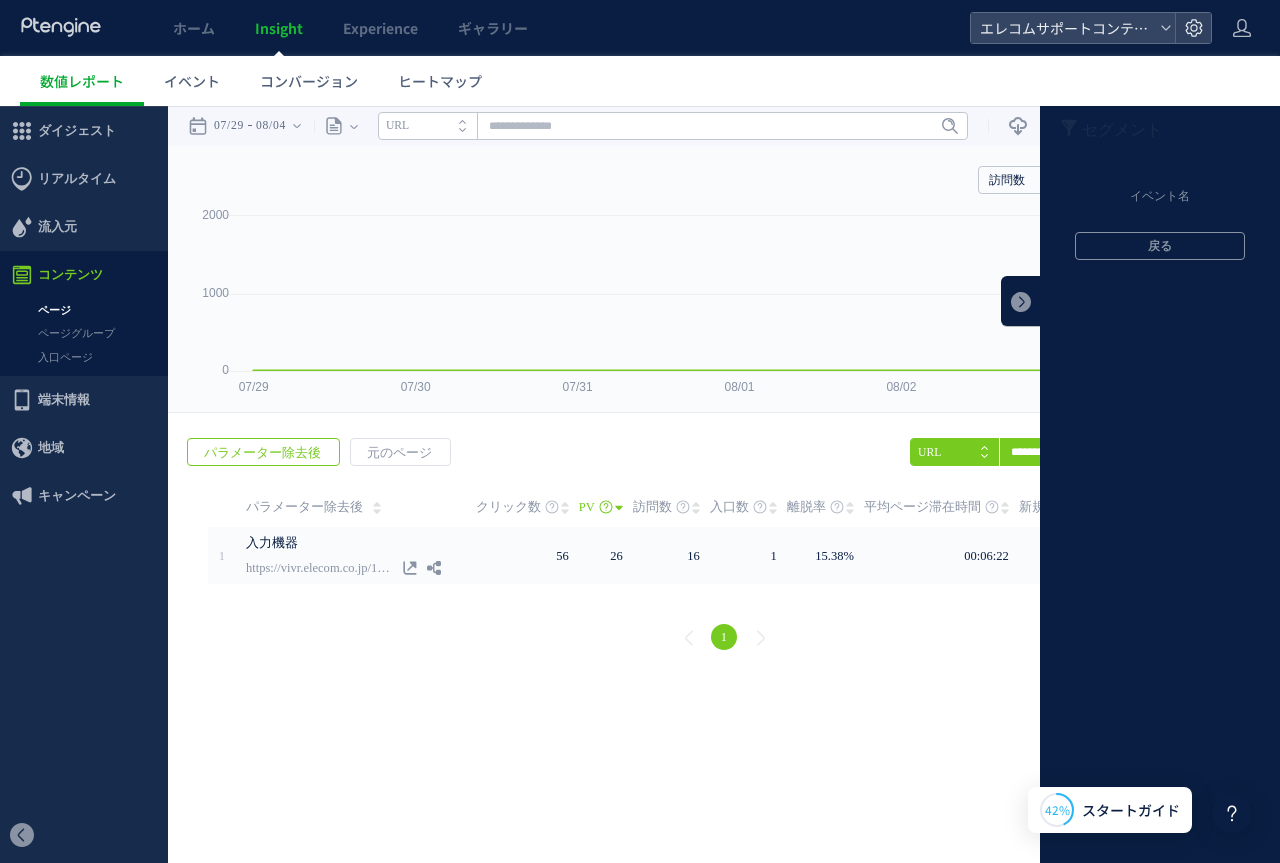 click on "戻る" at bounding box center (1160, 246) 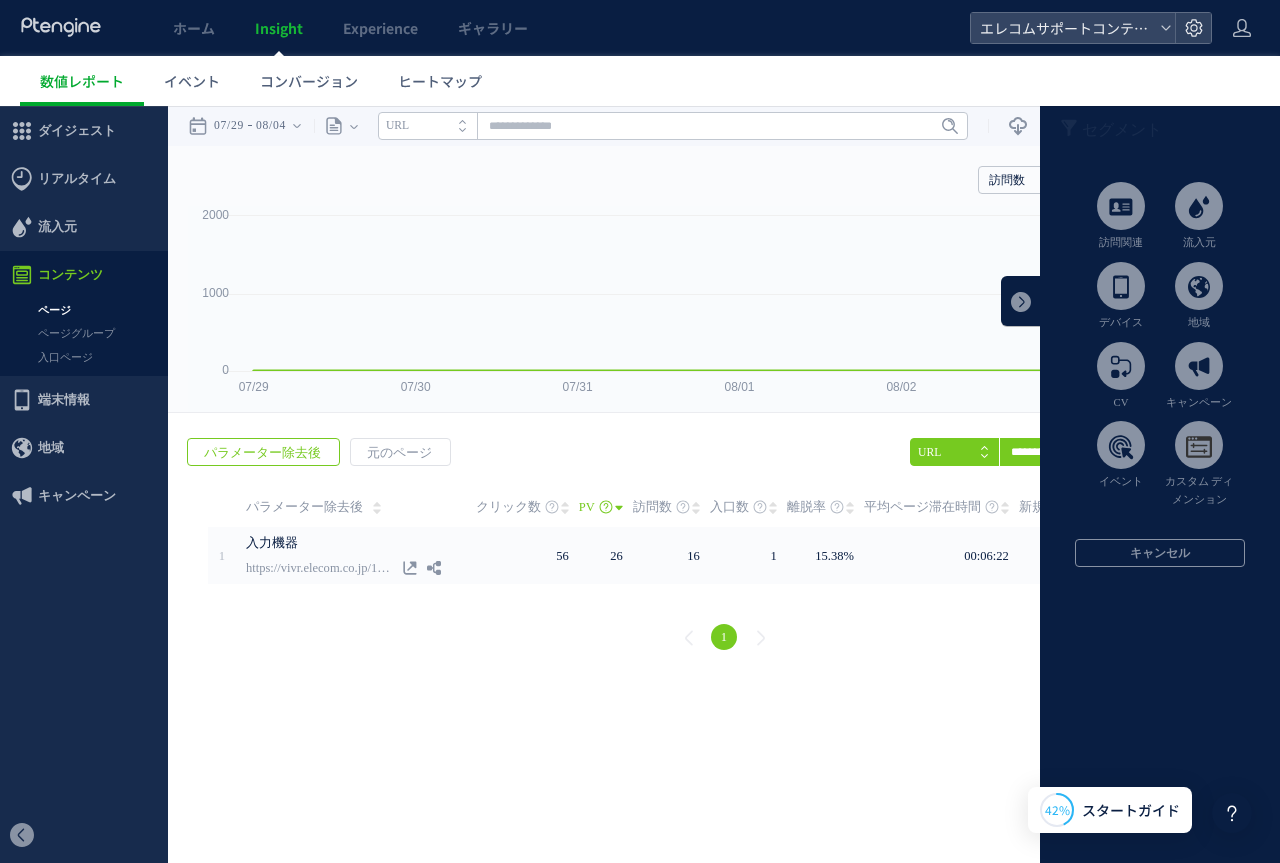 click 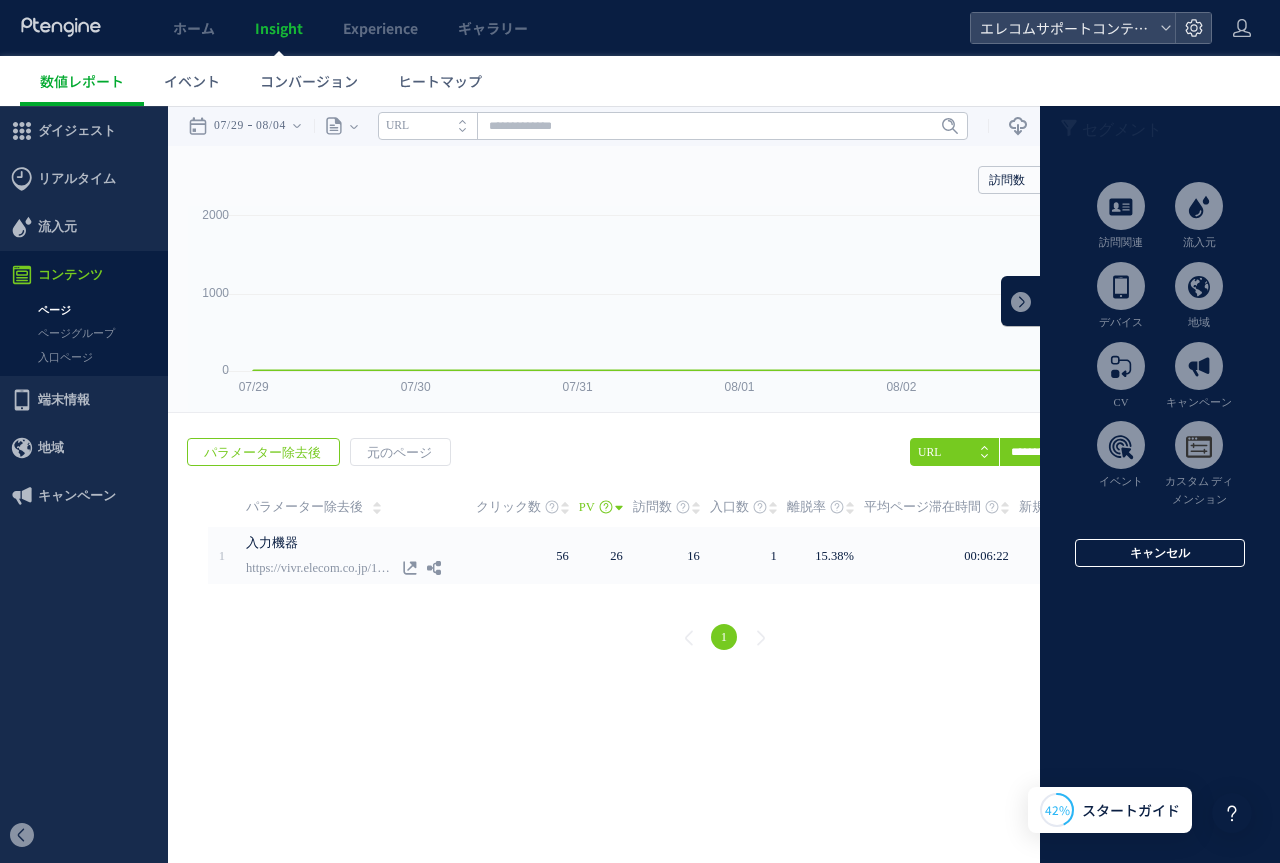 click on "キャンセル" at bounding box center (1160, 553) 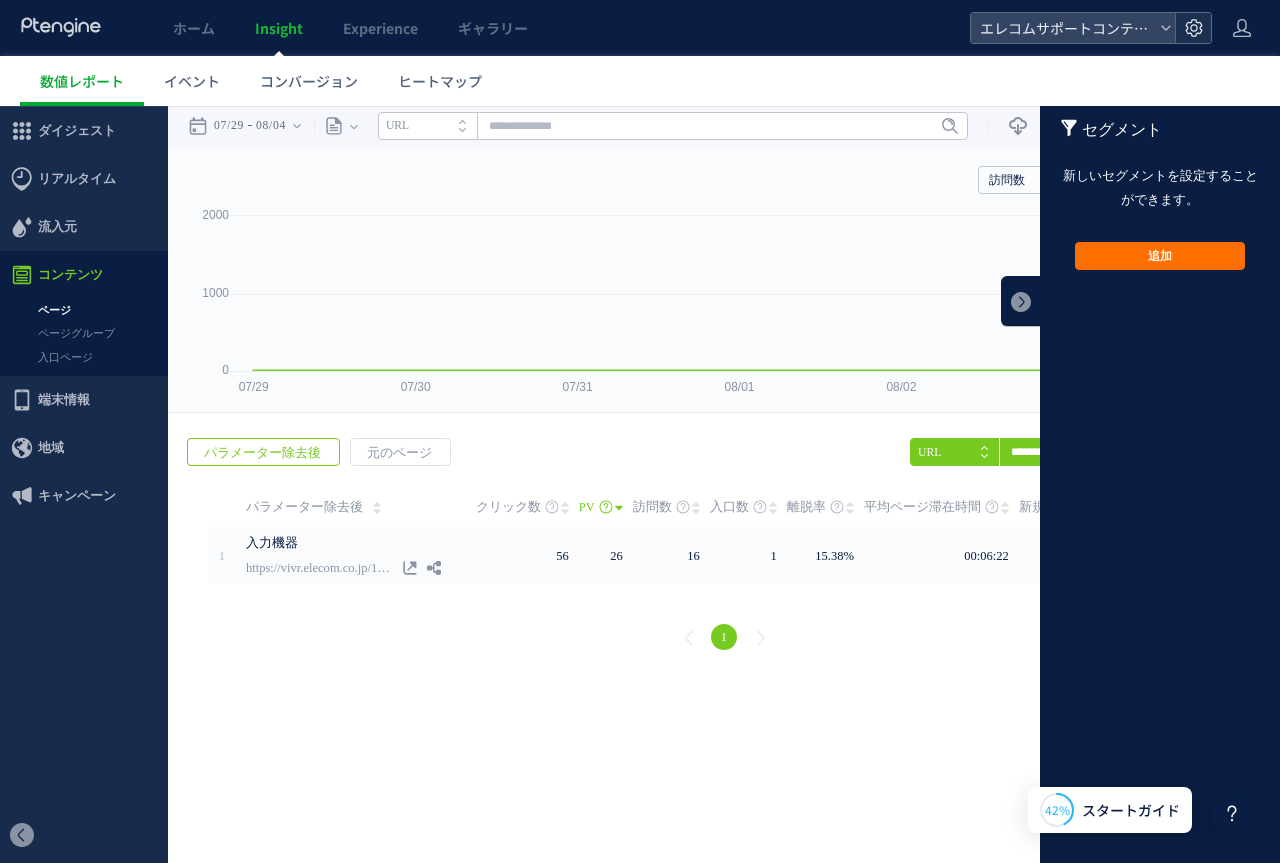 click 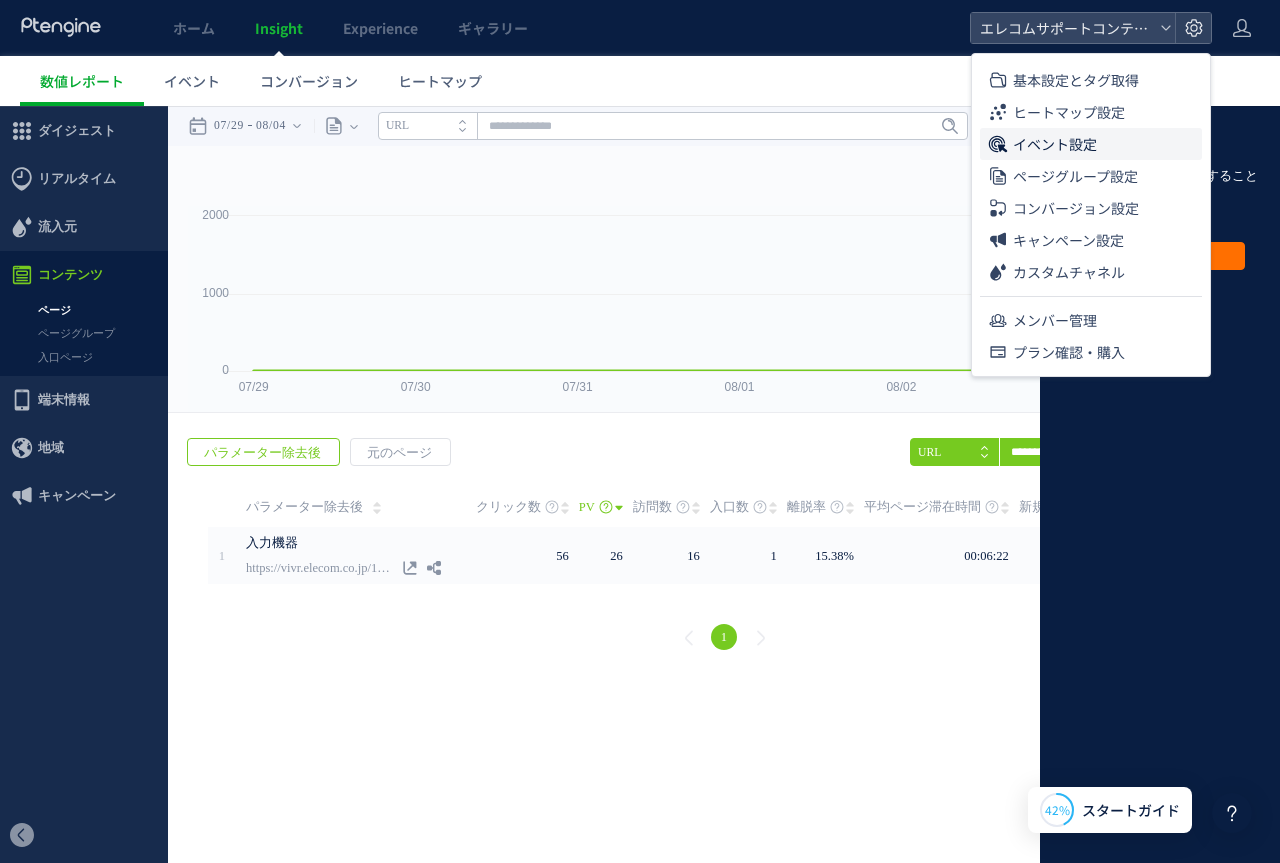 click on "イベント設定" at bounding box center (1055, 144) 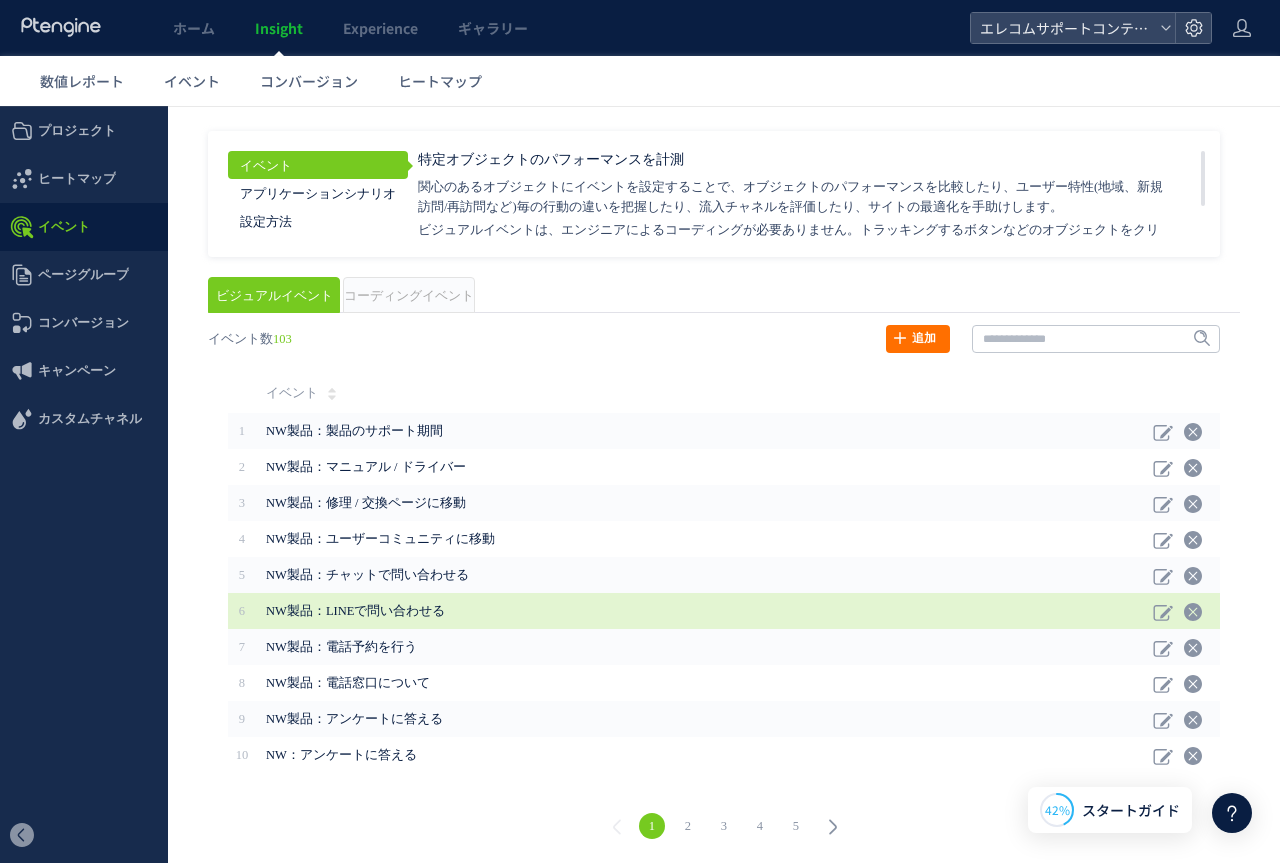scroll, scrollTop: 2, scrollLeft: 0, axis: vertical 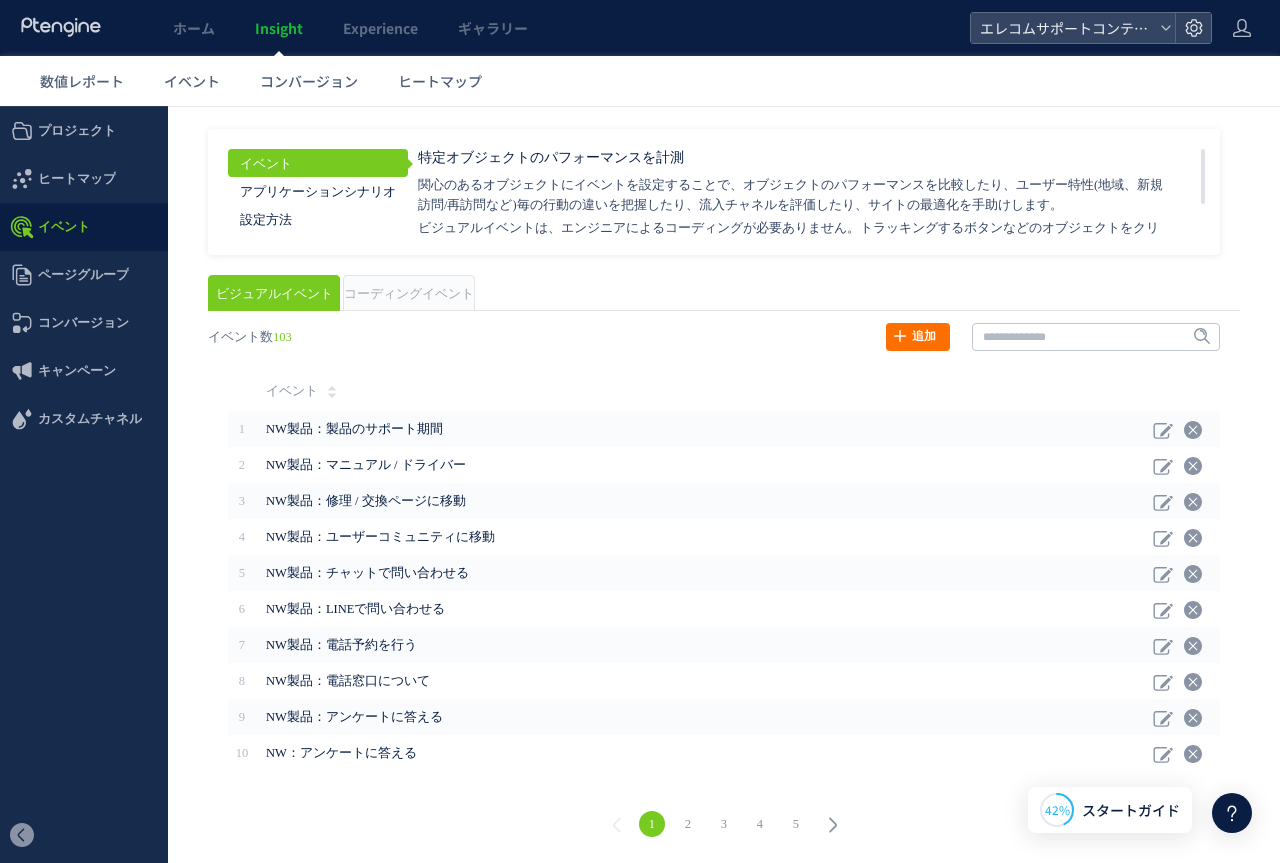 click on "5" at bounding box center [796, 824] 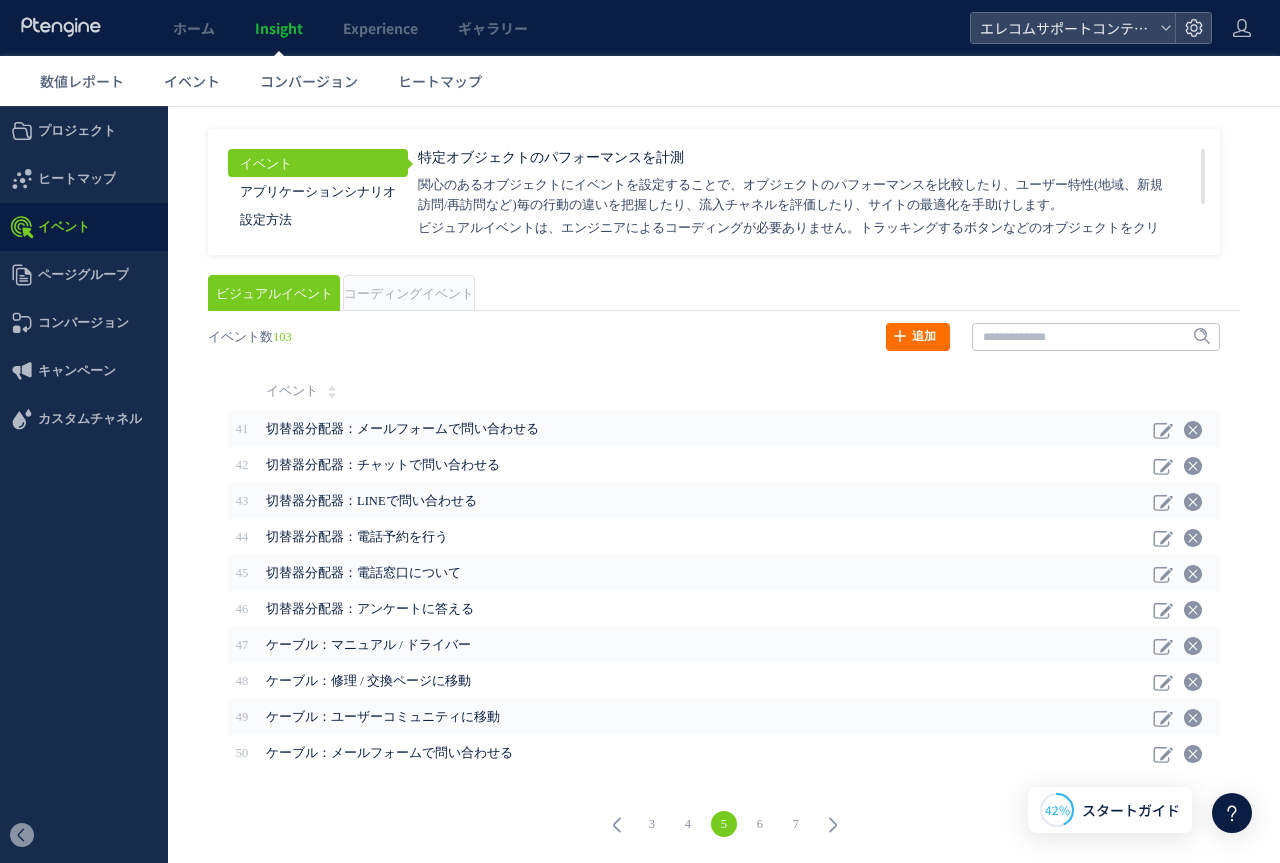 click on "7" at bounding box center (796, 824) 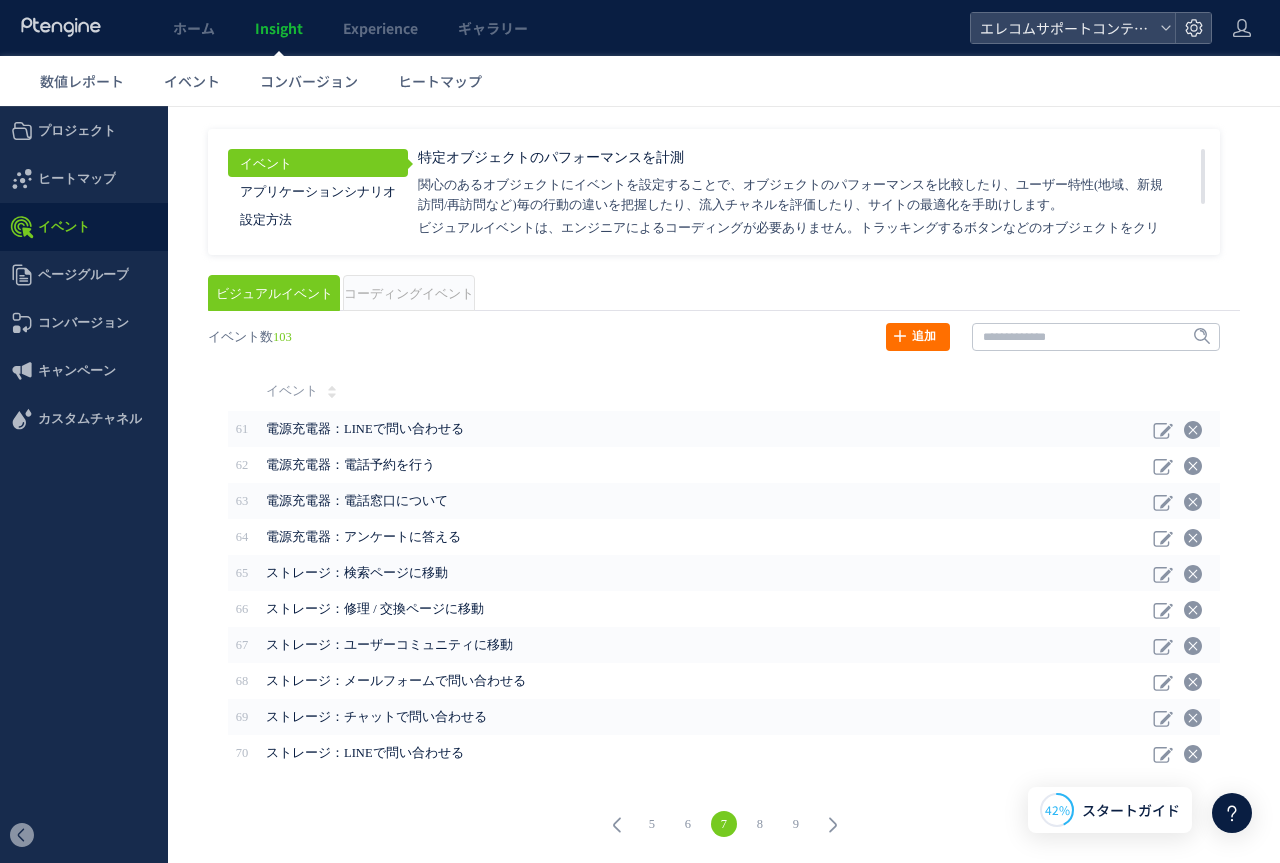 click on "9" at bounding box center (796, 824) 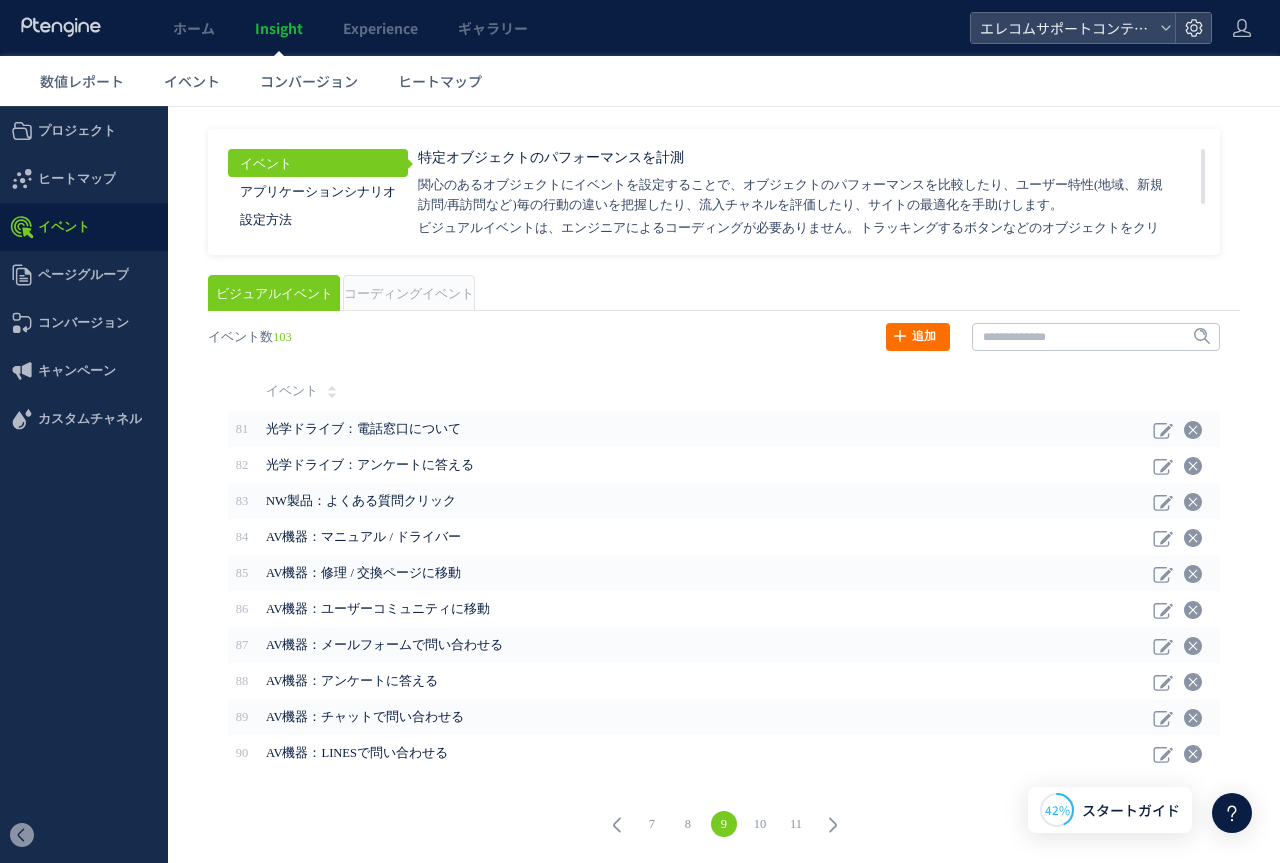 click on "11" at bounding box center (796, 824) 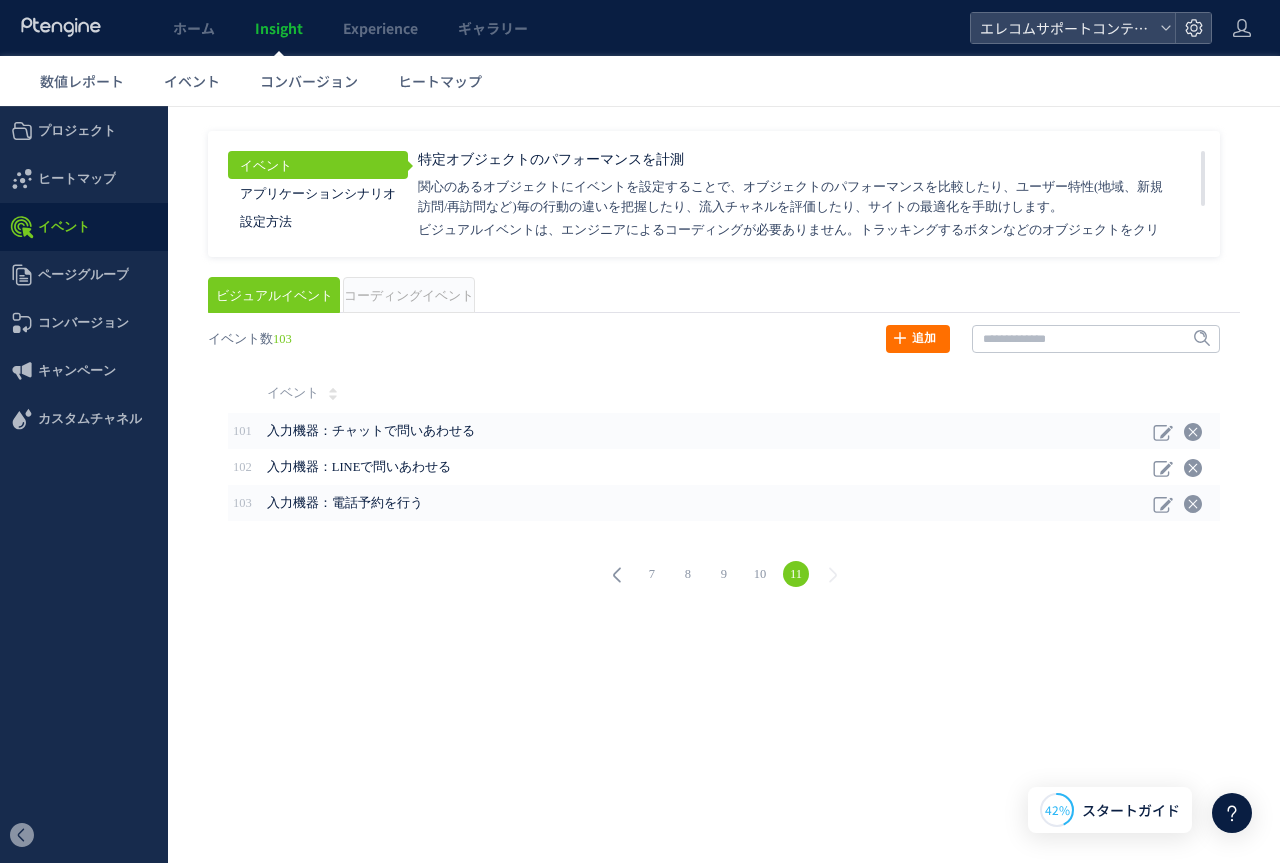 scroll, scrollTop: 0, scrollLeft: 0, axis: both 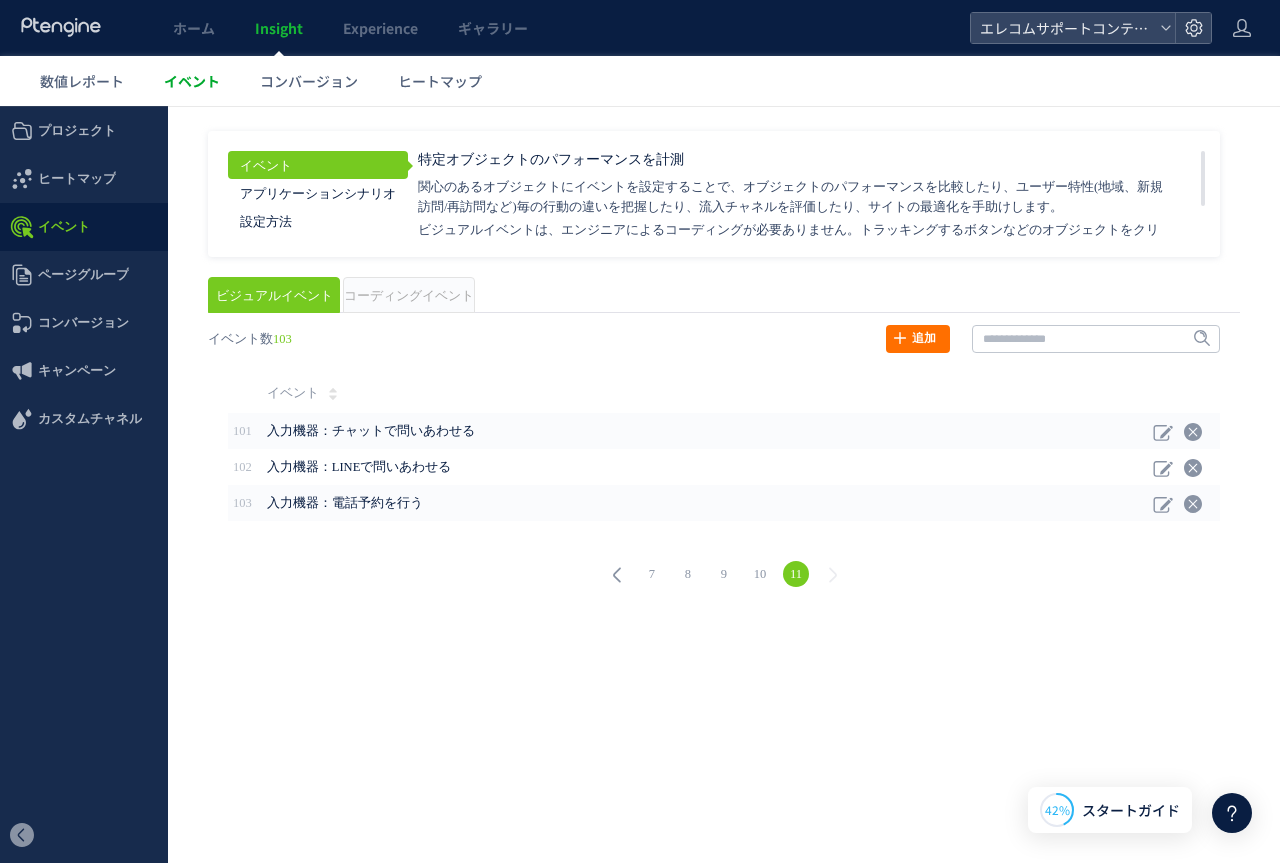 click on "イベント" at bounding box center (192, 81) 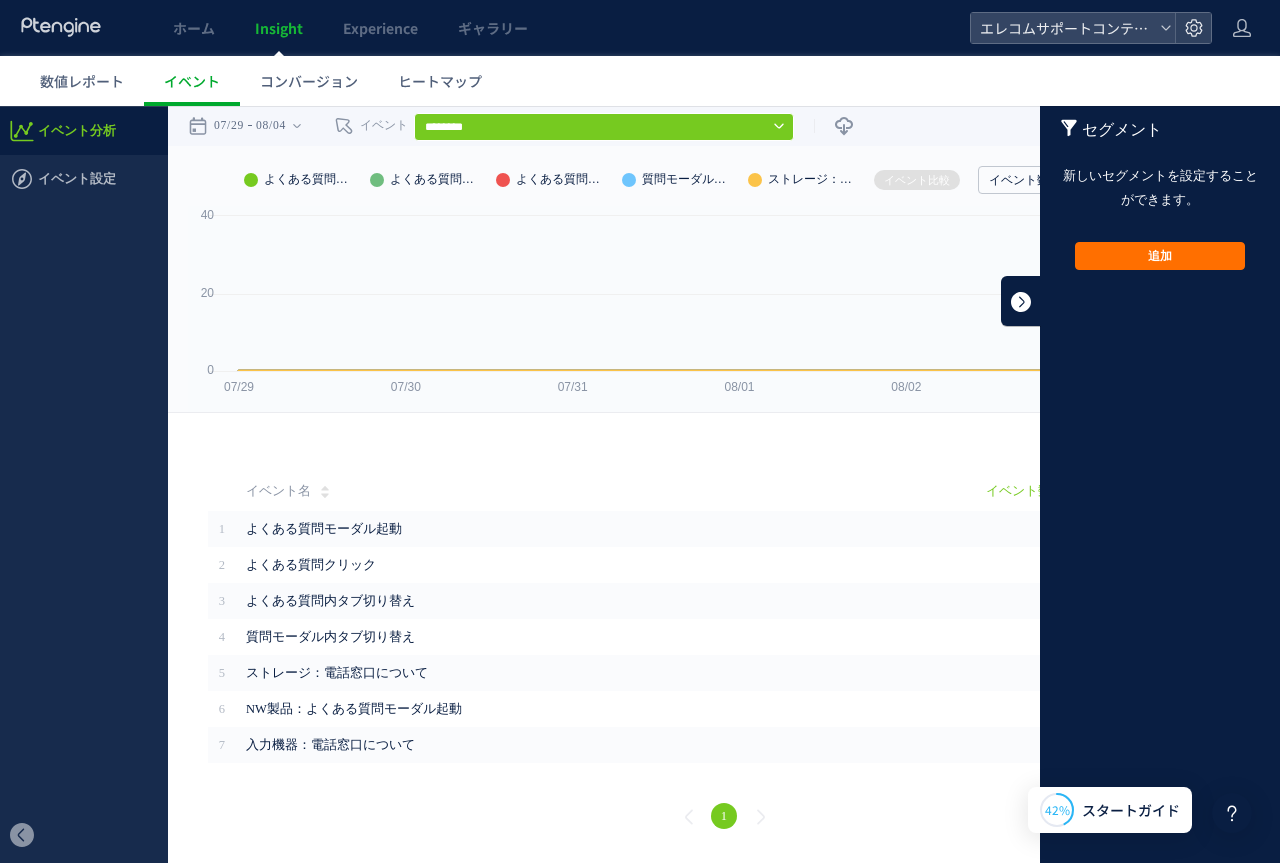 click at bounding box center (1021, 301) 